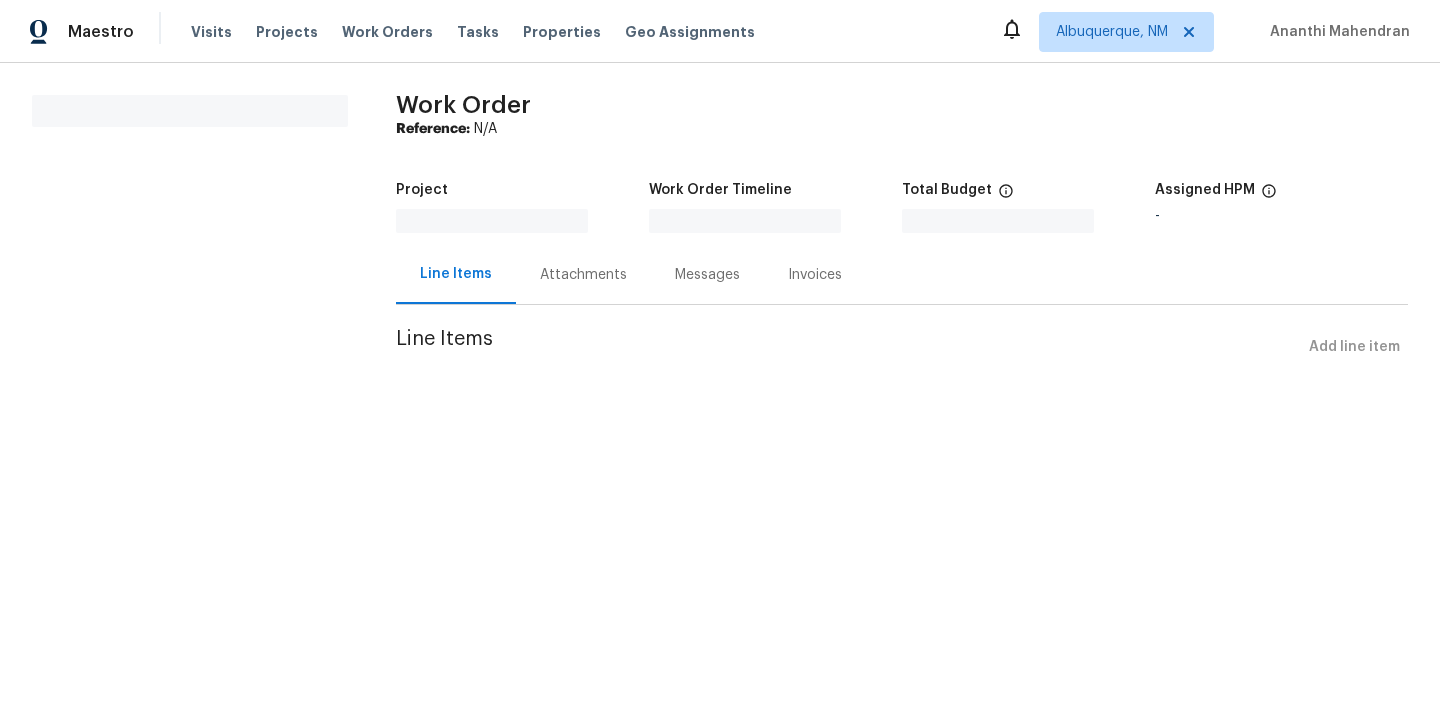 scroll, scrollTop: 0, scrollLeft: 0, axis: both 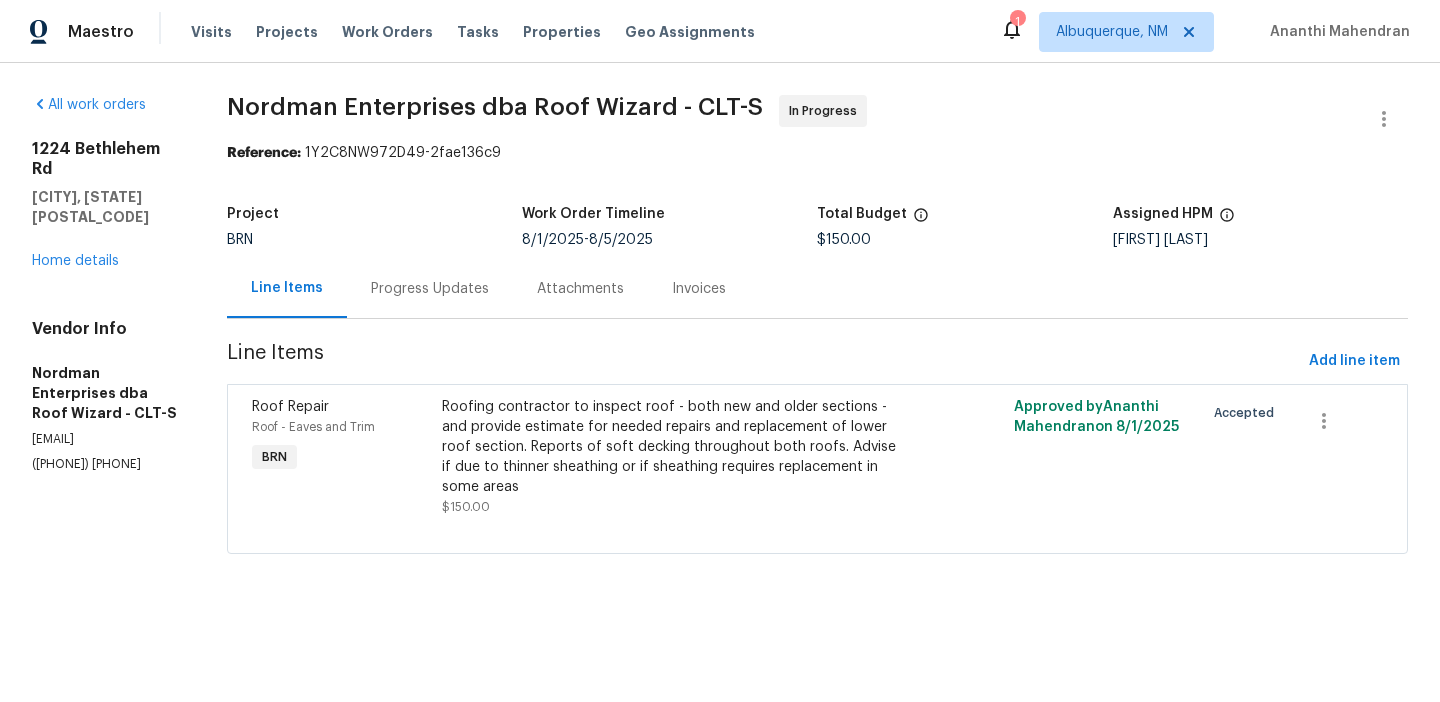 click on "Progress Updates" at bounding box center [430, 288] 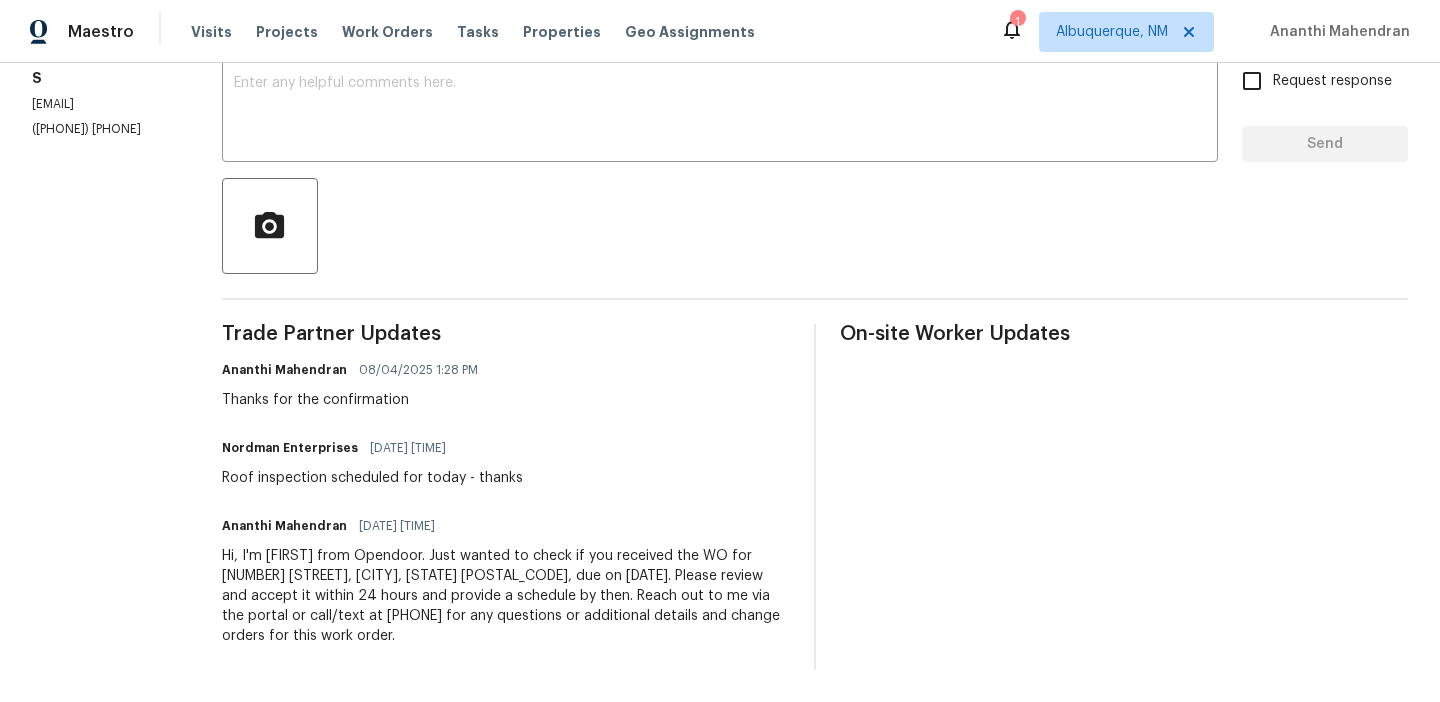 scroll, scrollTop: 0, scrollLeft: 0, axis: both 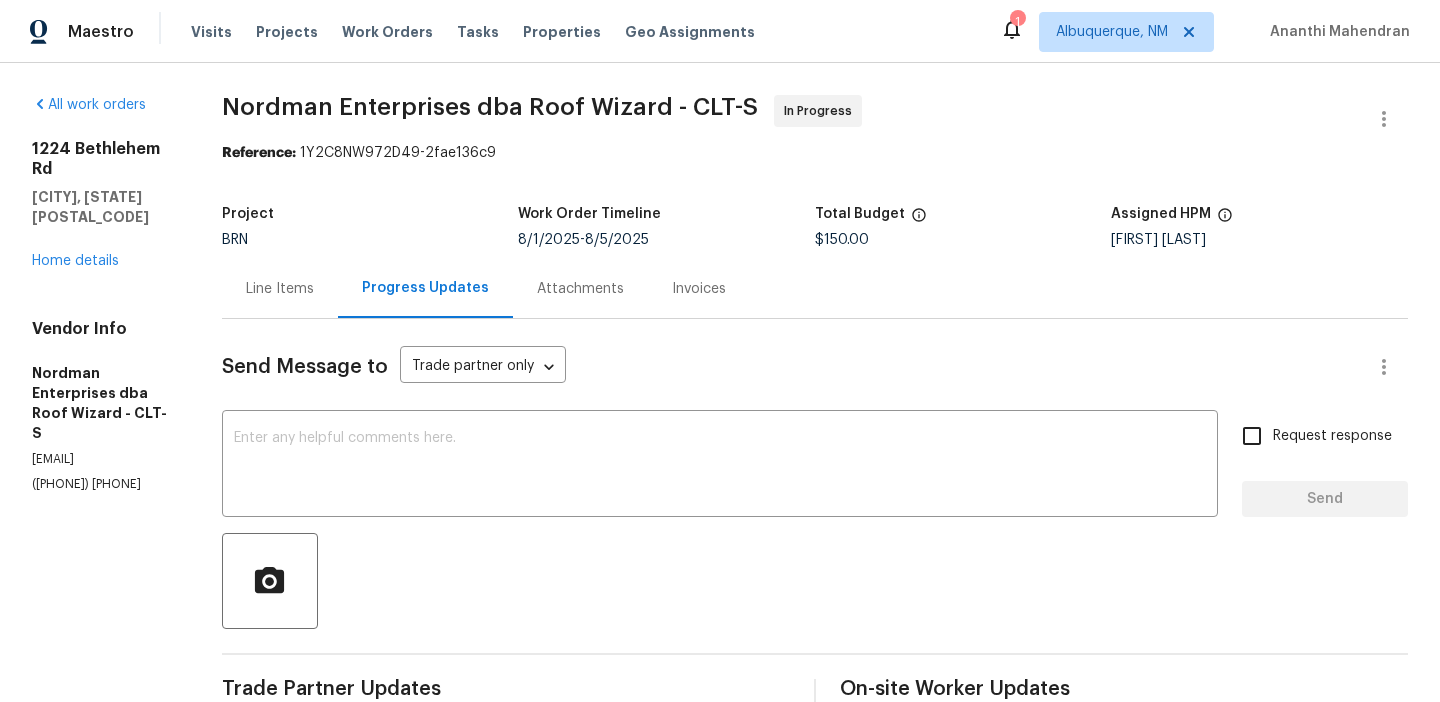 click on "(704) 222-5523" at bounding box center (103, 484) 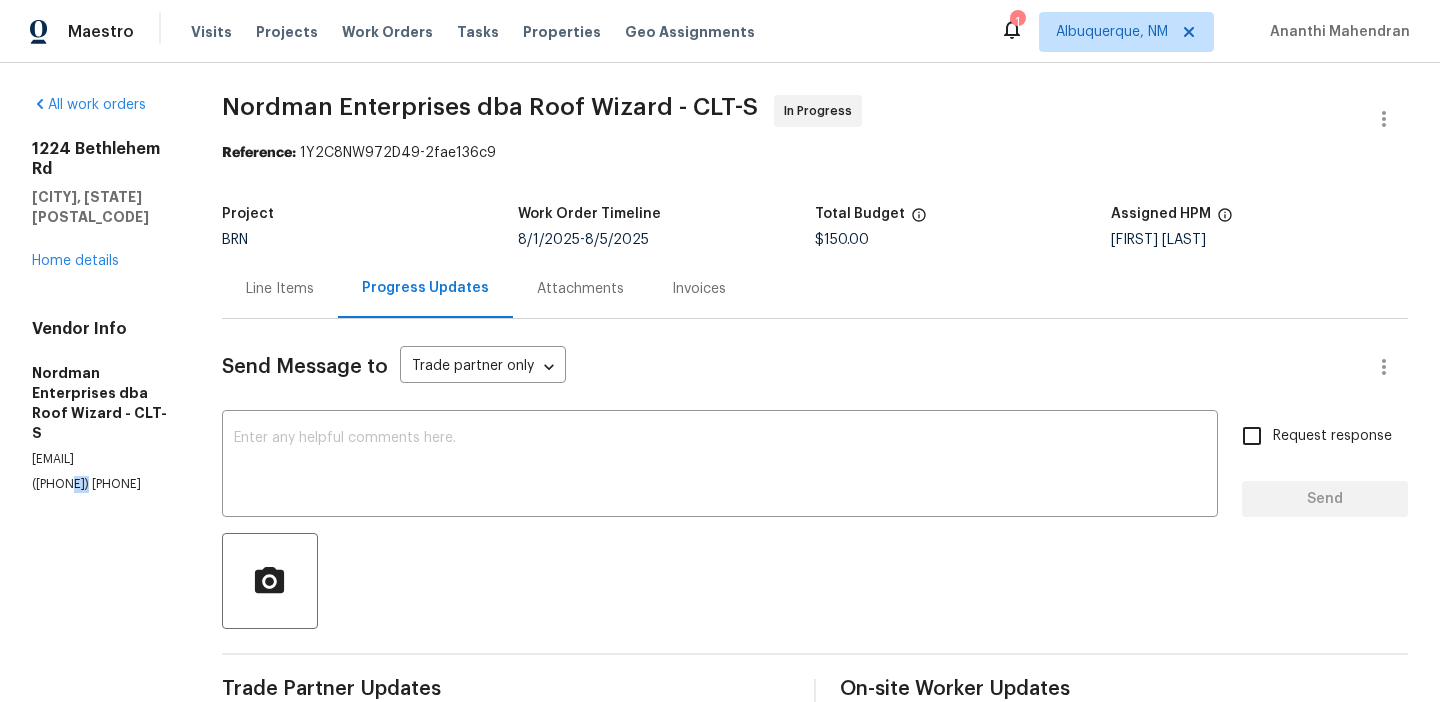 click on "(704) 222-5523" at bounding box center (103, 484) 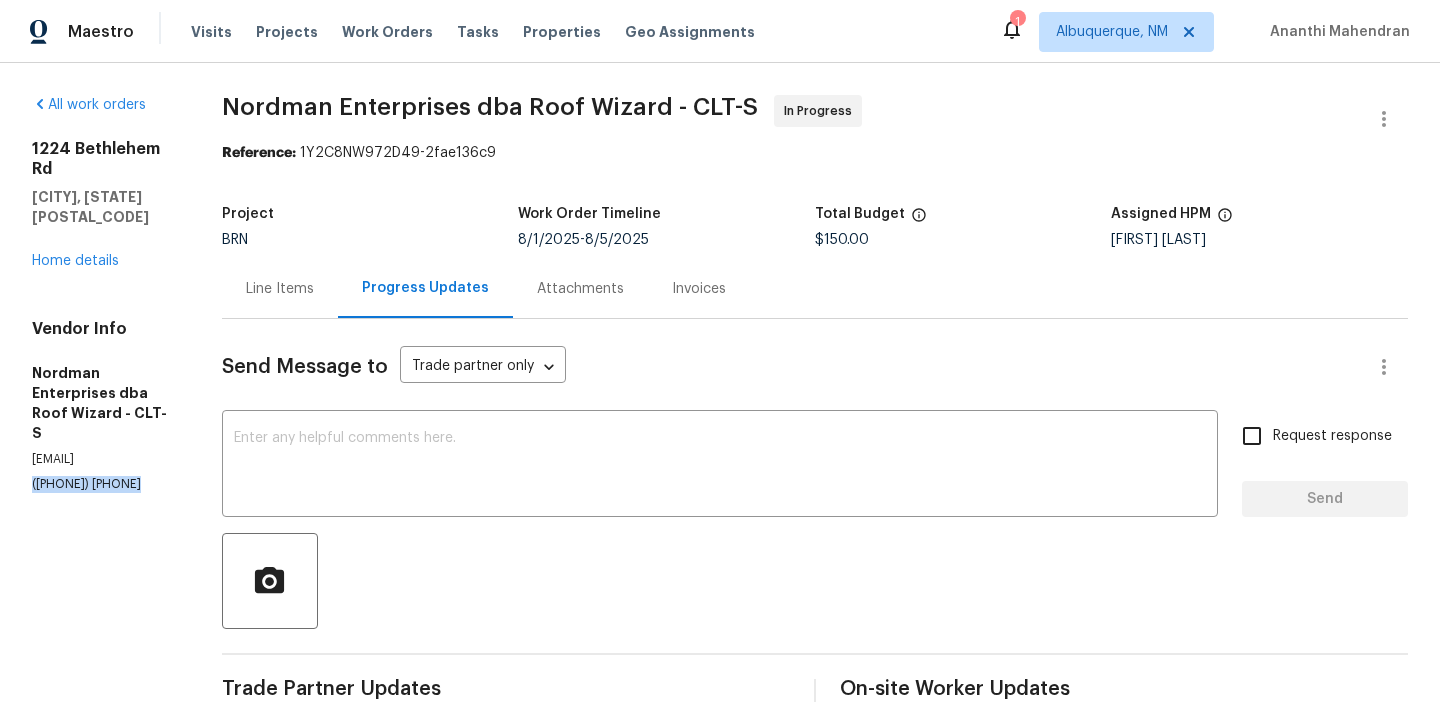 click on "(704) 222-5523" at bounding box center (103, 484) 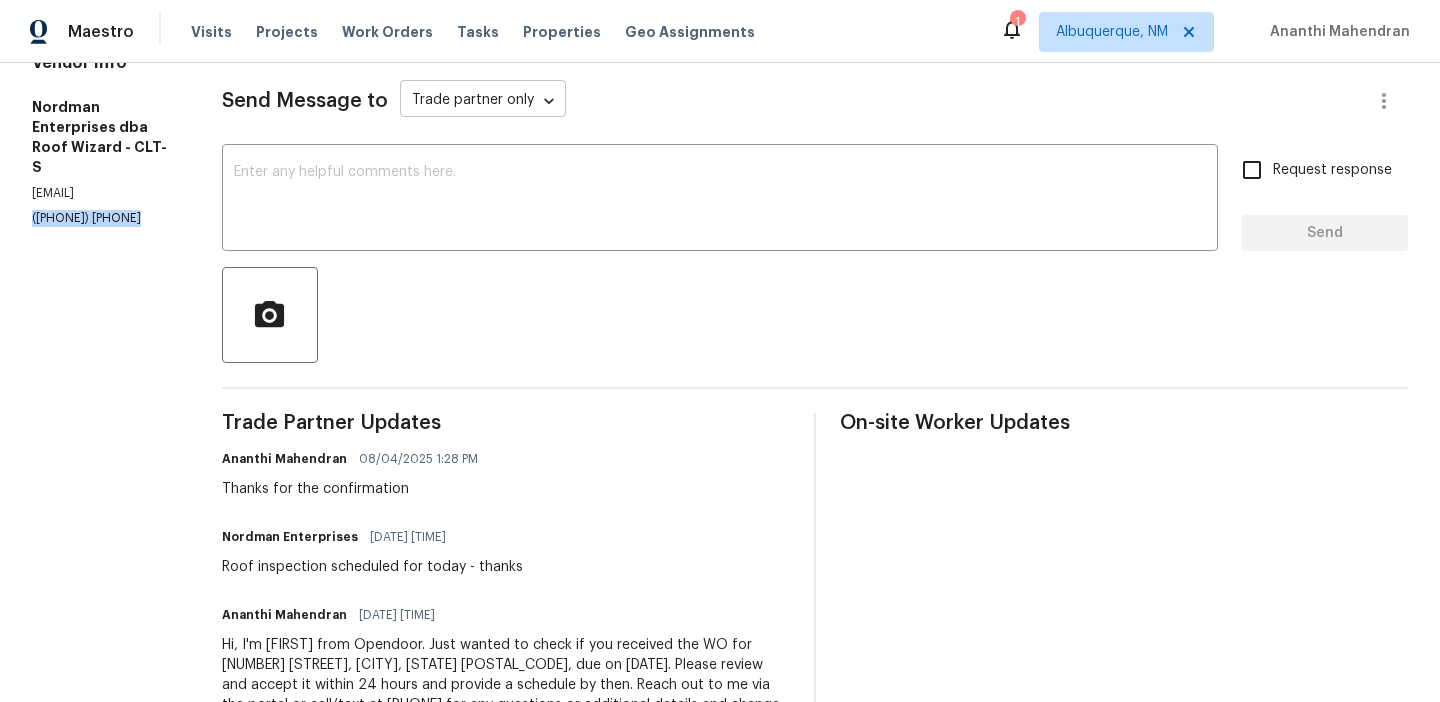 scroll, scrollTop: 271, scrollLeft: 0, axis: vertical 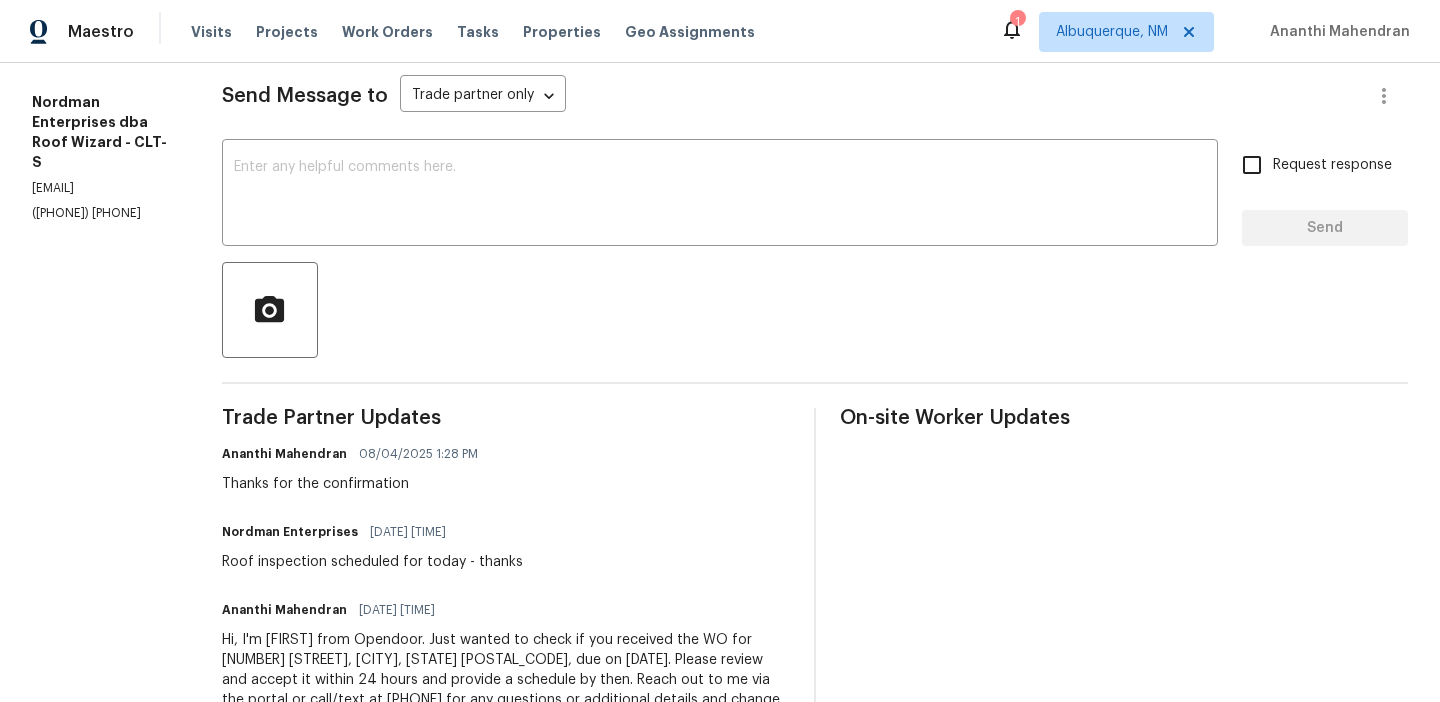 click at bounding box center (815, 310) 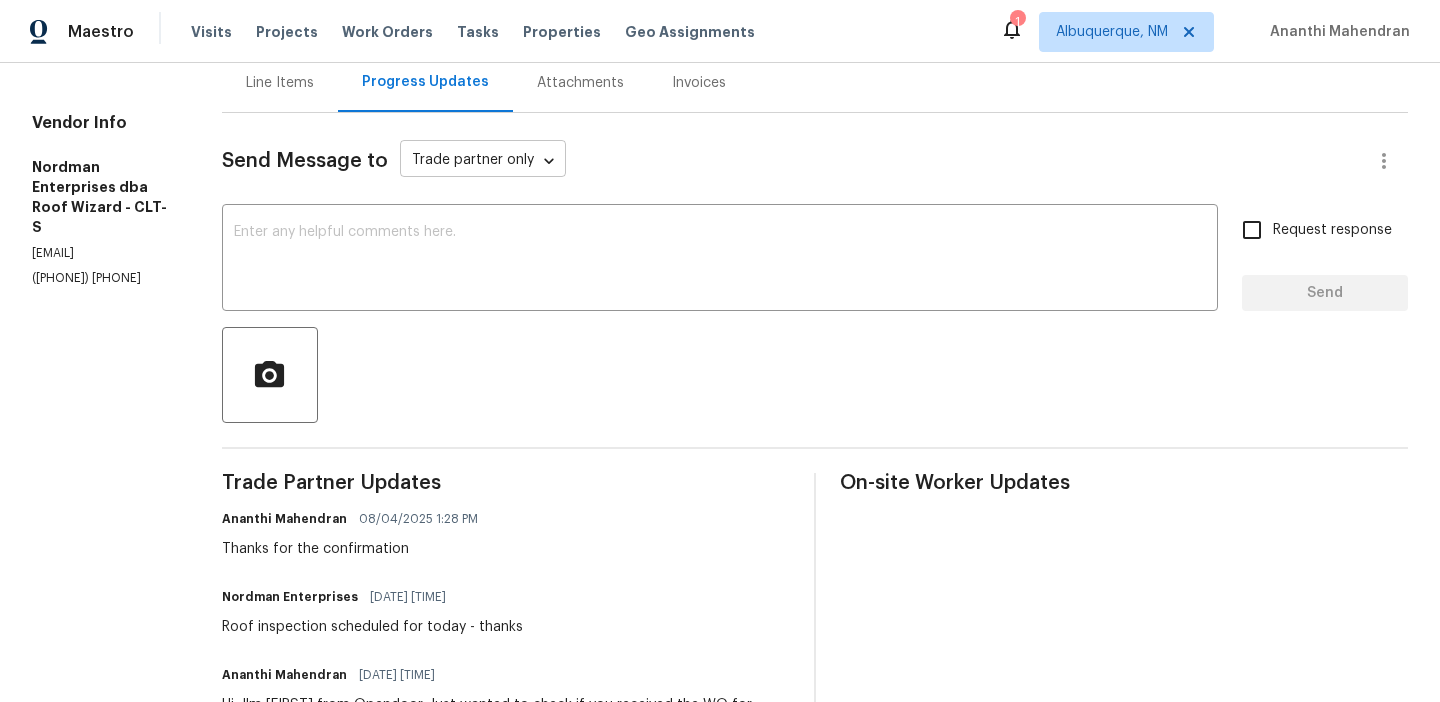 scroll, scrollTop: 111, scrollLeft: 0, axis: vertical 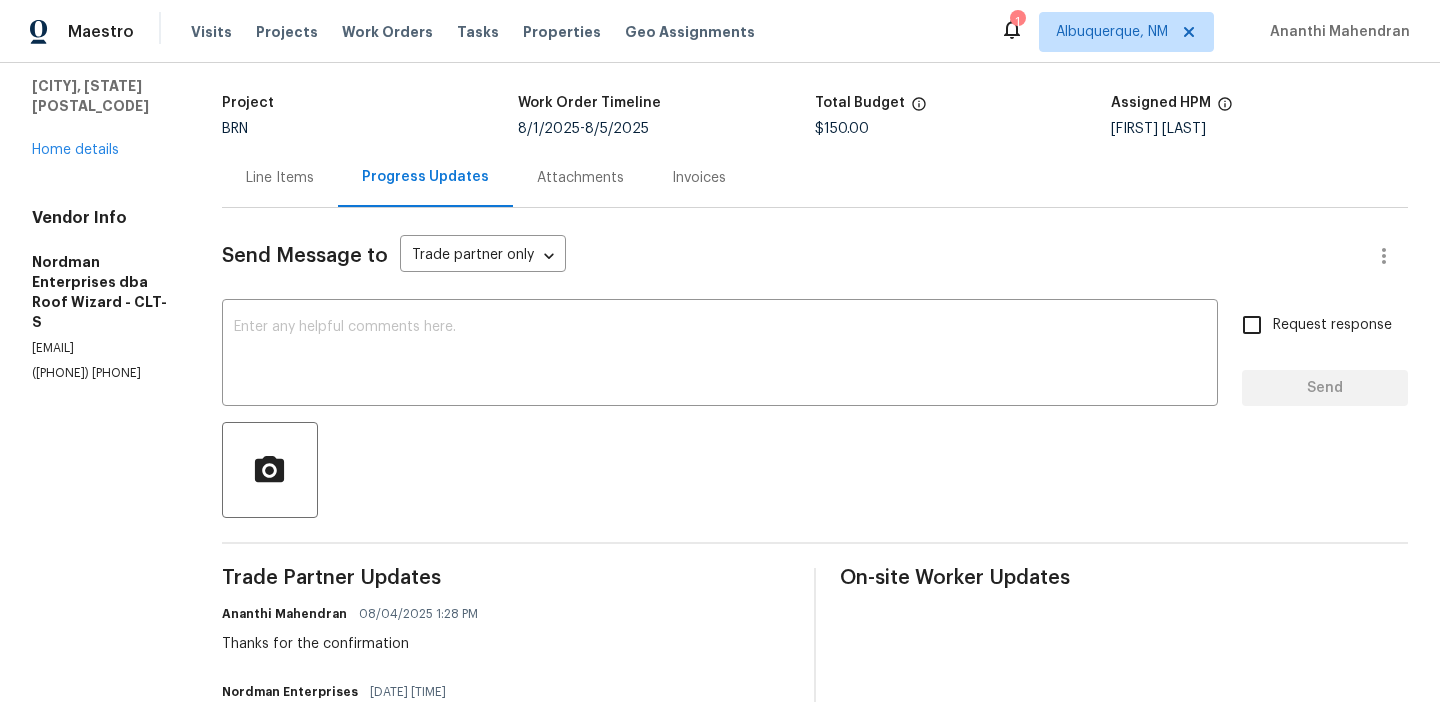 click on "Send Message to Trade partner only Trade partner only ​" at bounding box center (791, 256) 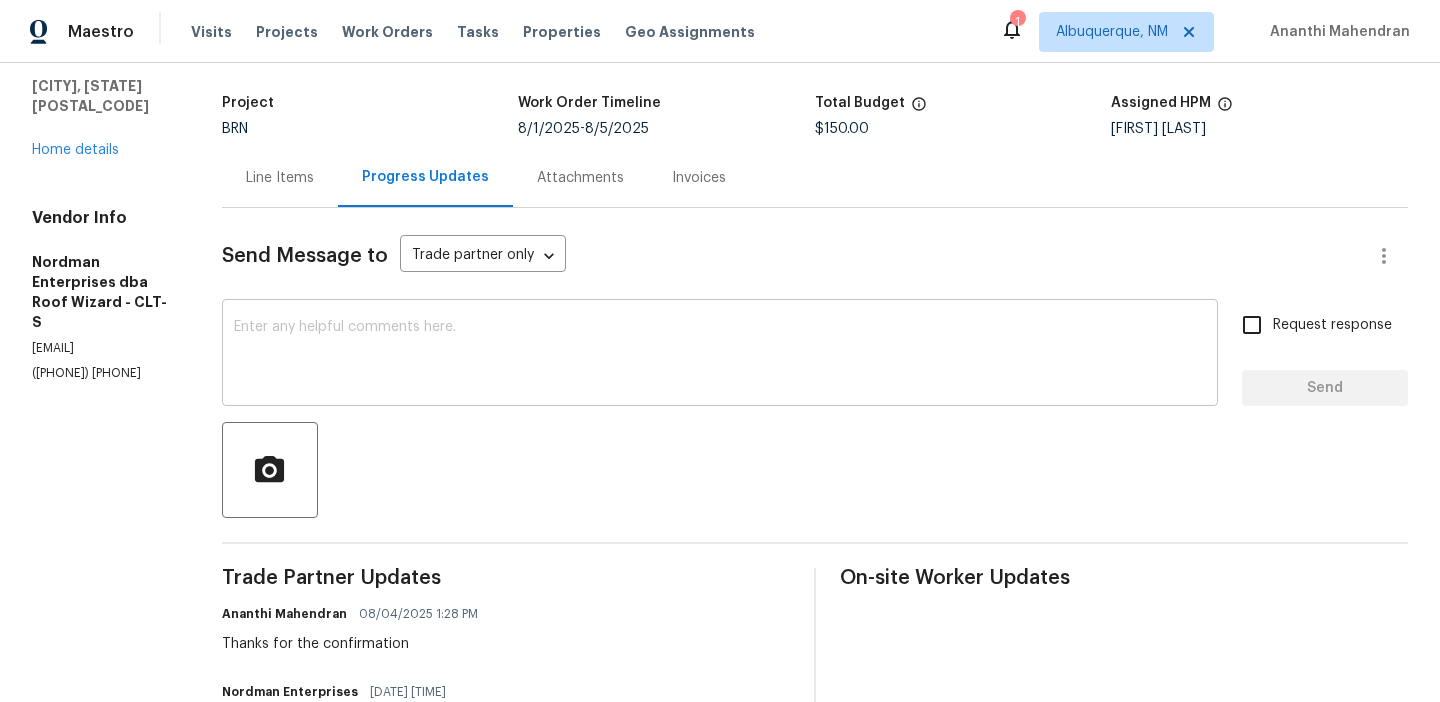 click at bounding box center [720, 355] 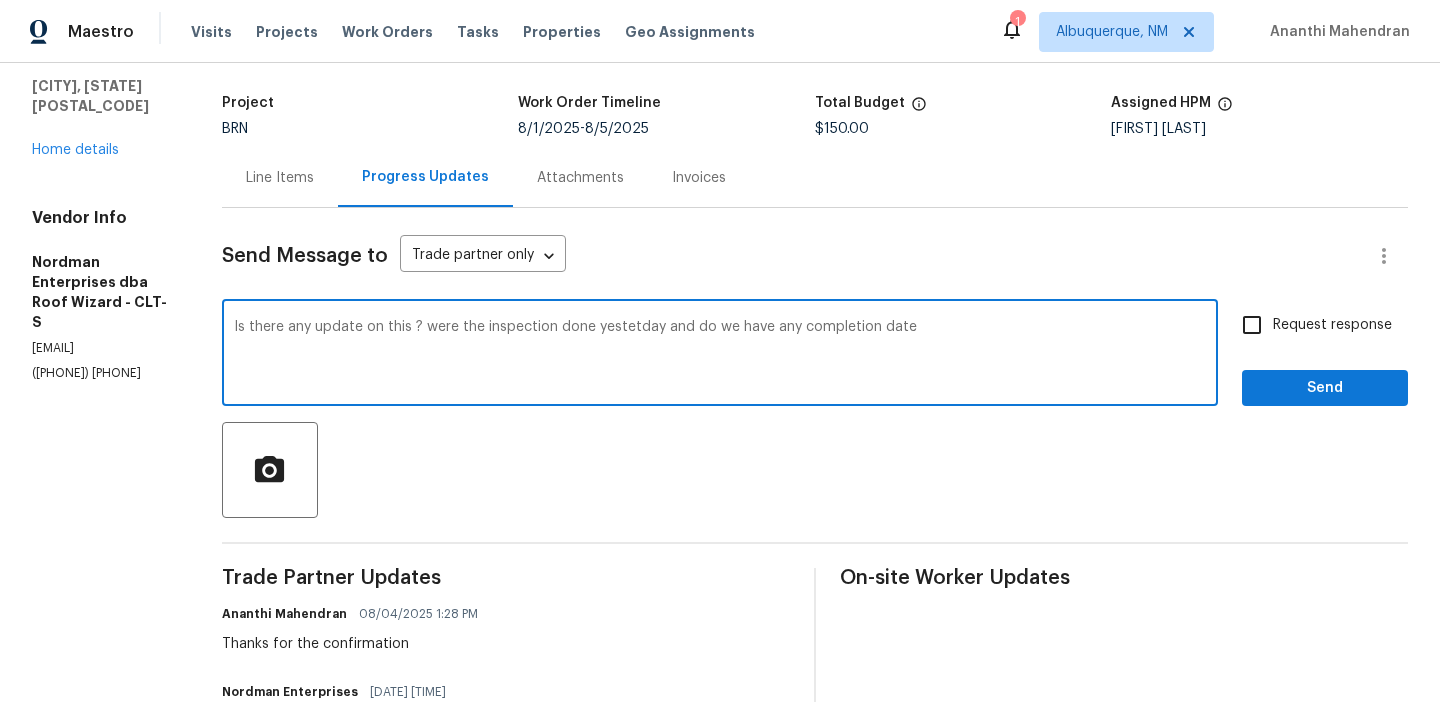 type on "Is there any update on this ? were the inspection done yestetday and do we have any completion date" 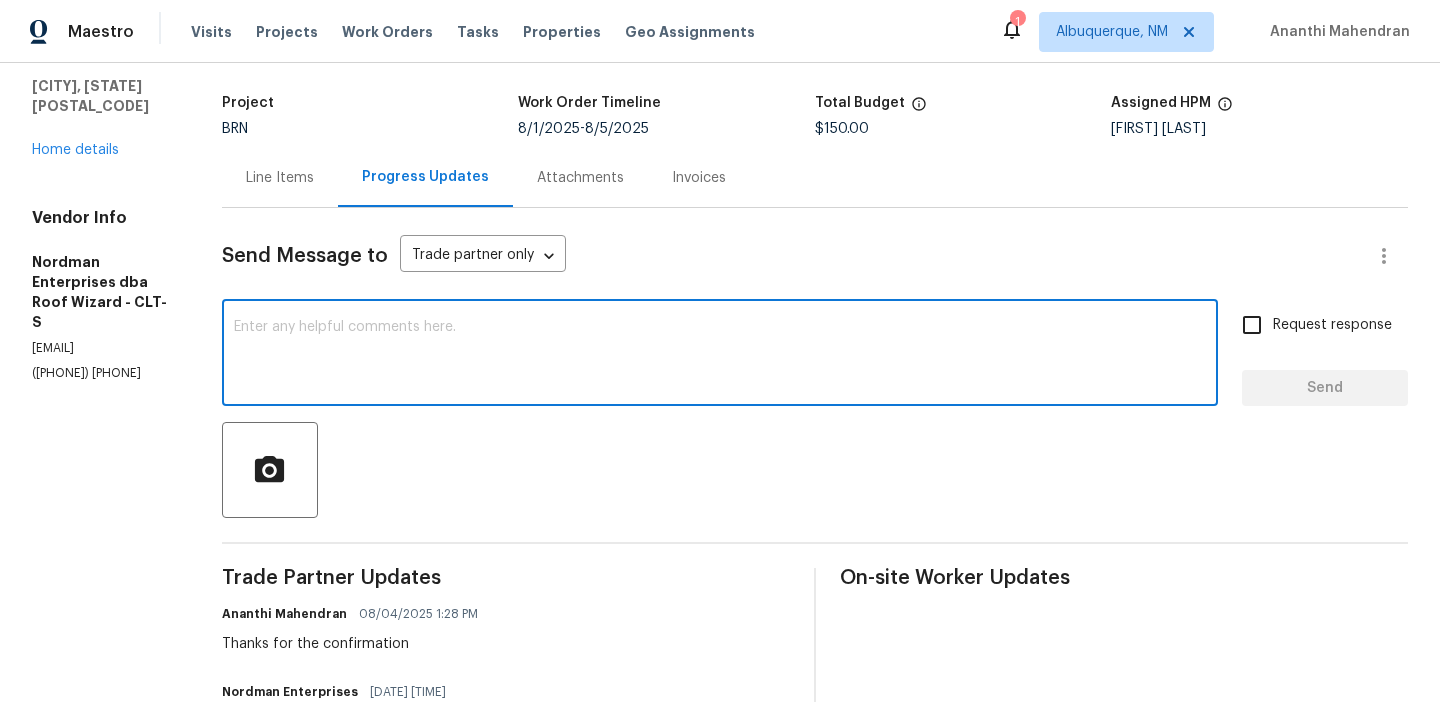 paste on "are there any updates? Was the inspection carried out yesterday, and do we have an estimated completion date?" 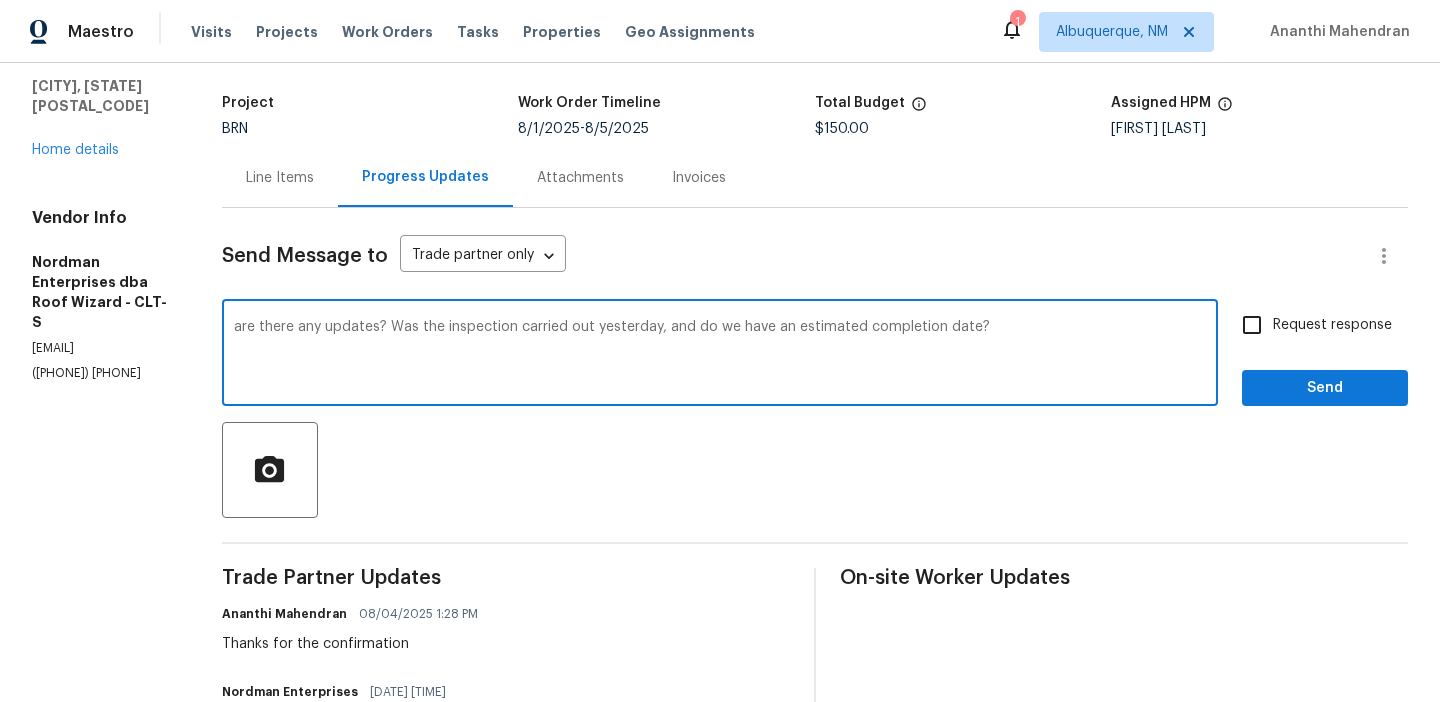 click on "are there any updates? Was the inspection carried out yesterday, and do we have an estimated completion date?" at bounding box center (720, 355) 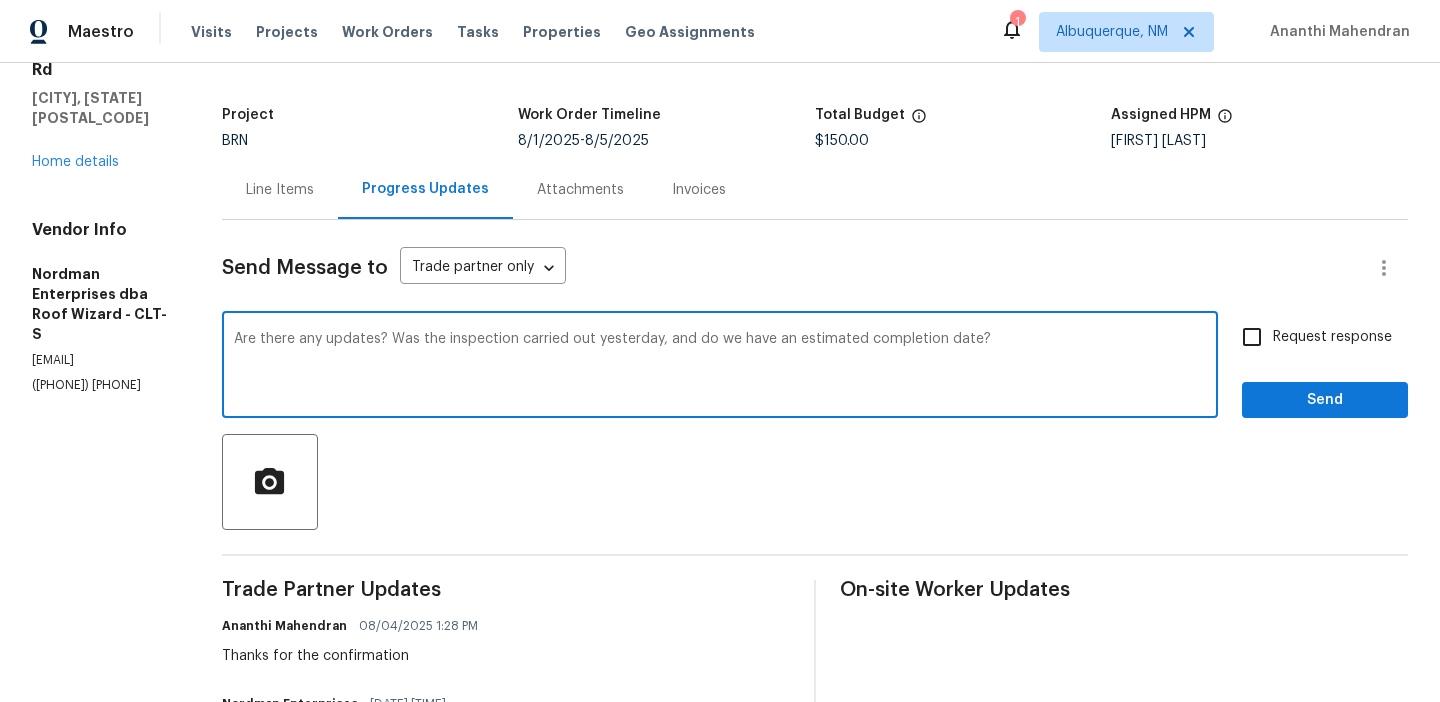 scroll, scrollTop: 127, scrollLeft: 0, axis: vertical 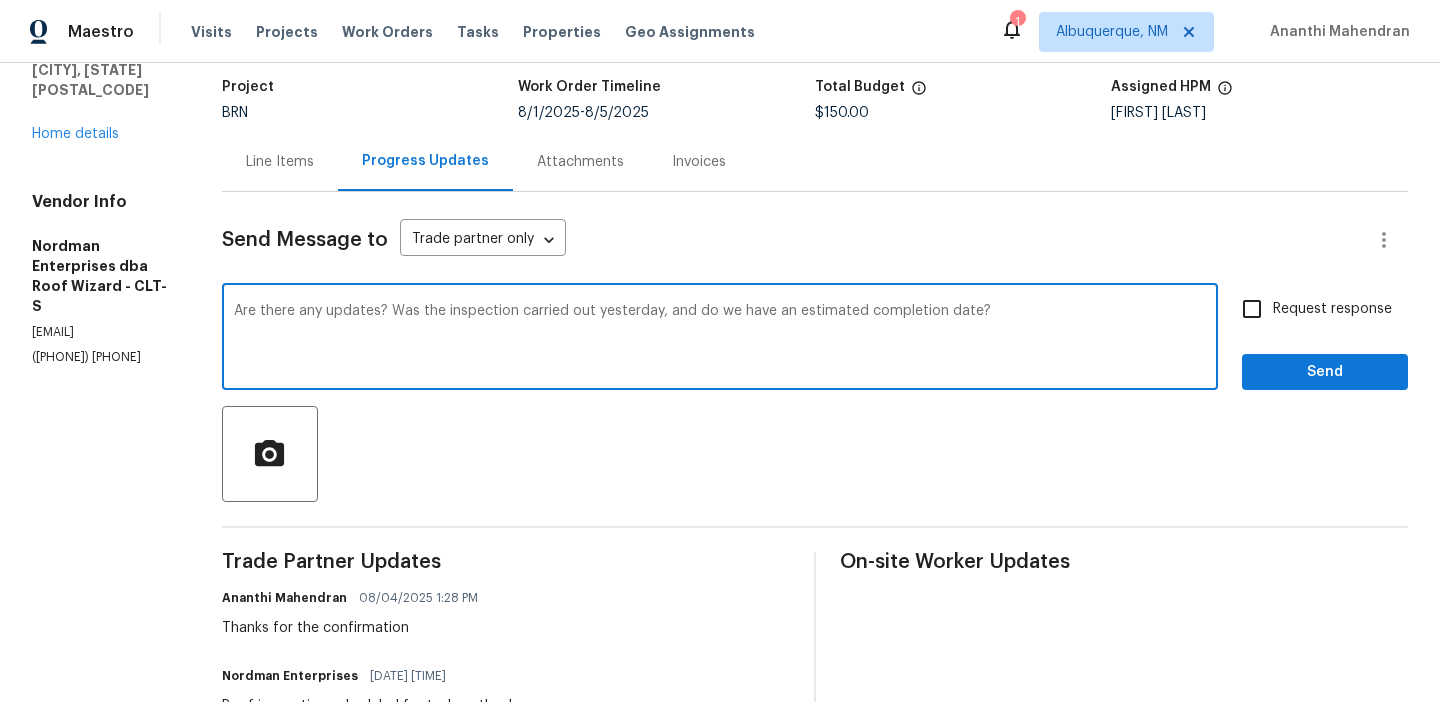 type on "Are there any updates? Was the inspection carried out yesterday, and do we have an estimated completion date?" 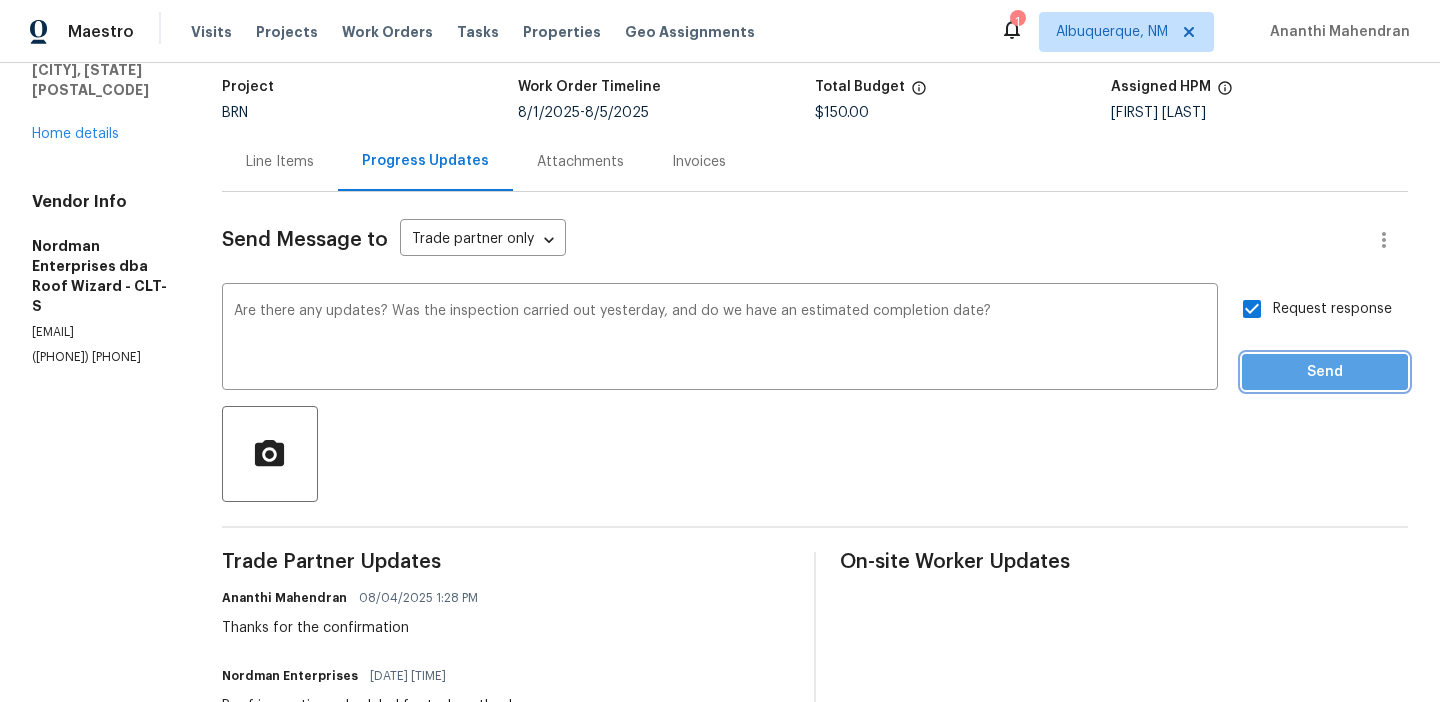 click on "Send" at bounding box center (1325, 372) 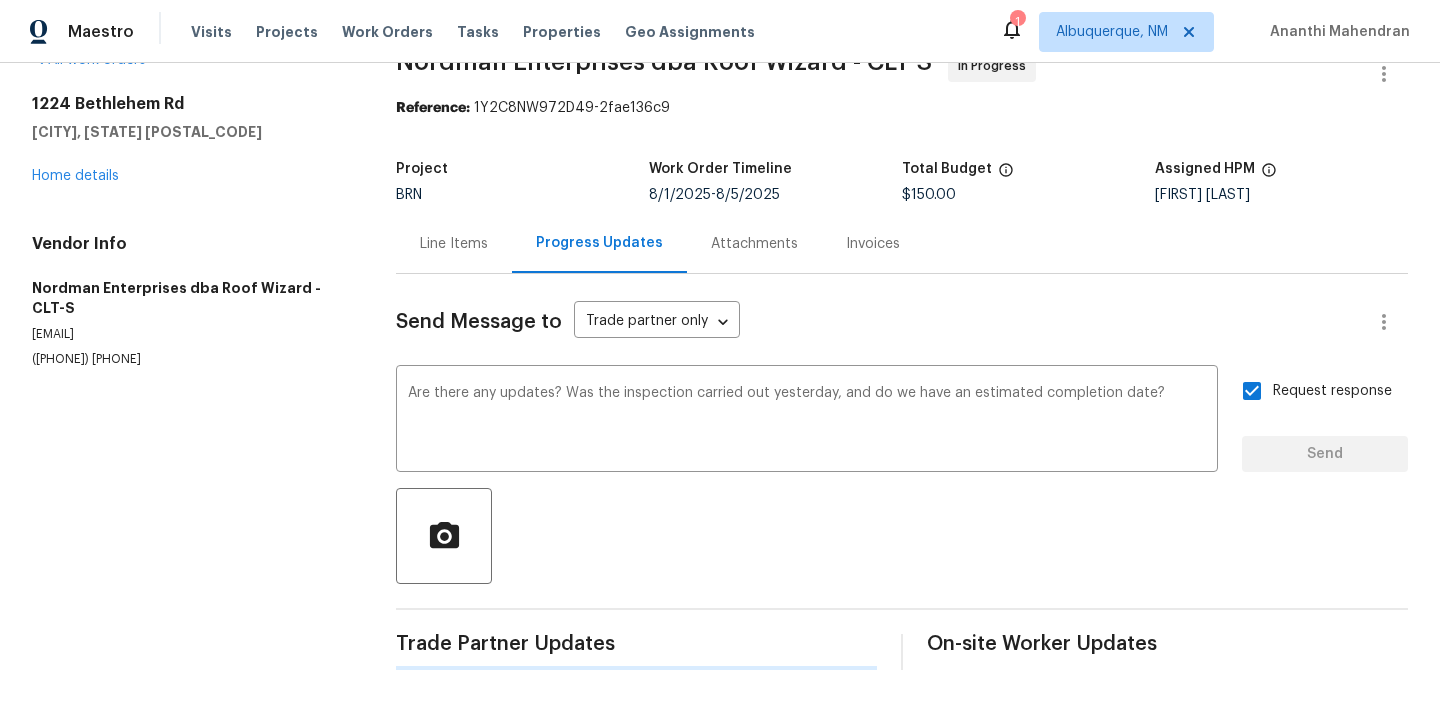 scroll, scrollTop: 0, scrollLeft: 0, axis: both 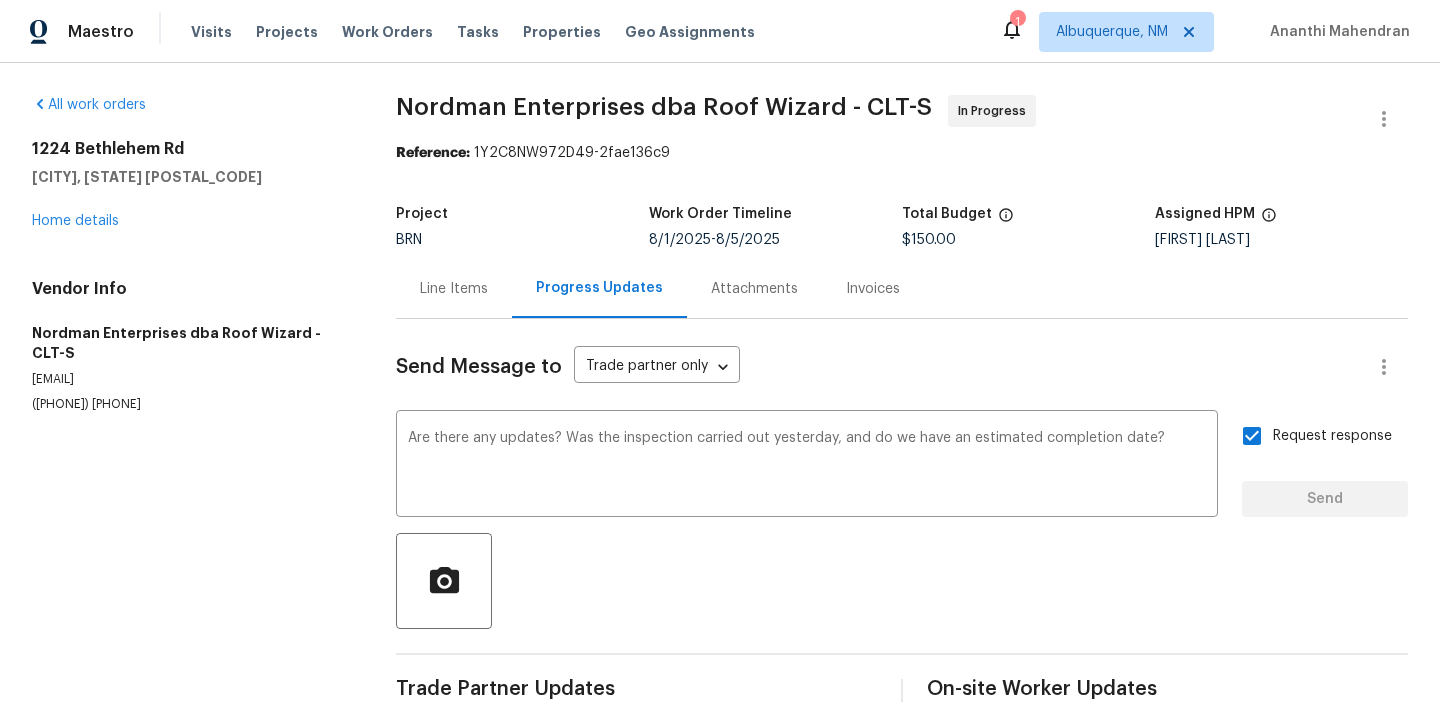 type 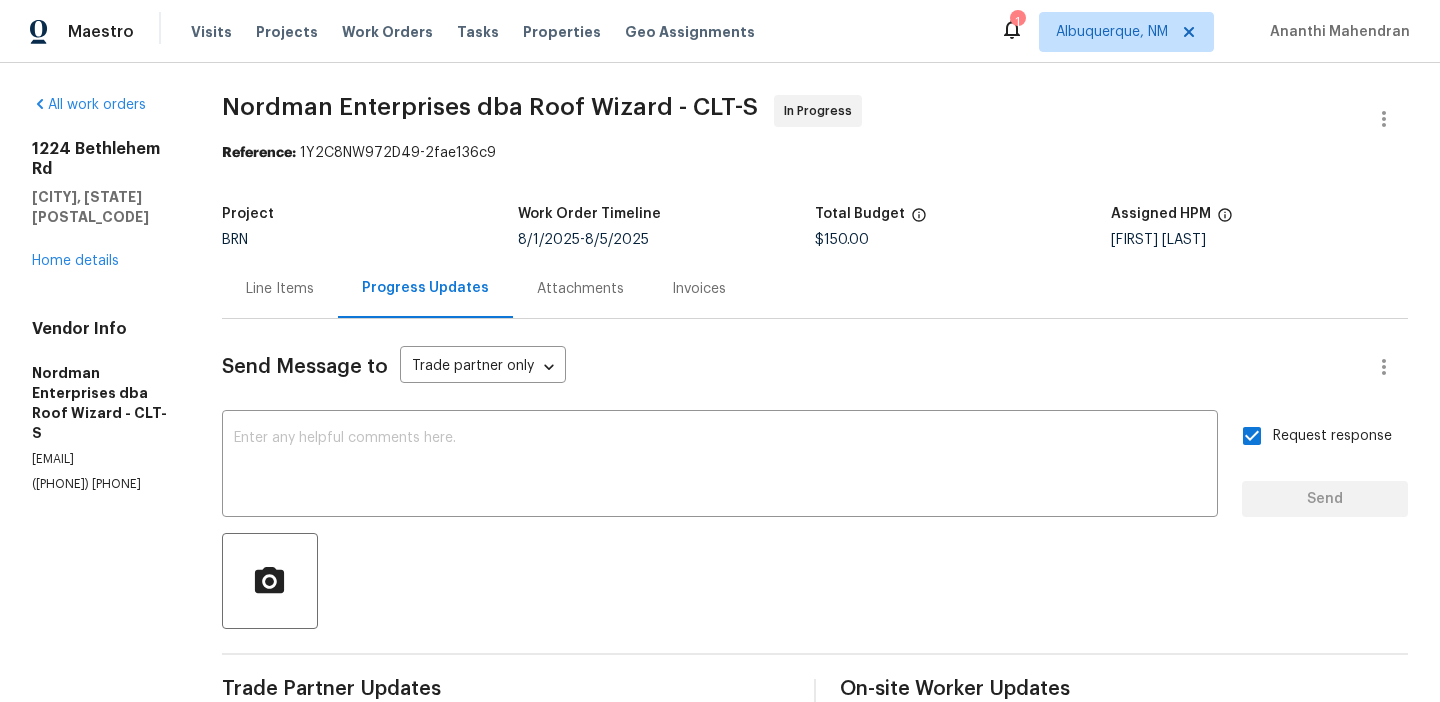 click on "caitlin@roofwizard.com" at bounding box center (103, 459) 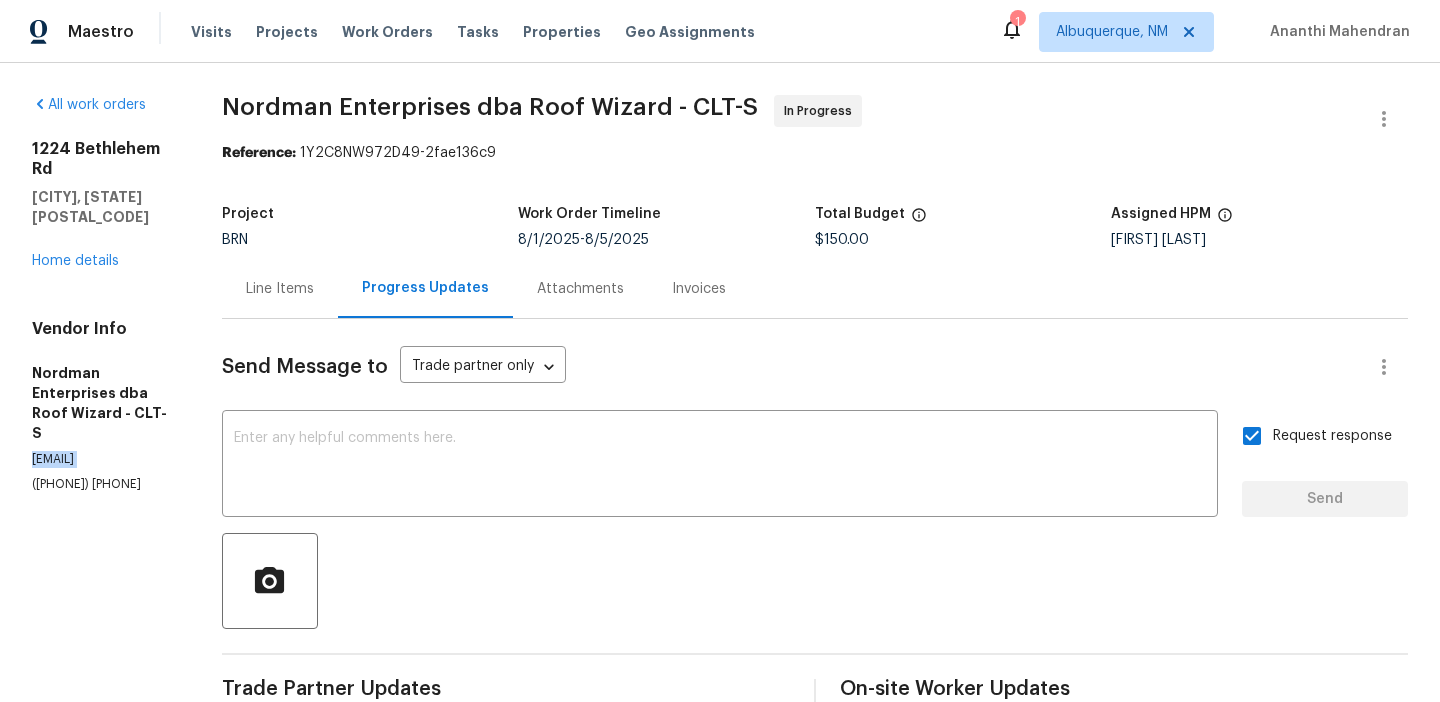 click on "caitlin@roofwizard.com" at bounding box center (103, 459) 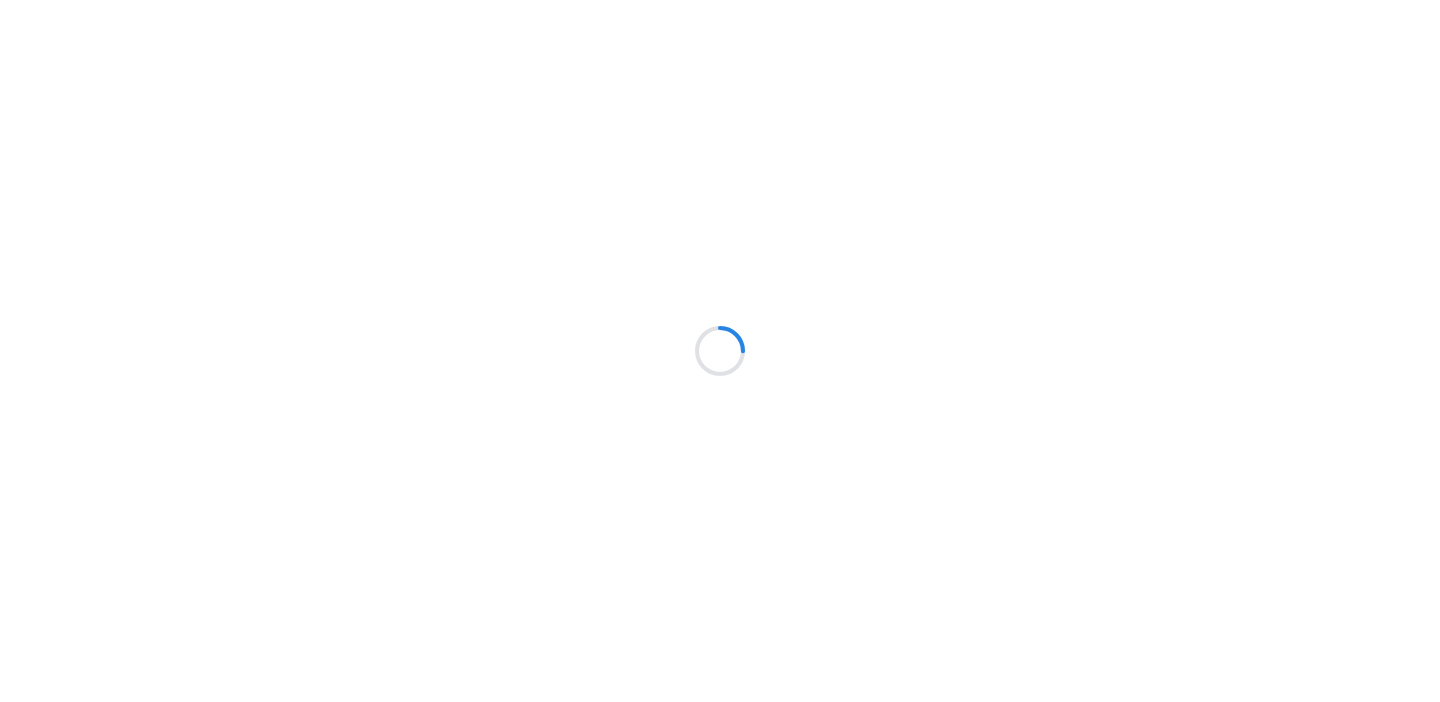 scroll, scrollTop: 0, scrollLeft: 0, axis: both 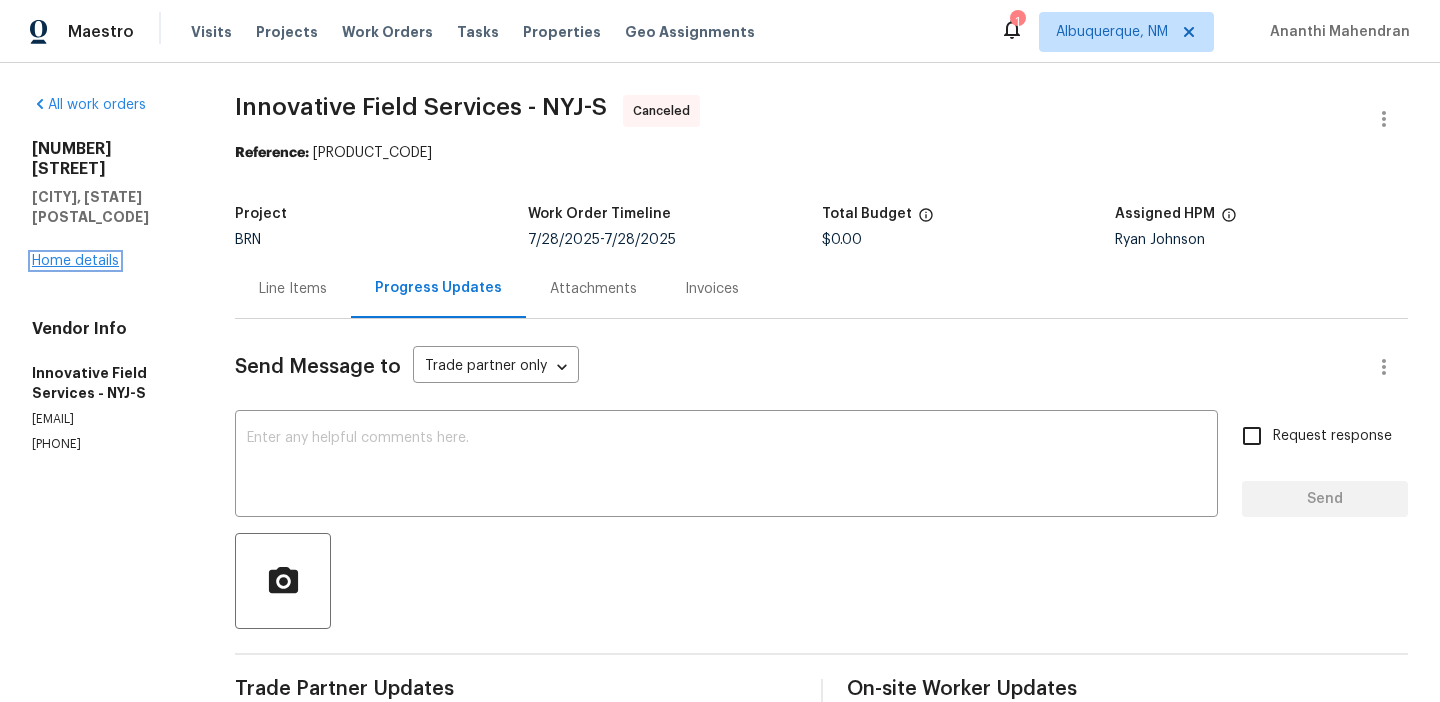 click on "Home details" at bounding box center (75, 261) 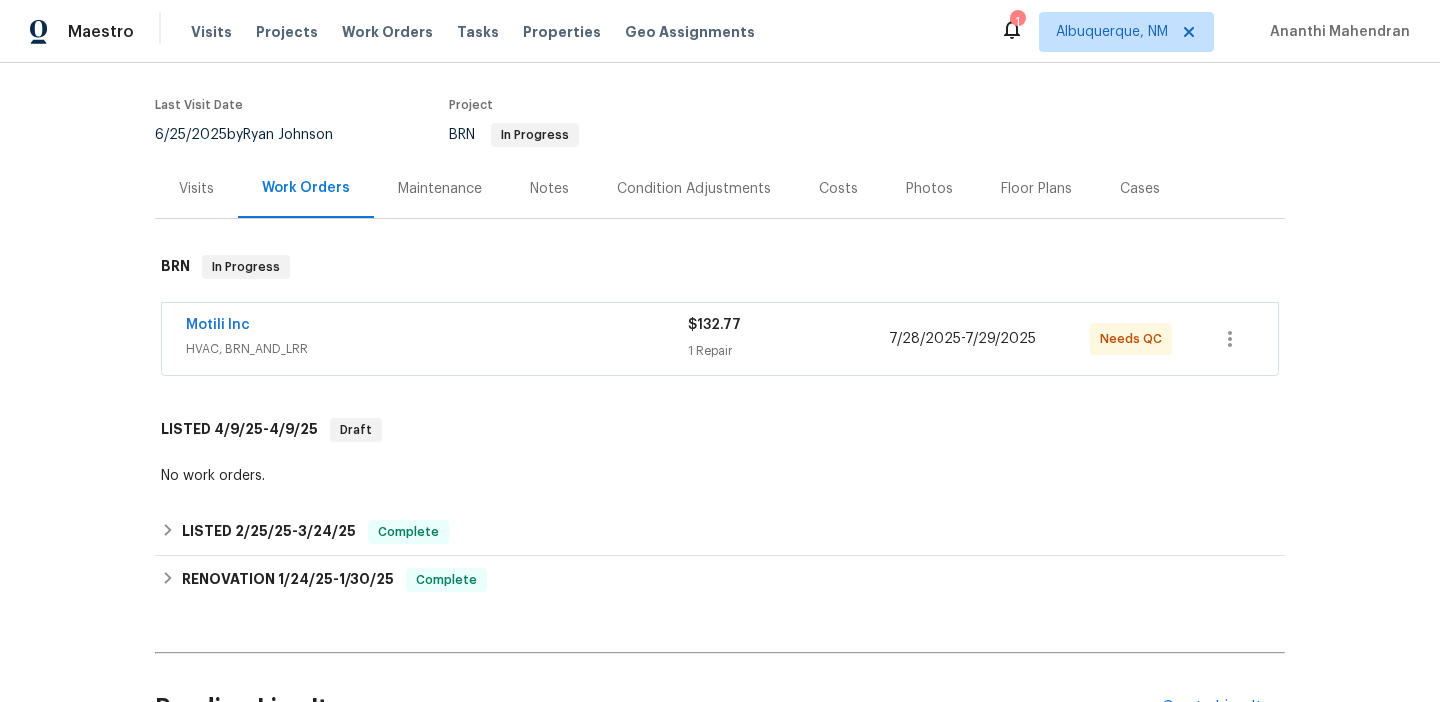 scroll, scrollTop: 187, scrollLeft: 0, axis: vertical 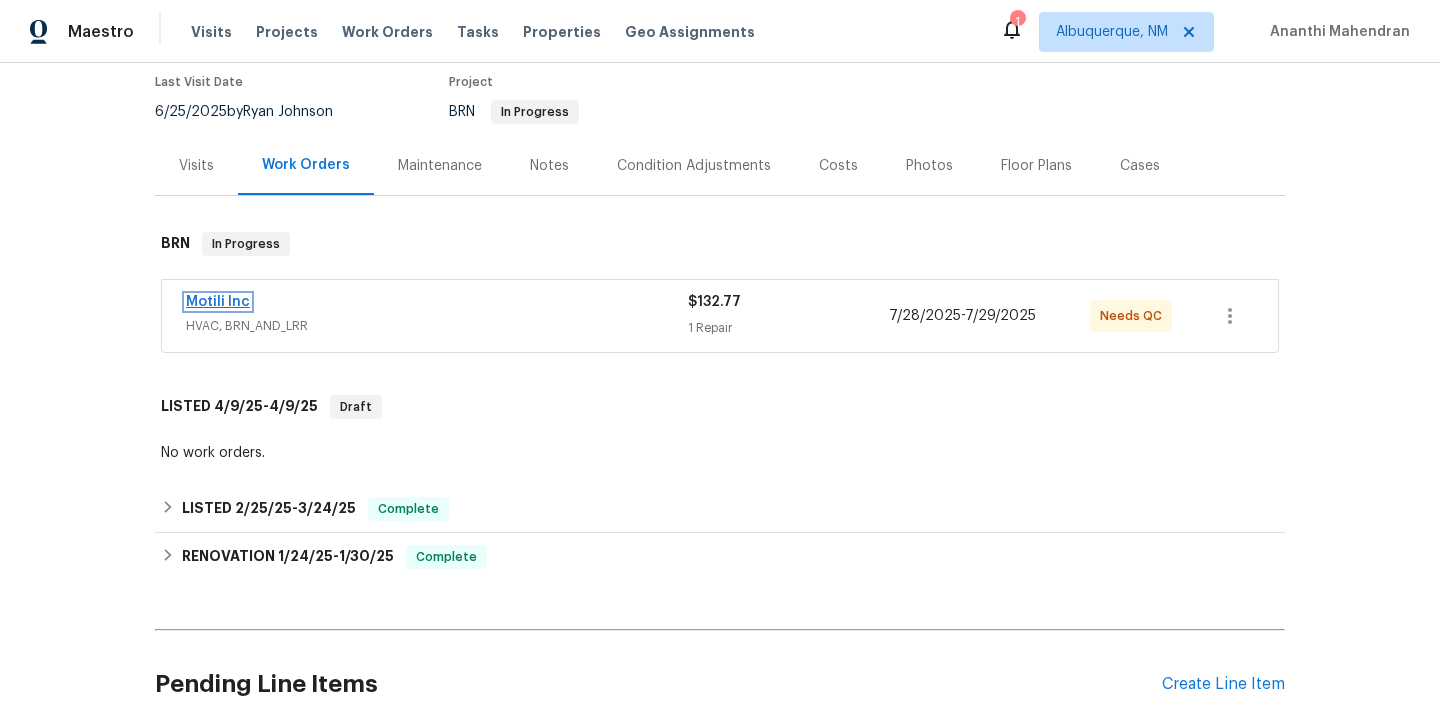 click on "Motili Inc" at bounding box center (218, 302) 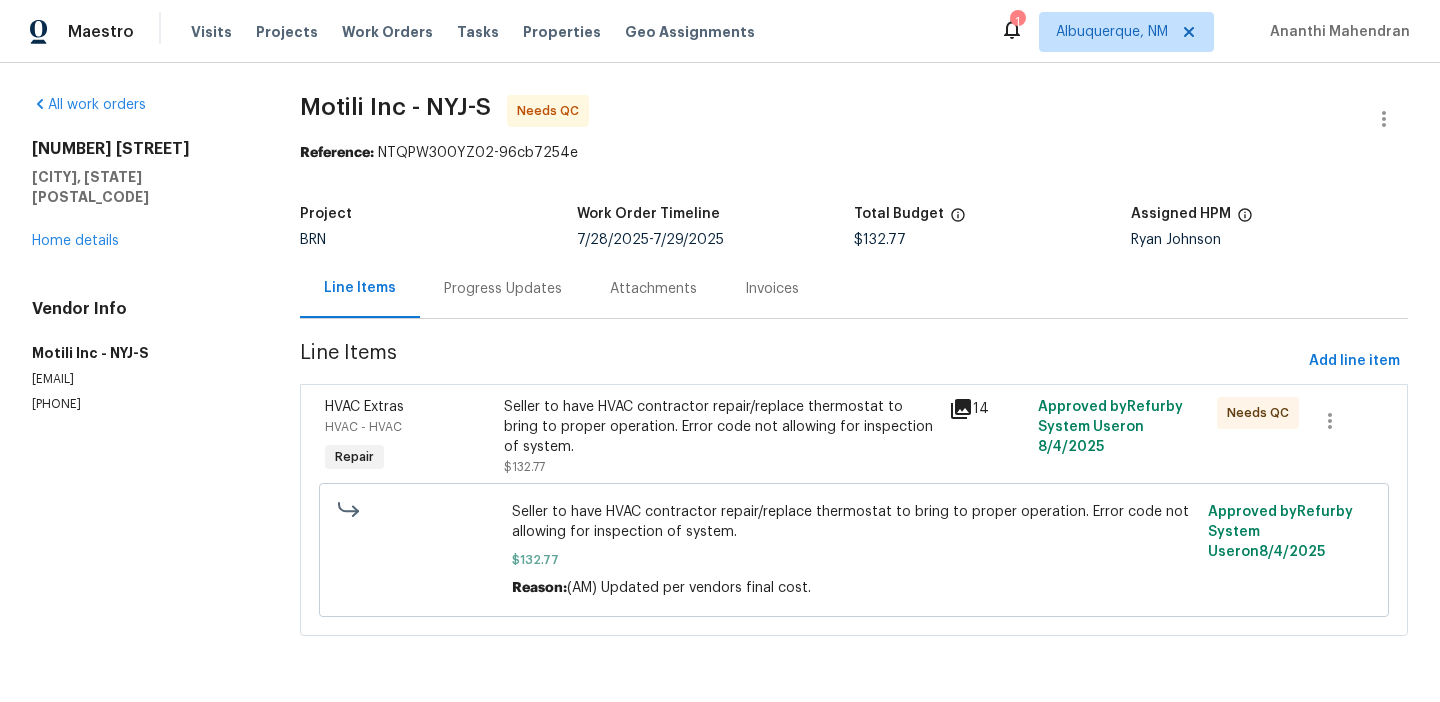 click on "Seller to have HVAC contractor repair/replace thermostat to bring to proper operation. Error code not allowing for inspection of system." at bounding box center (721, 427) 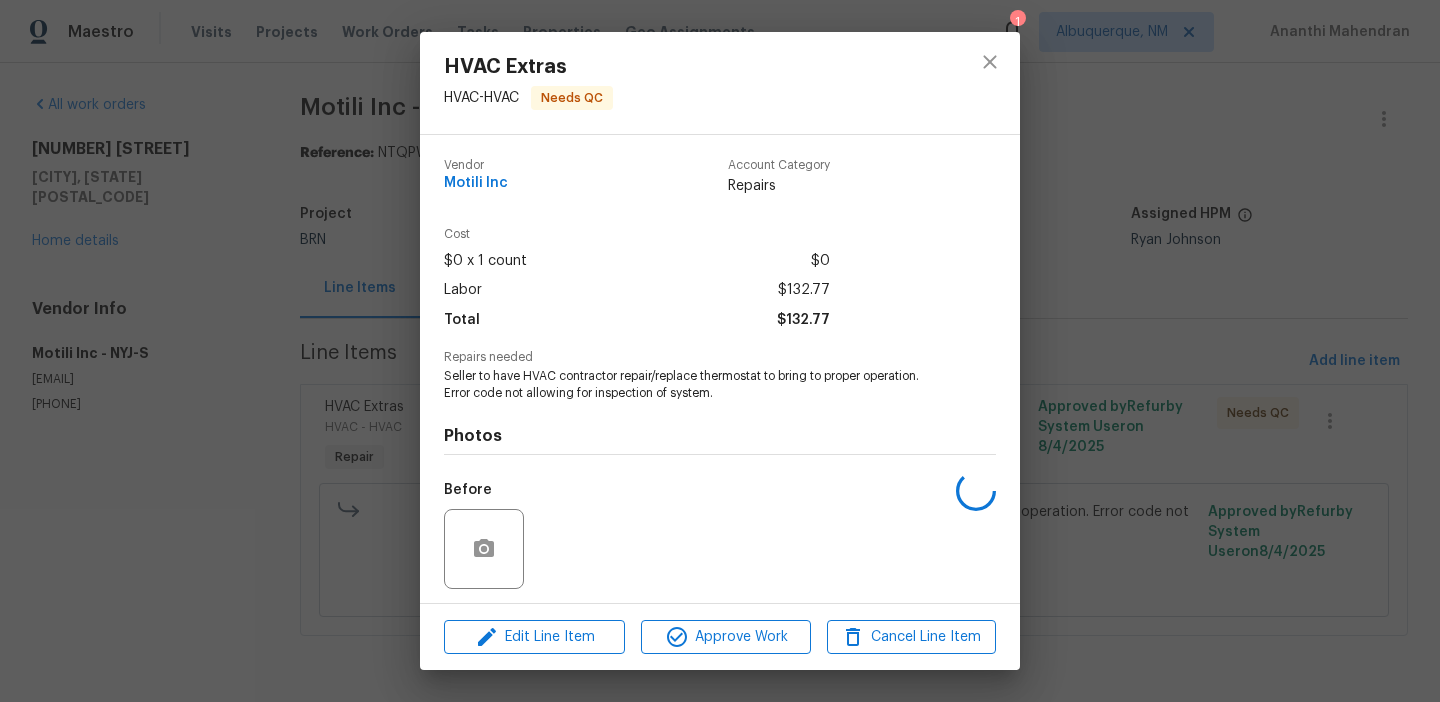 scroll, scrollTop: 136, scrollLeft: 0, axis: vertical 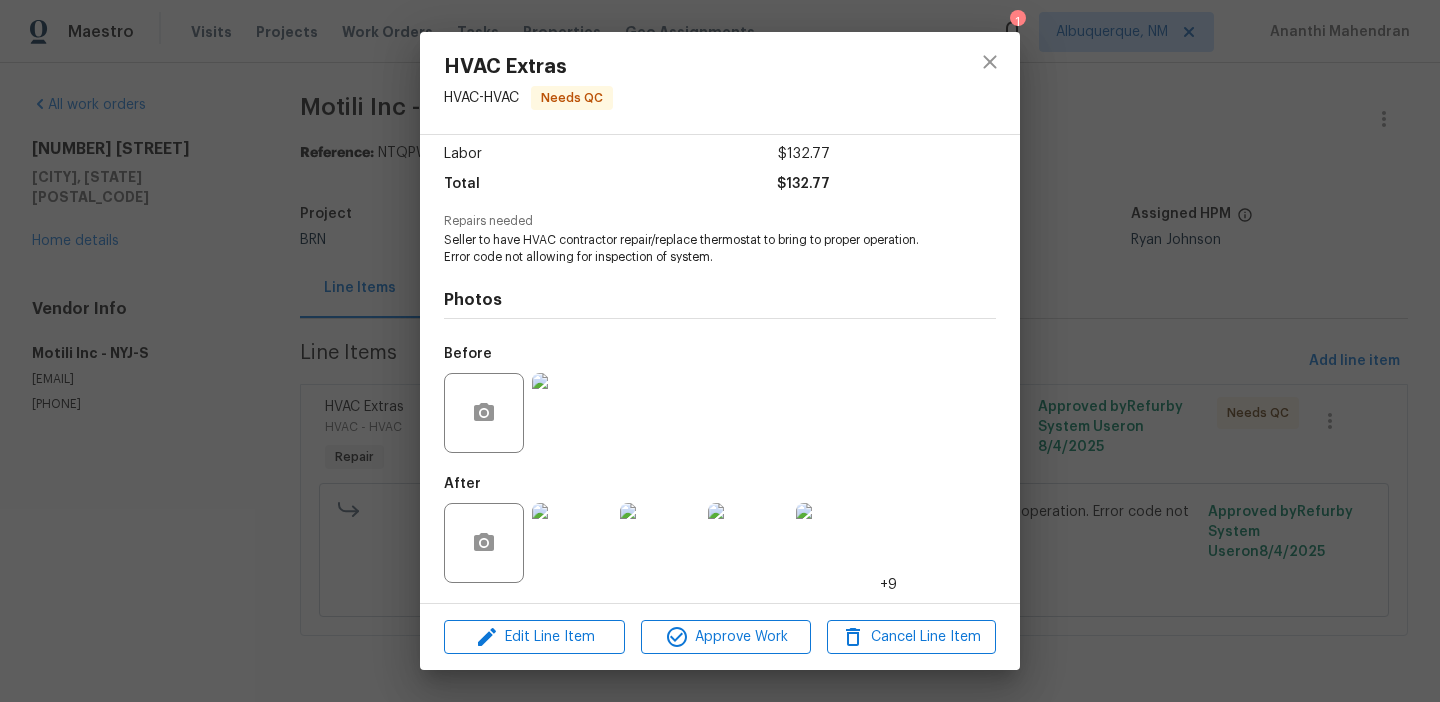 click at bounding box center [572, 543] 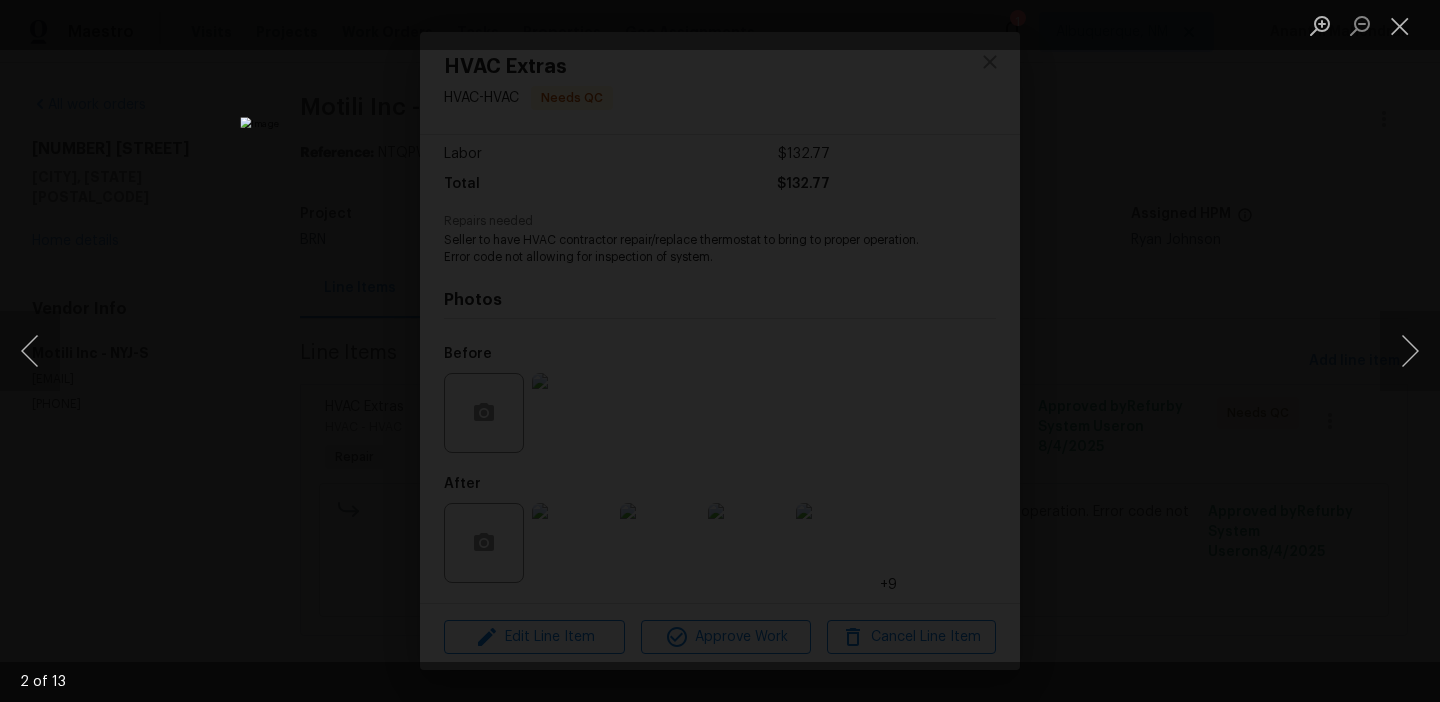 click at bounding box center (720, 351) 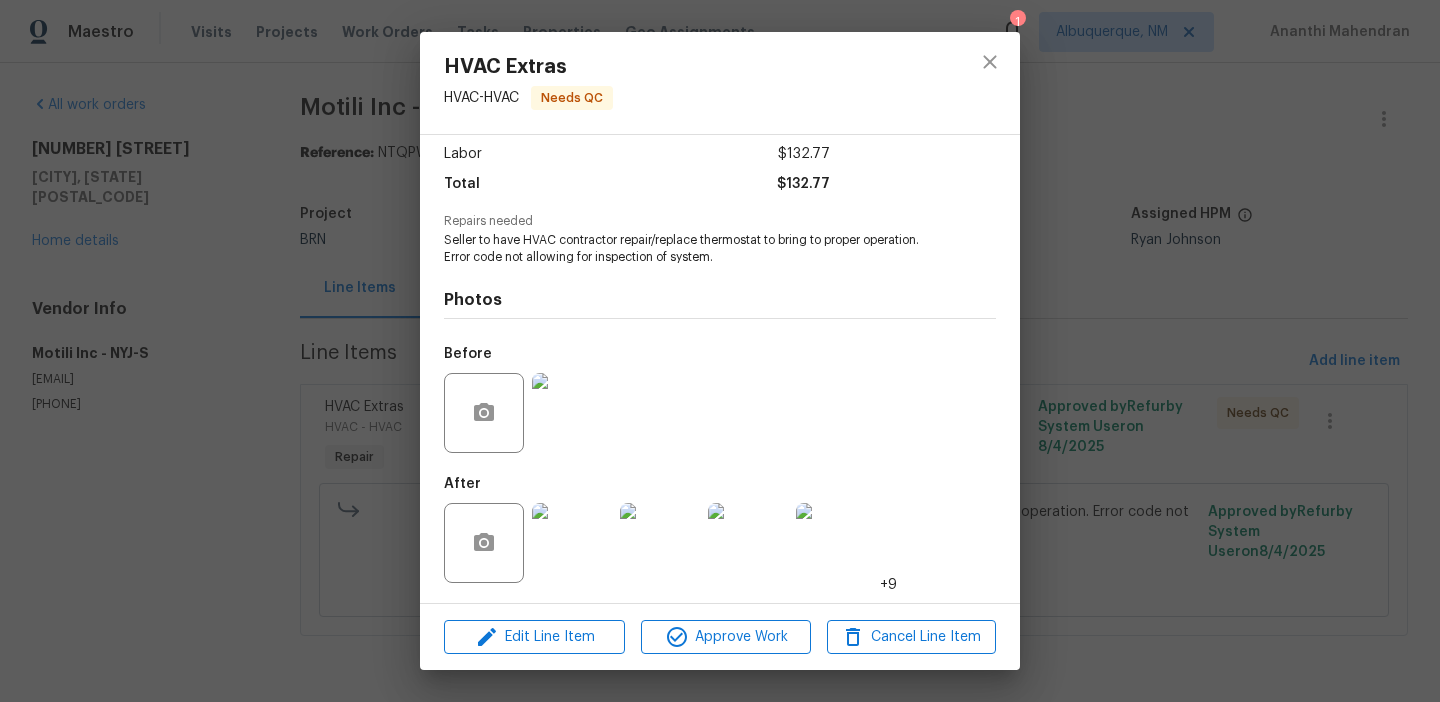 click on "Seller to have HVAC contractor repair/replace thermostat to bring to proper operation. Error code not allowing for inspection of system." at bounding box center [692, 249] 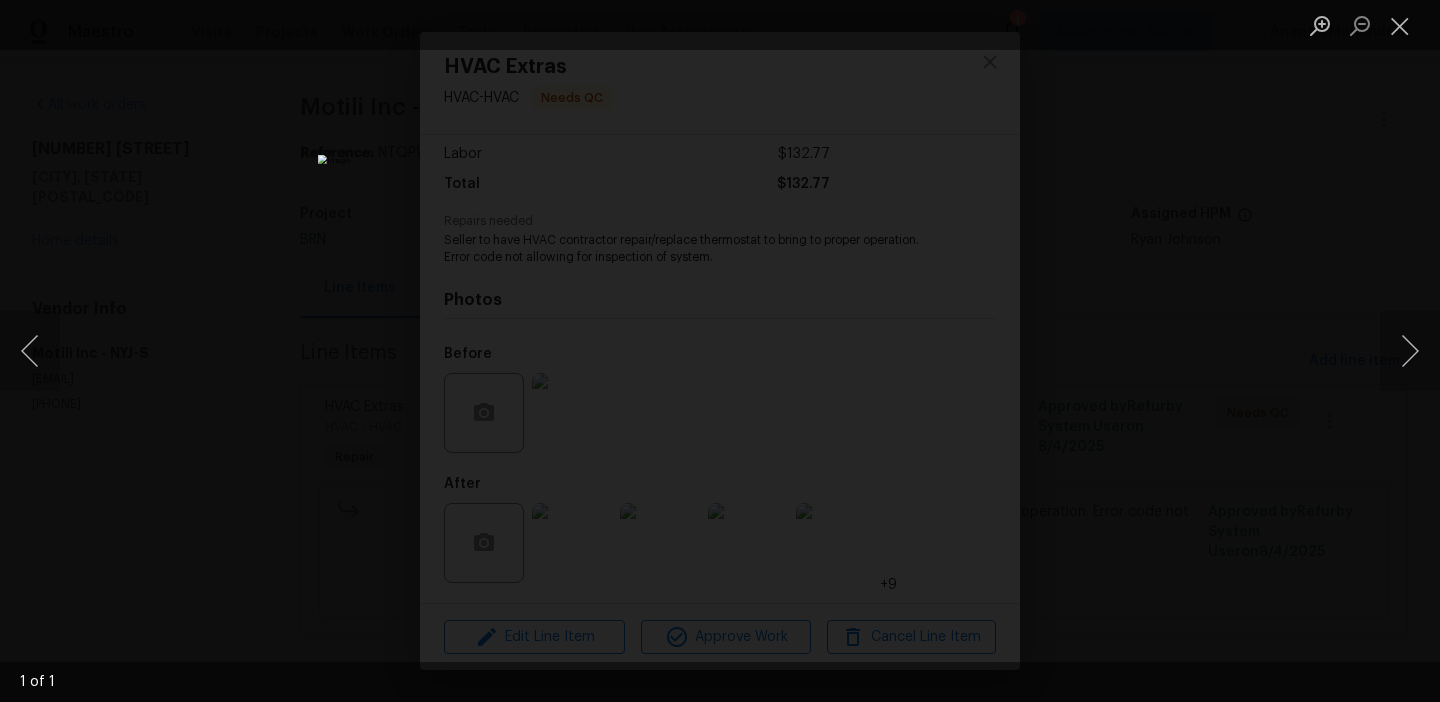 click at bounding box center [720, 351] 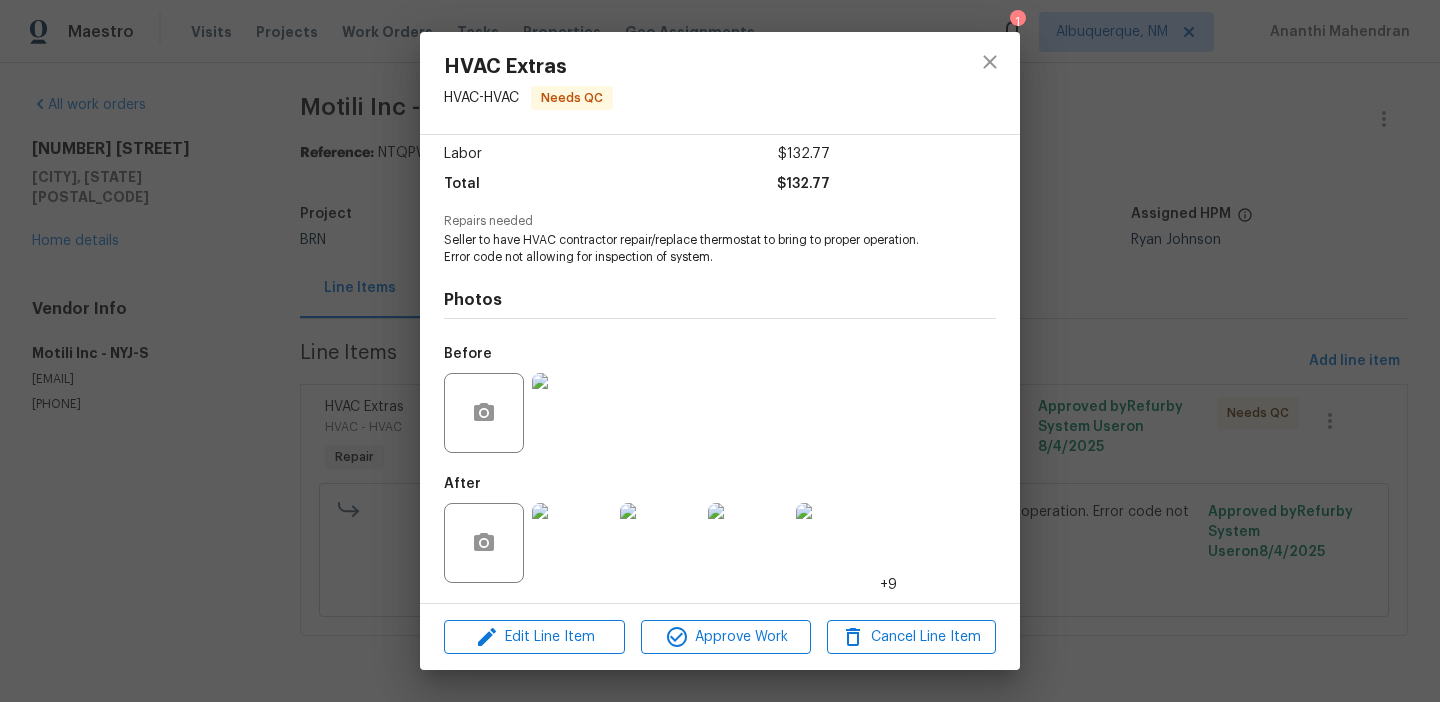 click at bounding box center [572, 543] 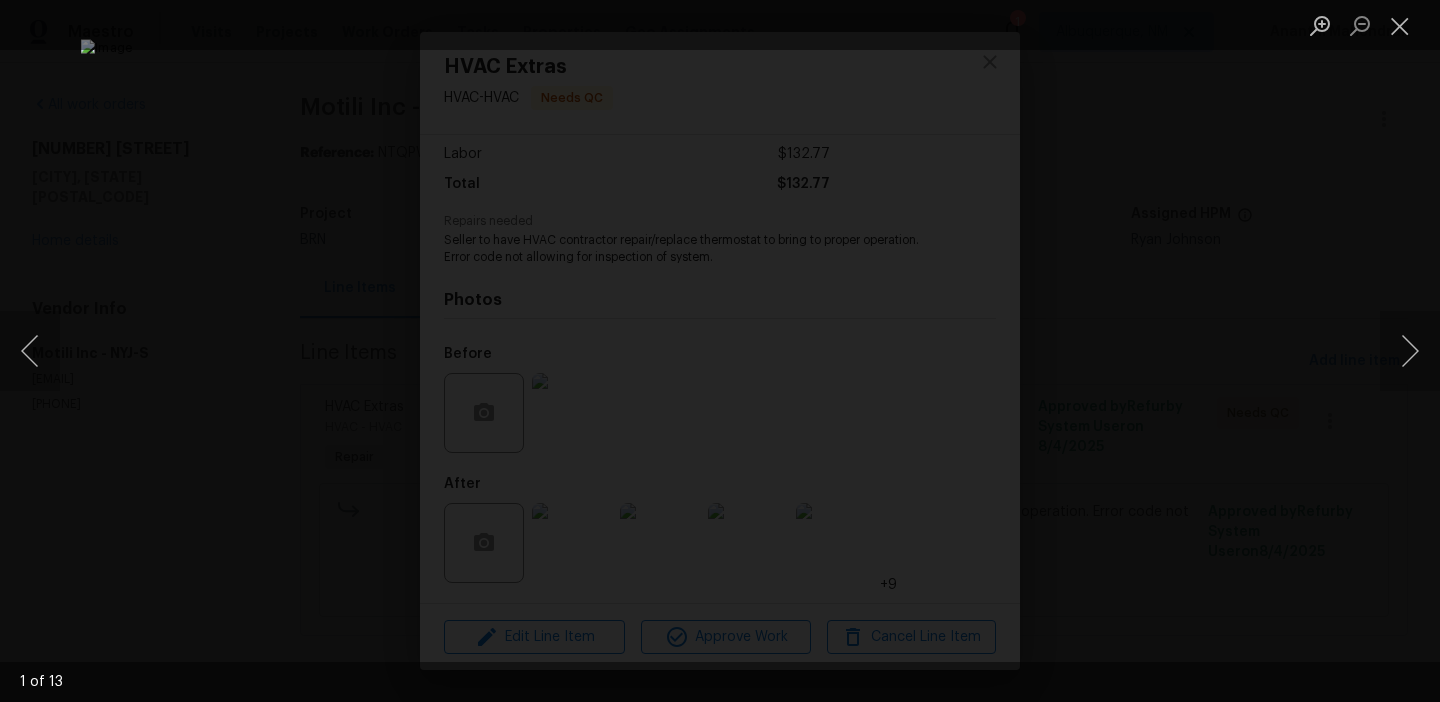 click at bounding box center [720, 351] 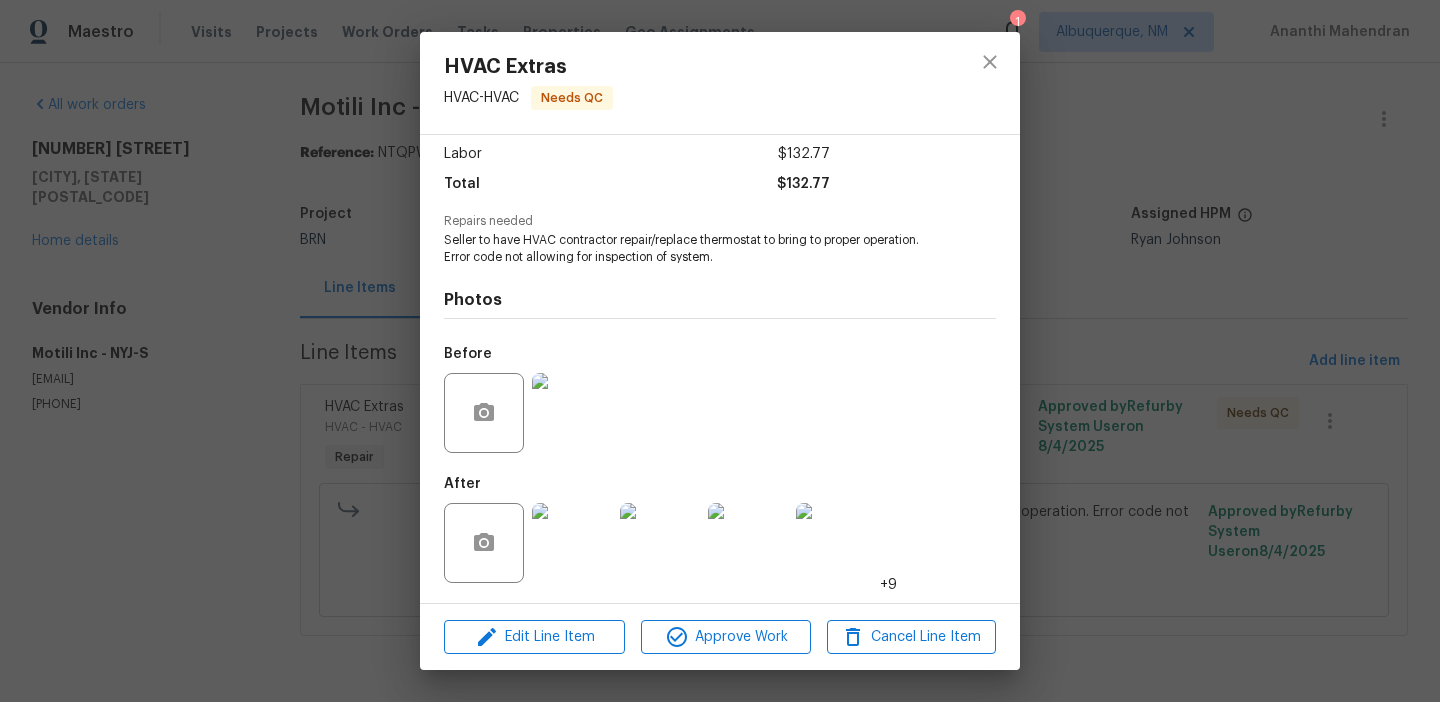 click on "Seller to have HVAC contractor repair/replace thermostat to bring to proper operation. Error code not allowing for inspection of system." at bounding box center (692, 249) 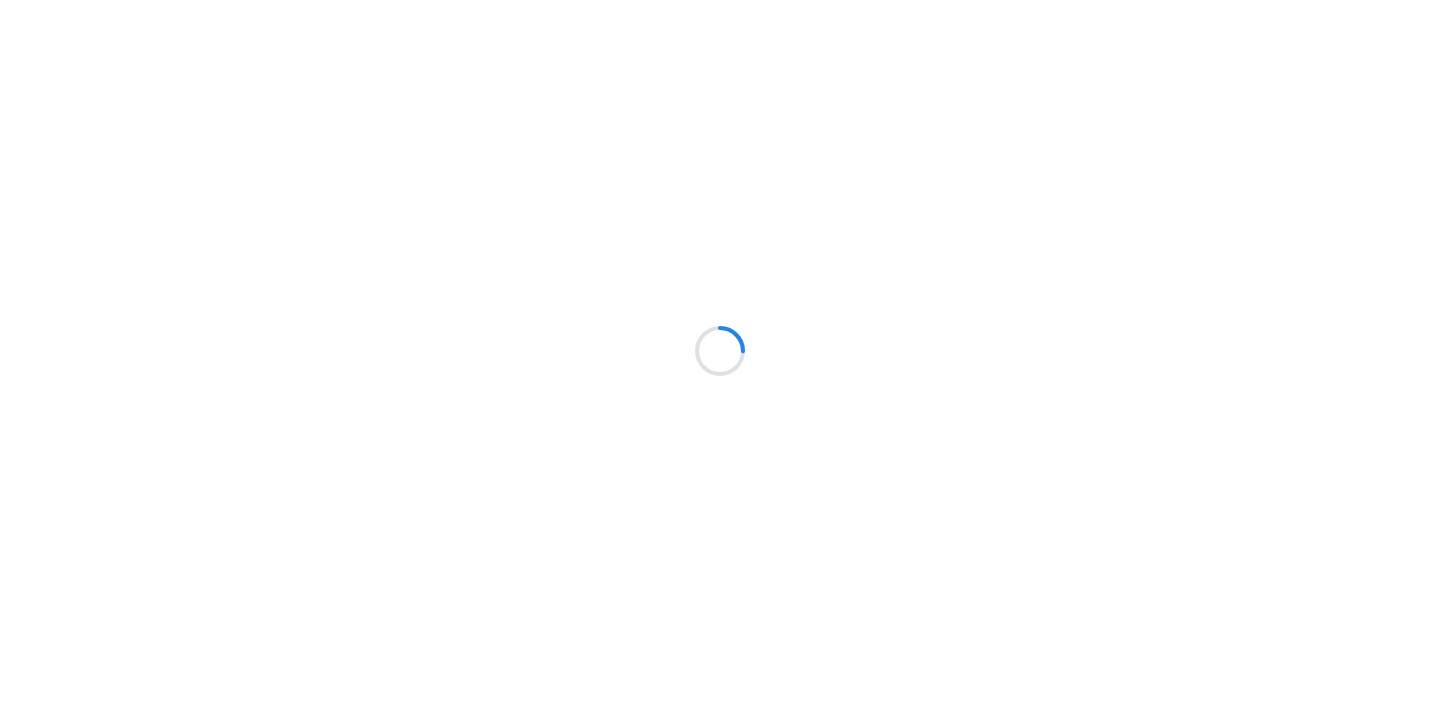 scroll, scrollTop: 0, scrollLeft: 0, axis: both 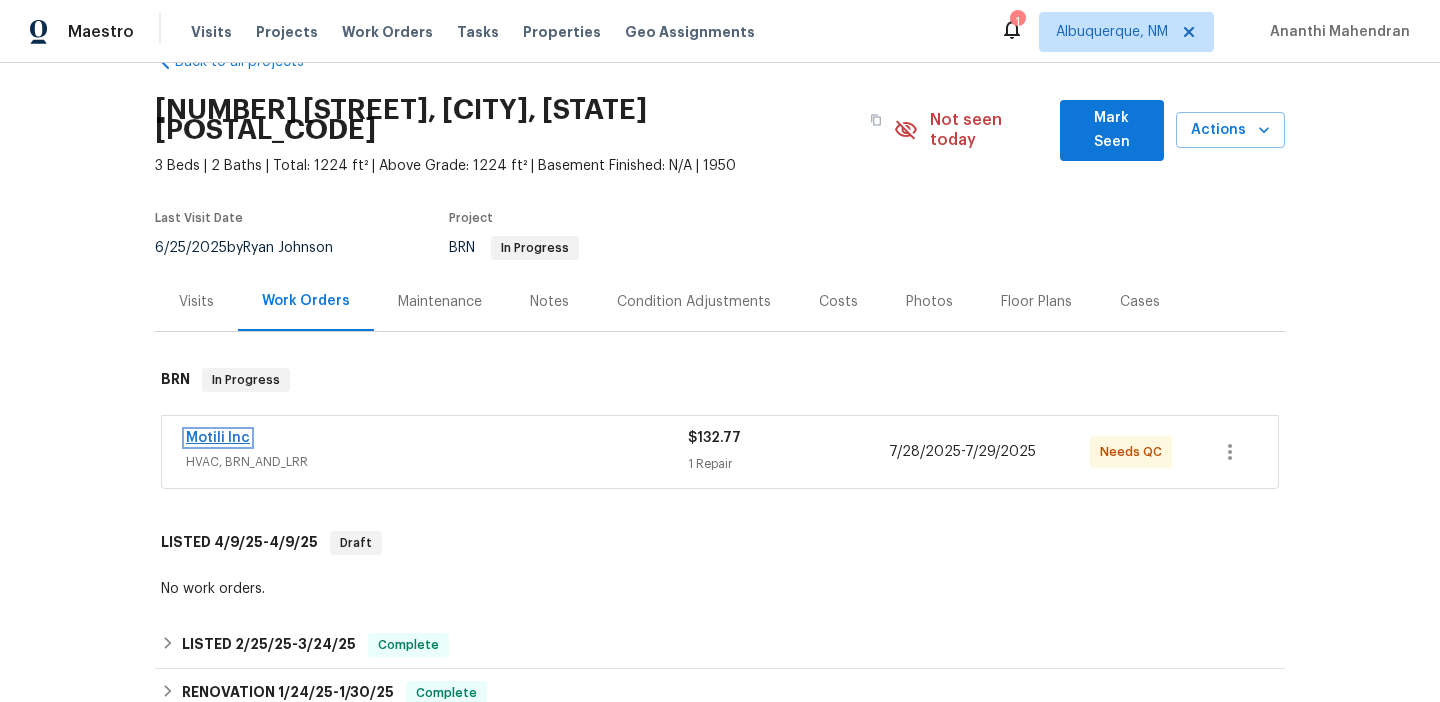 click on "Motili Inc" at bounding box center [218, 438] 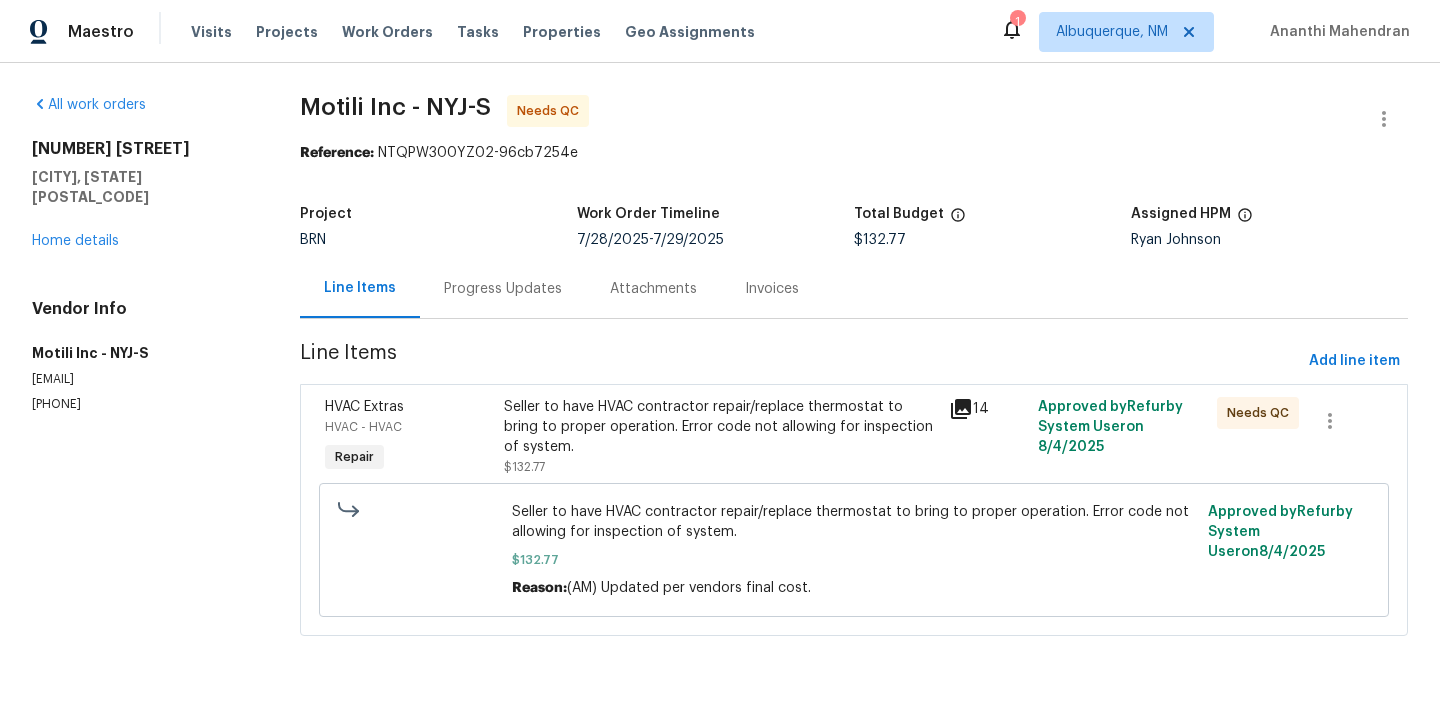 click on "Seller to have HVAC contractor repair/replace thermostat to bring to proper operation. Error code not allowing for inspection of system." at bounding box center [721, 427] 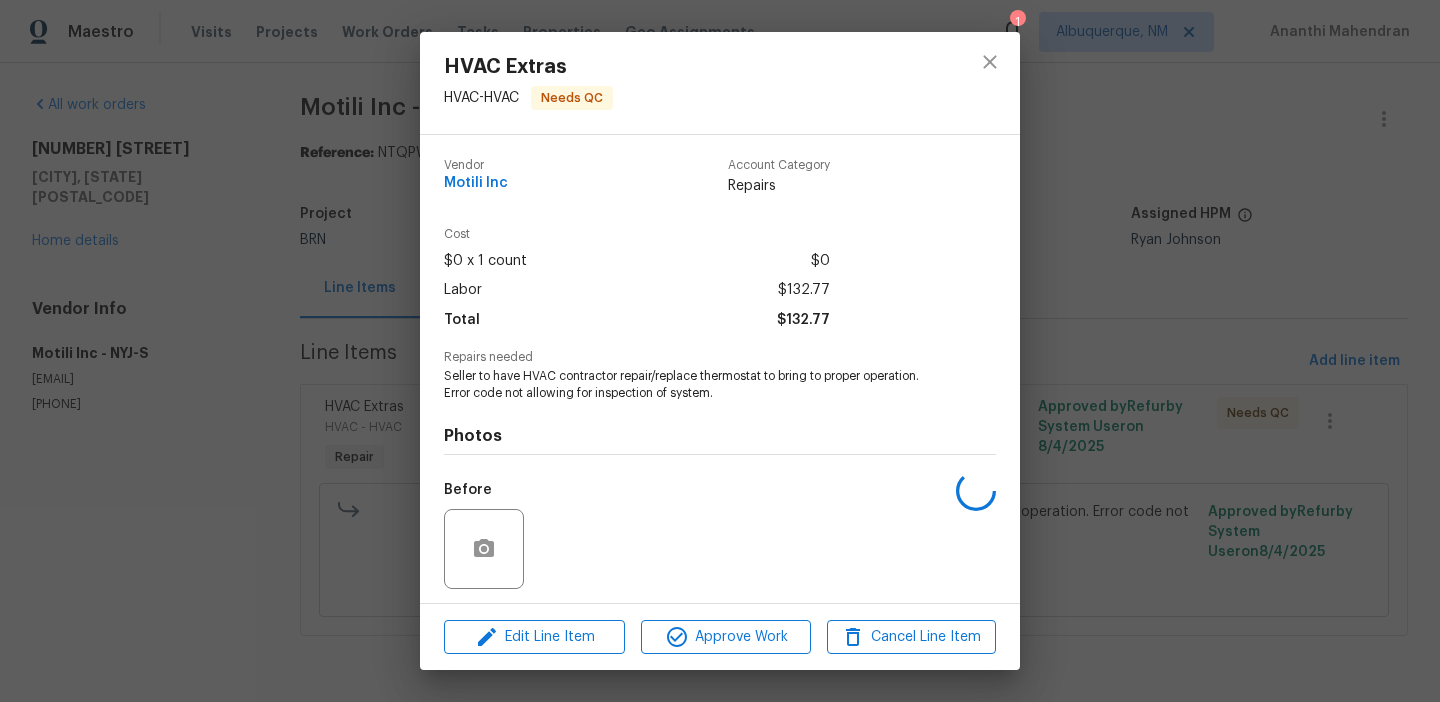 scroll, scrollTop: 136, scrollLeft: 0, axis: vertical 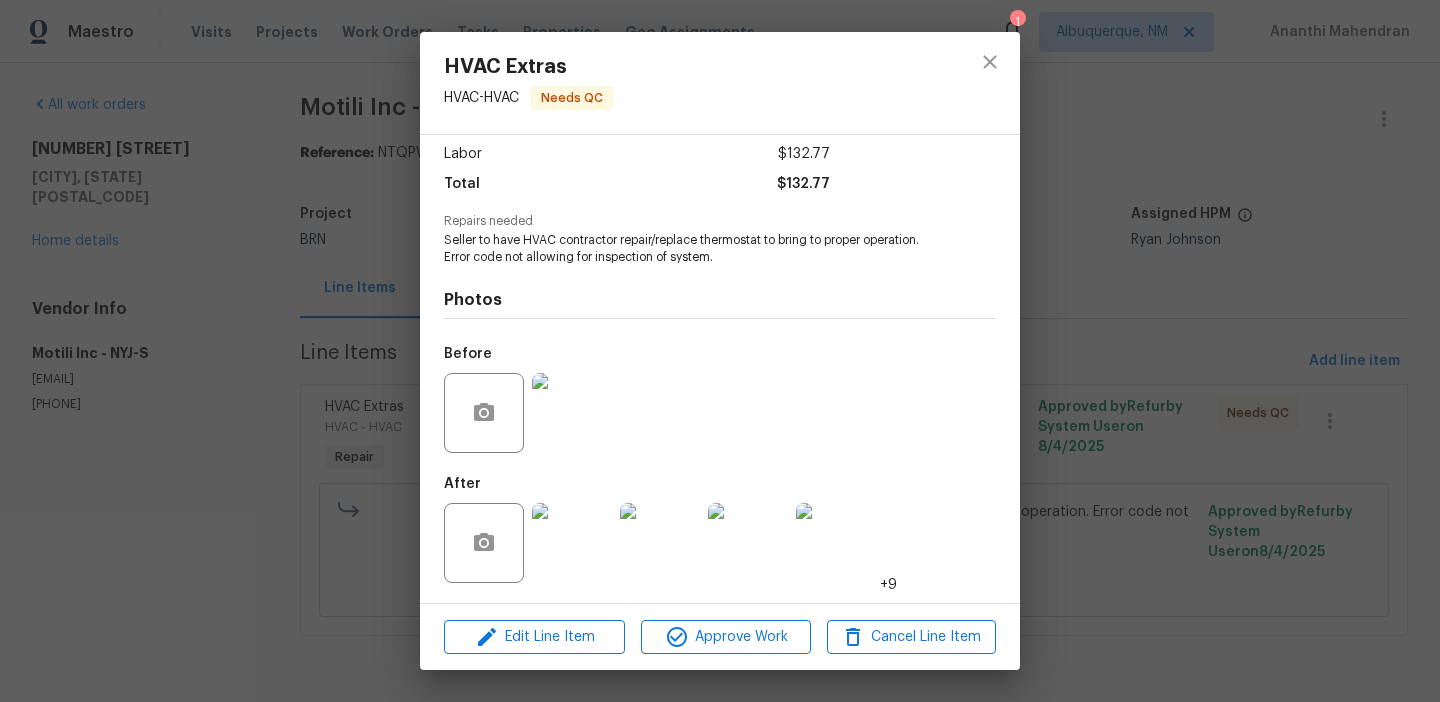 click at bounding box center [572, 413] 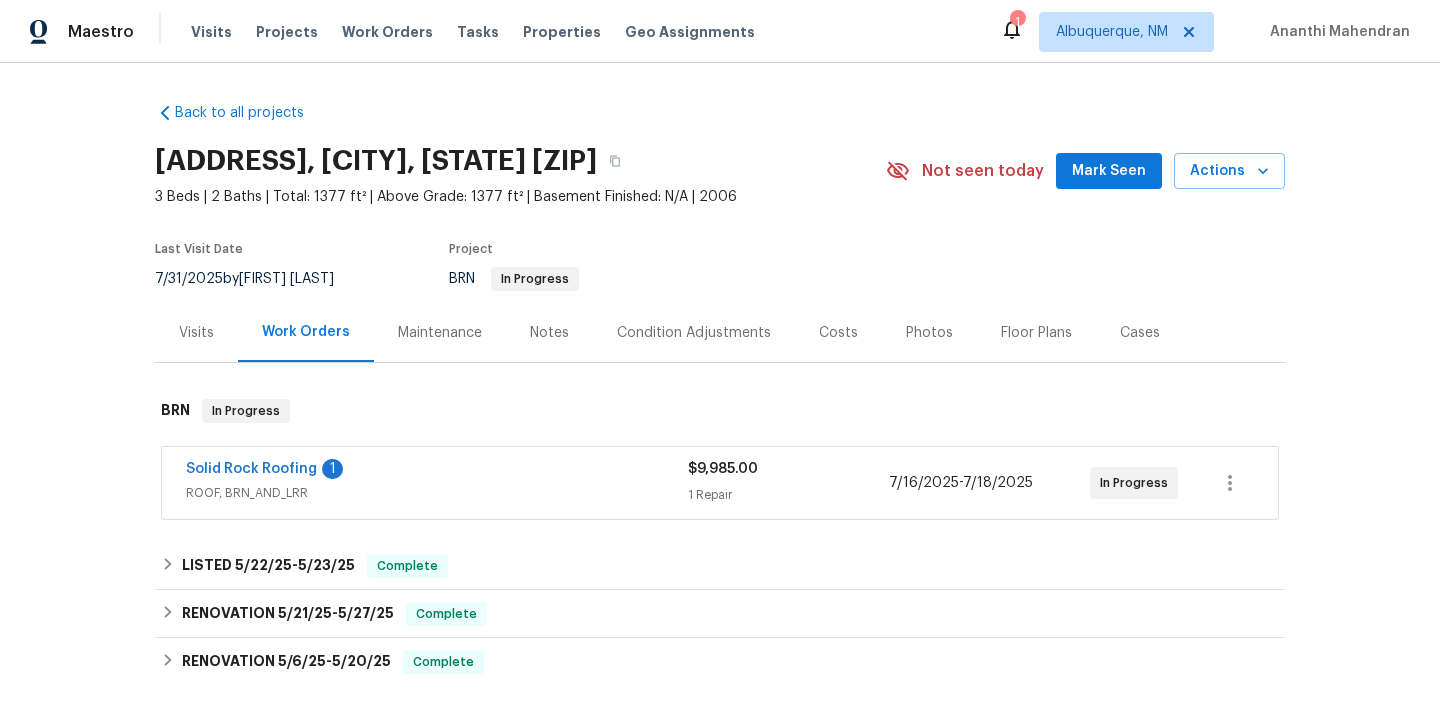 scroll, scrollTop: 0, scrollLeft: 0, axis: both 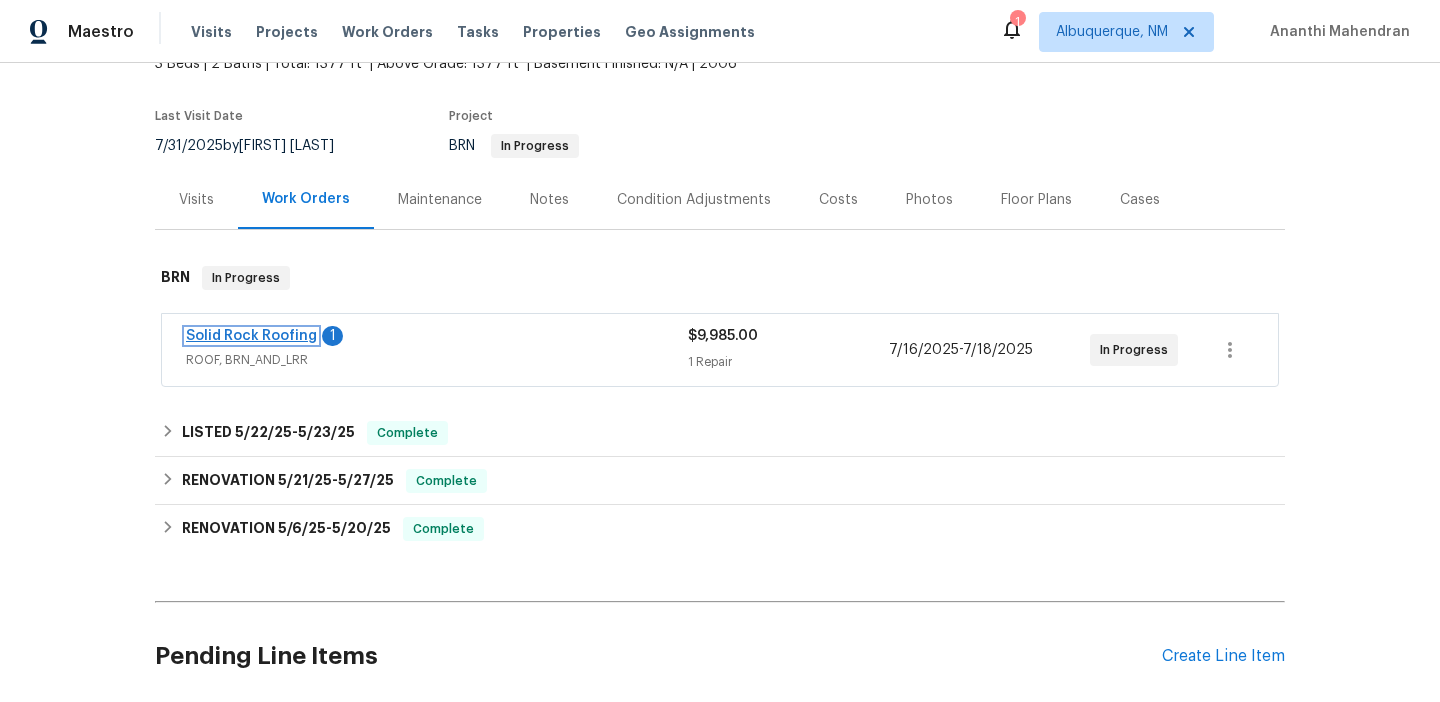 click on "Solid Rock Roofing" at bounding box center (251, 336) 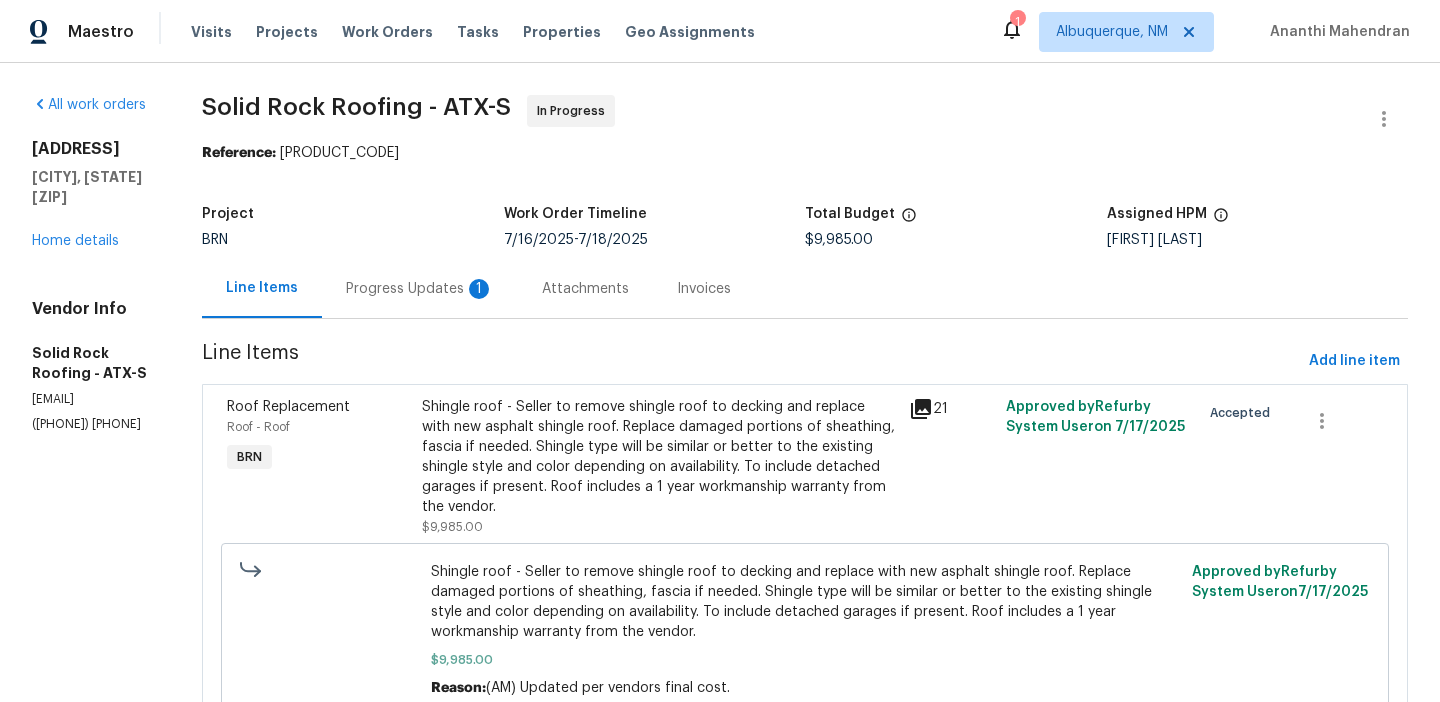 click on "Shingle roof - Seller to remove shingle roof to decking and replace with new asphalt shingle roof. Replace damaged portions of sheathing, fascia if needed. Shingle type will be similar or better to the existing shingle style and color depending on availability. To include detached garages if present. Roof includes a 1 year workmanship warranty from the vendor." at bounding box center [659, 457] 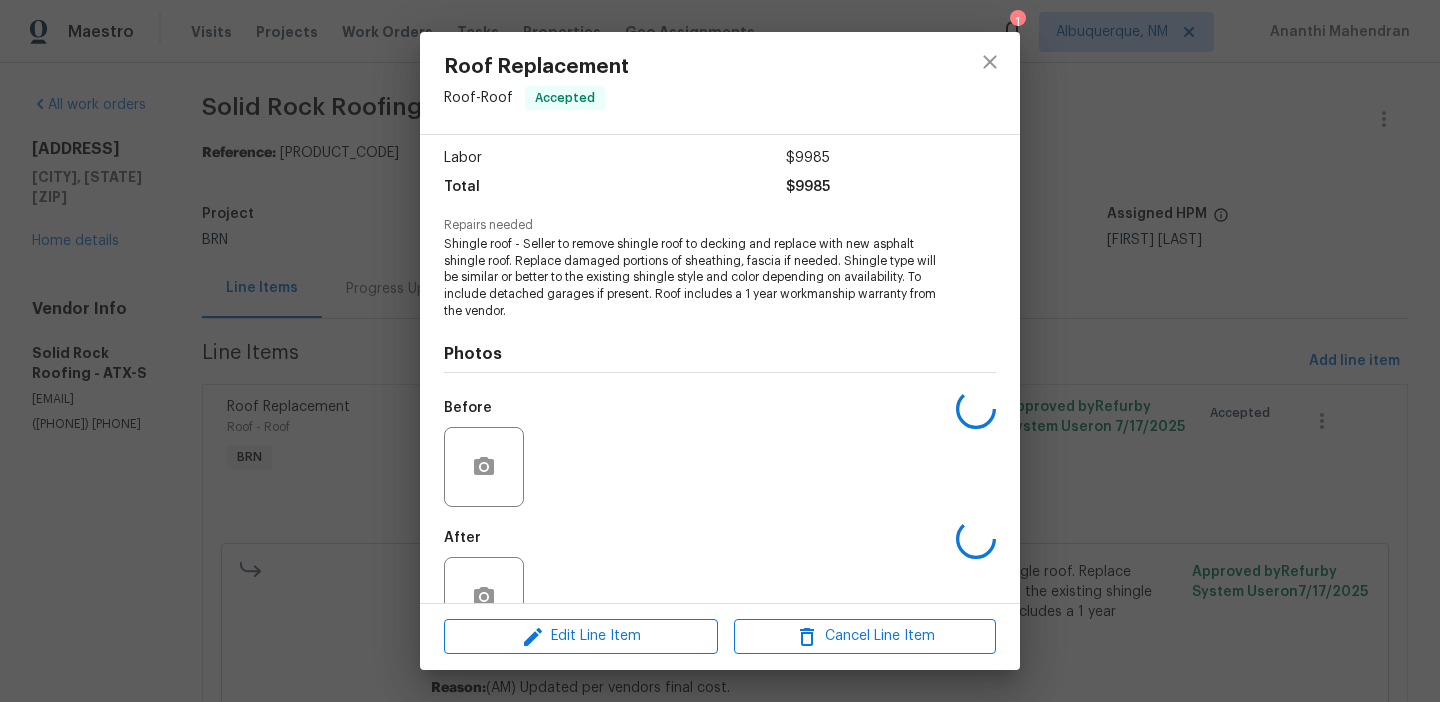 scroll, scrollTop: 186, scrollLeft: 0, axis: vertical 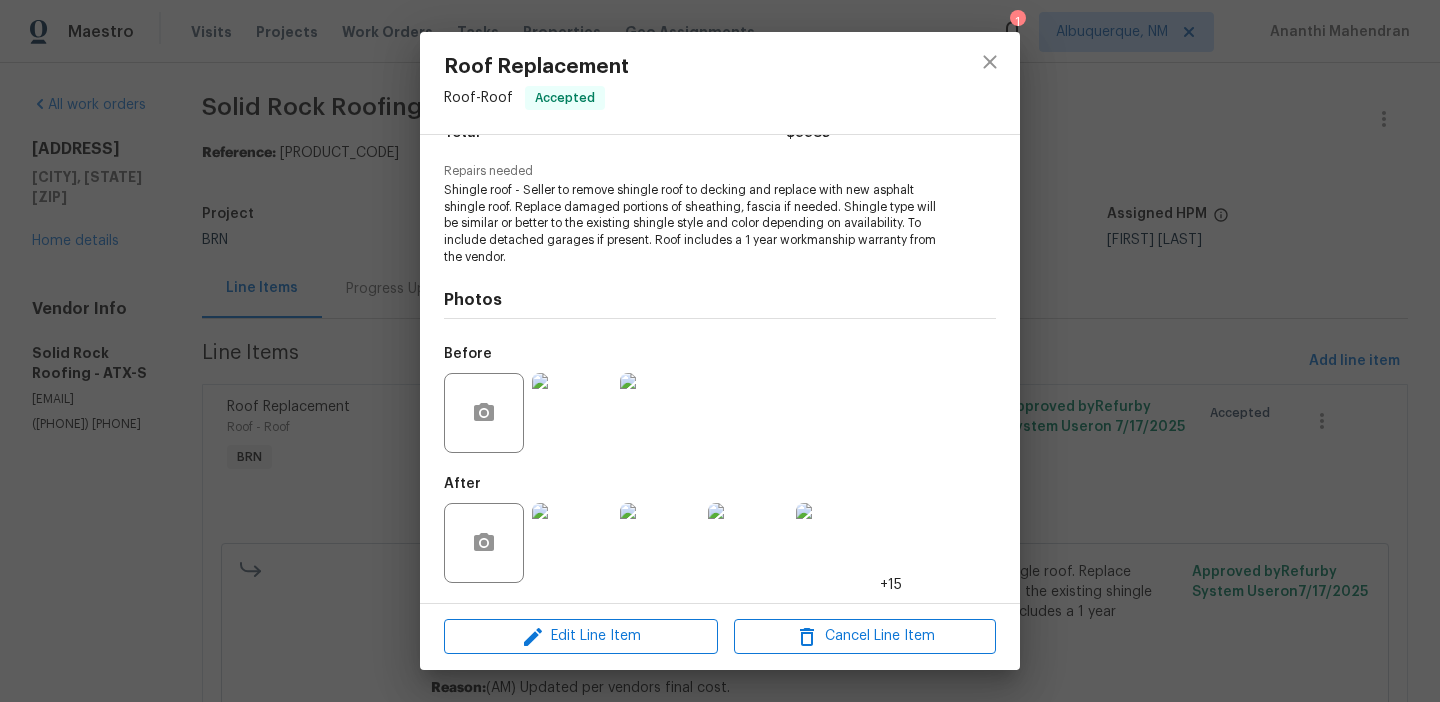 click on "Roof Replacement Roof  -  Roof Accepted Vendor Solid Rock Roofing Account Category BINSR Cost $0 x 1 count $0 Labor $9985 Total $9985 Repairs needed Shingle roof - Seller to remove shingle roof to decking and replace with new asphalt shingle roof. Replace damaged portions of sheathing, fascia if needed. Shingle type will be similar or better to the existing shingle style and color depending on availability. To include detached garages if present. Roof includes a 1 year workmanship warranty from the vendor. Photos Before After  +15  Edit Line Item  Cancel Line Item" at bounding box center (720, 351) 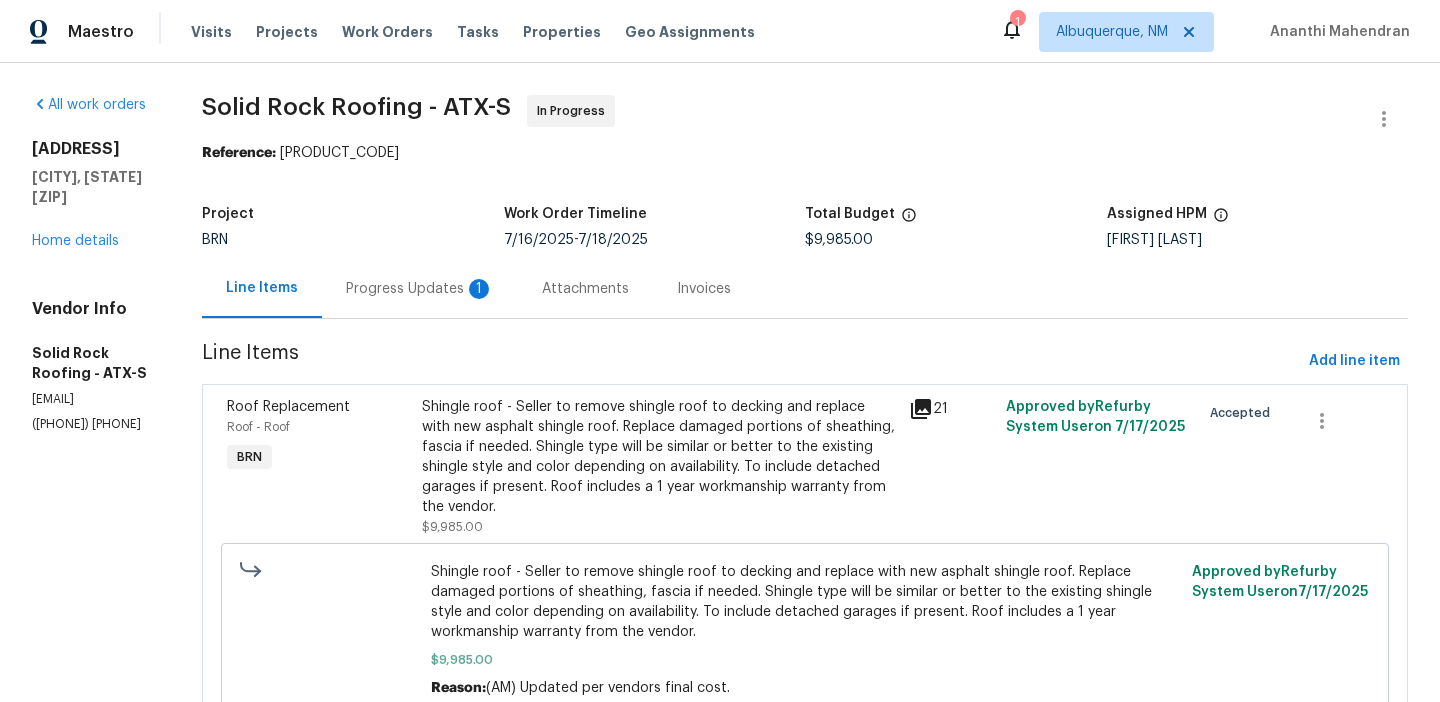 click on "Progress Updates 1" at bounding box center [420, 288] 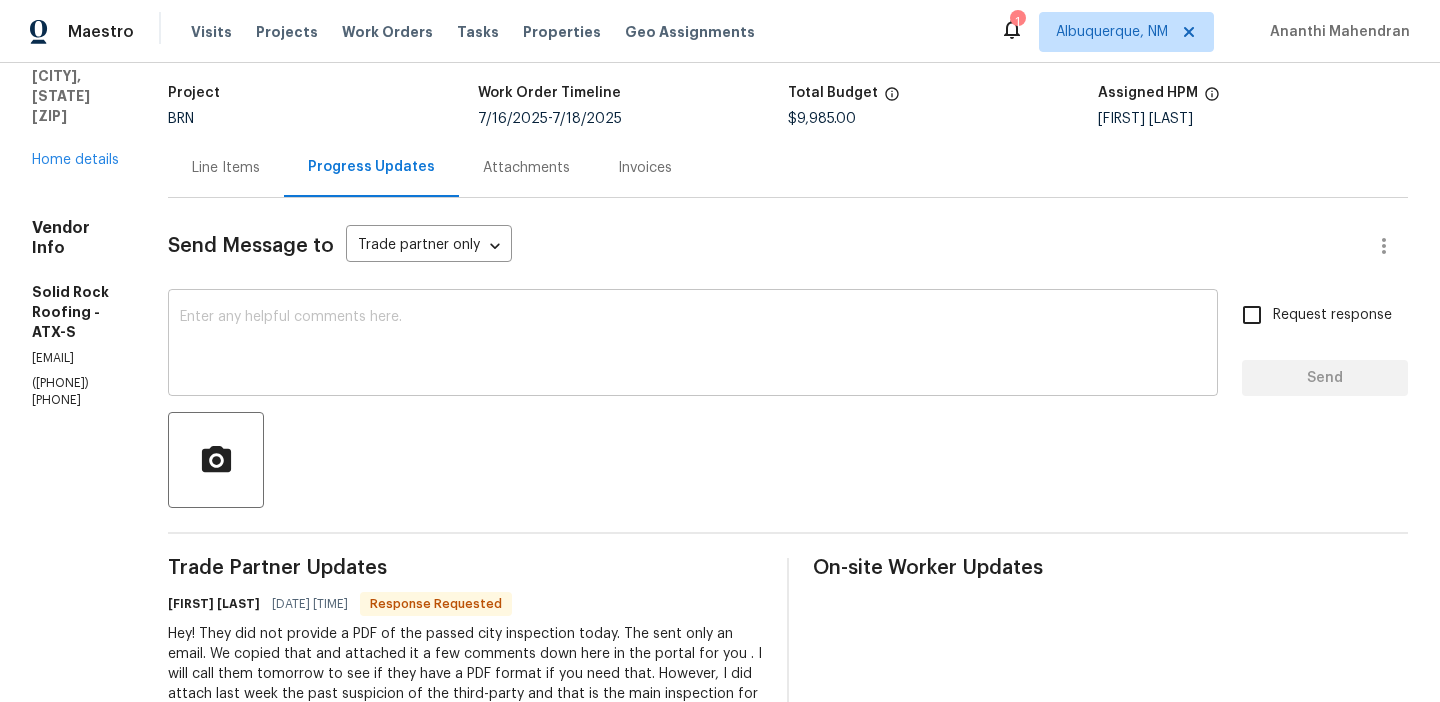 scroll, scrollTop: 166, scrollLeft: 0, axis: vertical 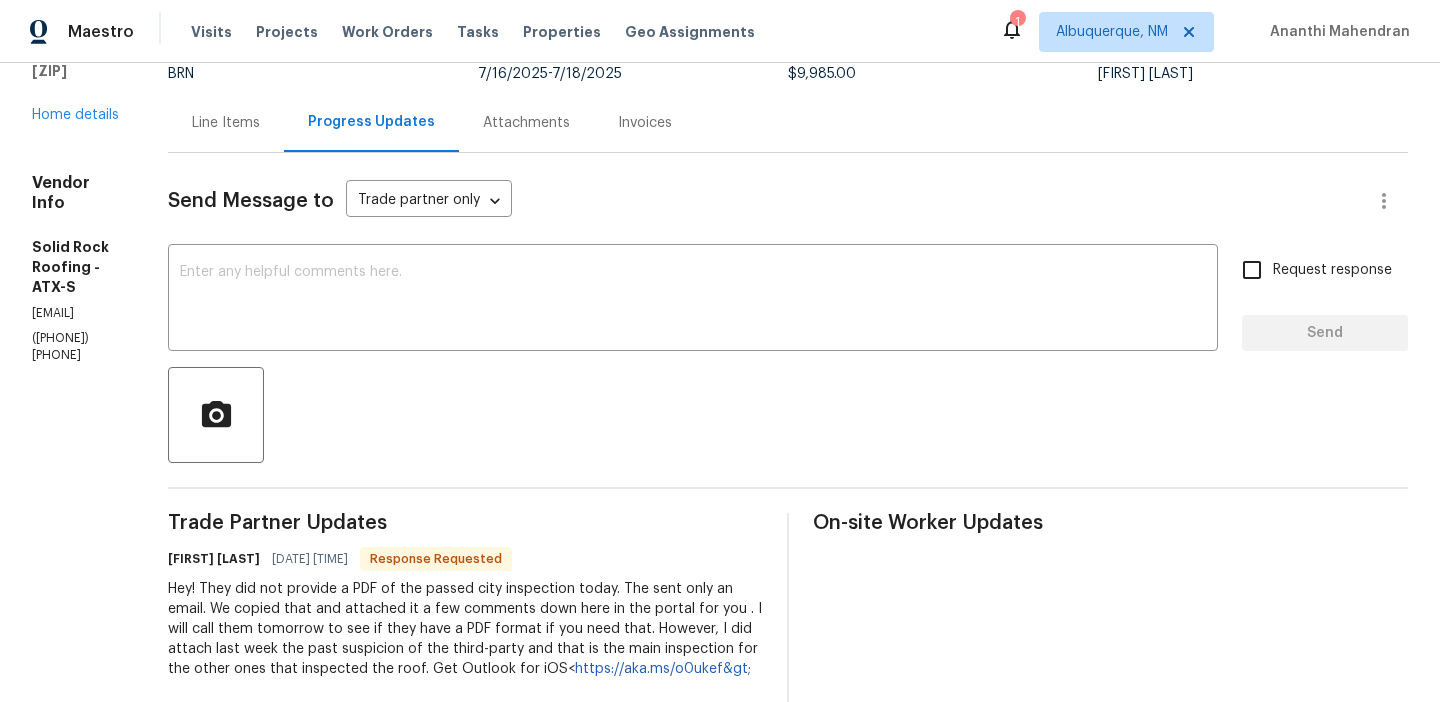 click on "Line Items" at bounding box center (226, 123) 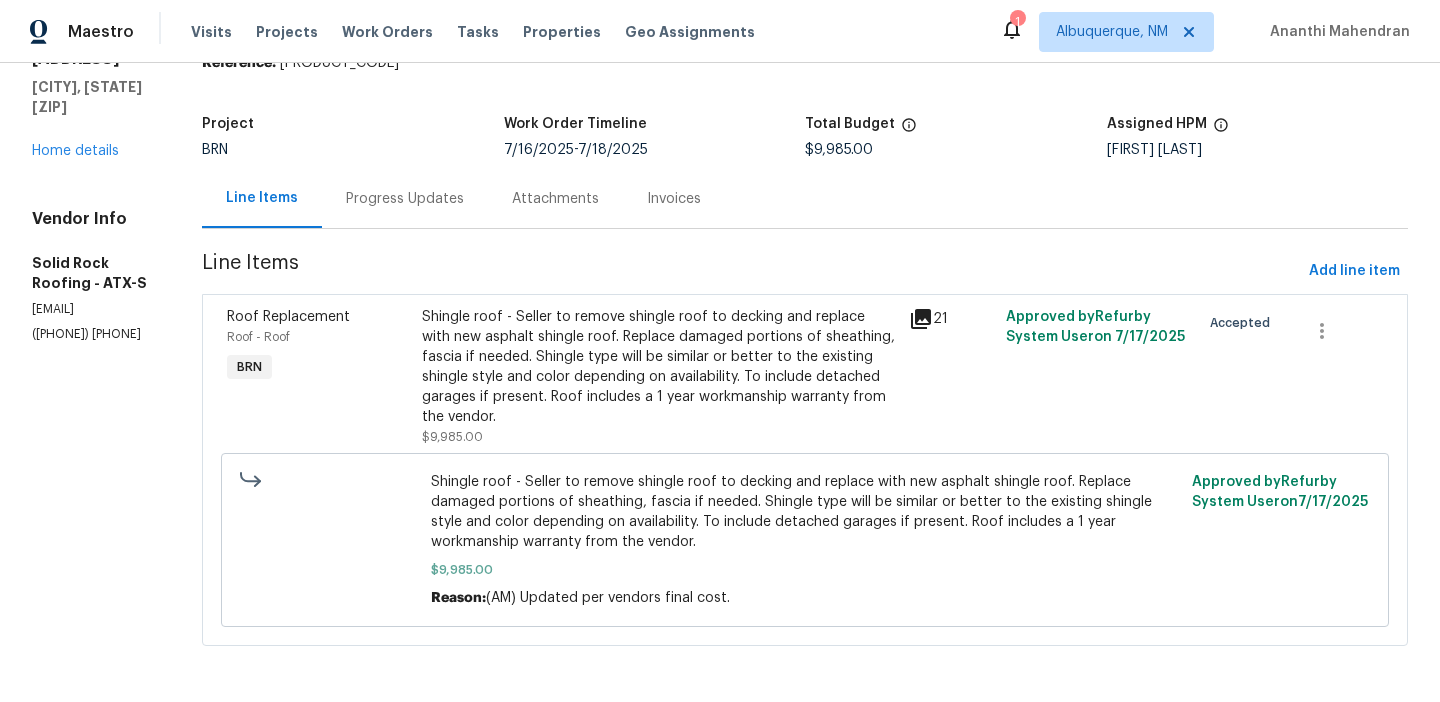 scroll, scrollTop: 91, scrollLeft: 0, axis: vertical 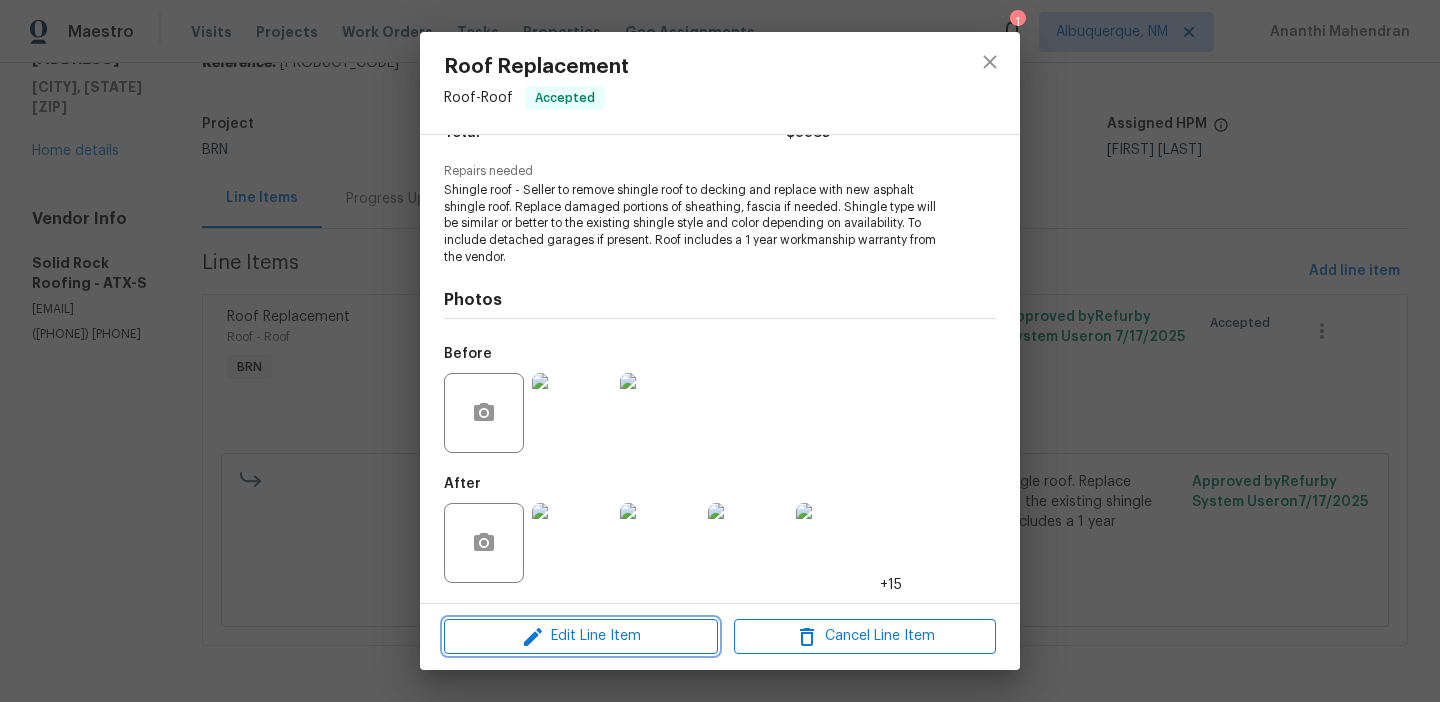 click 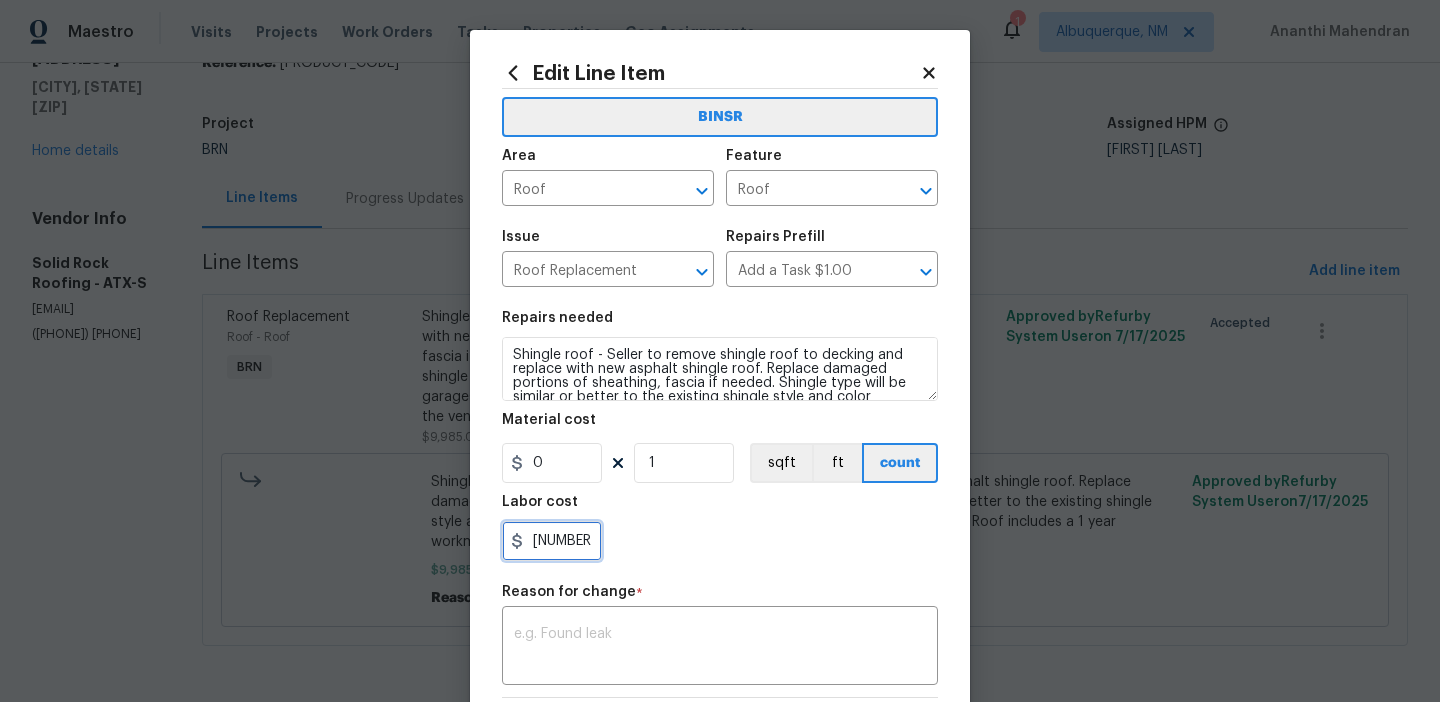 click on "9985" at bounding box center (552, 541) 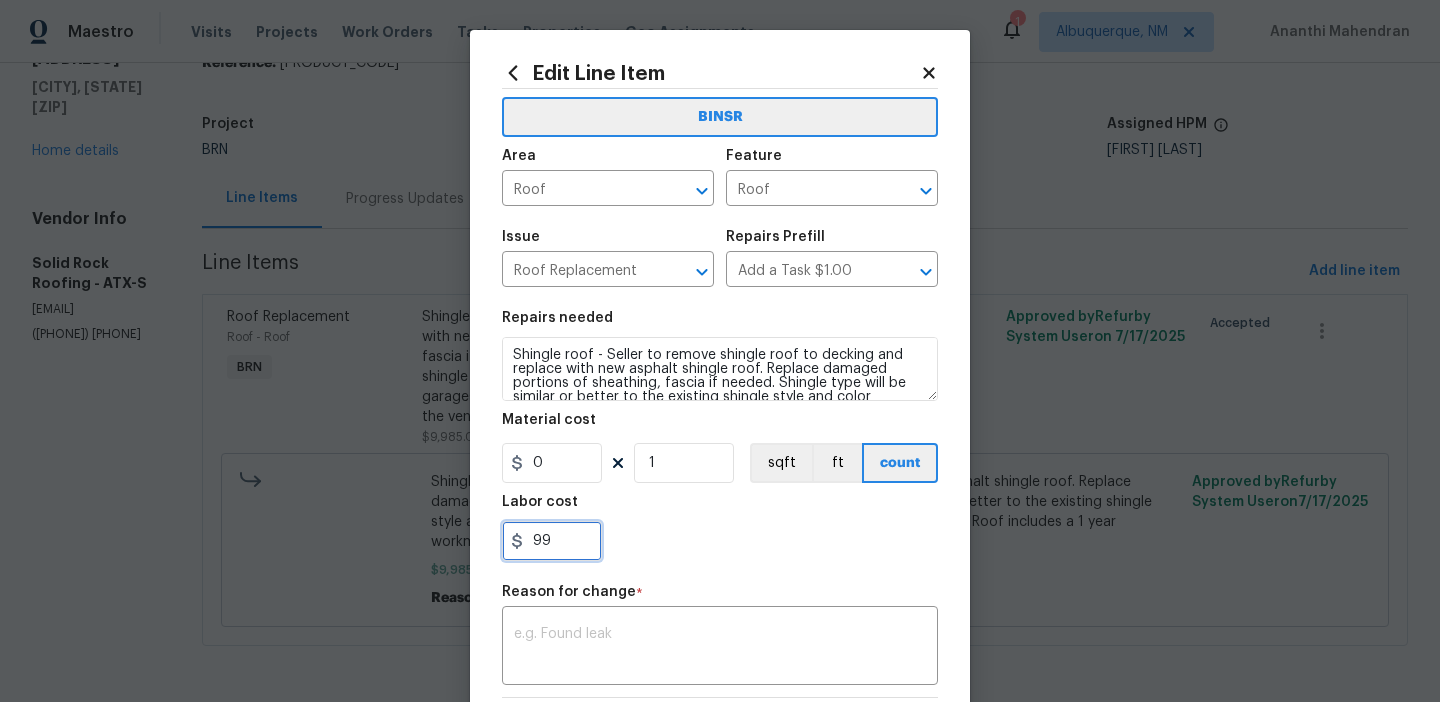 type on "9" 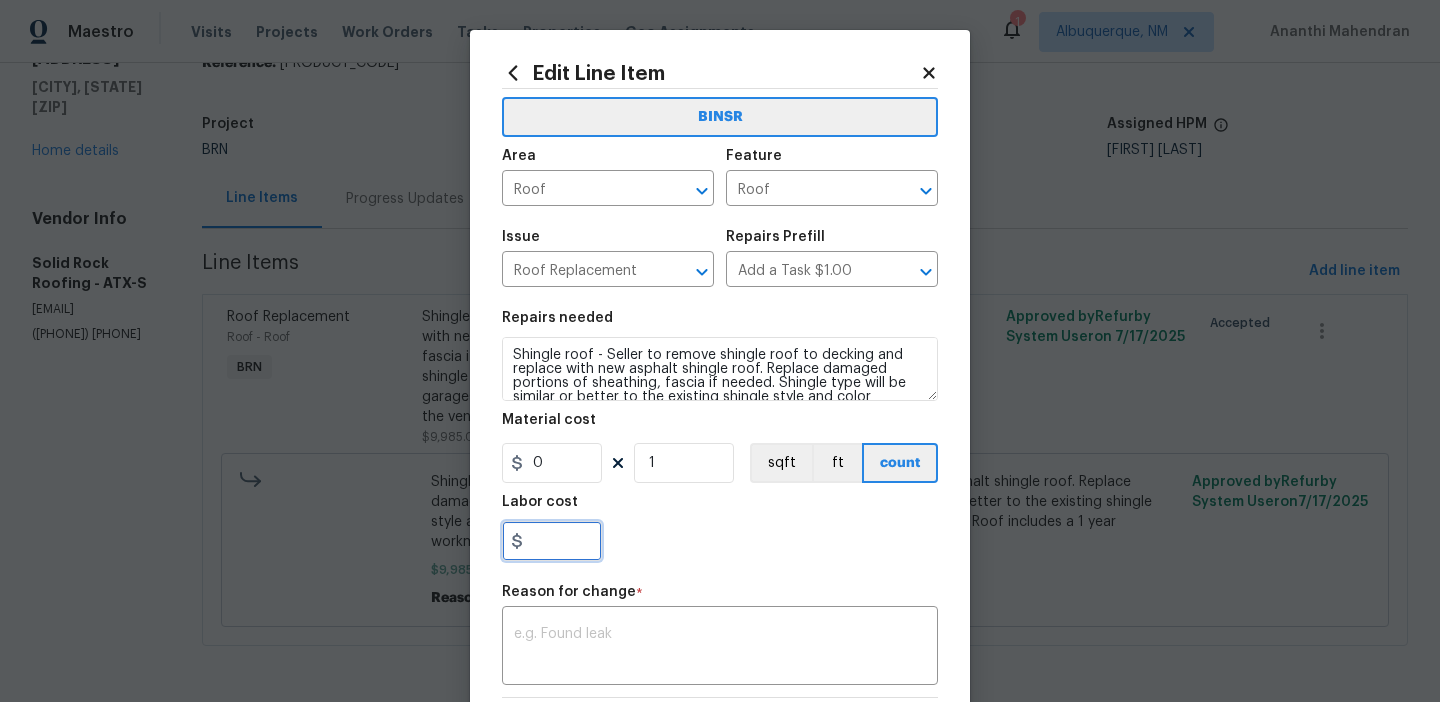 paste on "10285" 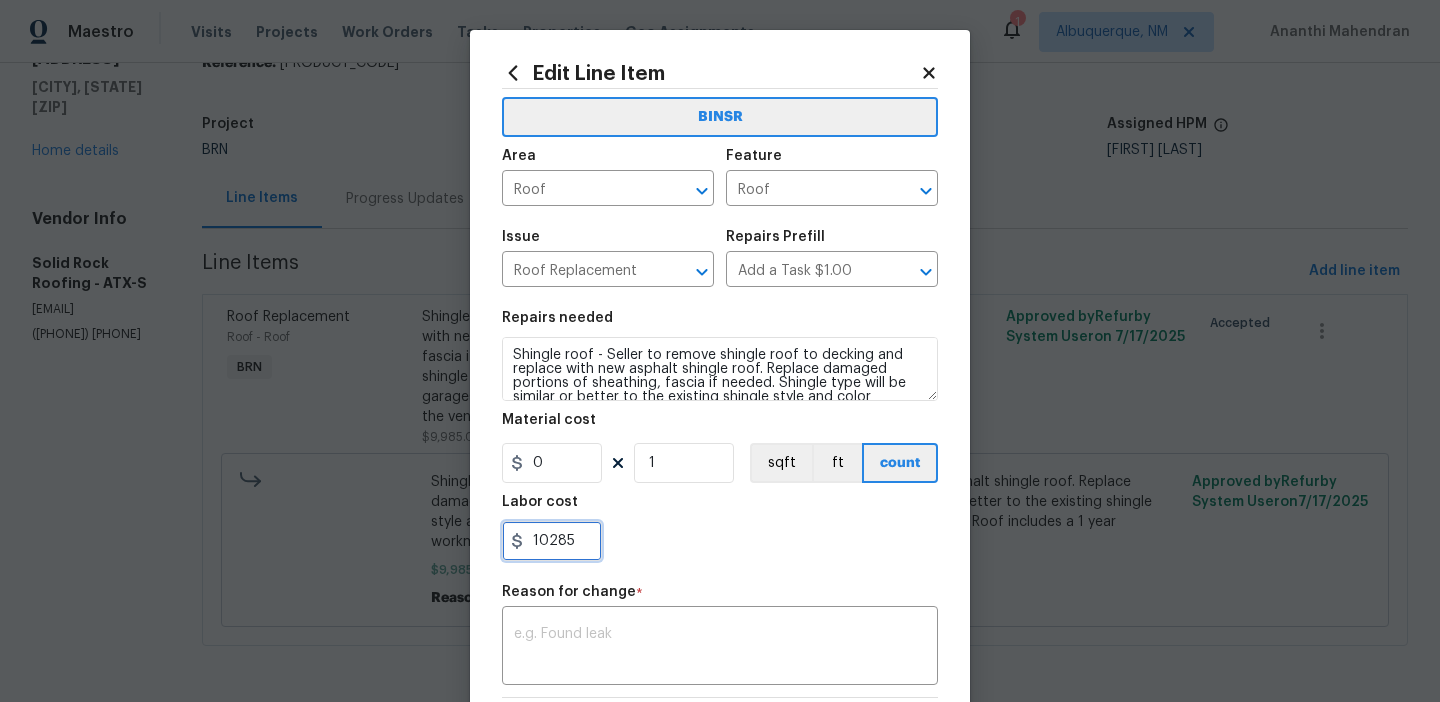 scroll, scrollTop: 174, scrollLeft: 0, axis: vertical 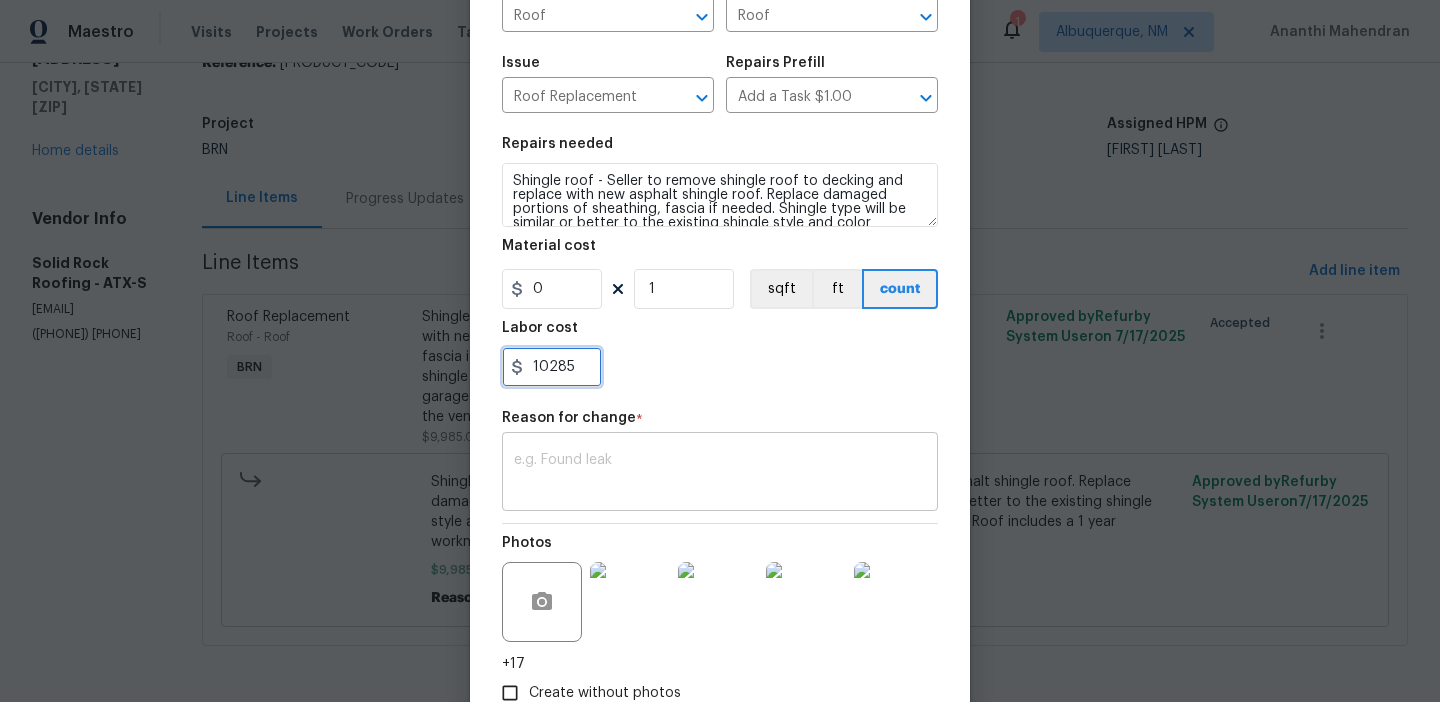 type on "10285" 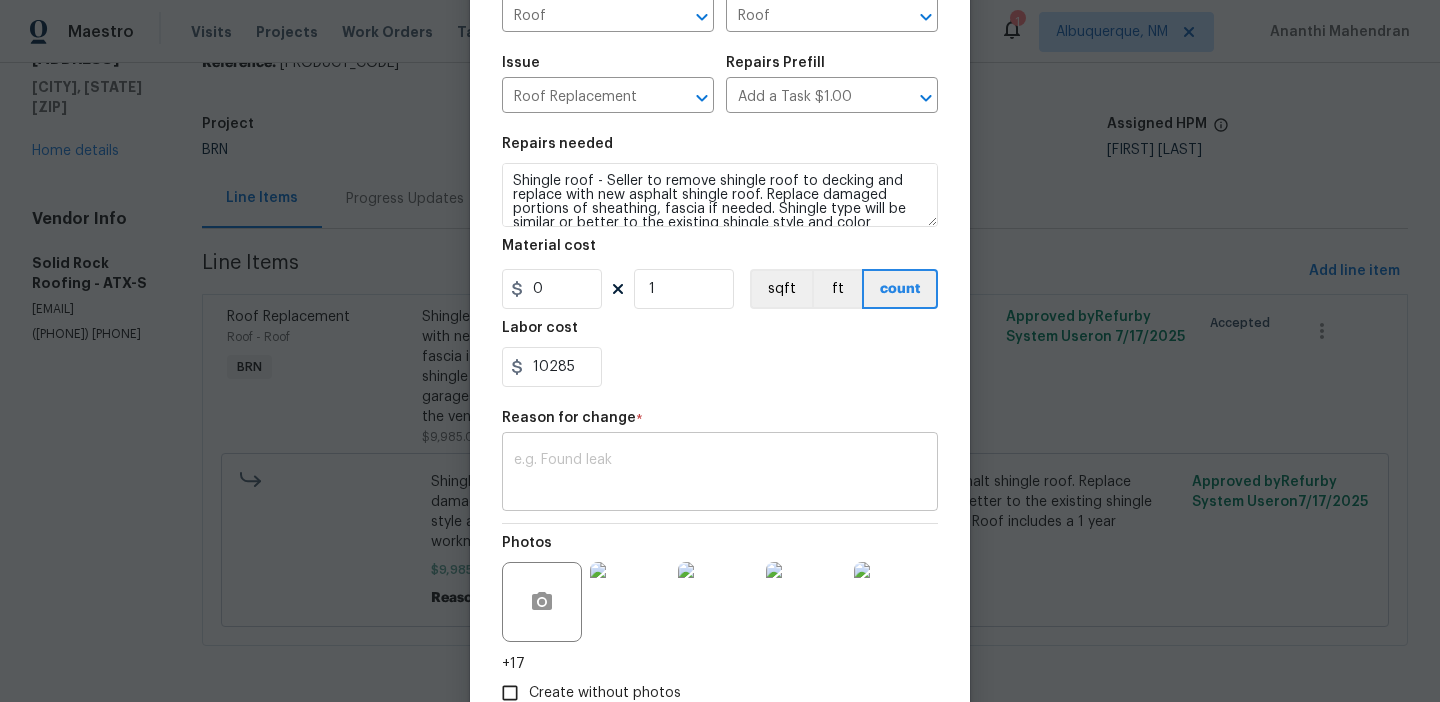 click on "x ​" at bounding box center (720, 474) 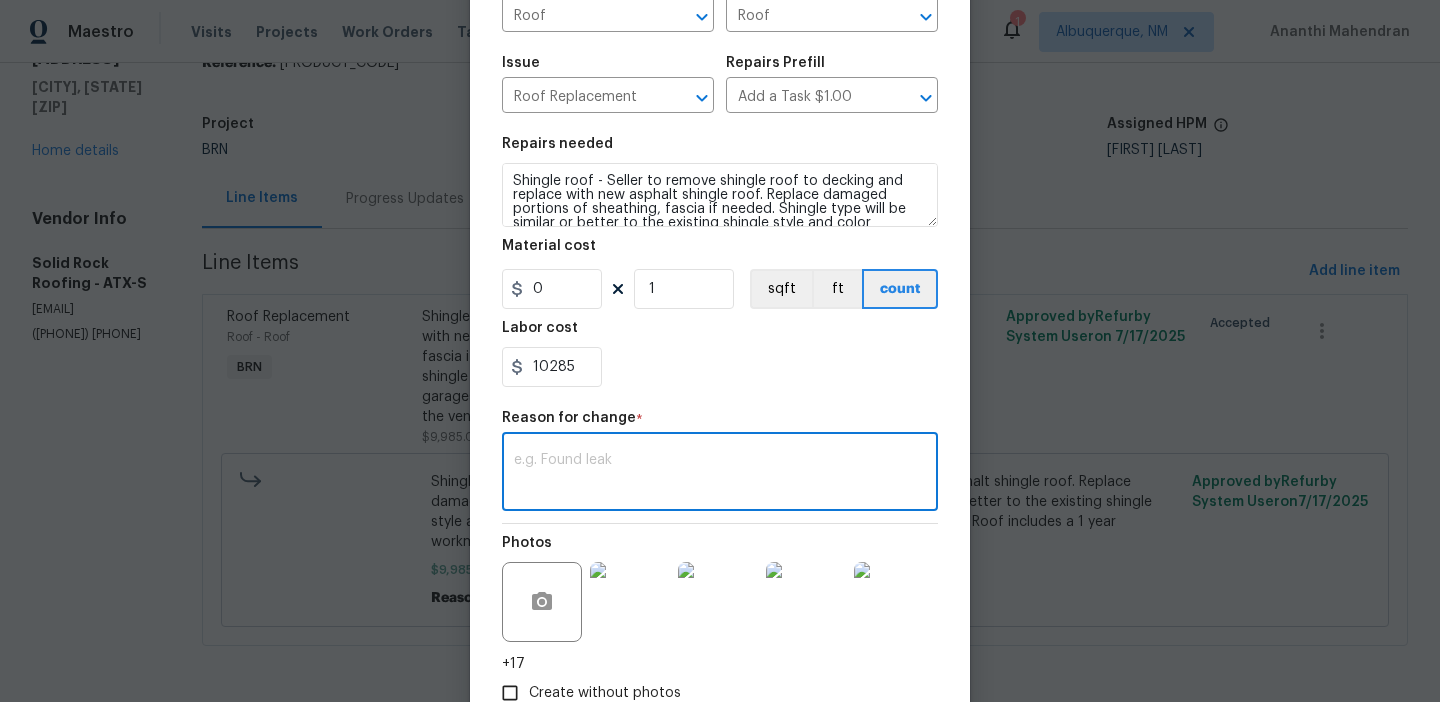 click on "x ​" at bounding box center [720, 474] 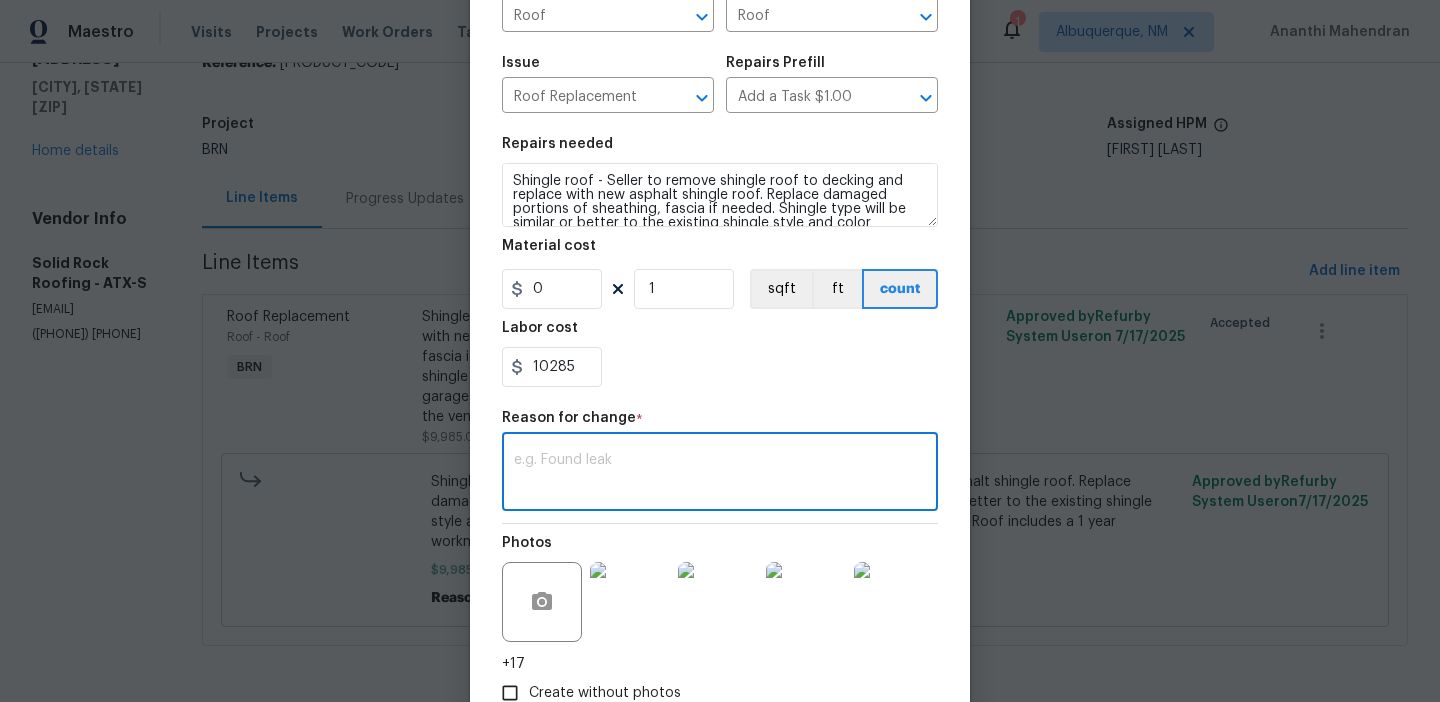 paste on "(AM) Updated per BR approval" 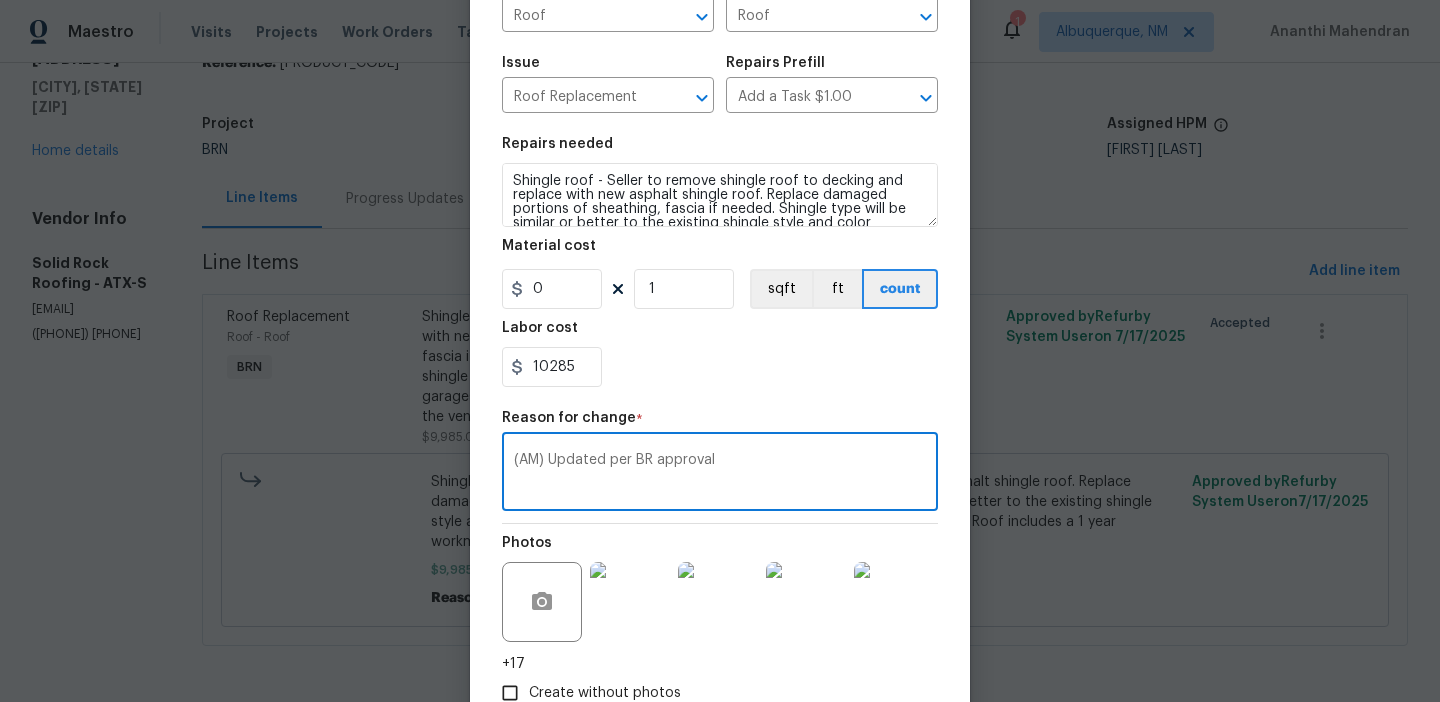 scroll, scrollTop: 304, scrollLeft: 0, axis: vertical 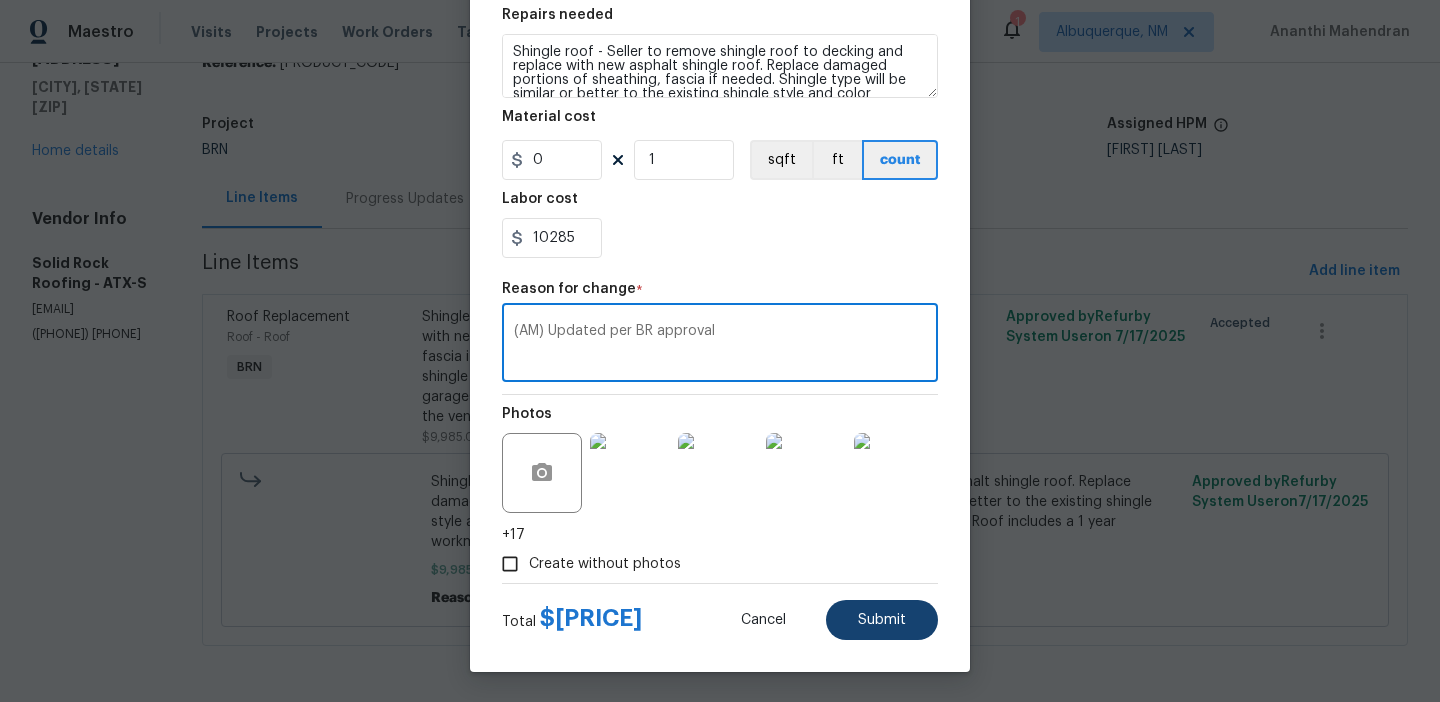 type on "(AM) Updated per BR approval" 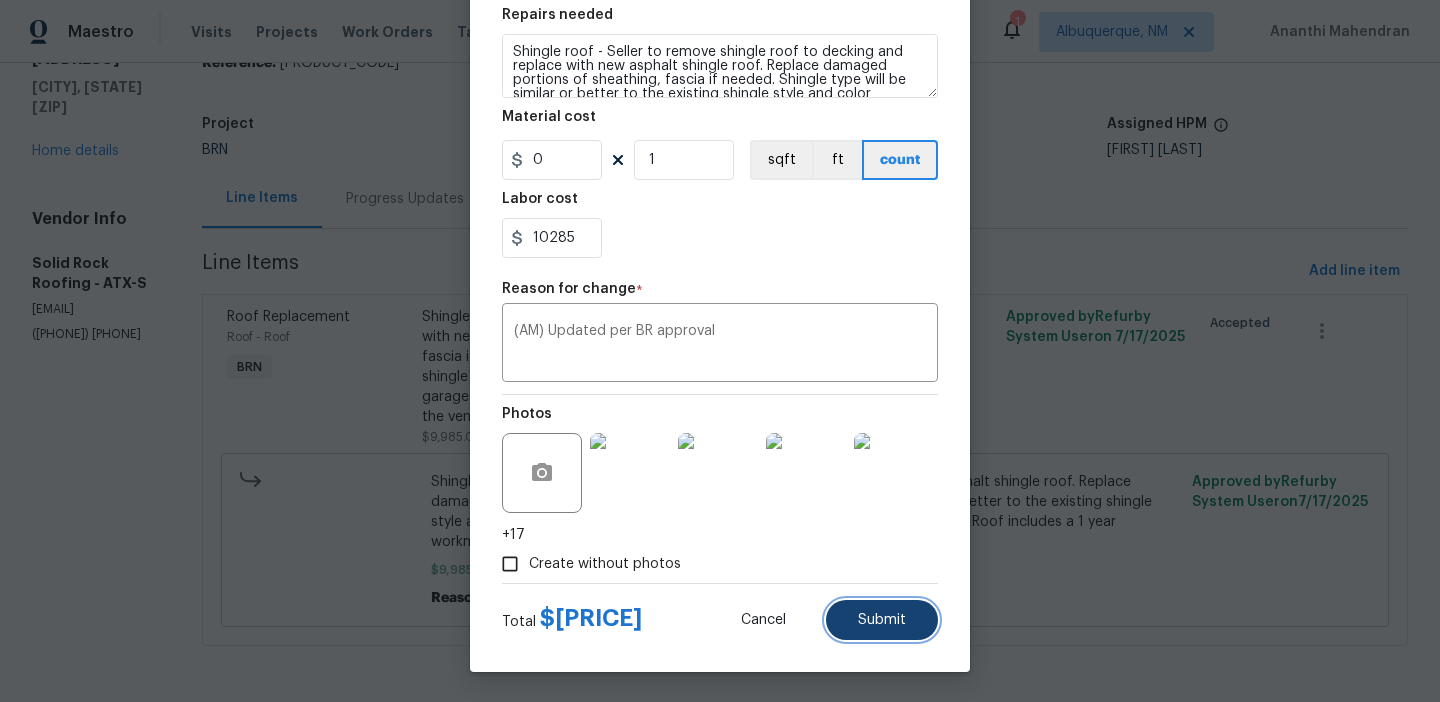 click on "Submit" at bounding box center (882, 620) 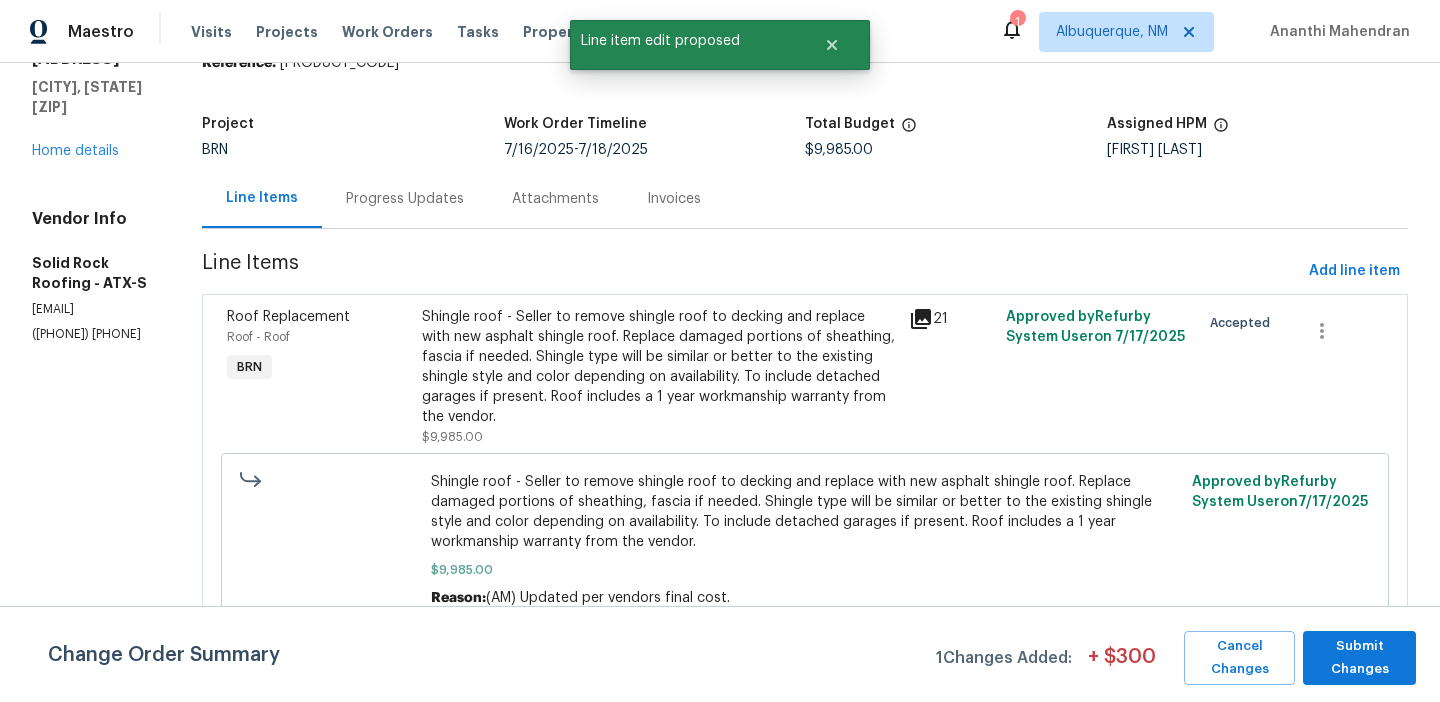 scroll, scrollTop: 166, scrollLeft: 0, axis: vertical 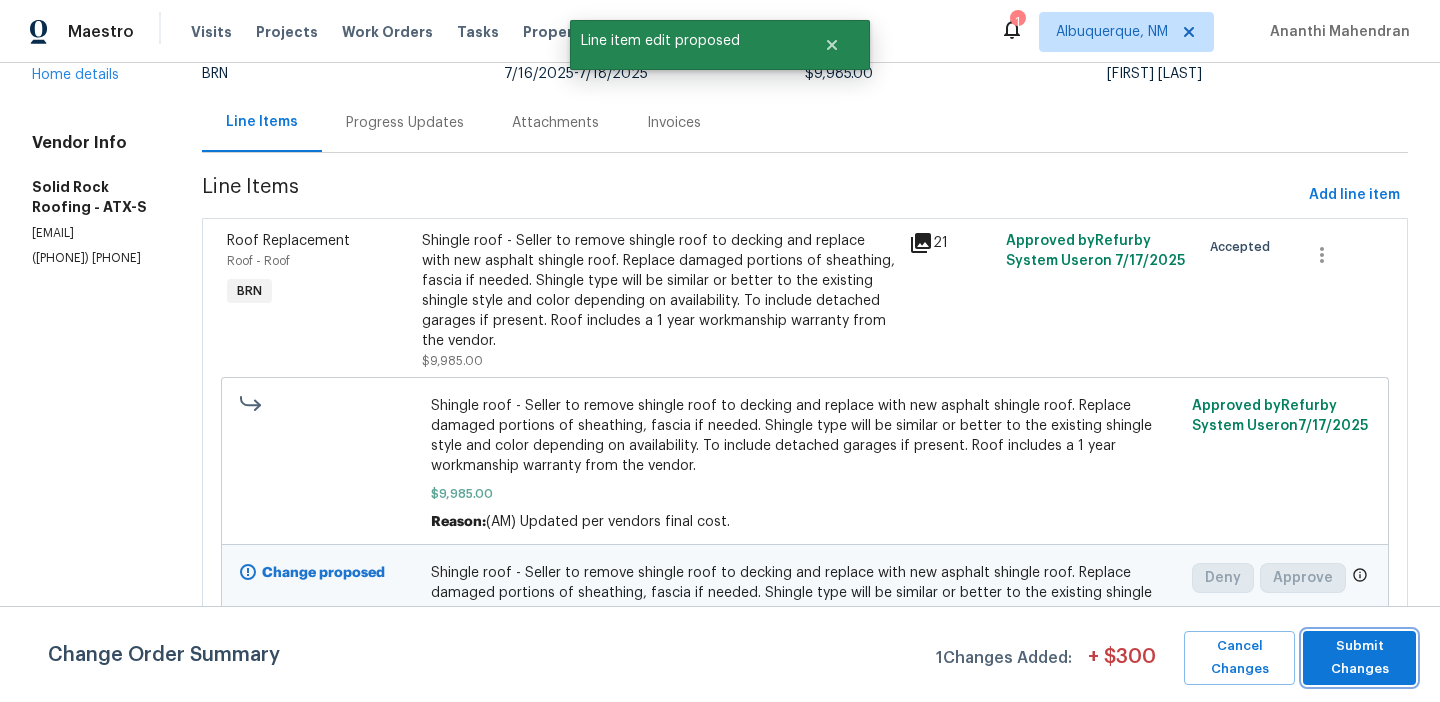 click on "Submit Changes" at bounding box center (1359, 658) 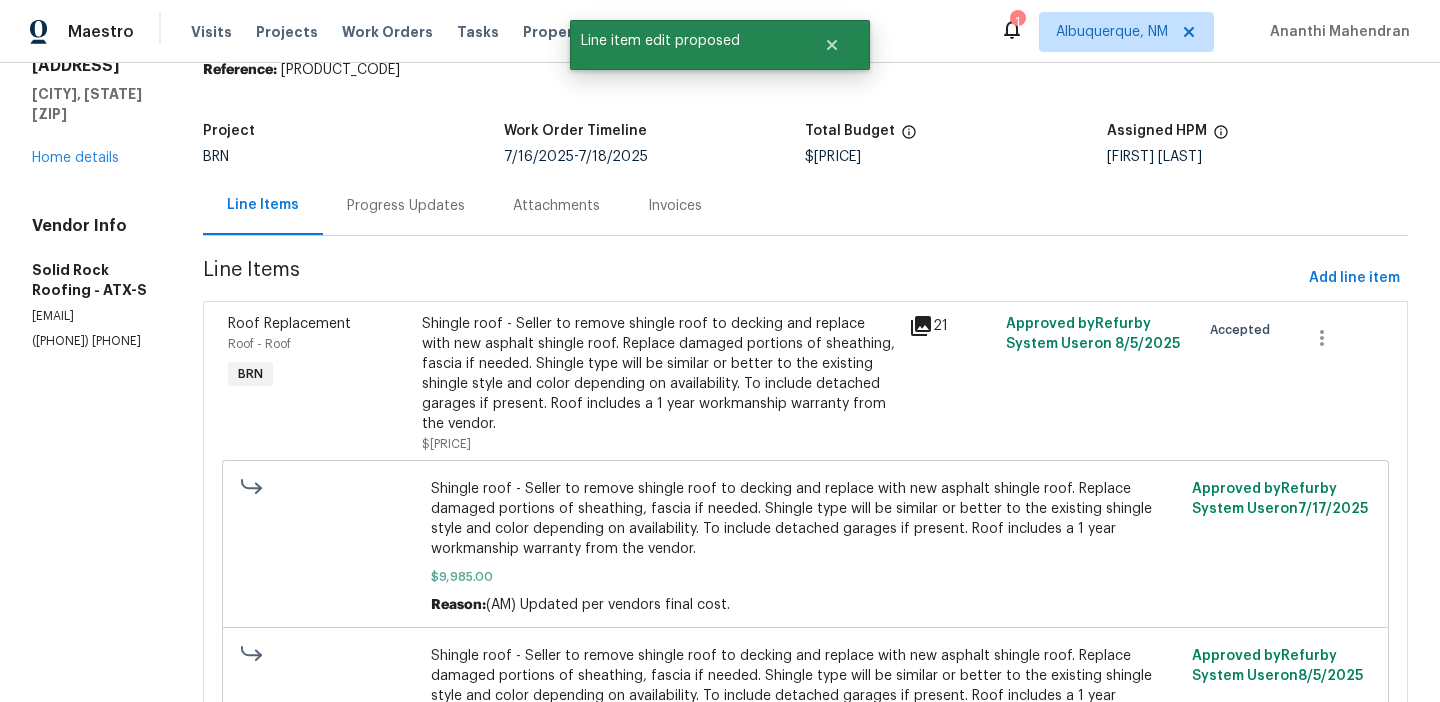 click on "Progress Updates" at bounding box center (406, 205) 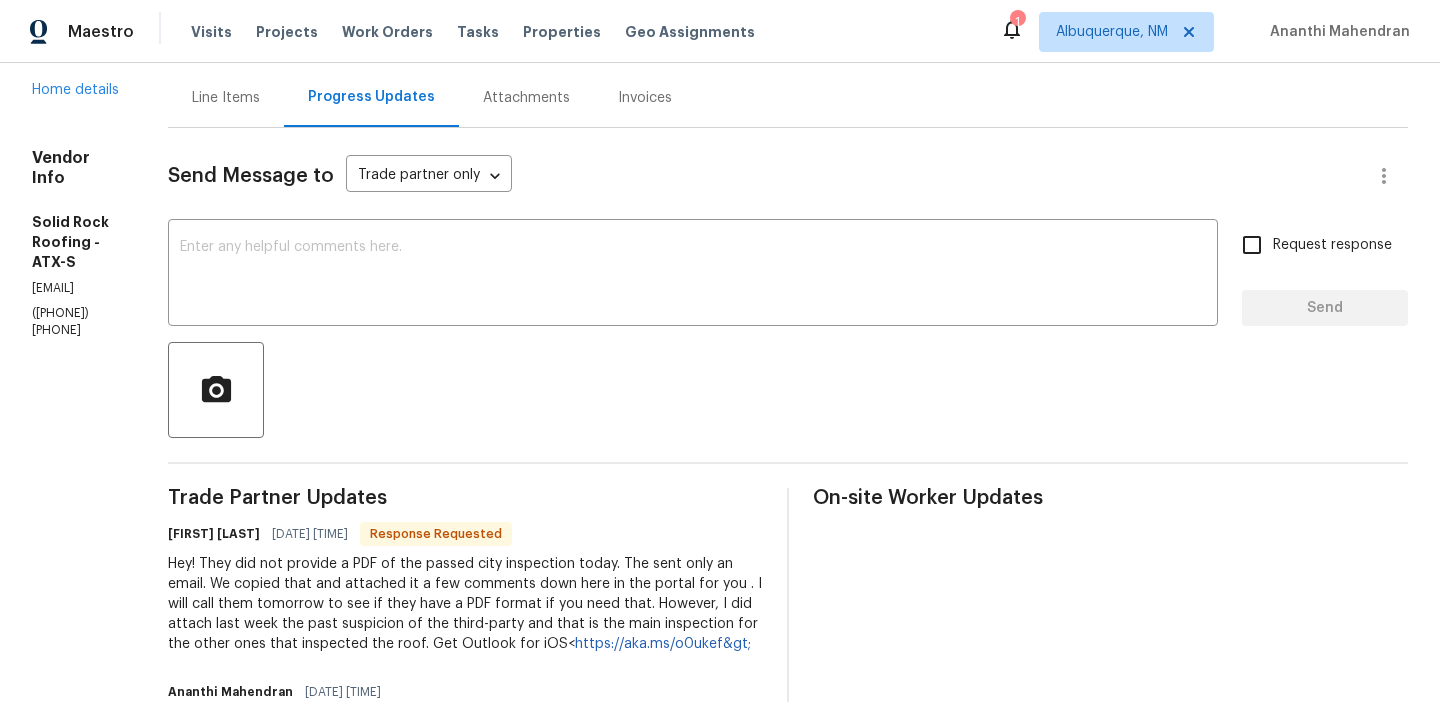 scroll, scrollTop: 203, scrollLeft: 0, axis: vertical 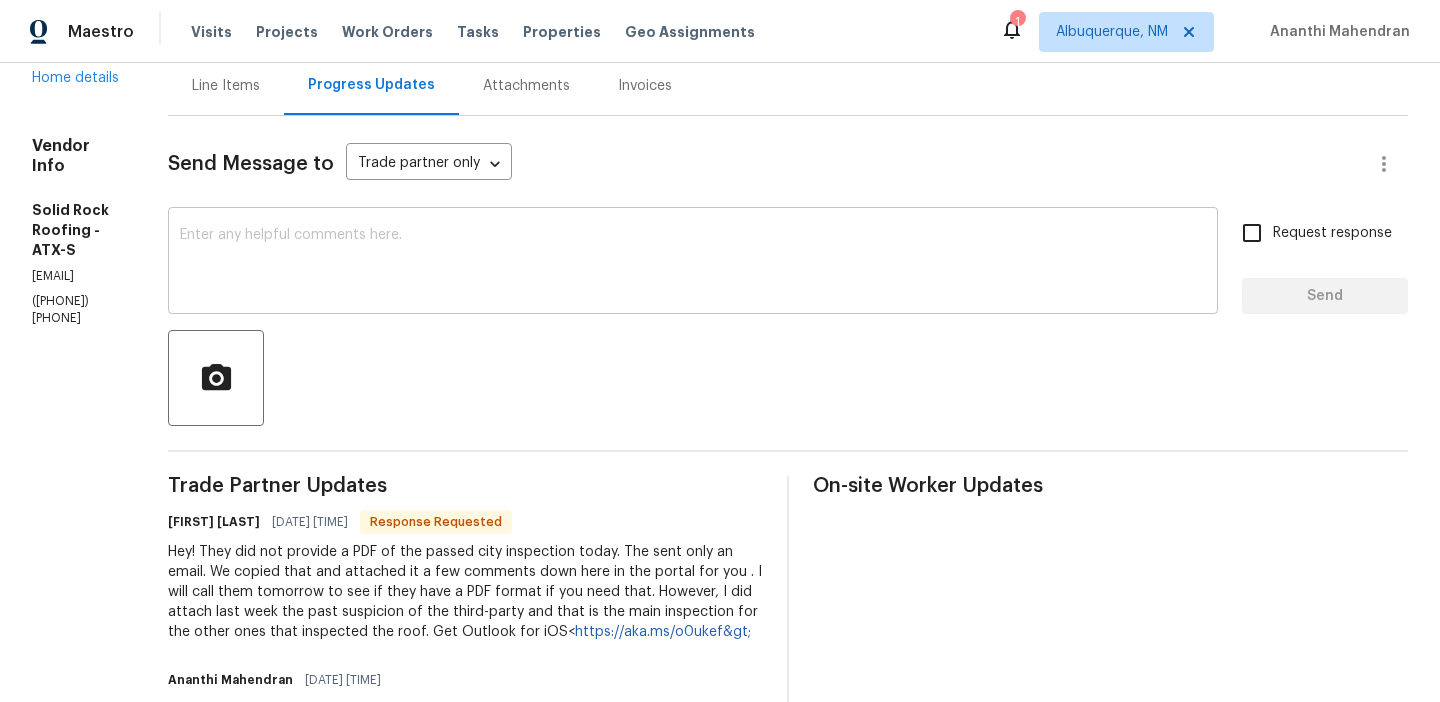 click at bounding box center (693, 263) 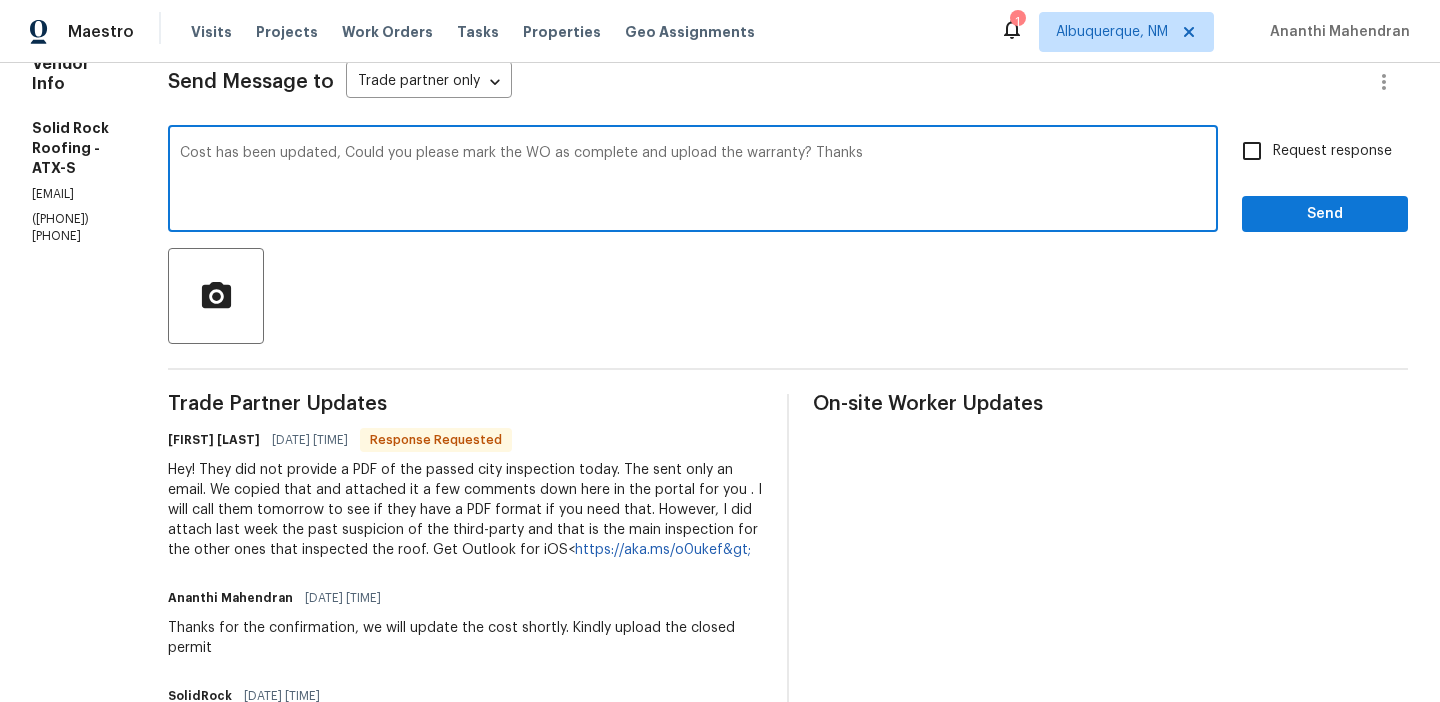 scroll, scrollTop: 294, scrollLeft: 0, axis: vertical 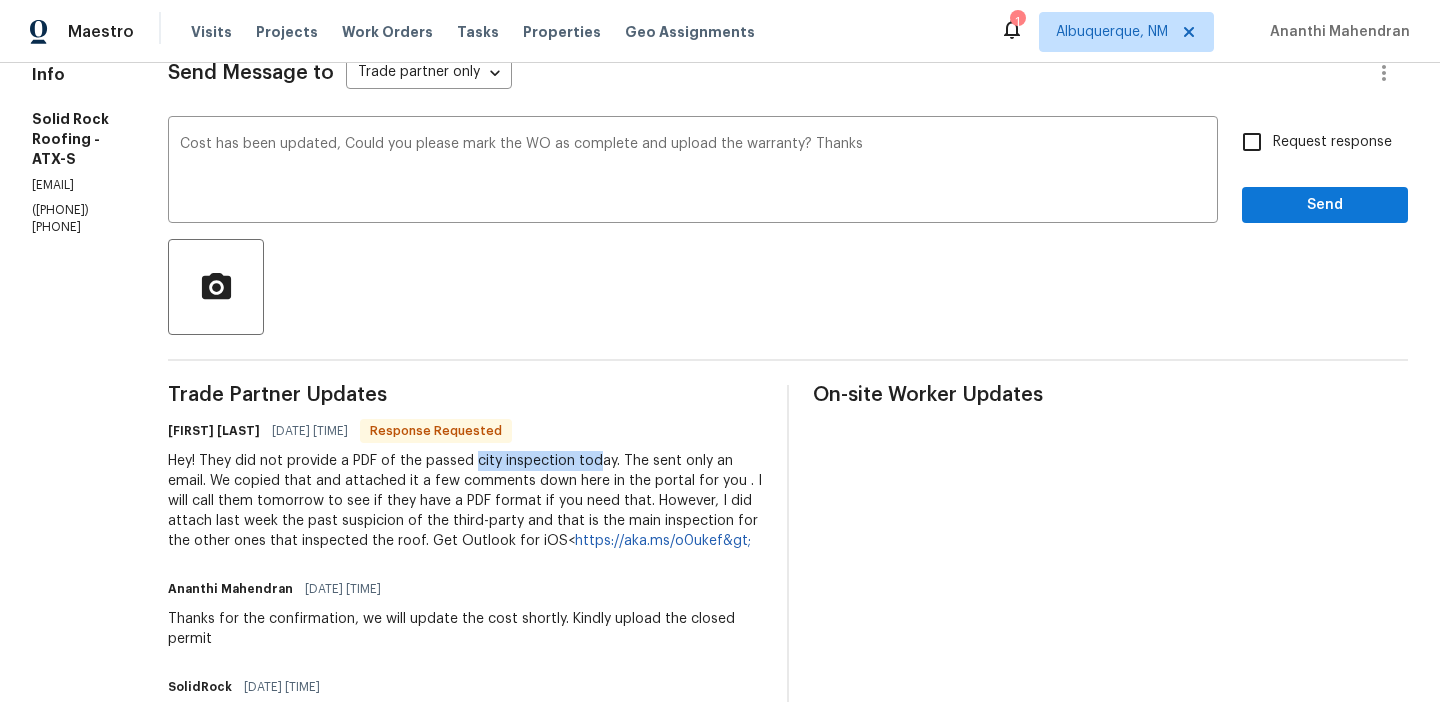 drag, startPoint x: 541, startPoint y: 464, endPoint x: 655, endPoint y: 464, distance: 114 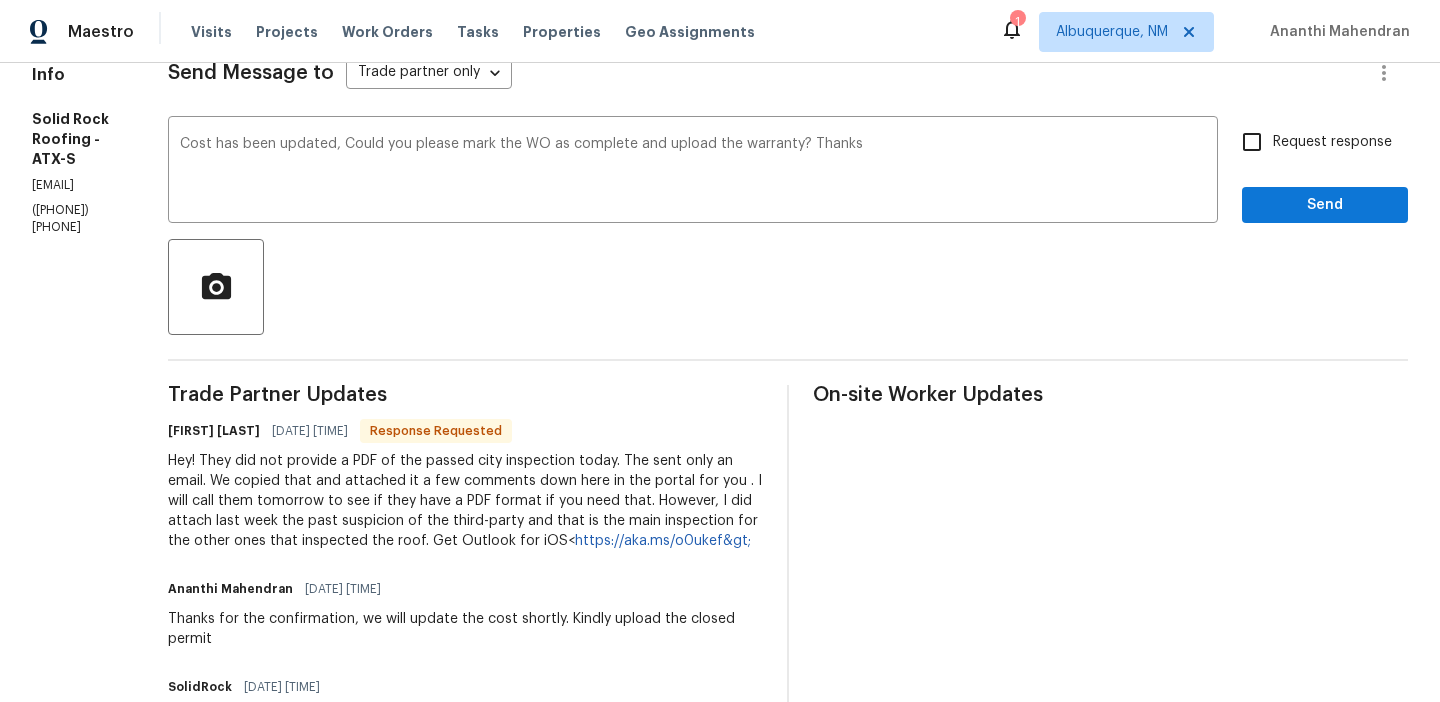 click on "Hey! They did not provide a PDF of the passed city  inspection today. The sent only an email. We copied that and attached it a few comments down here in the portal for you . I will call them tomorrow to see if they have a PDF format if you need that. However, I did attach last week the past suspicion of the third-party and that is the main inspection for the other ones that inspected the roof.
Get Outlook for iOS&lt; https://aka.ms/o0ukef&gt;" at bounding box center [465, 501] 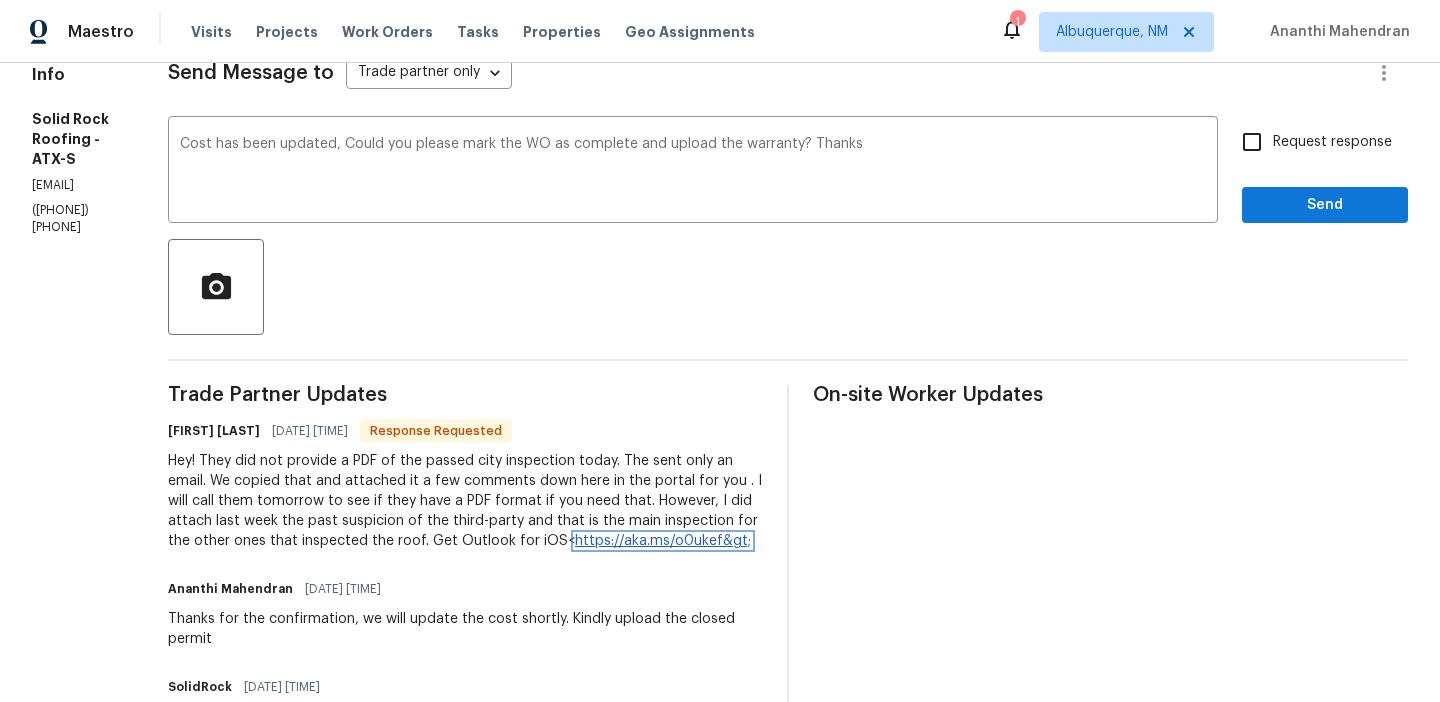click on "https://aka.ms/o0ukef&gt;" at bounding box center [663, 541] 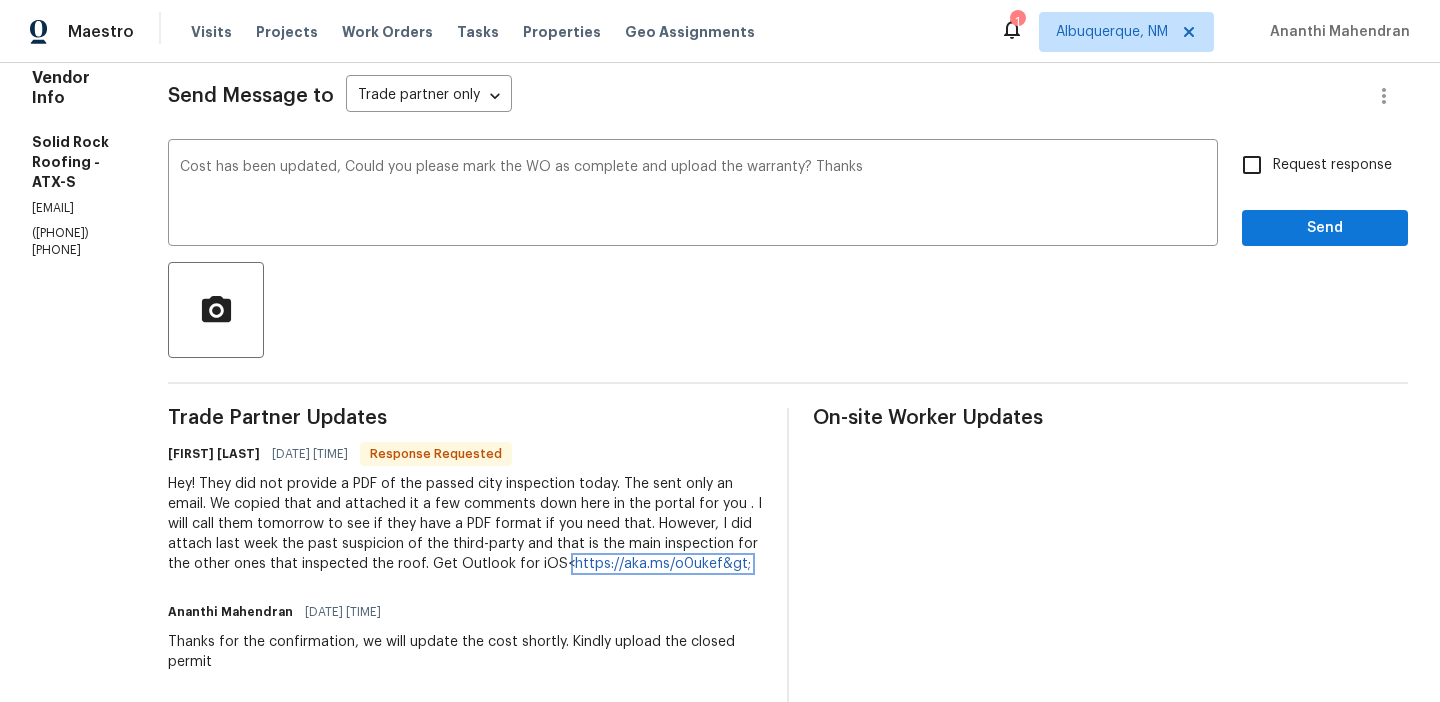 scroll, scrollTop: 261, scrollLeft: 0, axis: vertical 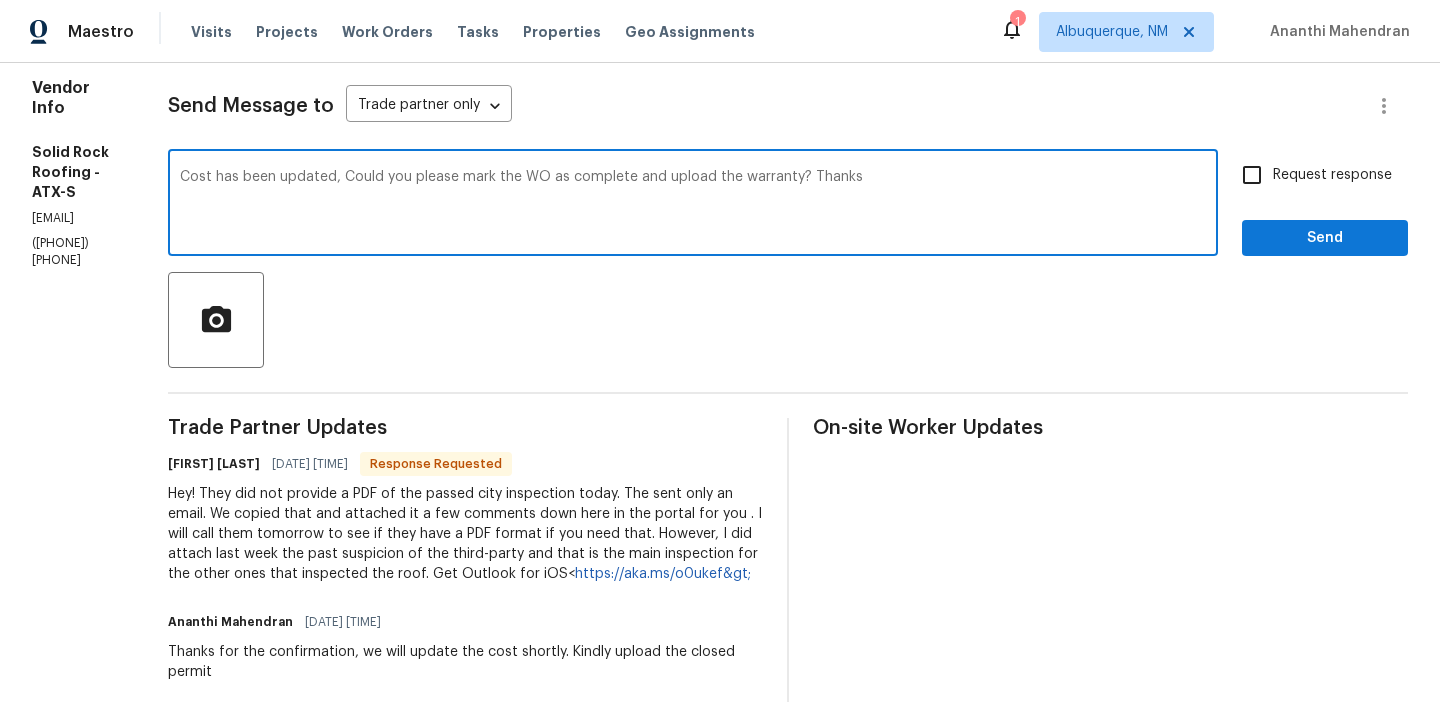 drag, startPoint x: 854, startPoint y: 172, endPoint x: 947, endPoint y: 201, distance: 97.41663 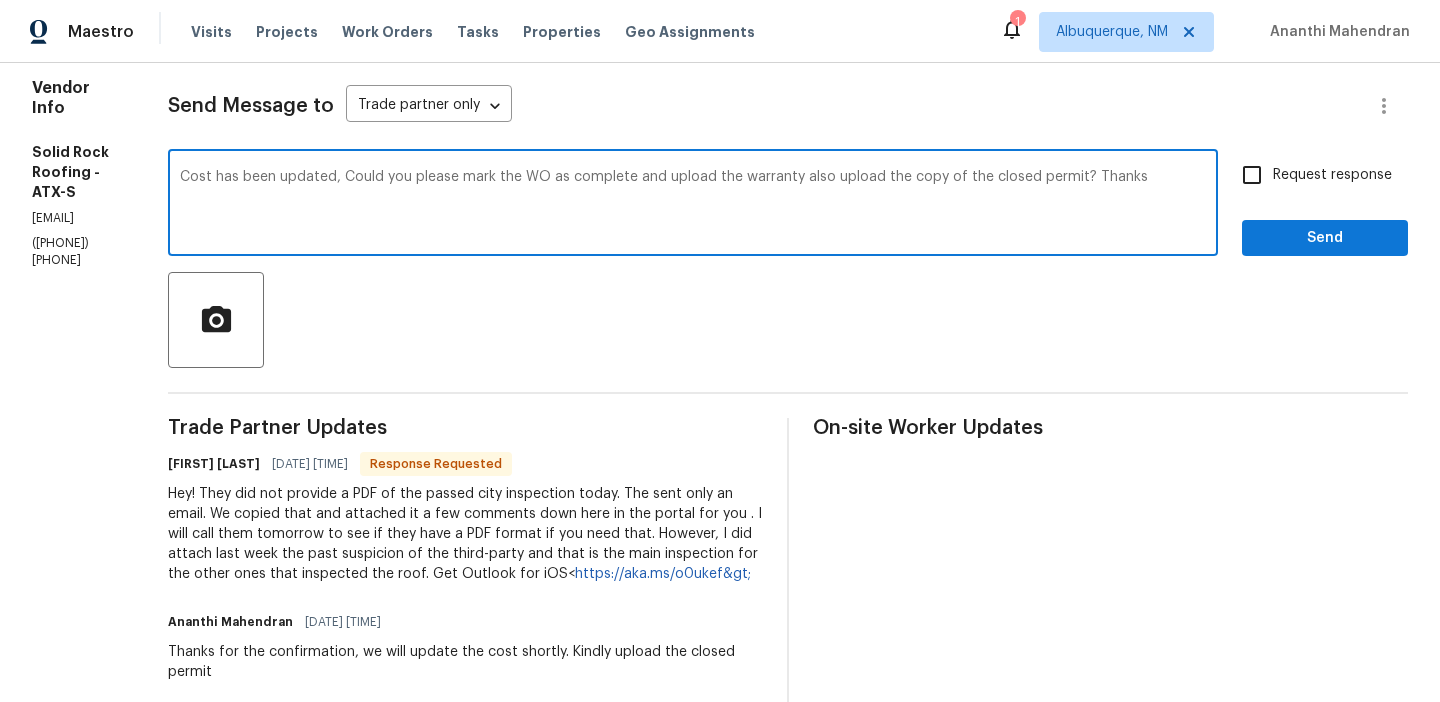 type on "Cost has been updated, Could you please mark the WO as complete and upload the warranty also upload the copy of the closed permit? Thanks" 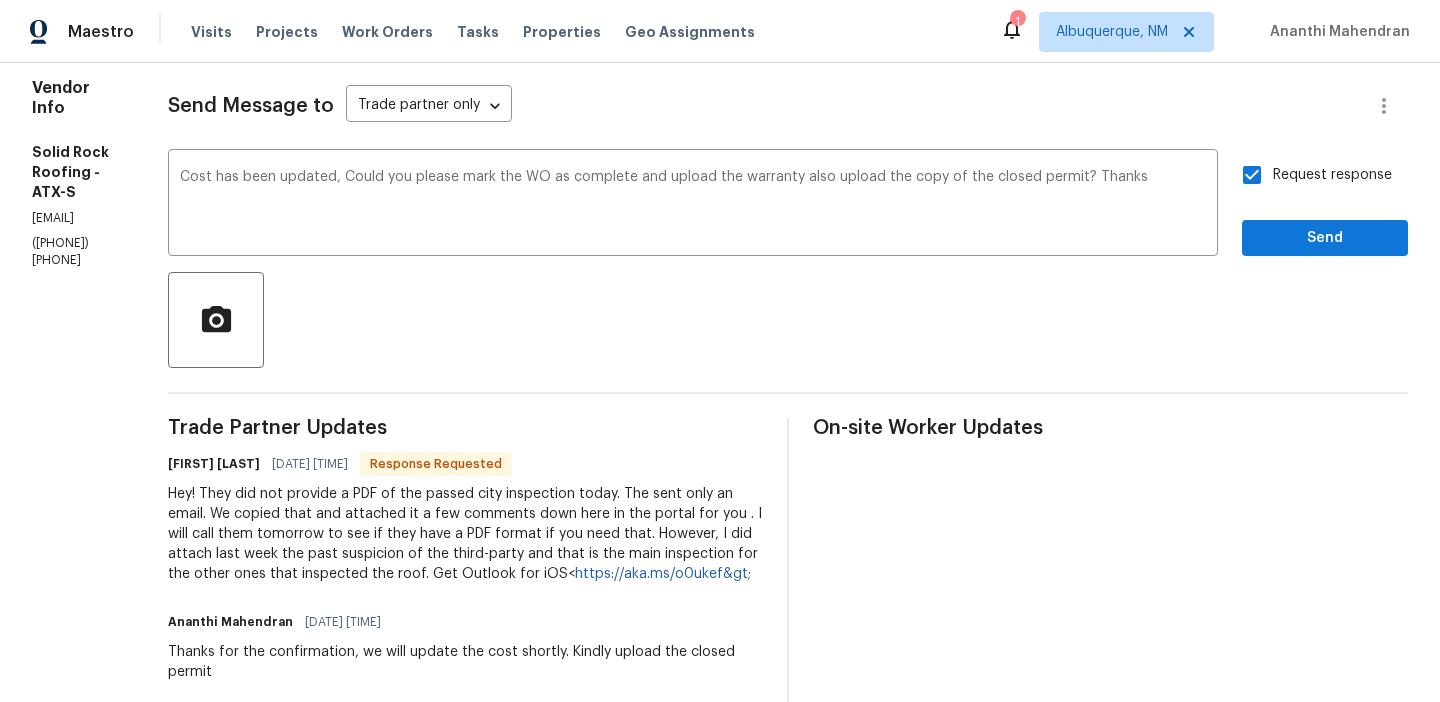 click on "Request response Send" at bounding box center (1325, 205) 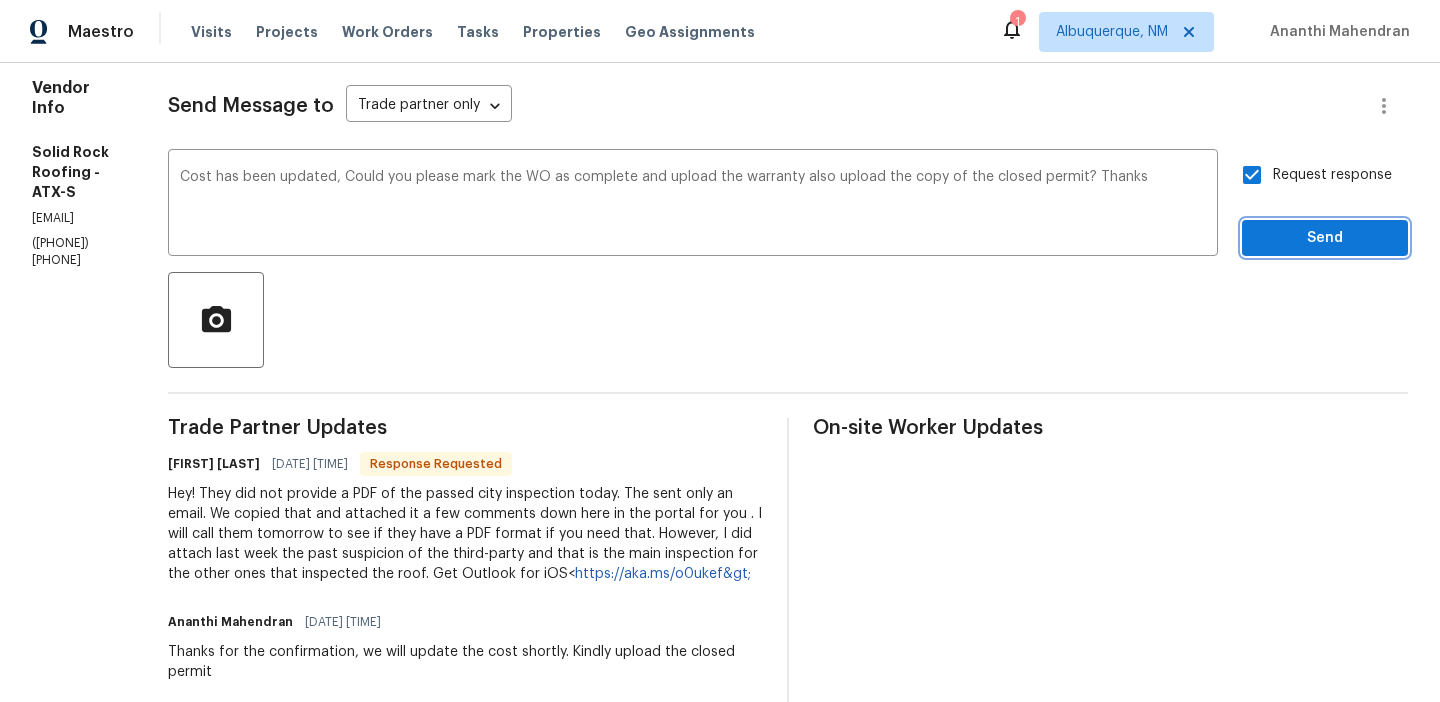 click on "Send" at bounding box center [1325, 238] 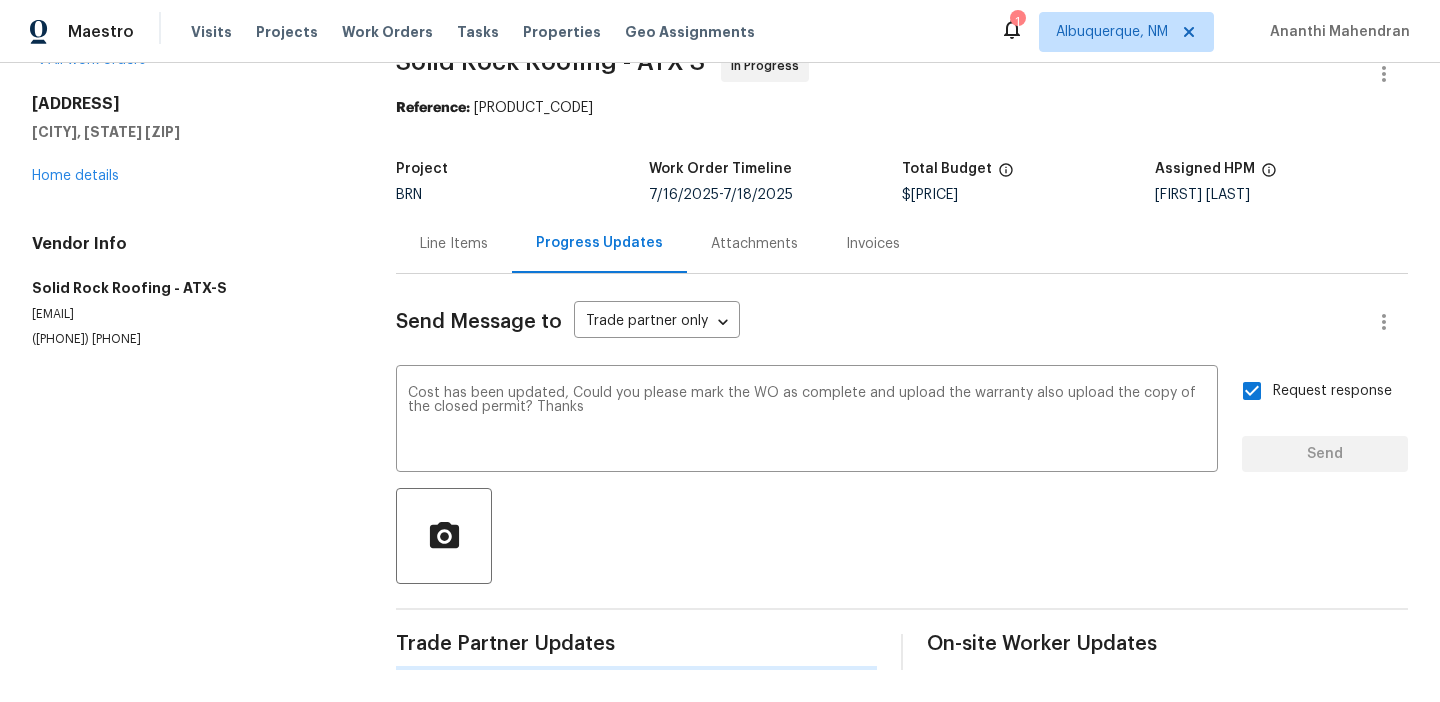 scroll, scrollTop: 0, scrollLeft: 0, axis: both 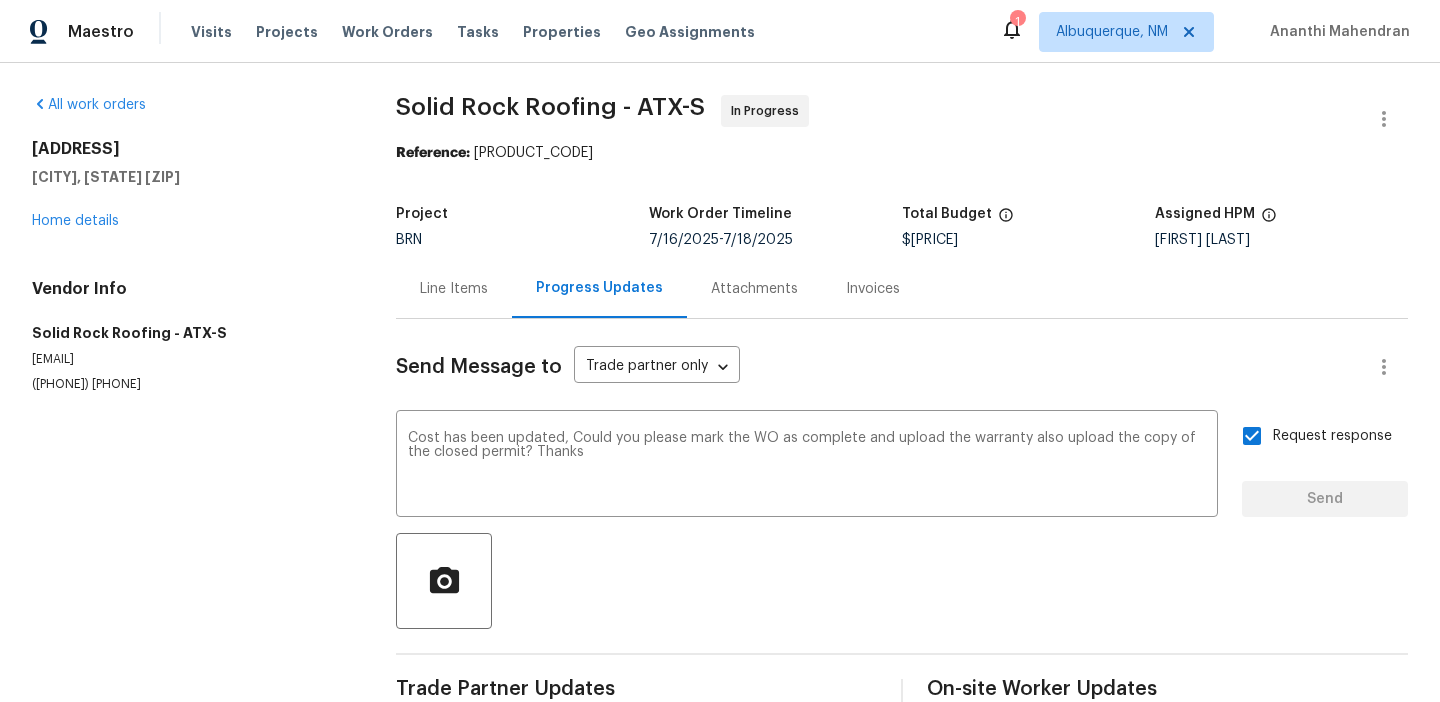 type 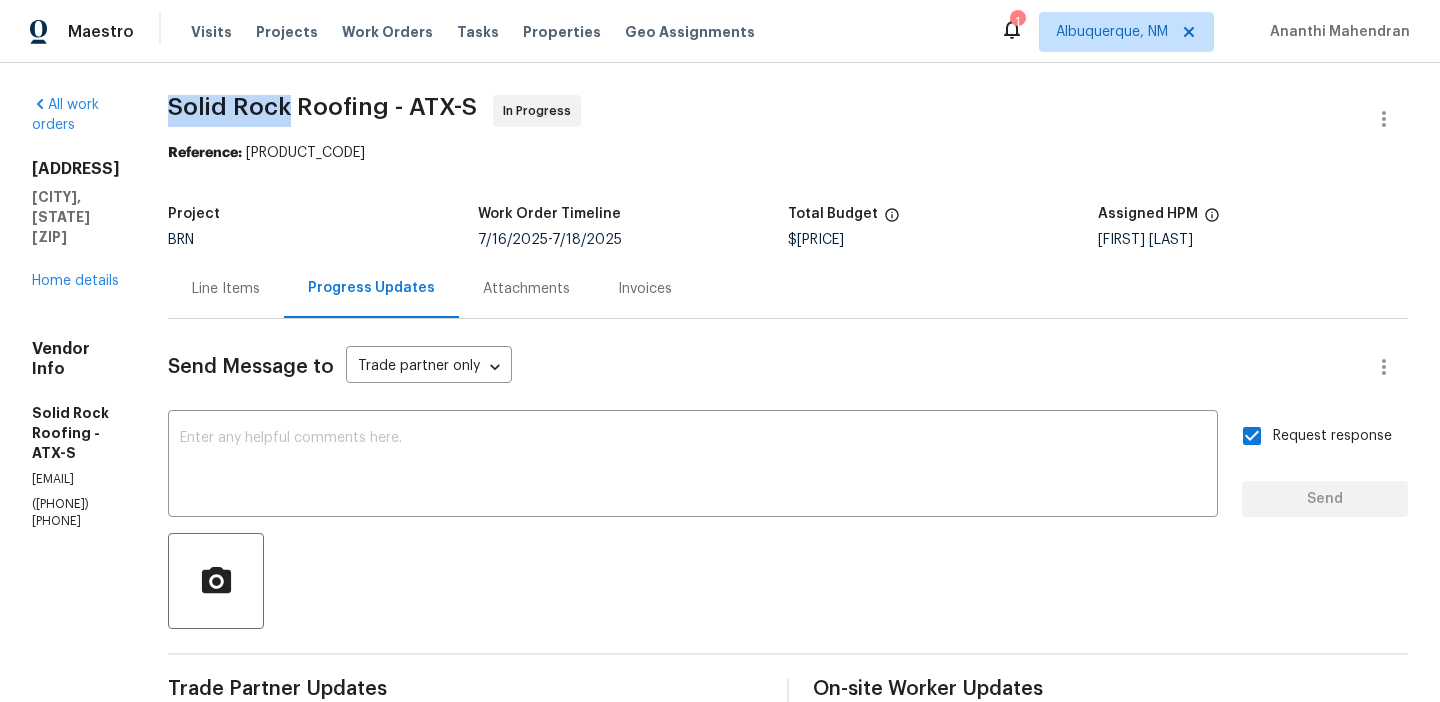 drag, startPoint x: 235, startPoint y: 104, endPoint x: 353, endPoint y: 106, distance: 118.016945 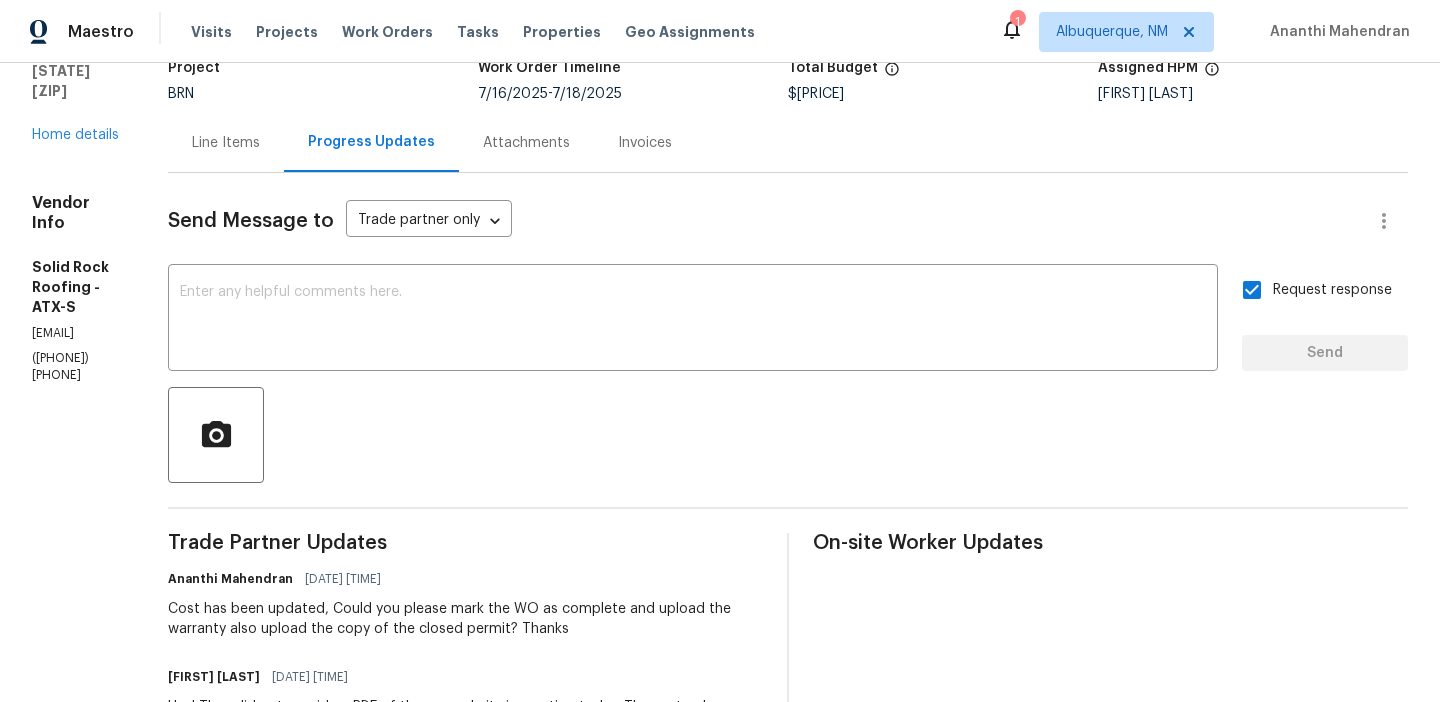 scroll, scrollTop: 0, scrollLeft: 0, axis: both 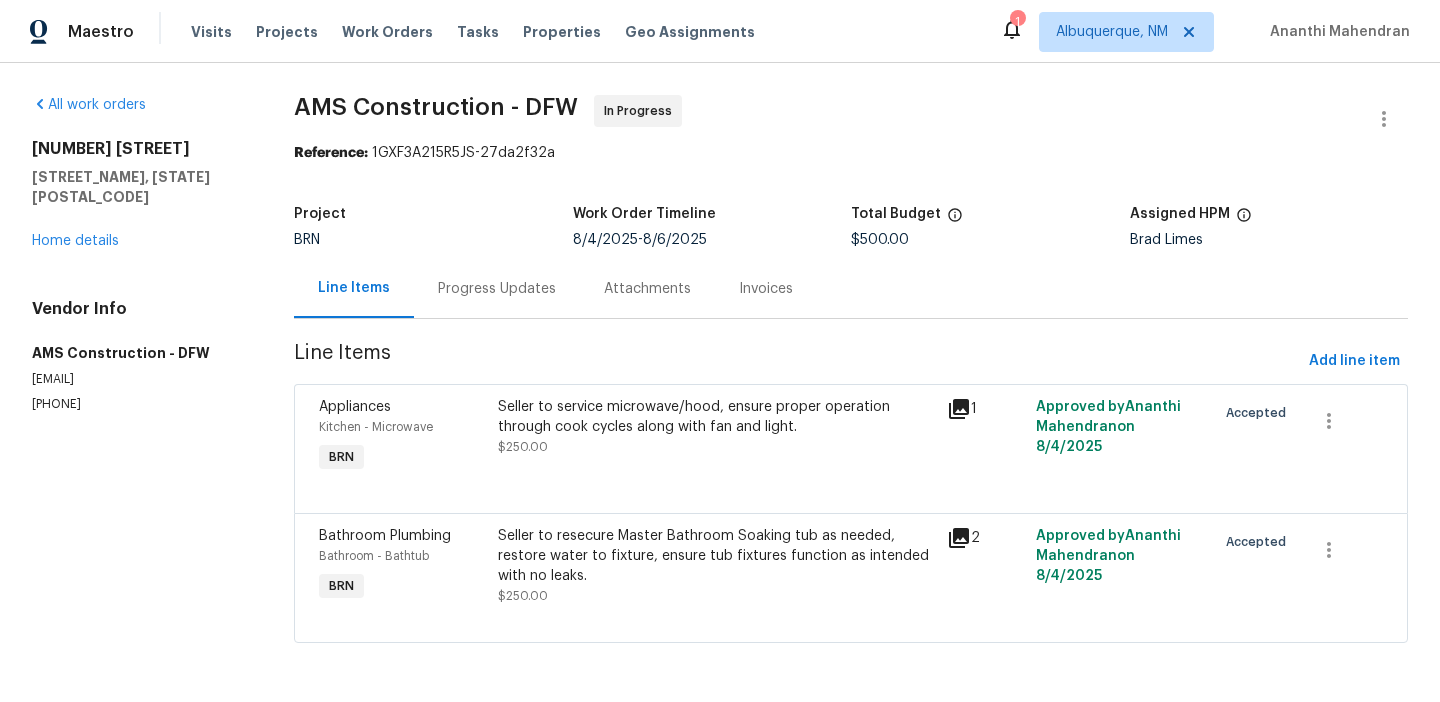 click on "Progress Updates" at bounding box center [497, 288] 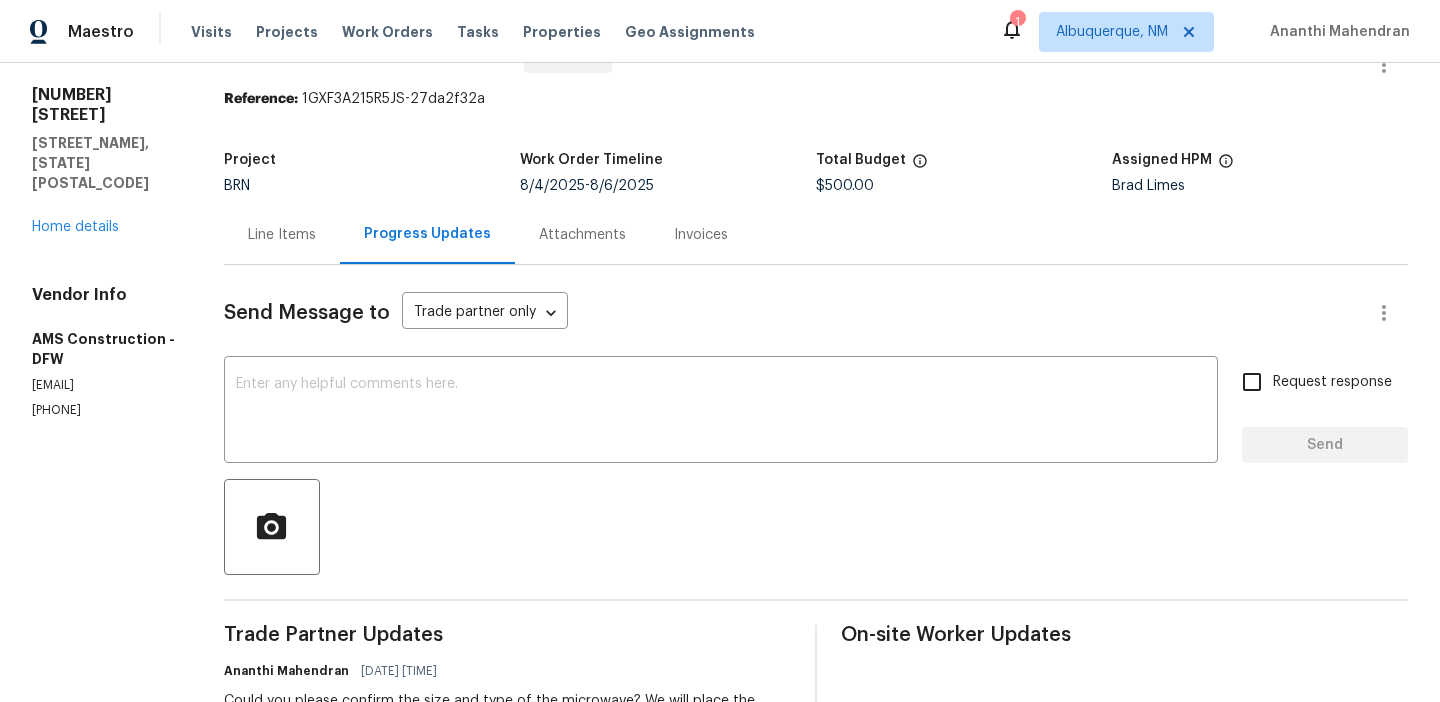 scroll, scrollTop: 0, scrollLeft: 0, axis: both 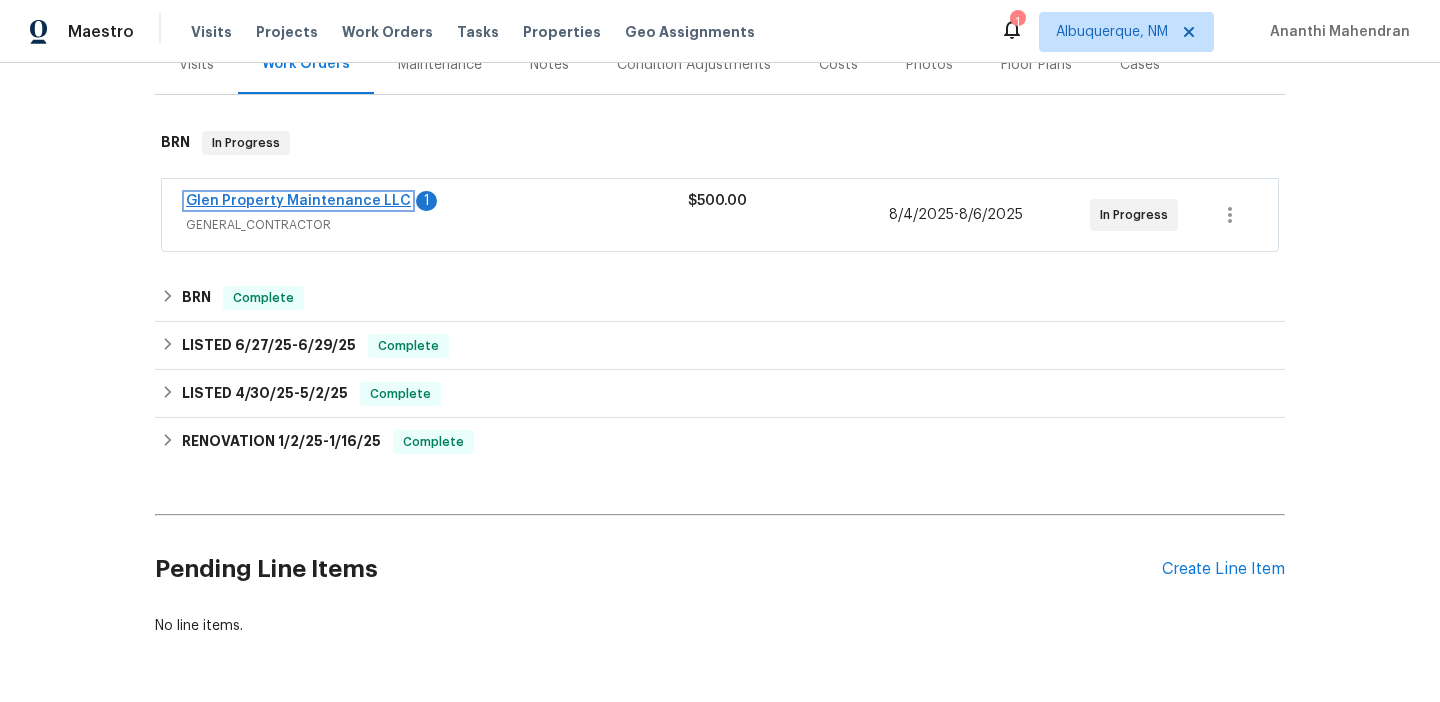 click on "Glen Property Maintenance LLC" at bounding box center (298, 201) 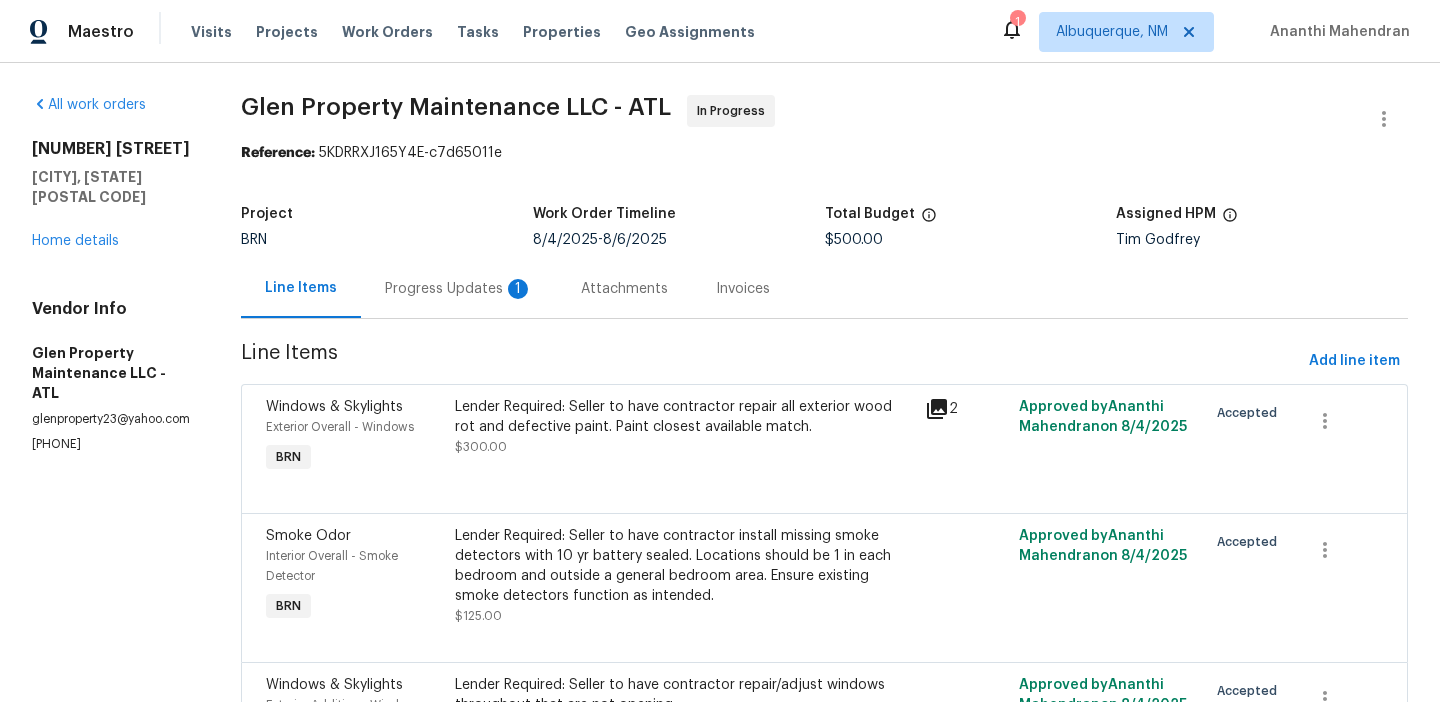 click on "Progress Updates 1" at bounding box center [459, 288] 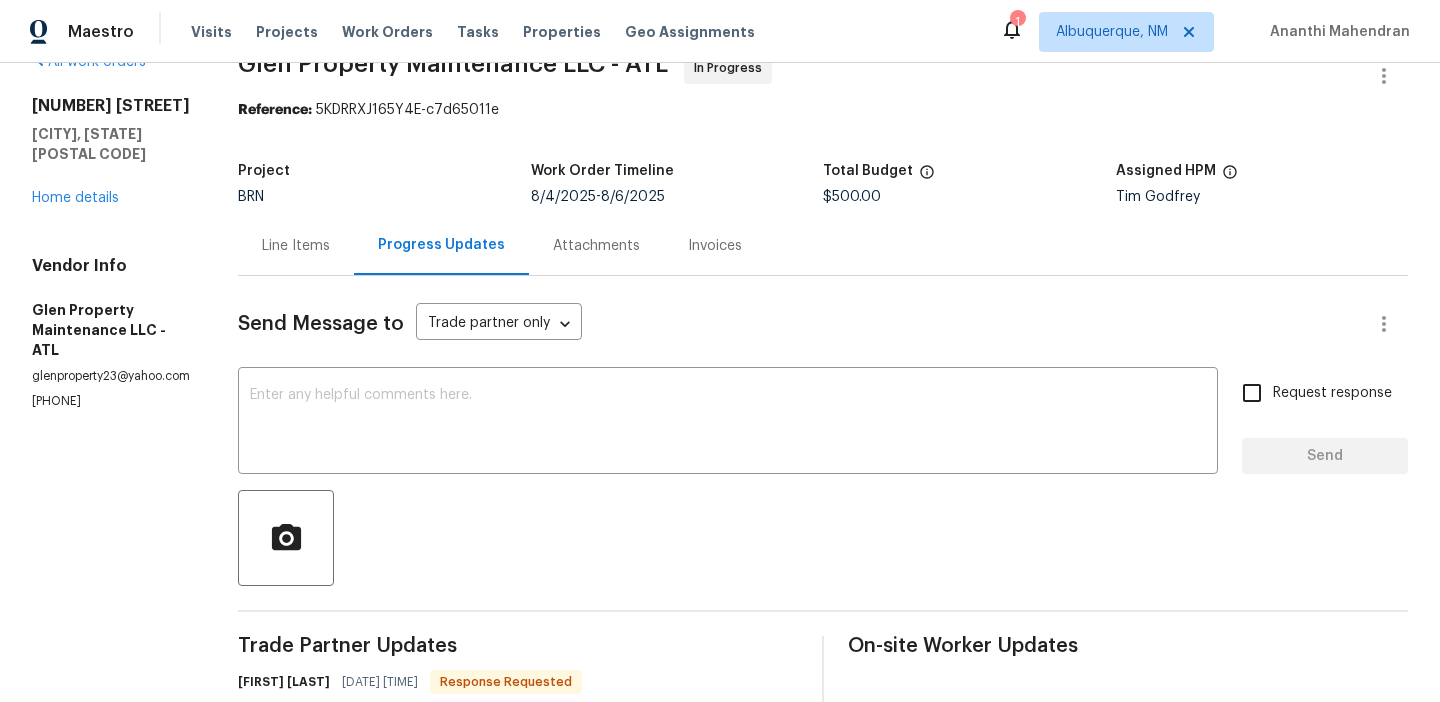 scroll, scrollTop: 0, scrollLeft: 0, axis: both 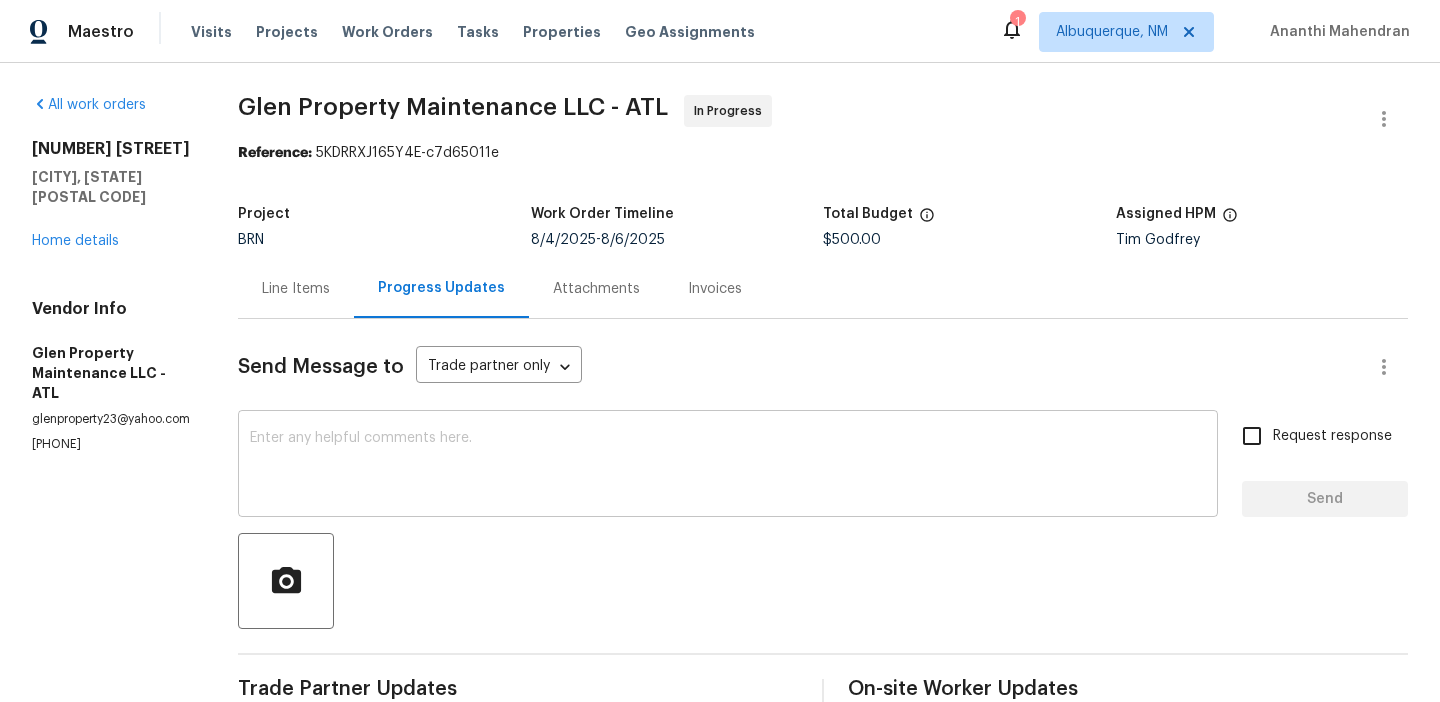 click on "x ​" at bounding box center (728, 466) 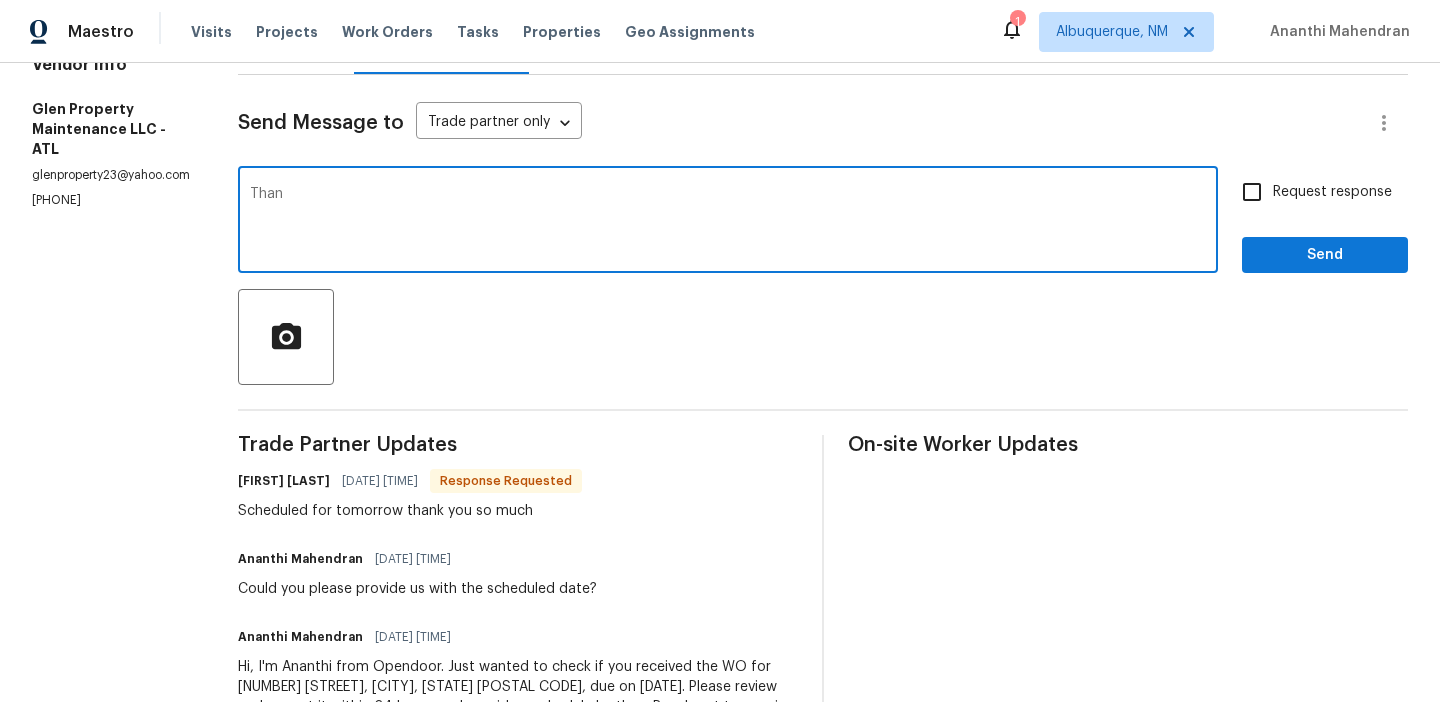 scroll, scrollTop: 246, scrollLeft: 0, axis: vertical 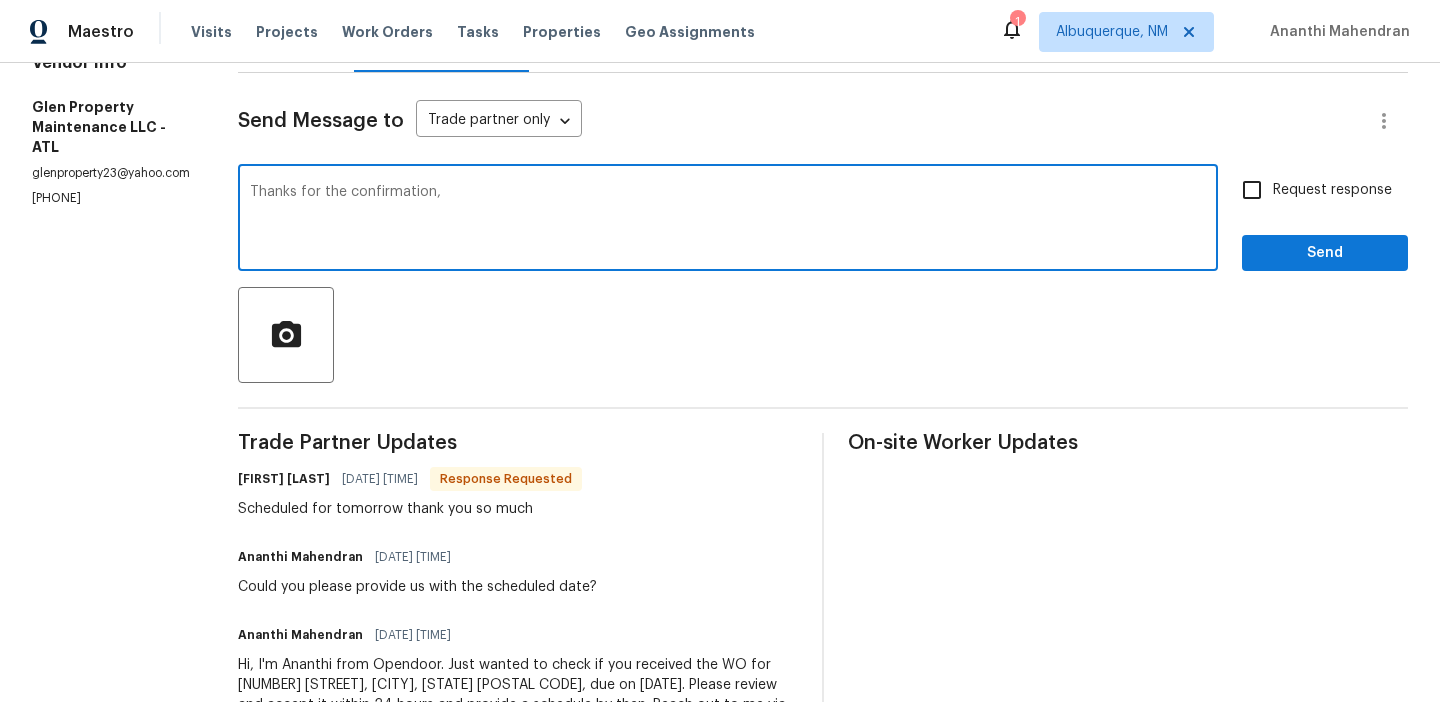 type on "Thanks for the confirmation," 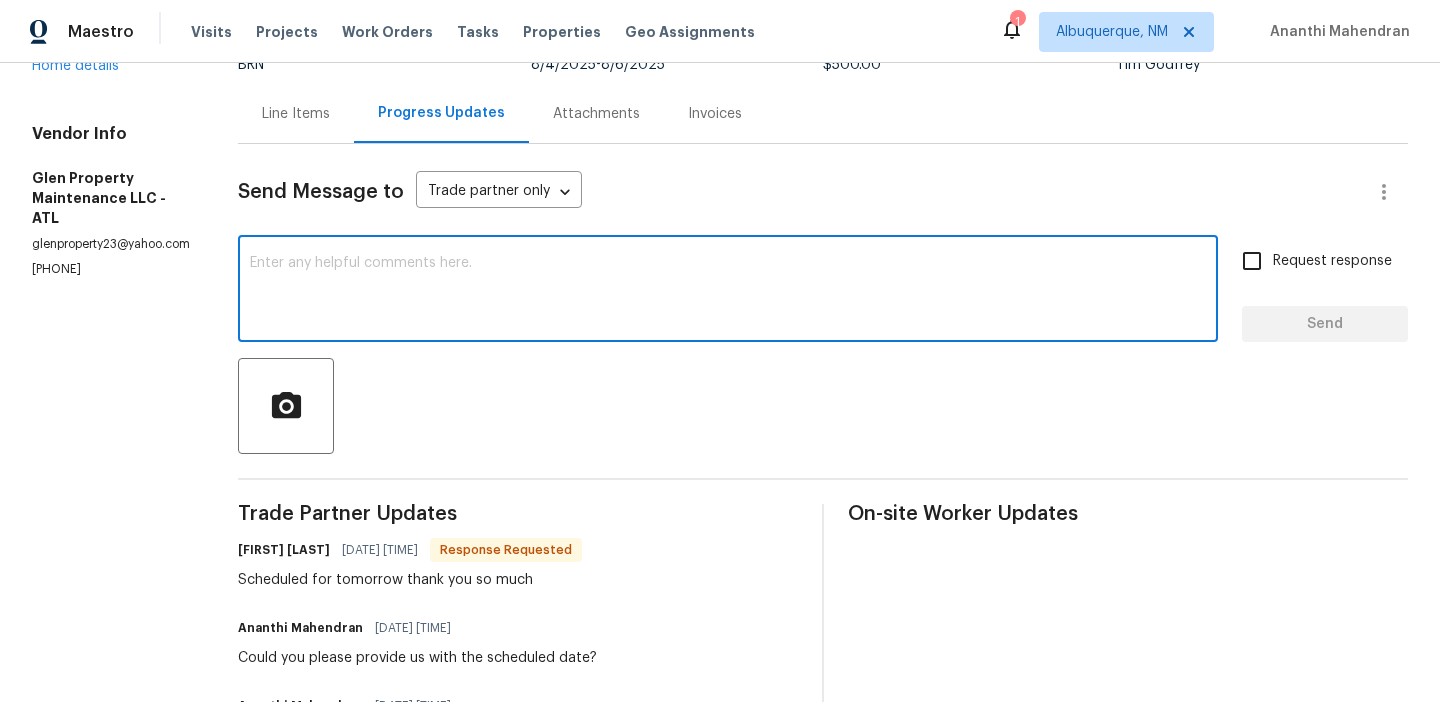 click on "Line Items" at bounding box center (296, 113) 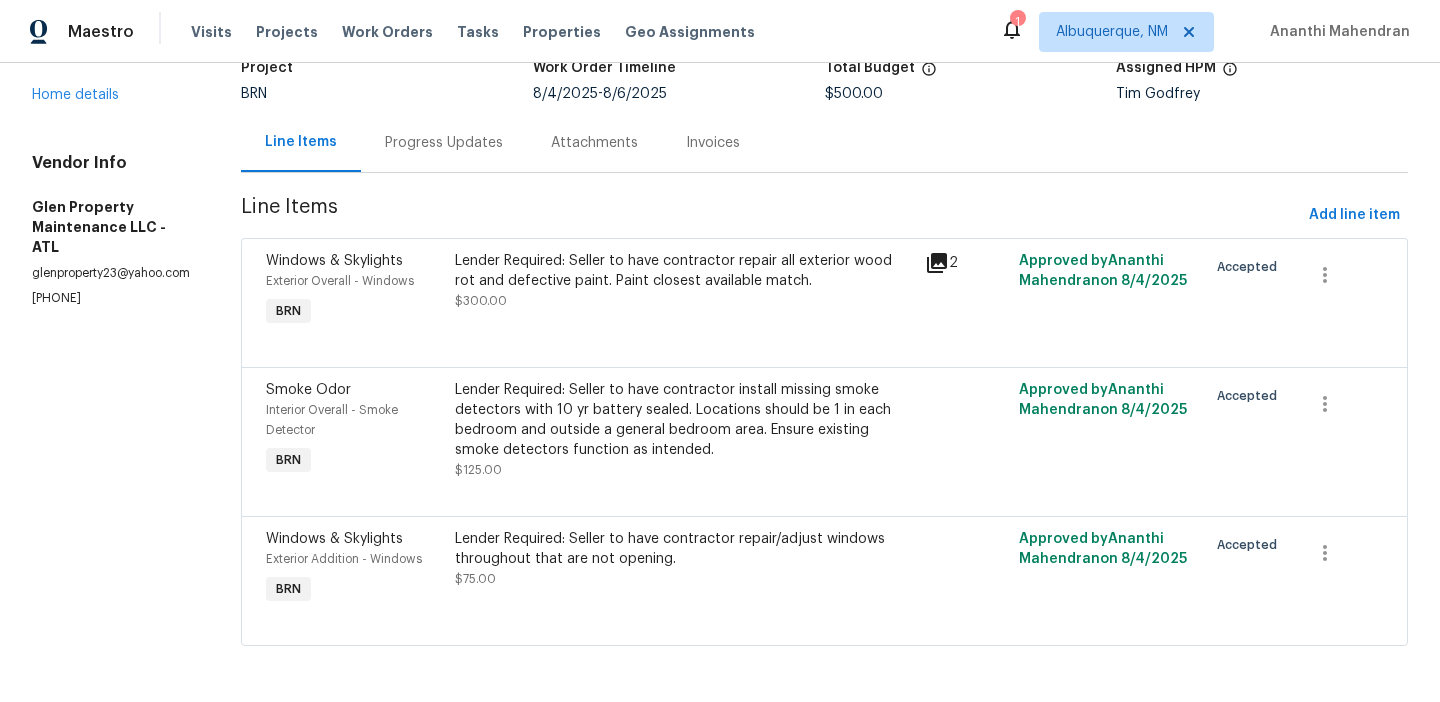 click on "Progress Updates" at bounding box center (444, 143) 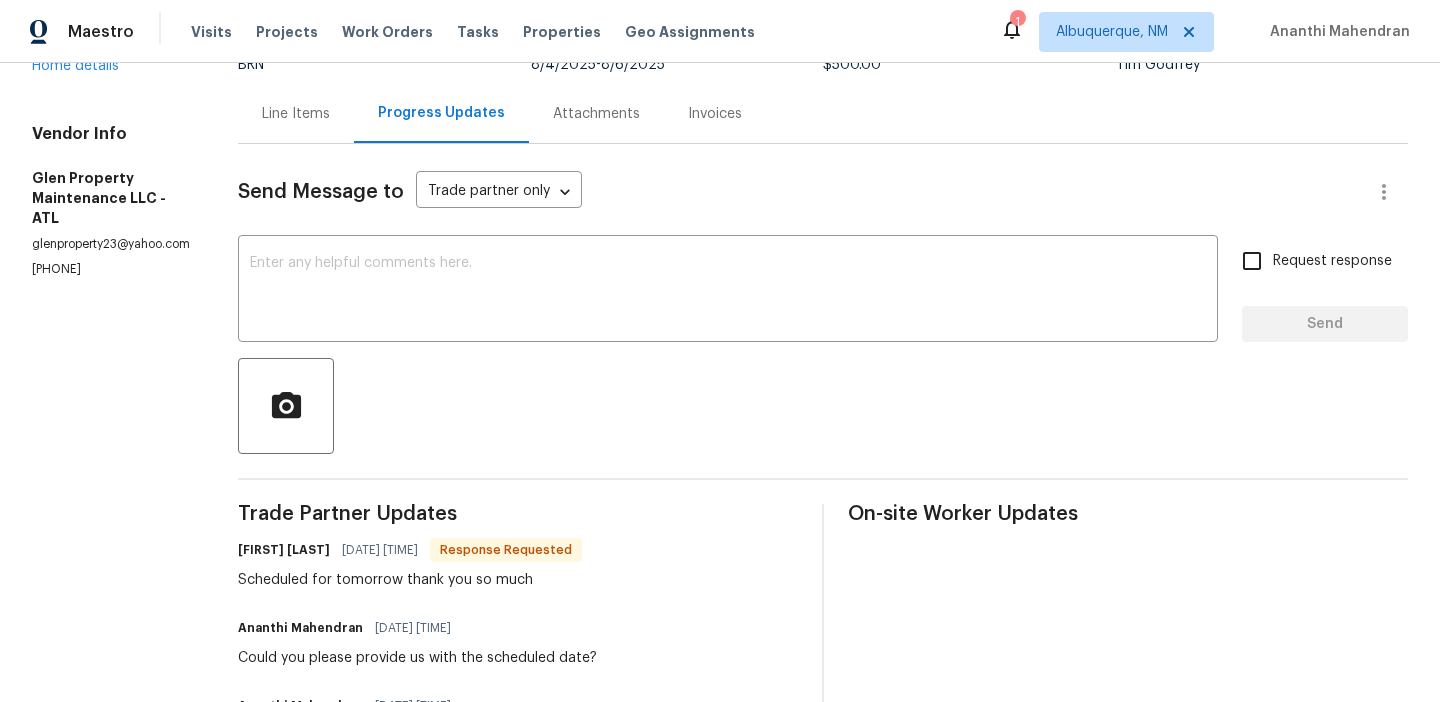 click on "Line Items" at bounding box center [296, 113] 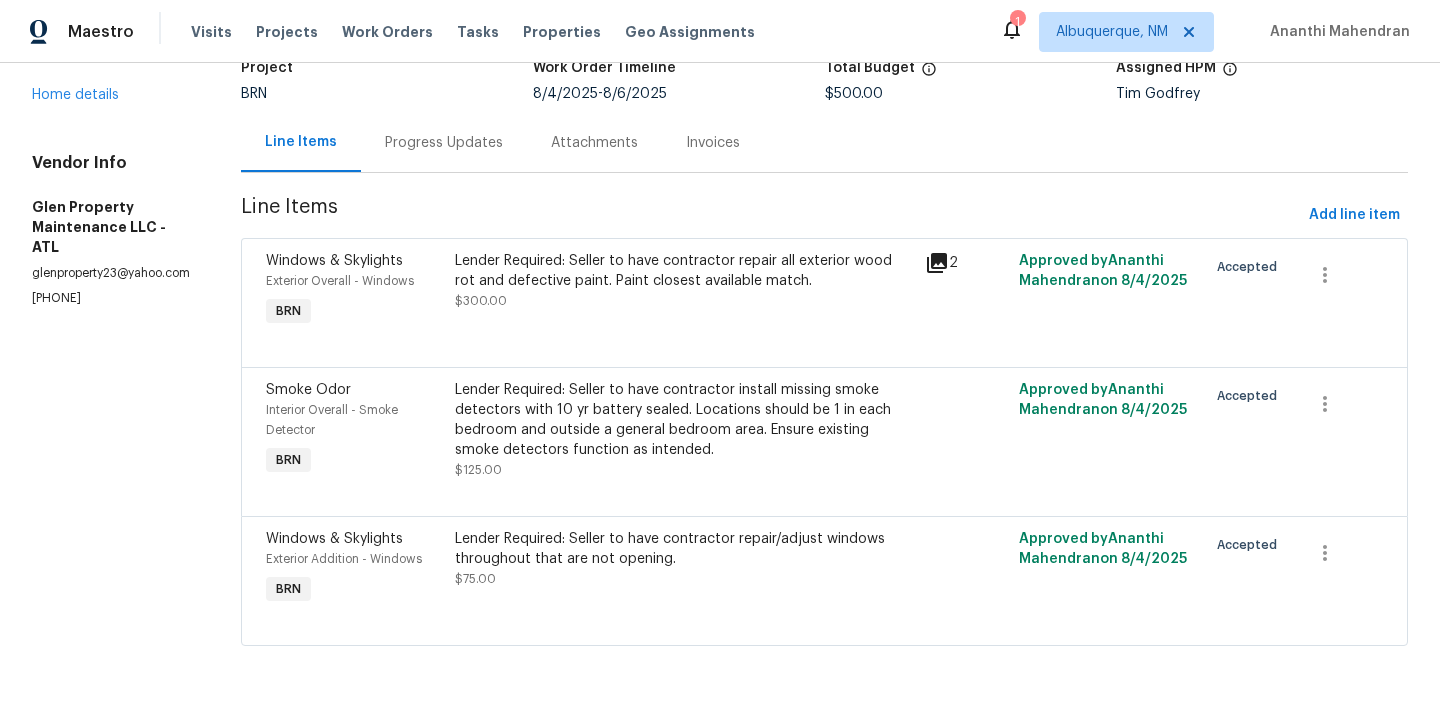 click on "Lender Required: Seller to have contractor repair all exterior wood rot and defective paint. Paint closest available match. $300.00" at bounding box center (684, 291) 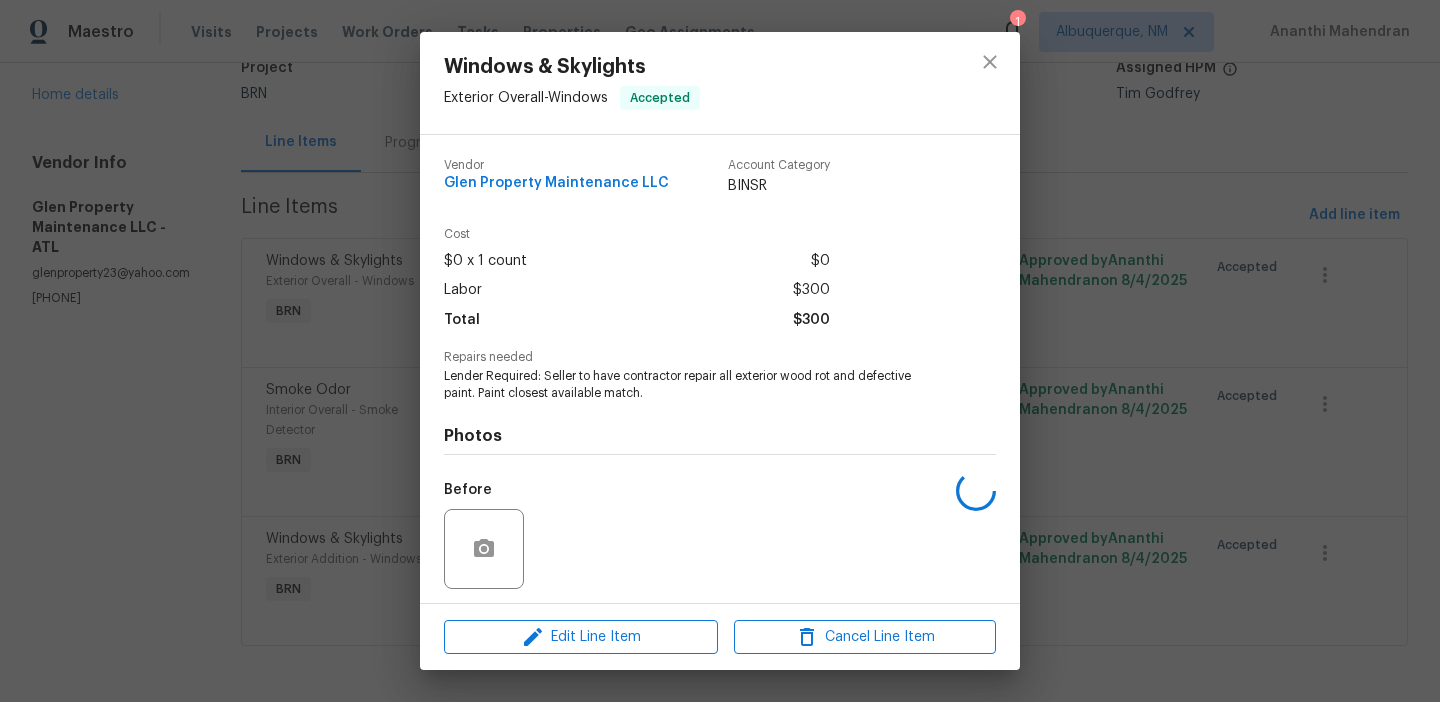 scroll, scrollTop: 136, scrollLeft: 0, axis: vertical 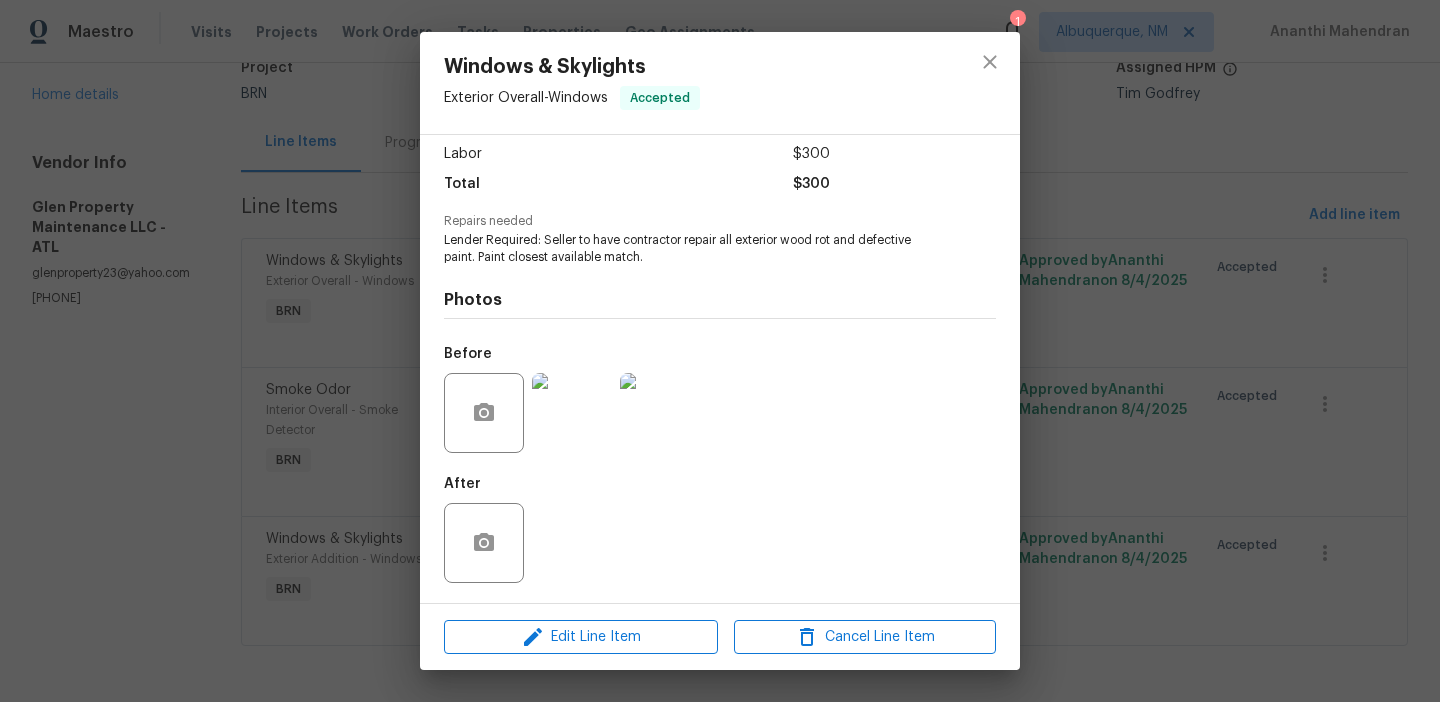 click at bounding box center [572, 413] 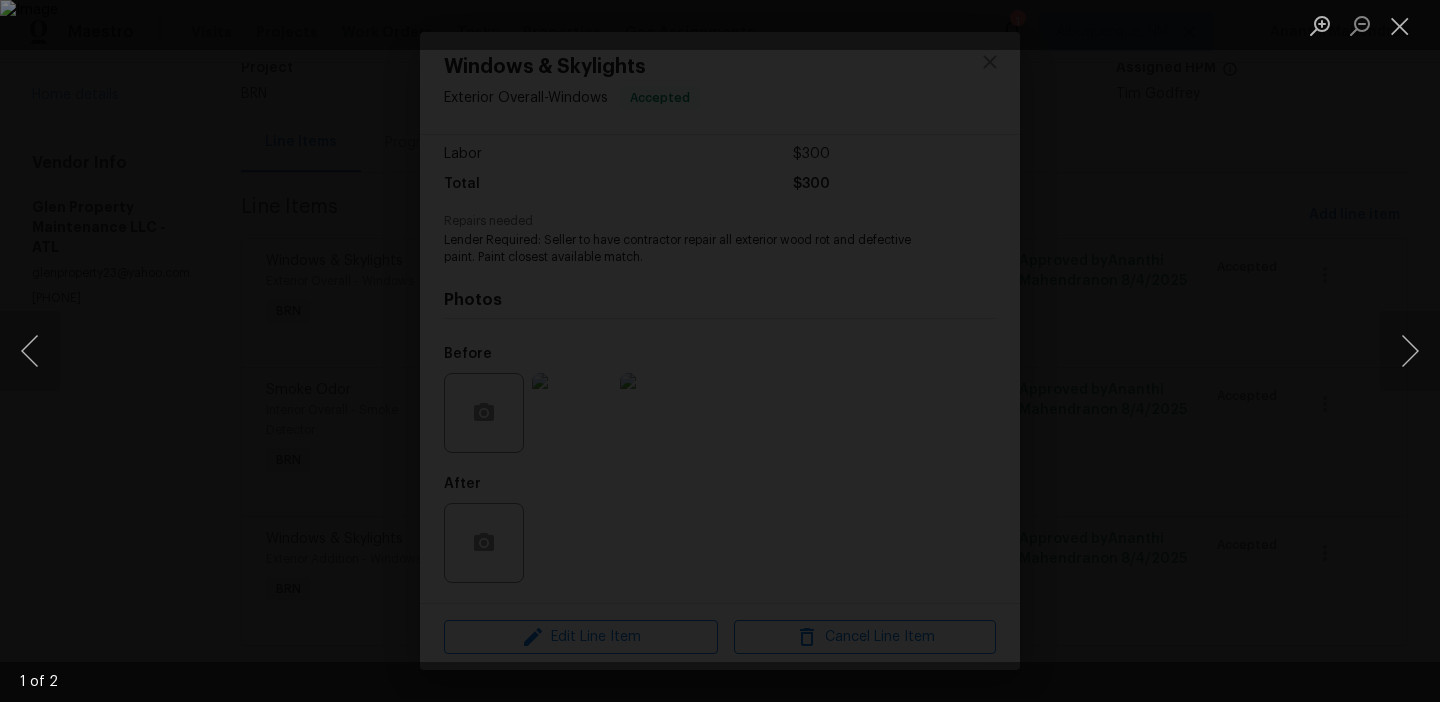 click at bounding box center [720, 351] 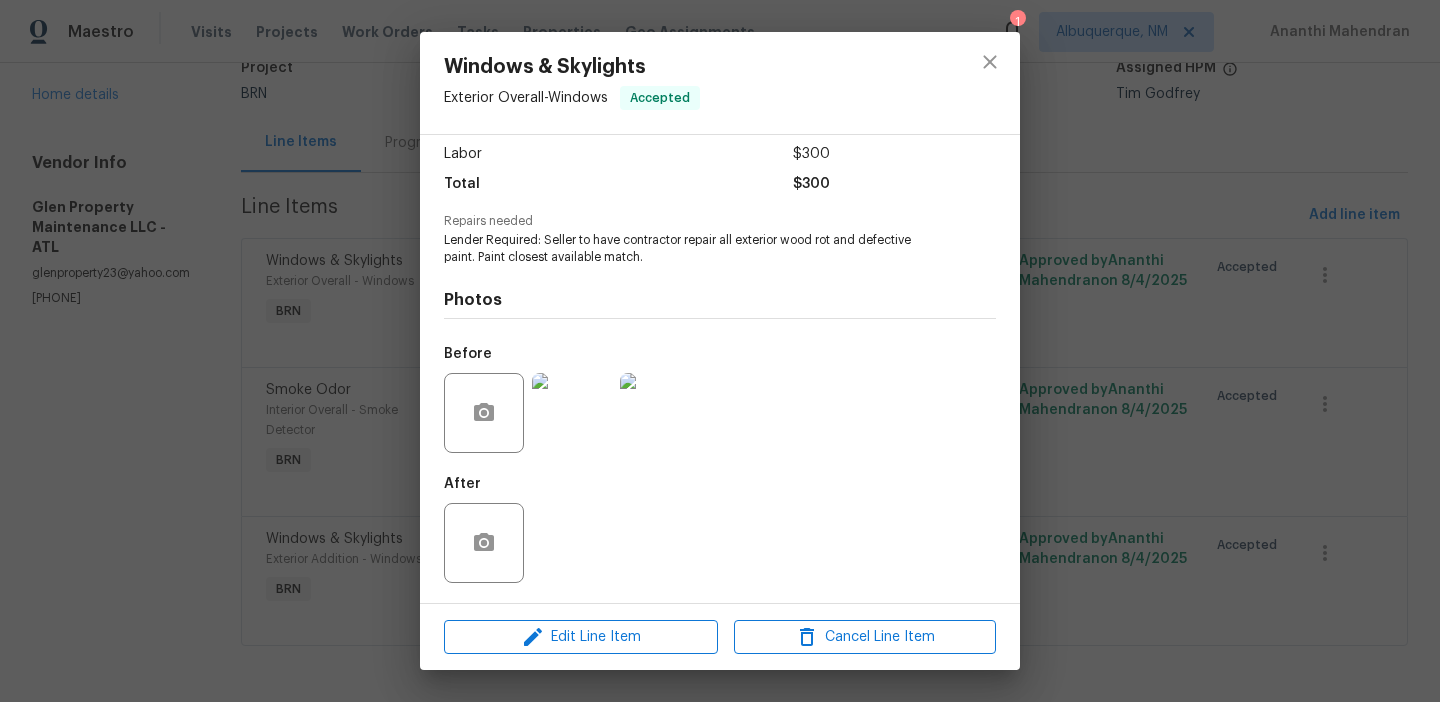 click on "Windows & Skylights Exterior Overall  -  Windows Accepted Vendor Glen Property Maintenance LLC Account Category BINSR Cost $0 x 1 count $0 Labor $300 Total $300 Repairs needed Lender Required: Seller to have contractor repair all exterior wood rot and defective paint. Paint closest available match. Photos Before After  Edit Line Item  Cancel Line Item" at bounding box center (720, 351) 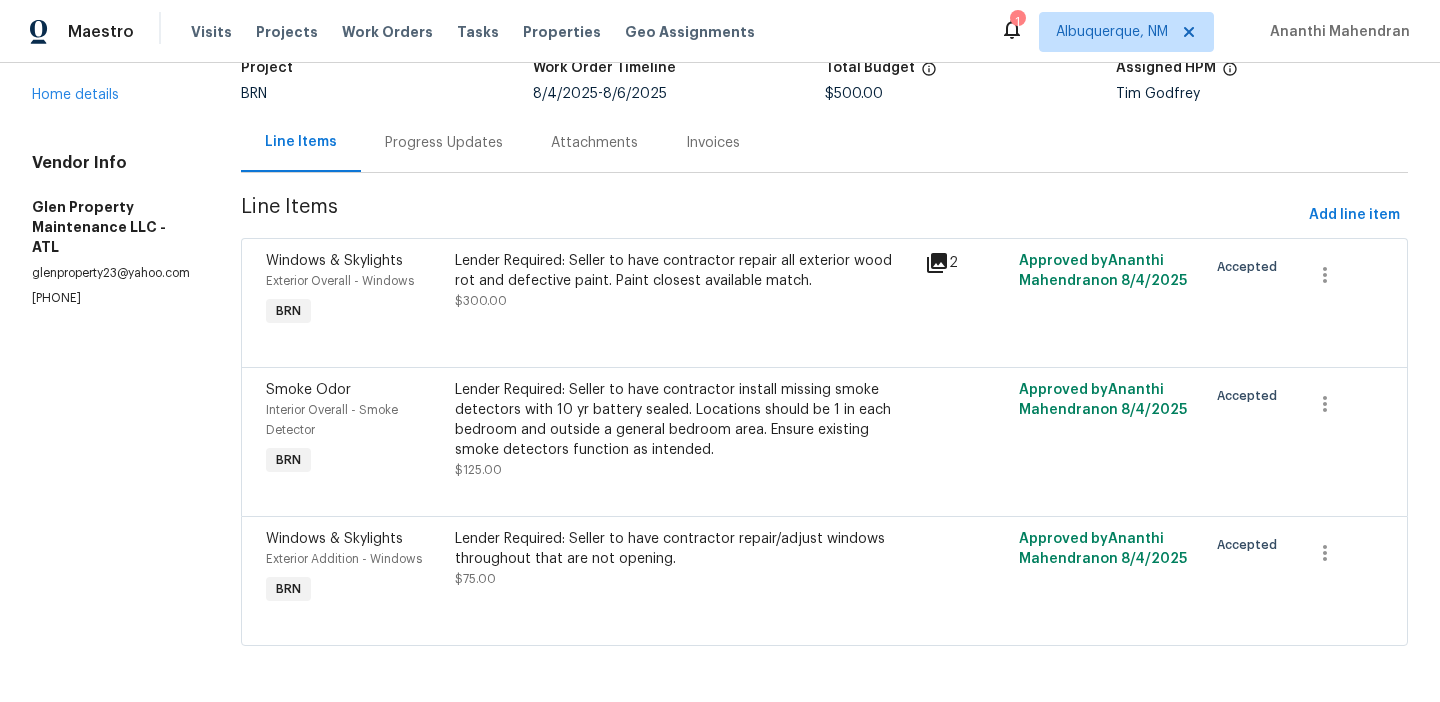 click on "Progress Updates" at bounding box center [444, 143] 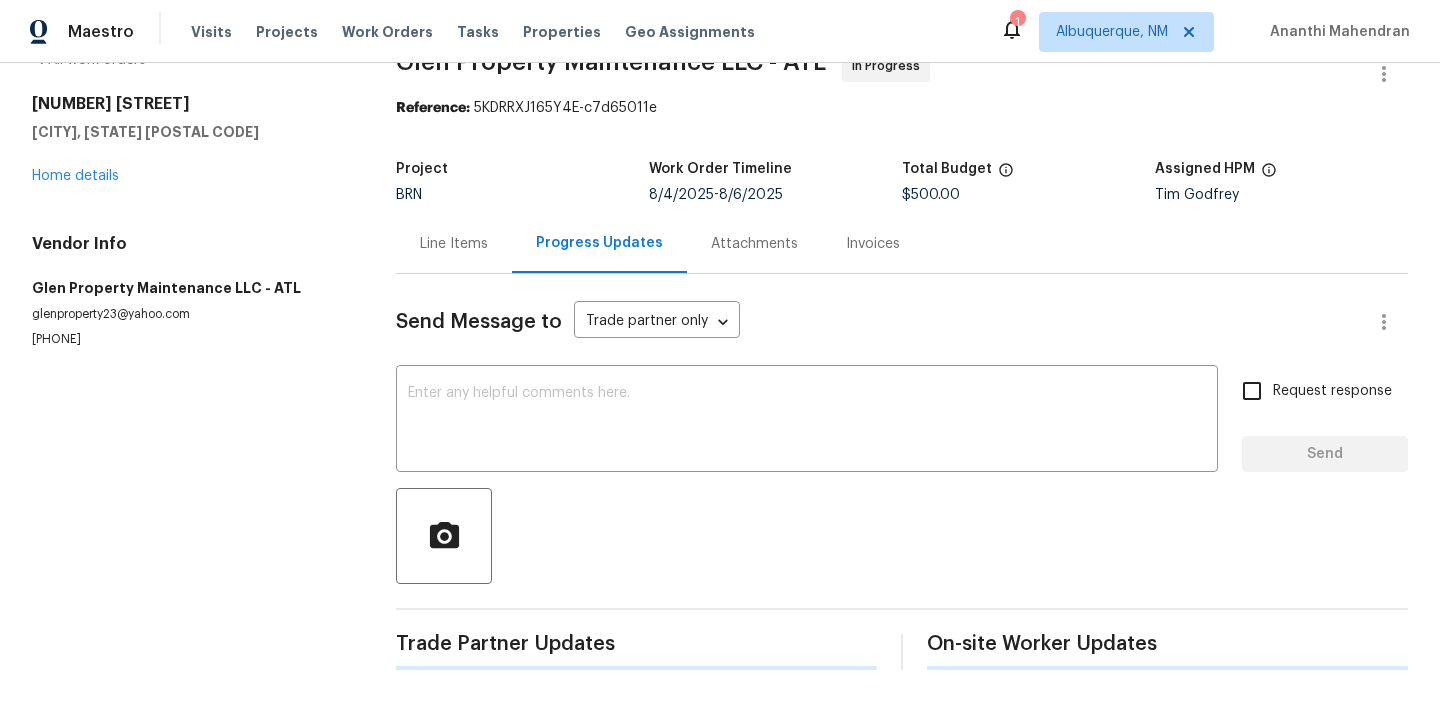 click on "Send Message to Trade partner only Trade partner only ​" at bounding box center [878, 322] 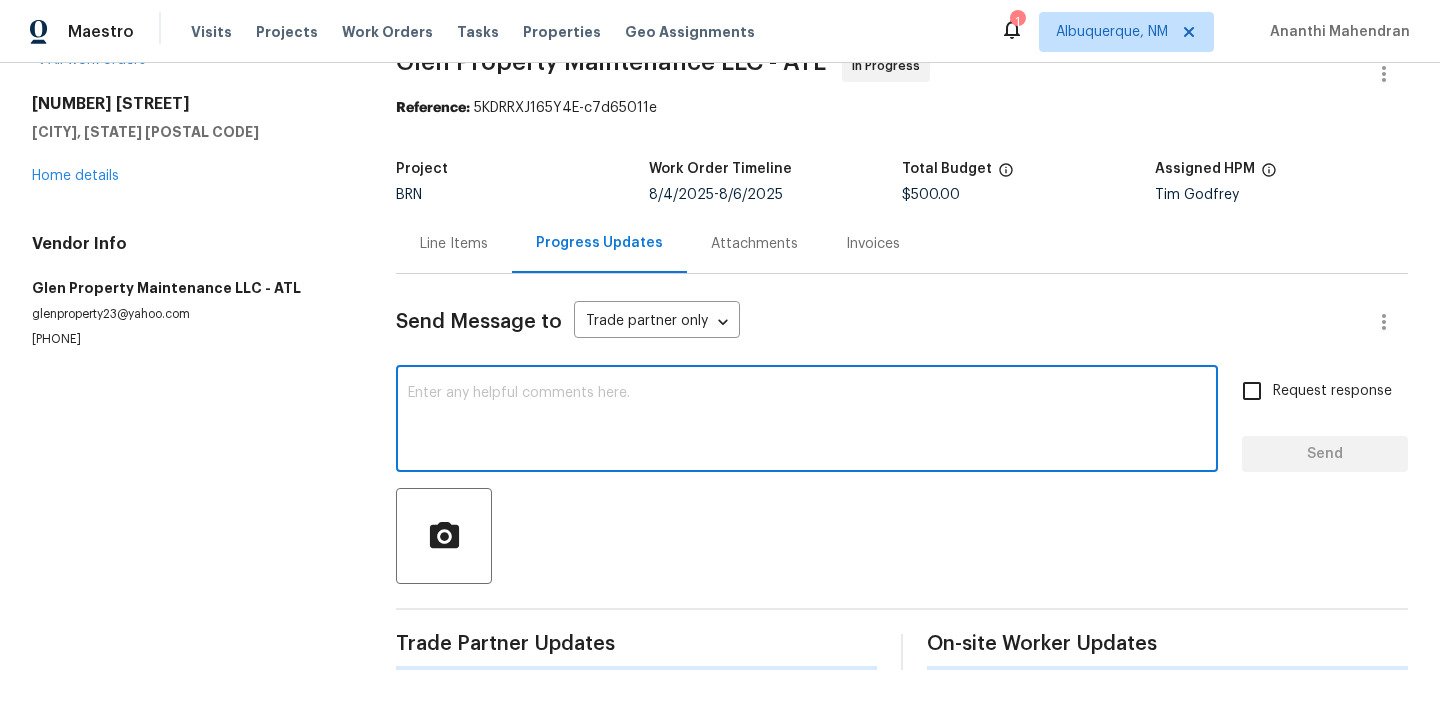 click at bounding box center [807, 421] 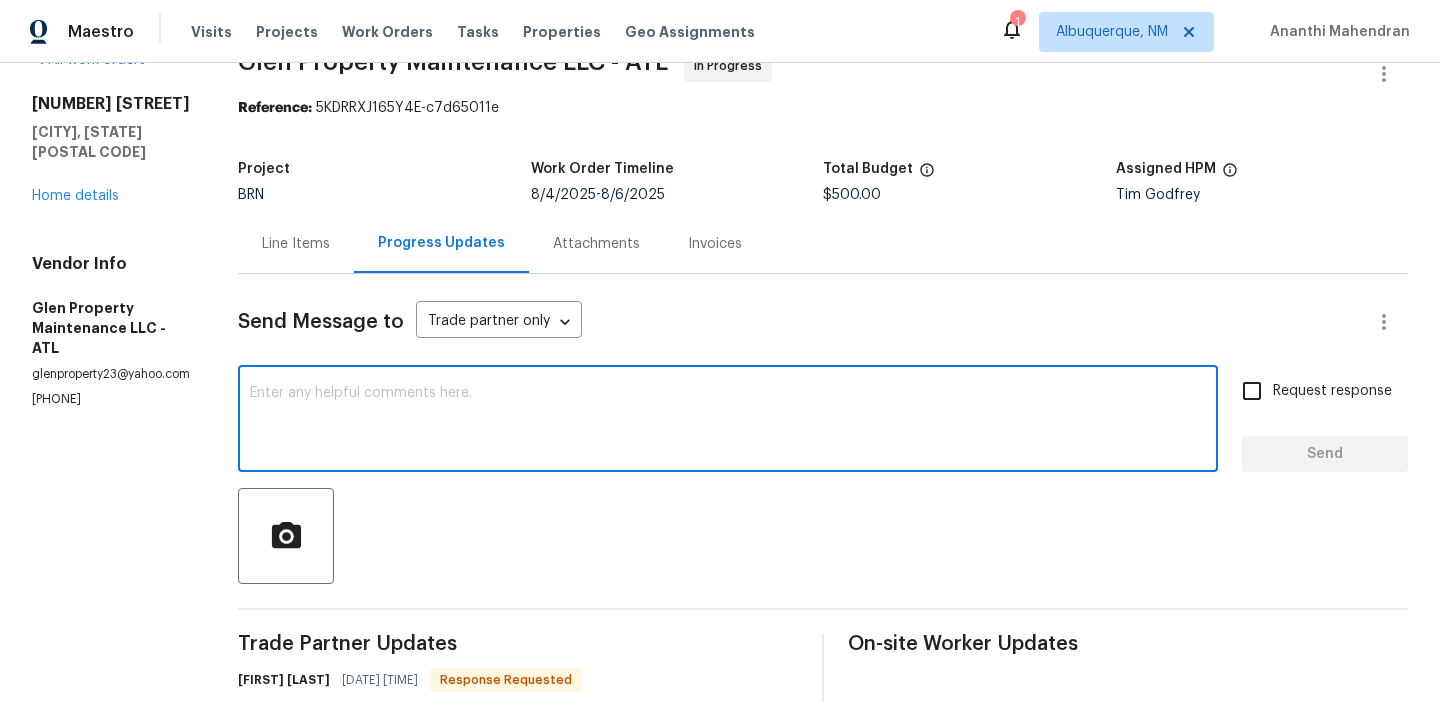 paste on "Thanks for the confirmation," 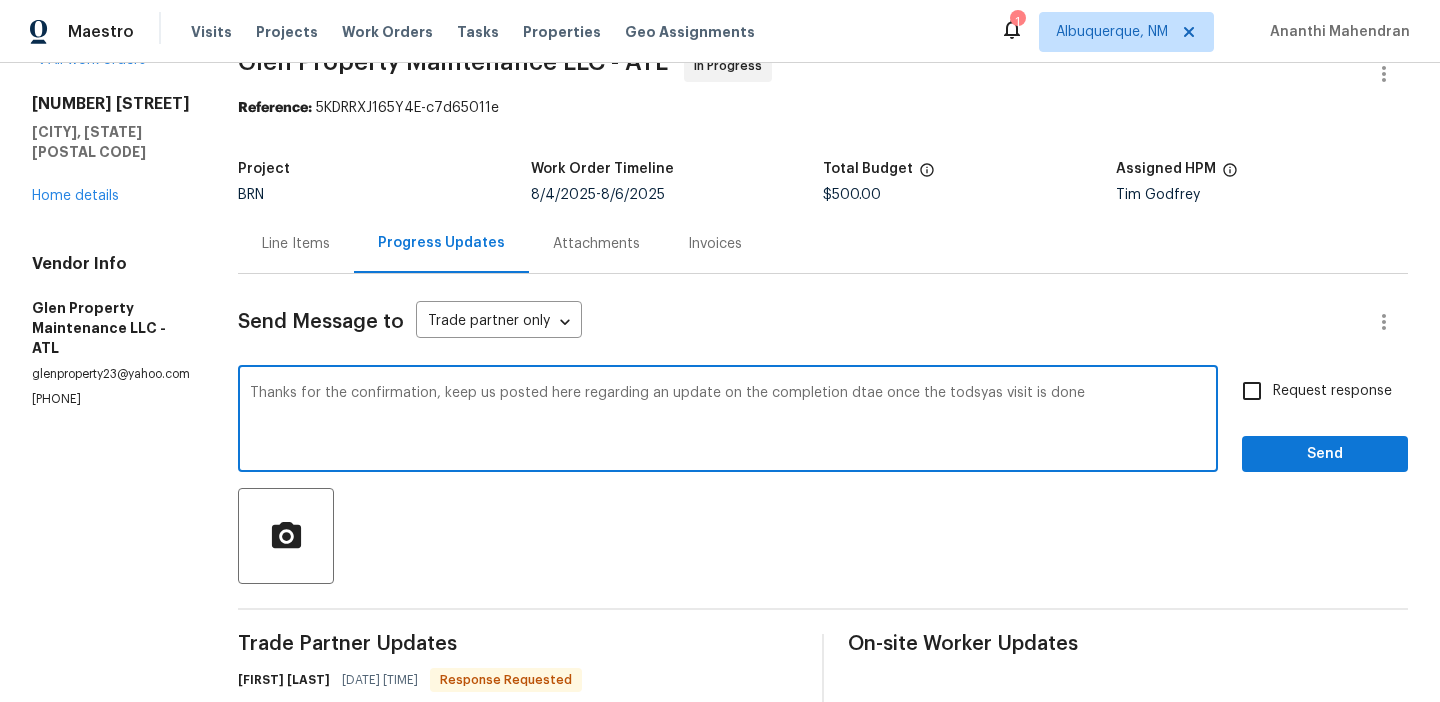 type on "Thanks for the confirmation, keep us posted here regarding an update on the completion dtae once the todsyas visit is done" 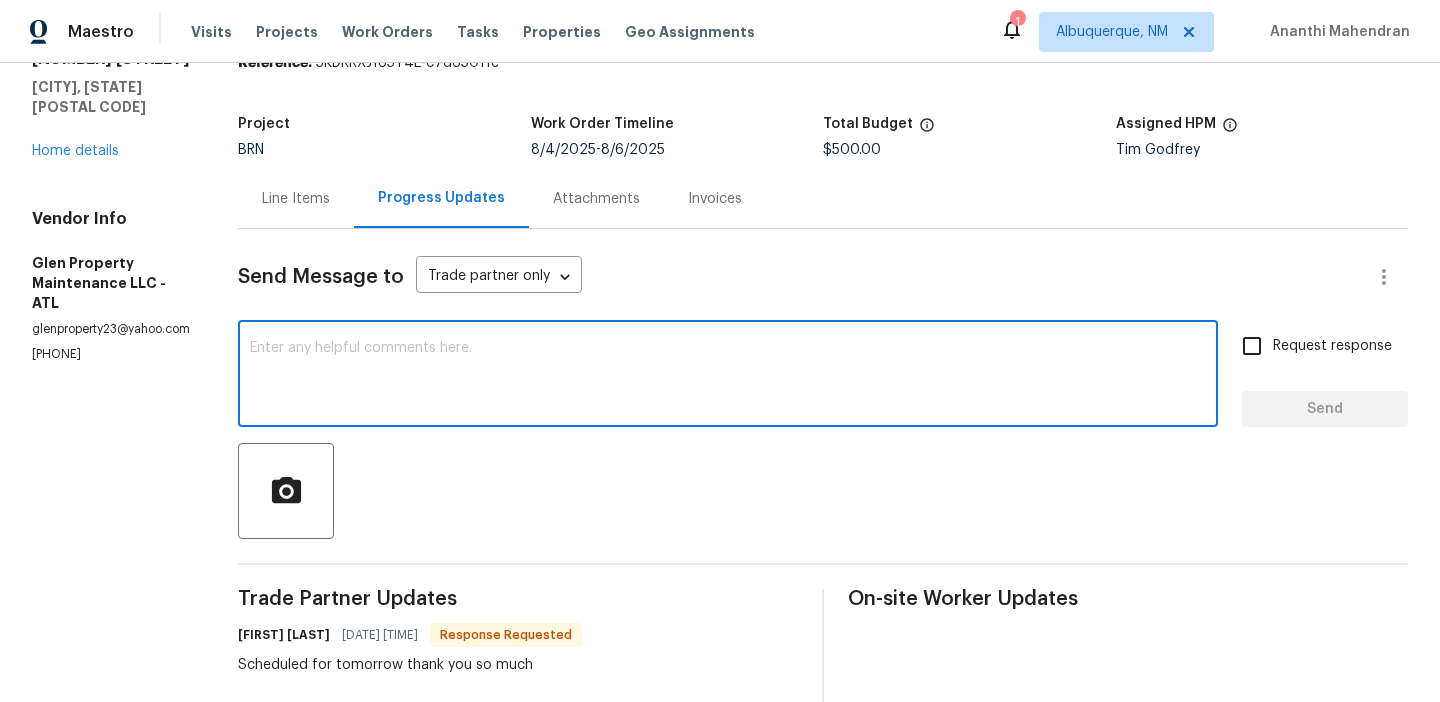 scroll, scrollTop: 92, scrollLeft: 0, axis: vertical 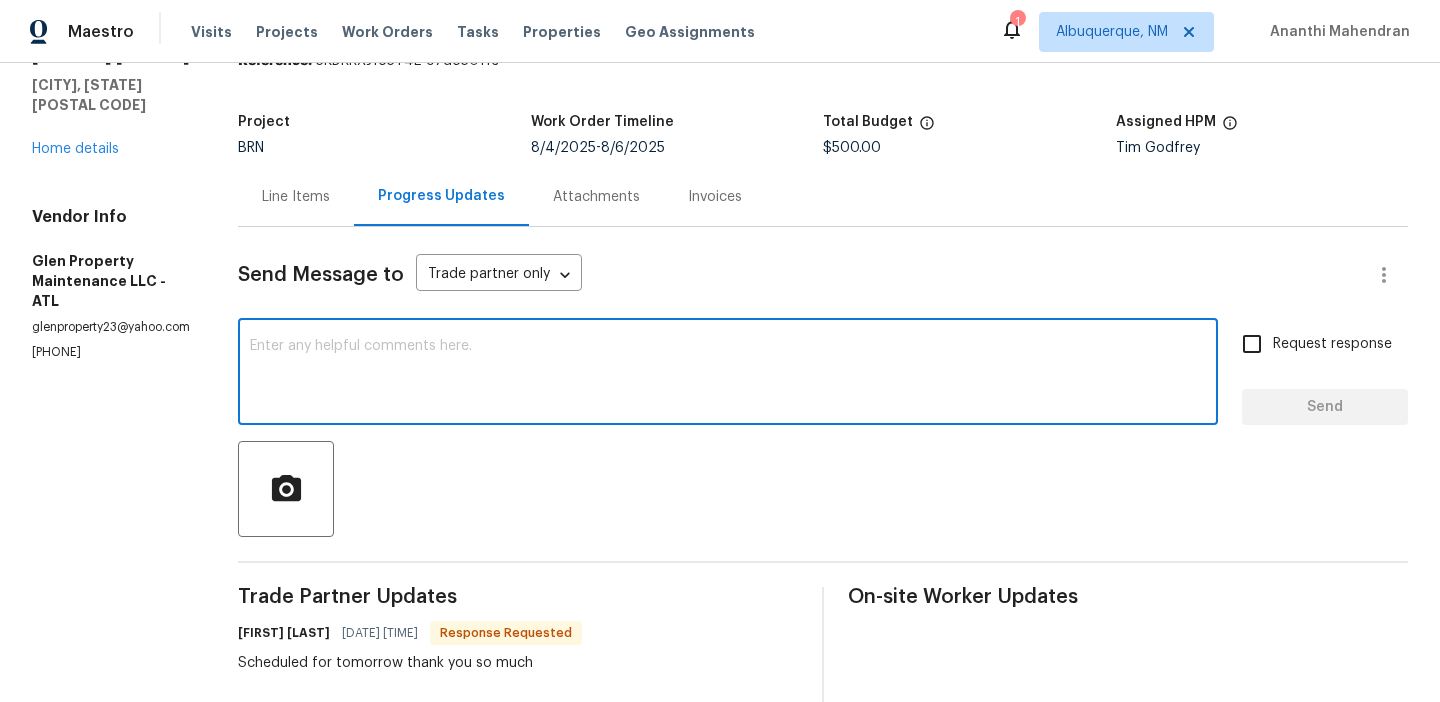 paste on "Thanks for the confirmation. Please keep us updated here on the expected completion date once today’s visit is completed." 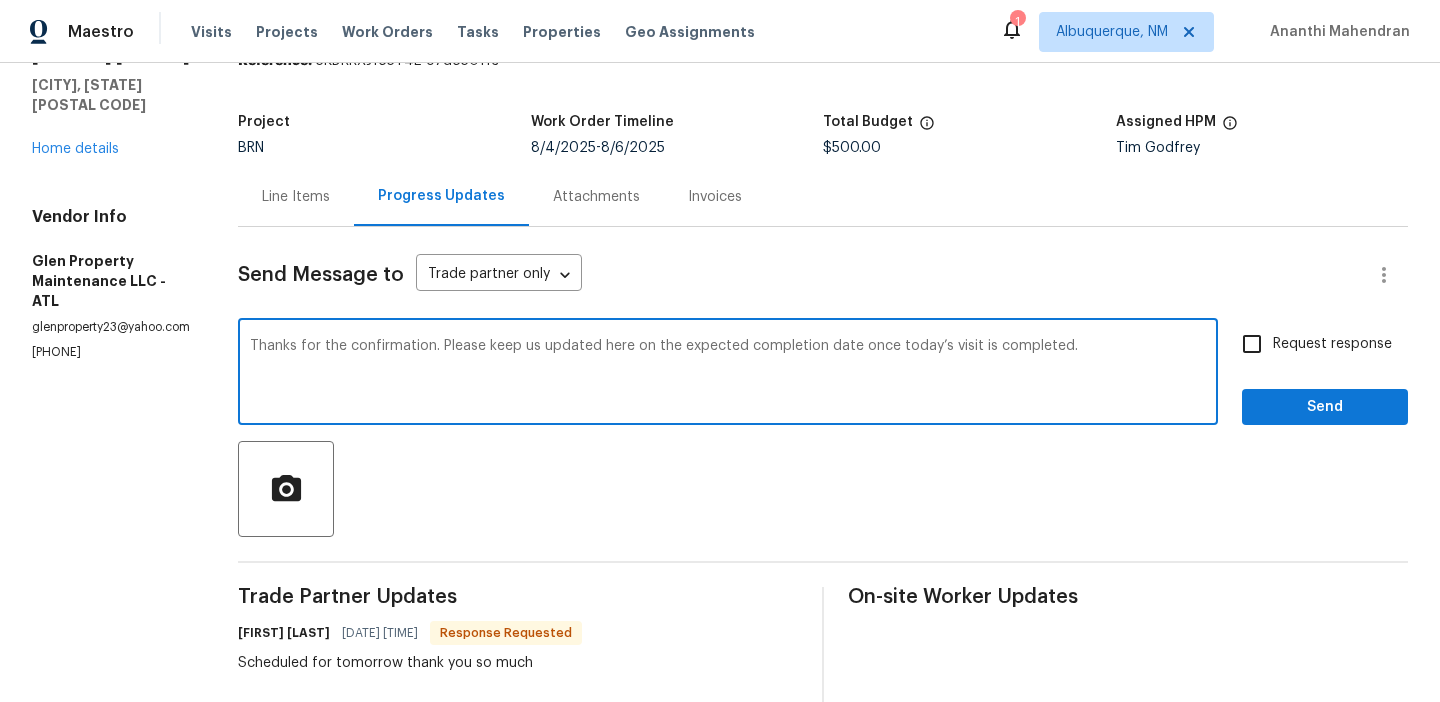 type on "Thanks for the confirmation. Please keep us updated here on the expected completion date once today’s visit is completed." 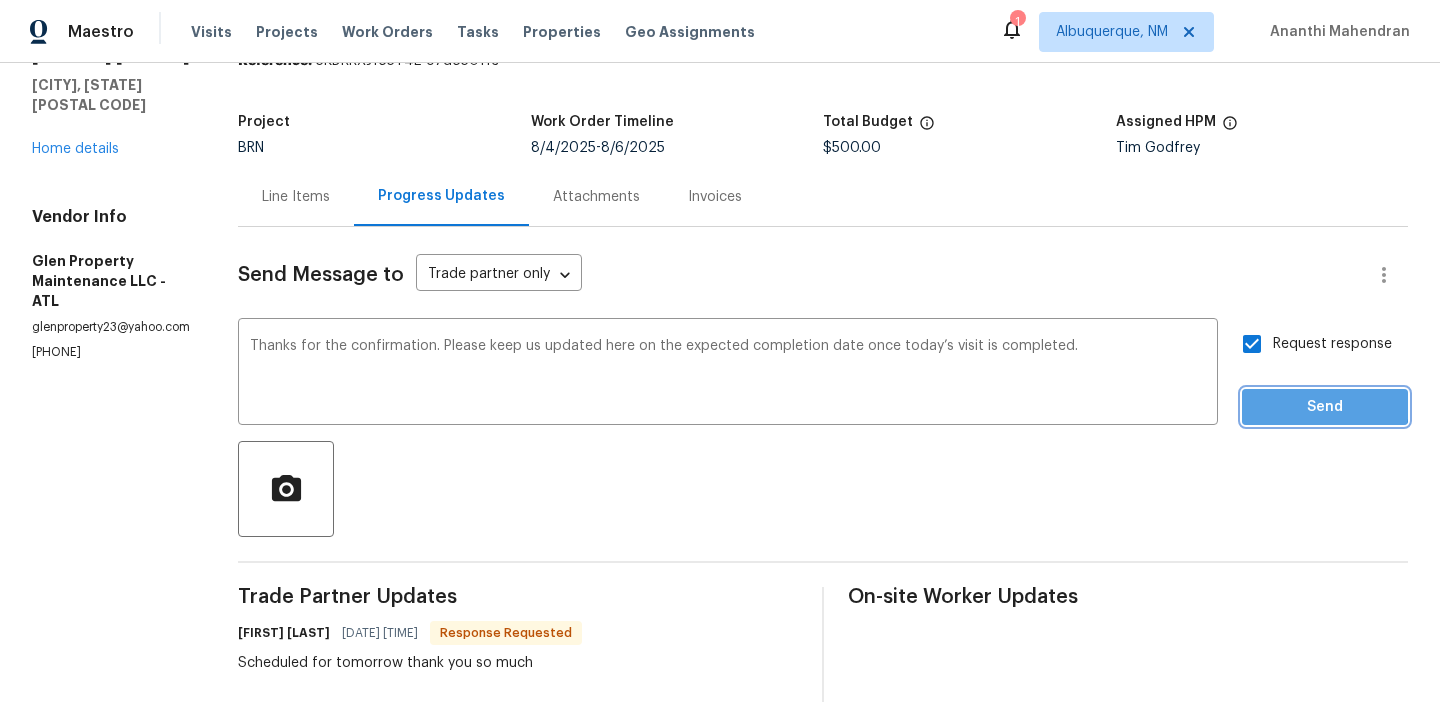 click on "Send" at bounding box center (1325, 407) 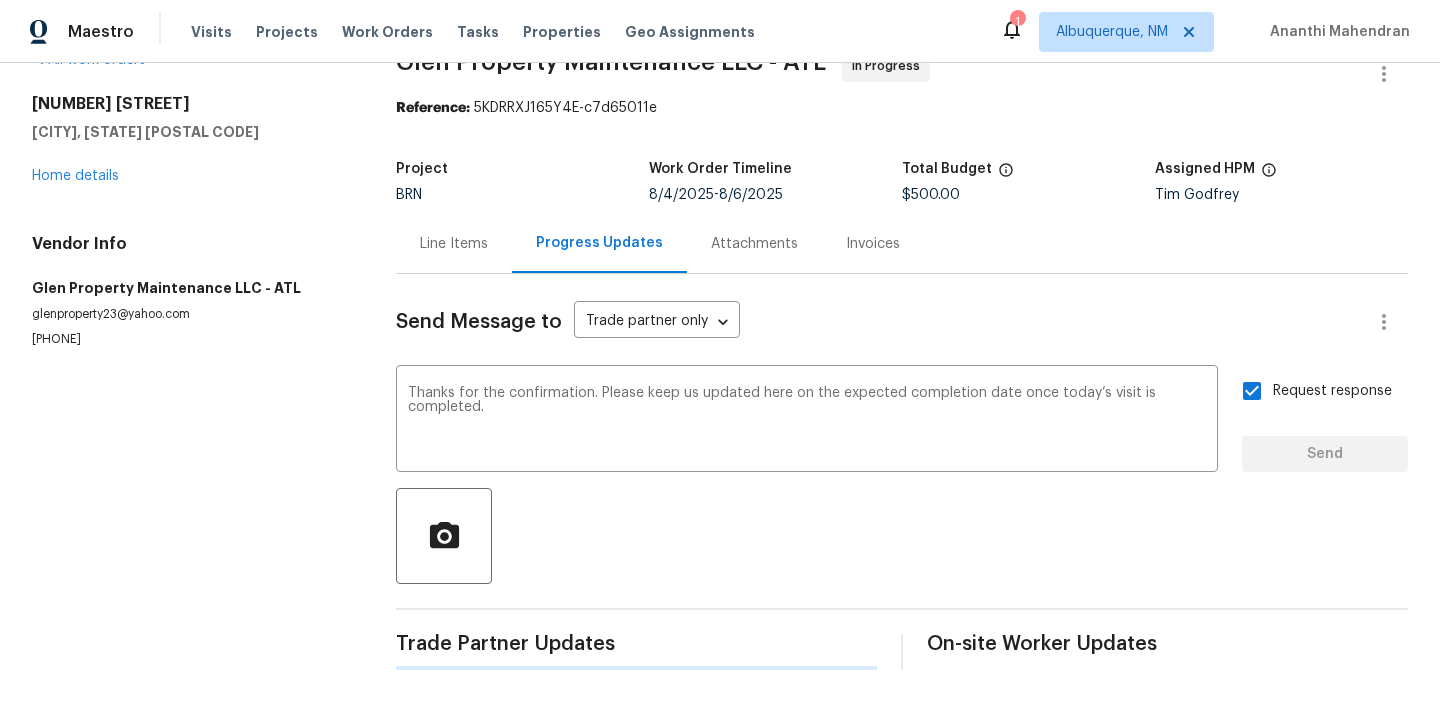 type 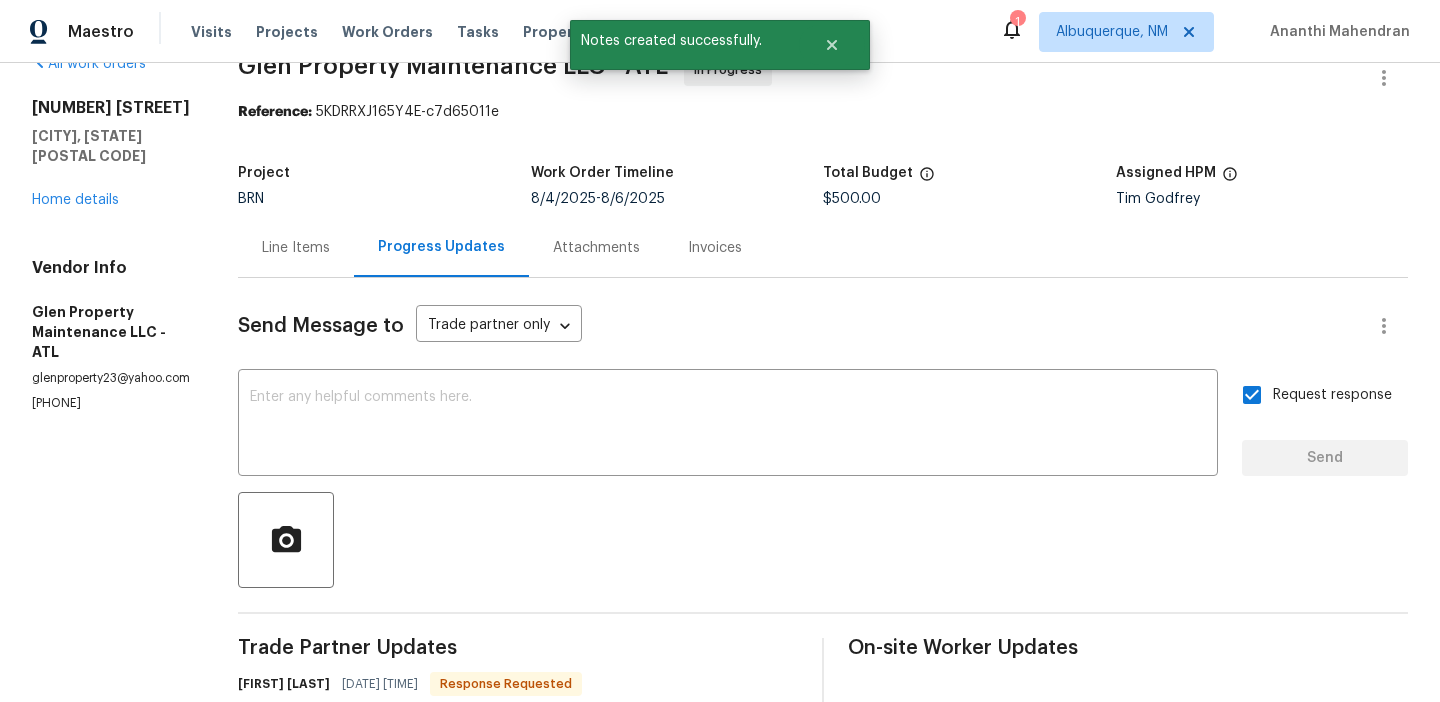 scroll, scrollTop: 0, scrollLeft: 0, axis: both 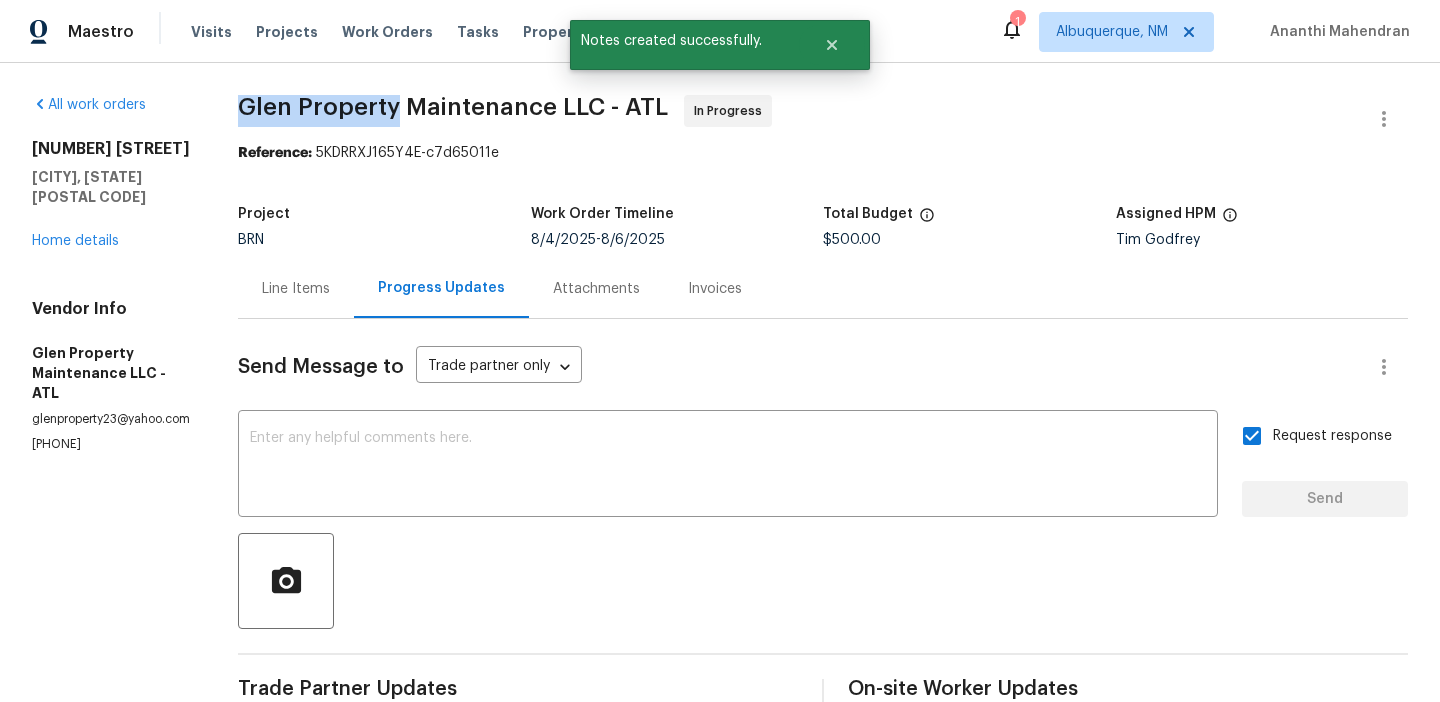 drag, startPoint x: 240, startPoint y: 111, endPoint x: 397, endPoint y: 104, distance: 157.15598 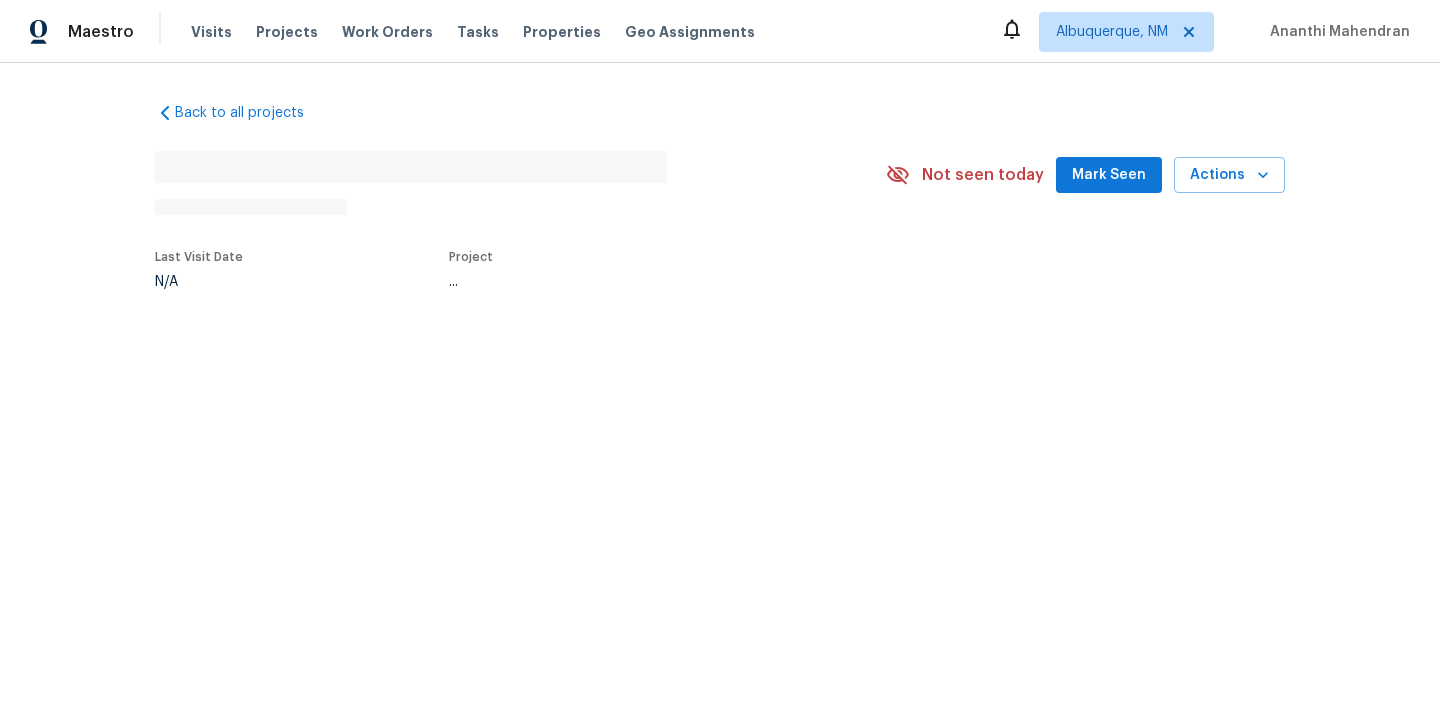 scroll, scrollTop: 0, scrollLeft: 0, axis: both 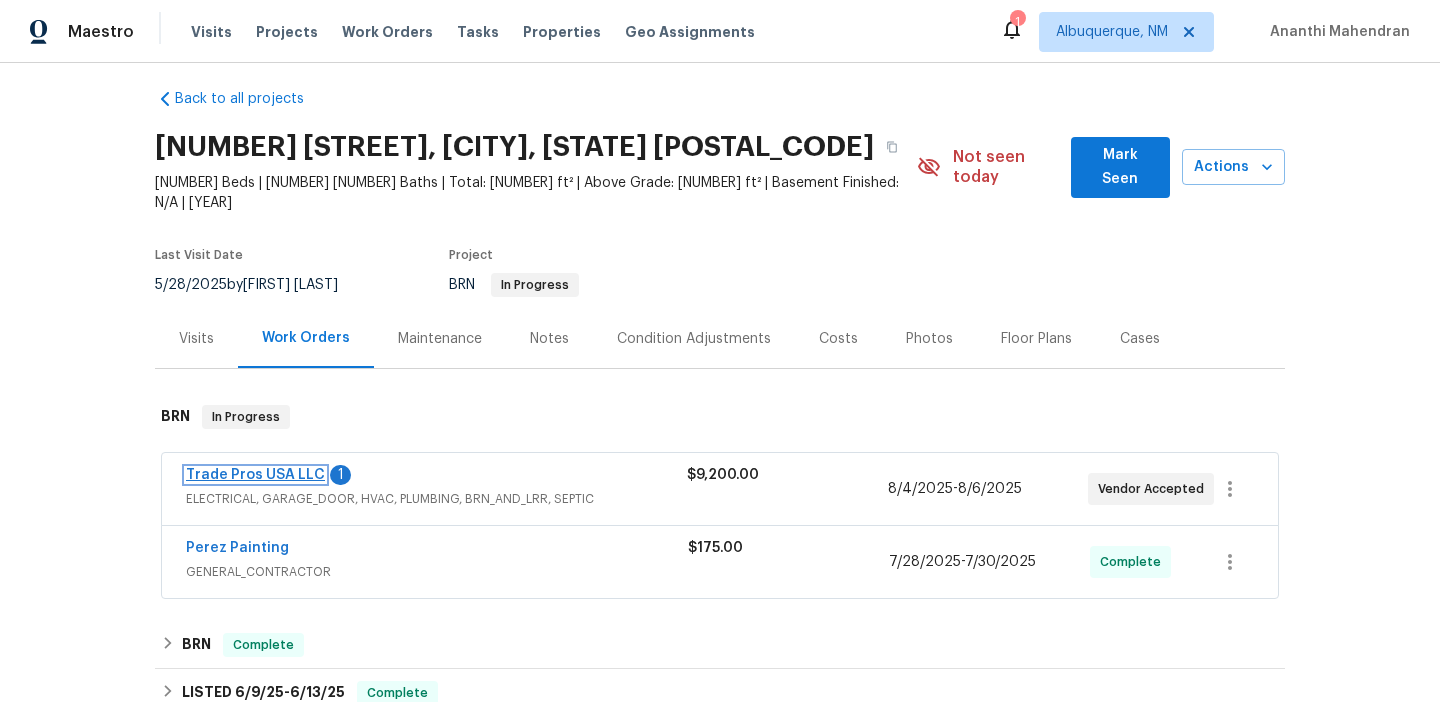 click on "Trade Pros USA LLC" at bounding box center [255, 475] 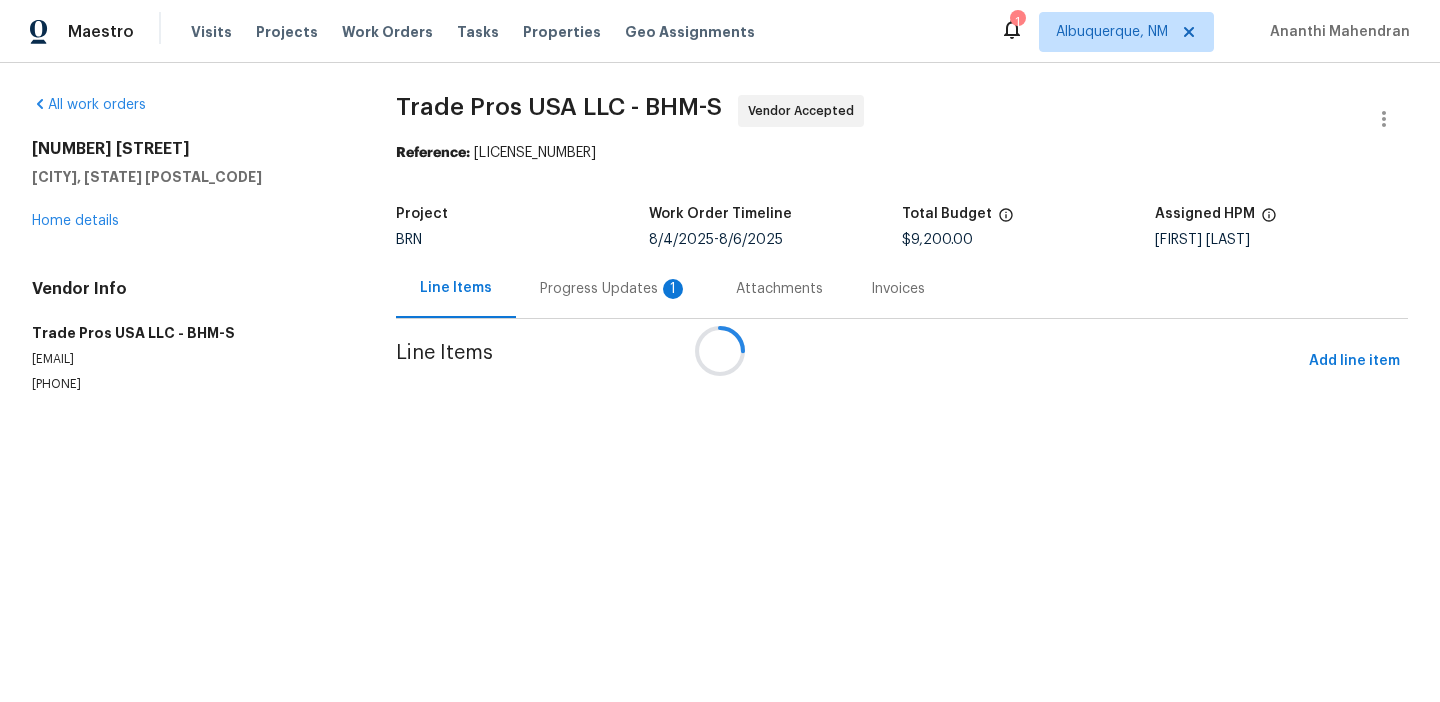 click at bounding box center [720, 351] 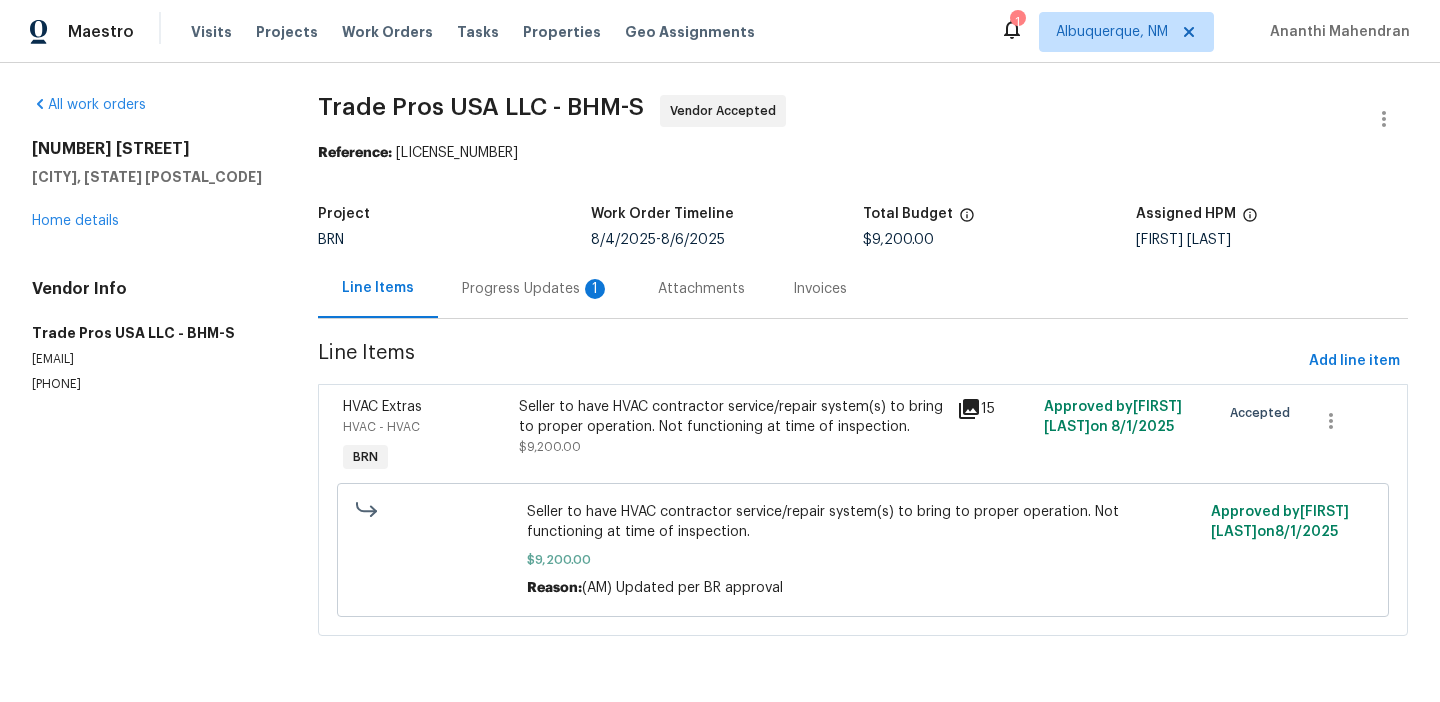 click on "Progress Updates 1" at bounding box center (536, 289) 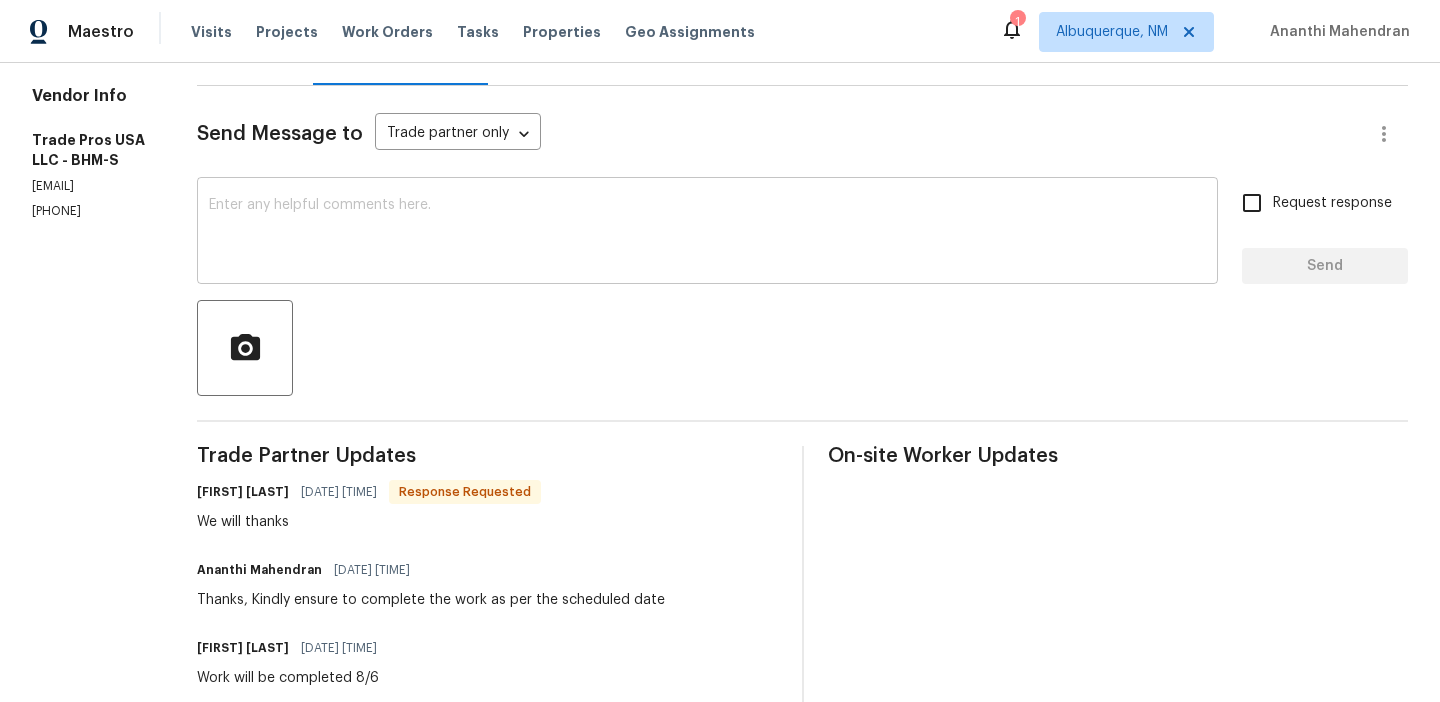 click at bounding box center (707, 233) 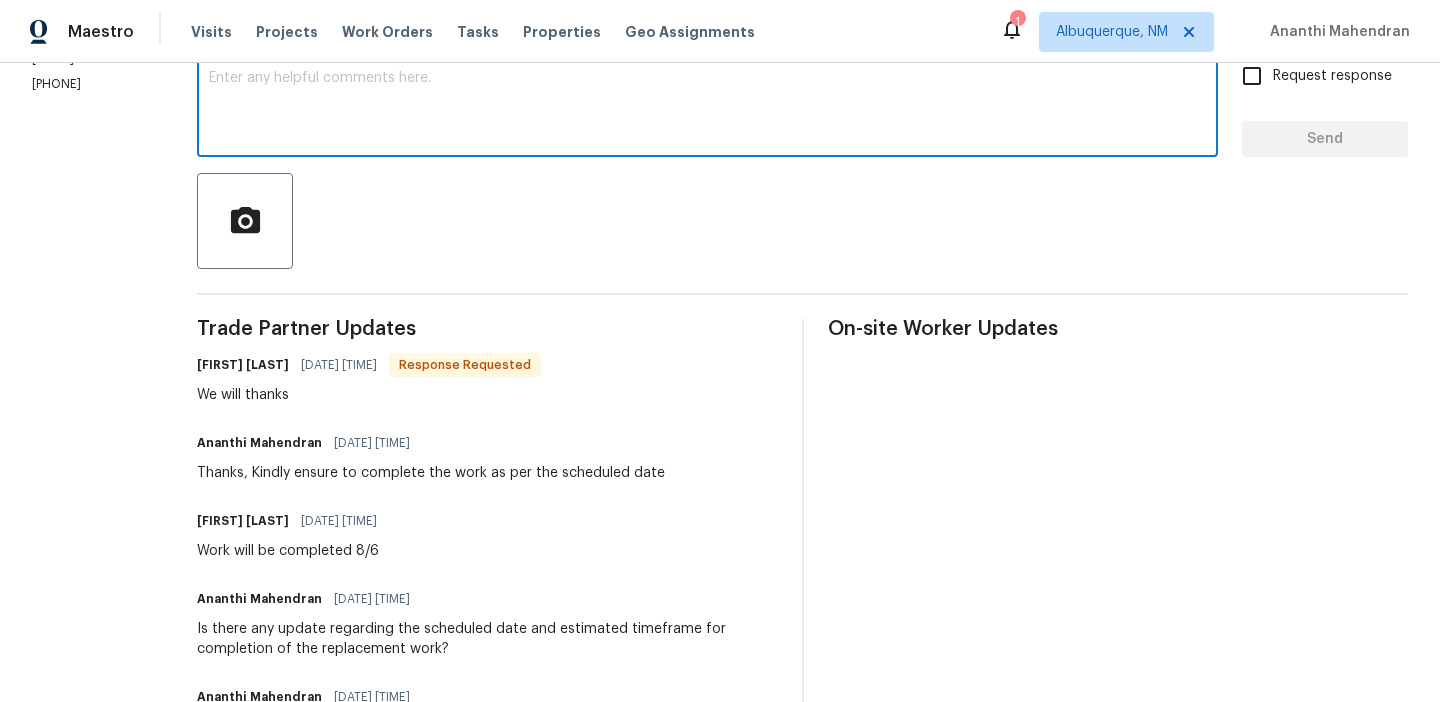 scroll, scrollTop: 361, scrollLeft: 0, axis: vertical 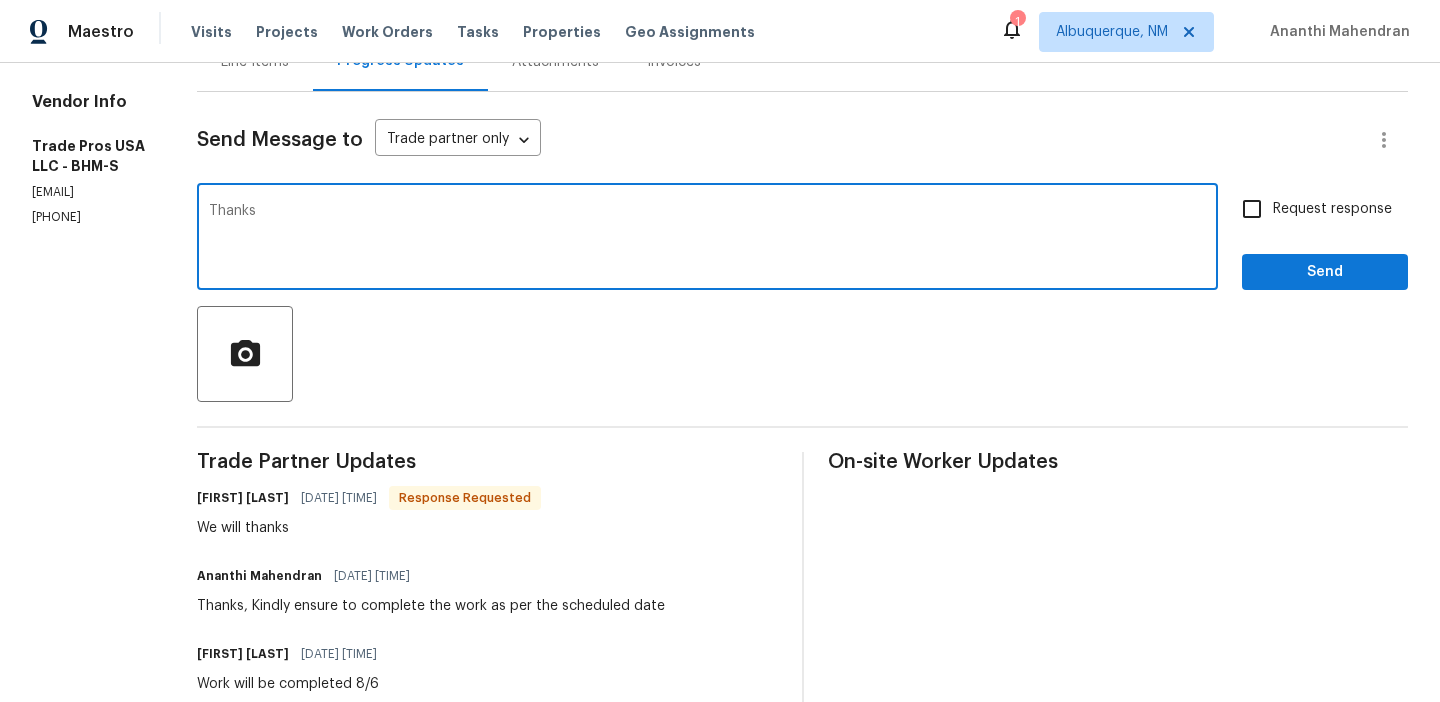click on "Thanks" at bounding box center [707, 239] 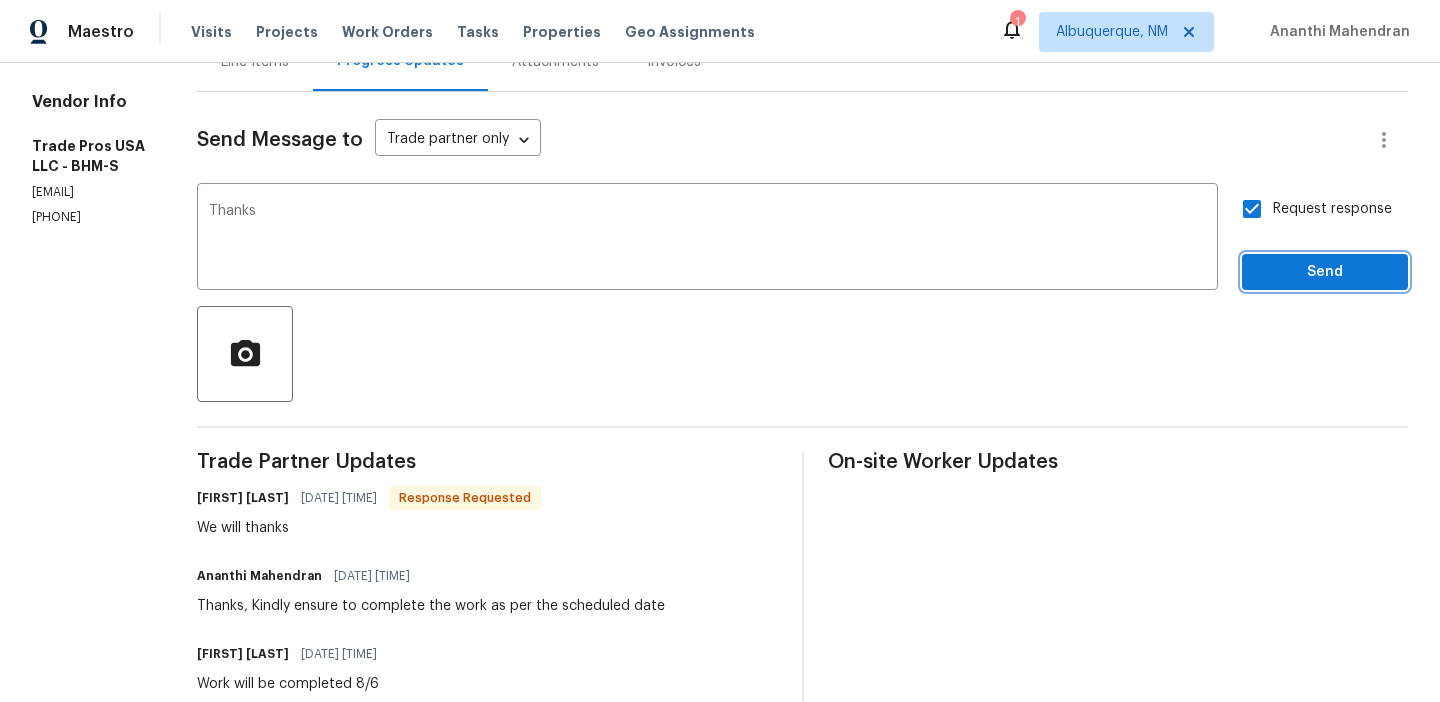 click on "Send" at bounding box center [1325, 272] 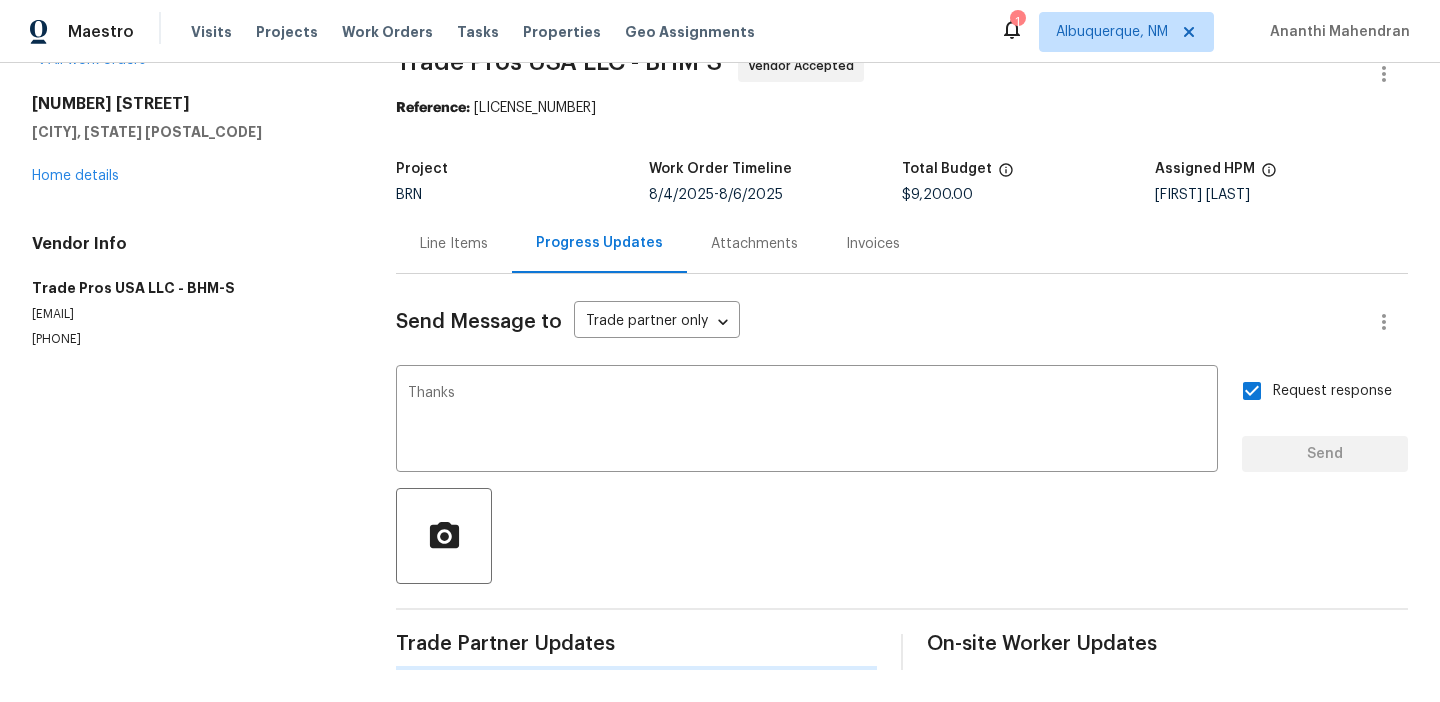 scroll, scrollTop: 0, scrollLeft: 0, axis: both 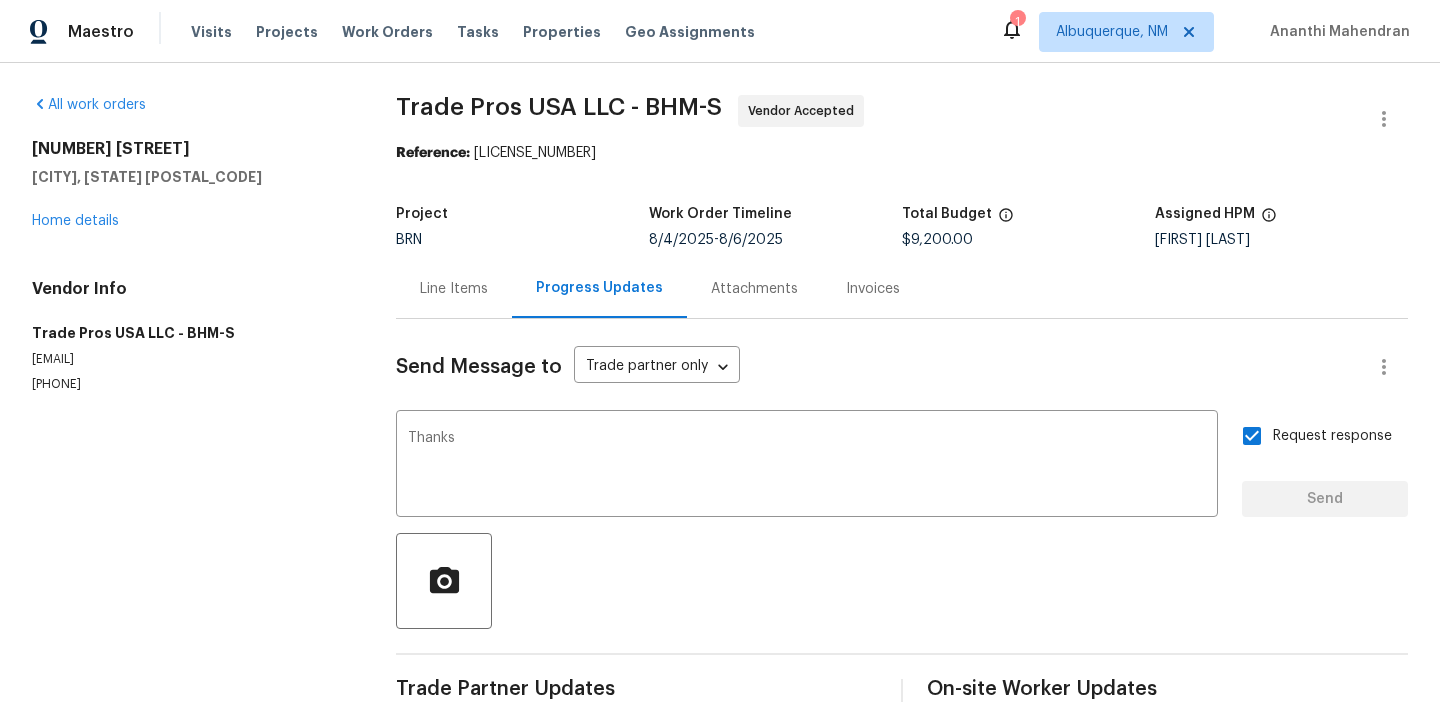type 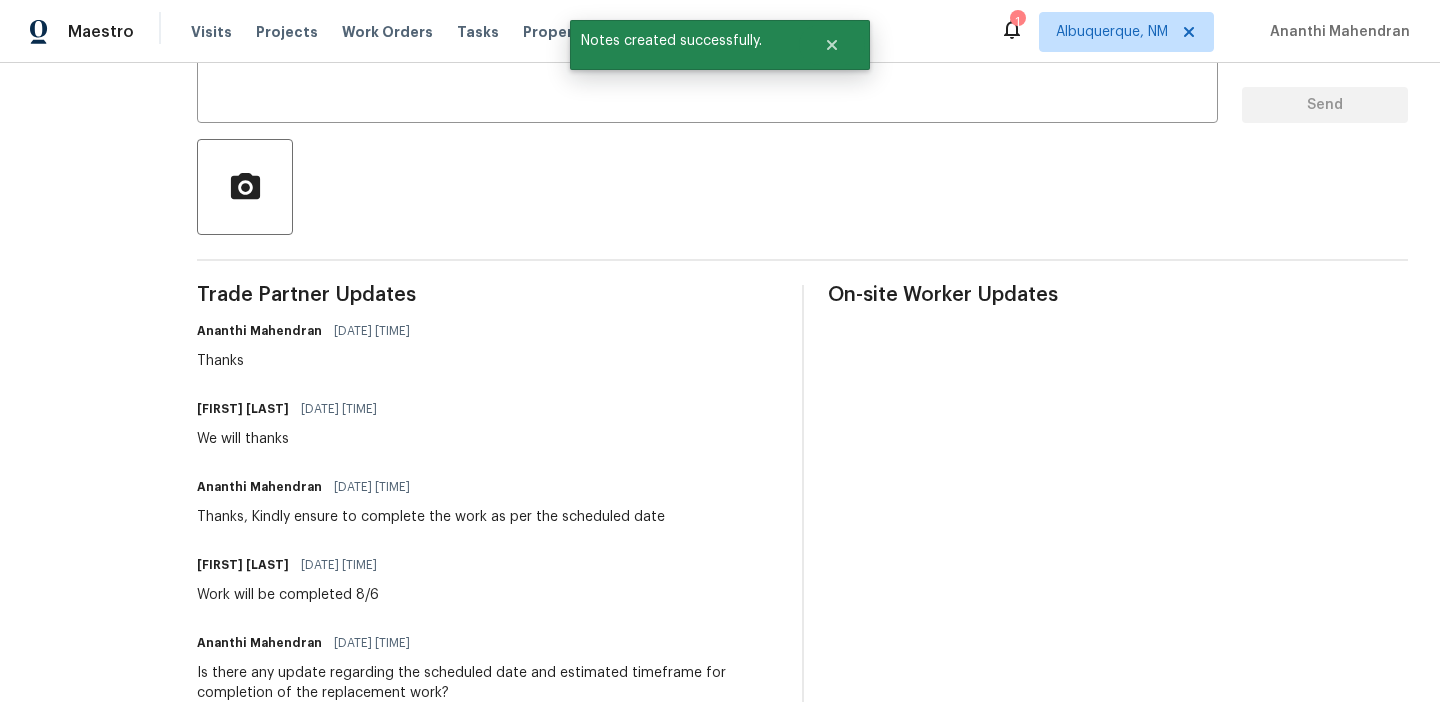 scroll, scrollTop: 395, scrollLeft: 0, axis: vertical 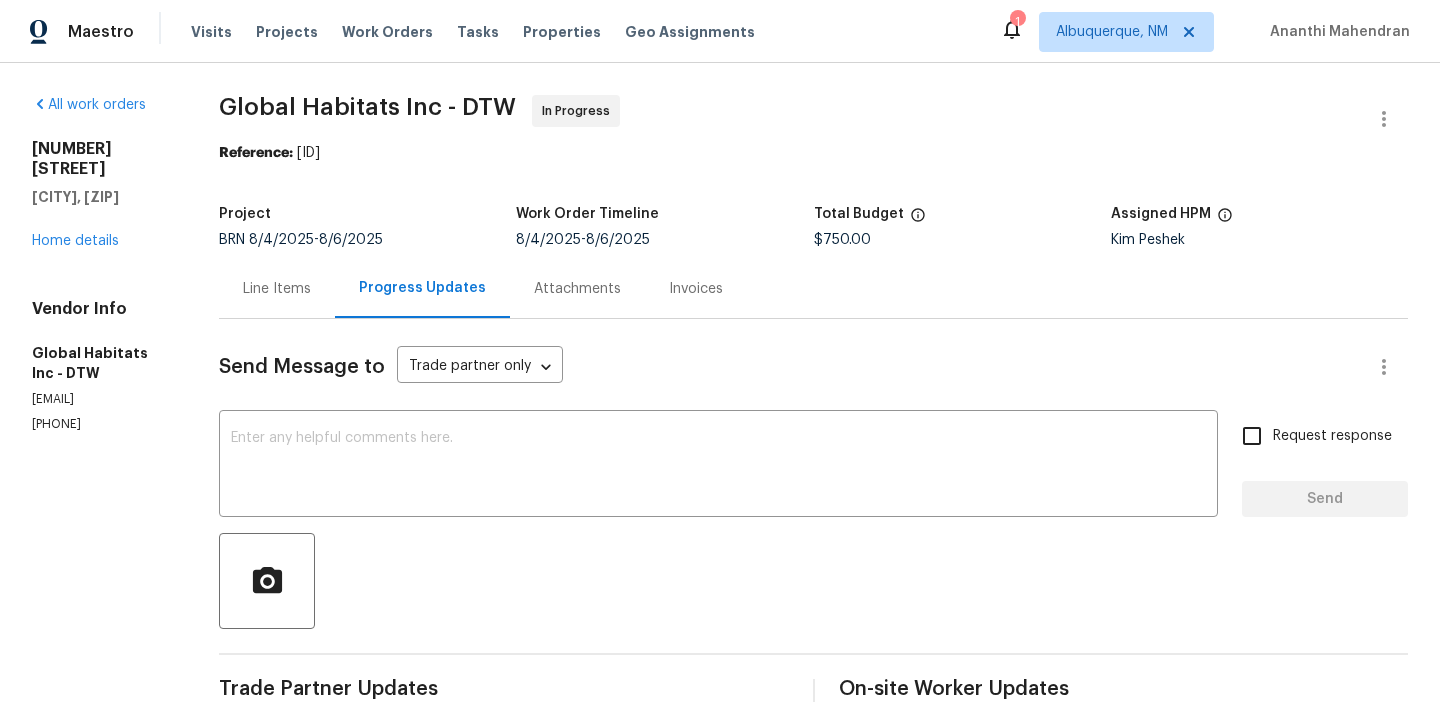 click on "Line Items" at bounding box center [277, 288] 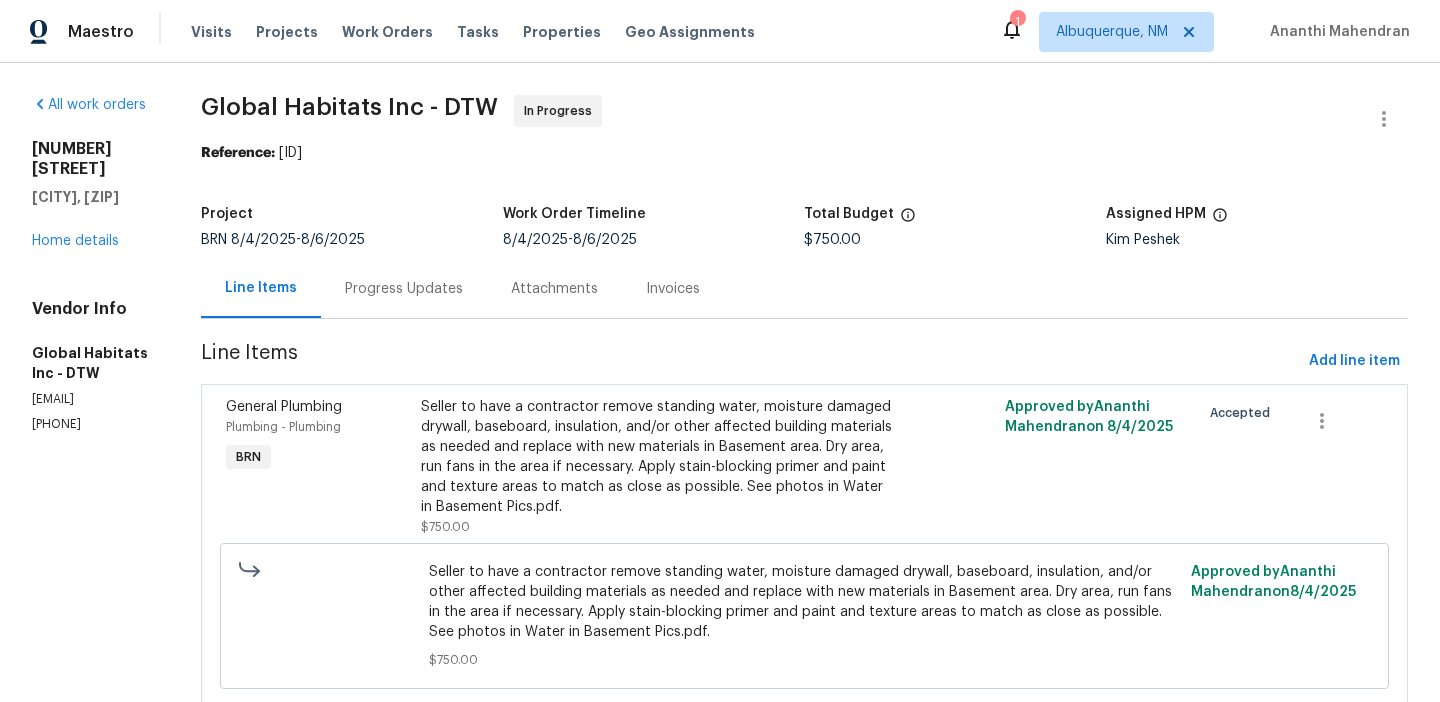 click on "Seller to have a contractor remove standing water, moisture damaged drywall, baseboard, insulation, and/or other affected building materials as needed and replace with new materials in Basement area. Dry area, run fans in the area if necessary. Apply stain-blocking primer and paint and texture areas to match as close as possible. See photos in Water in Basement Pics.pdf." at bounding box center (658, 457) 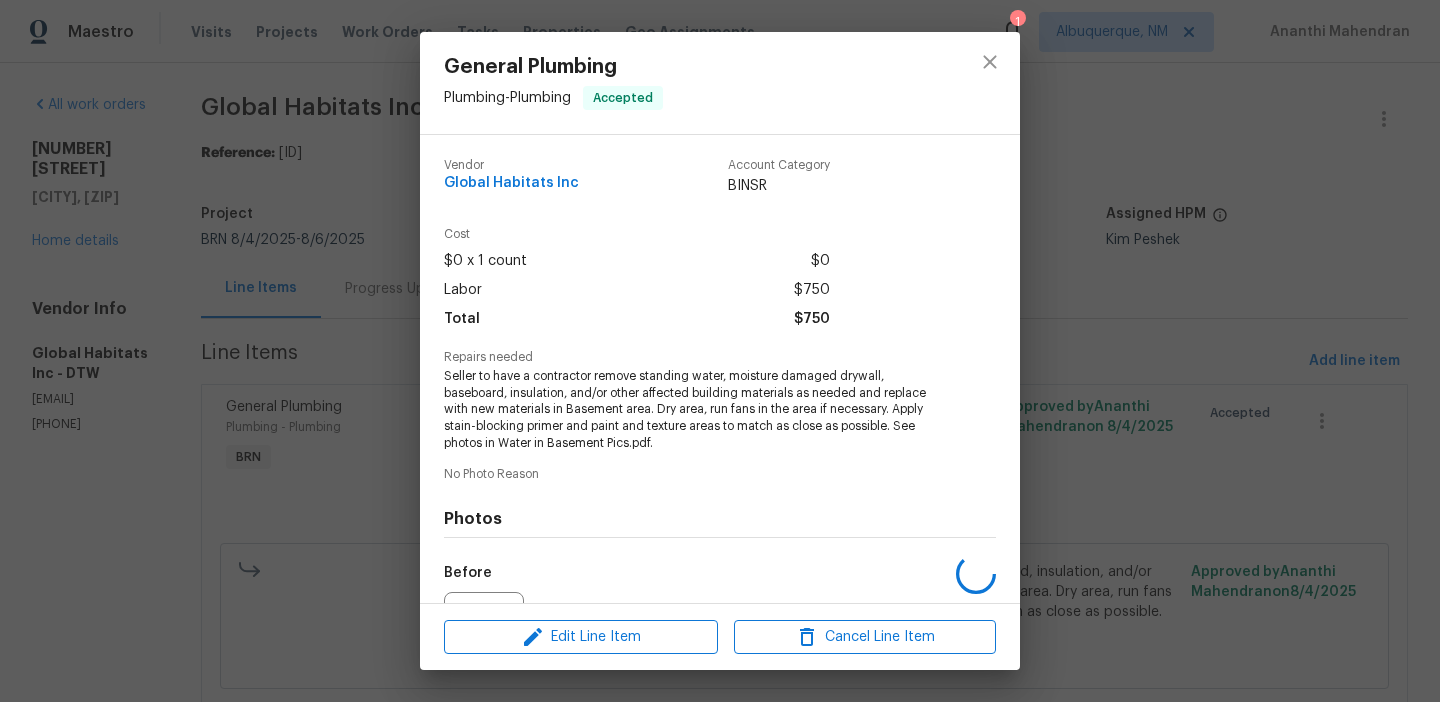 scroll, scrollTop: 219, scrollLeft: 0, axis: vertical 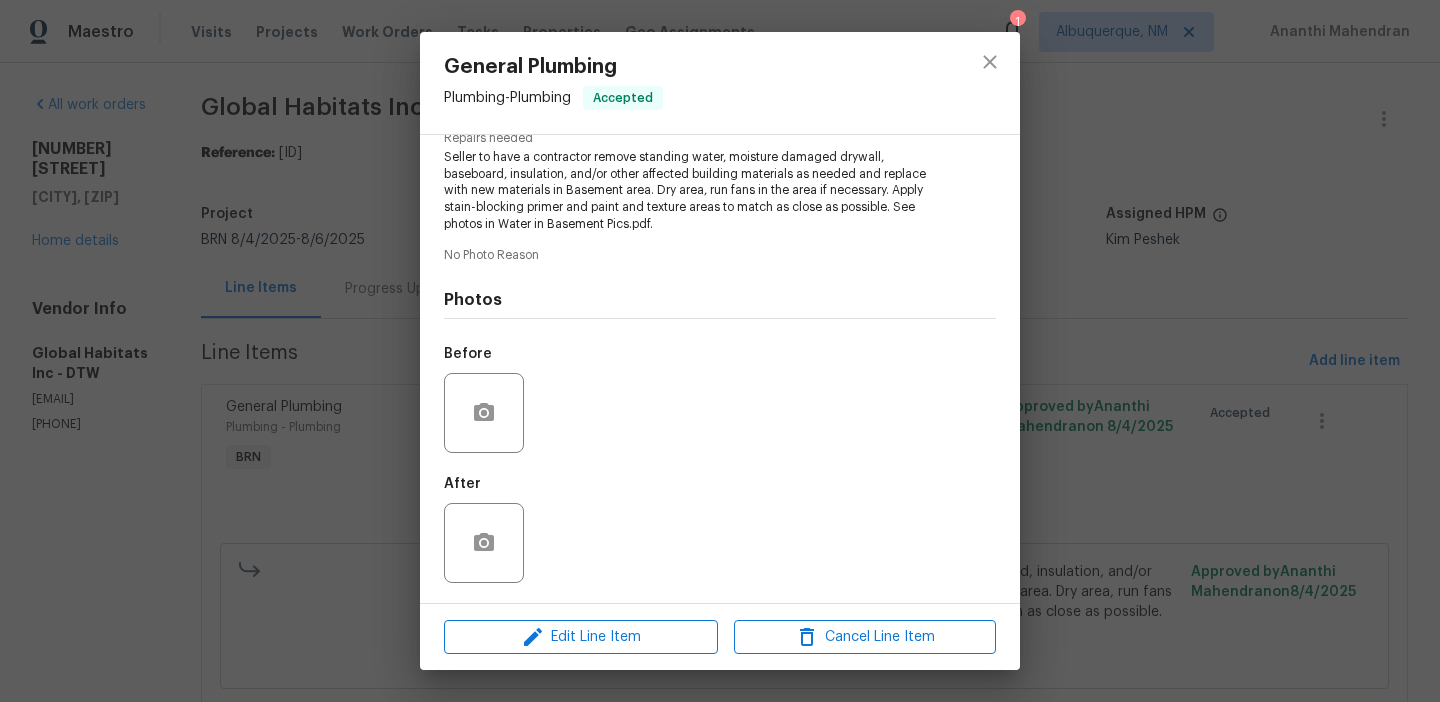 click on "General Plumbing Plumbing  -  Plumbing Accepted Vendor Global Habitats Inc Account Category BINSR Cost $0 x 1 count $0 Labor $750 Total $750 Repairs needed Seller to have a contractor remove standing water, moisture damaged drywall, baseboard, insulation, and/or other affected building materials as needed and replace with new materials in Basement area. Dry area, run fans in the area if necessary. Apply stain-blocking primer and paint and texture areas to match as close as possible. See photos in Water in Basement Pics.pdf. No Photo Reason   Photos Before After  Edit Line Item  Cancel Line Item" at bounding box center [720, 351] 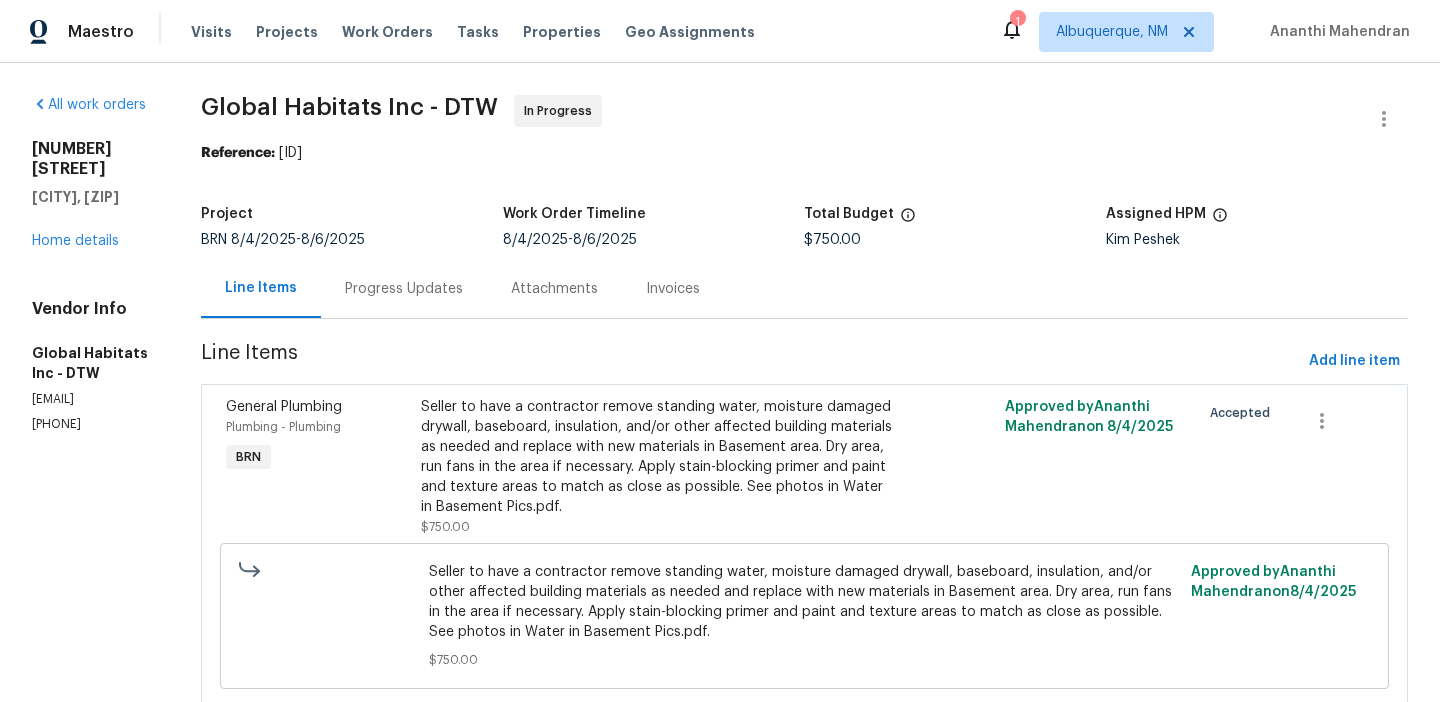 scroll, scrollTop: 62, scrollLeft: 0, axis: vertical 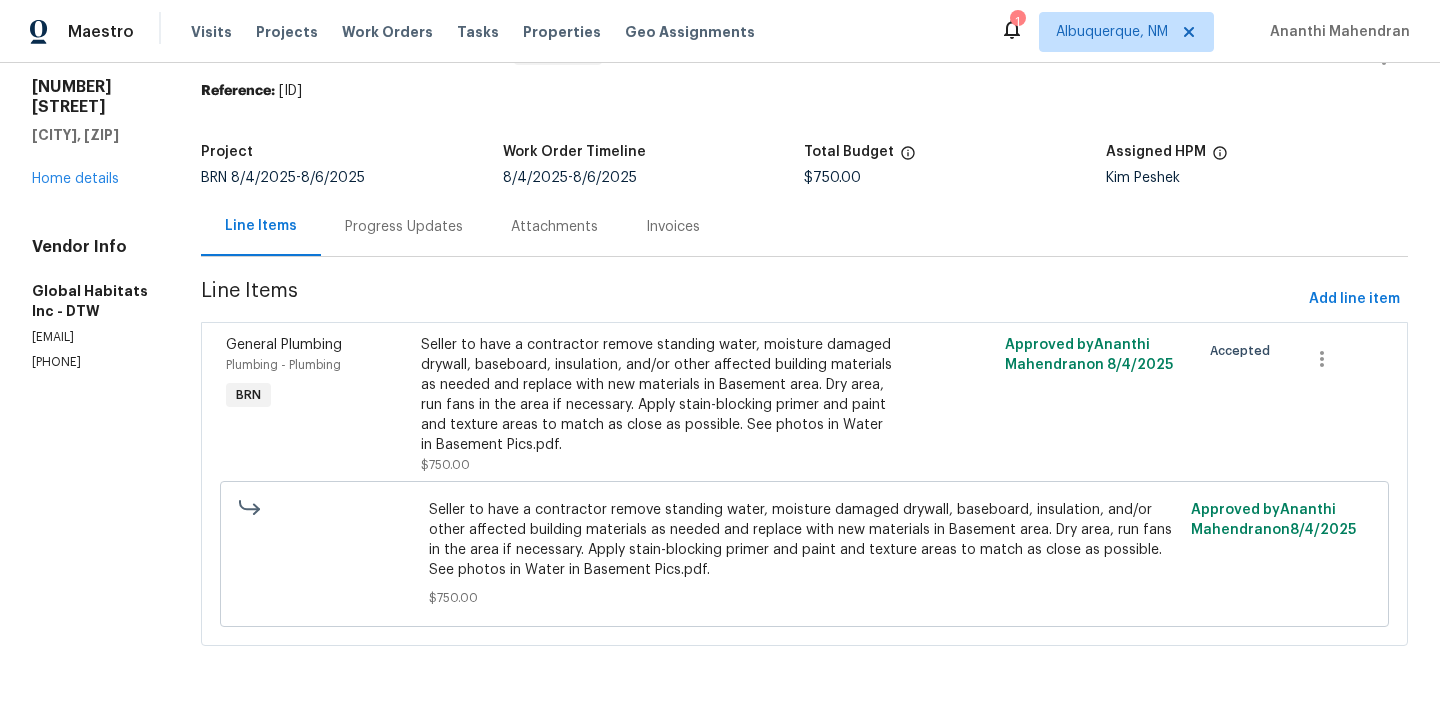 click on "Progress Updates" at bounding box center (404, 227) 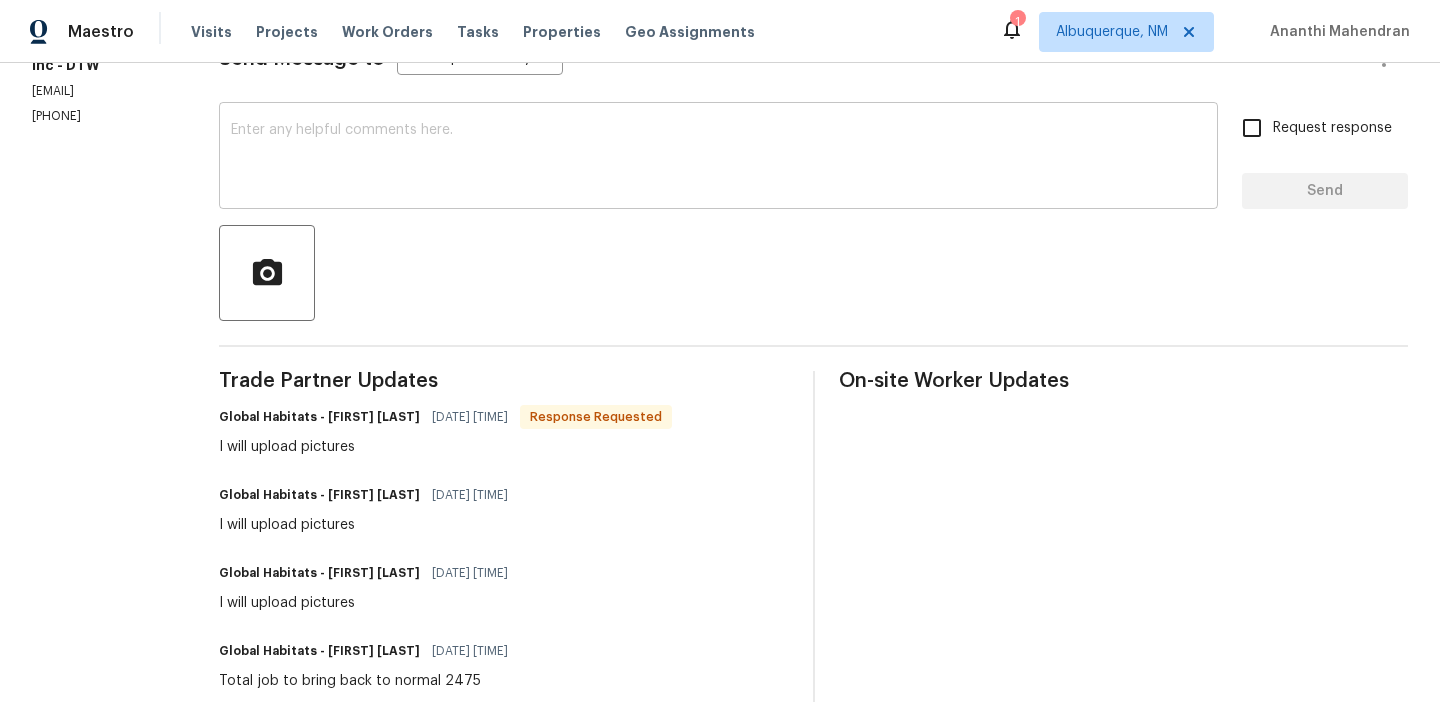 scroll, scrollTop: 351, scrollLeft: 0, axis: vertical 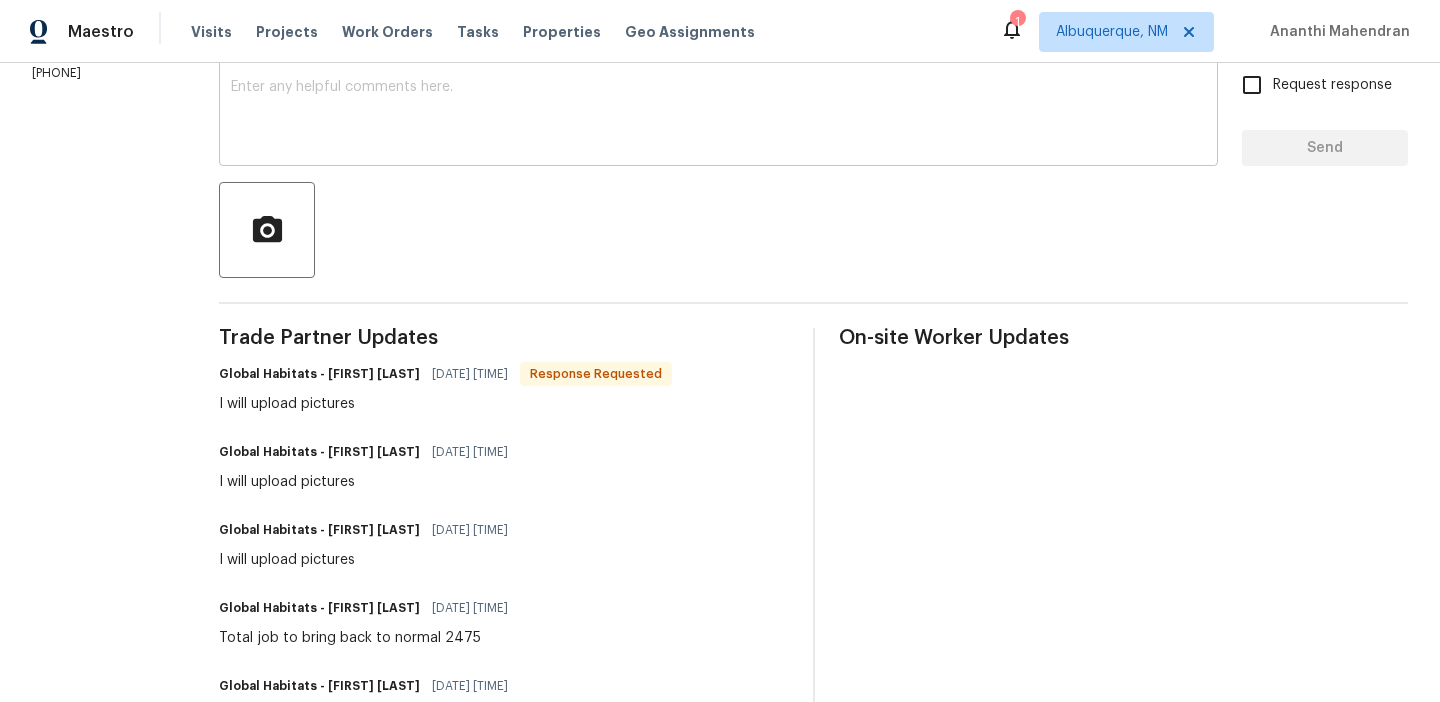 click on "x ​" at bounding box center [718, 115] 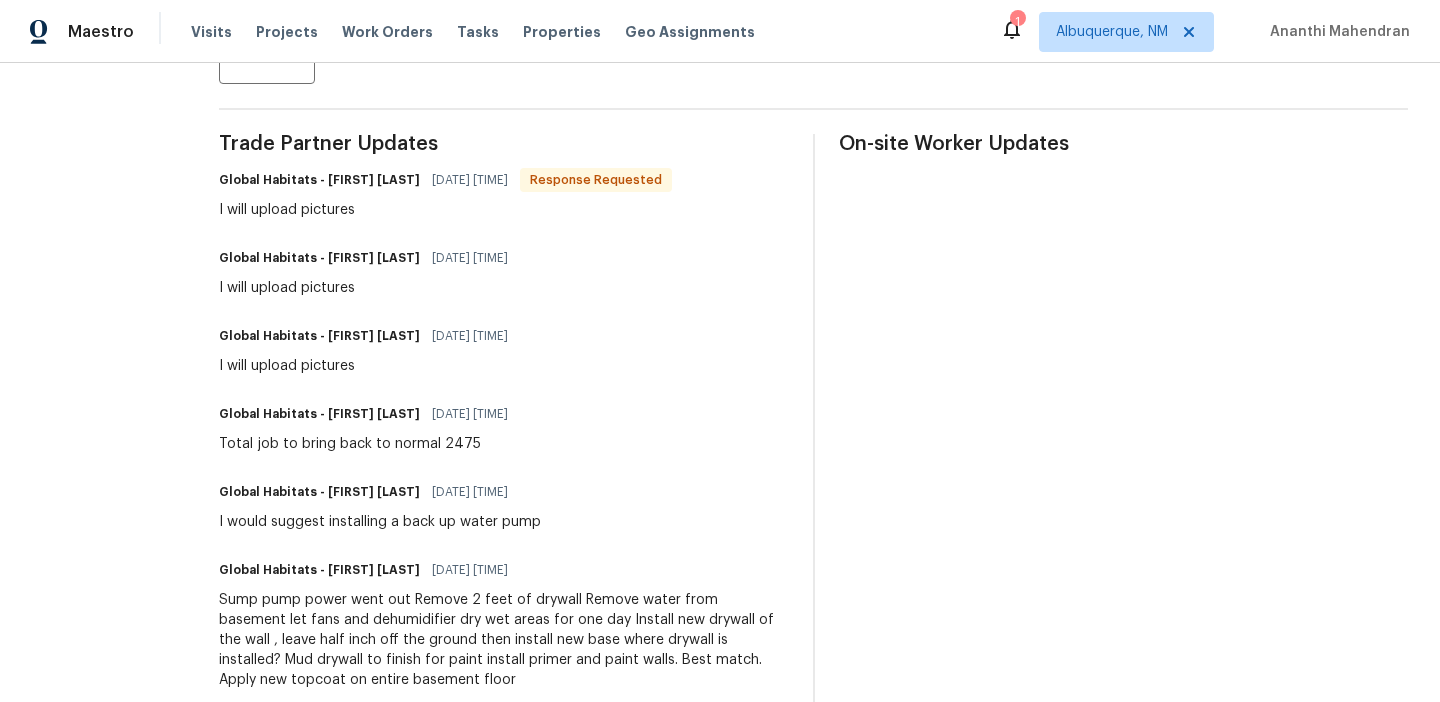 scroll, scrollTop: 382, scrollLeft: 0, axis: vertical 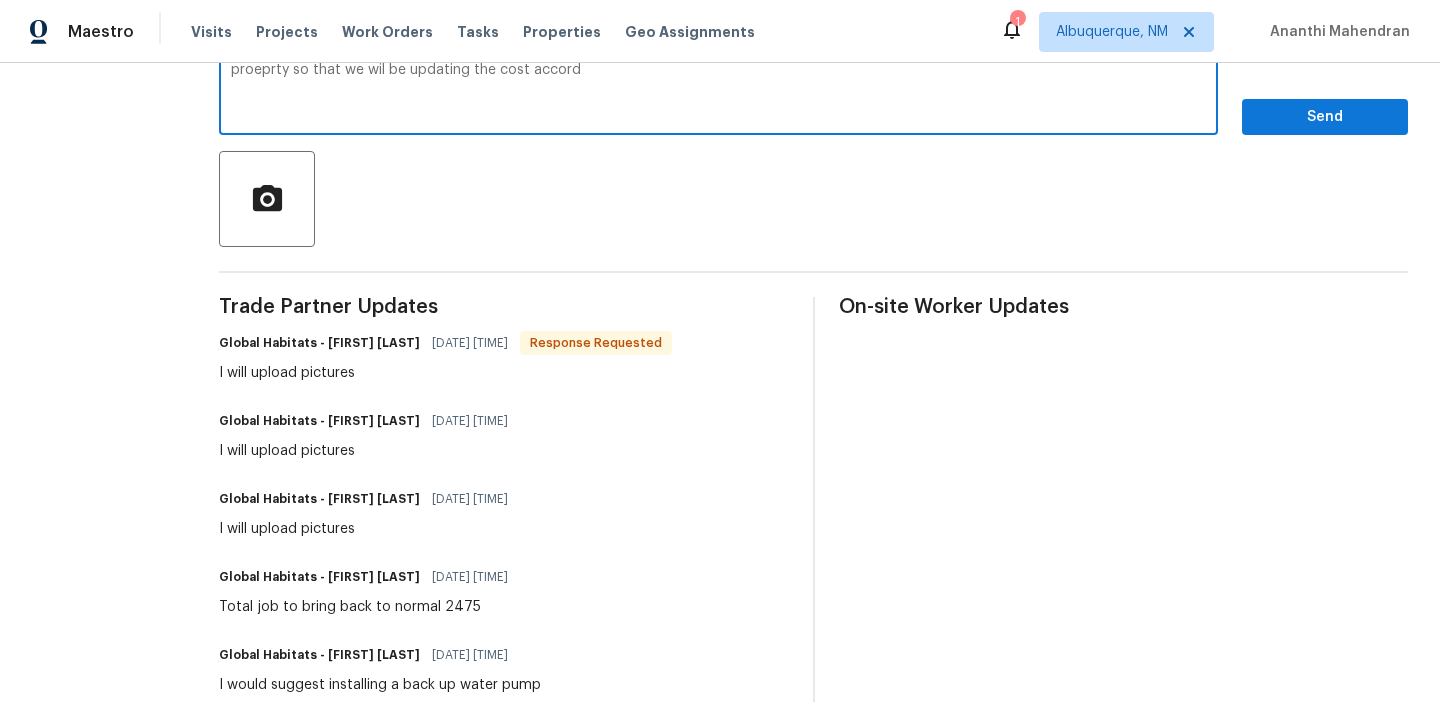 type on "Kindly upload all the completion photos and provide a detailed estimates along with the work descripotion of qhat ytouy hjave done at the proeprty so that we wil be updating the cost accordingly" 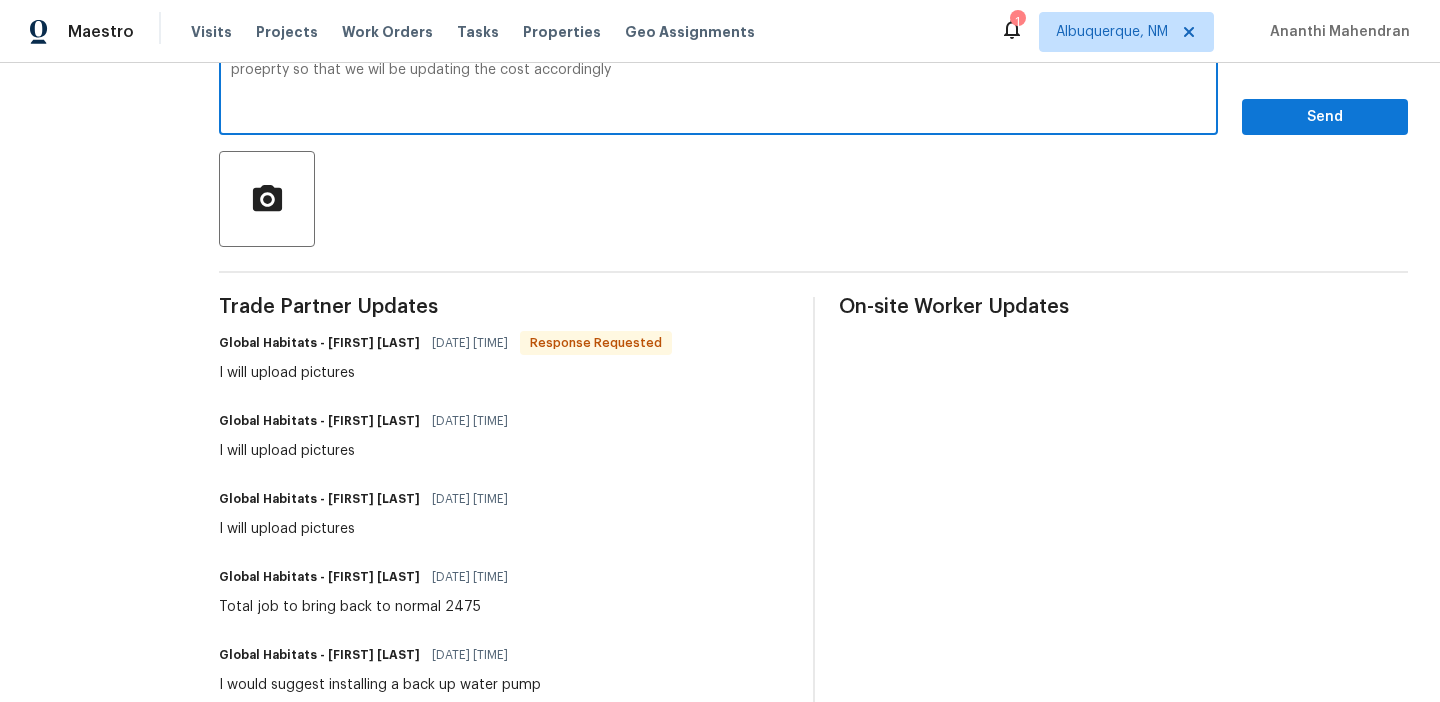 scroll, scrollTop: 248, scrollLeft: 0, axis: vertical 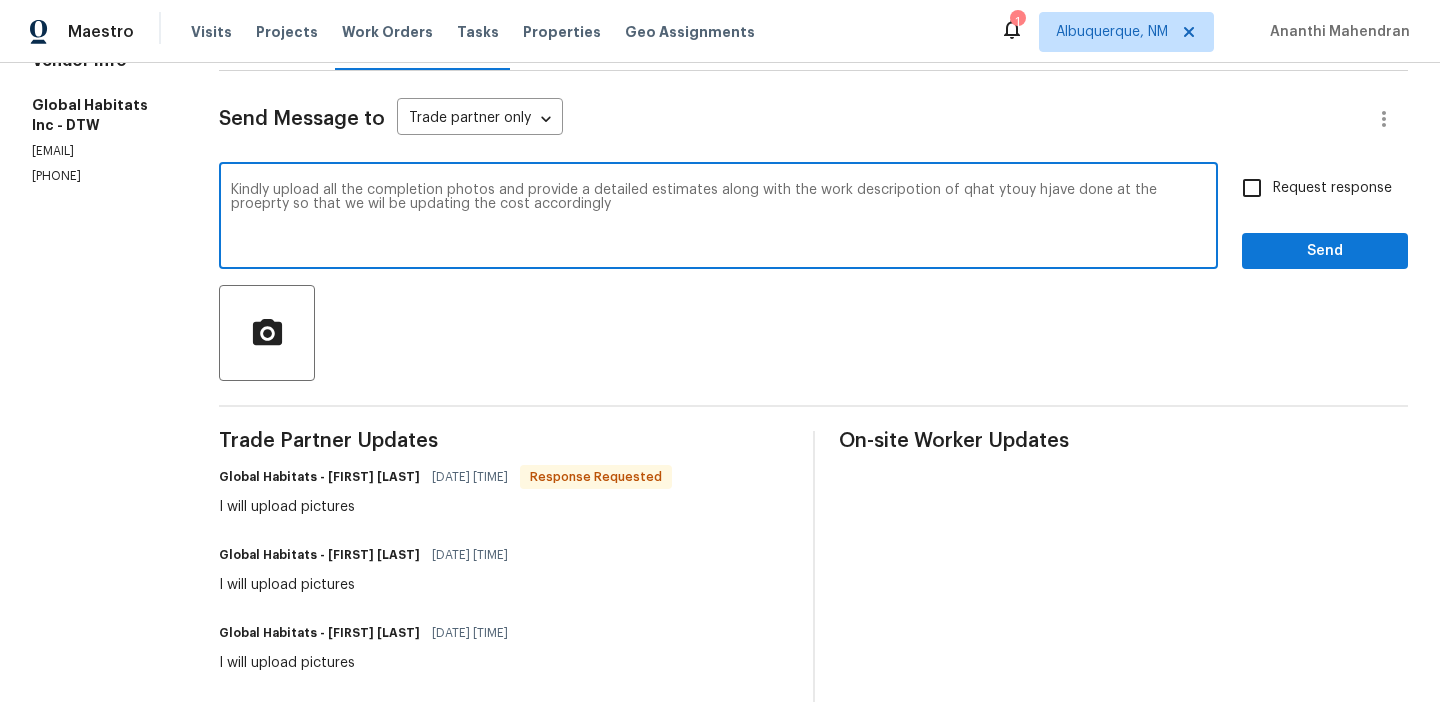 click on "Kindly upload all the completion photos and provide a detailed estimates along with the work descripotion of qhat ytouy hjave done at the proeprty so that we wil be updating the cost accordingly" at bounding box center (718, 218) 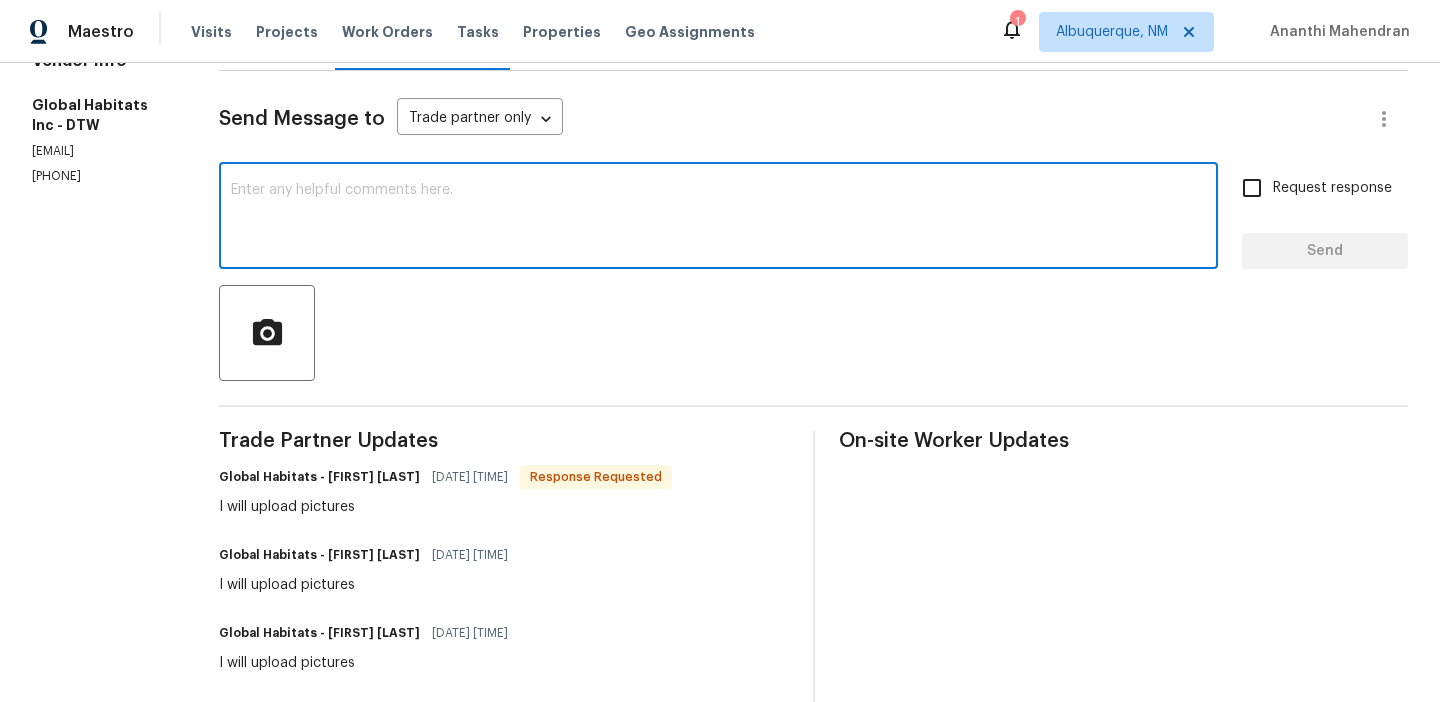 paste on "Please upload all completion photos and provide a detailed estimate, including a clear description of the work completed at the property. This will help us update the costs accordingly." 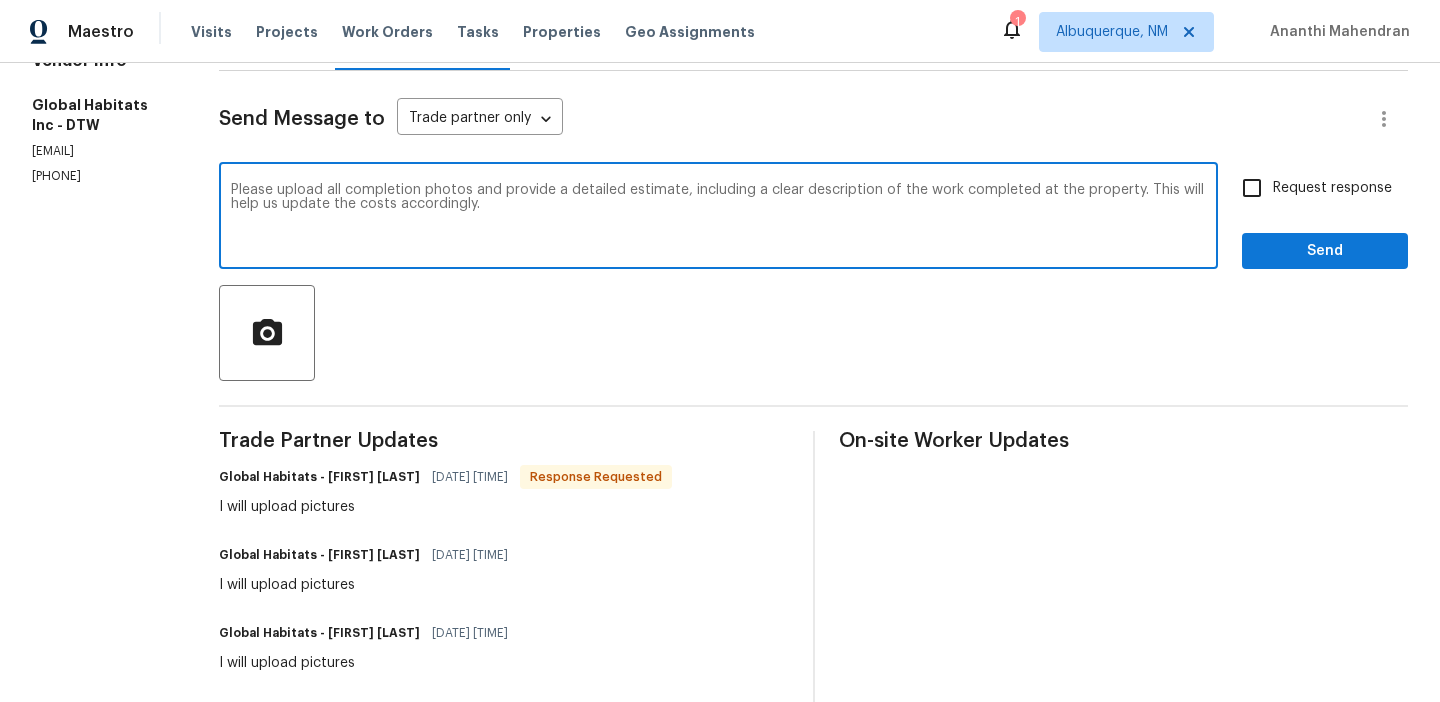 scroll, scrollTop: 225, scrollLeft: 0, axis: vertical 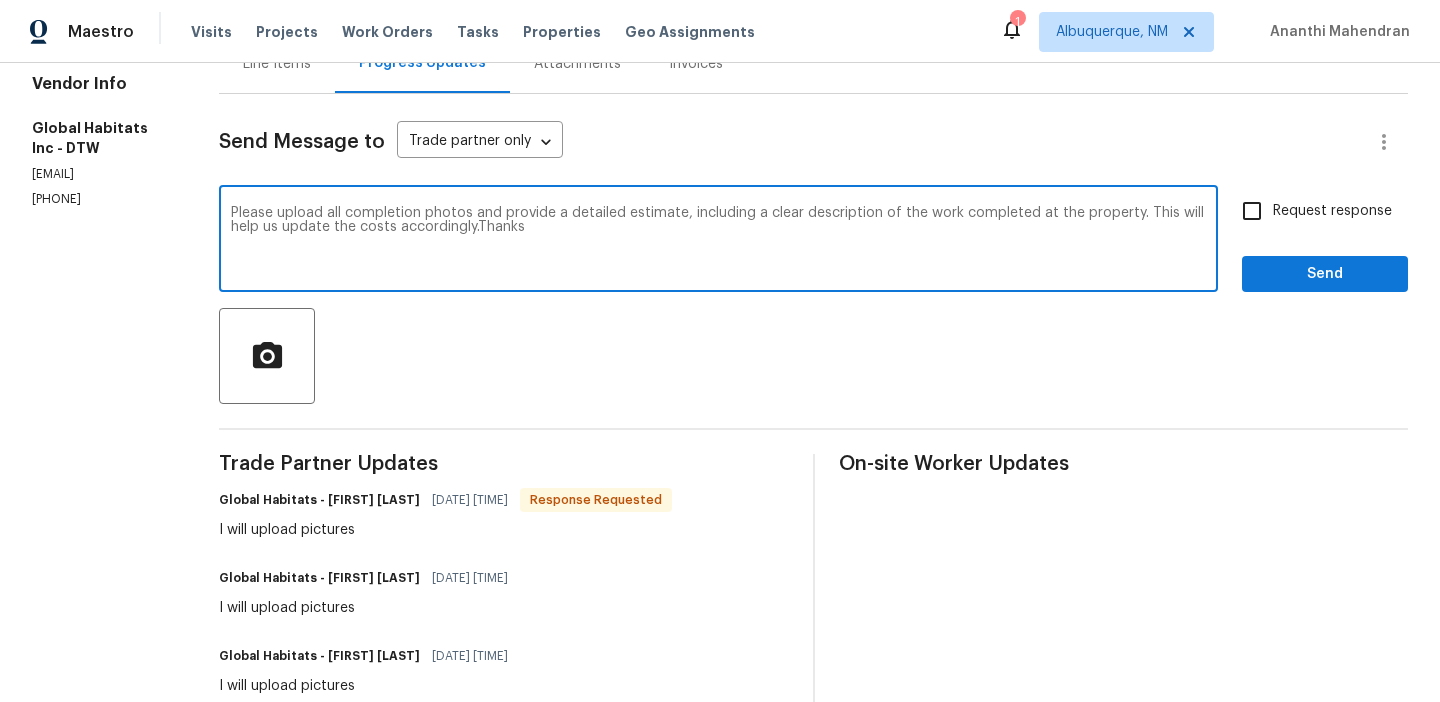 type on "Please upload all completion photos and provide a detailed estimate, including a clear description of the work completed at the property. This will help us update the costs accordingly.Thanks" 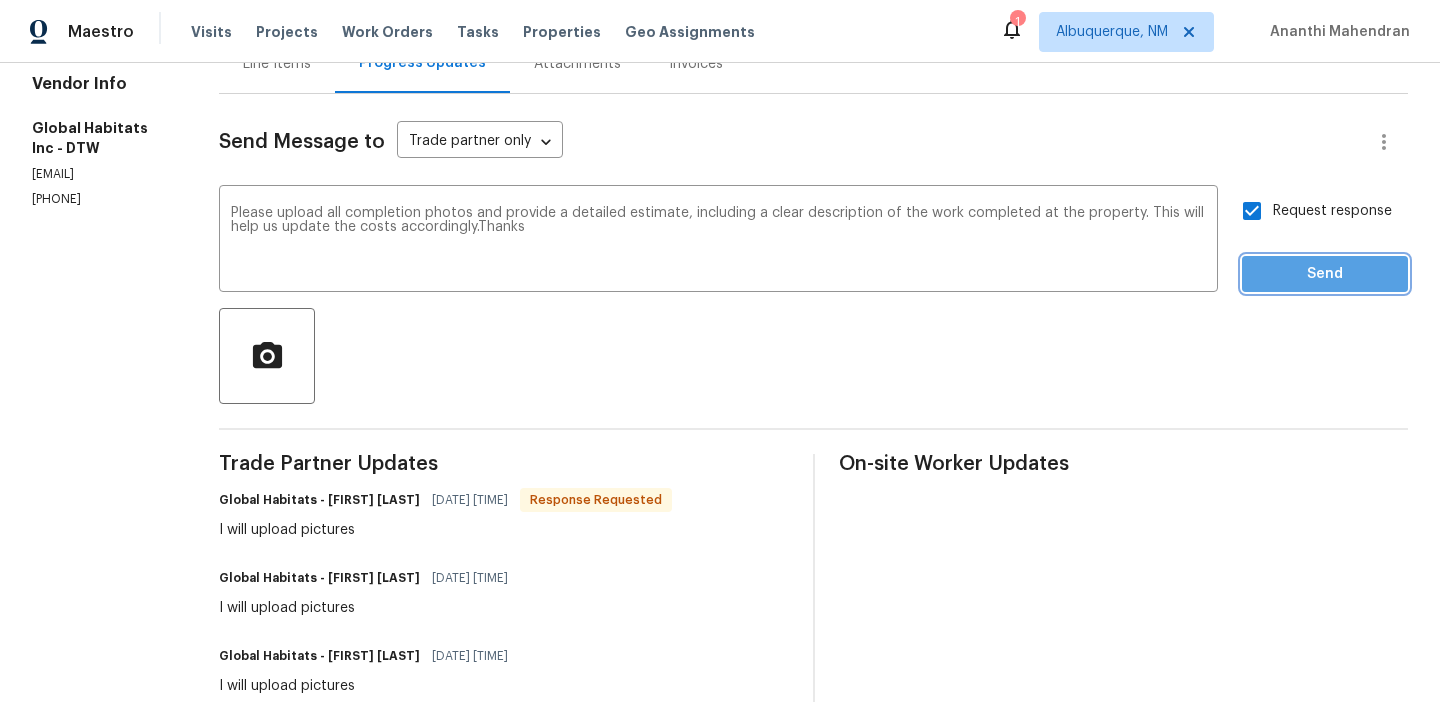 click on "Send" at bounding box center (1325, 274) 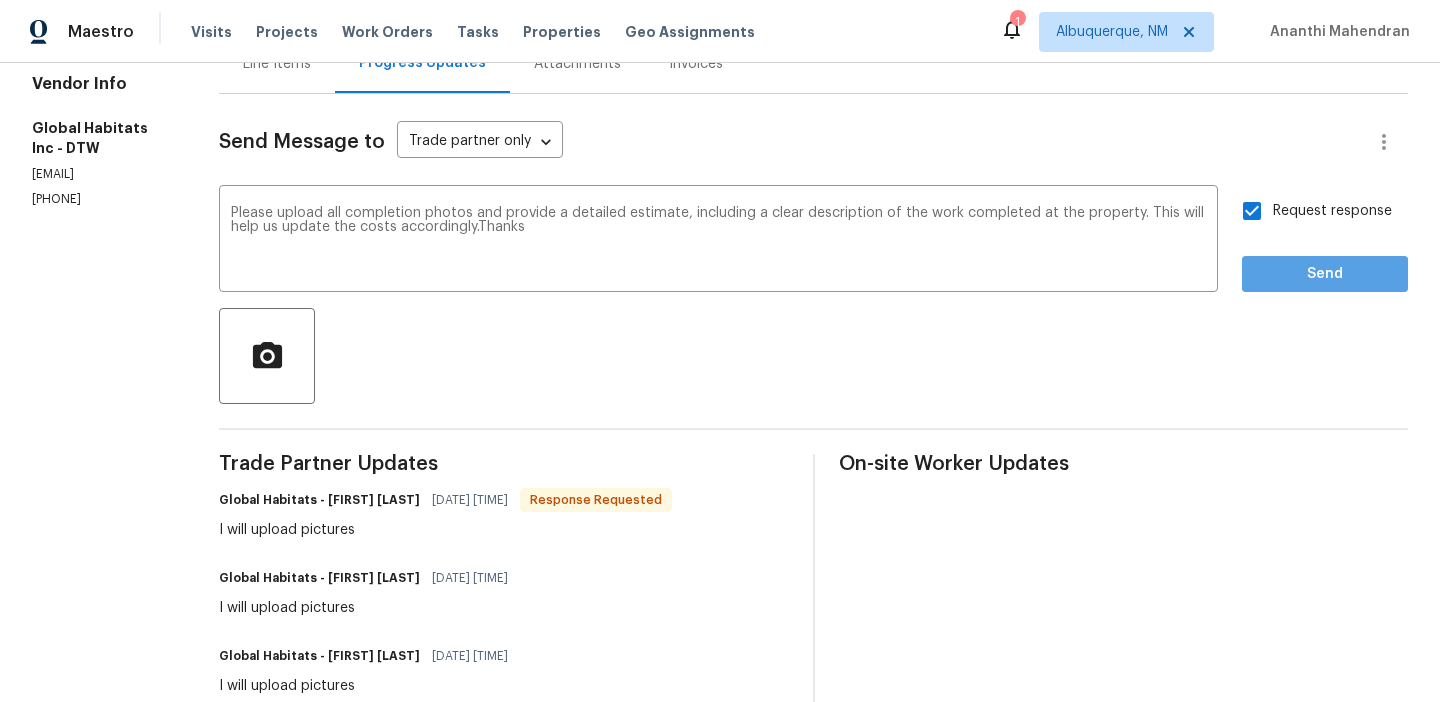 scroll, scrollTop: 45, scrollLeft: 0, axis: vertical 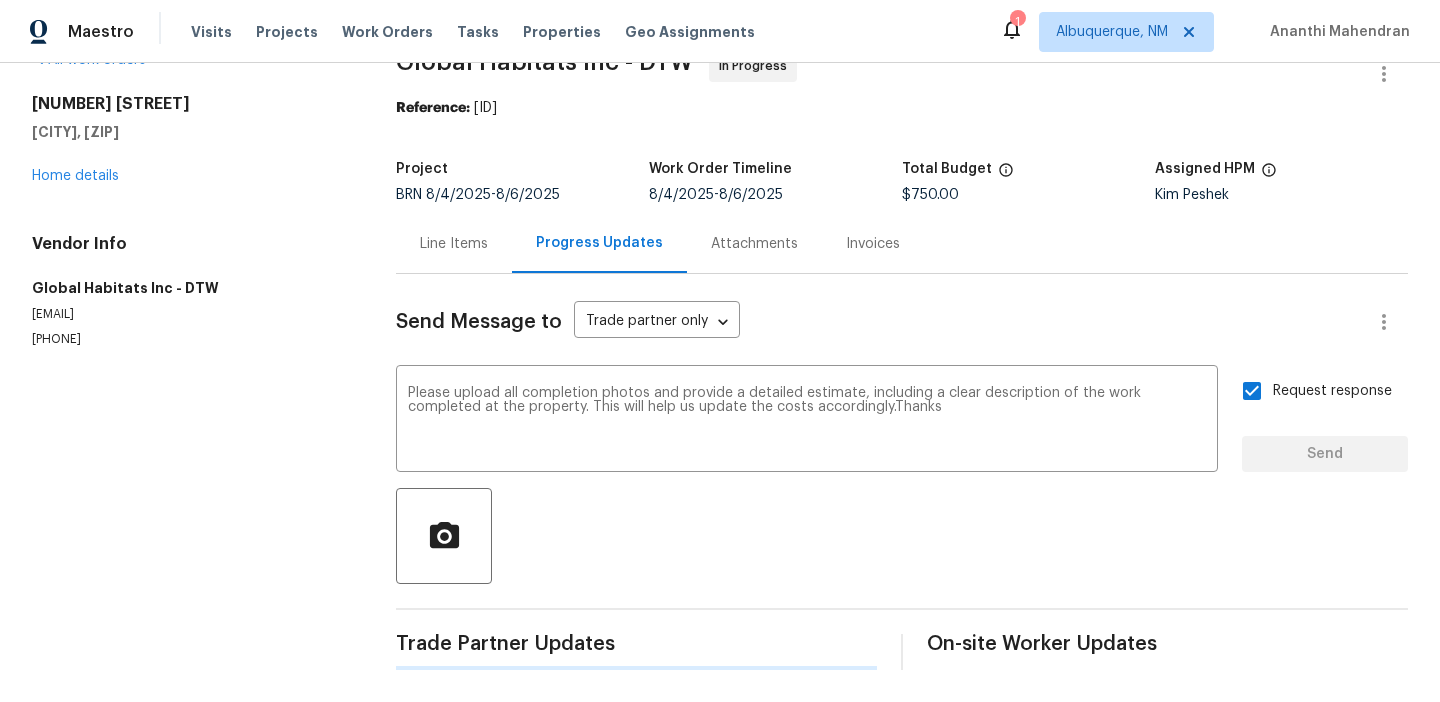 type 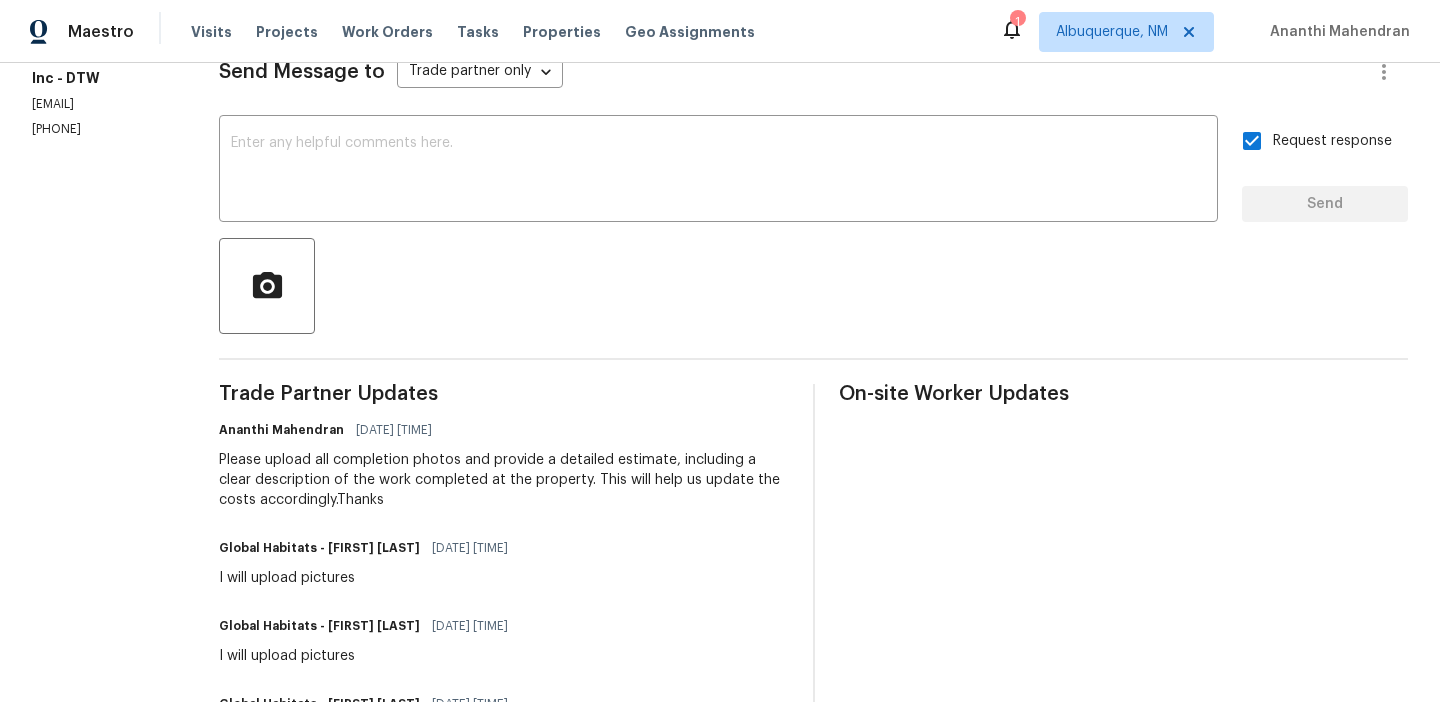 scroll, scrollTop: 172, scrollLeft: 0, axis: vertical 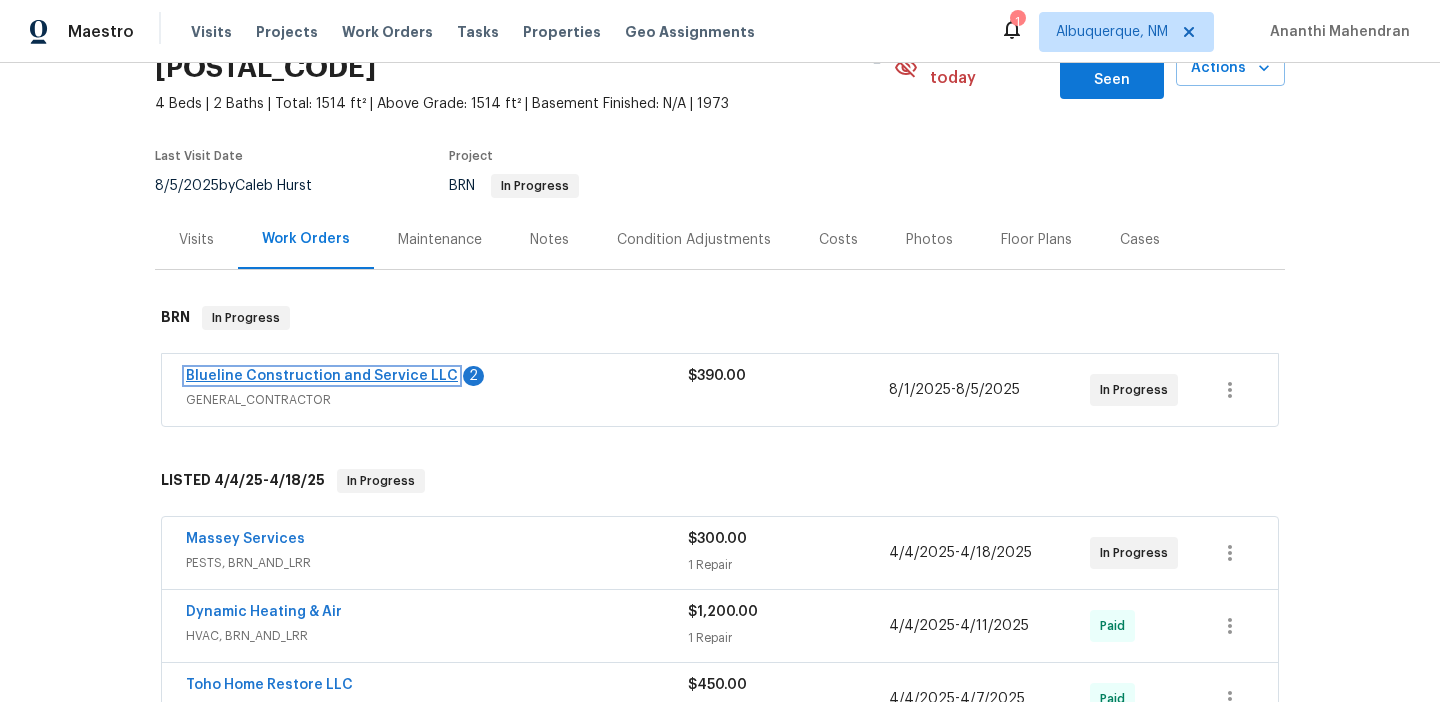 click on "Blueline Construction and Service LLC" at bounding box center (322, 376) 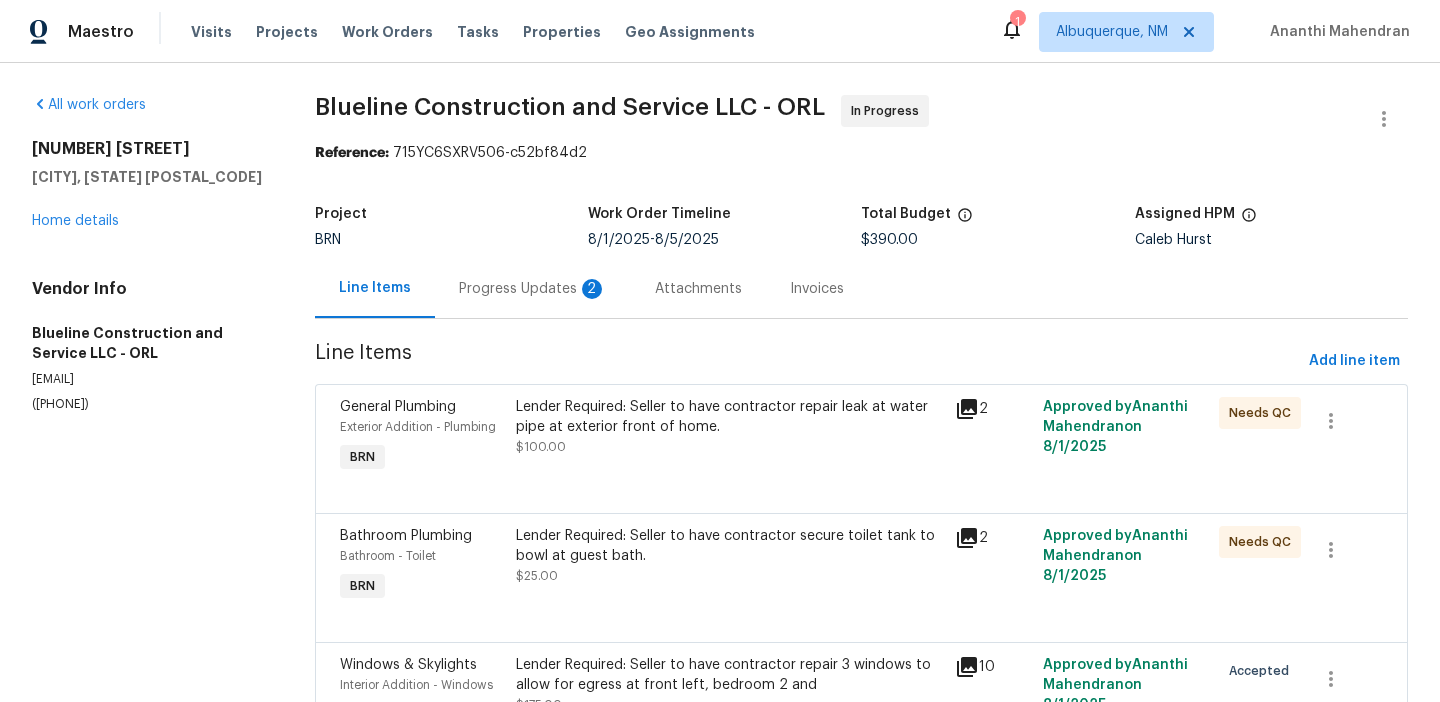 click on "Progress Updates 2" at bounding box center (533, 289) 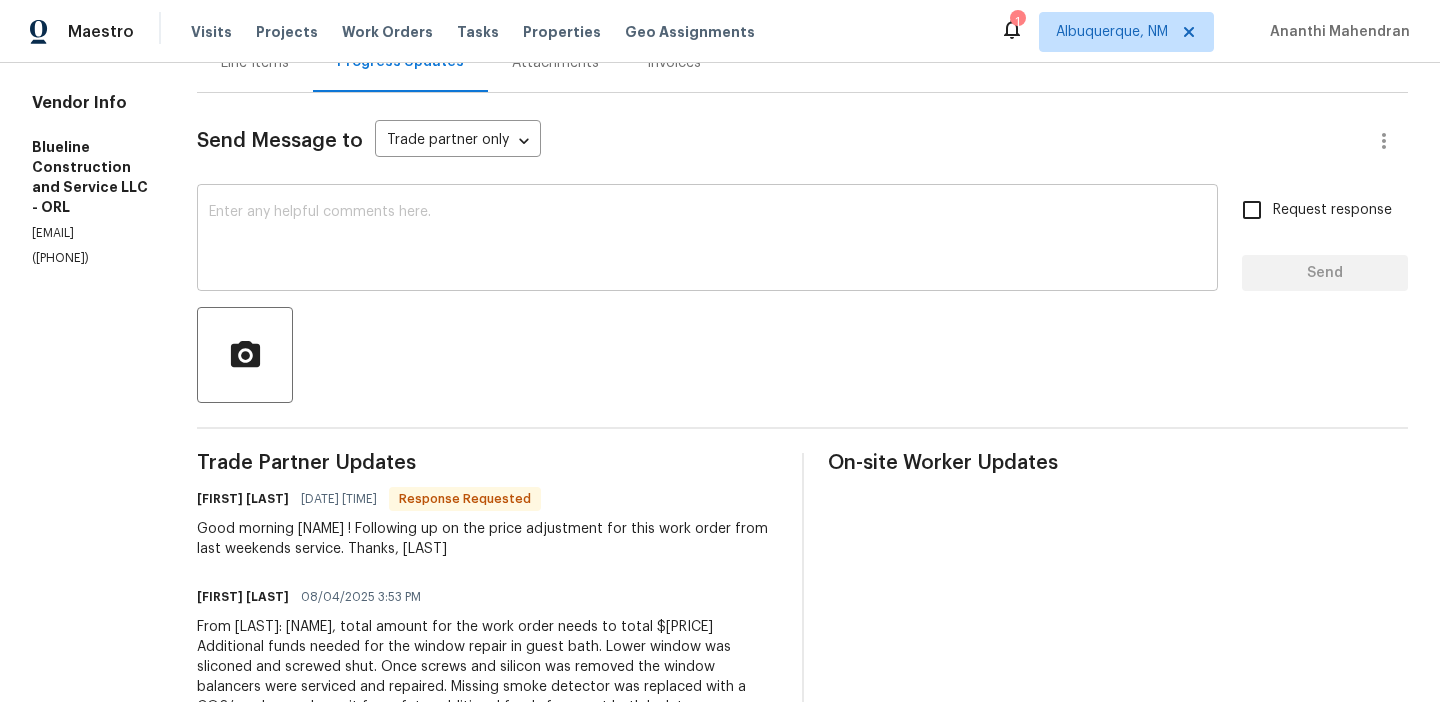 click on "x ​" at bounding box center [707, 240] 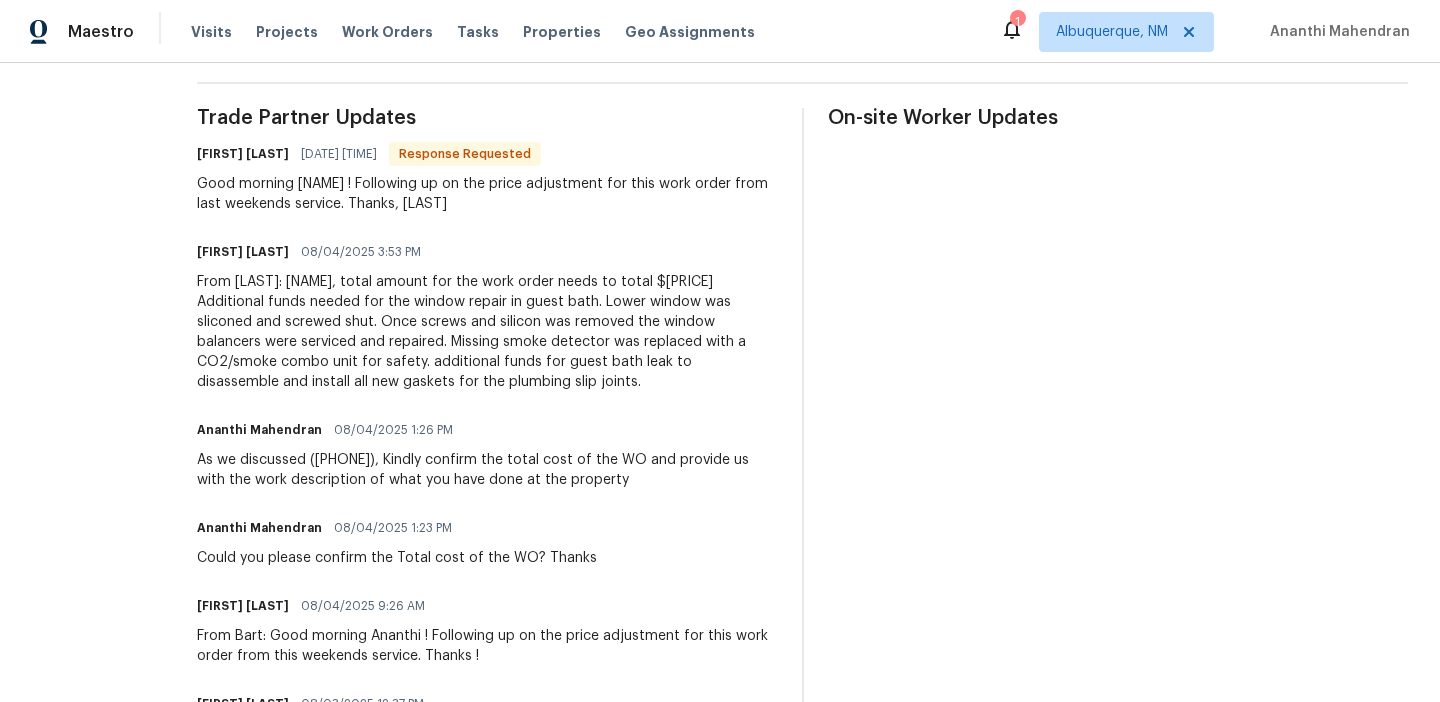 scroll, scrollTop: 0, scrollLeft: 0, axis: both 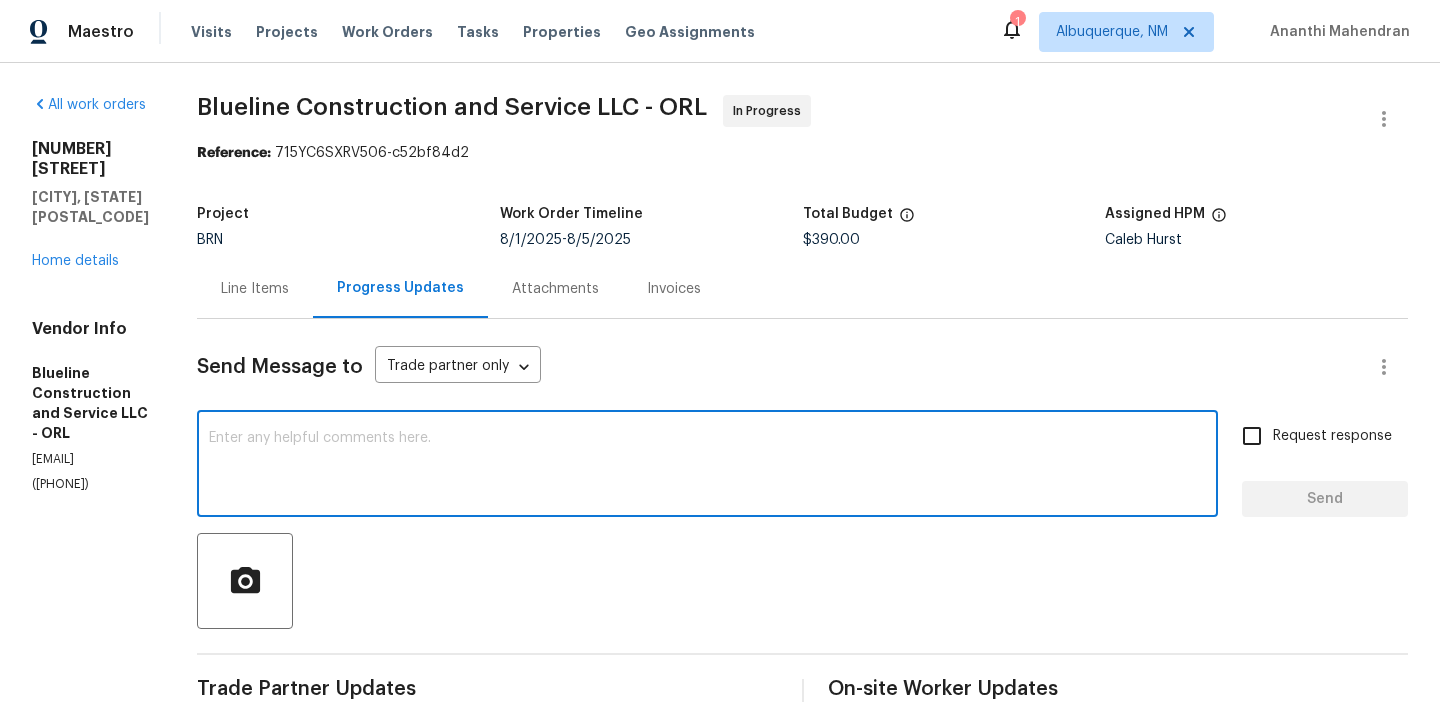 click on "Line Items" at bounding box center [255, 288] 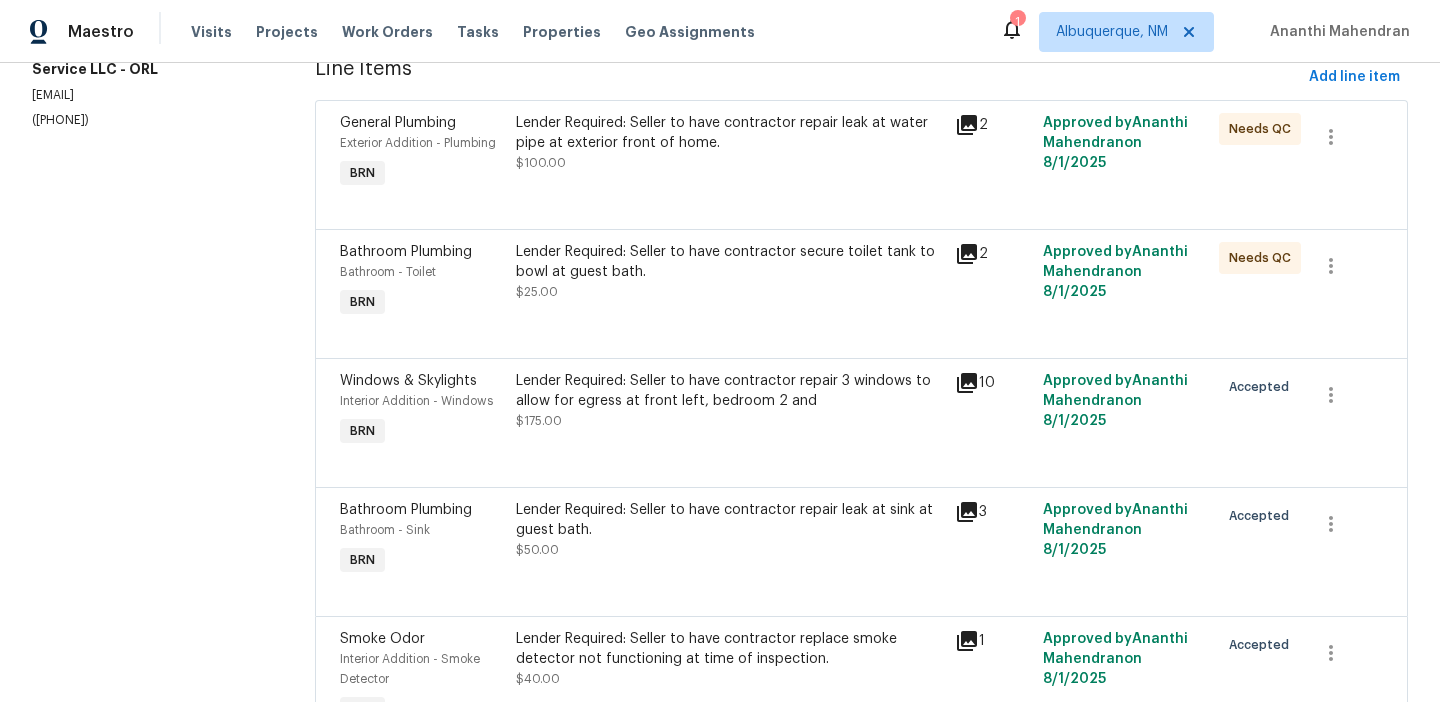 scroll, scrollTop: 279, scrollLeft: 0, axis: vertical 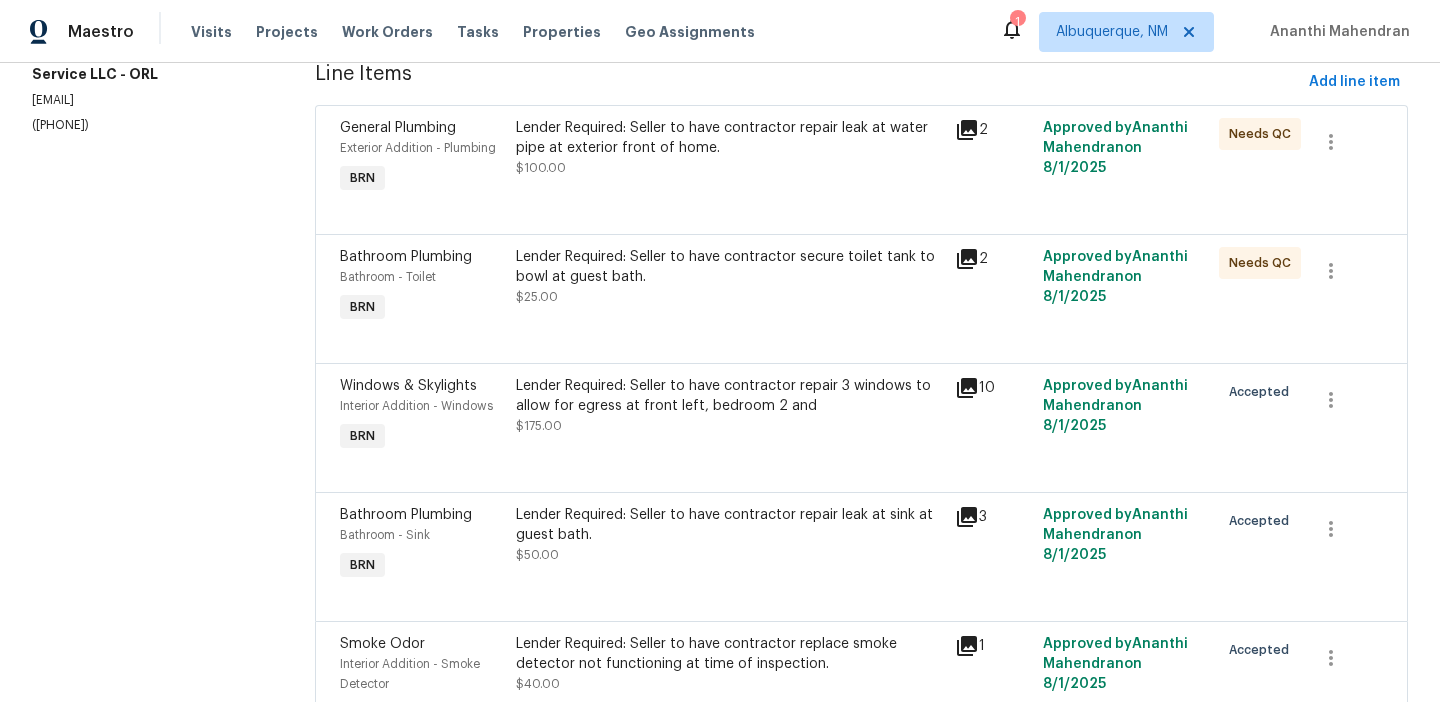 click on "$175.00" at bounding box center (539, 426) 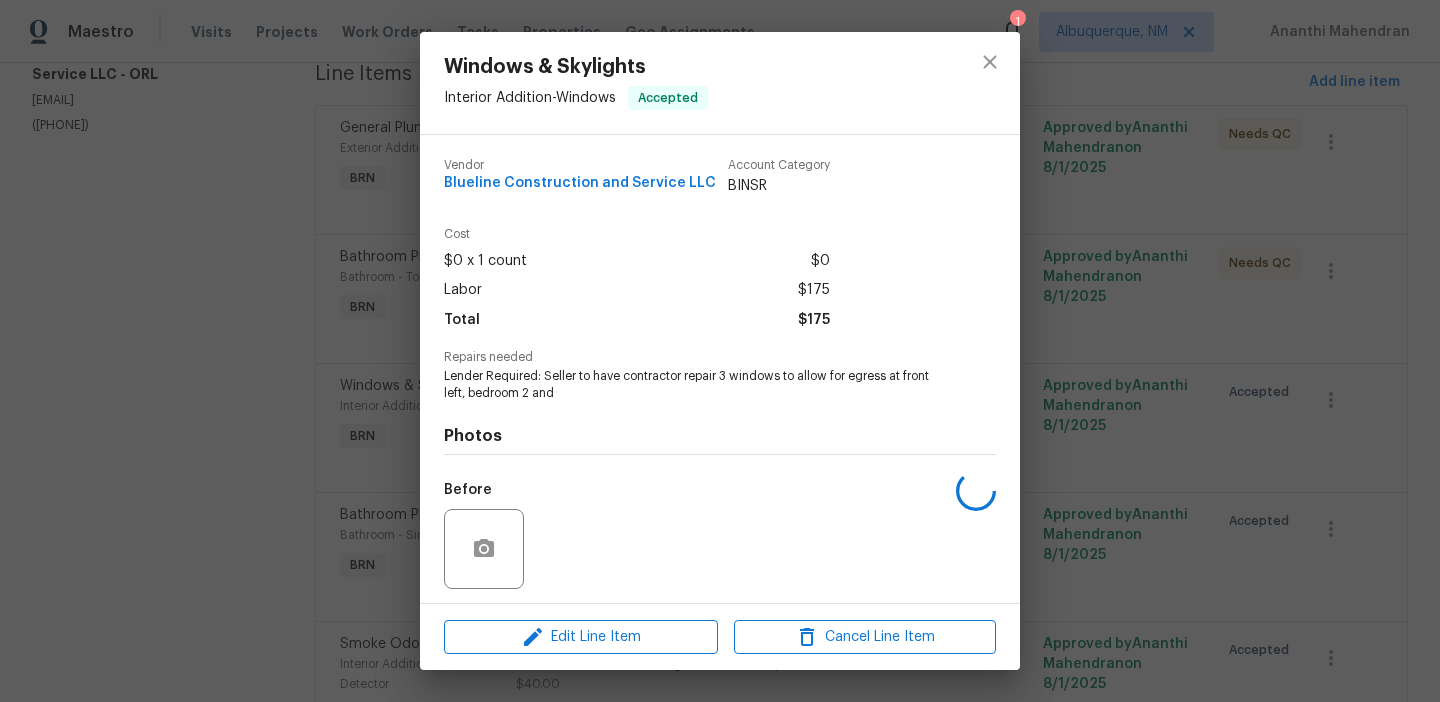 scroll, scrollTop: 97, scrollLeft: 0, axis: vertical 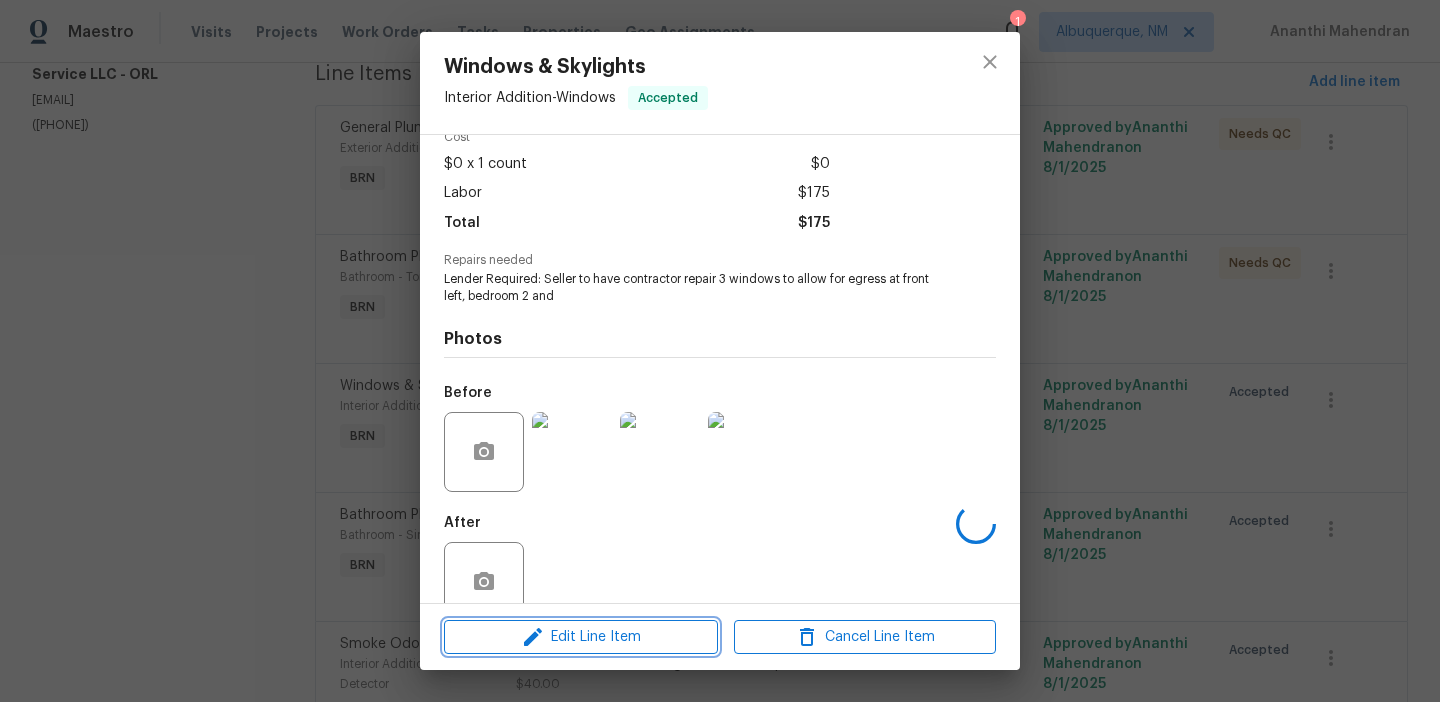 click 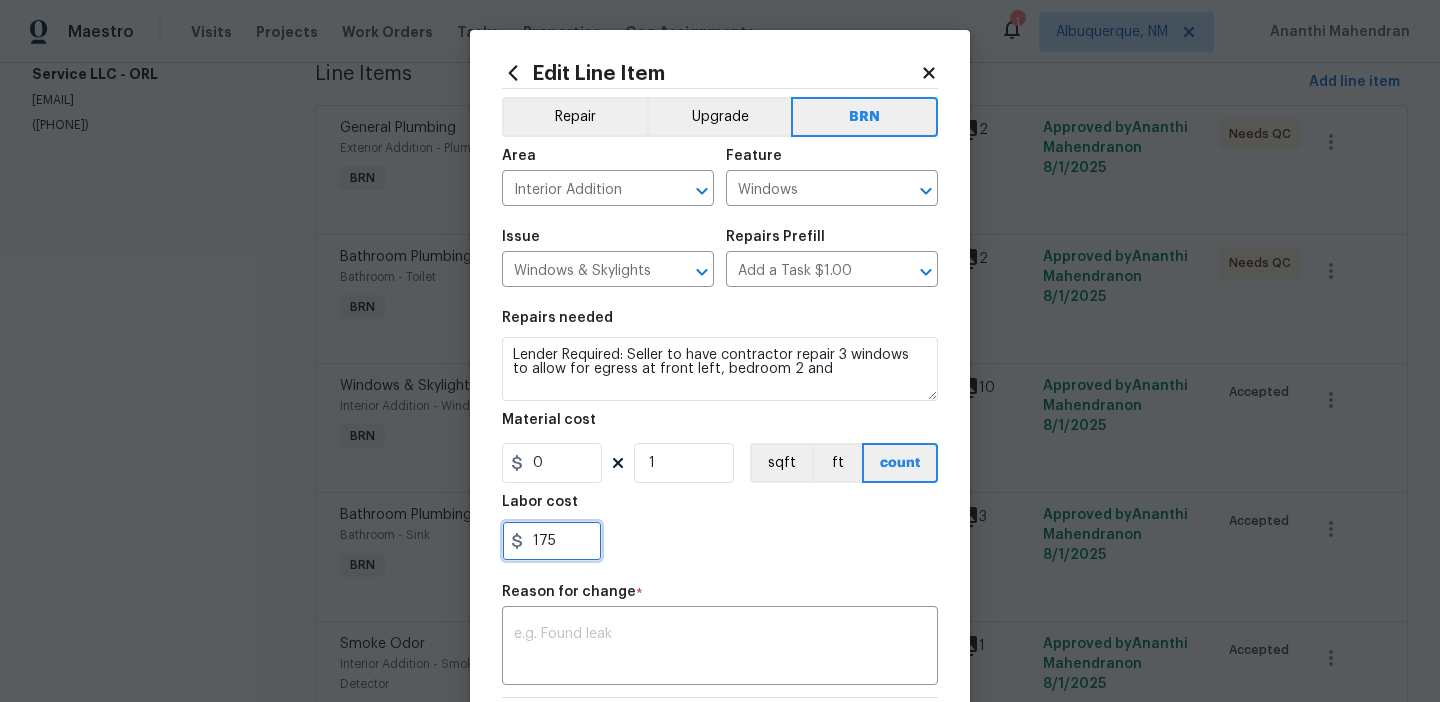 click on "175" at bounding box center (552, 541) 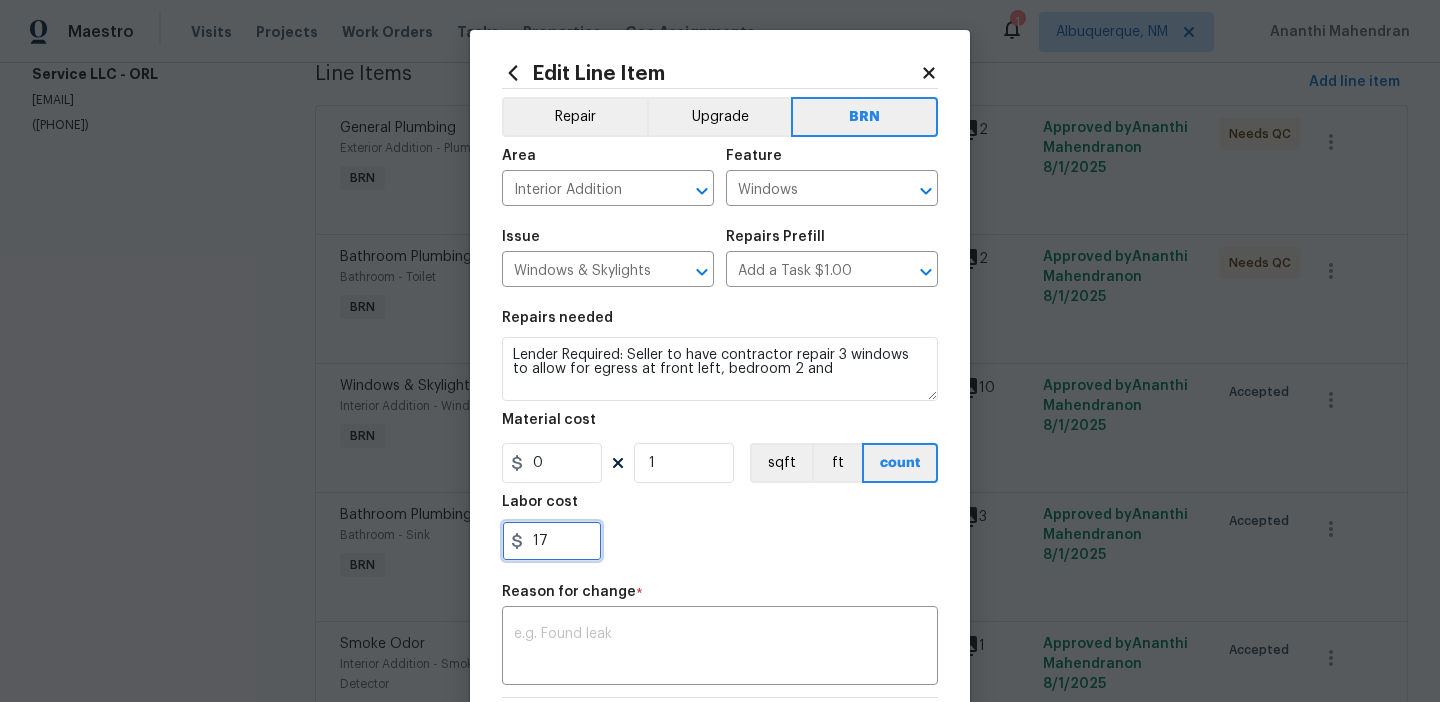type on "1" 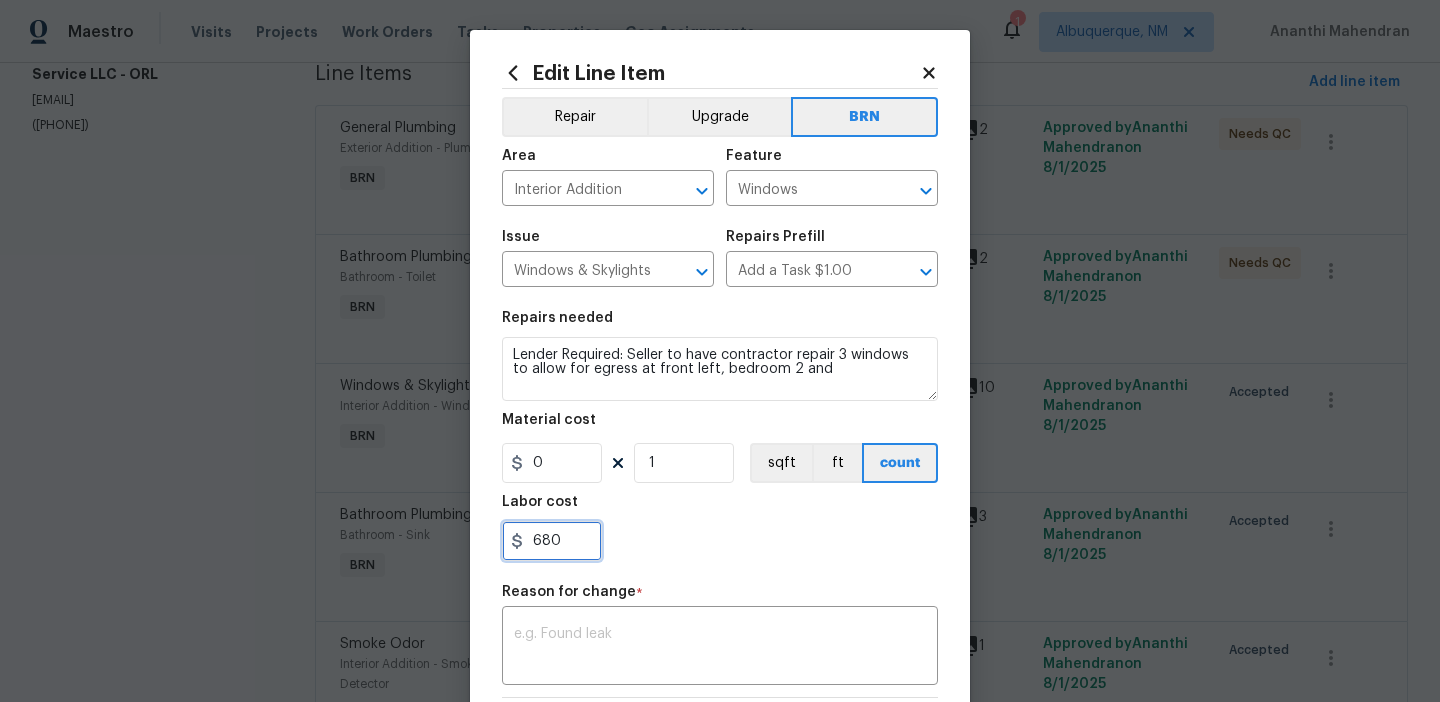 scroll, scrollTop: 187, scrollLeft: 0, axis: vertical 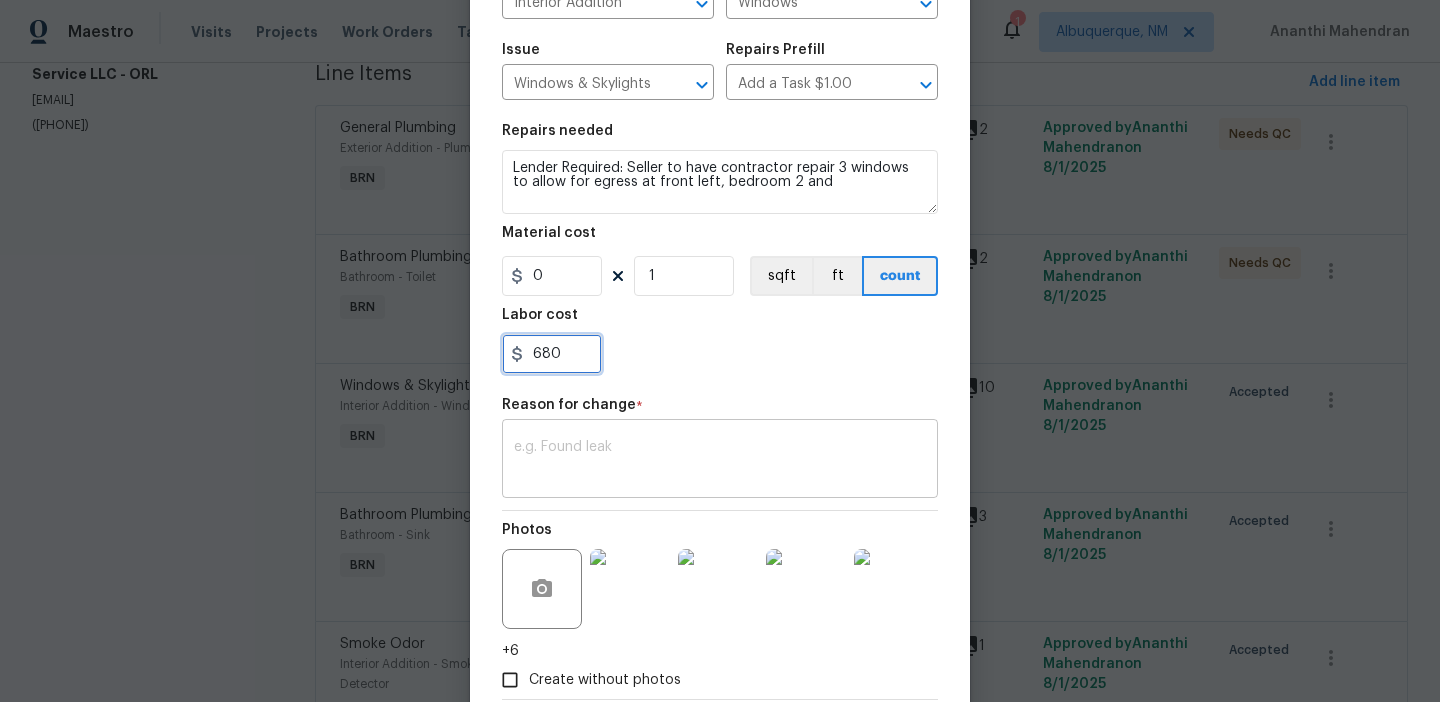 type on "680" 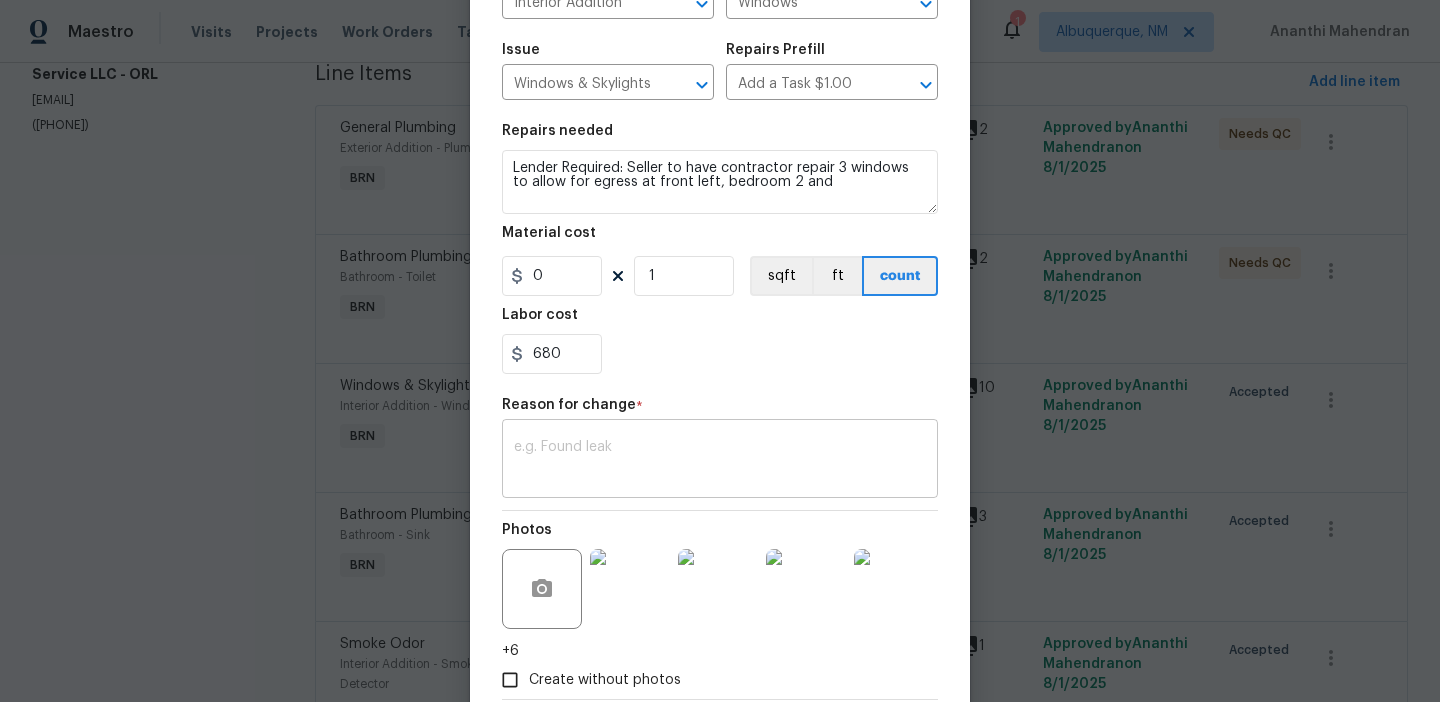 click at bounding box center (720, 461) 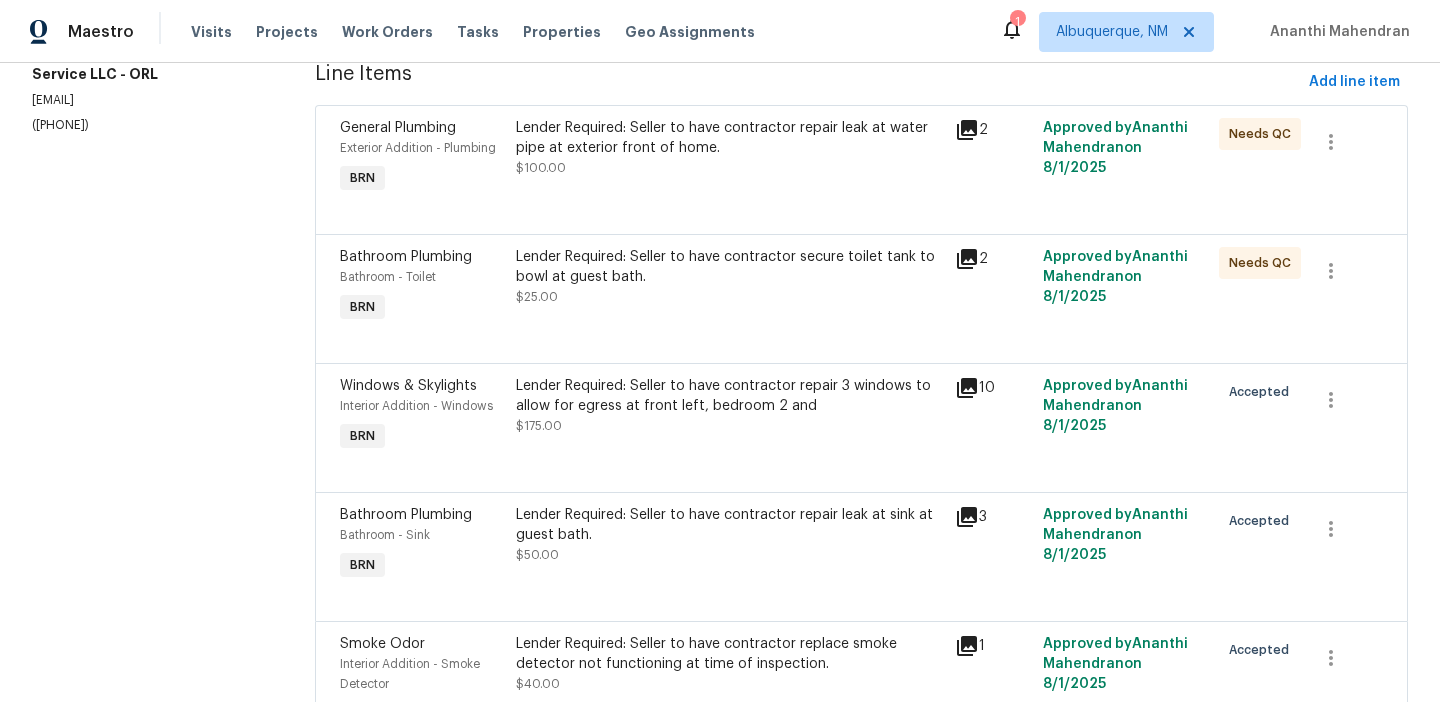 click on "Maestro Visits Projects Work Orders Tasks Properties Geo Assignments 1 Albuquerque, NM Ananthi Mahendran All work orders 3614 Blarney Dr Orlando, FL 32808 Home details Vendor Info Blueline Construction and Service LLC - ORL cbrown@bluelineconstruction.org (407) 702-8301 Blueline Construction and Service LLC - ORL In Progress Reference:   715YC6SXRV506-c52bf84d2 Project BRN   Work Order Timeline 8/1/2025  -  8/5/2025 Total Budget $390.00 Assigned HPM Caleb Hurst Line Items Progress Updates Attachments Invoices Line Items Add line item General Plumbing Exterior Addition - Plumbing BRN Lender Required: Seller to have contractor repair leak at water pipe at exterior front of home. $100.00   2 Approved by  Ananthi Mahendran  on   8/1/2025 Needs QC Bathroom Plumbing Bathroom - Toilet BRN Lender Required: Seller to have contractor secure toilet tank to bowl at guest bath. $25.00   2 Approved by  Ananthi Mahendran  on   8/1/2025 Needs QC Windows & Skylights Interior Addition - Windows BRN $175.00   10 Approved by" at bounding box center (720, 351) 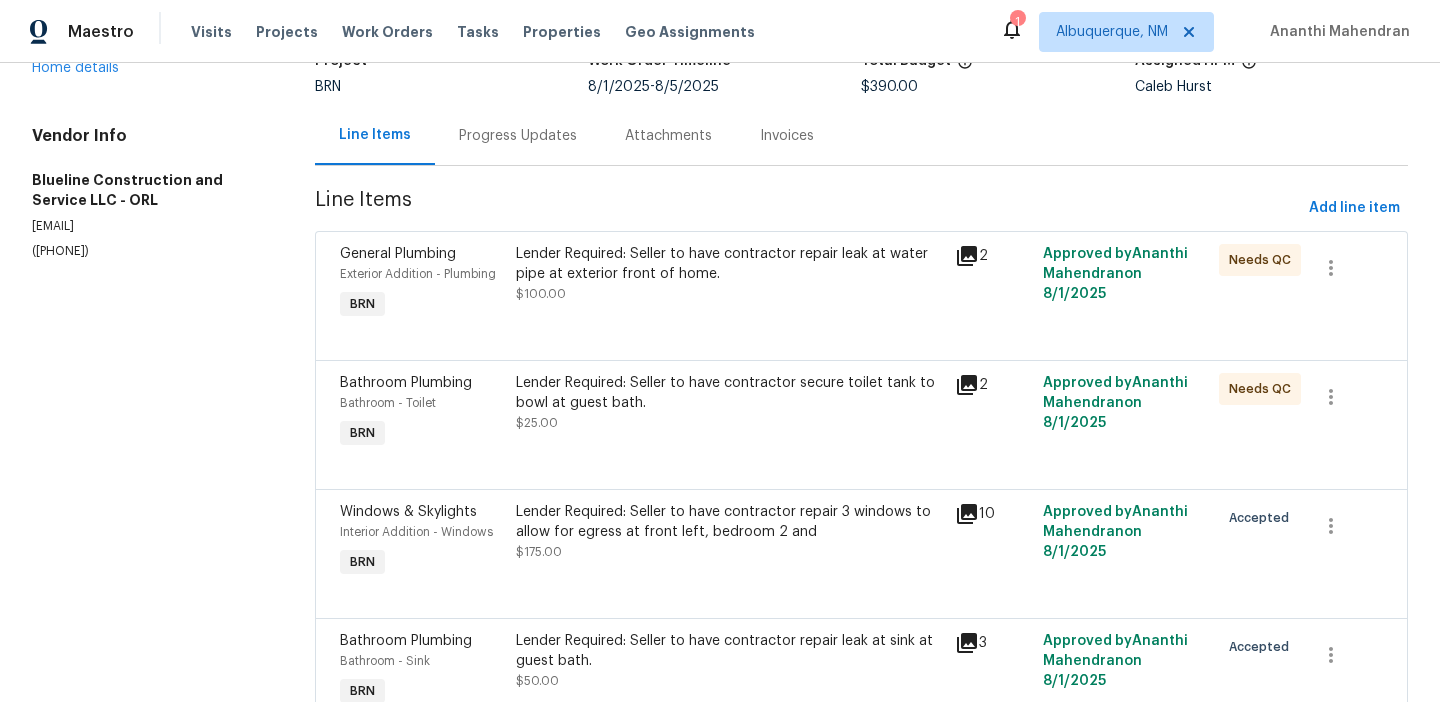 scroll, scrollTop: 0, scrollLeft: 0, axis: both 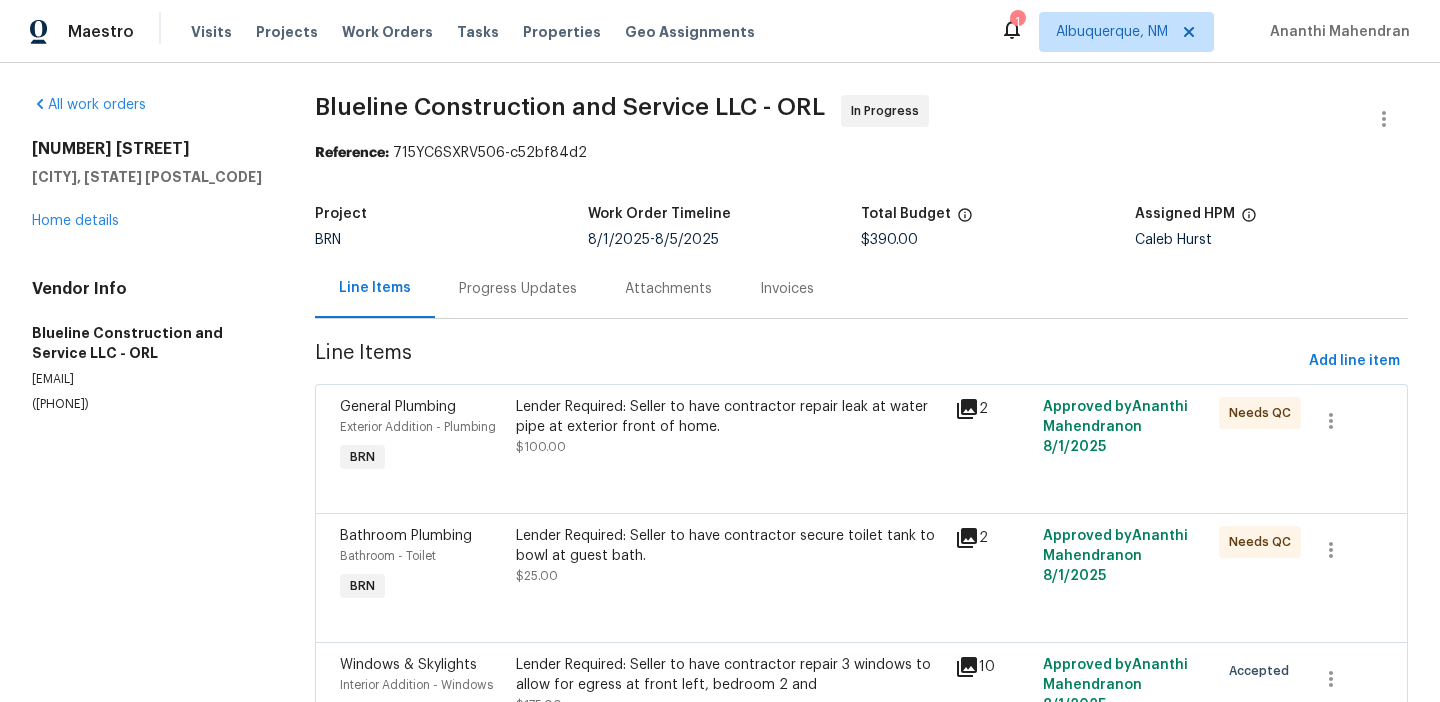 click on "Progress Updates" at bounding box center [518, 289] 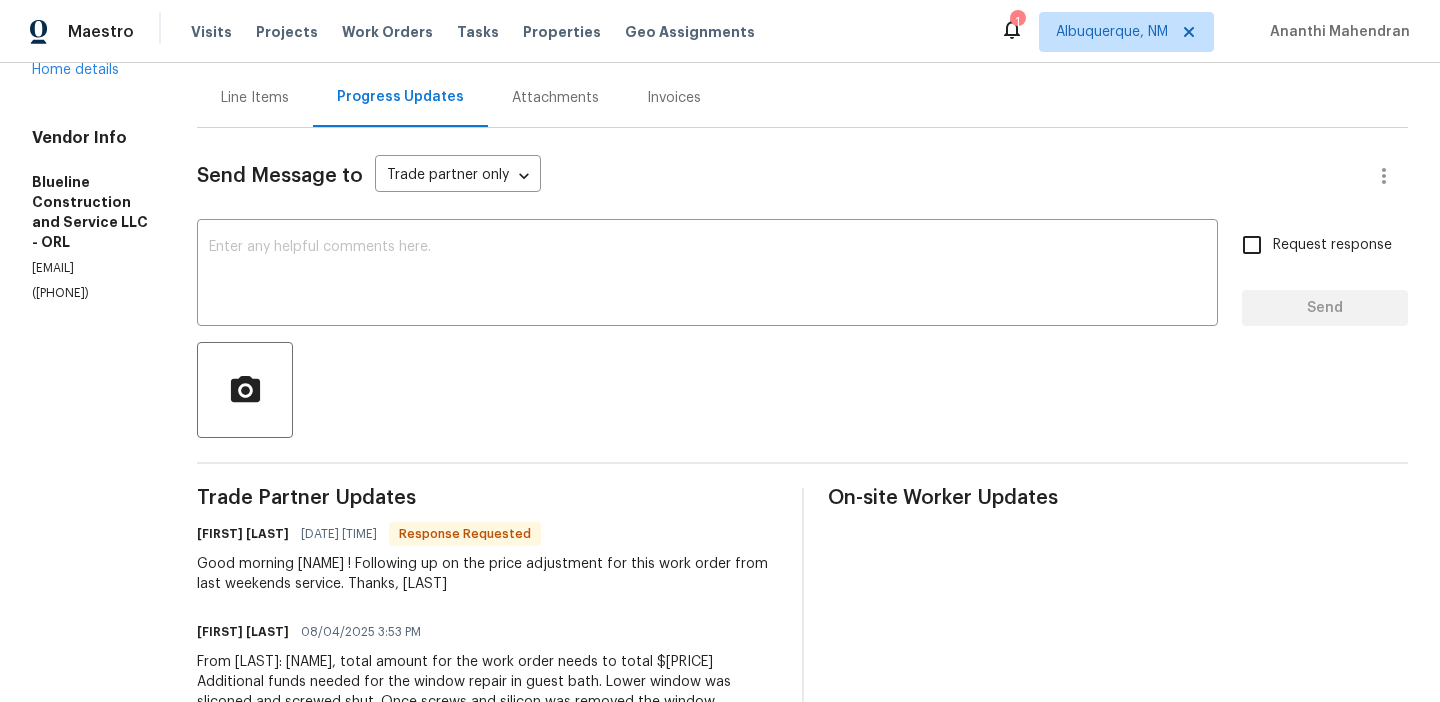 scroll, scrollTop: 115, scrollLeft: 0, axis: vertical 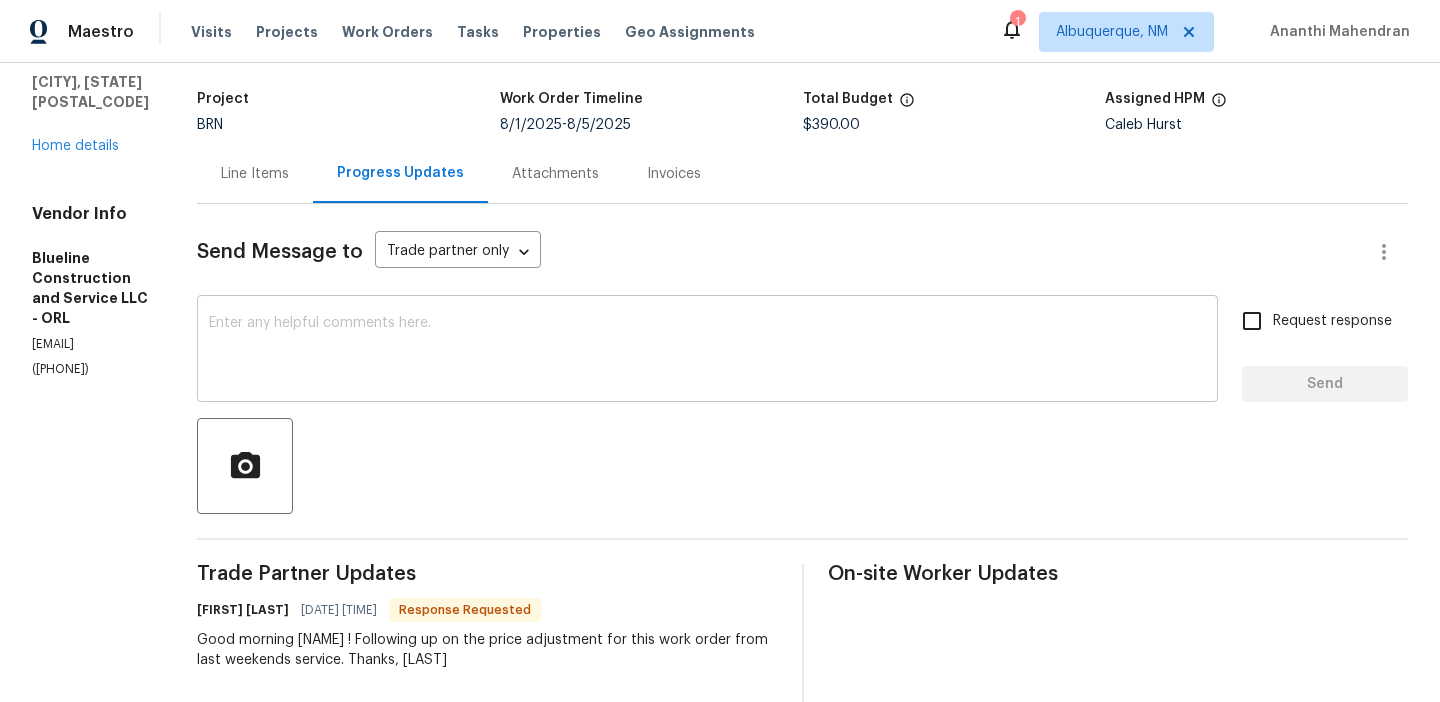 click at bounding box center [707, 351] 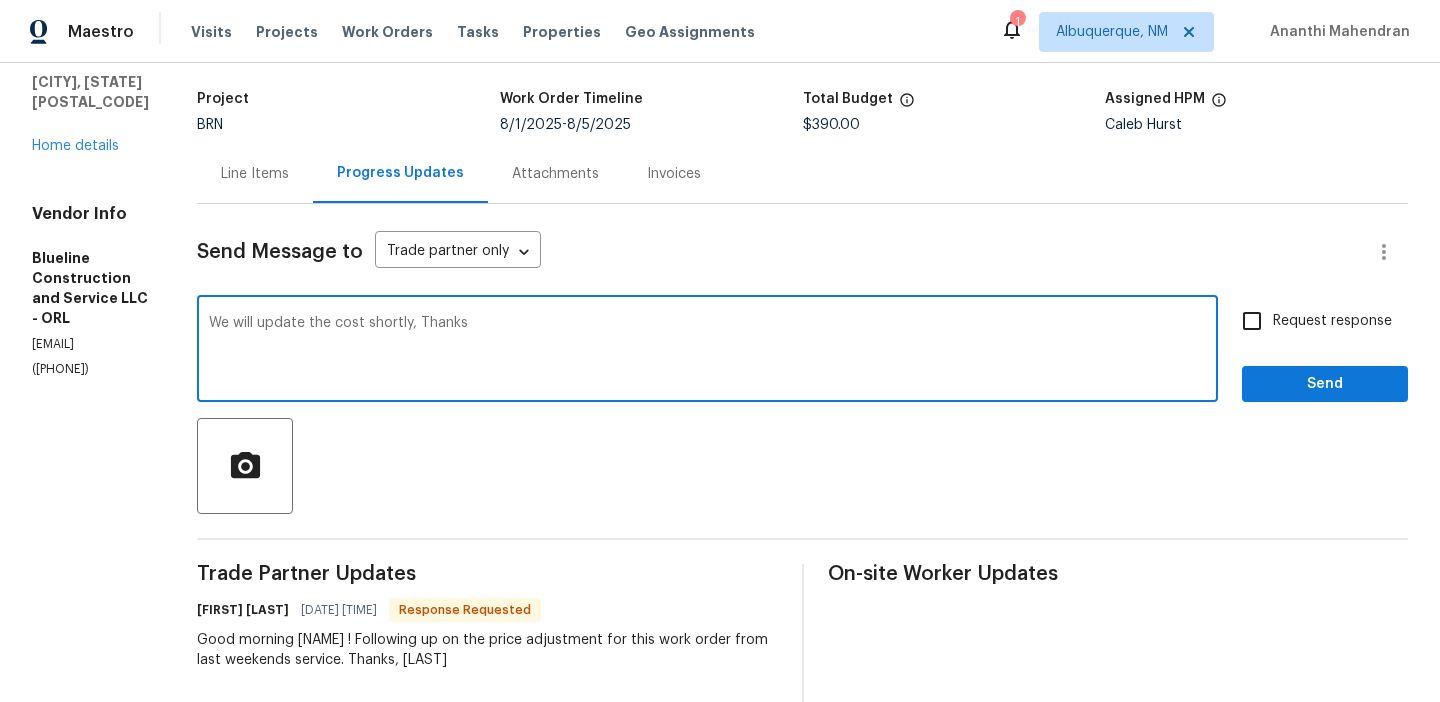 type on "We will update the cost shortly, Thanks" 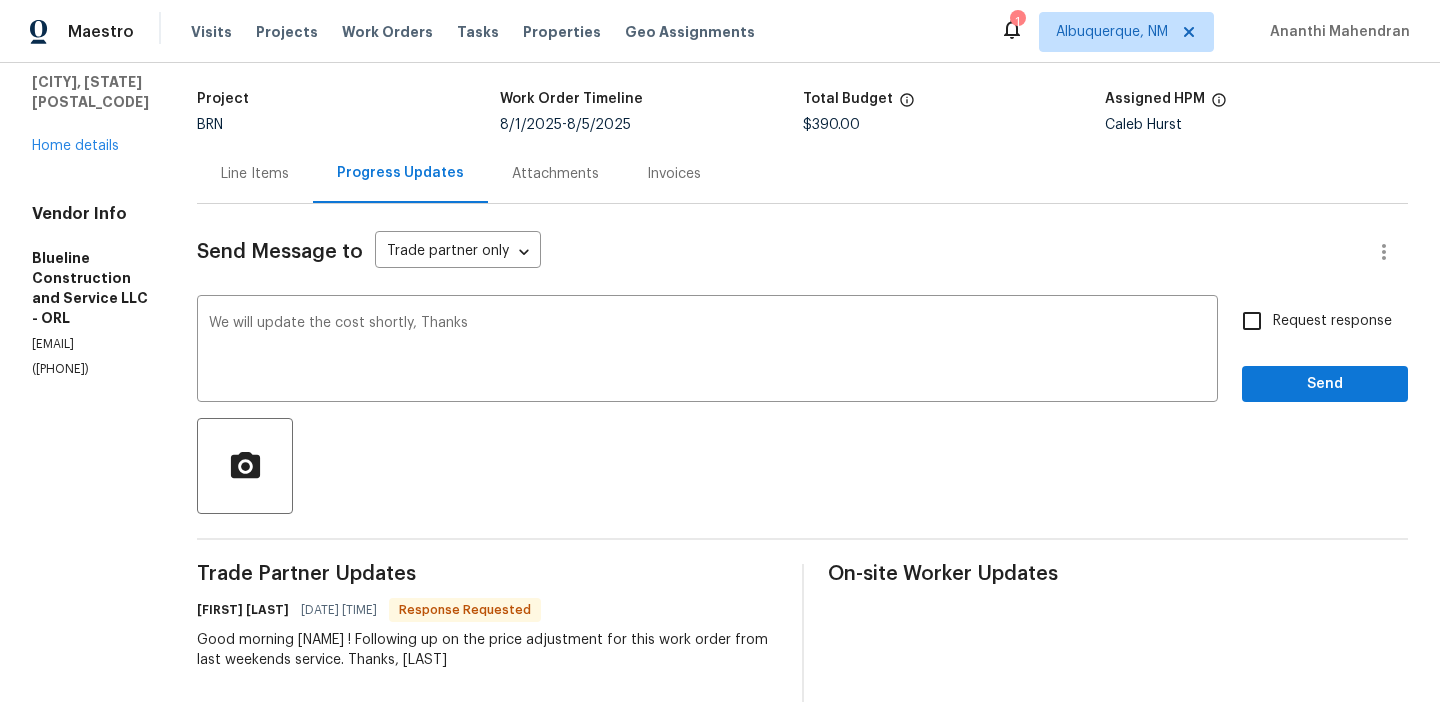 click on "Request response" at bounding box center (1311, 321) 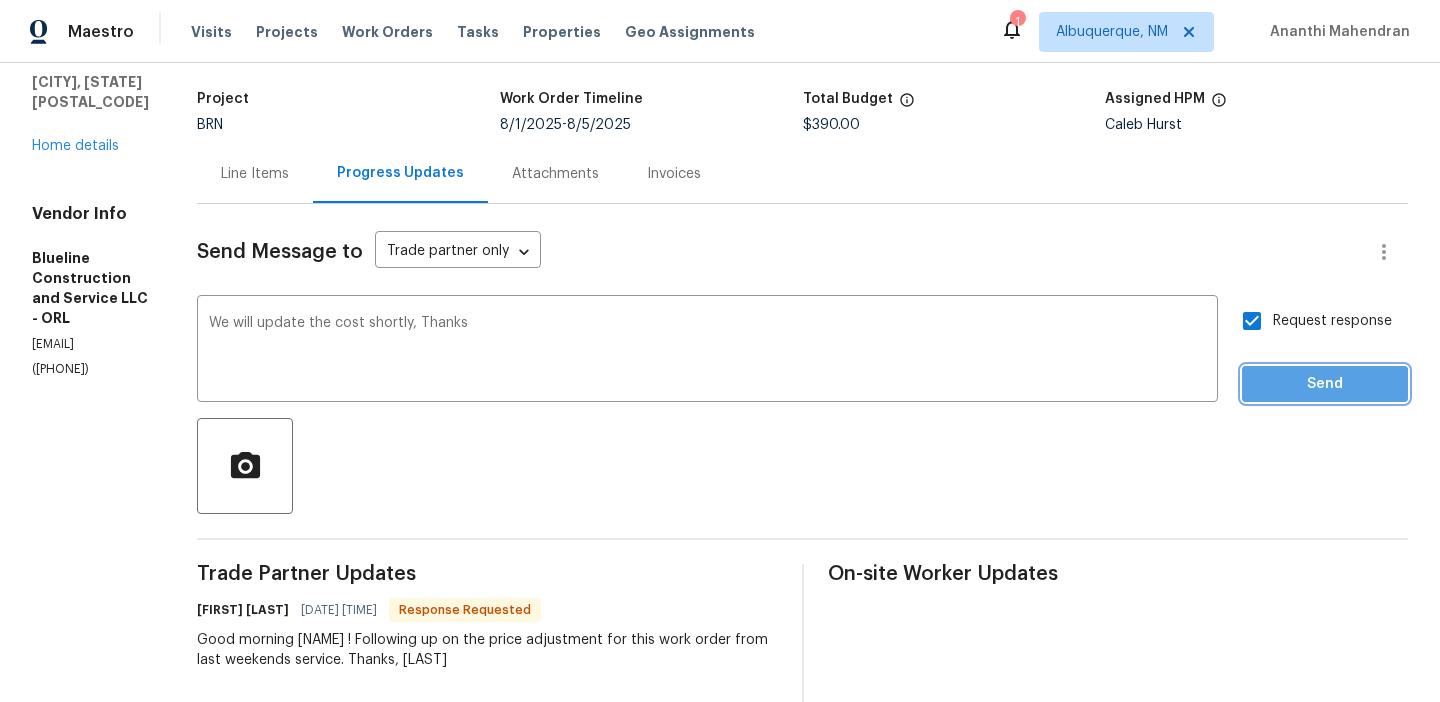 click on "Send" at bounding box center [1325, 384] 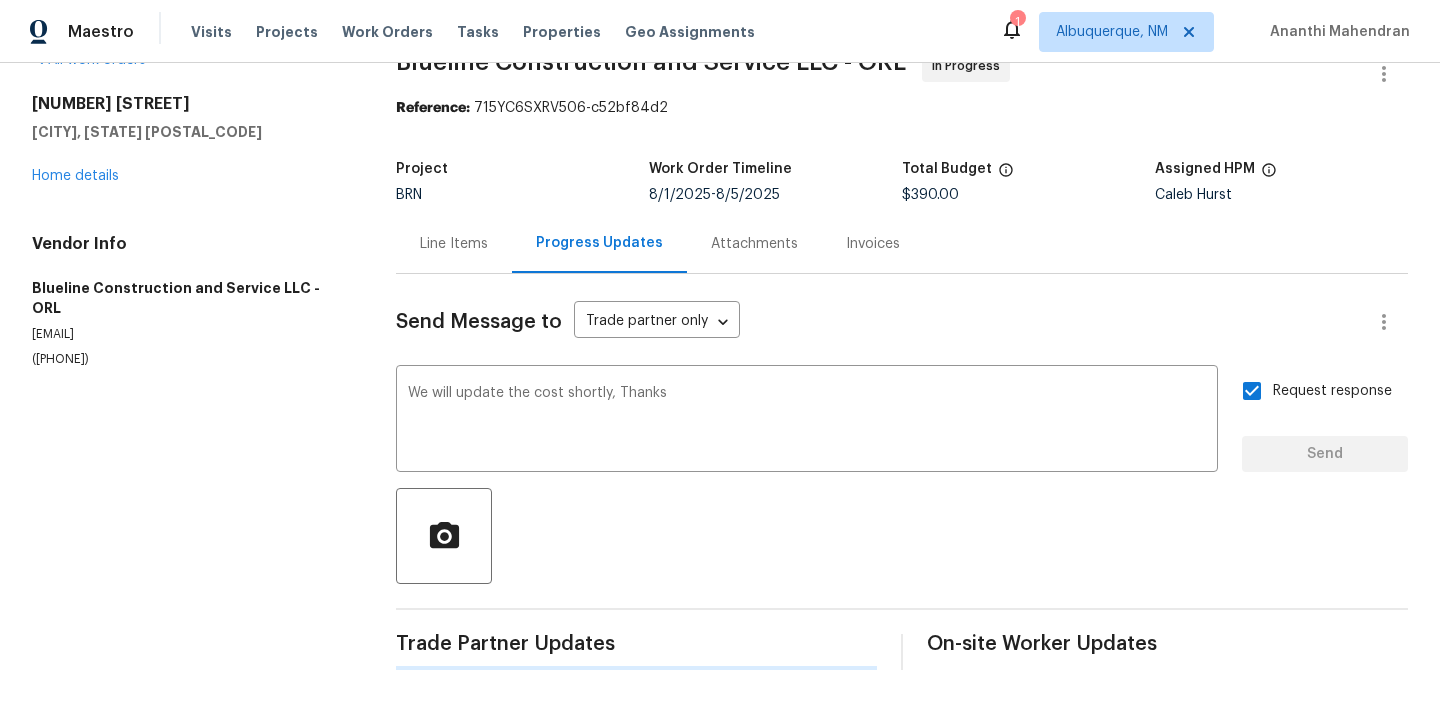 scroll, scrollTop: 0, scrollLeft: 0, axis: both 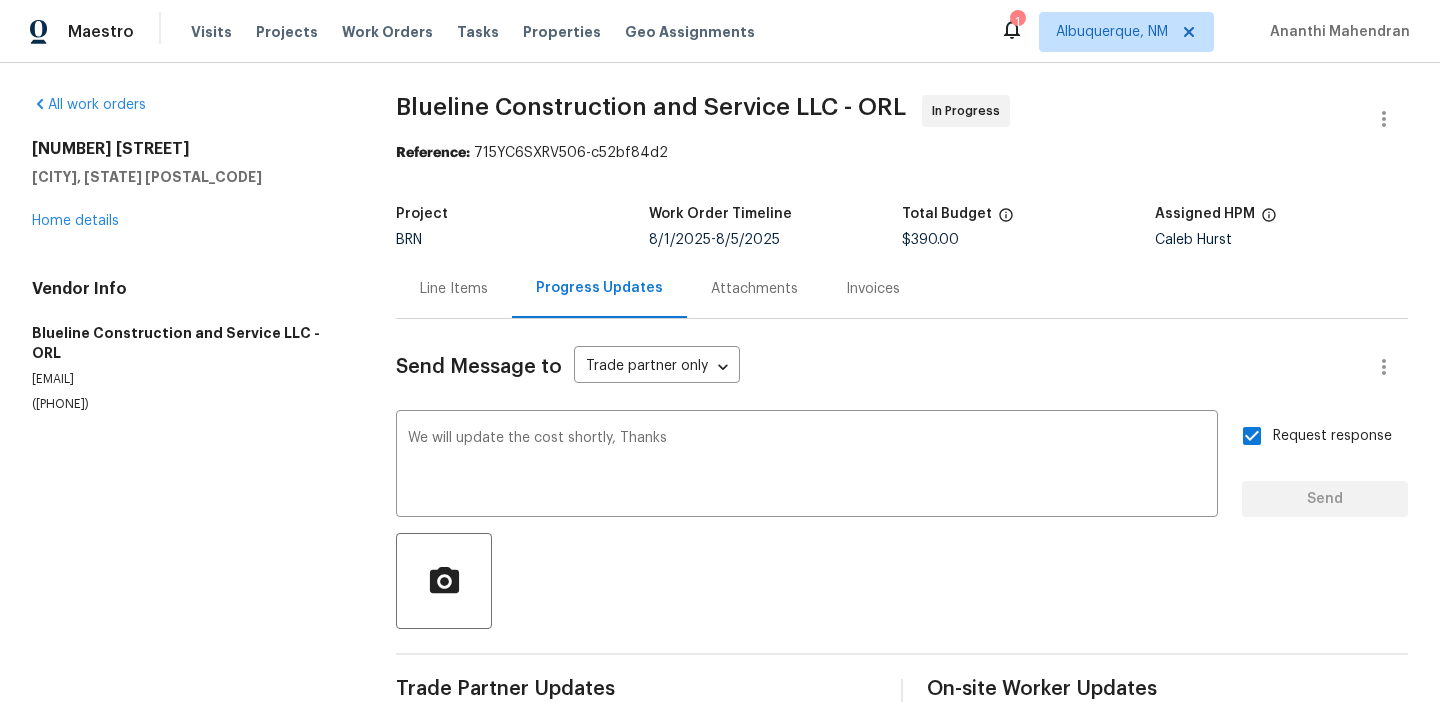 type 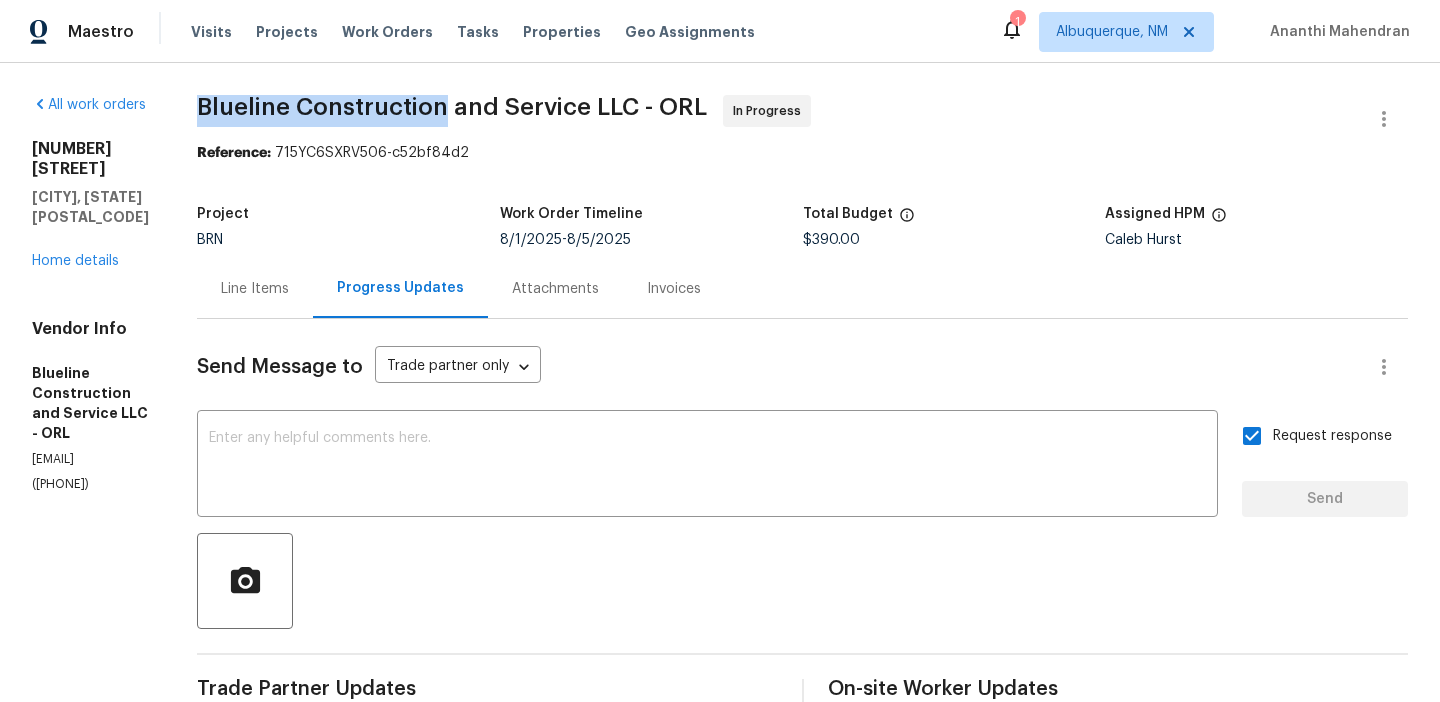 drag, startPoint x: 254, startPoint y: 114, endPoint x: 522, endPoint y: 100, distance: 268.36542 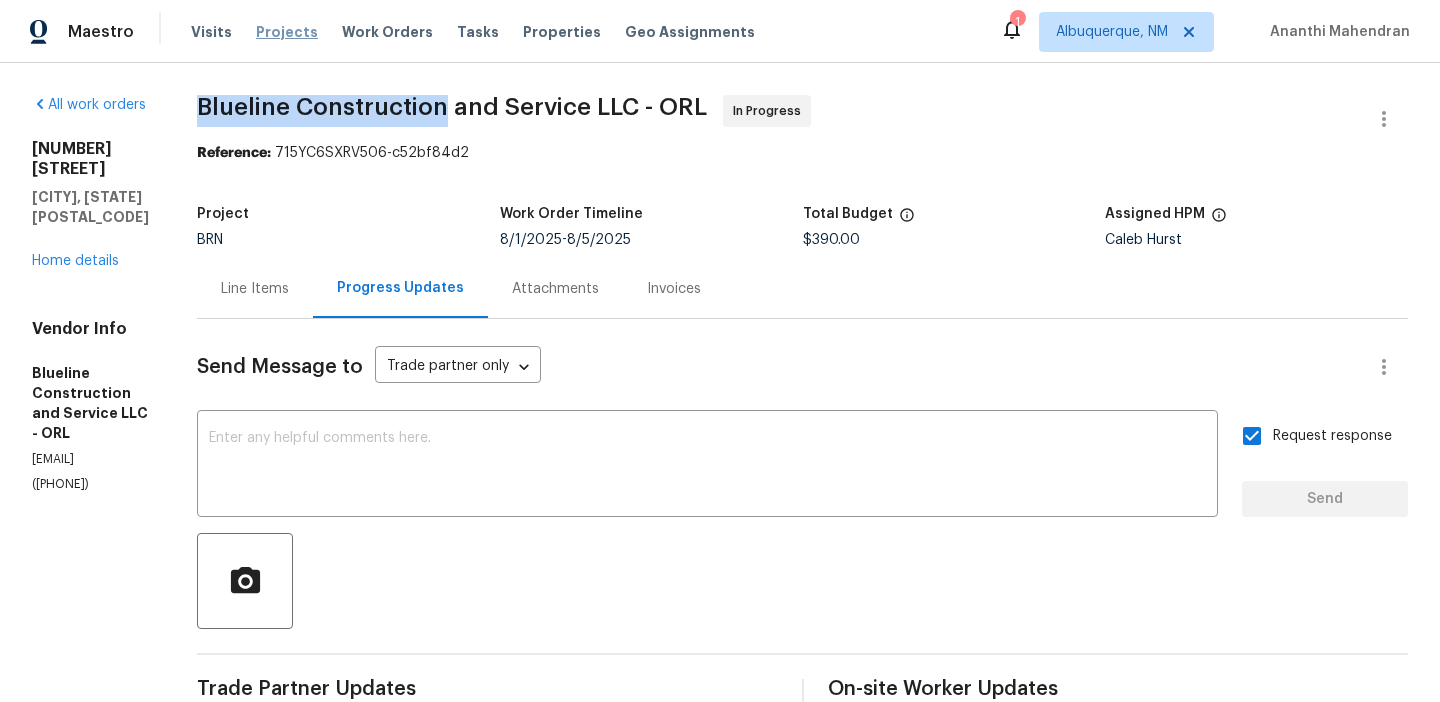 copy on "Blueline Construction" 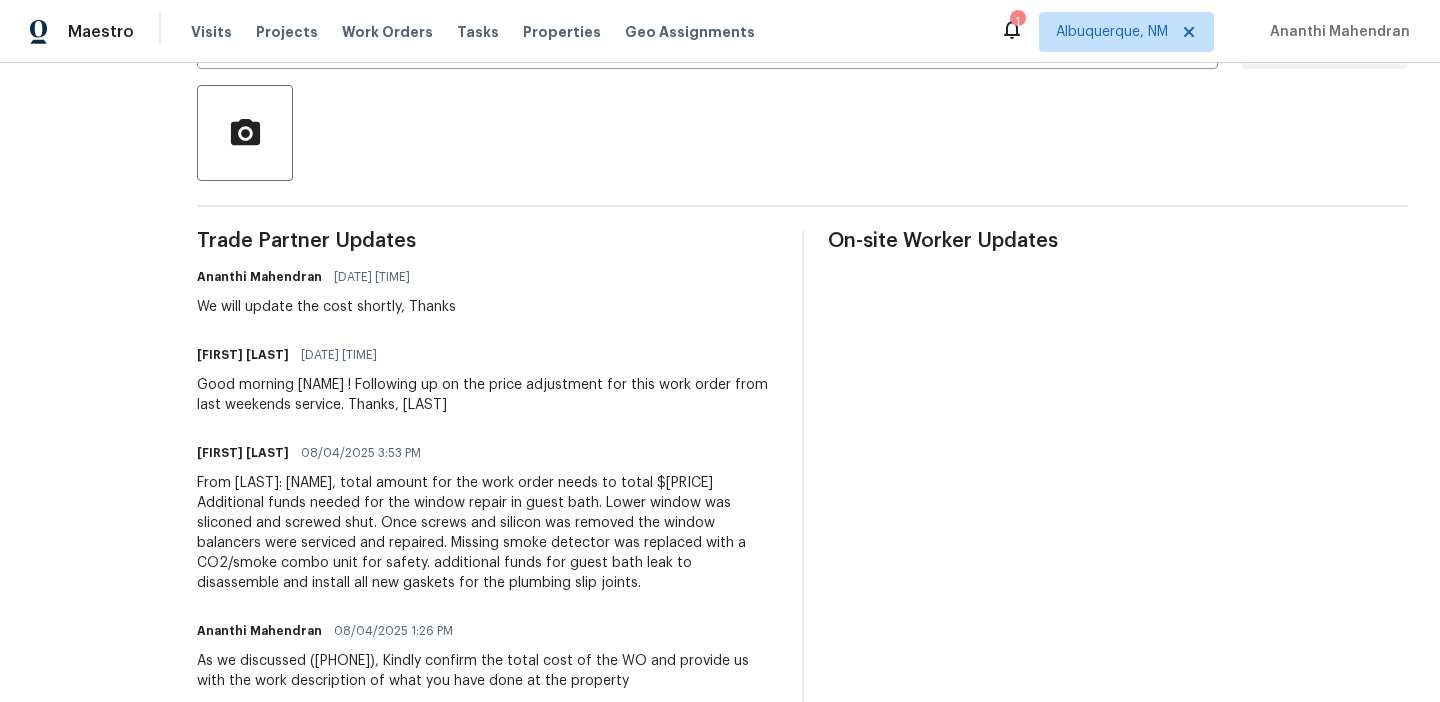 scroll, scrollTop: 0, scrollLeft: 0, axis: both 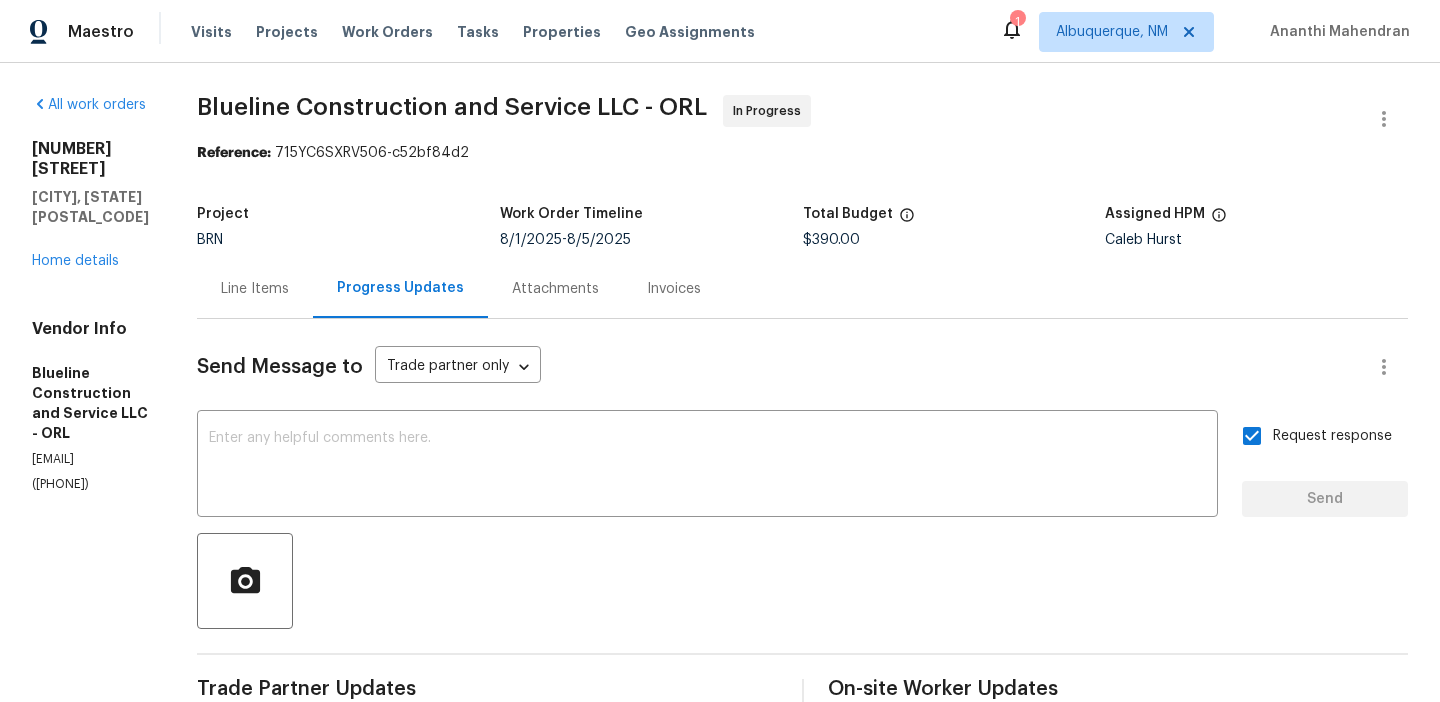 click on "Line Items" at bounding box center (255, 288) 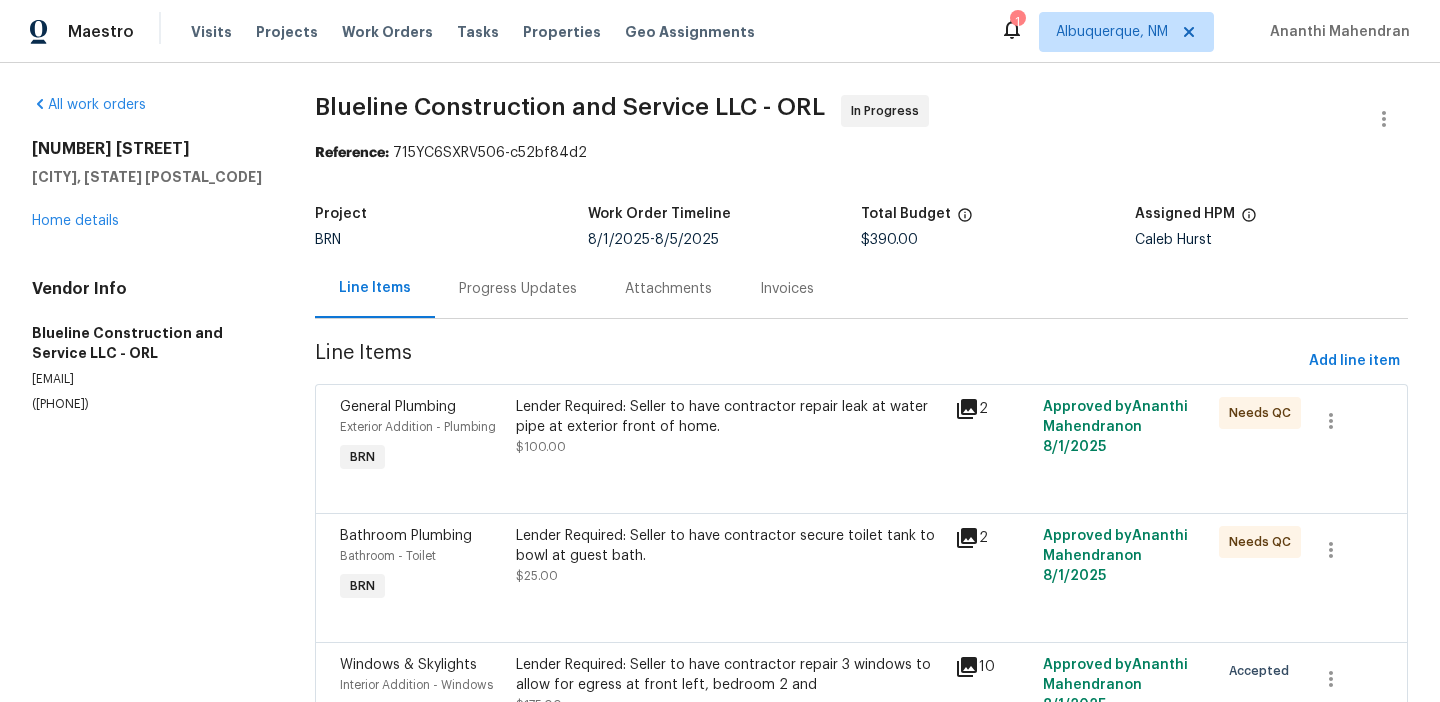 scroll, scrollTop: 53, scrollLeft: 0, axis: vertical 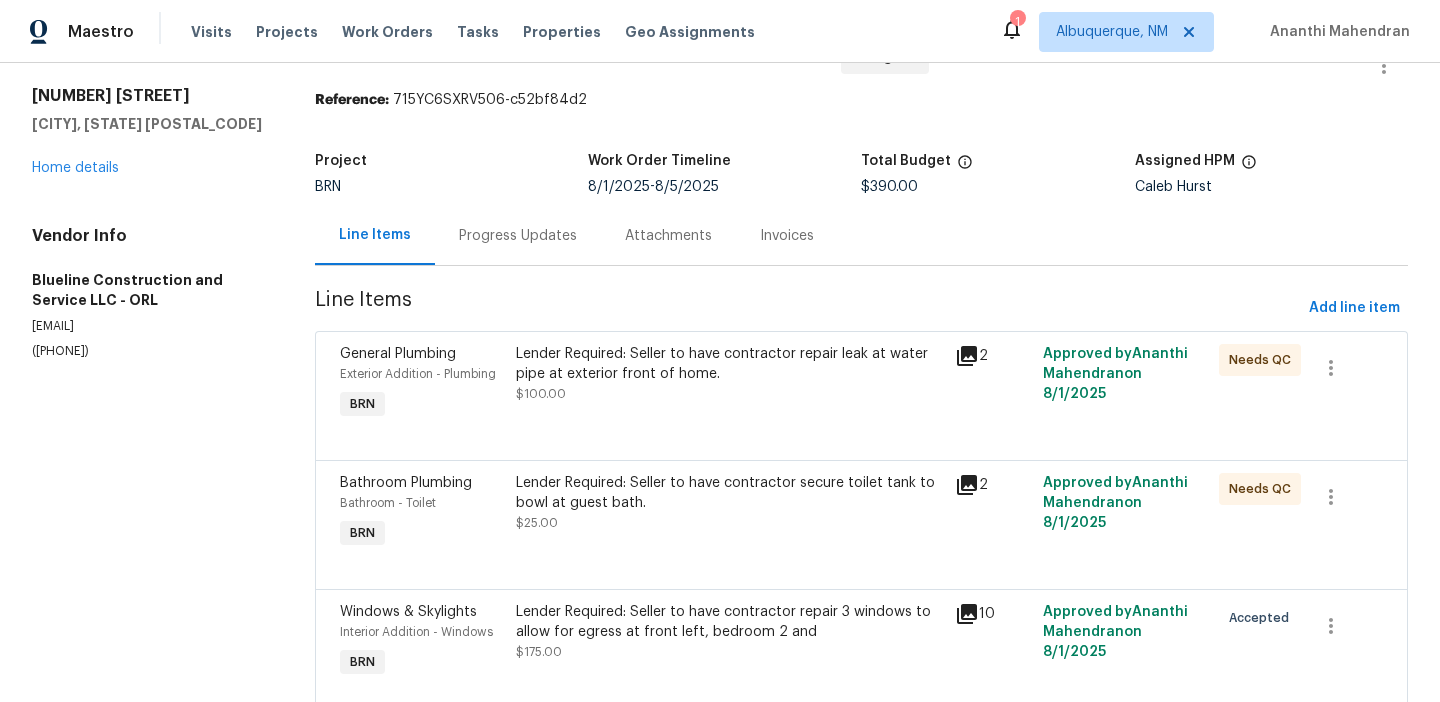 click on "Lender Required: Seller to have contractor repair leak at water pipe at exterior front of home." at bounding box center (730, 364) 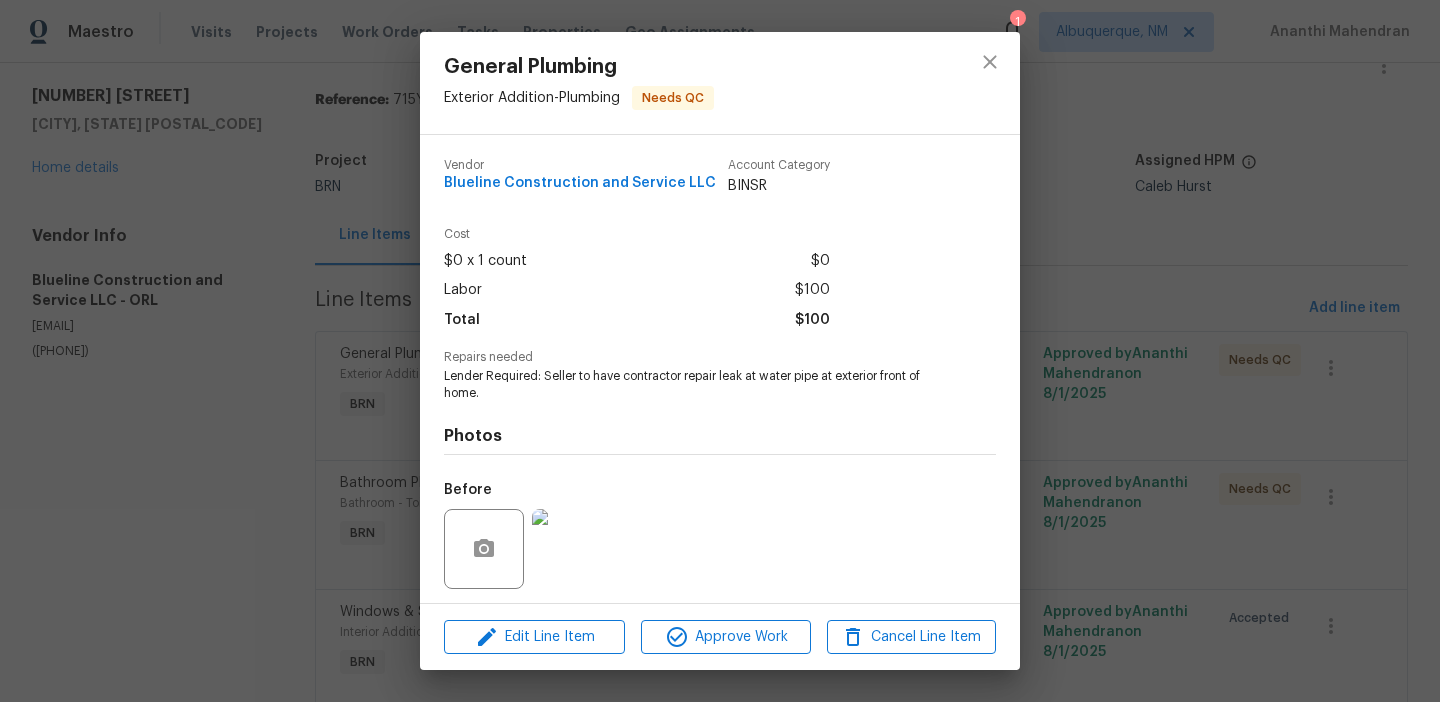 click on "General Plumbing Exterior Addition  -  Plumbing Needs QC Vendor Blueline Construction and Service LLC Account Category BINSR Cost $0 x 1 count $0 Labor $100 Total $100 Repairs needed Lender Required: Seller to have contractor repair leak at water pipe at exterior front of home. Photos Before After  Edit Line Item  Approve Work  Cancel Line Item" at bounding box center [720, 351] 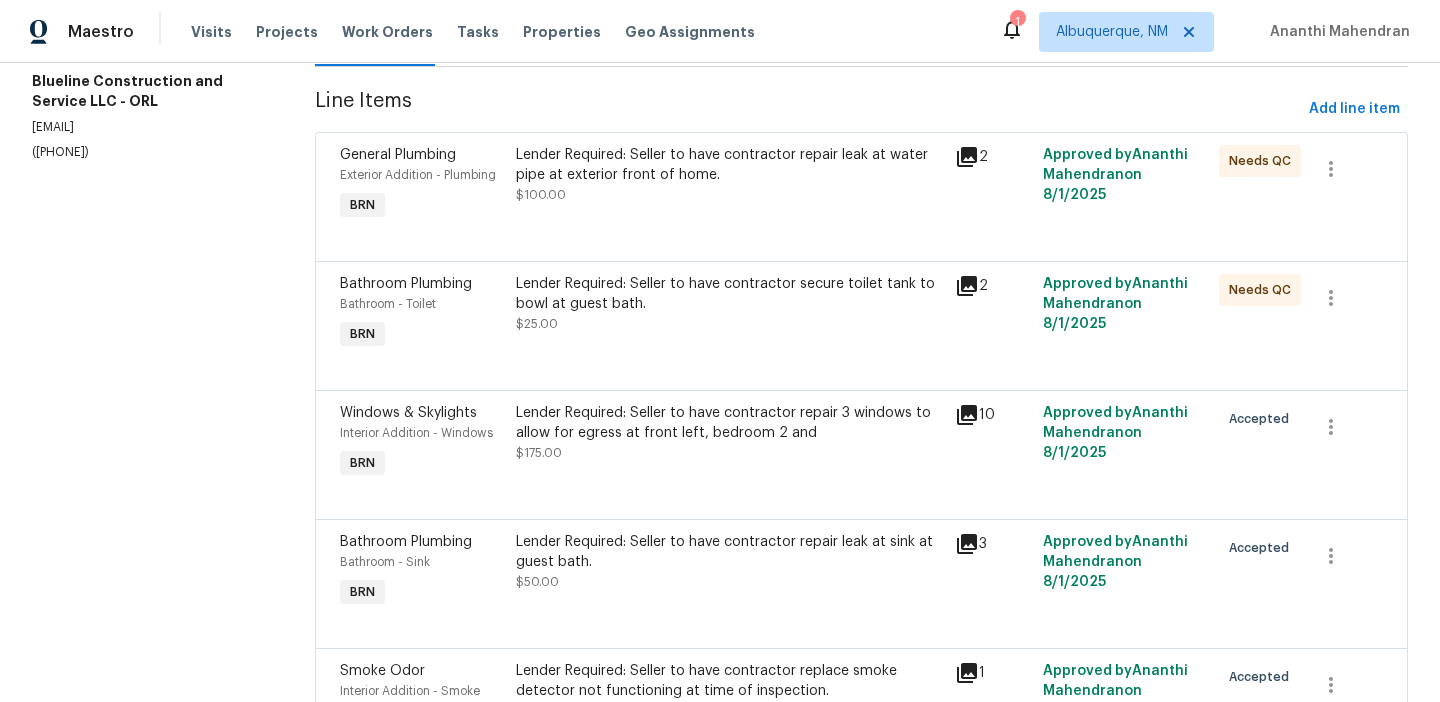 scroll, scrollTop: 295, scrollLeft: 0, axis: vertical 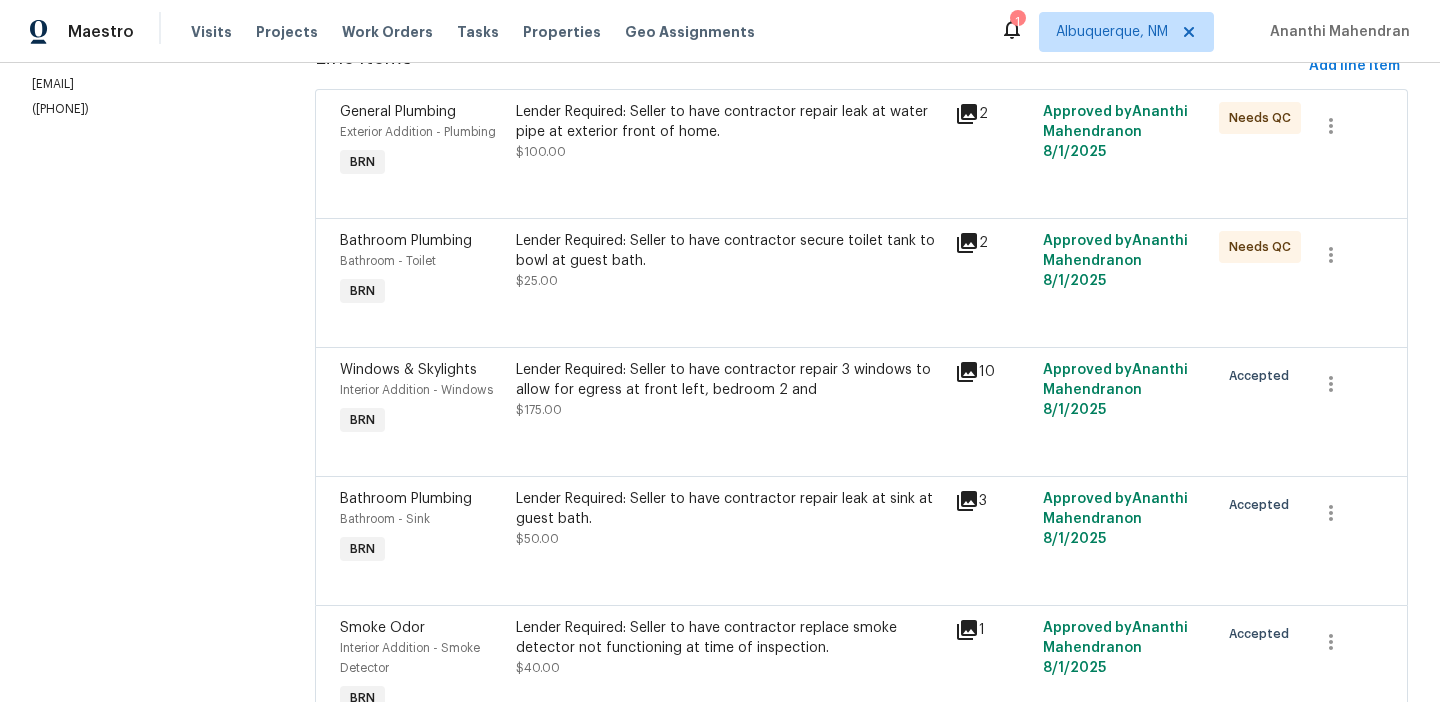 click on "Lender Required: Seller to have contractor secure toilet tank to bowl at guest bath. $25.00" at bounding box center (730, 261) 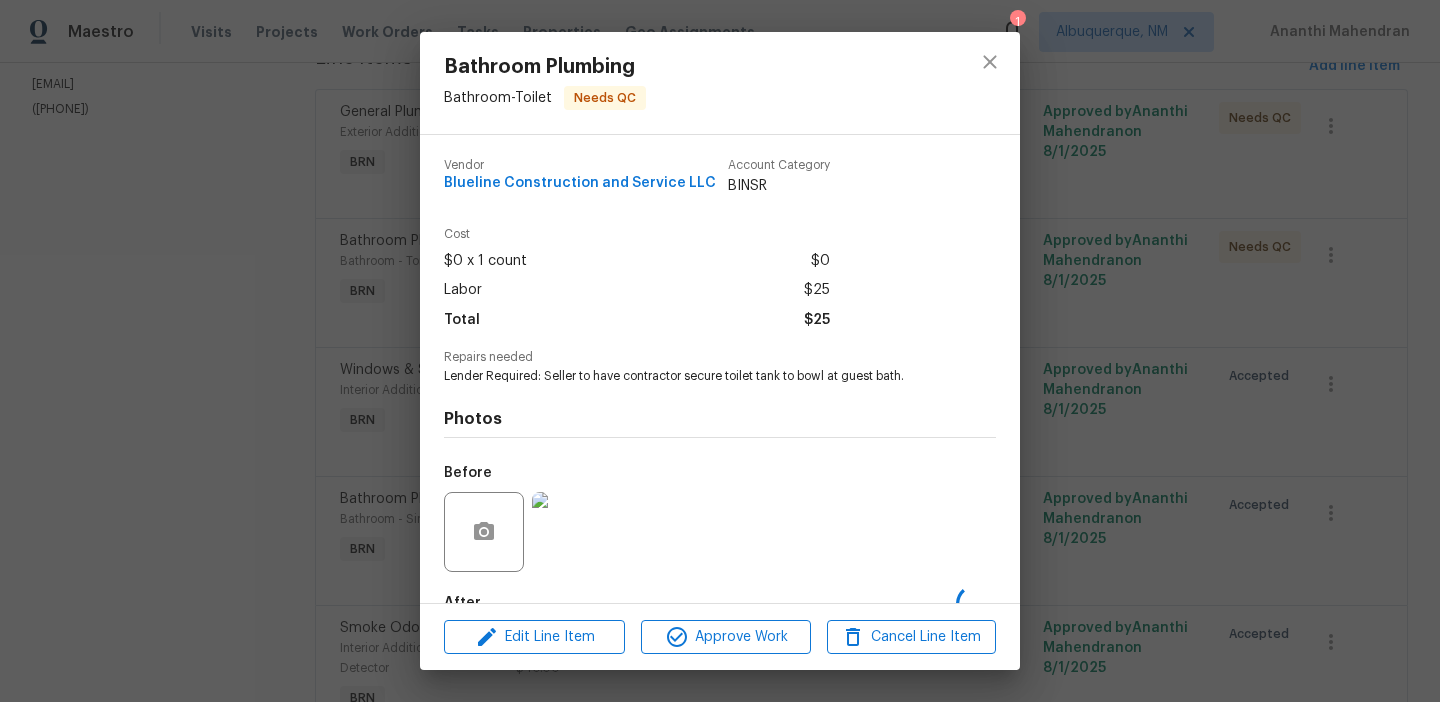 click on "Lender Required: Seller to have contractor secure toilet tank to bowl at guest bath." at bounding box center (692, 376) 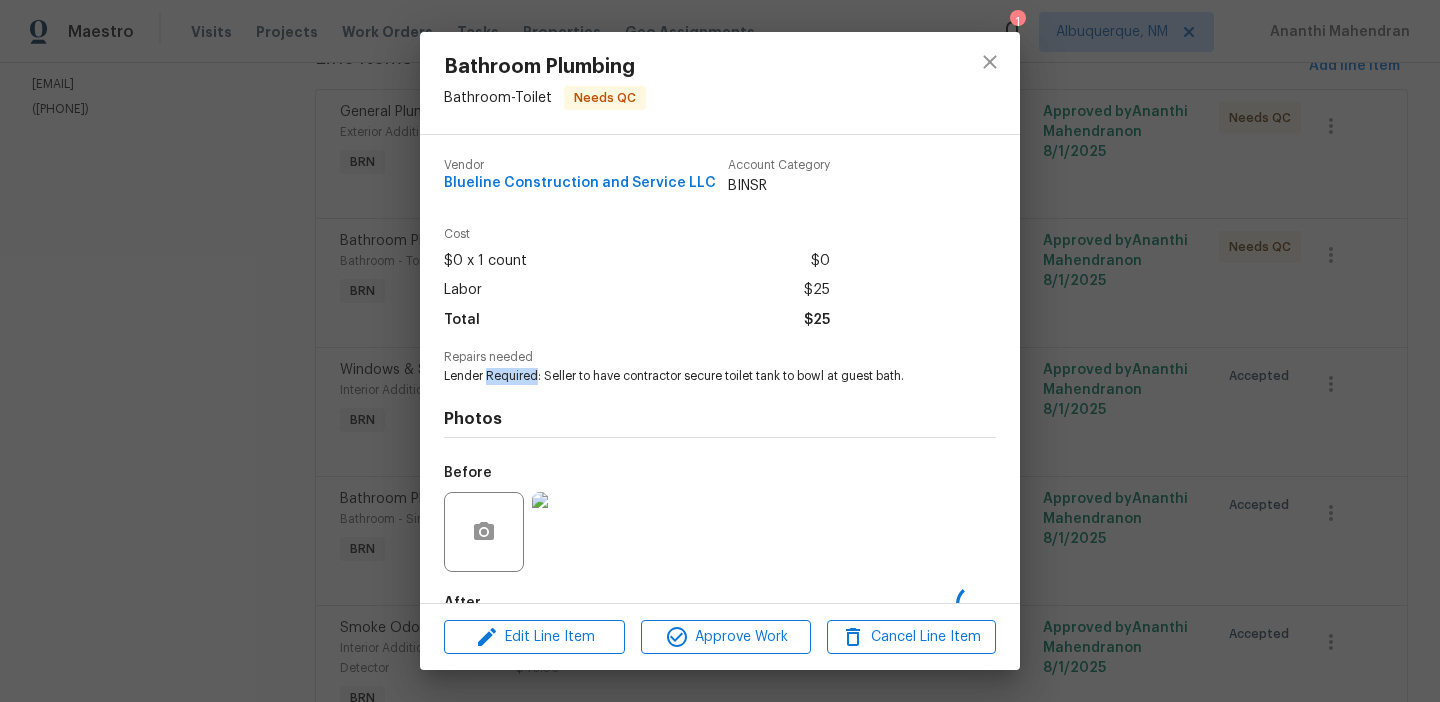 click on "Lender Required: Seller to have contractor secure toilet tank to bowl at guest bath." at bounding box center (692, 376) 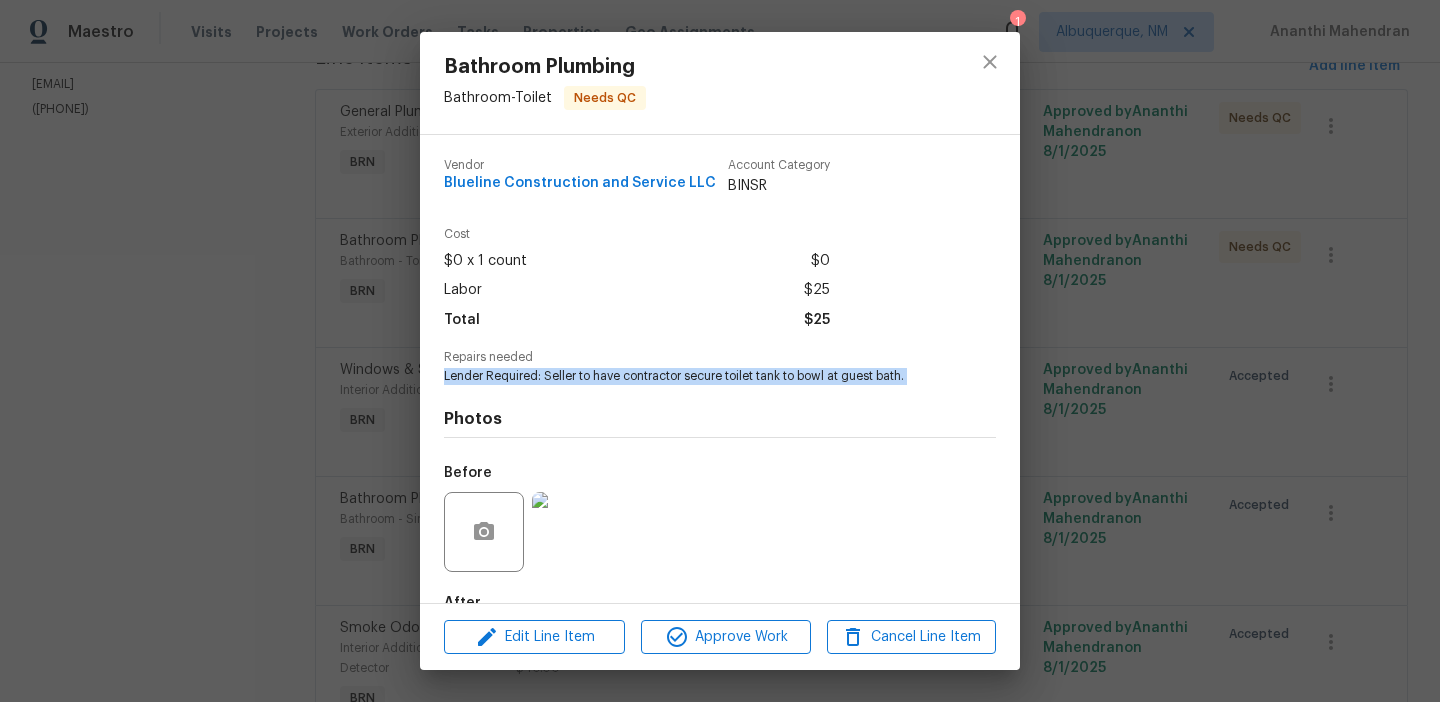 click on "Lender Required: Seller to have contractor secure toilet tank to bowl at guest bath." at bounding box center [692, 376] 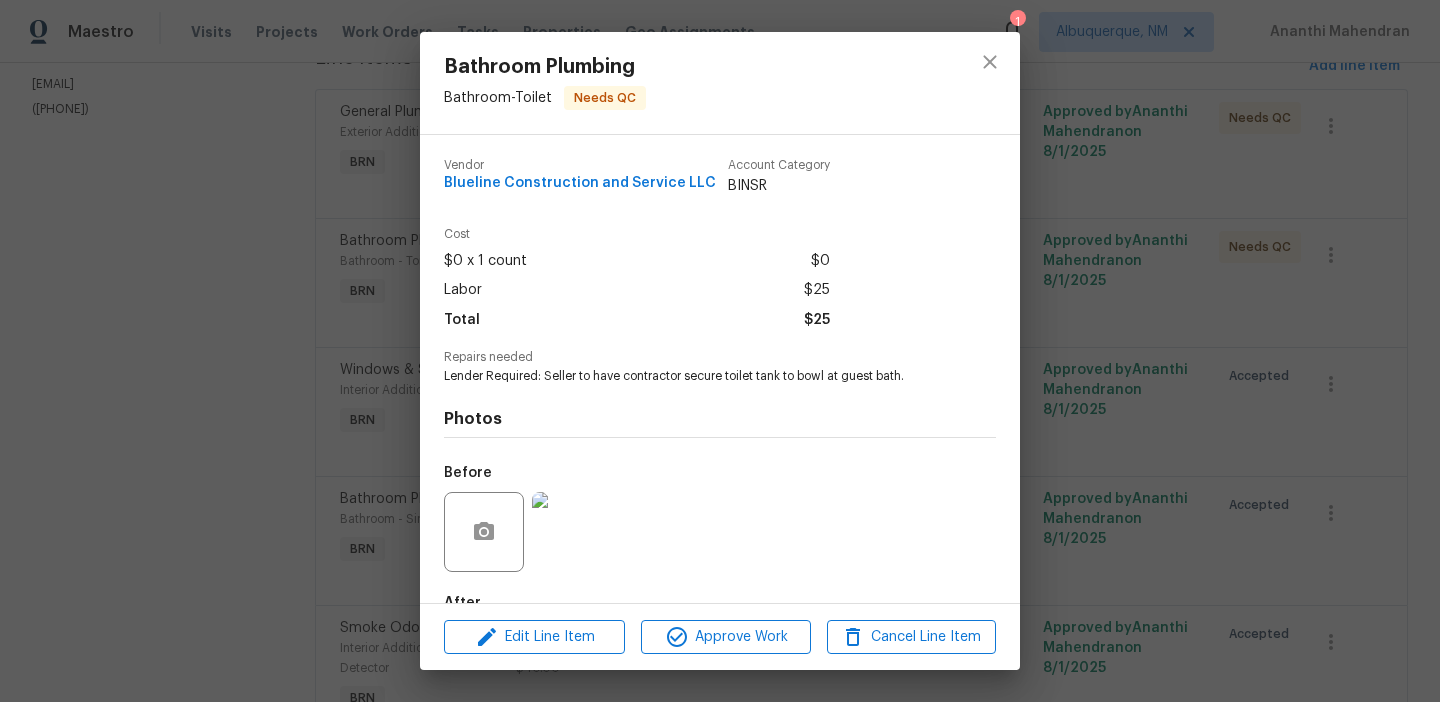 click on "Bathroom Plumbing Bathroom  -  Toilet Needs QC Vendor Blueline Construction and Service LLC Account Category BINSR Cost $0 x 1 count $0 Labor $25 Total $25 Repairs needed Lender Required: Seller to have contractor secure toilet tank to bowl at guest bath. Photos Before After  Edit Line Item  Approve Work  Cancel Line Item" at bounding box center [720, 351] 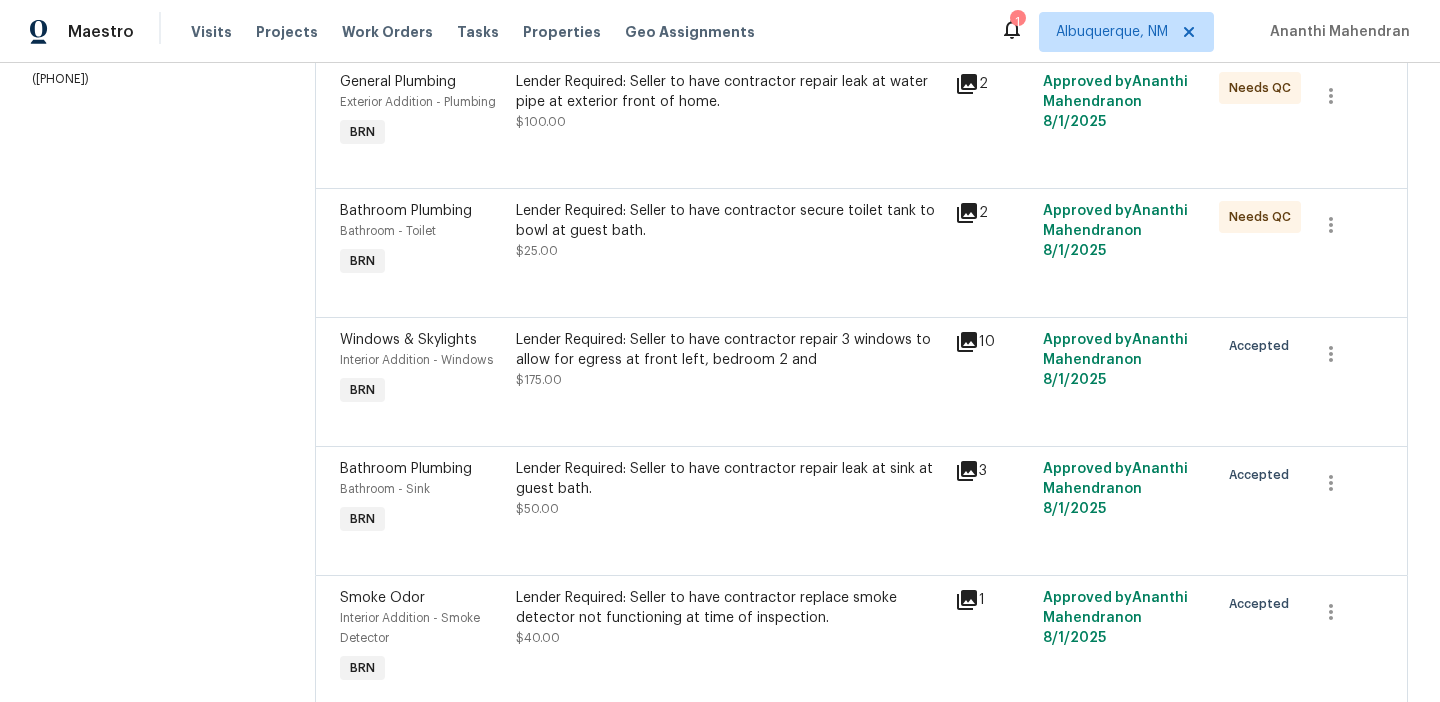 scroll, scrollTop: 326, scrollLeft: 0, axis: vertical 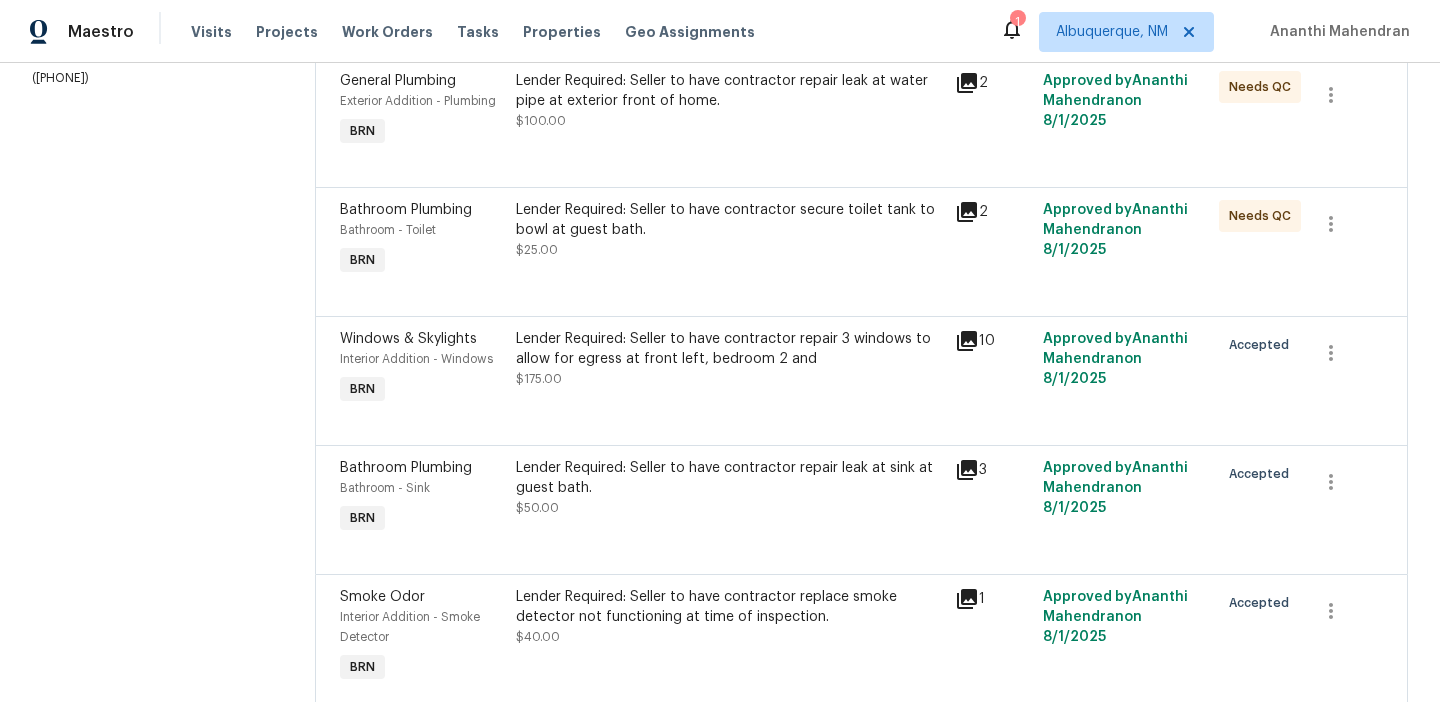 click on "Lender Required: Seller to have contractor repair 3 windows to allow for egress at front left, bedroom 2 and" at bounding box center [730, 349] 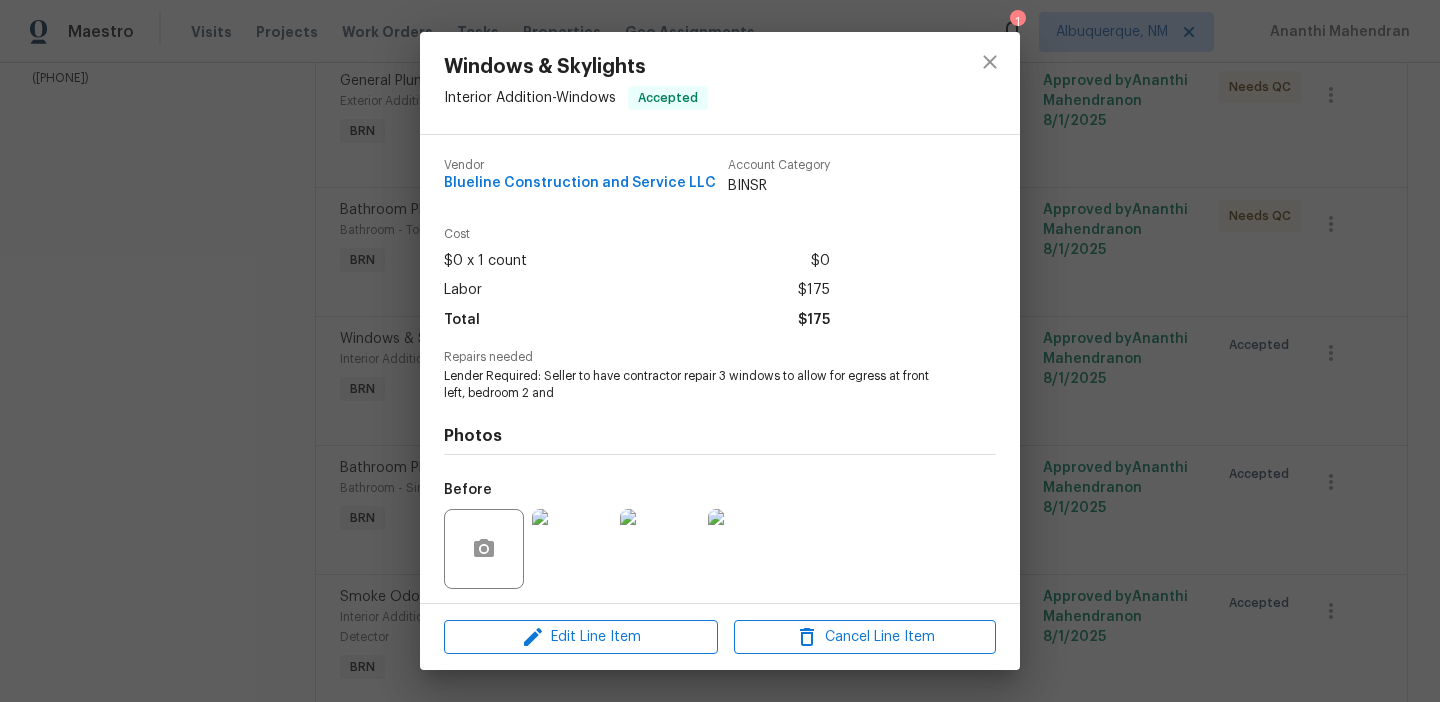 click on "Lender Required: Seller to have contractor repair 3 windows to allow for egress at front left, bedroom 2 and" at bounding box center [692, 385] 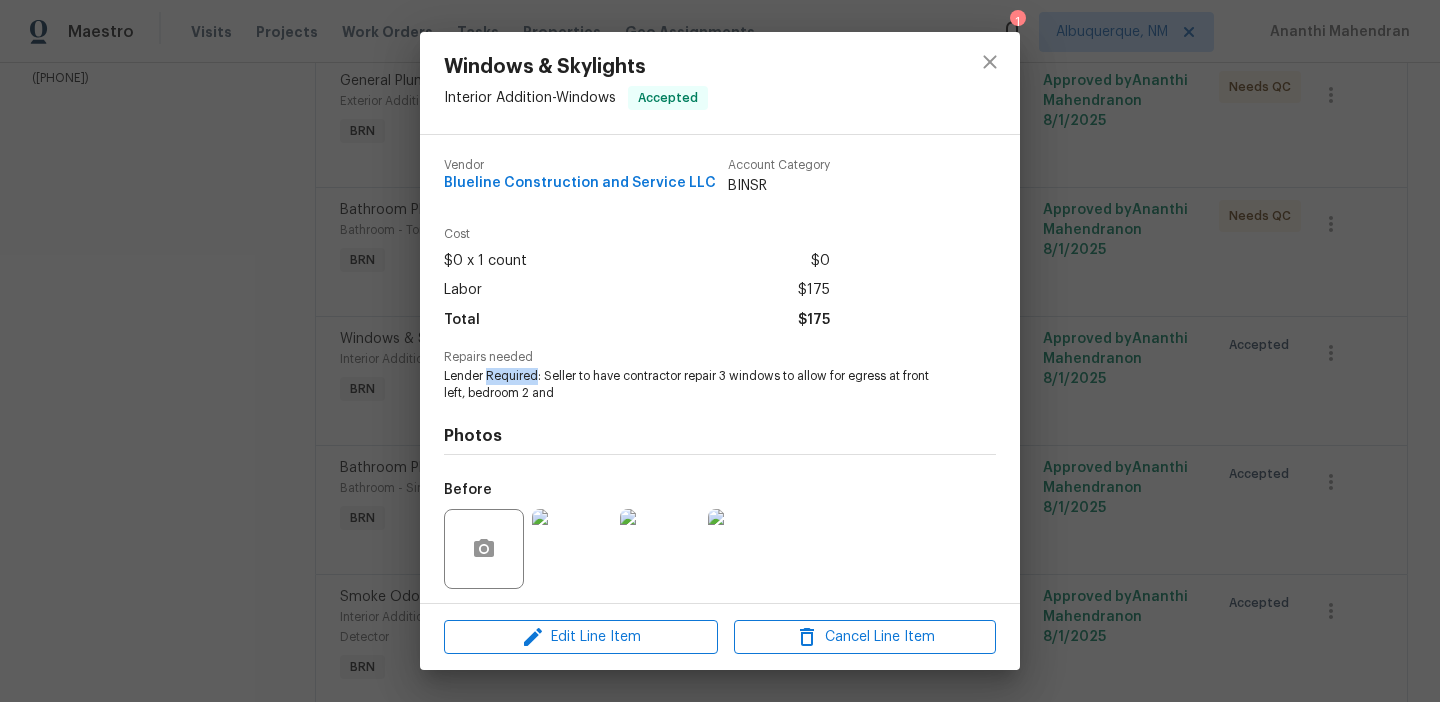 click on "Lender Required: Seller to have contractor repair 3 windows to allow for egress at front left, bedroom 2 and" at bounding box center [692, 385] 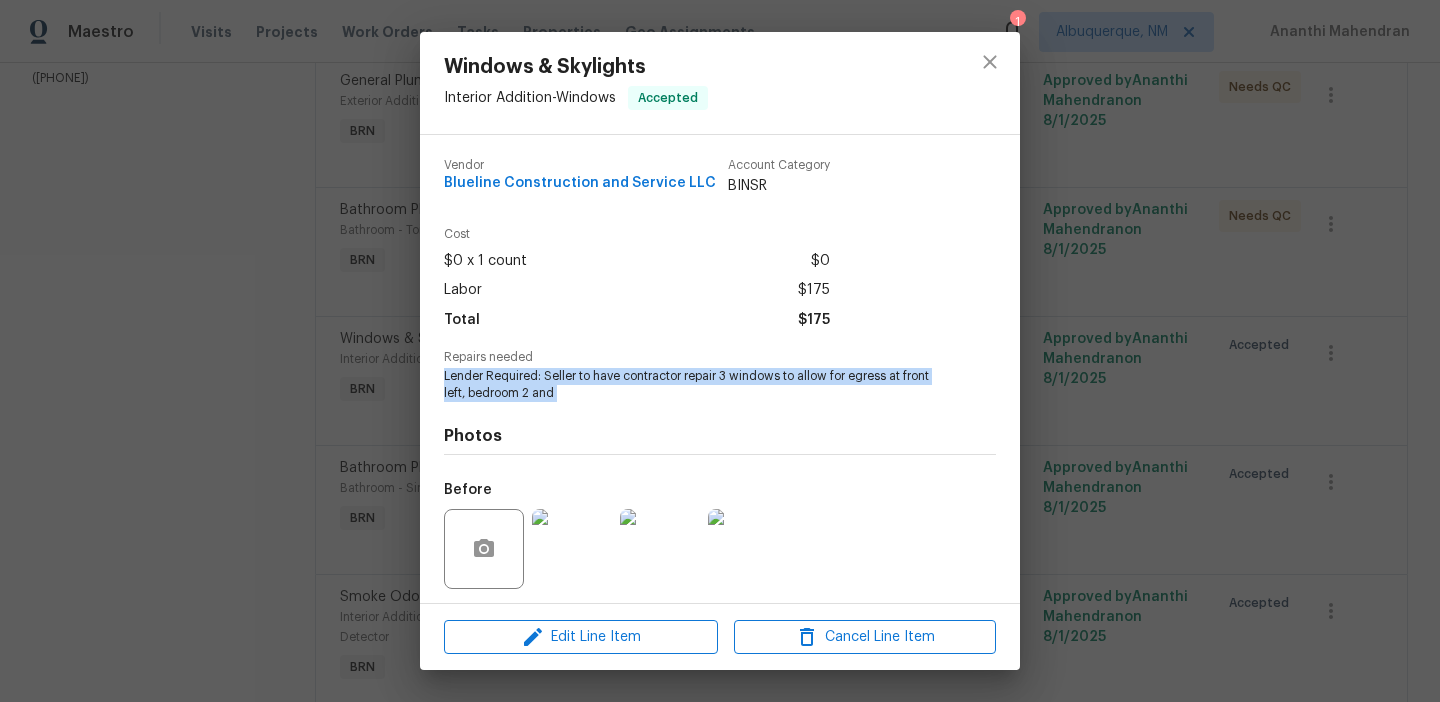 click on "Lender Required: Seller to have contractor repair 3 windows to allow for egress at front left, bedroom 2 and" at bounding box center (692, 385) 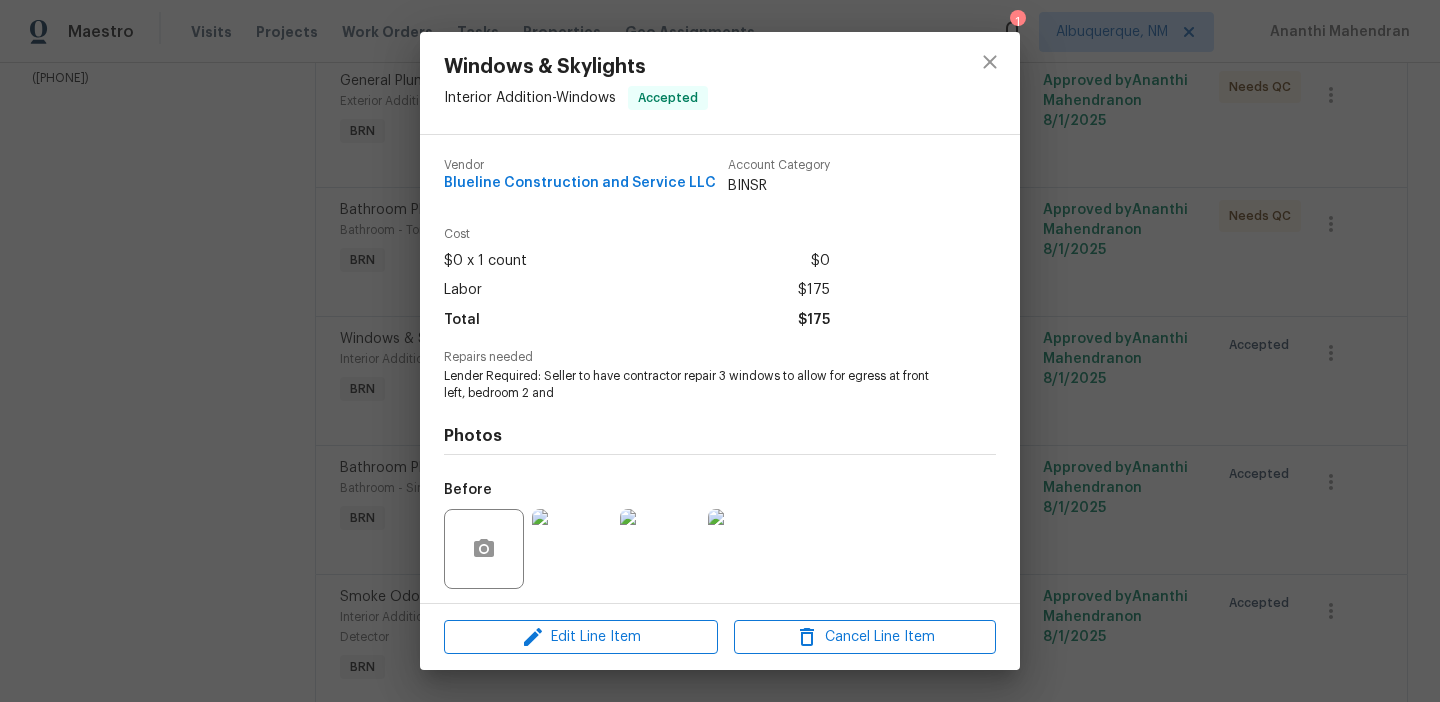 click on "Windows & Skylights Interior Addition  -  Windows Accepted Vendor Blueline Construction and Service LLC Account Category BINSR Cost $0 x 1 count $0 Labor $175 Total $175 Repairs needed Lender Required: Seller to have contractor repair 3 windows to allow for egress at front left, bedroom 2 and Photos Before After  +3  Edit Line Item  Cancel Line Item" at bounding box center (720, 351) 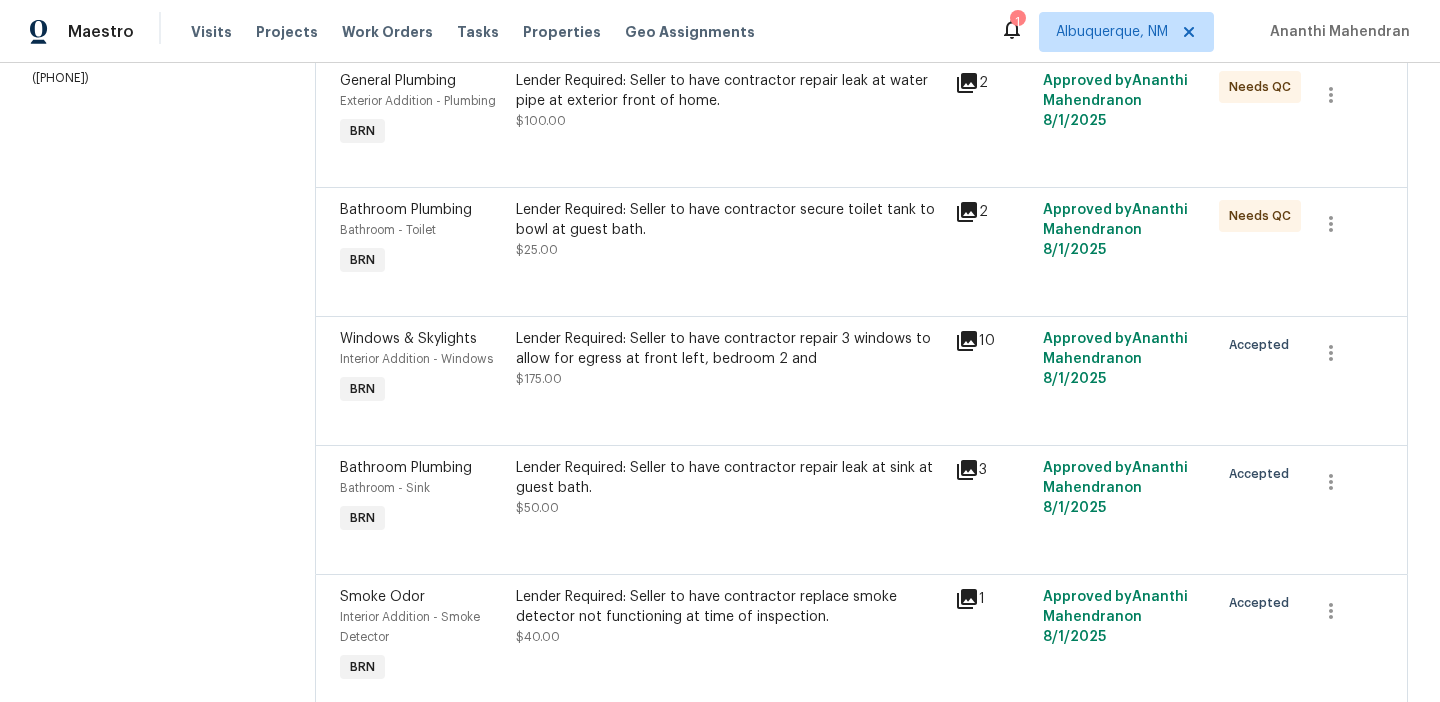 scroll, scrollTop: 407, scrollLeft: 0, axis: vertical 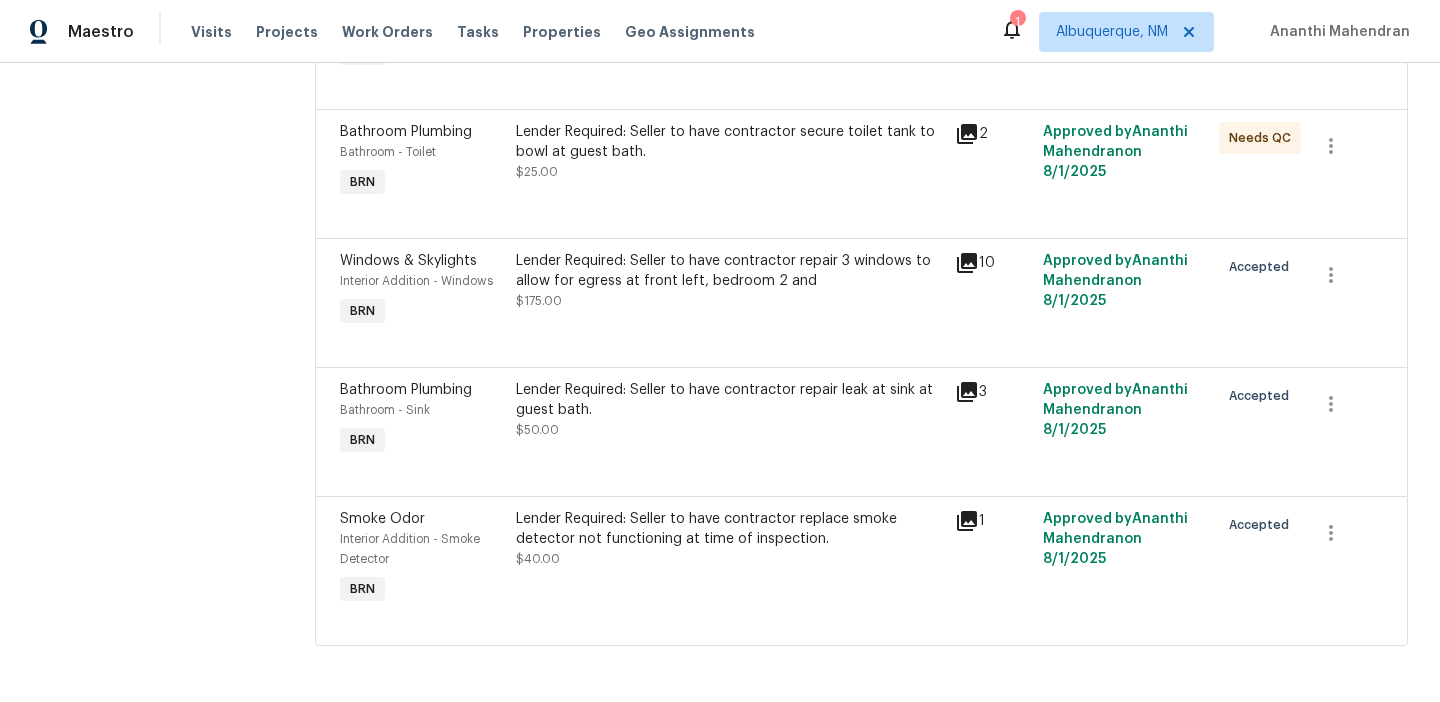 click on "Lender Required: Seller to have contractor repair leak at sink at guest bath." at bounding box center (730, 400) 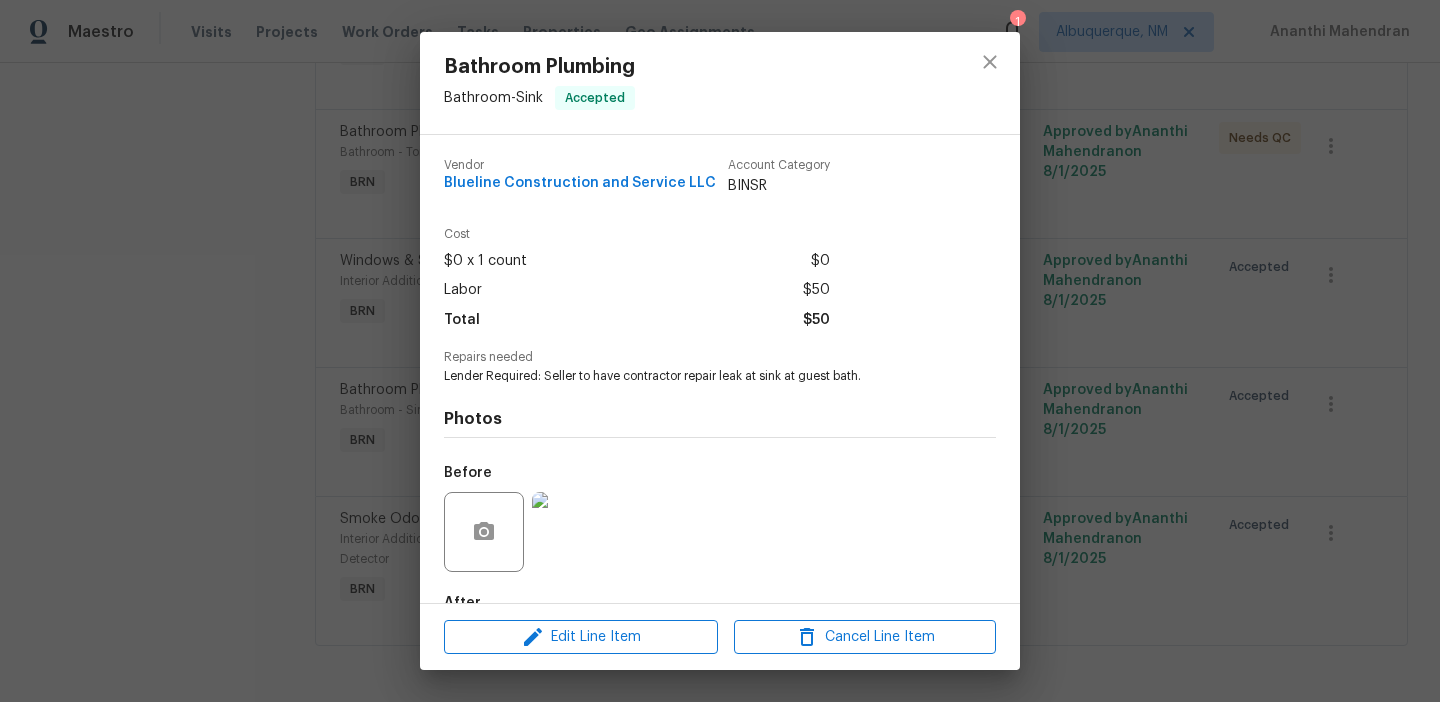 click on "Lender Required: Seller to have contractor repair leak at sink at guest bath." at bounding box center (692, 376) 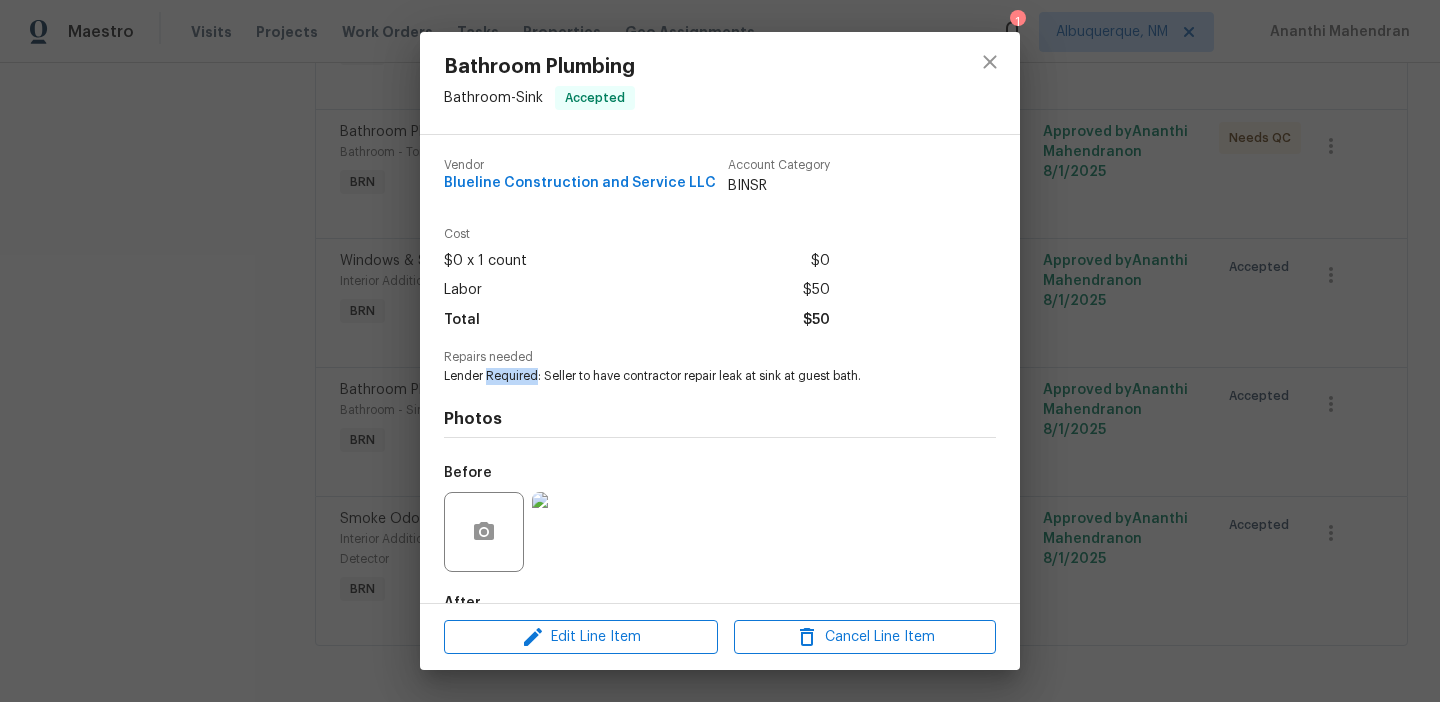click on "Lender Required: Seller to have contractor repair leak at sink at guest bath." at bounding box center (692, 376) 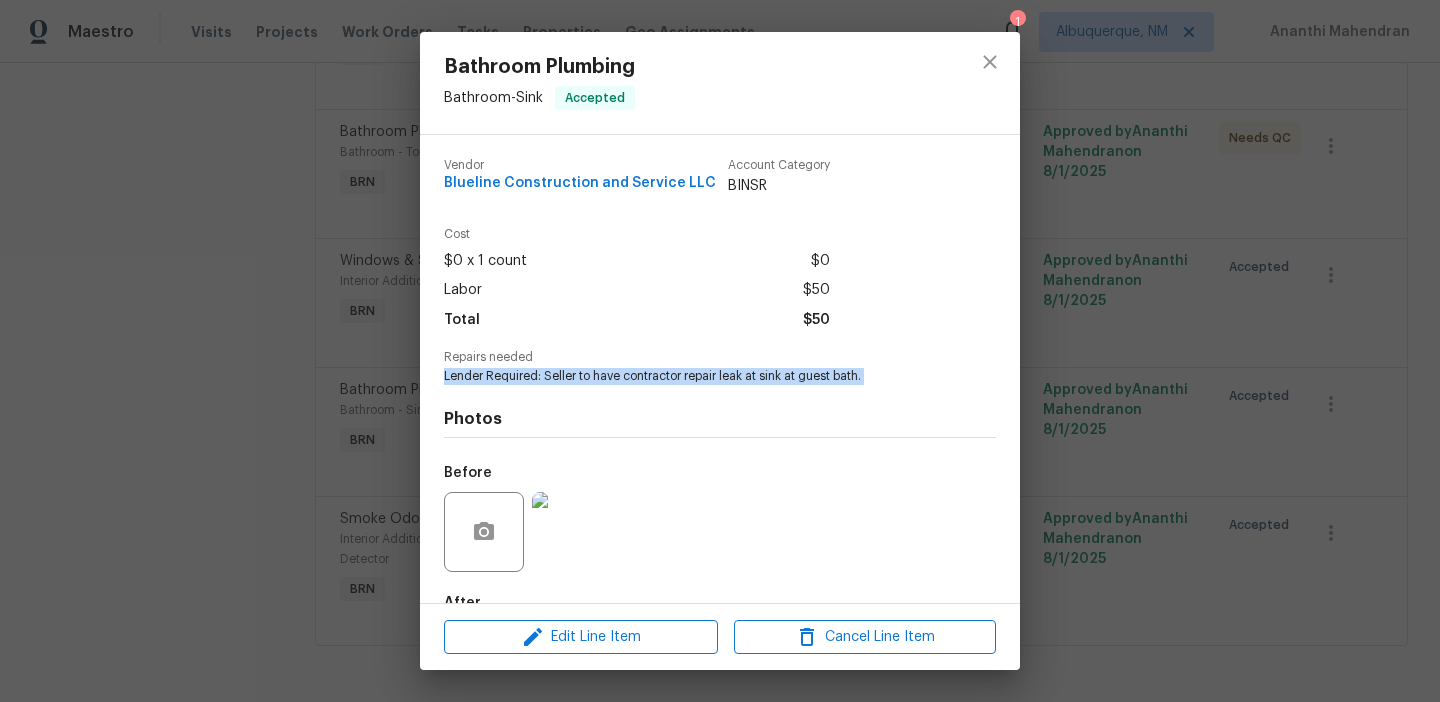 click on "Lender Required: Seller to have contractor repair leak at sink at guest bath." at bounding box center [692, 376] 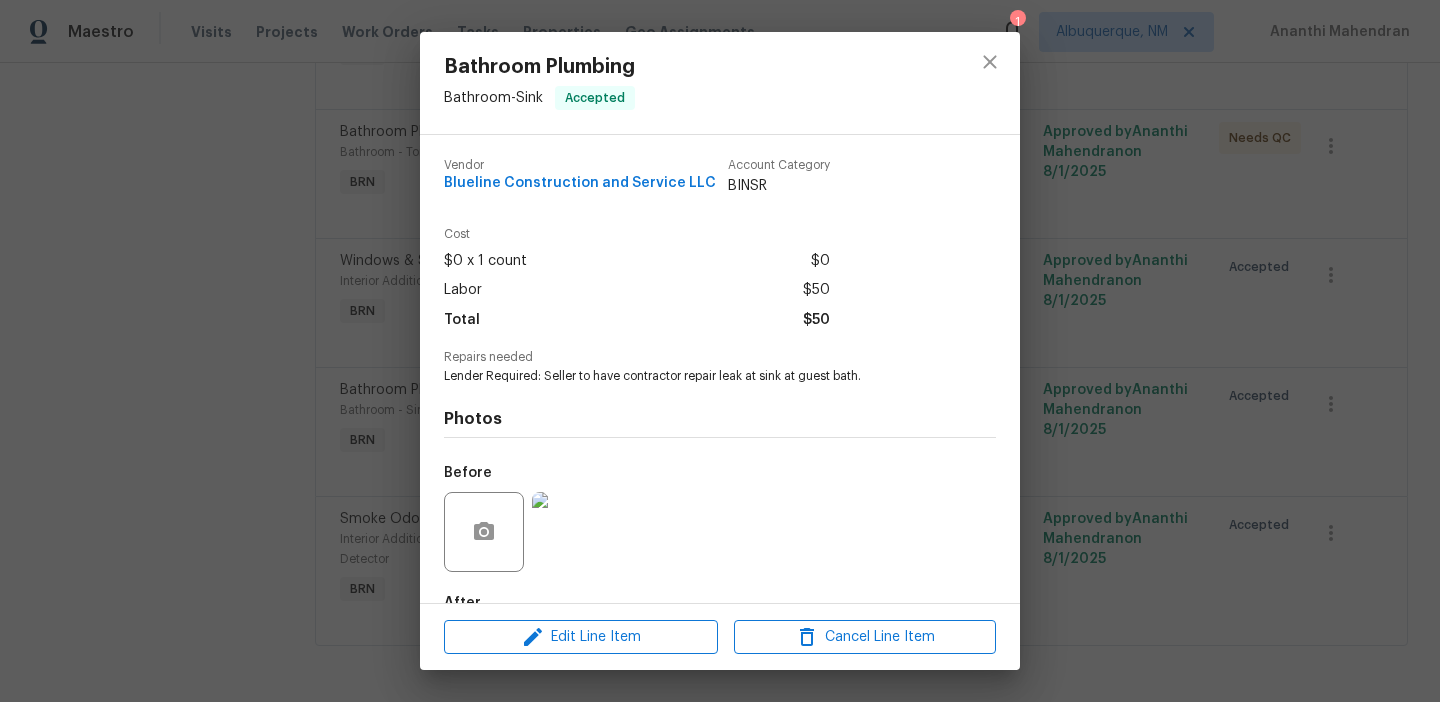 click on "Bathroom Plumbing Bathroom  -  Sink Accepted Vendor Blueline Construction and Service LLC Account Category BINSR Cost $0 x 1 count $0 Labor $50 Total $50 Repairs needed Lender Required: Seller to have contractor repair leak at sink at guest bath. Photos Before After  Edit Line Item  Cancel Line Item" at bounding box center (720, 351) 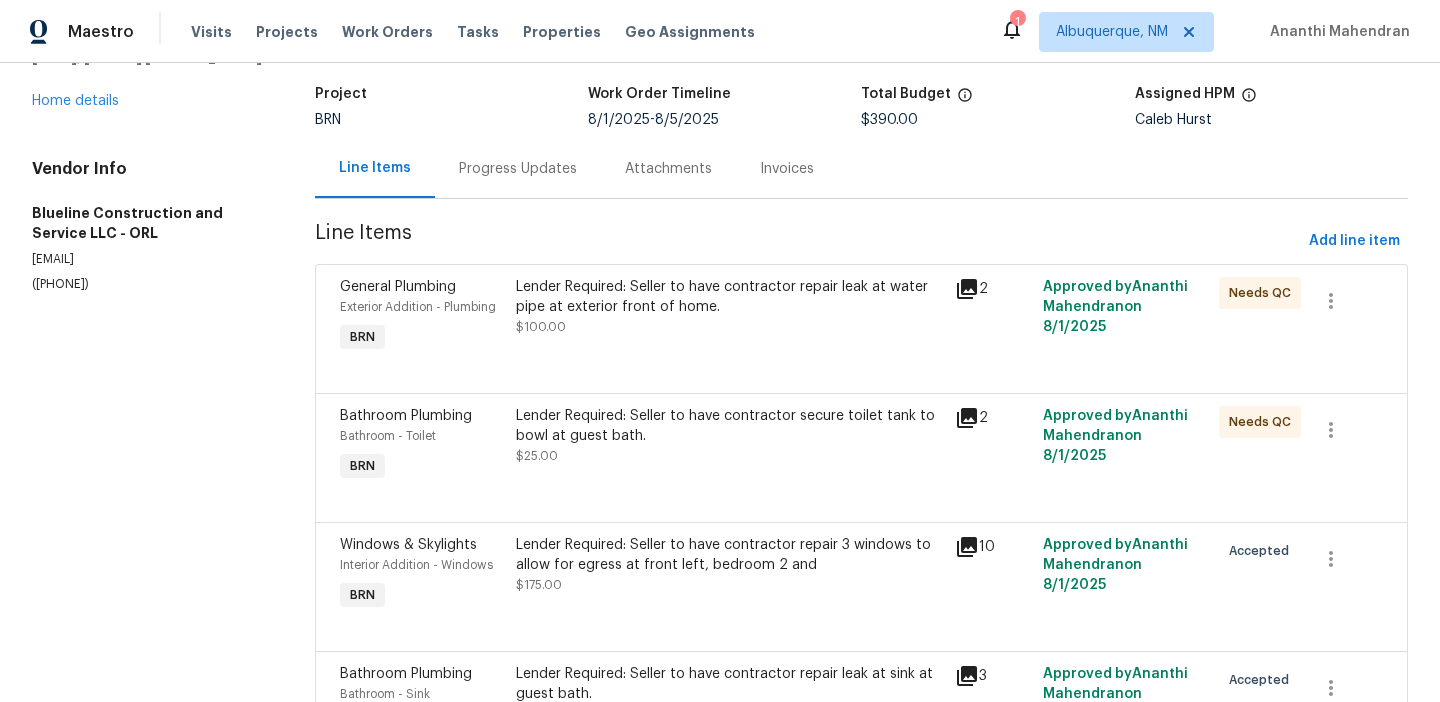 click on "Progress Updates" at bounding box center [518, 168] 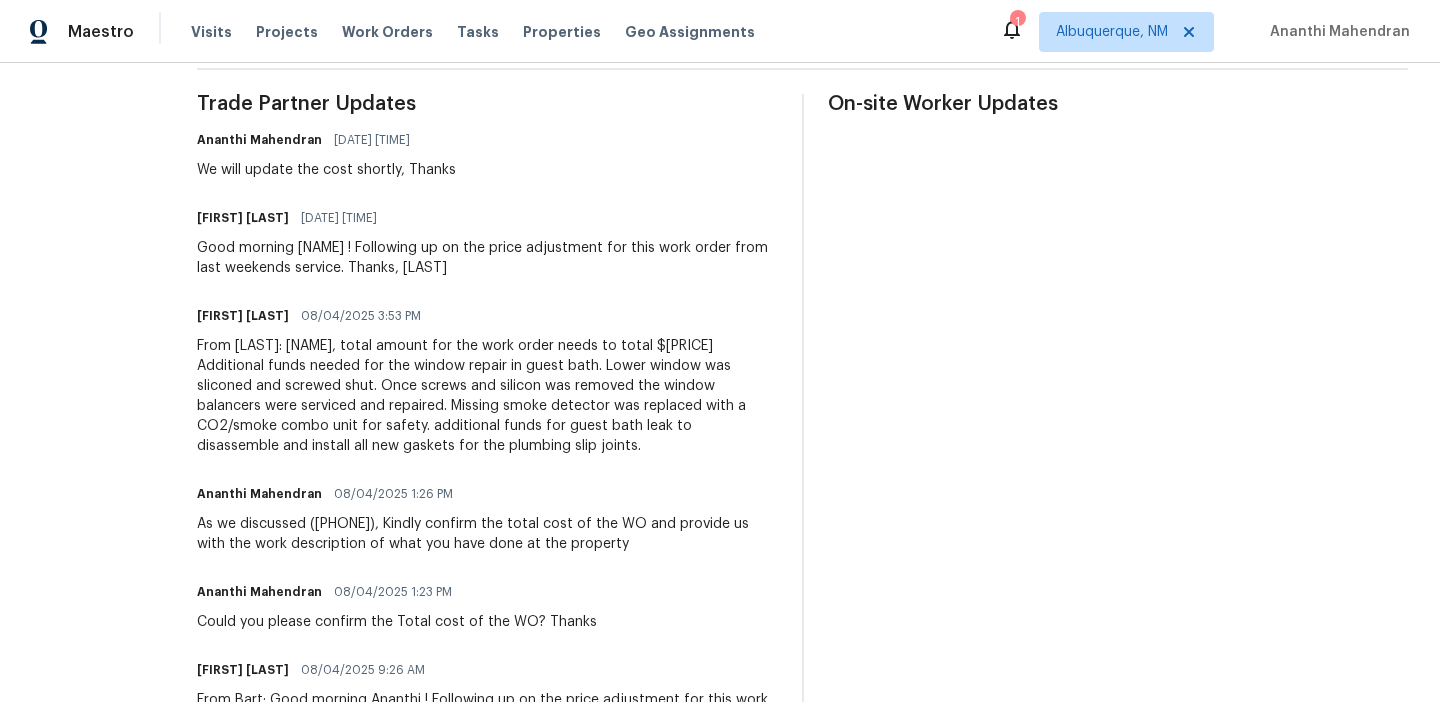 scroll, scrollTop: 591, scrollLeft: 0, axis: vertical 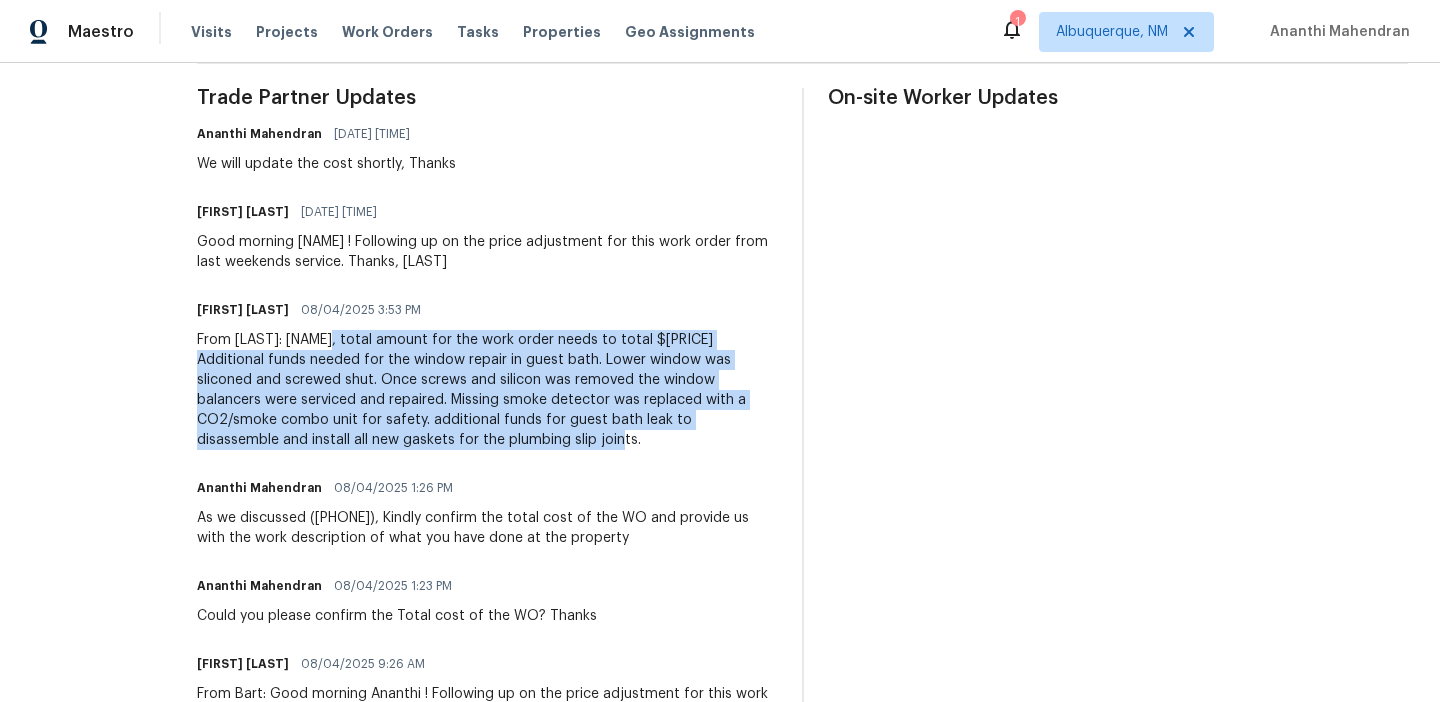 drag, startPoint x: 400, startPoint y: 341, endPoint x: 705, endPoint y: 435, distance: 319.1567 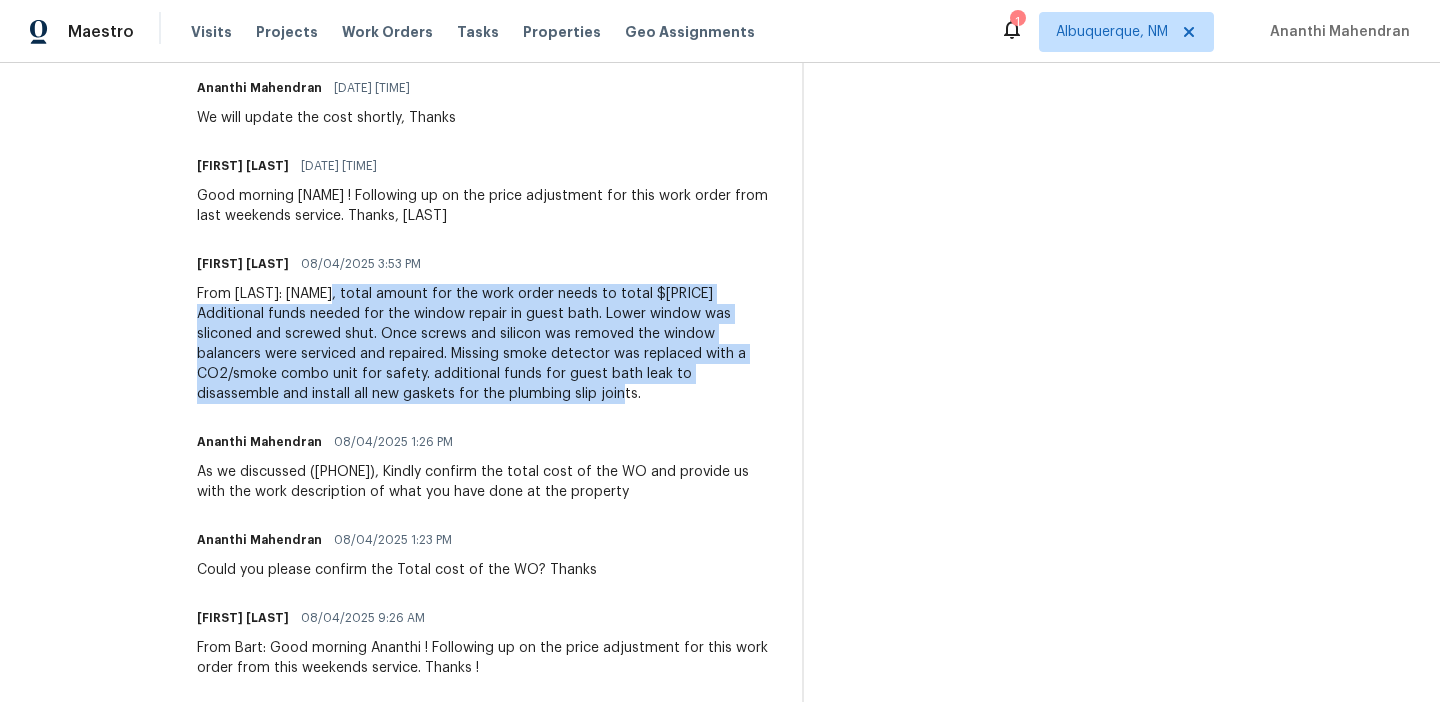 scroll, scrollTop: 0, scrollLeft: 0, axis: both 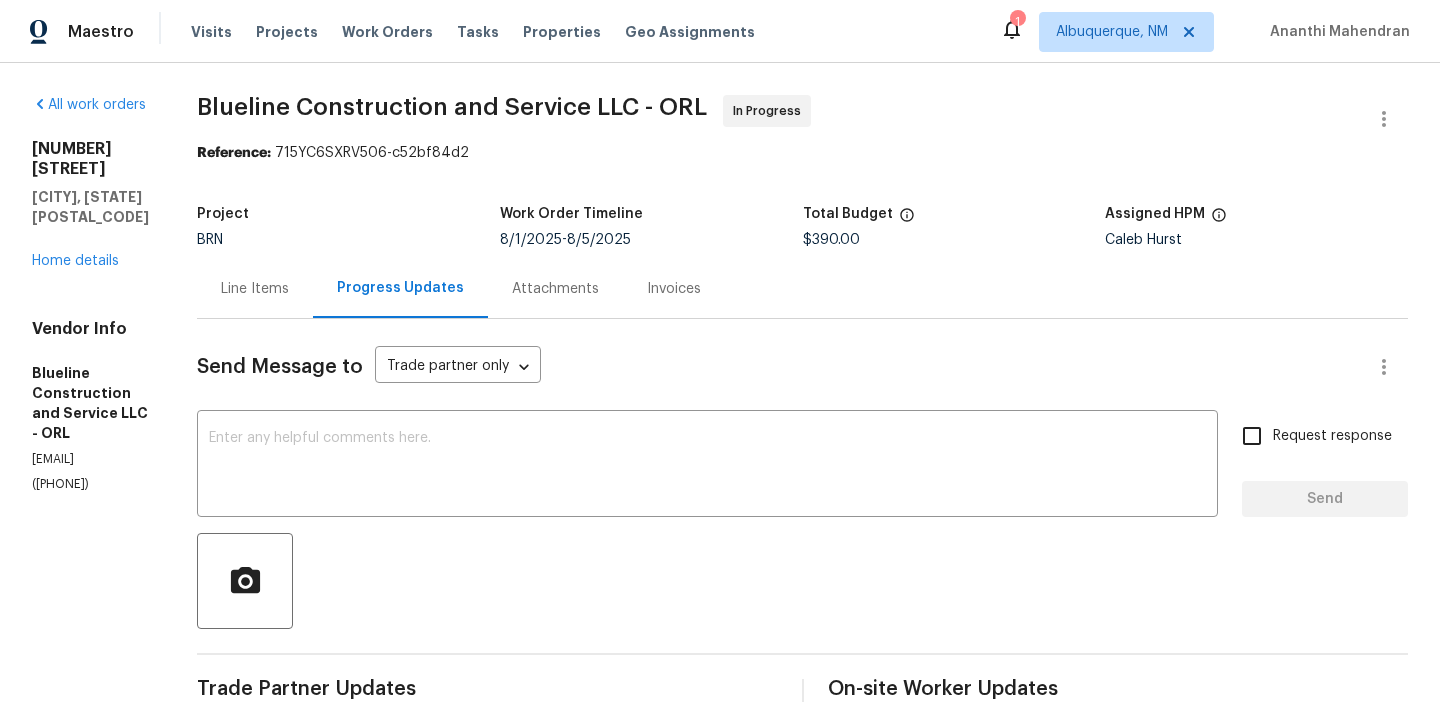 click on "$390.00" at bounding box center (831, 240) 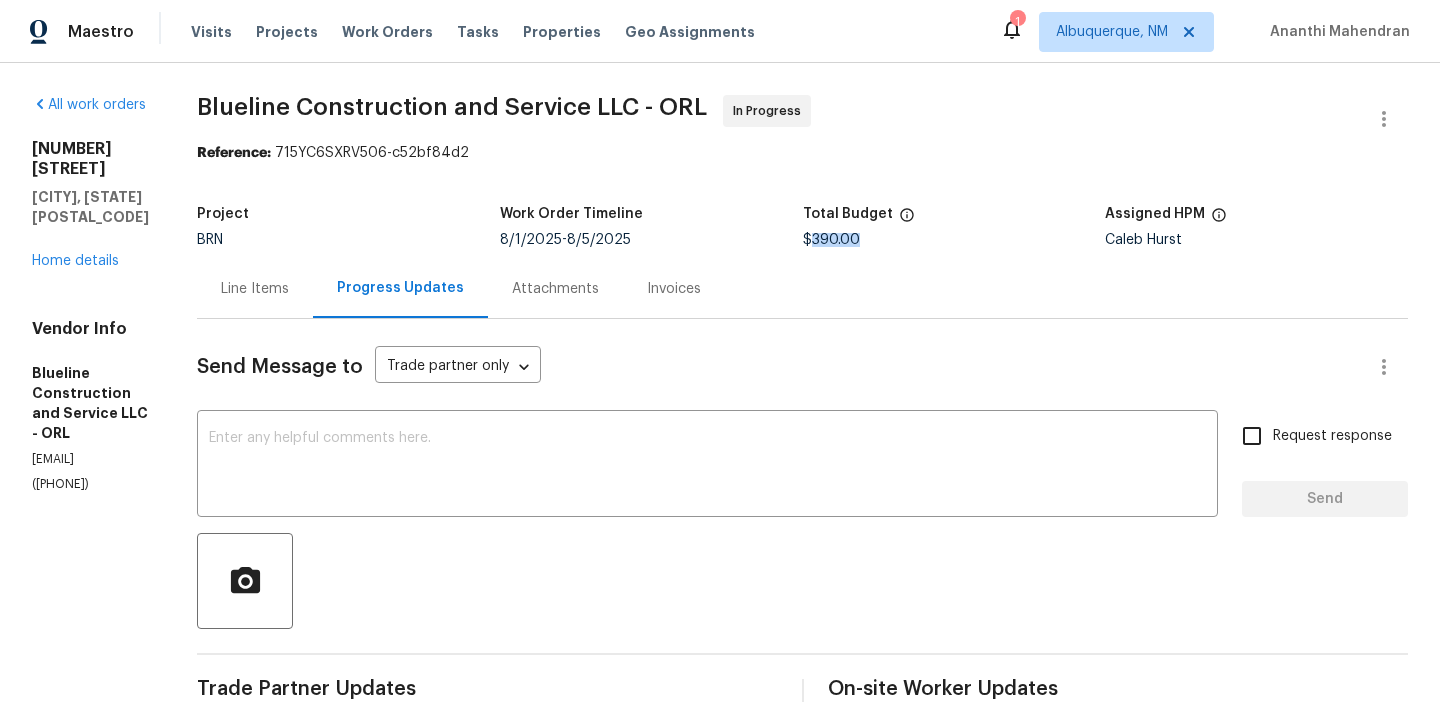 click on "$390.00" at bounding box center (831, 240) 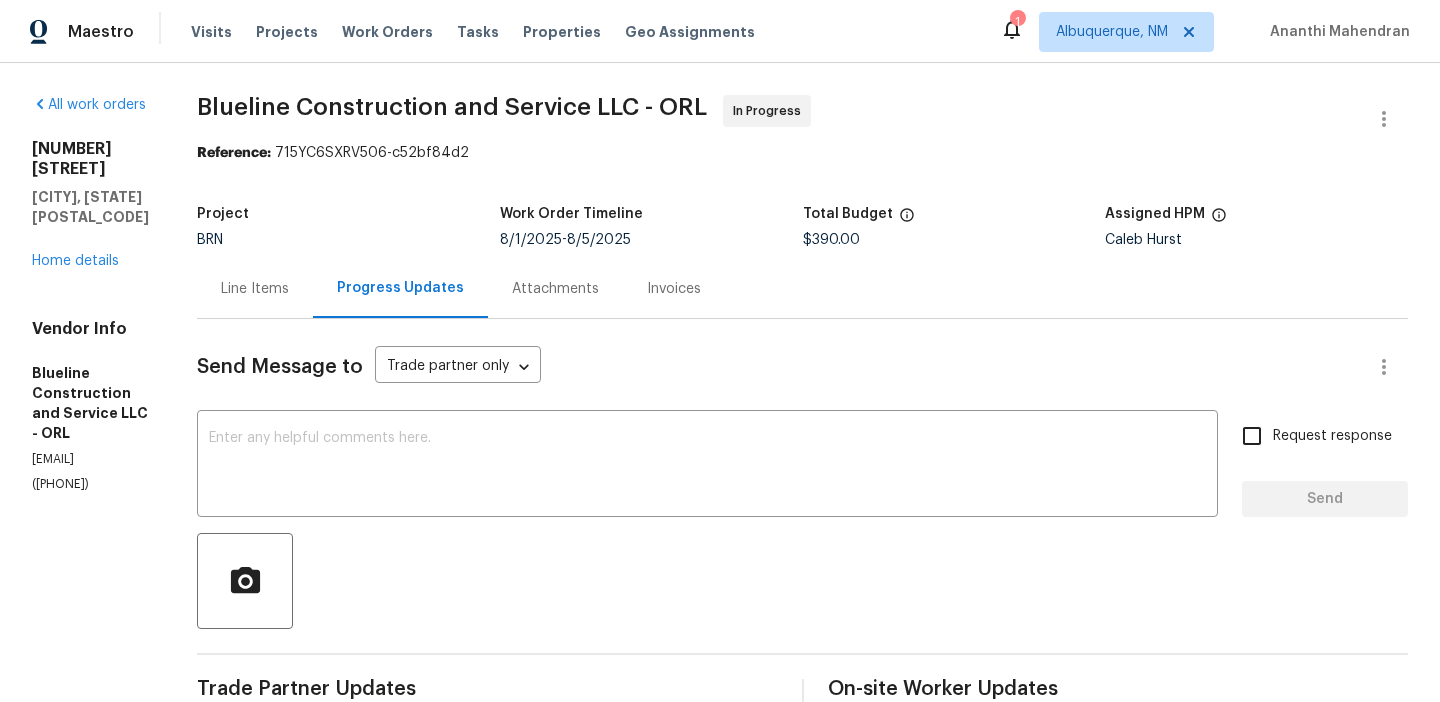 click on "$390.00" at bounding box center (831, 240) 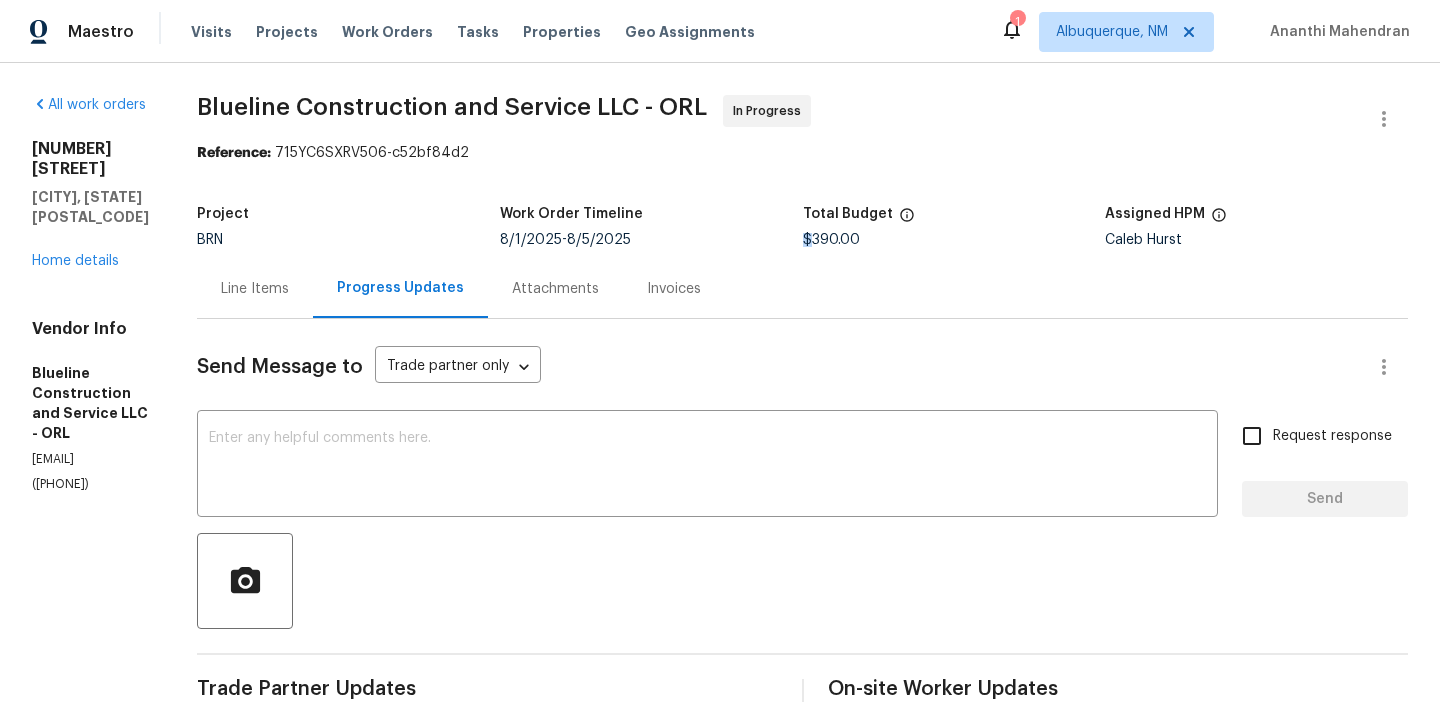 click on "$390.00" at bounding box center (831, 240) 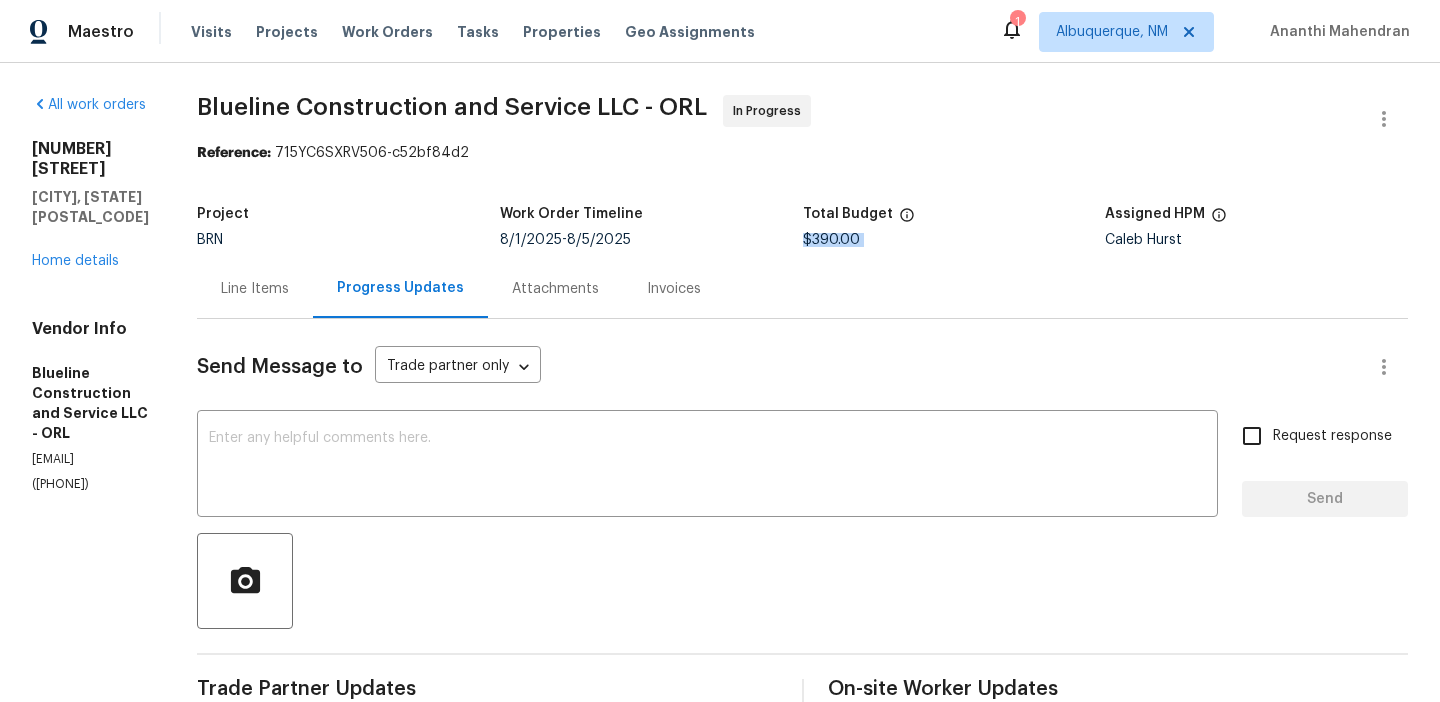 click on "$390.00" at bounding box center [831, 240] 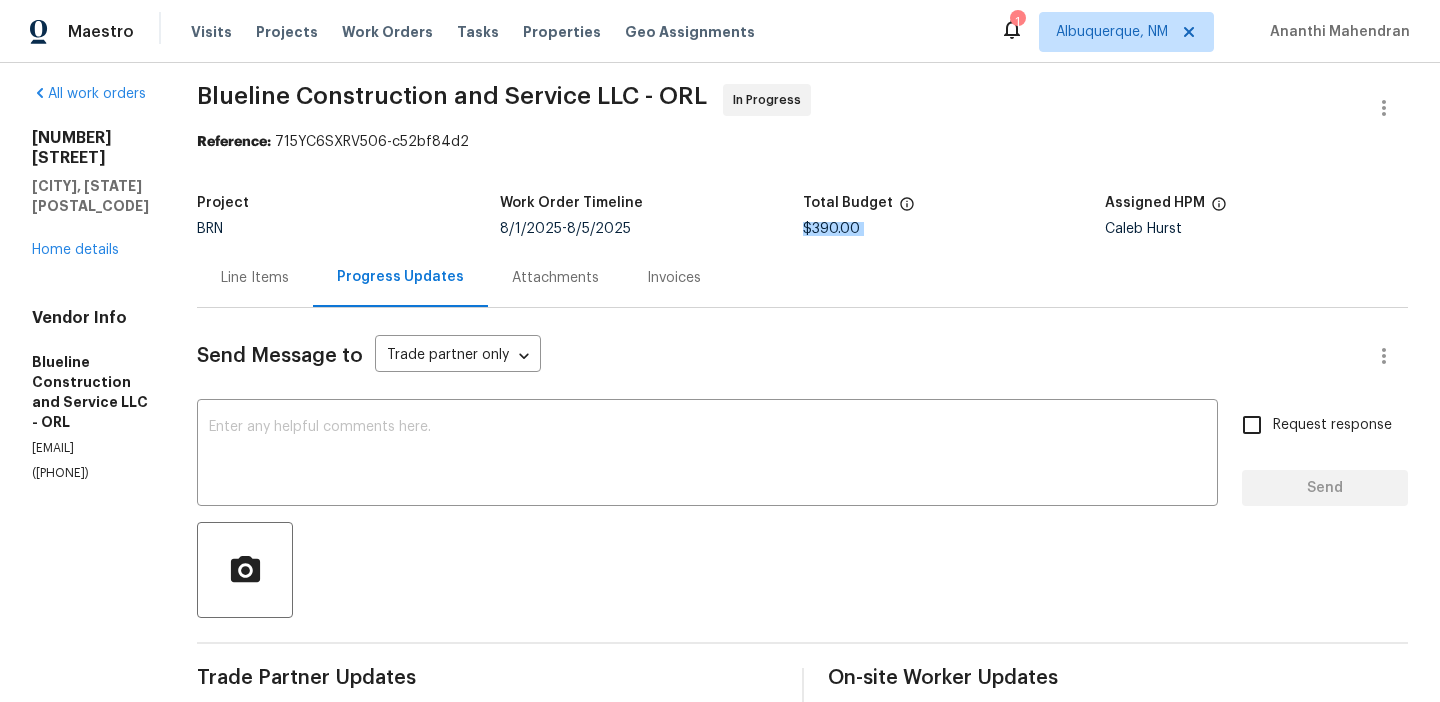 scroll, scrollTop: 0, scrollLeft: 0, axis: both 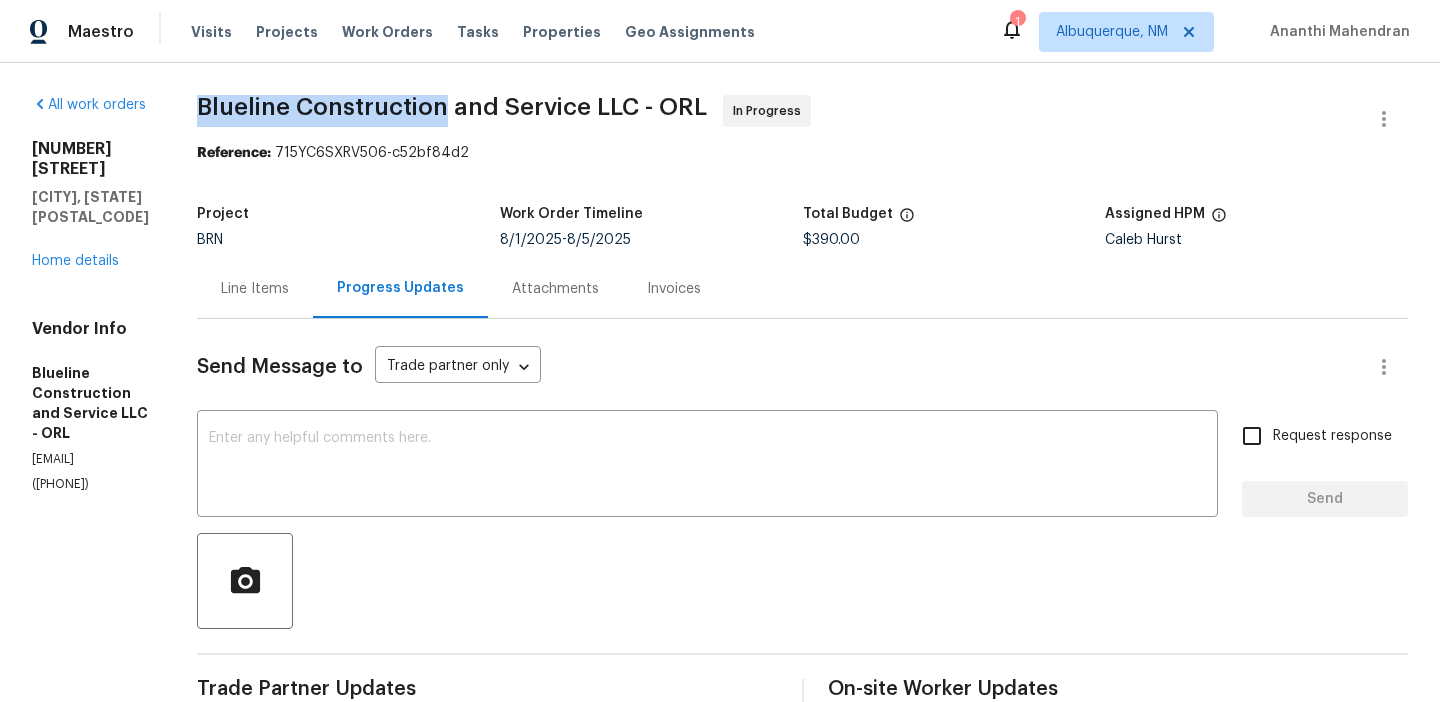drag, startPoint x: 265, startPoint y: 103, endPoint x: 516, endPoint y: 97, distance: 251.0717 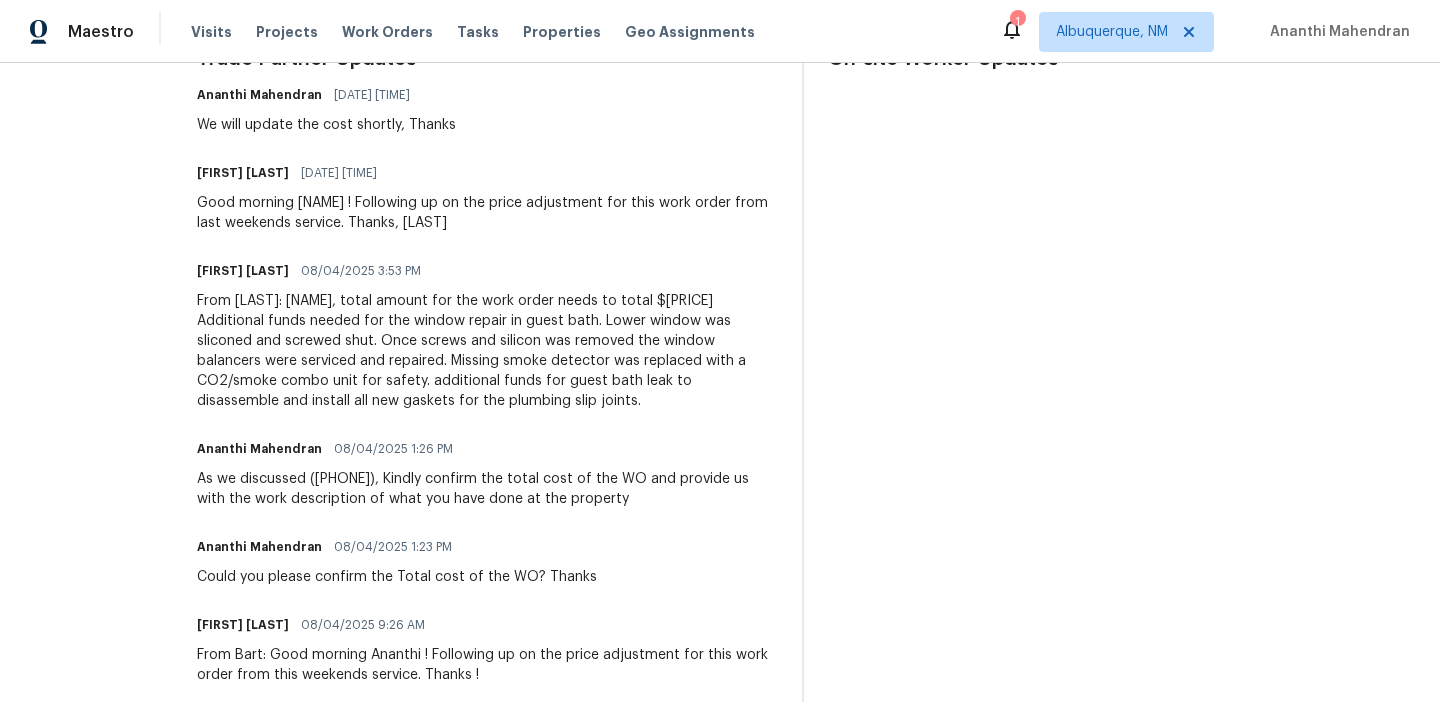 scroll, scrollTop: 632, scrollLeft: 0, axis: vertical 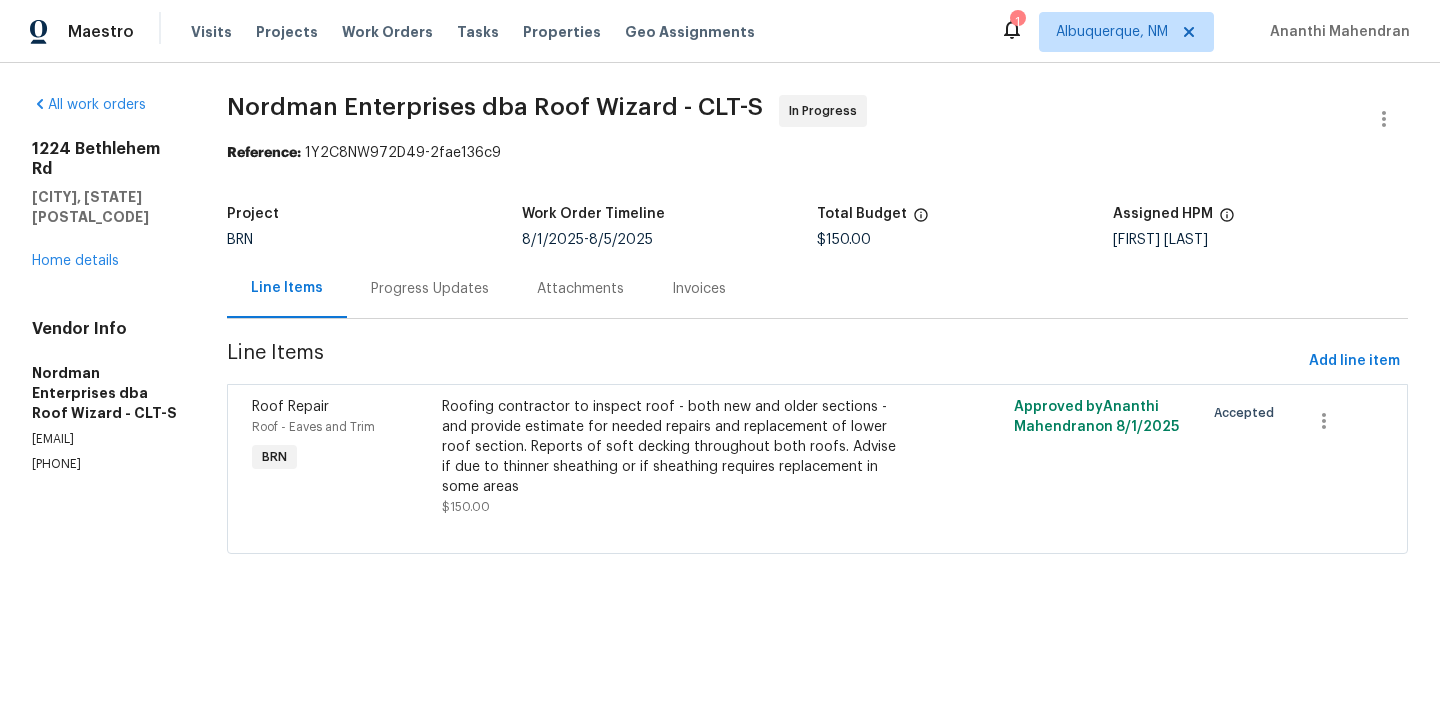 click on "Progress Updates" at bounding box center [430, 289] 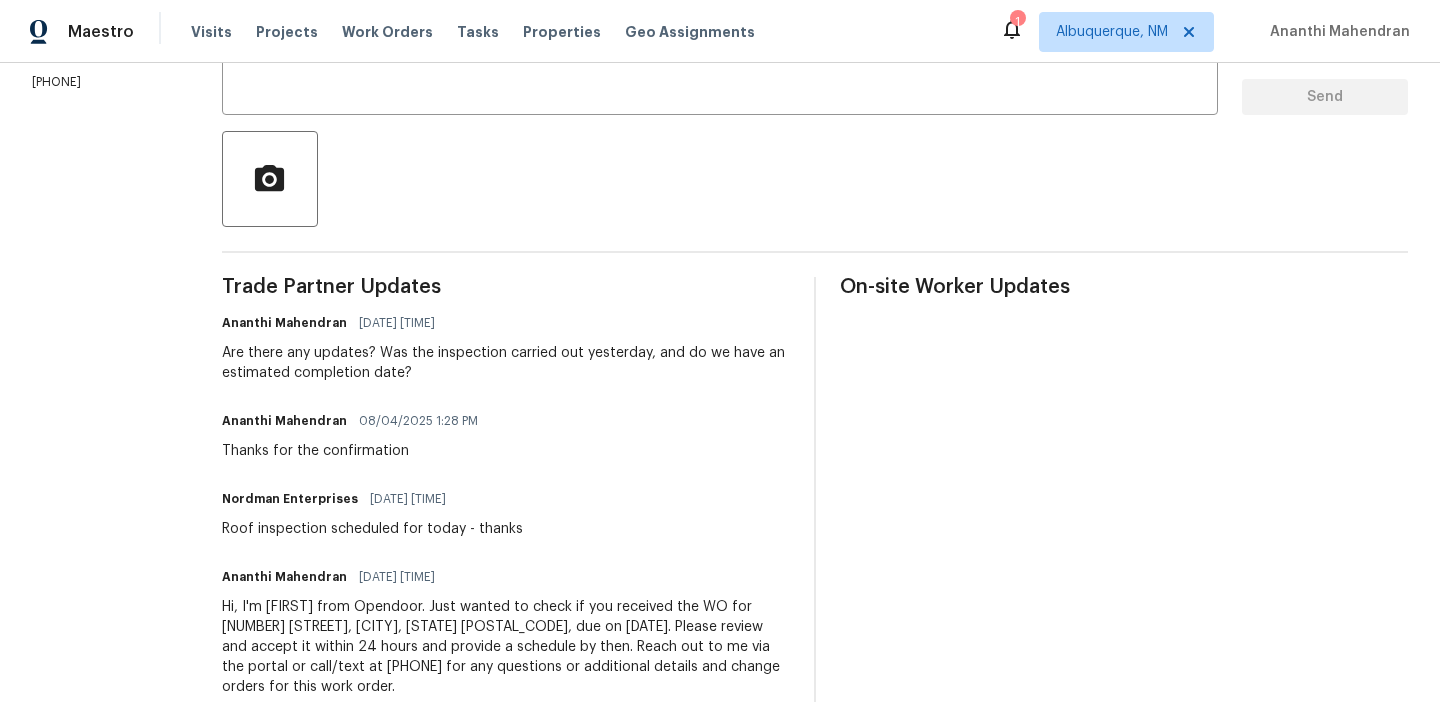 scroll, scrollTop: 404, scrollLeft: 0, axis: vertical 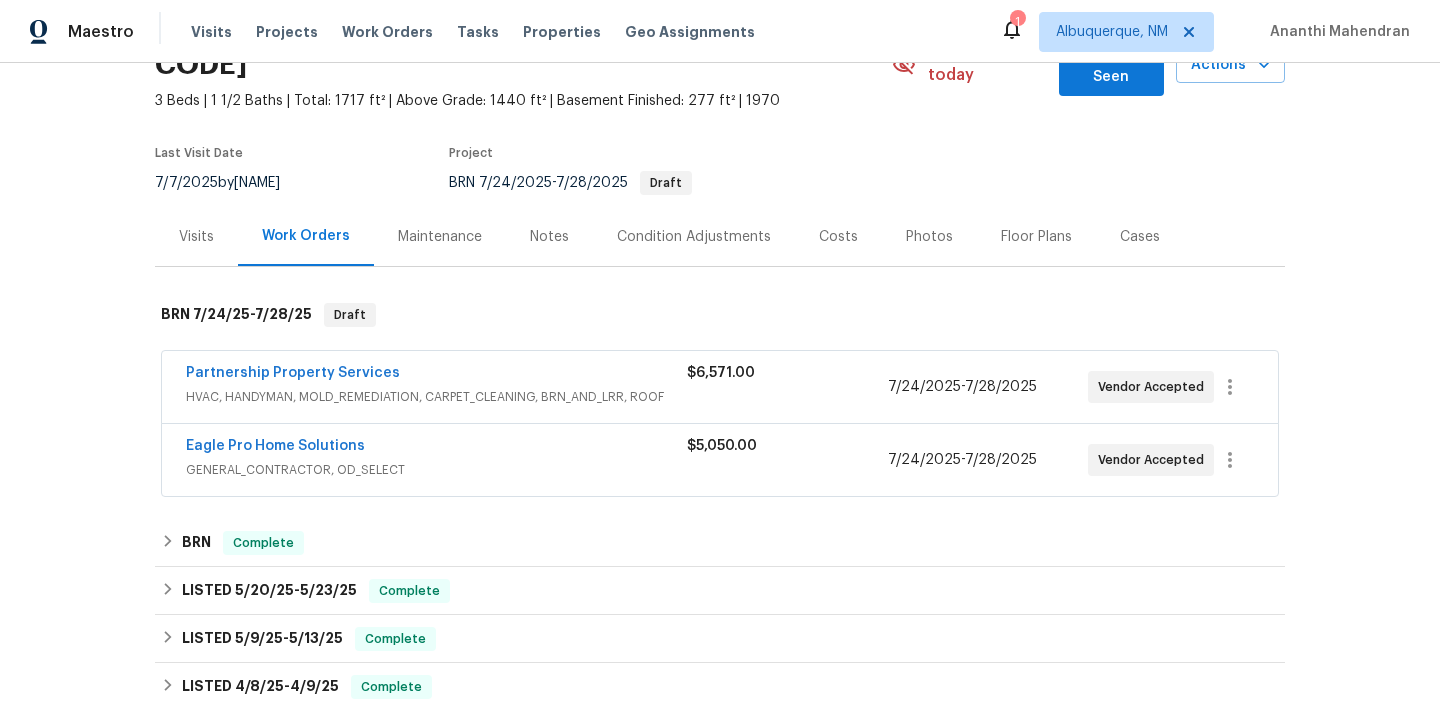 click on "Partnership Property Services" at bounding box center [436, 375] 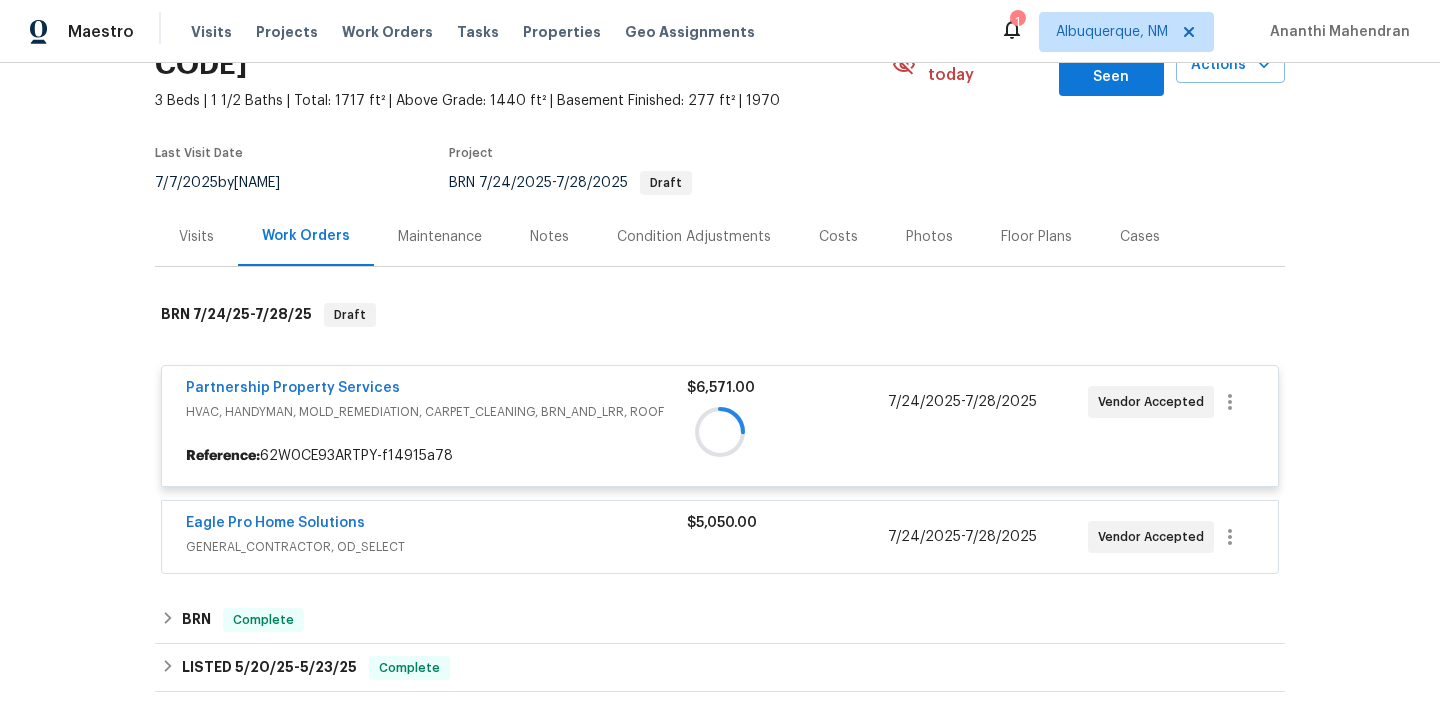 click at bounding box center (720, 431) 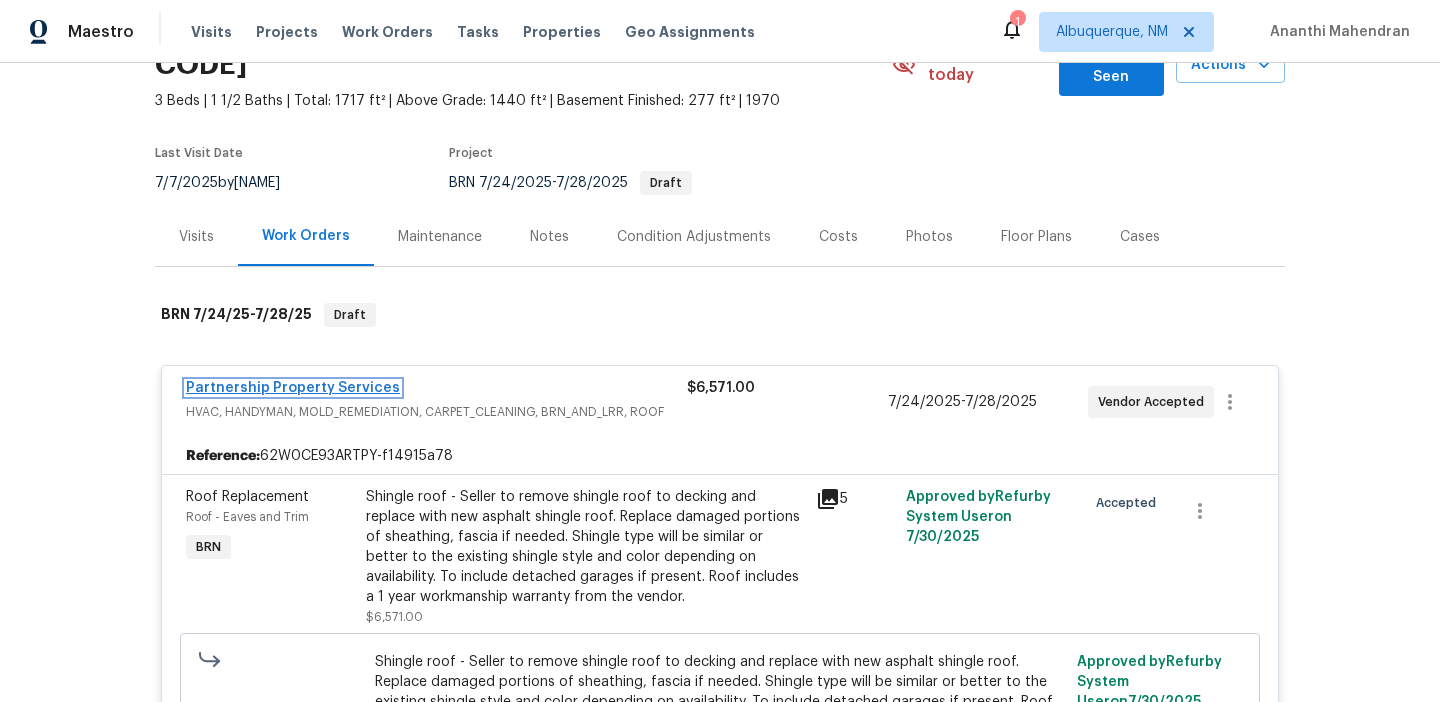 click on "Partnership Property Services" at bounding box center [293, 388] 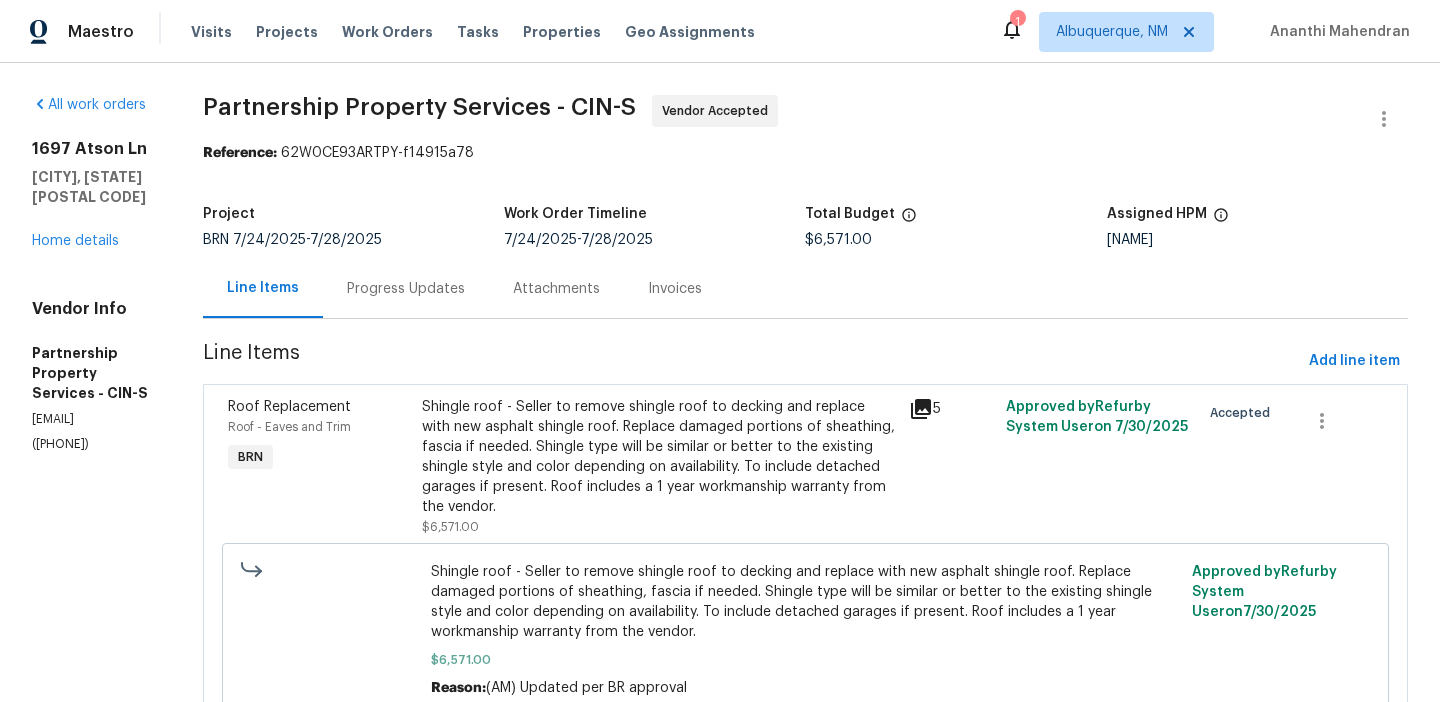 click on "Progress Updates" at bounding box center (406, 289) 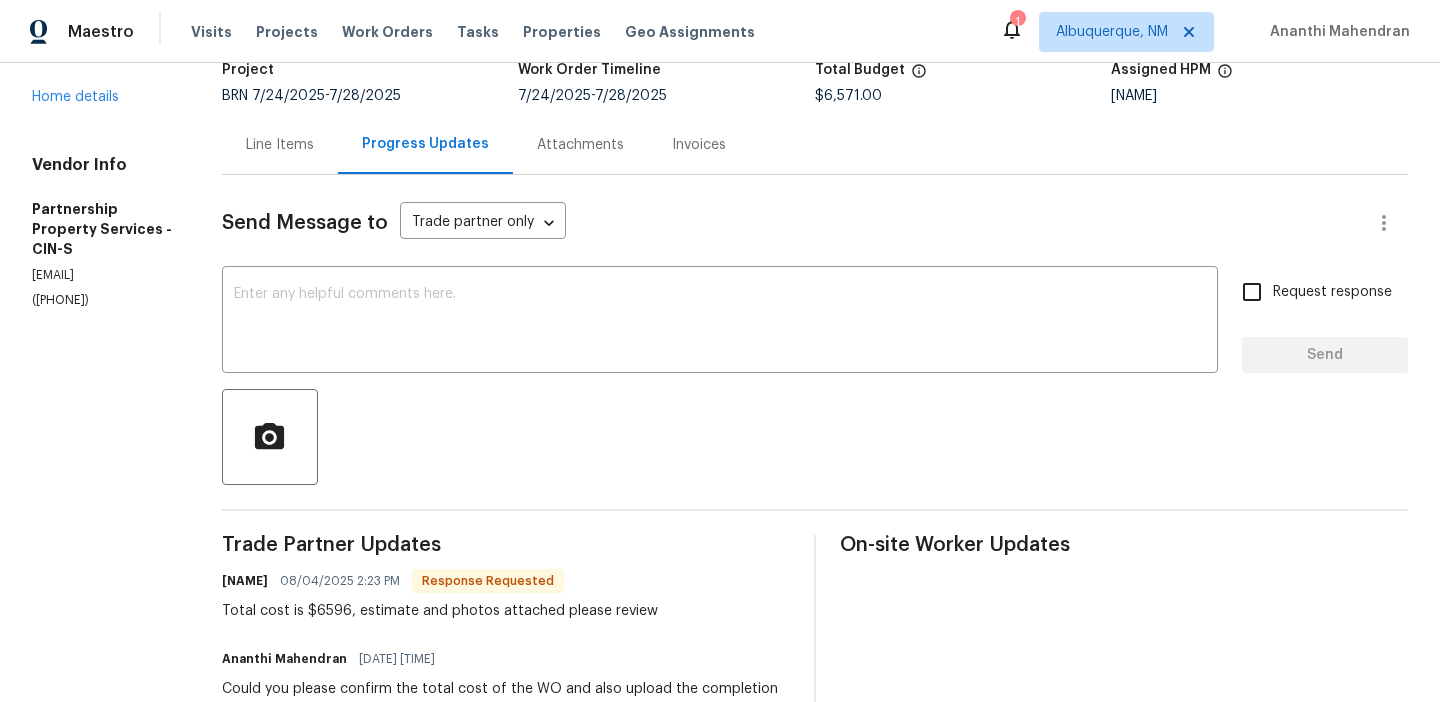 scroll, scrollTop: 420, scrollLeft: 0, axis: vertical 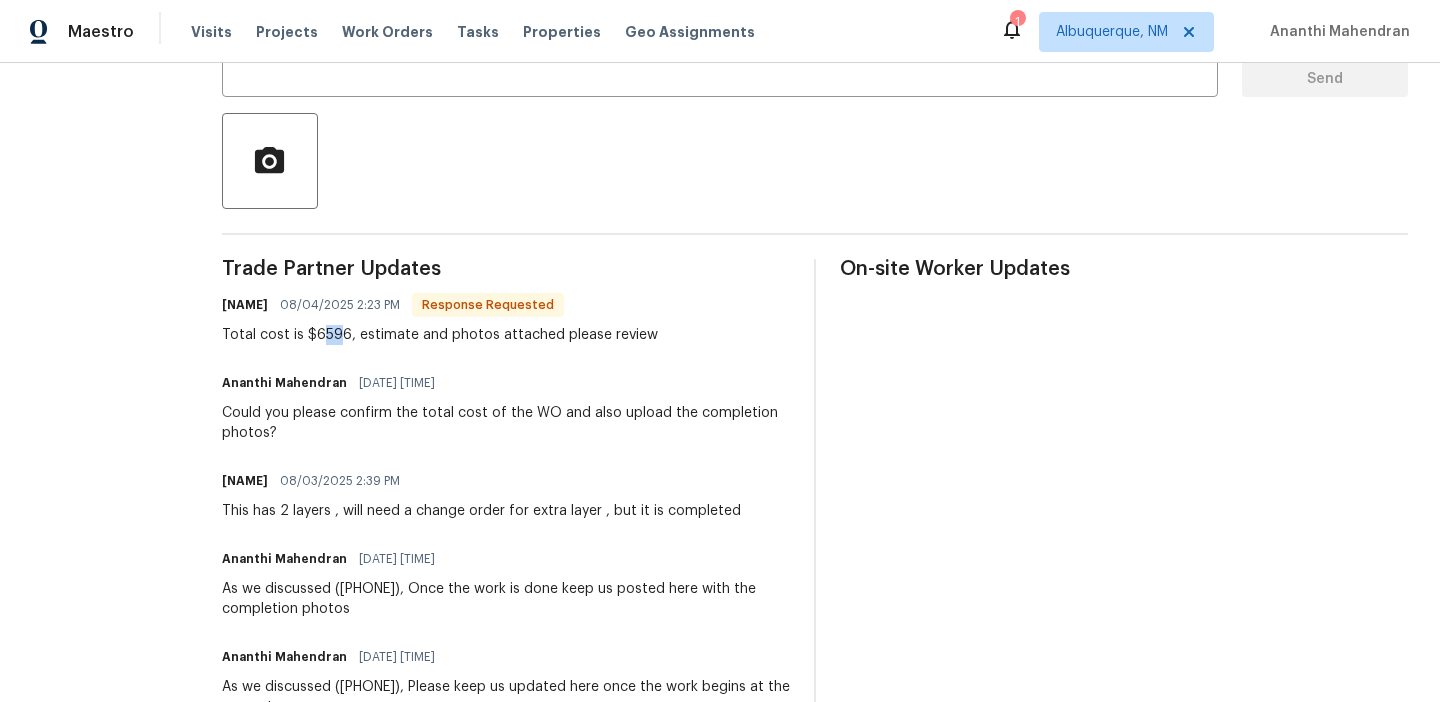 drag, startPoint x: 433, startPoint y: 339, endPoint x: 456, endPoint y: 338, distance: 23.021729 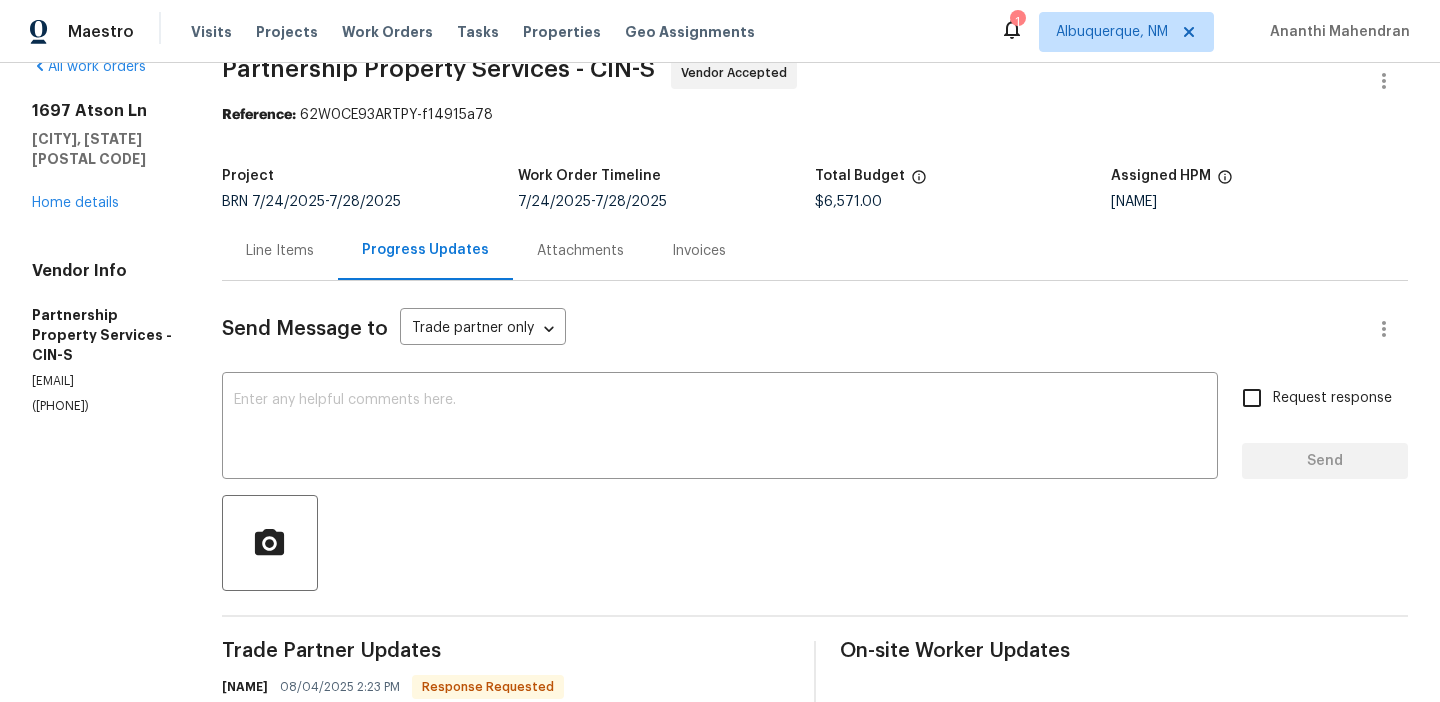 scroll, scrollTop: 0, scrollLeft: 0, axis: both 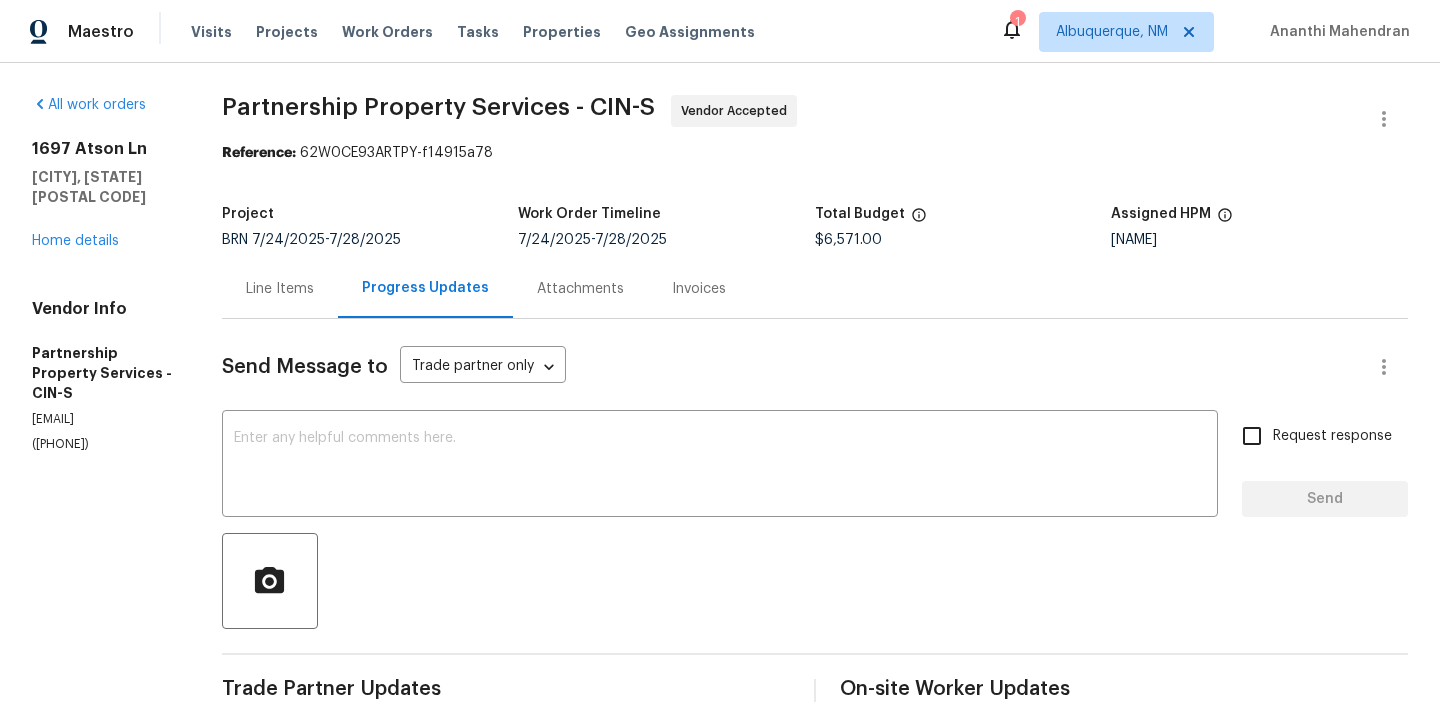 click on "Line Items" at bounding box center (280, 288) 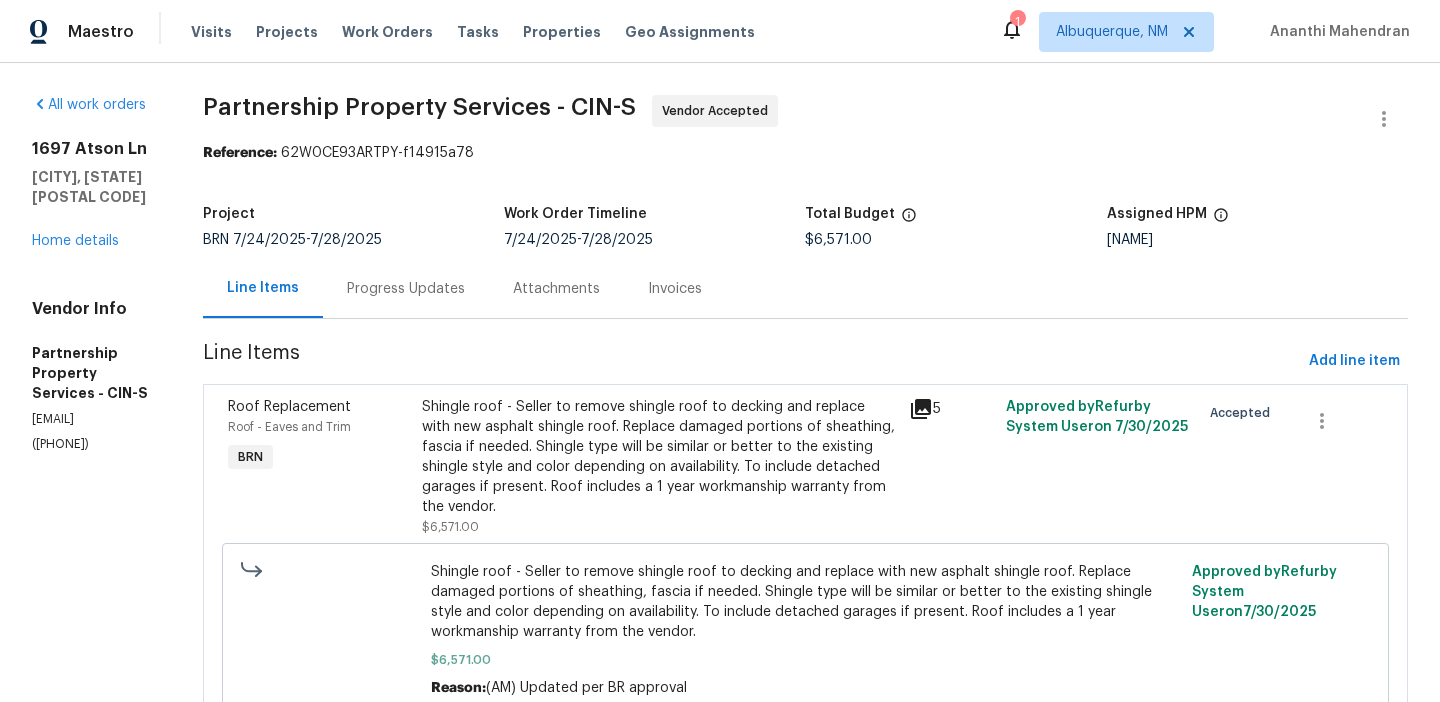 click on "Shingle roof - Seller to remove shingle roof to decking and replace with new asphalt shingle roof. Replace damaged portions of sheathing, fascia if needed. Shingle type will be similar or better to the existing shingle style and color depending on availability. To include detached garages if present. Roof includes a 1 year workmanship warranty from the vendor." at bounding box center (659, 457) 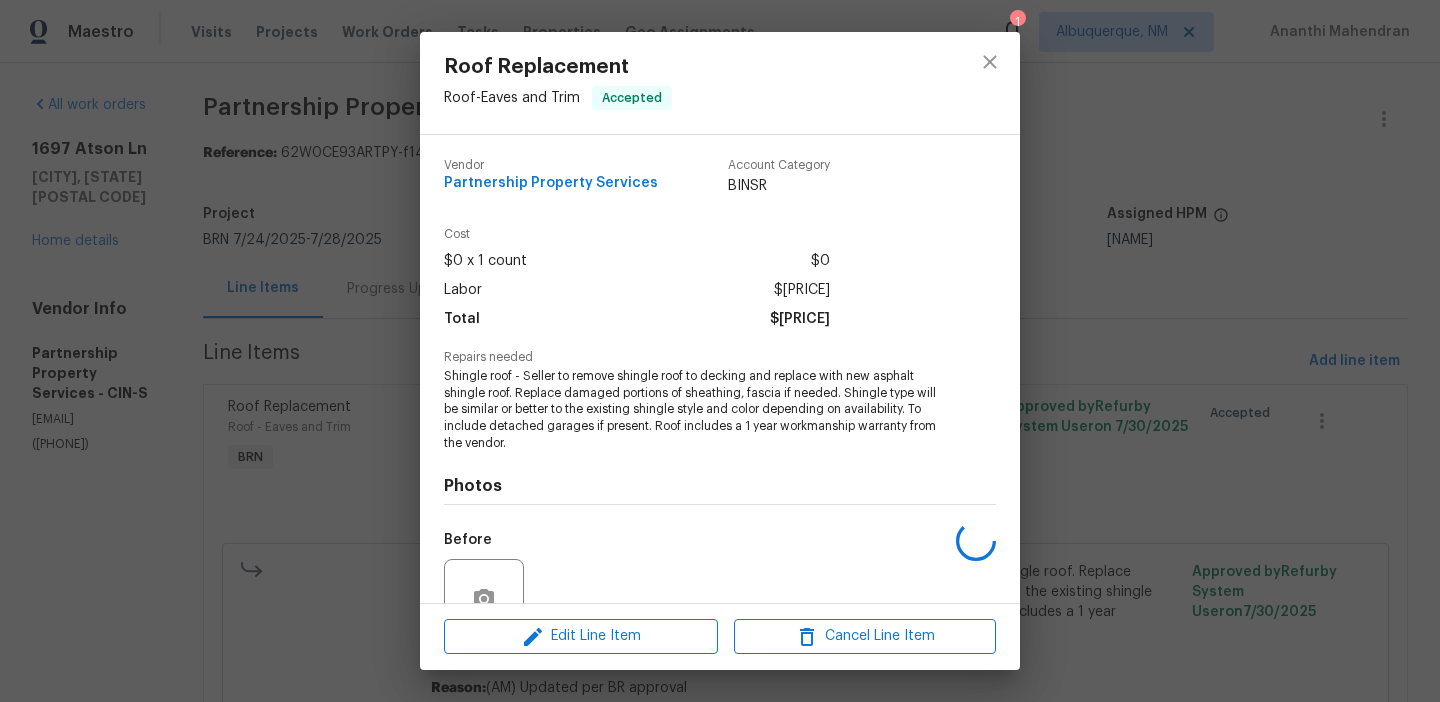 scroll, scrollTop: 186, scrollLeft: 0, axis: vertical 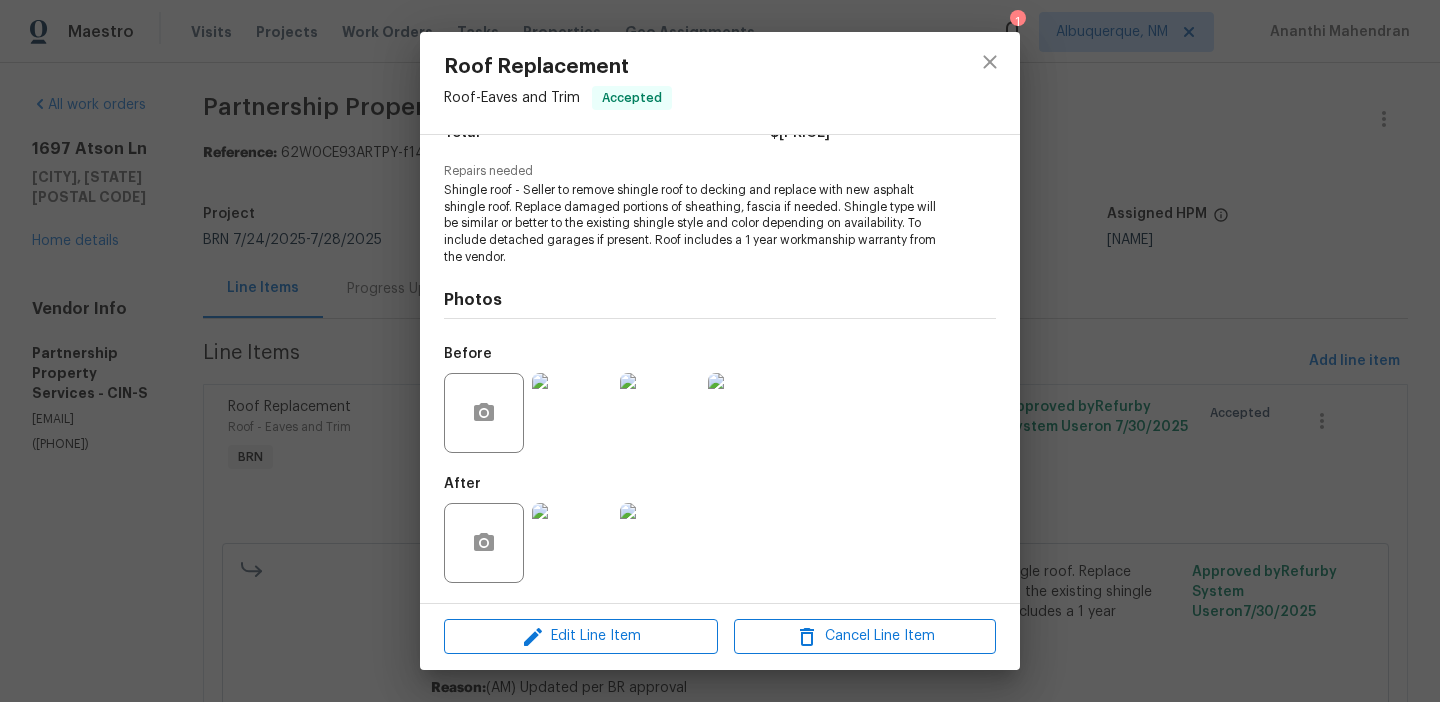 click at bounding box center [572, 543] 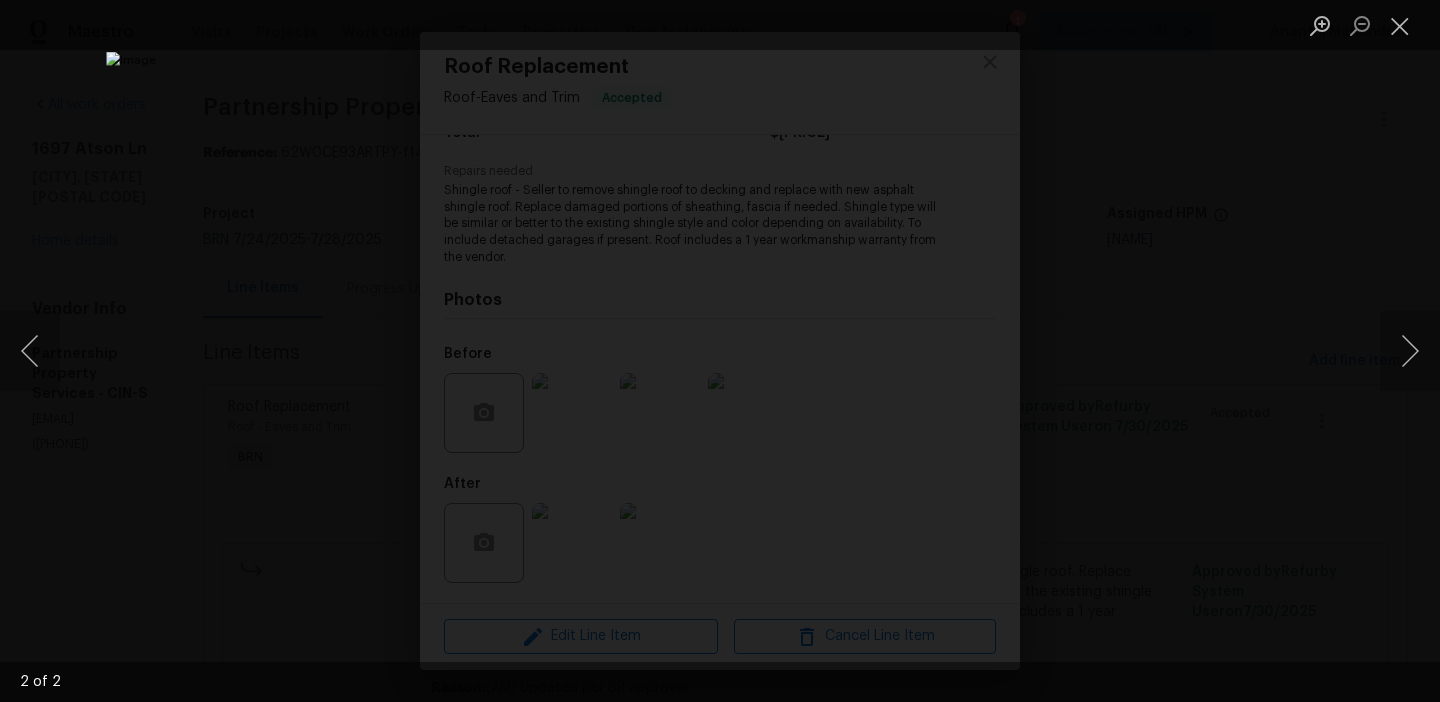 click at bounding box center [720, 351] 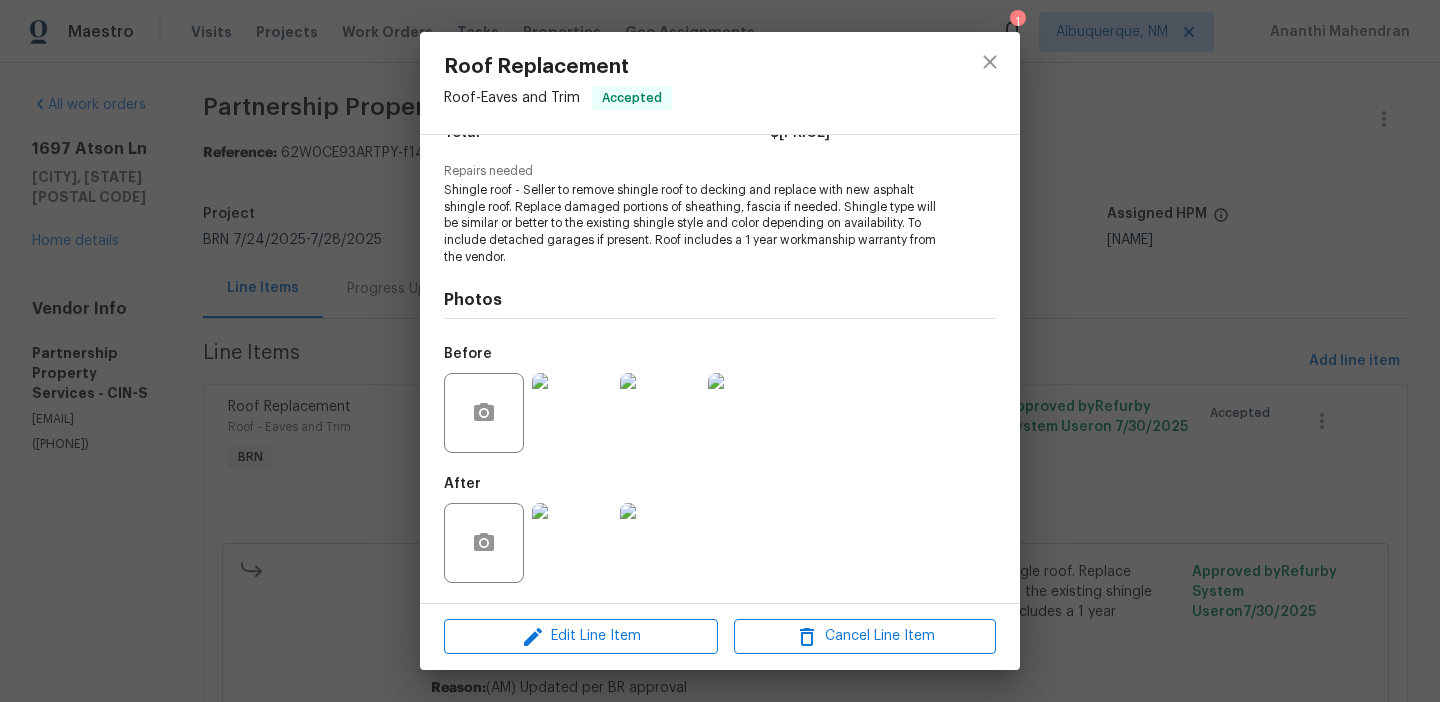 click at bounding box center (572, 413) 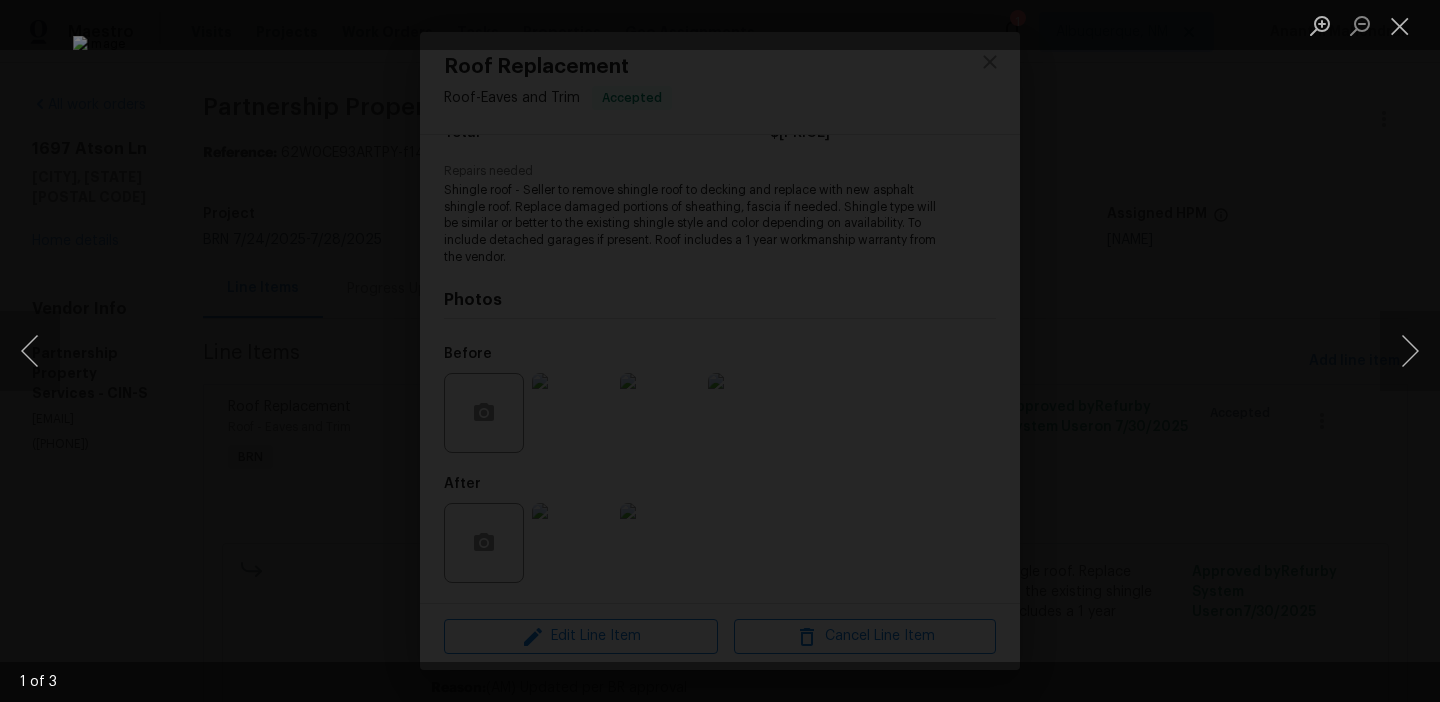 click at bounding box center (720, 351) 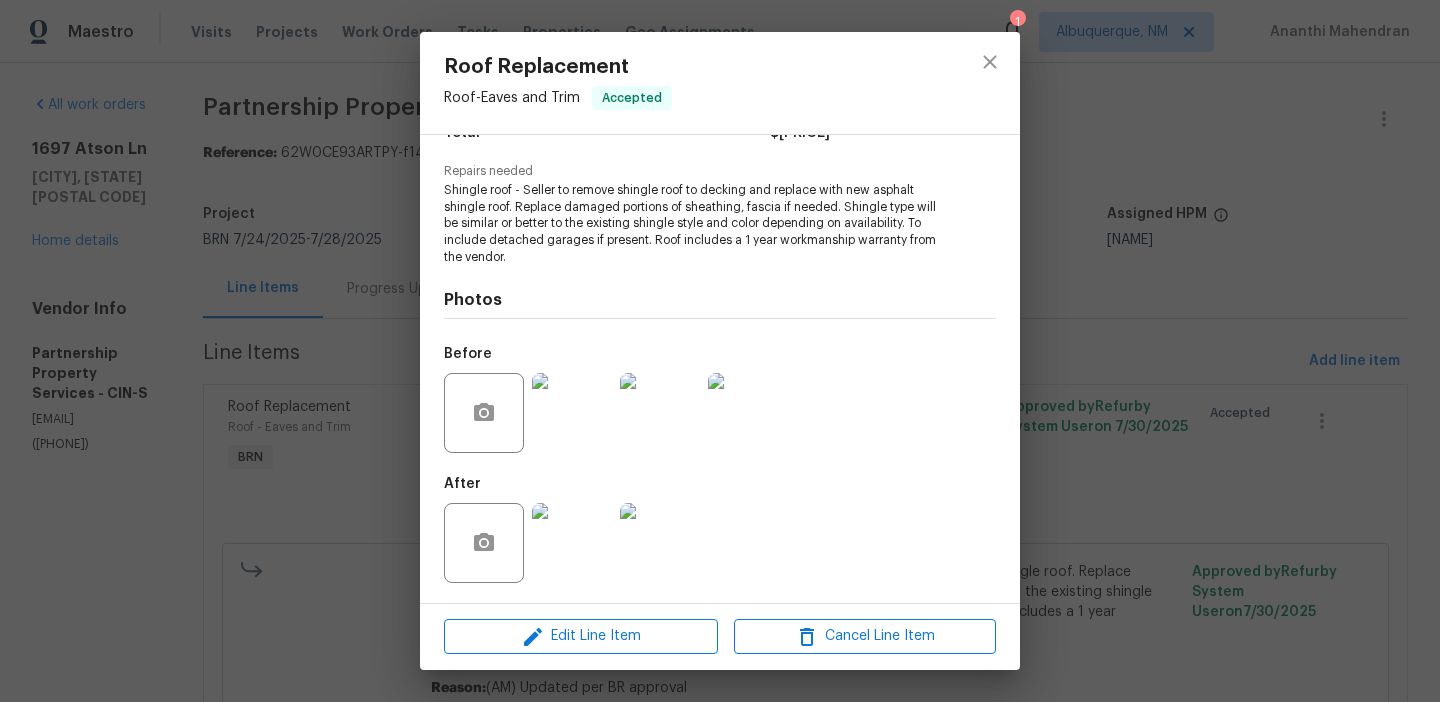 click on "Roof Replacement Roof  -  Eaves and Trim Accepted Vendor Partnership Property Services Account Category BINSR Cost $0 x 1 count $0 Labor $6571 Total $6571 Repairs needed Shingle roof - Seller to remove shingle roof to decking and replace with new asphalt shingle roof. Replace damaged portions of sheathing, fascia if needed. Shingle type will be similar or better to the existing shingle style and color depending on availability. To include detached garages if present. Roof includes a 1 year workmanship warranty from the vendor. Photos Before After  Edit Line Item  Cancel Line Item" at bounding box center (720, 351) 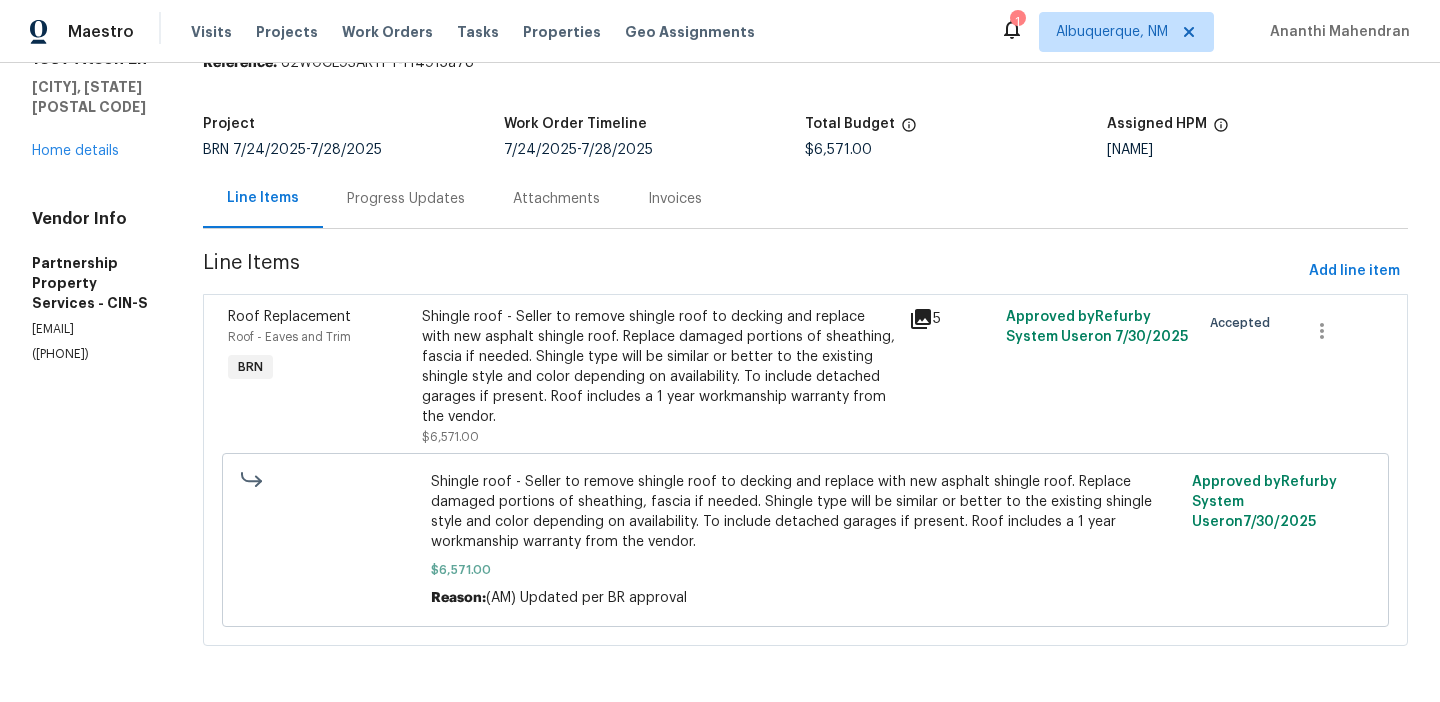 click on "Progress Updates" at bounding box center [406, 198] 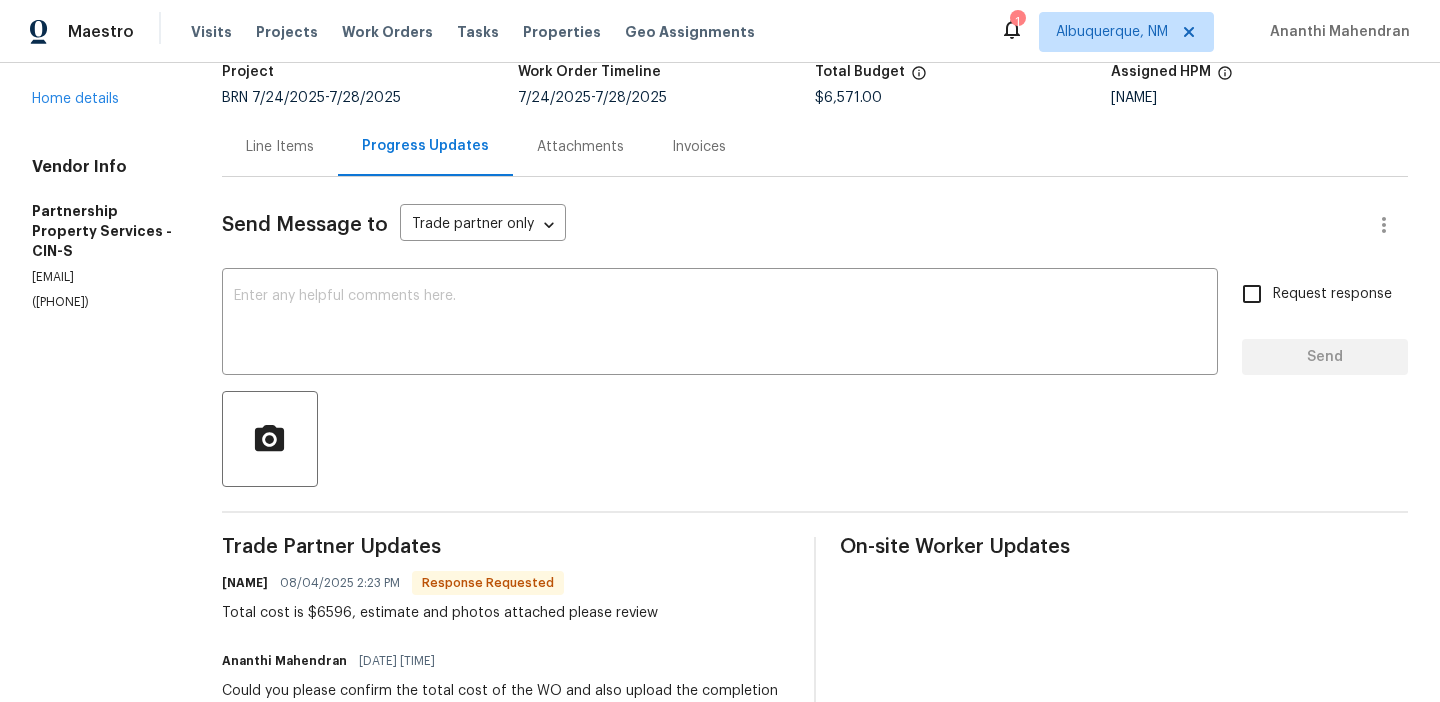 scroll, scrollTop: 167, scrollLeft: 0, axis: vertical 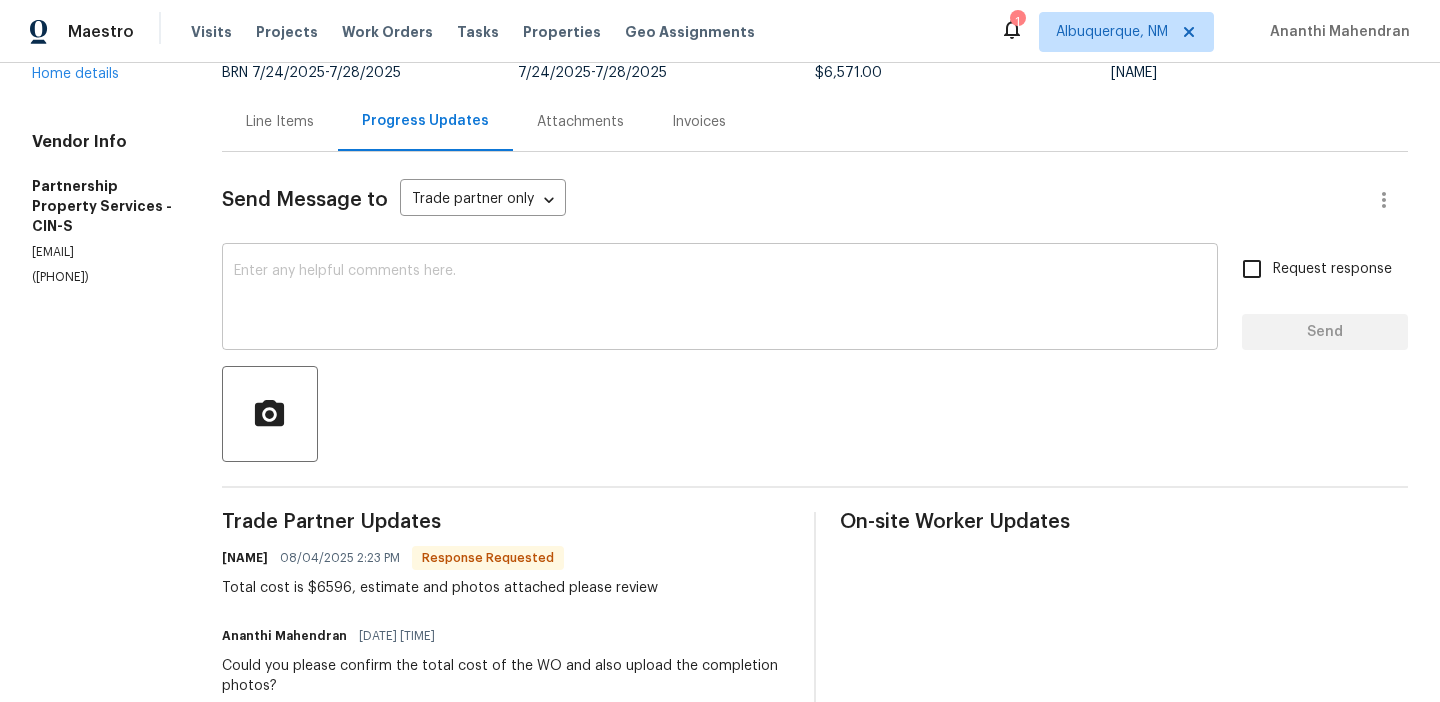 click at bounding box center [720, 299] 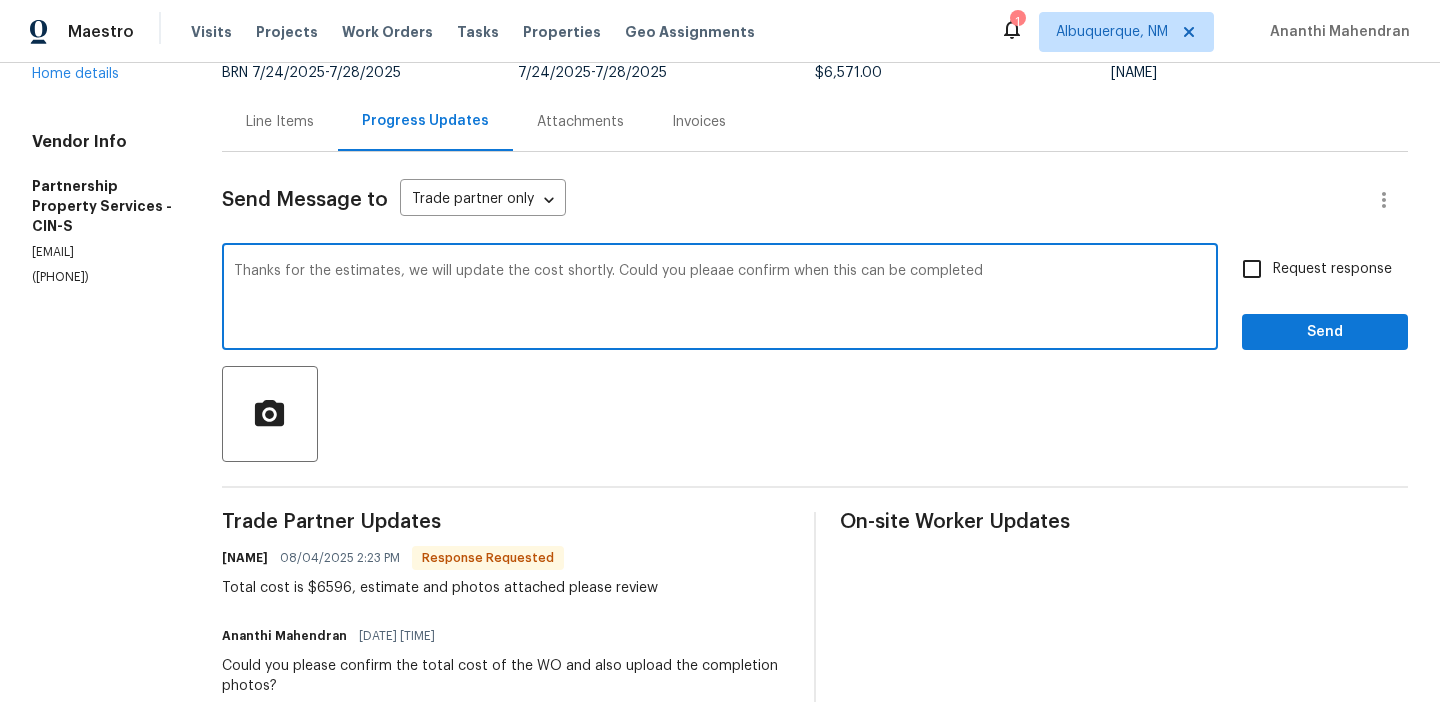 type on "Thanks for the estimates, we will update the cost shortly. Could you pleaae confirm when this can be completed" 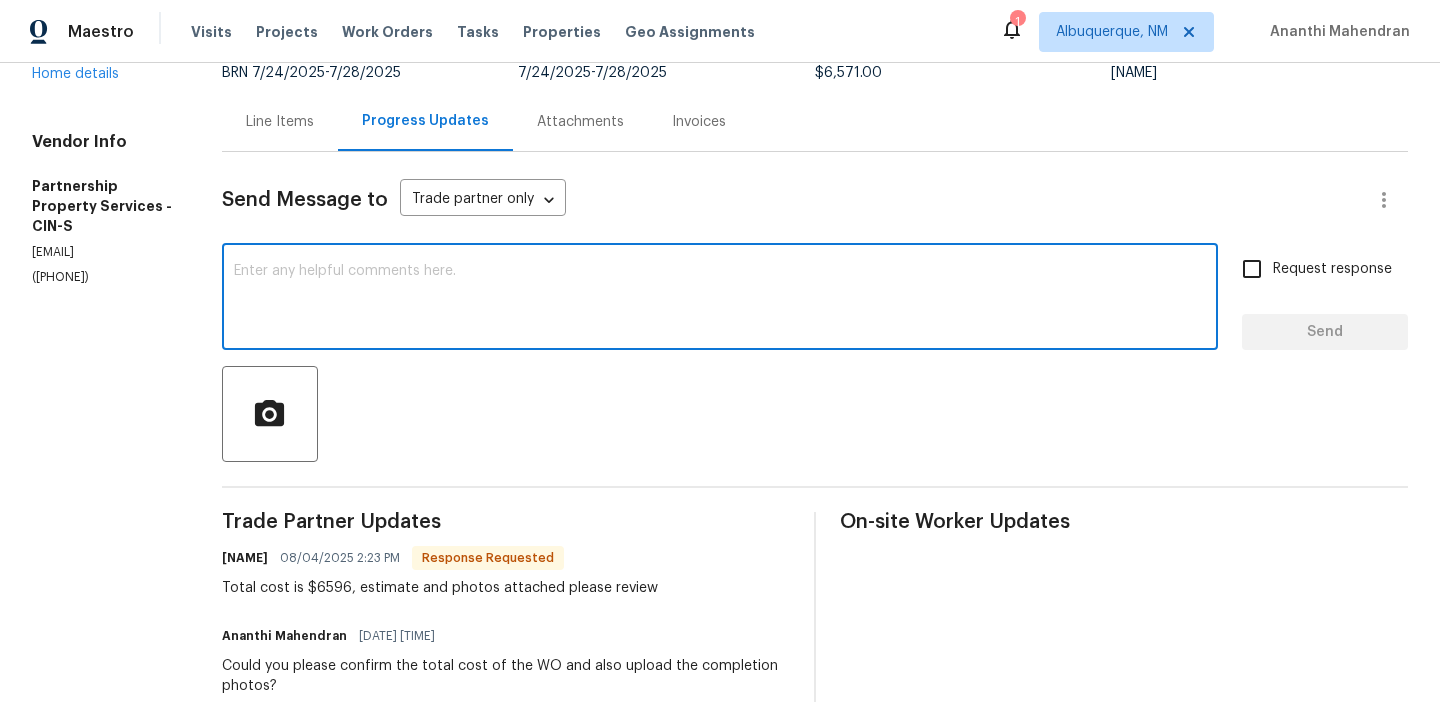 paste on "Thank you for the estimates. We will update the cost shortly. Could you please confirm when the work can be completed" 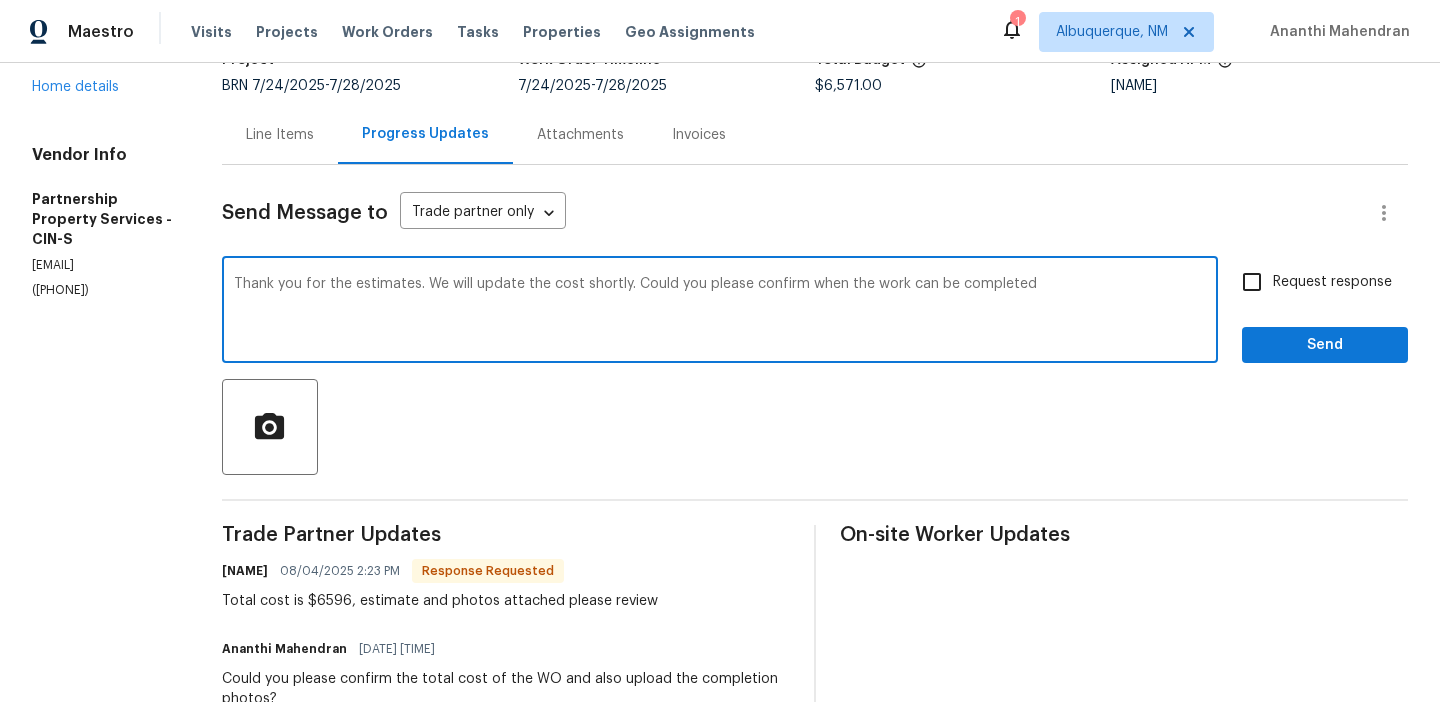 scroll, scrollTop: 152, scrollLeft: 0, axis: vertical 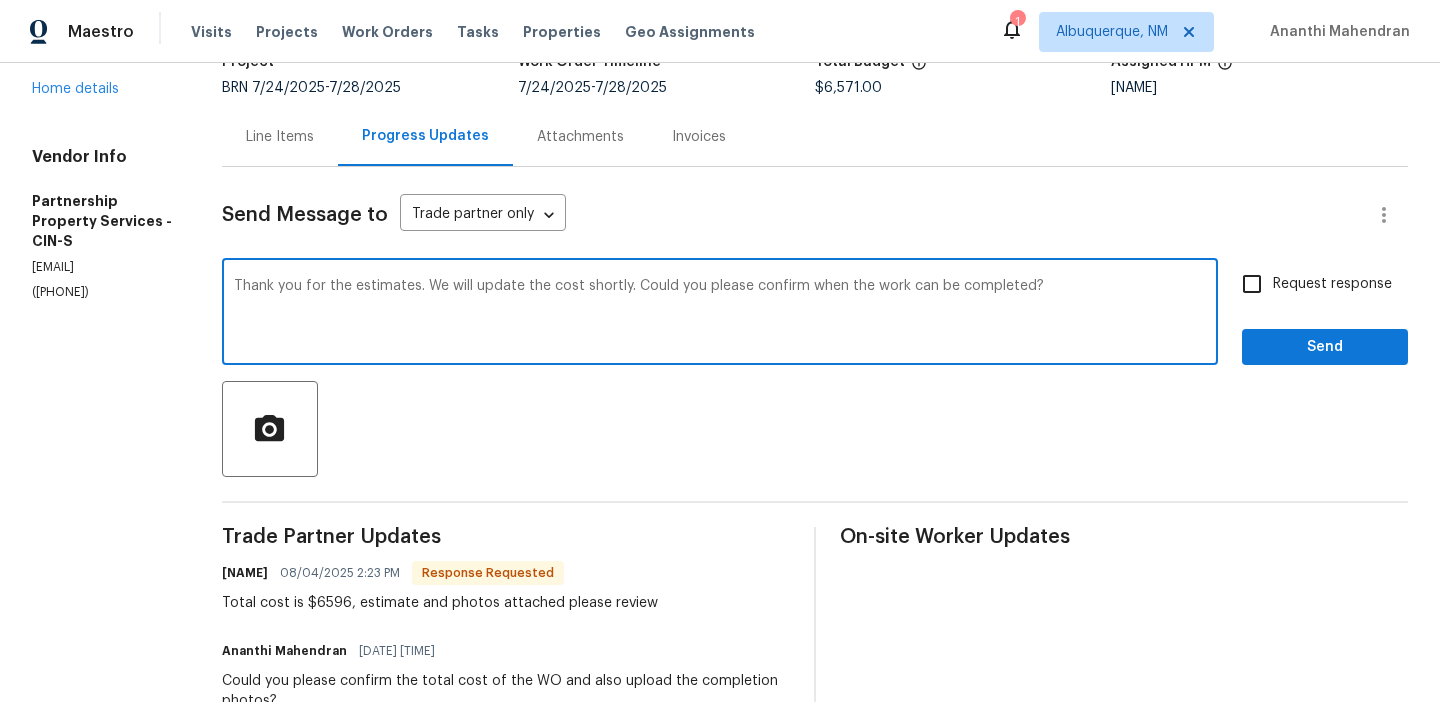 type on "Thank you for the estimates. We will update the cost shortly. Could you please confirm when the work can be completed?" 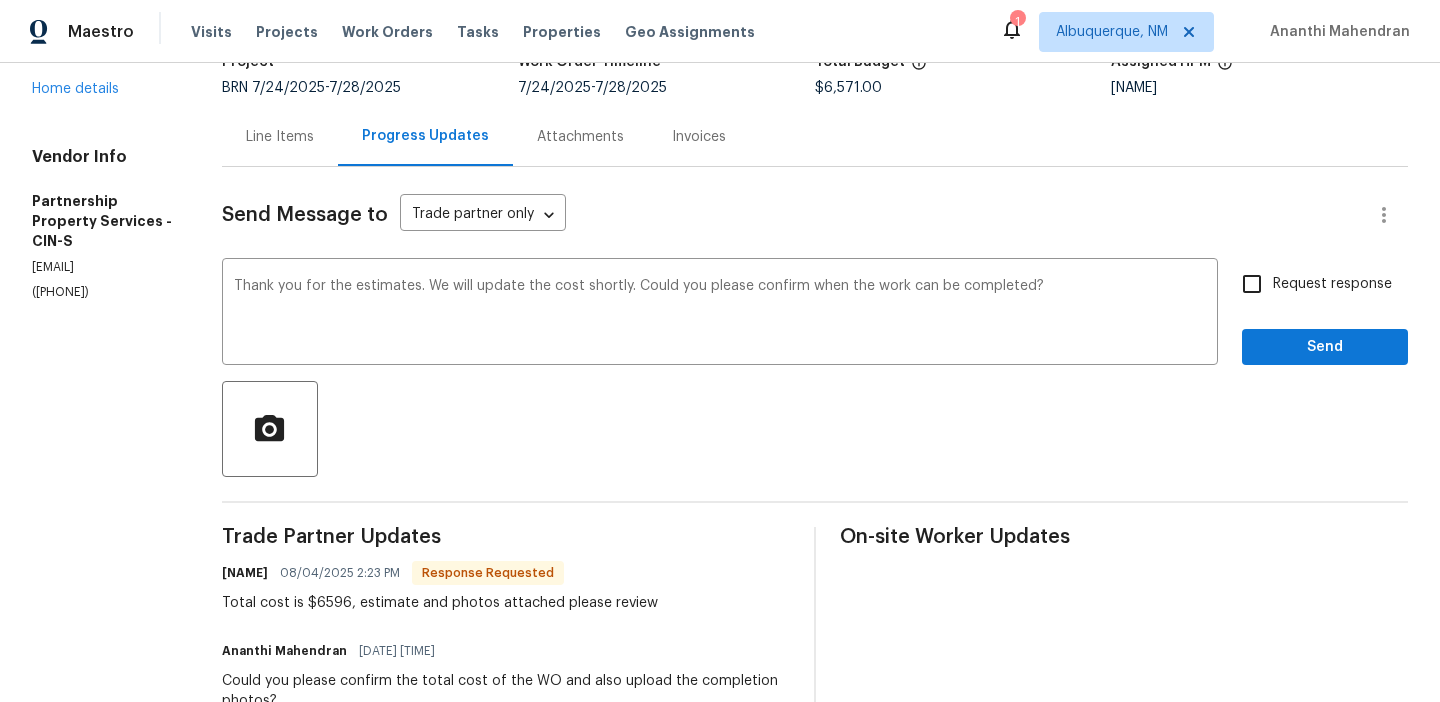click on "Request response" at bounding box center [1332, 284] 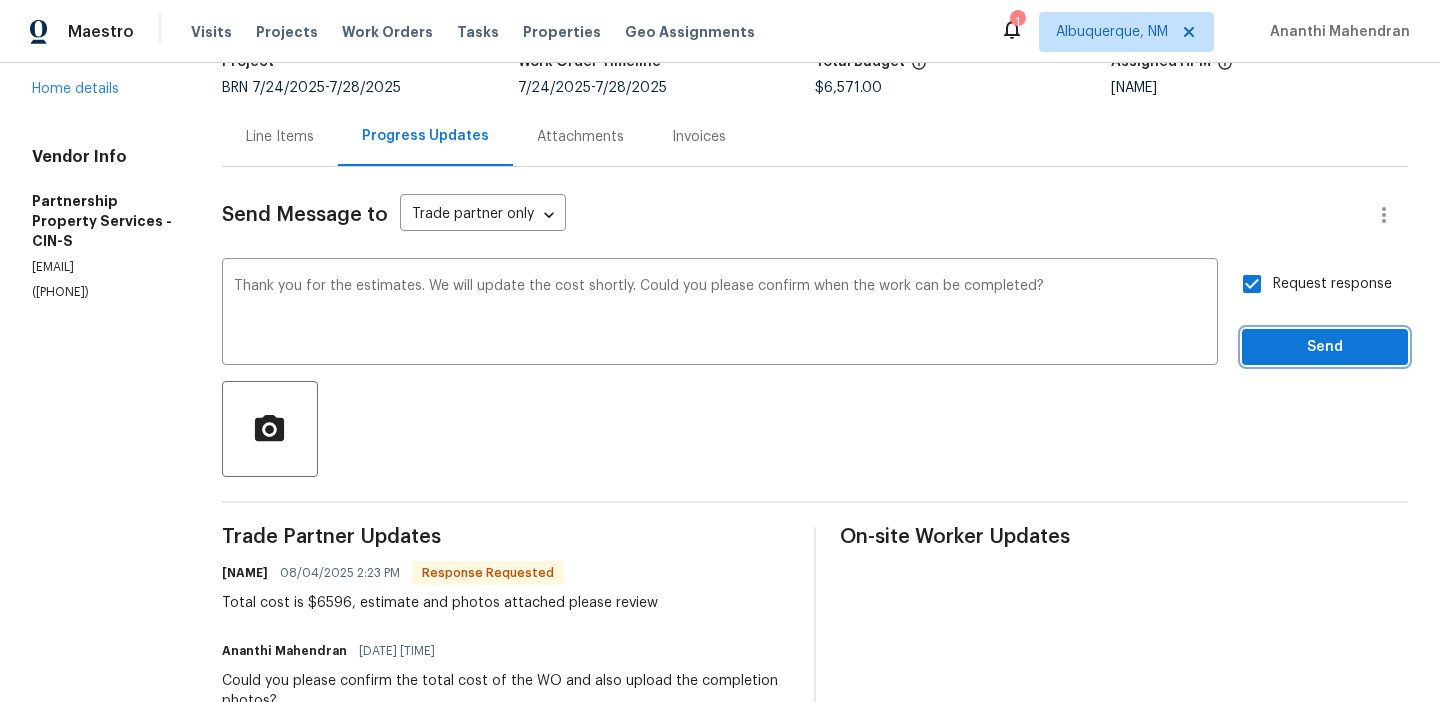 click on "Send" at bounding box center [1325, 347] 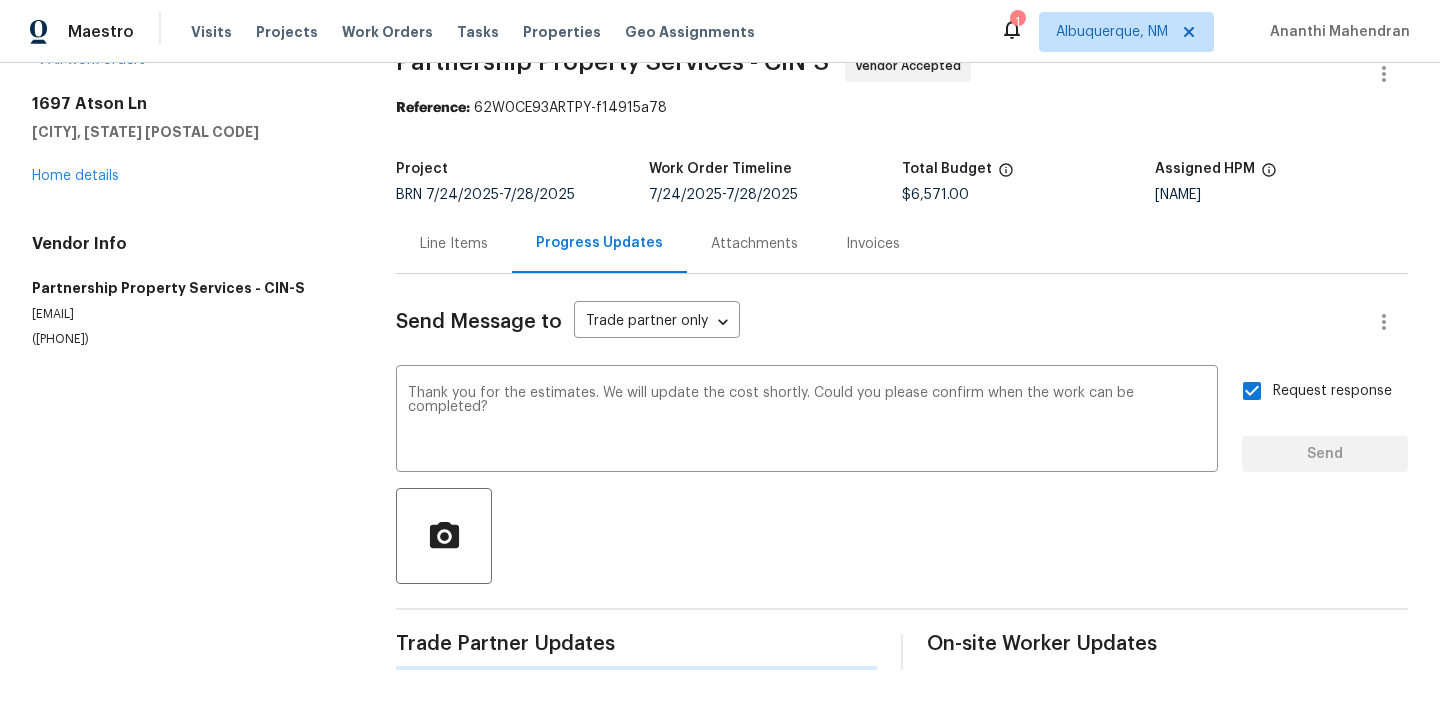 scroll, scrollTop: 0, scrollLeft: 0, axis: both 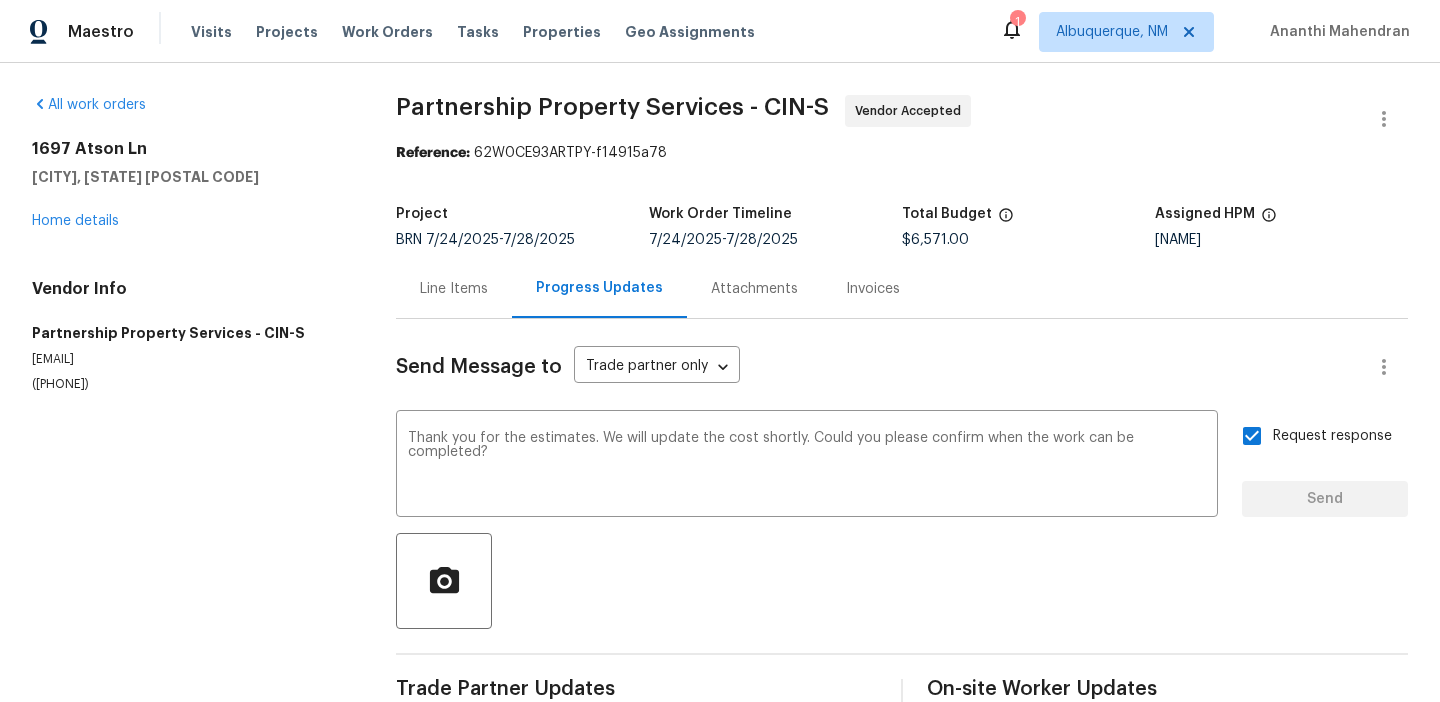 type 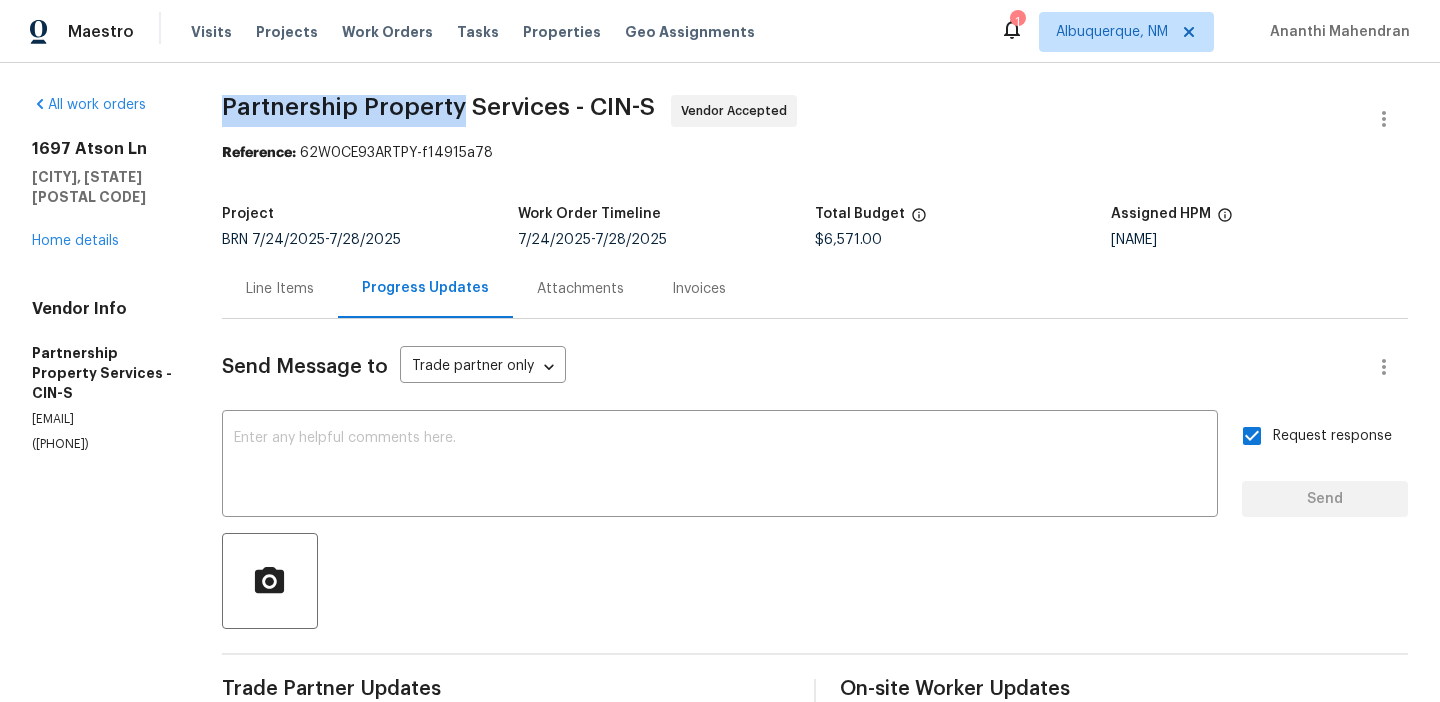 drag, startPoint x: 328, startPoint y: 107, endPoint x: 576, endPoint y: 97, distance: 248.20154 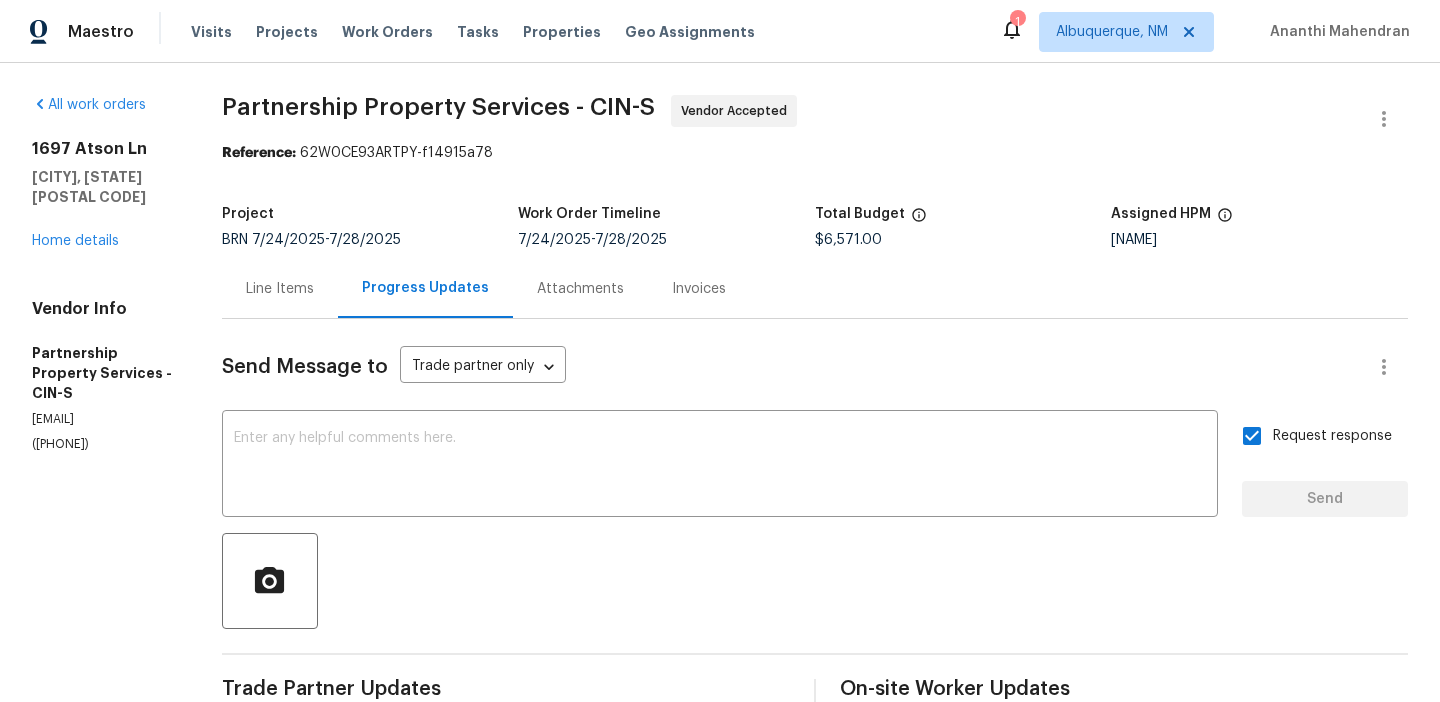click on "Line Items" at bounding box center [280, 289] 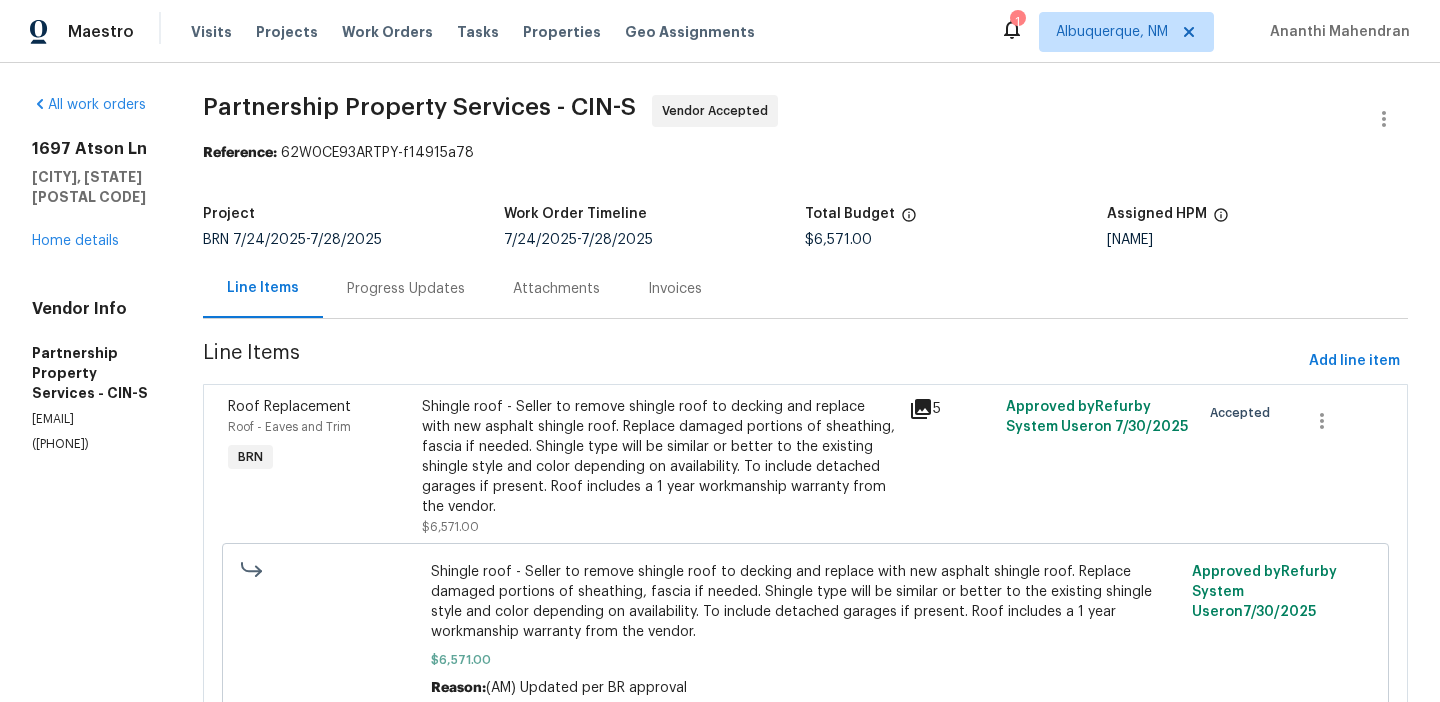 click on "Shingle roof - Seller to remove shingle roof to decking and replace with new asphalt shingle roof. Replace damaged portions of sheathing, fascia if needed. Shingle type will be similar or better to the existing shingle style and color depending on availability. To include detached garages if present. Roof includes a 1 year workmanship warranty from the vendor." at bounding box center (659, 457) 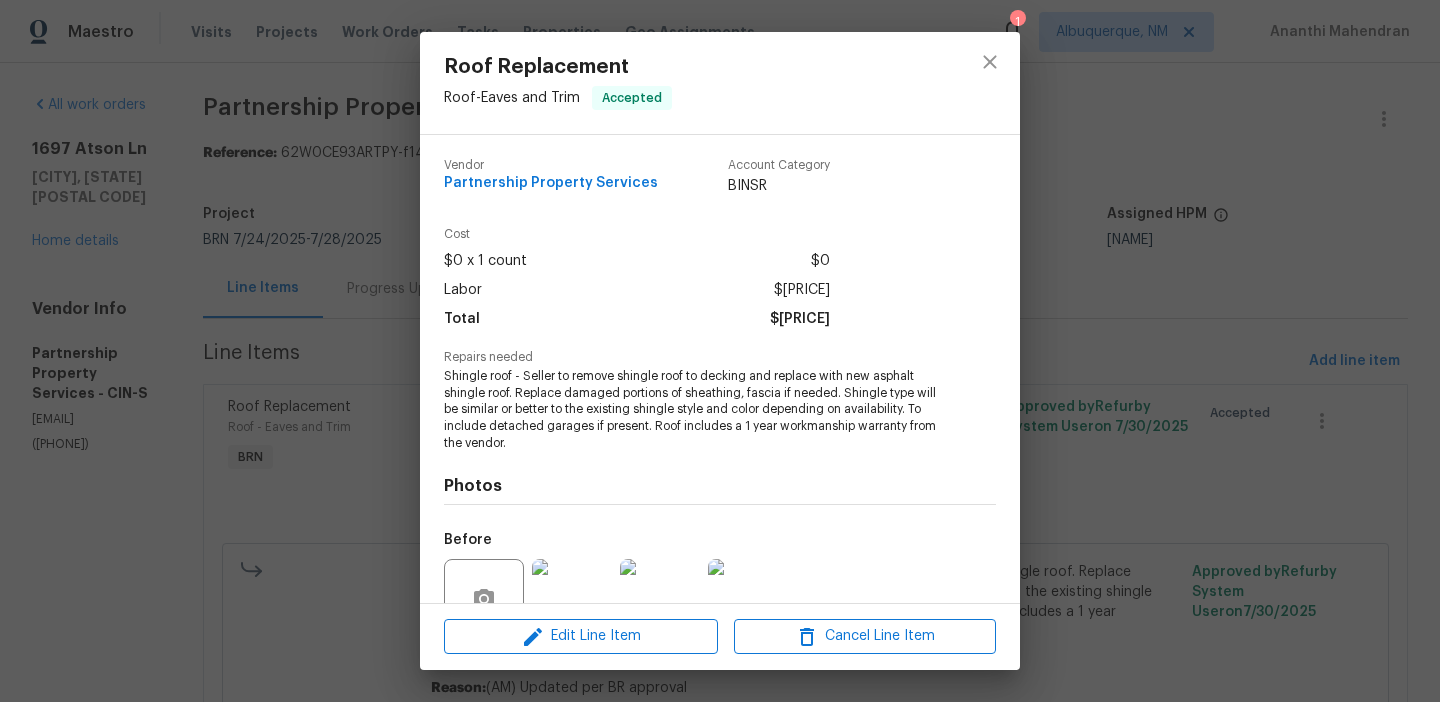 click on "Shingle roof - Seller to remove shingle roof to decking and replace with new asphalt shingle roof. Replace damaged portions of sheathing, fascia if needed. Shingle type will be similar or better to the existing shingle style and color depending on availability. To include detached garages if present. Roof includes a 1 year workmanship warranty from the vendor." at bounding box center (692, 410) 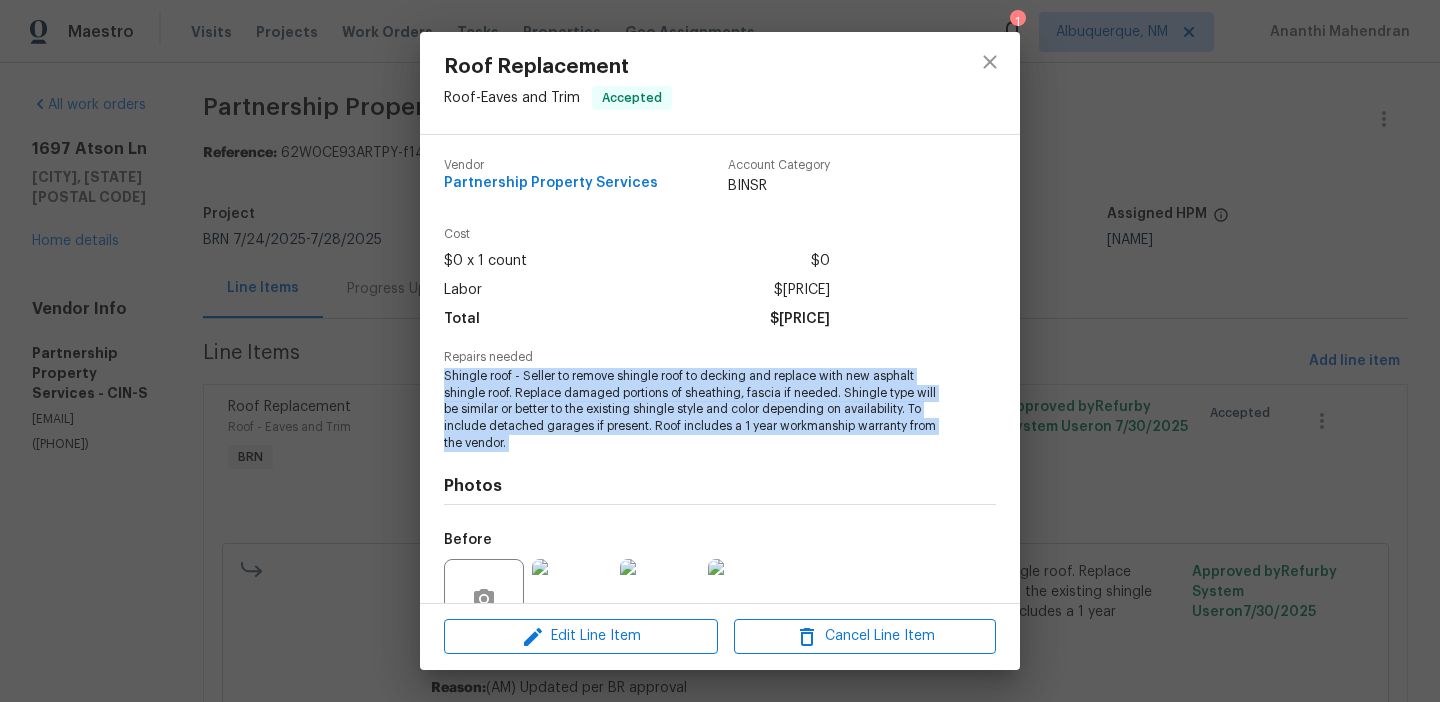 click on "Shingle roof - Seller to remove shingle roof to decking and replace with new asphalt shingle roof. Replace damaged portions of sheathing, fascia if needed. Shingle type will be similar or better to the existing shingle style and color depending on availability. To include detached garages if present. Roof includes a 1 year workmanship warranty from the vendor." at bounding box center (692, 410) 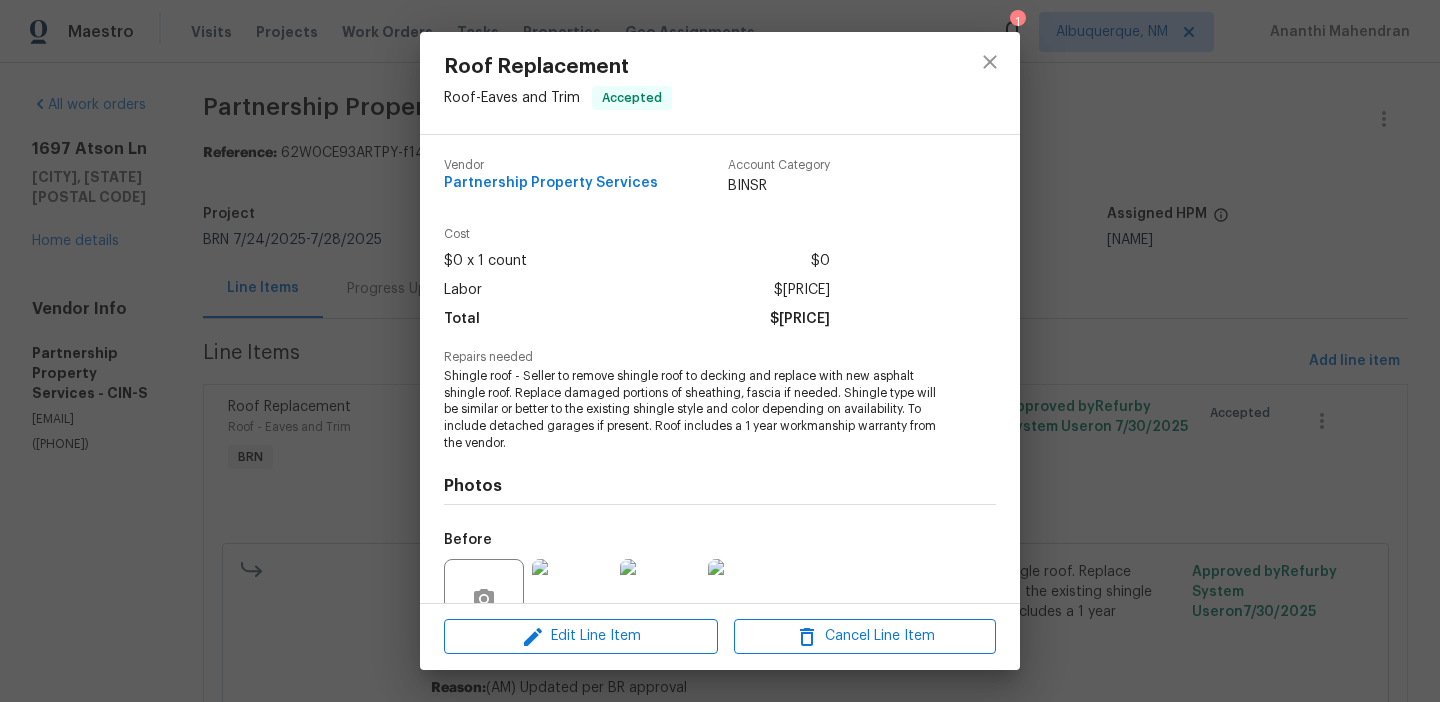 click on "Roof Replacement Roof  -  Eaves and Trim Accepted Vendor Partnership Property Services Account Category BINSR Cost $0 x 1 count $0 Labor $6571 Total $6571 Repairs needed Shingle roof - Seller to remove shingle roof to decking and replace with new asphalt shingle roof. Replace damaged portions of sheathing, fascia if needed. Shingle type will be similar or better to the existing shingle style and color depending on availability. To include detached garages if present. Roof includes a 1 year workmanship warranty from the vendor. Photos Before After  Edit Line Item  Cancel Line Item" at bounding box center [720, 351] 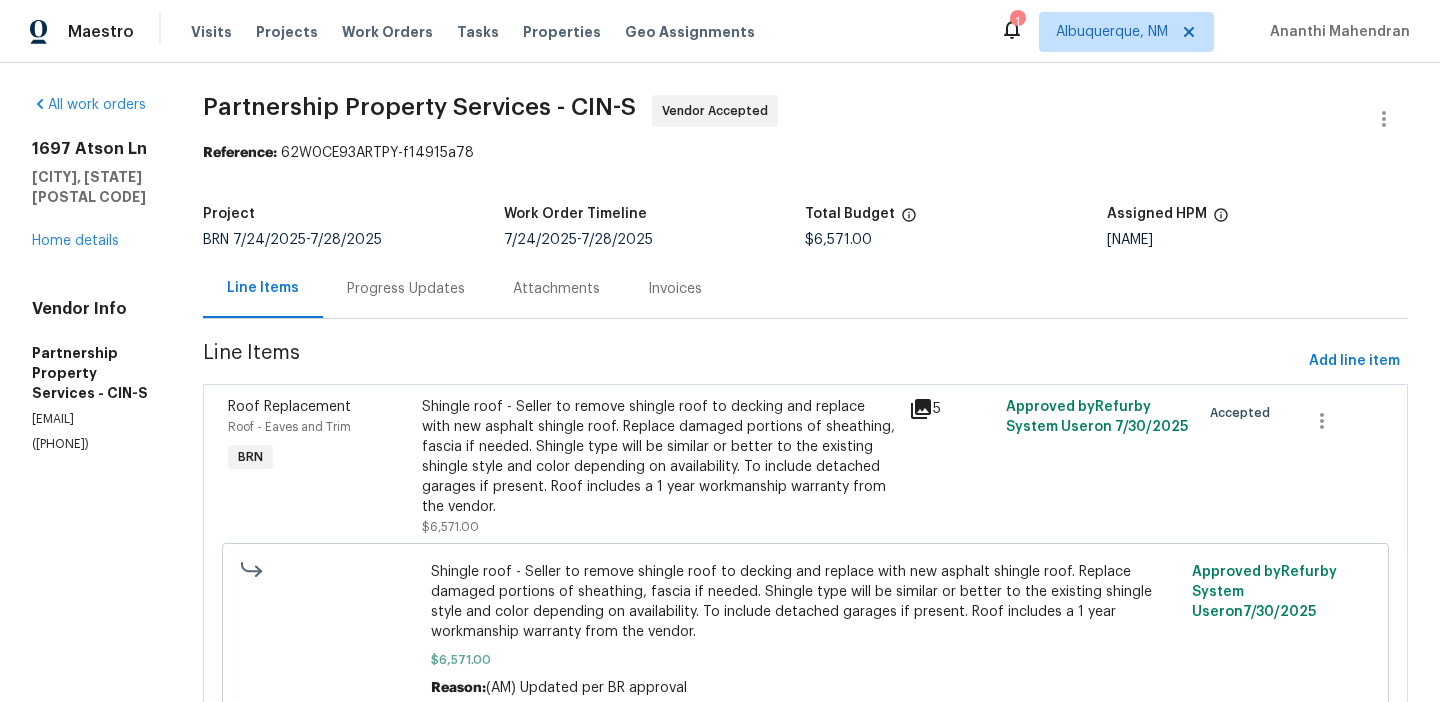 click on "Partnership Property Services - CIN-S Vendor Accepted Reference:   62W0CE93ARTPY-f14915a78 Project BRN   7/24/2025  -  7/28/2025 Work Order Timeline 7/24/2025  -  7/28/2025 Total Budget $6,571.00 Assigned HPM Alison Brice Line Items Progress Updates Attachments Invoices Line Items Add line item Roof Replacement Roof - Eaves and Trim BRN Shingle roof - Seller to remove shingle roof to decking and replace with new asphalt shingle roof. Replace damaged portions of sheathing, fascia if needed. Shingle type will be similar or better to the existing shingle style and color depending on availability. To include detached garages if present. Roof includes a 1 year workmanship warranty from the vendor. $6,571.00   5 Approved by  Refurby System User  on   7/30/2025 Accepted $6,571.00 Reason:  (AM) Updated per BR approval Approved by  Refurby System User  on  7/30/2025" at bounding box center [805, 427] 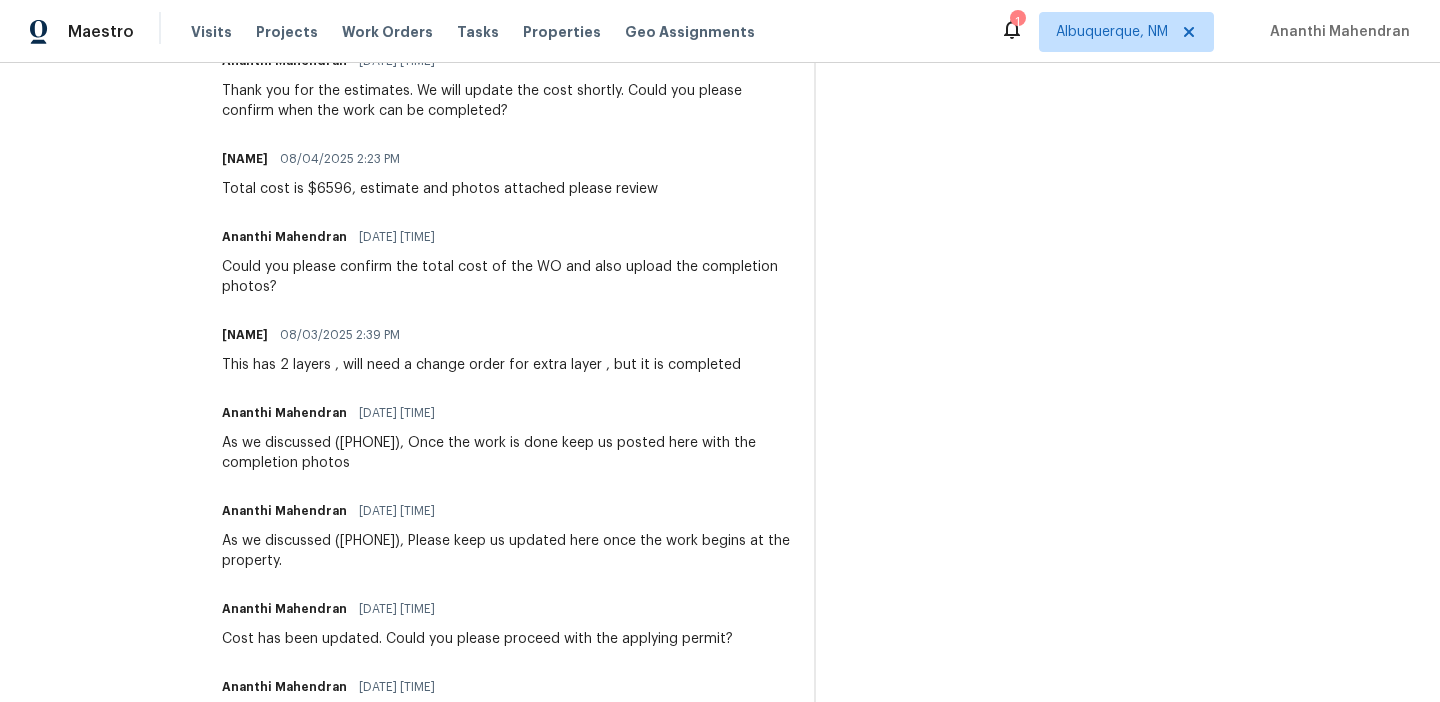 scroll, scrollTop: 0, scrollLeft: 0, axis: both 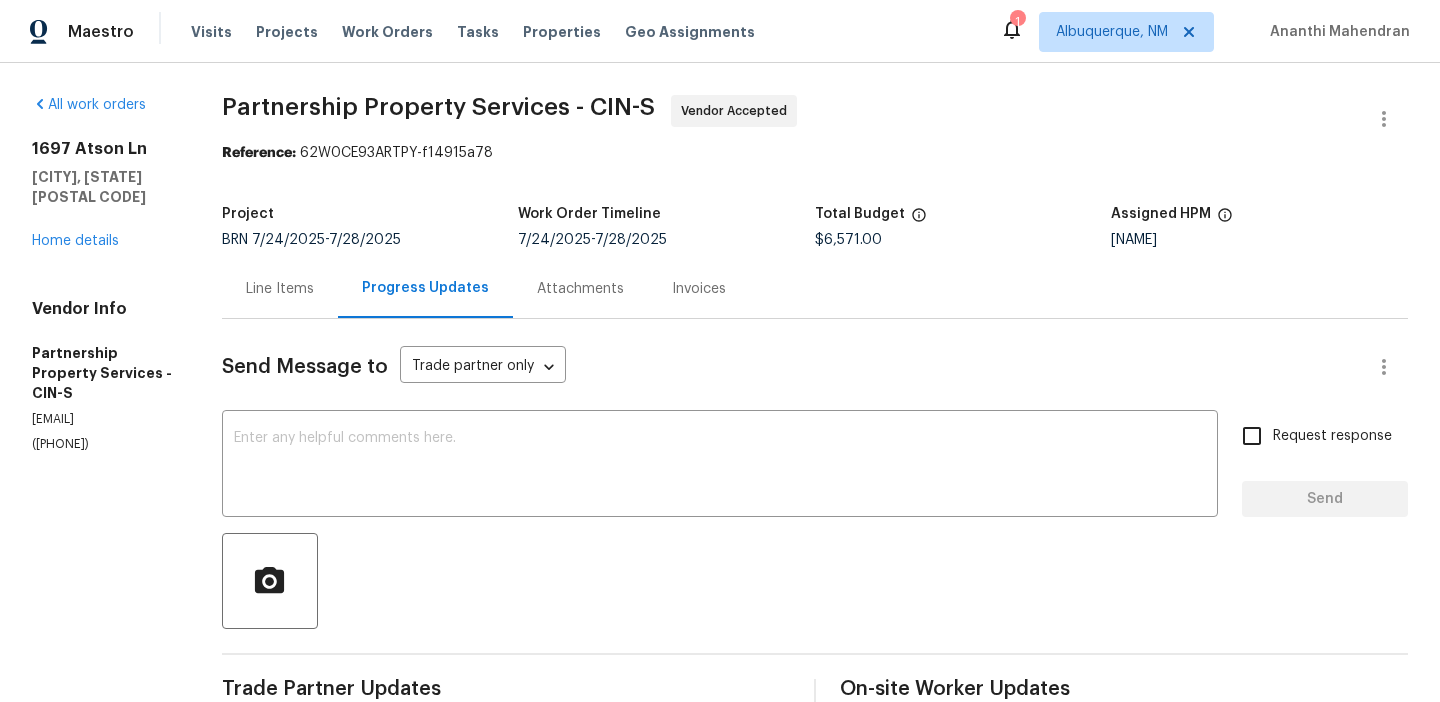 click on "$6,571.00" at bounding box center [848, 240] 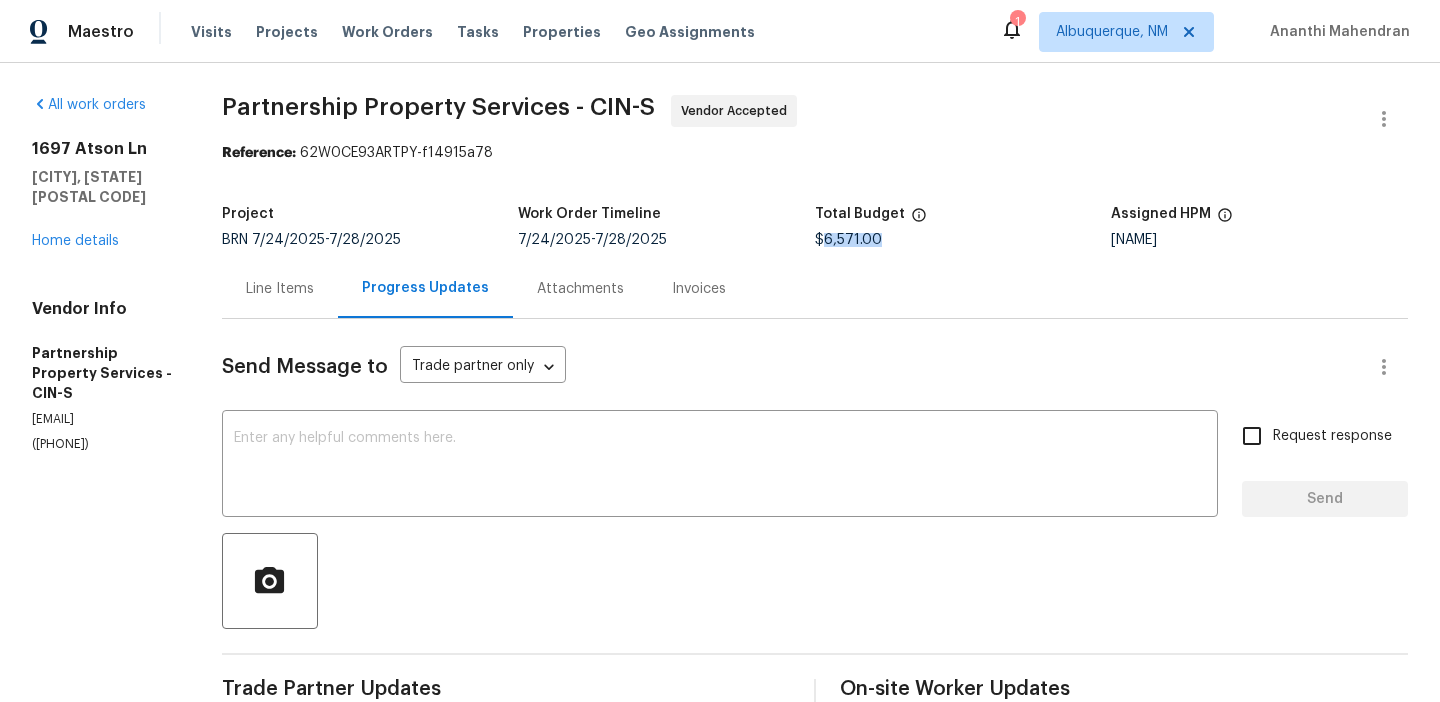 click on "$6,571.00" at bounding box center [848, 240] 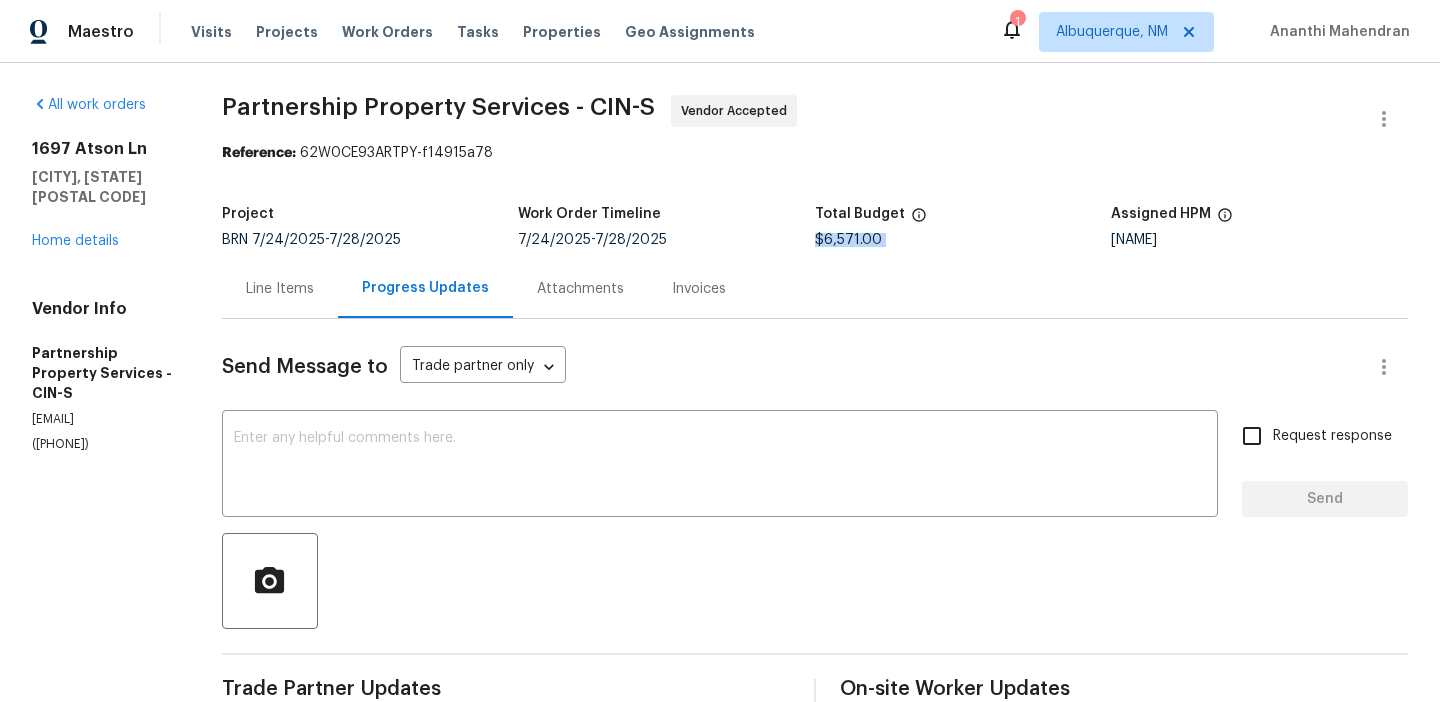click on "$6,571.00" at bounding box center (848, 240) 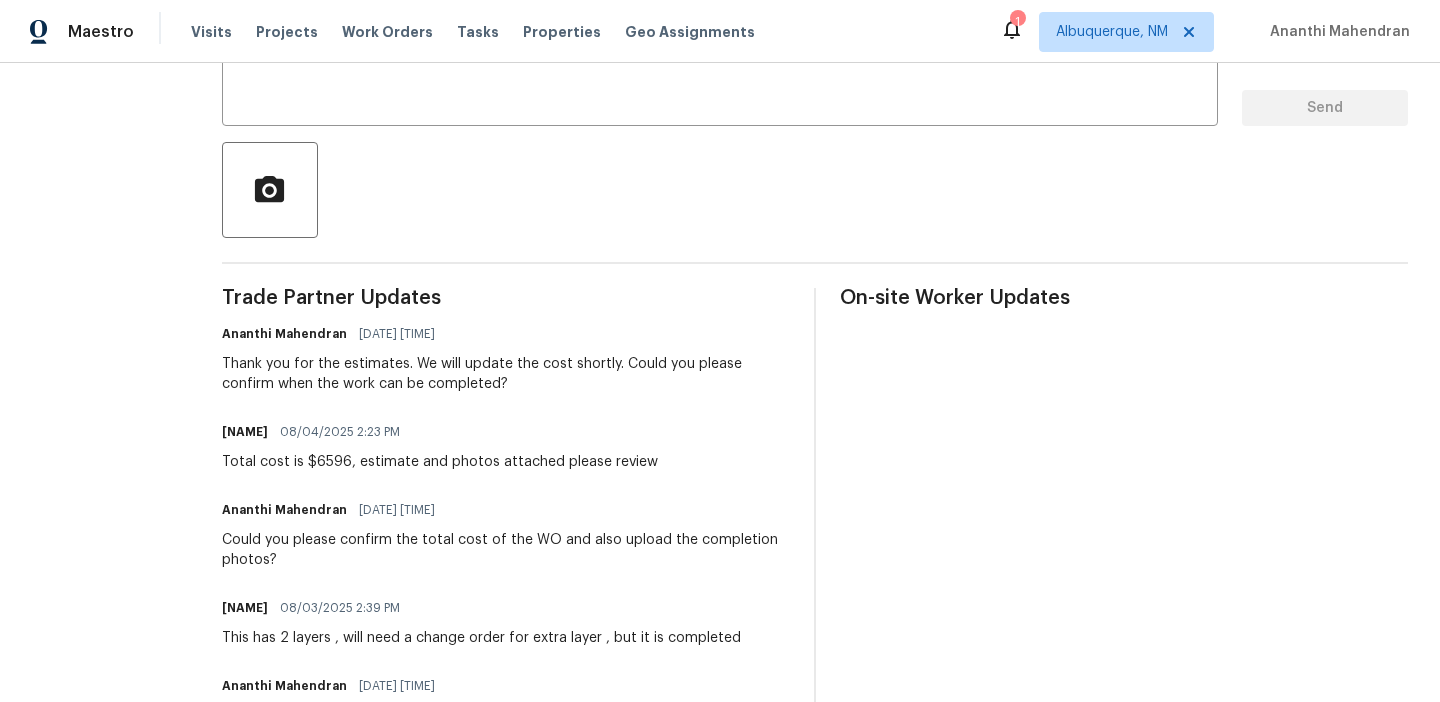 scroll, scrollTop: 399, scrollLeft: 0, axis: vertical 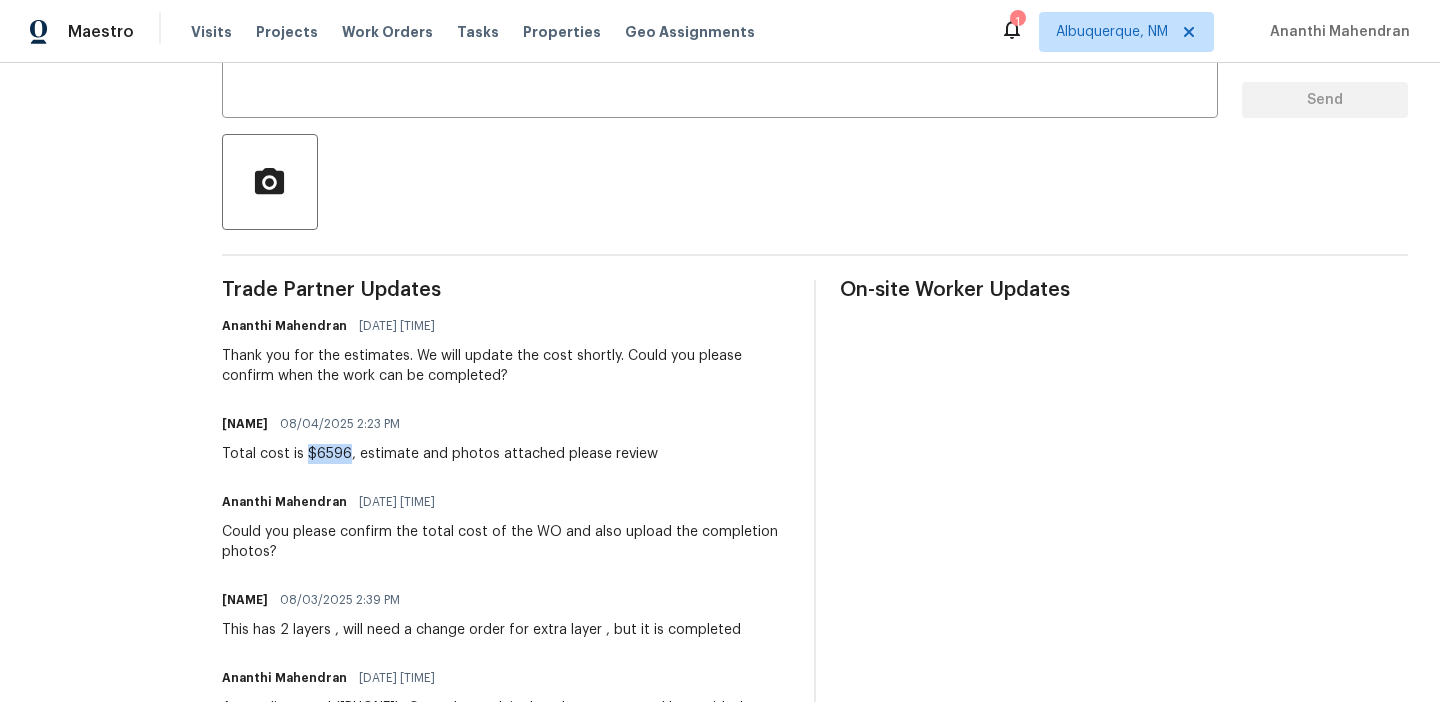 drag, startPoint x: 458, startPoint y: 454, endPoint x: 418, endPoint y: 454, distance: 40 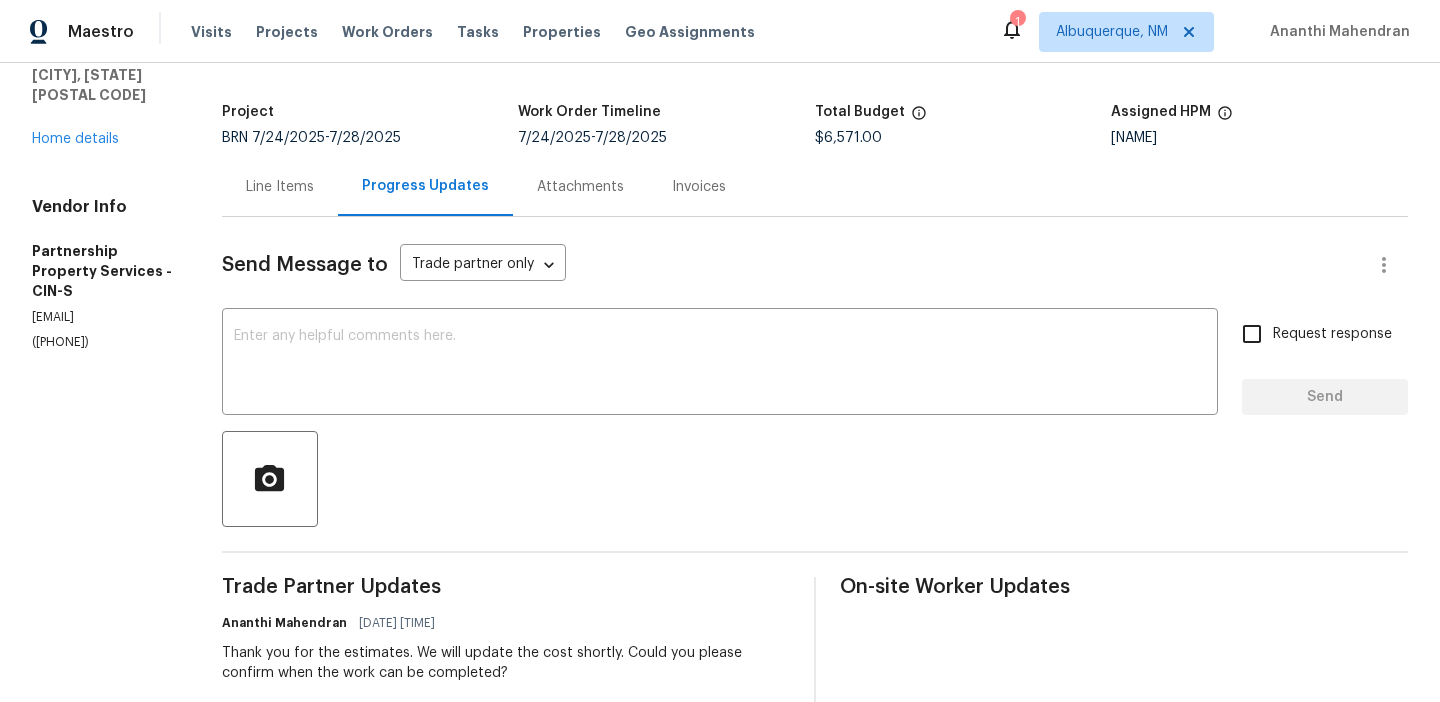 scroll, scrollTop: 6, scrollLeft: 0, axis: vertical 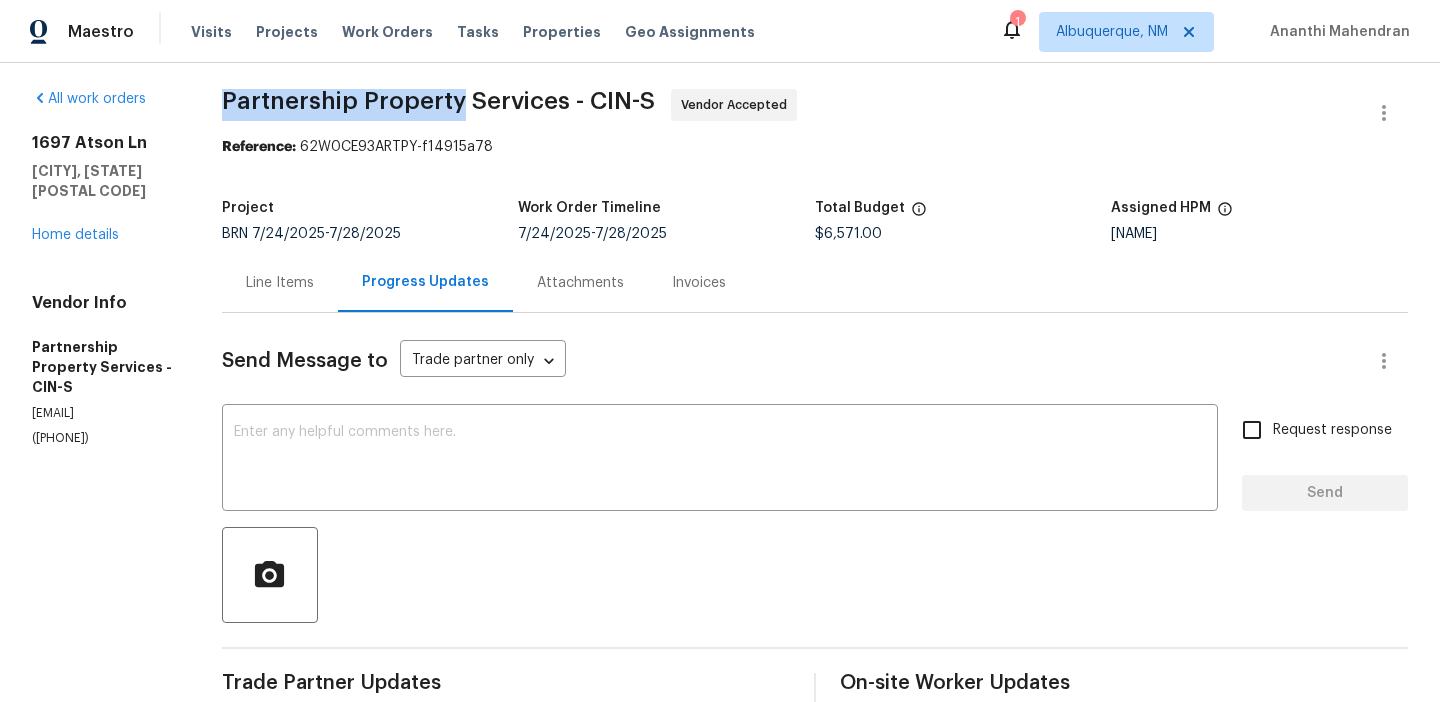 drag, startPoint x: 329, startPoint y: 110, endPoint x: 574, endPoint y: 109, distance: 245.00204 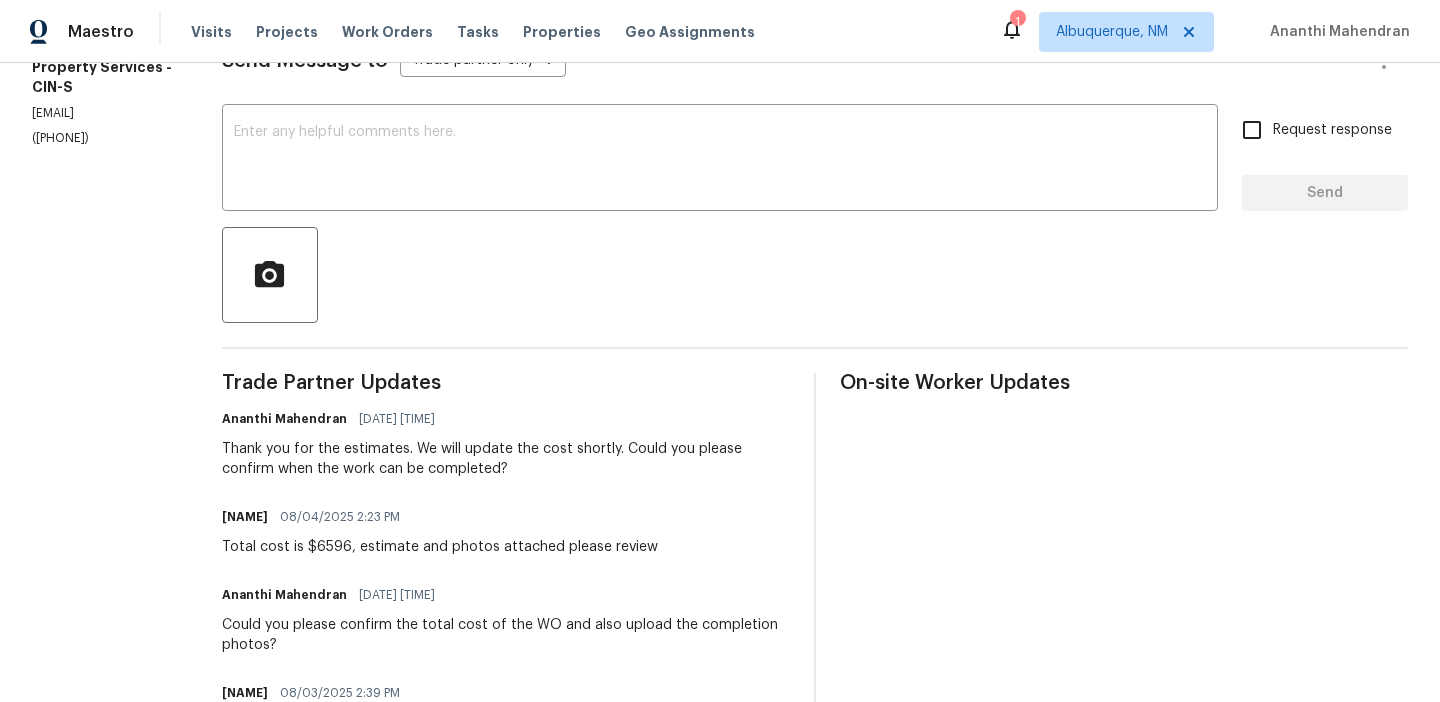 scroll, scrollTop: 326, scrollLeft: 0, axis: vertical 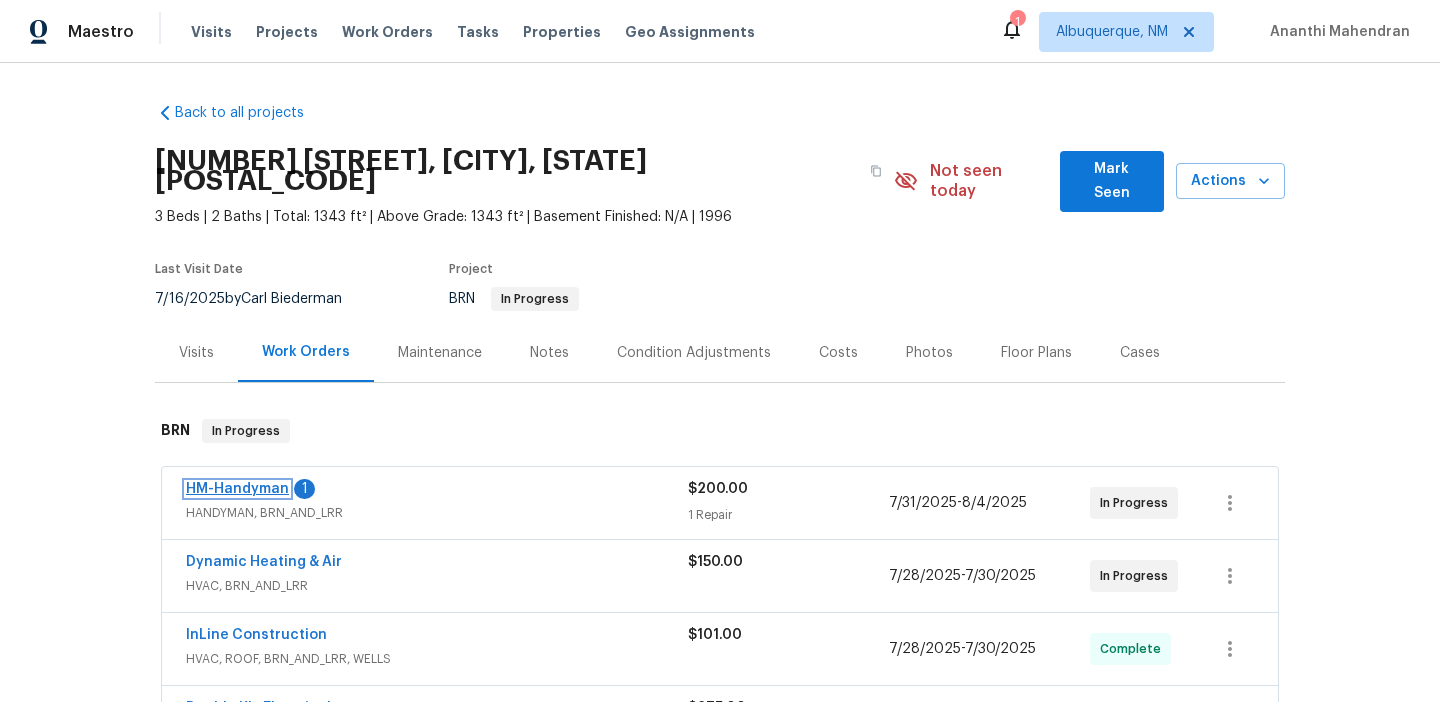 click on "HM-Handyman" at bounding box center (237, 489) 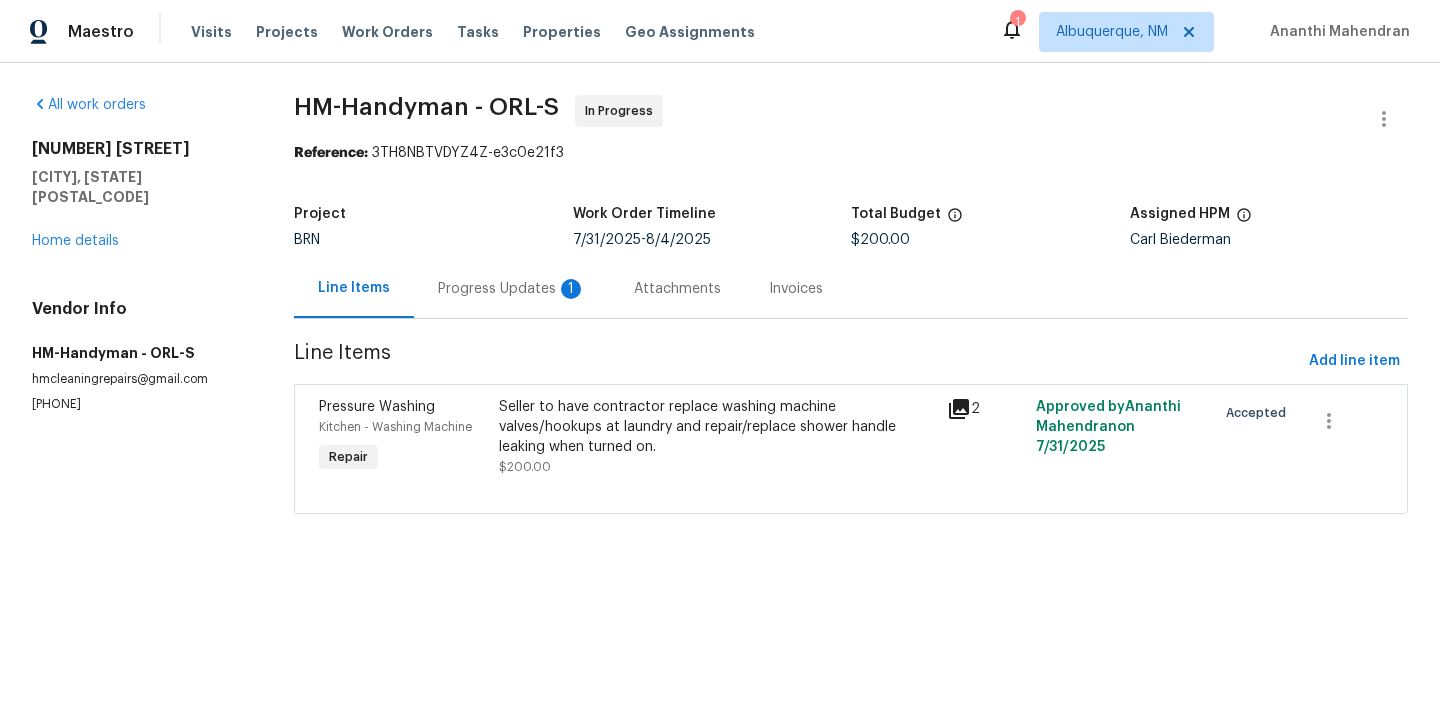 click on "Progress Updates 1" at bounding box center [512, 288] 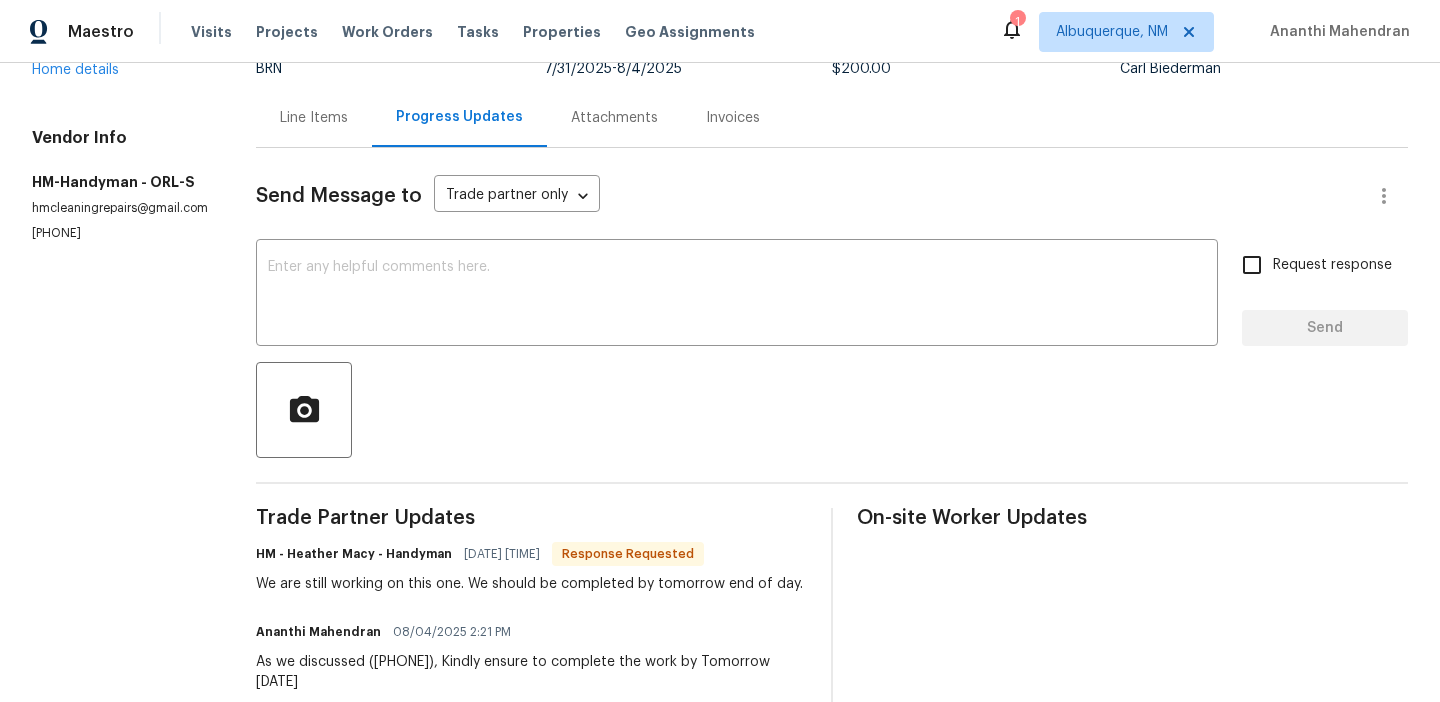 scroll, scrollTop: 38, scrollLeft: 0, axis: vertical 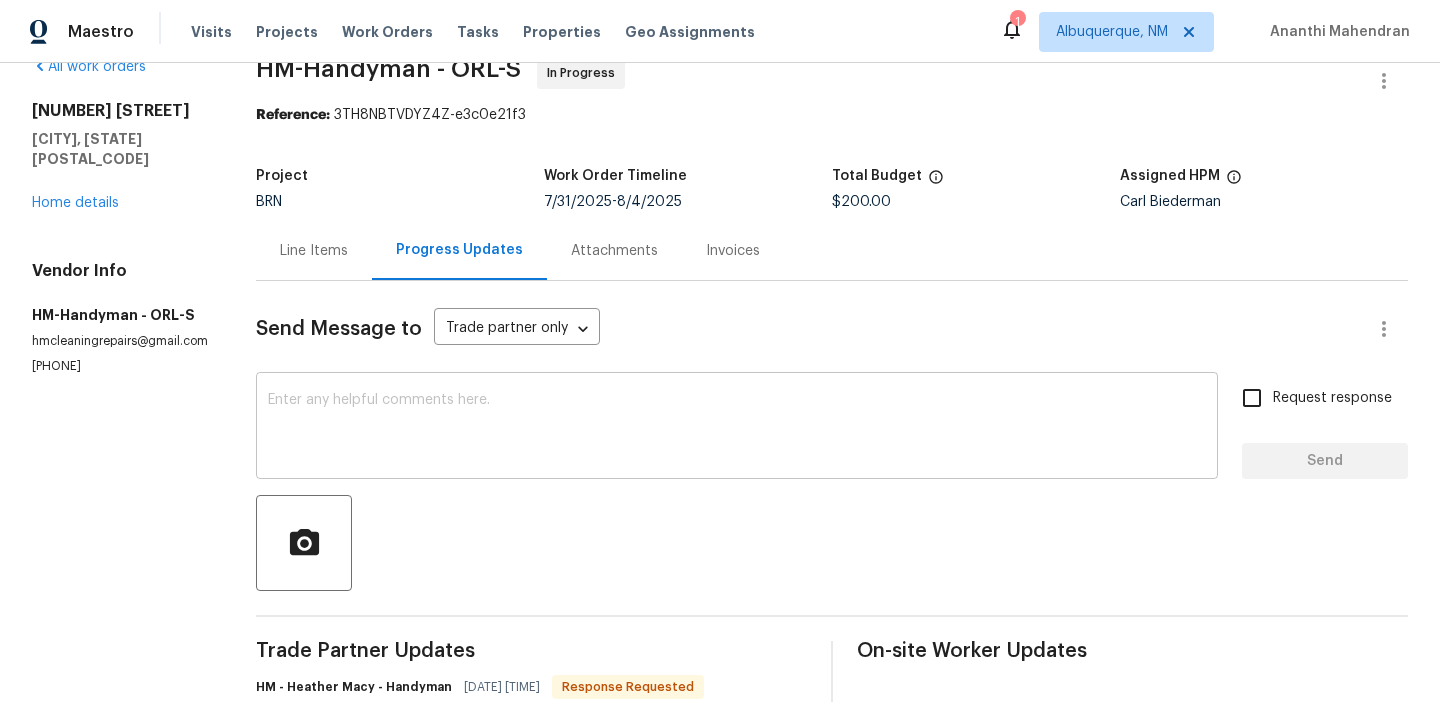 click at bounding box center [737, 428] 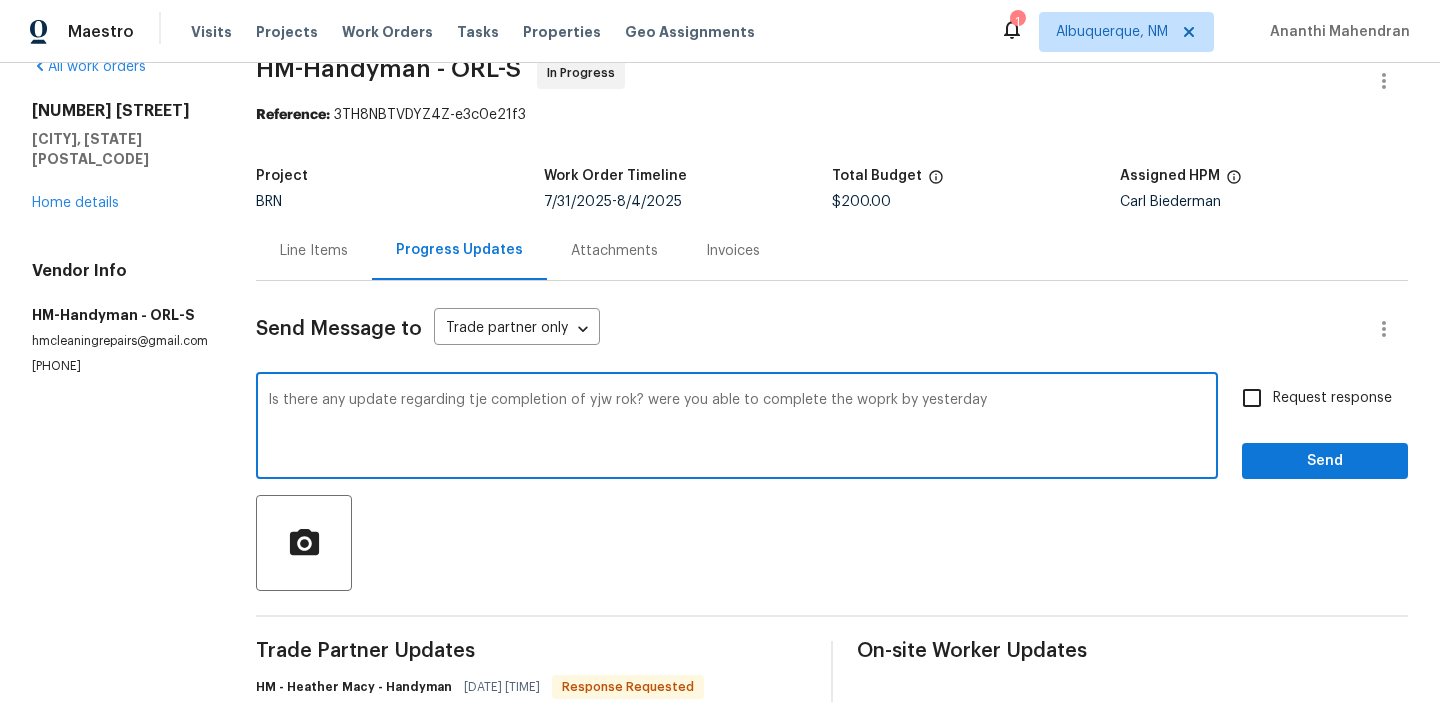 type on "Is there any update regarding tje completion of yjw rok? were you able to complete the woprk by yesterday" 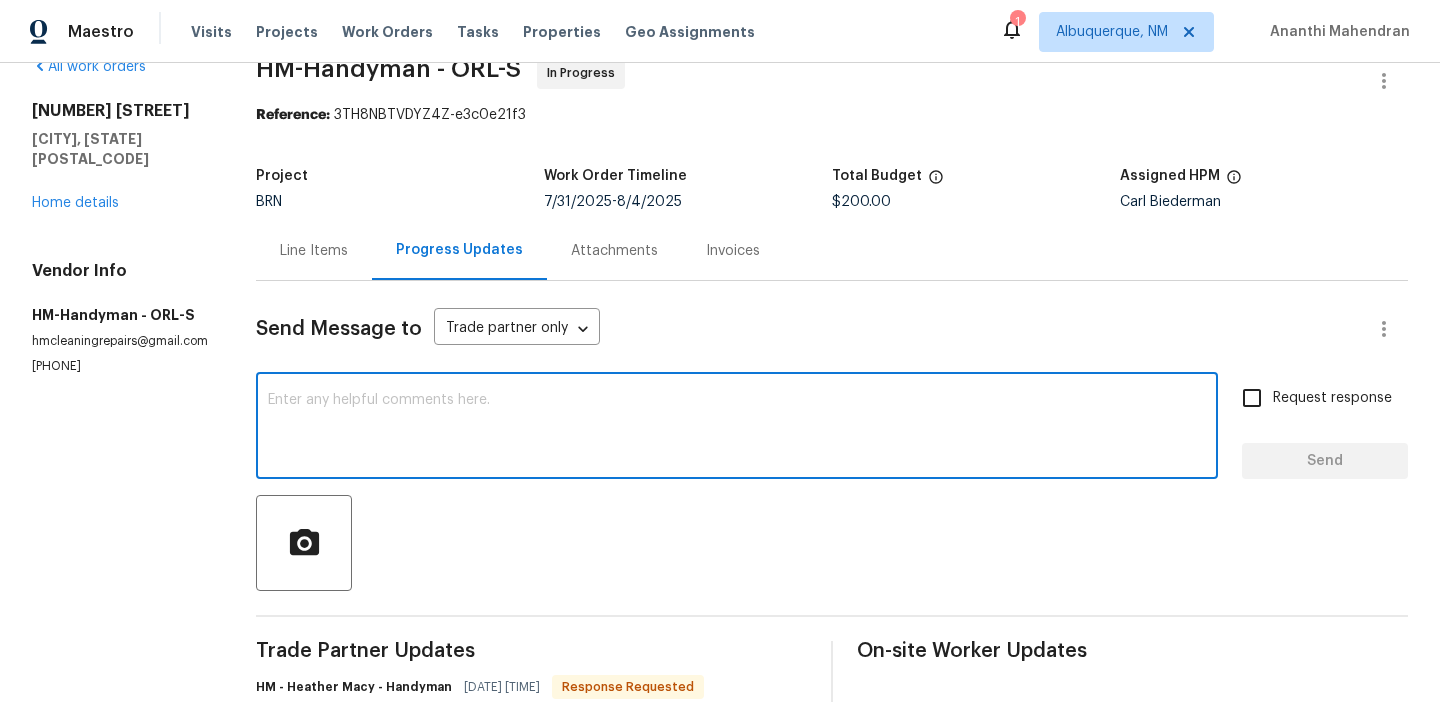 scroll, scrollTop: 0, scrollLeft: 0, axis: both 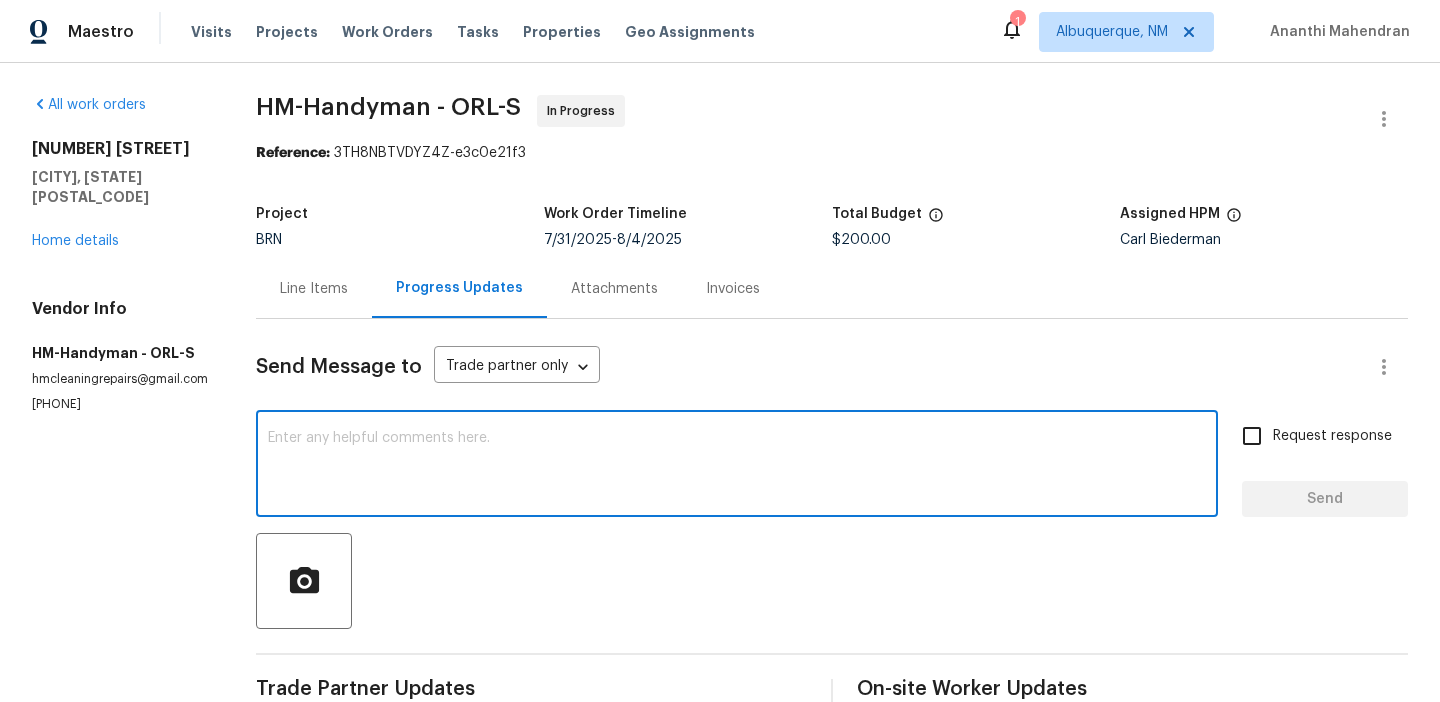 paste on "Is there any update on the completion of your work? Were you able to finish it by yesterday?" 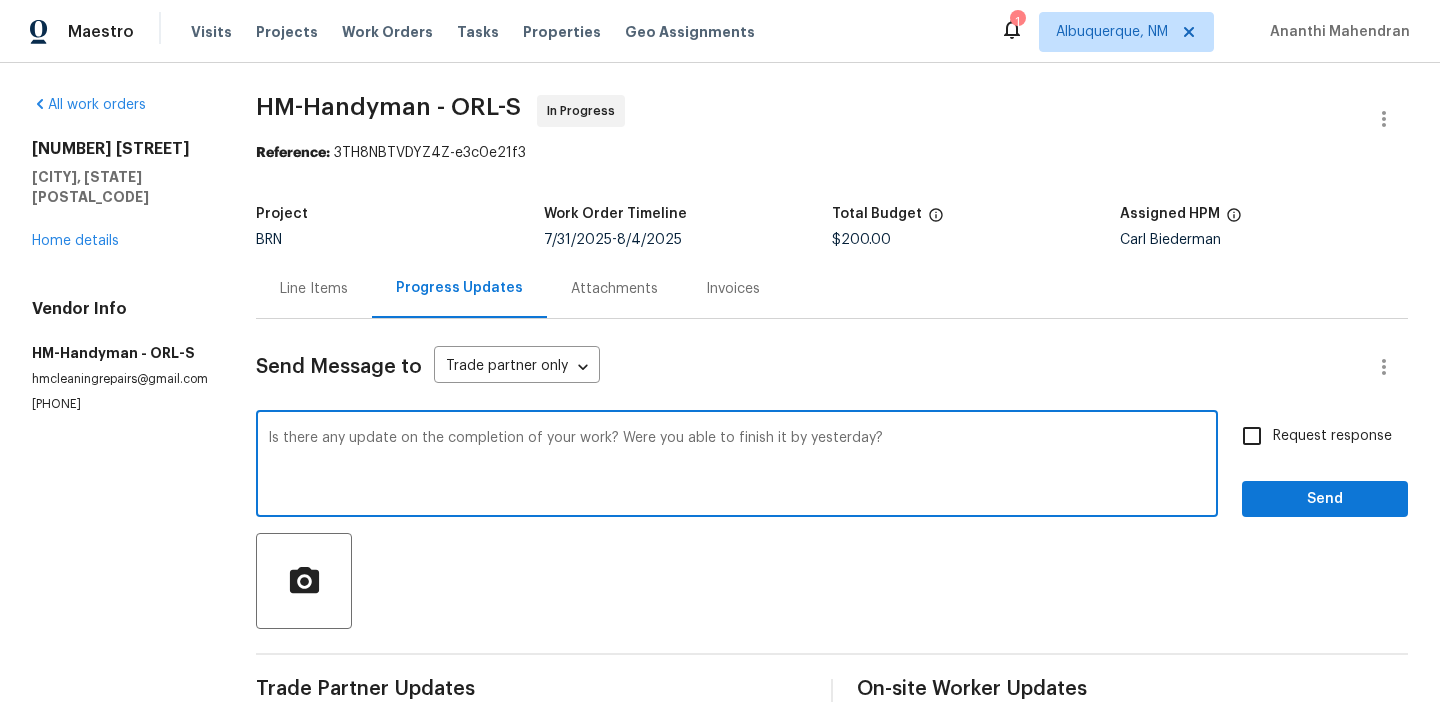 type on "Is there any update on the completion of your work? Were you able to finish it by yesterday?" 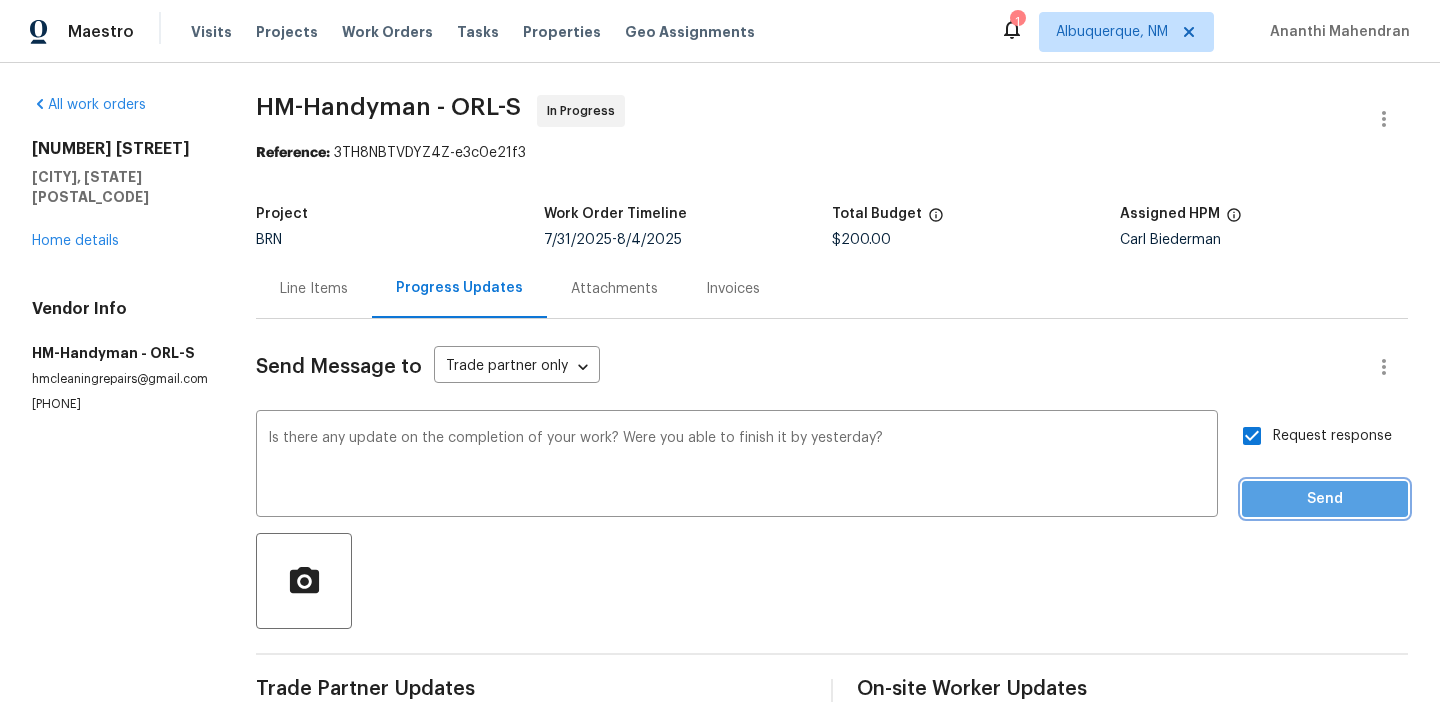 click on "Send" at bounding box center [1325, 499] 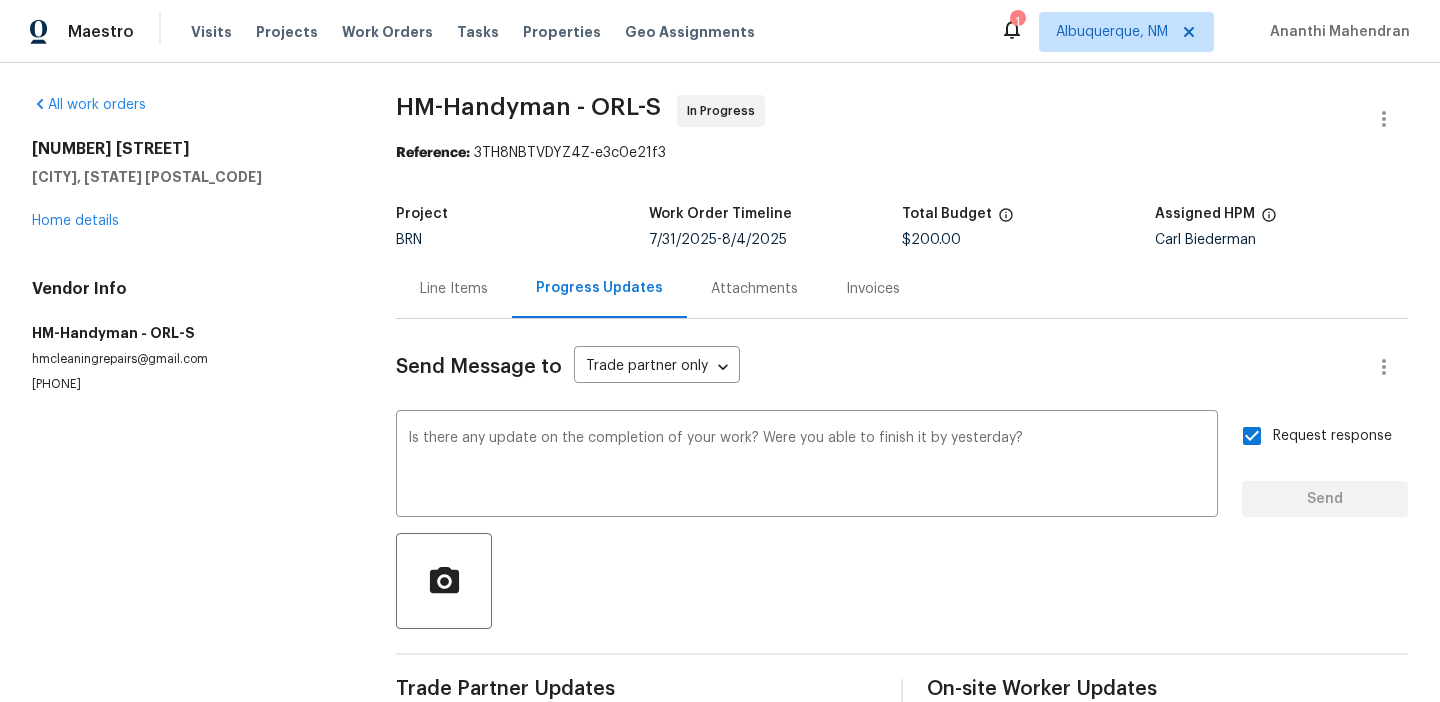 type 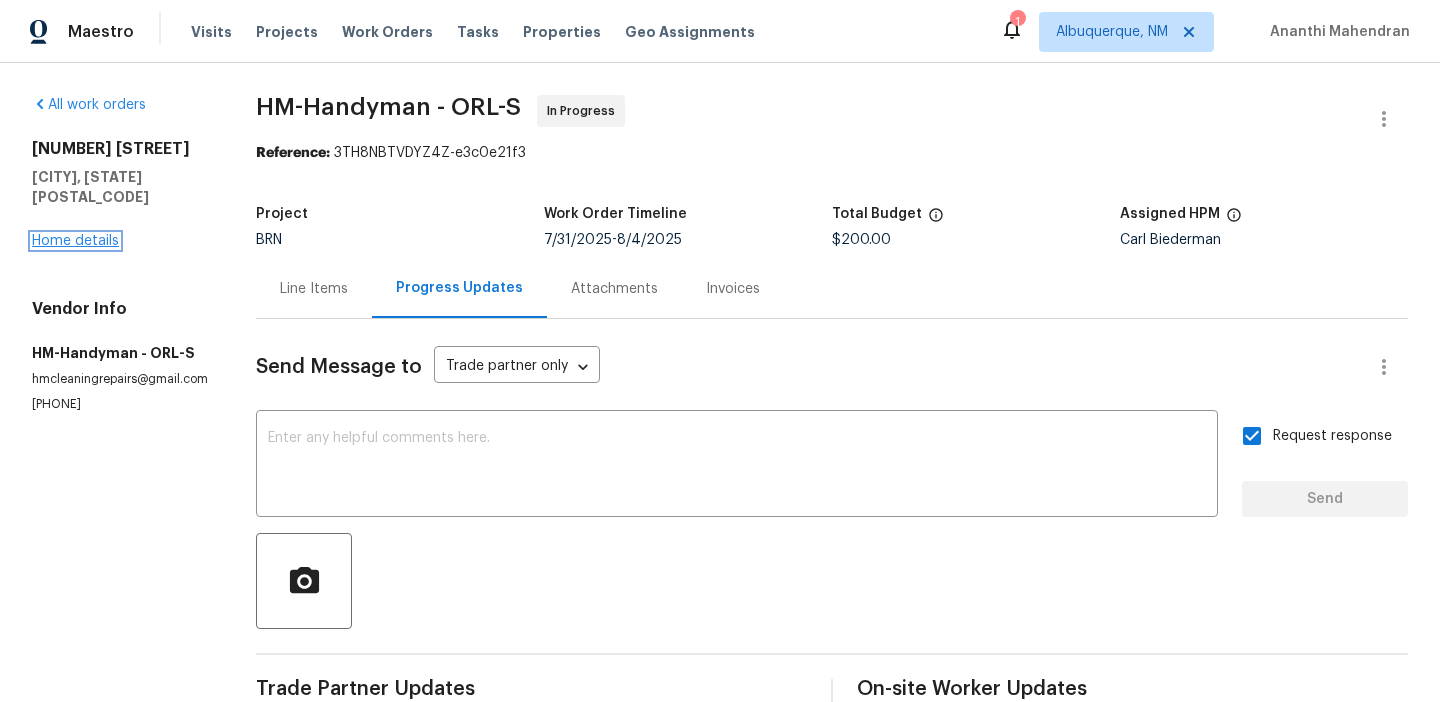 click on "Home details" at bounding box center (75, 241) 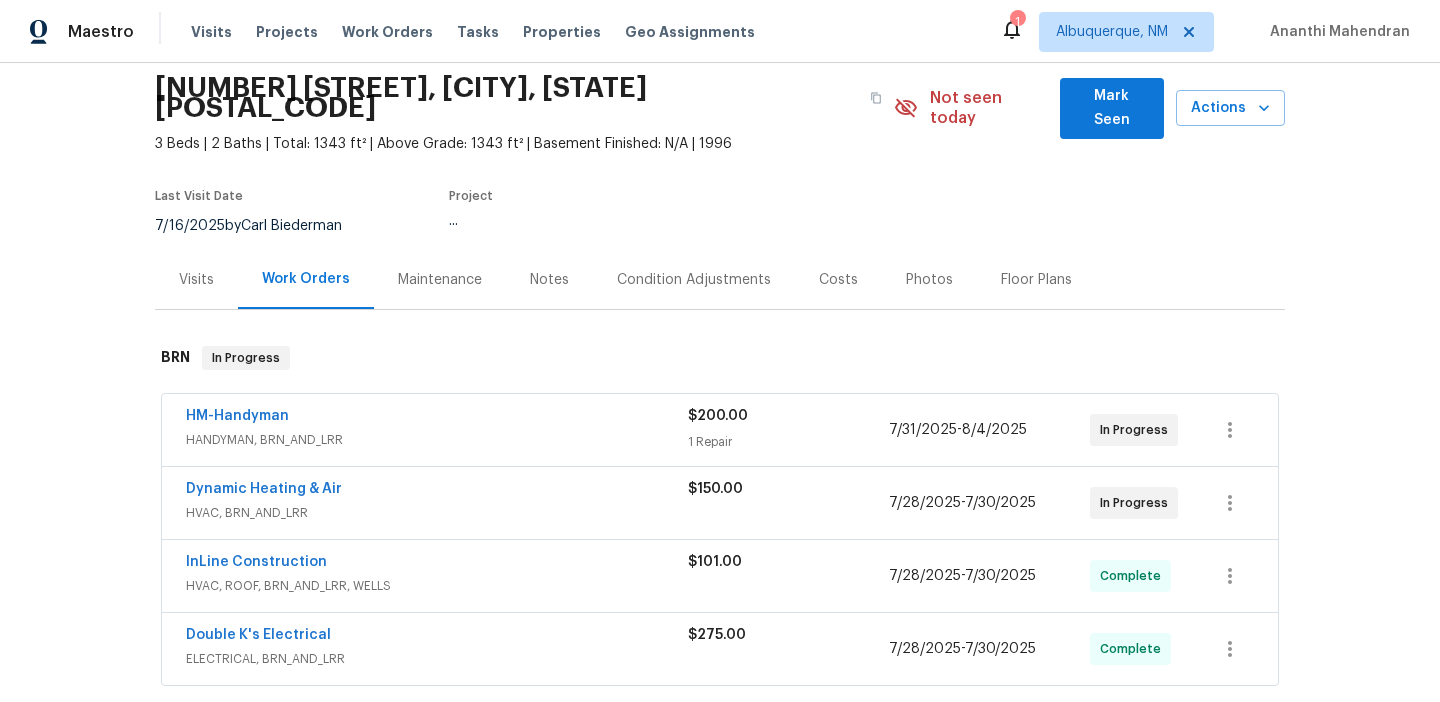 scroll, scrollTop: 125, scrollLeft: 0, axis: vertical 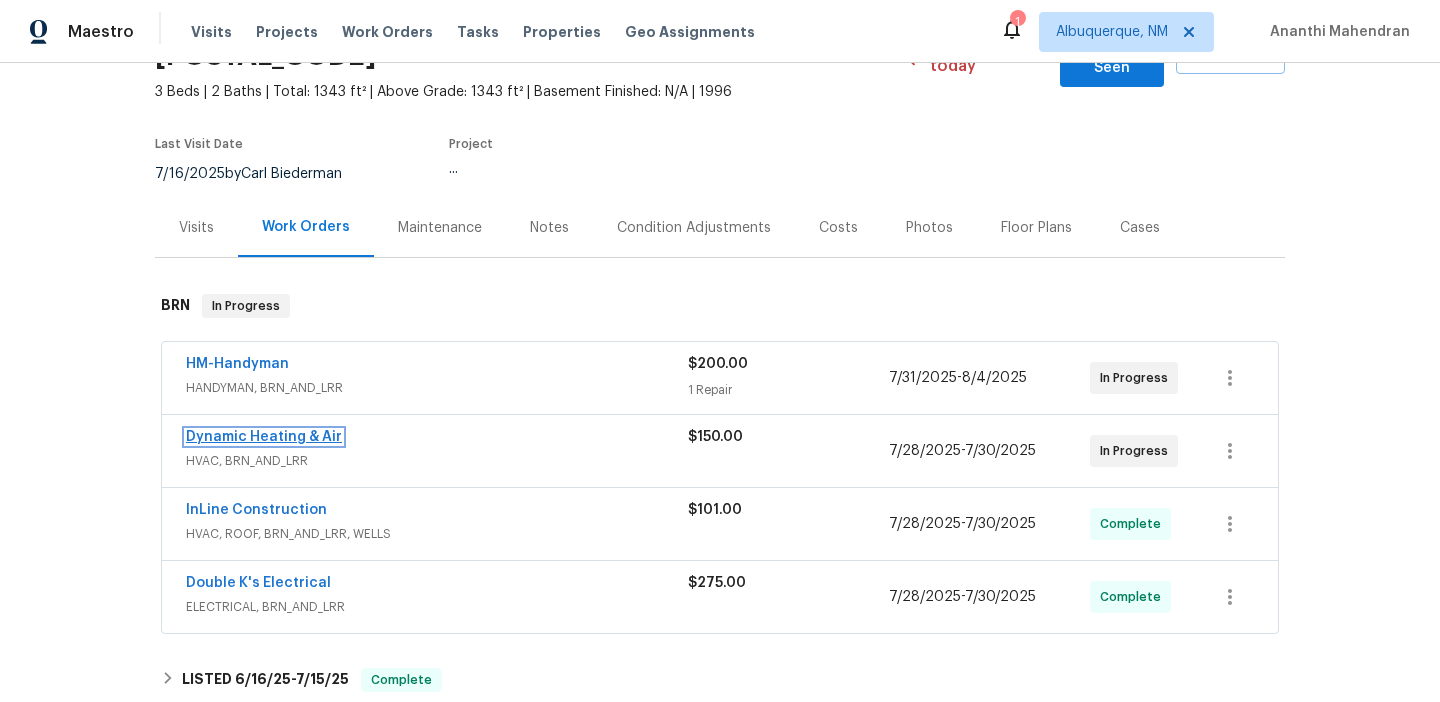 click on "Dynamic Heating & Air" at bounding box center [264, 437] 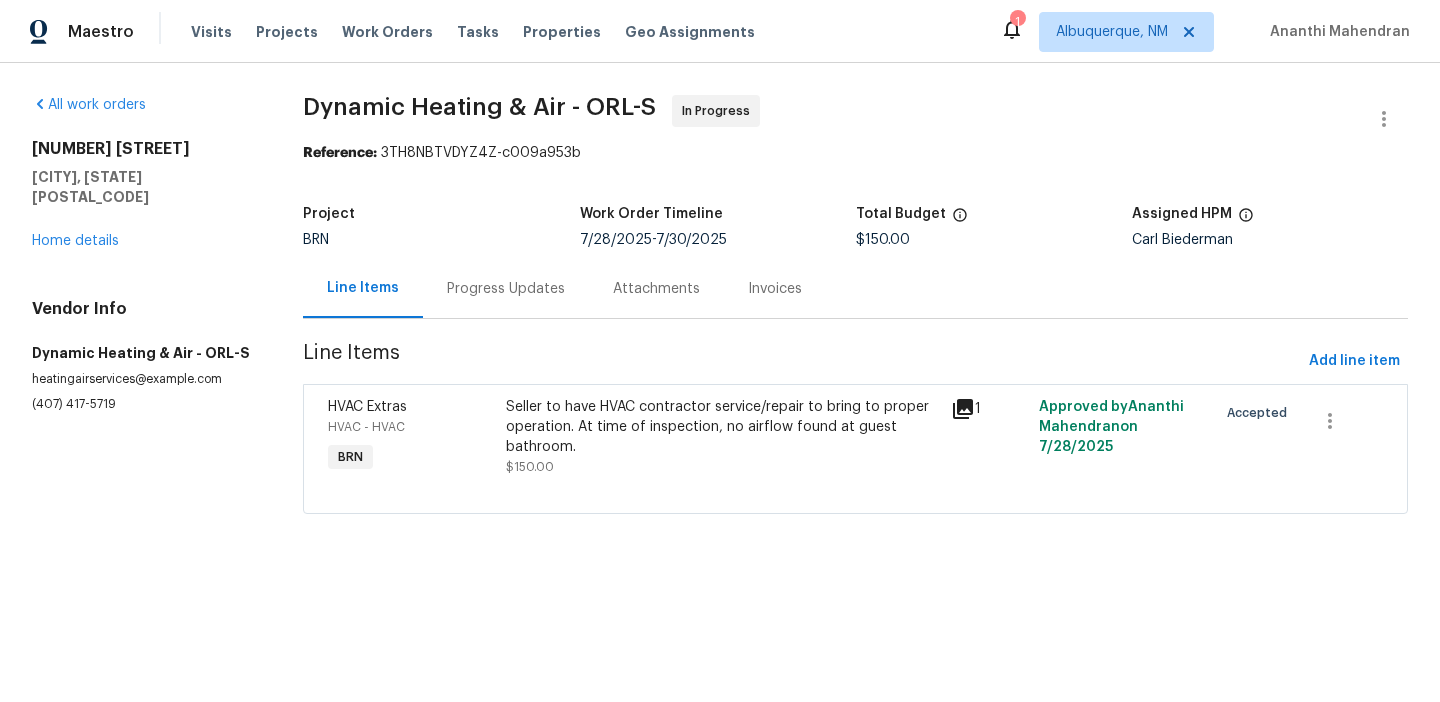 click on "Progress Updates" at bounding box center (506, 288) 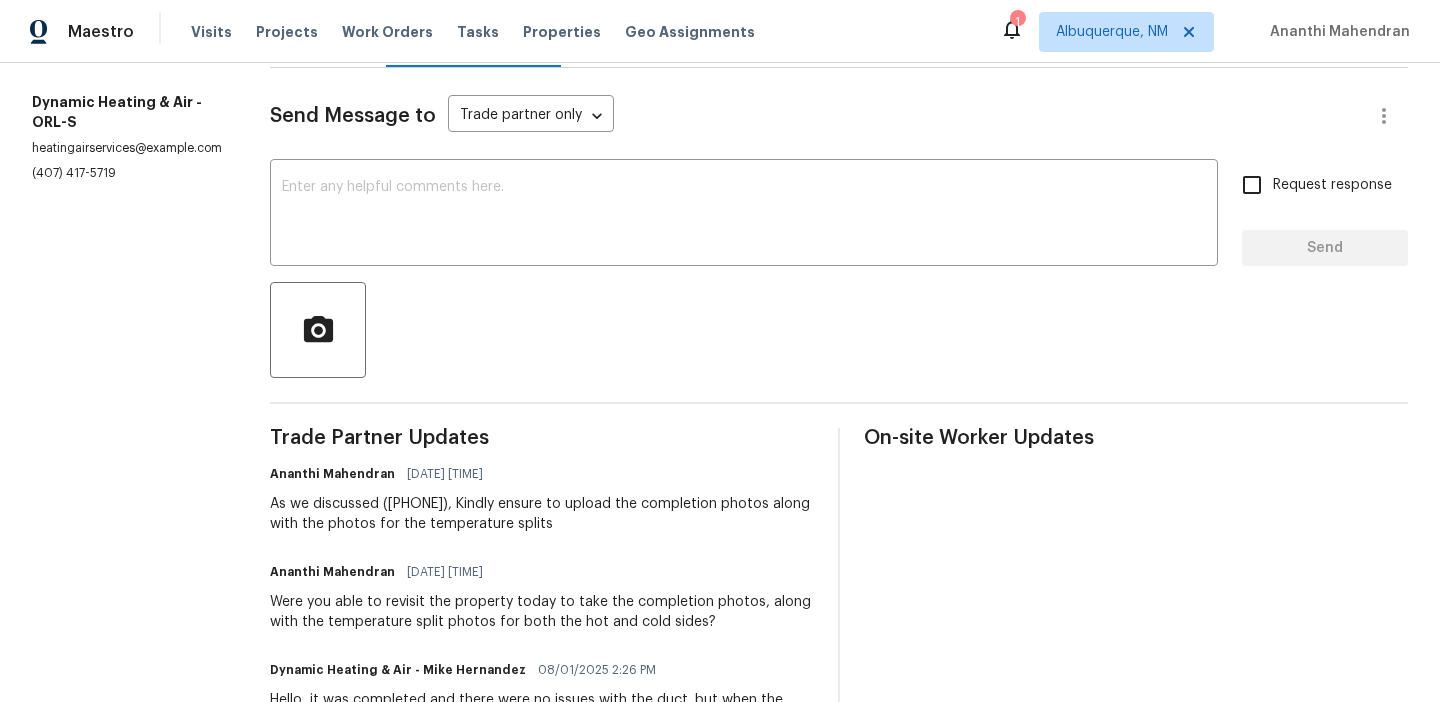 scroll, scrollTop: 209, scrollLeft: 0, axis: vertical 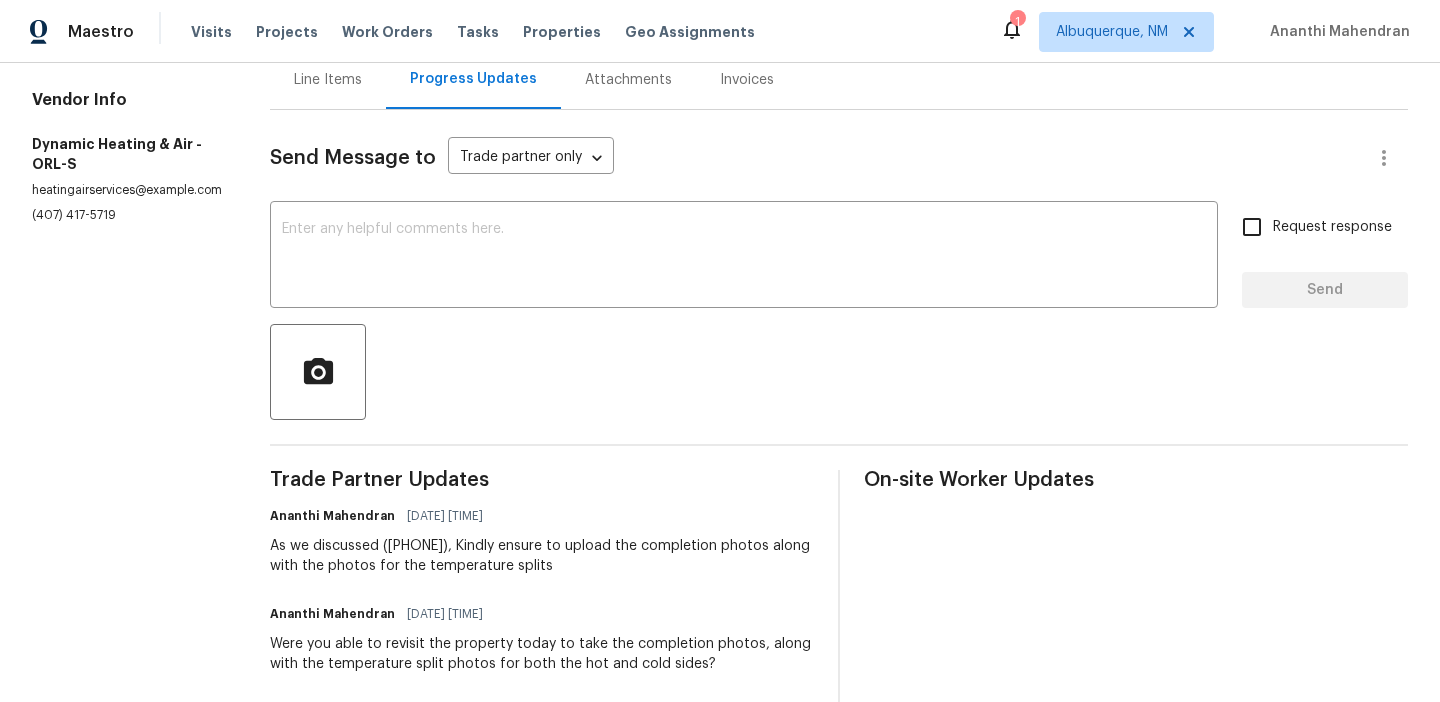 click on "Send Message to Trade partner only Trade partner only ​ x ​ Request response Send Trade Partner Updates Ananthi Mahendran 08/04/2025 2:22 PM As we discussed (407) 417-5719, Kindly ensure to upload the completion photos along with the photos for the temperature splits Ananthi Mahendran 08/04/2025 1:34 PM Were you able to revisit the property today to take the completion photos, along with the temperature split photos for both the hot and cold sides? Dynamic Heating & Air - Mike Hernandez 08/01/2025 2:26 PM Hello,
it was completed and there were no issues with the duct. but when the tech
arrived there was no power to the home. Ananthi Mahendran 08/01/2025 2:17 PM Once the work is done today, keep us posted here Dynamic Heating & Air - Mike Hernandez 07/31/2025 2:39 PM Yes, it Is Ananthi Mahendran 07/31/2025 2:37 PM Could you please confirm whether the work is on schedule for Tomorrow 08/01 as planned? Ananthi Mahendran 07/29/2025 10:57 AM Could you please provide us with the scheduled date?" at bounding box center [839, 698] 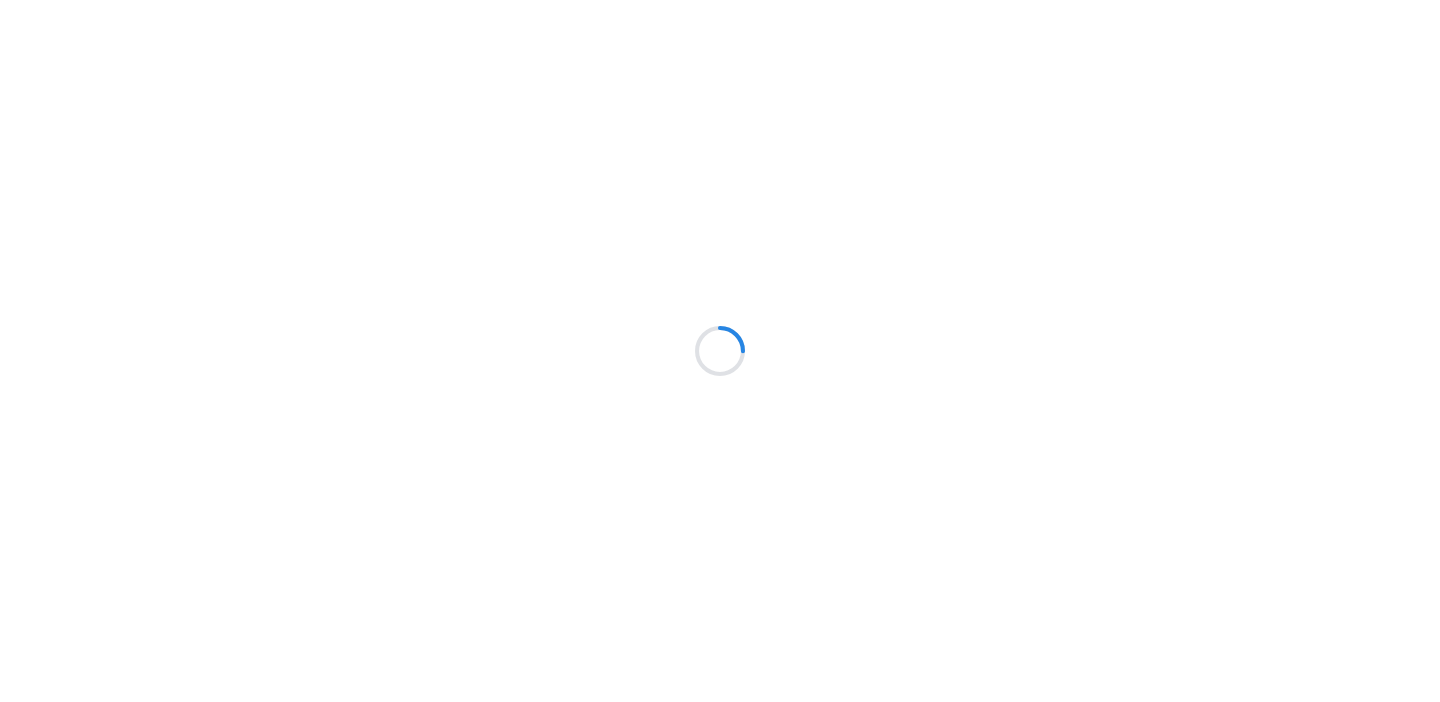 scroll, scrollTop: 0, scrollLeft: 0, axis: both 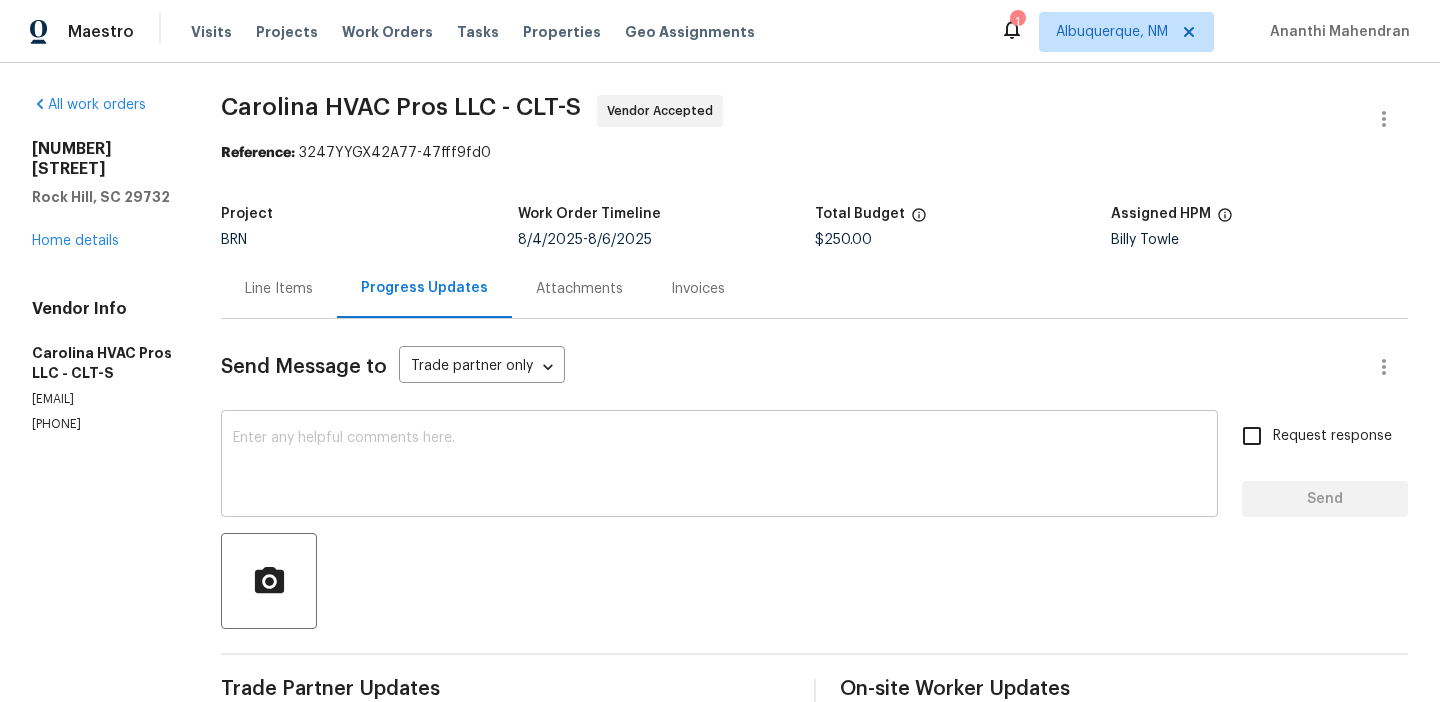 click at bounding box center (719, 466) 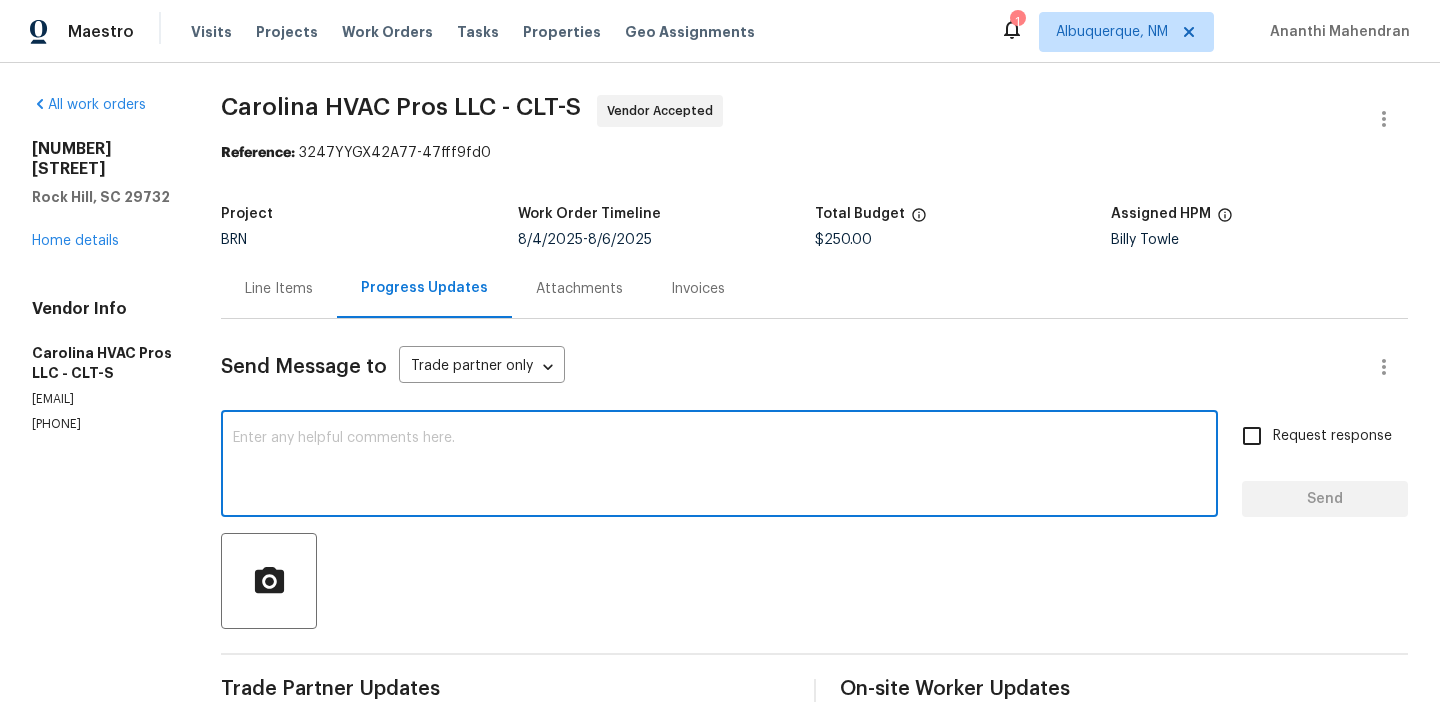 paste on "Could you please provide us with the scheduled date?" 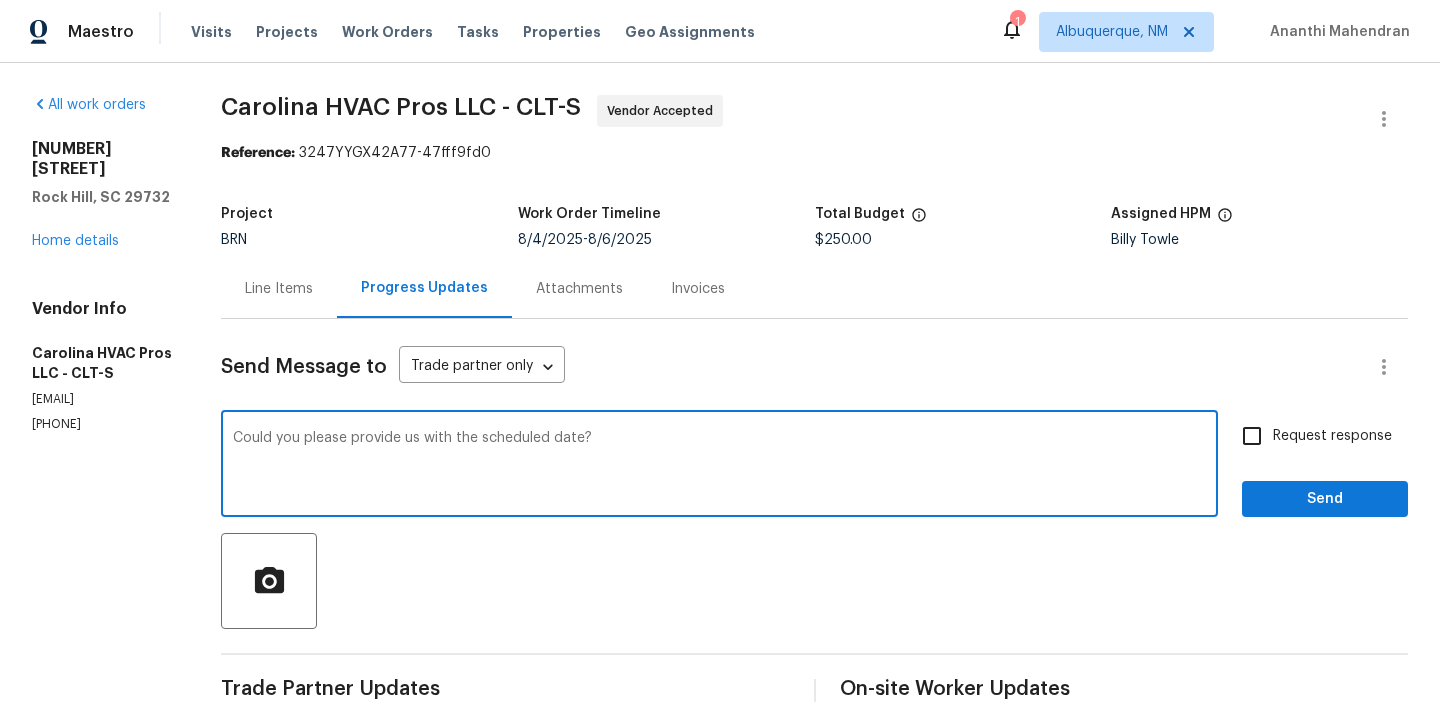 type on "Could you please provide us with the scheduled date?" 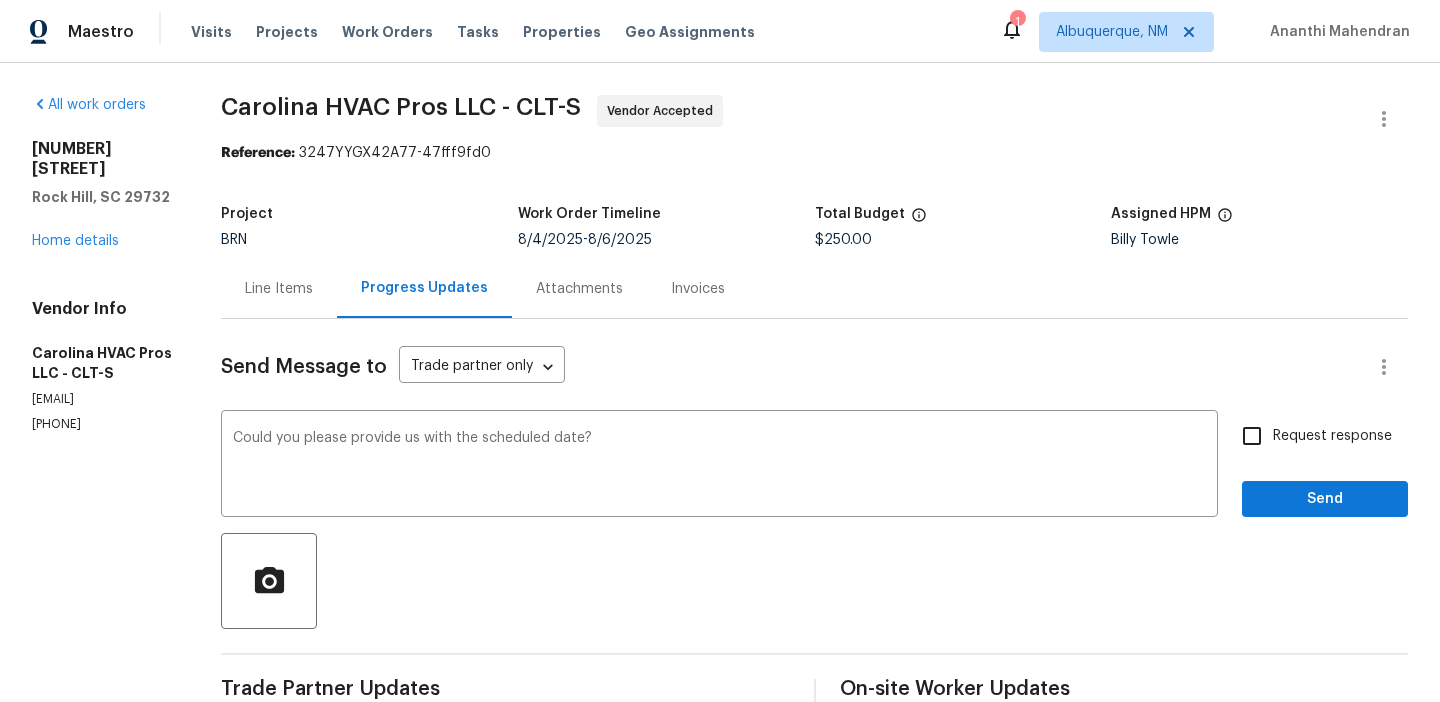 click on "Request response" at bounding box center (1332, 436) 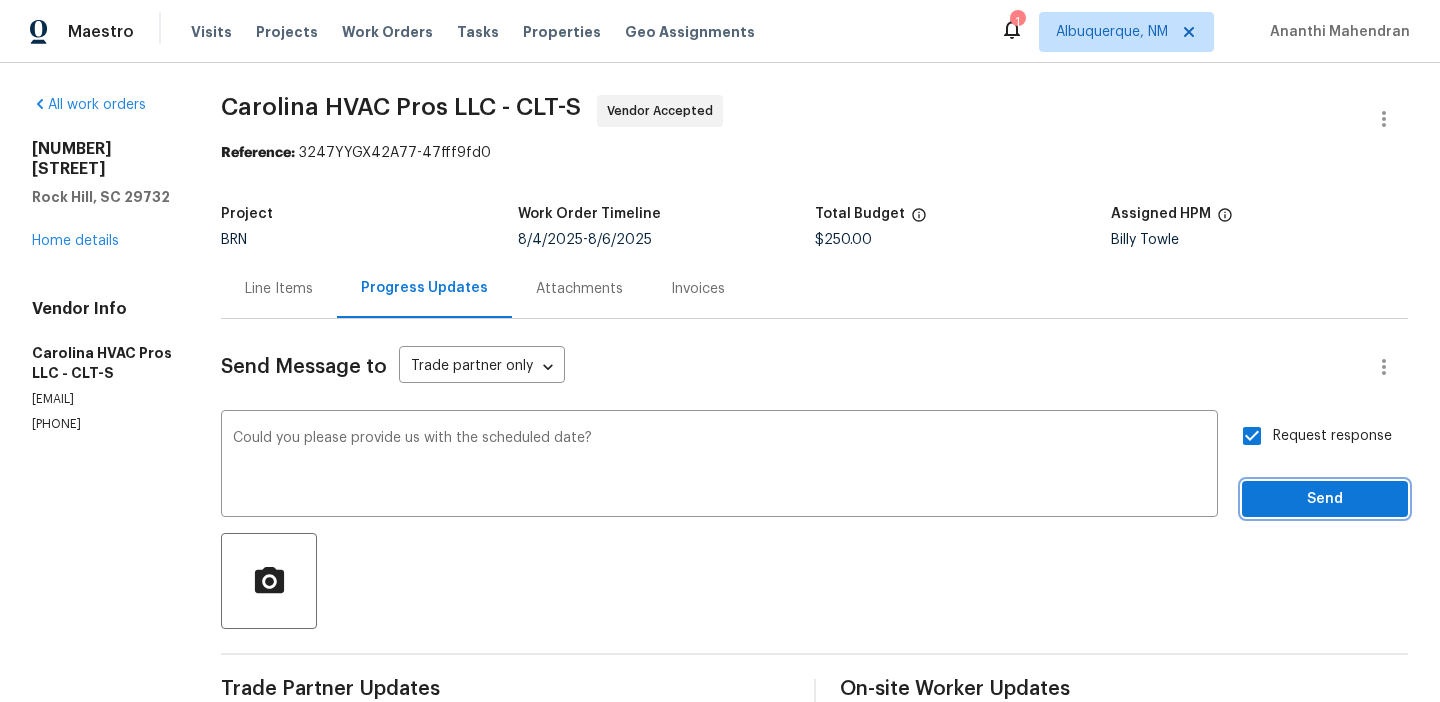 click on "Send" at bounding box center (1325, 499) 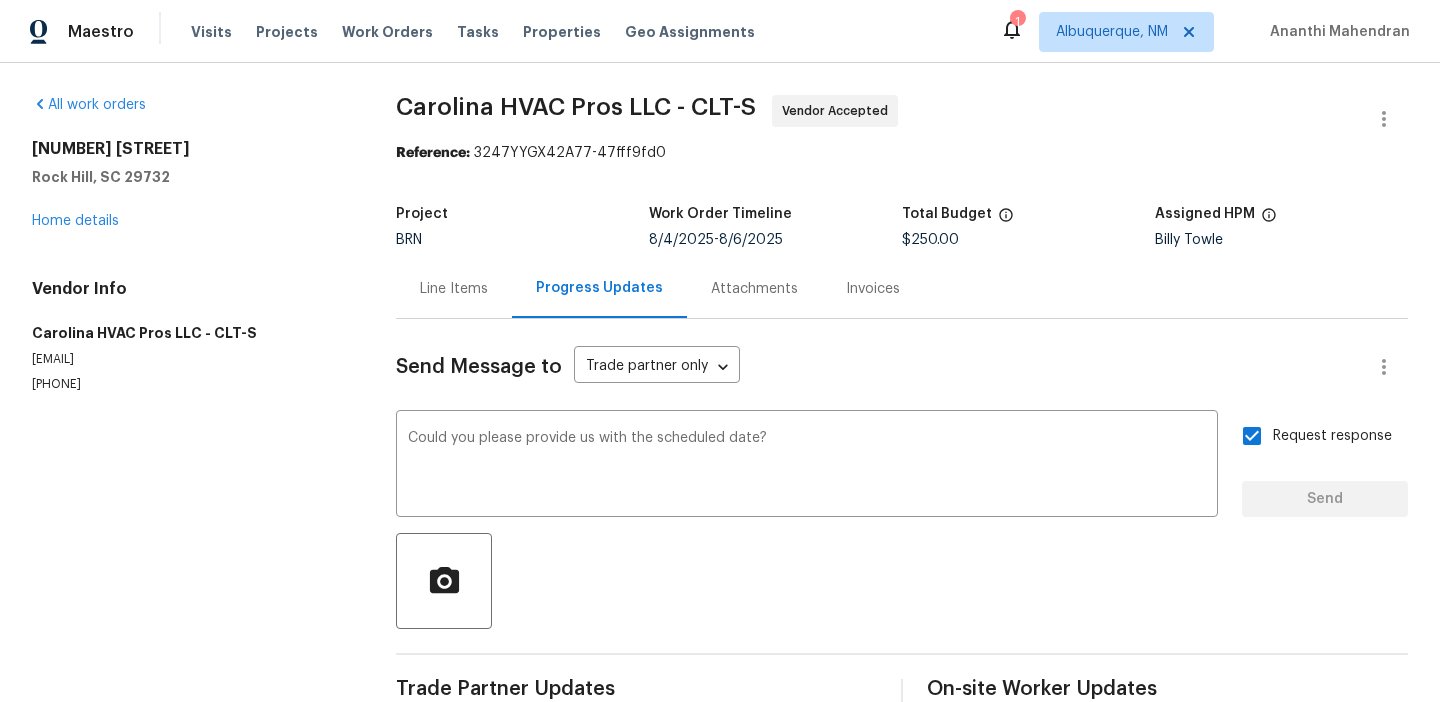 scroll, scrollTop: 45, scrollLeft: 0, axis: vertical 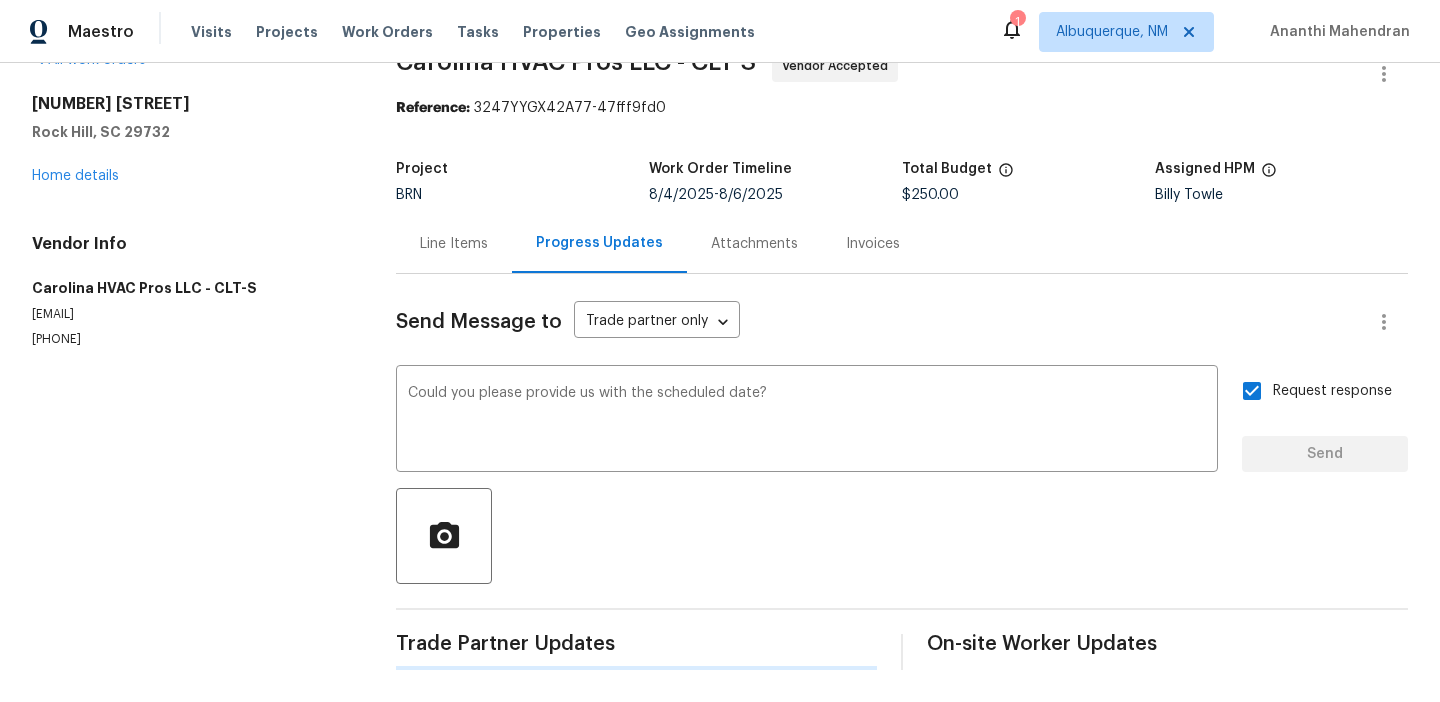 type 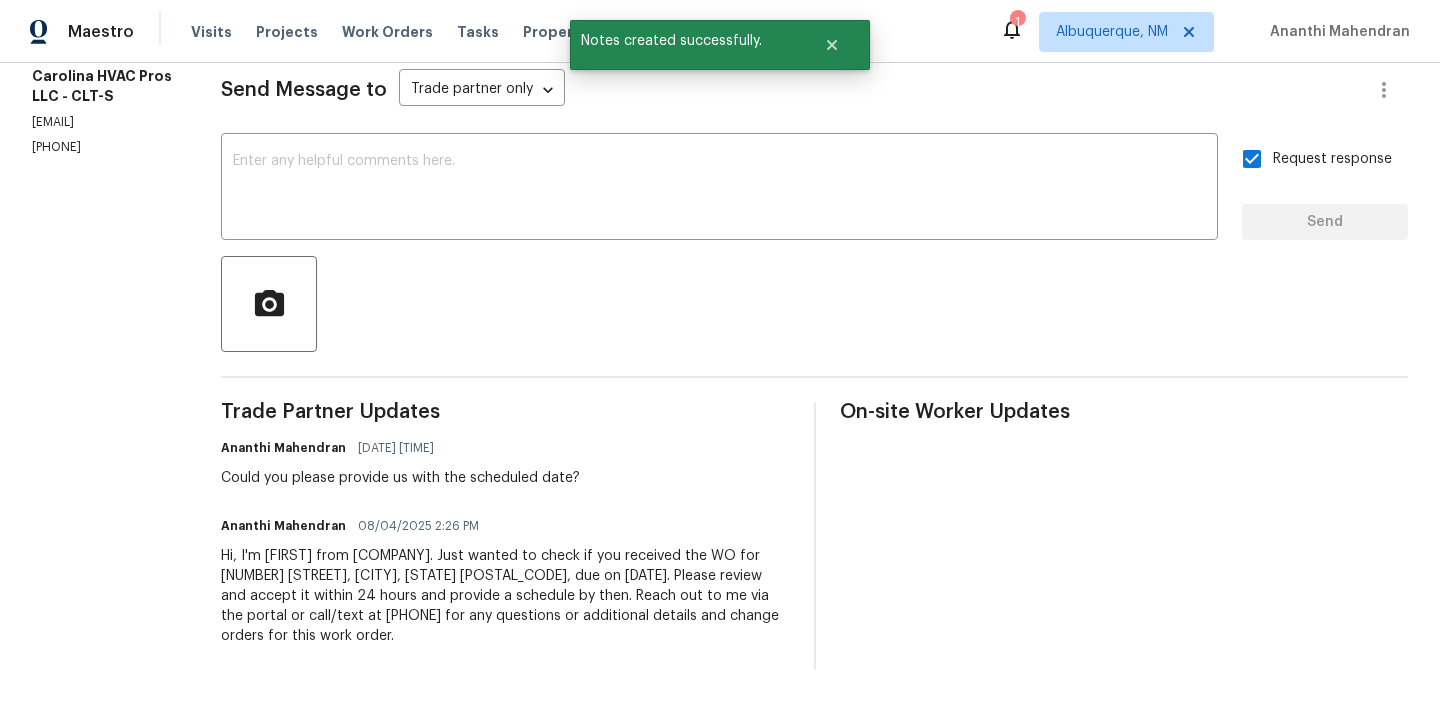 scroll, scrollTop: 0, scrollLeft: 0, axis: both 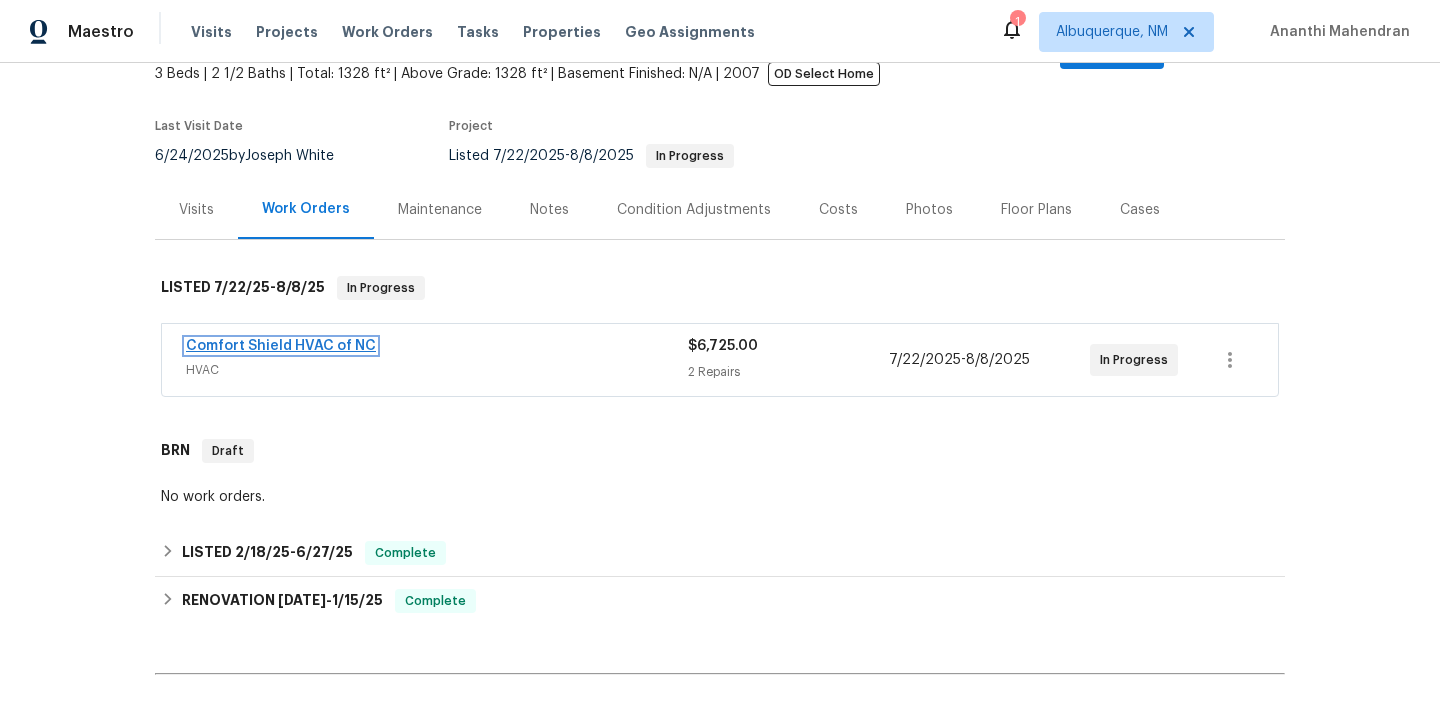 click on "Comfort Shield HVAC of NC" at bounding box center [281, 346] 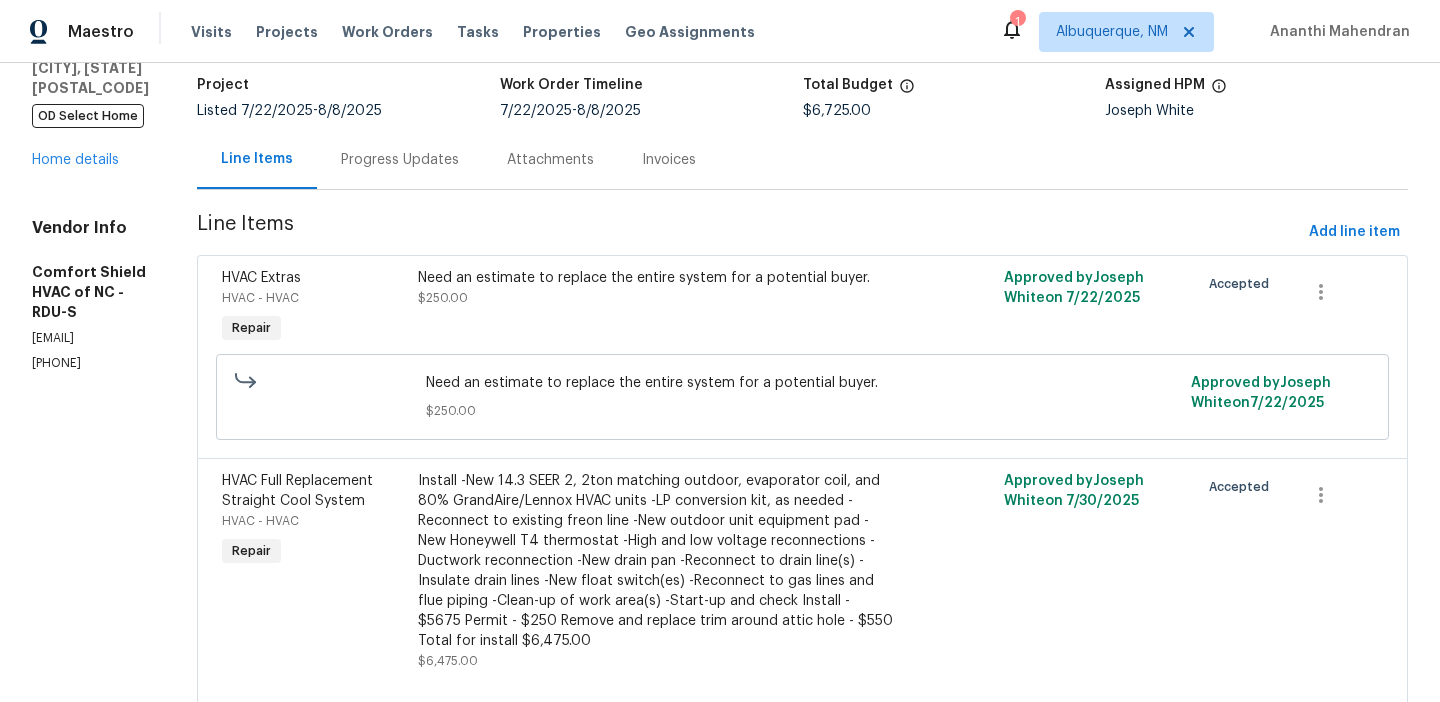click on "Progress Updates" at bounding box center [400, 160] 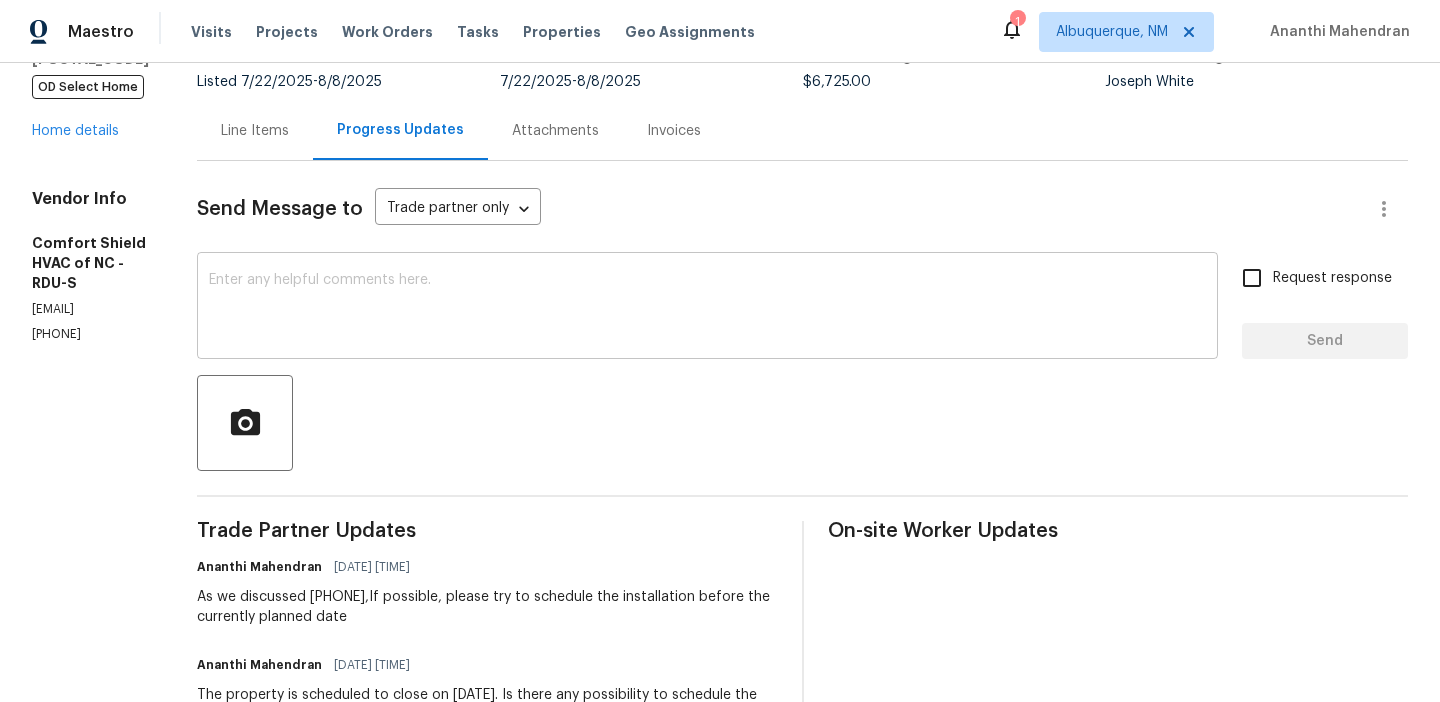 scroll, scrollTop: 171, scrollLeft: 0, axis: vertical 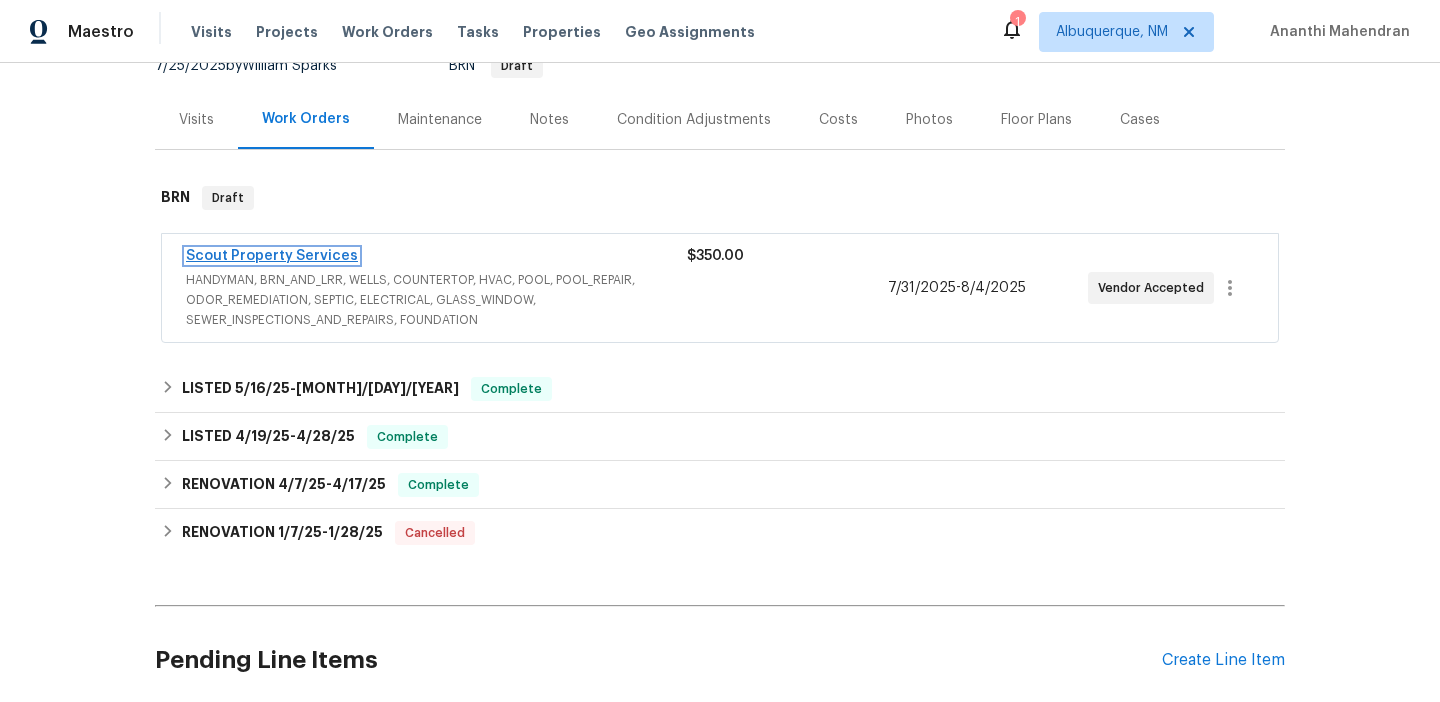 click on "Scout Property Services" at bounding box center (272, 256) 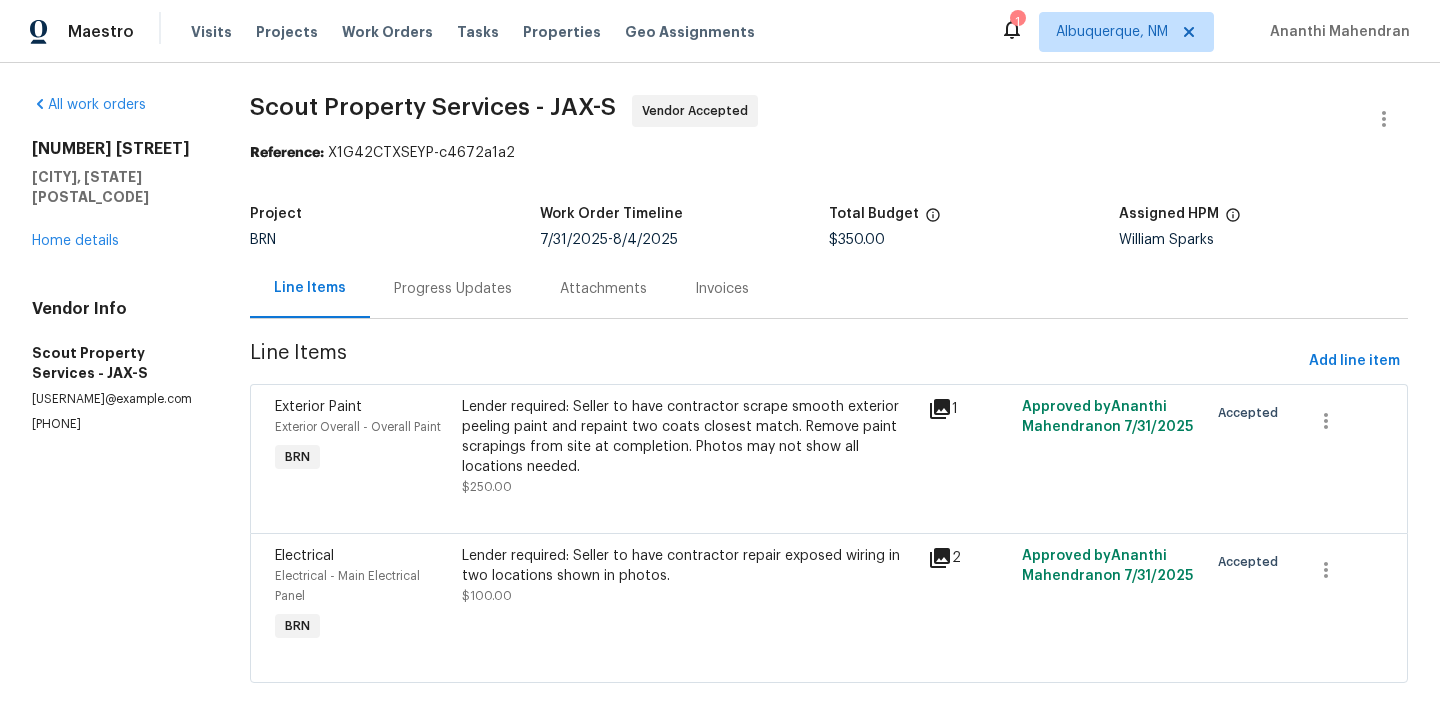click on "Progress Updates" at bounding box center [453, 288] 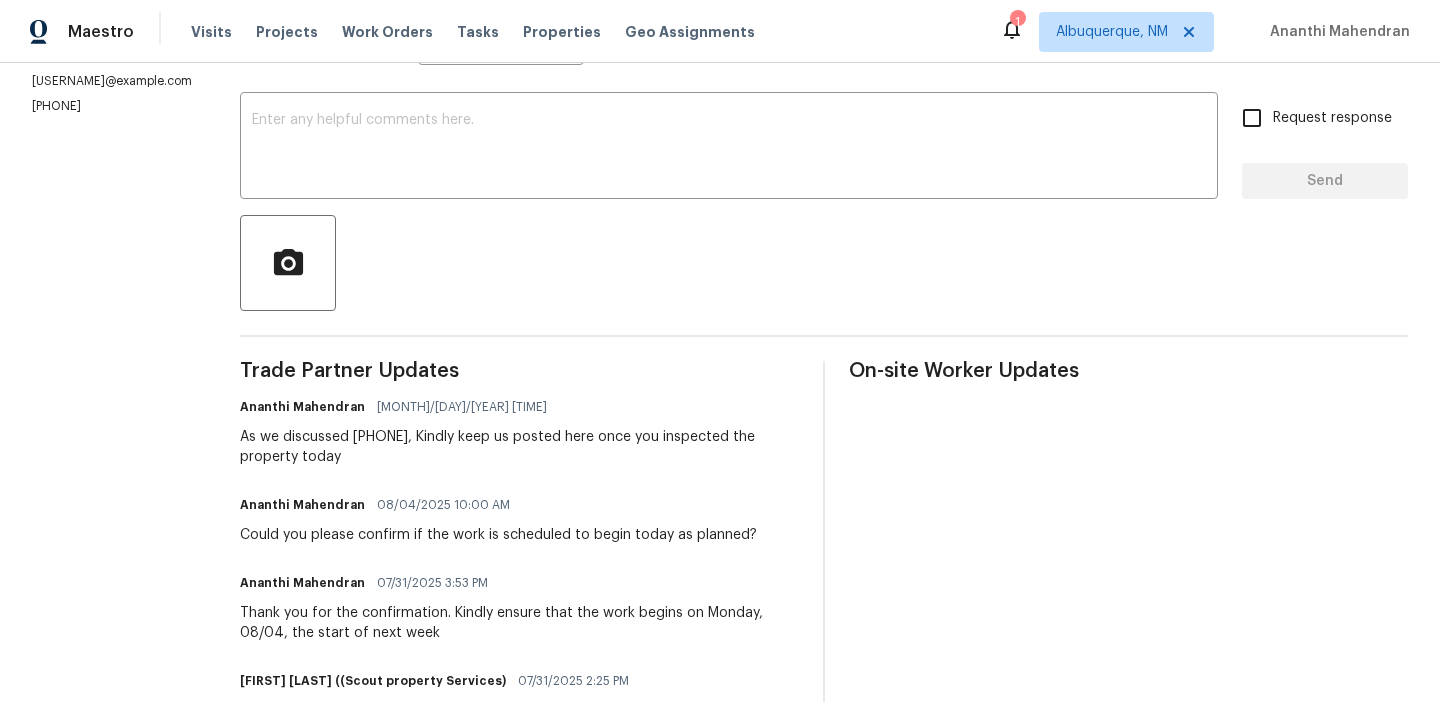 scroll, scrollTop: 209, scrollLeft: 0, axis: vertical 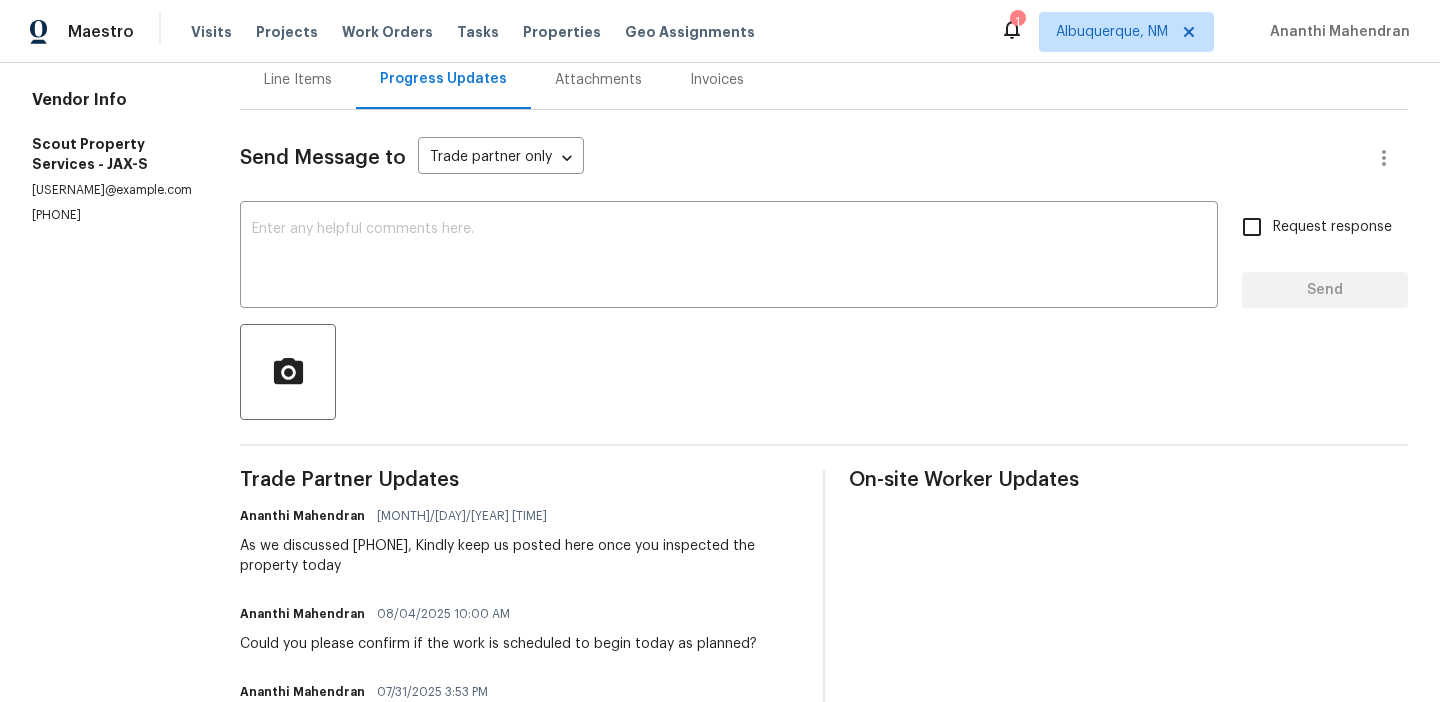 click on "(615) 913-6484" at bounding box center (112, 215) 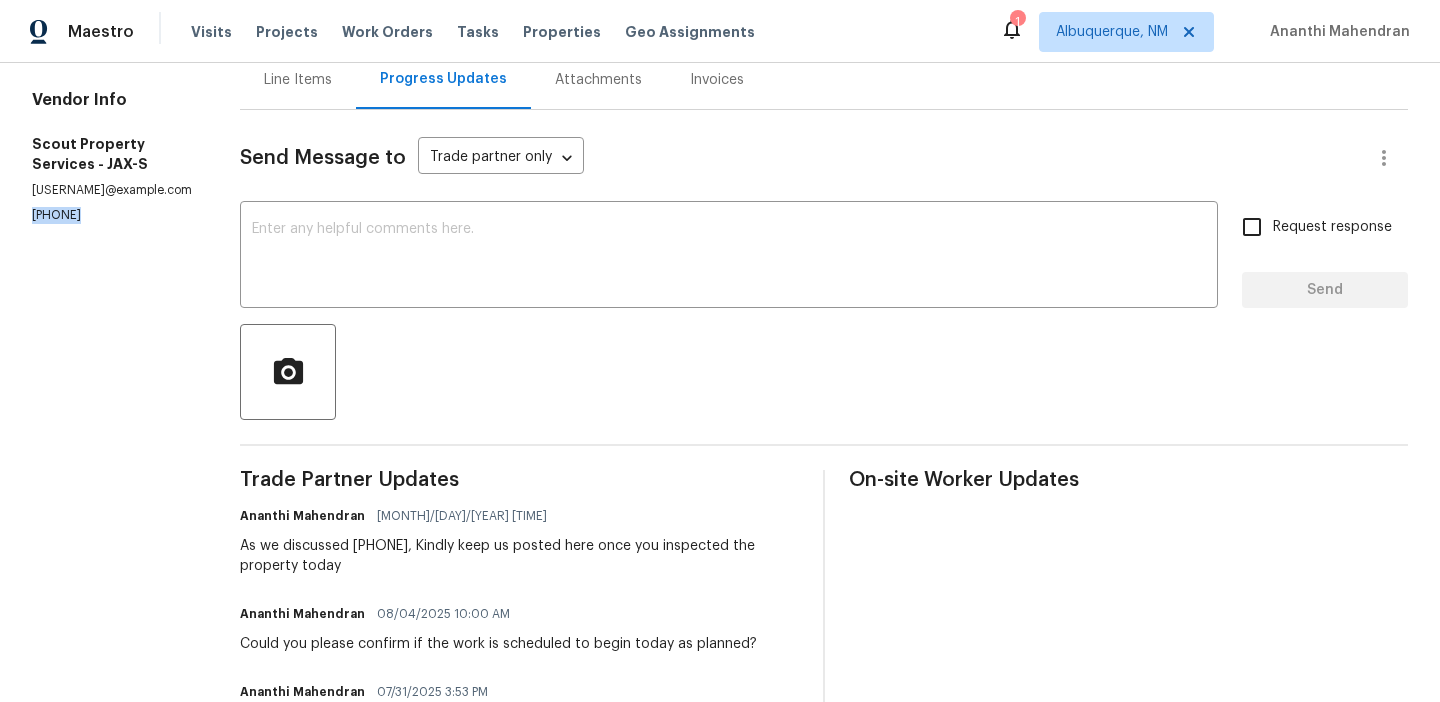 click on "(615) 913-6484" at bounding box center (112, 215) 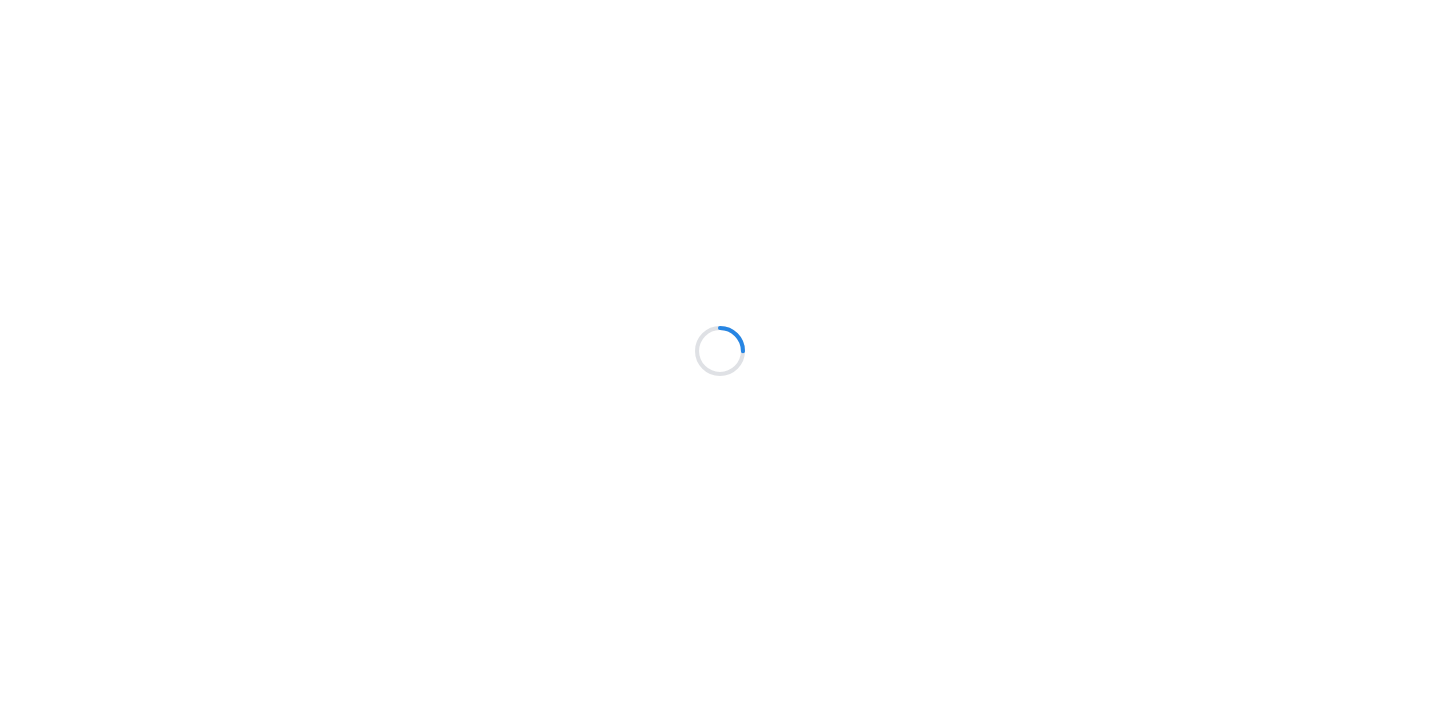 scroll, scrollTop: 0, scrollLeft: 0, axis: both 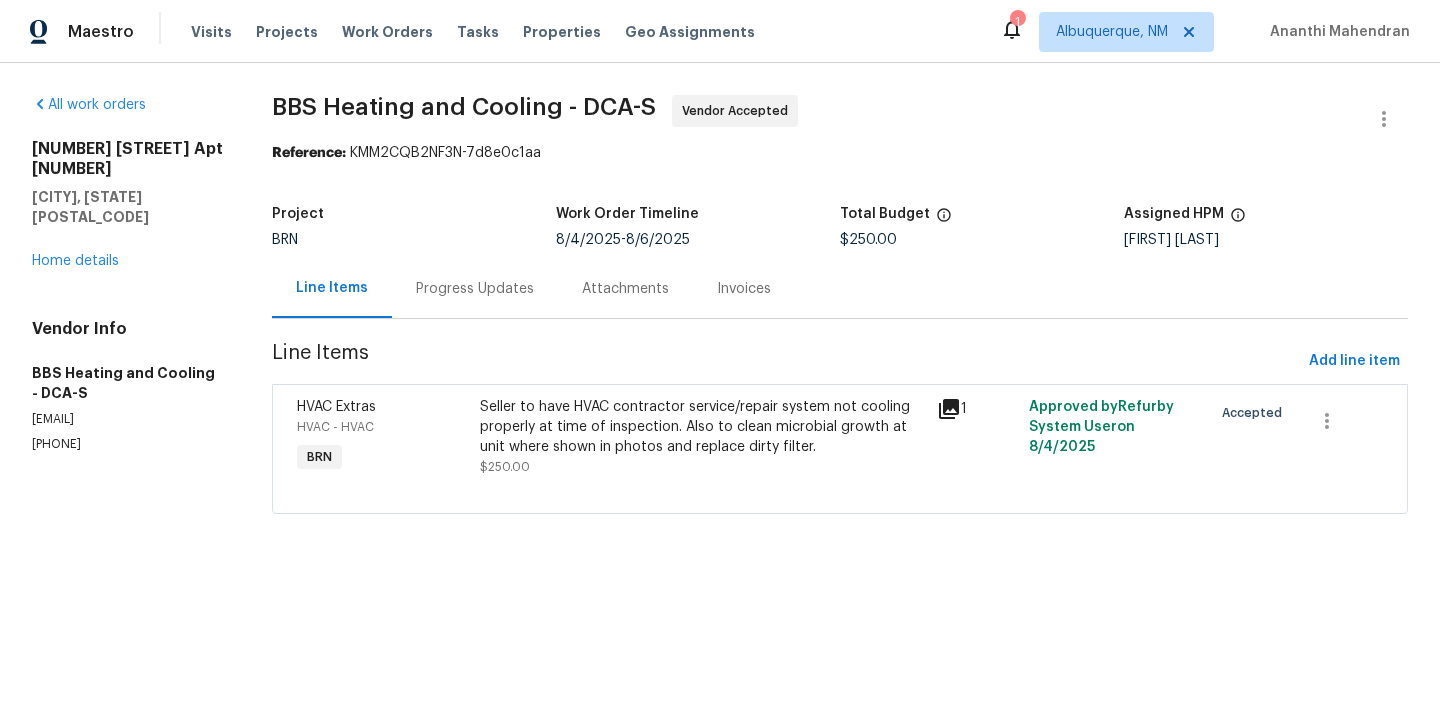 click on "Progress Updates" at bounding box center [475, 289] 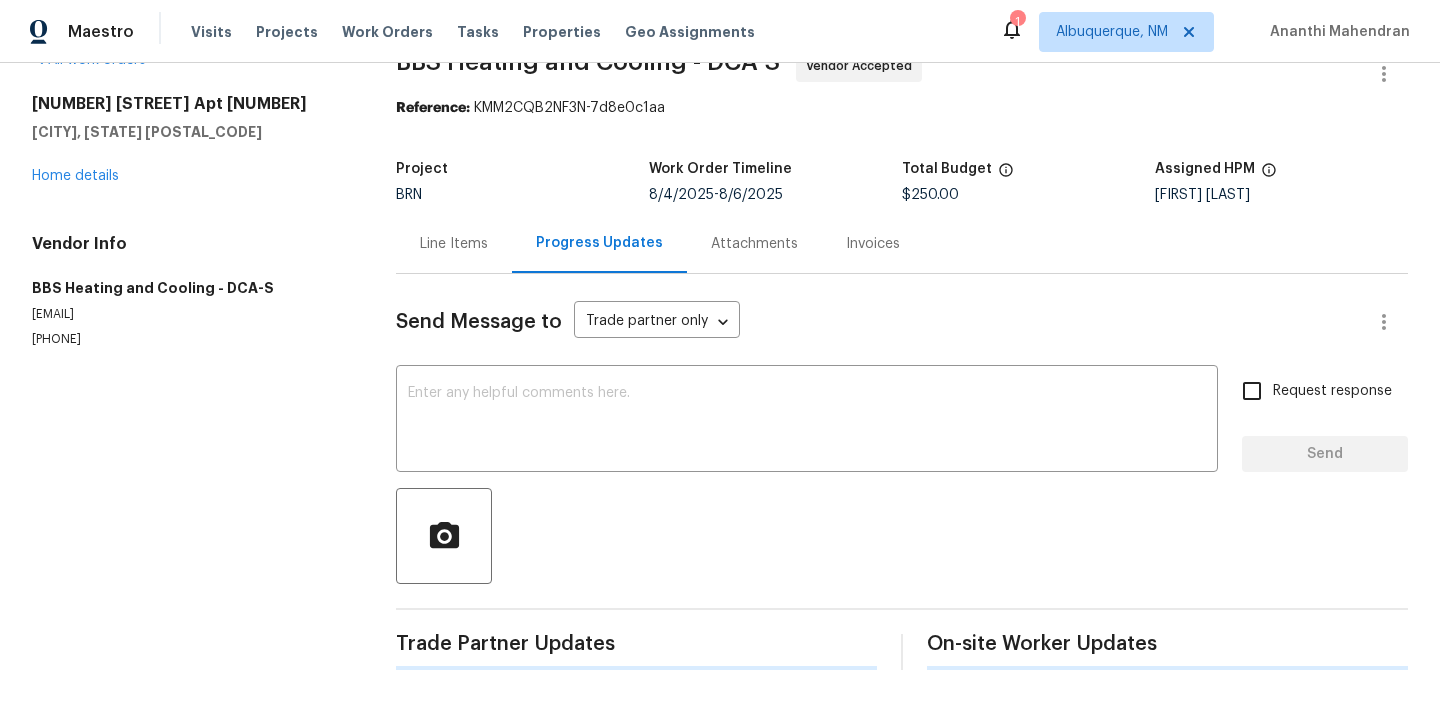 scroll, scrollTop: 199, scrollLeft: 0, axis: vertical 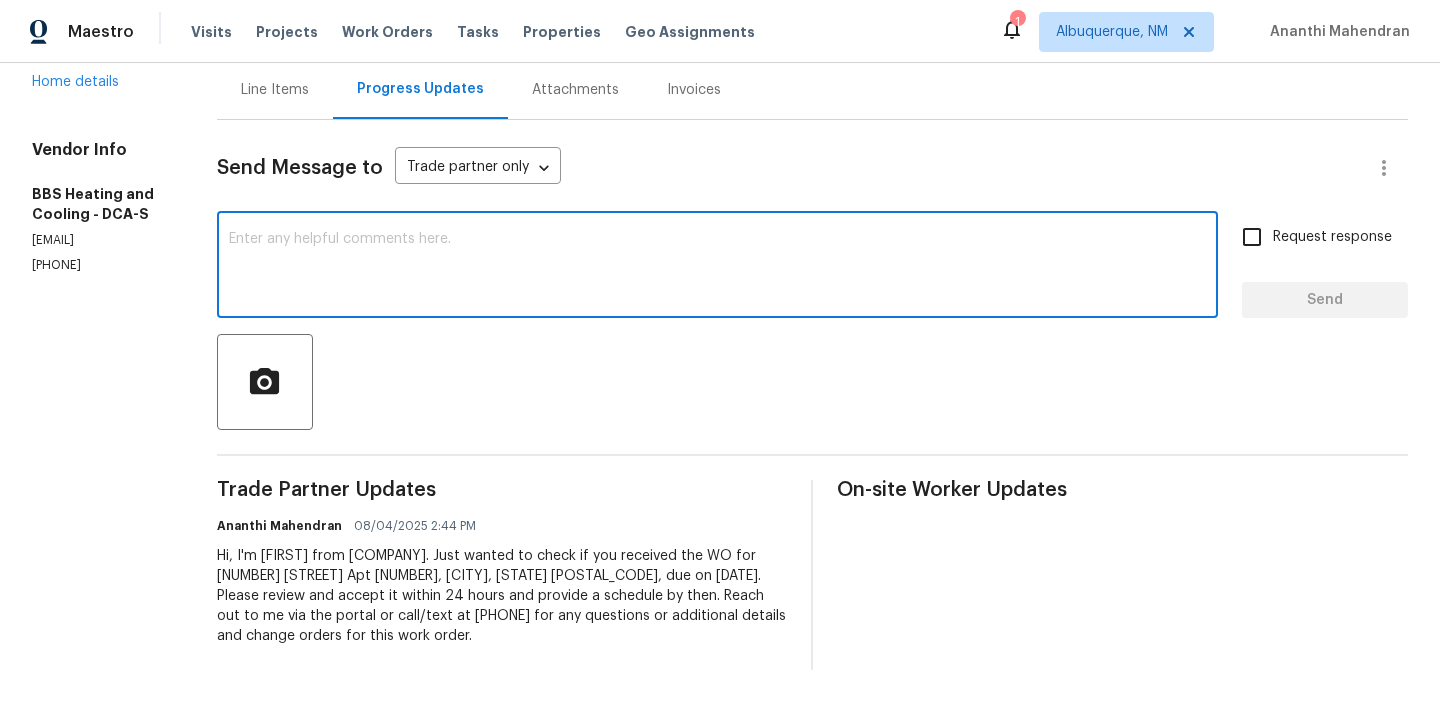click at bounding box center [717, 267] 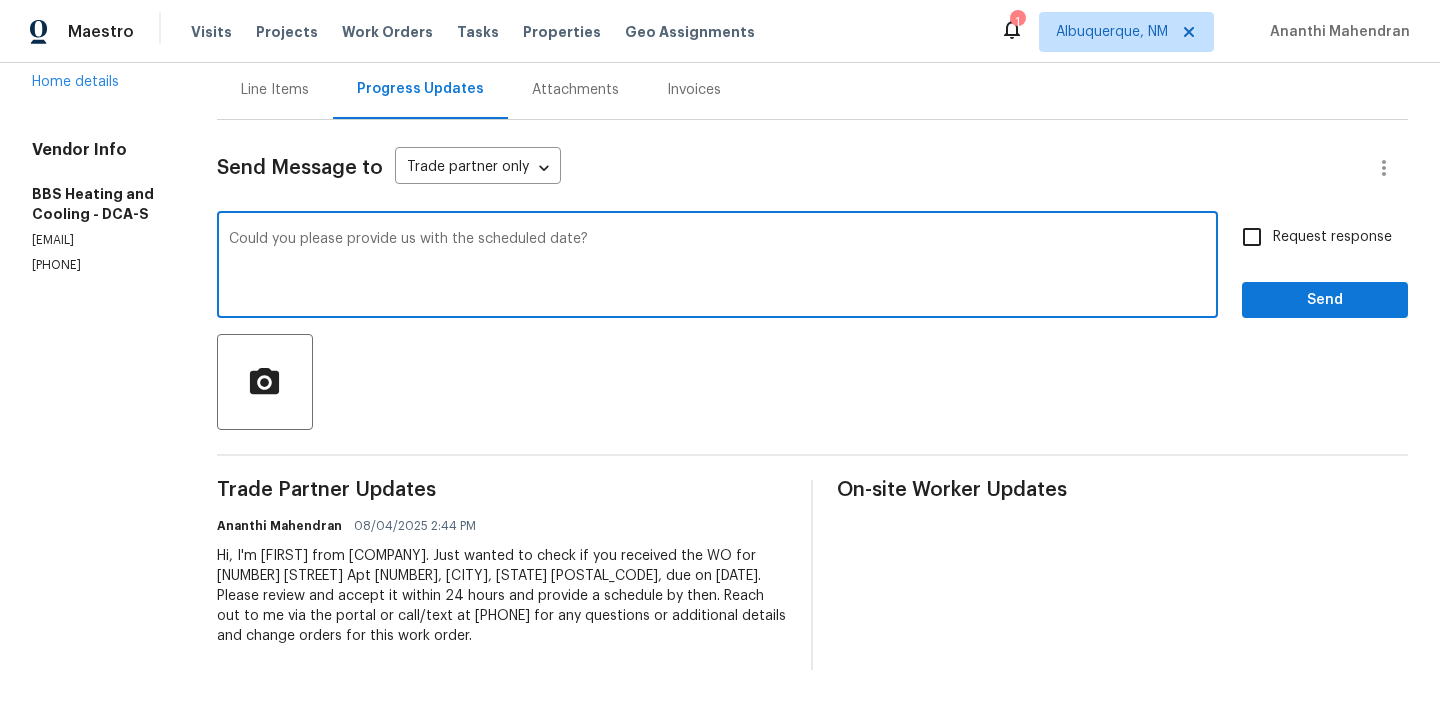 type on "Could you please provide us with the scheduled date?" 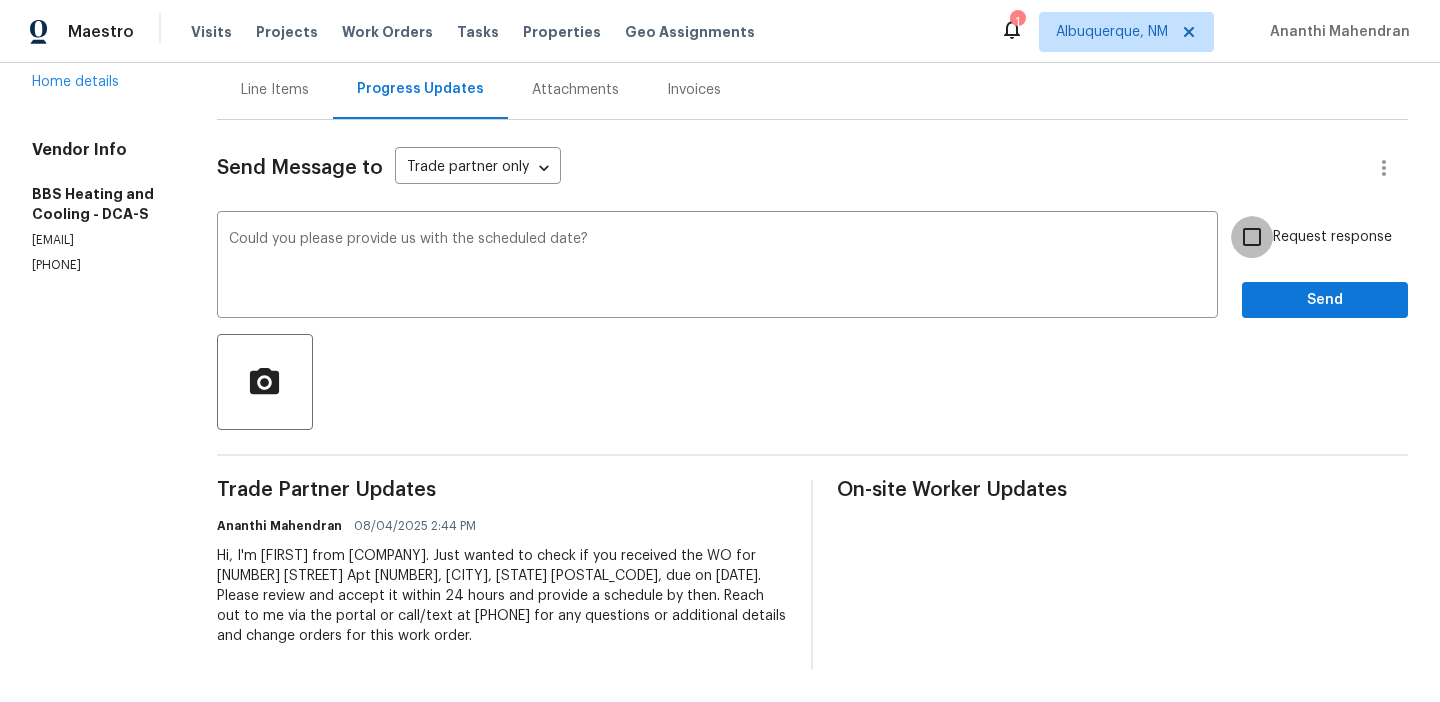 click on "Request response" at bounding box center [1252, 237] 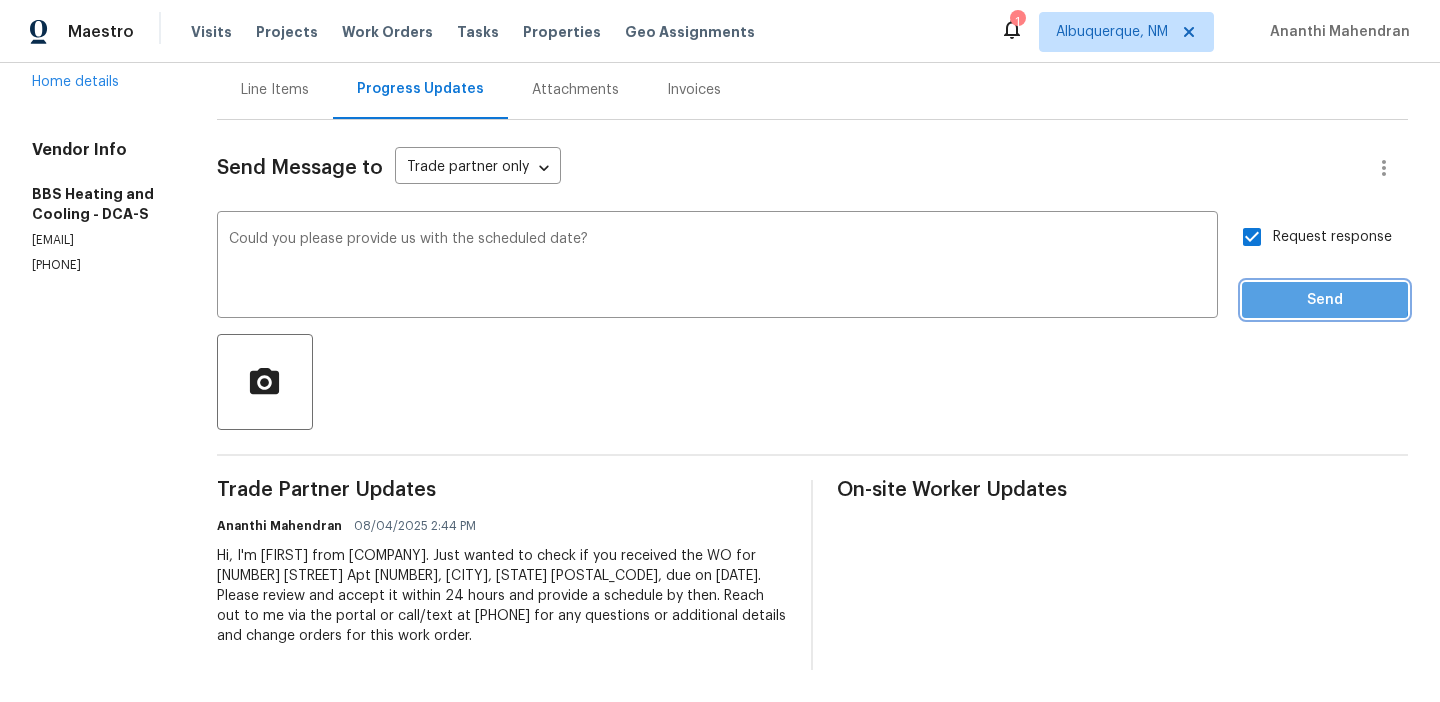 click on "Send" at bounding box center (1325, 300) 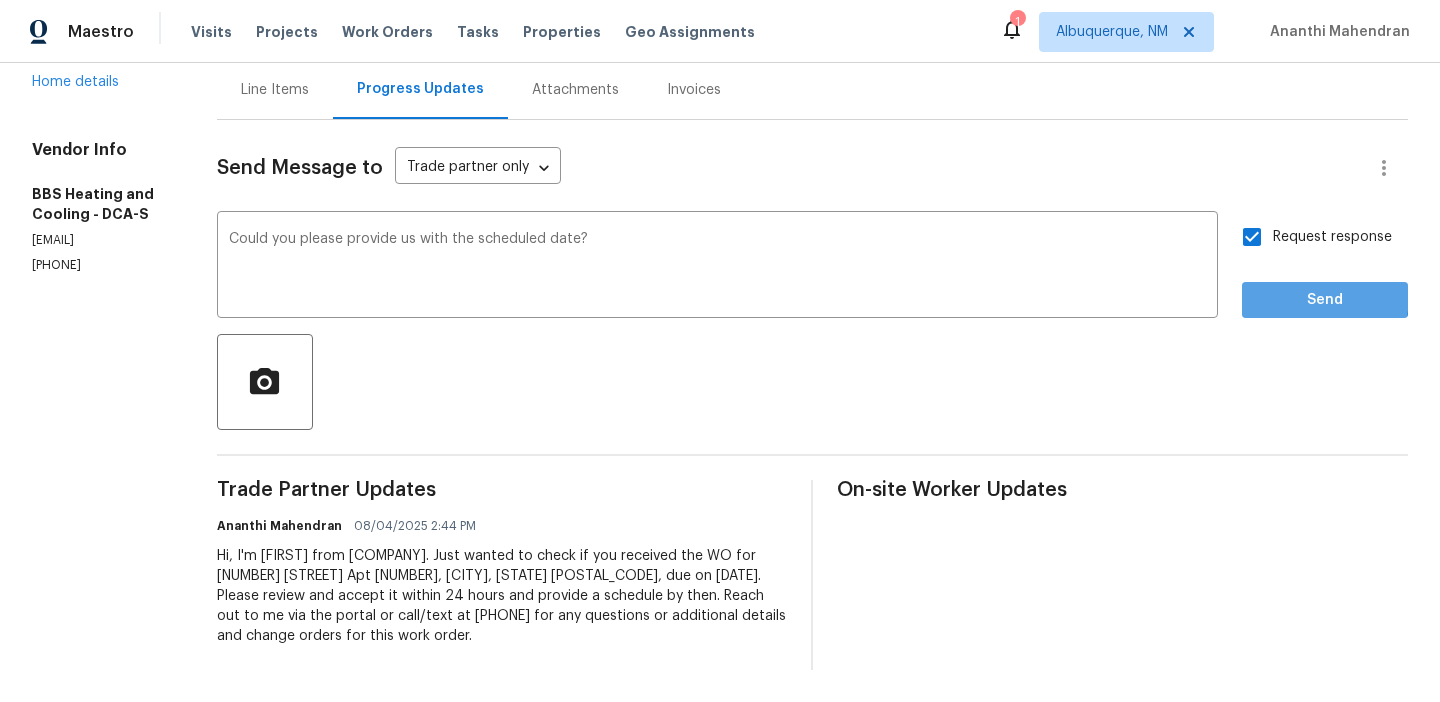 scroll, scrollTop: 45, scrollLeft: 0, axis: vertical 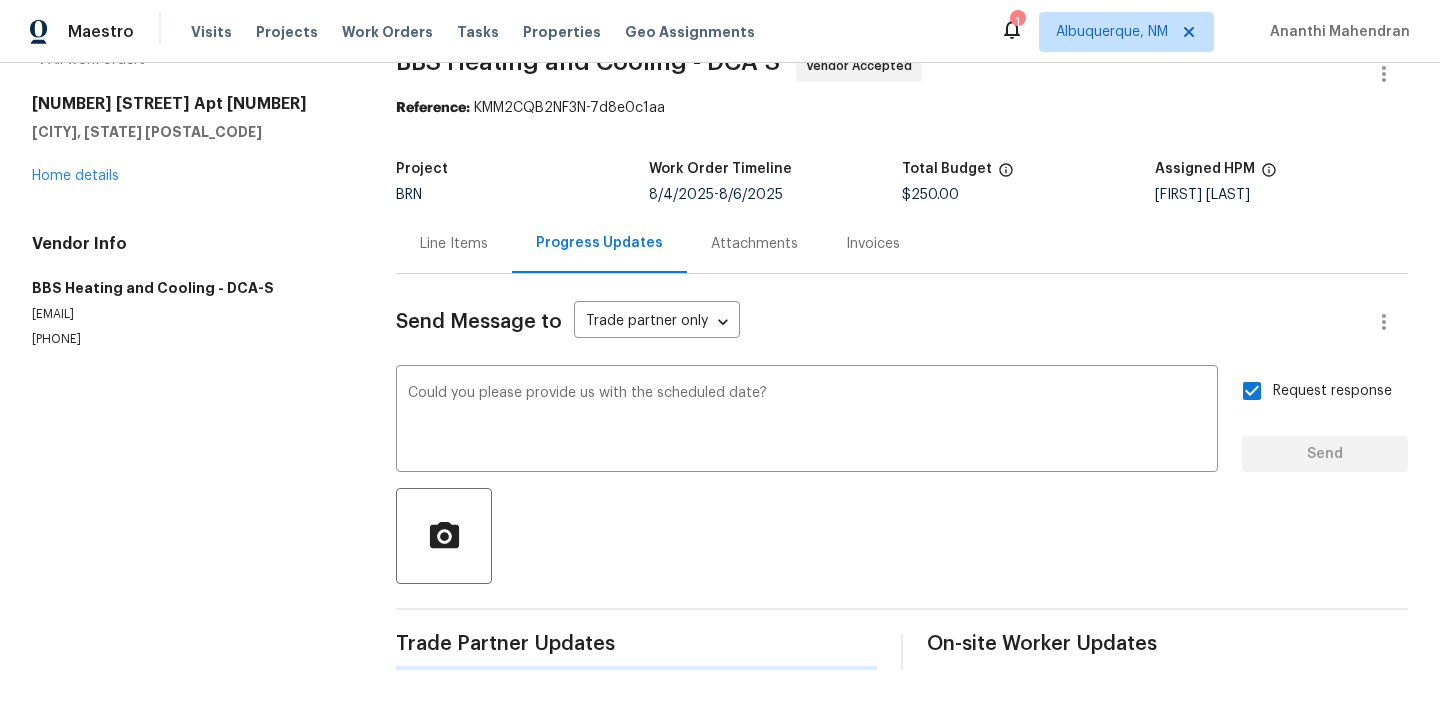 type 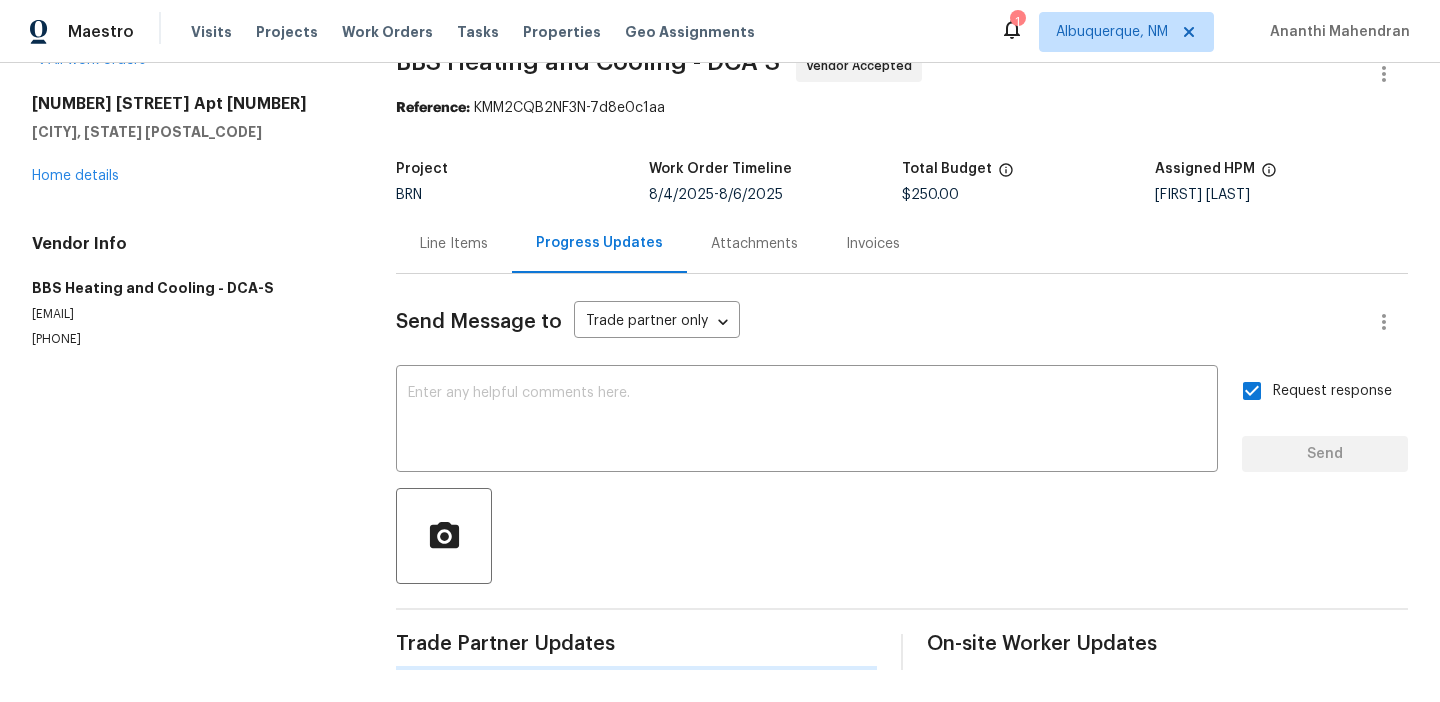scroll, scrollTop: 0, scrollLeft: 0, axis: both 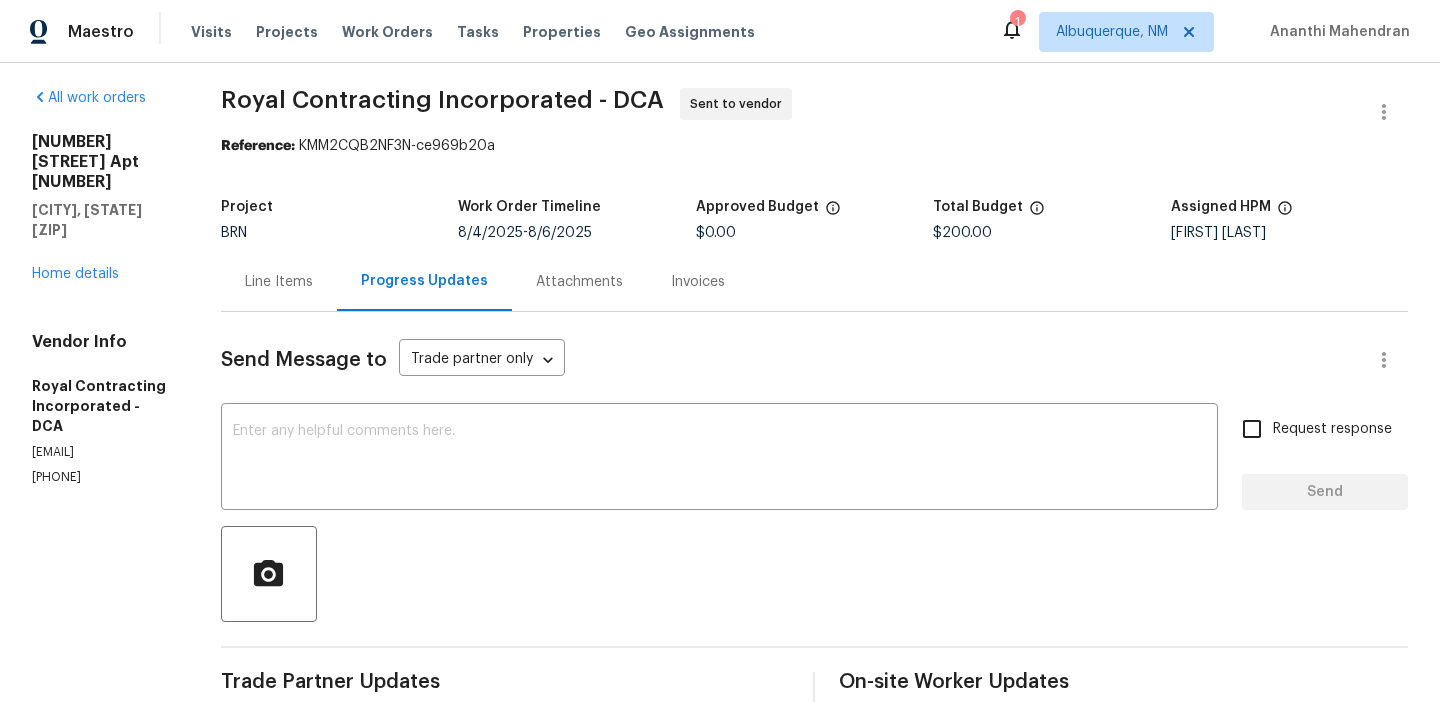click on "All work orders [NUMBER] [STREET] Apt [NUMBER] [CITY], [STATE] [ZIP] Home details Vendor Info Royal Contracting Incorporated - DCA [EMAIL] [PHONE] Royal Contracting Incorporated - DCA Sent to vendor Reference:   KMM2CQB2NF3N-ce969b20a Project BRN   Work Order Timeline [DATE]  -  [DATE] Approved Budget $0.00 Total Budget $200.00 Assigned HPM [FIRST] [LAST] Line Items Progress Updates Attachments Invoices Send Message to Trade partner only Trade partner only ​ x ​ Request response Send Trade Partner Updates [FIRST] [LAST] [DATE] [TIME] Hi, I'm [FIRST] from Opendoor. Just wanted to check if you received the WO for [NUMBER] [STREET] Apt [NUMBER], [CITY], [STATE] [ZIP], due on [DATE]. Please review and accept it within 24 hours and provide a schedule by then. Reach out to me via the portal or call/text at [PHONE] for any questions or additional details and change orders for this work order. On-site Worker Updates" at bounding box center (720, 475) 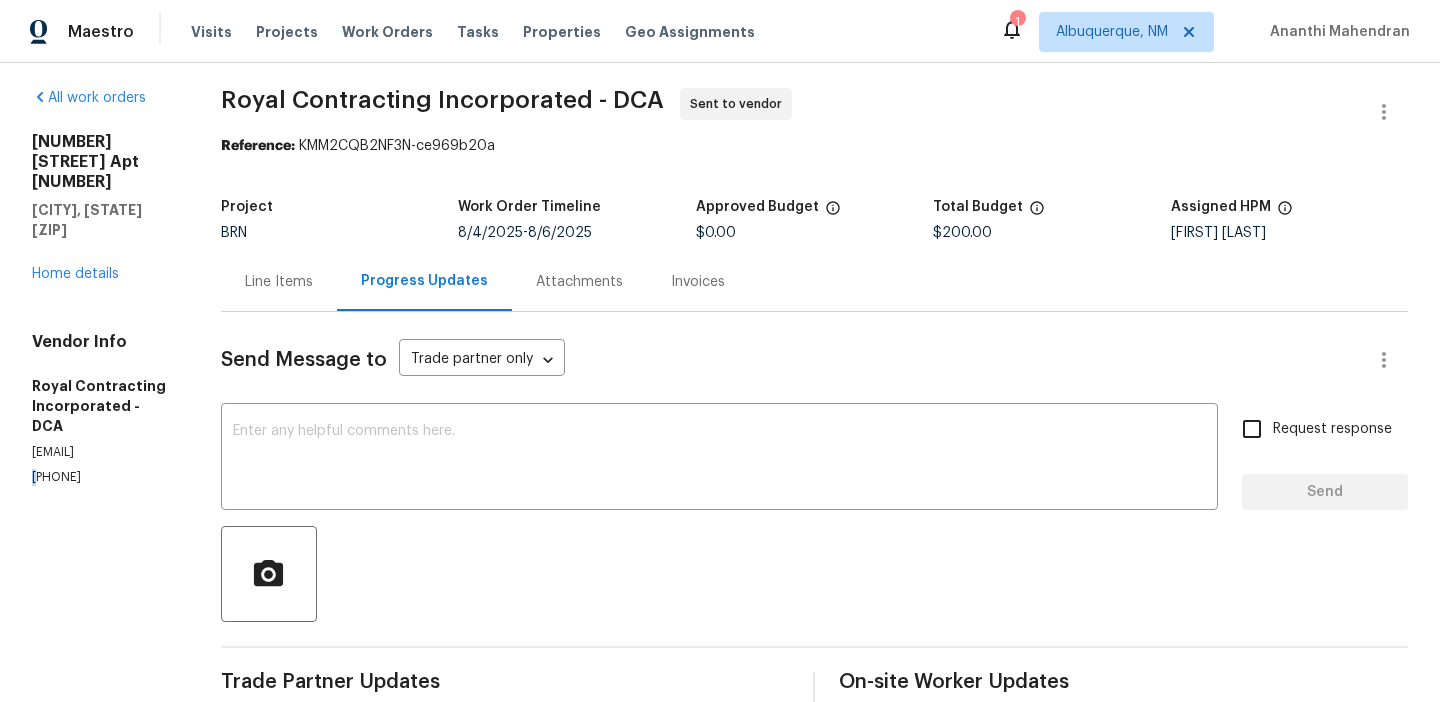 click on "All work orders [NUMBER] [STREET] Apt [NUMBER] [CITY], [STATE] [ZIP] Home details Vendor Info Royal Contracting Incorporated - DCA [EMAIL] [PHONE] Royal Contracting Incorporated - DCA Sent to vendor Reference:   KMM2CQB2NF3N-ce969b20a Project BRN   Work Order Timeline [DATE]  -  [DATE] Approved Budget $0.00 Total Budget $200.00 Assigned HPM [FIRST] [LAST] Line Items Progress Updates Attachments Invoices Send Message to Trade partner only Trade partner only ​ x ​ Request response Send Trade Partner Updates [FIRST] [LAST] [DATE] [TIME] Hi, I'm [FIRST] from Opendoor. Just wanted to check if you received the WO for [NUMBER] [STREET] Apt [NUMBER], [CITY], [STATE] [ZIP], due on [DATE]. Please review and accept it within 24 hours and provide a schedule by then. Reach out to me via the portal or call/text at [PHONE] for any questions or additional details and change orders for this work order. On-site Worker Updates" at bounding box center [720, 475] 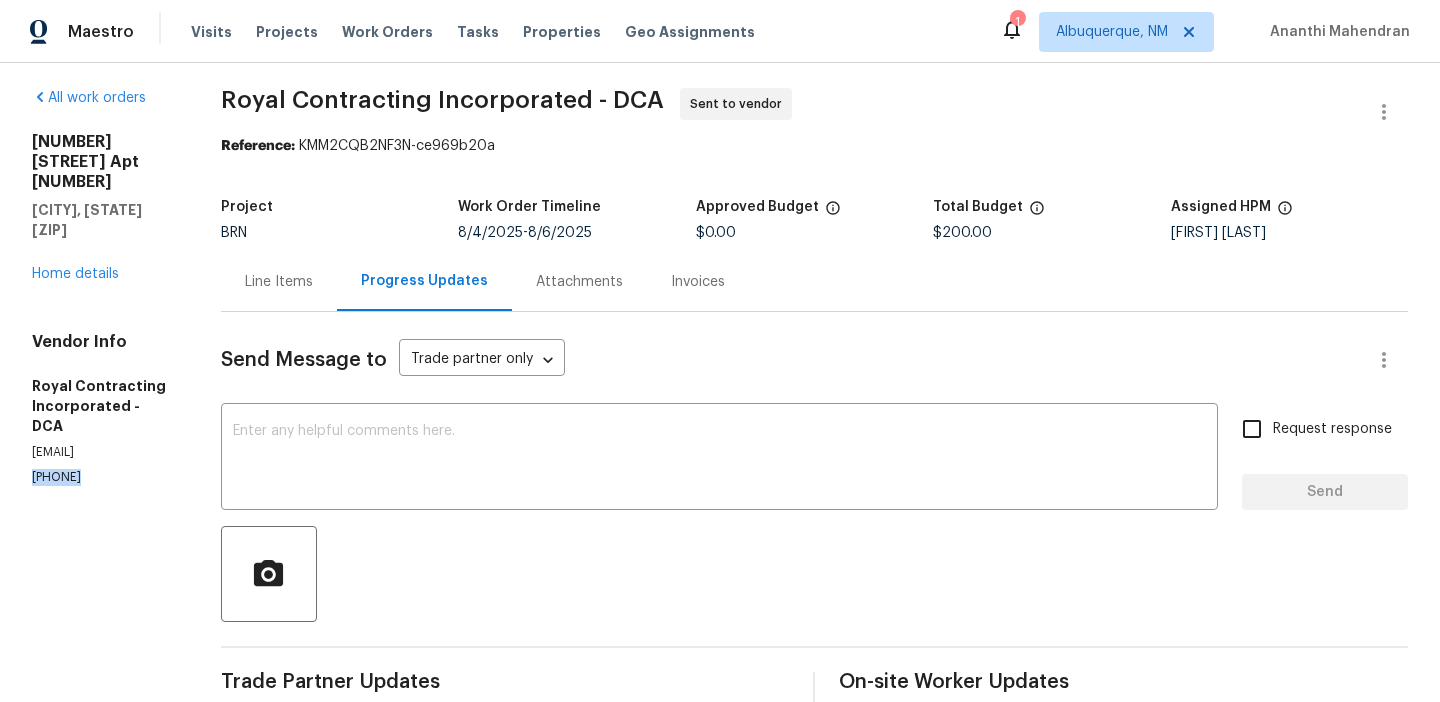 click on "All work orders [NUMBER] [STREET] Apt [NUMBER] [CITY], [STATE] [ZIP] Home details Vendor Info Royal Contracting Incorporated - DCA [EMAIL] [PHONE] Royal Contracting Incorporated - DCA Sent to vendor Reference:   KMM2CQB2NF3N-ce969b20a Project BRN   Work Order Timeline [DATE]  -  [DATE] Approved Budget $0.00 Total Budget $200.00 Assigned HPM [FIRST] [LAST] Line Items Progress Updates Attachments Invoices Send Message to Trade partner only Trade partner only ​ x ​ Request response Send Trade Partner Updates [FIRST] [LAST] [DATE] [TIME] Hi, I'm [FIRST] from Opendoor. Just wanted to check if you received the WO for [NUMBER] [STREET] Apt [NUMBER], [CITY], [STATE] [ZIP], due on [DATE]. Please review and accept it within 24 hours and provide a schedule by then. Reach out to me via the portal or call/text at [PHONE] for any questions or additional details and change orders for this work order. On-site Worker Updates" at bounding box center (720, 475) 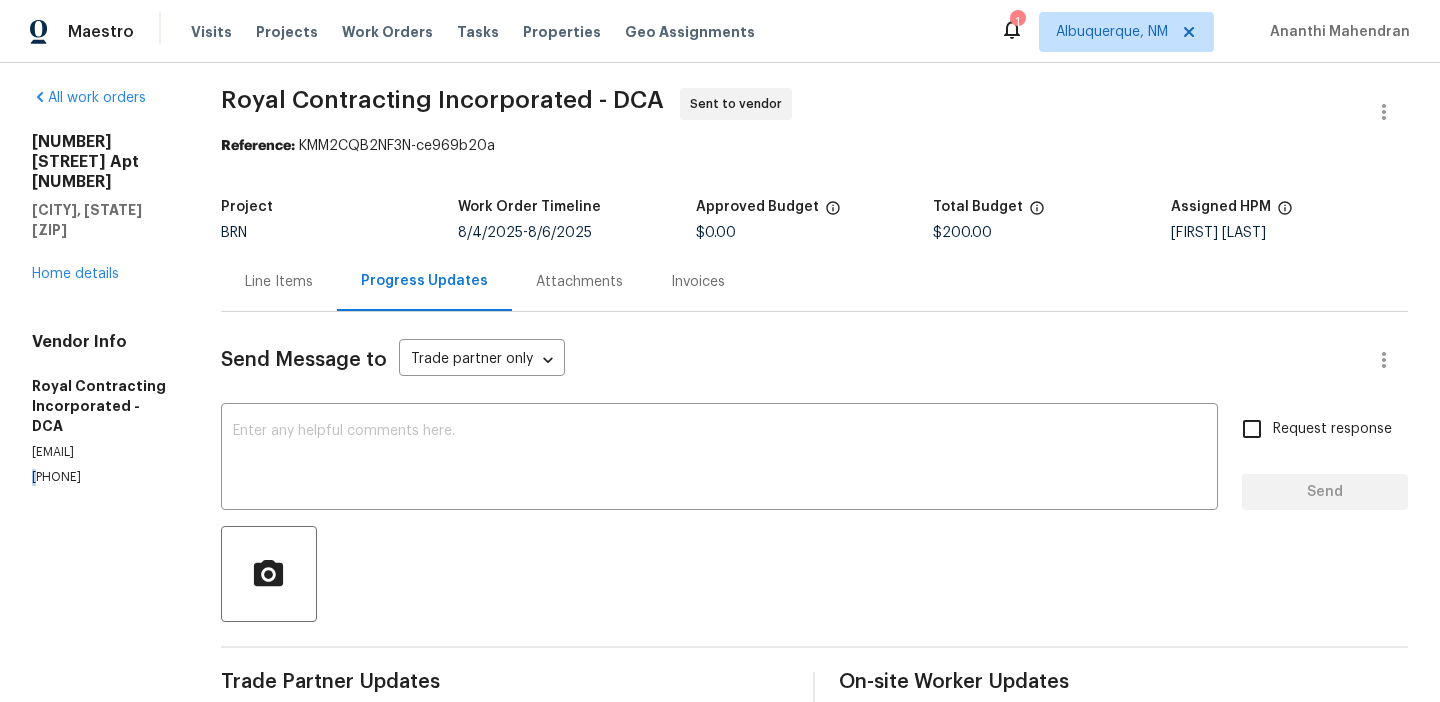click on "Vendor Info Royal Contracting Incorporated - DCA [EMAIL] [PHONE]" at bounding box center [102, 409] 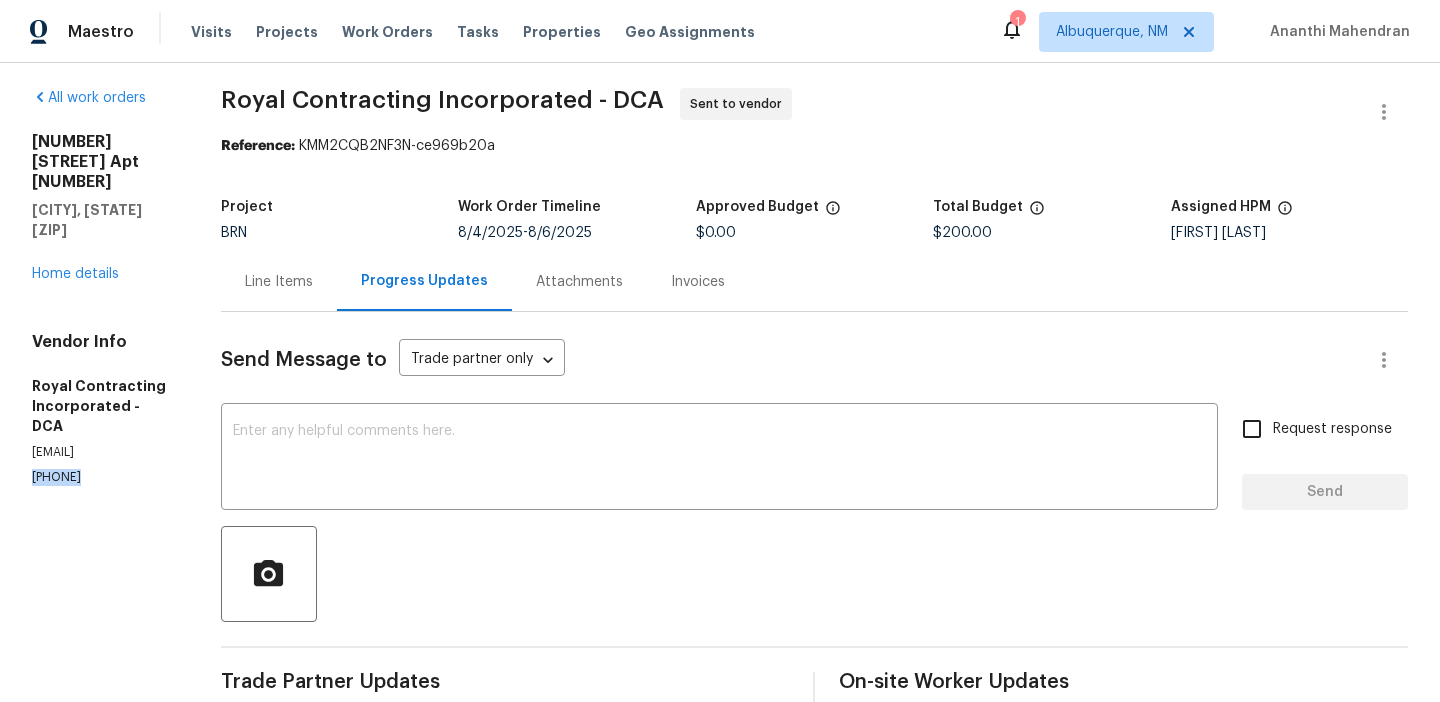 click on "Vendor Info Royal Contracting Incorporated - DCA [EMAIL] [PHONE]" at bounding box center [102, 409] 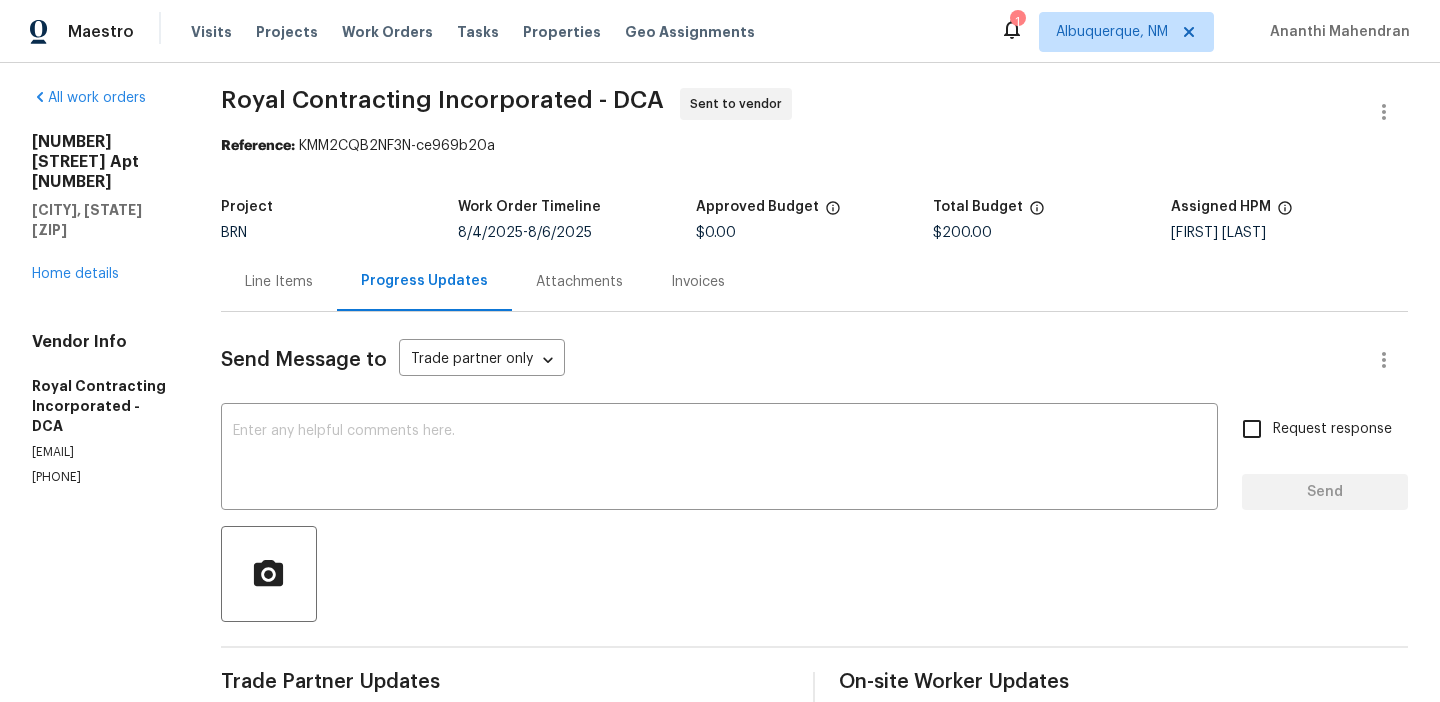 click on "All work orders [NUMBER] [STREET] Apt [NUMBER] [CITY], [STATE] [ZIP] Home details Vendor Info Royal Contracting Incorporated - DCA [EMAIL] [PHONE]" at bounding box center [102, 475] 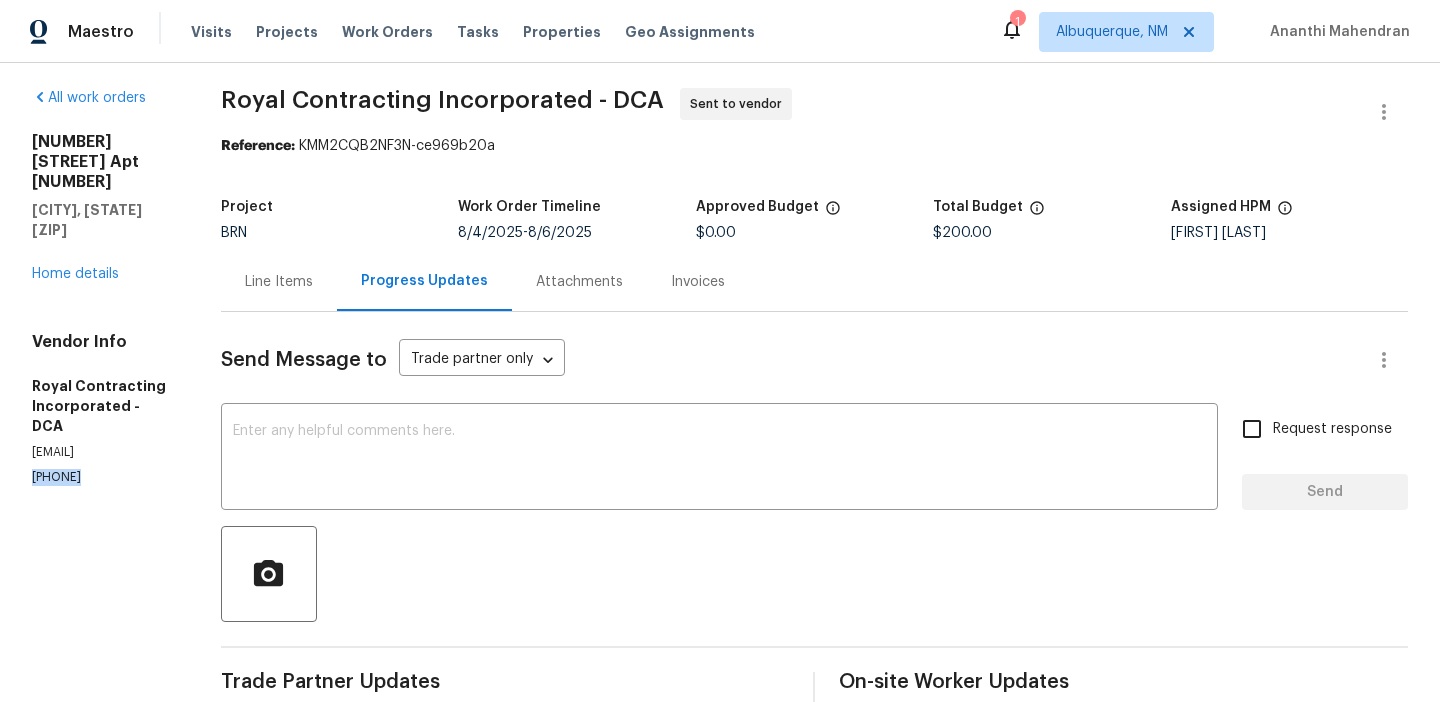click on "All work orders [NUMBER] [STREET] Apt [NUMBER] [CITY], [STATE] [ZIP] Home details Vendor Info Royal Contracting Incorporated - DCA [EMAIL] [PHONE]" at bounding box center [102, 475] 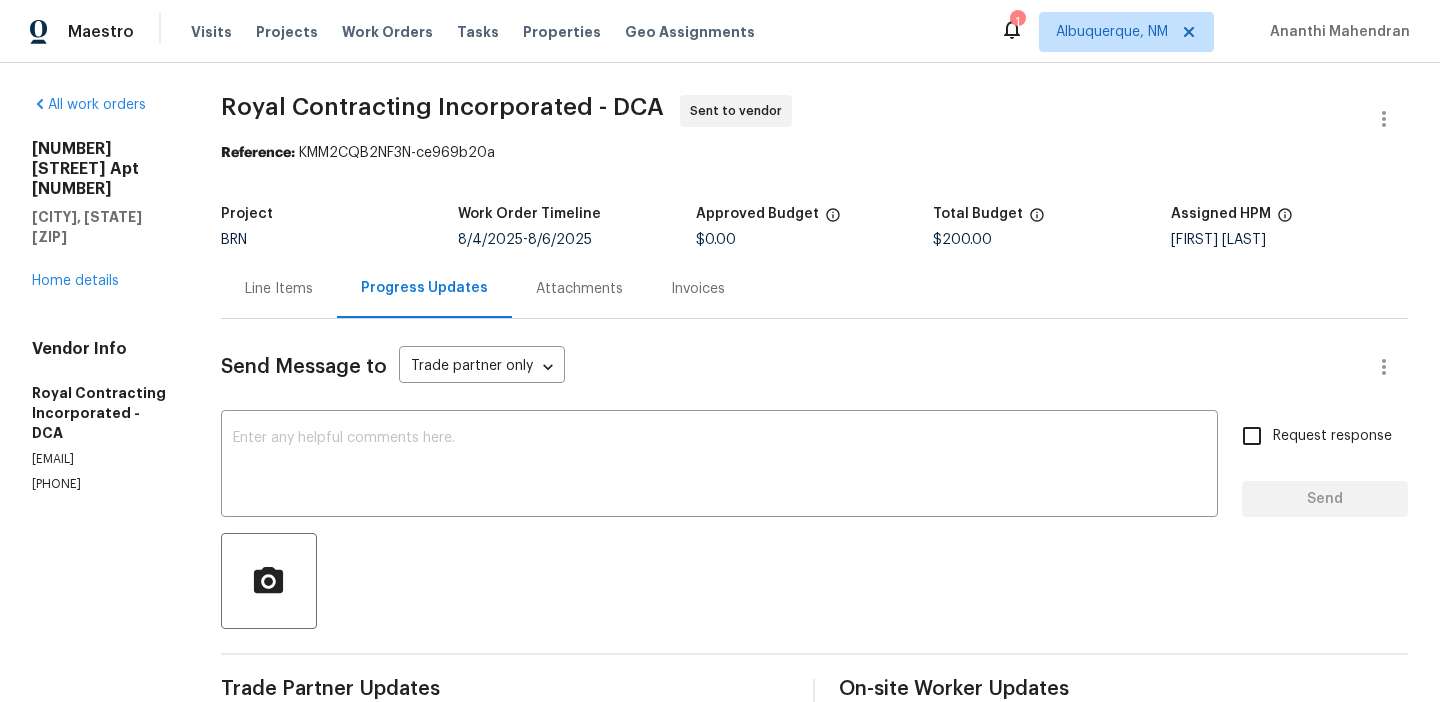 click on "Line Items" at bounding box center [279, 289] 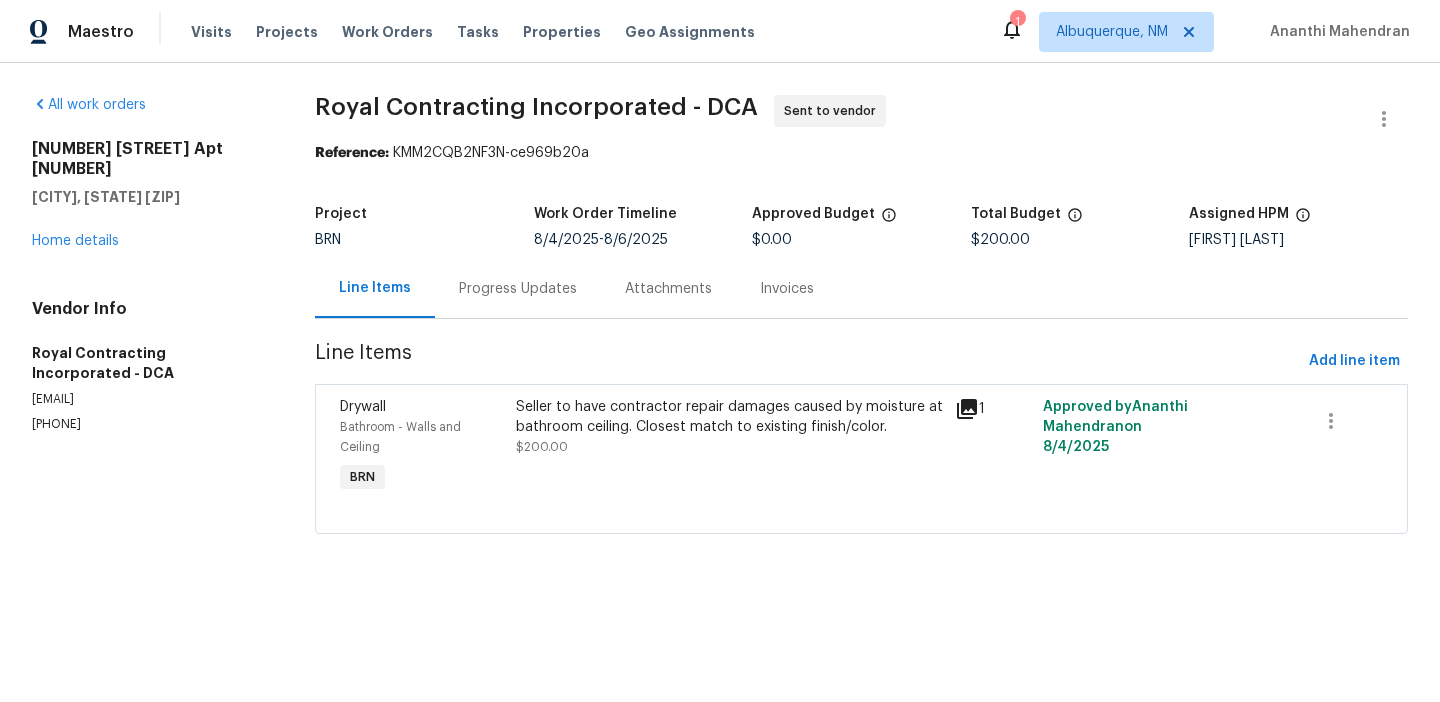 click on "Seller to have contractor repair damages caused by moisture at bathroom ceiling. Closest match to existing finish/color." at bounding box center (730, 417) 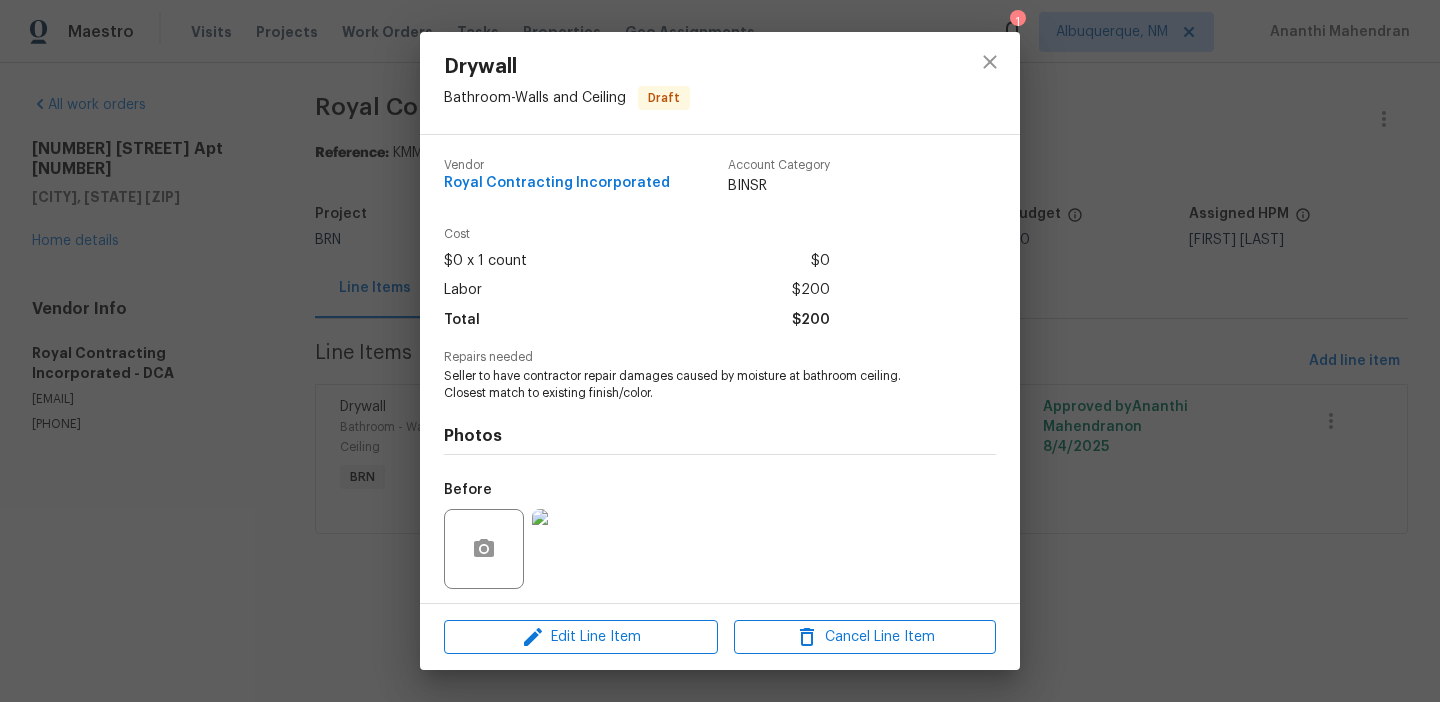 scroll, scrollTop: 136, scrollLeft: 0, axis: vertical 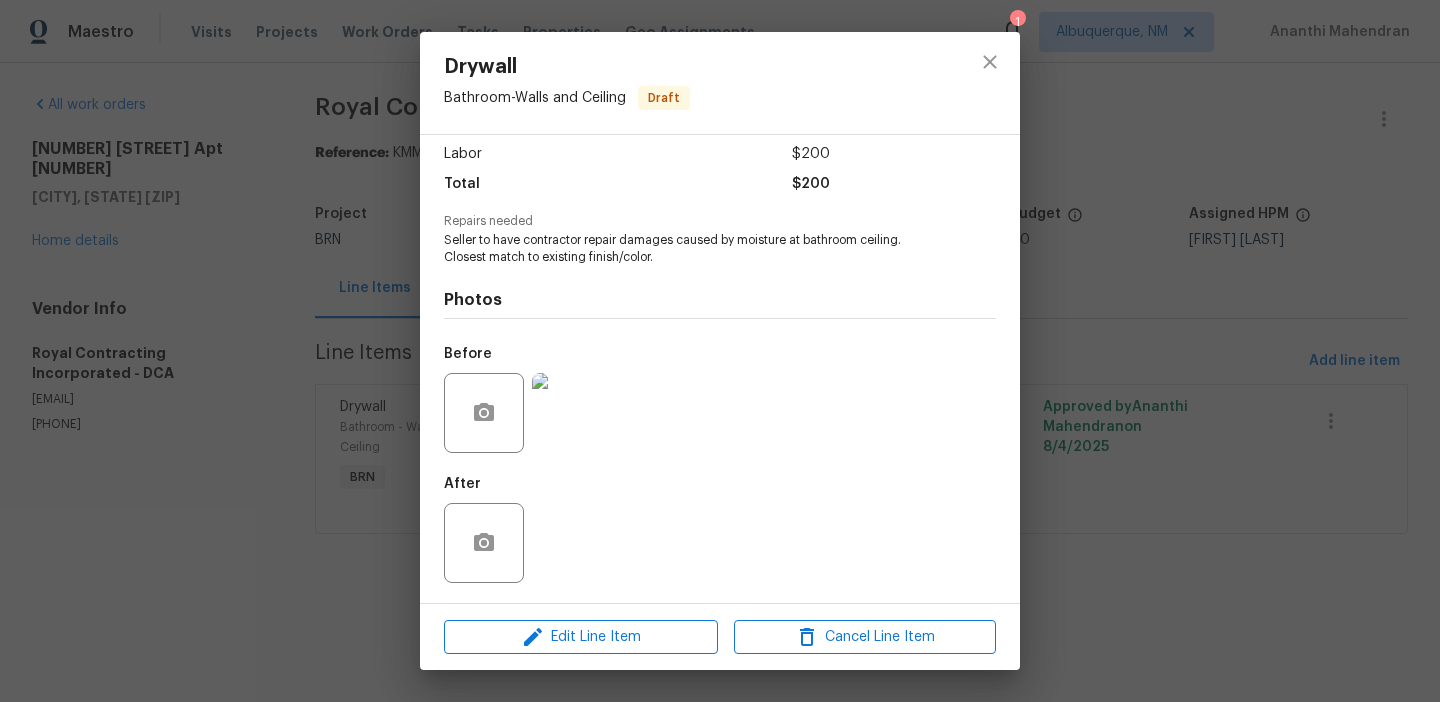 click on "Drywall Bathroom  -  Walls and Ceiling Draft Vendor Royal Contracting Incorporated Account Category BINSR Cost $0 x 1 count $0 Labor $200 Total $200 Repairs needed Seller to have contractor repair damages caused by moisture at bathroom ceiling. Closest match to existing finish/color. Photos Before After  Edit Line Item  Cancel Line Item" at bounding box center (720, 351) 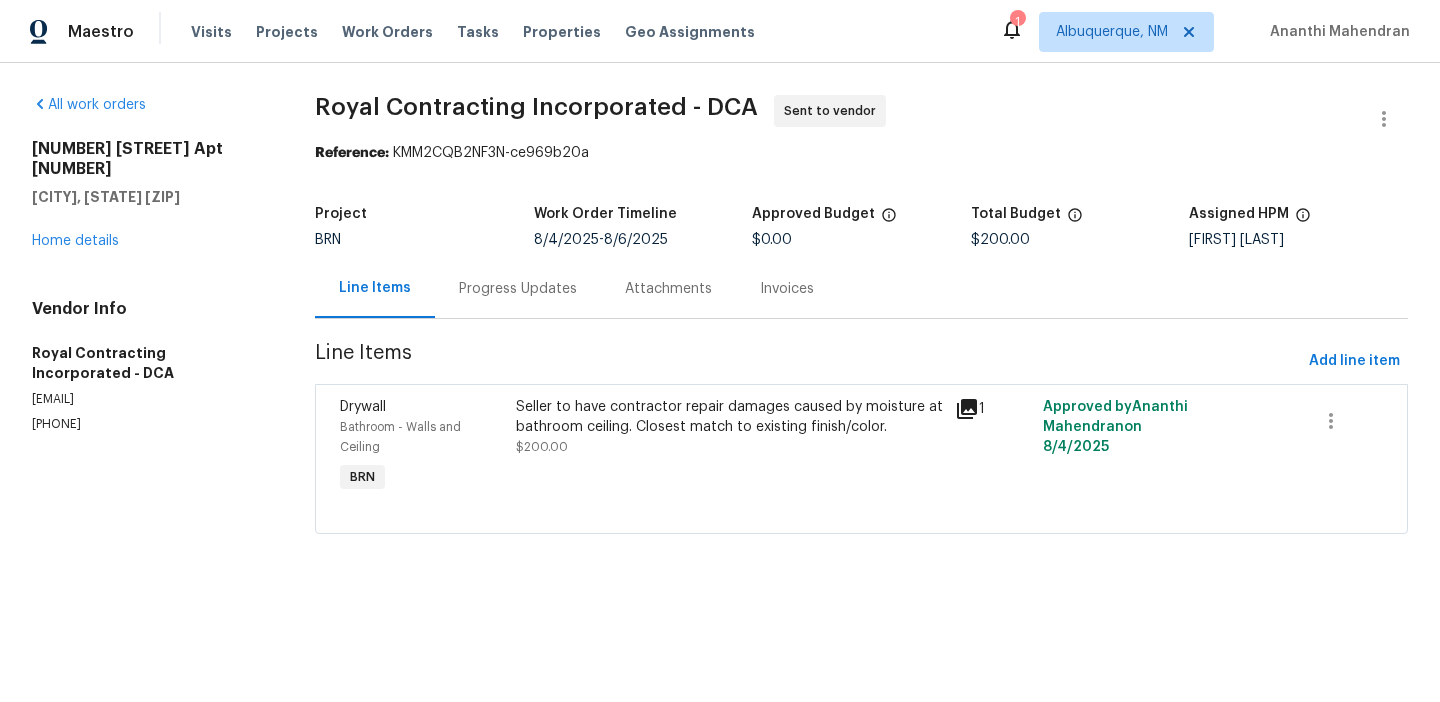 click on "Seller to have contractor repair damages caused by moisture at bathroom ceiling. Closest match to existing finish/color. $200.00" at bounding box center [730, 447] 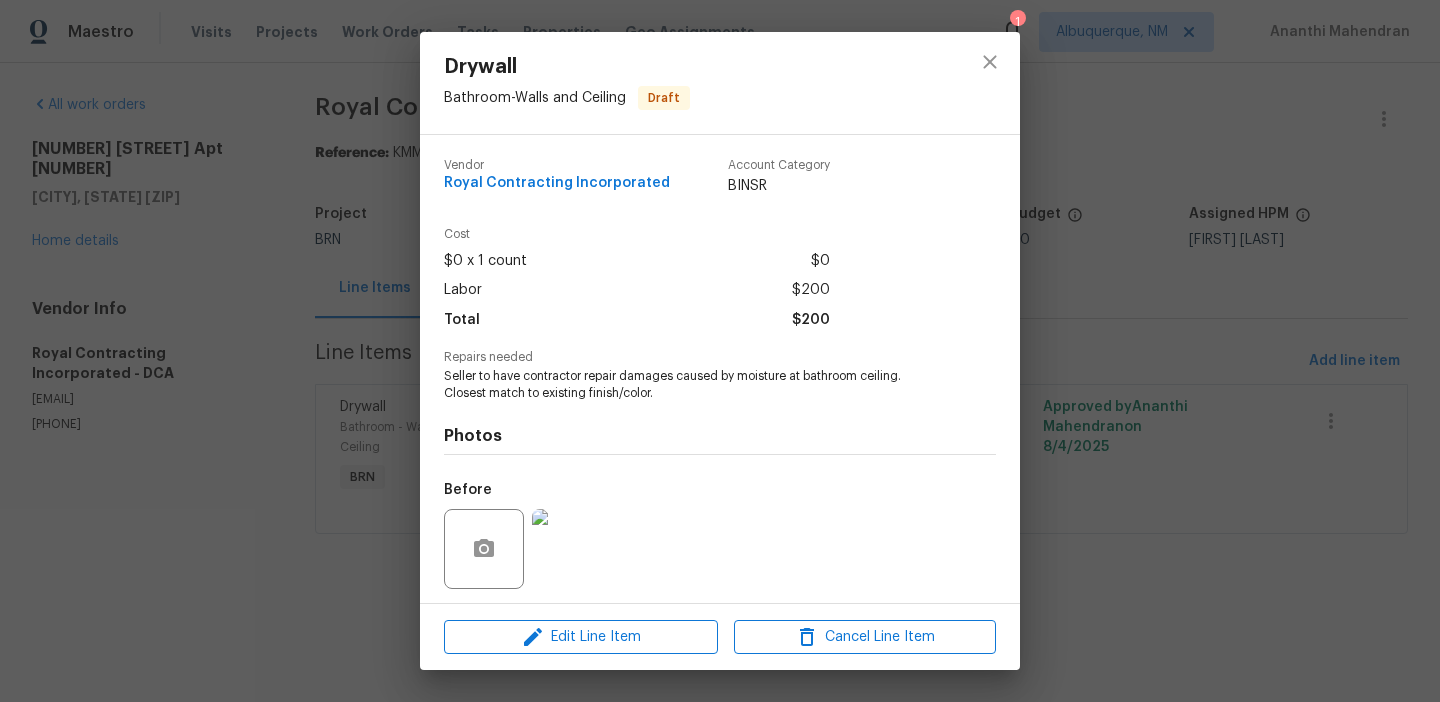 click on "Drywall Bathroom  -  Walls and Ceiling Draft Vendor Royal Contracting Incorporated Account Category BINSR Cost $0 x 1 count $0 Labor $200 Total $200 Repairs needed Seller to have contractor repair damages caused by moisture at bathroom ceiling. Closest match to existing finish/color. Photos Before After  Edit Line Item  Cancel Line Item" at bounding box center (720, 351) 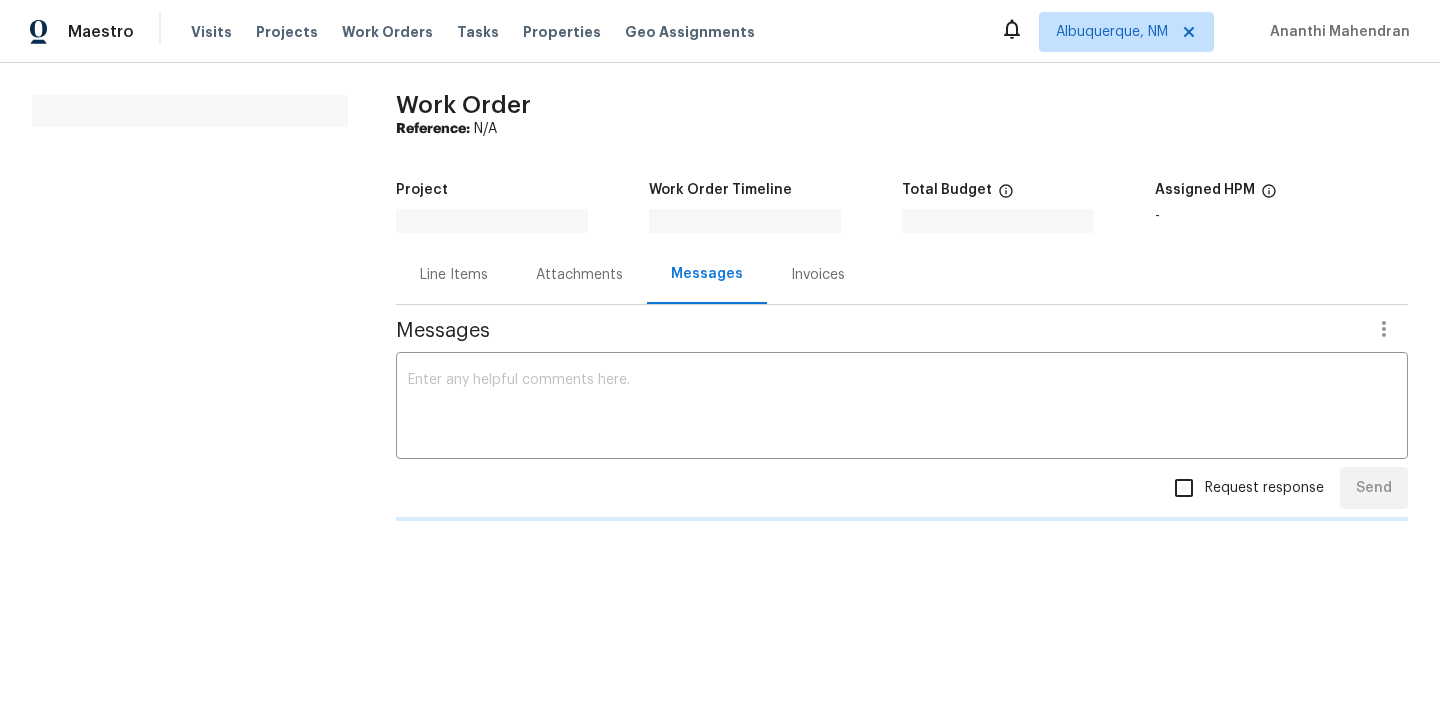 scroll, scrollTop: 0, scrollLeft: 0, axis: both 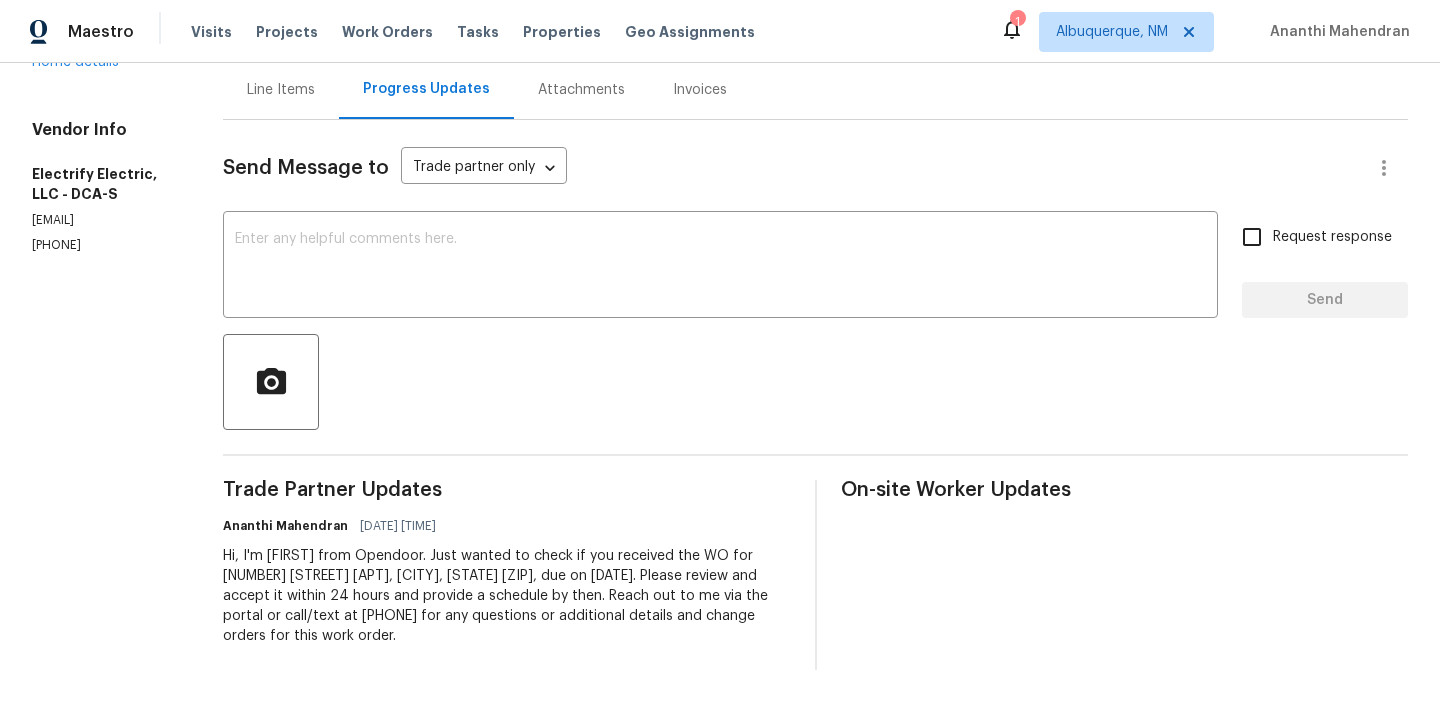 click on "(240) 476-5116" at bounding box center (103, 245) 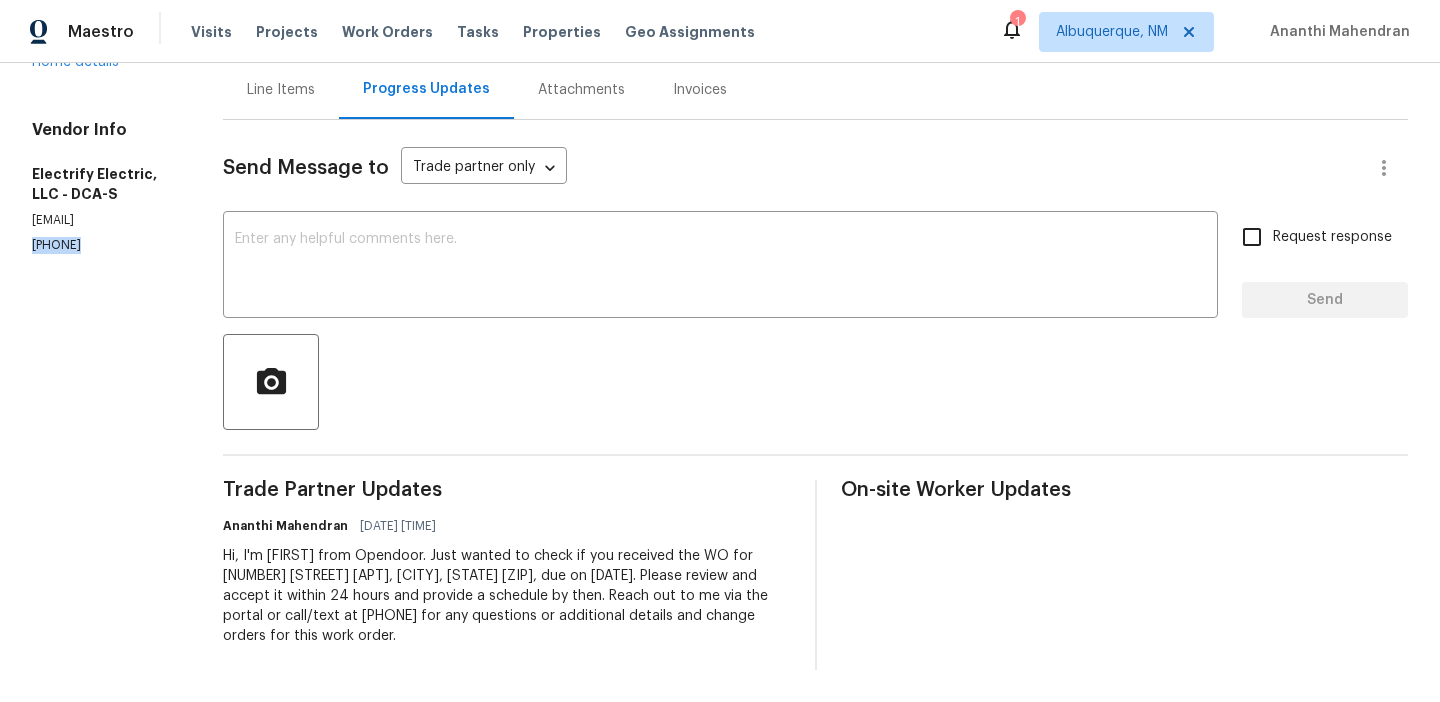 click on "(240) 476-5116" at bounding box center (103, 245) 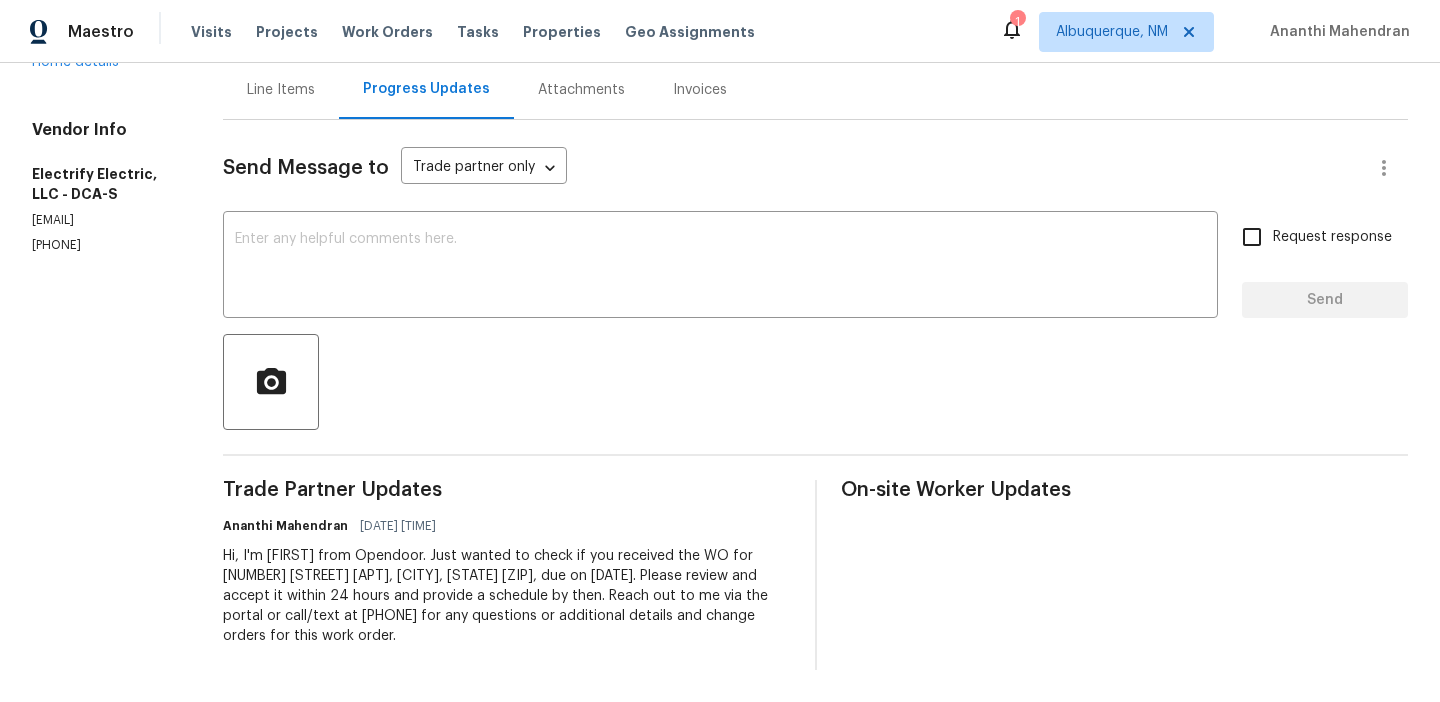 click on "All work orders 11204 Chestnut Grove Sq Apt 206 Reston, VA 20190 Home details Vendor Info Electrify Electric, LLC - DCA-S jerome@electrify247.com (240) 476-5116" at bounding box center (103, 283) 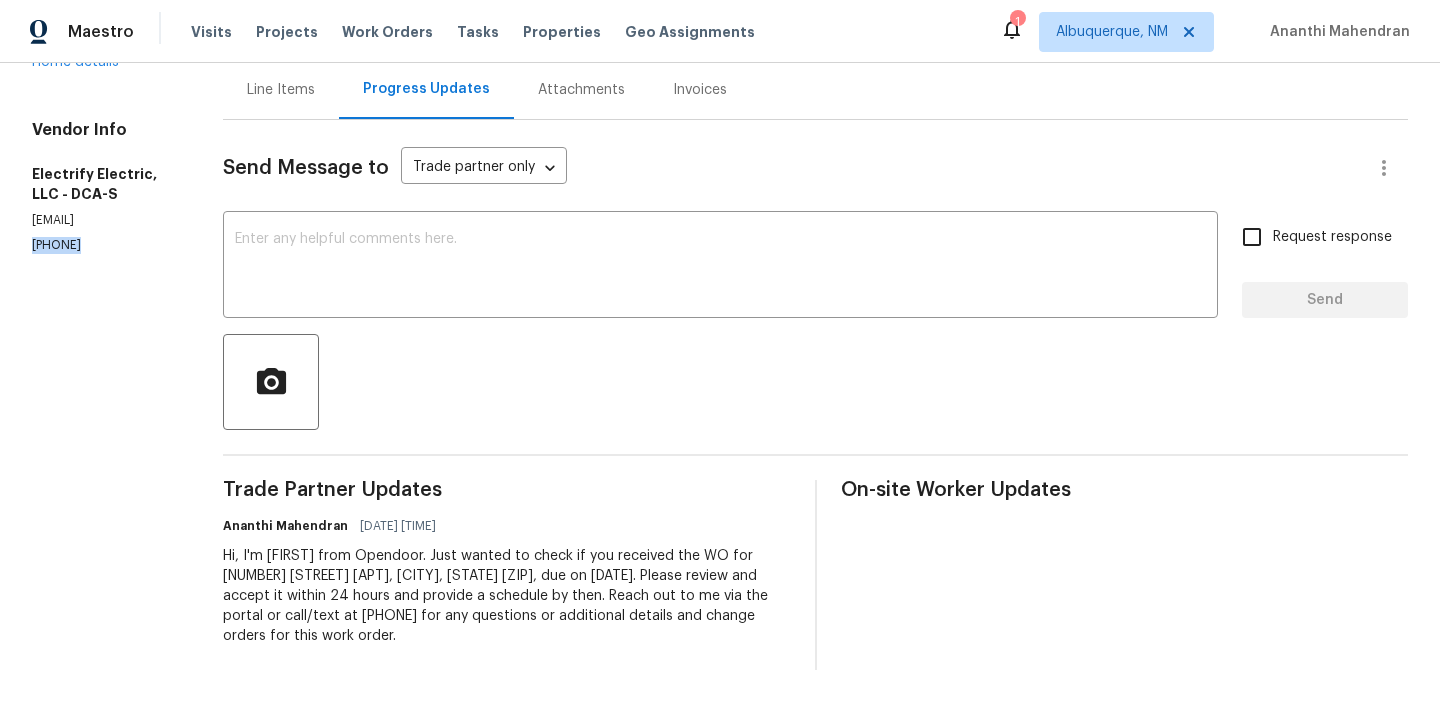 click on "All work orders 11204 Chestnut Grove Sq Apt 206 Reston, VA 20190 Home details Vendor Info Electrify Electric, LLC - DCA-S jerome@electrify247.com (240) 476-5116" at bounding box center (103, 283) 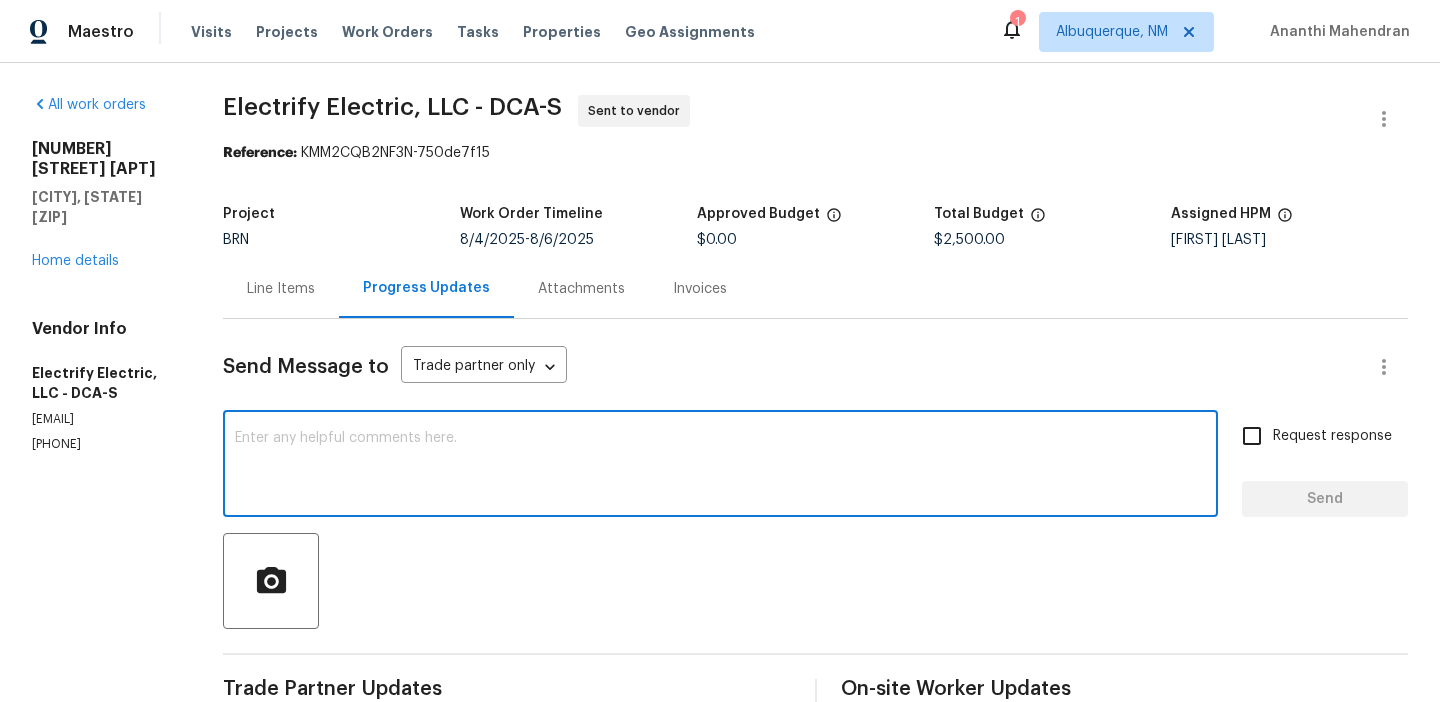 click at bounding box center [720, 466] 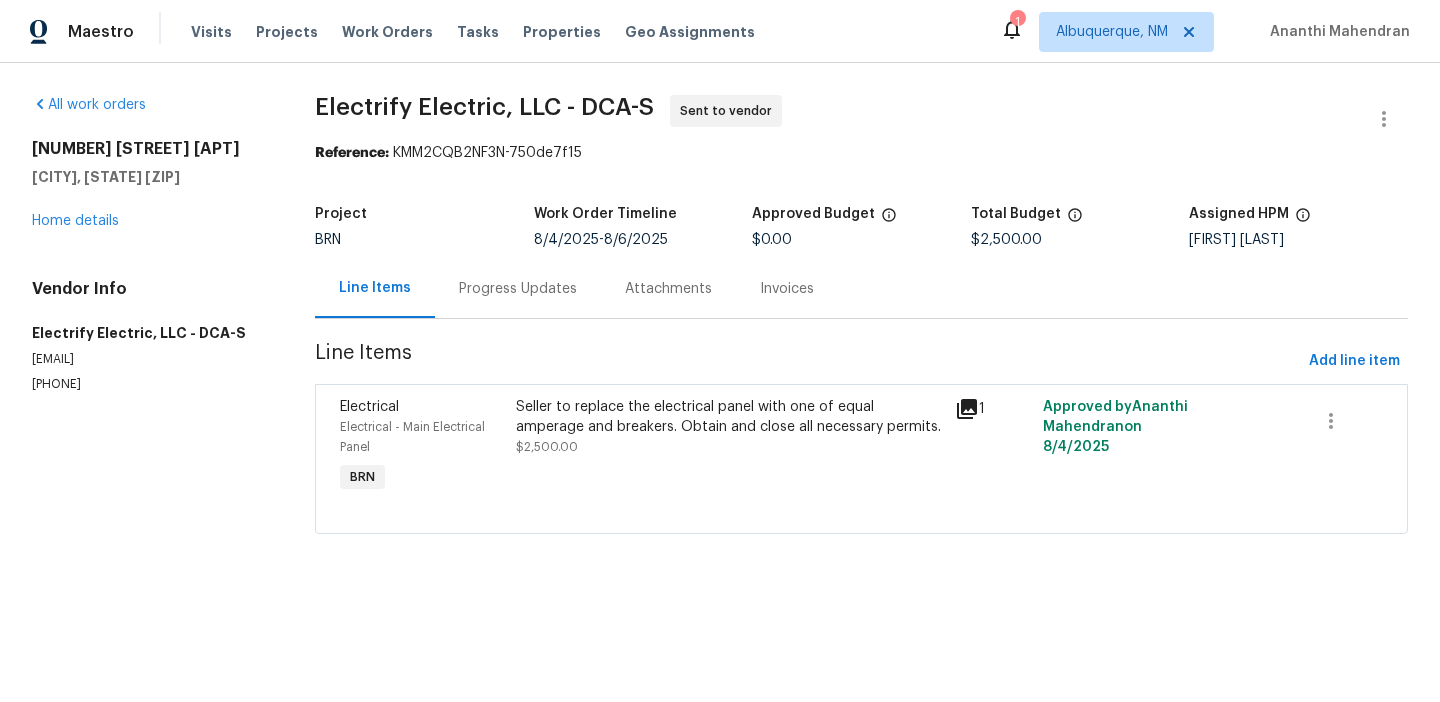 click on "Seller to replace the electrical panel with one of equal amperage and breakers. Obtain and close all necessary permits. $2,500.00" at bounding box center (730, 447) 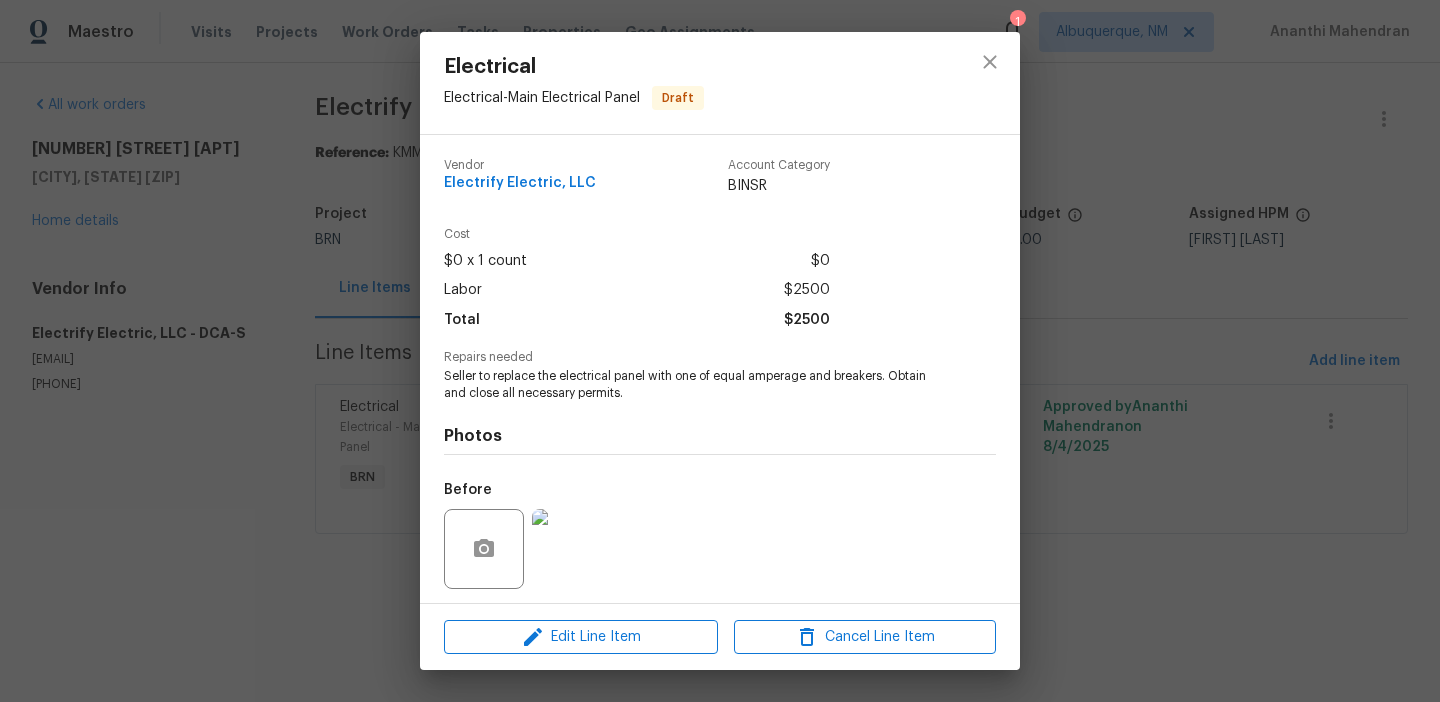 scroll, scrollTop: 127, scrollLeft: 0, axis: vertical 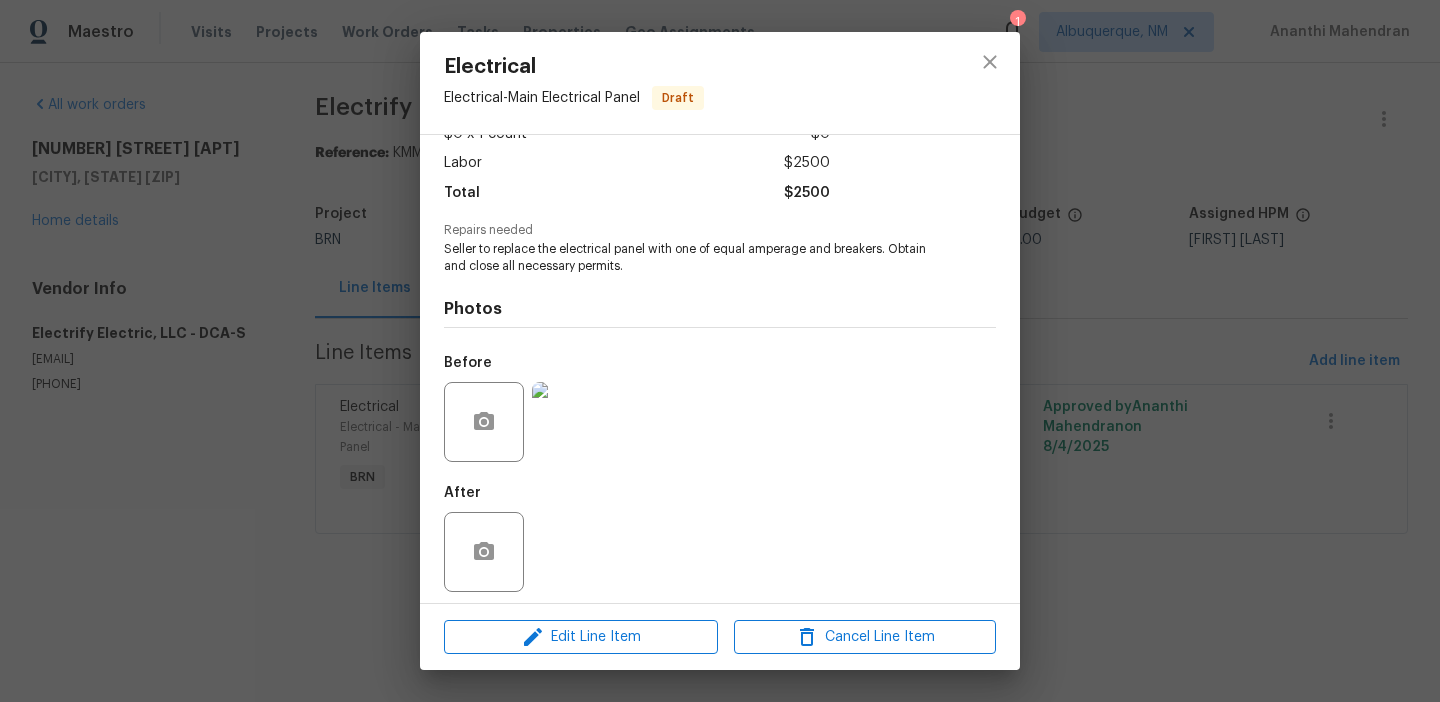 click at bounding box center [572, 422] 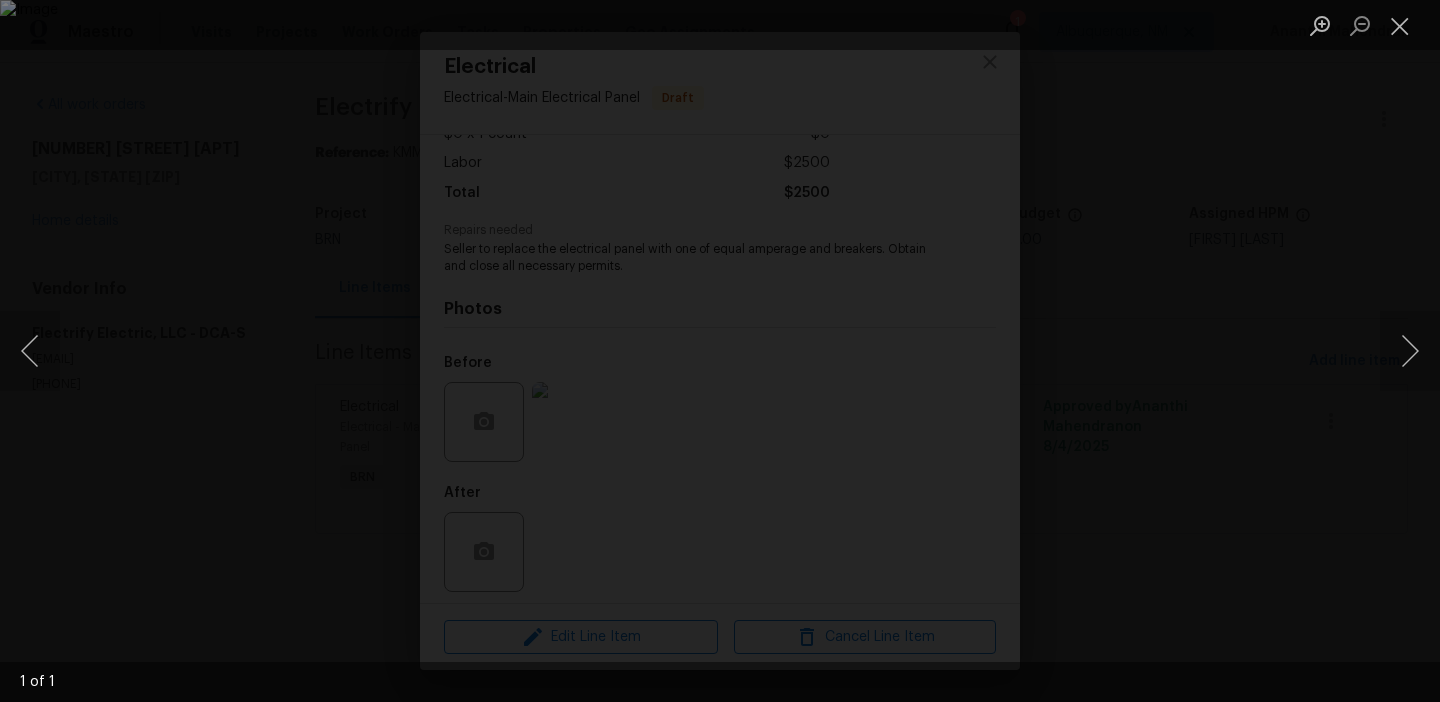 click at bounding box center [720, 351] 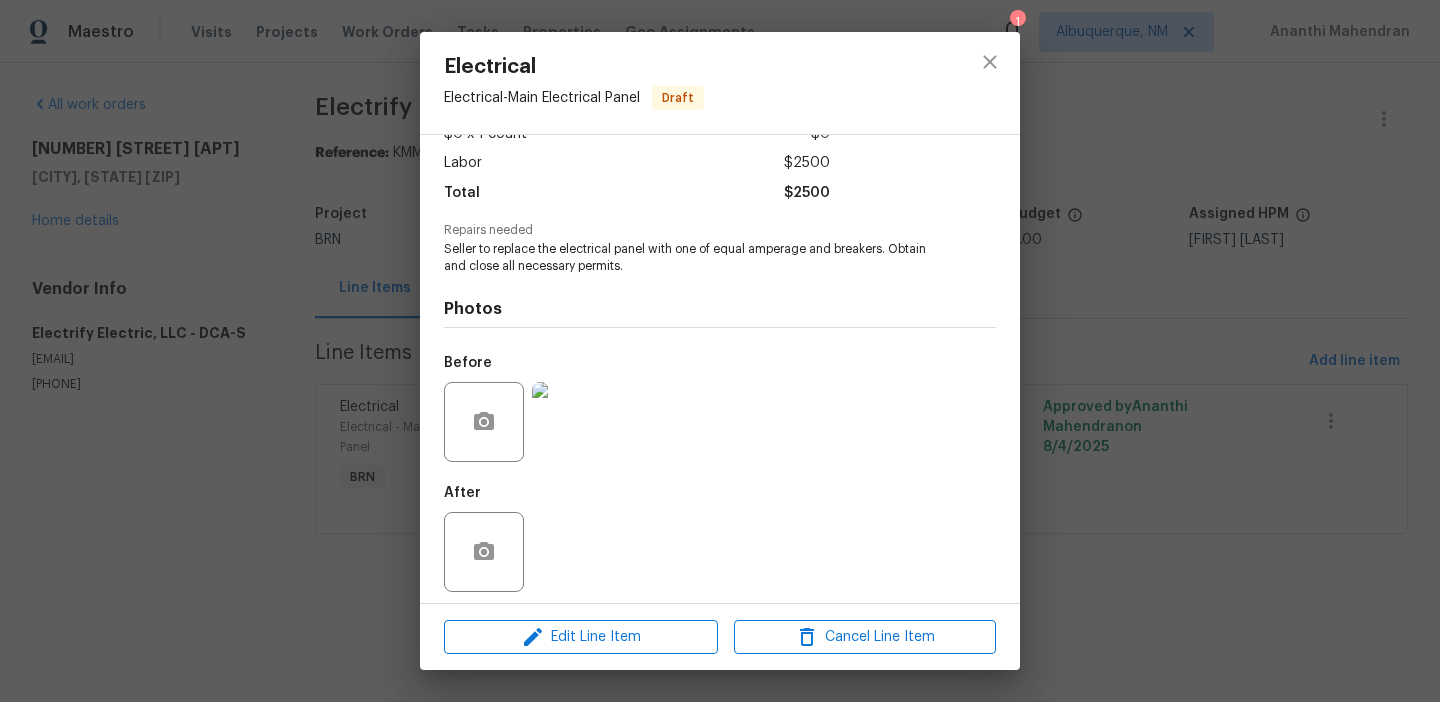 click on "Electrical Electrical  -  Main Electrical Panel Draft Vendor Electrify Electric, LLC Account Category BINSR Cost $0 x 1 count $0 Labor $2500 Total $2500 Repairs needed Seller to replace the electrical panel with one of equal amperage and breakers. Obtain and close all necessary permits. Photos Before After  Edit Line Item  Cancel Line Item" at bounding box center (720, 351) 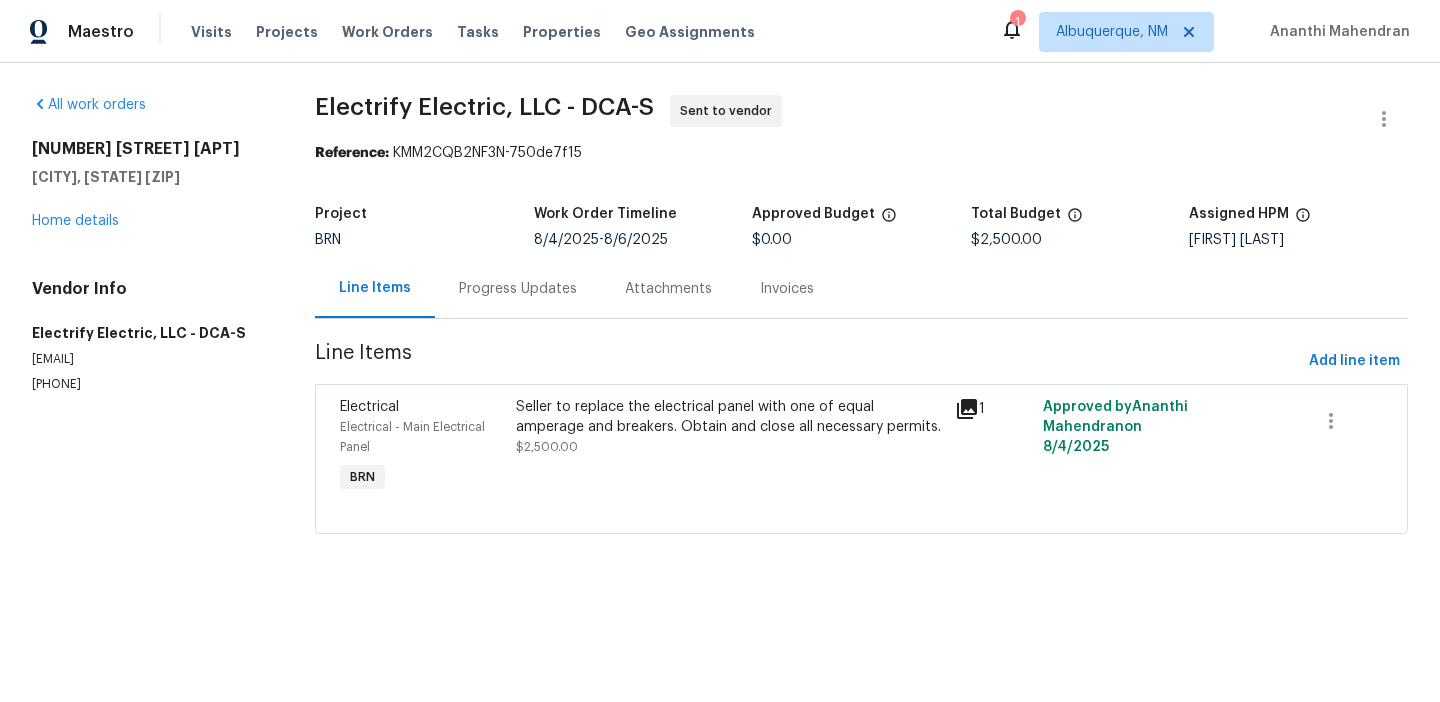 click on "Seller to replace the electrical panel with one of equal amperage and breakers. Obtain and close all necessary permits." at bounding box center (730, 417) 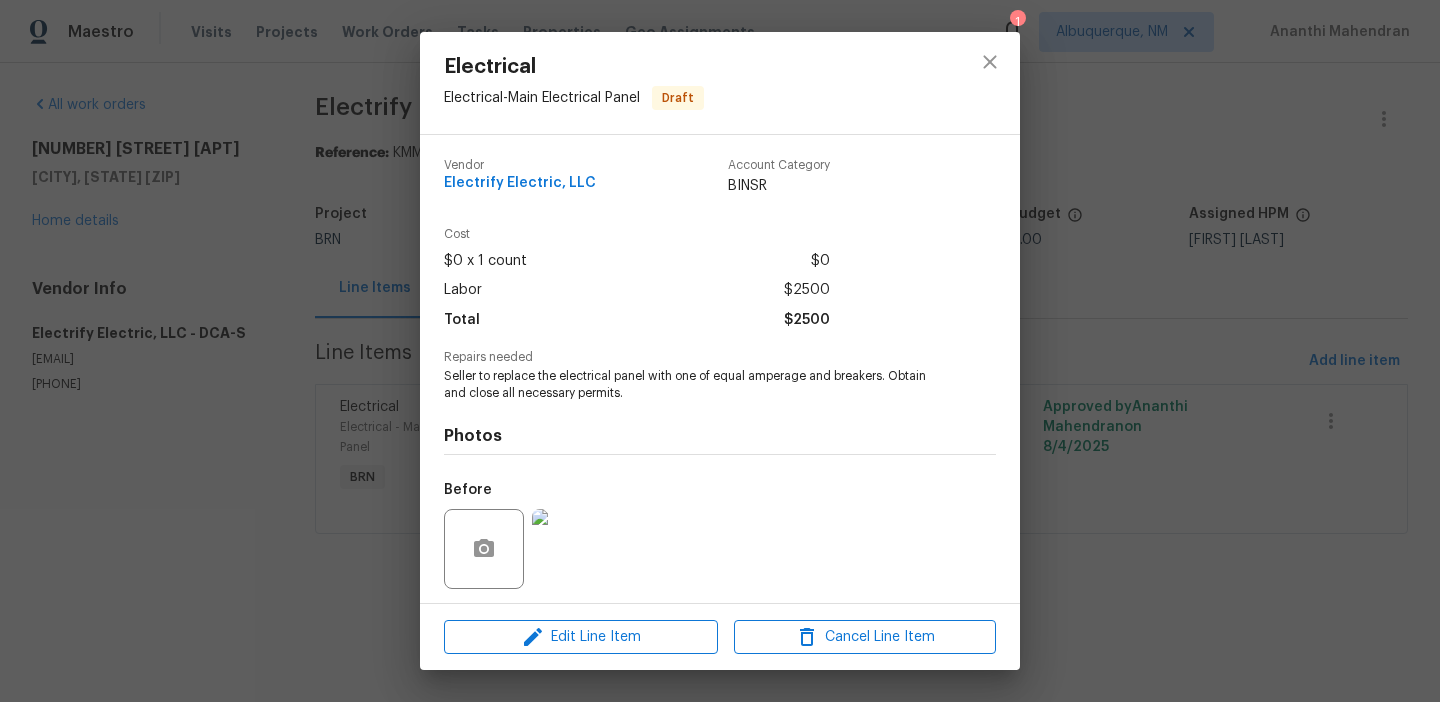 click on "Seller to replace the electrical panel with one of equal amperage and breakers. Obtain and close all necessary permits." at bounding box center [692, 385] 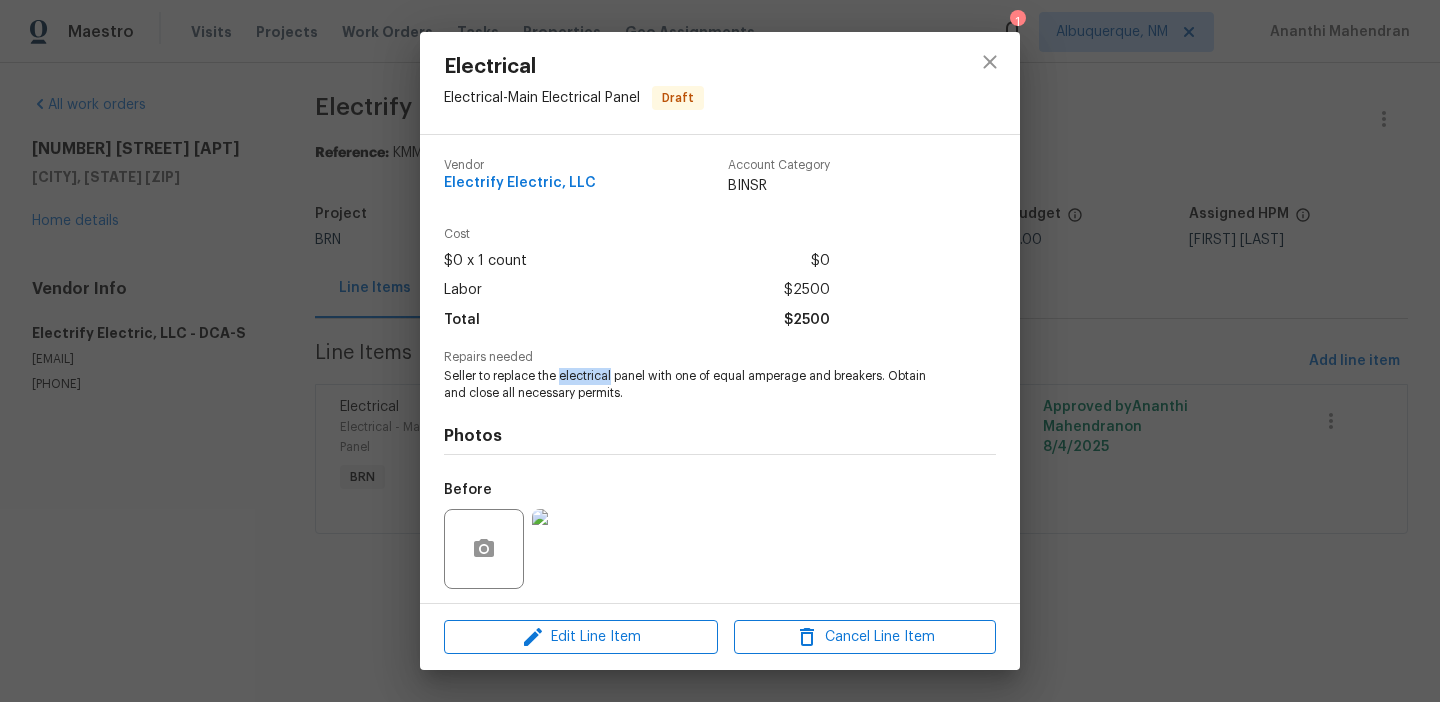 click on "Seller to replace the electrical panel with one of equal amperage and breakers. Obtain and close all necessary permits." at bounding box center (692, 385) 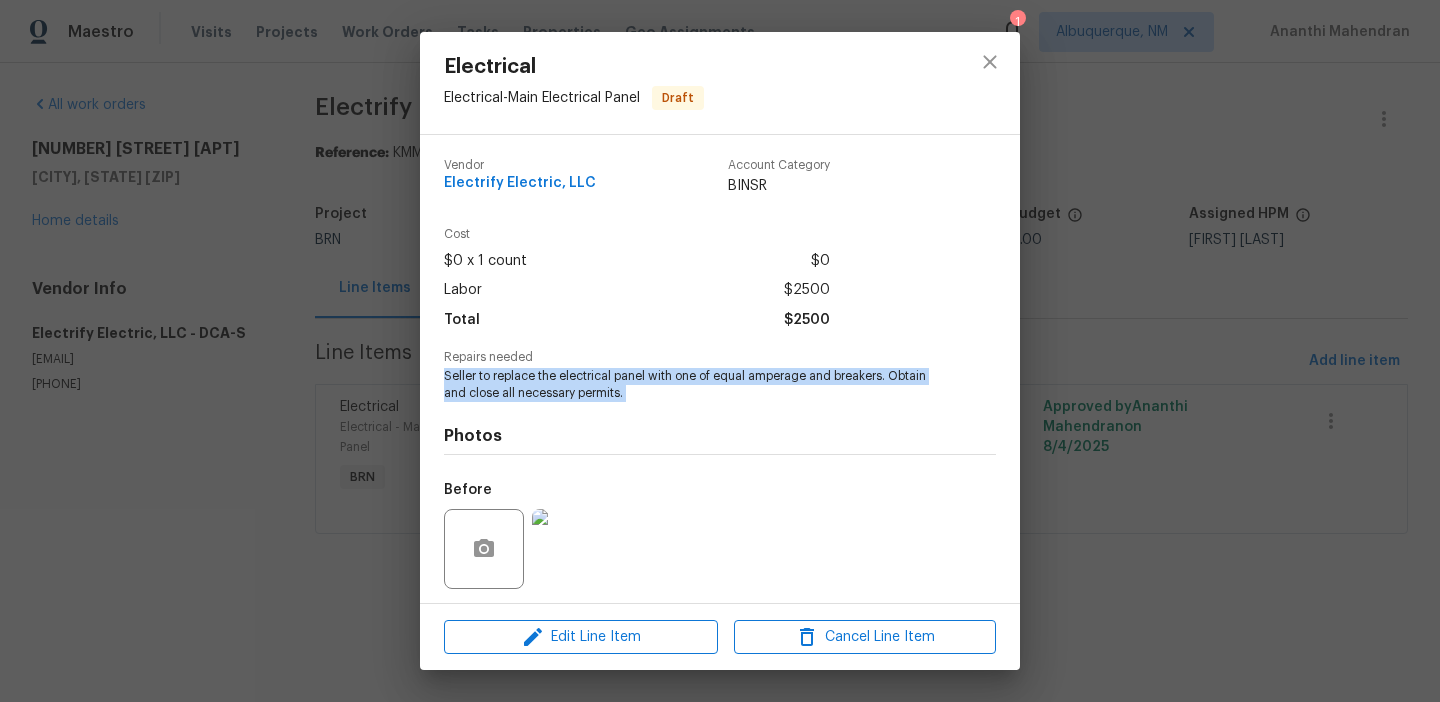 click on "Seller to replace the electrical panel with one of equal amperage and breakers. Obtain and close all necessary permits." at bounding box center [692, 385] 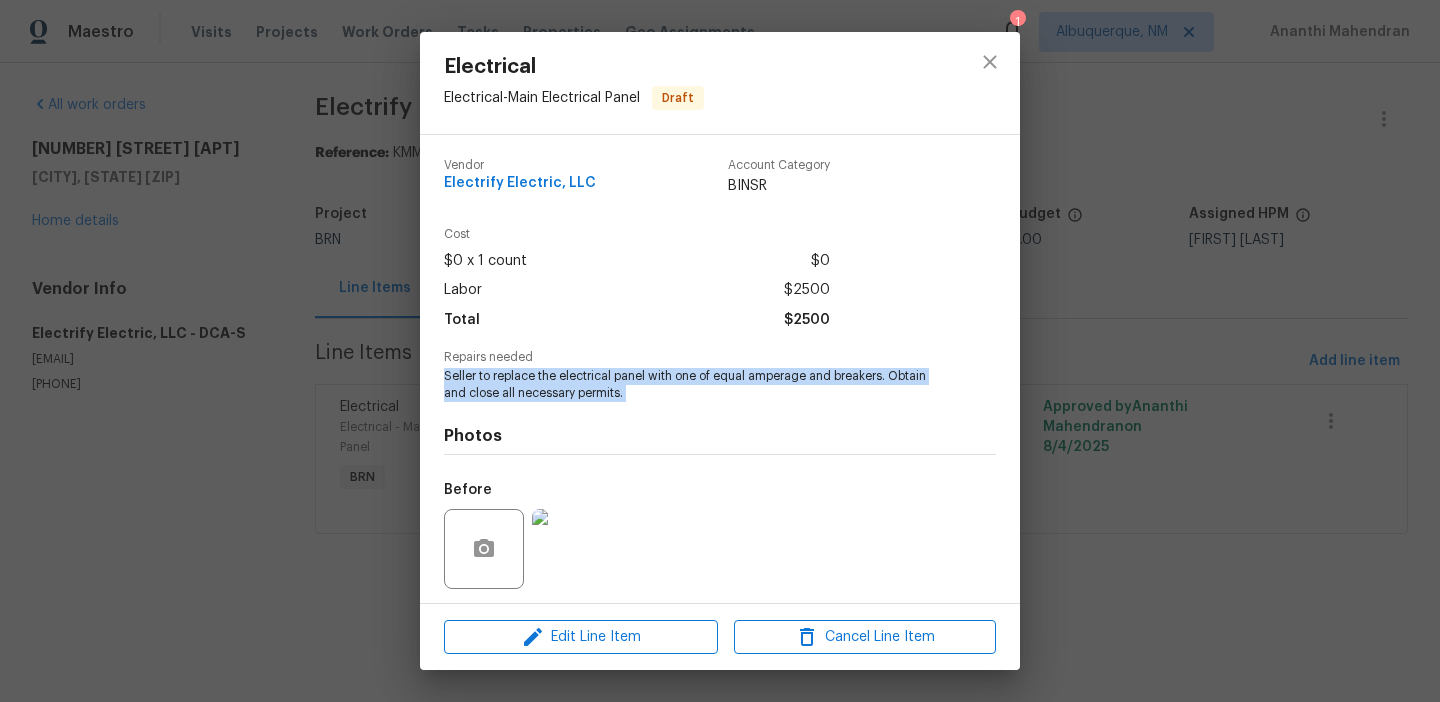 click at bounding box center [572, 549] 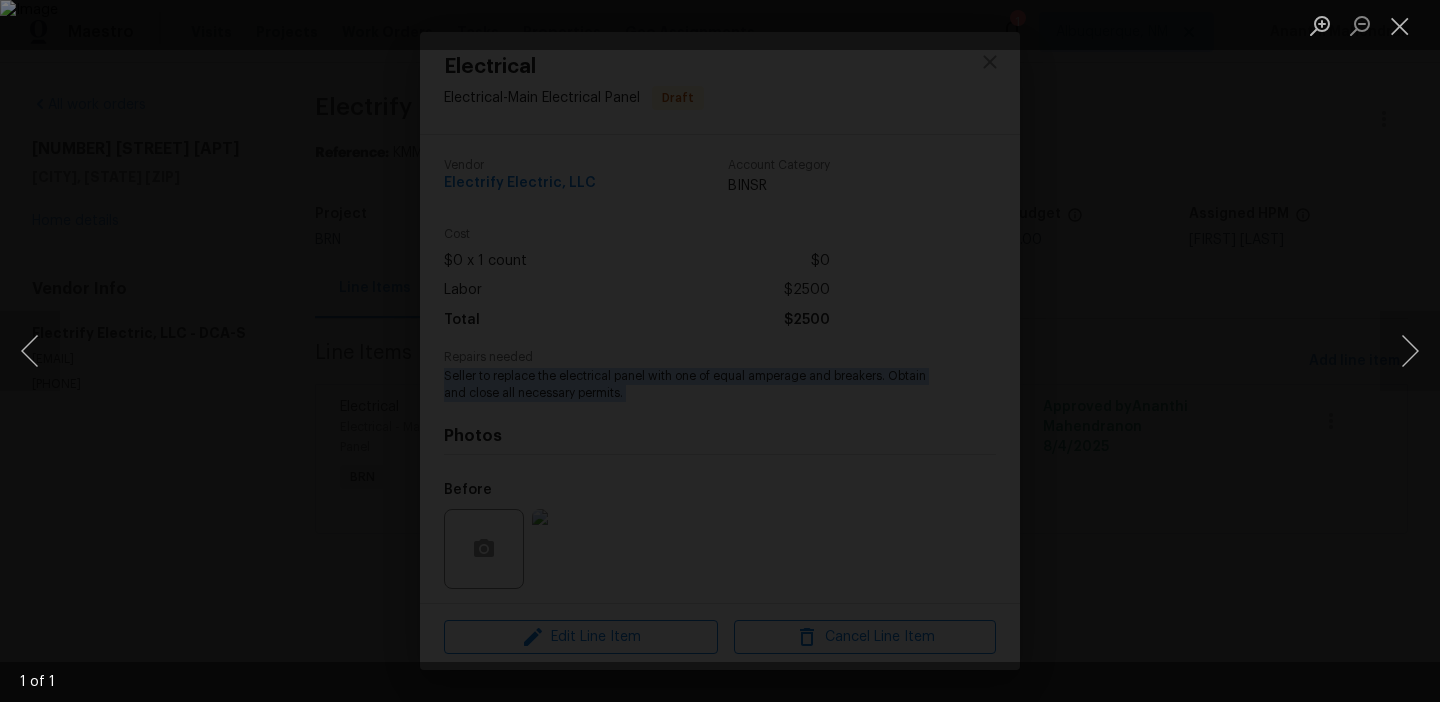 click at bounding box center (720, 351) 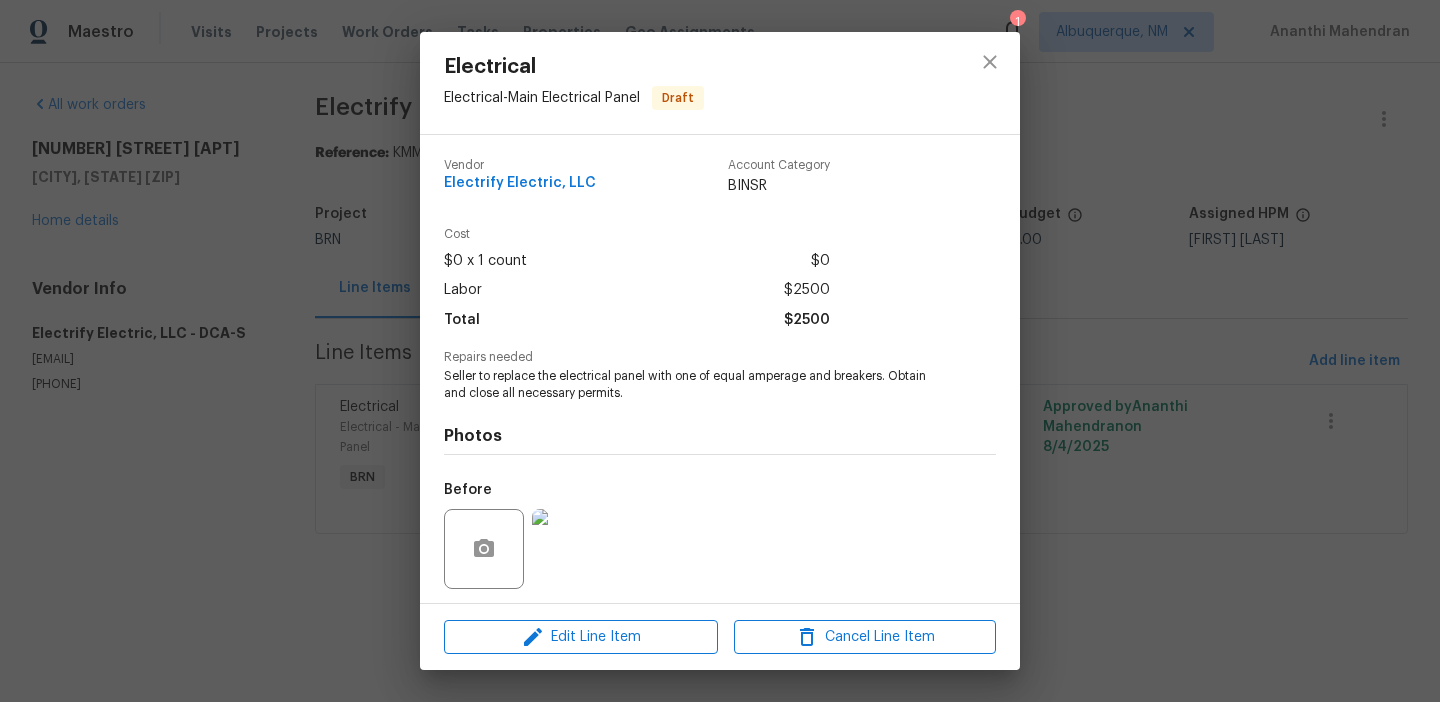 click on "$2500" at bounding box center (807, 320) 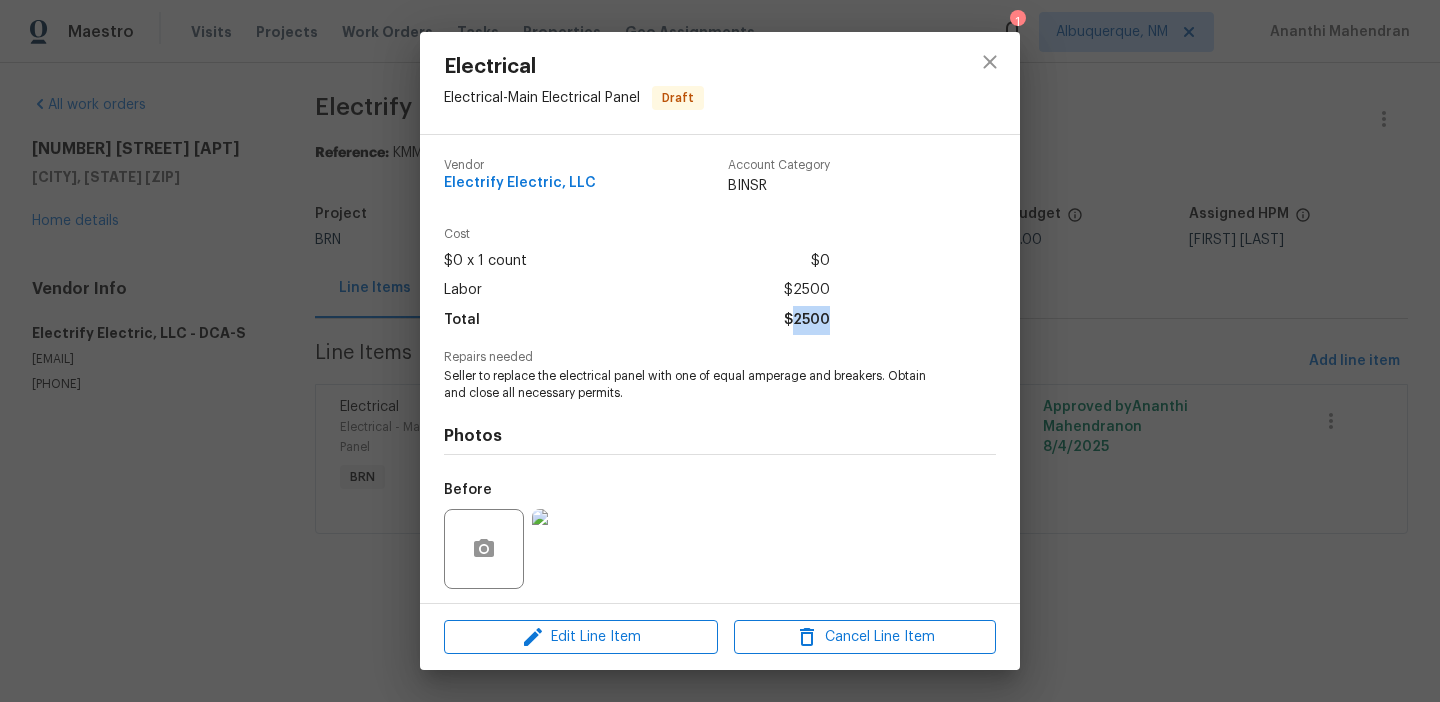 click on "$2500" at bounding box center (807, 320) 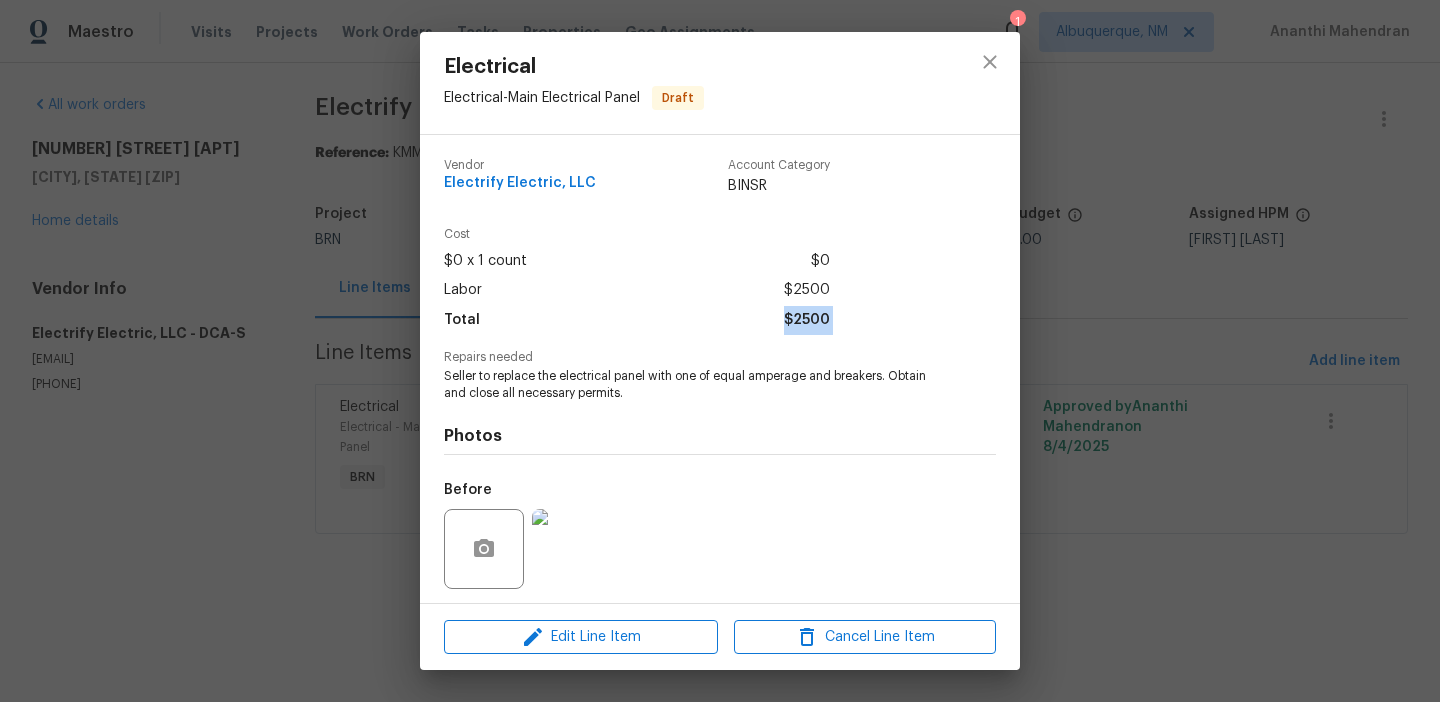 click on "$2500" at bounding box center [807, 320] 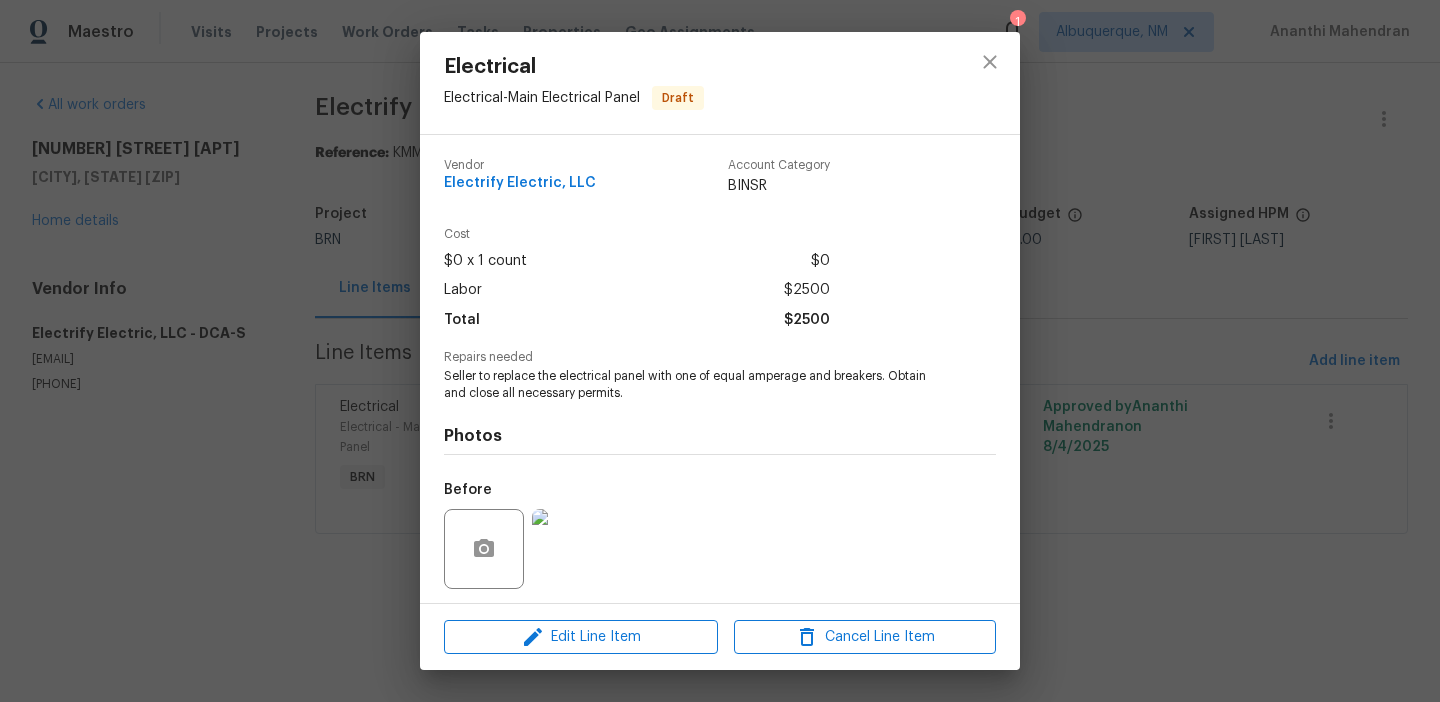 click on "Electrical Electrical  -  Main Electrical Panel Draft Vendor Electrify Electric, LLC Account Category BINSR Cost $0 x 1 count $0 Labor $2500 Total $2500 Repairs needed Seller to replace the electrical panel with one of equal amperage and breakers. Obtain and close all necessary permits. Photos Before After  Edit Line Item  Cancel Line Item" at bounding box center (720, 351) 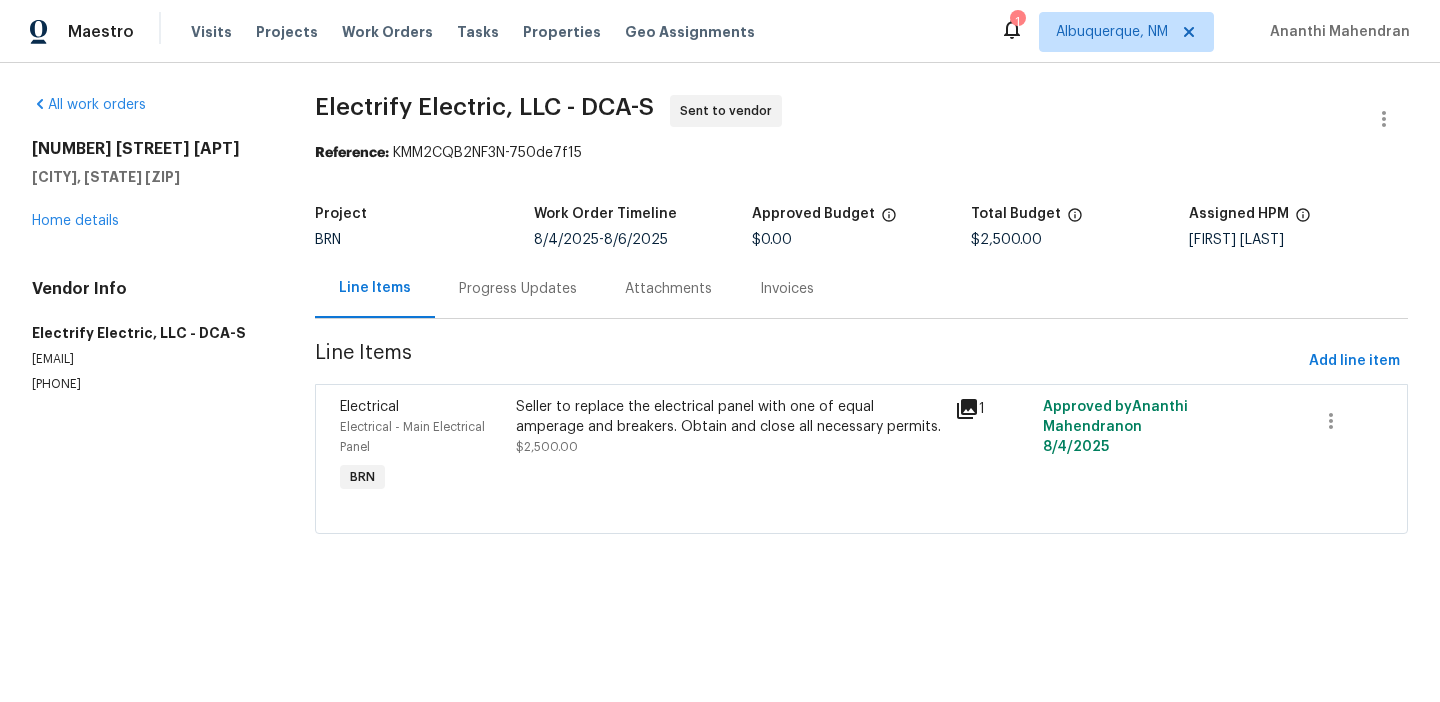 click on "Progress Updates" at bounding box center (518, 288) 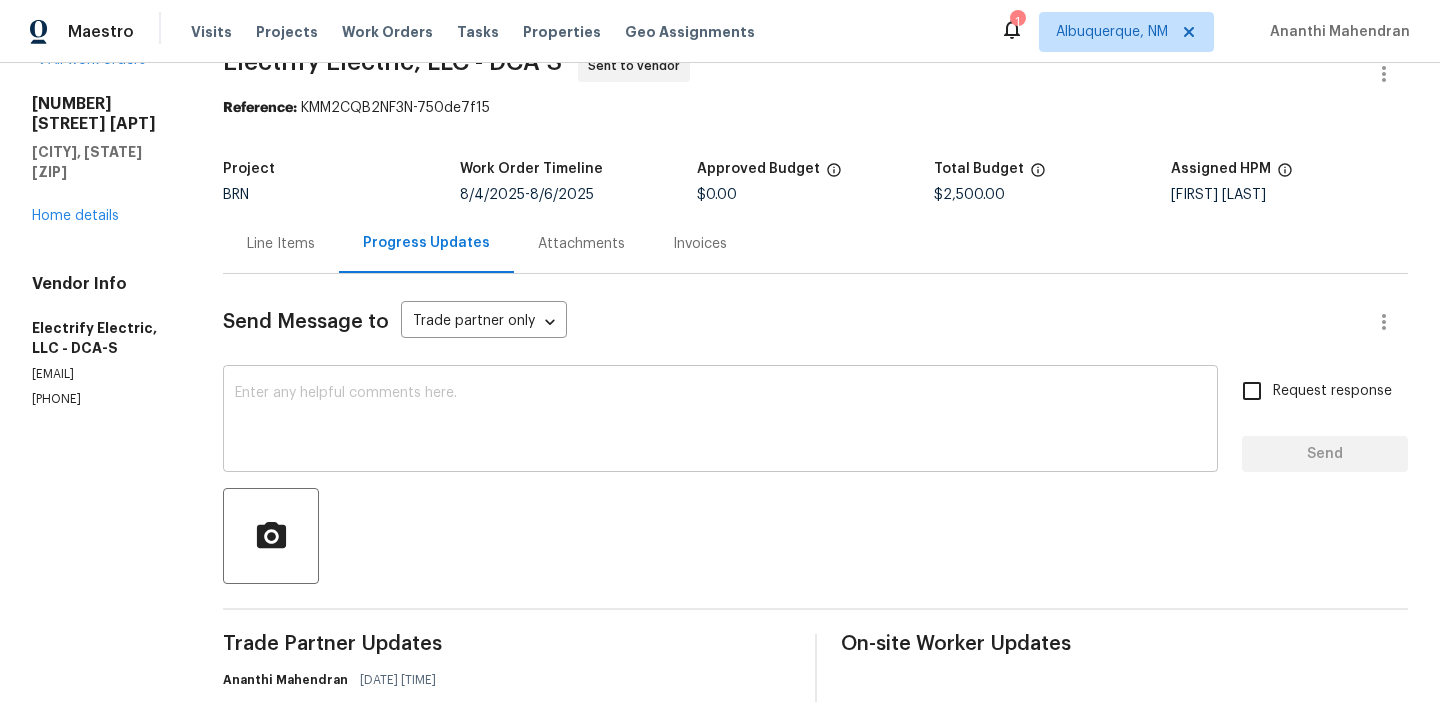 scroll, scrollTop: 114, scrollLeft: 0, axis: vertical 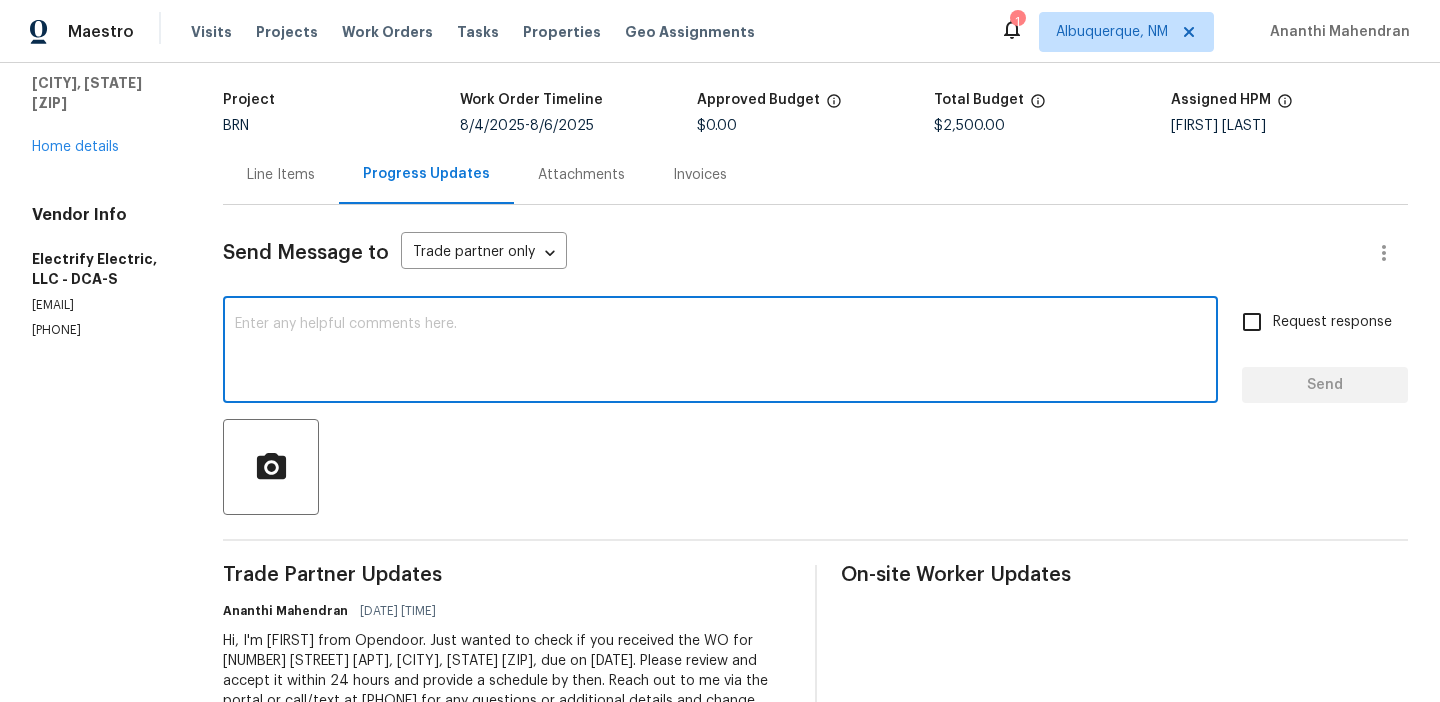 click at bounding box center (720, 352) 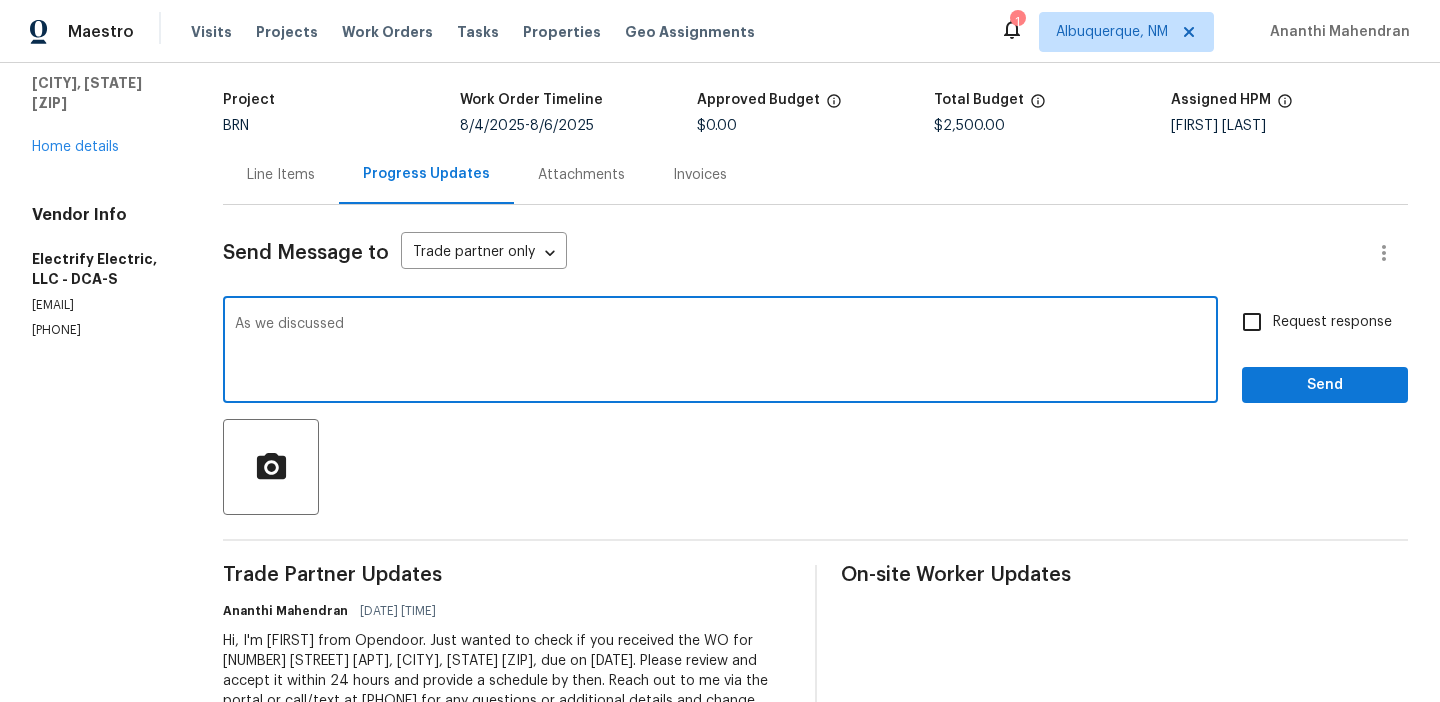 click on "(240) 476-5116" at bounding box center [103, 330] 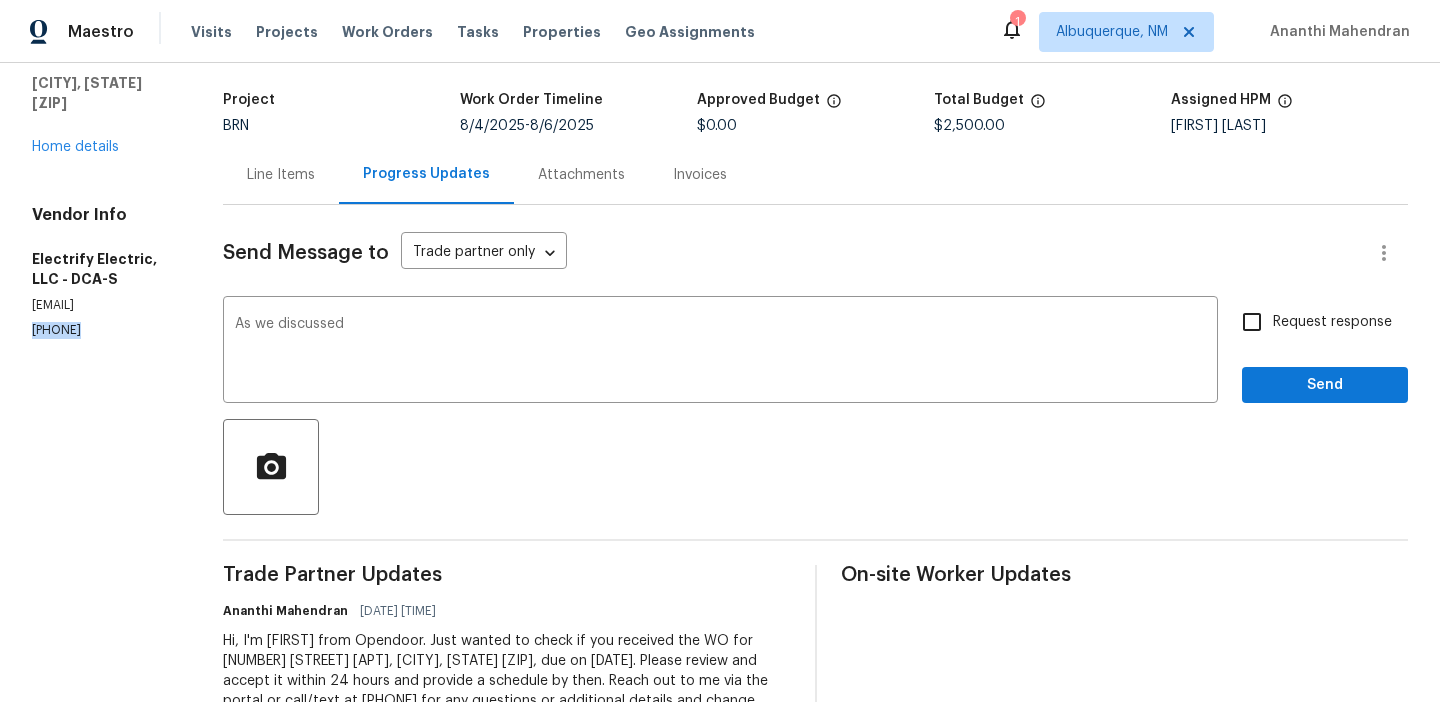 click on "(240) 476-5116" at bounding box center [103, 330] 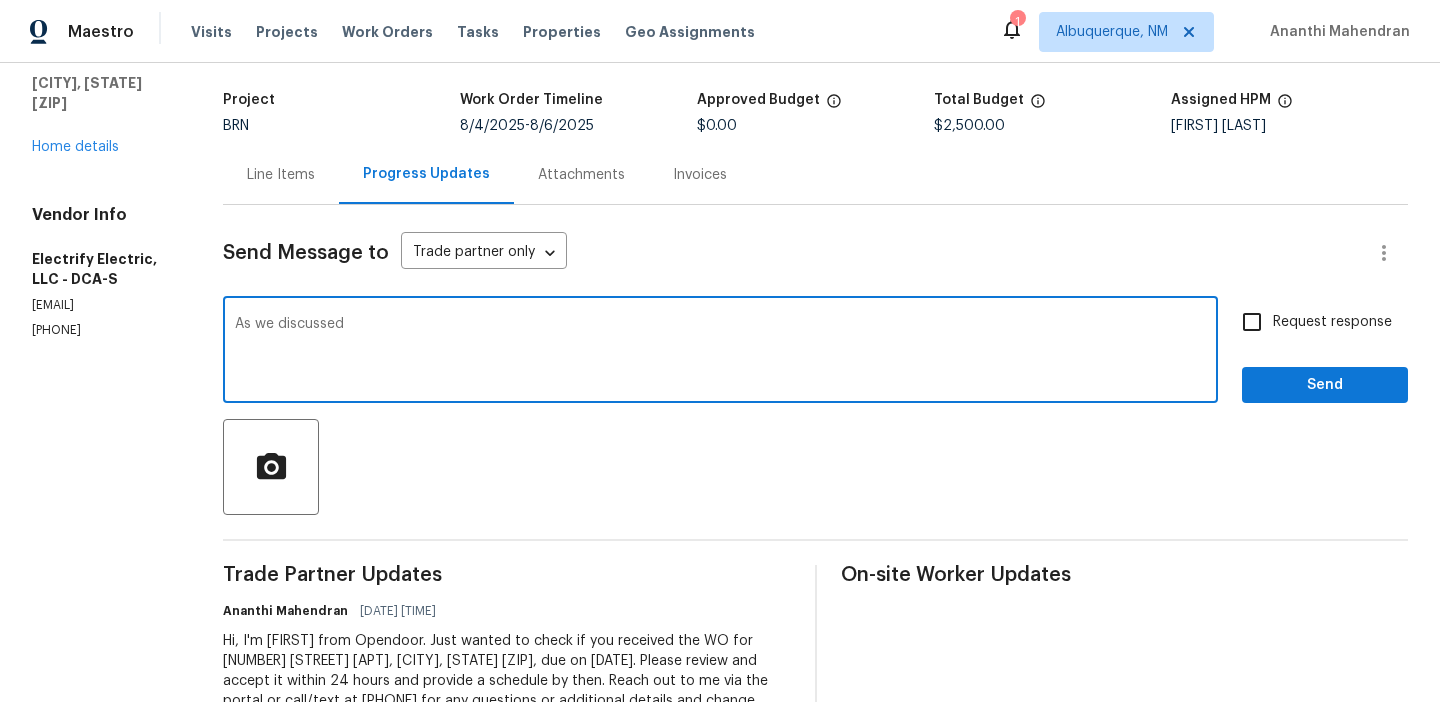 click on "As we discussed" at bounding box center [720, 352] 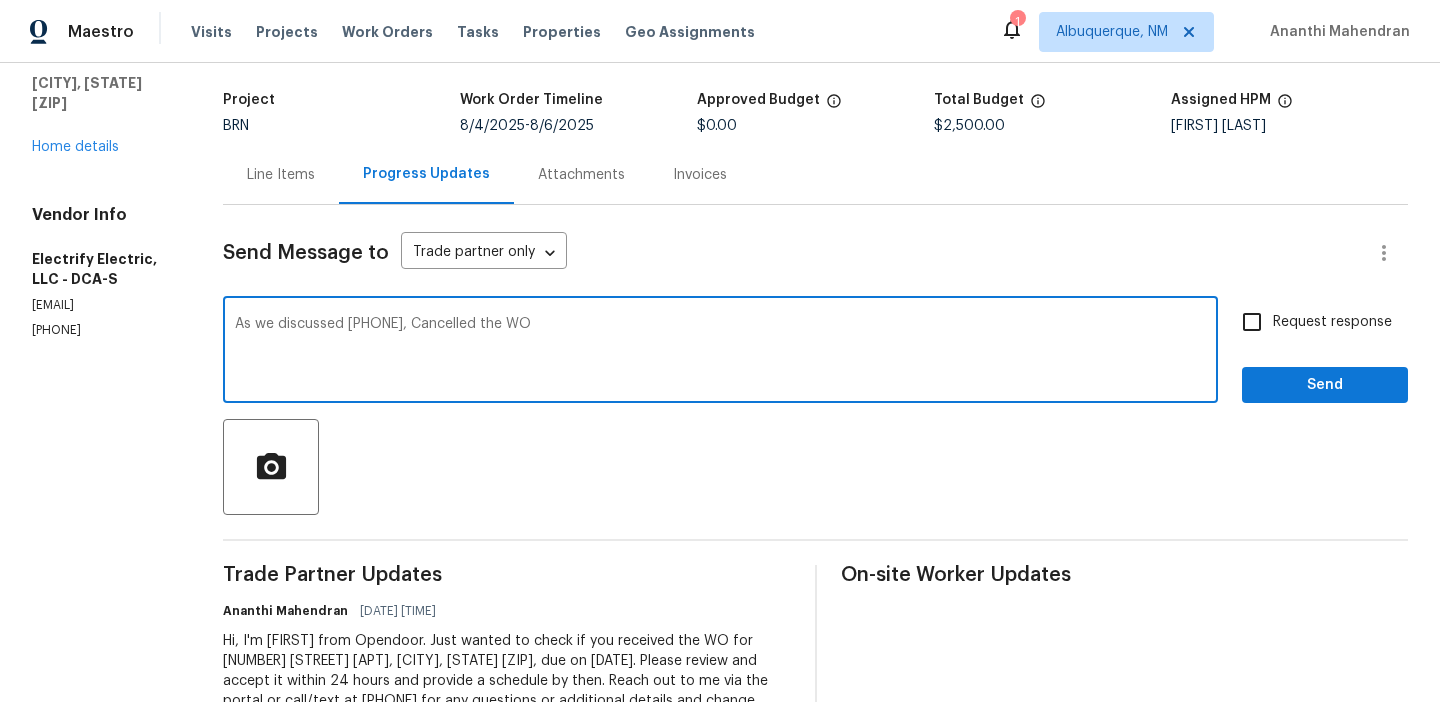 type on "As we discussed (240) 476-5116, Cancelled the WO" 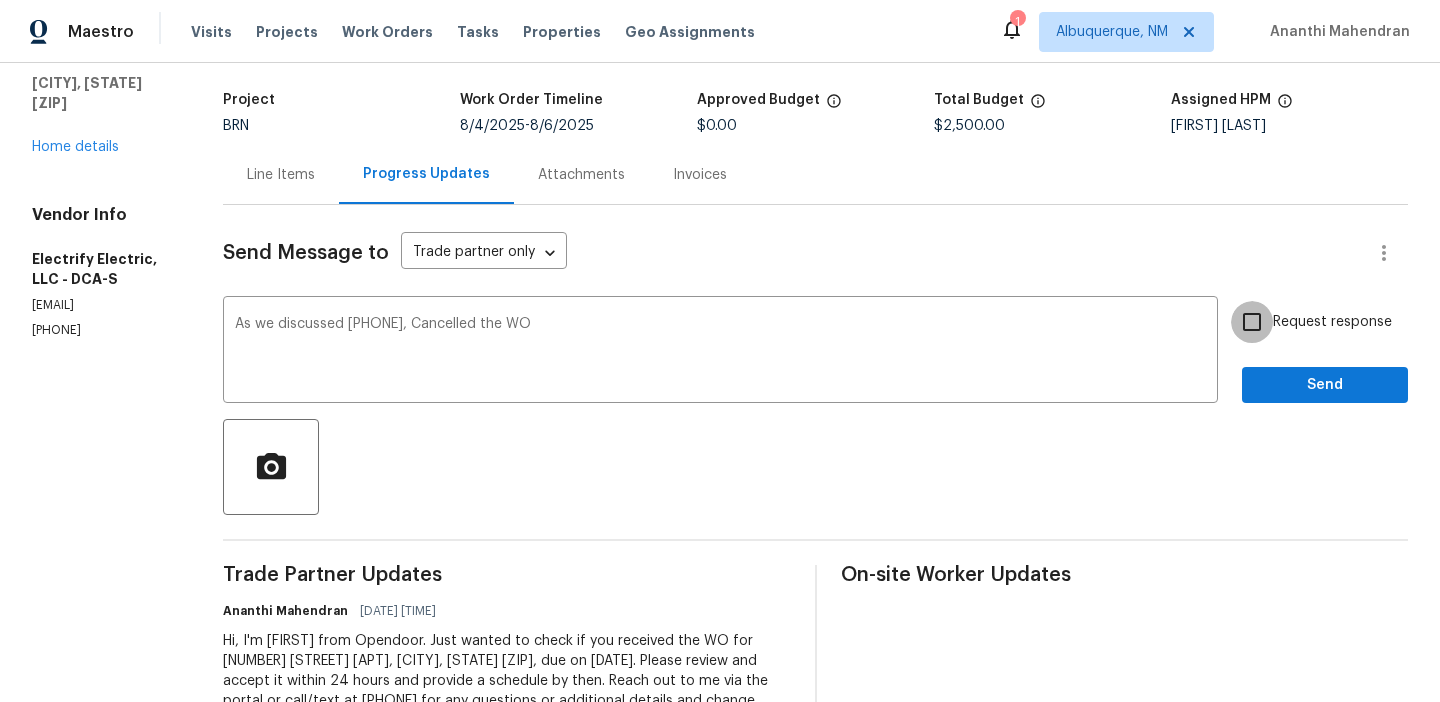 click on "Request response" at bounding box center (1252, 322) 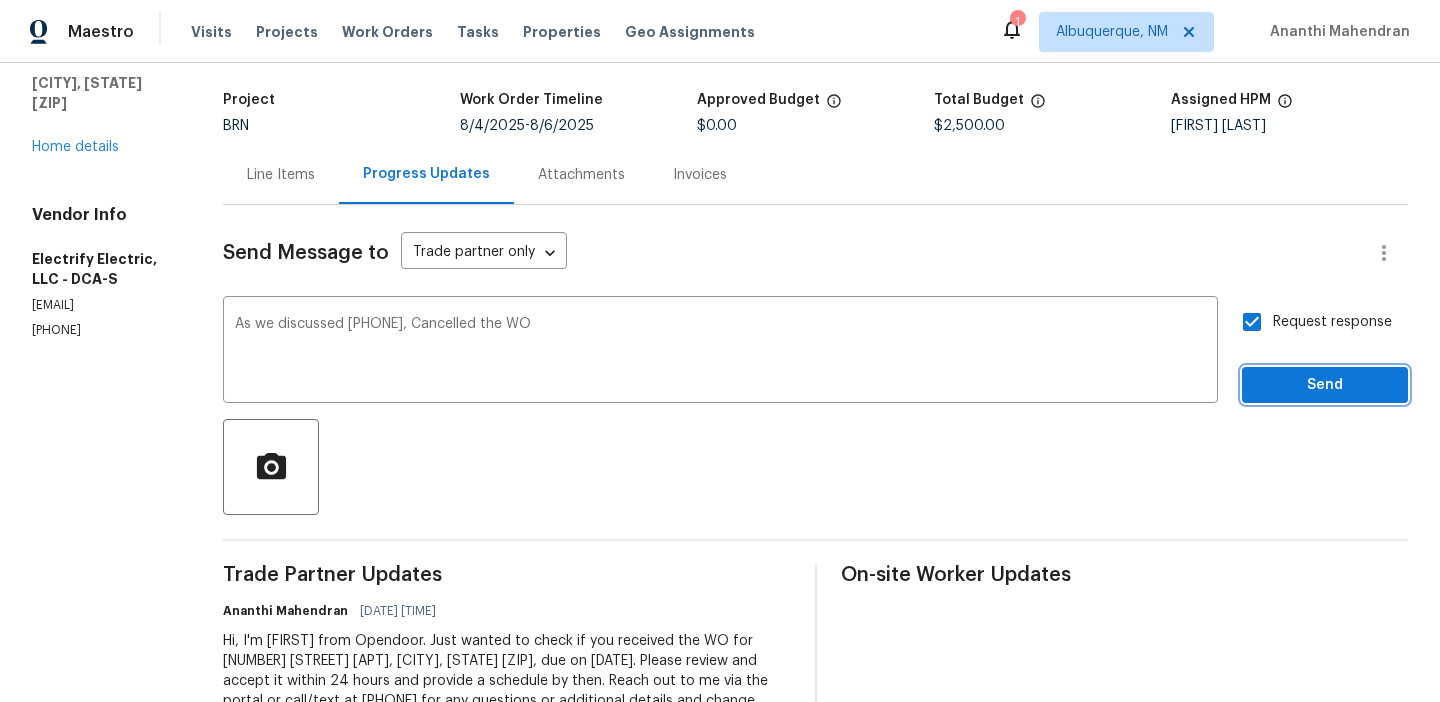 click on "Send" at bounding box center [1325, 385] 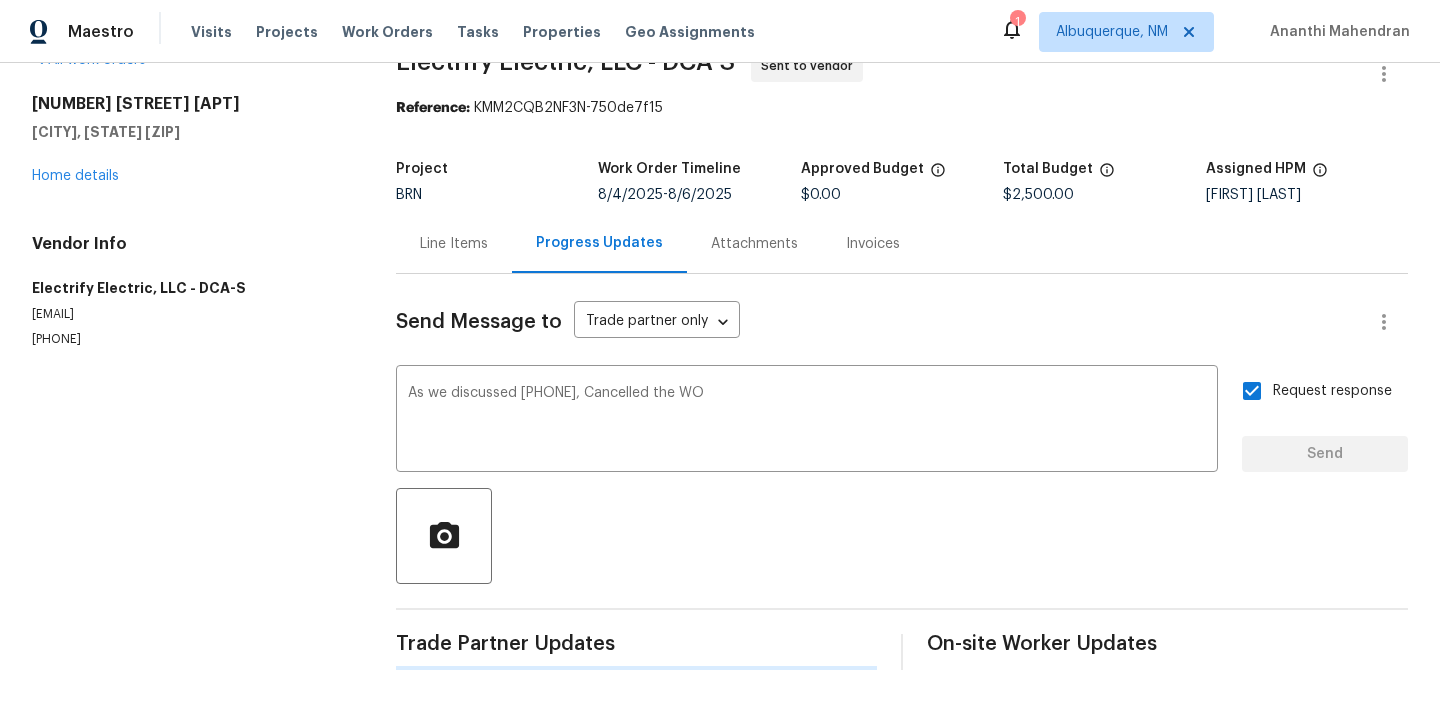 scroll, scrollTop: 0, scrollLeft: 0, axis: both 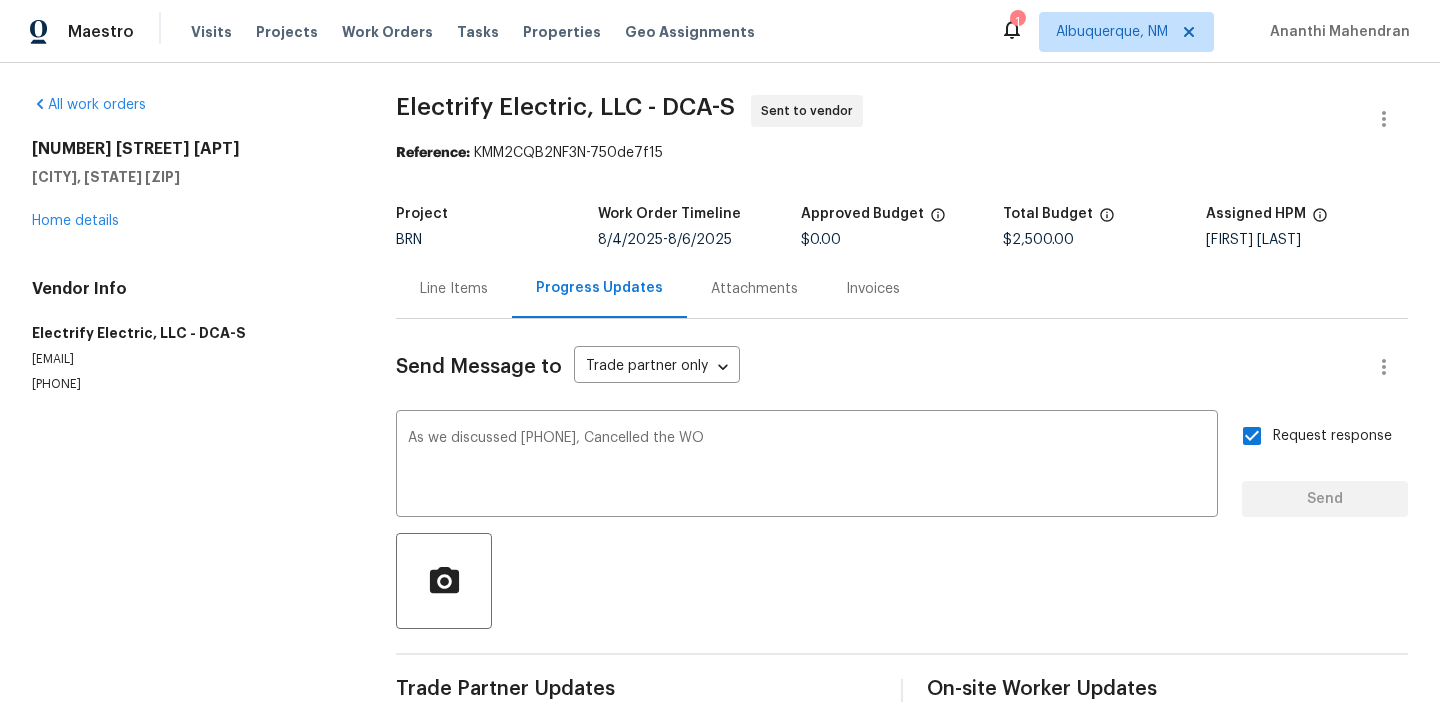 type 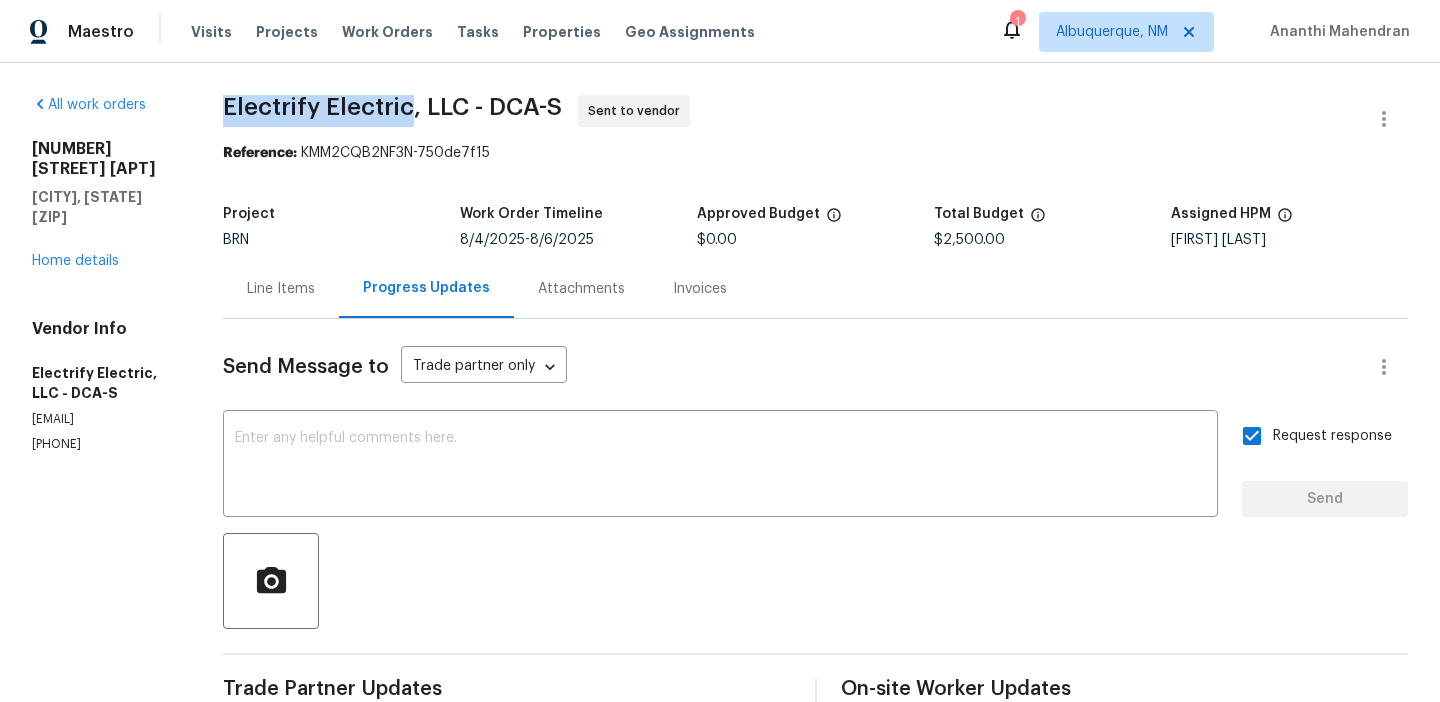 drag, startPoint x: 213, startPoint y: 94, endPoint x: 404, endPoint y: 100, distance: 191.09422 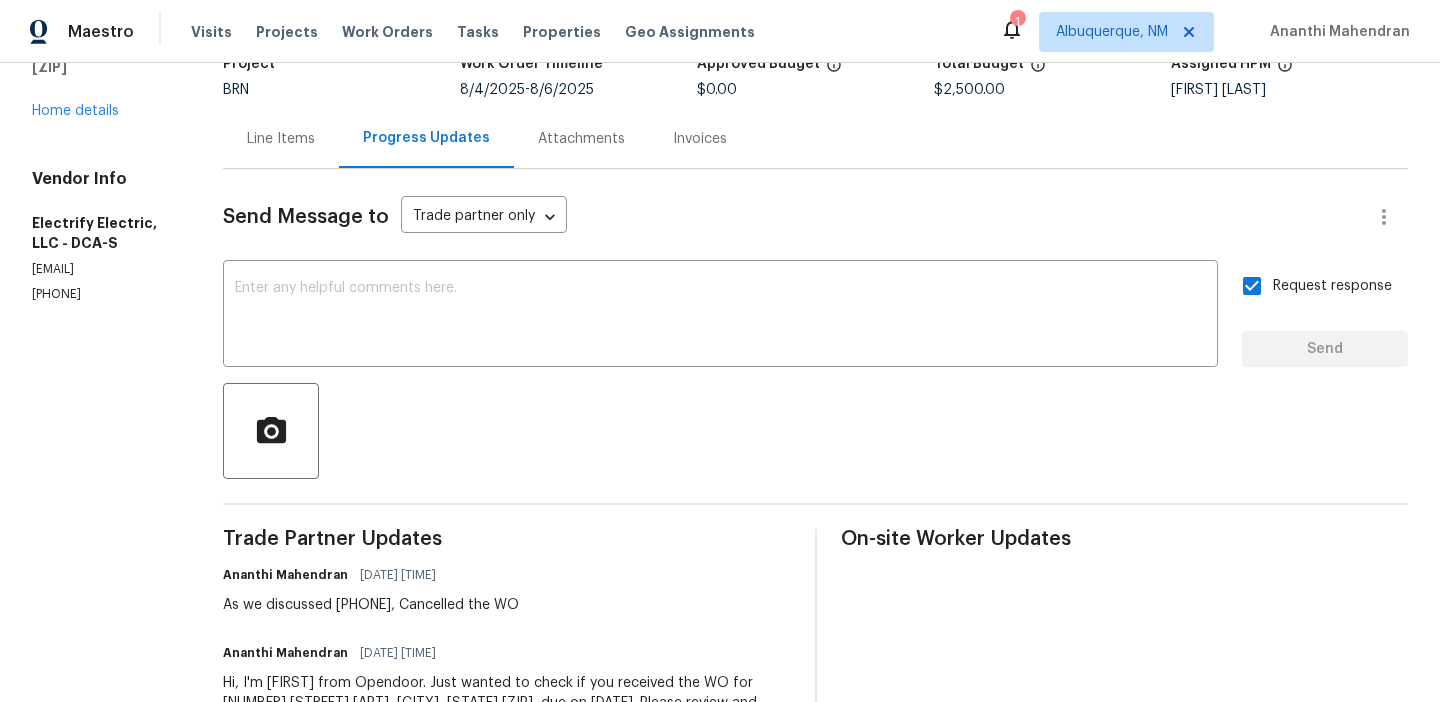click on "All work orders 11204 Chestnut Grove Sq Apt 206 Reston, VA 20190 Home details Vendor Info Electrify Electric, LLC - DCA-S jerome@electrify247.com (240) 476-5116 Electrify Electric, LLC - DCA-S Sent to vendor Reference:   KMM2CQB2NF3N-750de7f15 Project BRN   Work Order Timeline 8/4/2025  -  8/6/2025 Approved Budget $0.00 Total Budget $2,500.00 Assigned HPM Nicolas Campuzano Line Items Progress Updates Attachments Invoices Send Message to Trade partner only Trade partner only ​ x ​ Request response Send Trade Partner Updates Ananthi Mahendran 08/05/2025 10:37 AM As we discussed (240) 476-5116, Cancelled the WO Ananthi Mahendran 08/04/2025 2:45 PM Hi, I'm Ananthi from Opendoor. Just wanted to check if you received the WO for 11204 Chestnut Grove Sq Apt 206, Reston, VA 20190, due on 8/6/2025. Please review and accept it within 24 hours and provide a schedule by then. Reach out to me via the portal or call/text at 650-800-9524 for any questions or additional details and change orders for this work order." at bounding box center [720, 371] 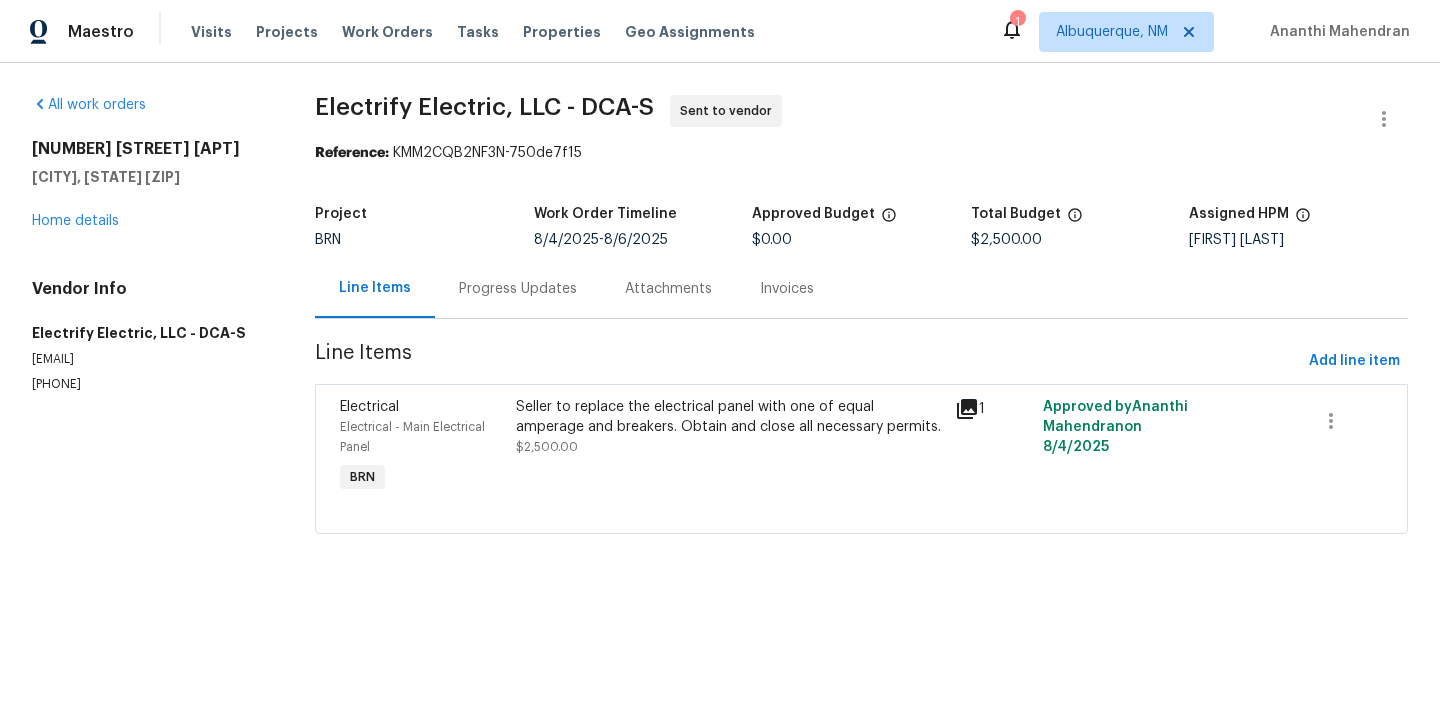 scroll, scrollTop: 0, scrollLeft: 0, axis: both 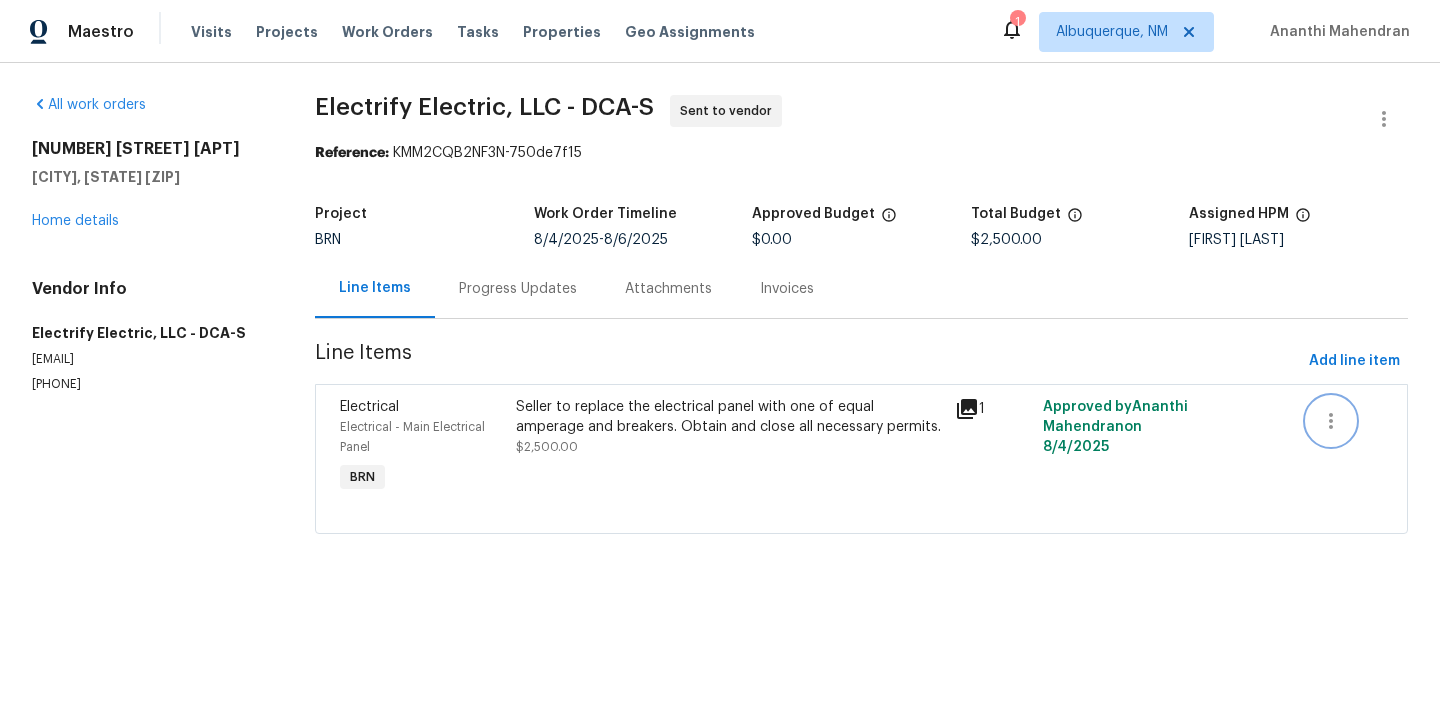 click 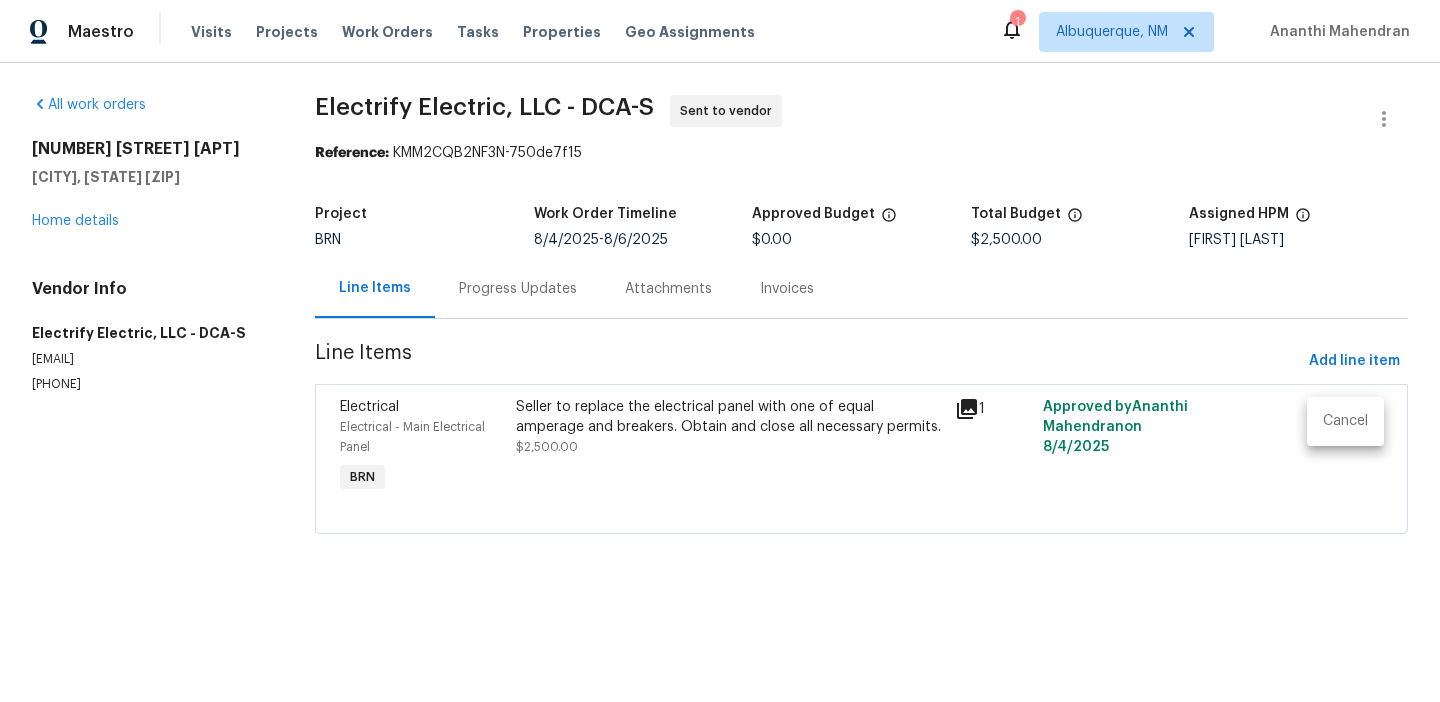click on "Cancel" at bounding box center [1345, 421] 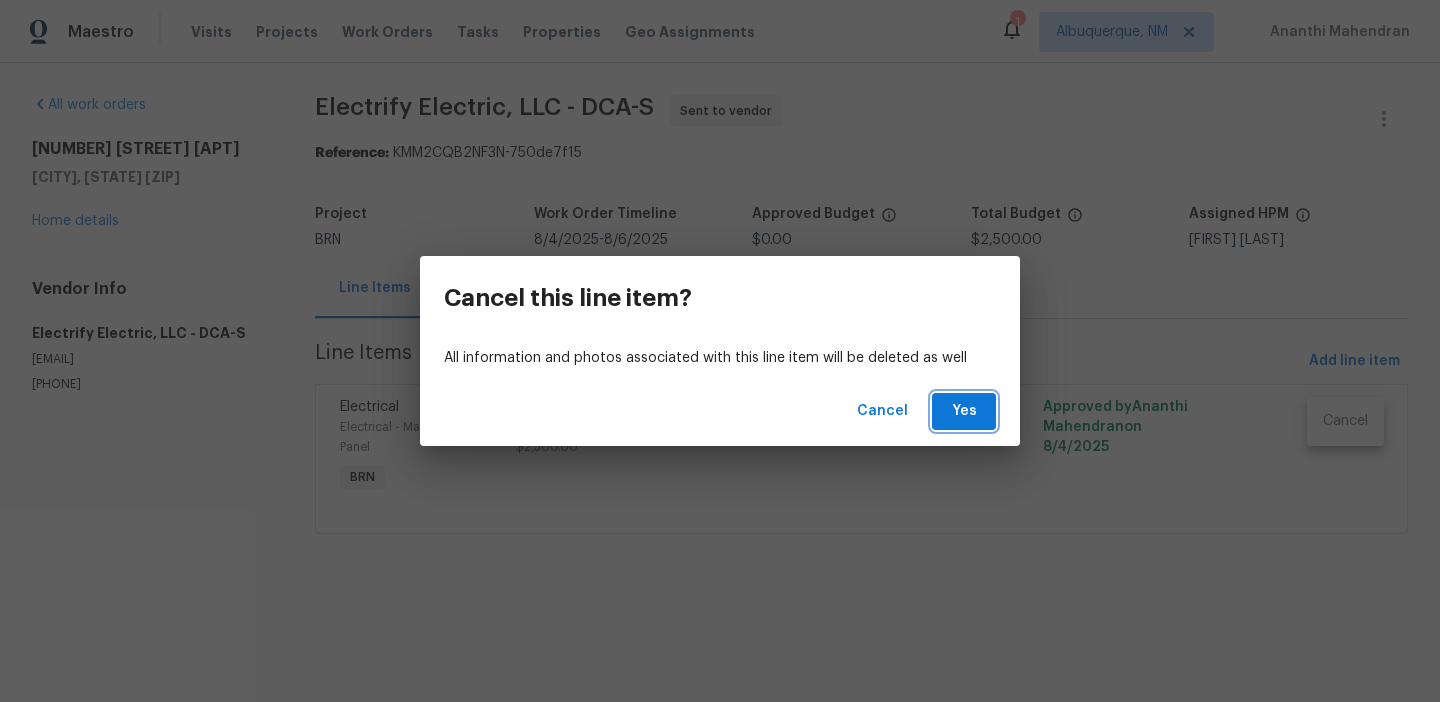 click on "Yes" at bounding box center (964, 411) 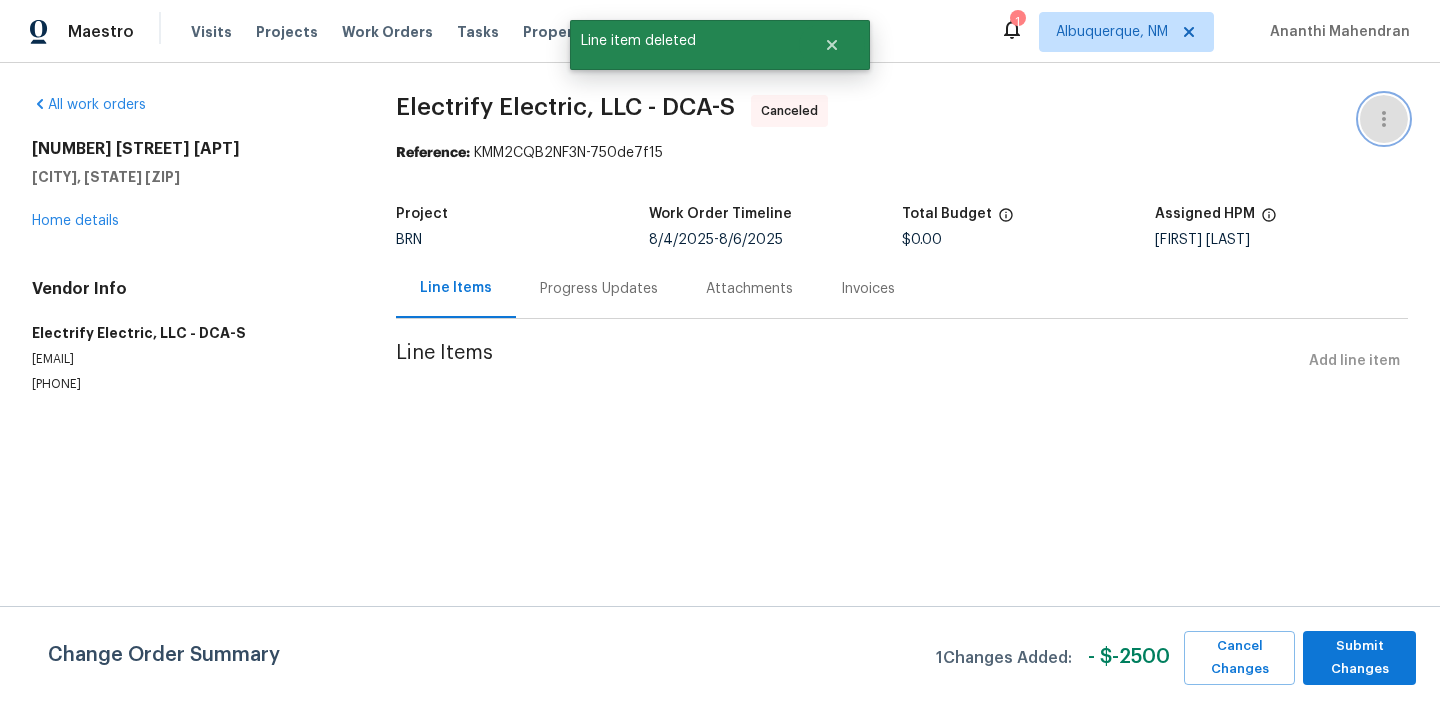 click at bounding box center (1384, 119) 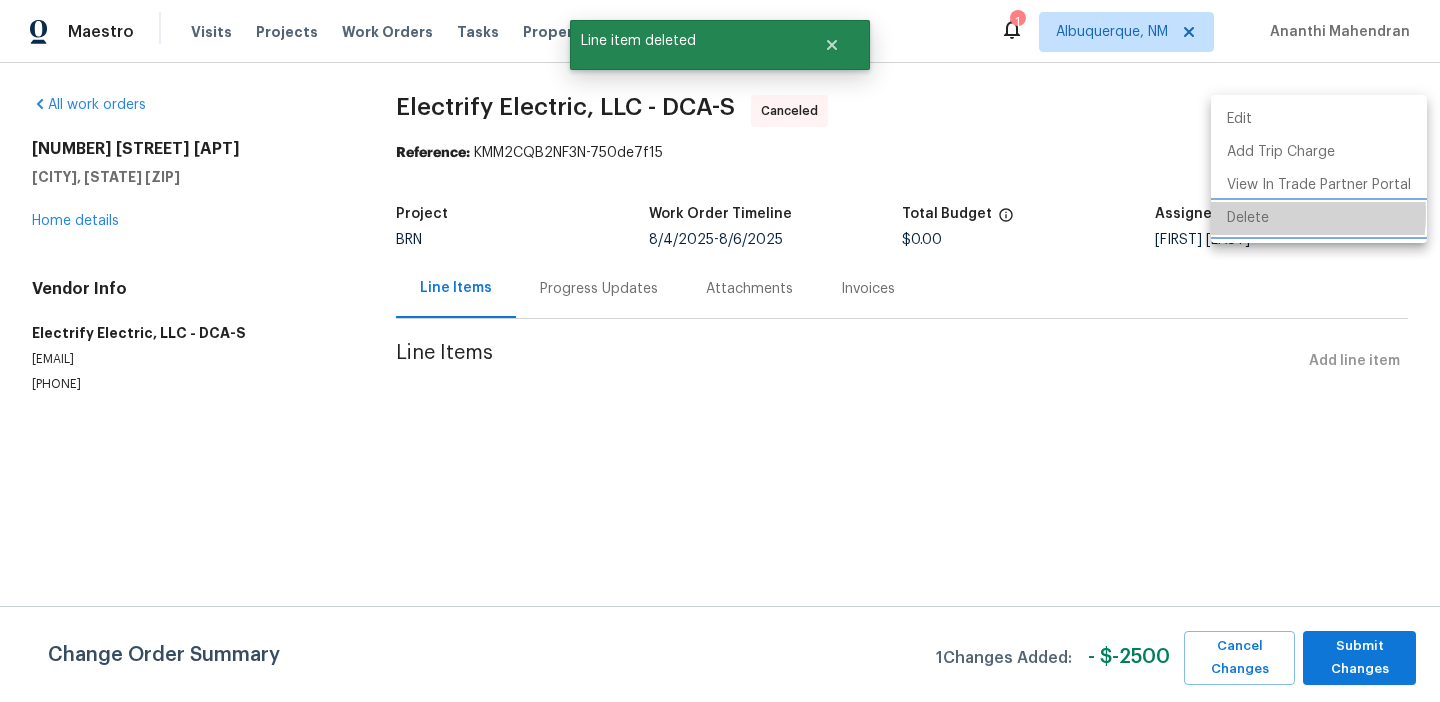 click on "Delete" at bounding box center [1319, 218] 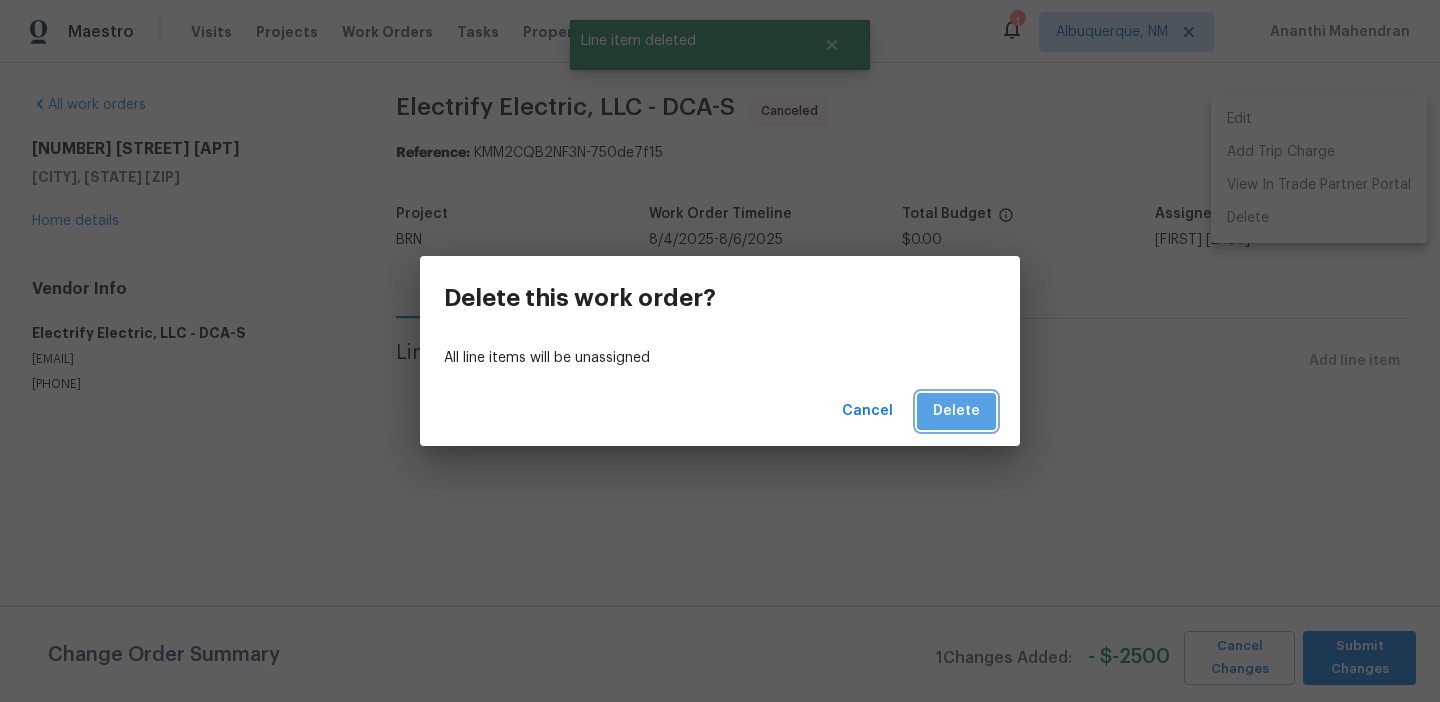 click on "Delete" at bounding box center (956, 411) 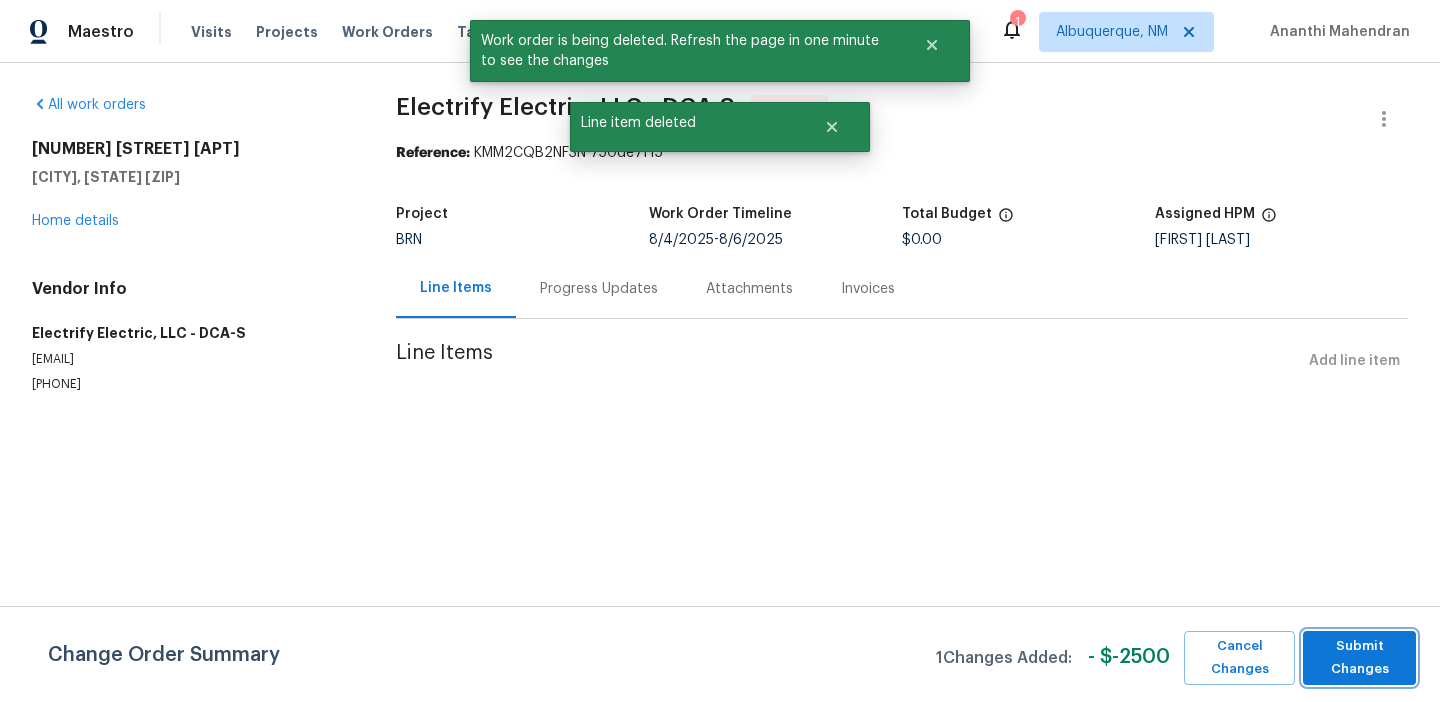 click on "Submit Changes" at bounding box center [1359, 658] 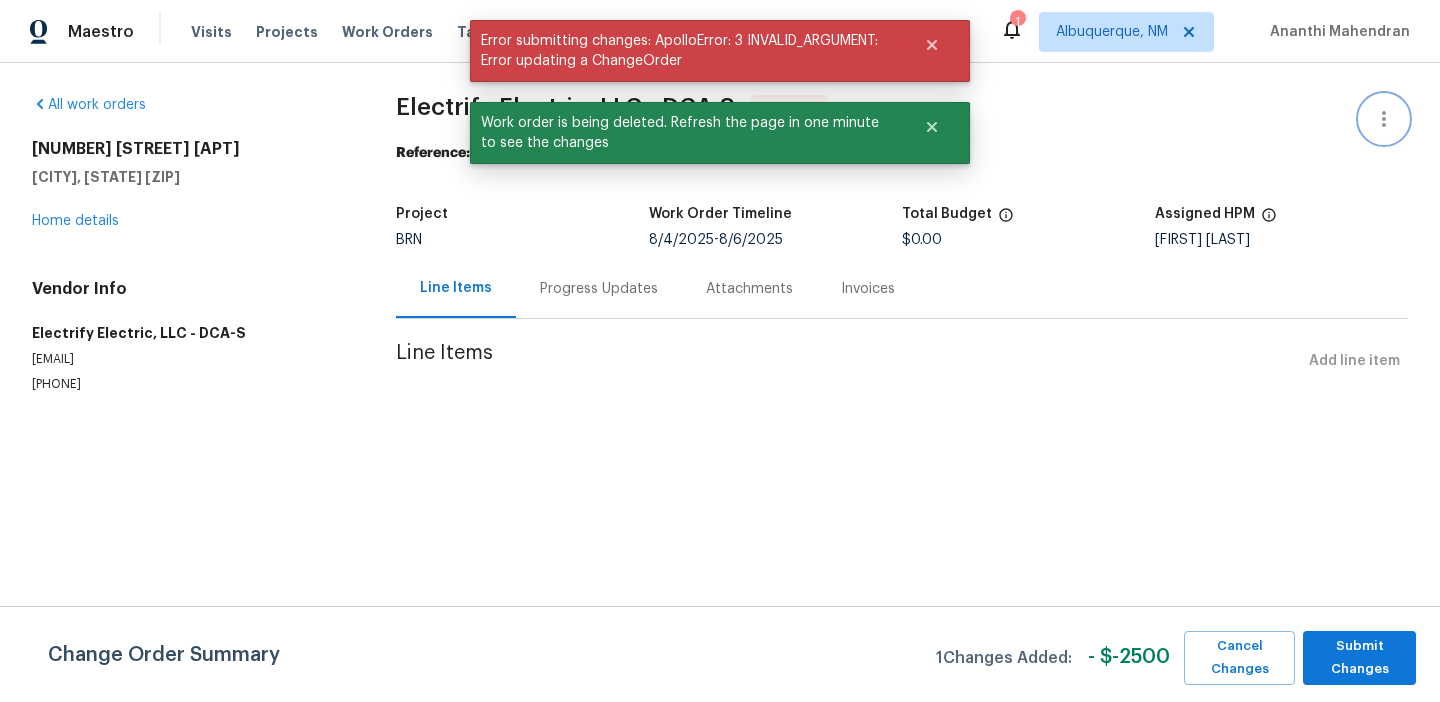 click 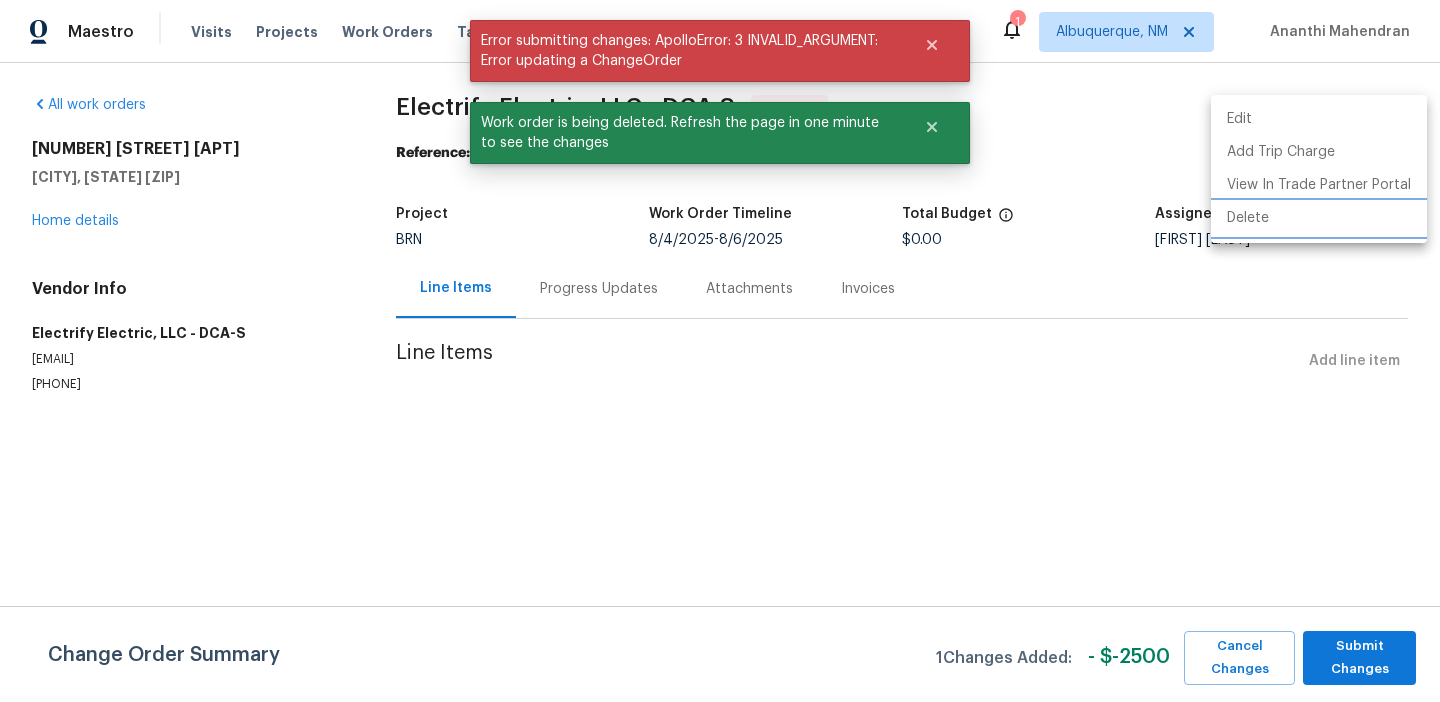 click on "Delete" at bounding box center (1319, 218) 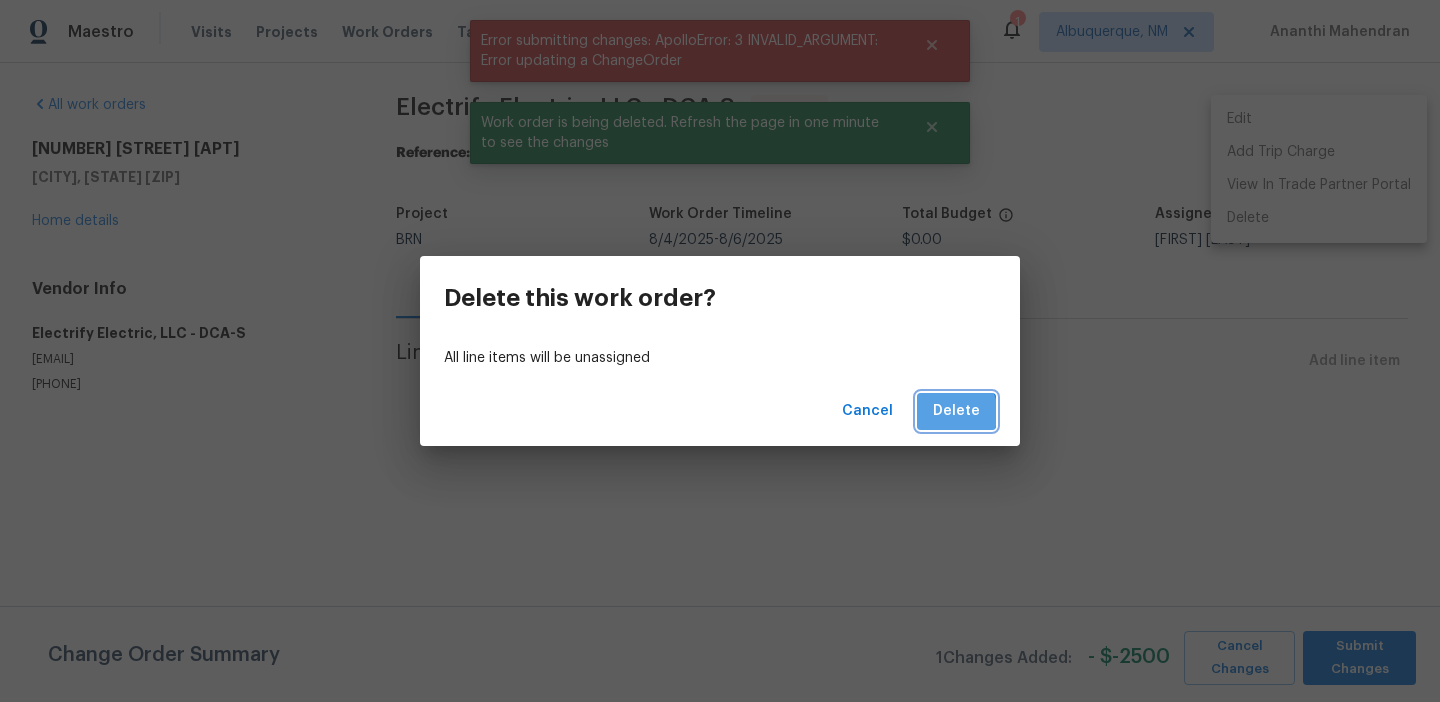 click on "Delete" at bounding box center (956, 411) 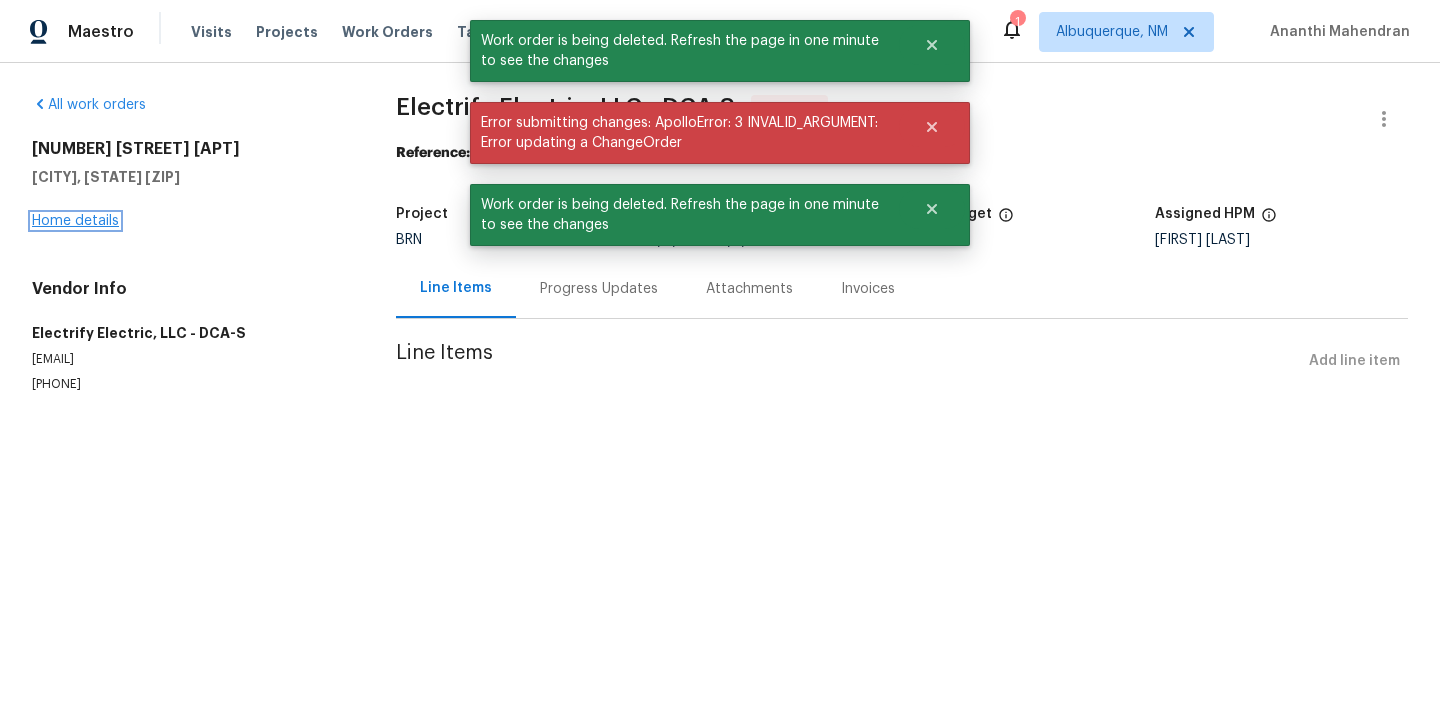 click on "Home details" at bounding box center [75, 221] 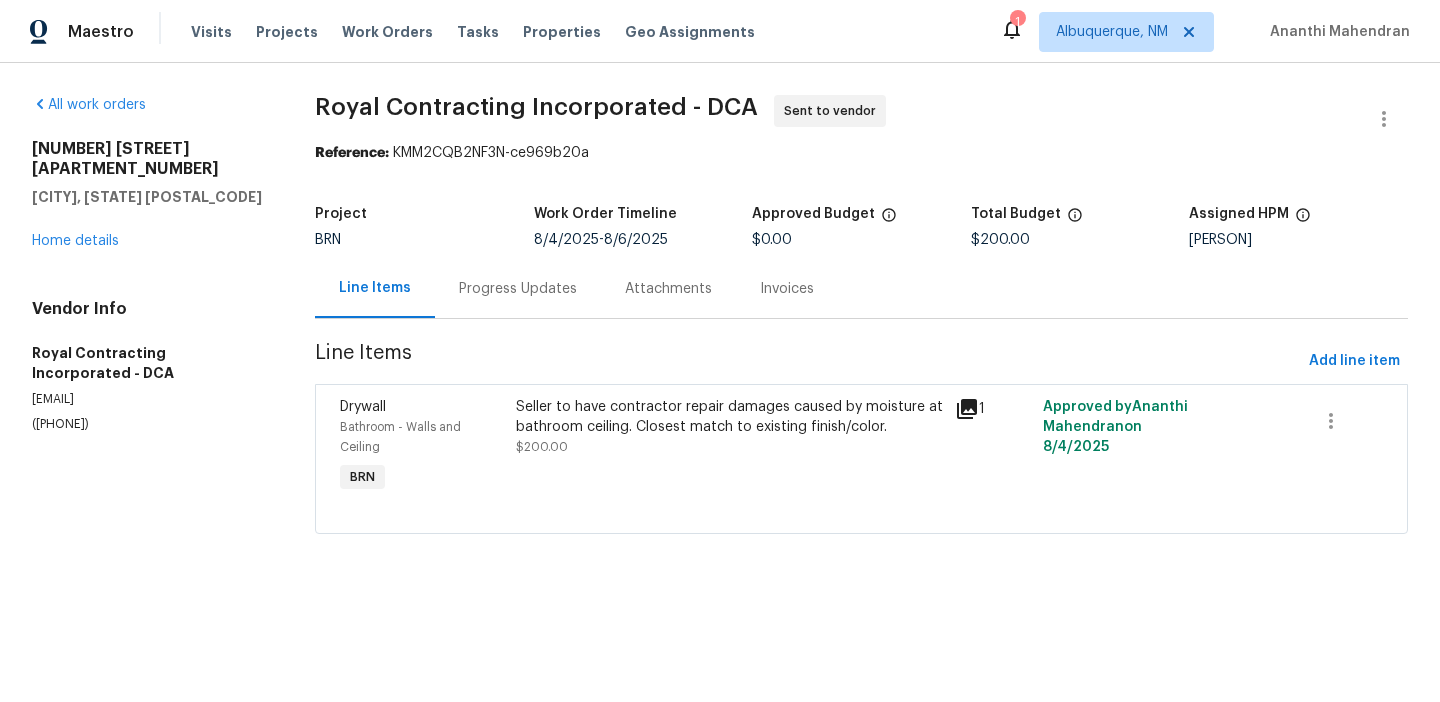 scroll, scrollTop: 0, scrollLeft: 0, axis: both 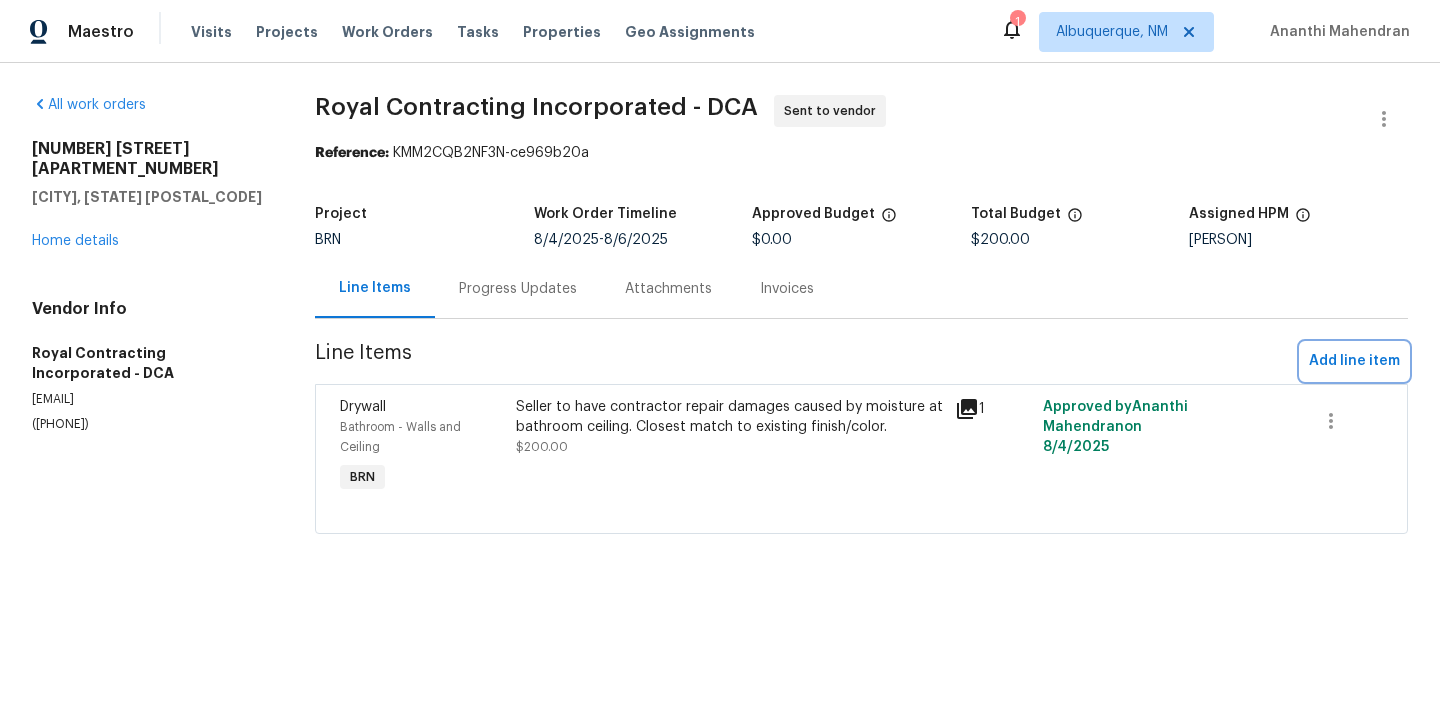 click on "Add line item" at bounding box center [1354, 361] 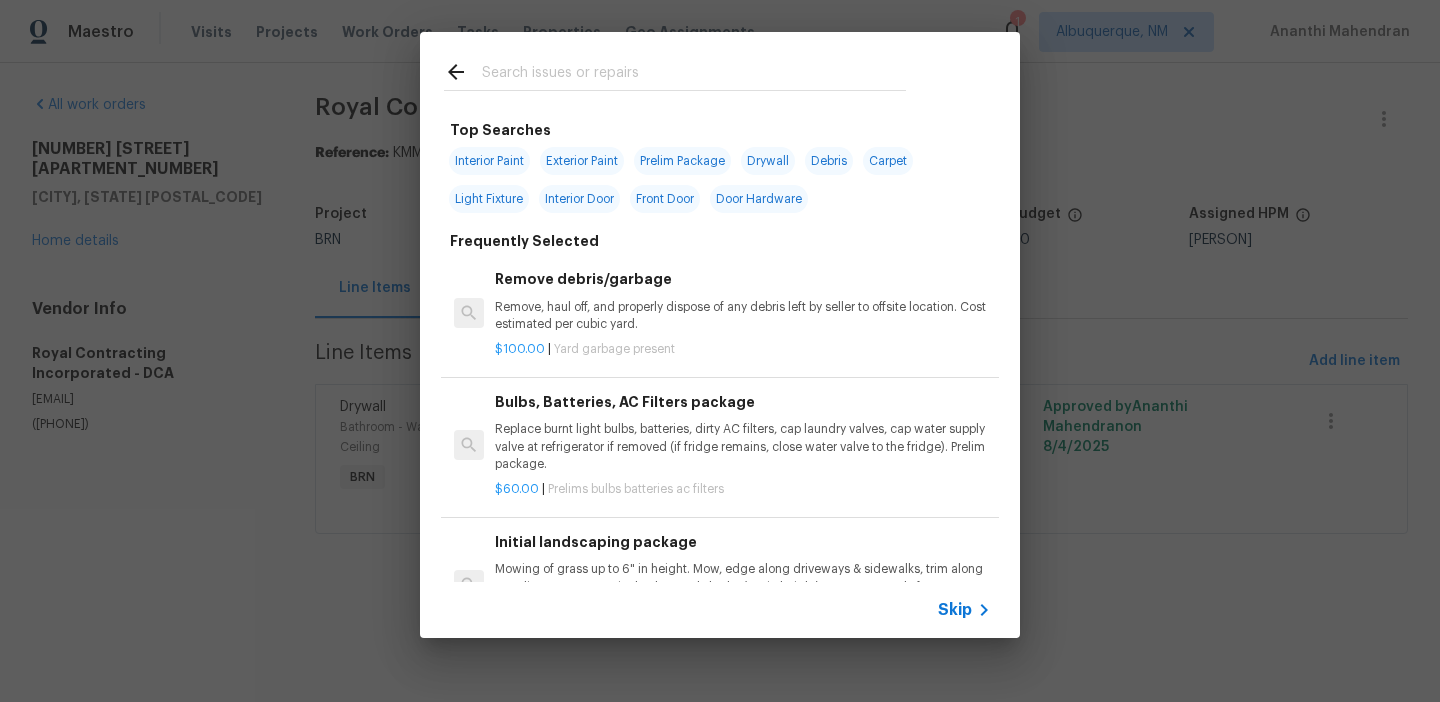 click on "Skip" at bounding box center [720, 610] 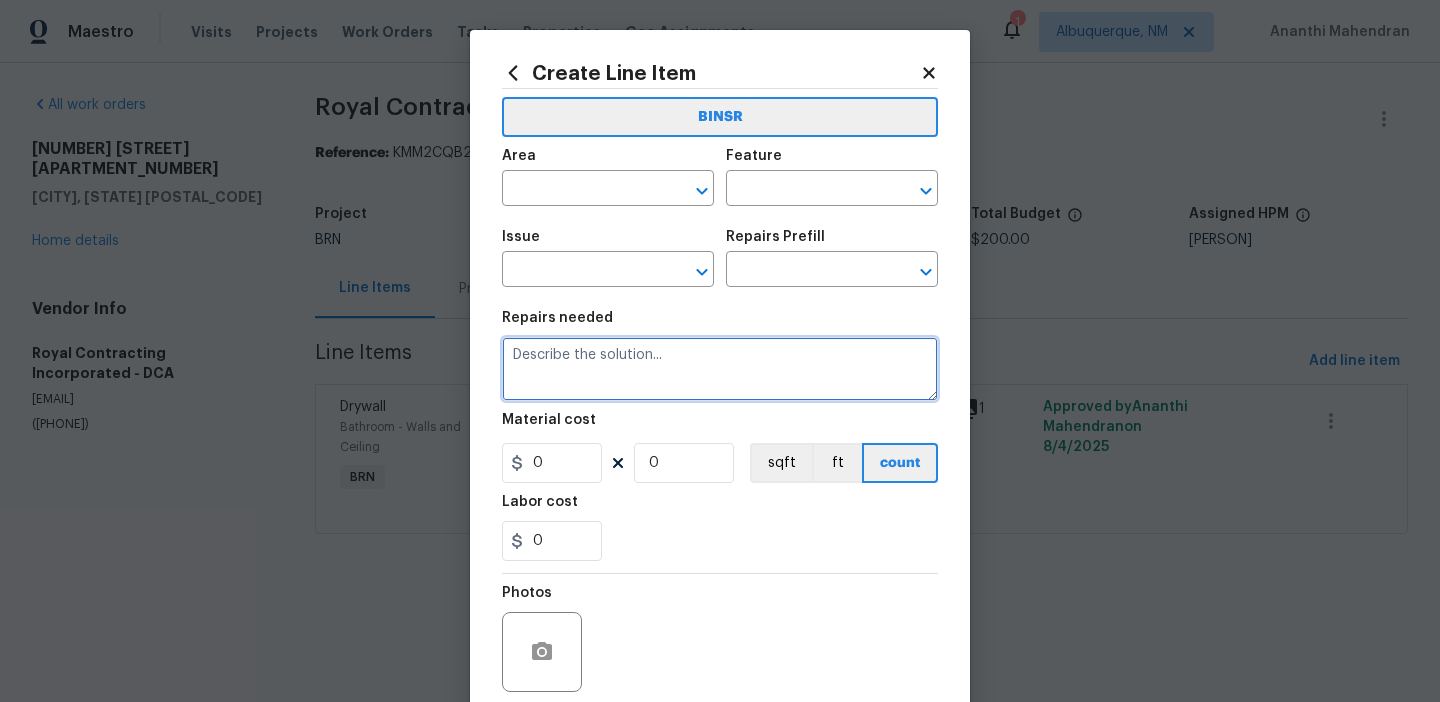 click at bounding box center (720, 369) 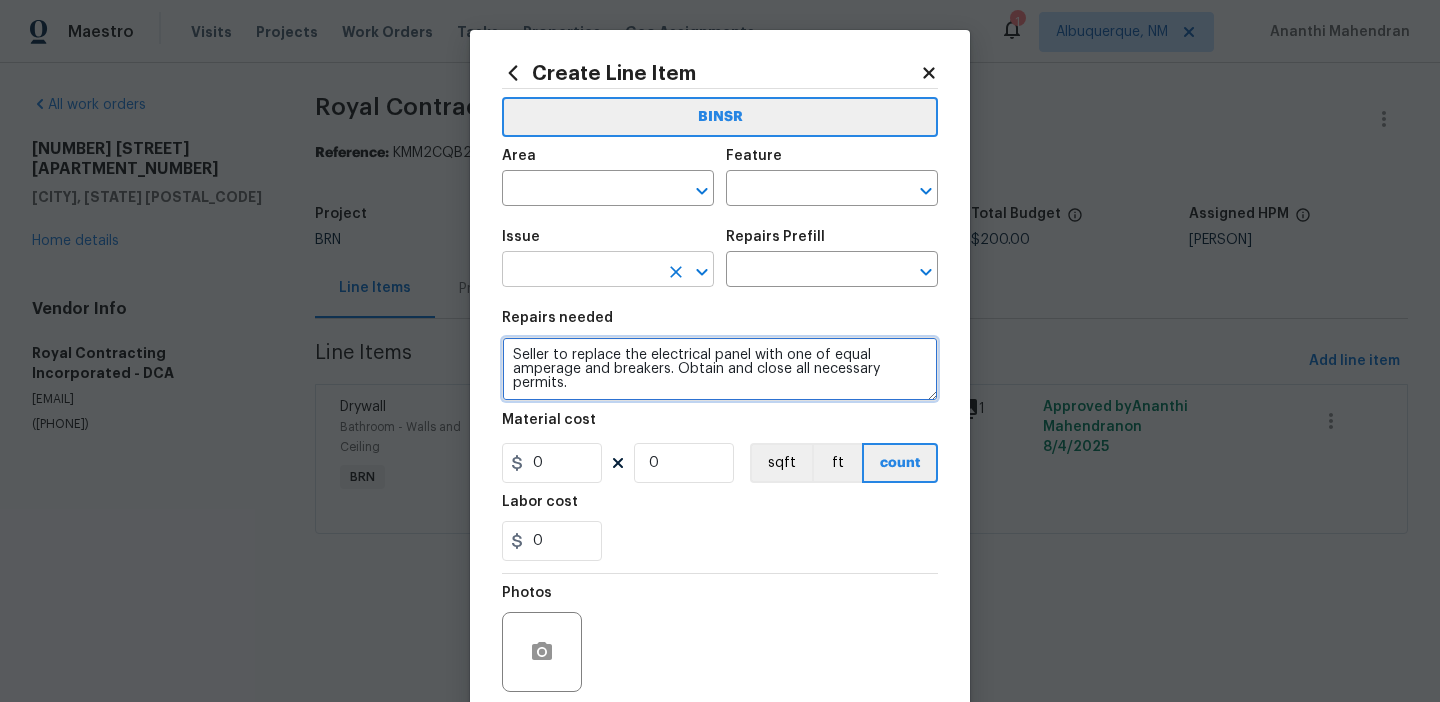 scroll, scrollTop: 4, scrollLeft: 0, axis: vertical 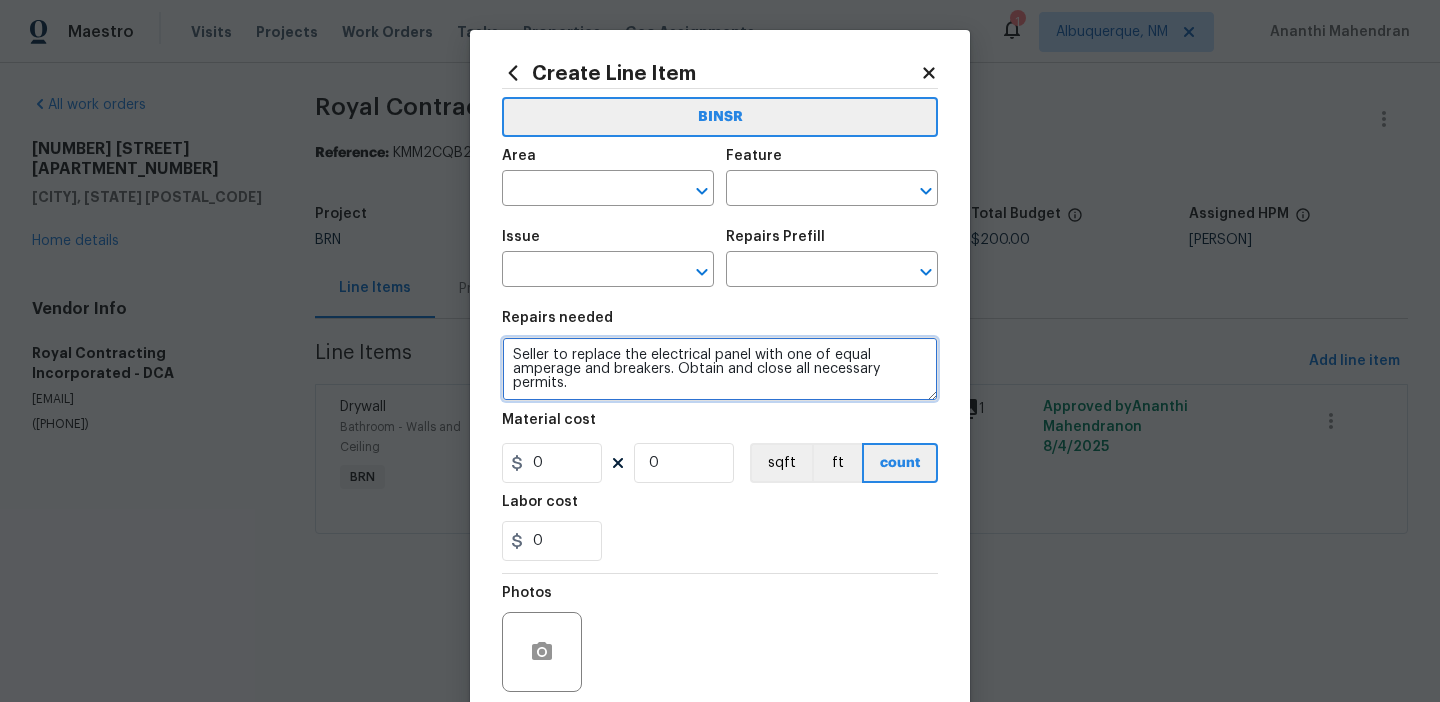 type on "Seller to replace the electrical panel with one of equal amperage and breakers. Obtain and close all necessary permits." 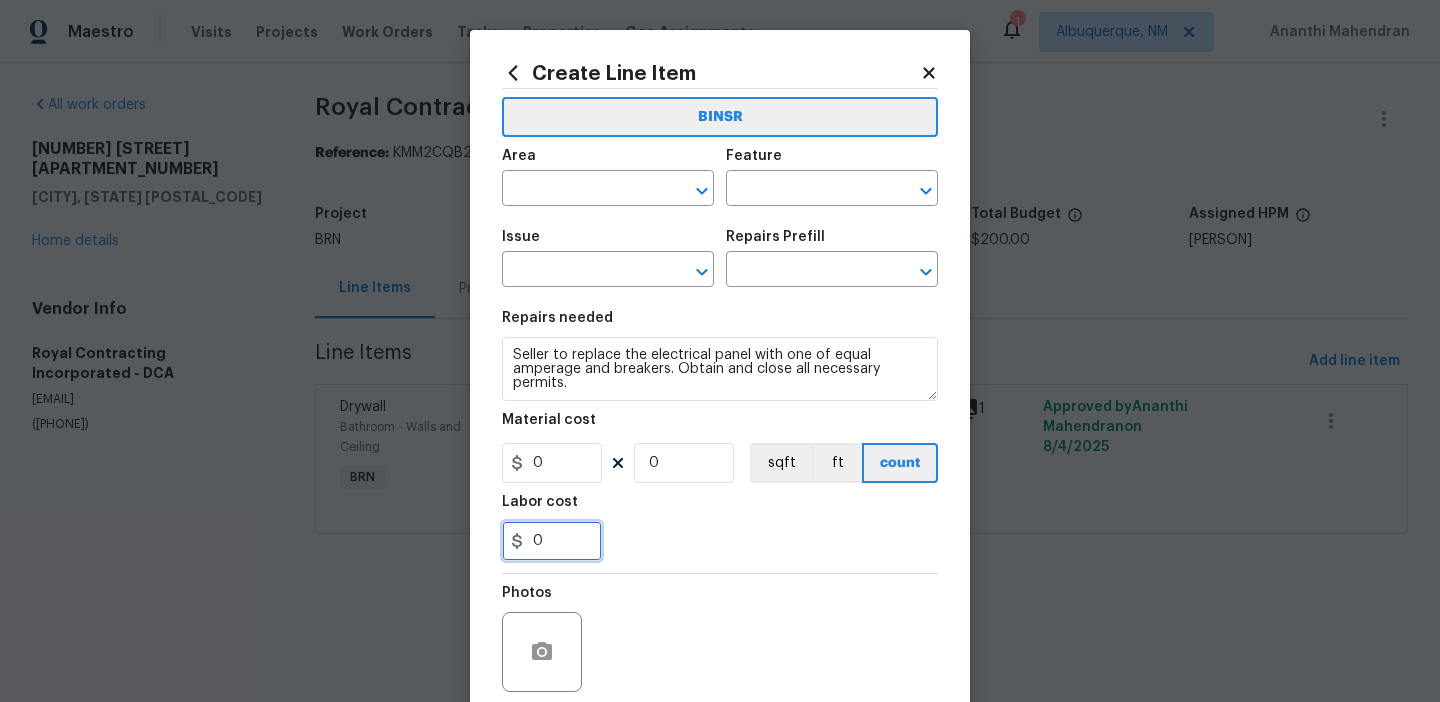 click on "0" at bounding box center (552, 541) 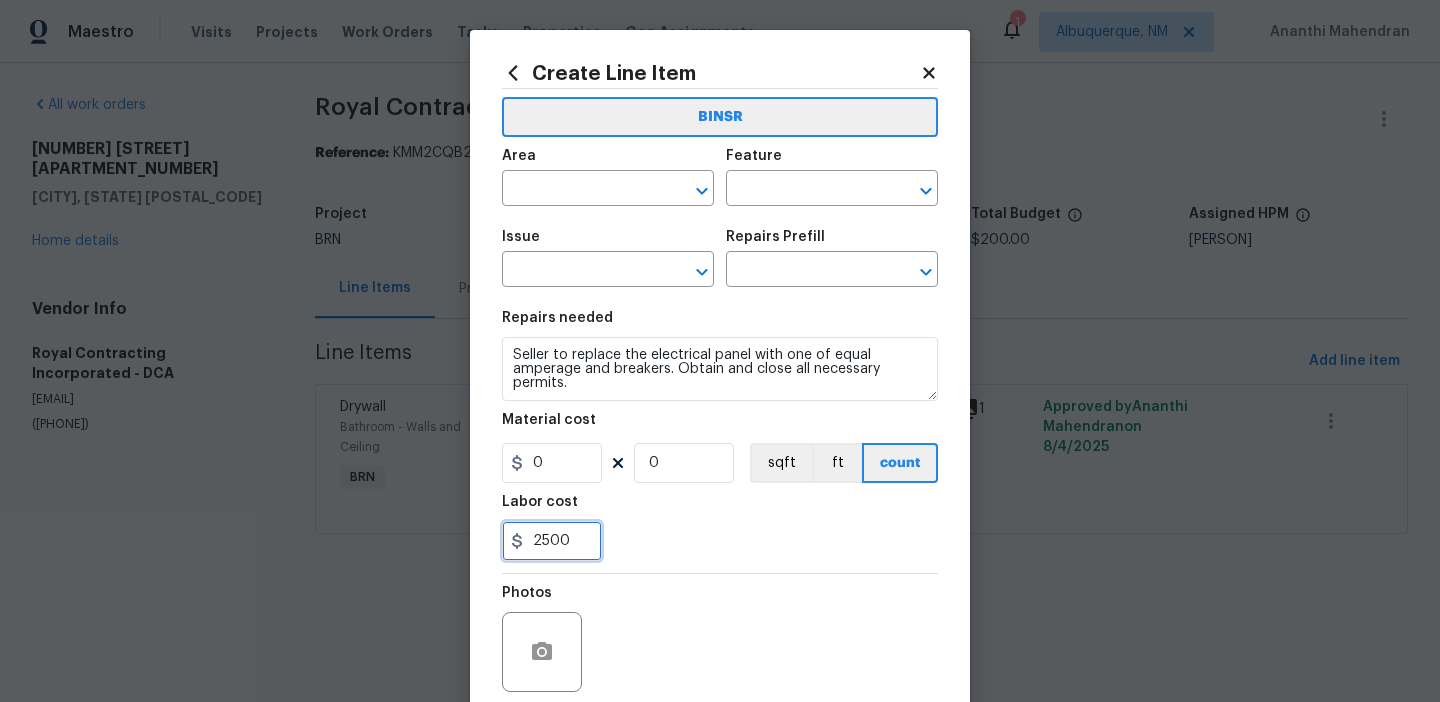 type on "2500" 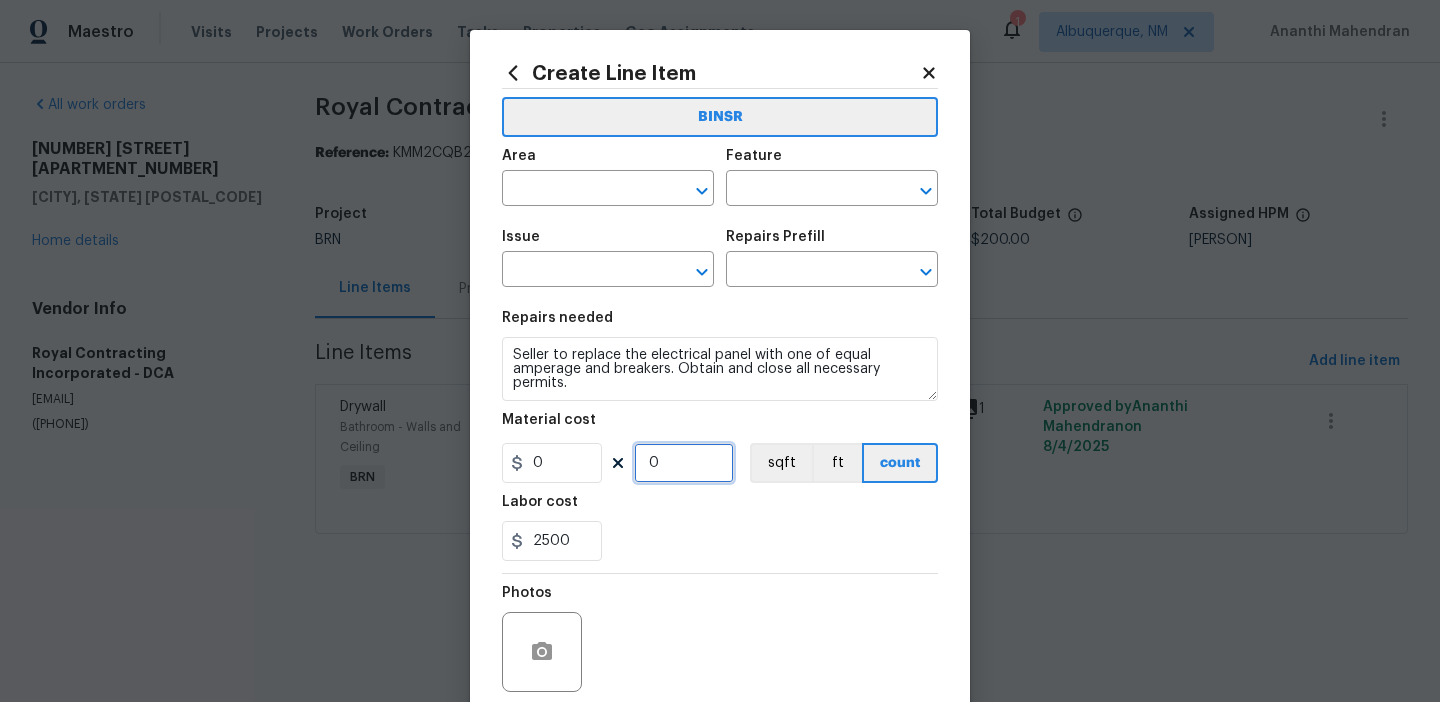 click on "0" at bounding box center [684, 463] 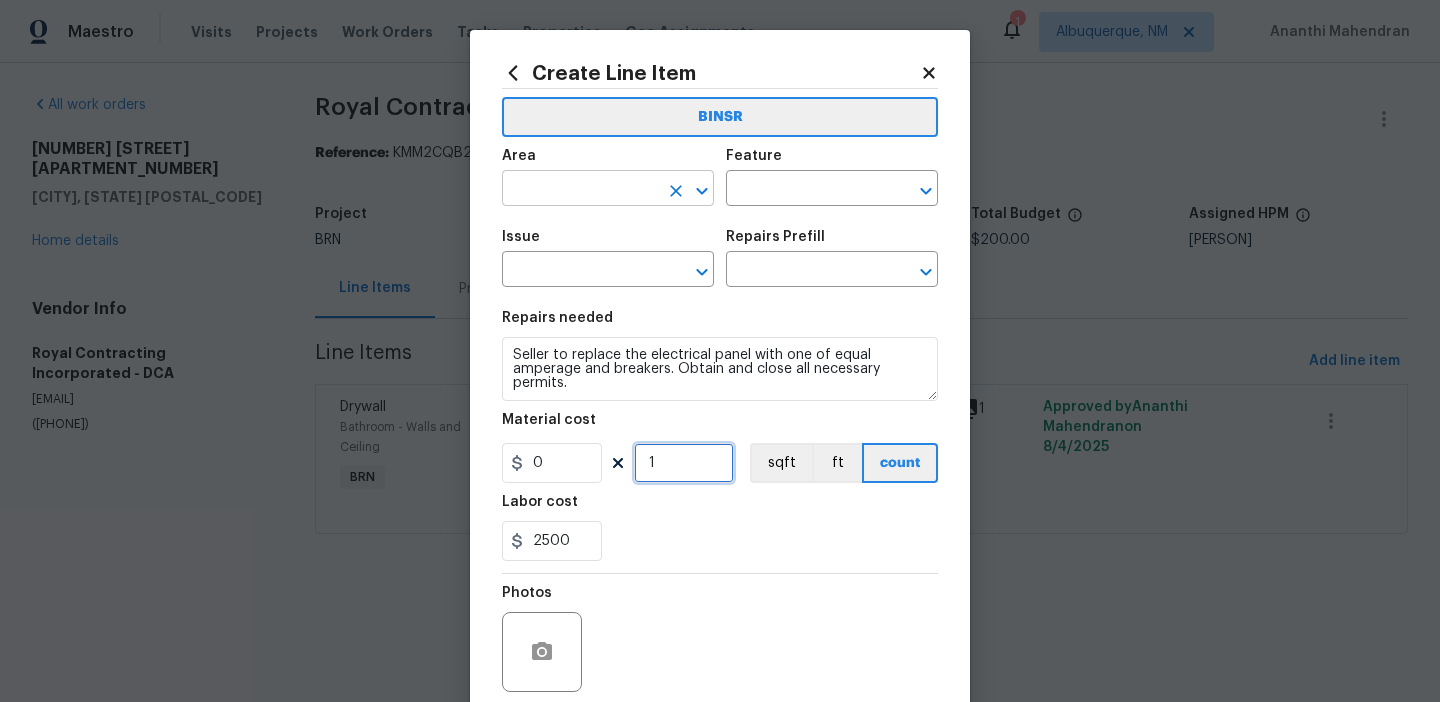 type on "1" 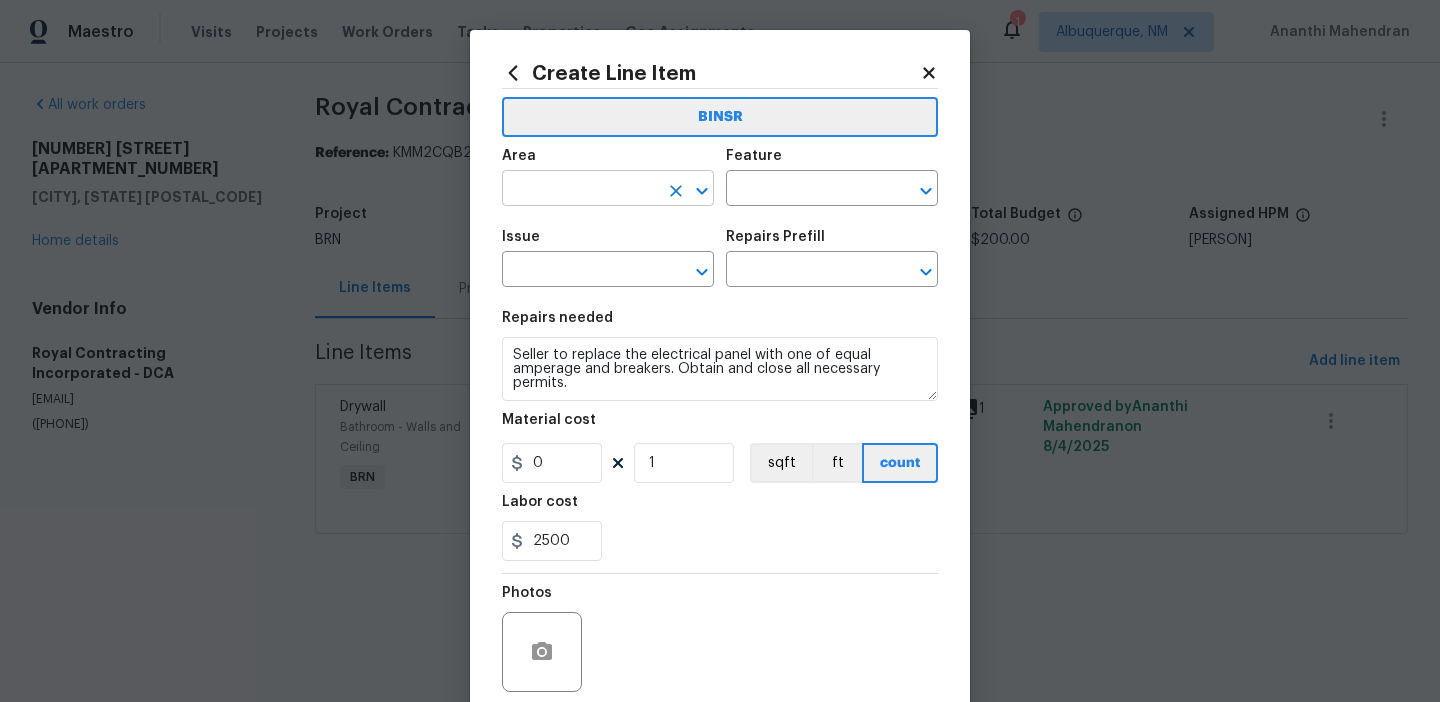 click at bounding box center (580, 190) 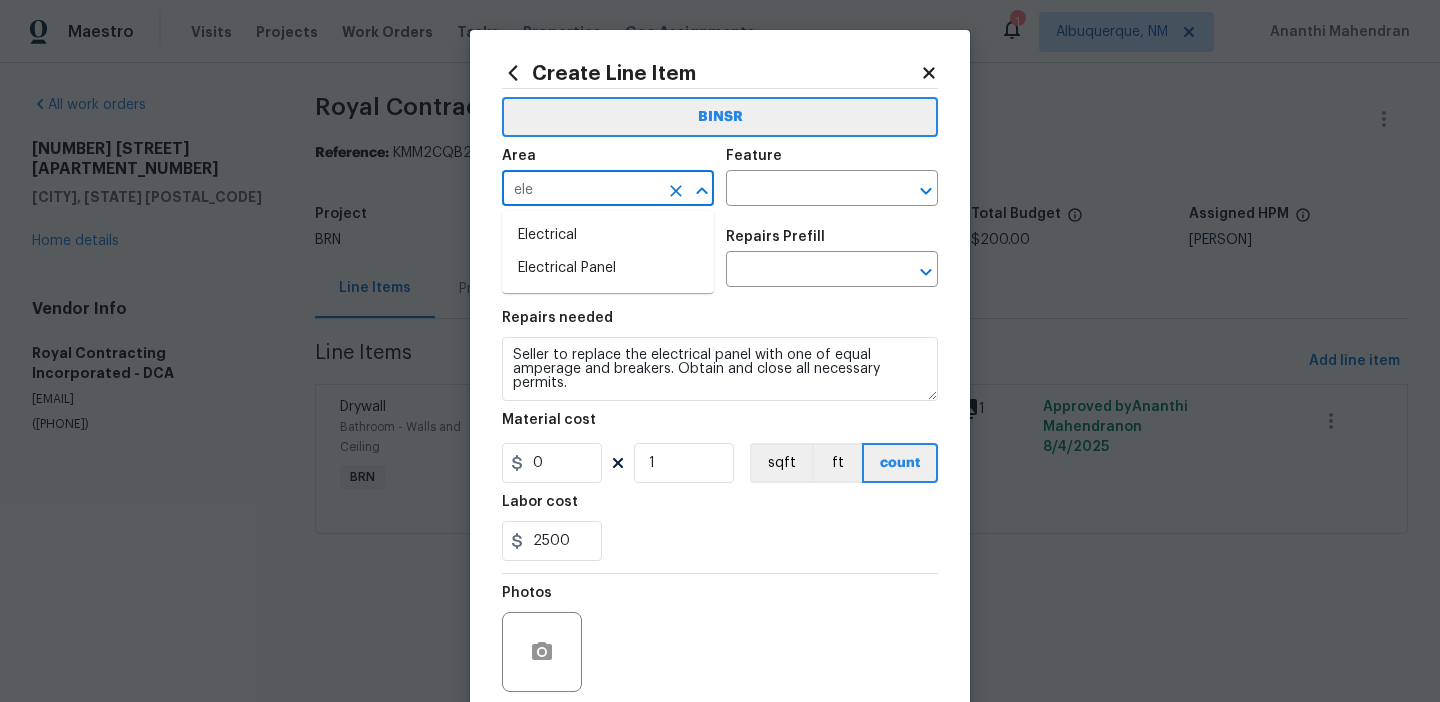 click on "Electrical" at bounding box center [608, 235] 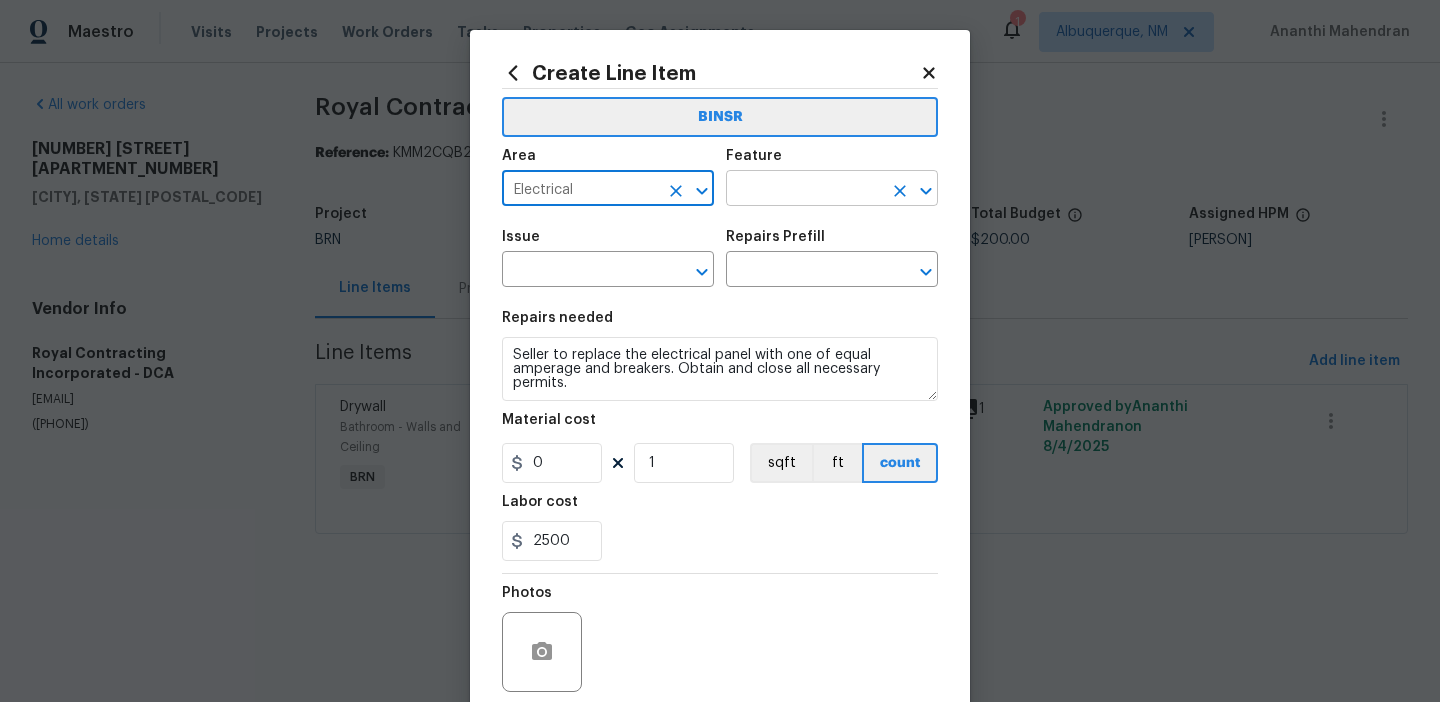 type on "Electrical" 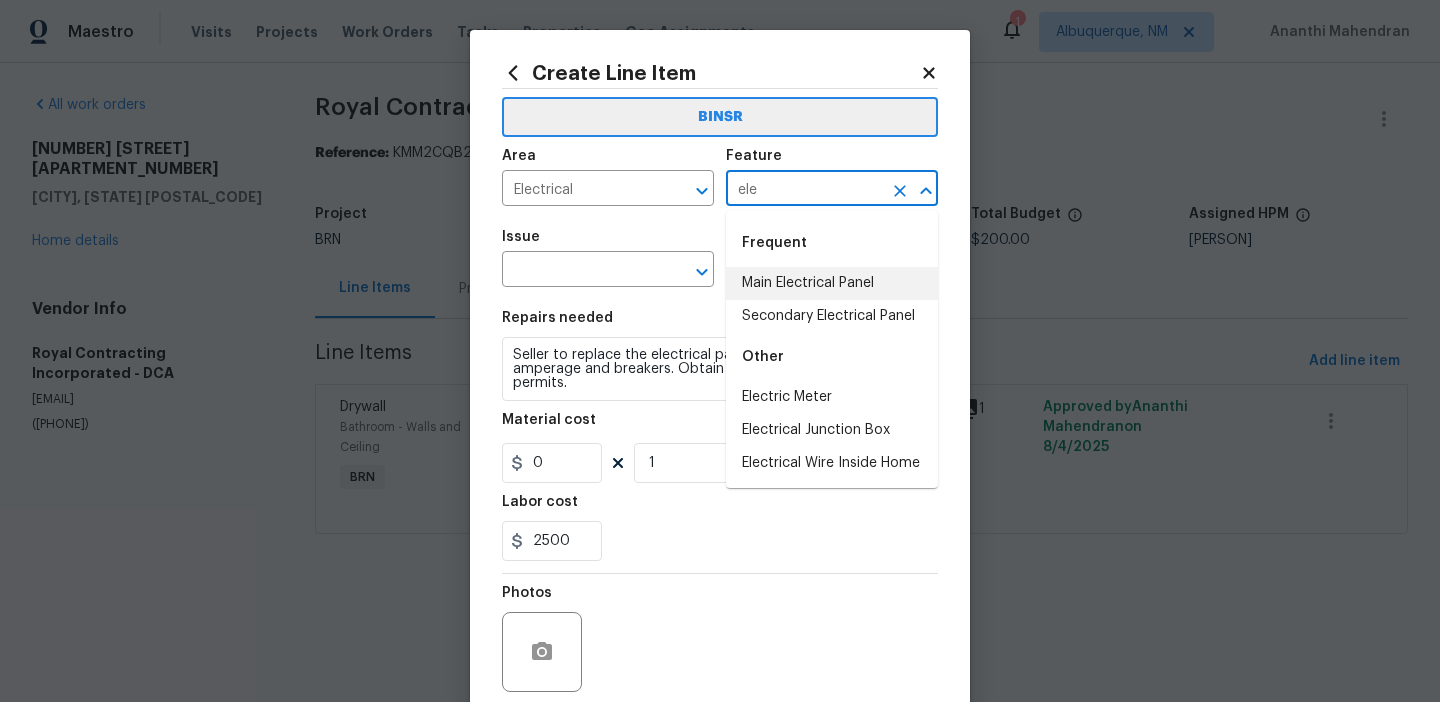 click on "Main Electrical Panel" at bounding box center [832, 283] 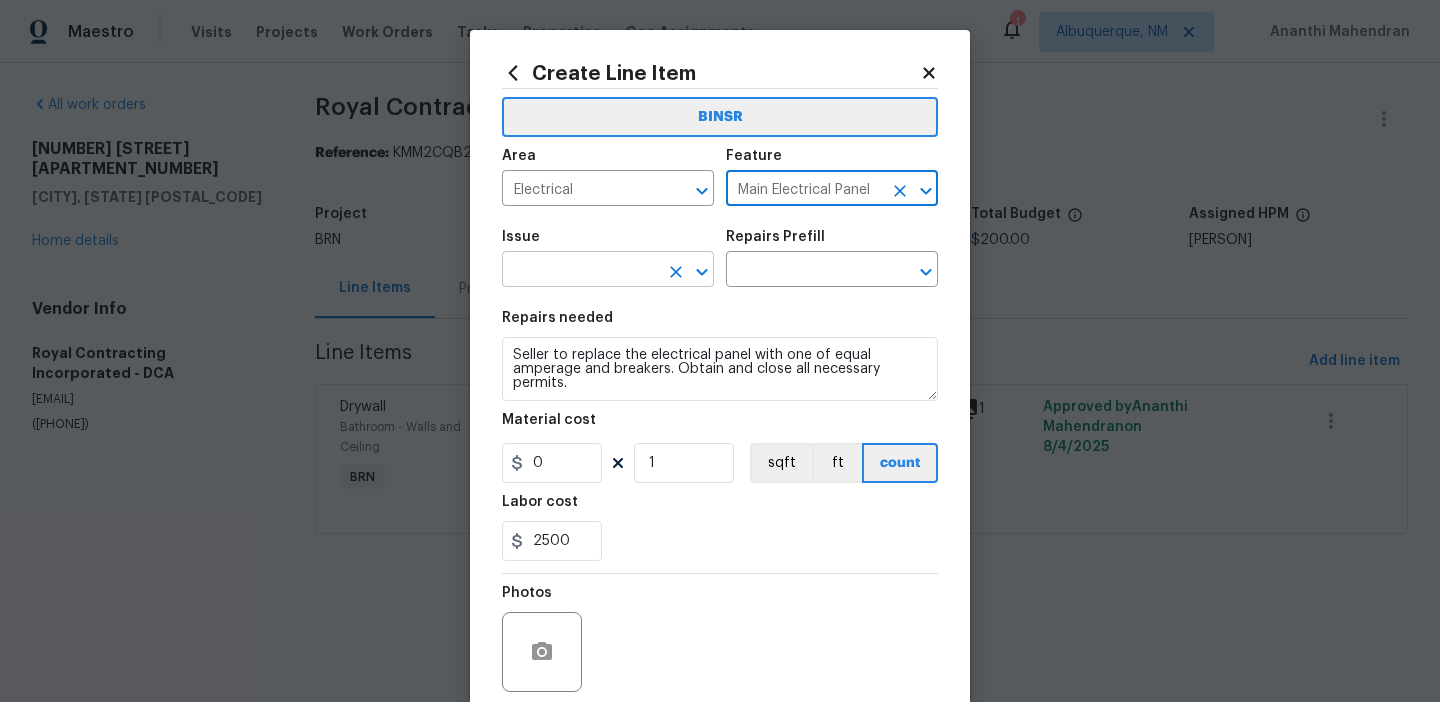 type on "Main Electrical Panel" 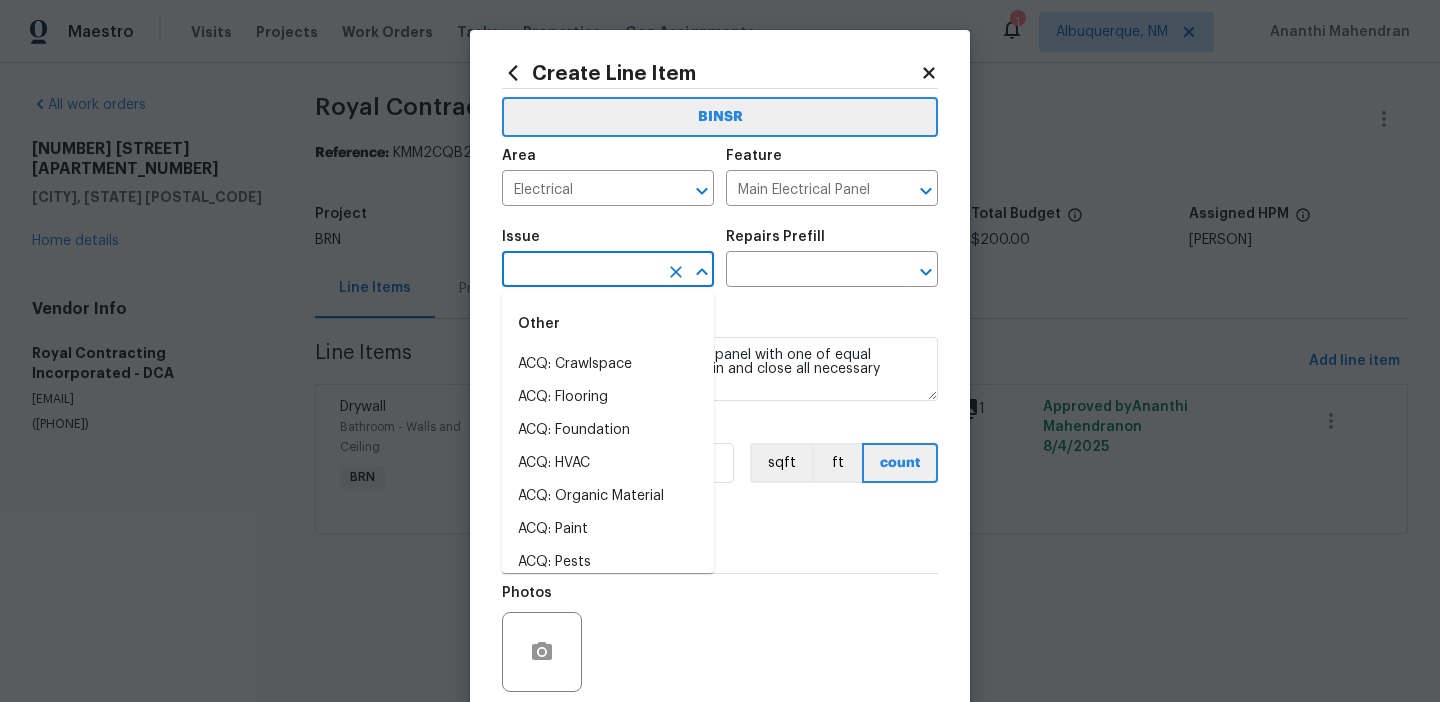 click at bounding box center [580, 271] 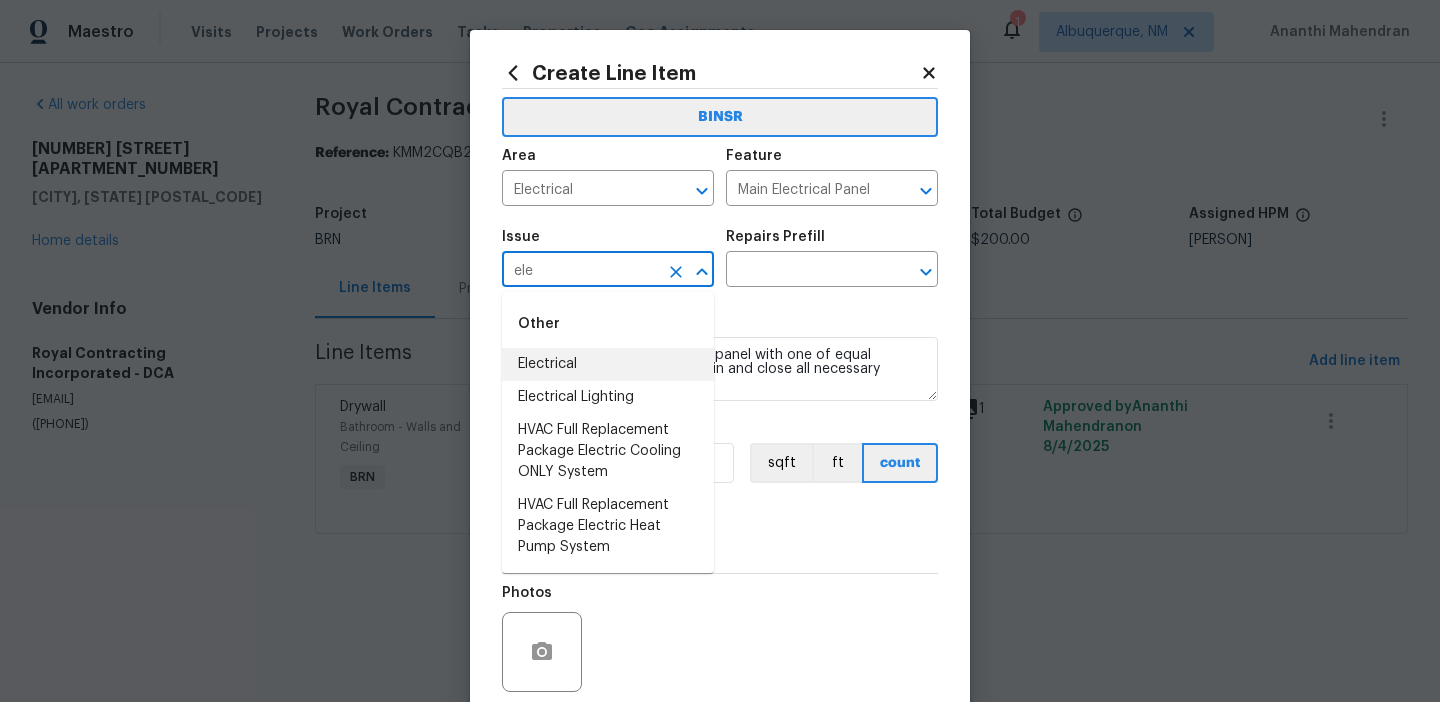 click on "Electrical" at bounding box center (608, 364) 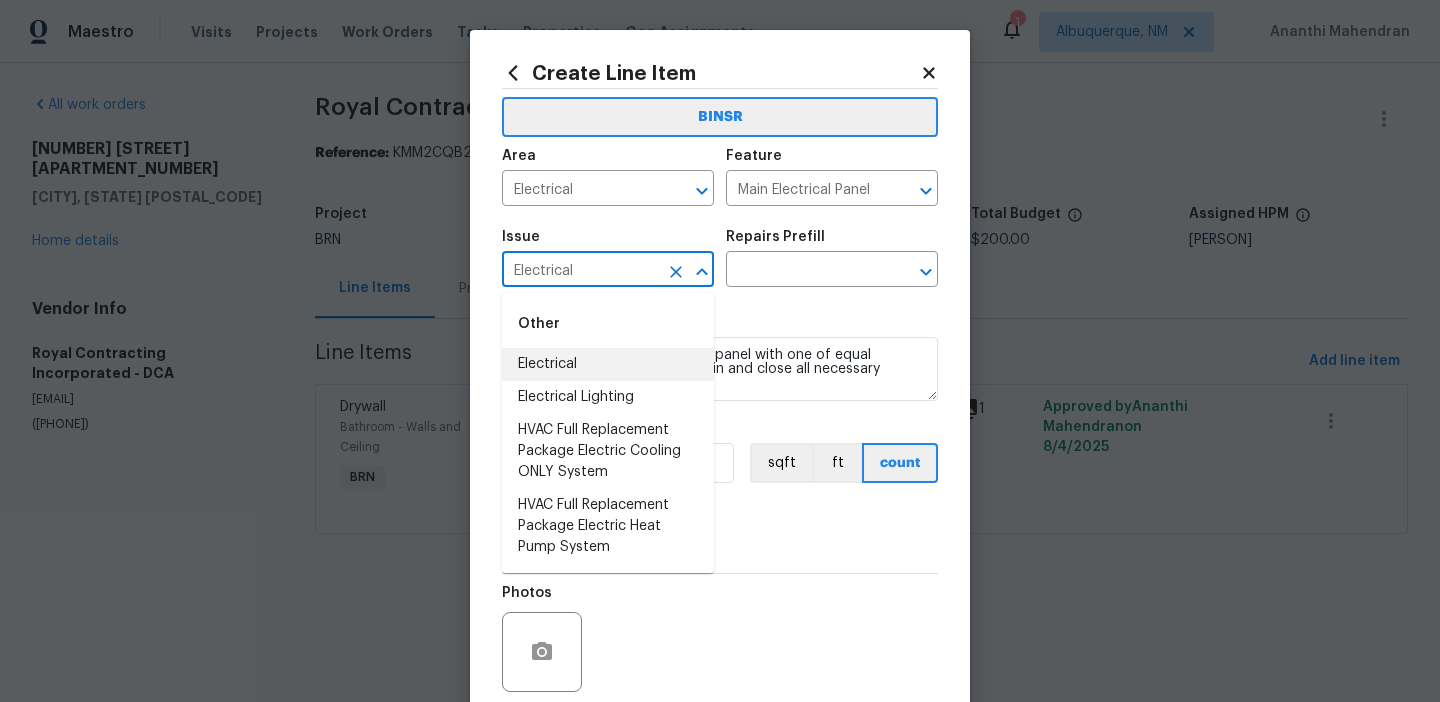 type on "Electrical" 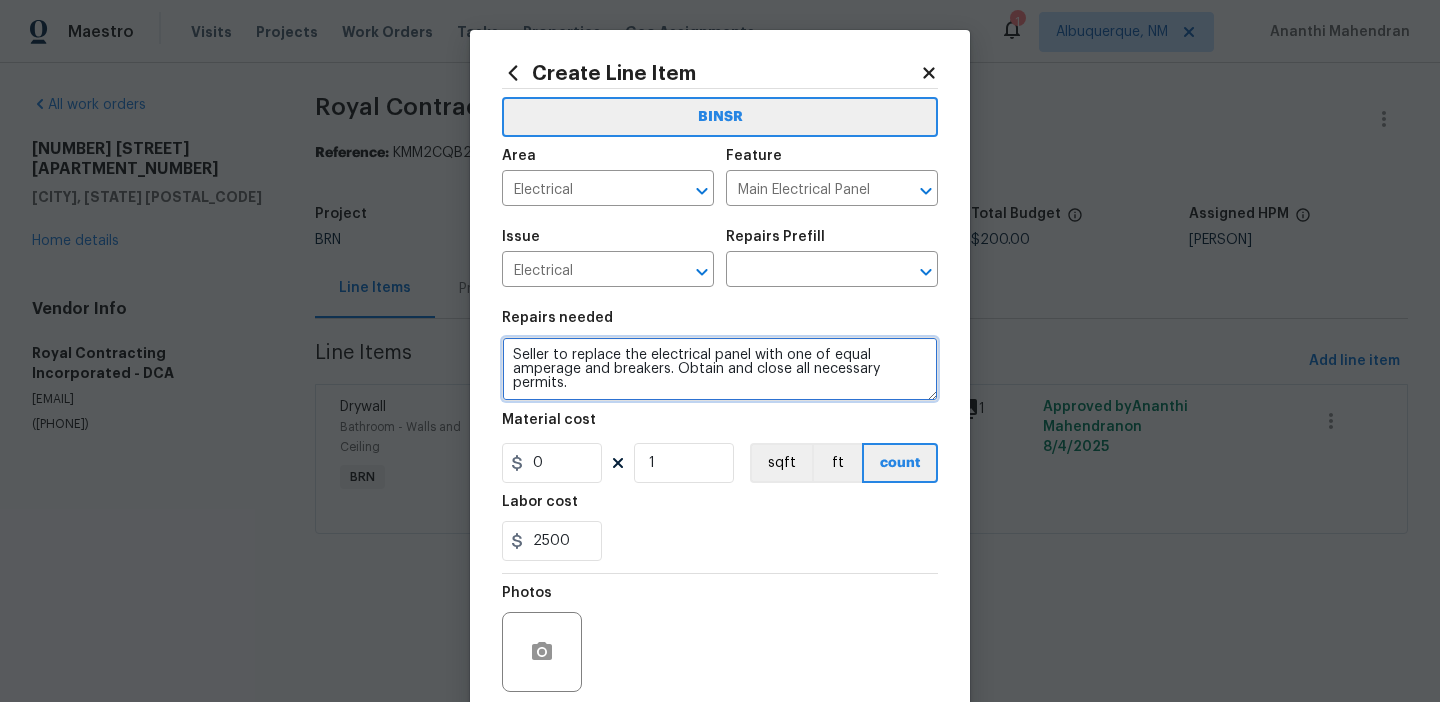 click on "Seller to replace the electrical panel with one of equal amperage and breakers. Obtain and close all necessary permits." at bounding box center (720, 369) 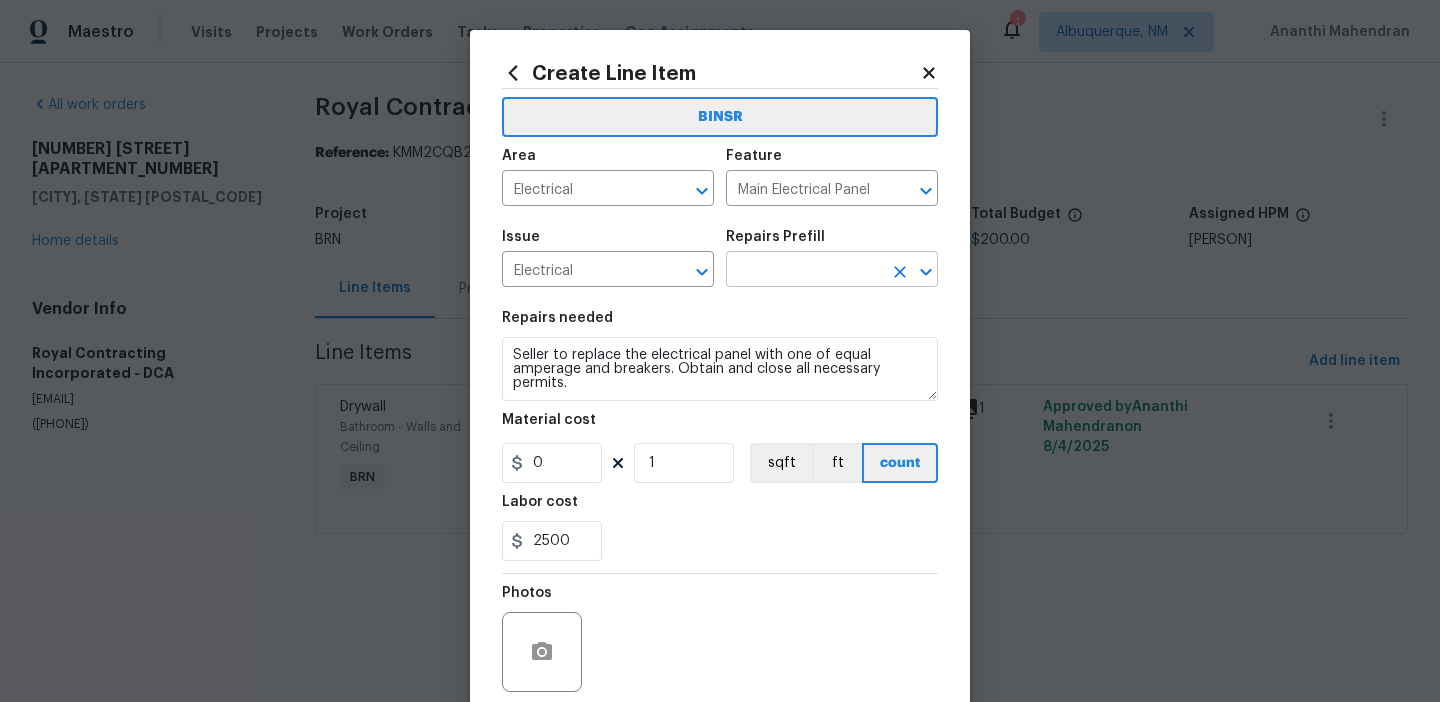 click at bounding box center (804, 271) 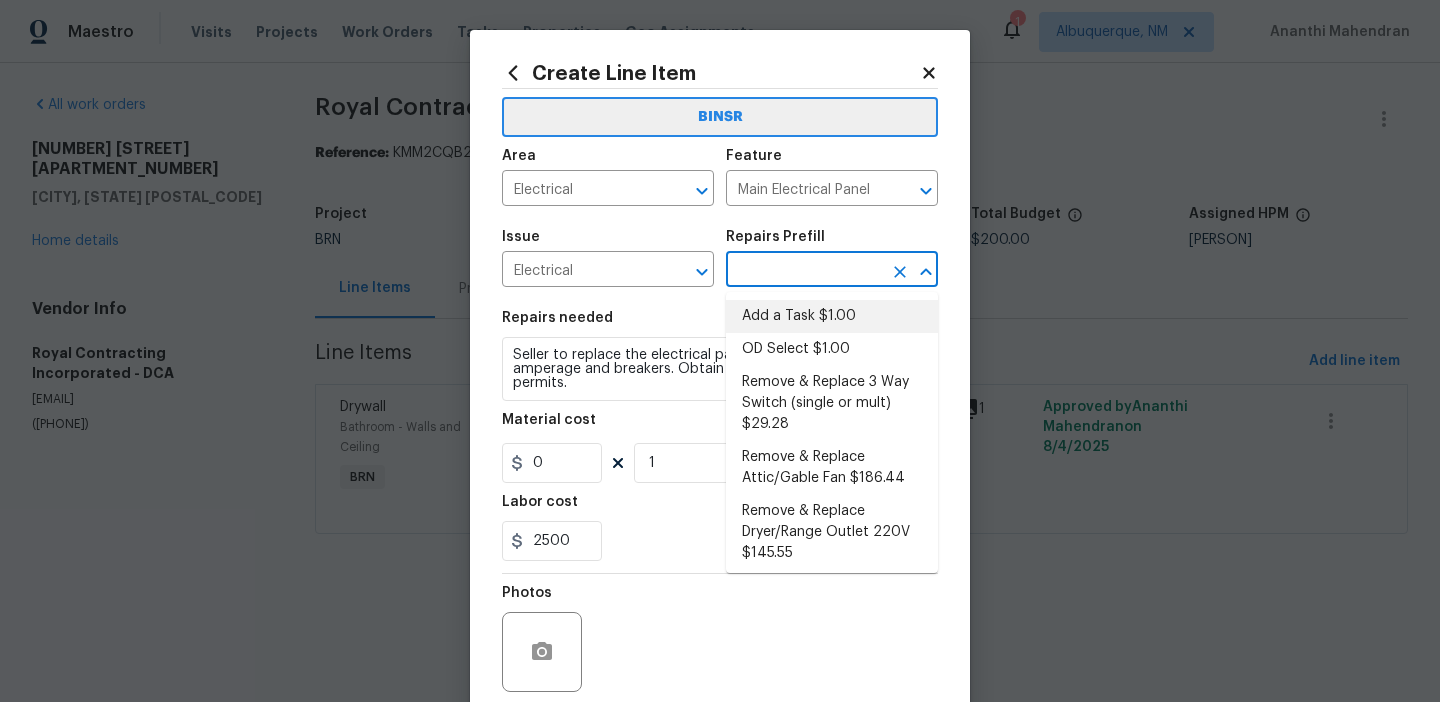 click on "Add a Task $1.00" at bounding box center (832, 316) 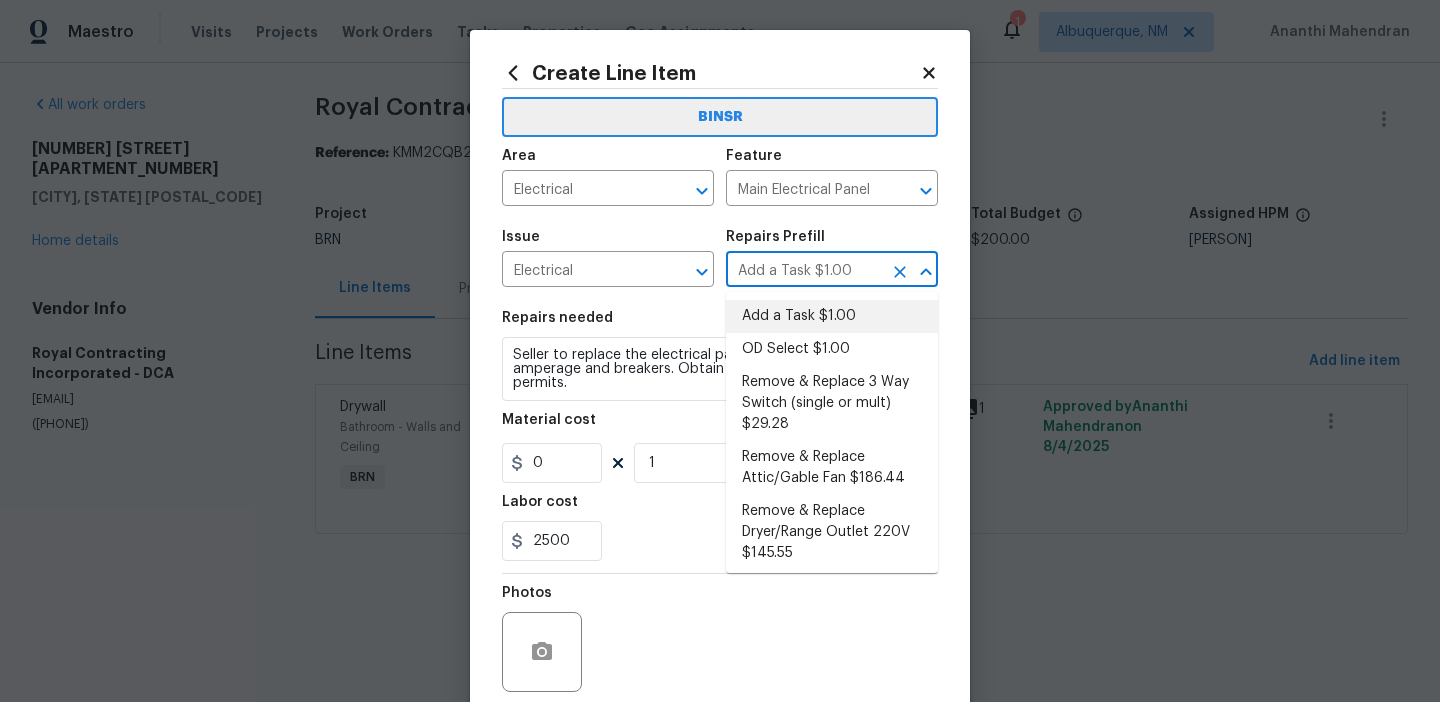 type on "HPM to detail" 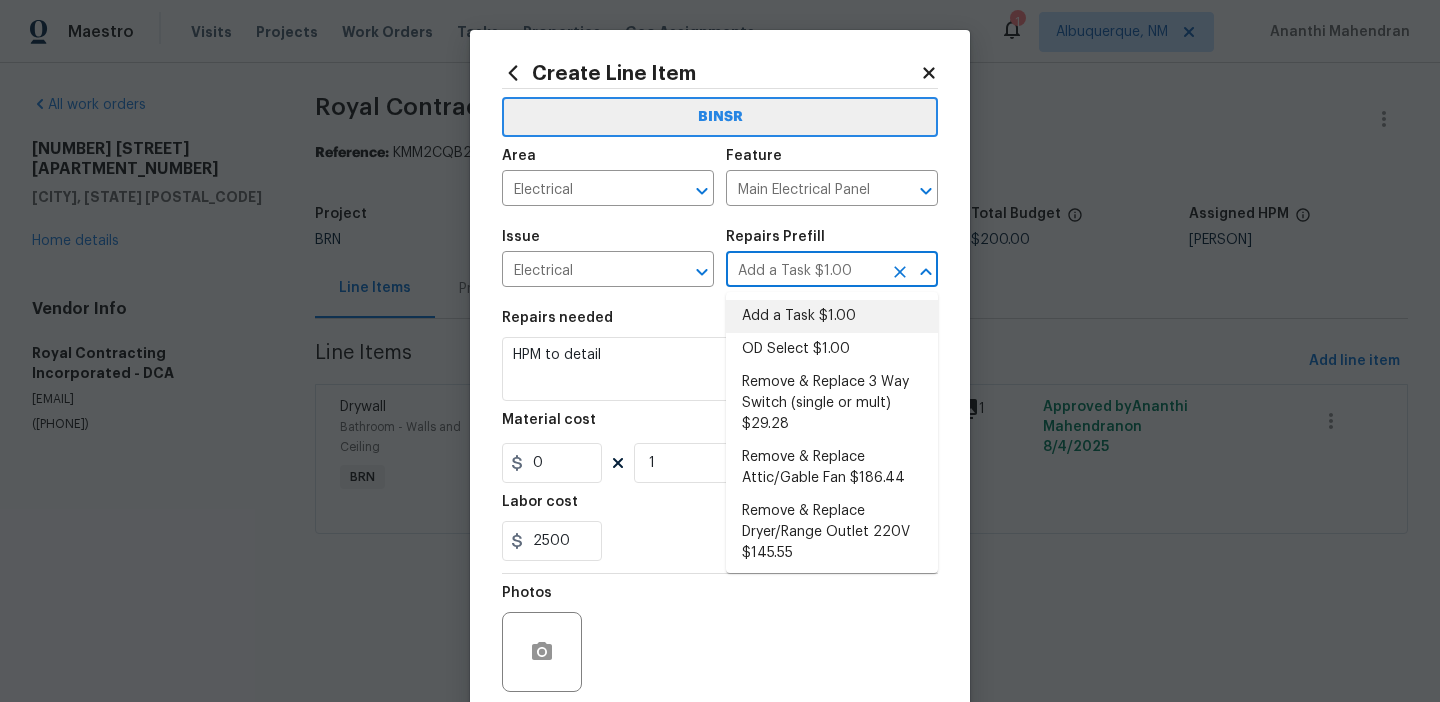 type on "1" 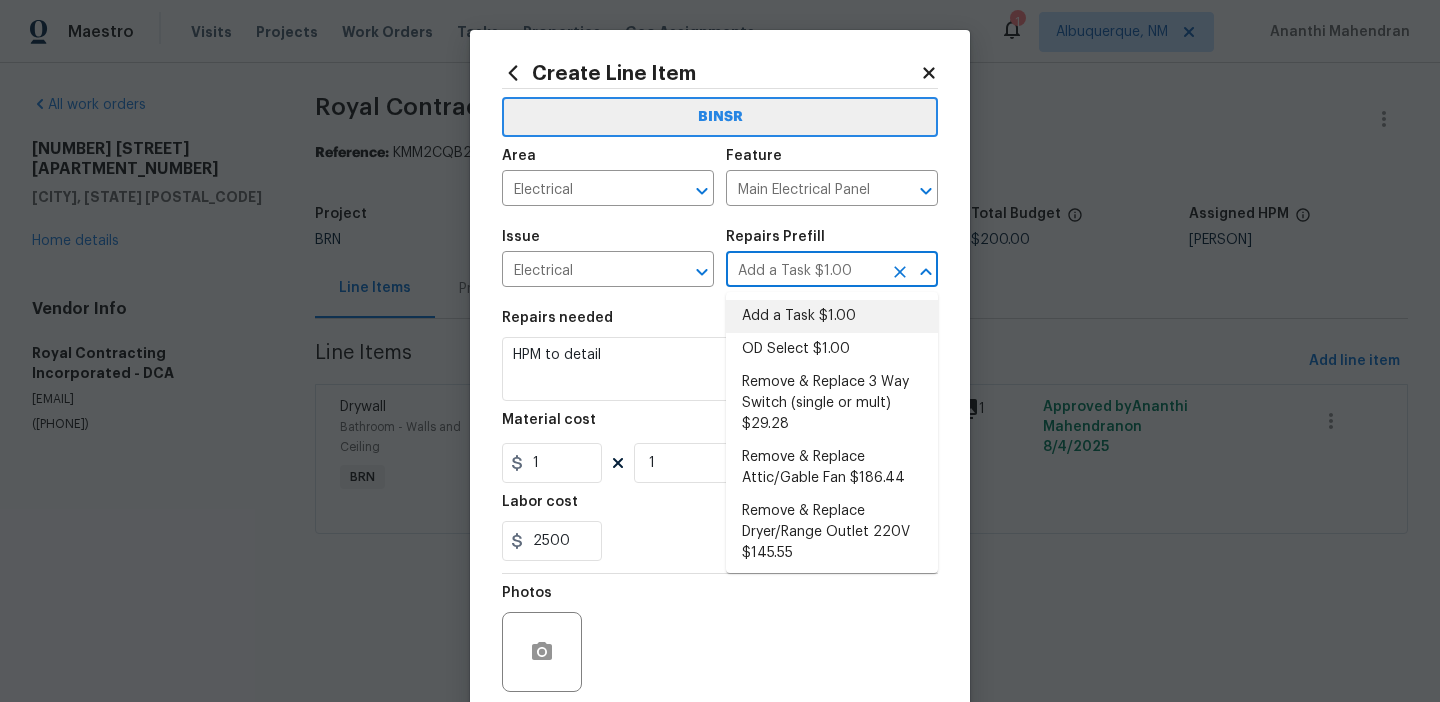 scroll, scrollTop: 0, scrollLeft: 0, axis: both 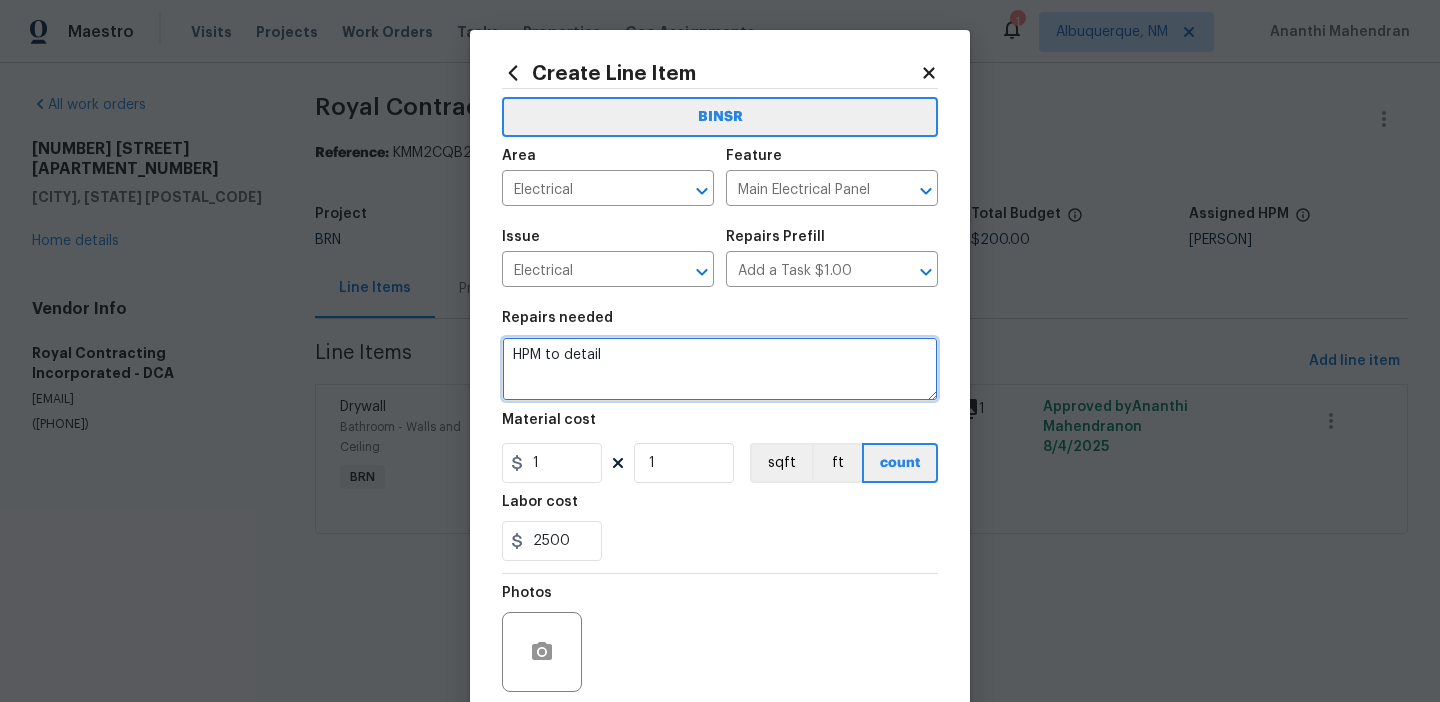 click on "HPM to detail" at bounding box center (720, 369) 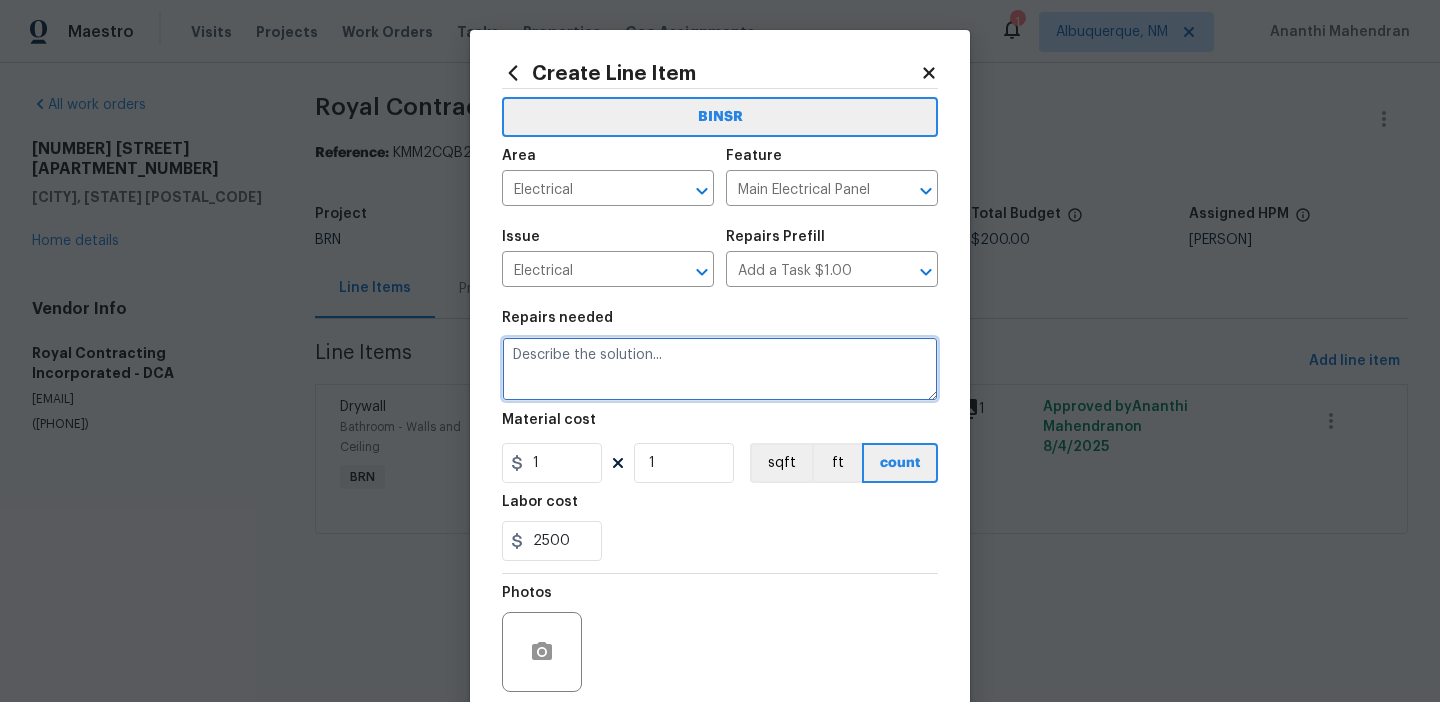 paste on "Seller to replace the electrical panel with one of equal amperage and breakers. Obtain and close all necessary permits." 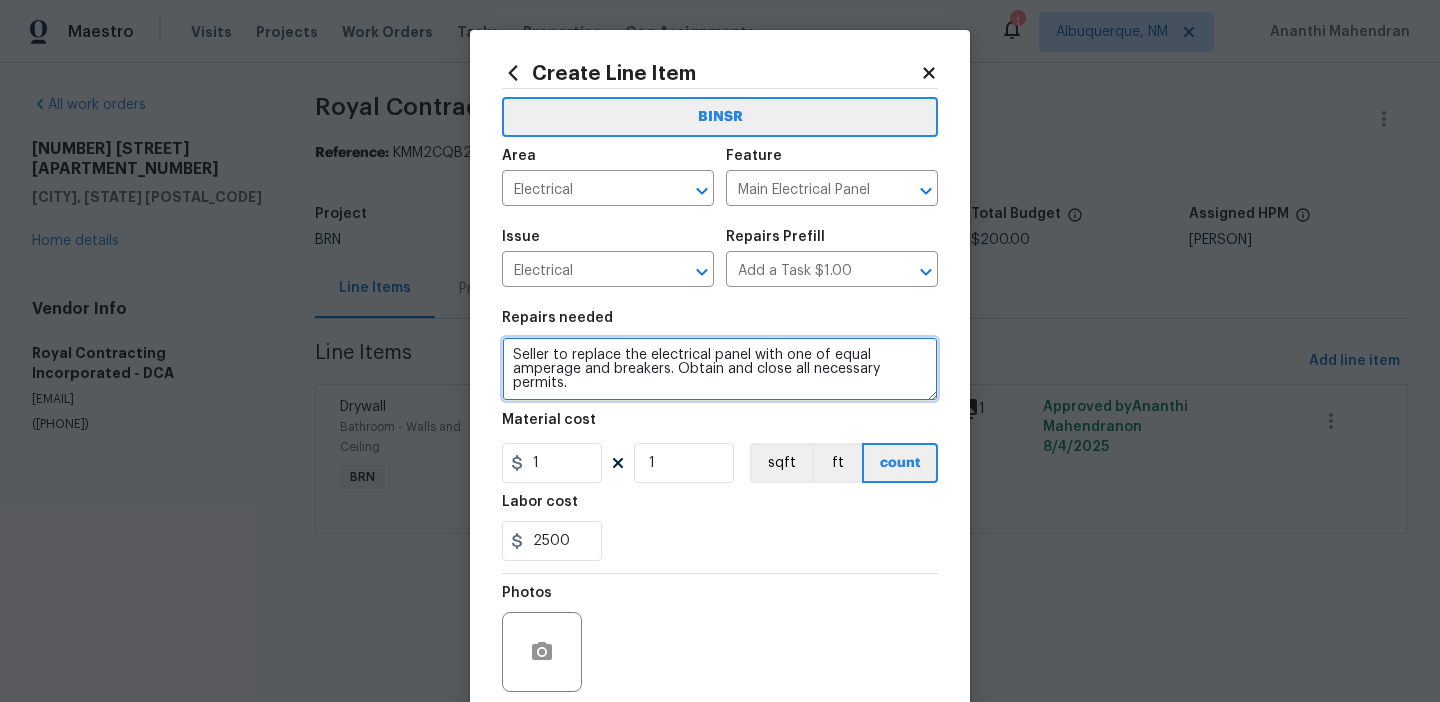 scroll, scrollTop: 4, scrollLeft: 0, axis: vertical 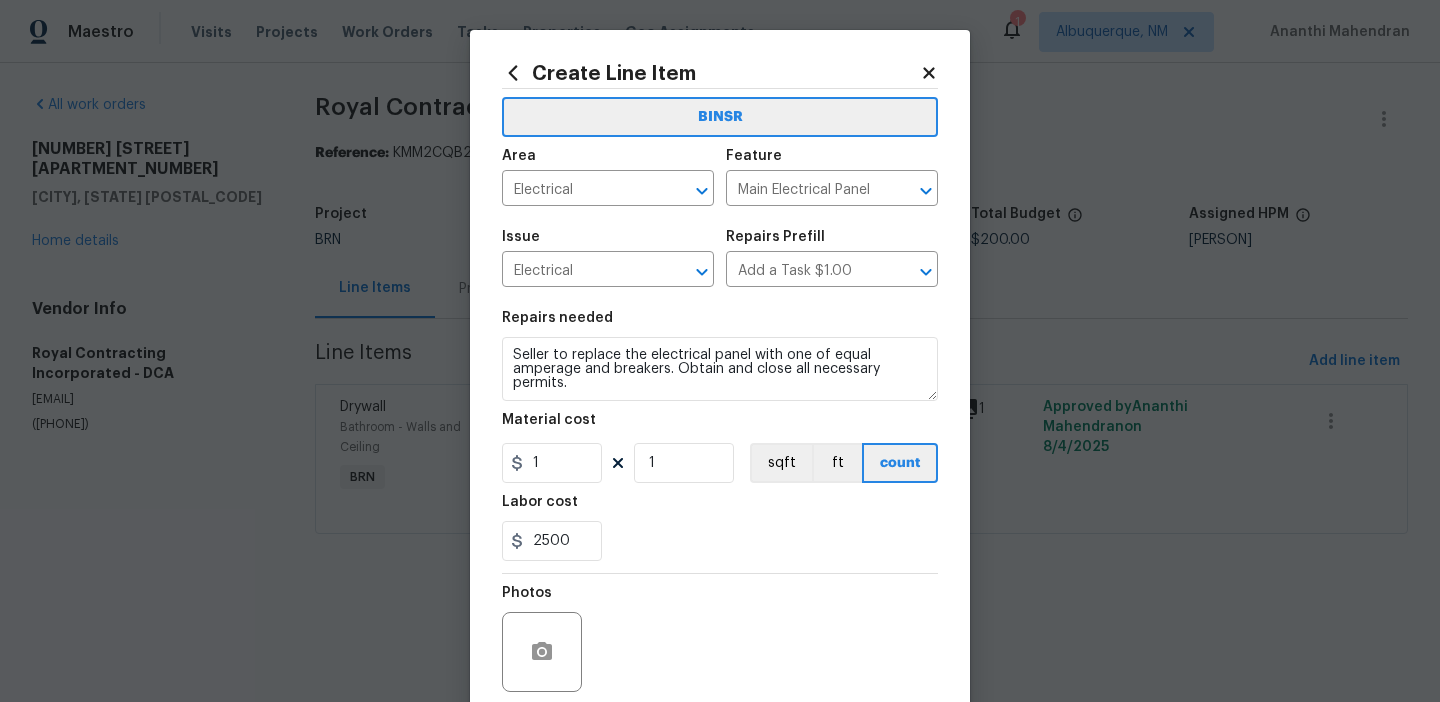 click on "Repairs needed Seller to replace the electrical panel with one of equal amperage and breakers. Obtain and close all necessary permits.
Material cost 1 1 sqft ft count Labor cost 2500" at bounding box center (720, 436) 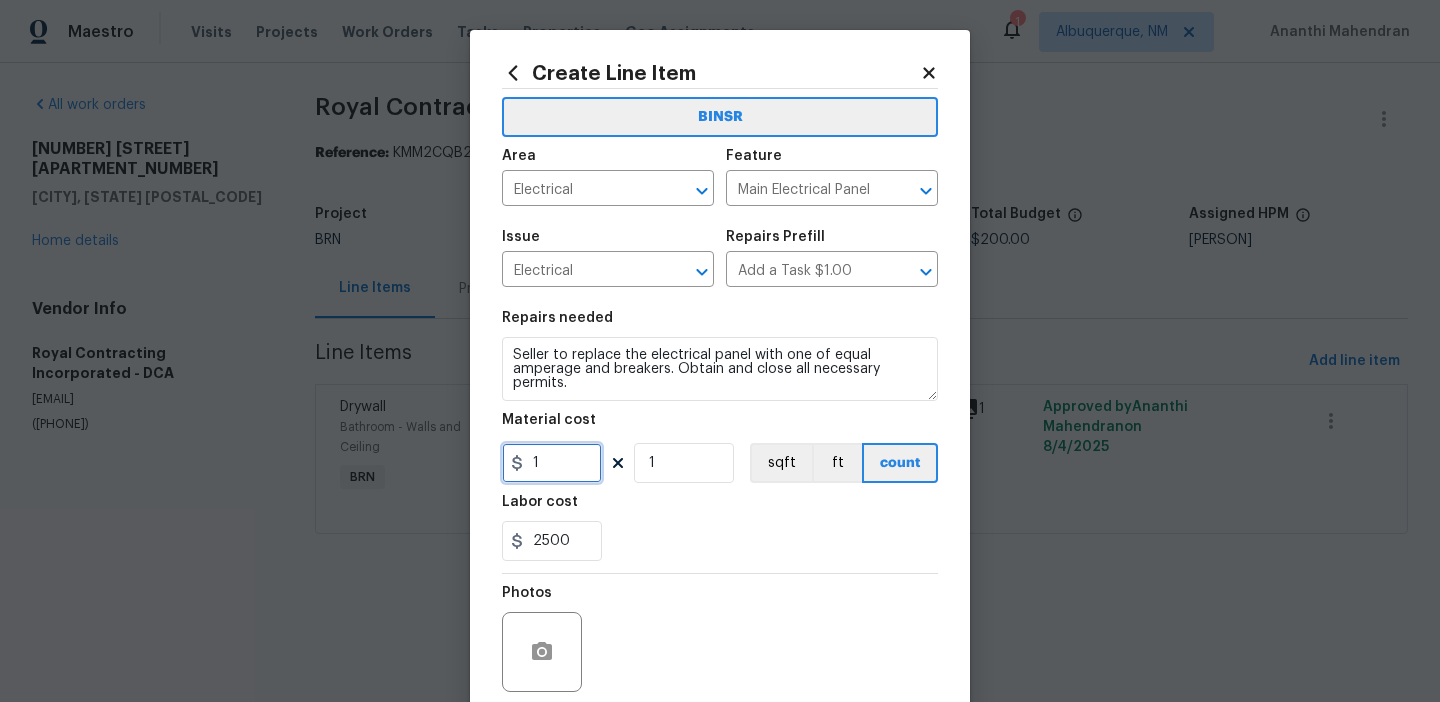click on "1" at bounding box center [552, 463] 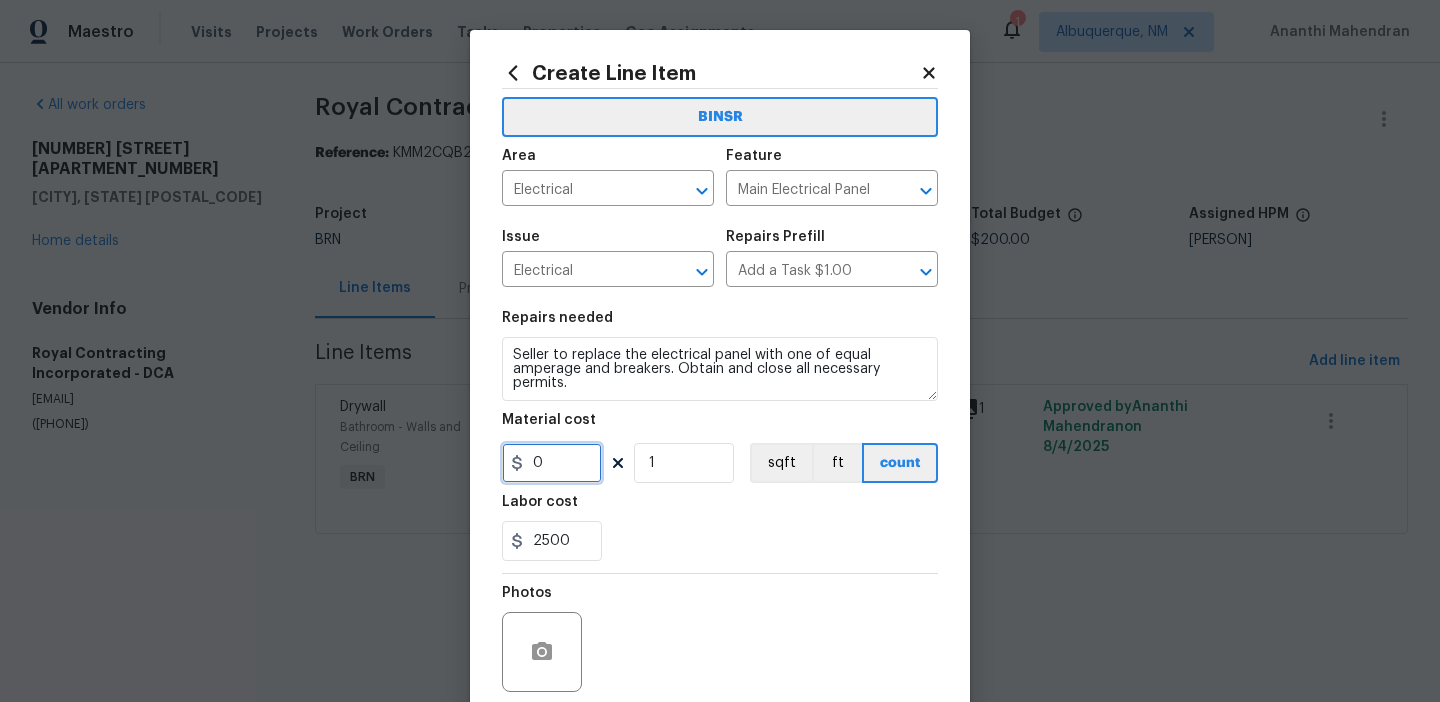 scroll, scrollTop: 160, scrollLeft: 0, axis: vertical 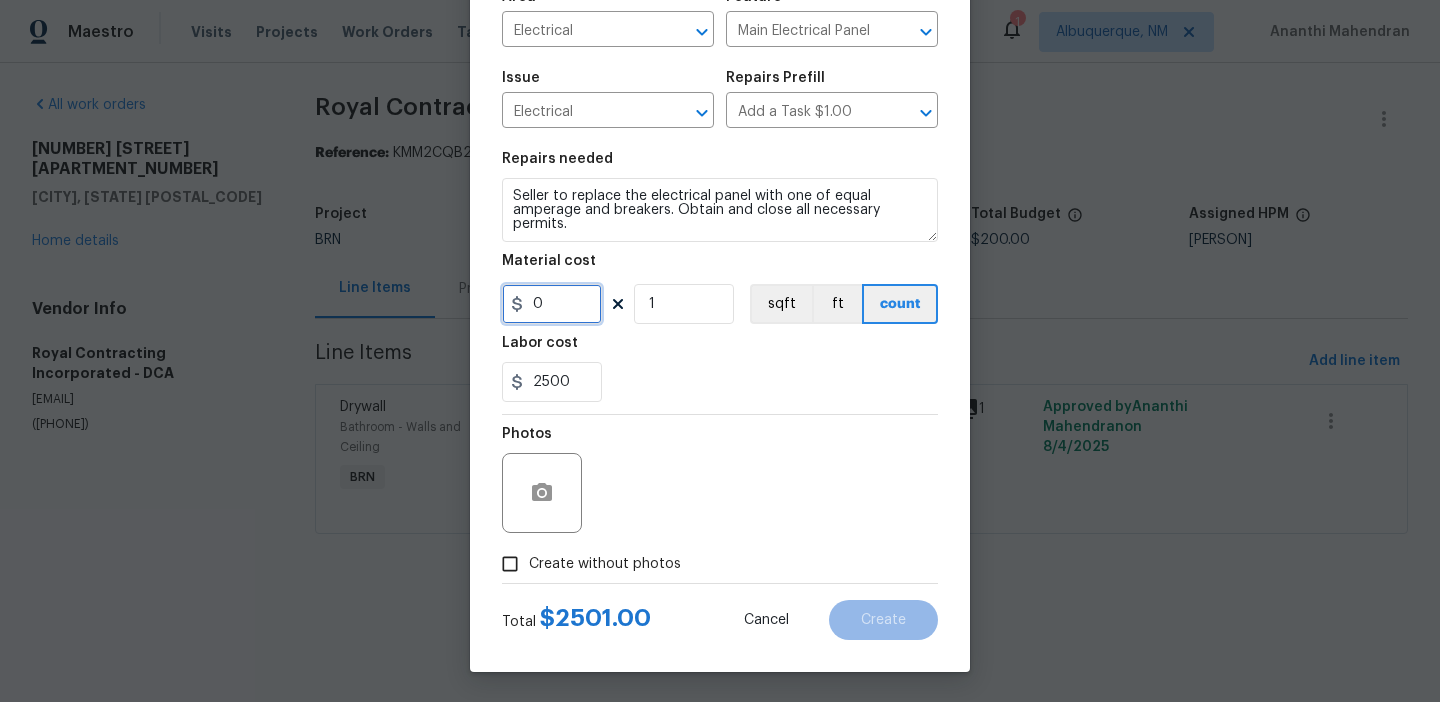 type on "0" 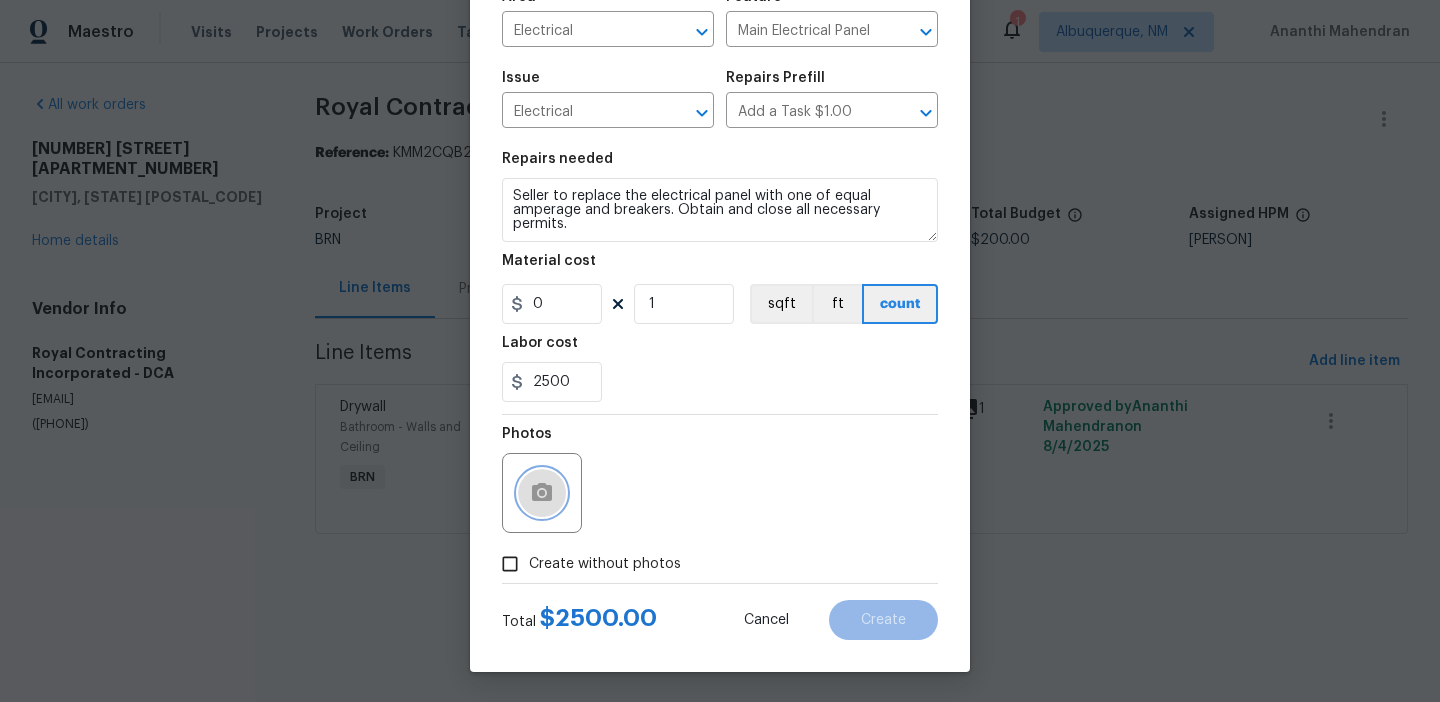 click 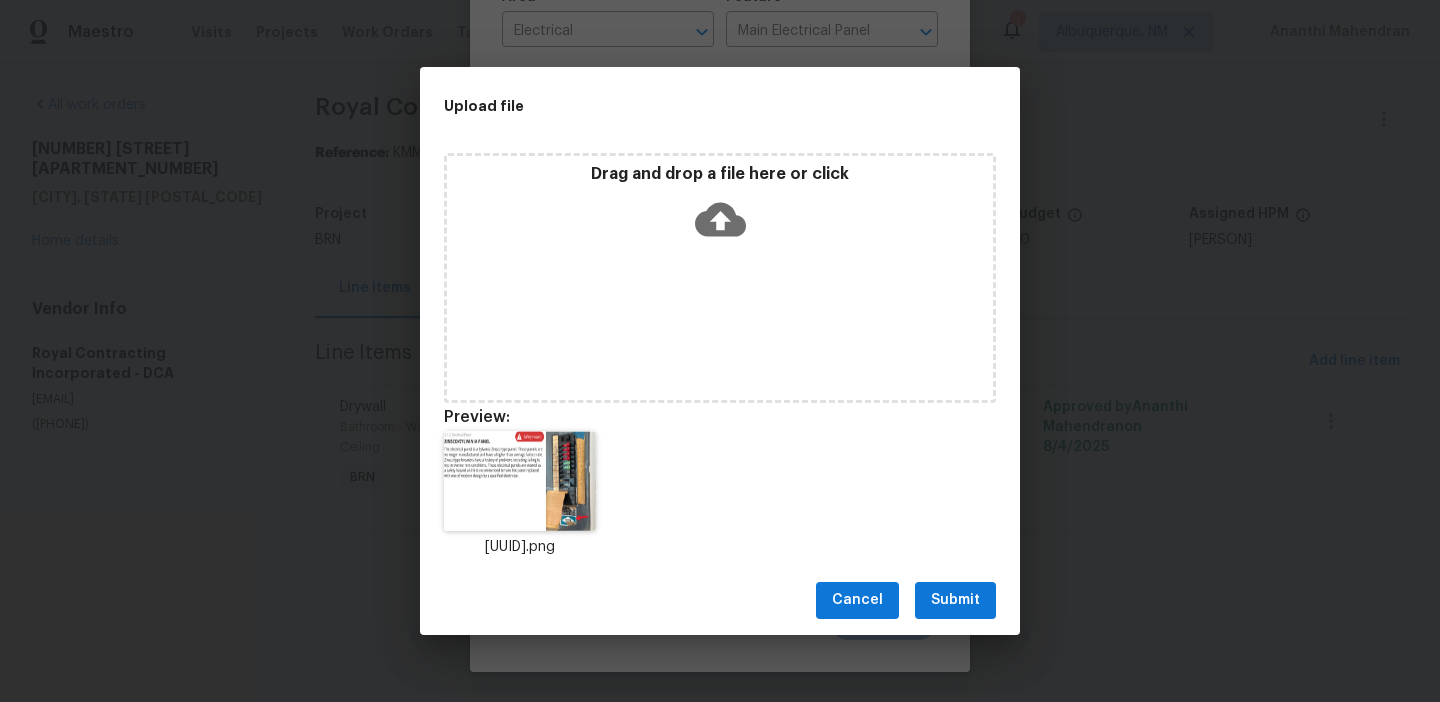 click on "Submit" at bounding box center [955, 600] 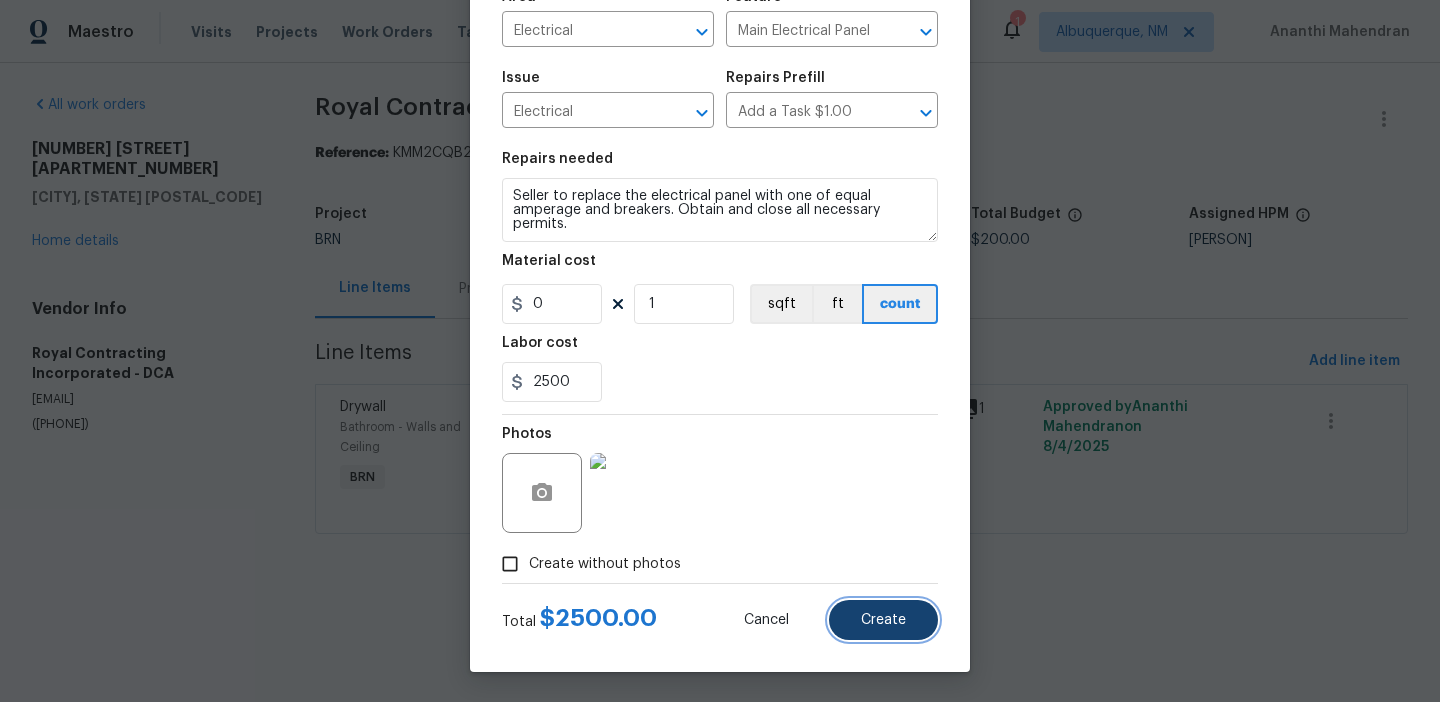 click on "Create" at bounding box center (883, 620) 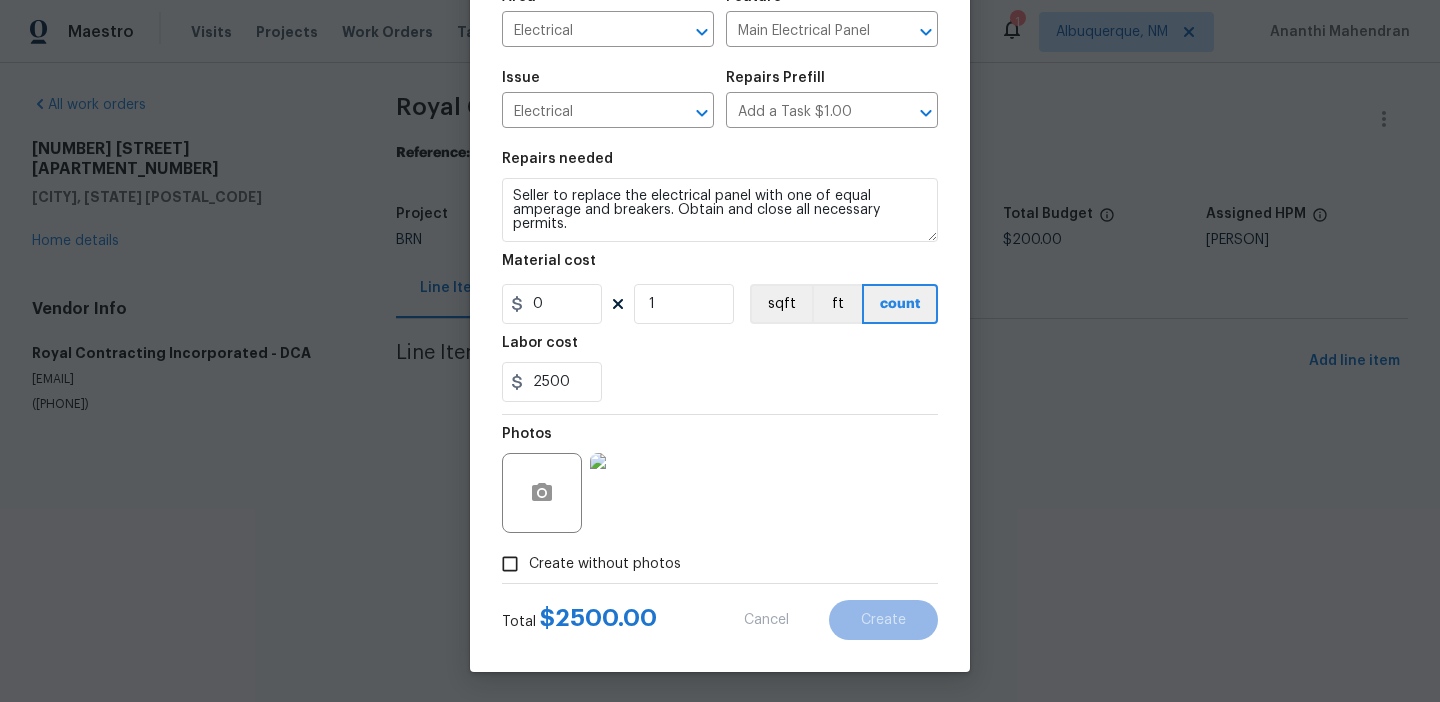 type on "0" 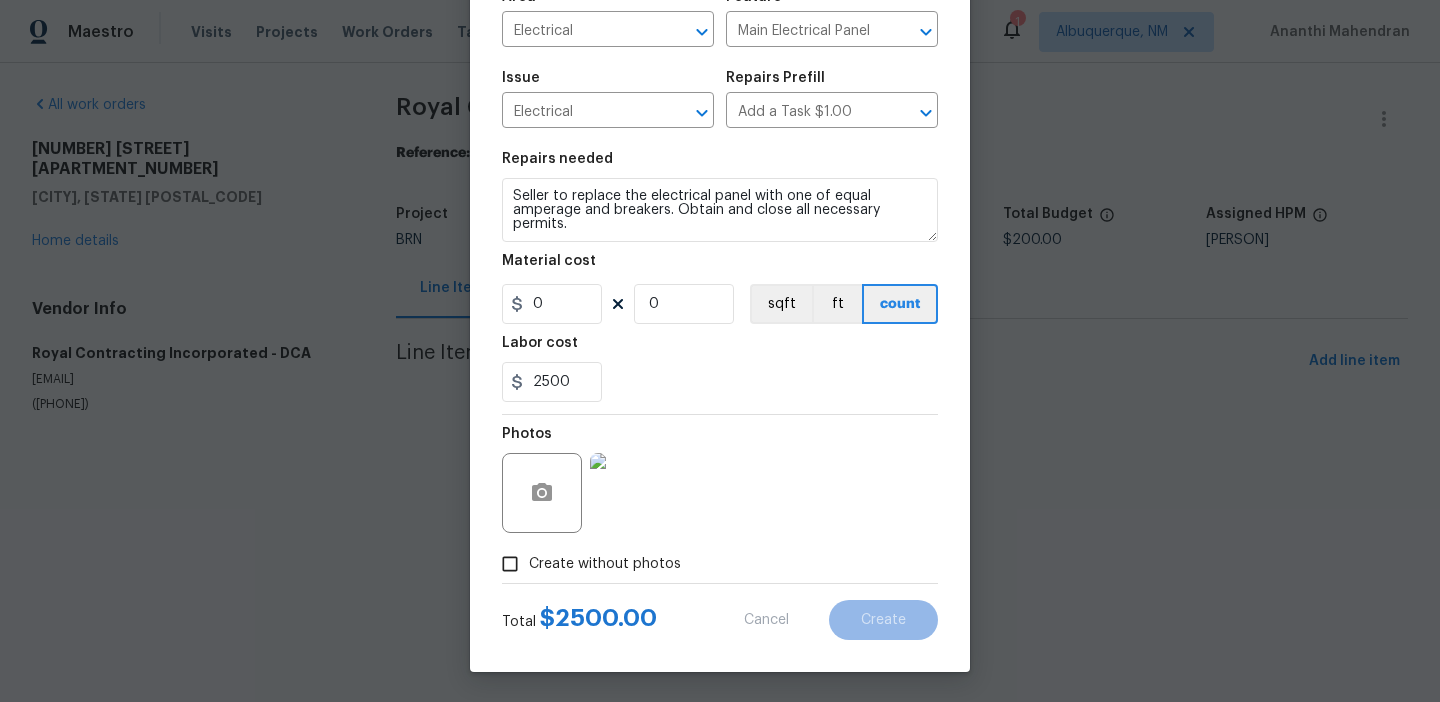 type 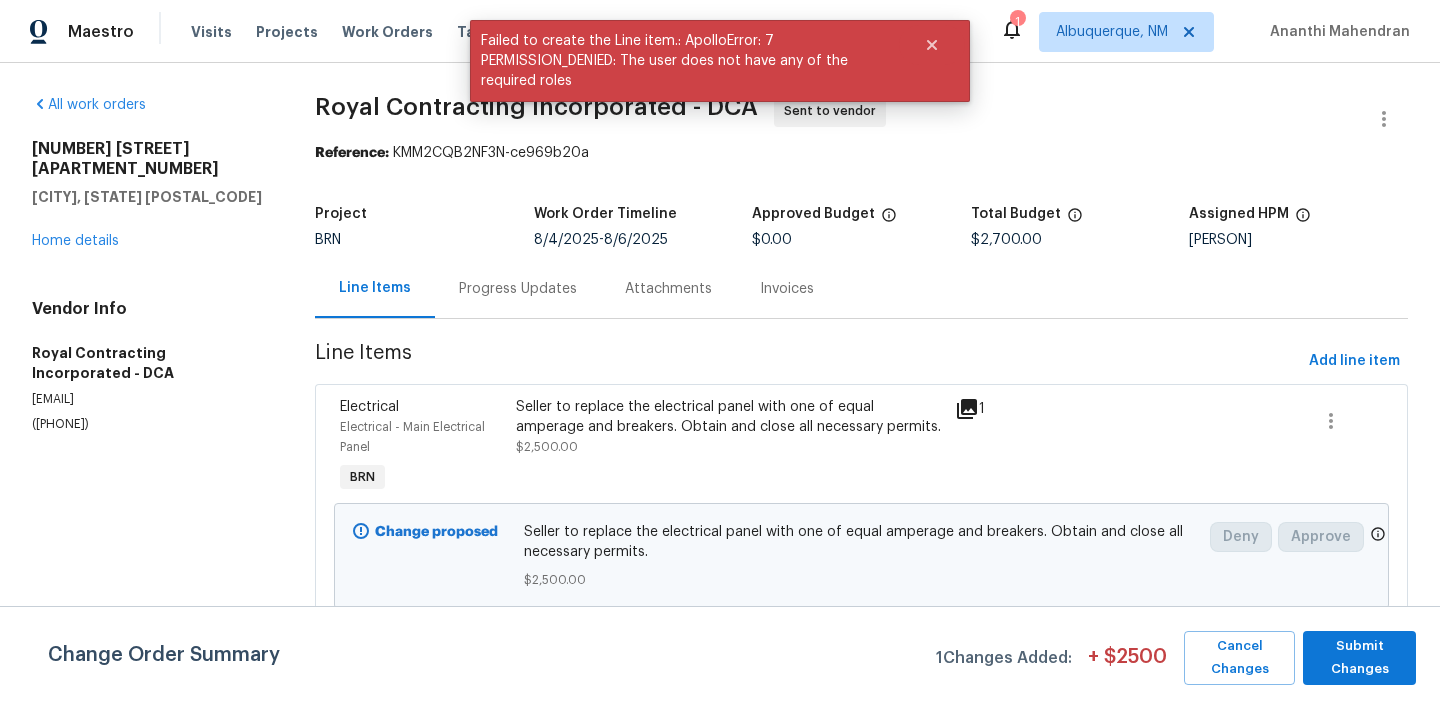 scroll, scrollTop: 112, scrollLeft: 0, axis: vertical 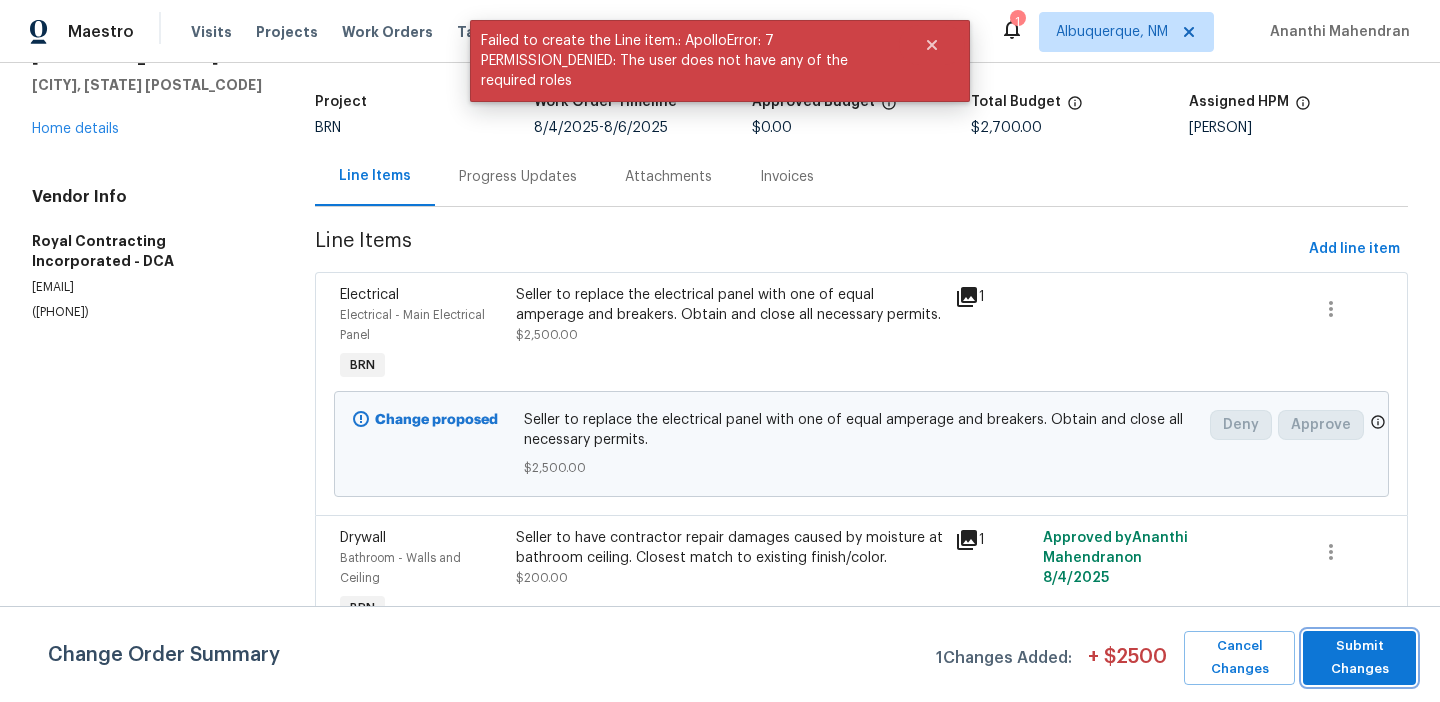 click on "Submit Changes" at bounding box center [1359, 658] 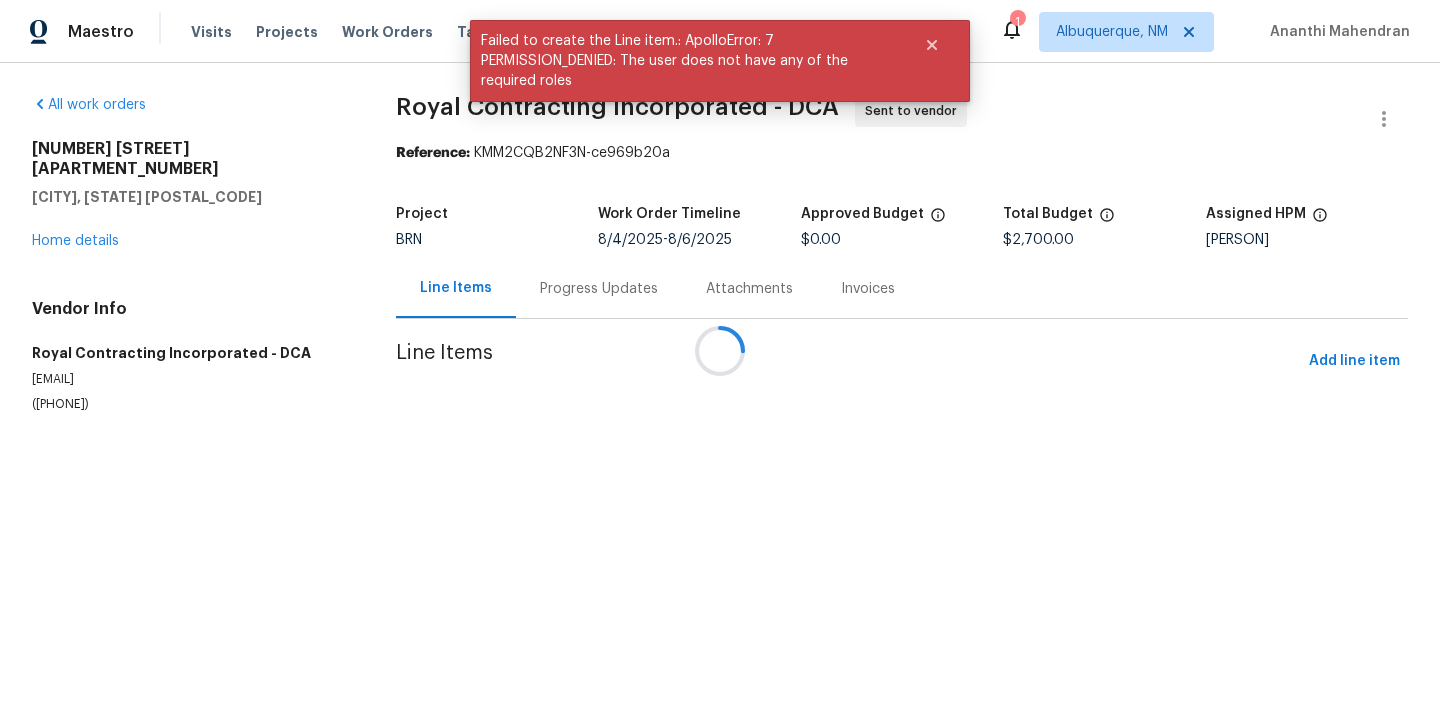 scroll, scrollTop: 0, scrollLeft: 0, axis: both 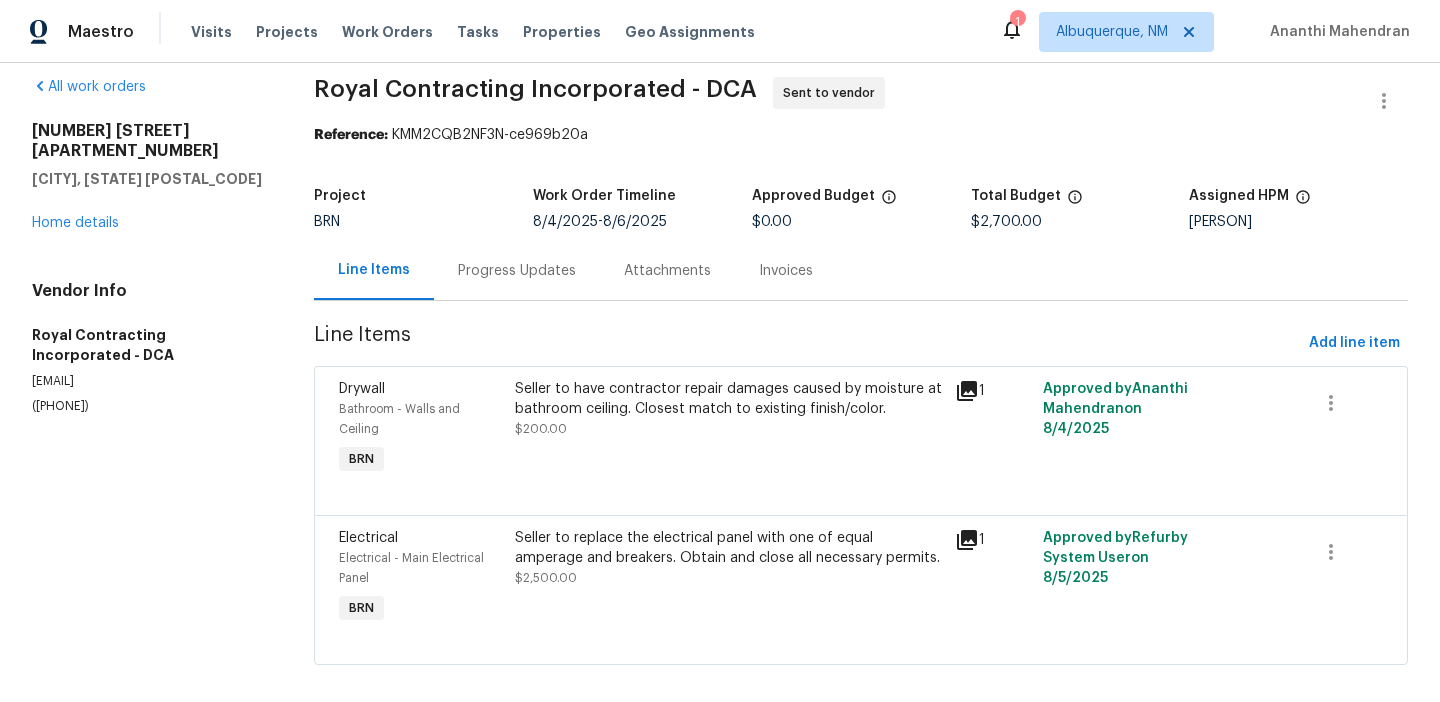 click on "Progress Updates" at bounding box center (517, 270) 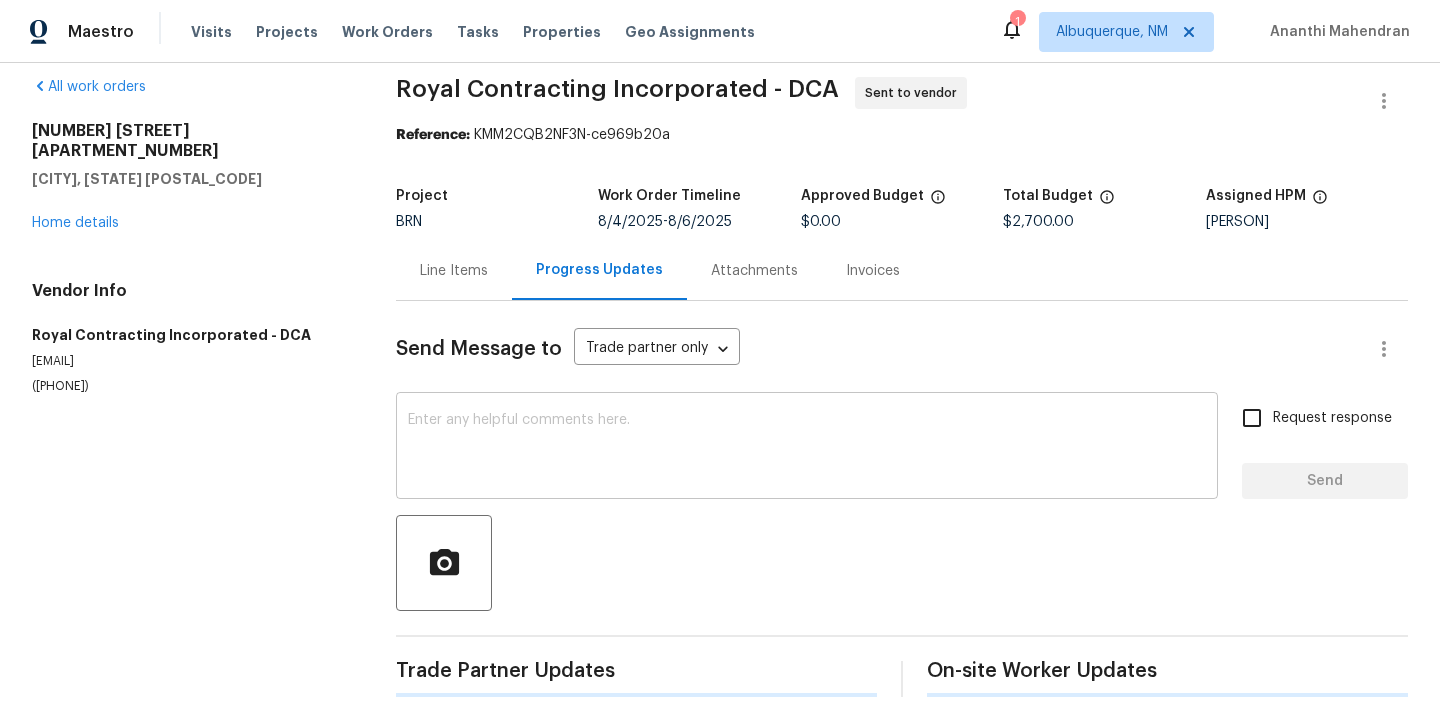 scroll, scrollTop: 59, scrollLeft: 0, axis: vertical 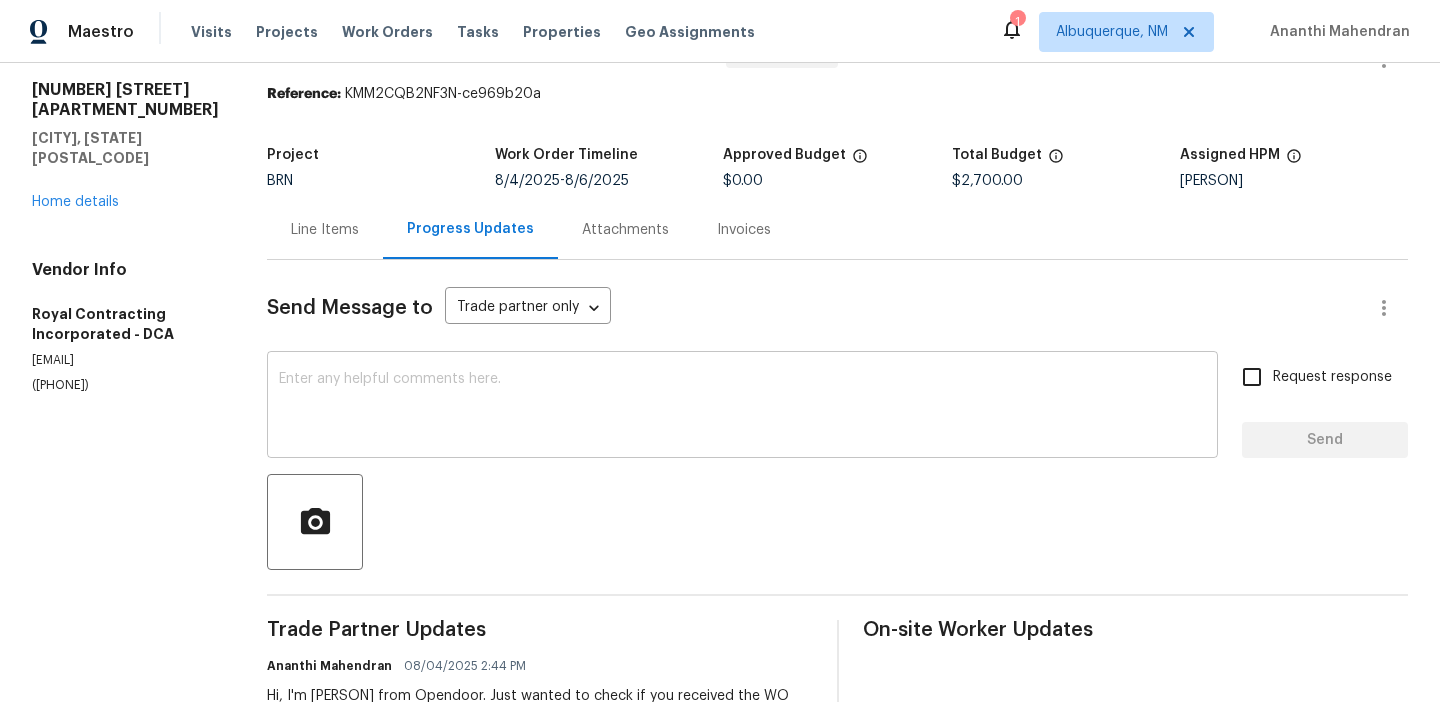 click at bounding box center (742, 407) 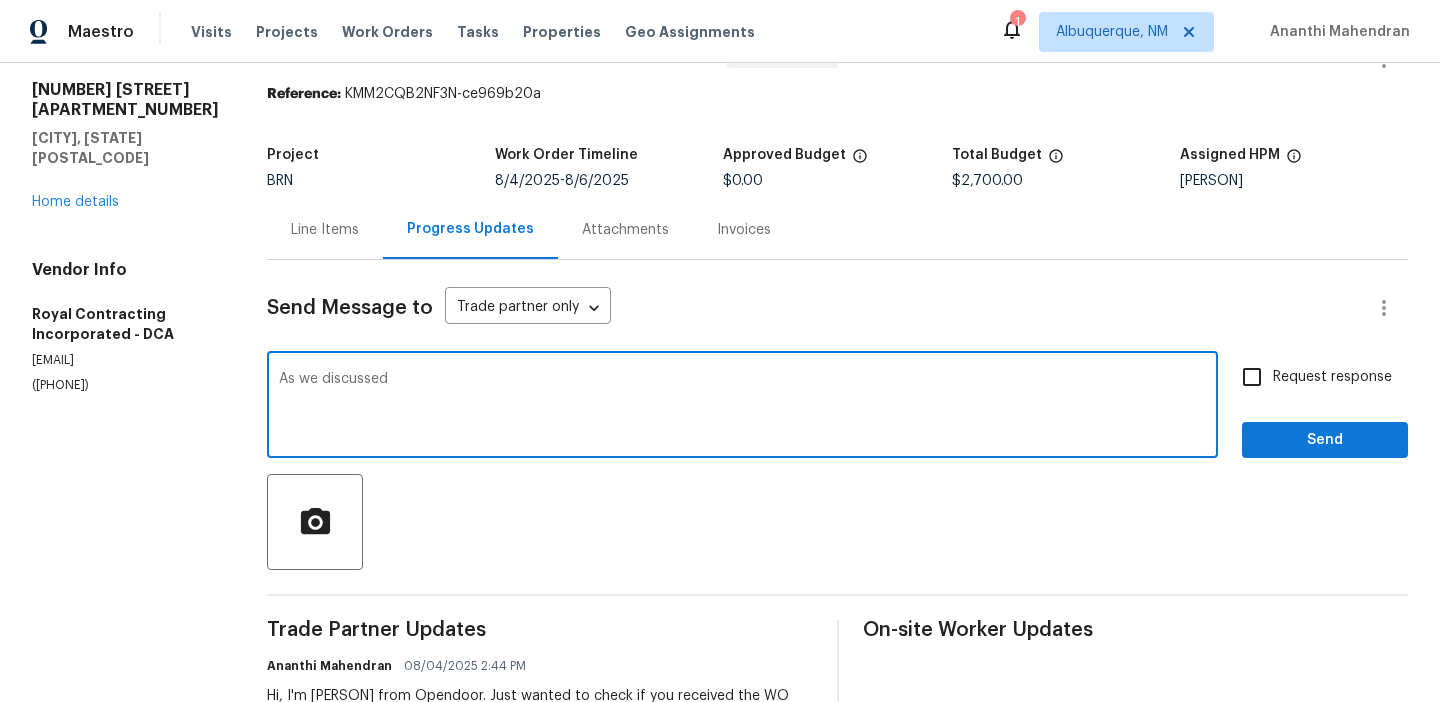 click on "(571) 224-5089" at bounding box center [125, 385] 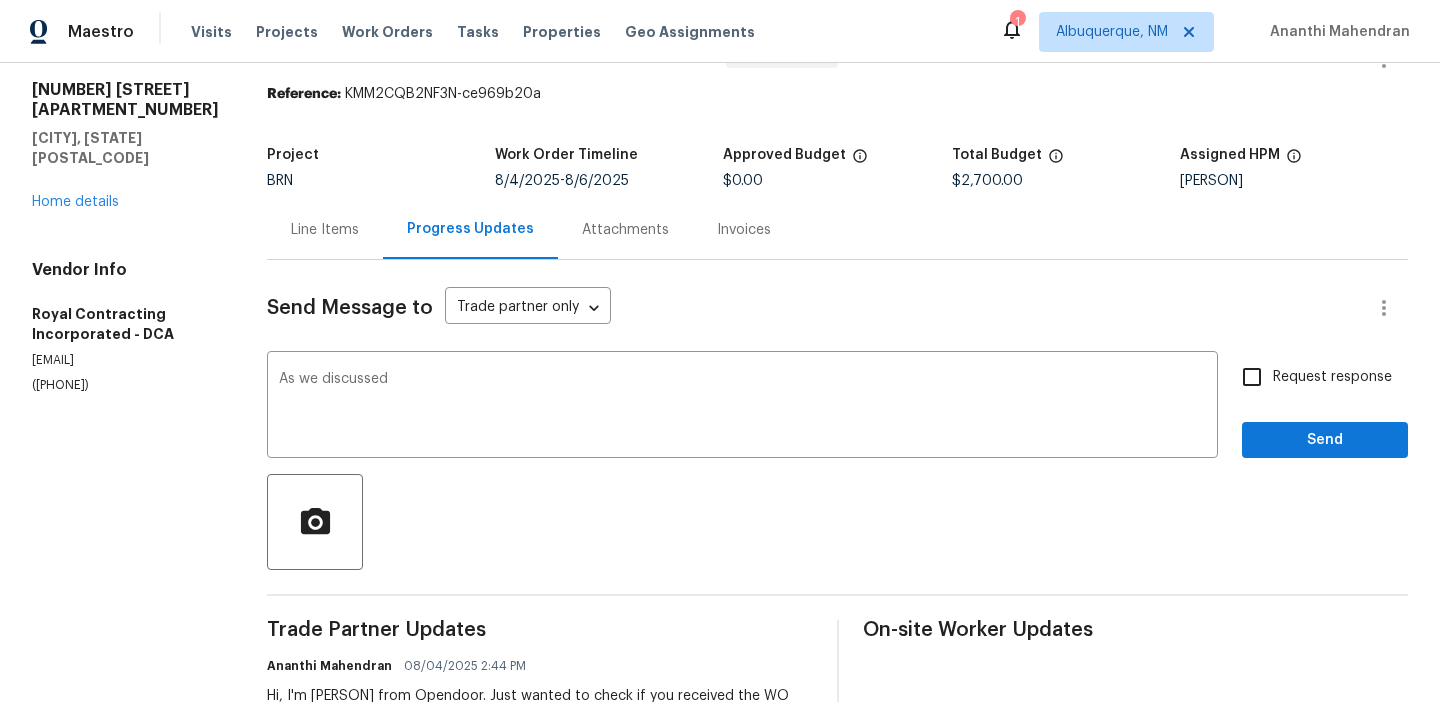 click on "(571) 224-5089" at bounding box center (125, 385) 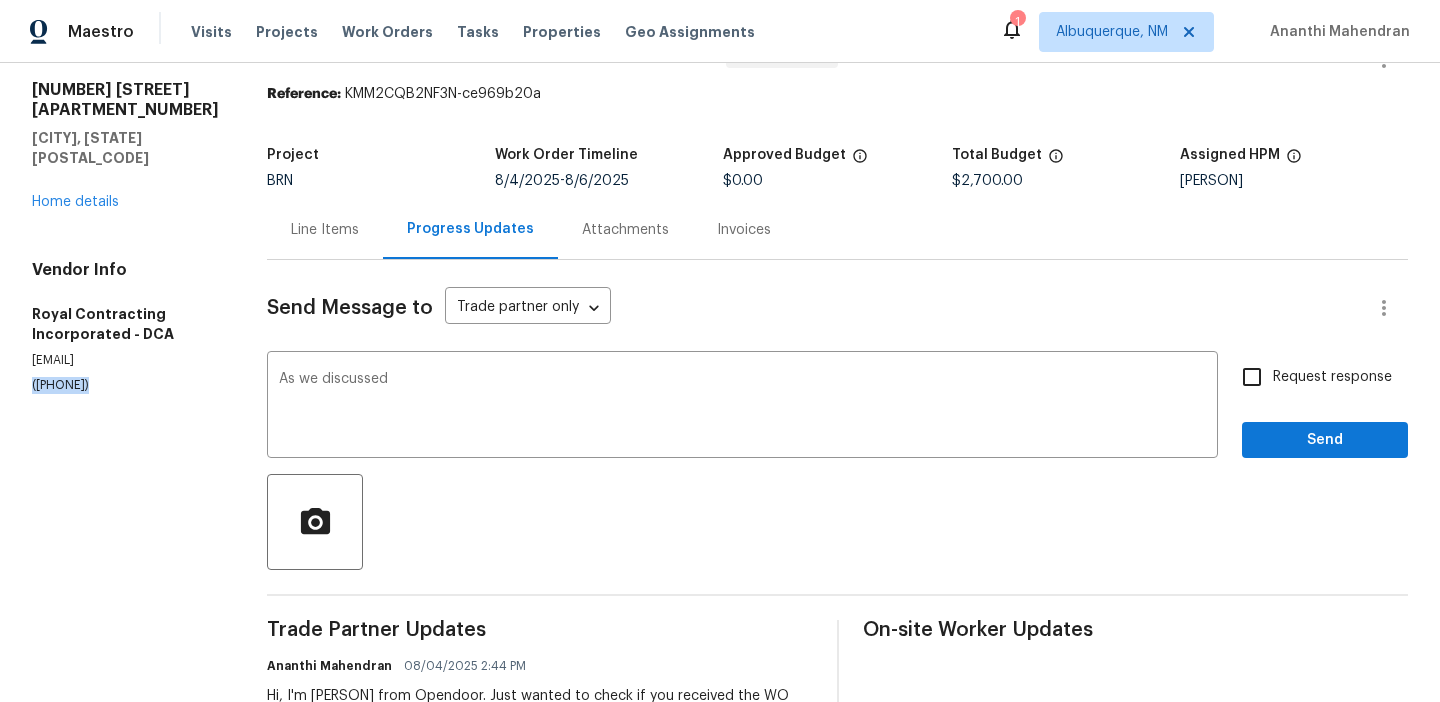 click on "(571) 224-5089" at bounding box center (125, 385) 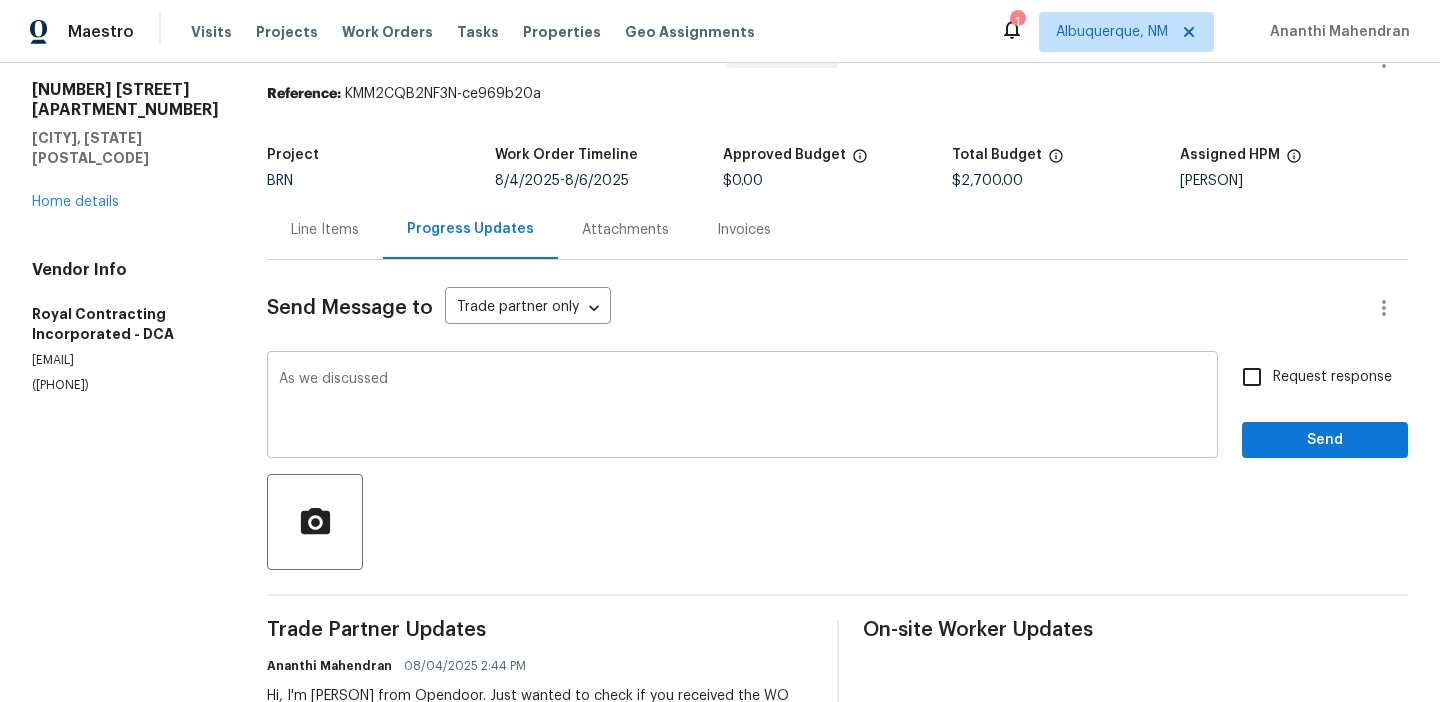 click on "As we discussed" at bounding box center (742, 407) 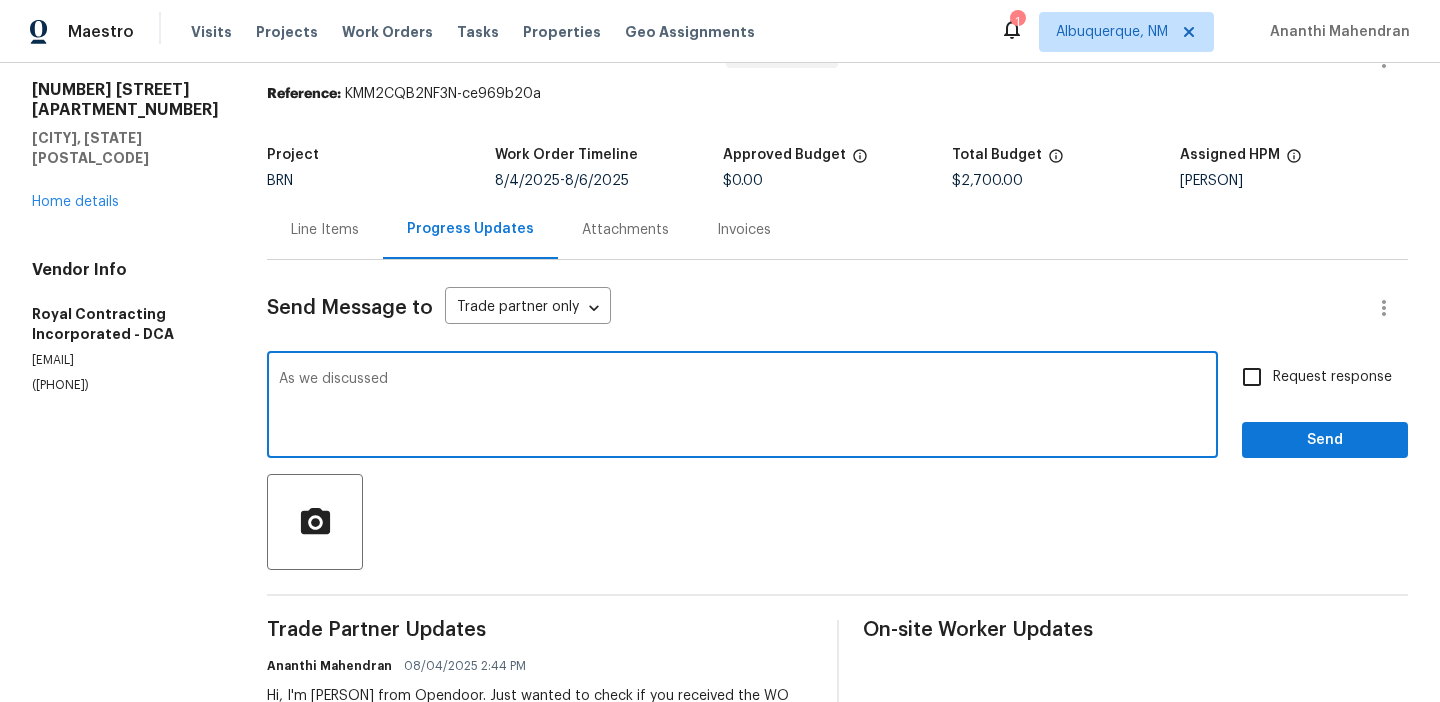 paste on "(571) 224-5089" 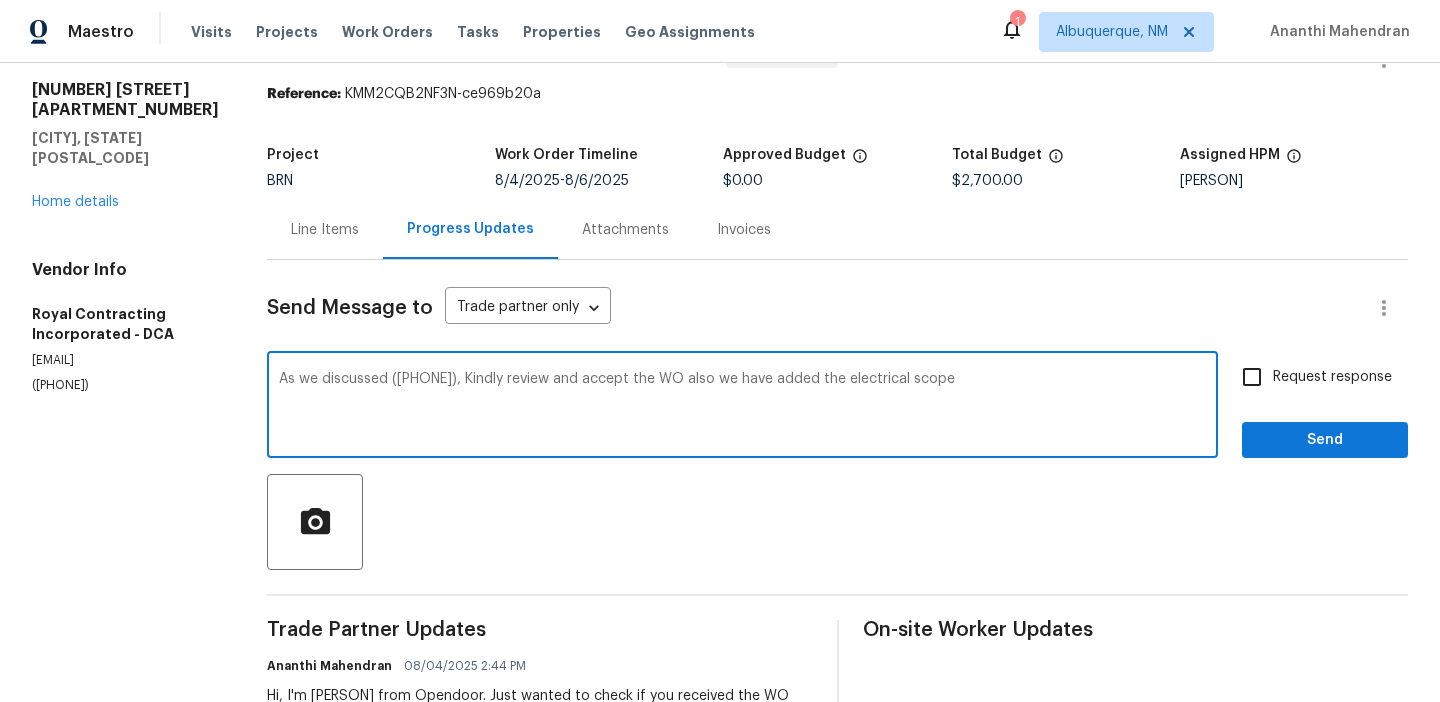 drag, startPoint x: 931, startPoint y: 380, endPoint x: 1100, endPoint y: 383, distance: 169.02663 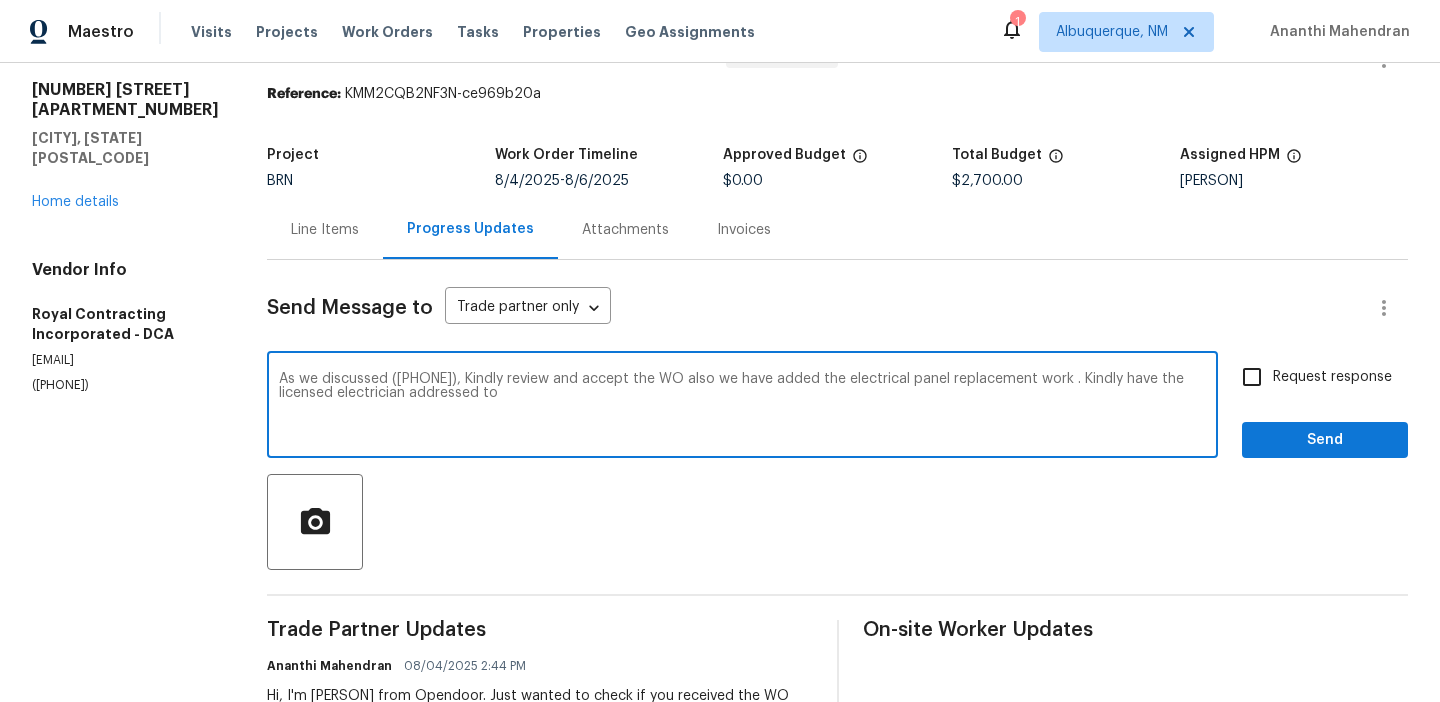 click on "As we discussed (571) 224-5089, Kindly review and accept the WO also we have added the electrical panel replacement work . Kindly have the licensed electrician addressed to" at bounding box center [742, 407] 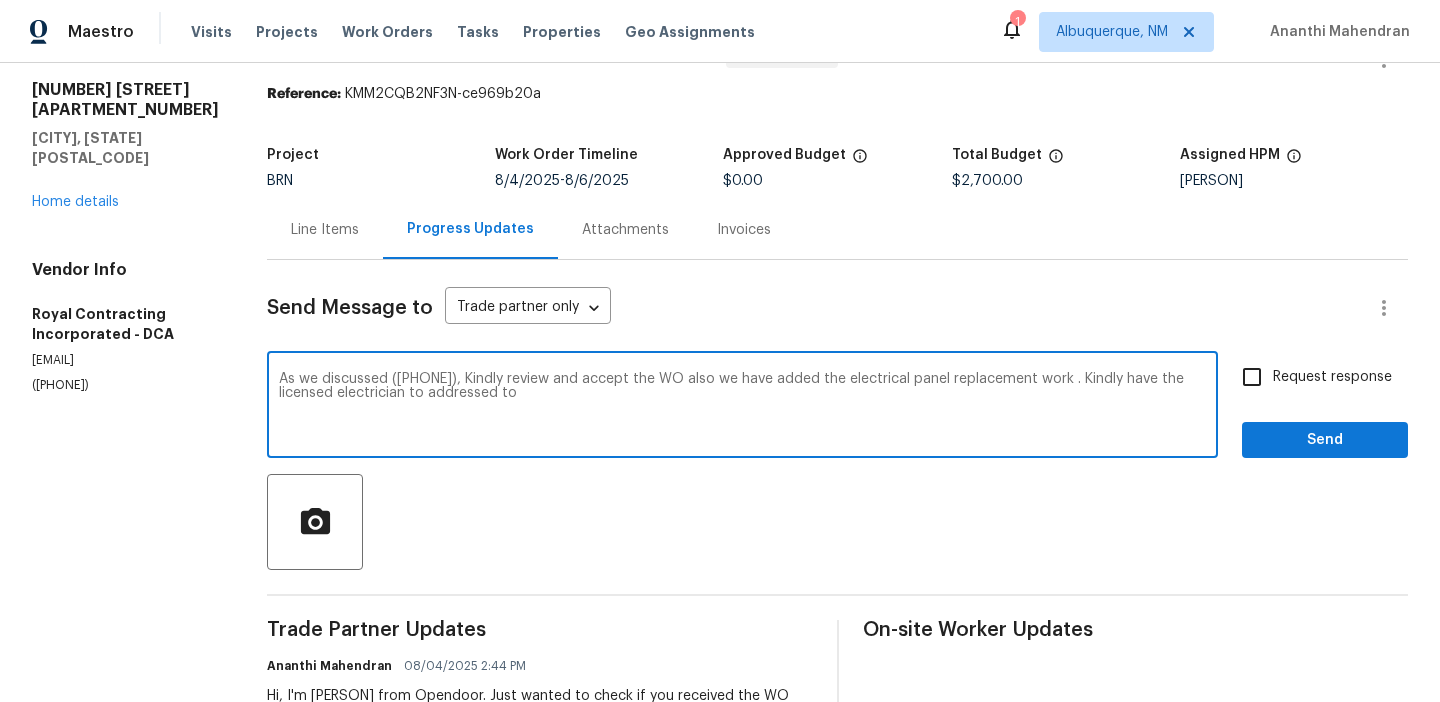 click on "As we discussed (571) 224-5089, Kindly review and accept the WO also we have added the electrical panel replacement work . Kindly have the licensed electrician to addressed to" at bounding box center (742, 407) 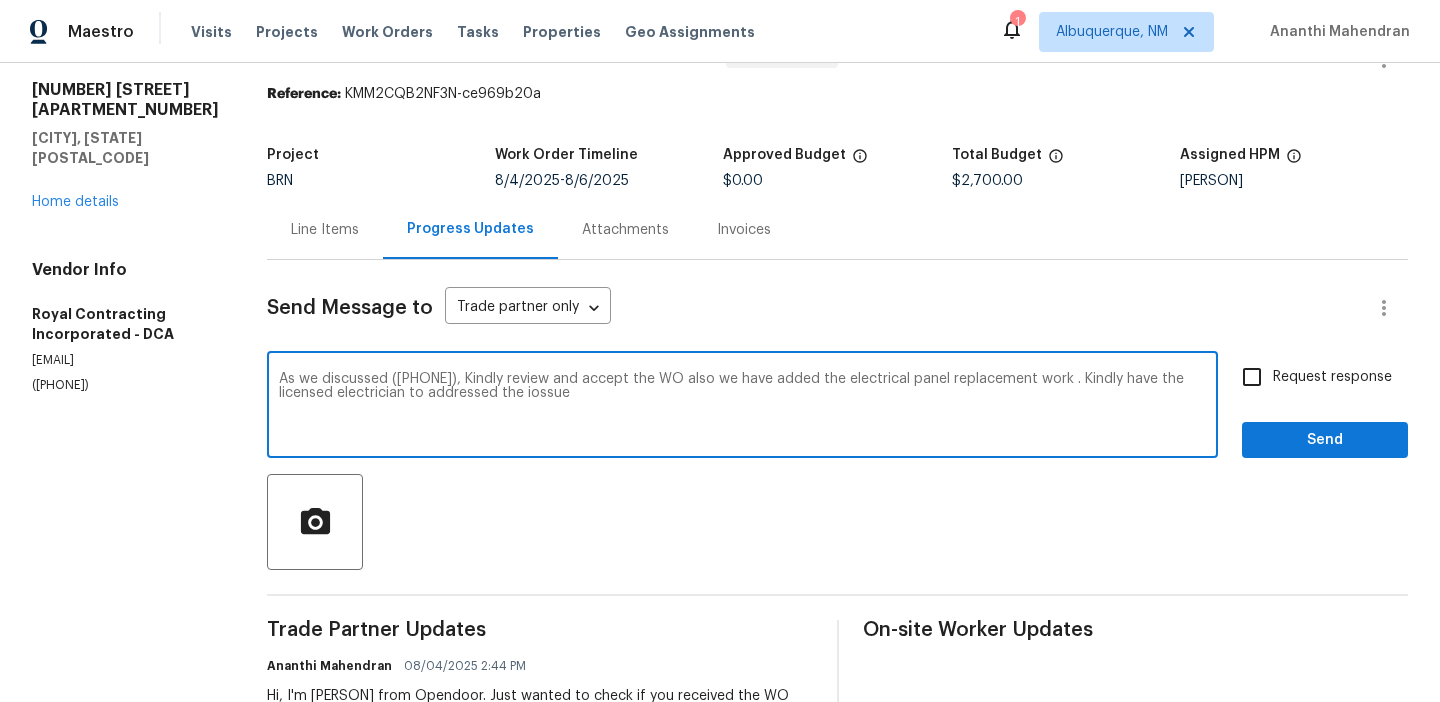 drag, startPoint x: 484, startPoint y: 383, endPoint x: 627, endPoint y: 420, distance: 147.70917 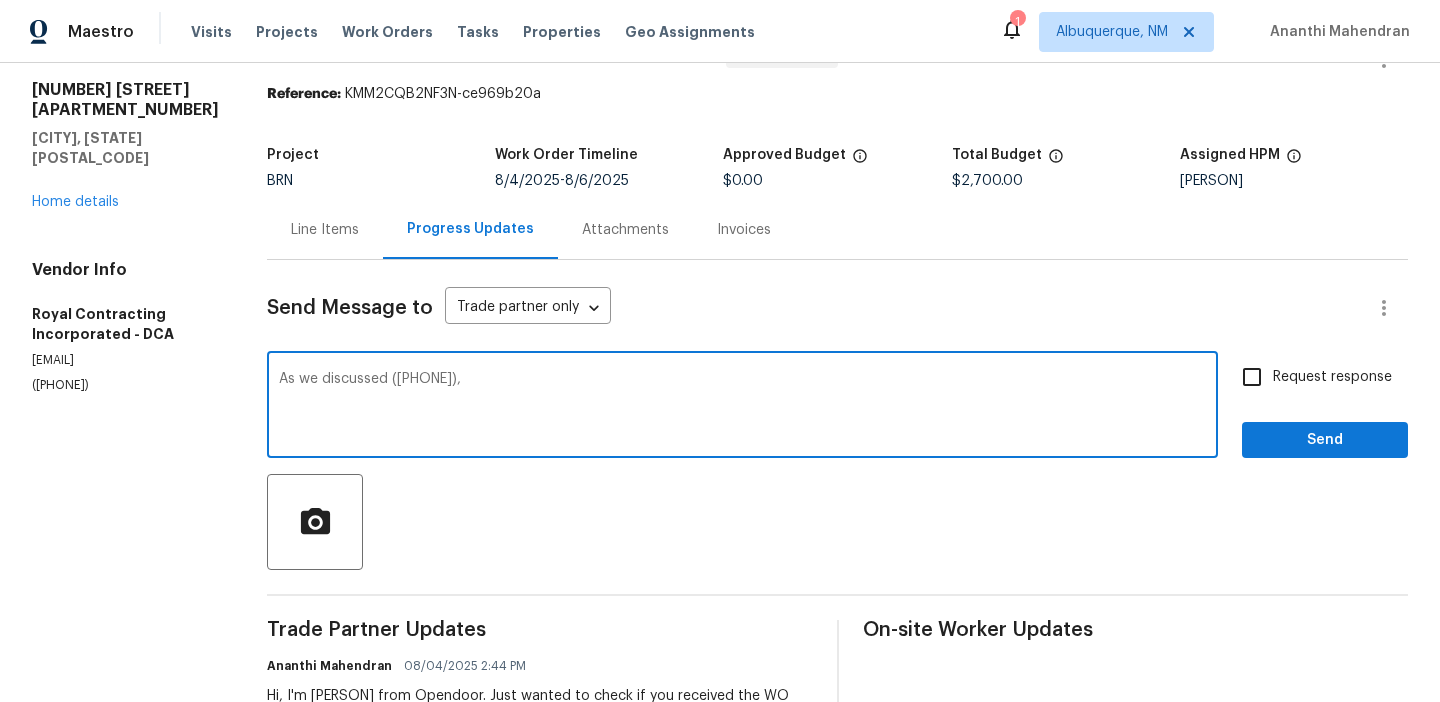 scroll, scrollTop: 0, scrollLeft: 0, axis: both 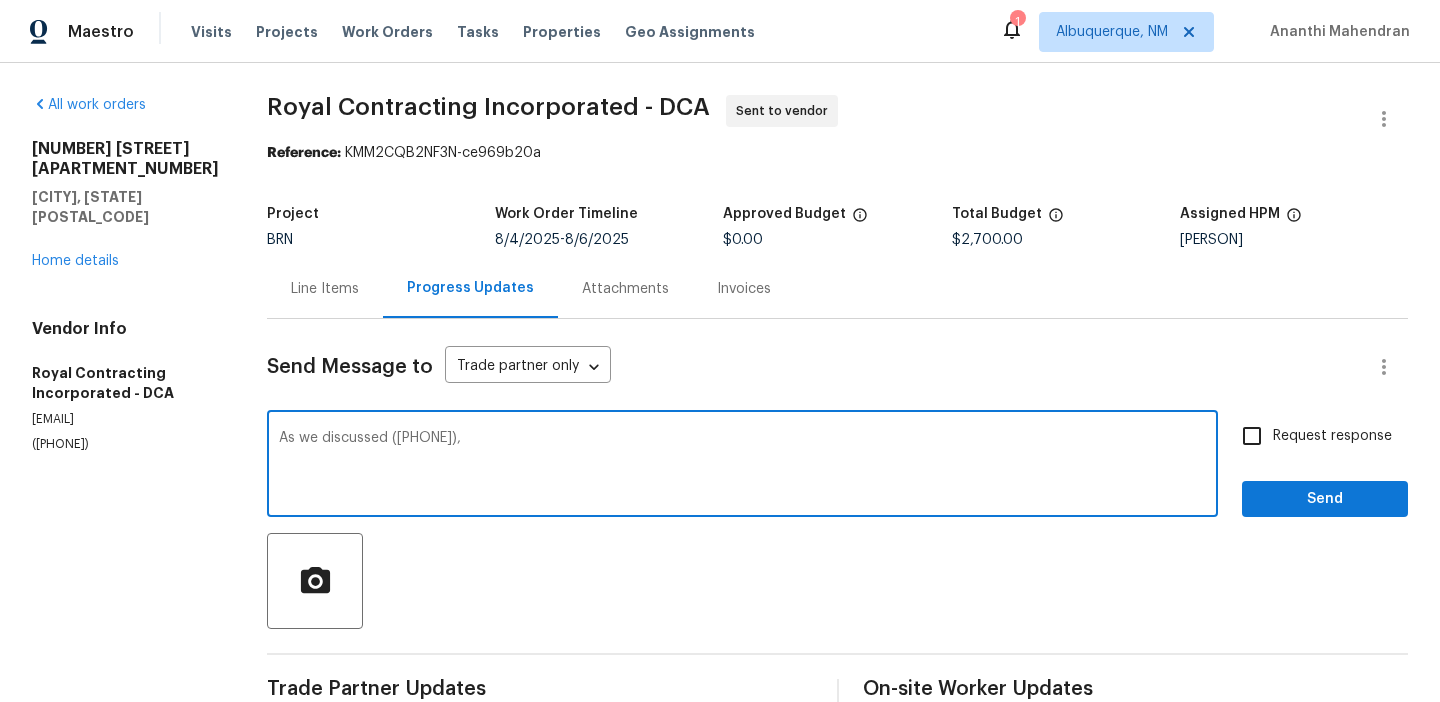 paste on "Kindly review and approve the work order. Please note that the electrical panel replacement work has also been included. Ensure that a licensed electrician is assigned to address the issue" 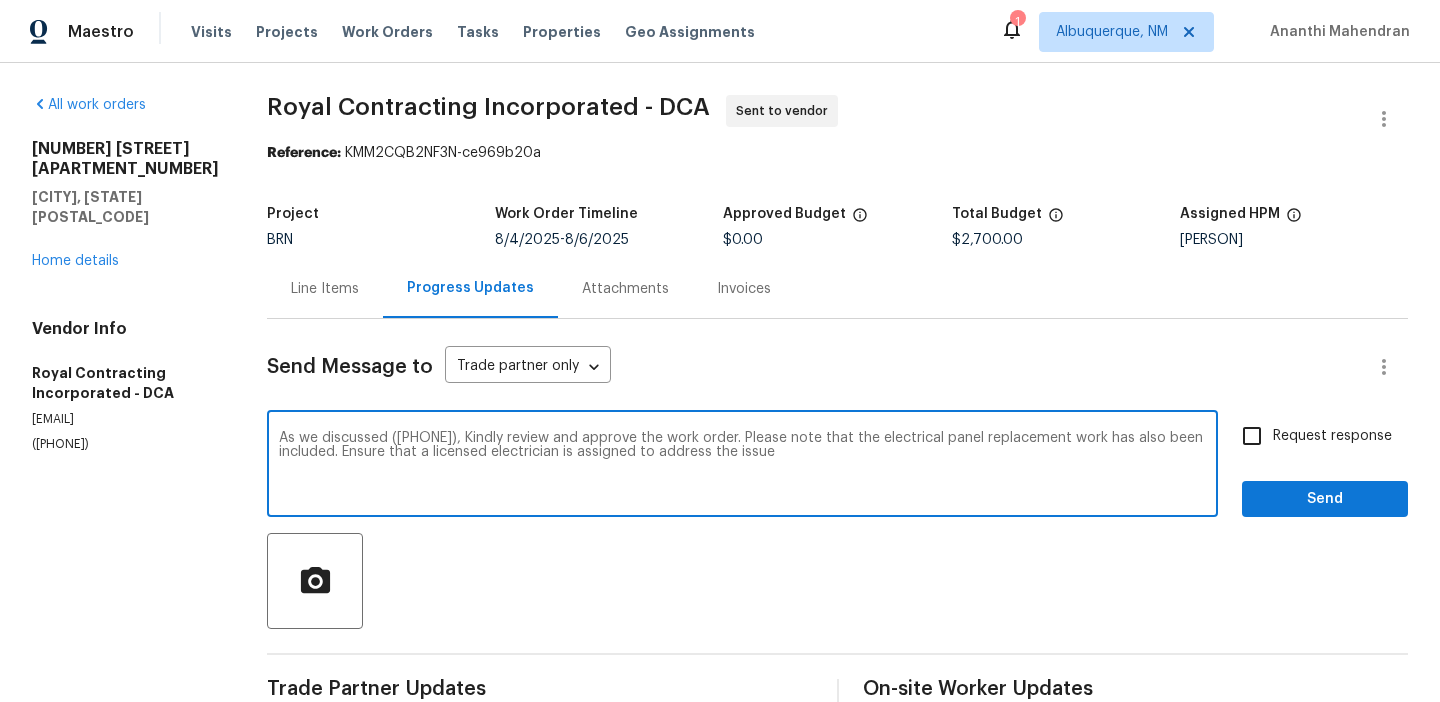 click on "As we discussed (571) 224-5089, Kindly review and approve the work order. Please note that the electrical panel replacement work has also been included. Ensure that a licensed electrician is assigned to address the issue" at bounding box center [742, 466] 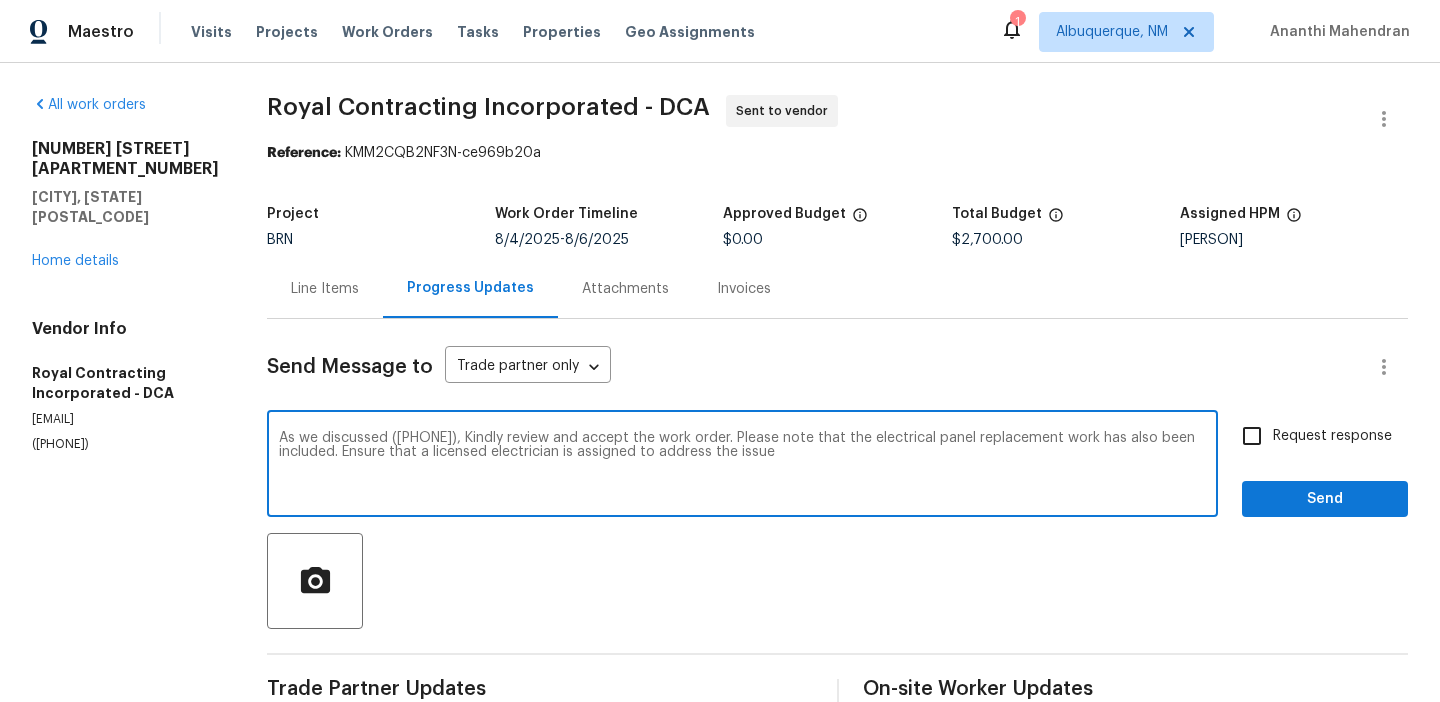 click on "As we discussed (571) 224-5089, Kindly review and accept the work order. Please note that the electrical panel replacement work has also been included. Ensure that a licensed electrician is assigned to address the issue" at bounding box center [742, 466] 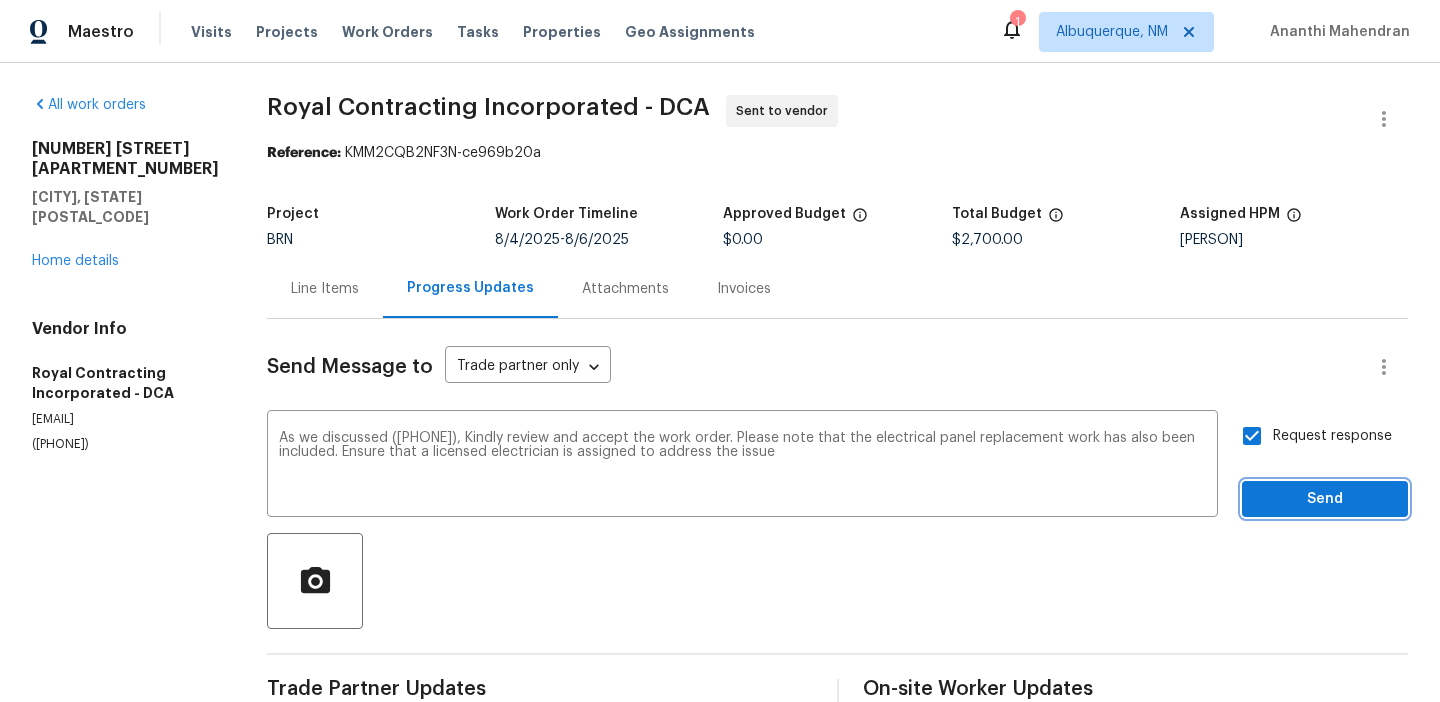 click on "Send" at bounding box center (1325, 499) 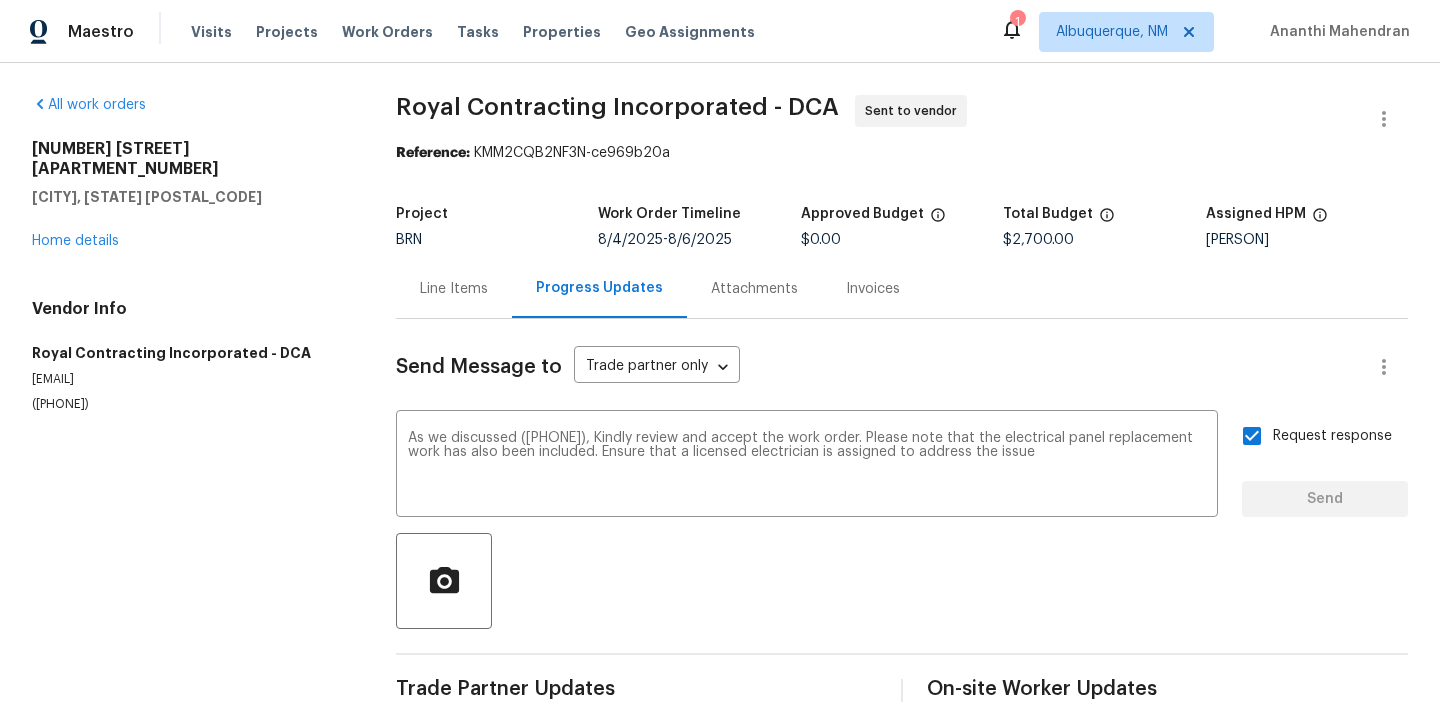 type 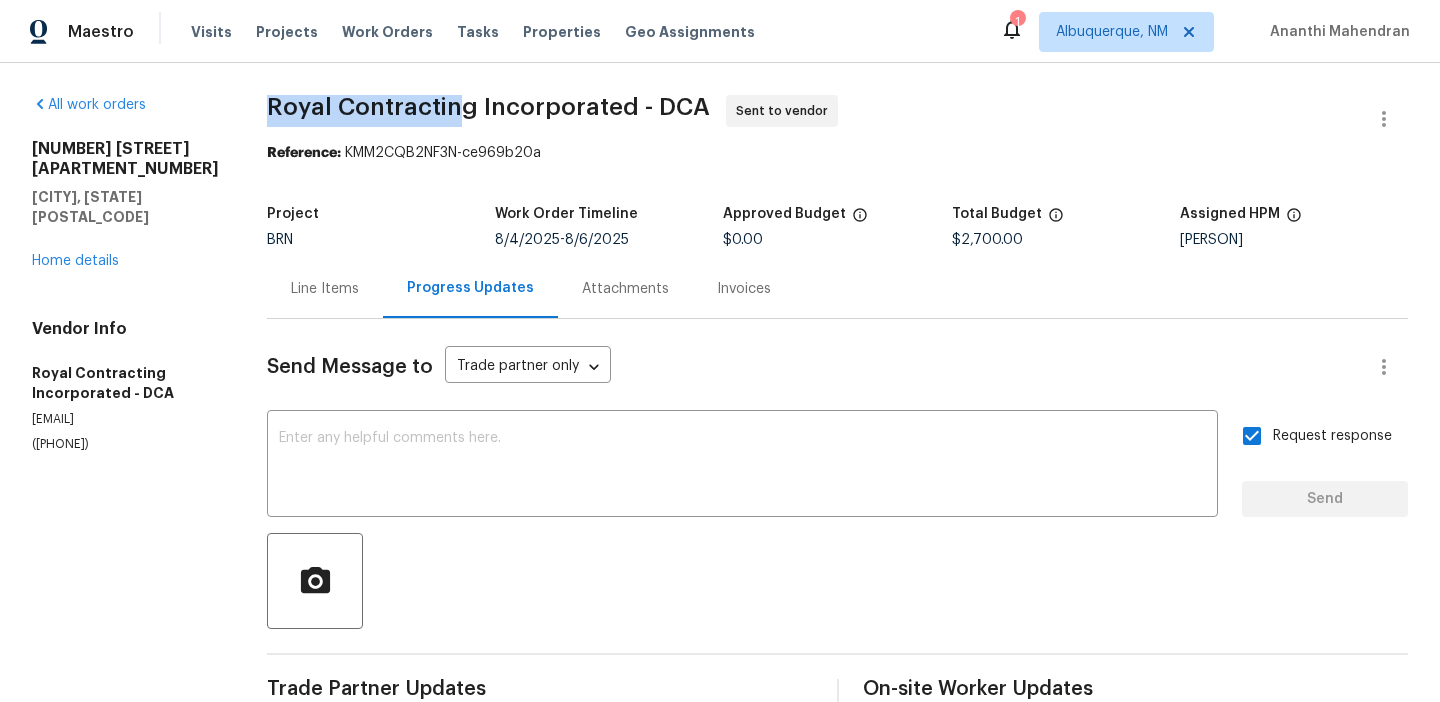 drag, startPoint x: 244, startPoint y: 107, endPoint x: 456, endPoint y: 107, distance: 212 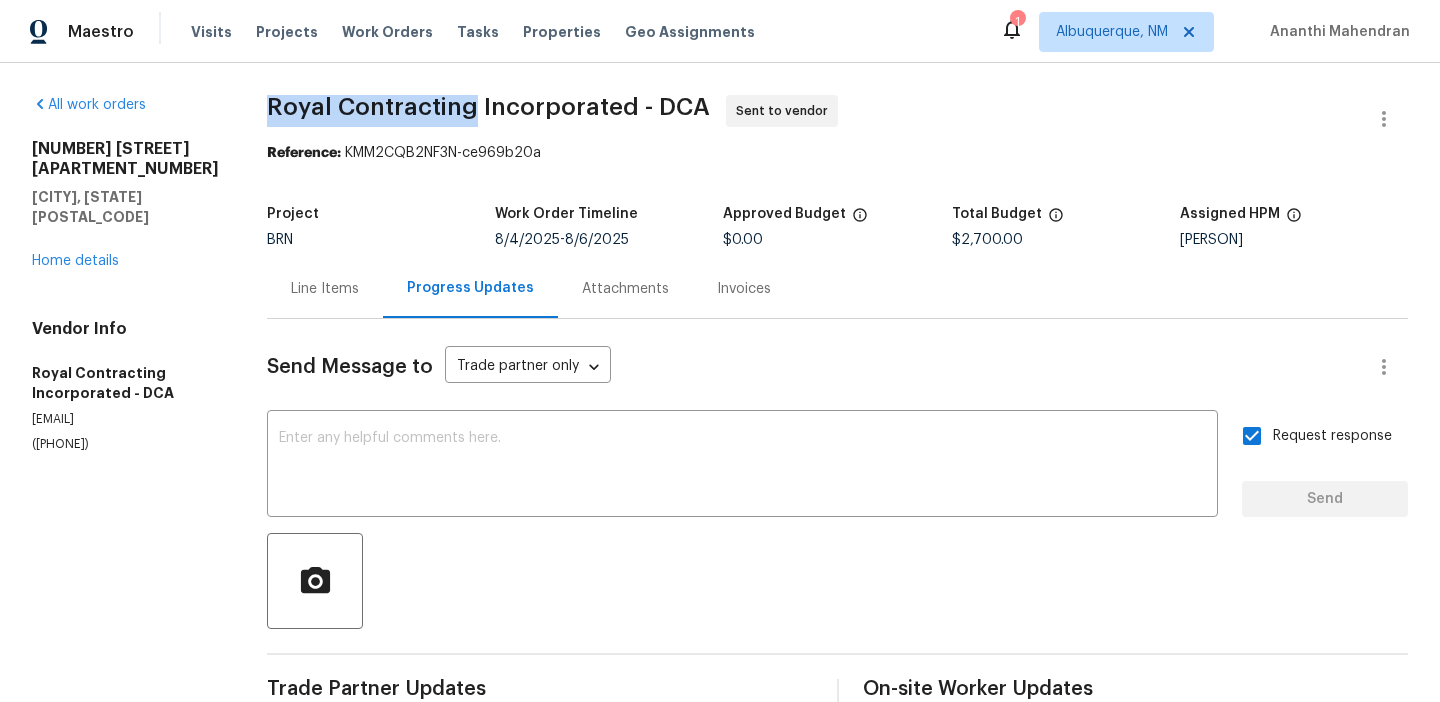 copy on "Royal Contracting" 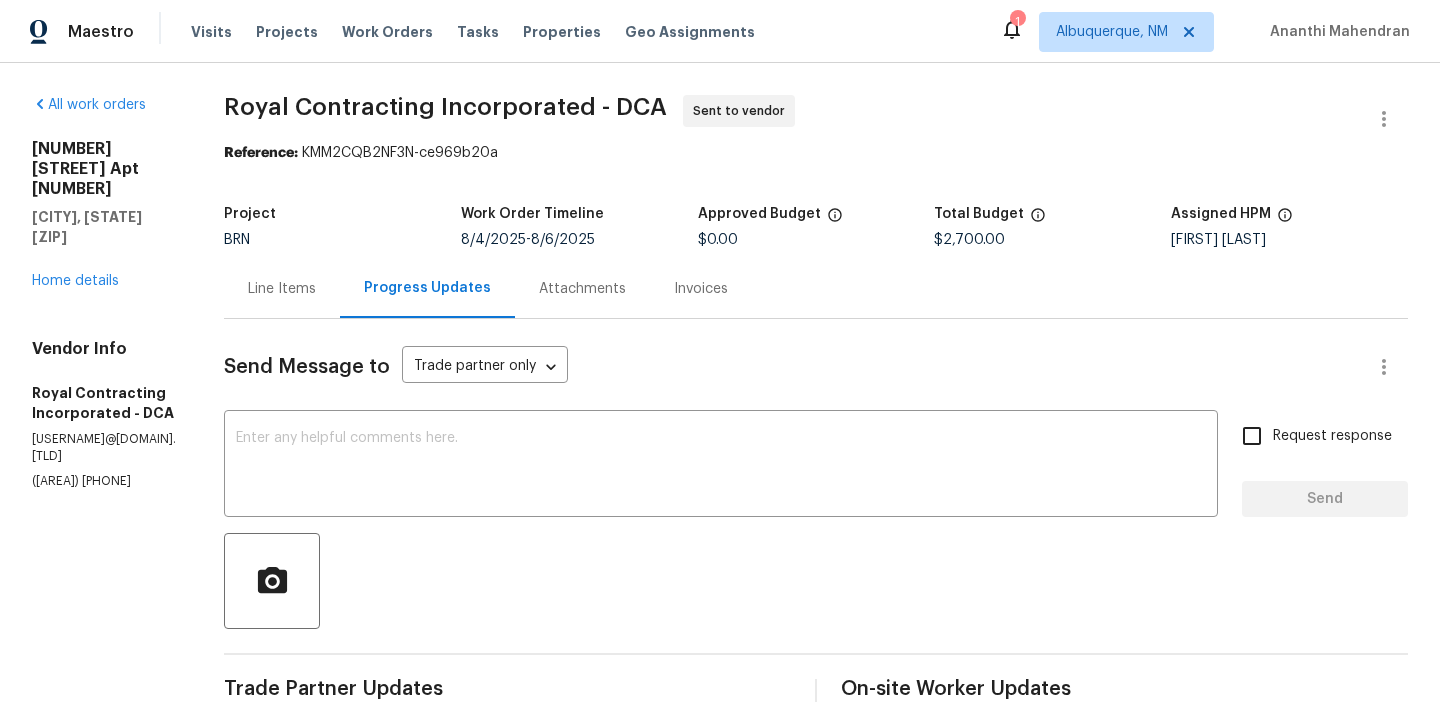 scroll, scrollTop: 0, scrollLeft: 0, axis: both 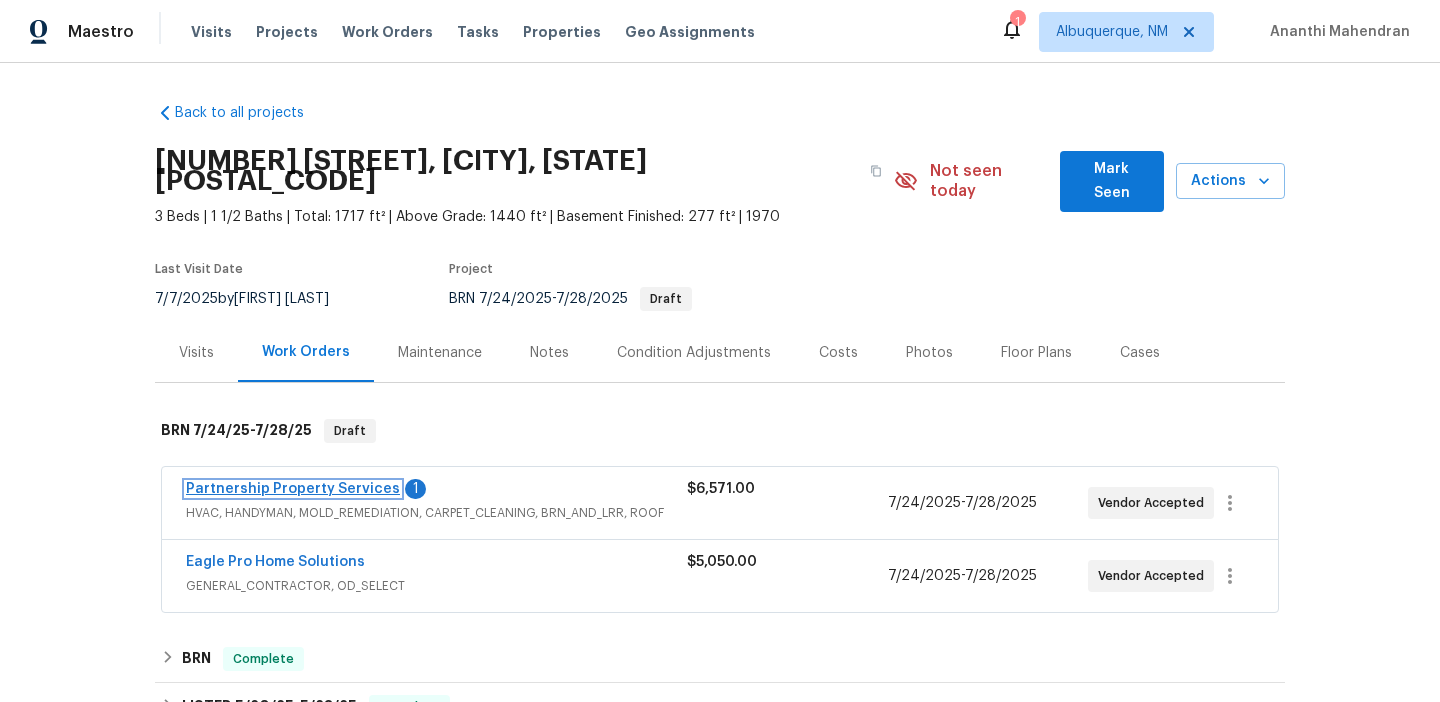 click on "Partnership Property Services" at bounding box center [293, 489] 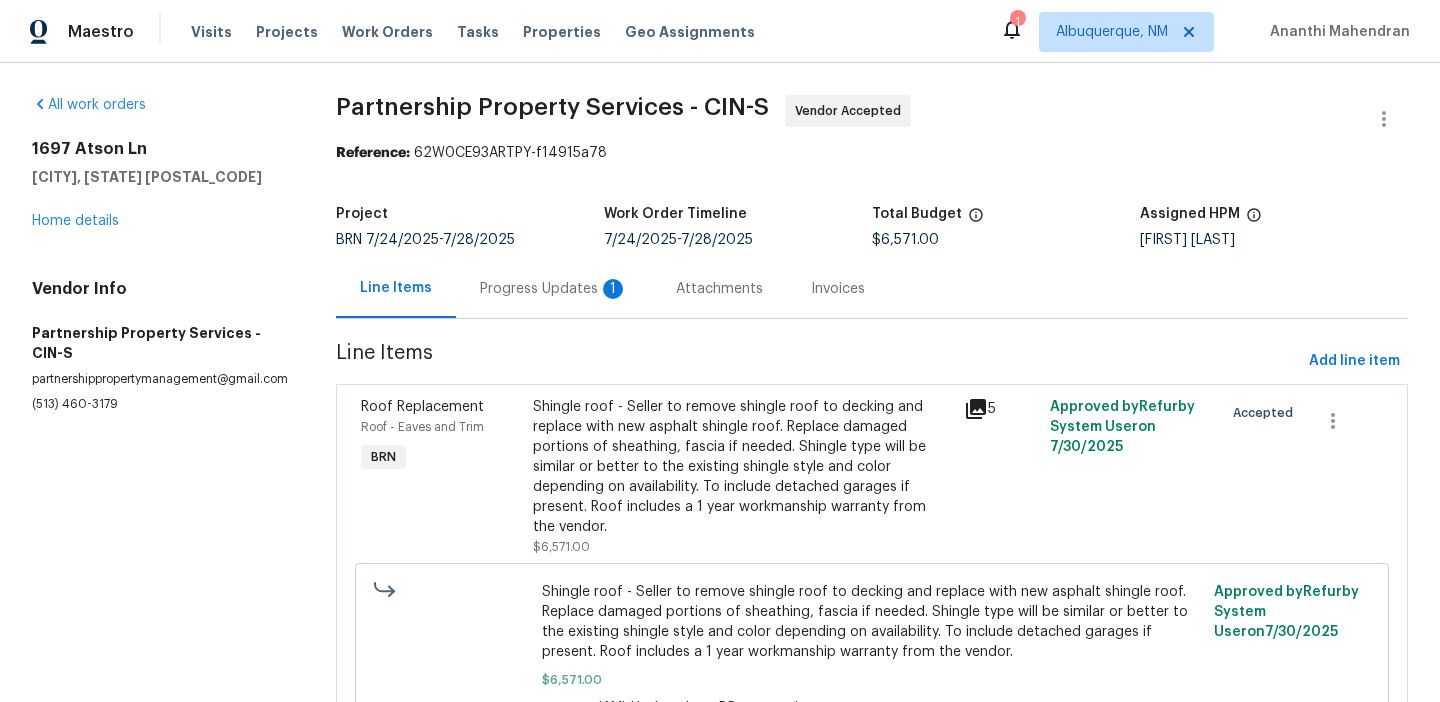 click on "Progress Updates 1" at bounding box center (554, 289) 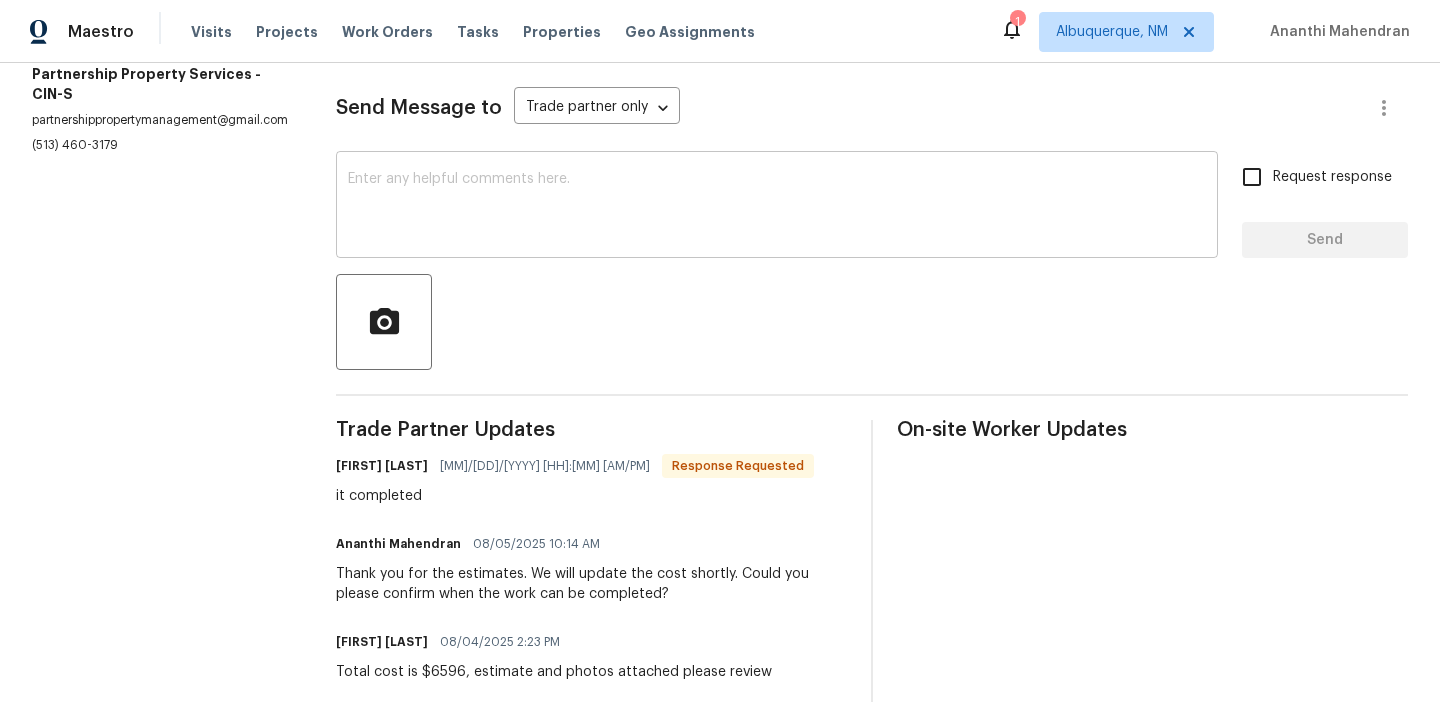 scroll, scrollTop: 365, scrollLeft: 0, axis: vertical 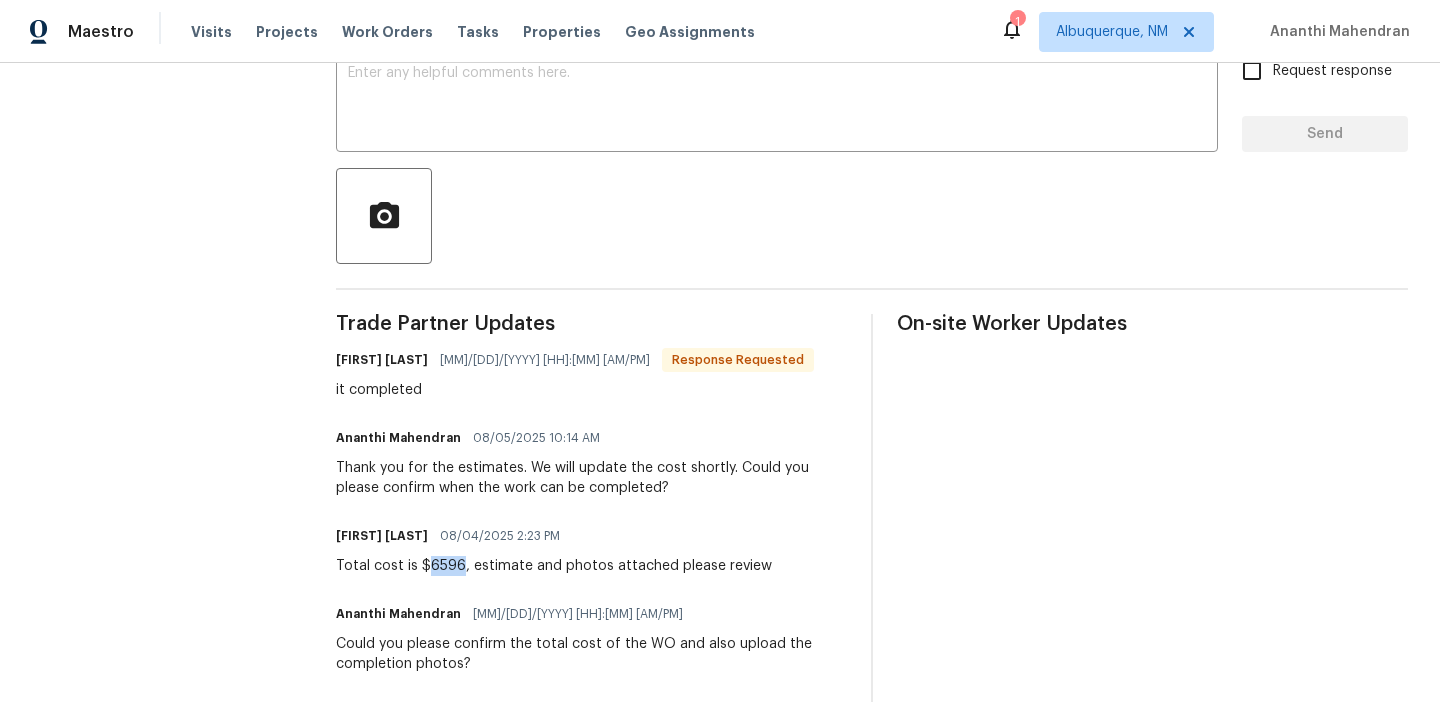 drag, startPoint x: 459, startPoint y: 566, endPoint x: 424, endPoint y: 565, distance: 35.014282 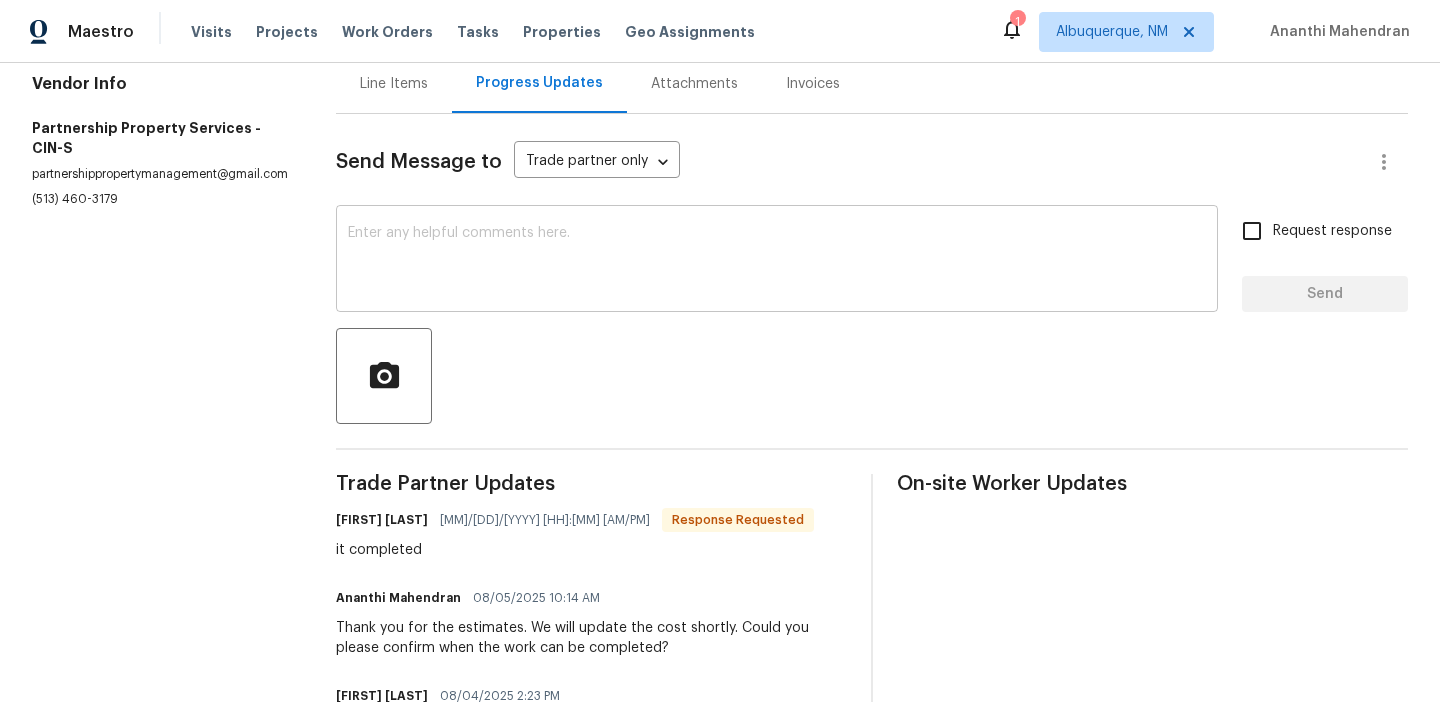 scroll, scrollTop: 0, scrollLeft: 0, axis: both 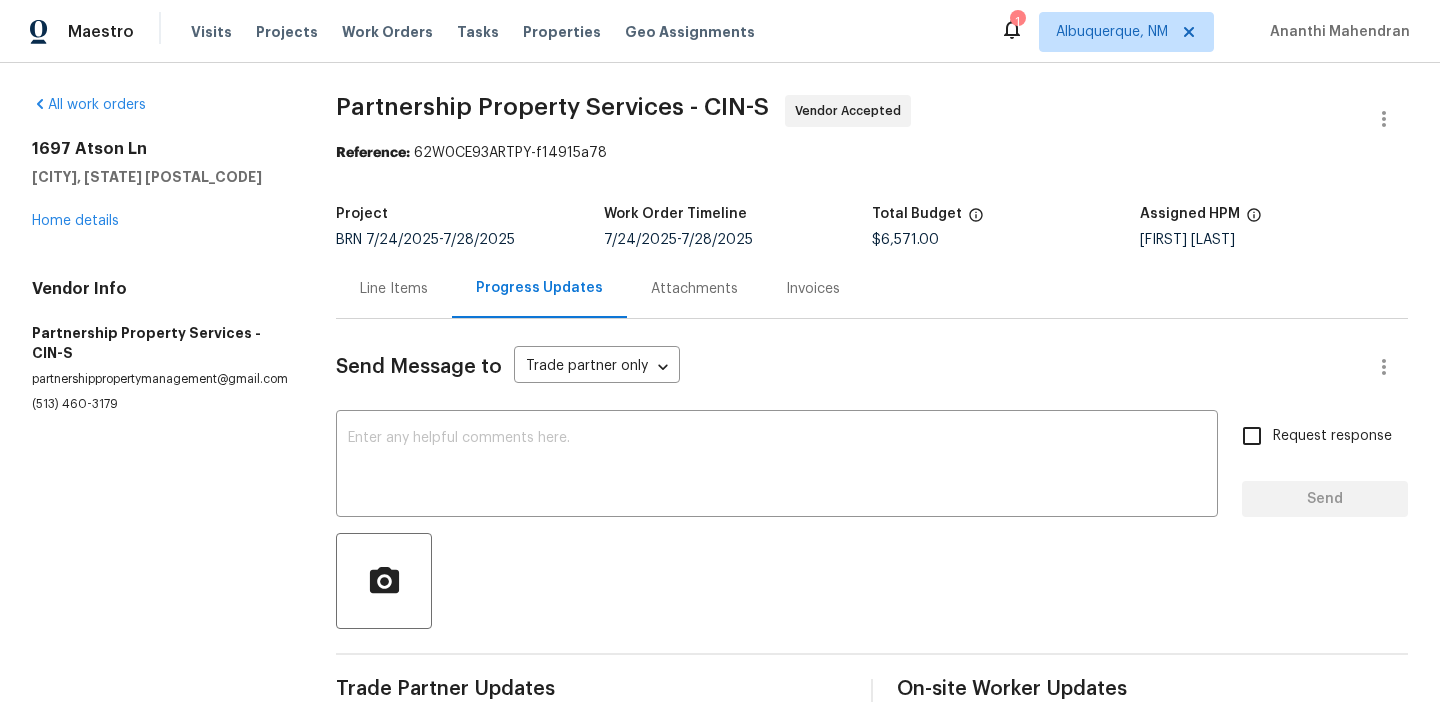 click on "Line Items" at bounding box center [394, 288] 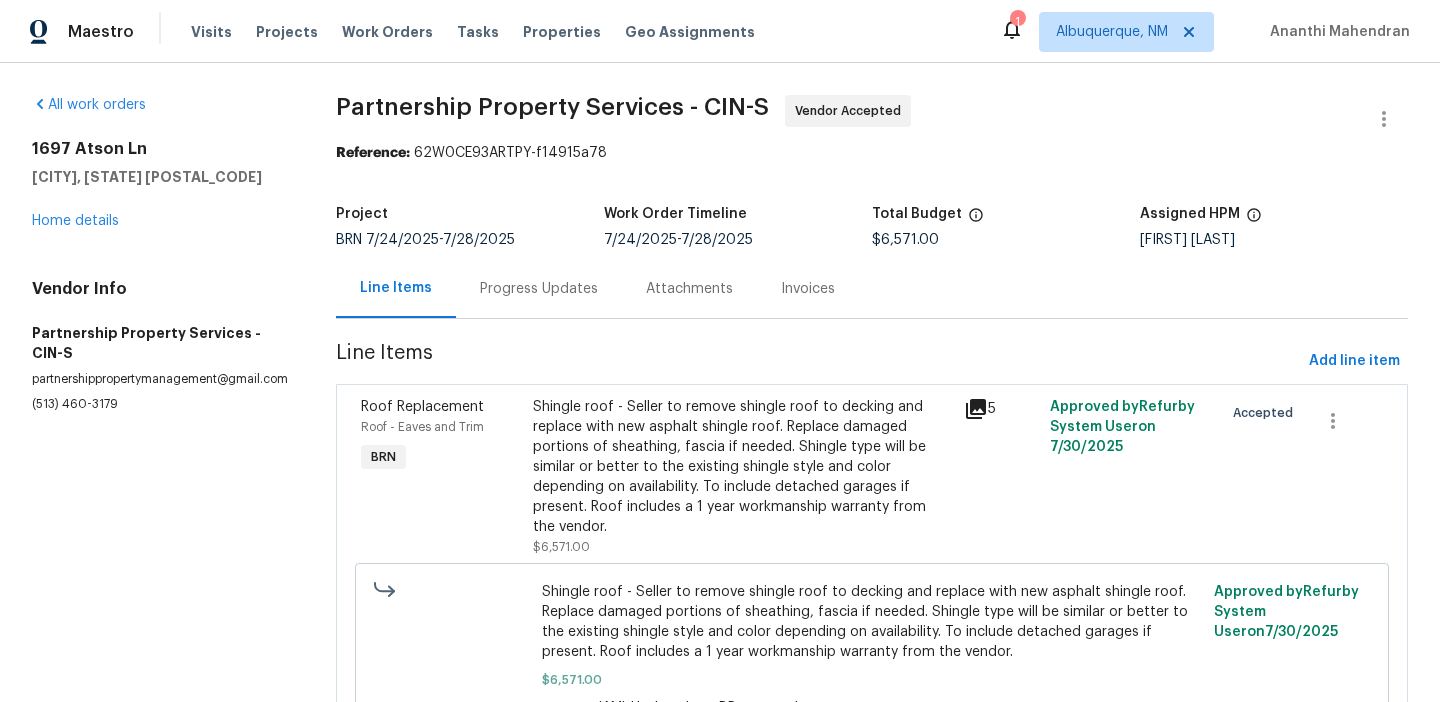 click on "Shingle roof - Seller to remove shingle roof to decking and replace with new asphalt shingle roof. Replace damaged portions of sheathing, fascia if needed. Shingle type will be similar or better to the existing shingle style and color depending on availability. To include detached garages if present. Roof includes a 1 year workmanship warranty from the vendor." at bounding box center (742, 467) 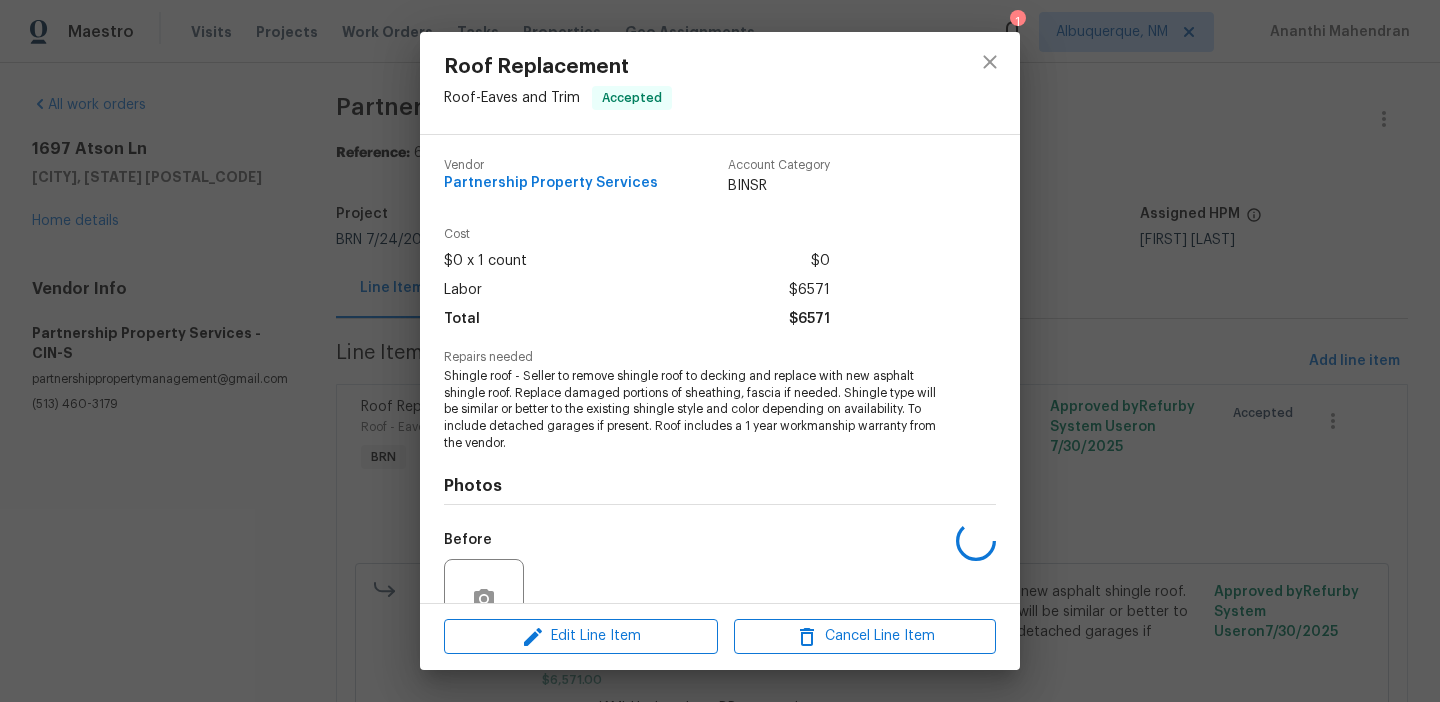 scroll, scrollTop: 186, scrollLeft: 0, axis: vertical 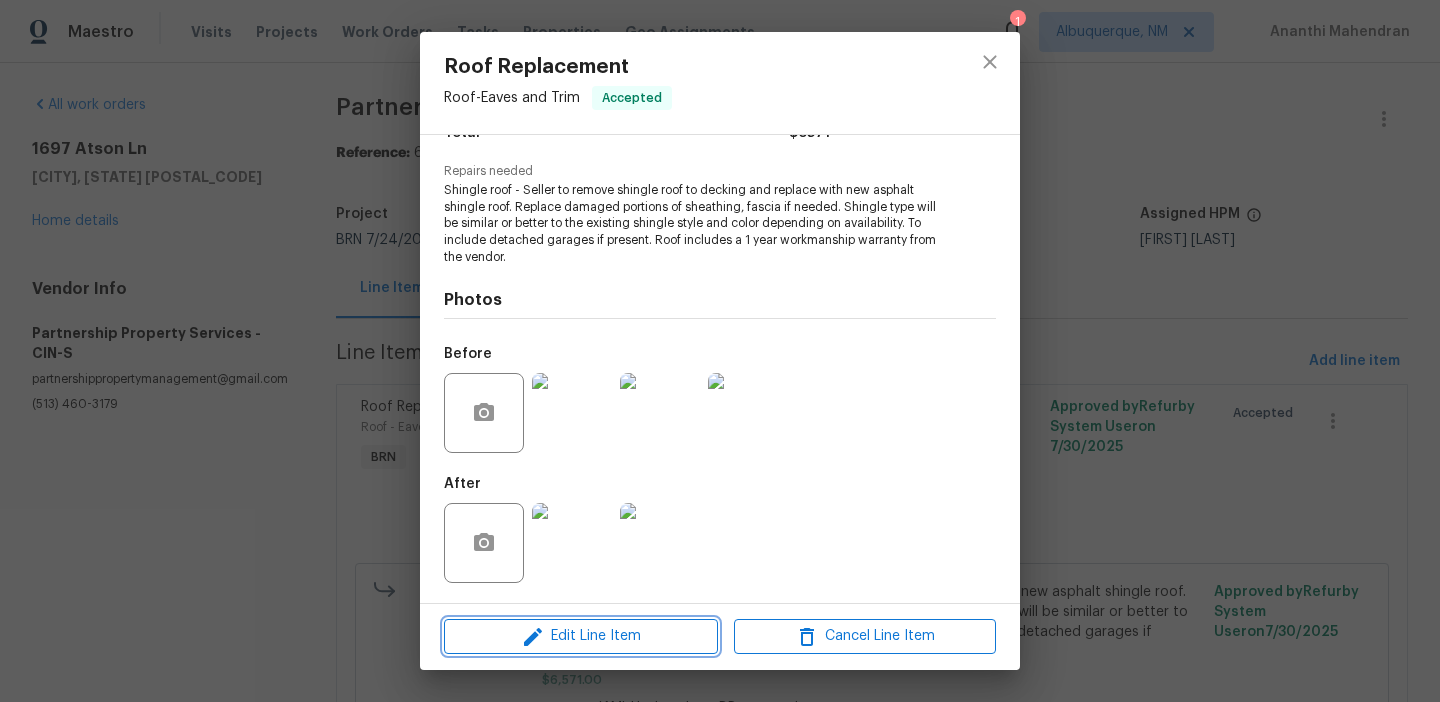 click on "Edit Line Item" at bounding box center [581, 636] 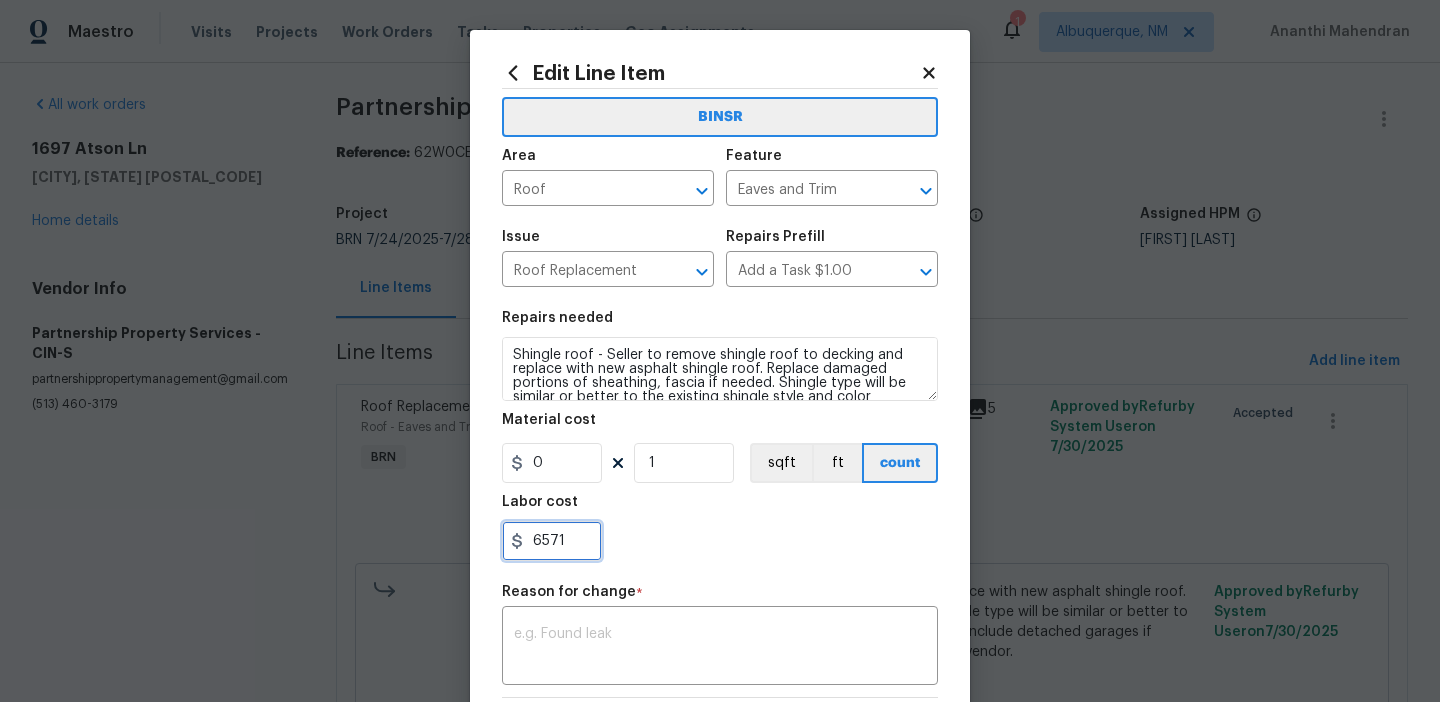 click on "6571" at bounding box center (552, 541) 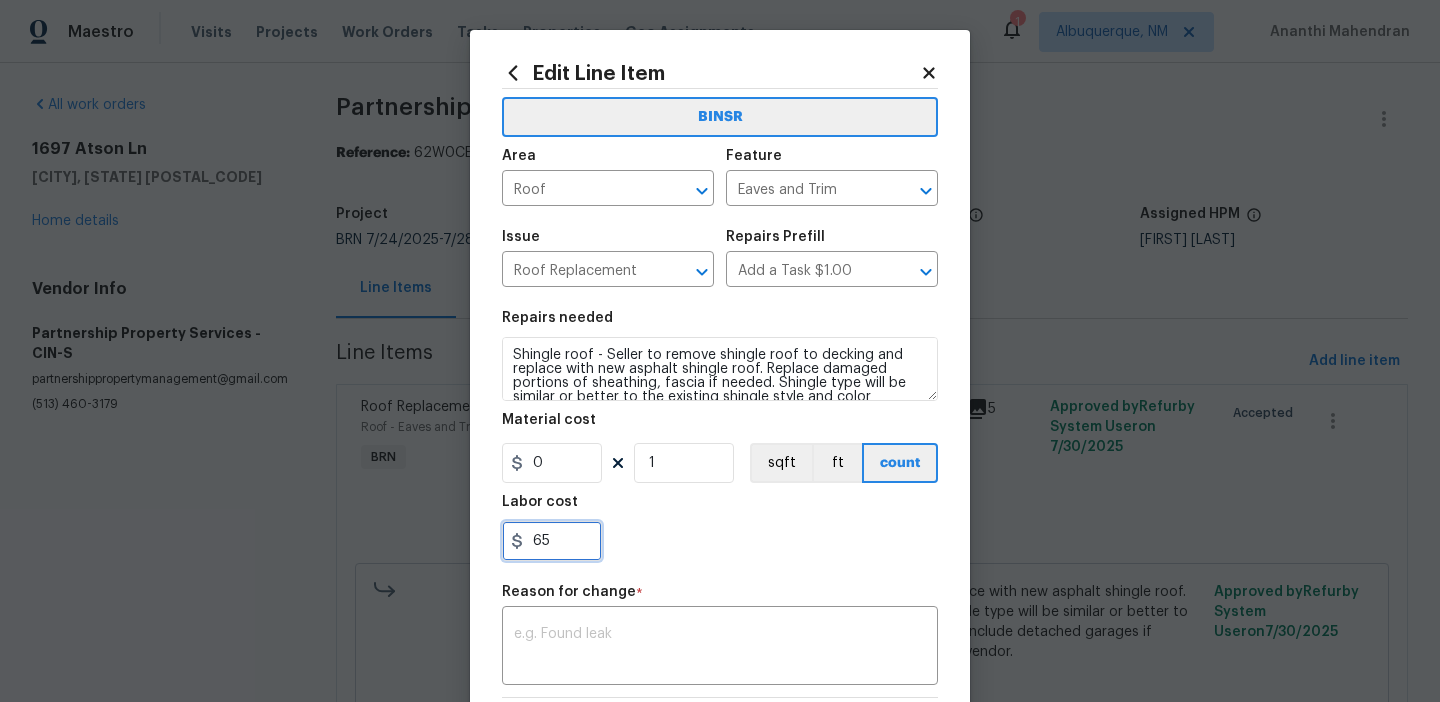 type on "6" 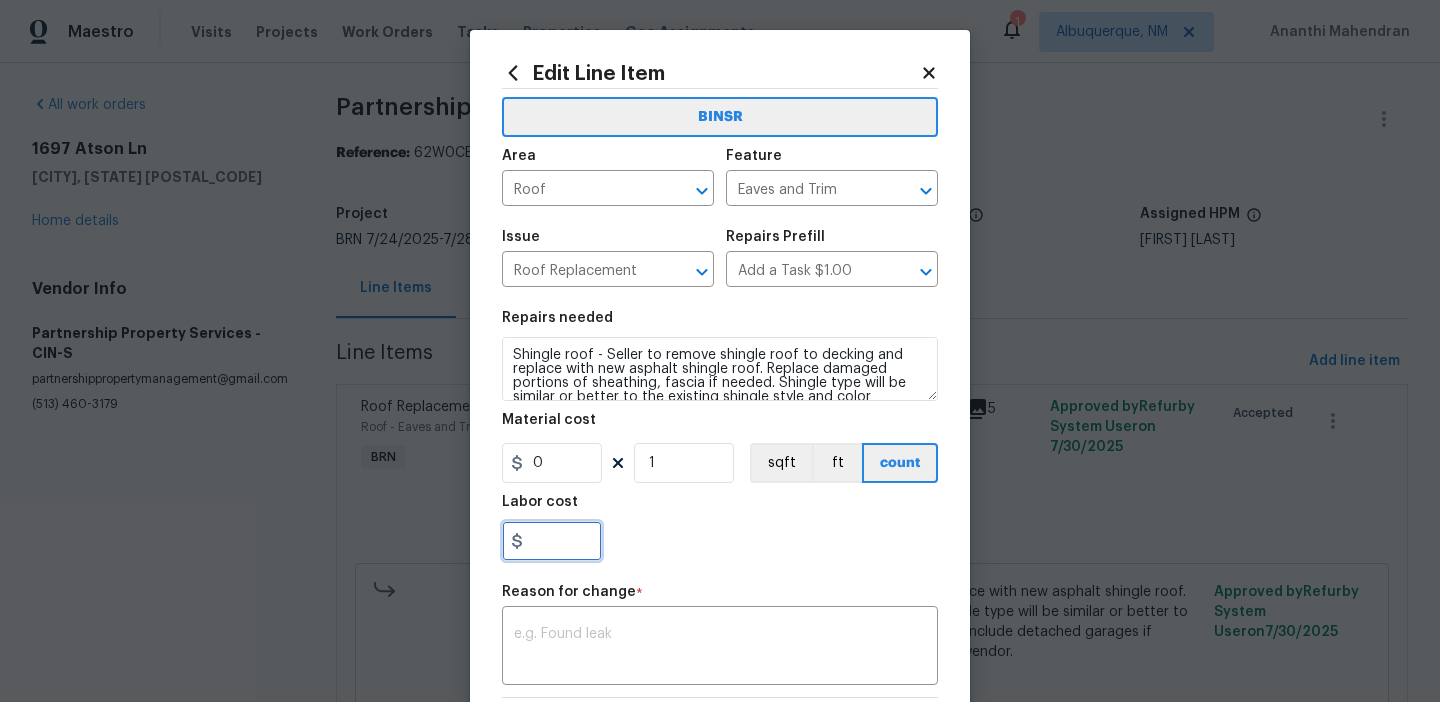 paste on "6596" 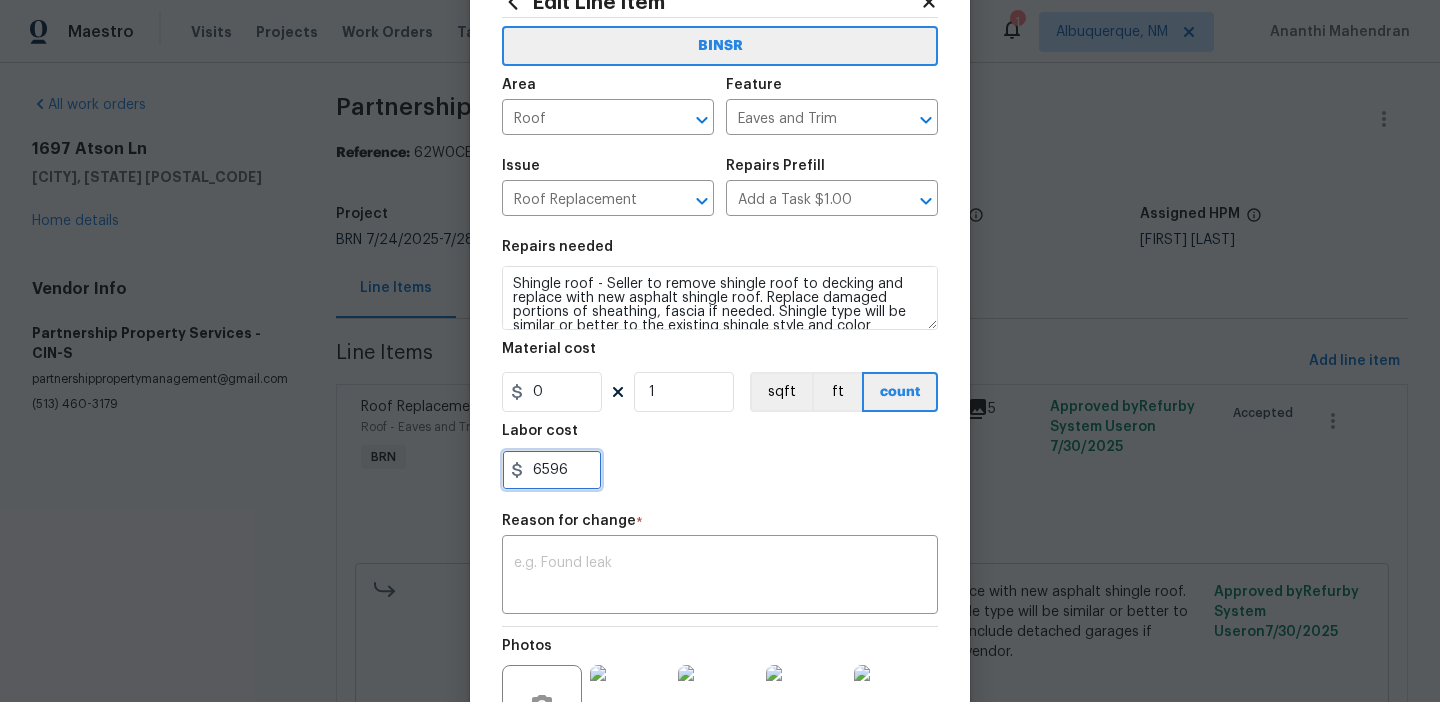 scroll, scrollTop: 153, scrollLeft: 0, axis: vertical 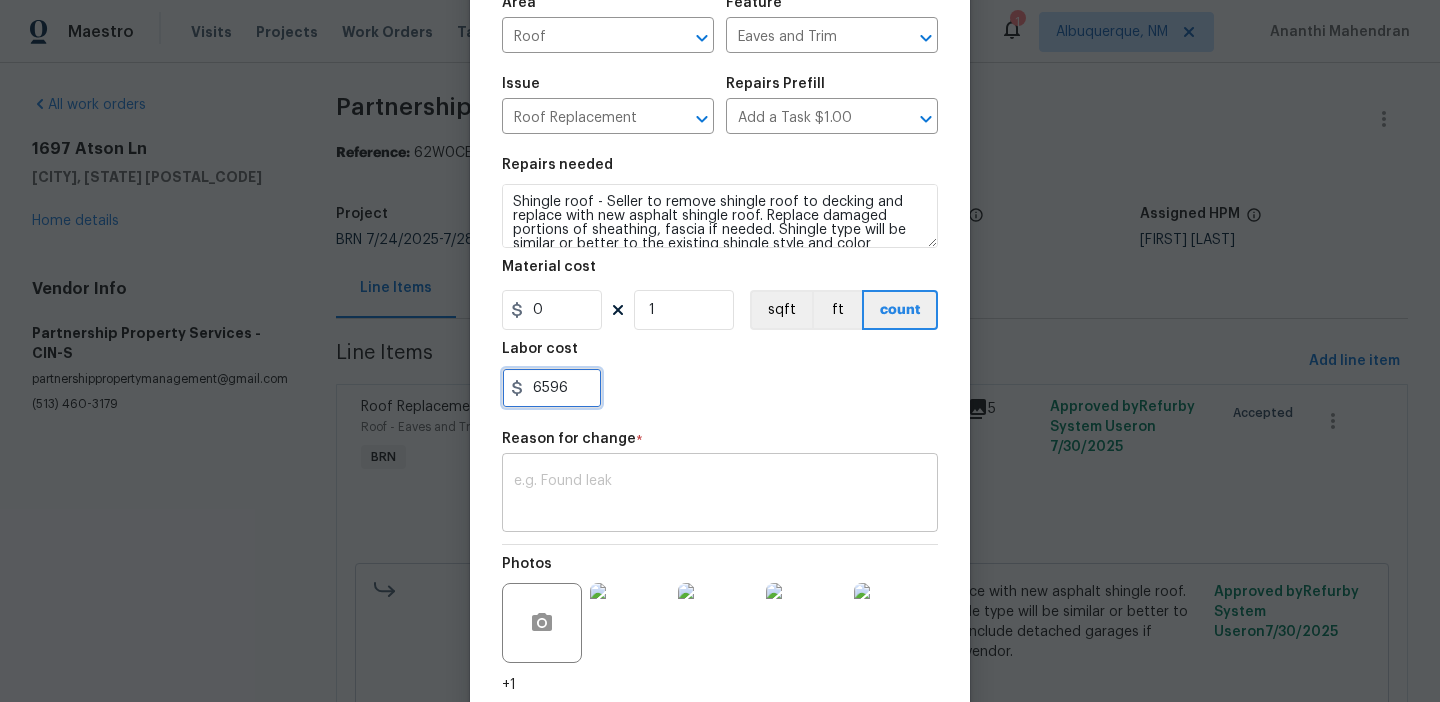 type on "6596" 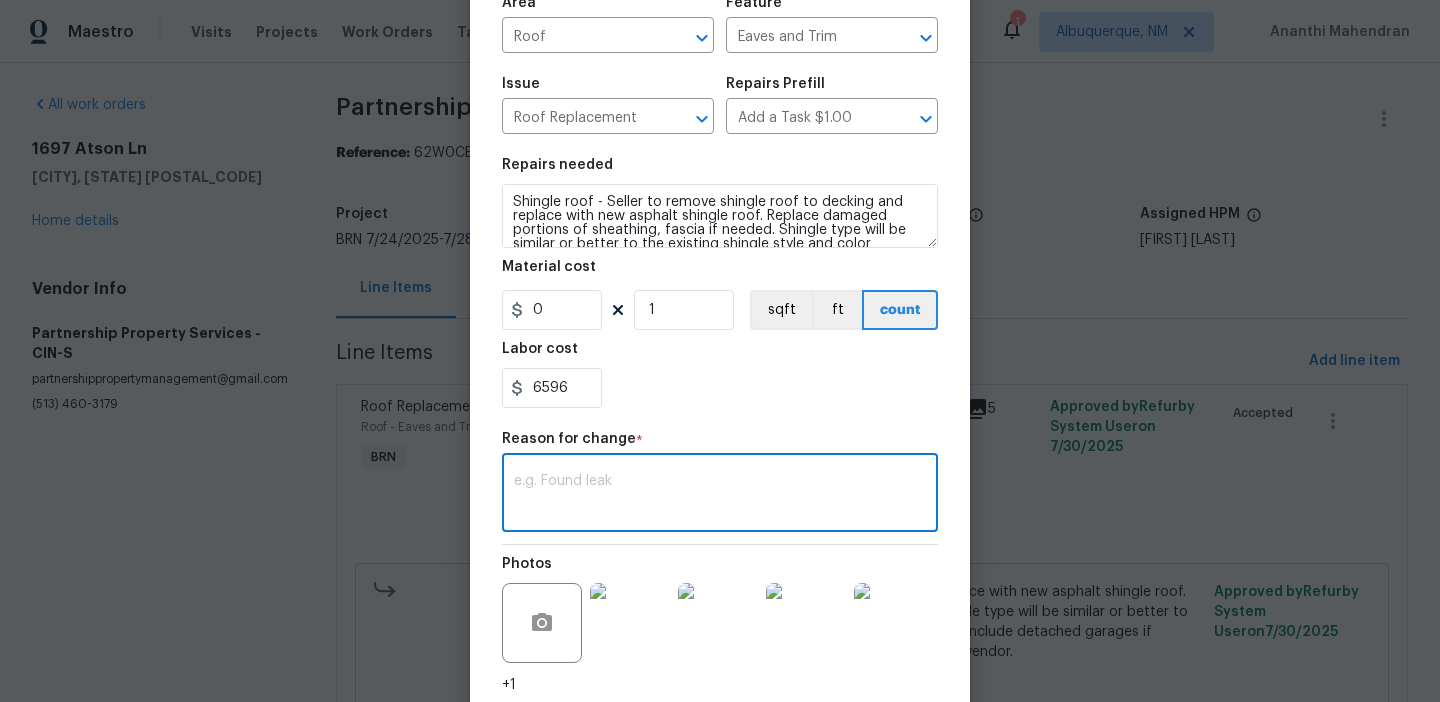 click at bounding box center [720, 495] 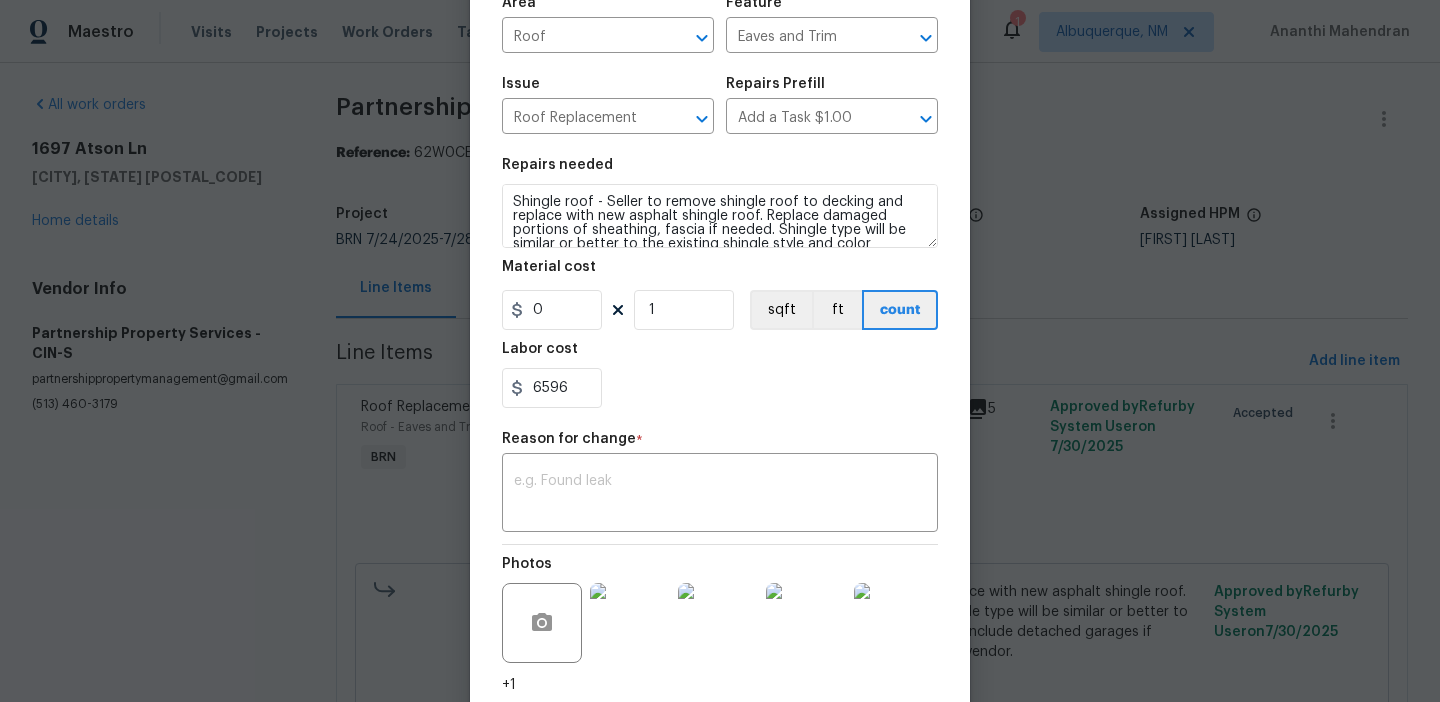 paste on "(AM) Updated per BR approval" 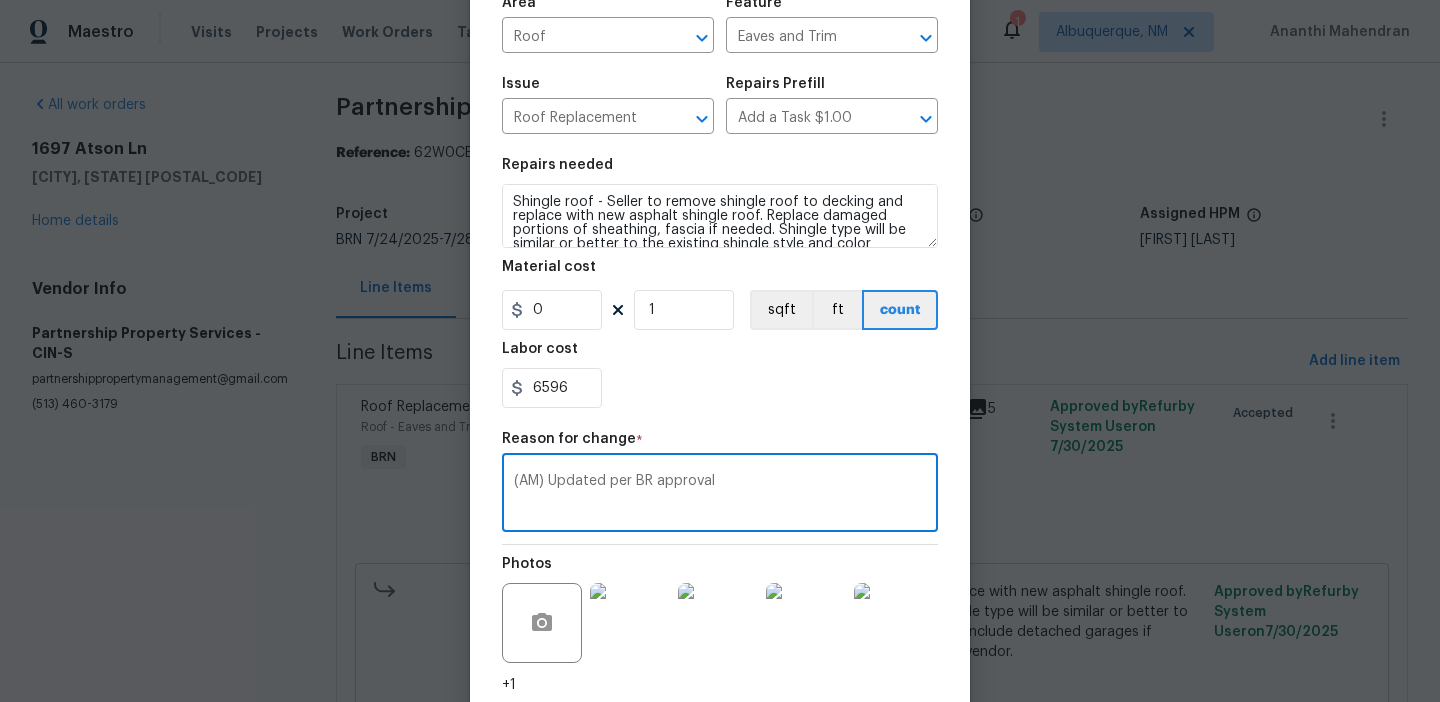 scroll, scrollTop: 304, scrollLeft: 0, axis: vertical 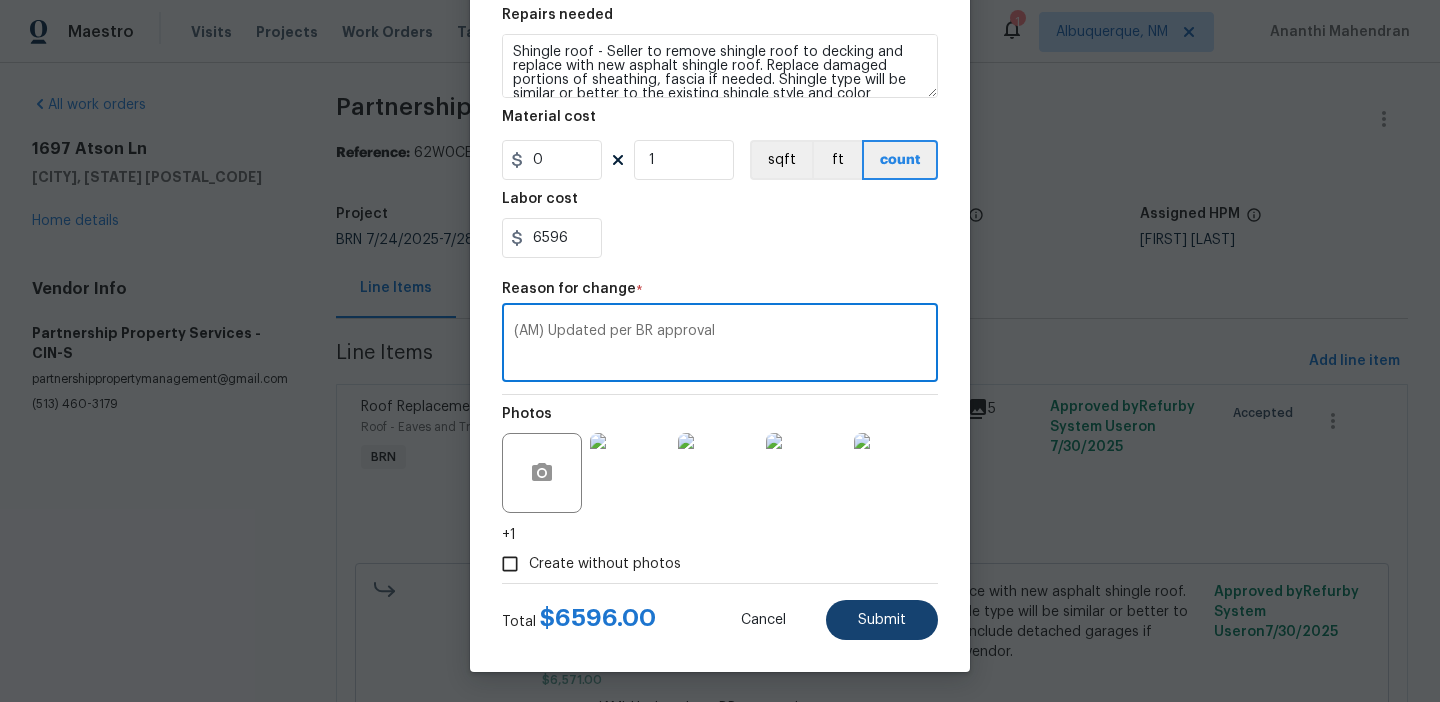 type on "(AM) Updated per BR approval" 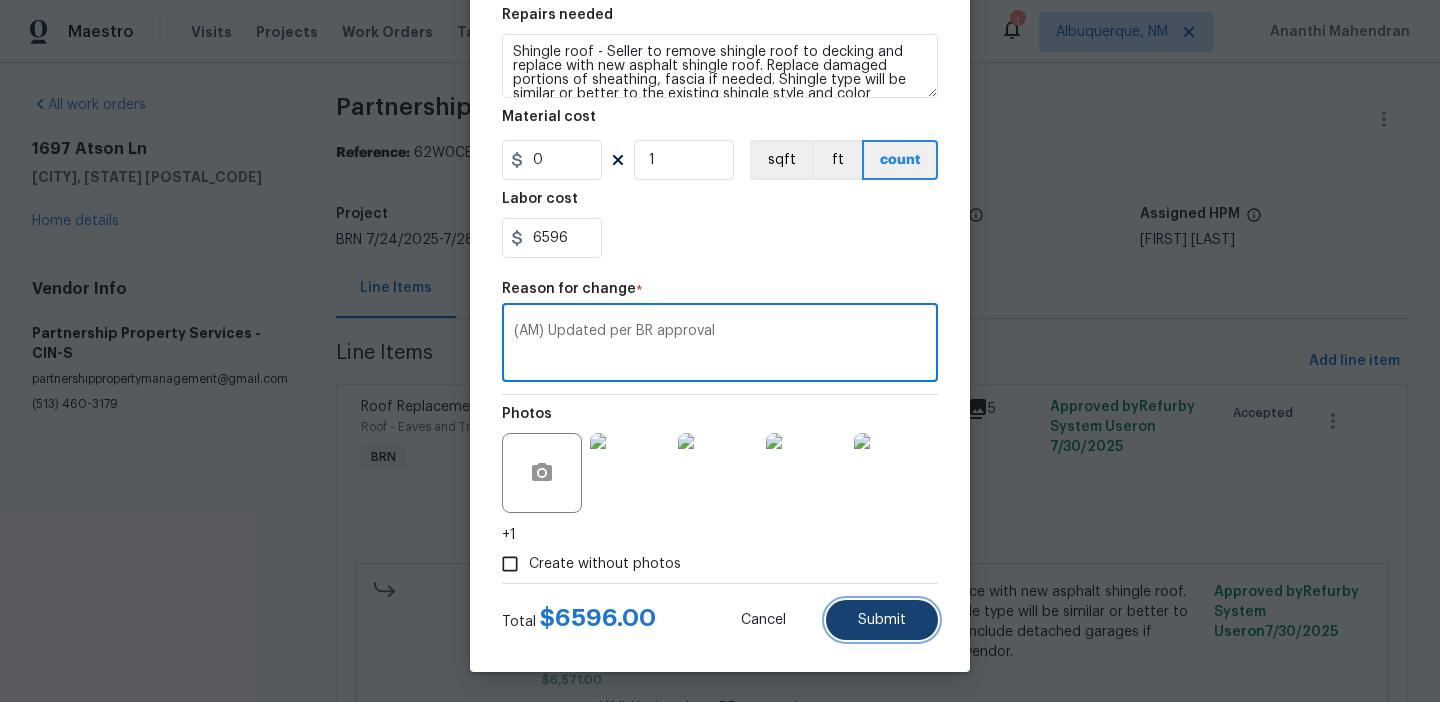 click on "Submit" at bounding box center (882, 620) 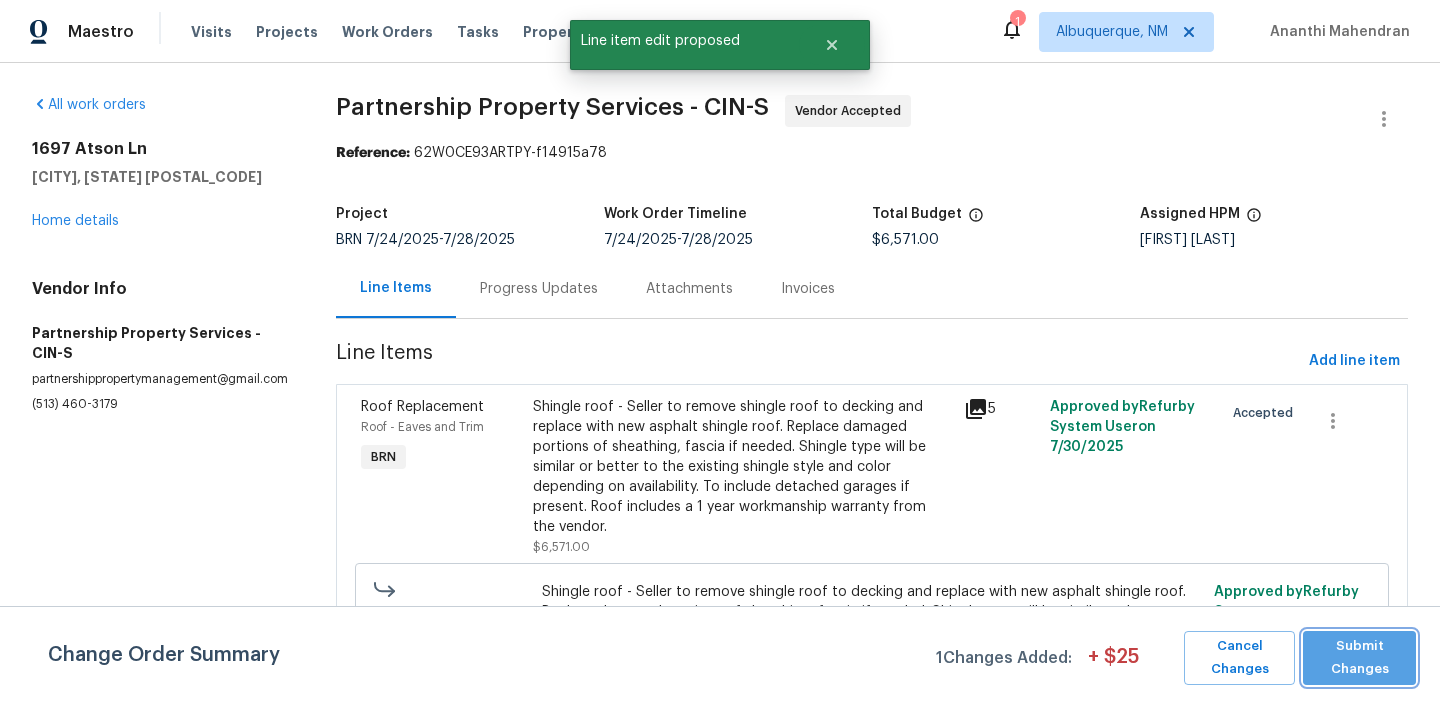 click on "Submit Changes" at bounding box center (1359, 658) 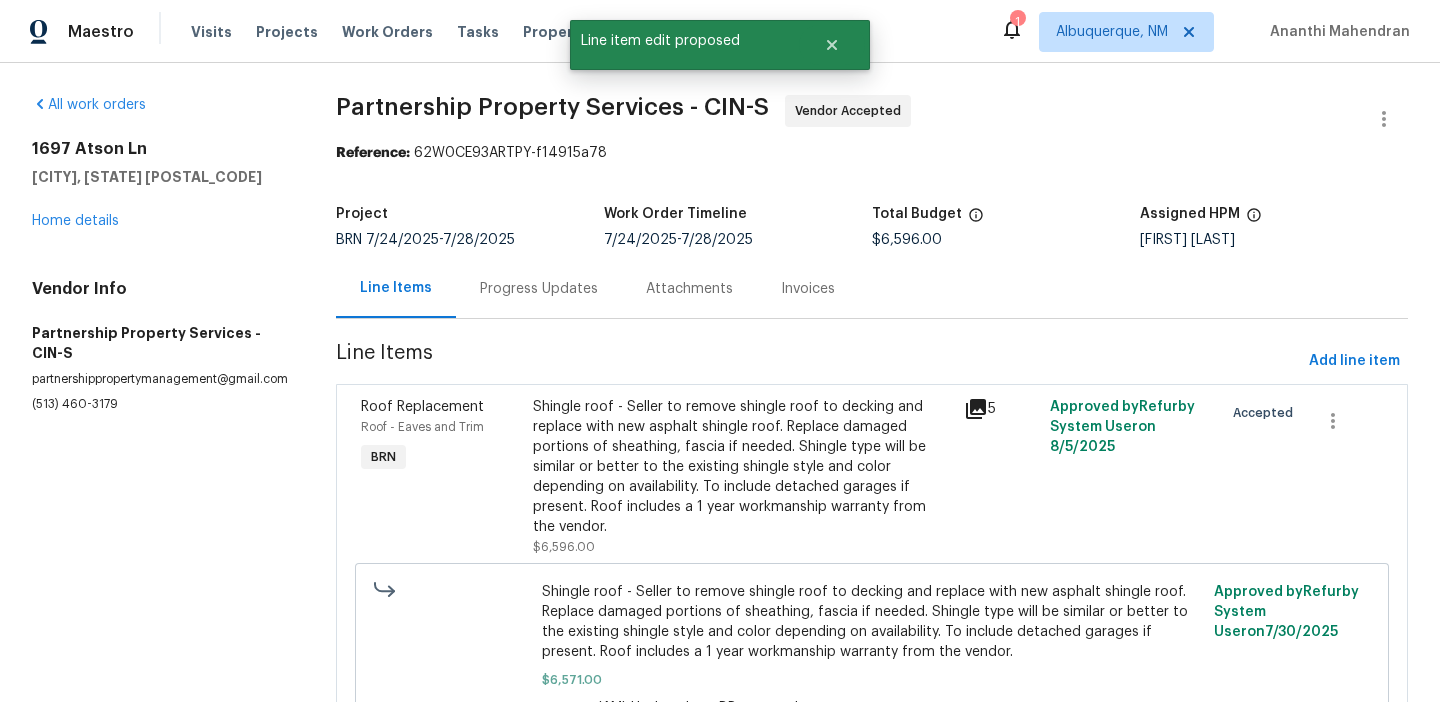click on "Progress Updates" at bounding box center (539, 289) 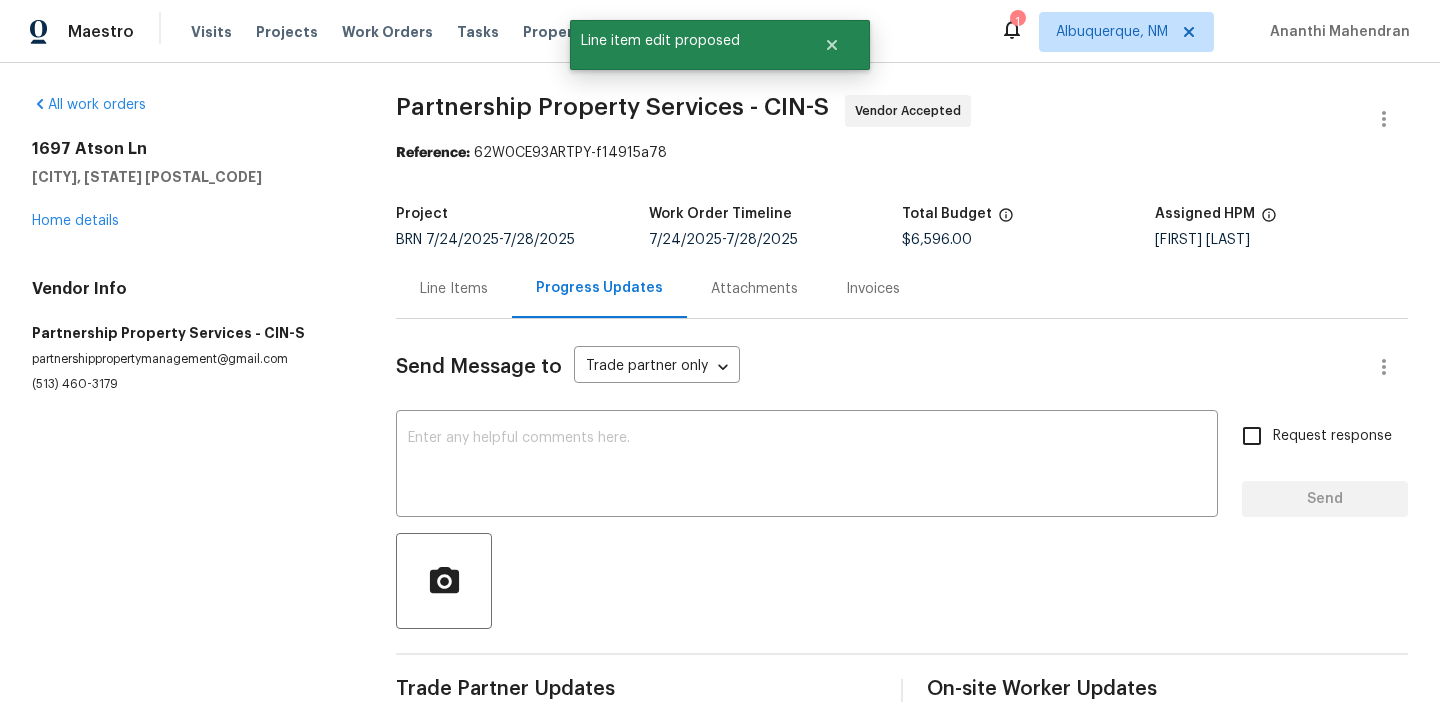 scroll, scrollTop: 45, scrollLeft: 0, axis: vertical 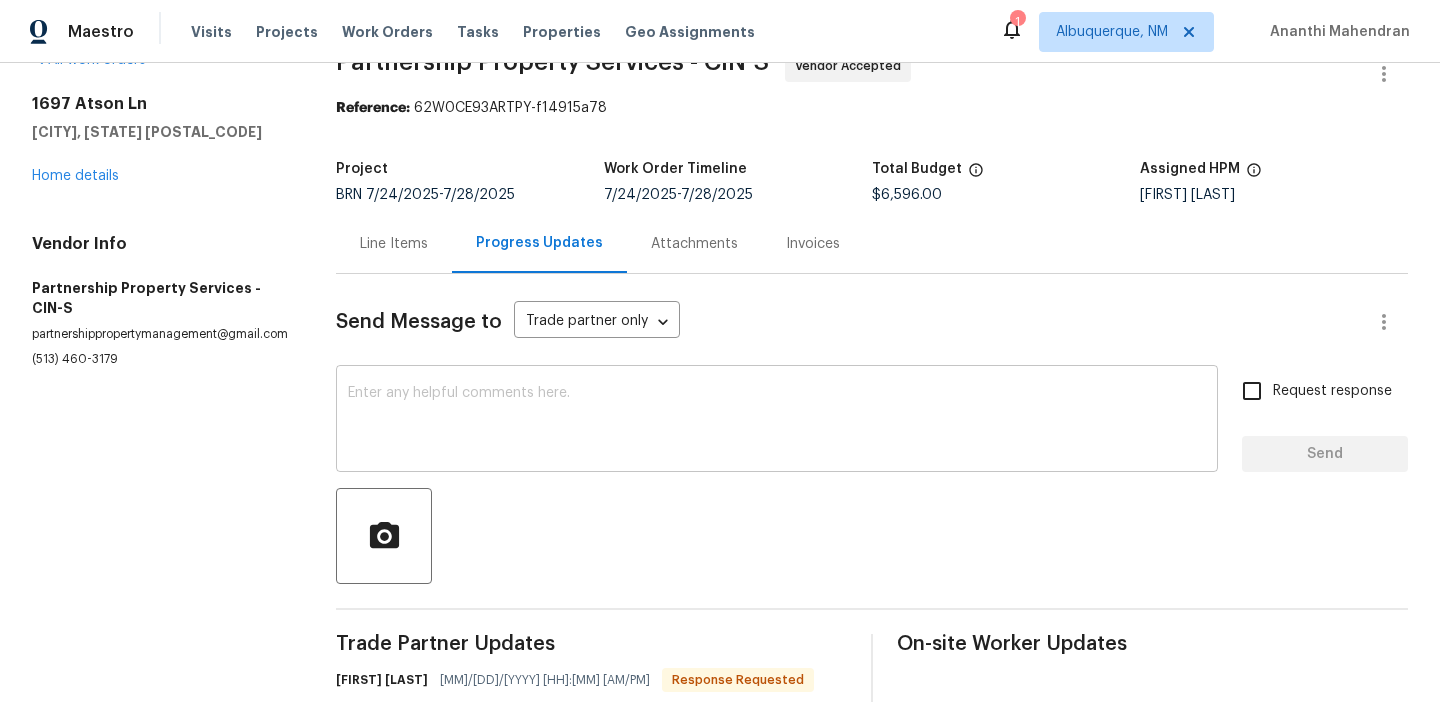 click at bounding box center [777, 421] 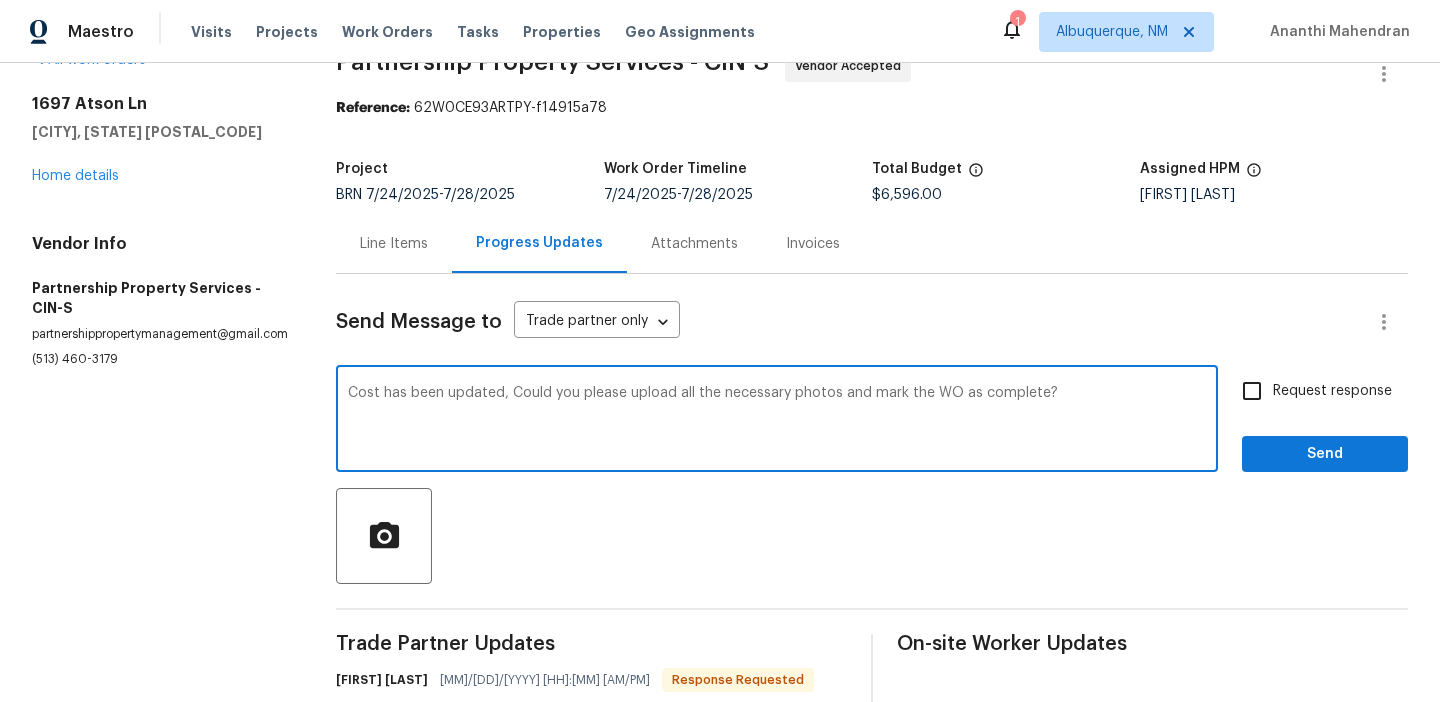 type on "Cost has been updated, Could you please upload all the necessary photos and mark the WO as complete?" 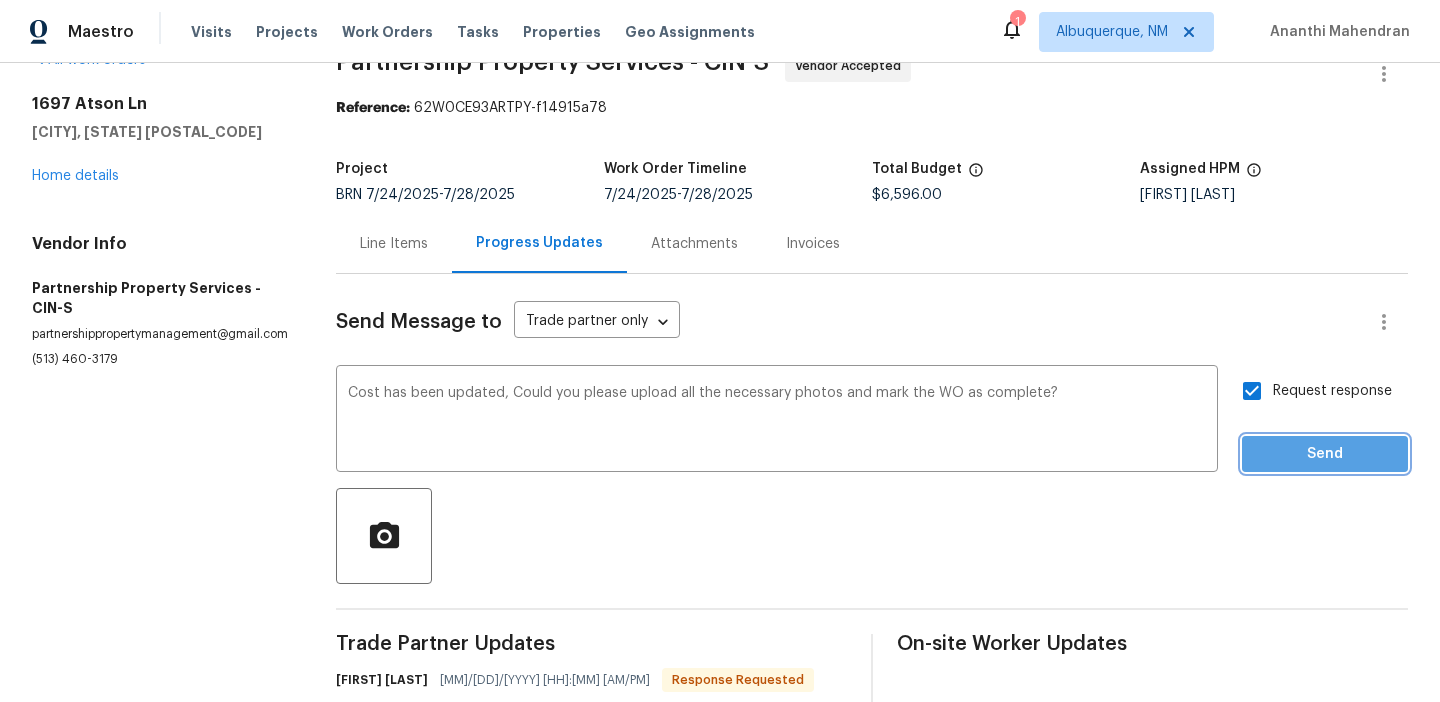 click on "Send" at bounding box center (1325, 454) 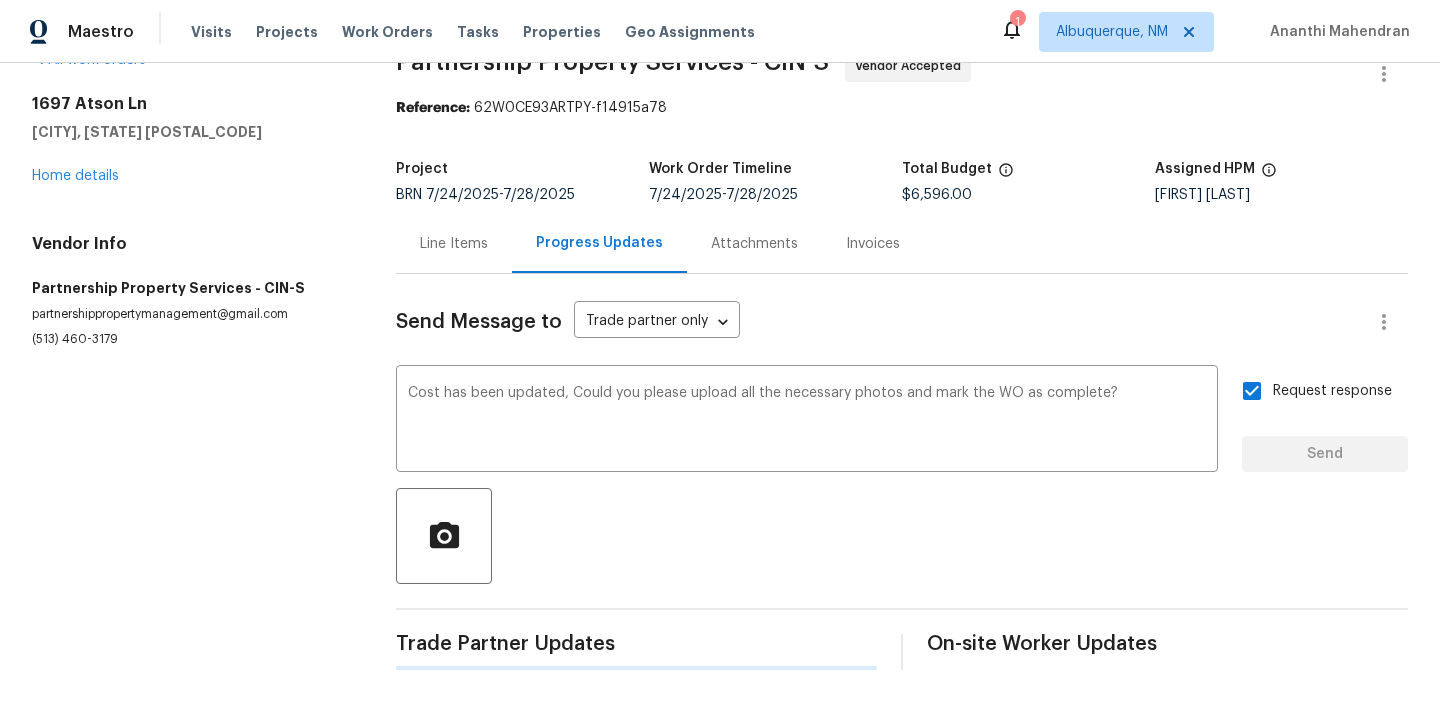 scroll, scrollTop: 0, scrollLeft: 0, axis: both 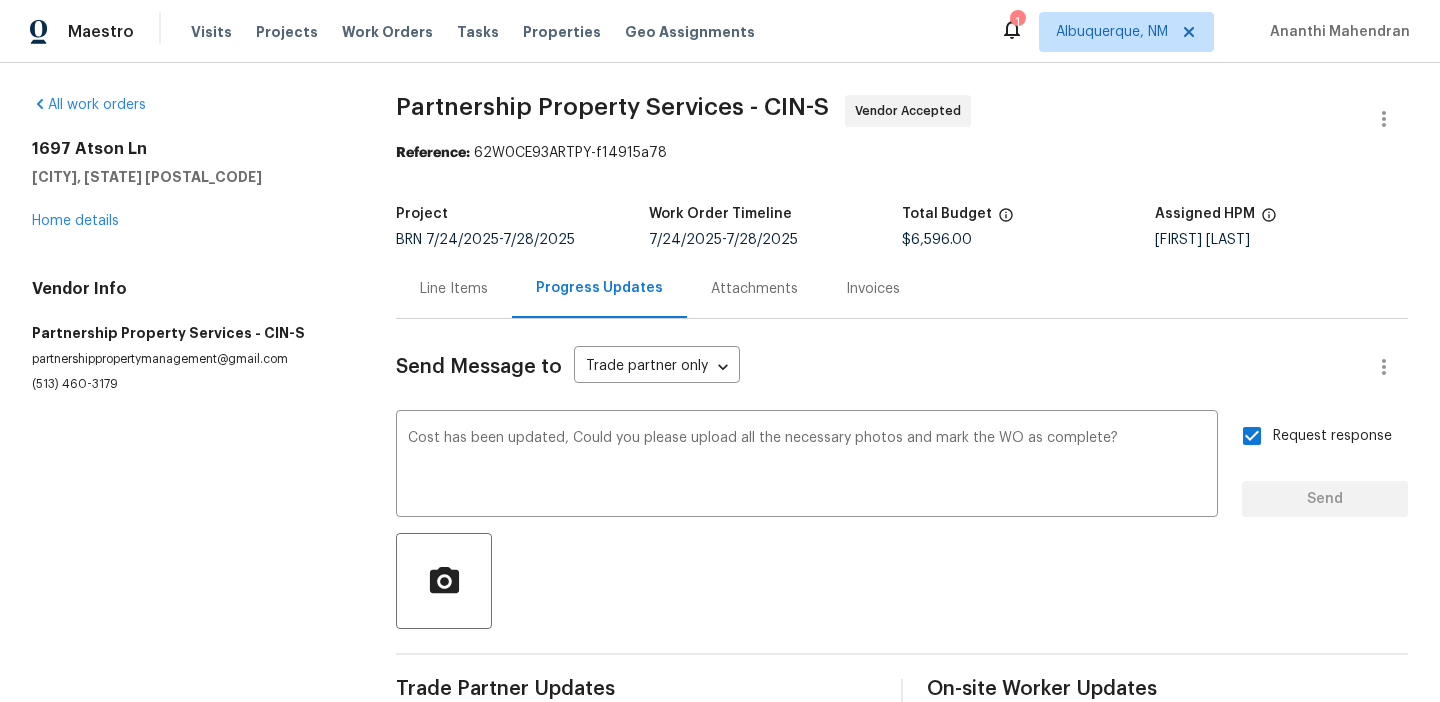 type 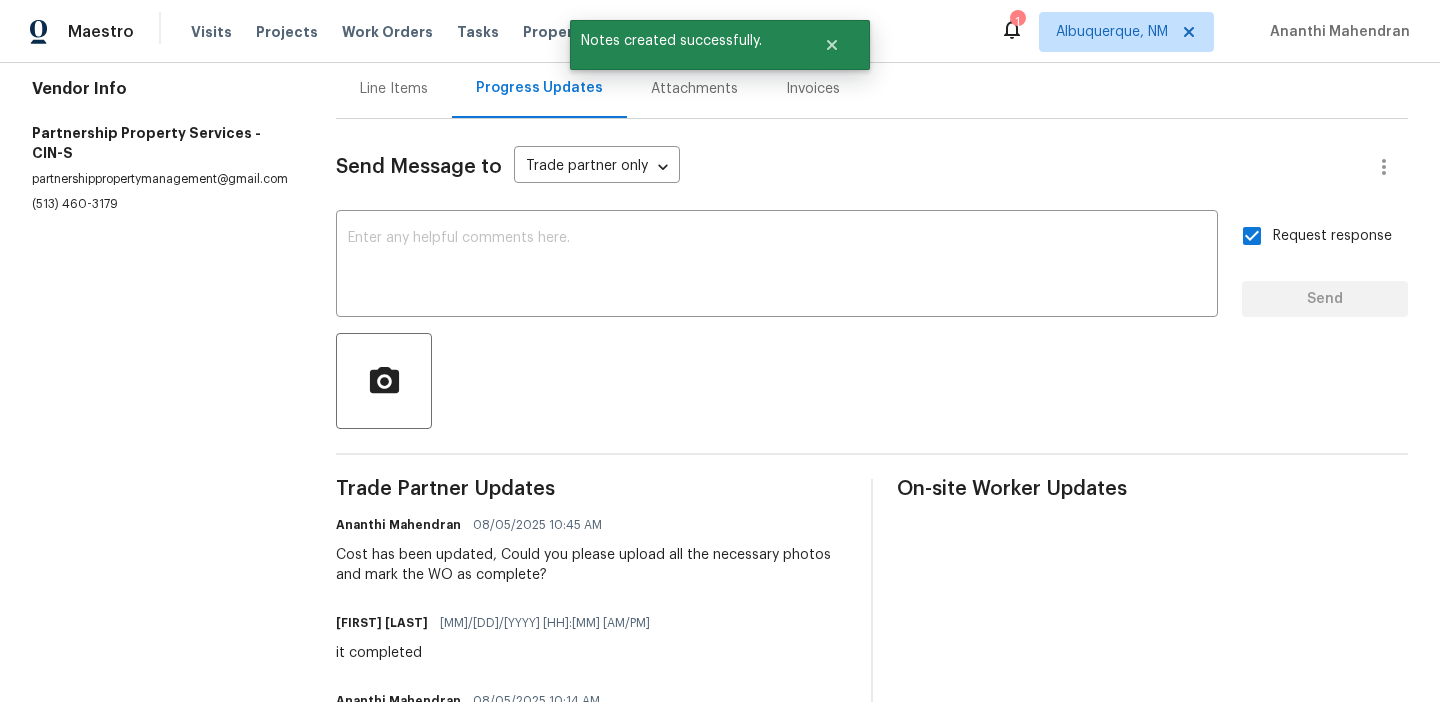 scroll, scrollTop: 125, scrollLeft: 0, axis: vertical 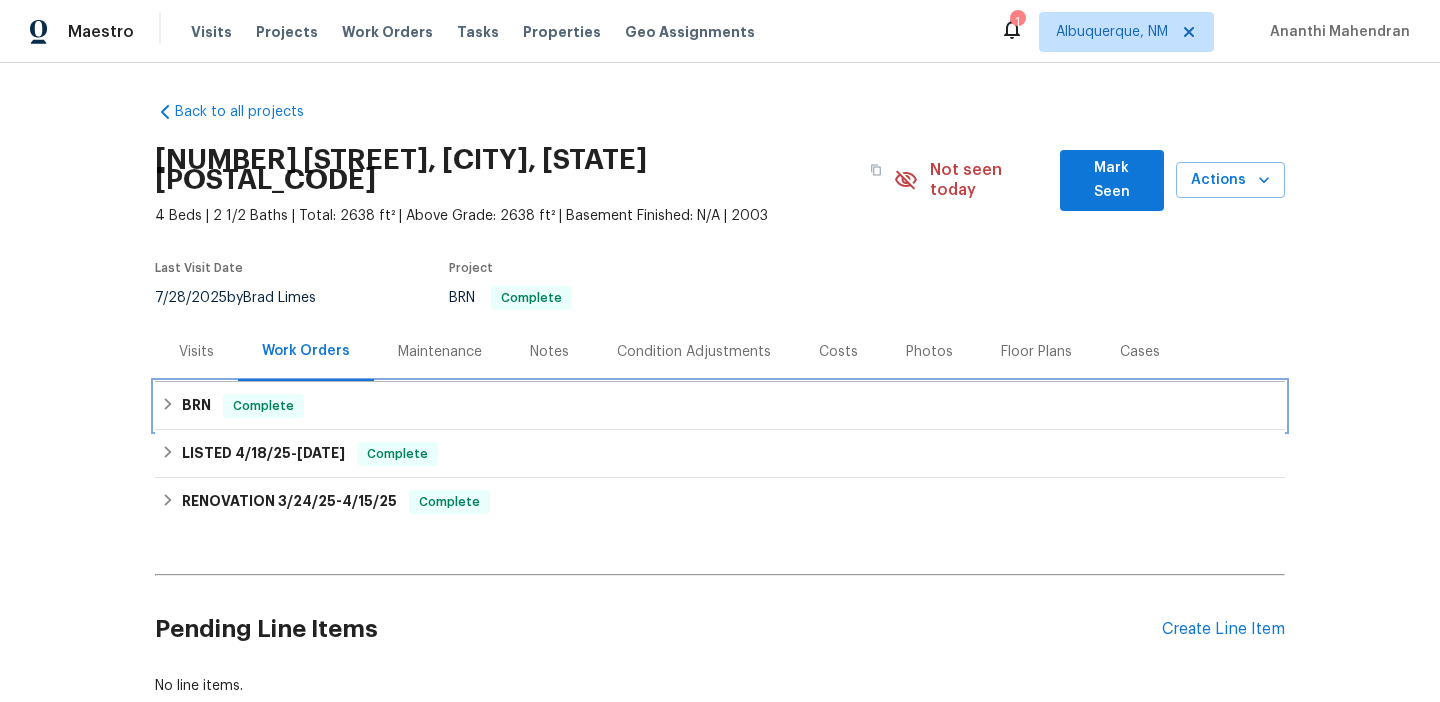 click on "BRN   Complete" at bounding box center [720, 406] 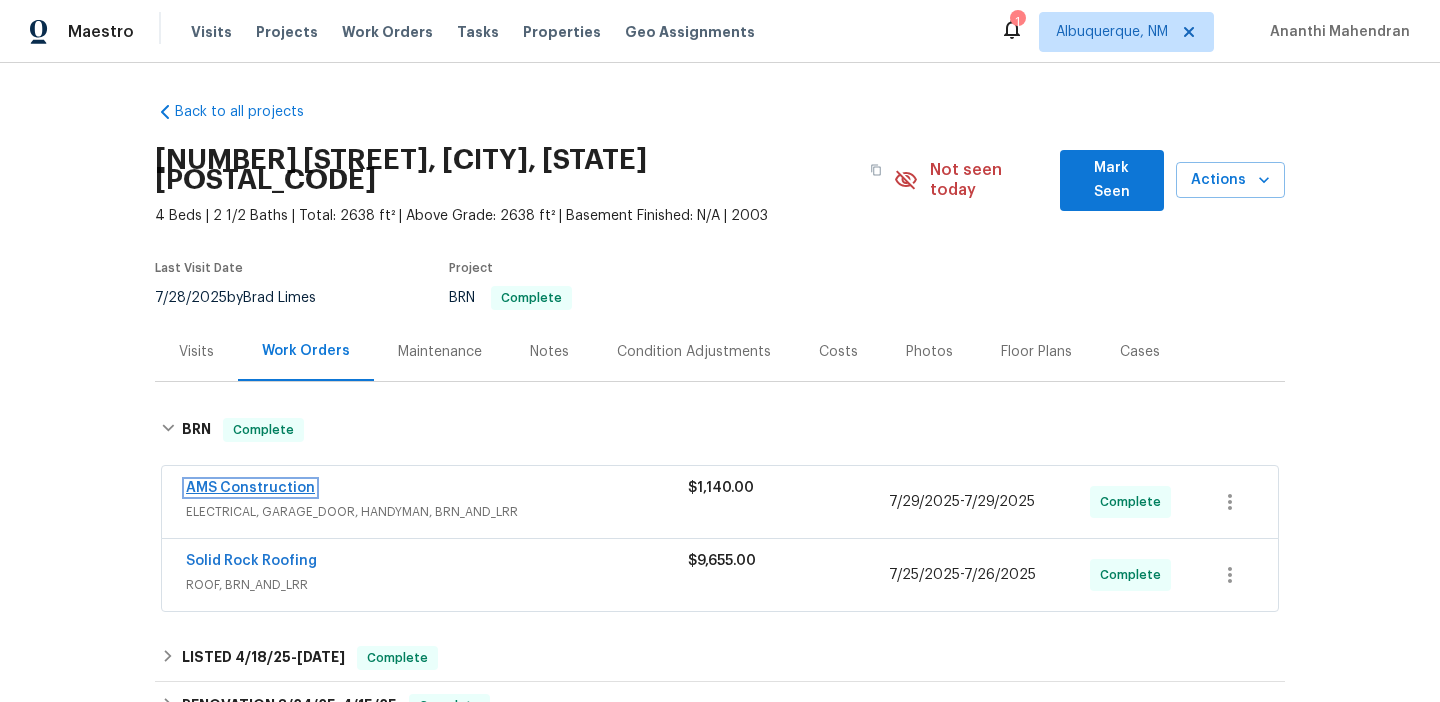 click on "AMS Construction" at bounding box center [250, 488] 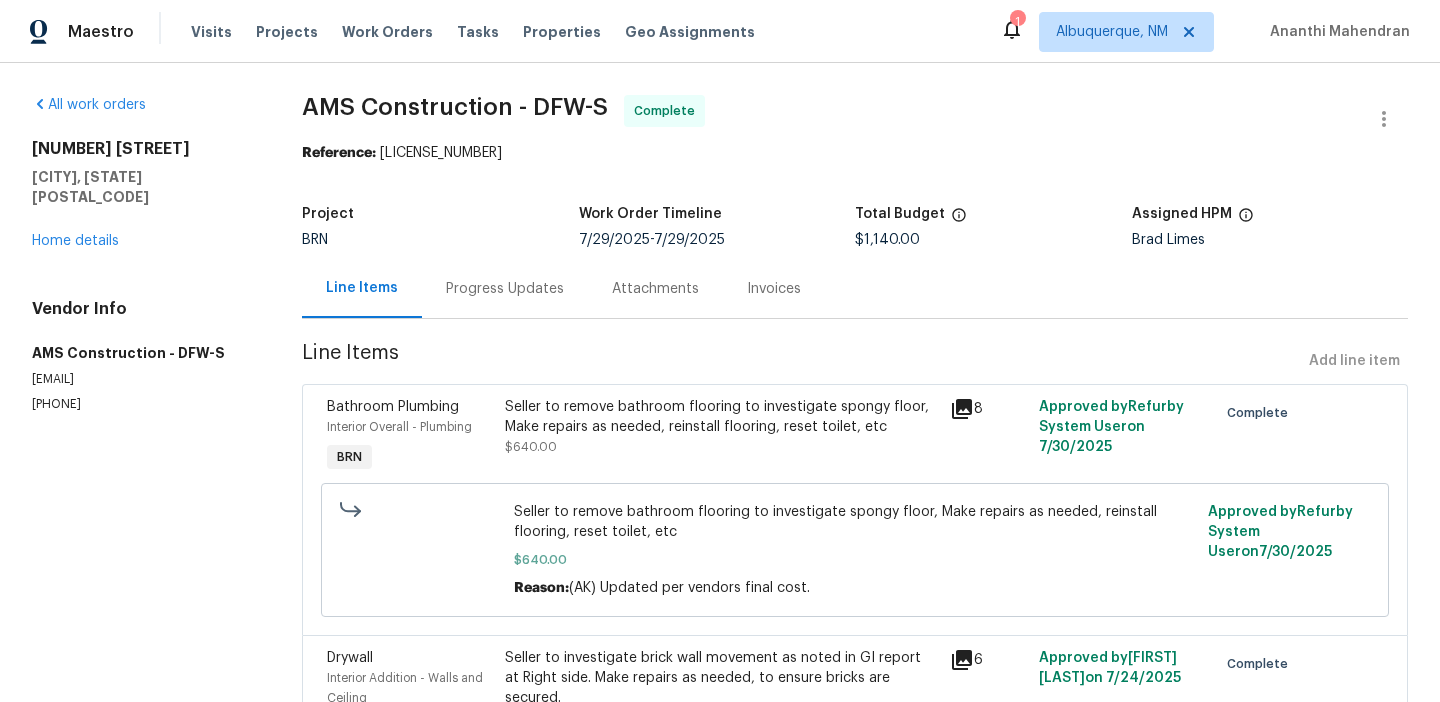 scroll, scrollTop: 141, scrollLeft: 0, axis: vertical 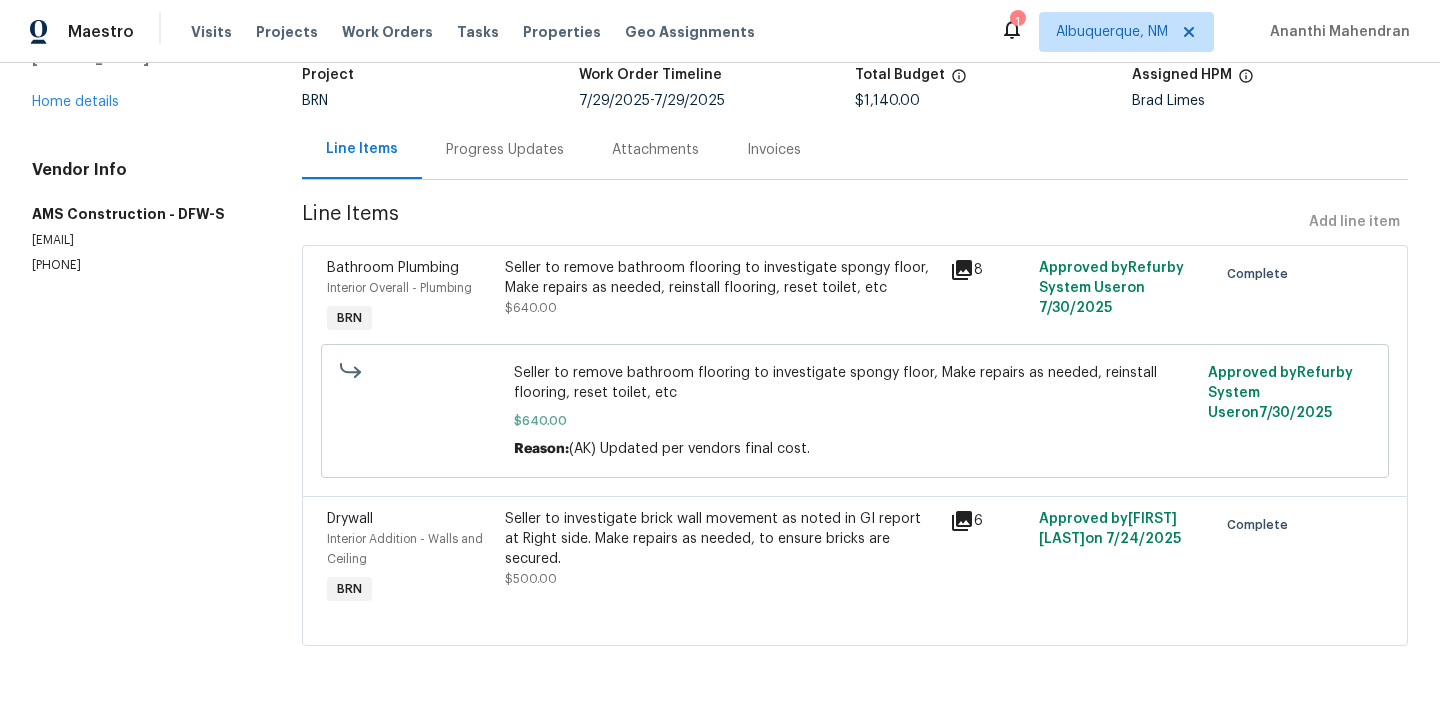 click on "Seller to remove bathroom flooring to investigate spongy floor, Make repairs as needed, reinstall flooring, reset toilet, etc [PRICE]" at bounding box center (721, 288) 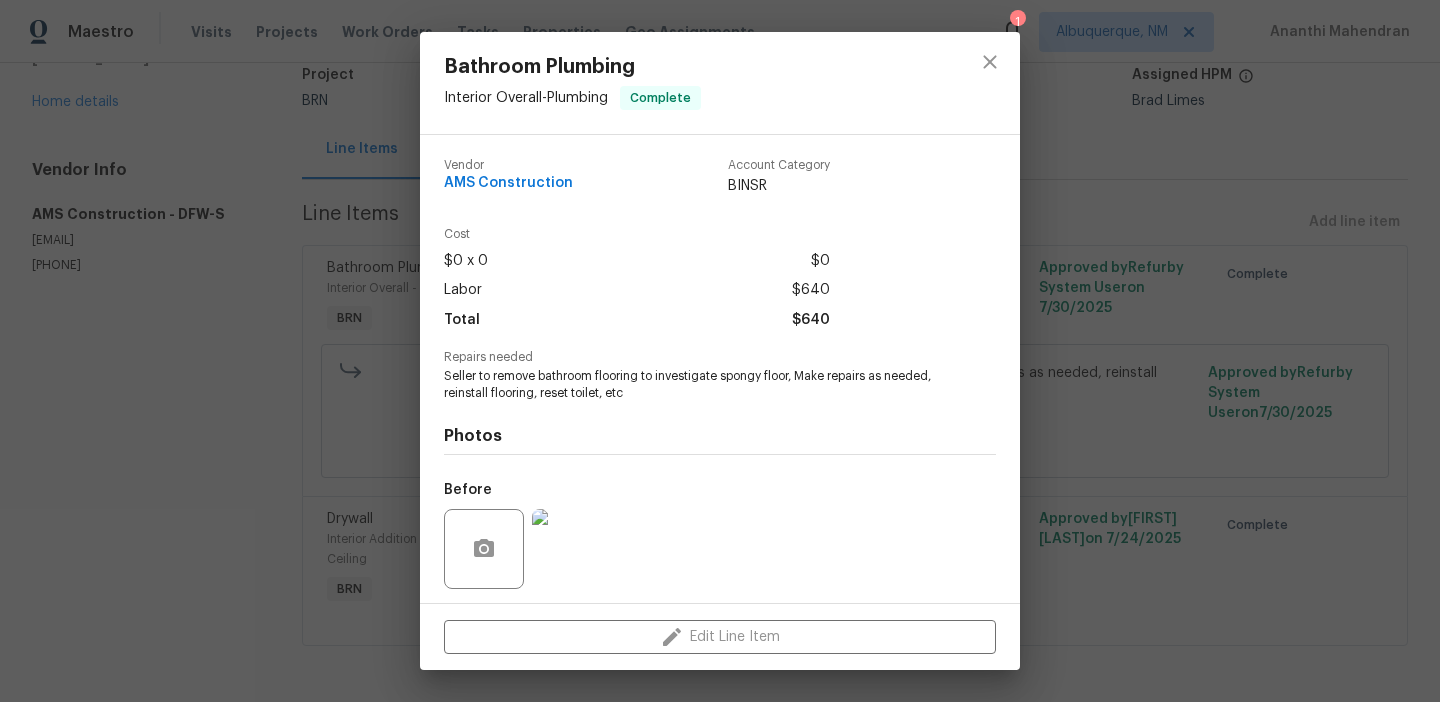 scroll, scrollTop: 136, scrollLeft: 0, axis: vertical 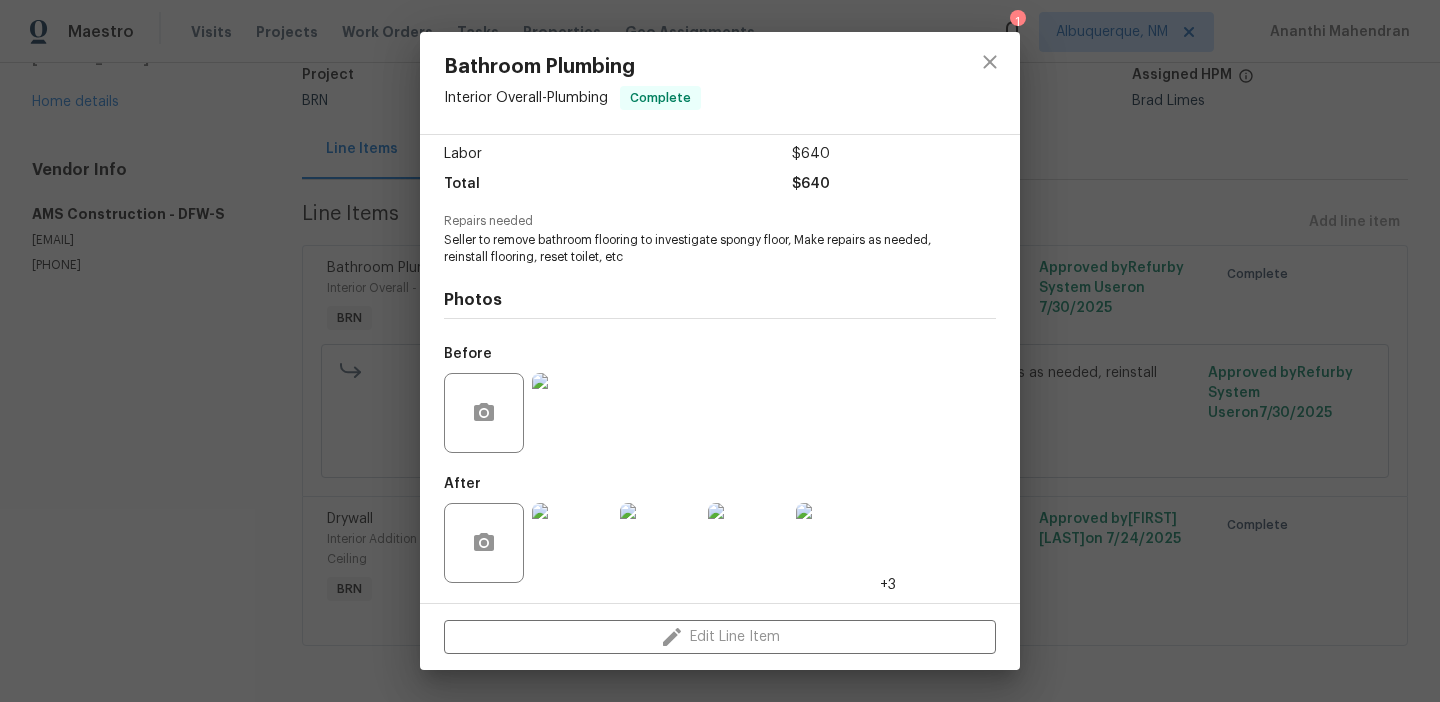click on "Bathroom Plumbing Interior Overall  -  Plumbing Complete Vendor AMS Construction Account Category BINSR Cost [PRICE] x 0  [PRICE] Labor [PRICE] Total [PRICE] Repairs needed Seller to remove bathroom flooring to investigate spongy floor, Make repairs as needed, reinstall flooring, reset toilet, etc Photos Before After  +3  Edit Line Item" at bounding box center (720, 351) 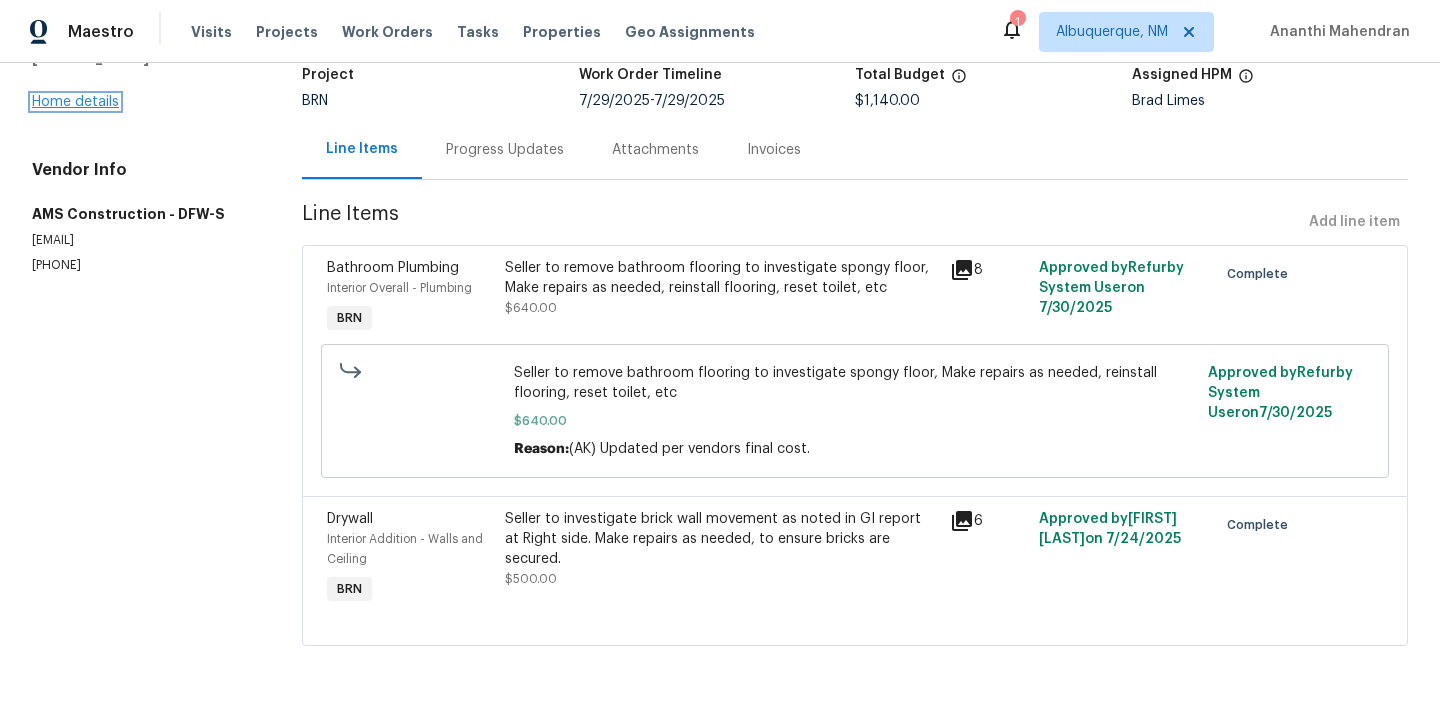click on "Home details" at bounding box center [75, 102] 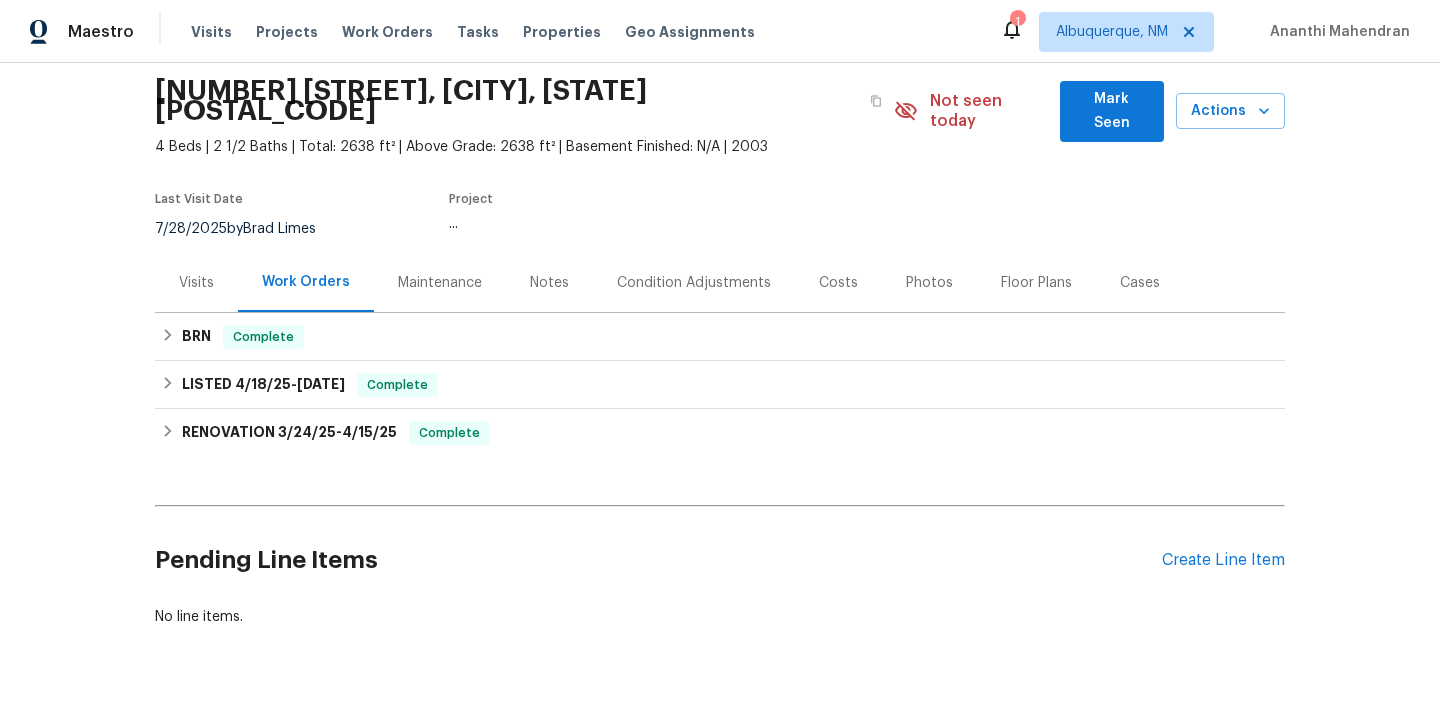 scroll, scrollTop: 111, scrollLeft: 0, axis: vertical 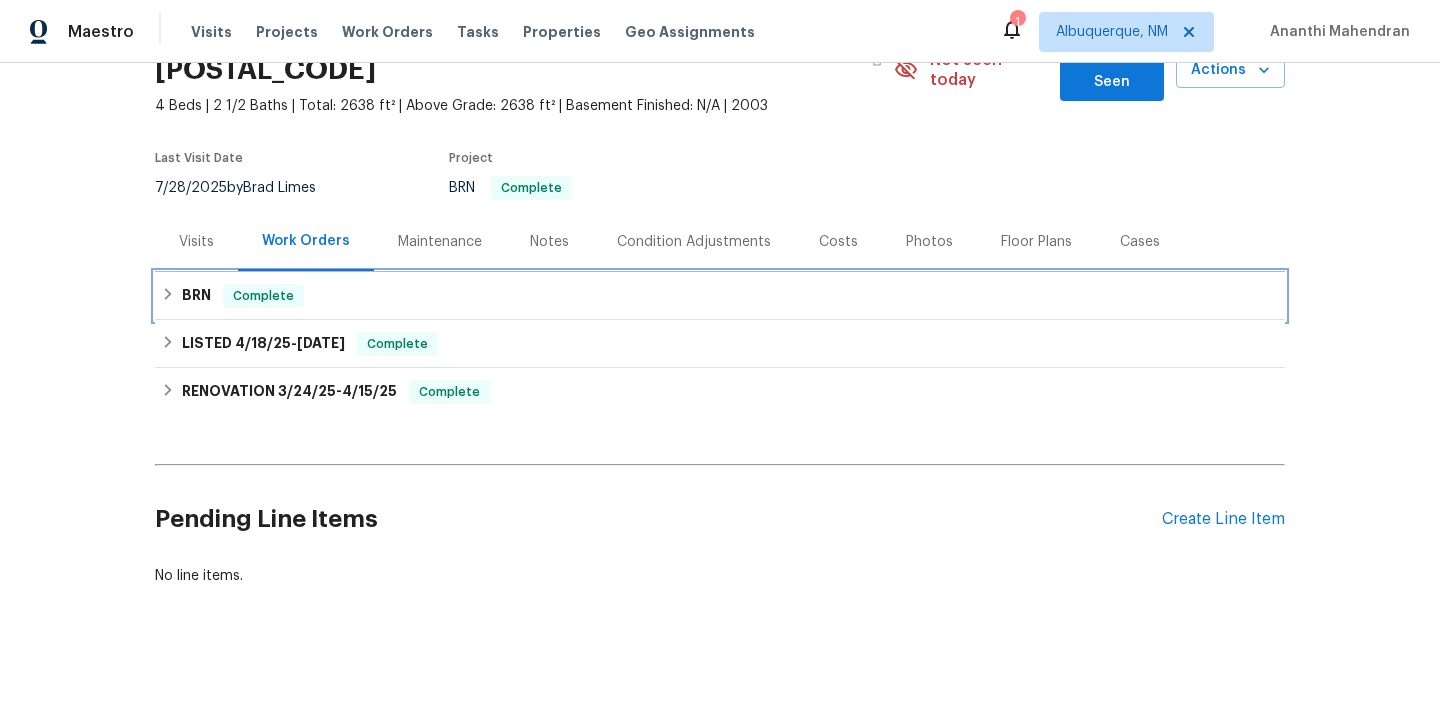 click on "Complete" at bounding box center [263, 296] 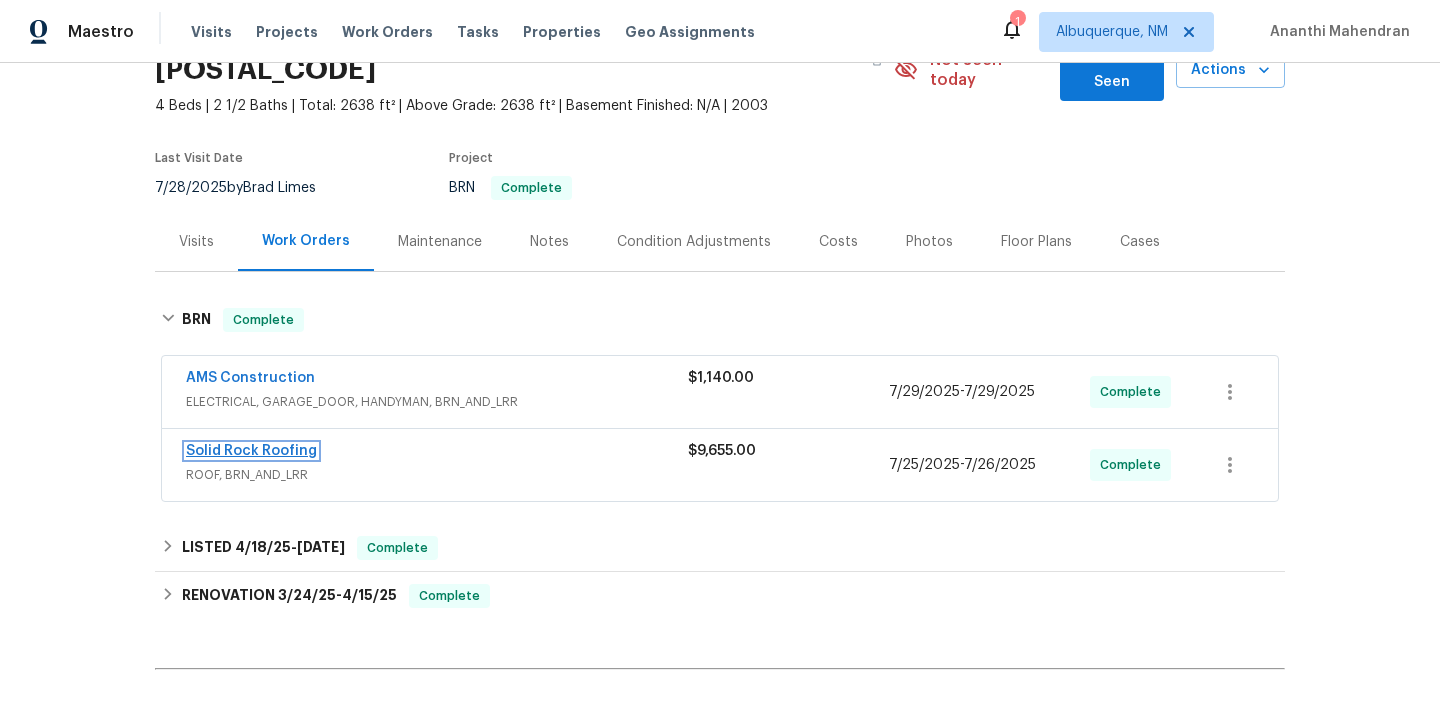 click on "Solid Rock Roofing" at bounding box center (251, 451) 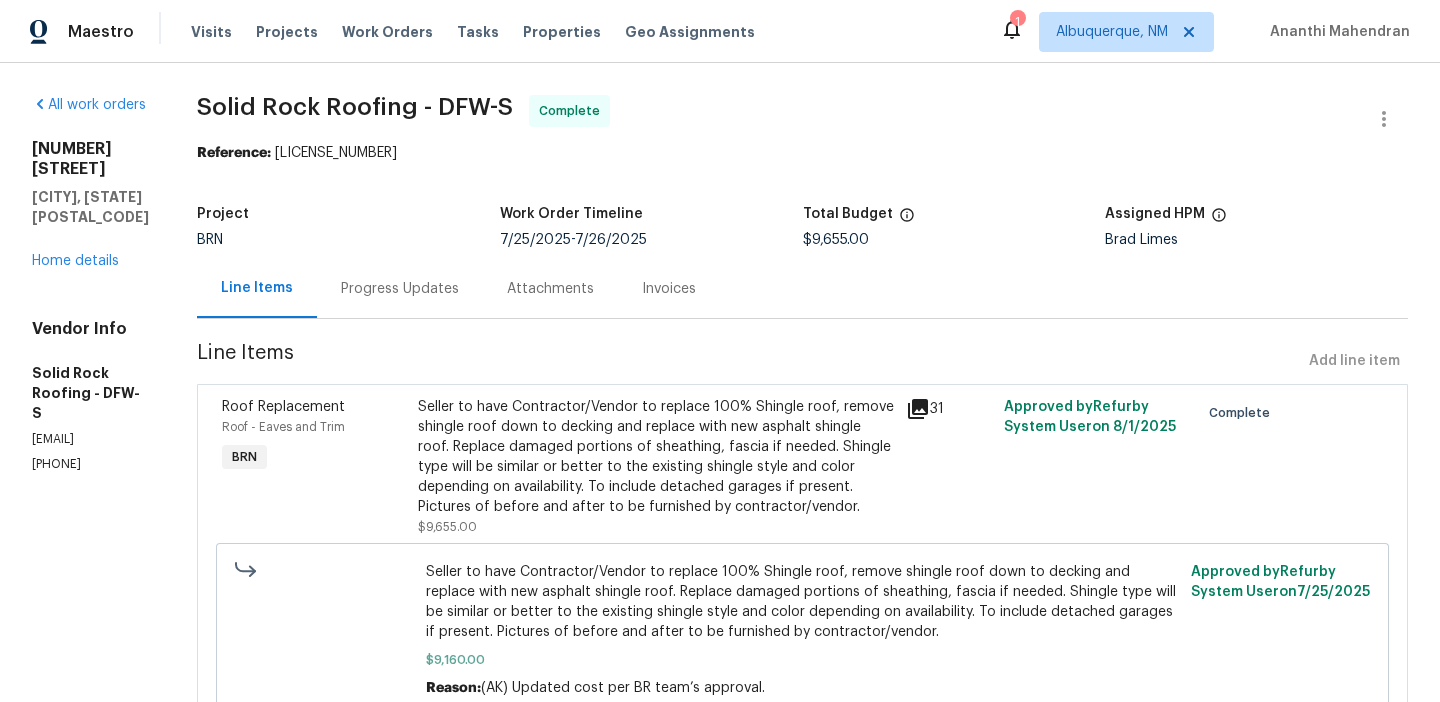 click on "Seller to have Contractor/Vendor to replace 100% Shingle roof,  remove shingle roof down to decking and replace with new asphalt shingle roof. Replace damaged portions of sheathing, fascia if needed. Shingle type will be similar or better to the existing shingle style and color depending on availability. To include detached garages if present. Pictures of before and after to be furnished by contractor/vendor." at bounding box center [656, 457] 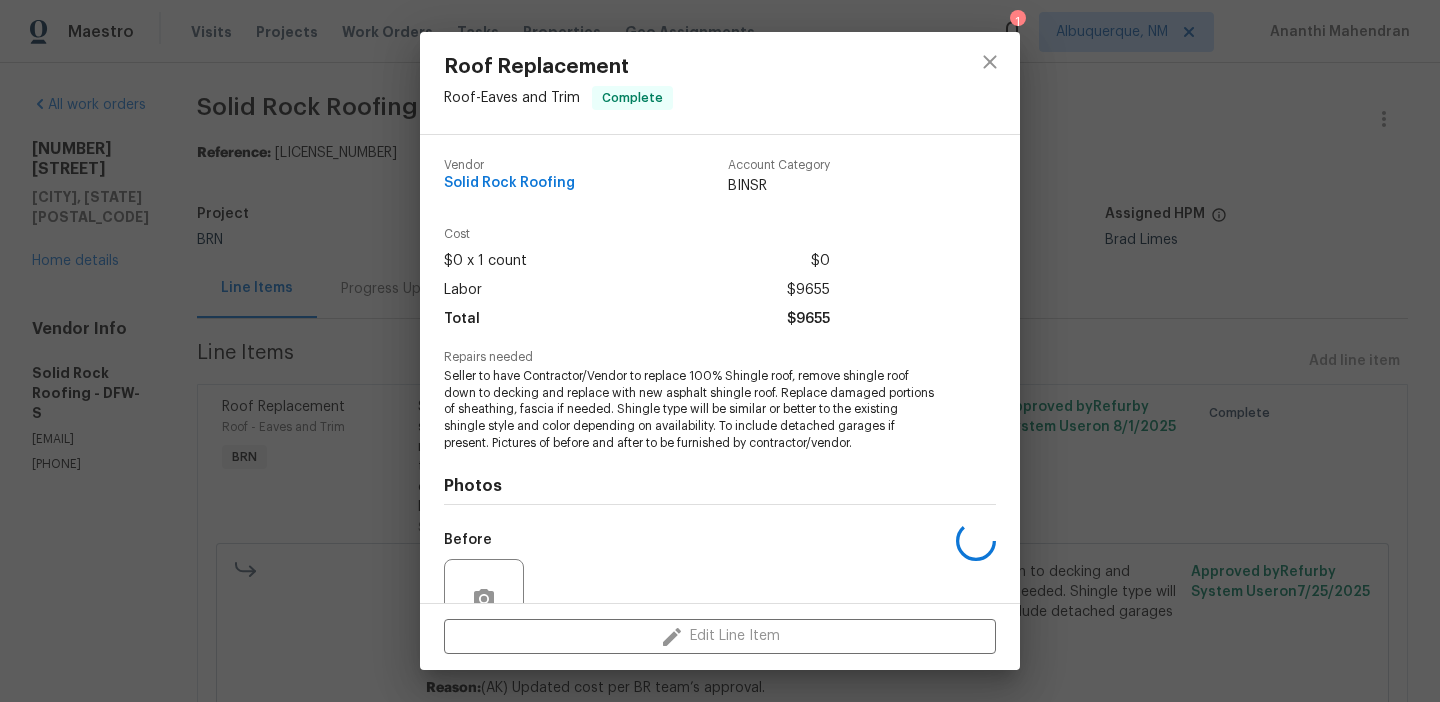 scroll, scrollTop: 186, scrollLeft: 0, axis: vertical 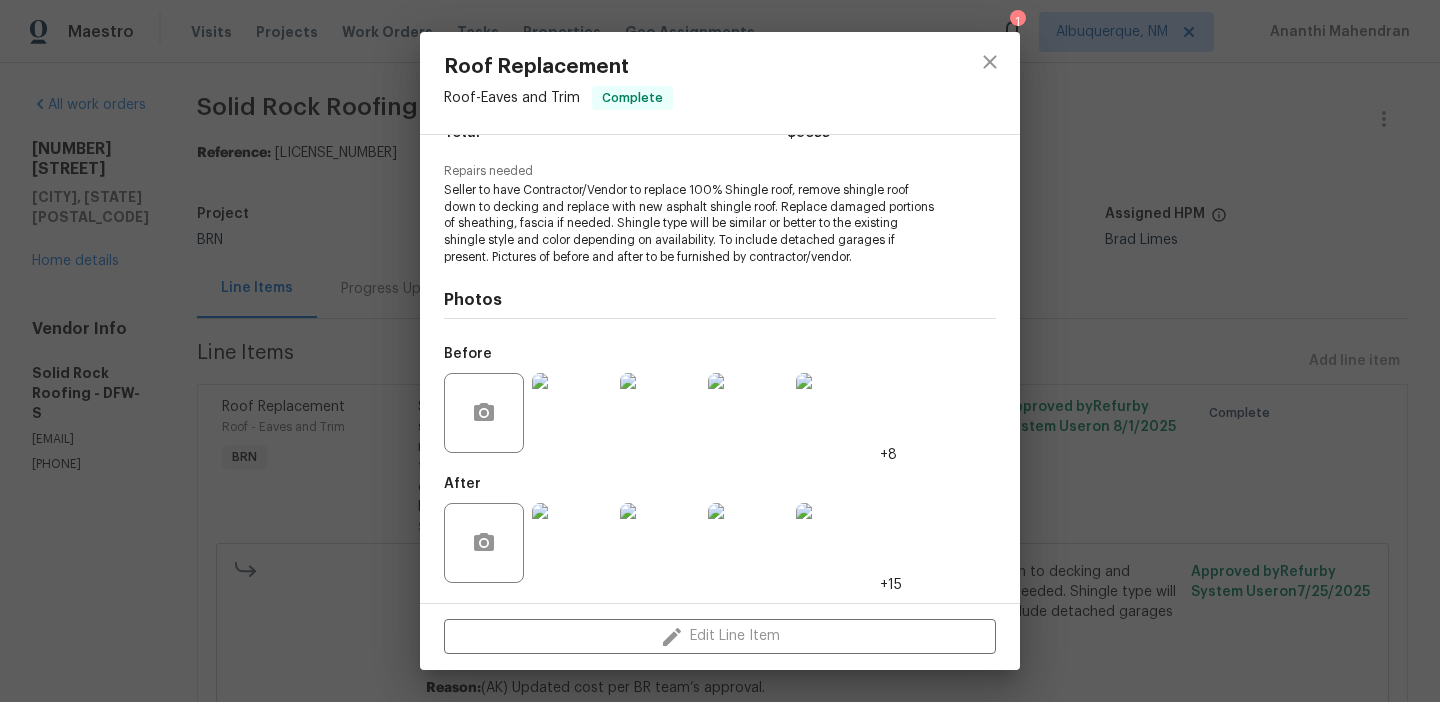 click at bounding box center [572, 543] 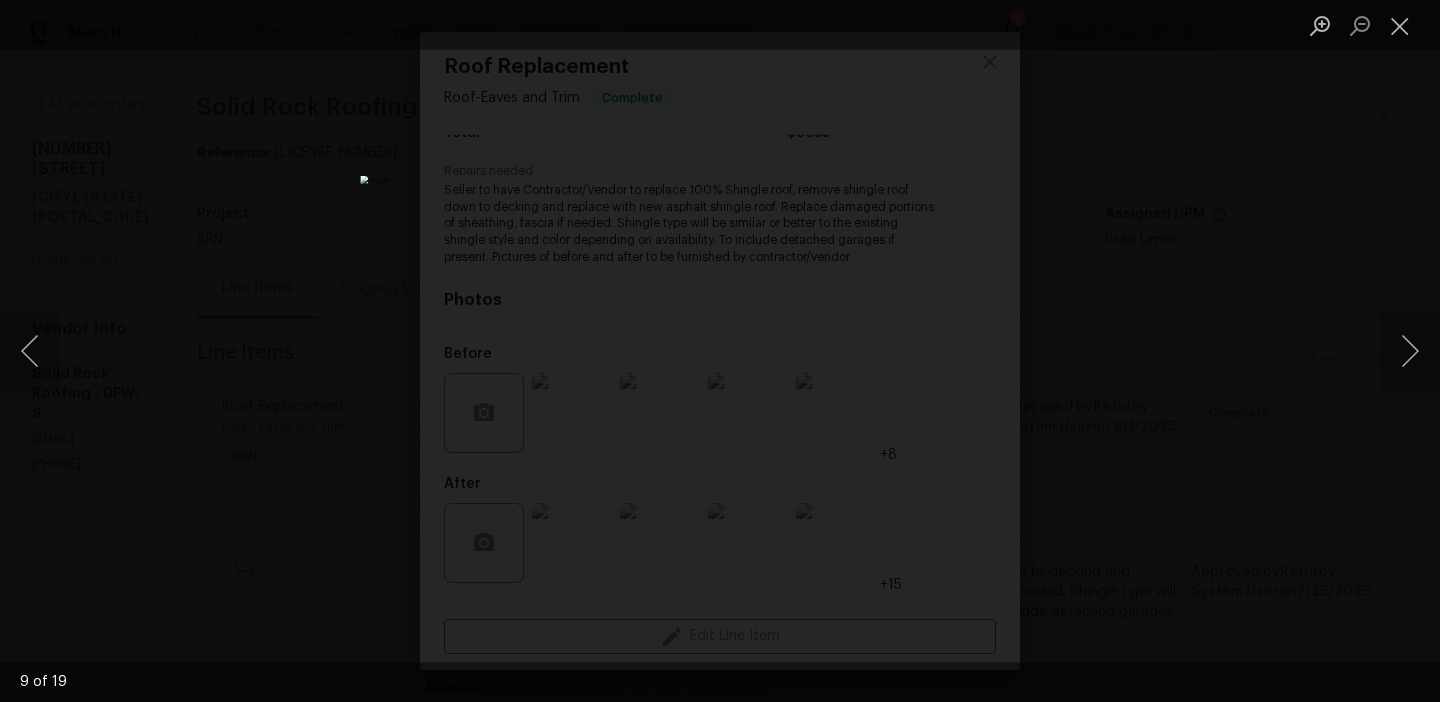 click at bounding box center (720, 351) 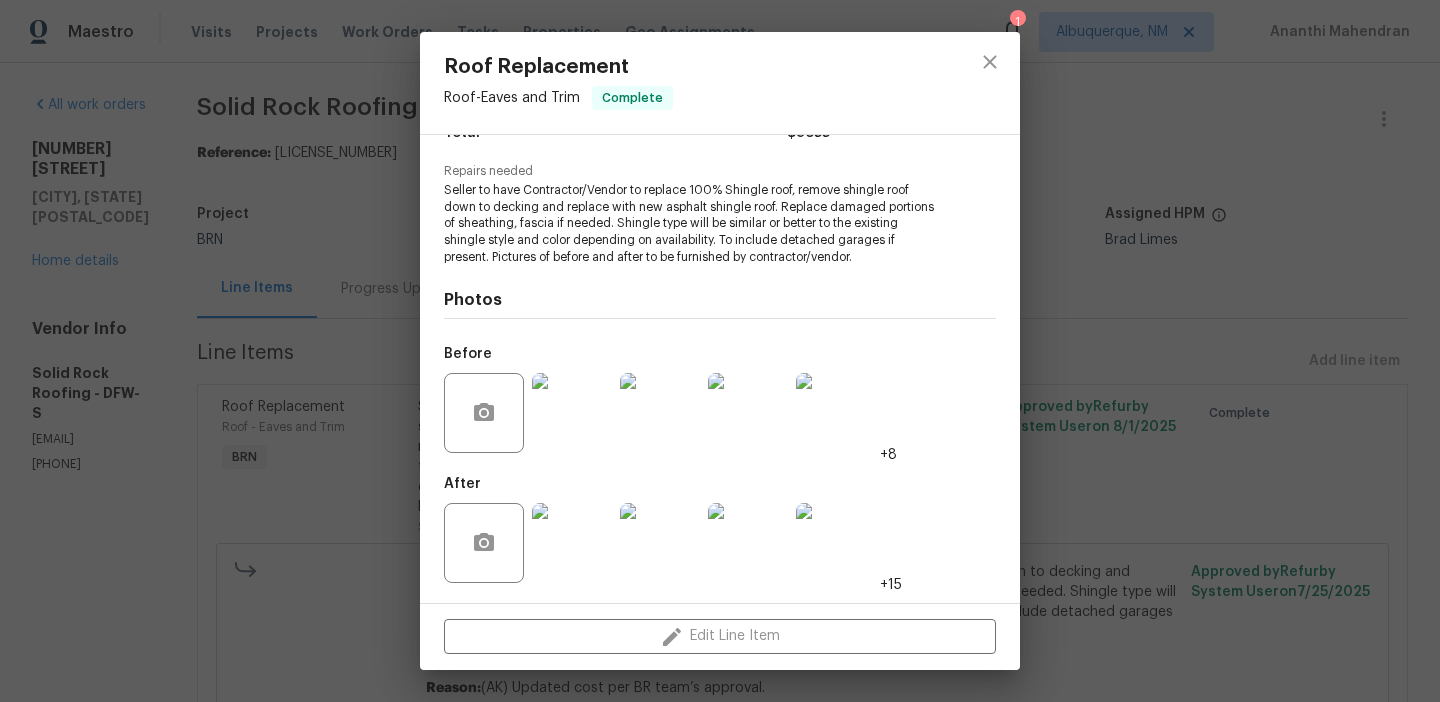 click on "Roof Replacement Roof  -  Eaves and Trim Complete Vendor Solid Rock Roofing Account Category BINSR Cost $0 x 1 count $0 Labor $9655 Total $9655 Repairs needed Seller to have Contractor/Vendor to replace 100% Shingle roof,  remove shingle roof down to decking and replace with new asphalt shingle roof. Replace damaged portions of sheathing, fascia if needed. Shingle type will be similar or better to the existing shingle style and color depending on availability. To include detached garages if present. Pictures of before and after to be furnished by contractor/vendor. Photos Before  +8 After  +15  Edit Line Item" at bounding box center (720, 351) 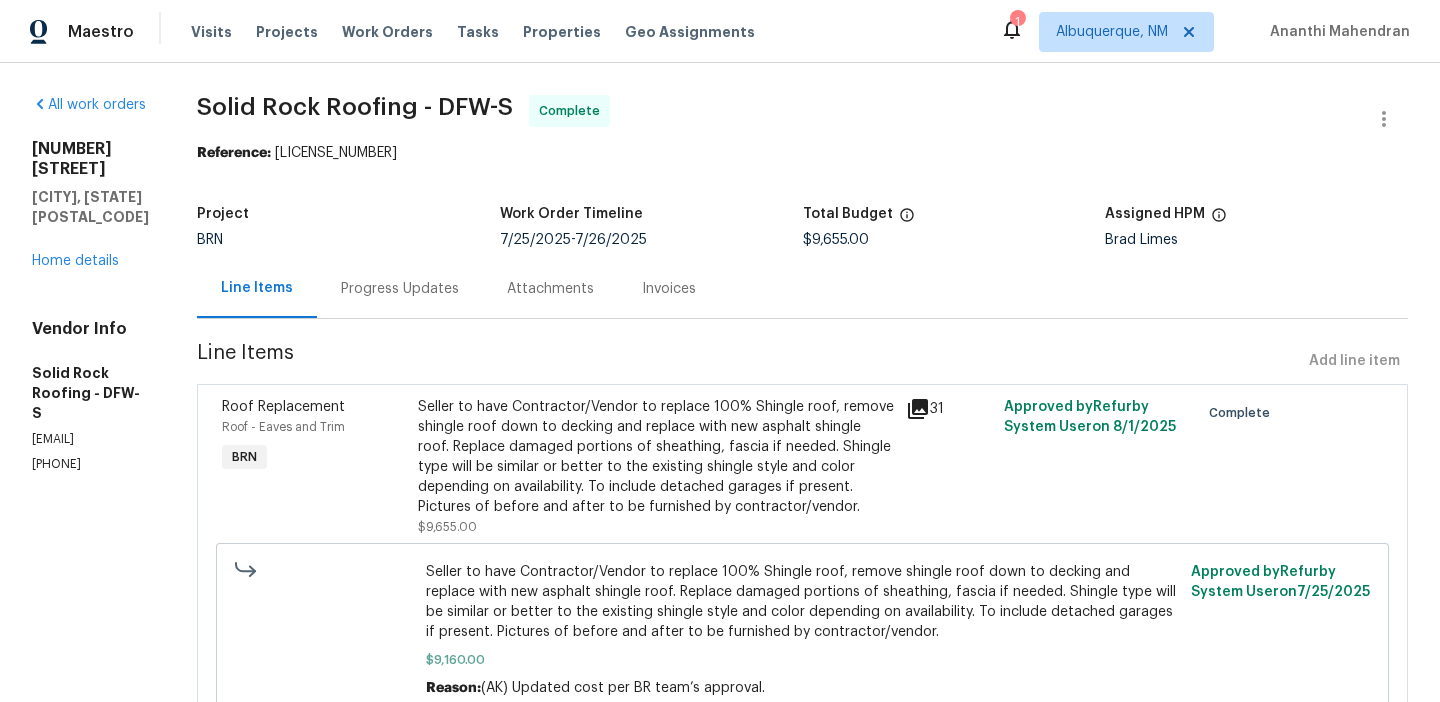 click on "Invoices" at bounding box center [669, 288] 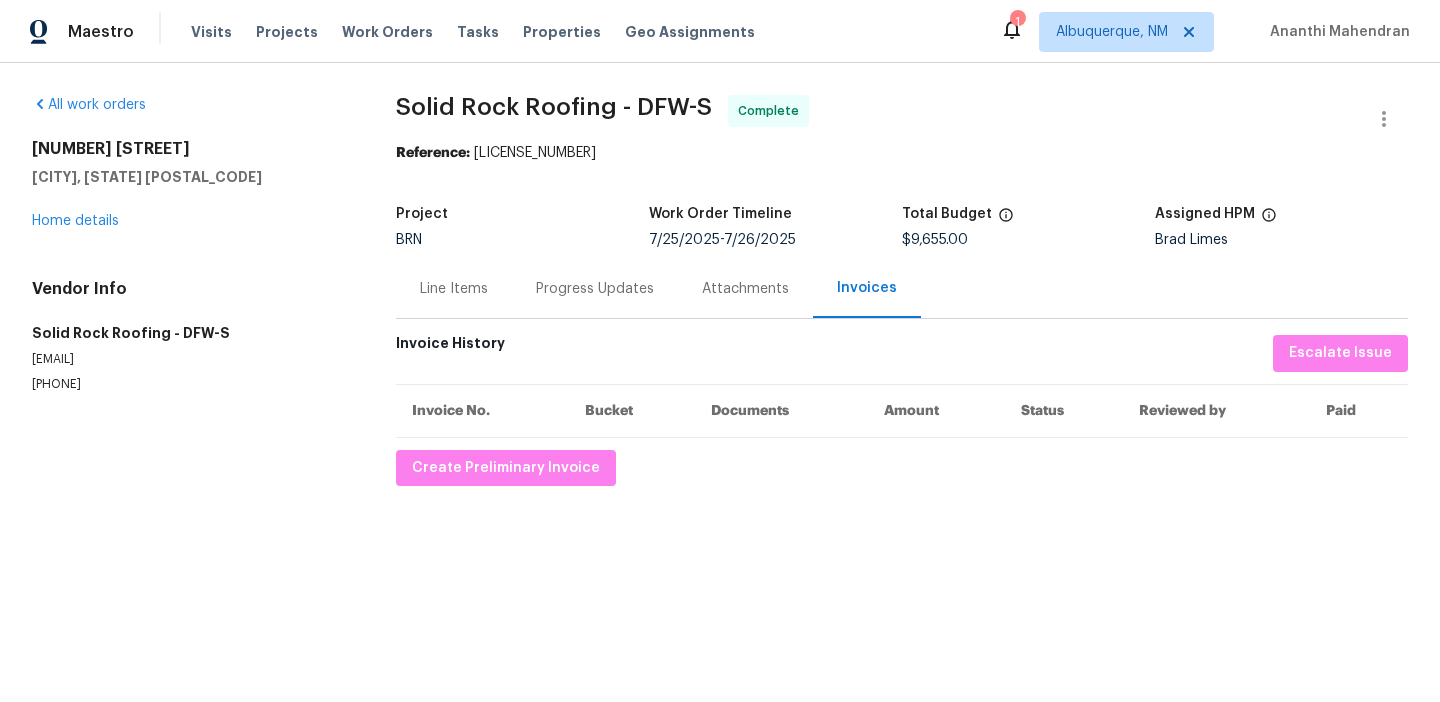 click on "Progress Updates" at bounding box center [595, 288] 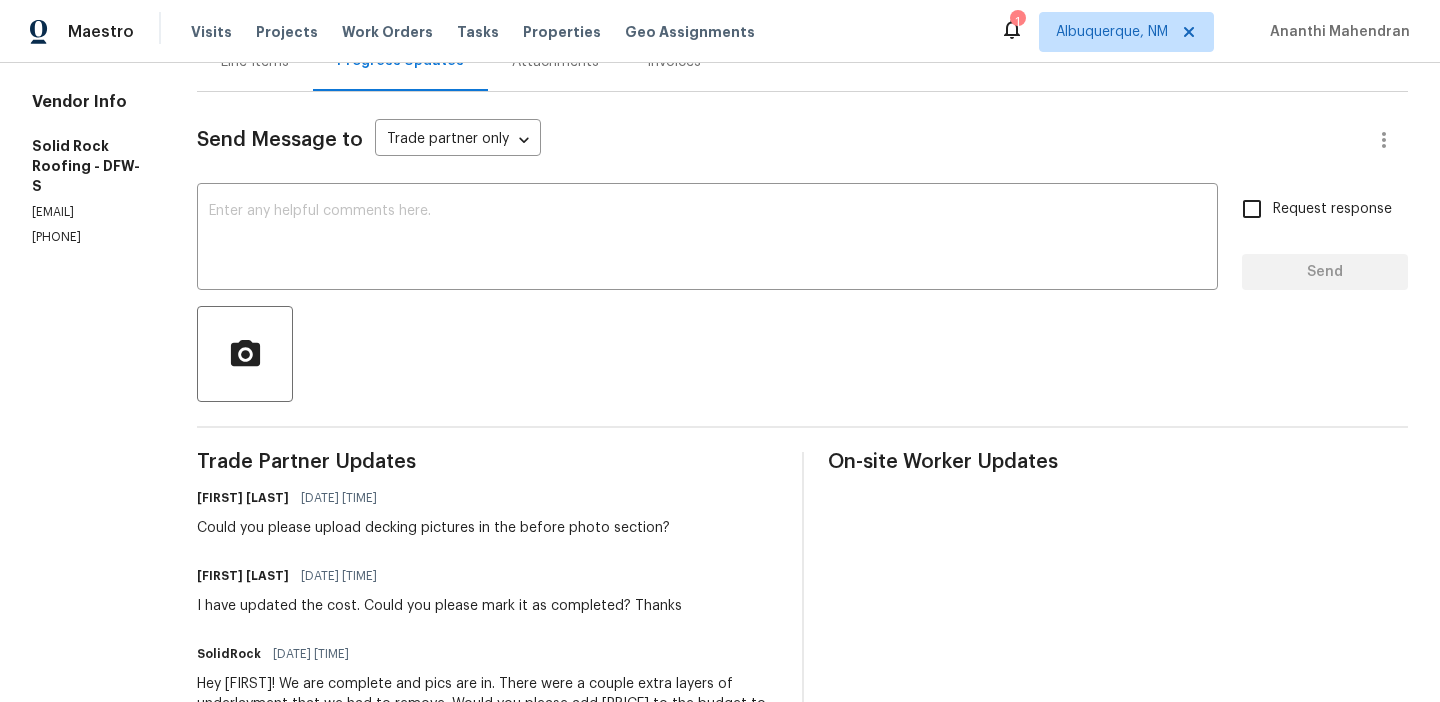 scroll, scrollTop: 231, scrollLeft: 0, axis: vertical 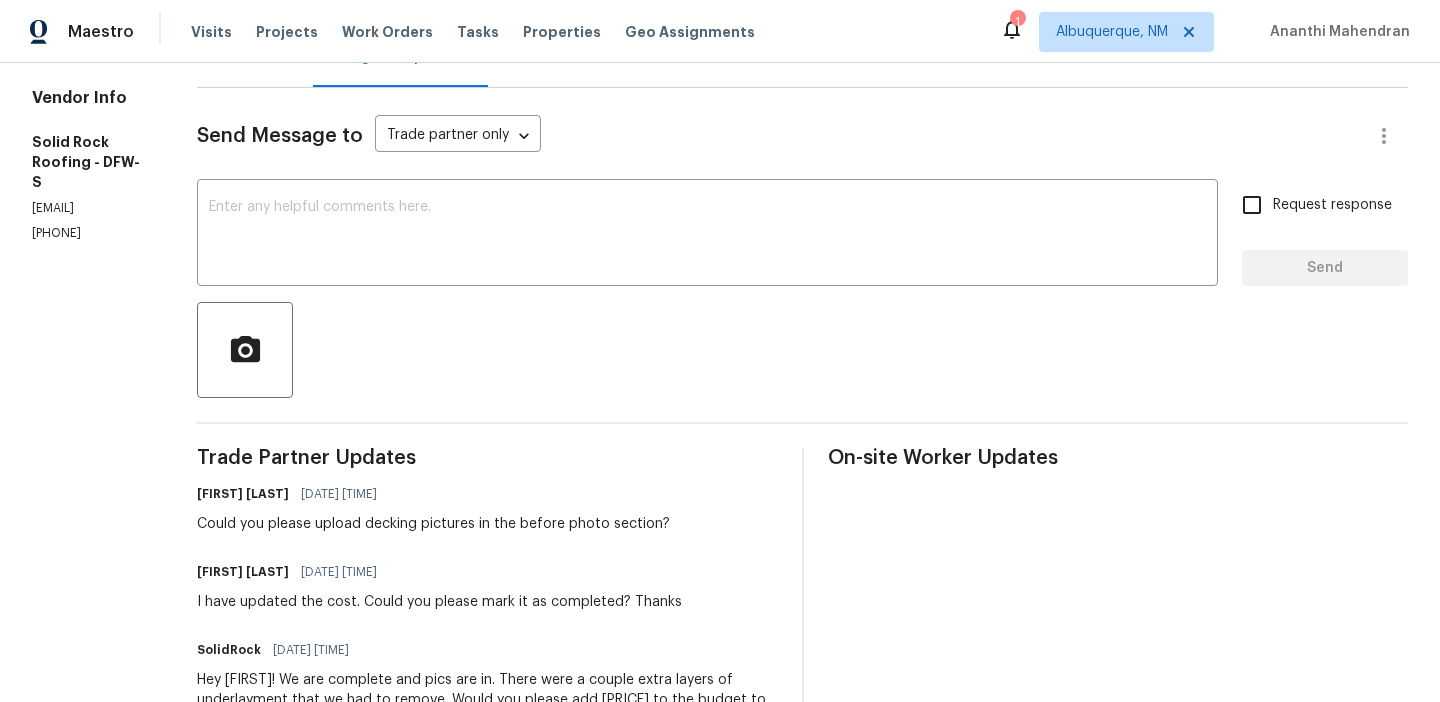 click on "Send Message to Trade partner only Trade partner only ​ x ​ Request response Send Trade Partner Updates Akshay Ajaya Kumar A 08/01/2025 7:25 PM Could you please upload decking pictures in the before photo section? Akshay Ajaya Kumar A 08/01/2025 7:18 PM I have updated the cost. Could you please mark it as completed? Thanks SolidRock 08/01/2025 4:21 PM Hey Akshay!  We are complete and pics are in.  There were a couple extra layers of underlayment that we had to remove.  Would you please add $495 to the budget to cover that cost?  I have called in for a Monday inspection with the city (they don't inspect on the weekends).  But the roof is done Akshay Ajaya Kumar A 08/01/2025 10:57 AM Thanks for the confirmation. SolidRock 08/01/2025 9:05 AM Thank you Akshay.  We are installing today. Akshay Ajaya Kumar A 07/31/2025 4:12 PM They agreed for black. Thanks SolidRock 07/31/2025 12:54 PM Akshay Ajaya Kumar A 07/31/2025 12:25 PM We are still awaiting the buyer's response. I'll keep you posted SolidRock SolidRock" at bounding box center (802, 1294) 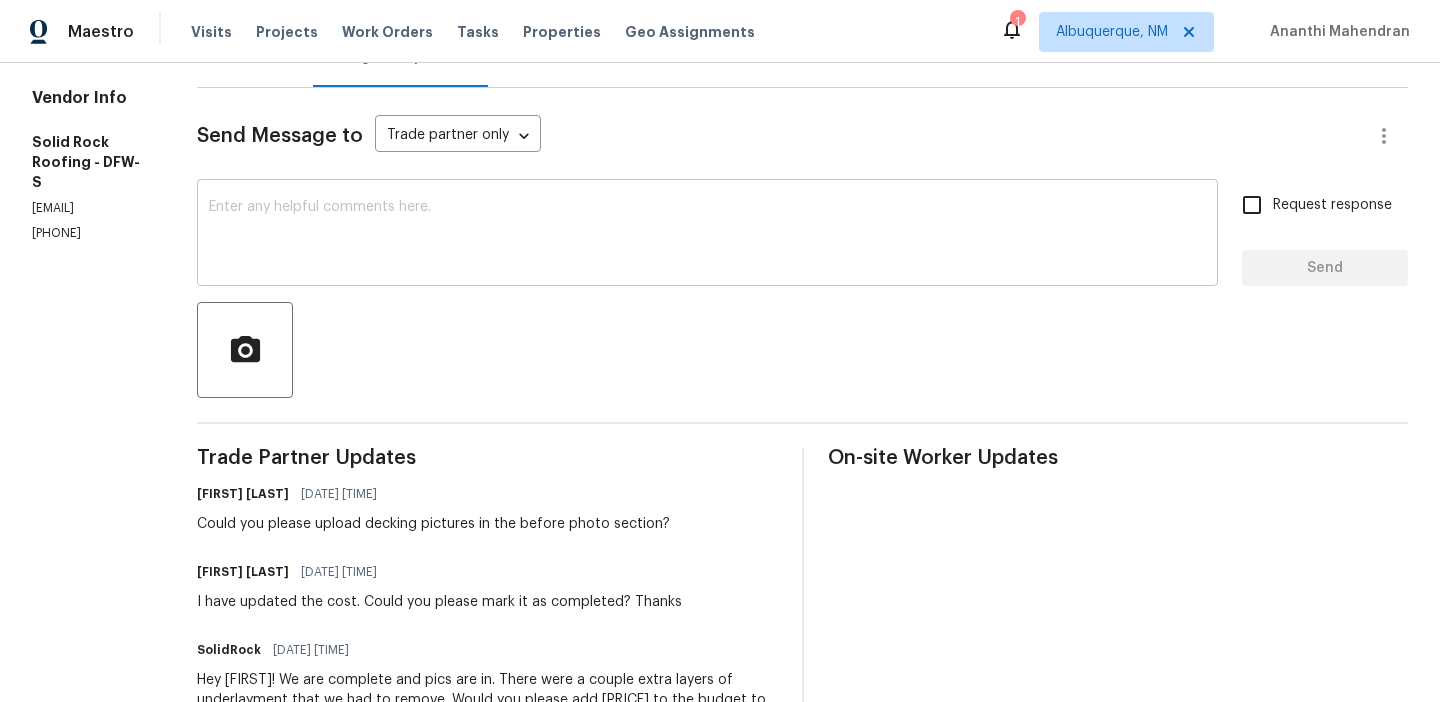 click on "x ​" at bounding box center [707, 235] 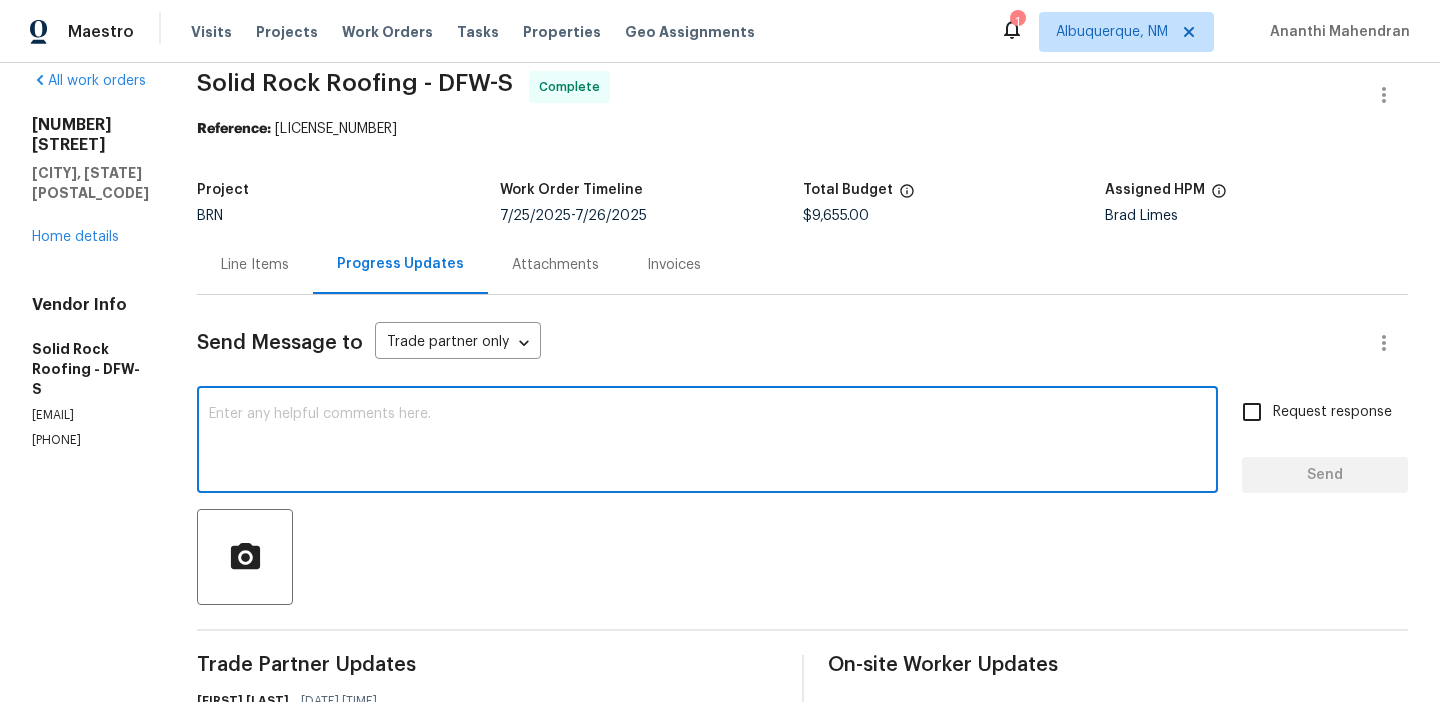 scroll, scrollTop: 0, scrollLeft: 0, axis: both 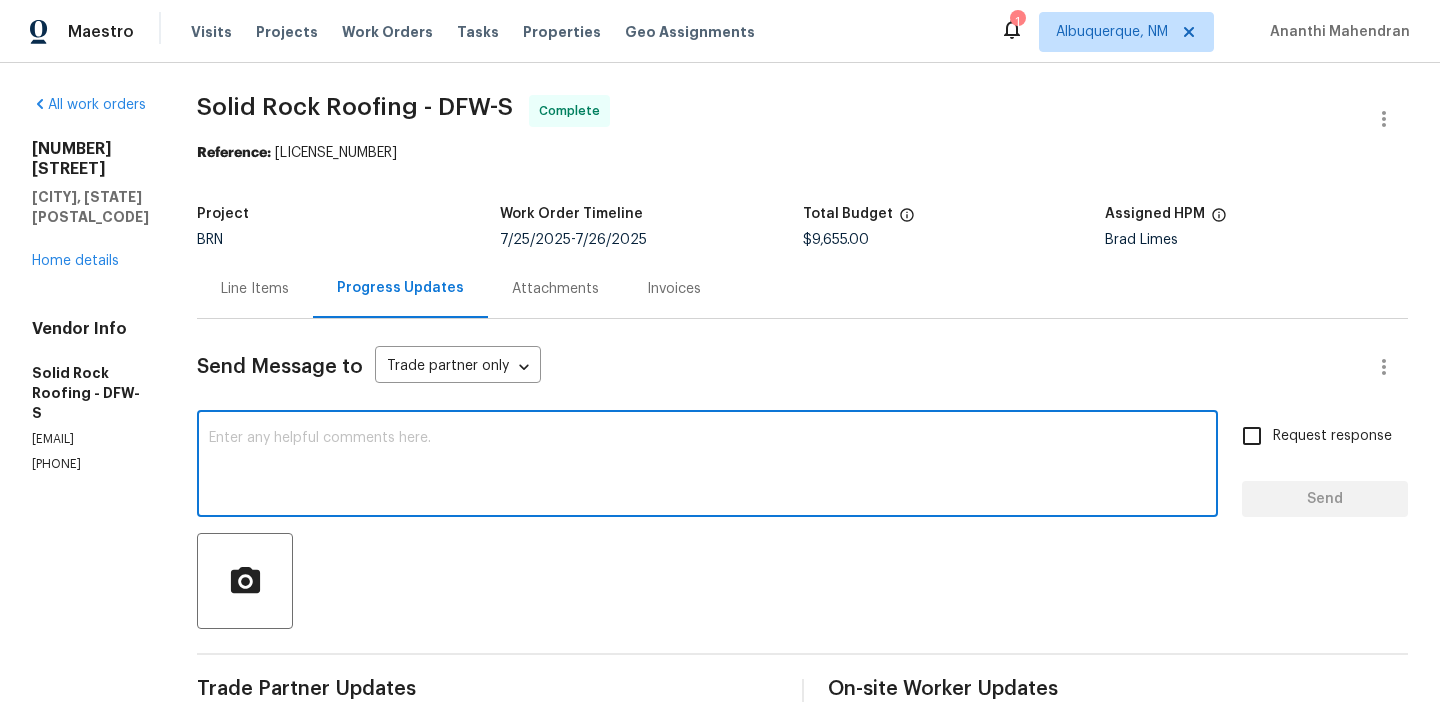 click on "Line Items" at bounding box center [255, 288] 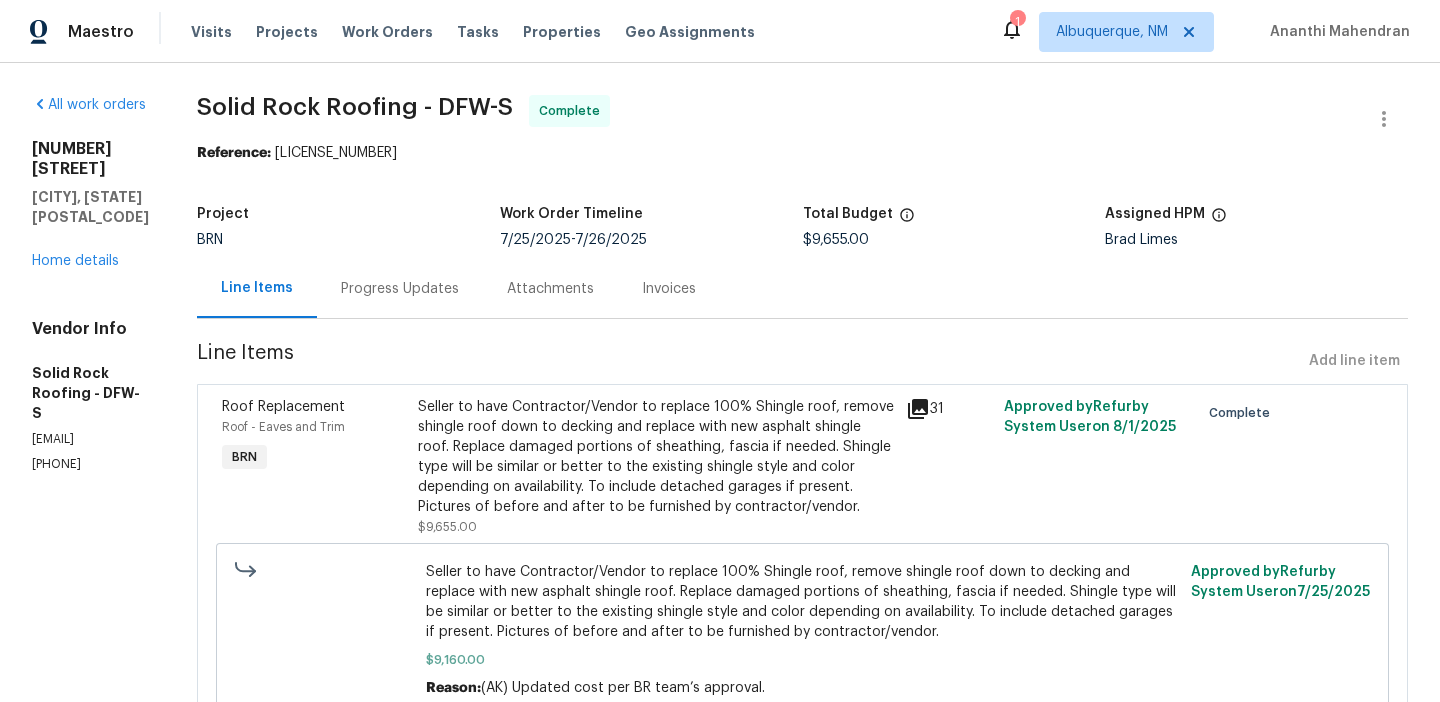 click on "Seller to have Contractor/Vendor to replace 100% Shingle roof,  remove shingle roof down to decking and replace with new asphalt shingle roof. Replace damaged portions of sheathing, fascia if needed. Shingle type will be similar or better to the existing shingle style and color depending on availability. To include detached garages if present. Pictures of before and after to be furnished by contractor/vendor." at bounding box center [656, 457] 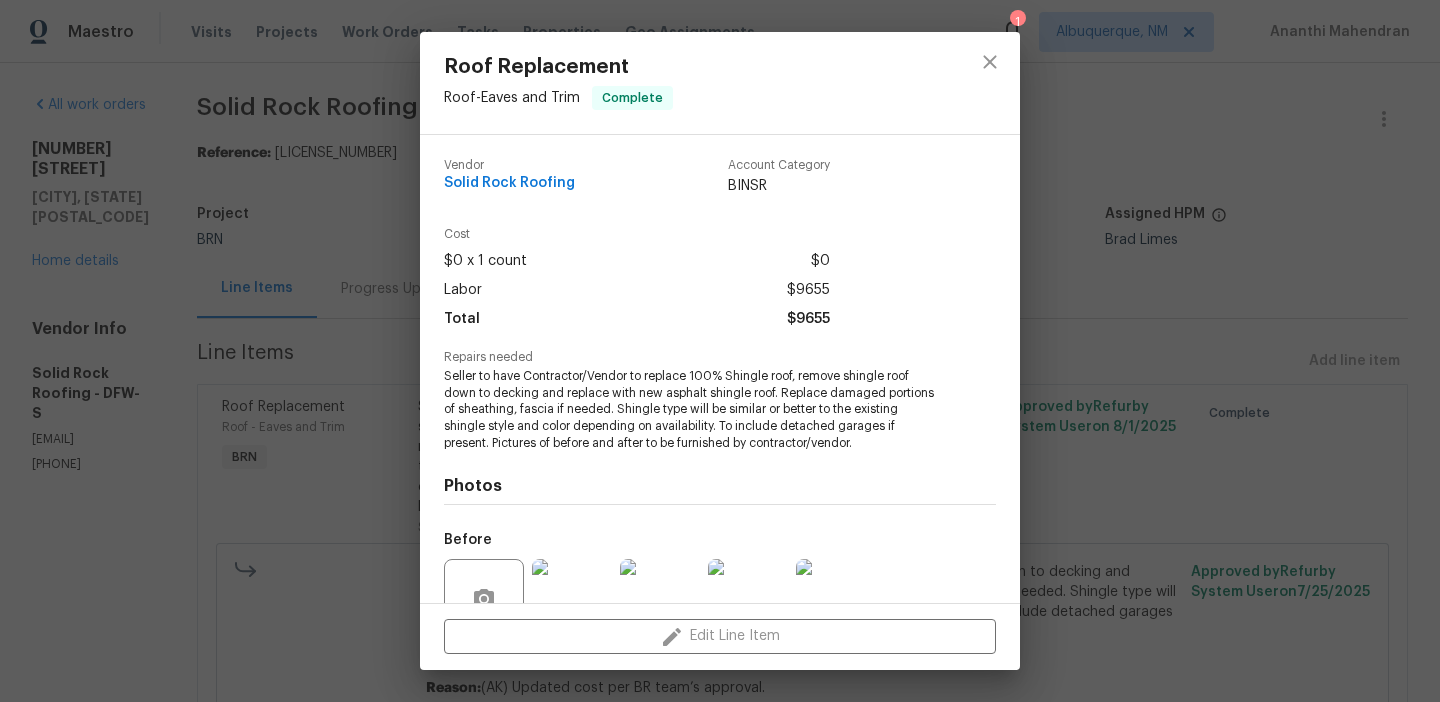 scroll, scrollTop: 186, scrollLeft: 0, axis: vertical 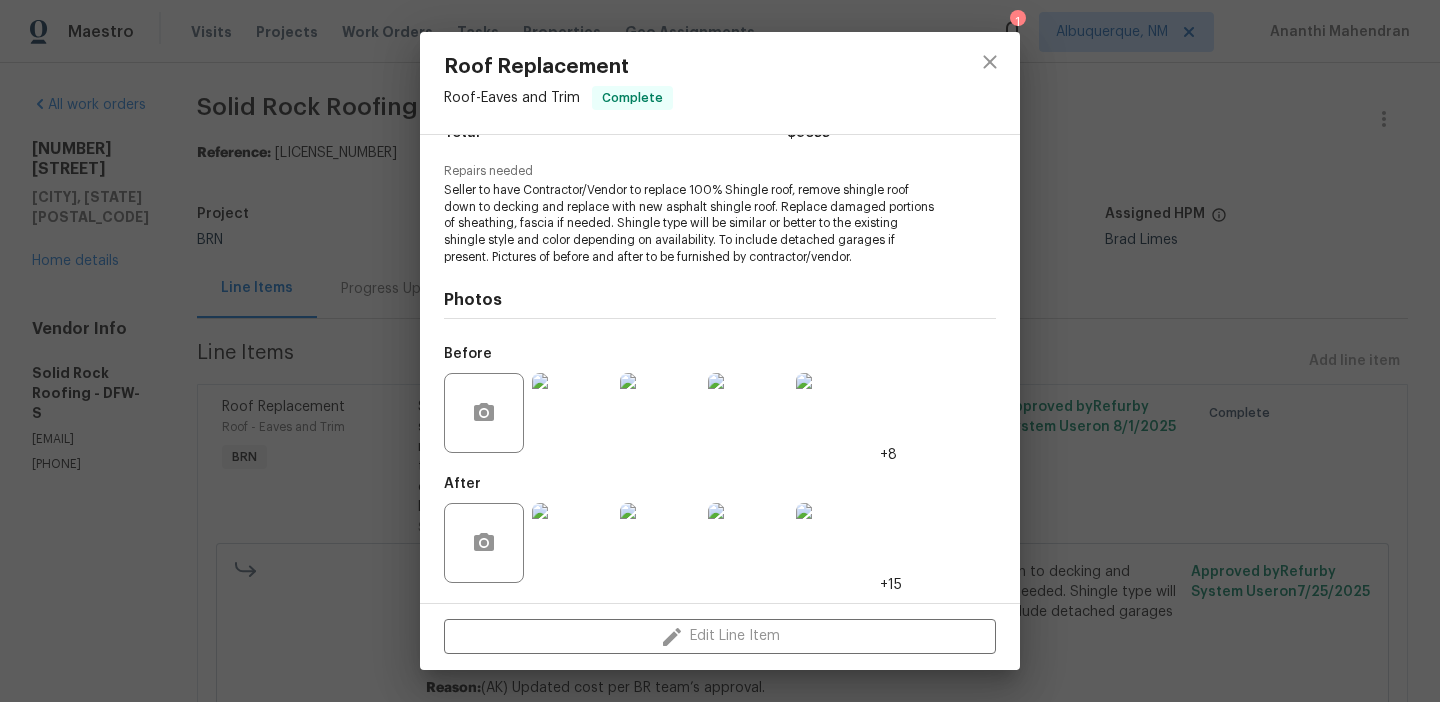 click at bounding box center [572, 543] 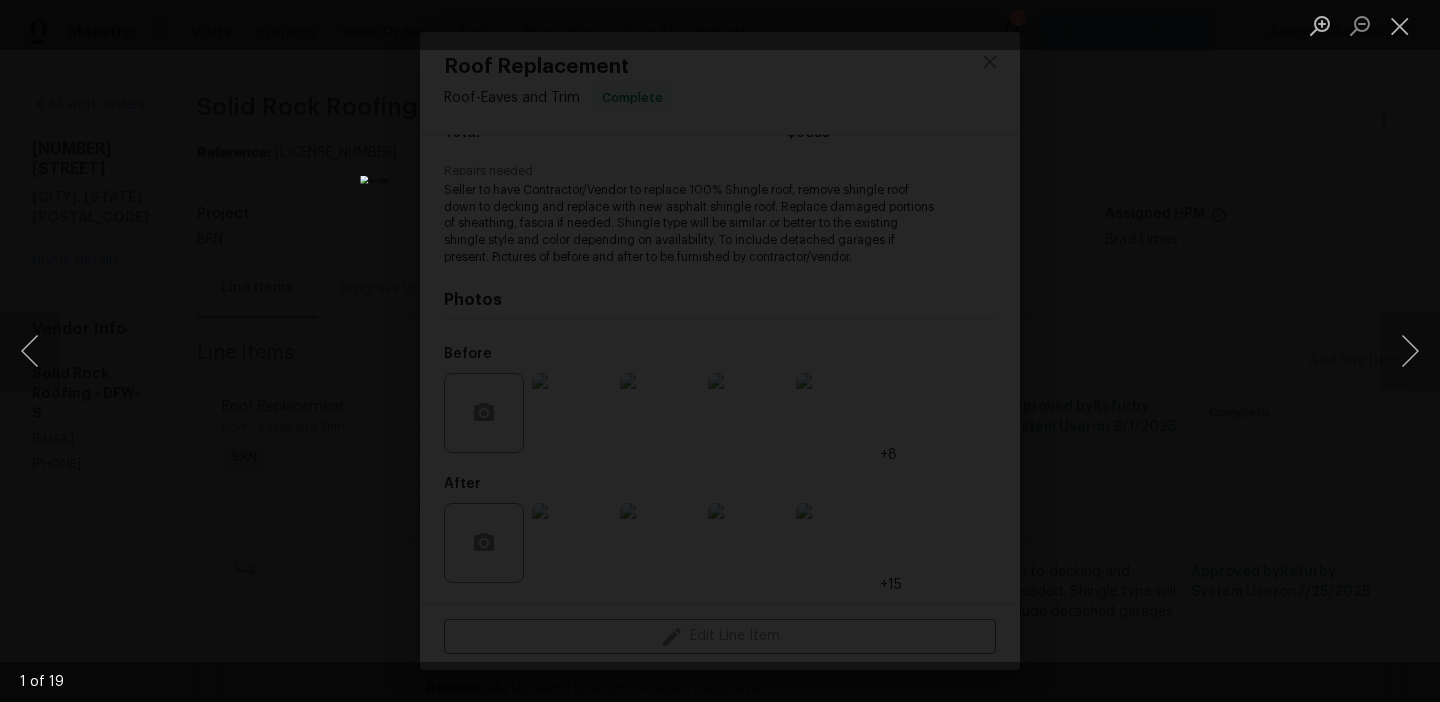 click at bounding box center (720, 351) 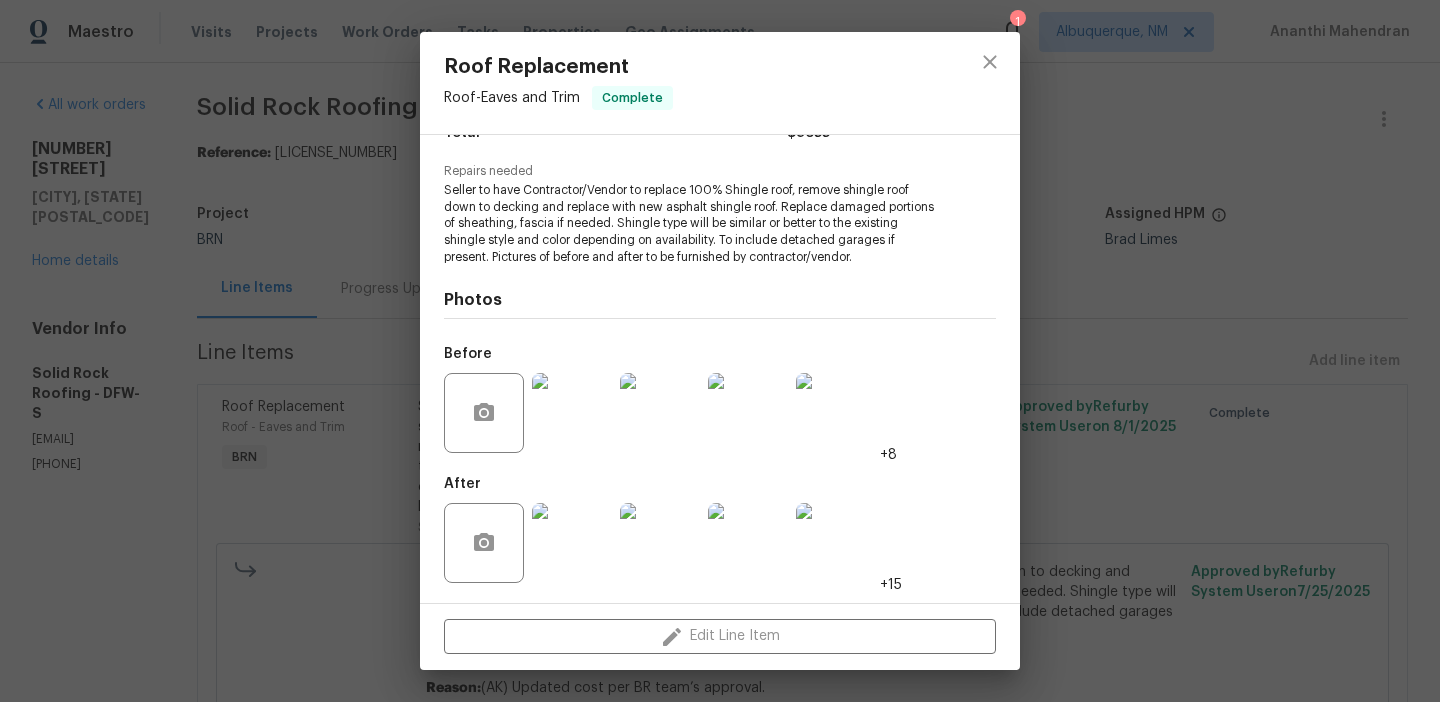 click on "Roof Replacement Roof  -  Eaves and Trim Complete Vendor Solid Rock Roofing Account Category BINSR Cost $0 x 1 count $0 Labor $9655 Total $9655 Repairs needed Seller to have Contractor/Vendor to replace 100% Shingle roof,  remove shingle roof down to decking and replace with new asphalt shingle roof. Replace damaged portions of sheathing, fascia if needed. Shingle type will be similar or better to the existing shingle style and color depending on availability. To include detached garages if present. Pictures of before and after to be furnished by contractor/vendor. Photos Before  +8 After  +15  Edit Line Item" at bounding box center (720, 351) 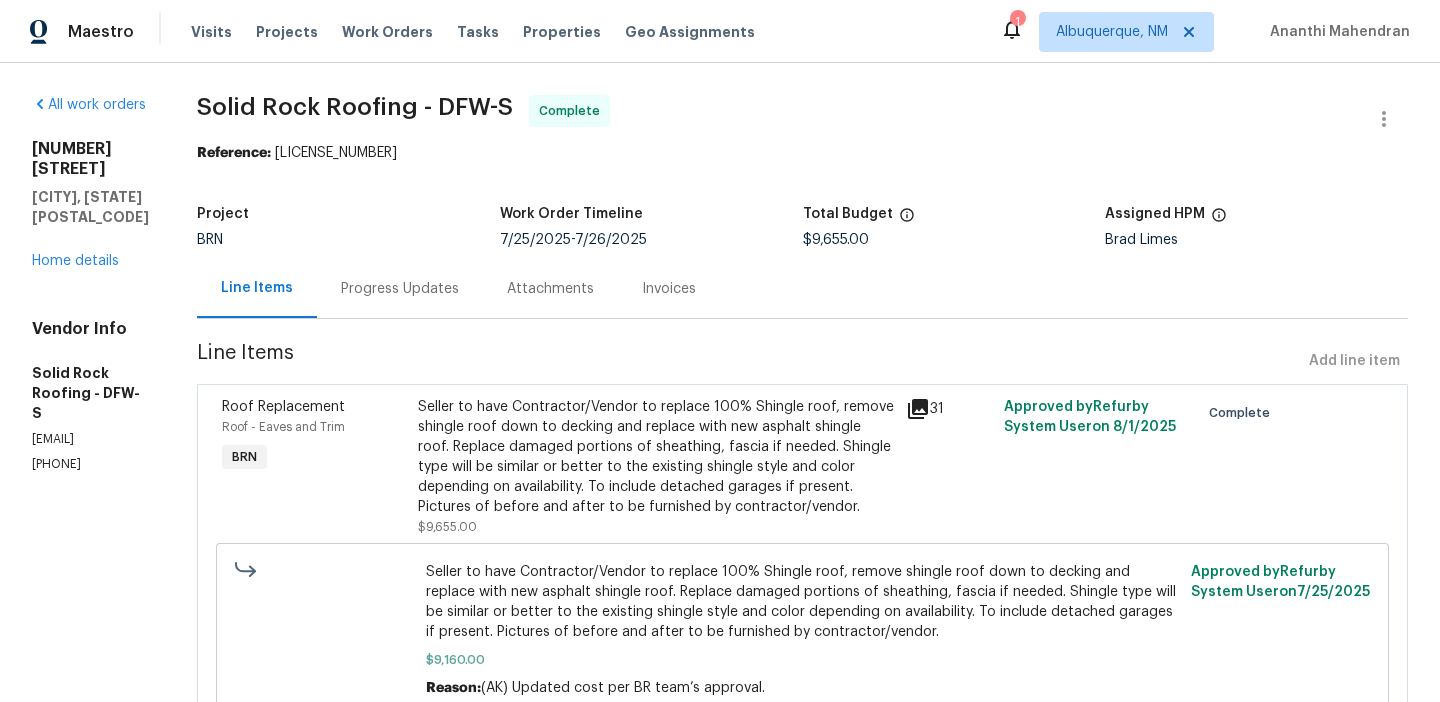 click on "Line Items Progress Updates Attachments Invoices" at bounding box center [802, 289] 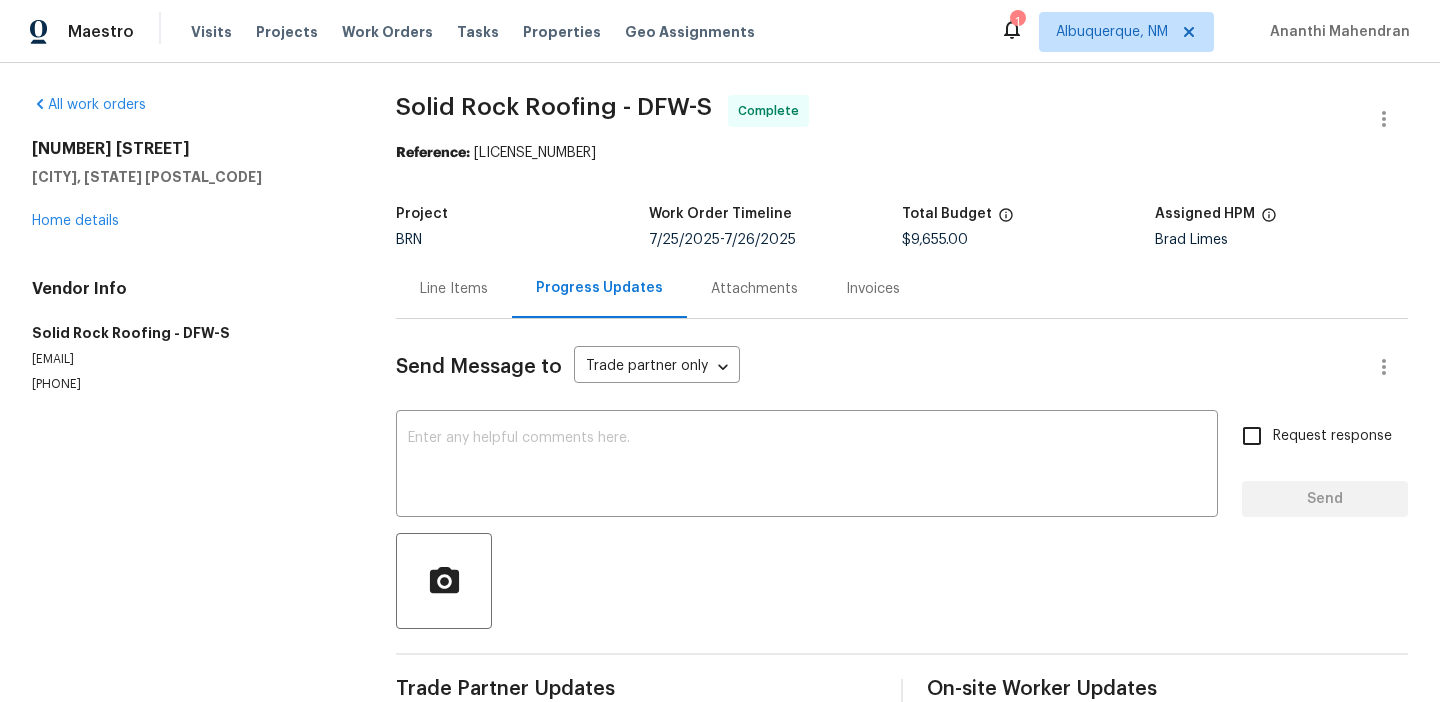 scroll, scrollTop: 45, scrollLeft: 0, axis: vertical 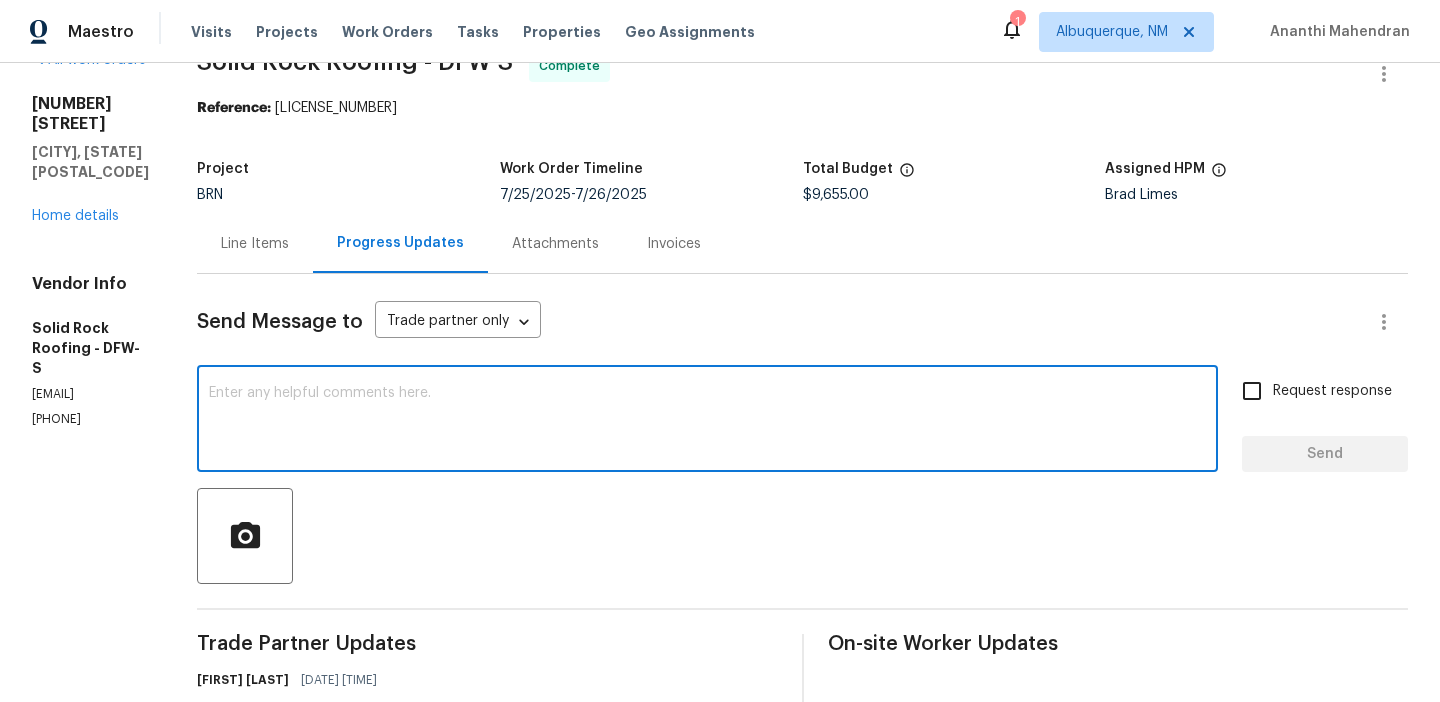 click at bounding box center [707, 421] 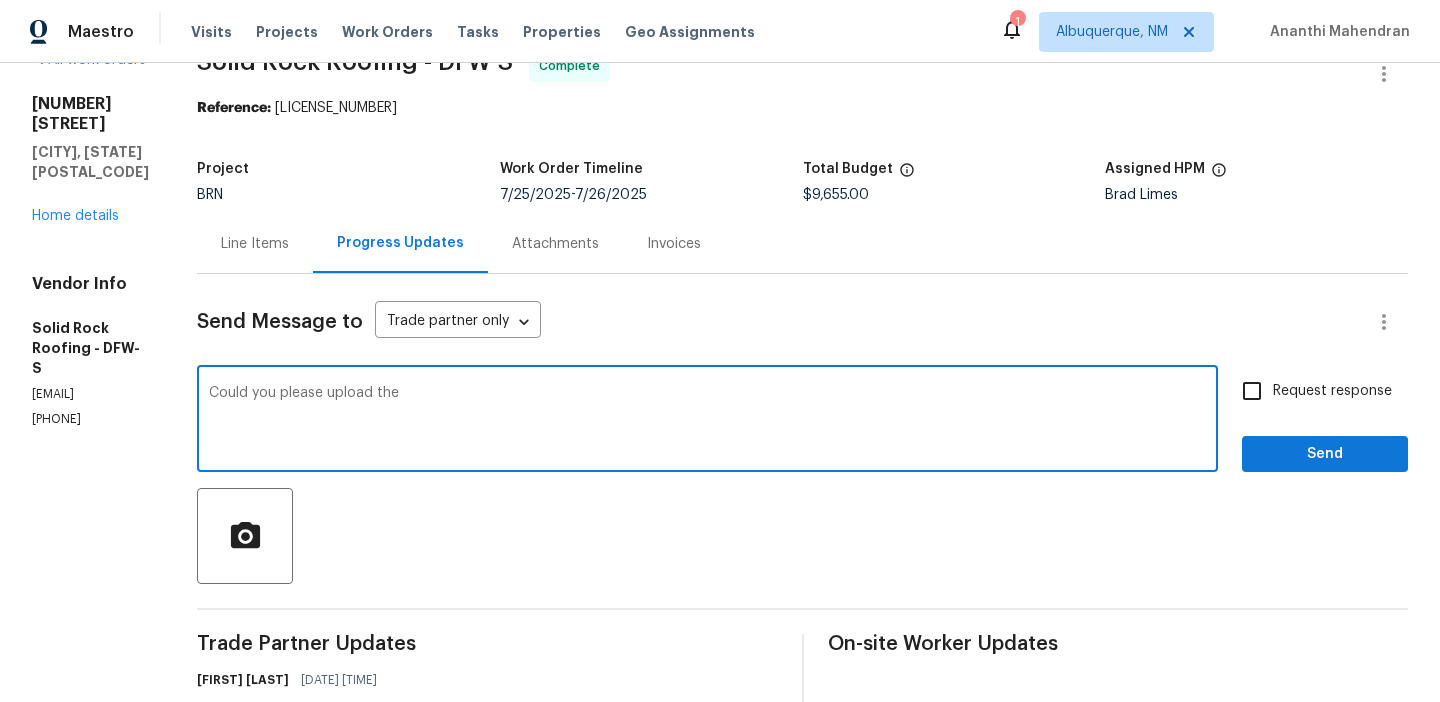 type on "Could you please upload the" 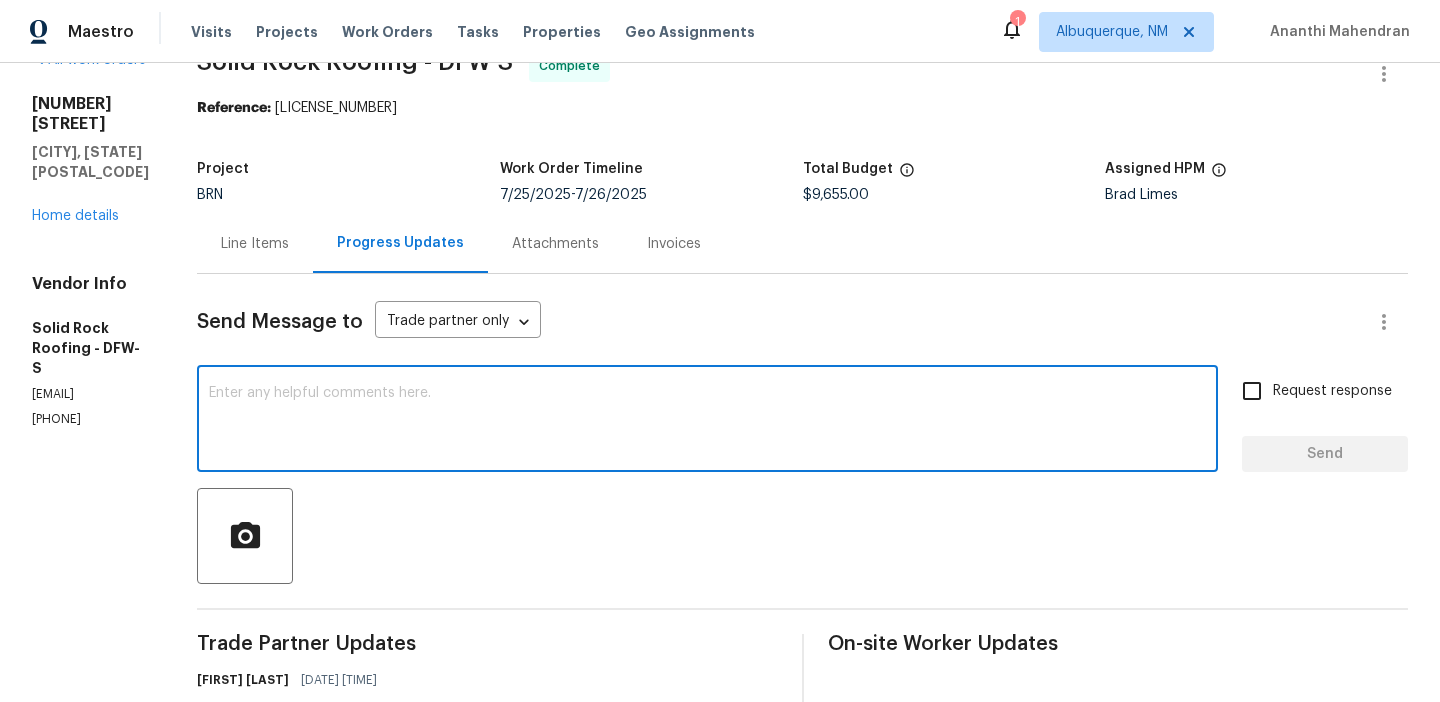 click on "Line Items" at bounding box center (255, 244) 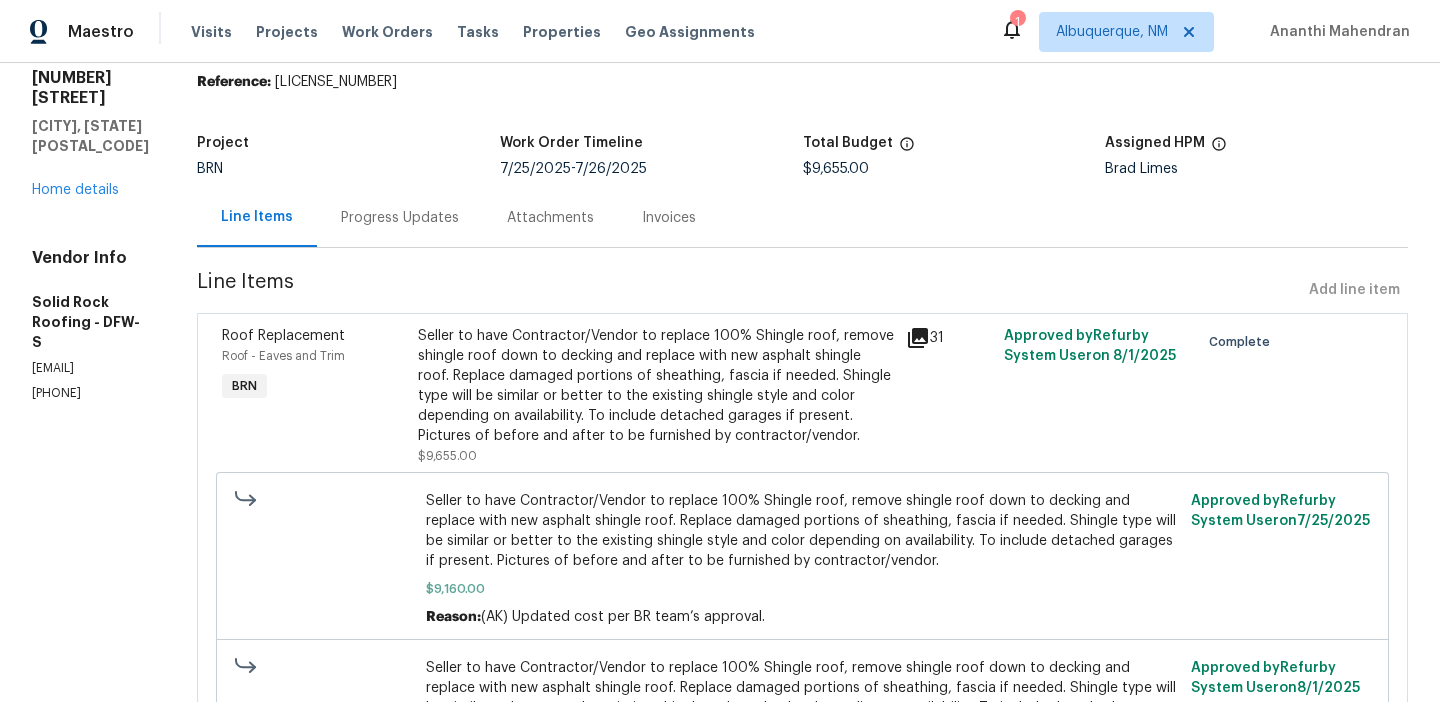 scroll, scrollTop: 73, scrollLeft: 0, axis: vertical 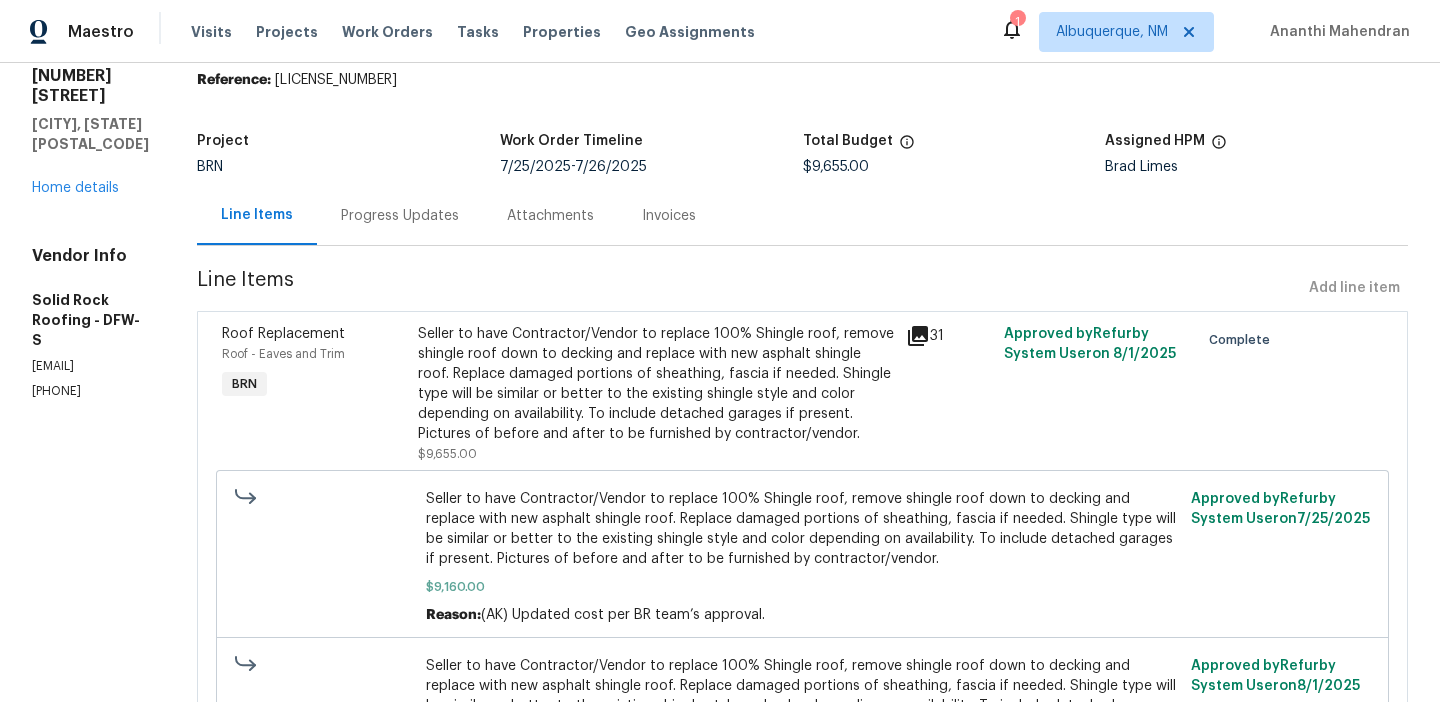 click on "BRN" at bounding box center [348, 167] 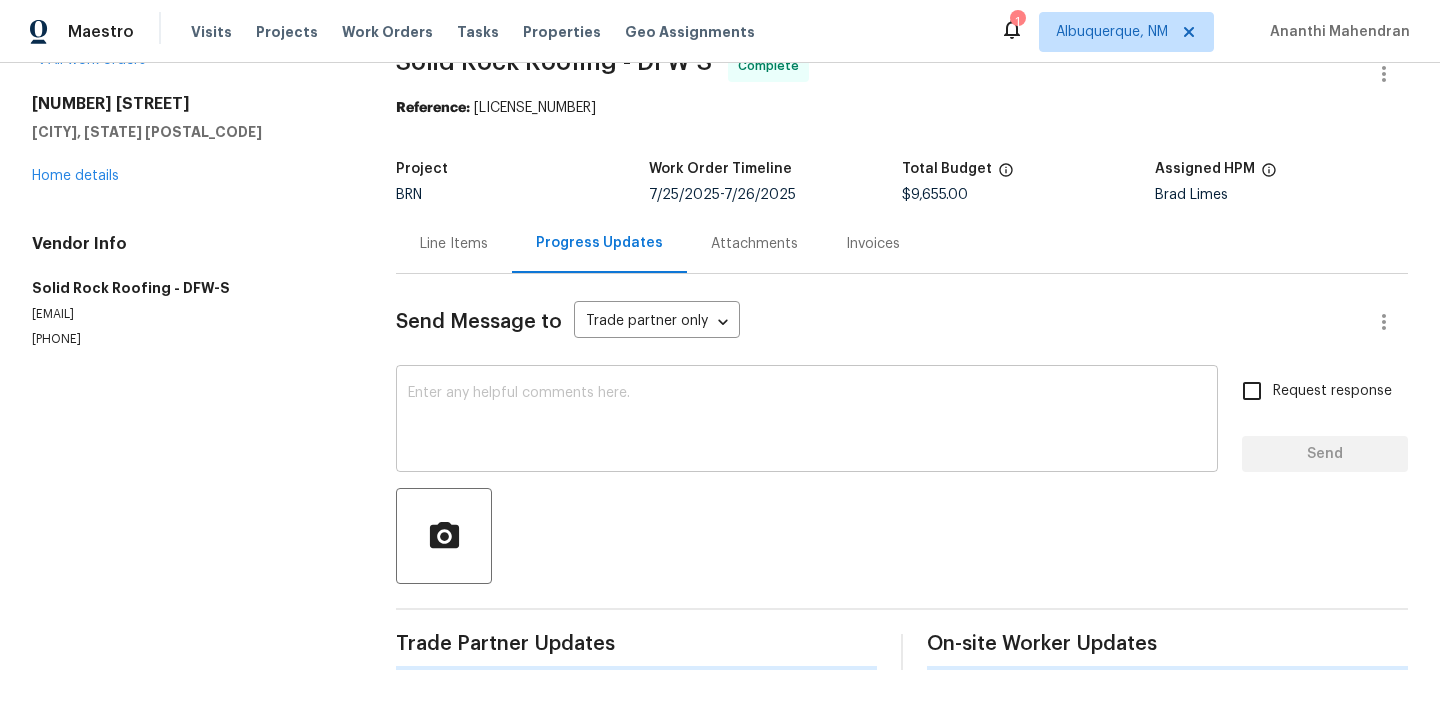 scroll, scrollTop: 73, scrollLeft: 0, axis: vertical 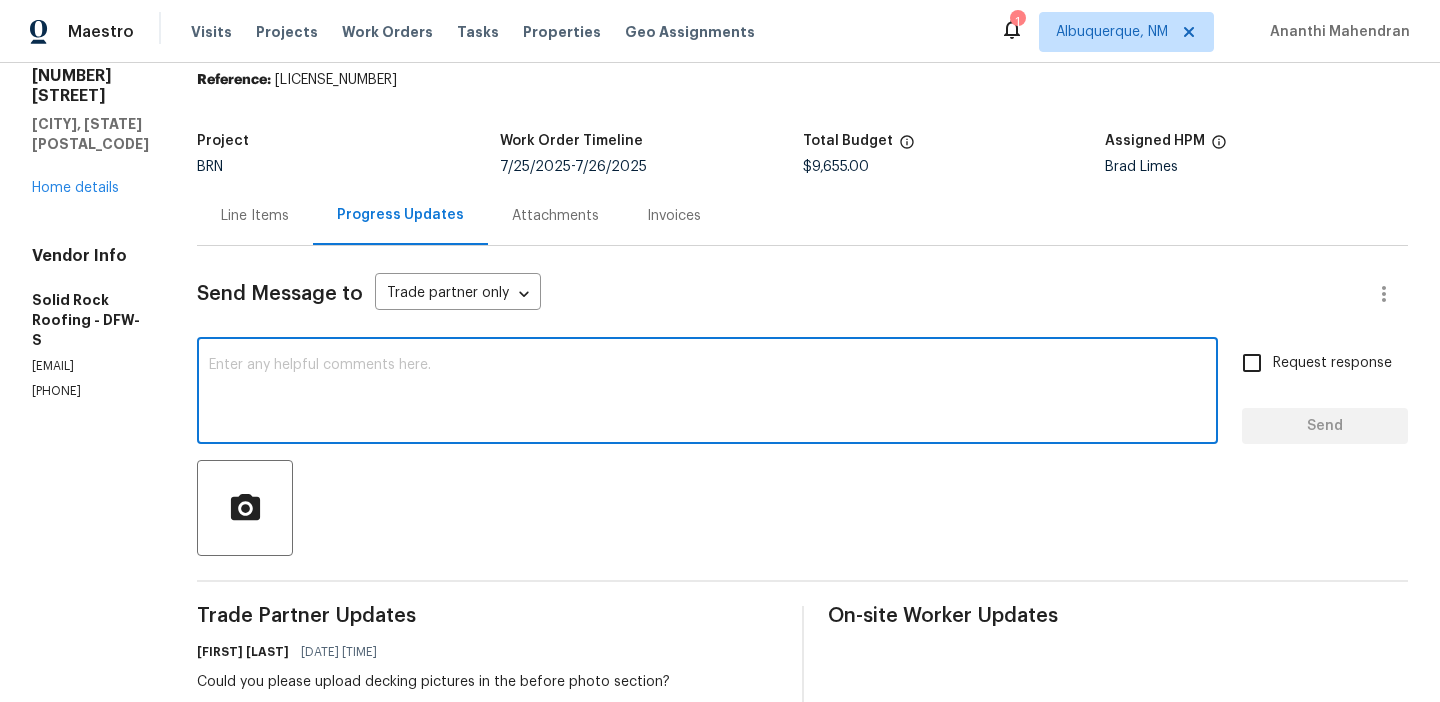 paste on "Could you please upload the" 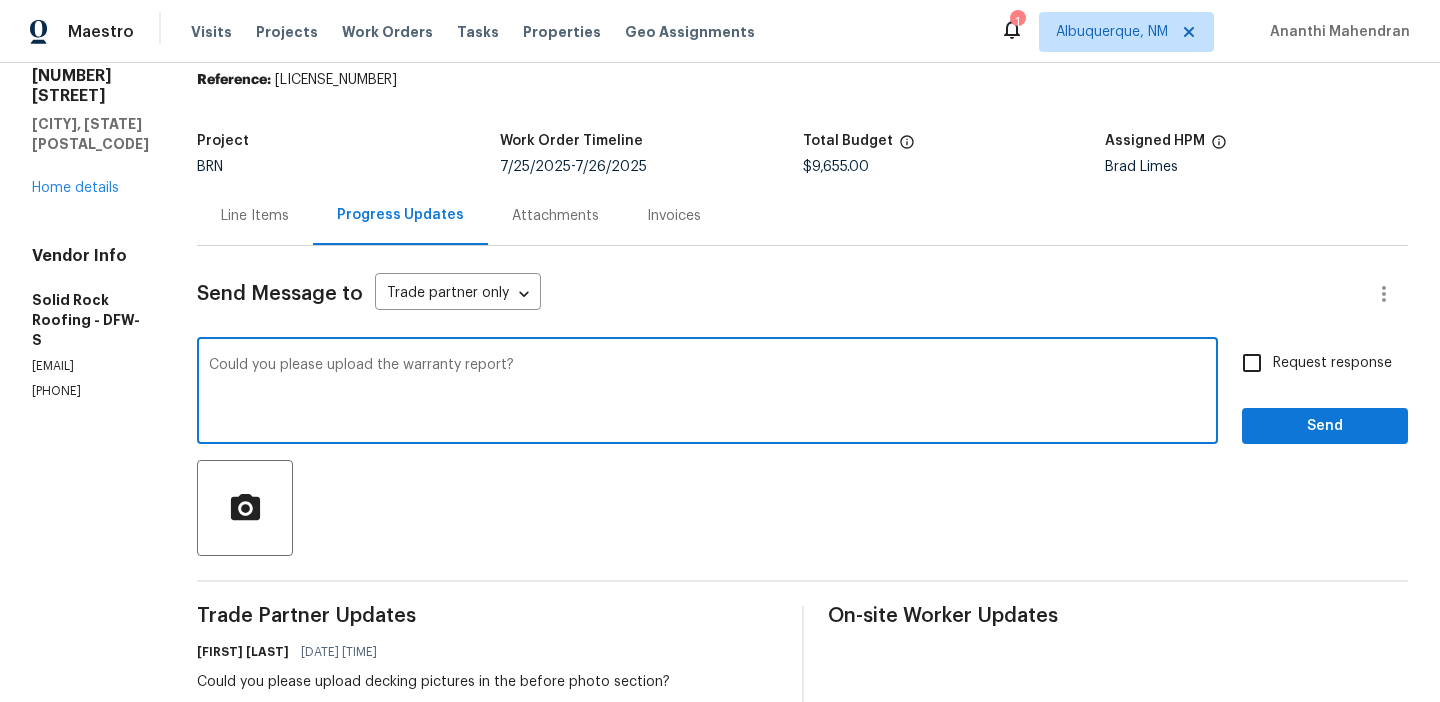 type on "Could you please upload the warranty report?" 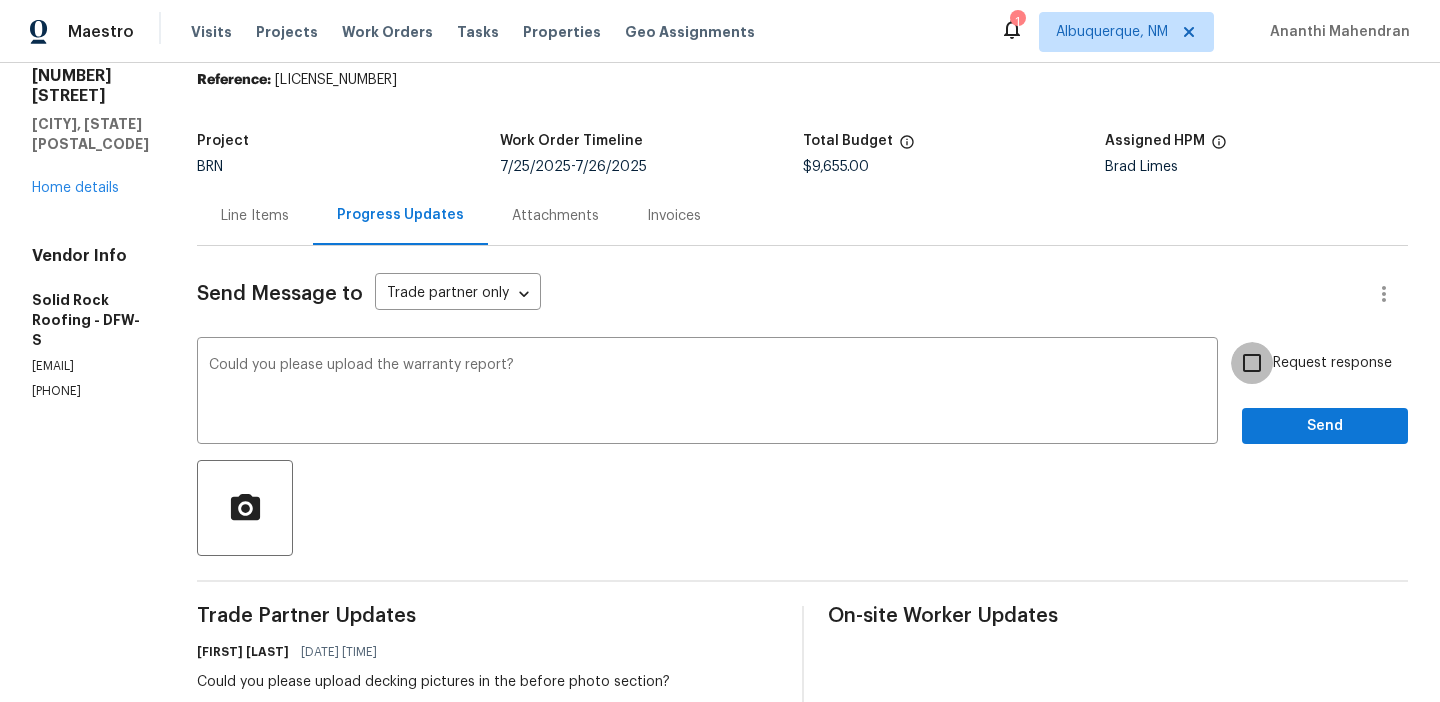 click on "Request response" at bounding box center (1252, 363) 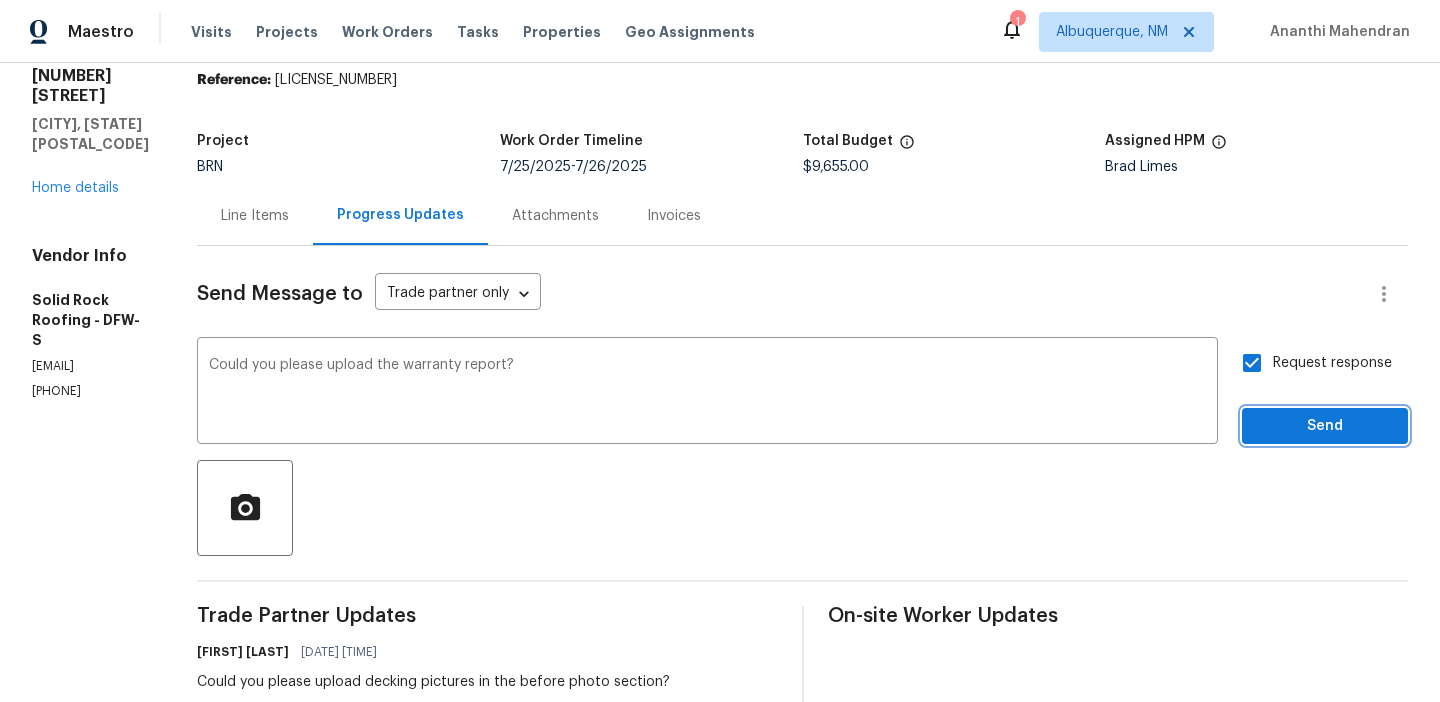 click on "Send" at bounding box center (1325, 426) 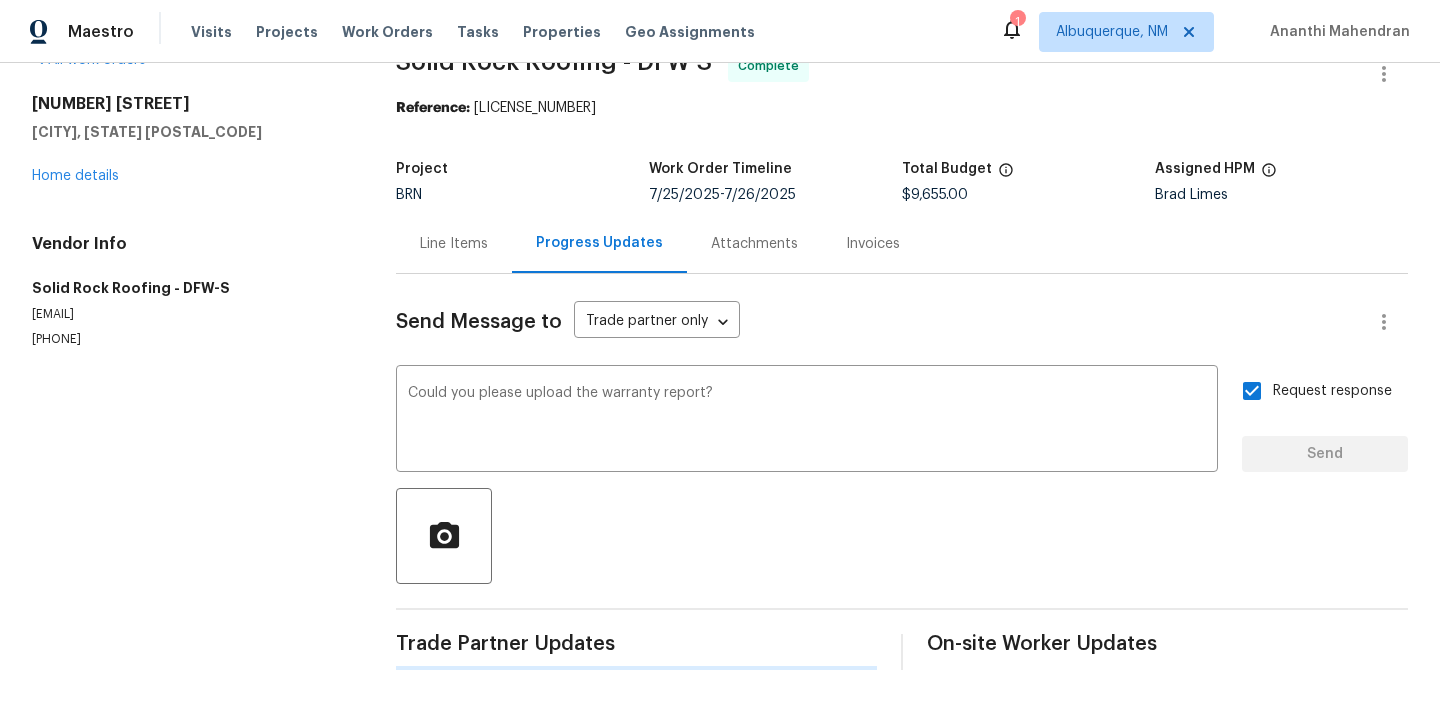 type 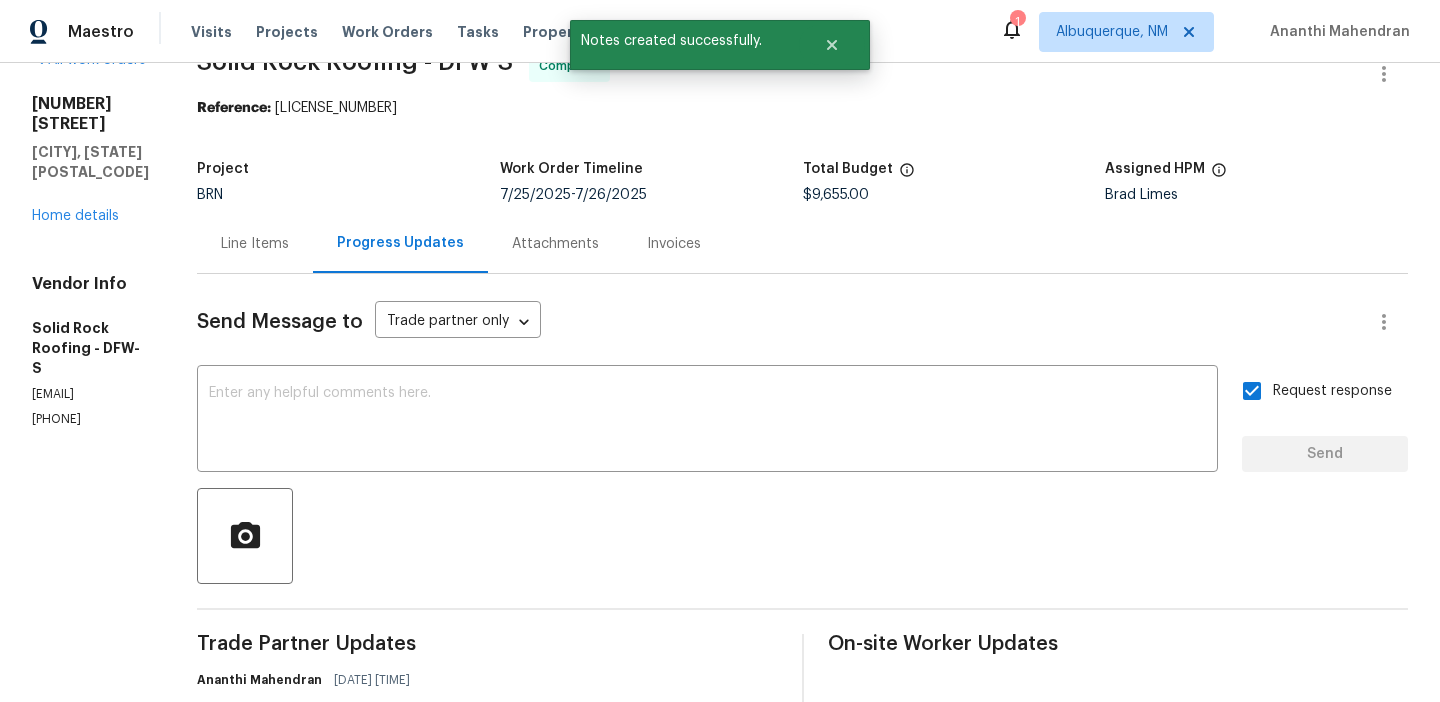 scroll, scrollTop: 73, scrollLeft: 0, axis: vertical 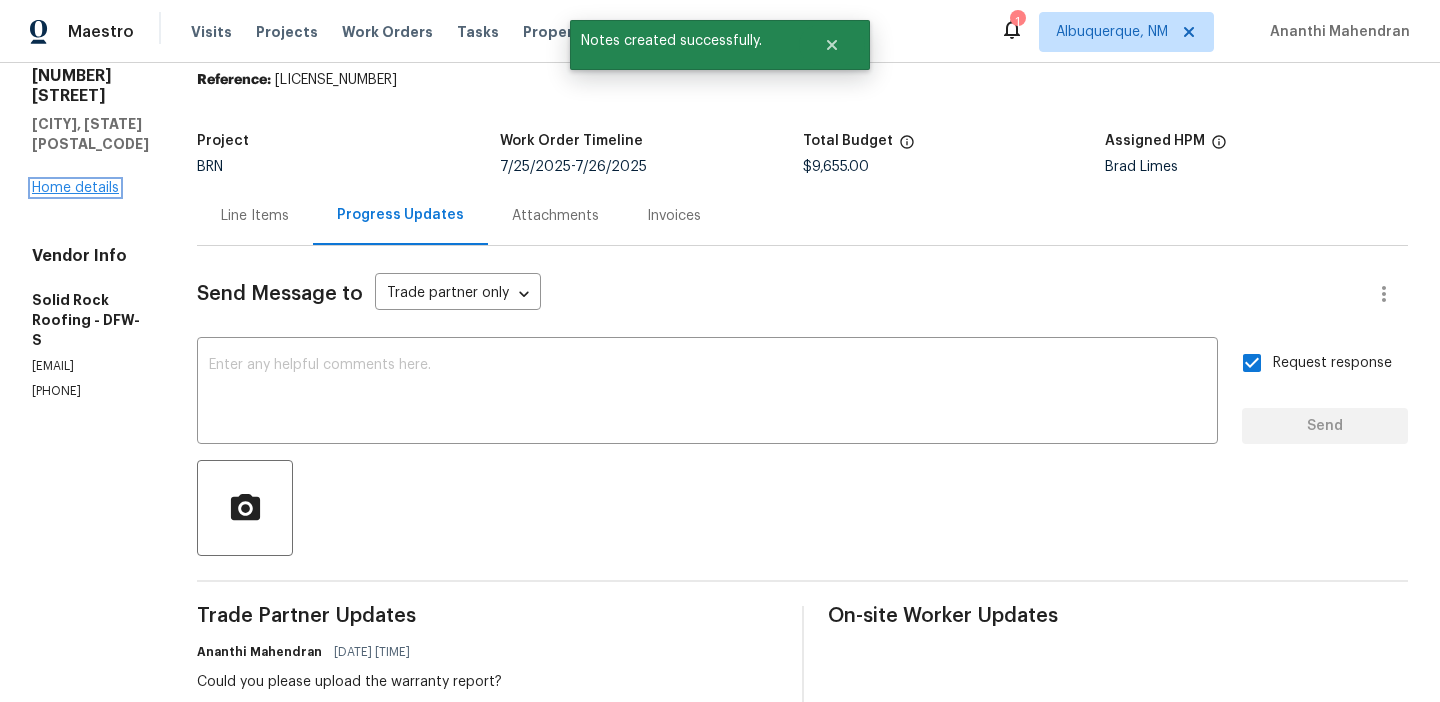 click on "Home details" at bounding box center (75, 188) 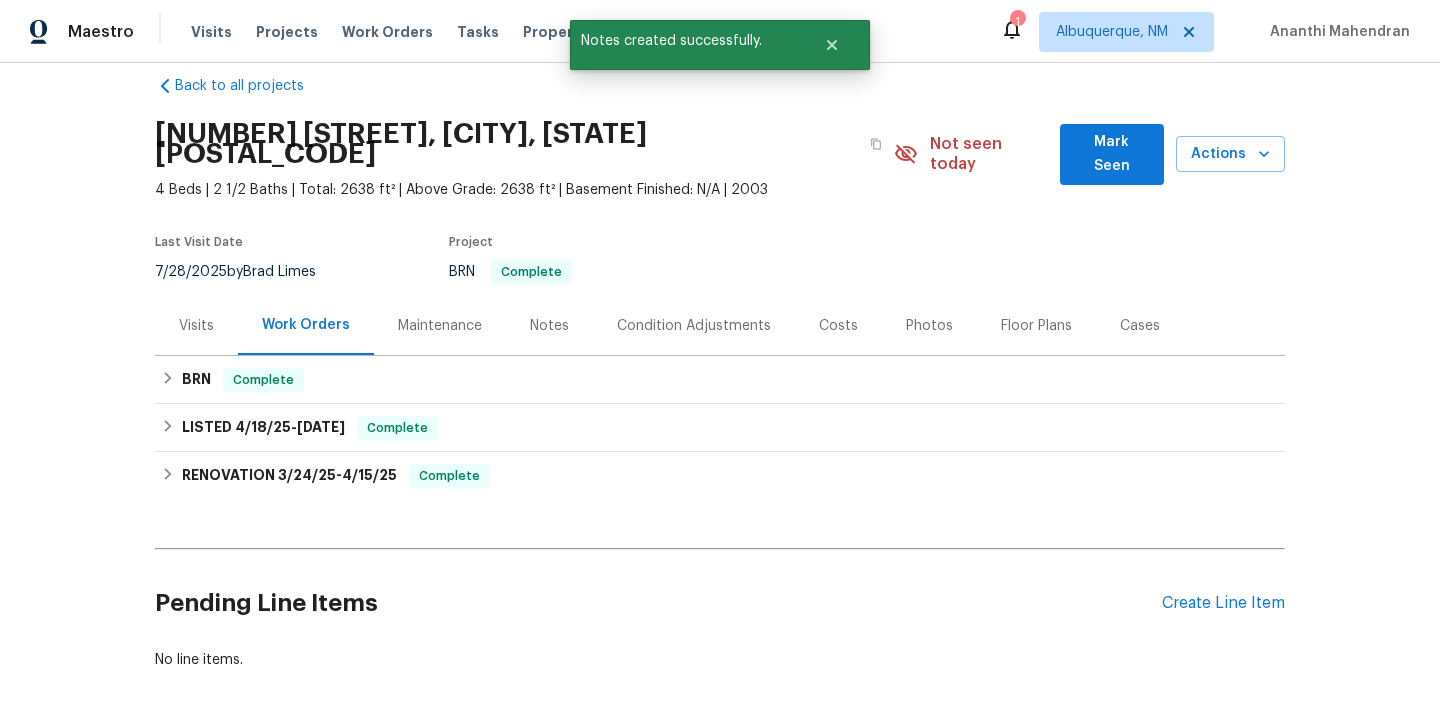 scroll, scrollTop: 42, scrollLeft: 0, axis: vertical 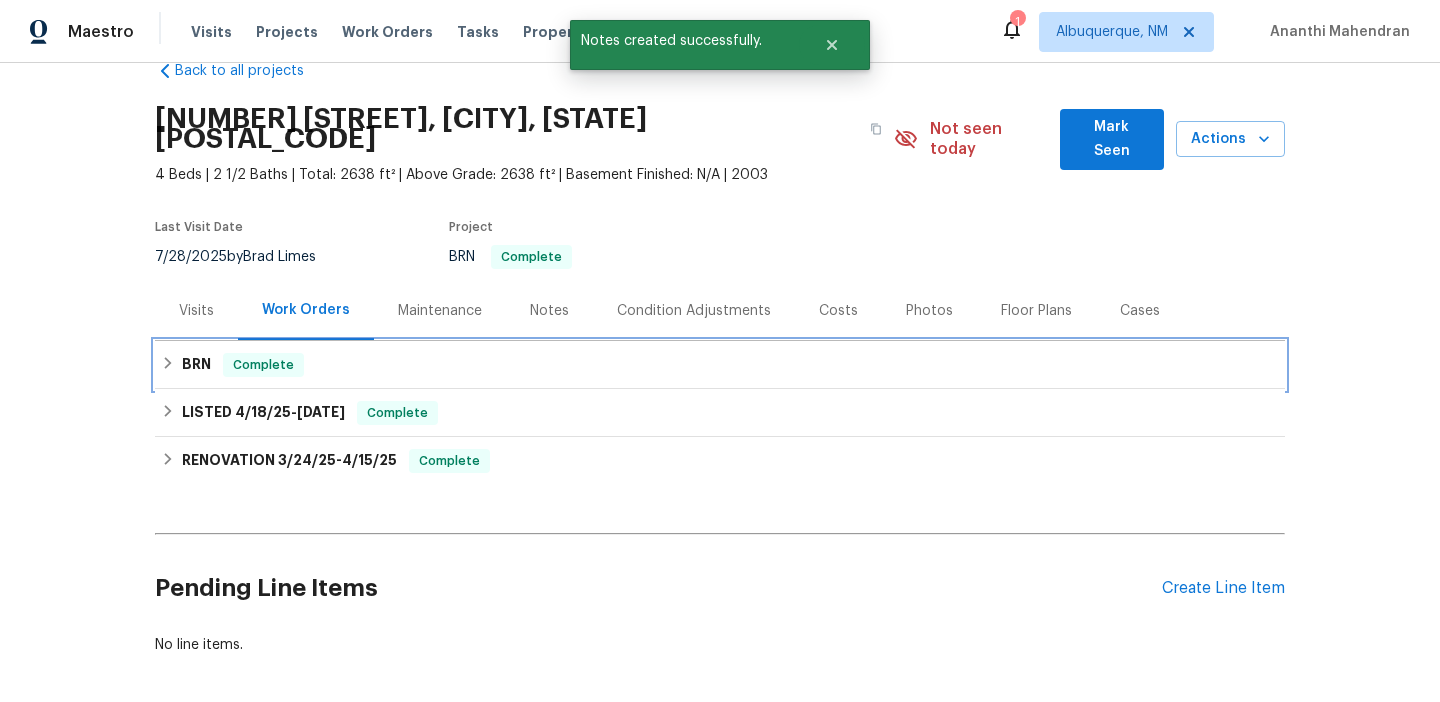 click on "BRN   Complete" at bounding box center (720, 365) 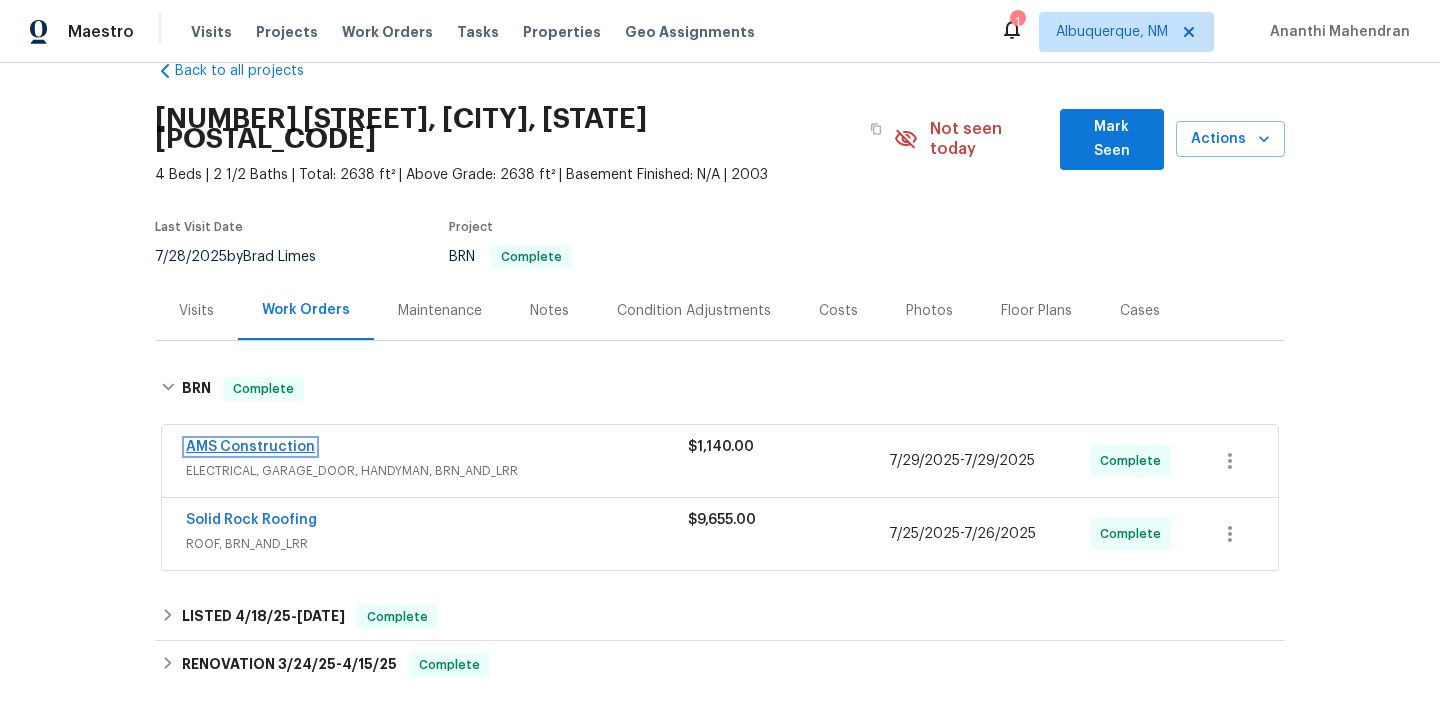 click on "AMS Construction" at bounding box center [250, 447] 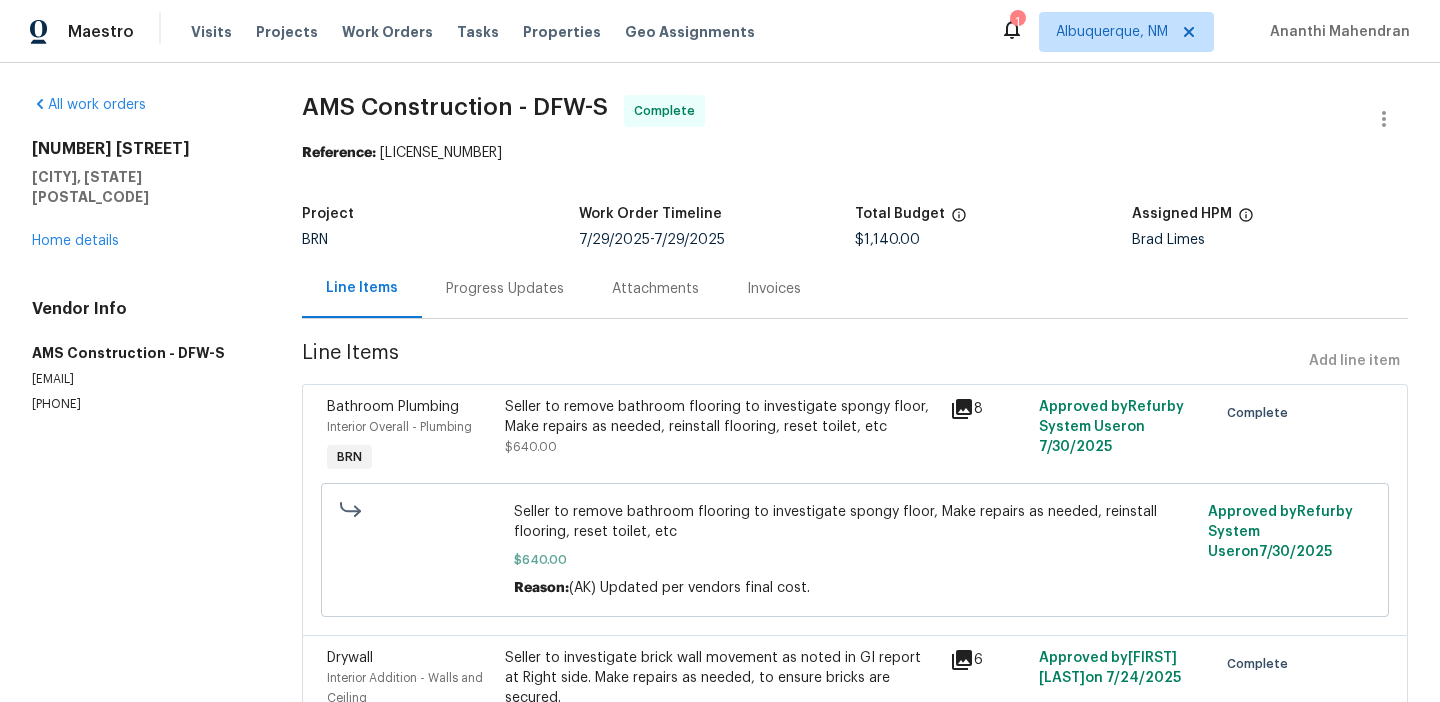 click on "4981 Kingfisher Ln Mesquite, TX 75181 Home details" at bounding box center (143, 195) 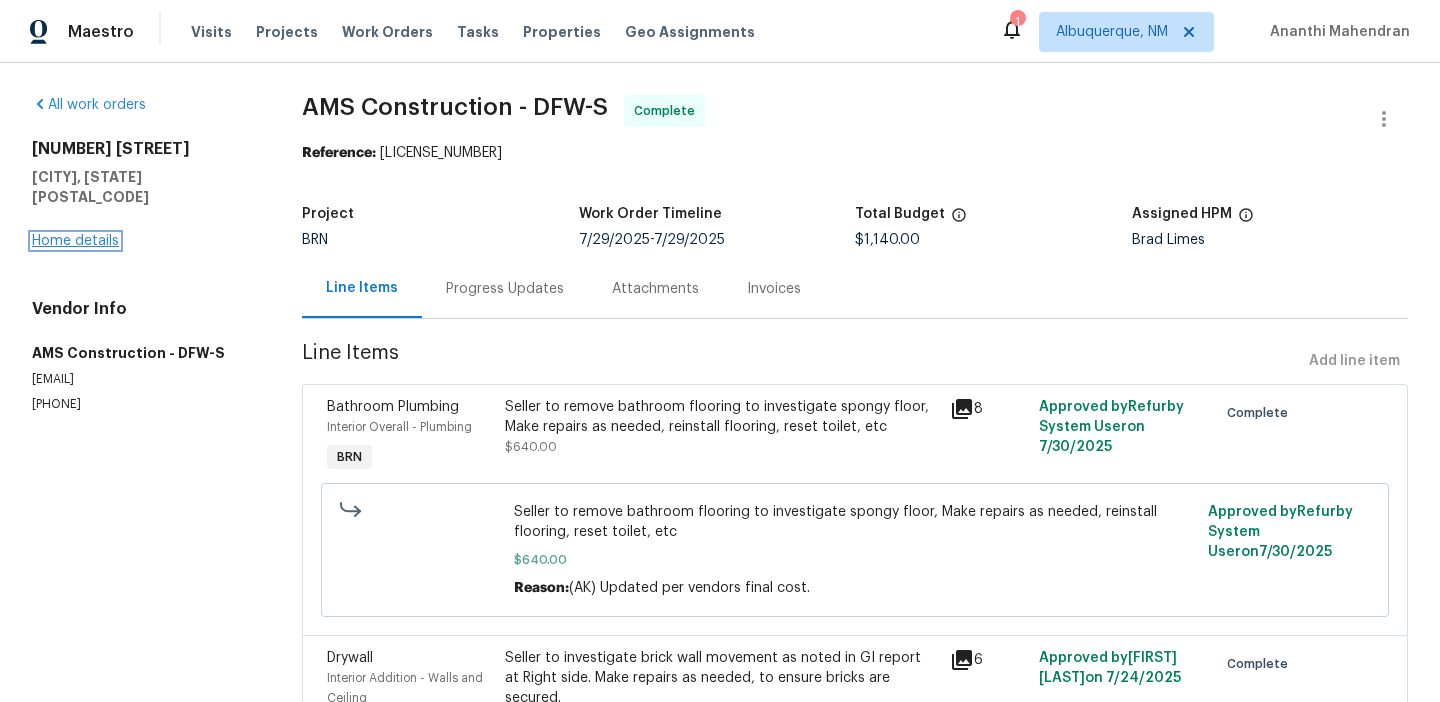 click on "Home details" at bounding box center [75, 241] 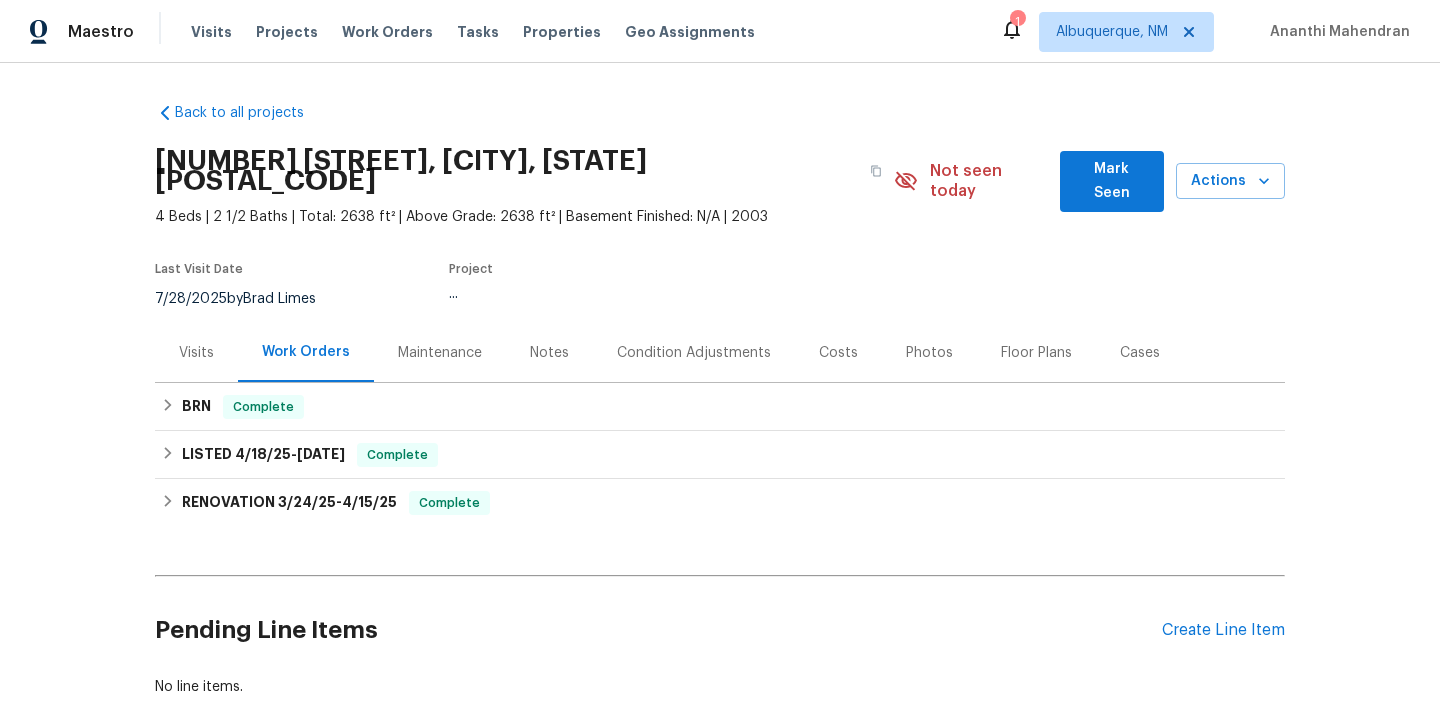 scroll, scrollTop: 57, scrollLeft: 0, axis: vertical 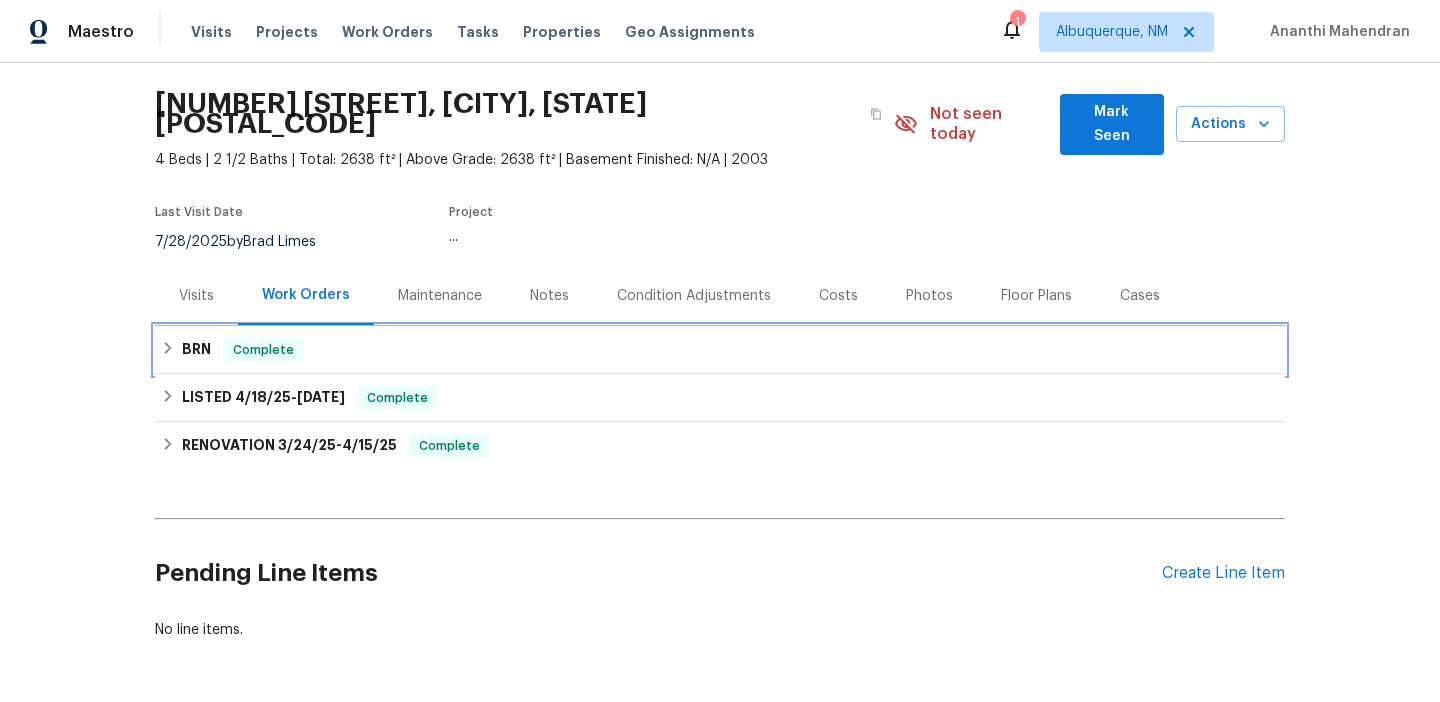 click on "BRN   Complete" at bounding box center (720, 350) 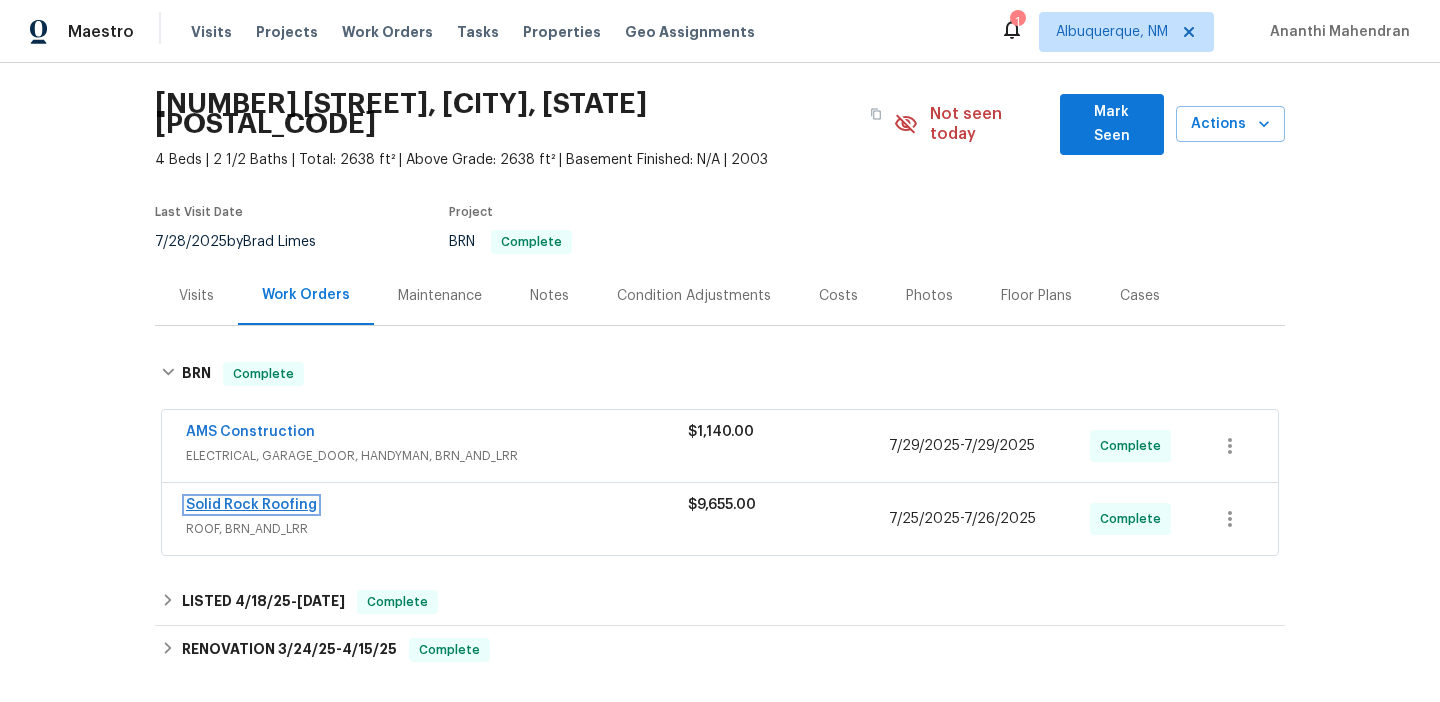 click on "Solid Rock Roofing" at bounding box center [251, 505] 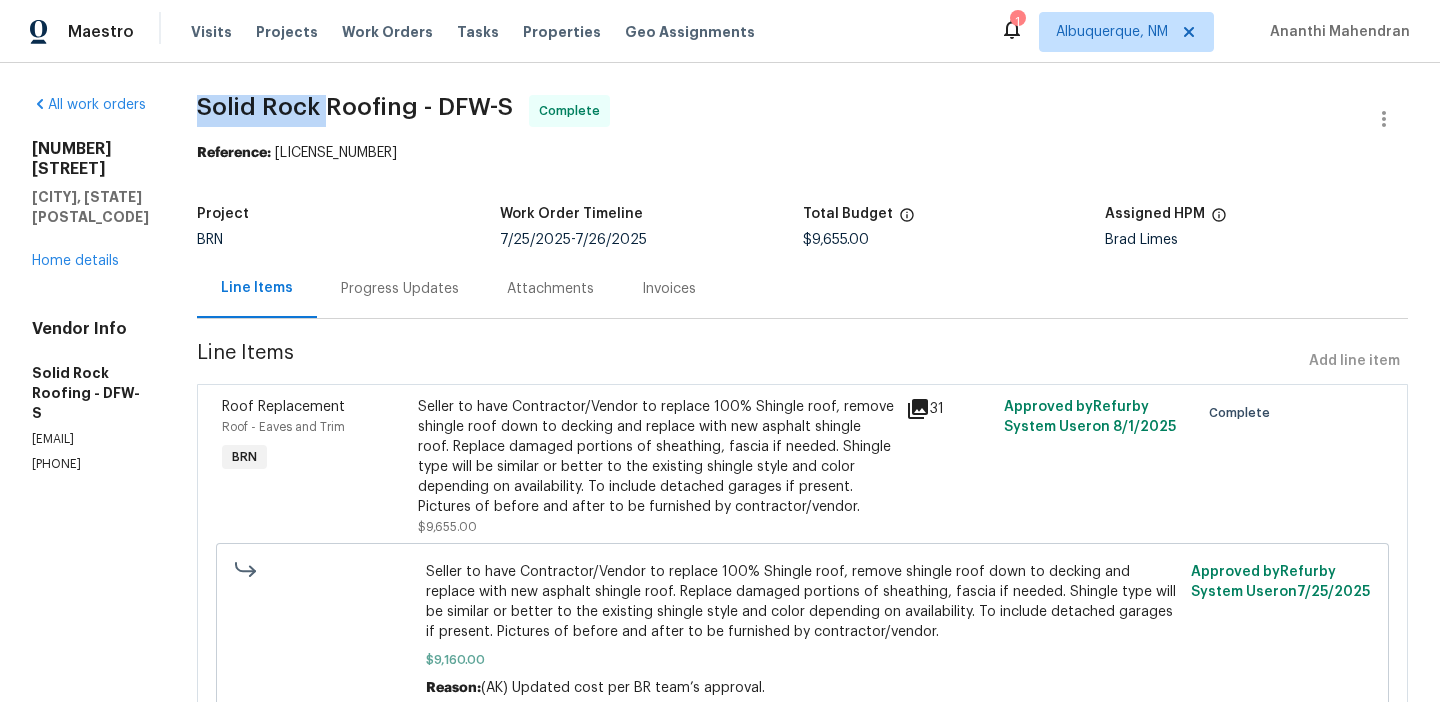 drag, startPoint x: 234, startPoint y: 102, endPoint x: 360, endPoint y: 100, distance: 126.01587 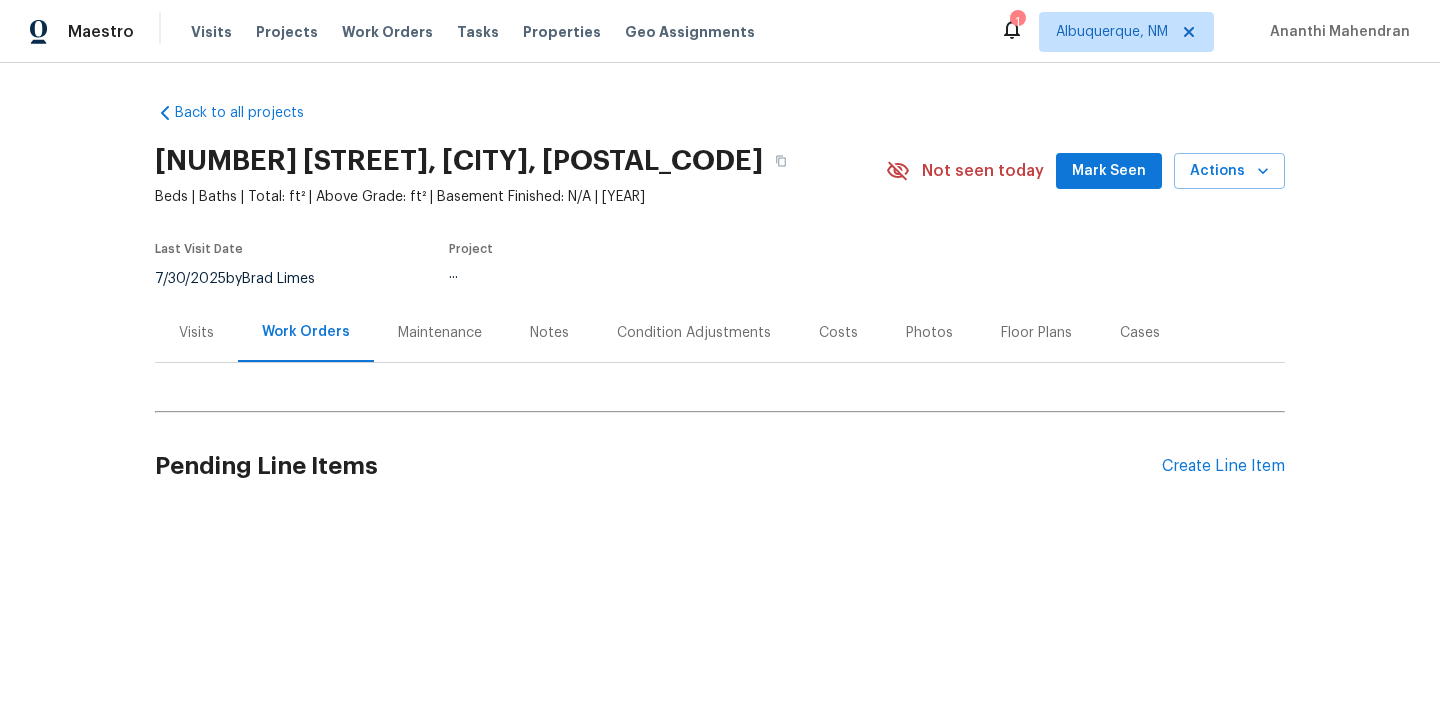 scroll, scrollTop: 0, scrollLeft: 0, axis: both 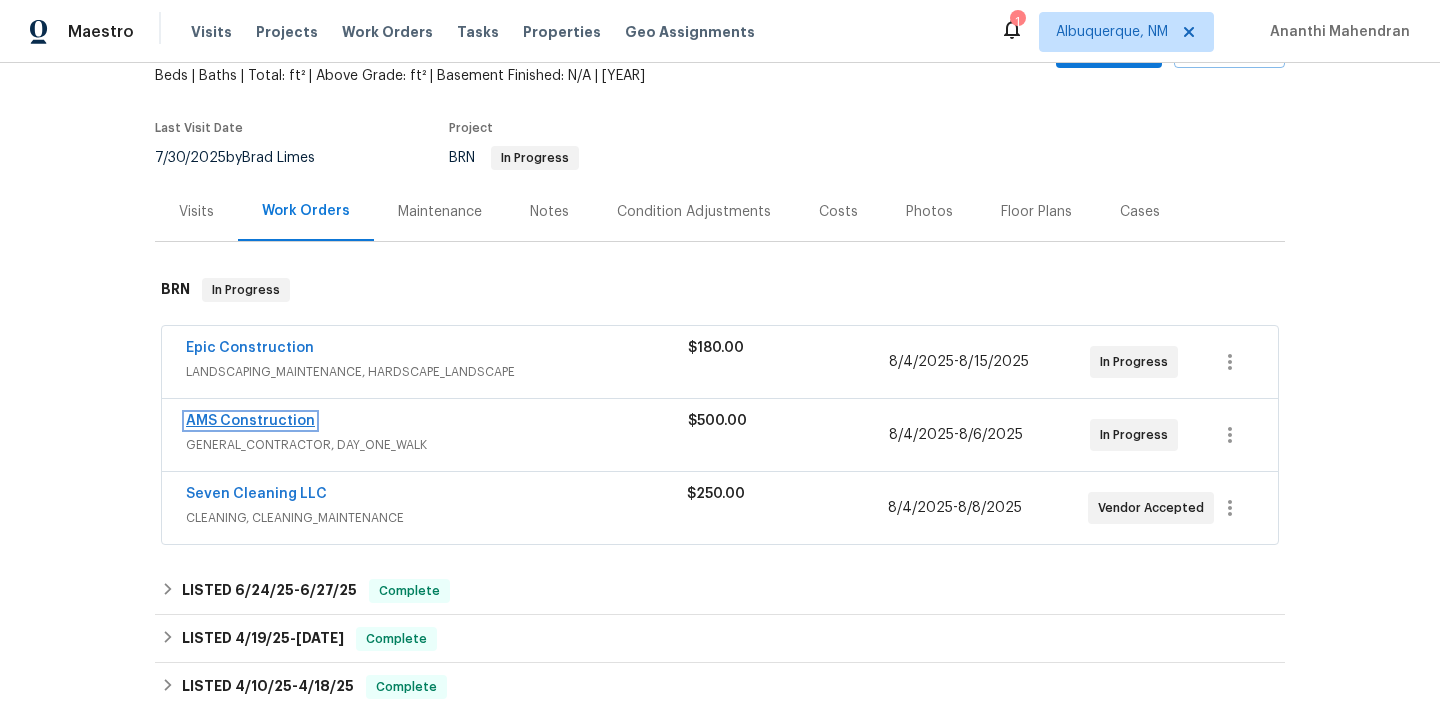 click on "AMS Construction" at bounding box center (250, 421) 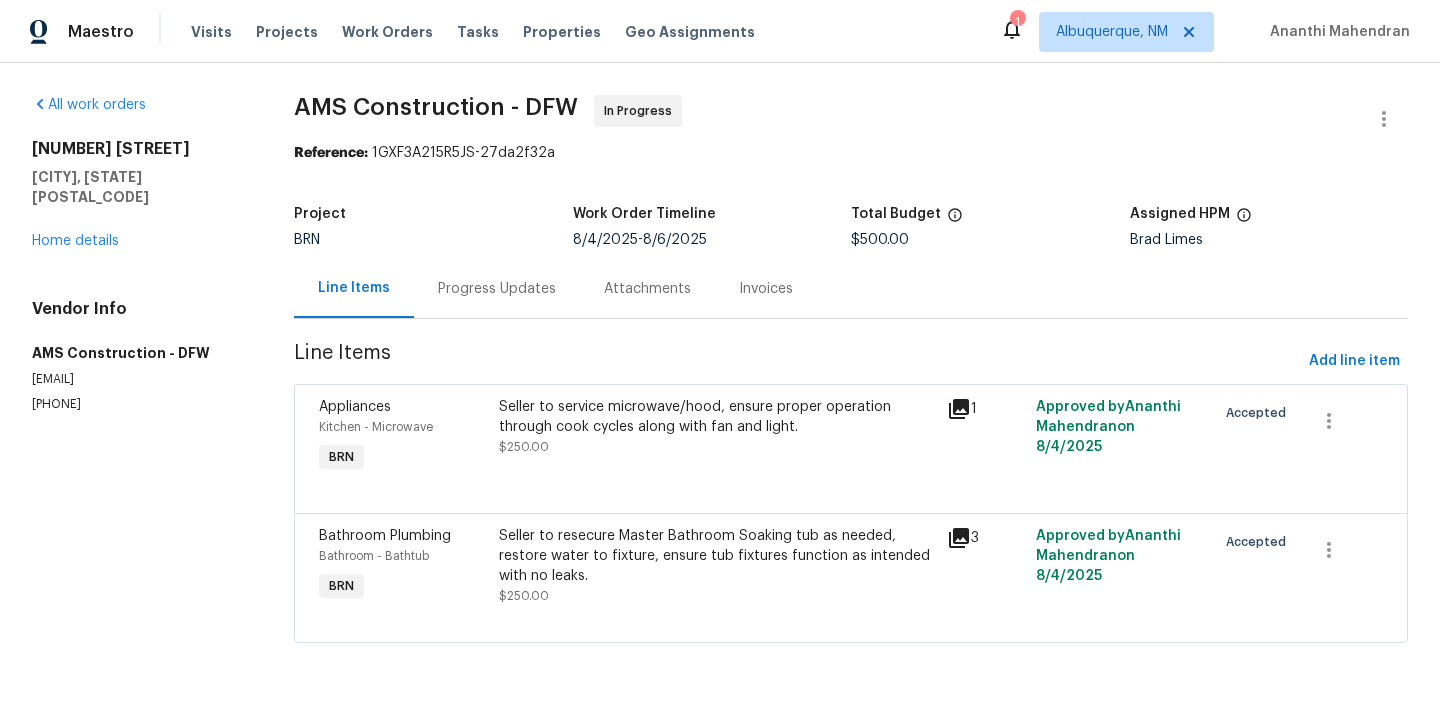 click on "Progress Updates" at bounding box center (497, 289) 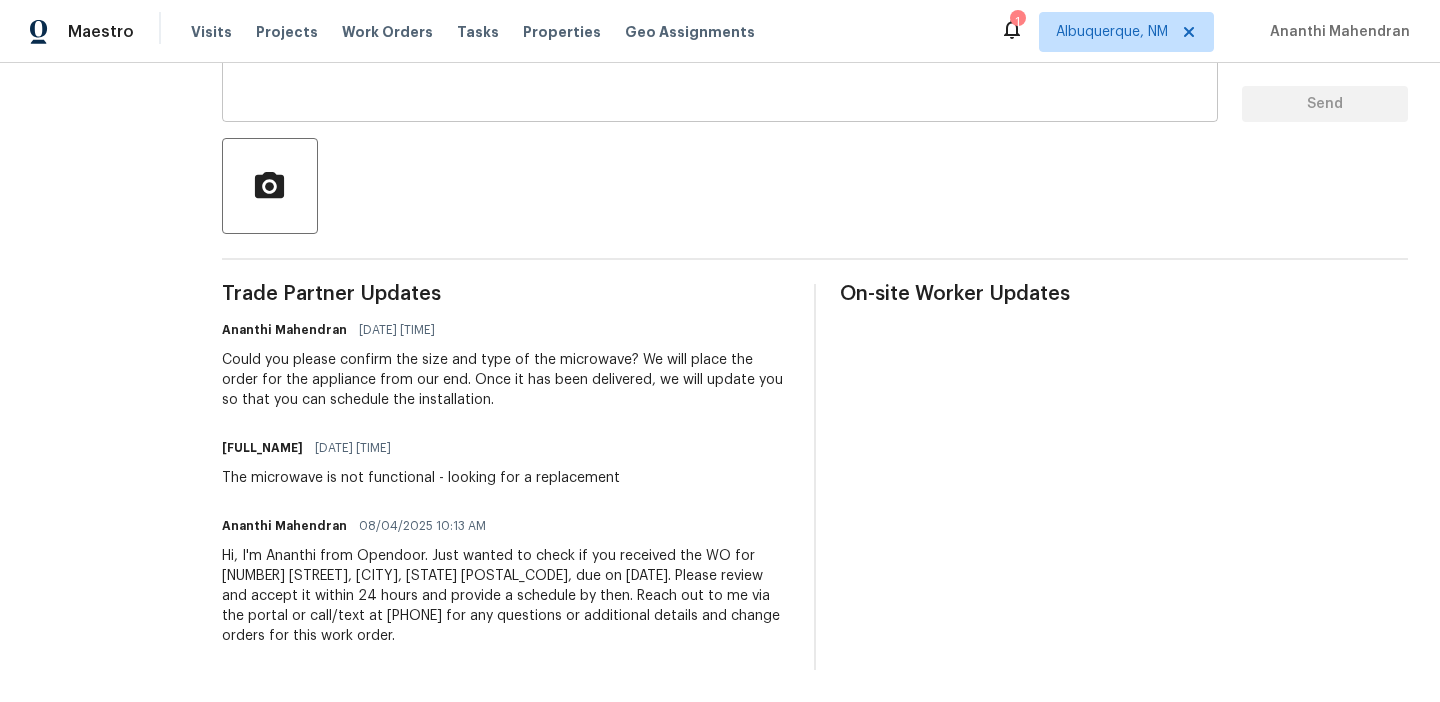 scroll, scrollTop: 0, scrollLeft: 0, axis: both 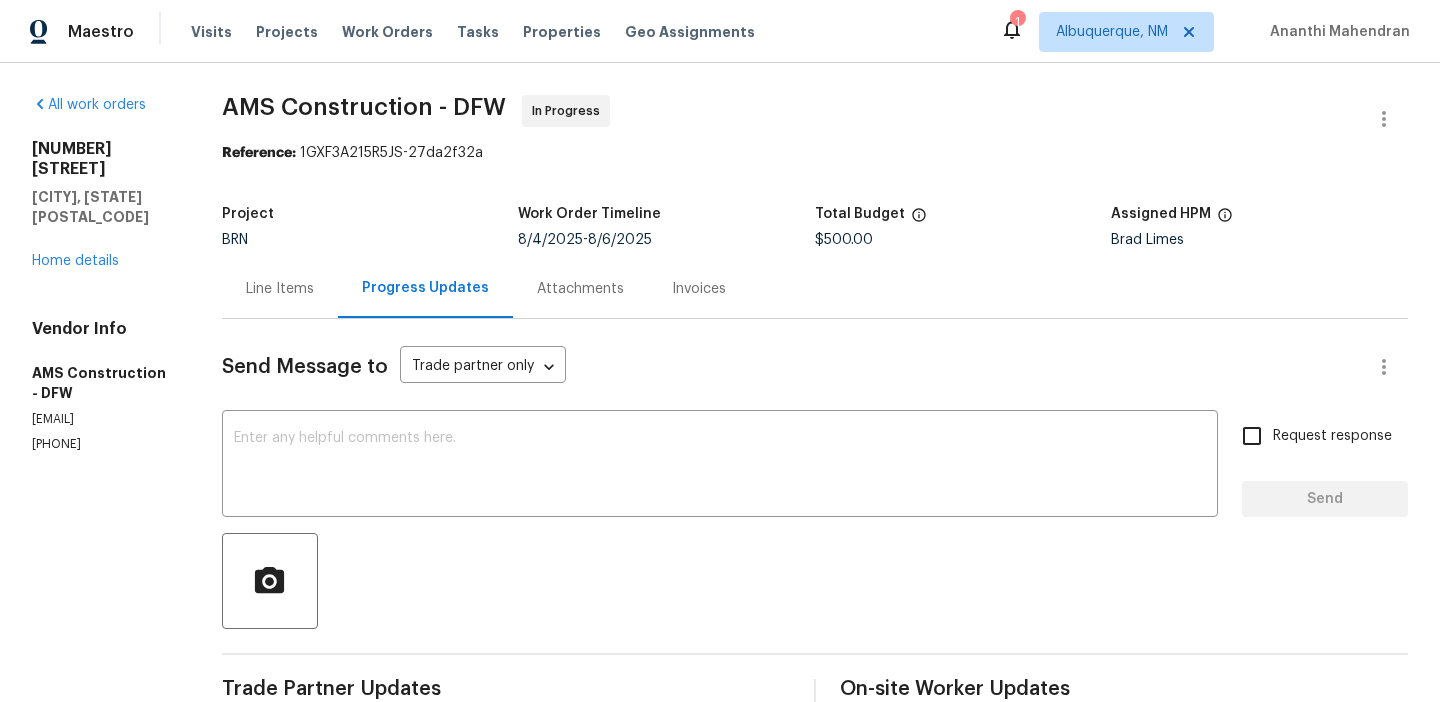 click on "Line Items" at bounding box center (280, 289) 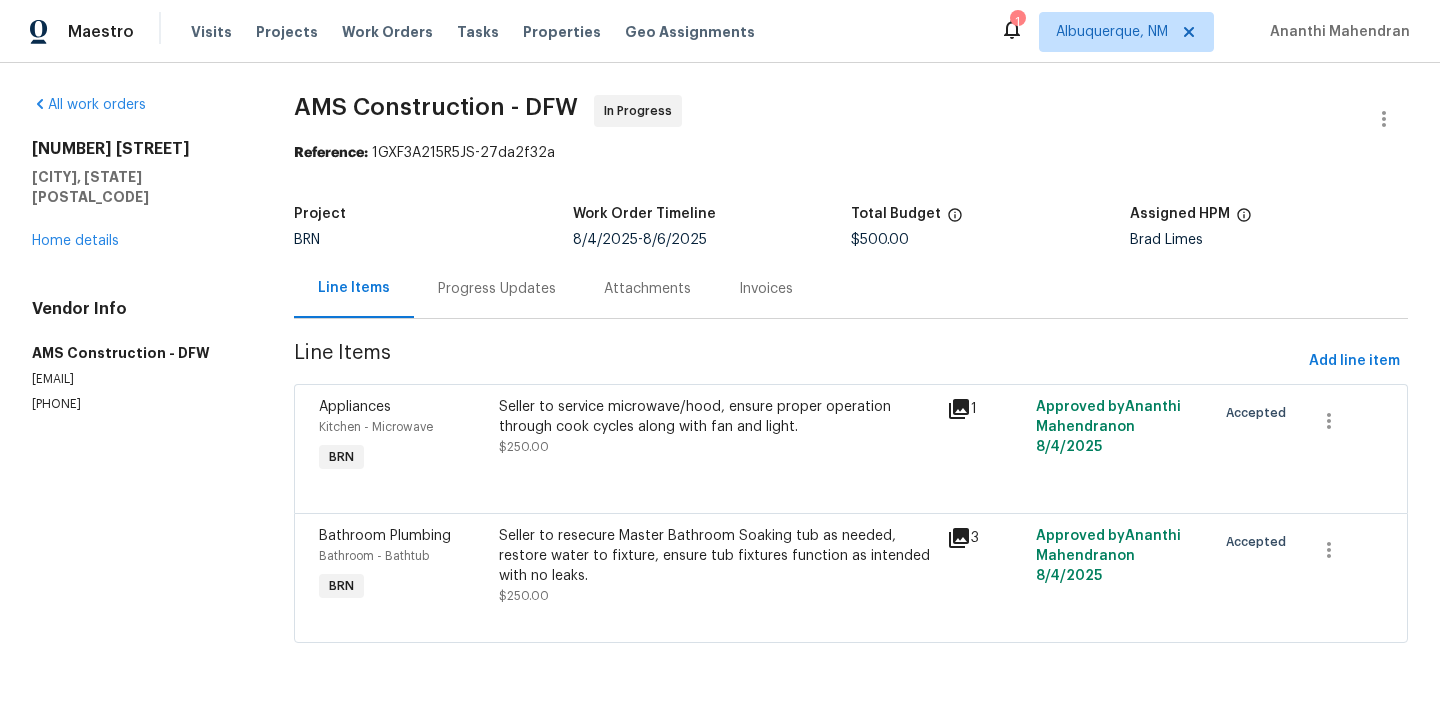 click on "Progress Updates" at bounding box center [497, 289] 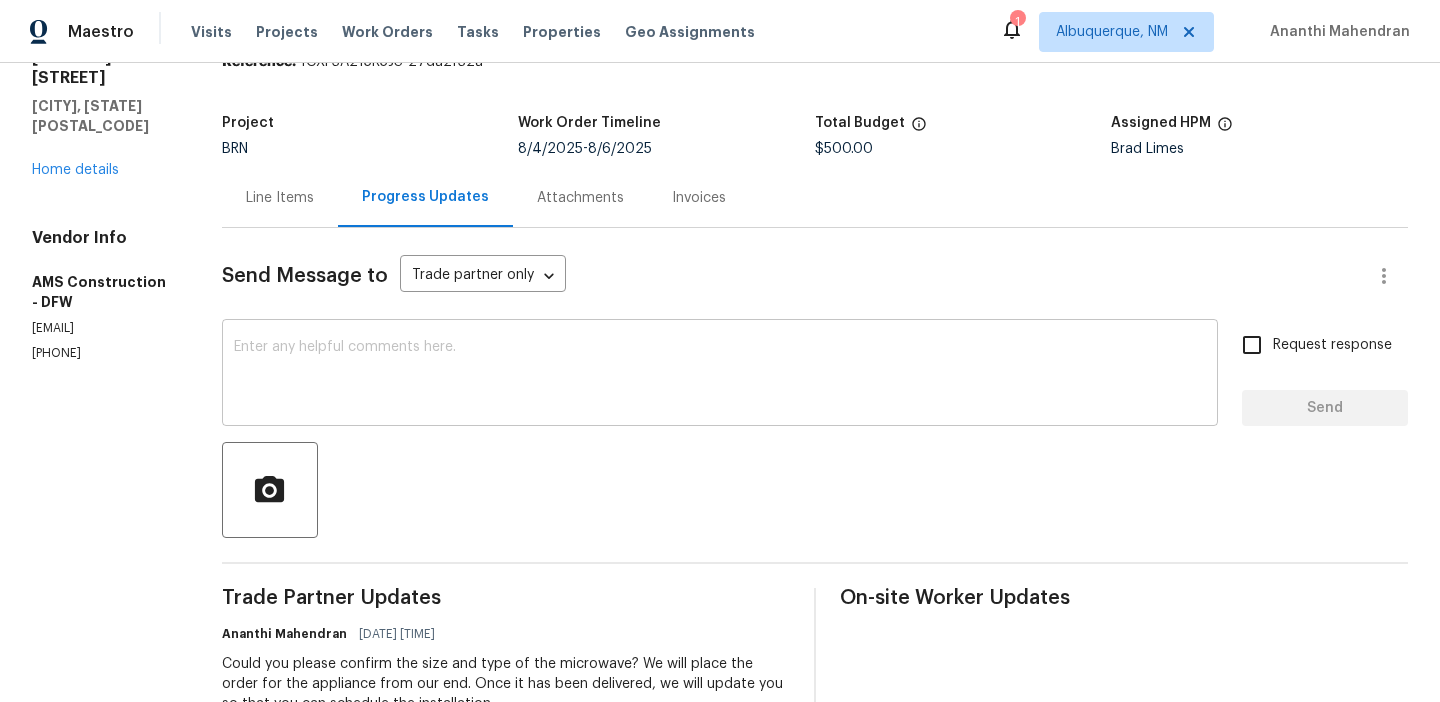 scroll, scrollTop: 74, scrollLeft: 0, axis: vertical 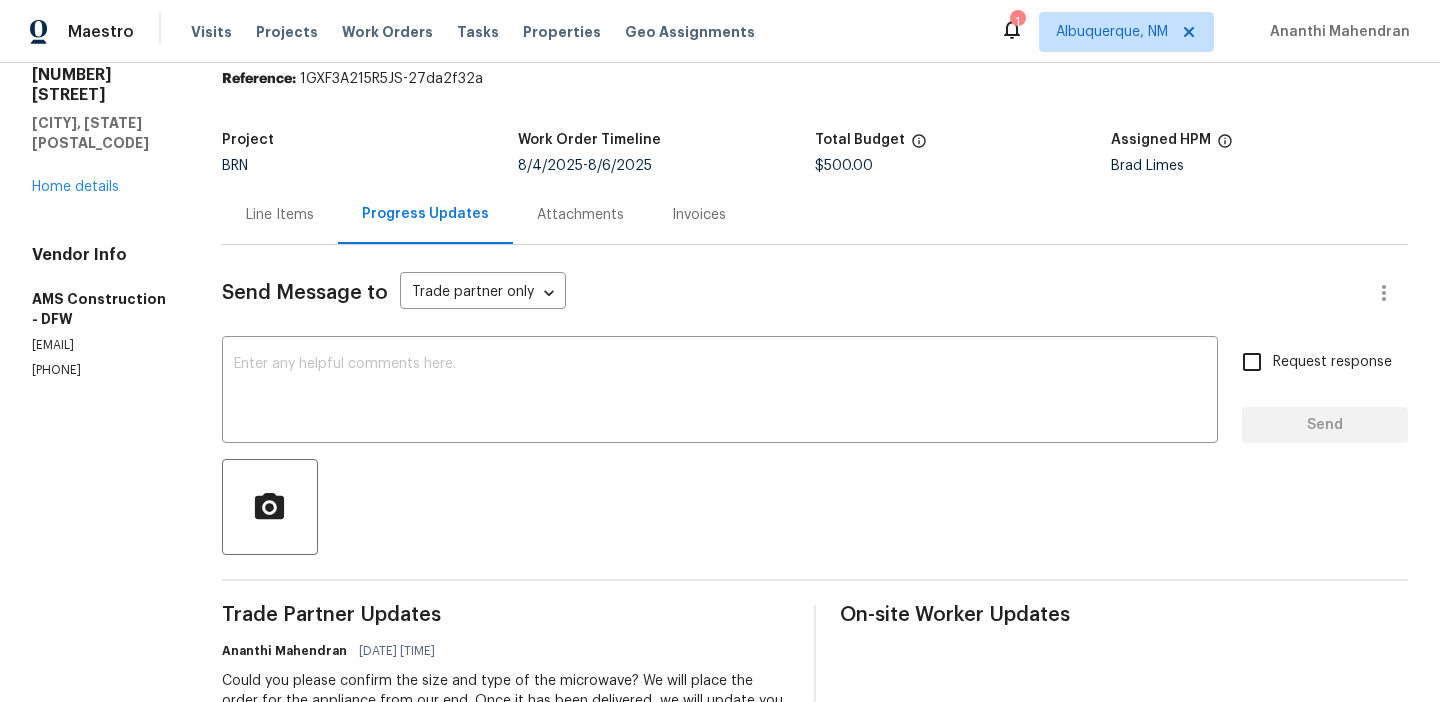 click on "Line Items" at bounding box center (280, 215) 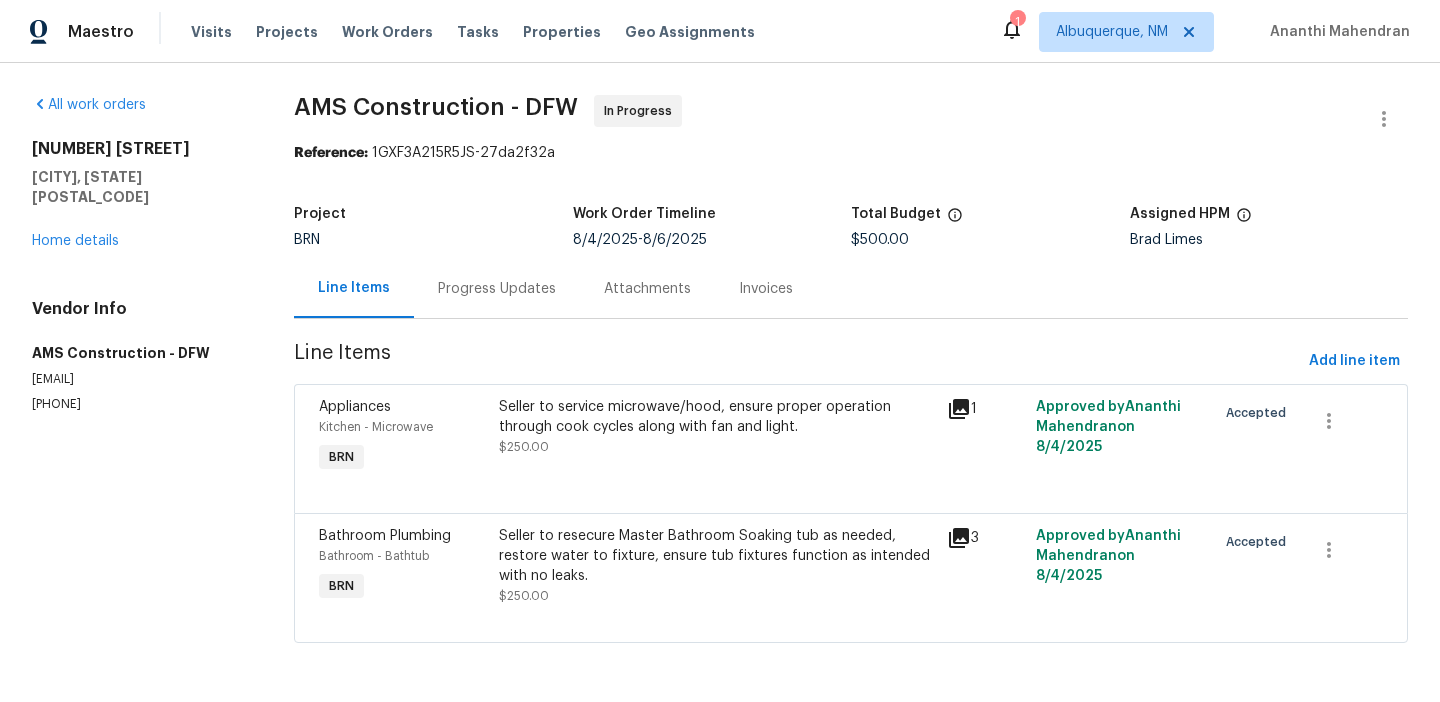 click on "Seller to service microwave/hood, ensure proper operation through cook cycles along with fan and light." at bounding box center (717, 417) 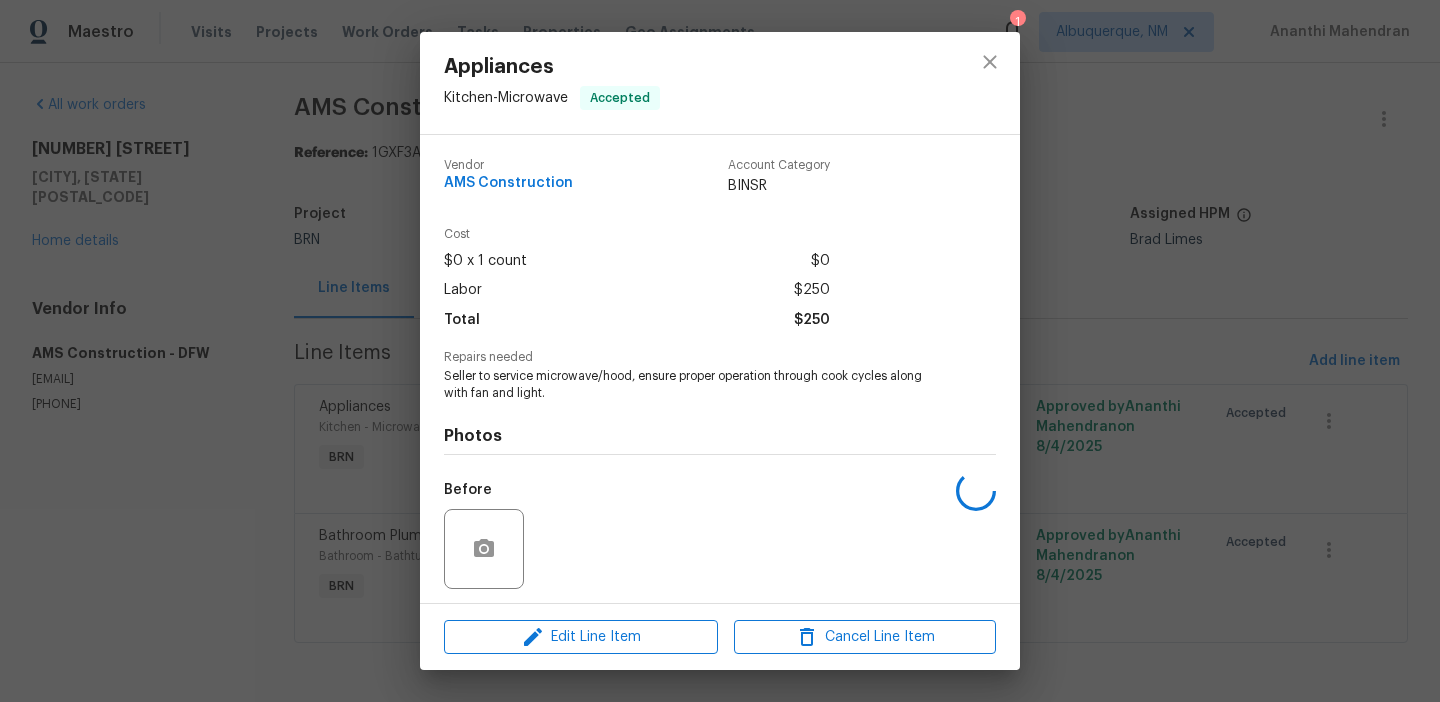 scroll, scrollTop: 136, scrollLeft: 0, axis: vertical 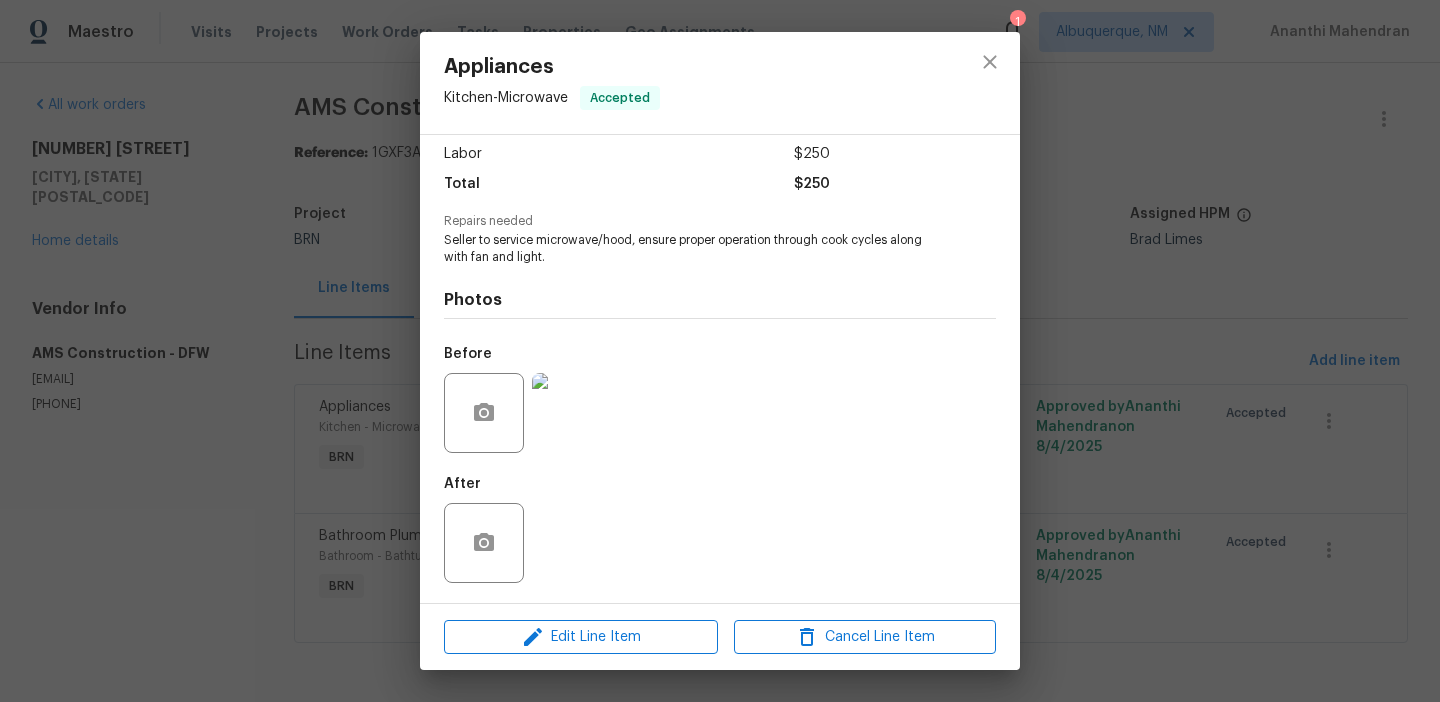 click at bounding box center (572, 413) 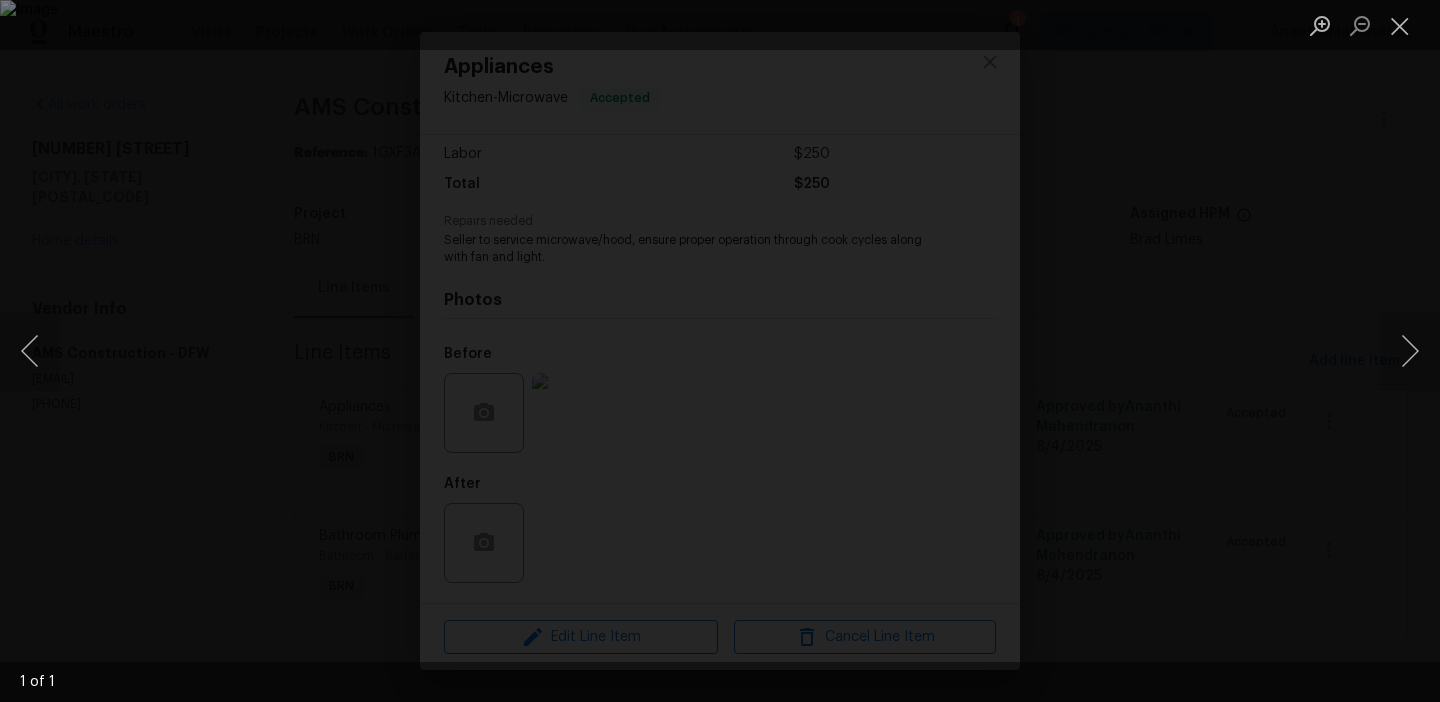 click at bounding box center (720, 351) 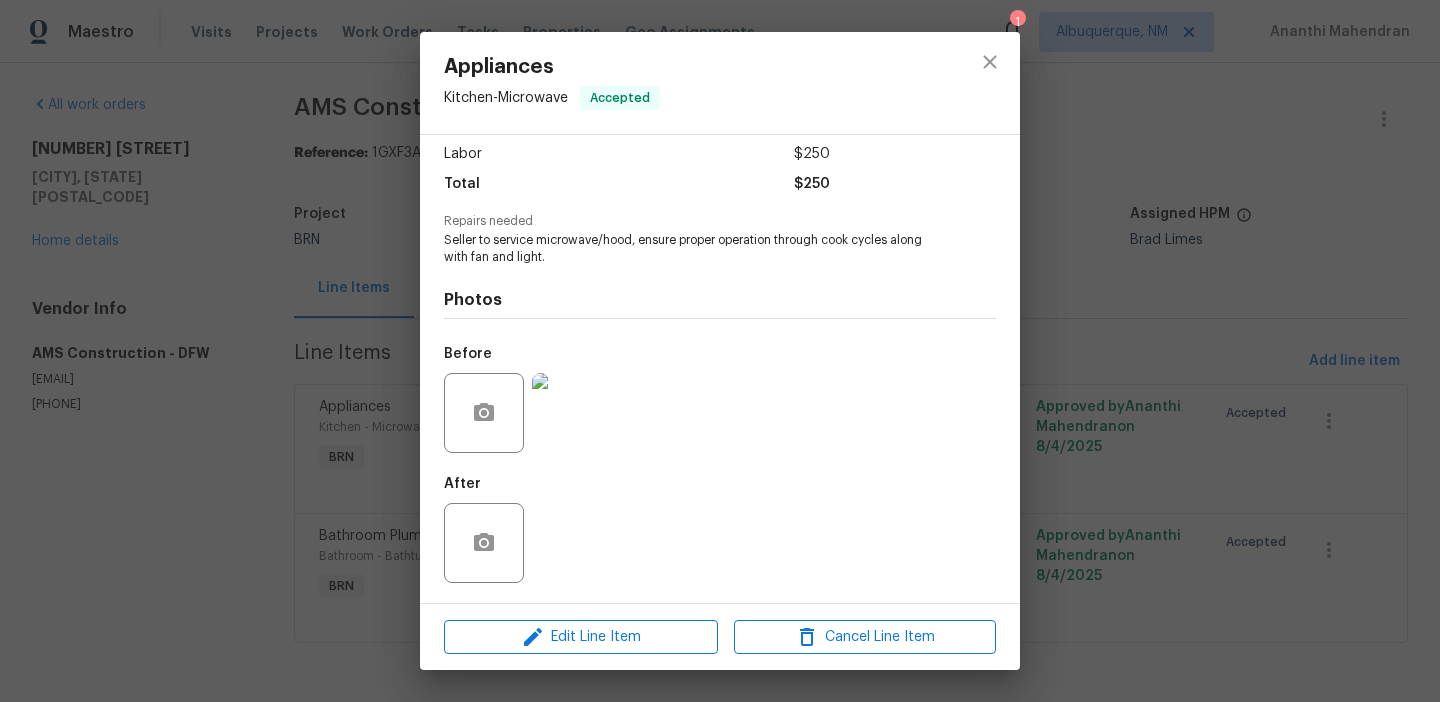 click on "Appliances Kitchen  -  Microwave Accepted Vendor AMS Construction Account Category BINSR Cost $0 x 1 count $0 Labor $250 Total $250 Repairs needed Seller to service microwave/hood, ensure proper operation through cook cycles along with fan and light. Photos Before After  Edit Line Item  Cancel Line Item" at bounding box center [720, 351] 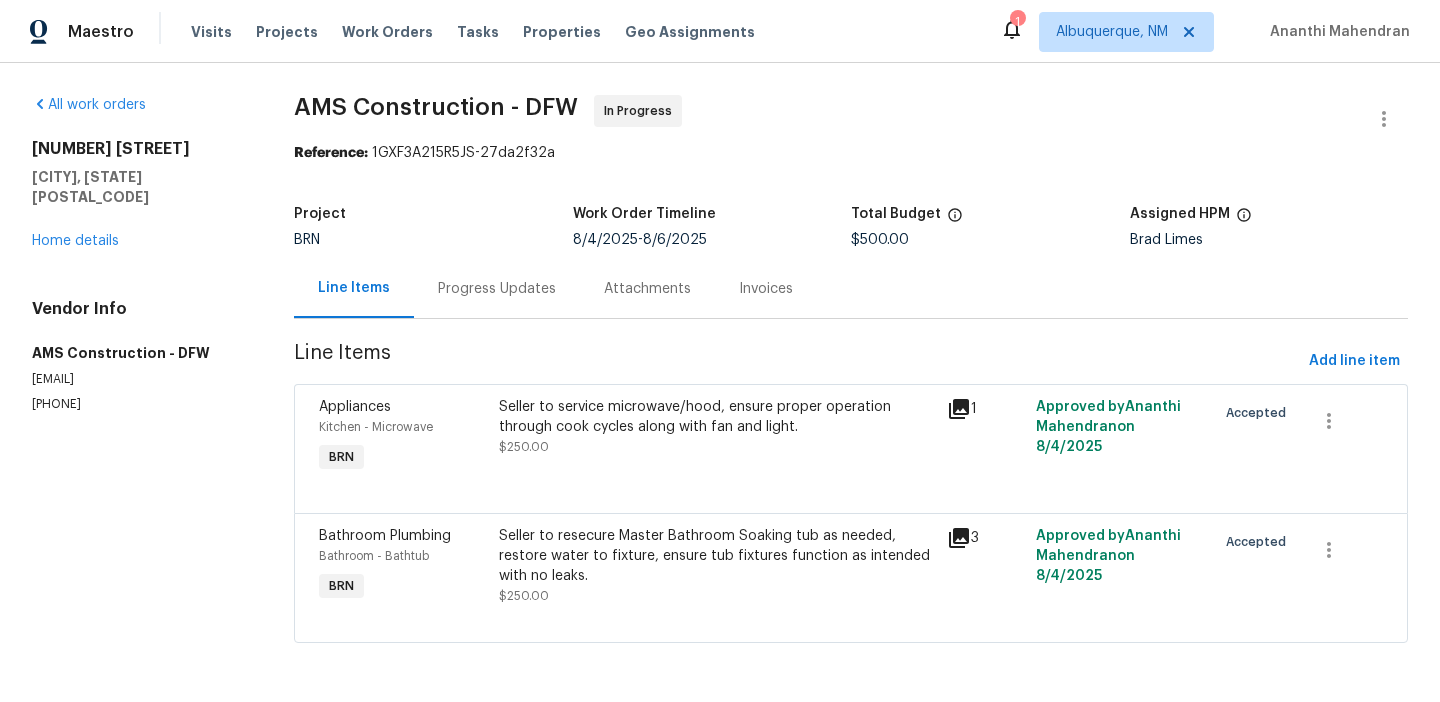 click on "Seller to service microwave/hood, ensure proper operation through cook cycles along with fan and light. $250.00" at bounding box center (717, 427) 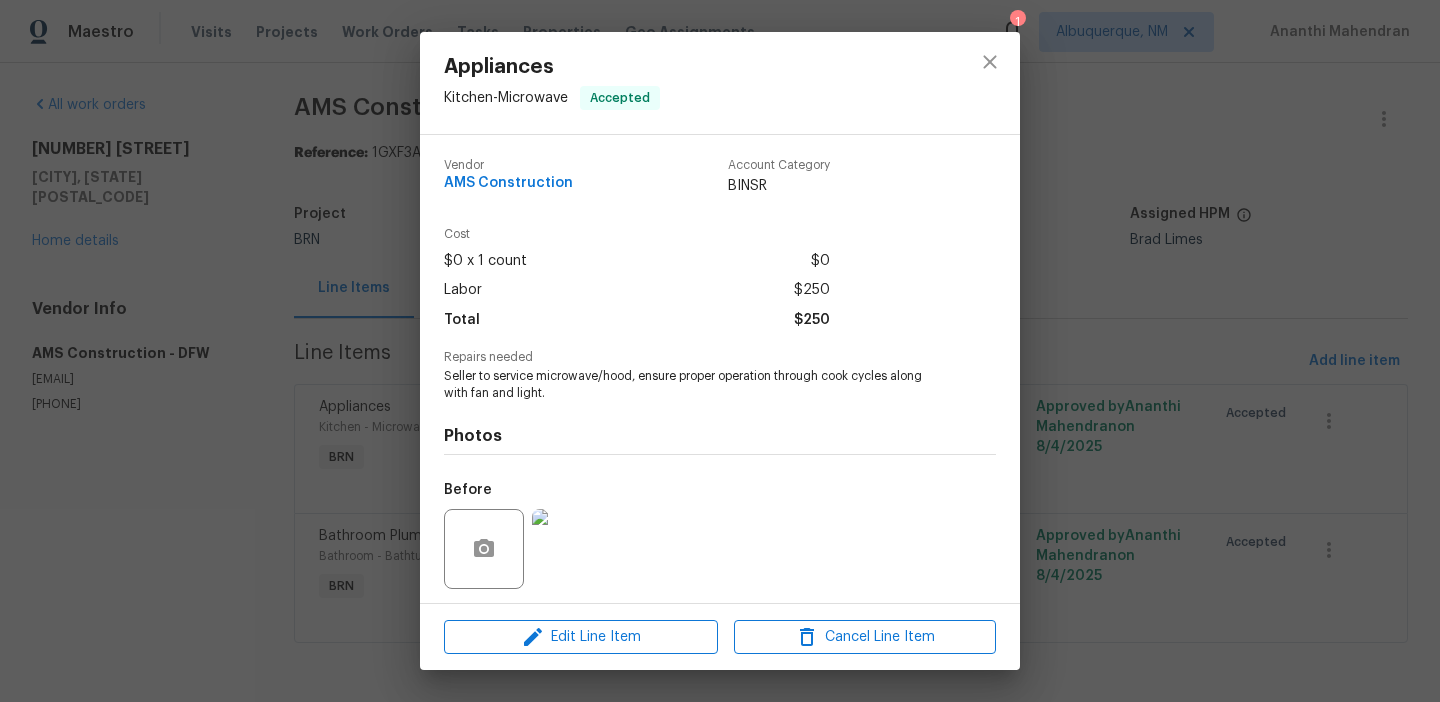 scroll, scrollTop: 136, scrollLeft: 0, axis: vertical 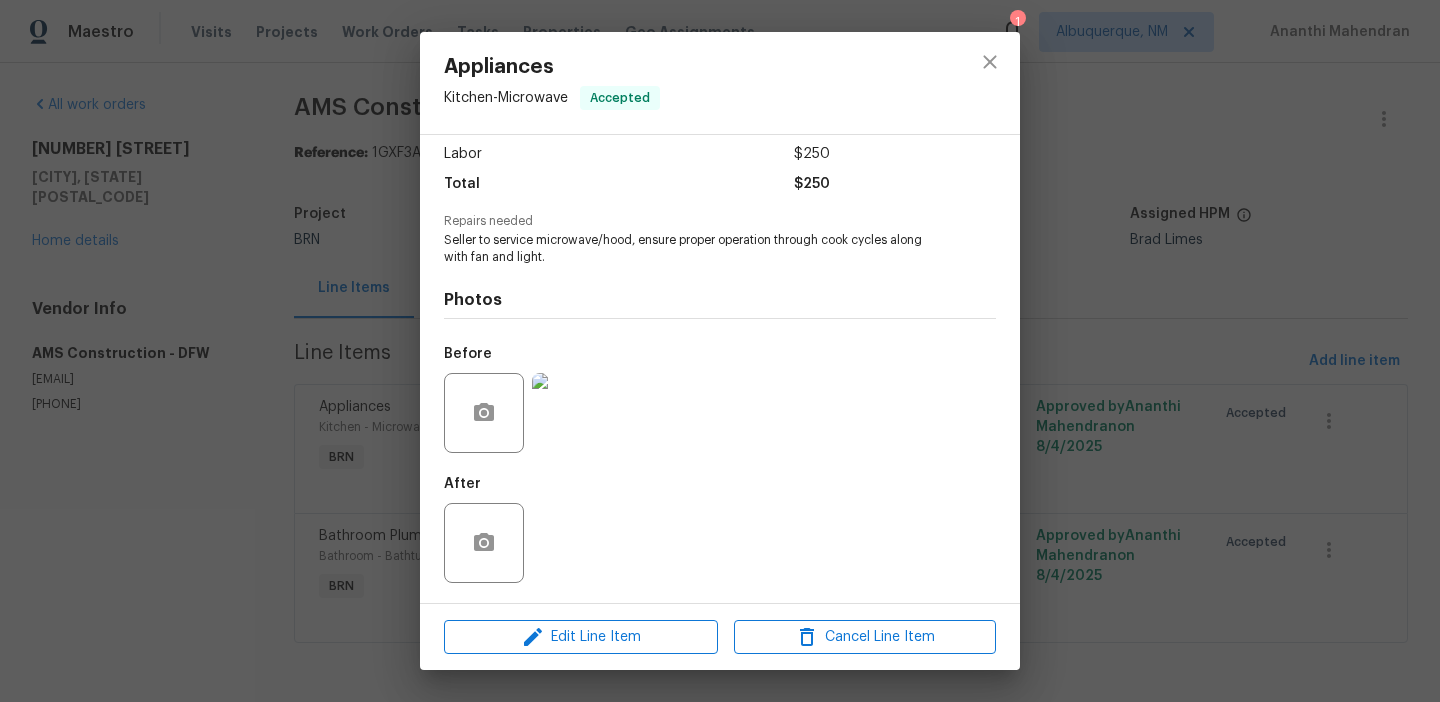 click at bounding box center [572, 413] 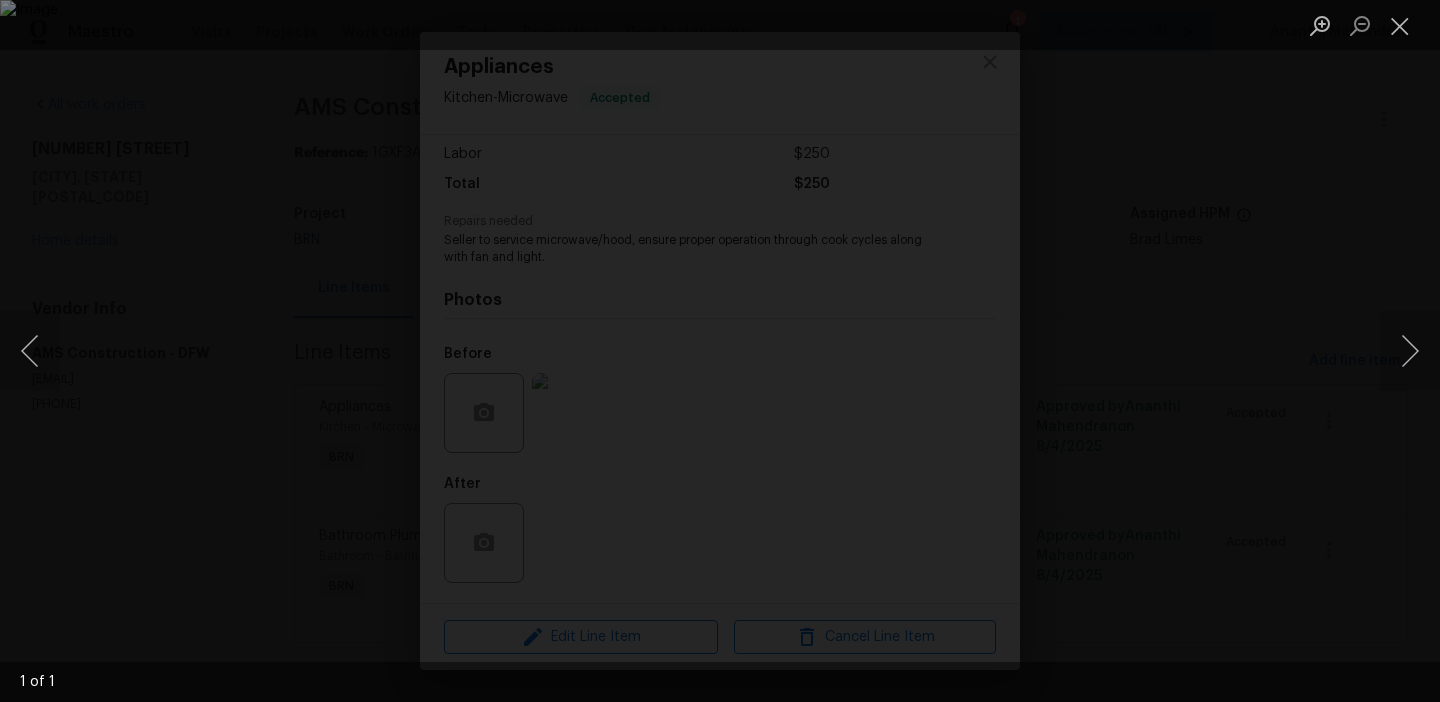 click at bounding box center (720, 351) 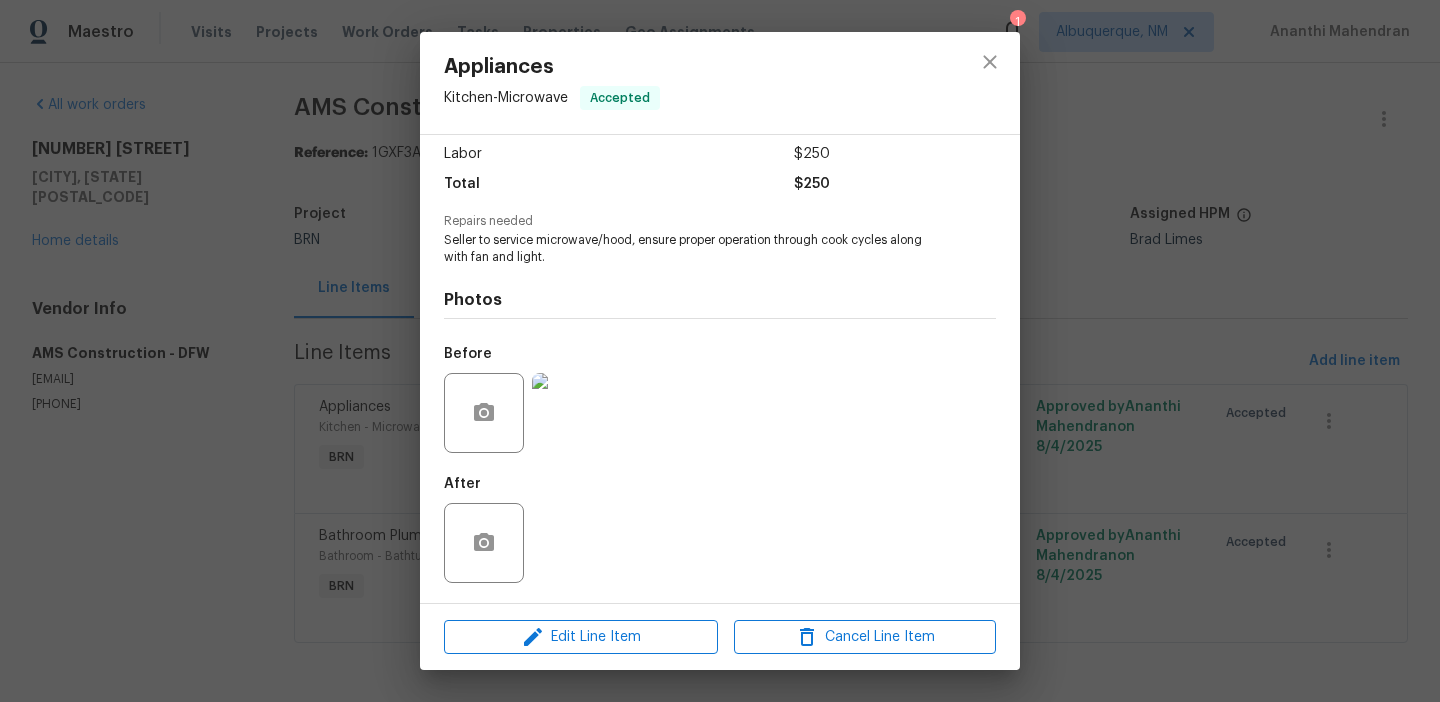 click on "Appliances Kitchen  -  Microwave Accepted Vendor AMS Construction Account Category BINSR Cost $0 x 1 count $0 Labor $250 Total $250 Repairs needed Seller to service microwave/hood, ensure proper operation through cook cycles along with fan and light. Photos Before After  Edit Line Item  Cancel Line Item" at bounding box center [720, 351] 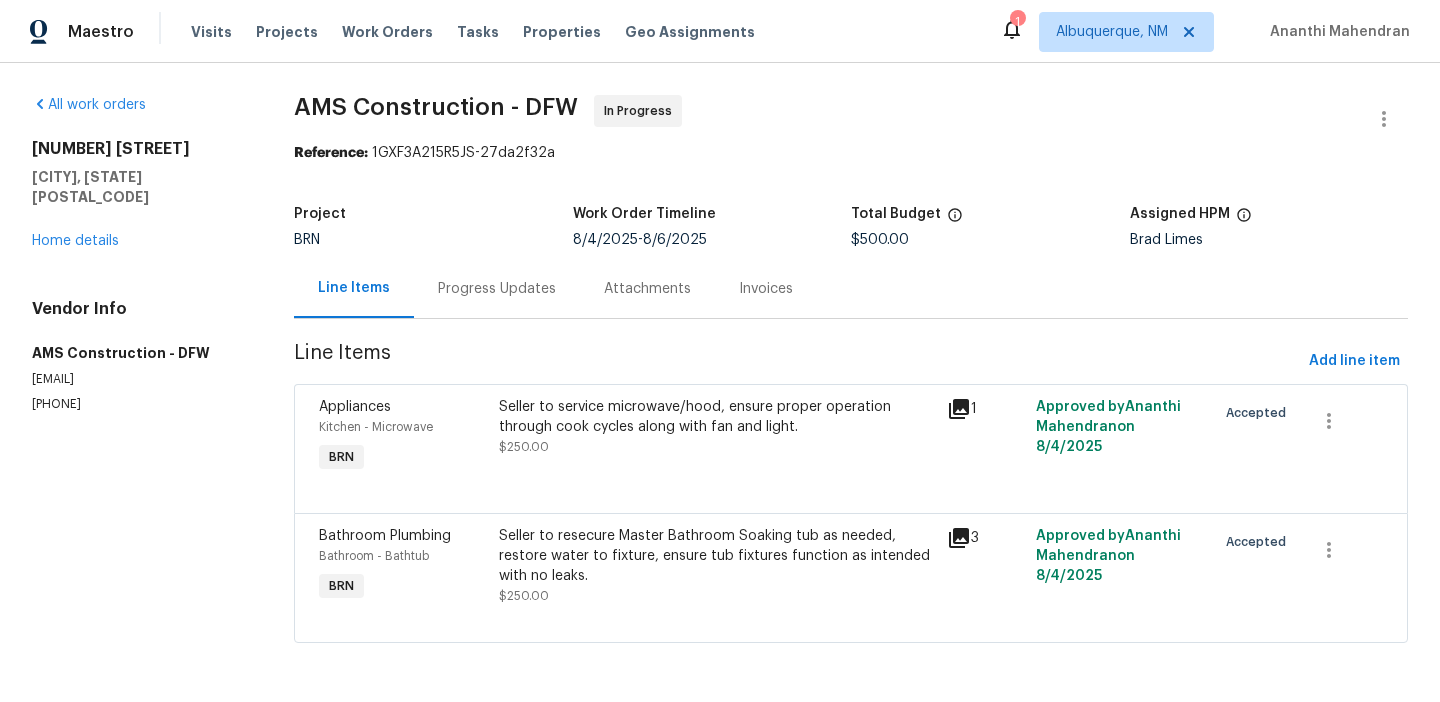 click on "Seller to service microwave/hood, ensure proper operation through cook cycles along with fan and light. $250.00" at bounding box center [717, 427] 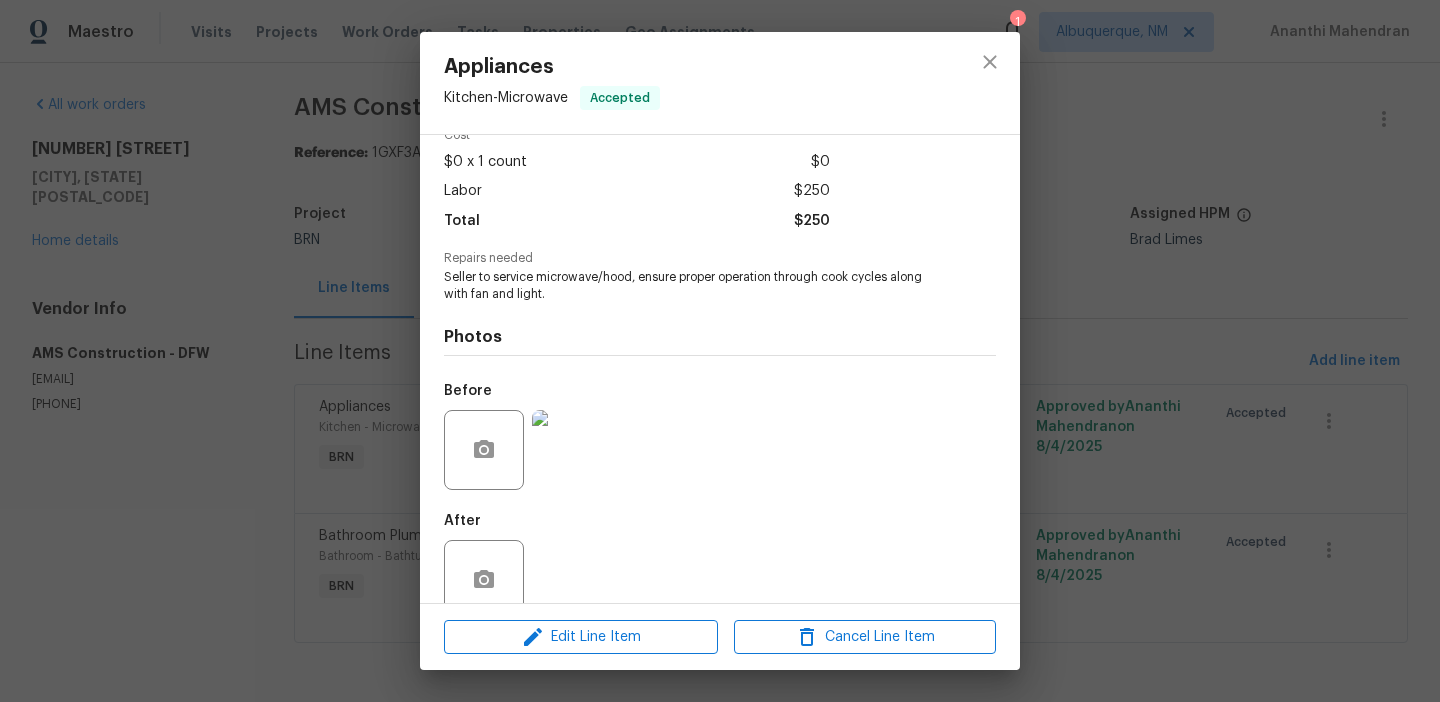 scroll, scrollTop: 136, scrollLeft: 0, axis: vertical 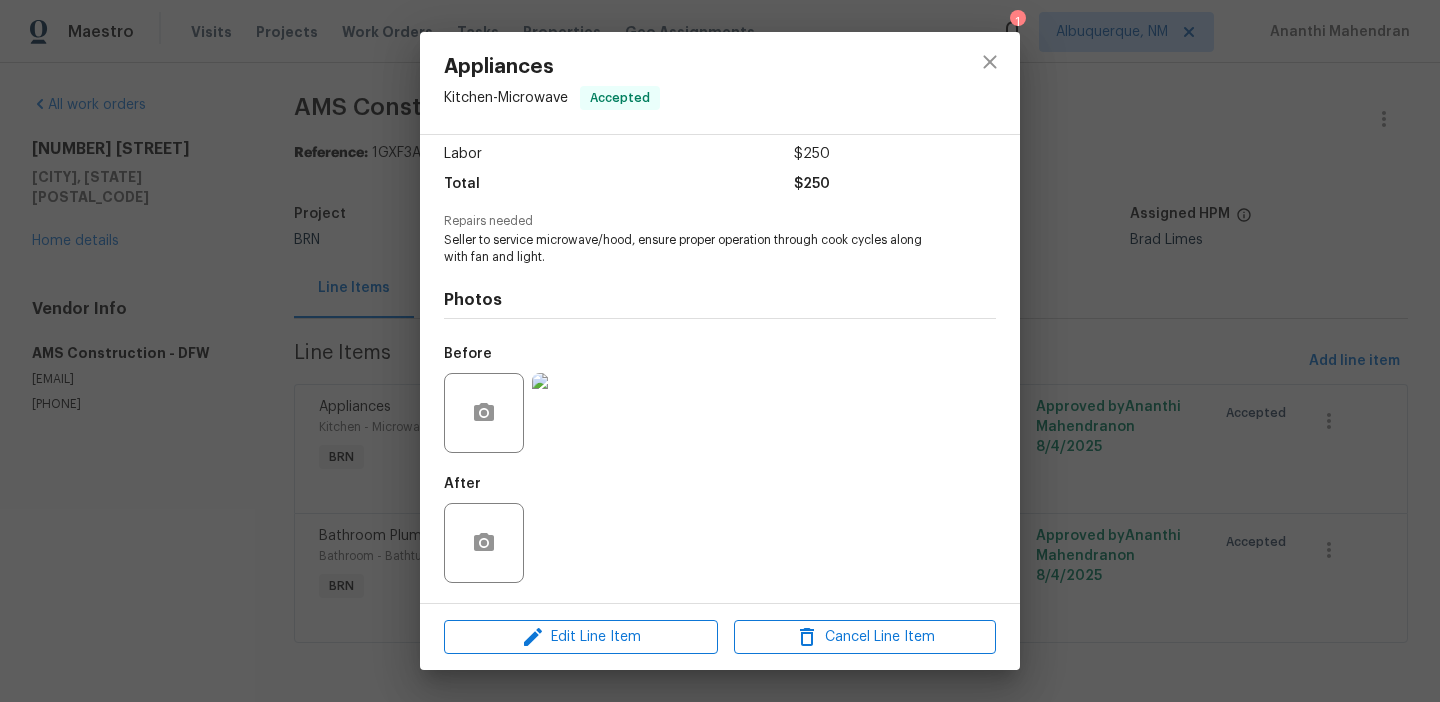 click at bounding box center (572, 413) 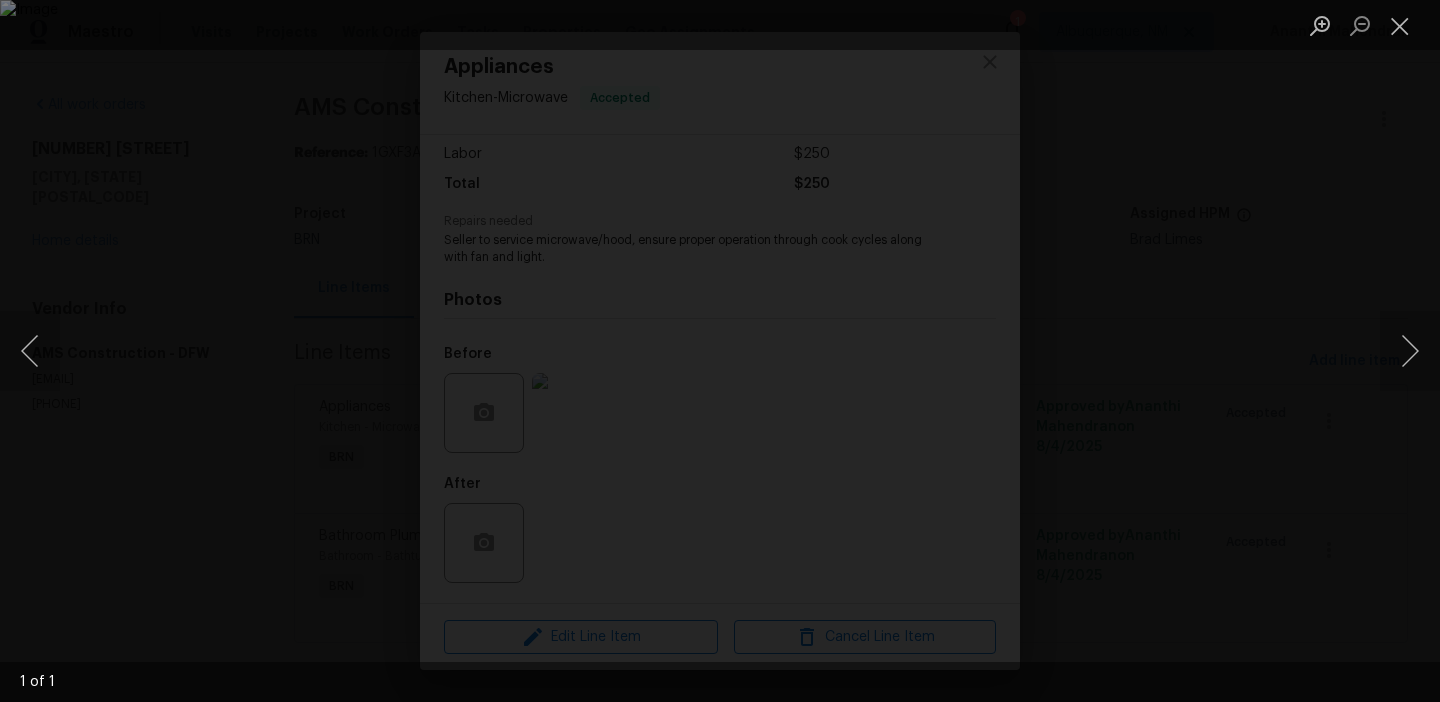 click at bounding box center [720, 351] 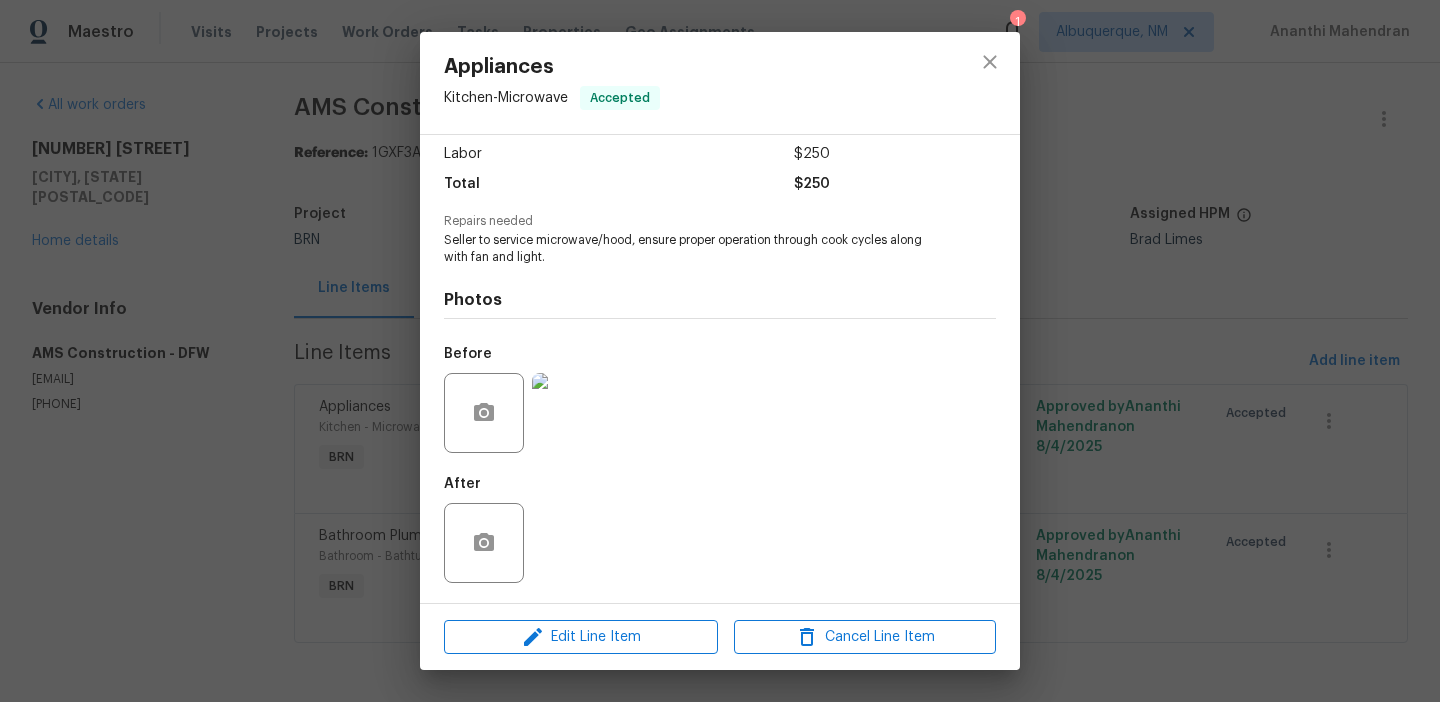 click on "Appliances Kitchen  -  Microwave Accepted Vendor AMS Construction Account Category BINSR Cost $0 x 1 count $0 Labor $250 Total $250 Repairs needed Seller to service microwave/hood, ensure proper operation through cook cycles along with fan and light. Photos Before After  Edit Line Item  Cancel Line Item" at bounding box center (720, 351) 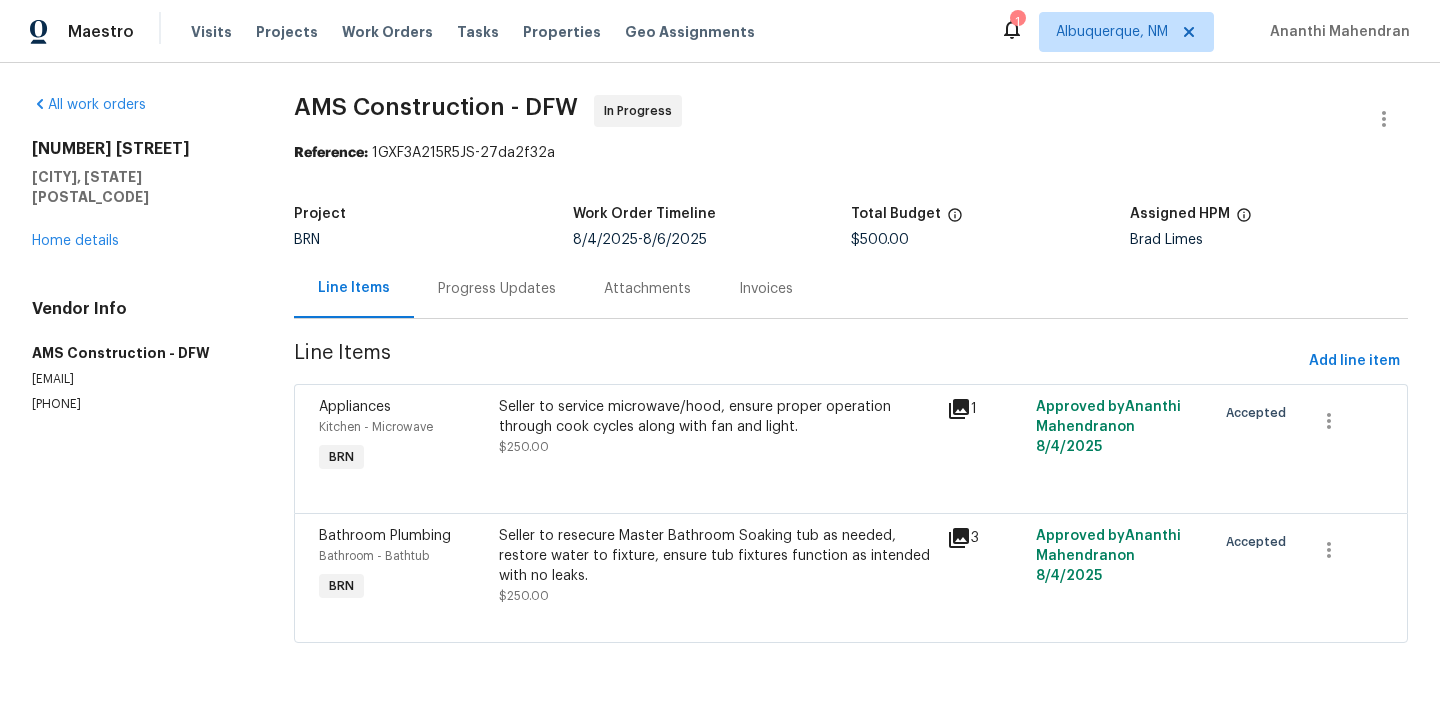 click on "Seller to resecure Master Bathroom Soaking tub as needed, restore water to fixture, ensure tub fixtures function as intended with no leaks." at bounding box center (717, 556) 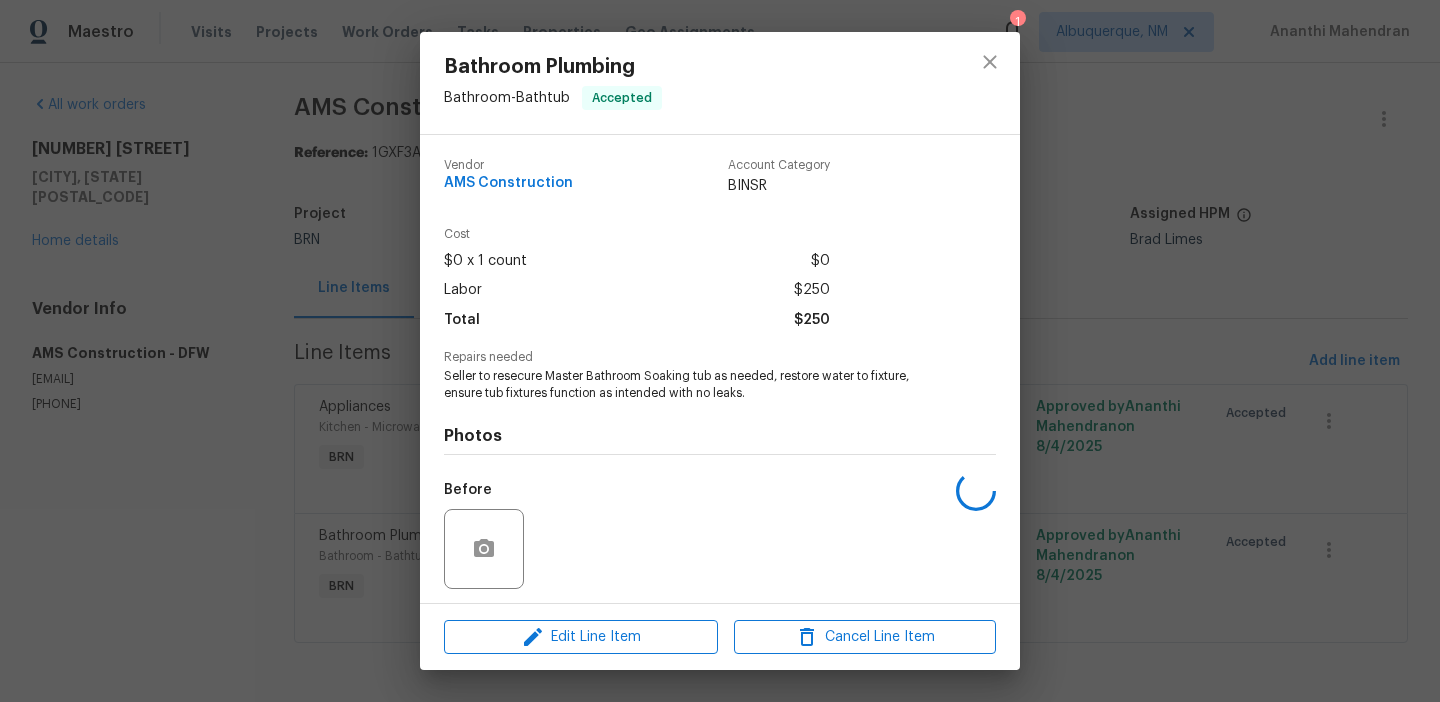 scroll, scrollTop: 136, scrollLeft: 0, axis: vertical 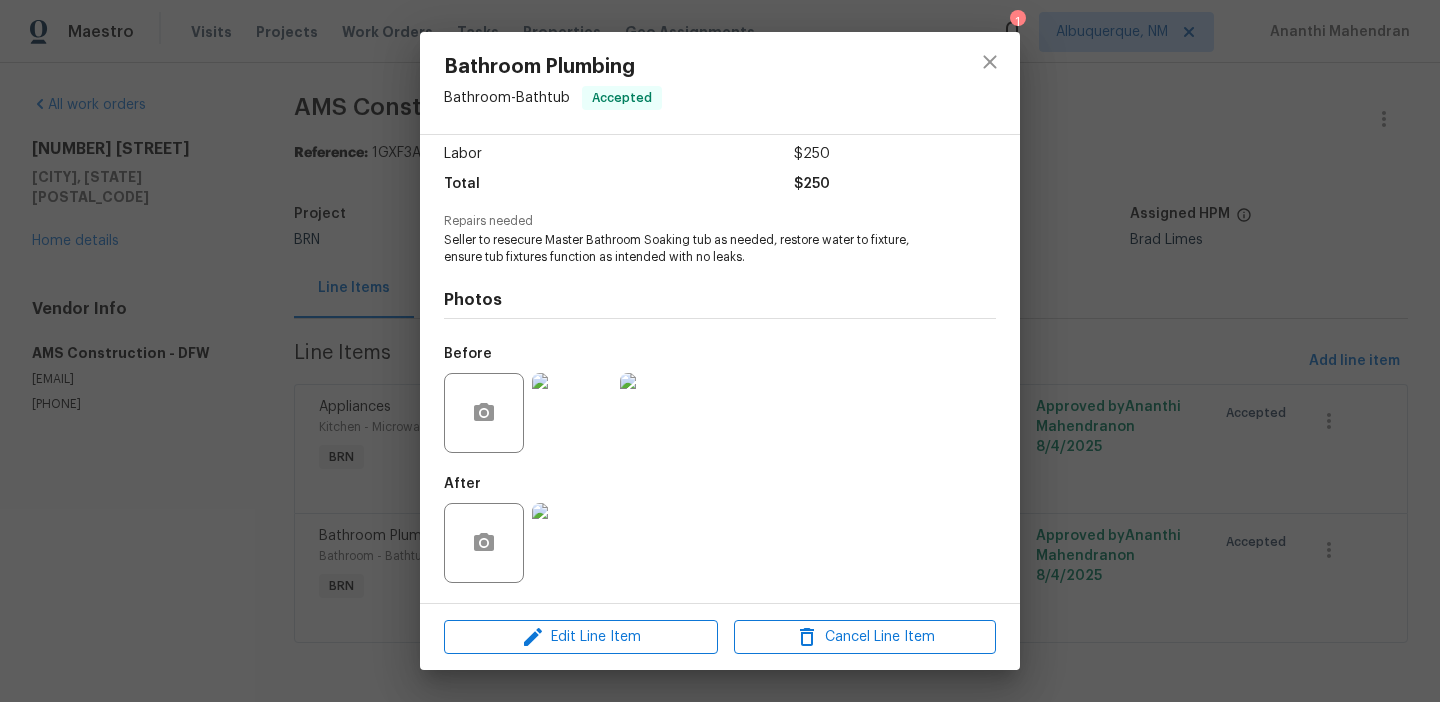 click at bounding box center (572, 413) 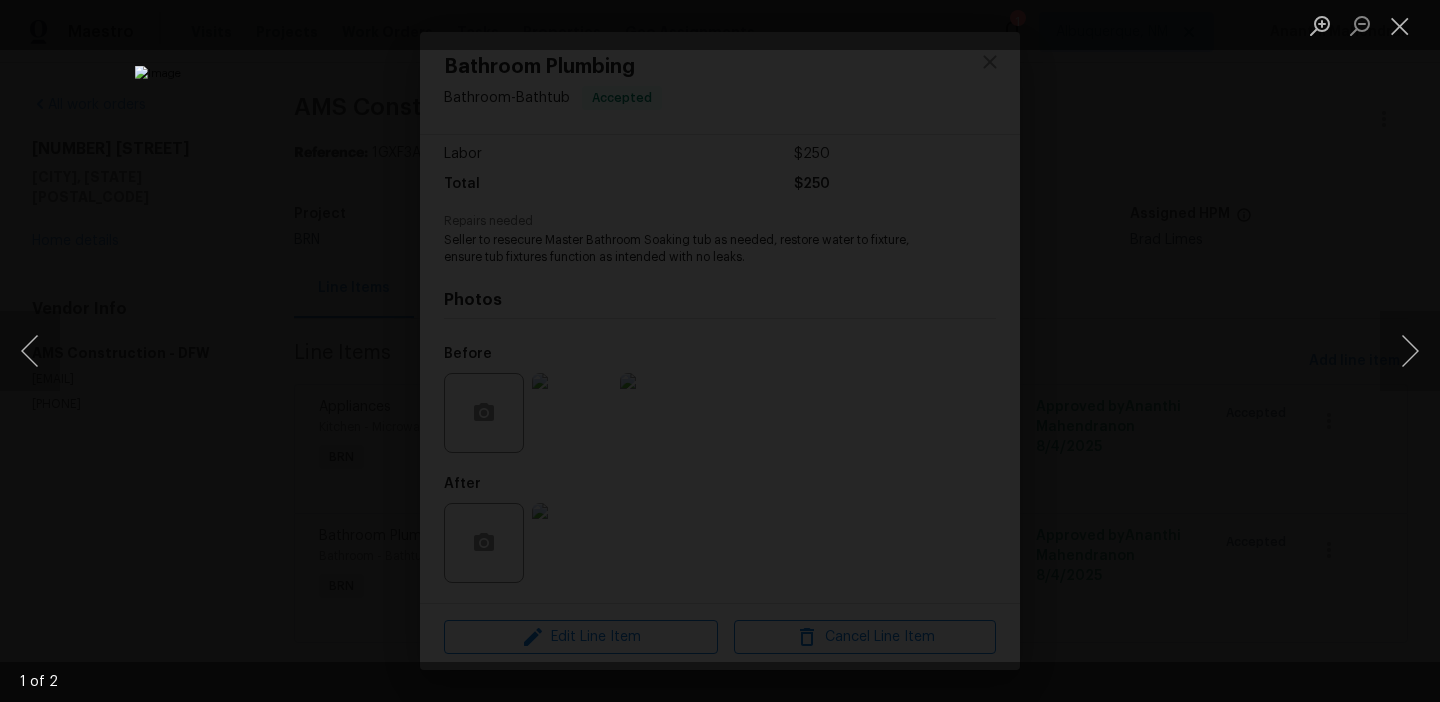 click at bounding box center [720, 351] 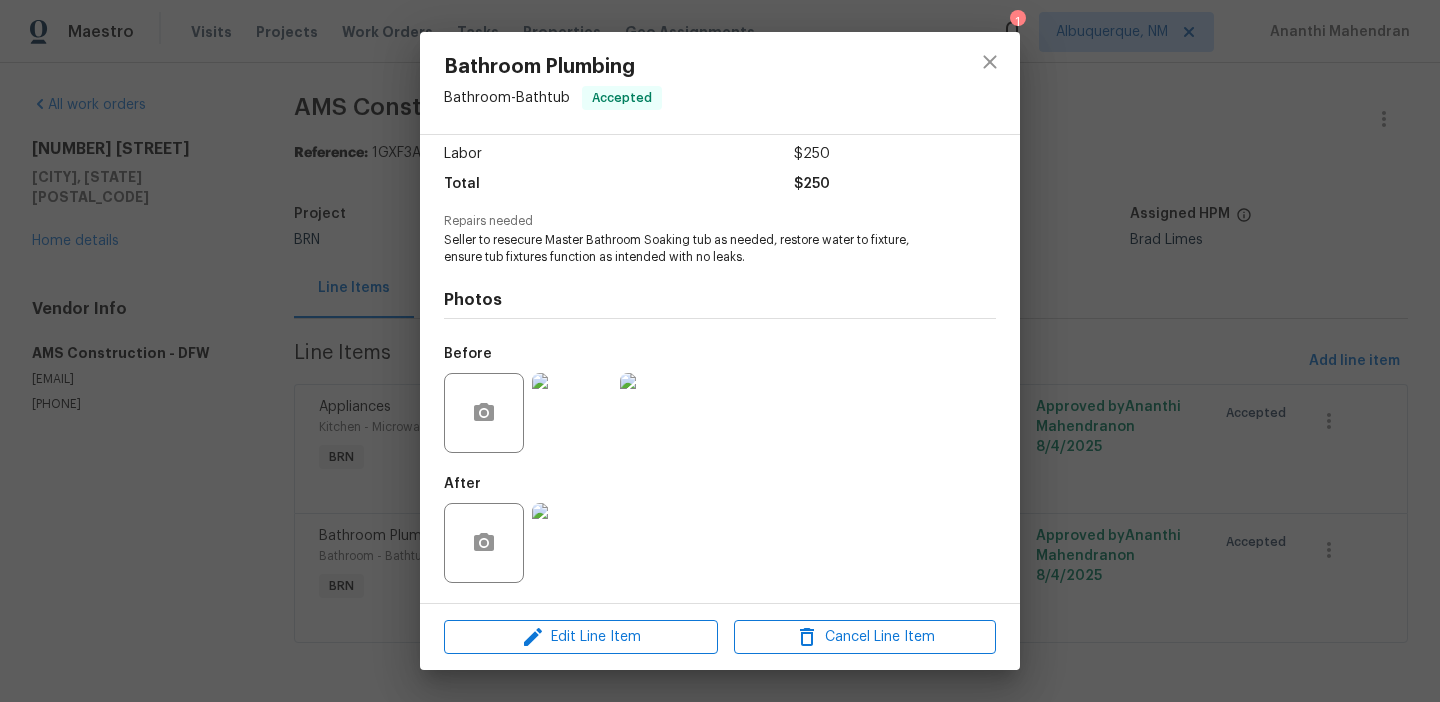 click at bounding box center (572, 543) 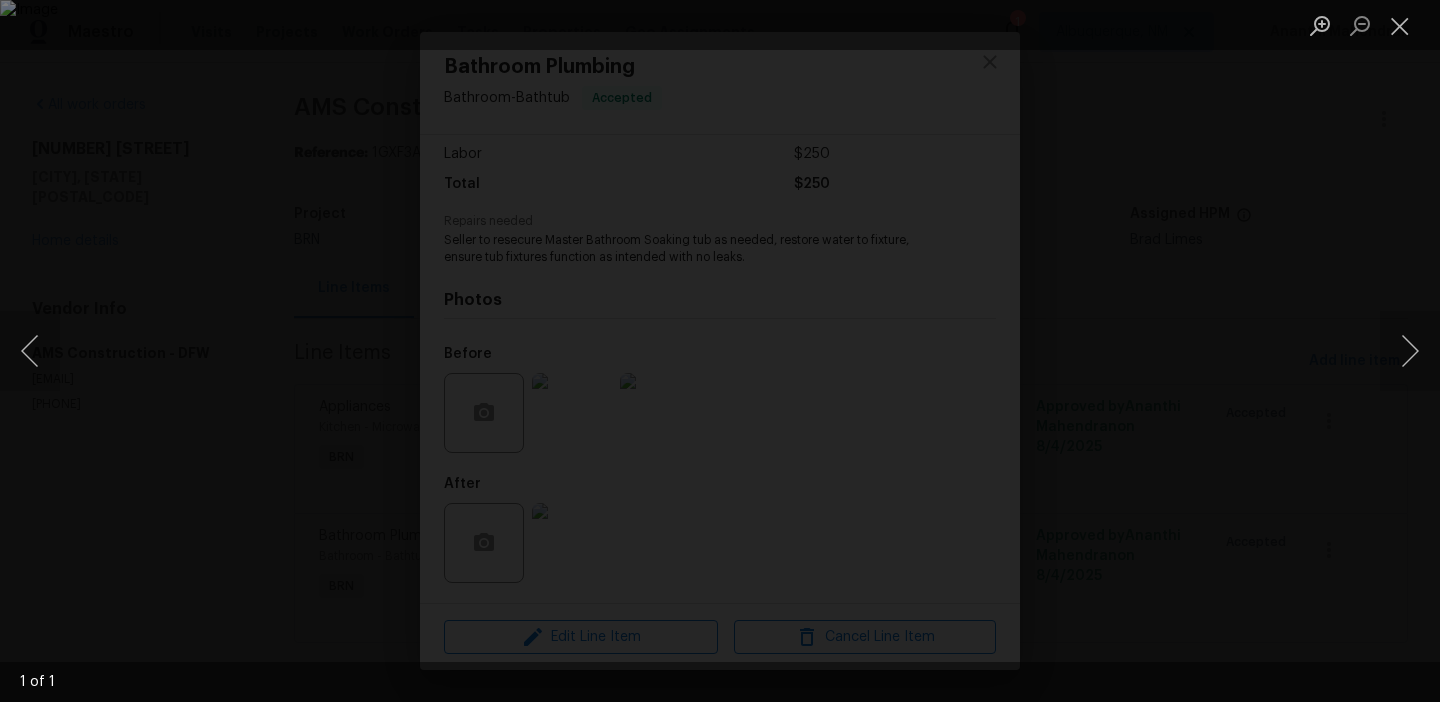 click at bounding box center (720, 351) 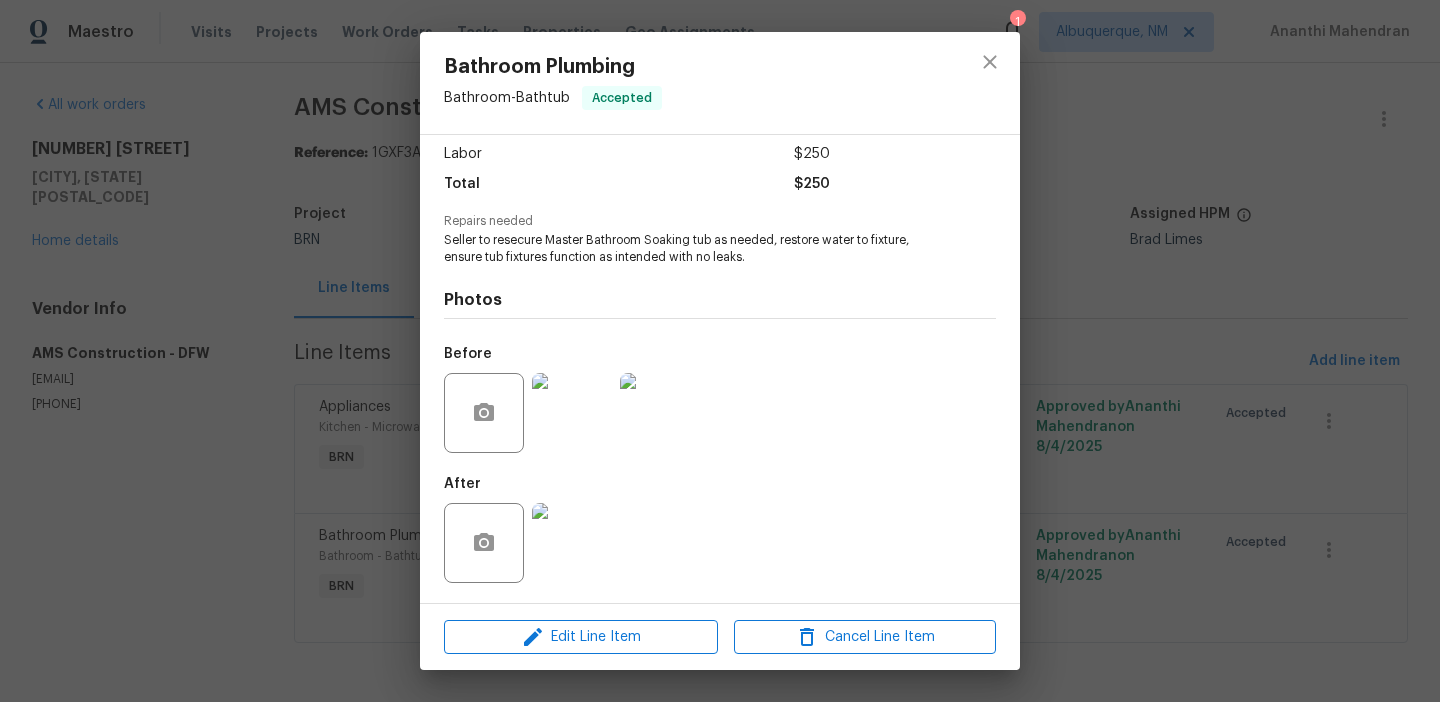 click on "Bathroom Plumbing Bathroom  -  Bathtub Accepted Vendor AMS Construction Account Category BINSR Cost $0 x 1 count $0 Labor $250 Total $250 Repairs needed Seller to resecure Master Bathroom Soaking tub as needed, restore water to fixture, ensure tub fixtures function as intended with no leaks. Photos Before After  Edit Line Item  Cancel Line Item" at bounding box center [720, 351] 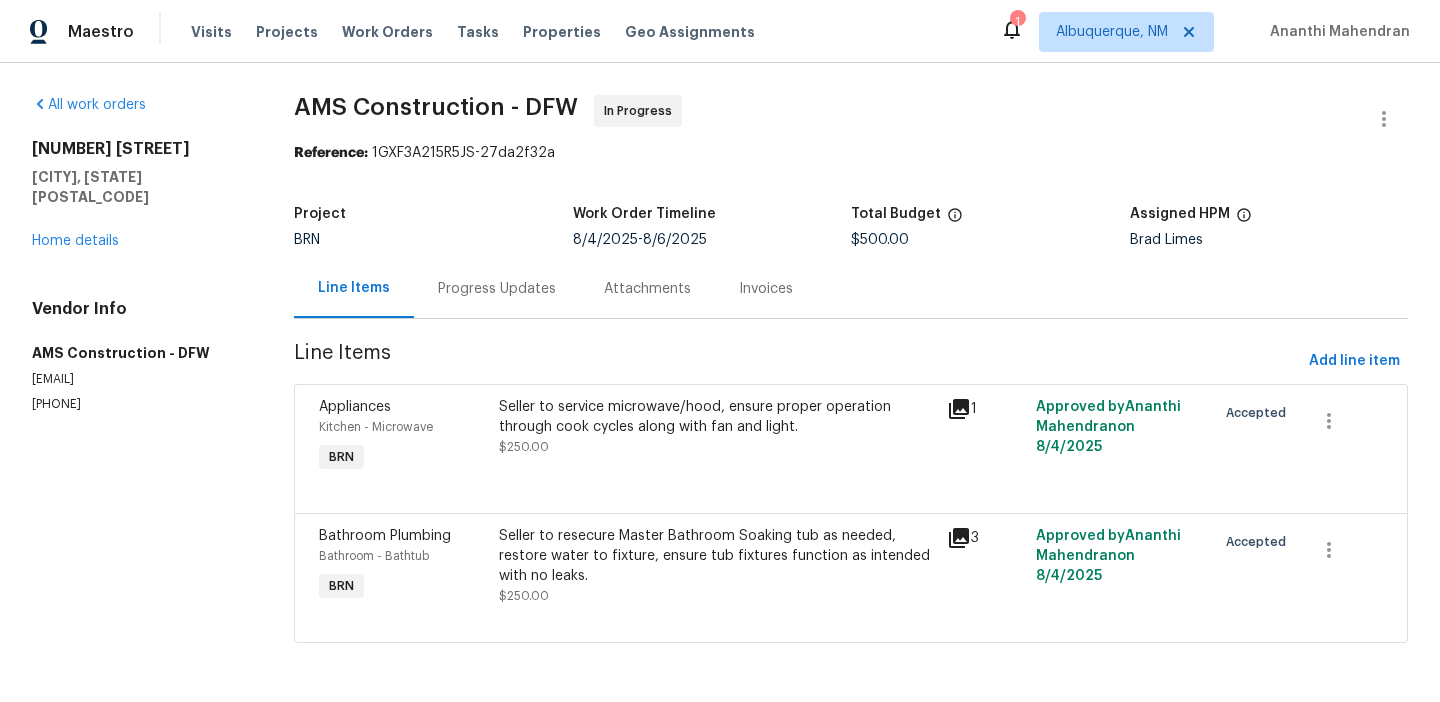click on "Seller to resecure Master Bathroom Soaking tub as needed, restore water to fixture, ensure tub fixtures function as intended with no leaks." at bounding box center [717, 556] 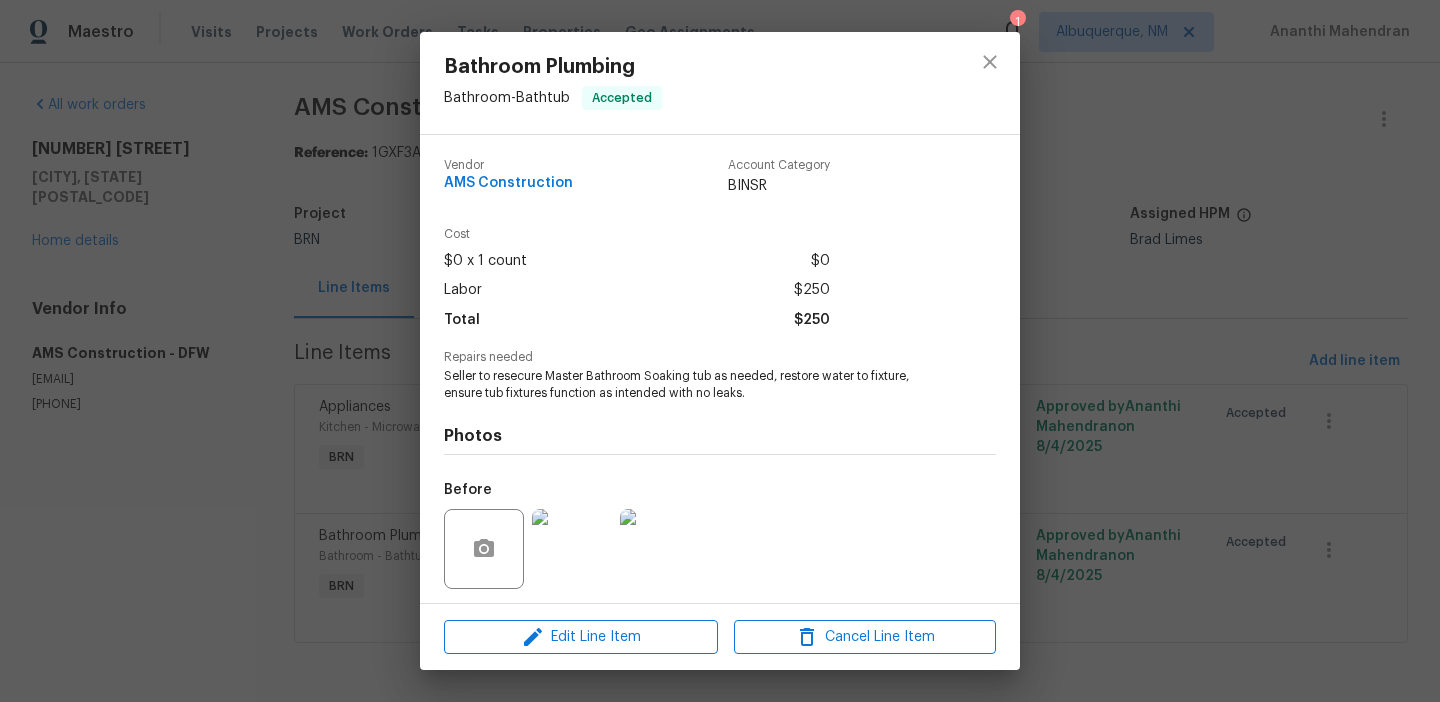 scroll, scrollTop: 136, scrollLeft: 0, axis: vertical 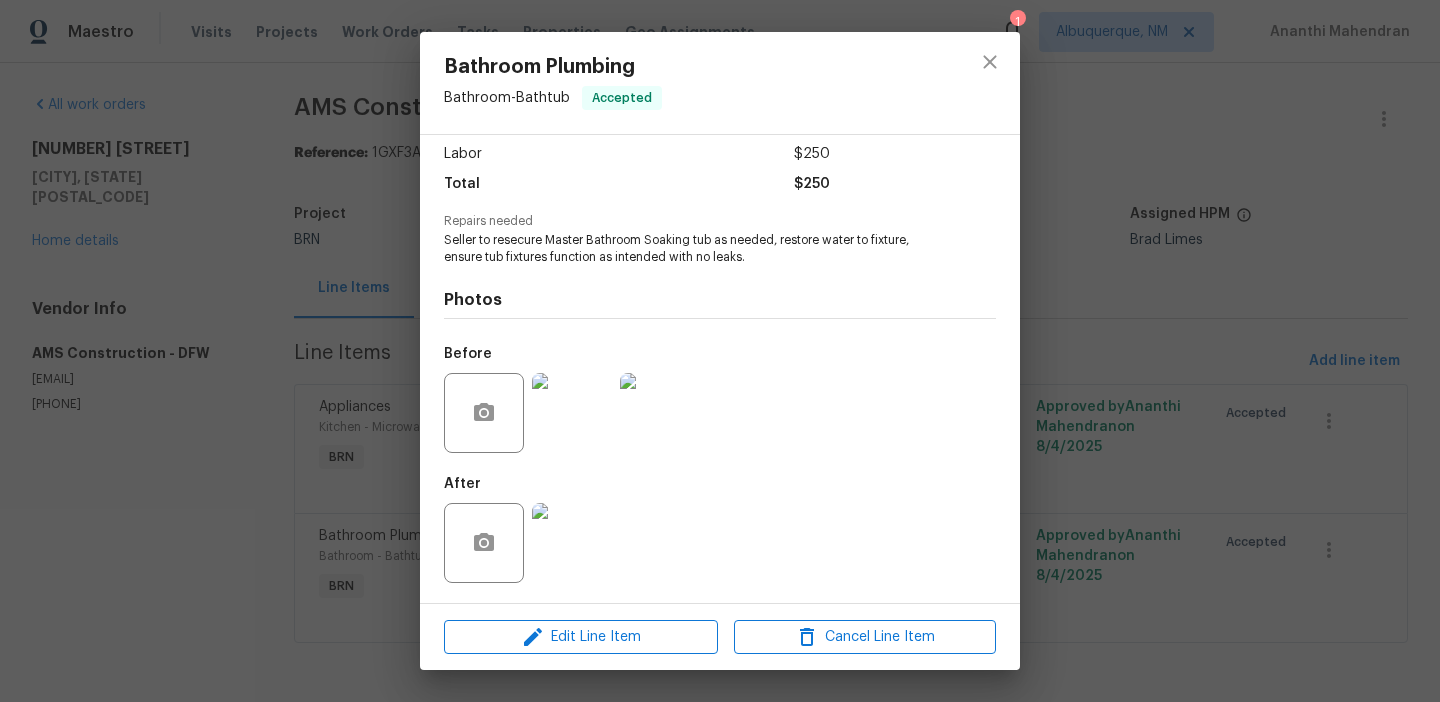click at bounding box center [572, 543] 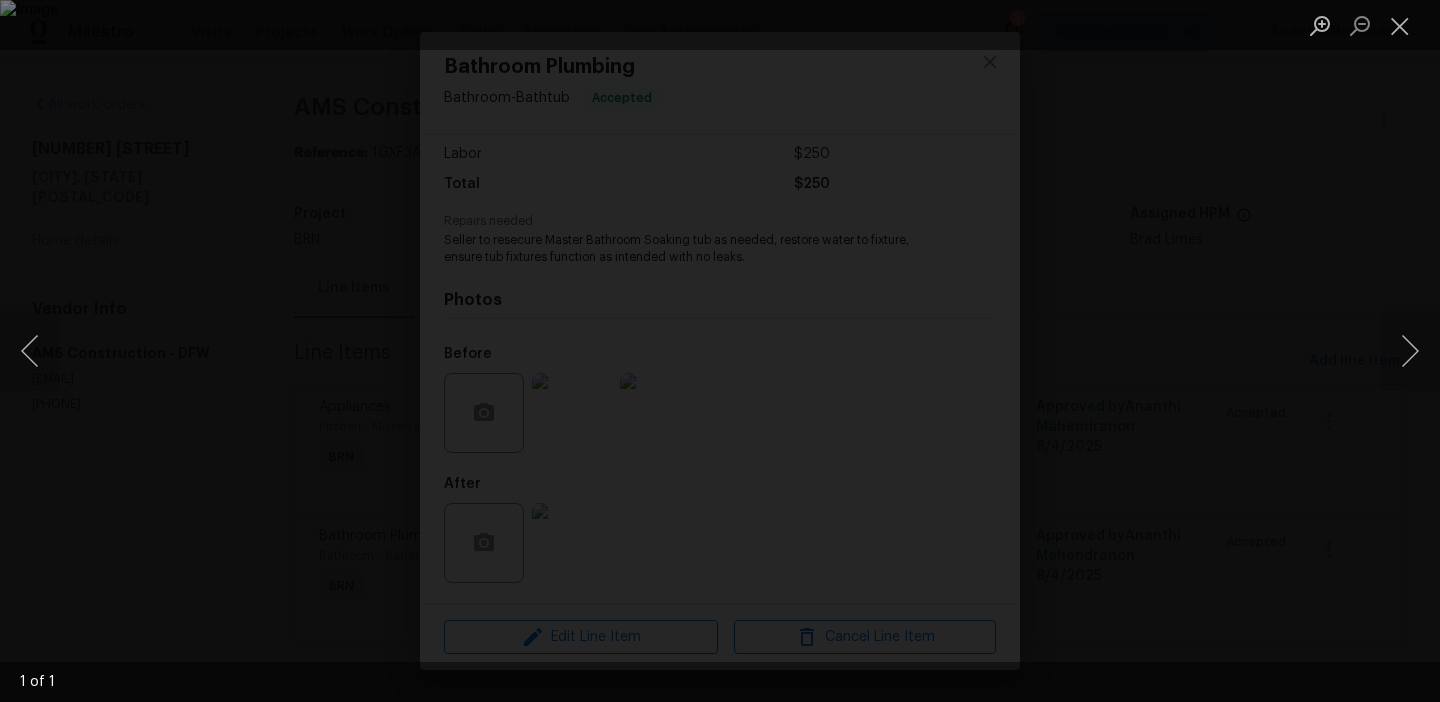 click at bounding box center (720, 351) 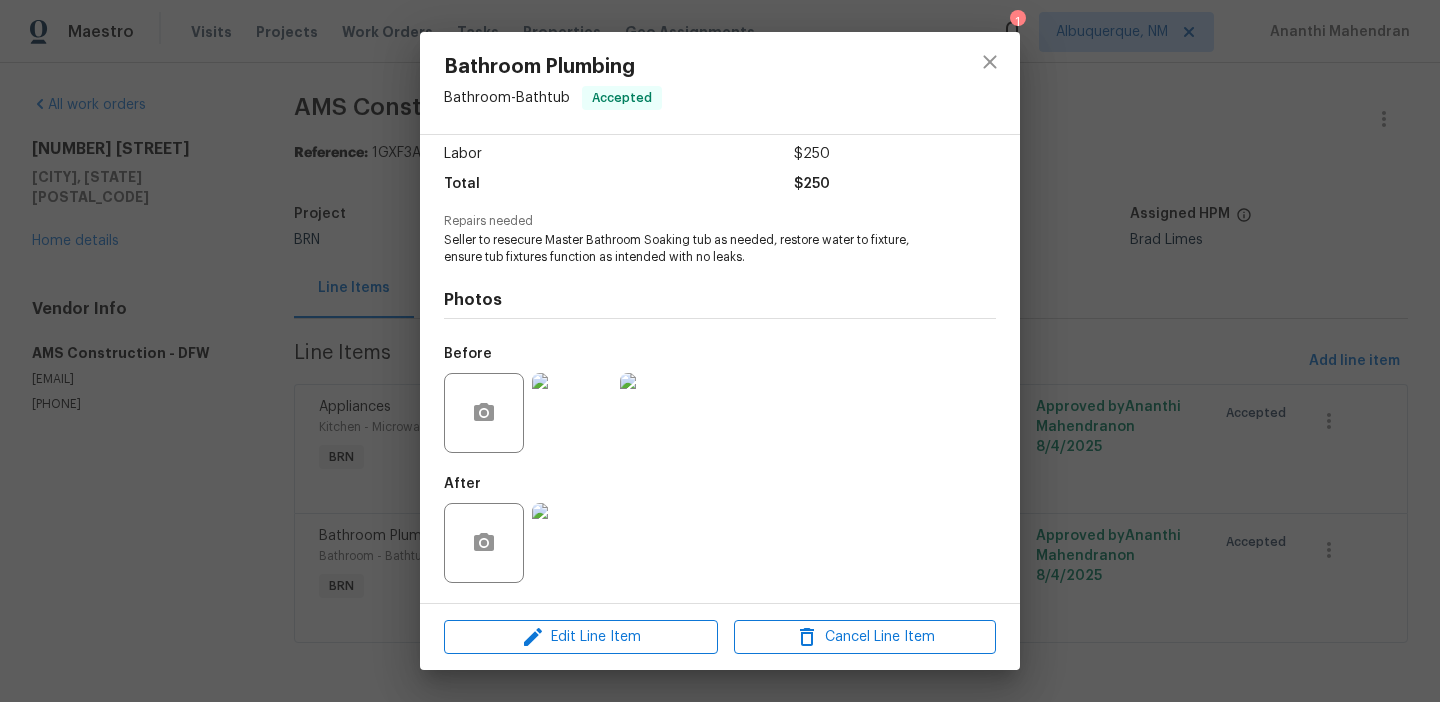 click at bounding box center [572, 413] 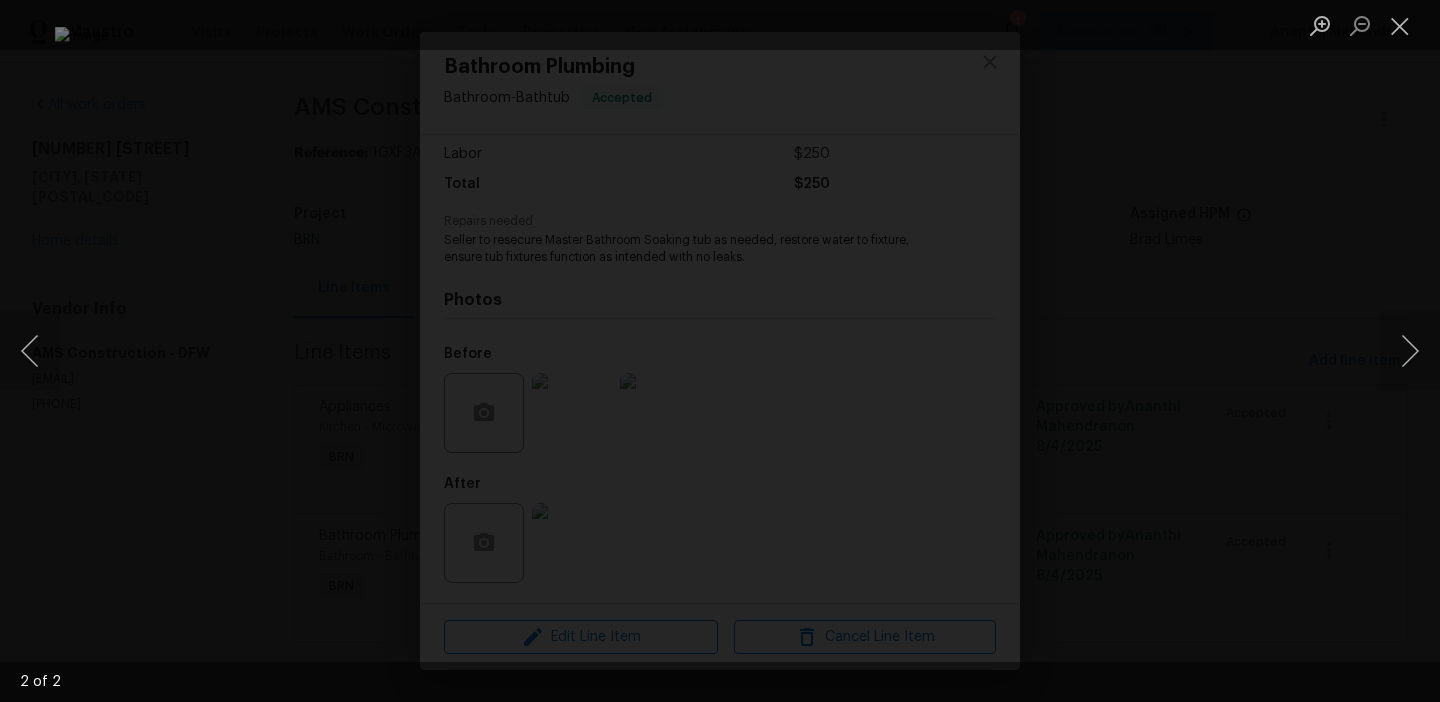 click at bounding box center (720, 351) 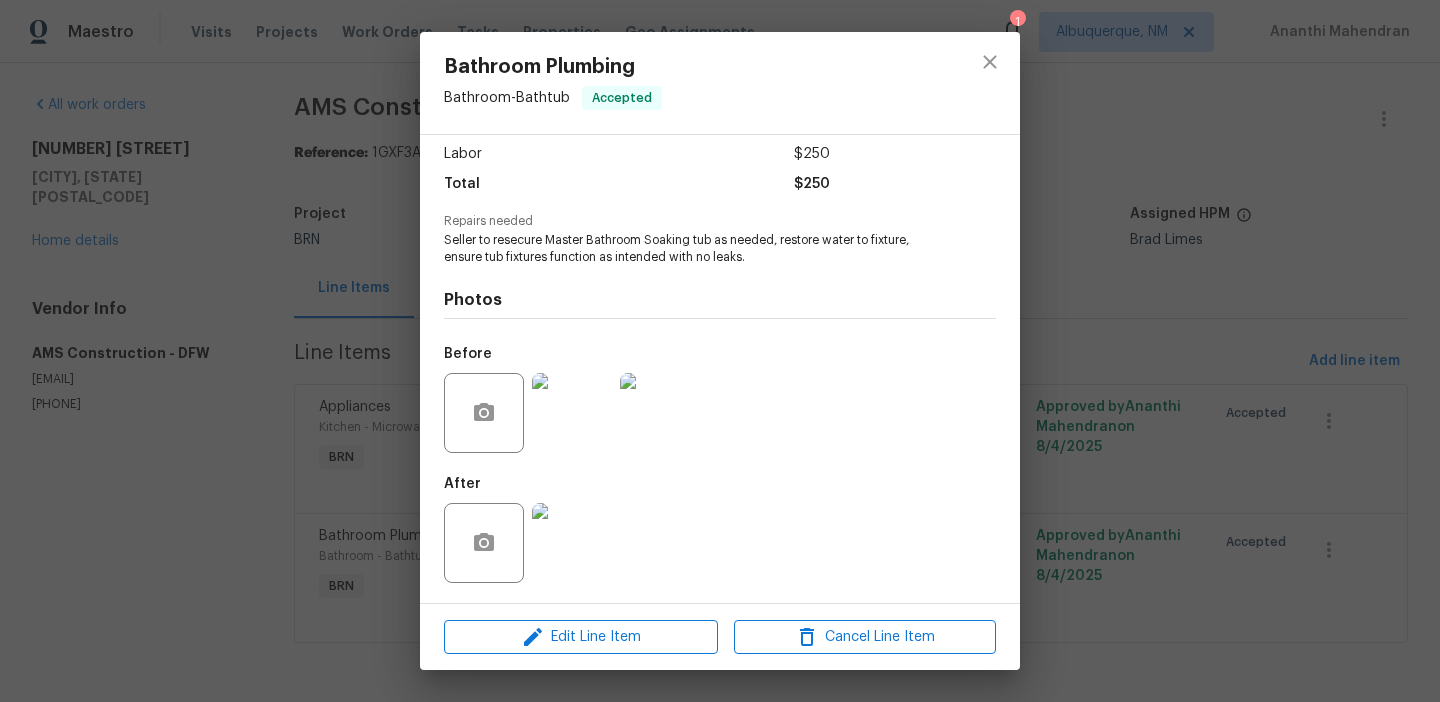 click at bounding box center [572, 543] 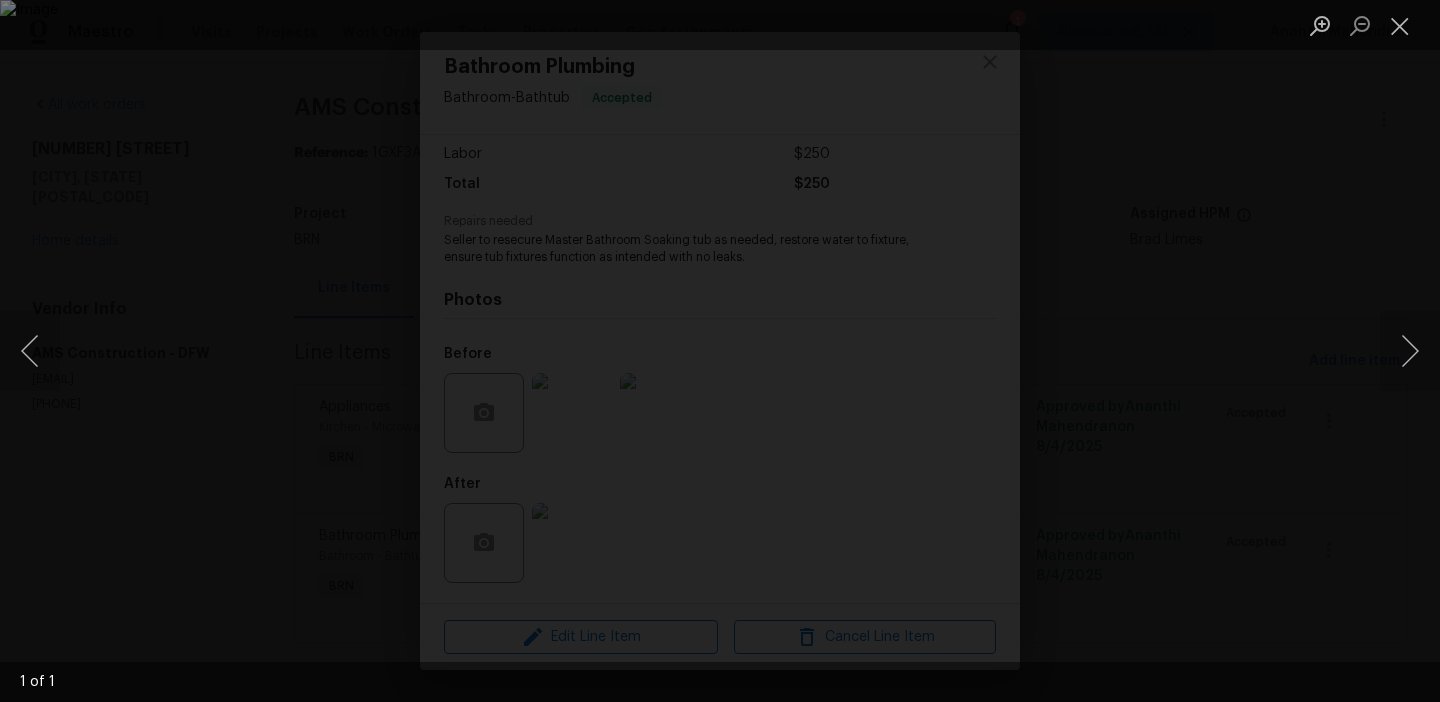 click at bounding box center [720, 351] 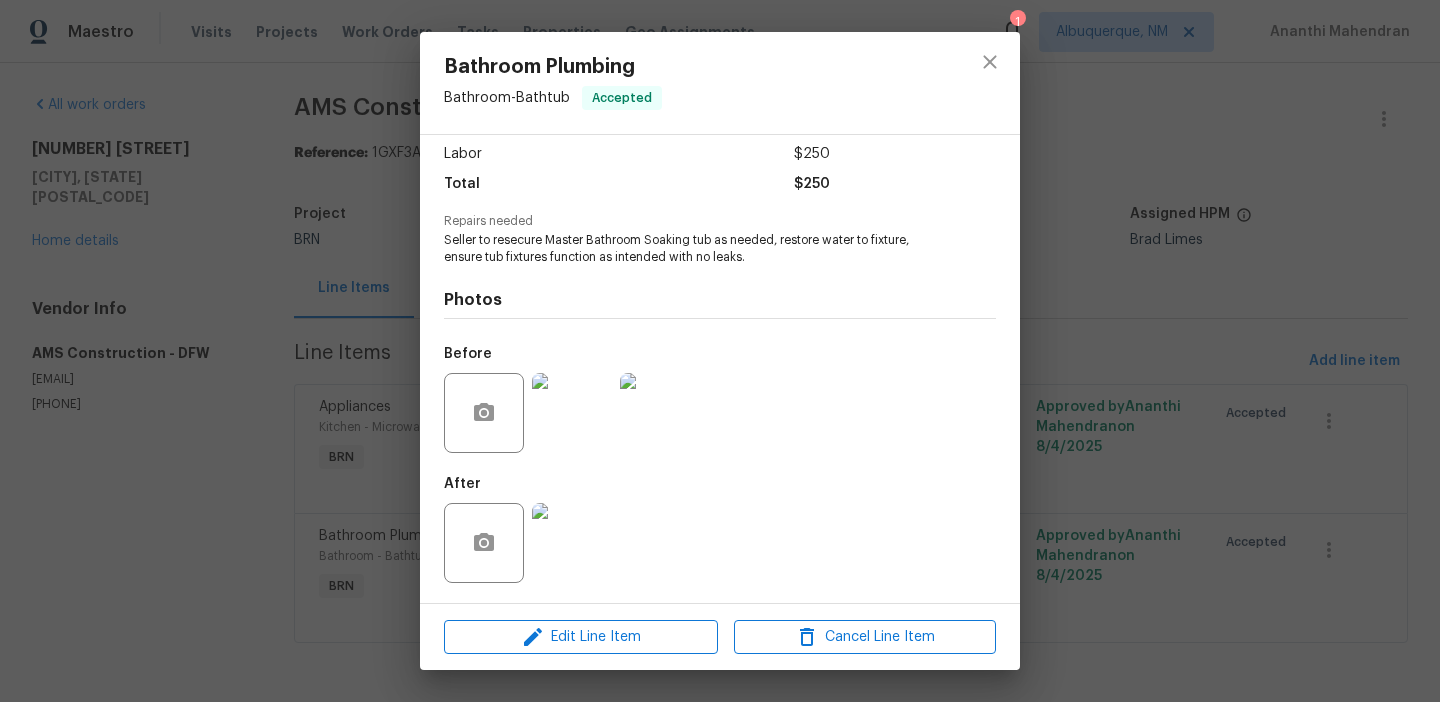 click on "Bathroom Plumbing Bathroom  -  Bathtub Accepted Vendor AMS Construction Account Category BINSR Cost $0 x 1 count $0 Labor $250 Total $250 Repairs needed Seller to resecure Master Bathroom Soaking tub as needed, restore water to fixture, ensure tub fixtures function as intended with no leaks. Photos Before After  Edit Line Item  Cancel Line Item" at bounding box center (720, 351) 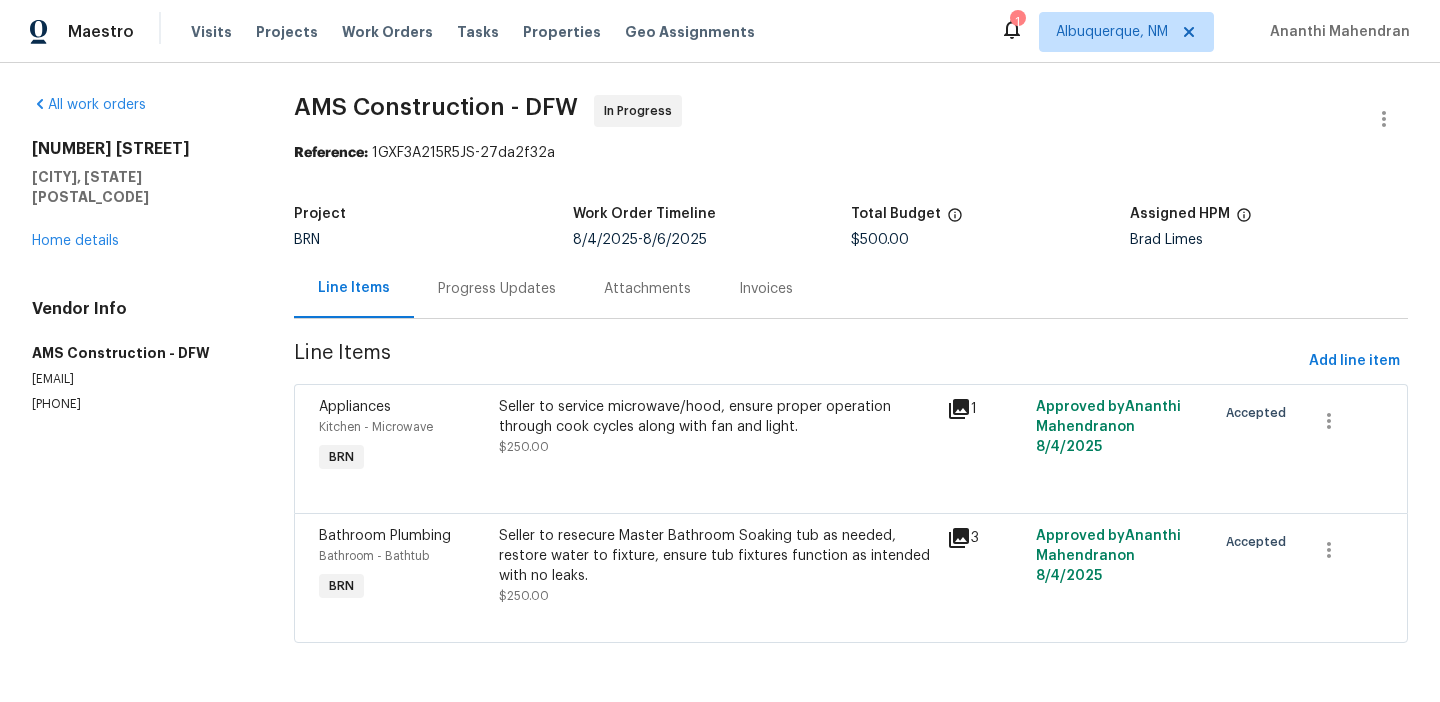 click on "Progress Updates" at bounding box center (497, 288) 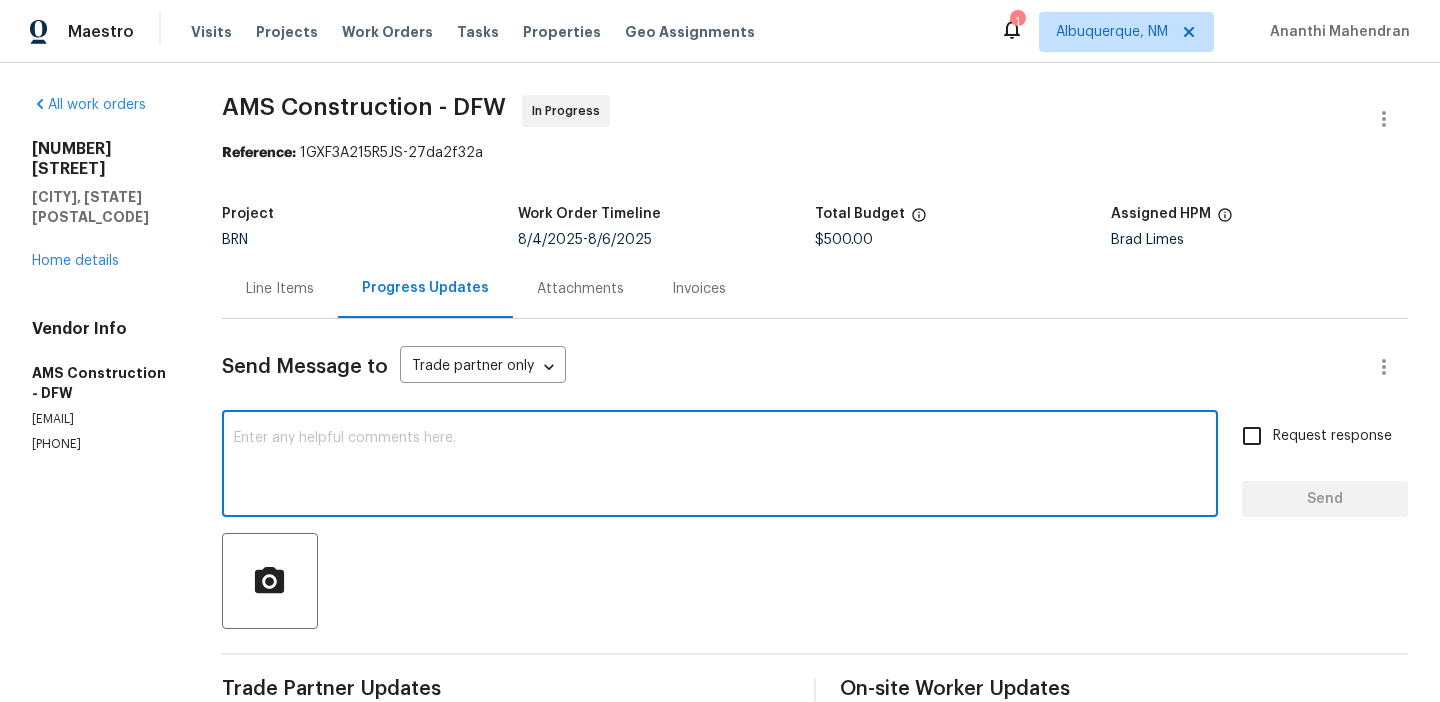 click at bounding box center (720, 466) 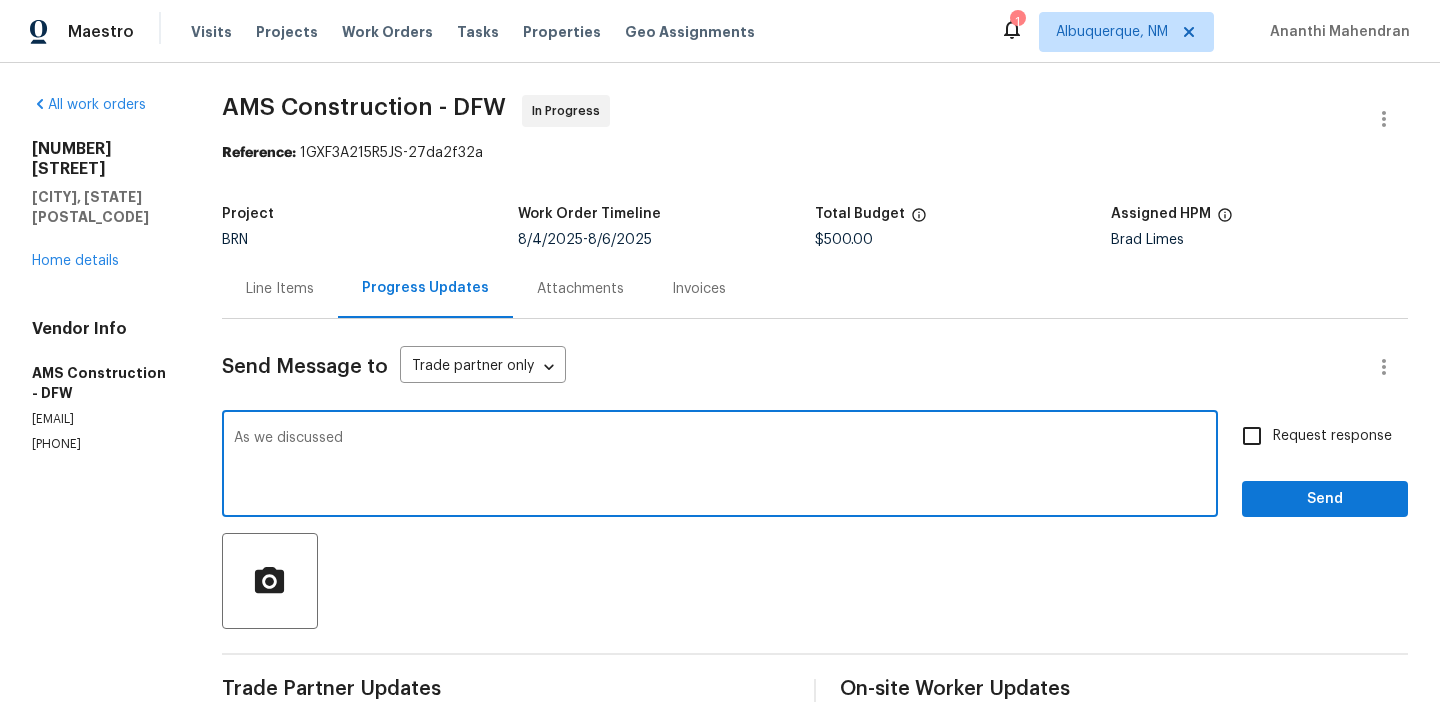 click on "(469) 363-1173" at bounding box center [103, 444] 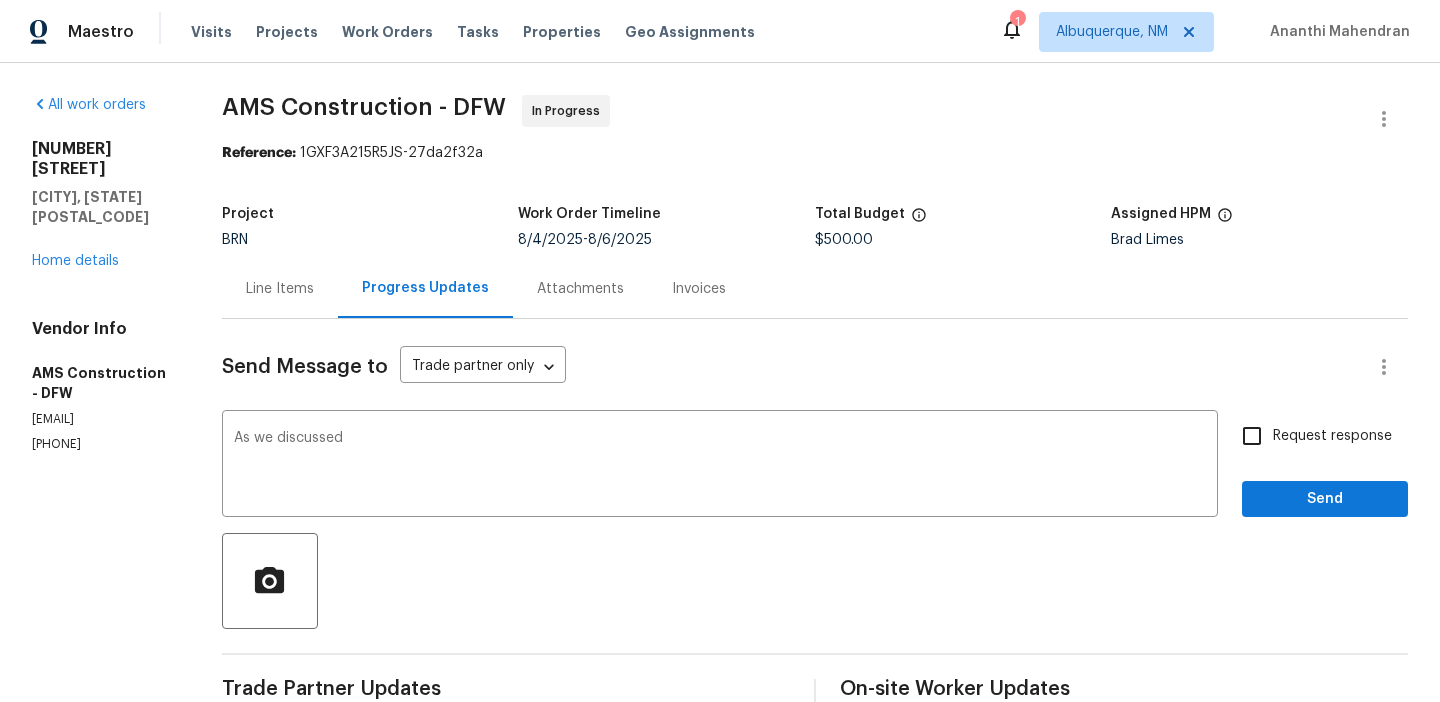 click on "(469) 363-1173" at bounding box center [103, 444] 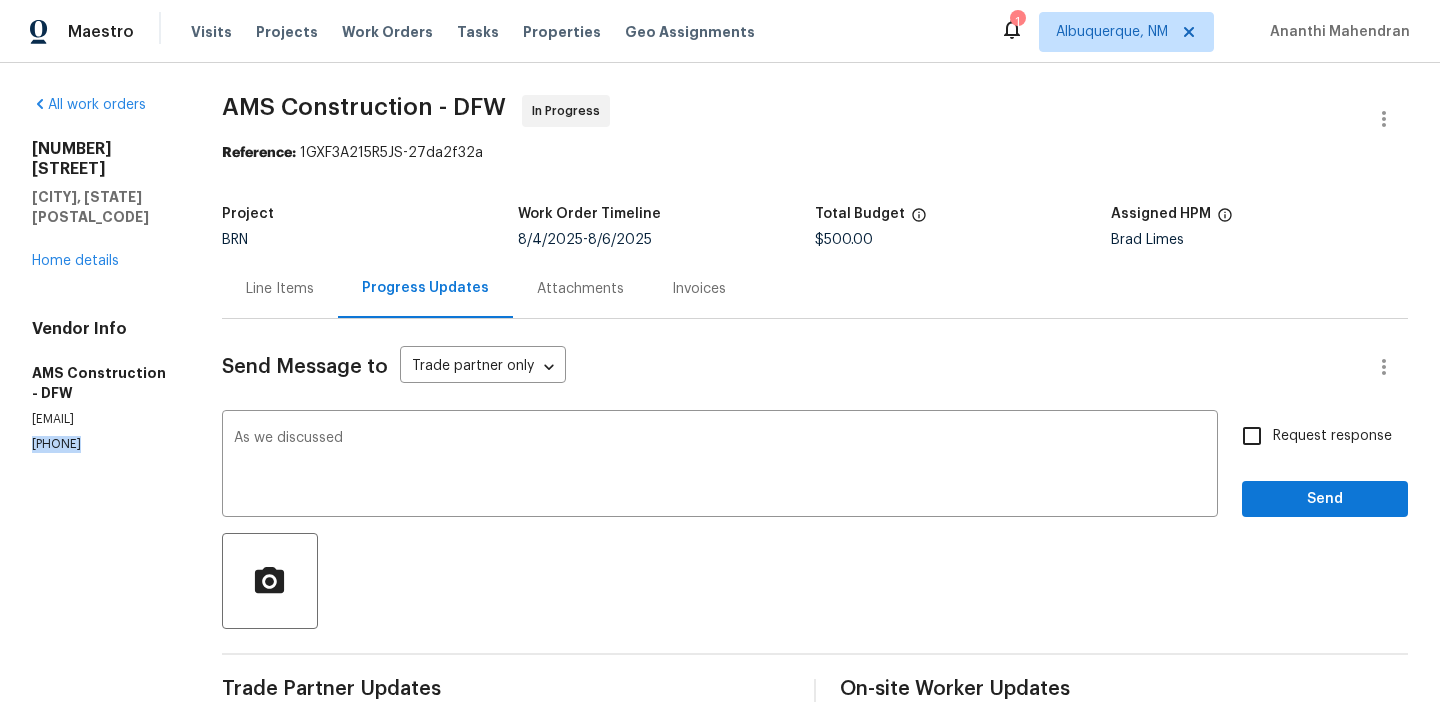 click on "(469) 363-1173" at bounding box center [103, 444] 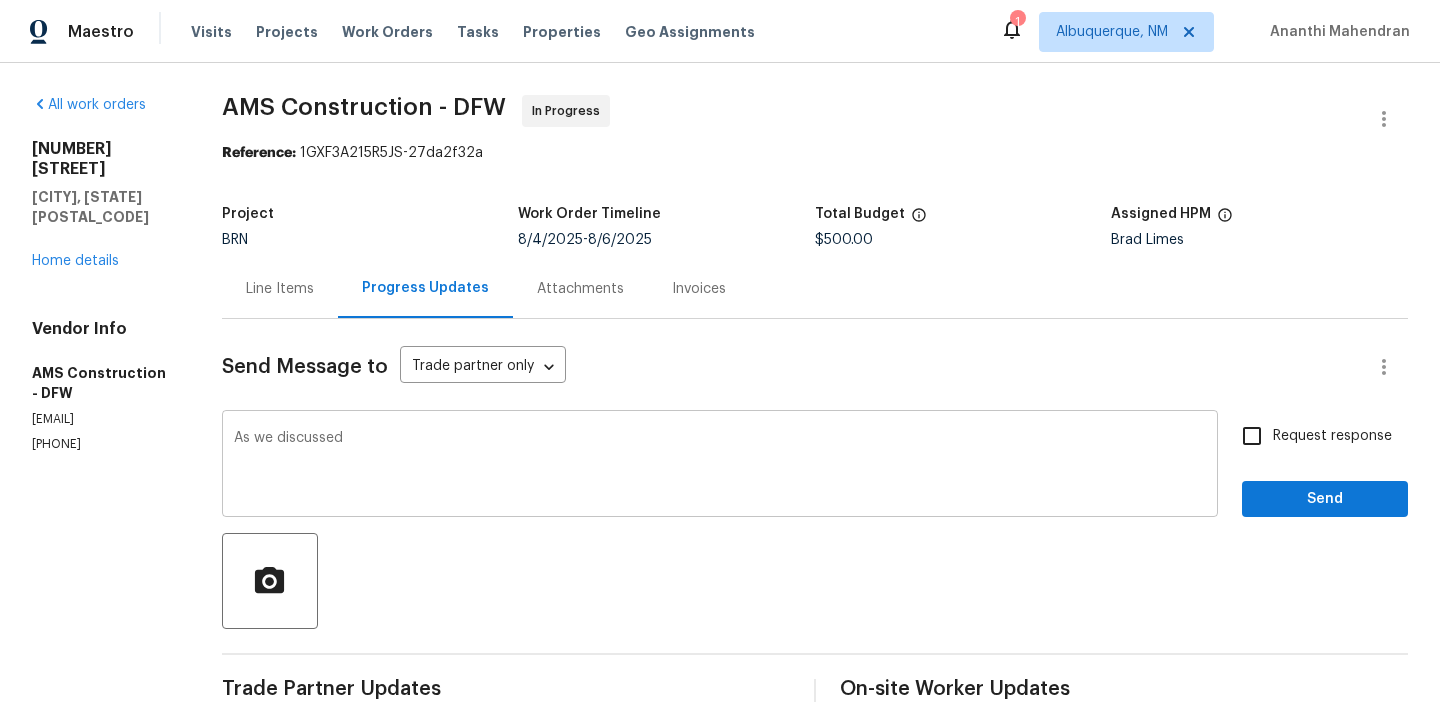 click on "As we discussed" at bounding box center (720, 466) 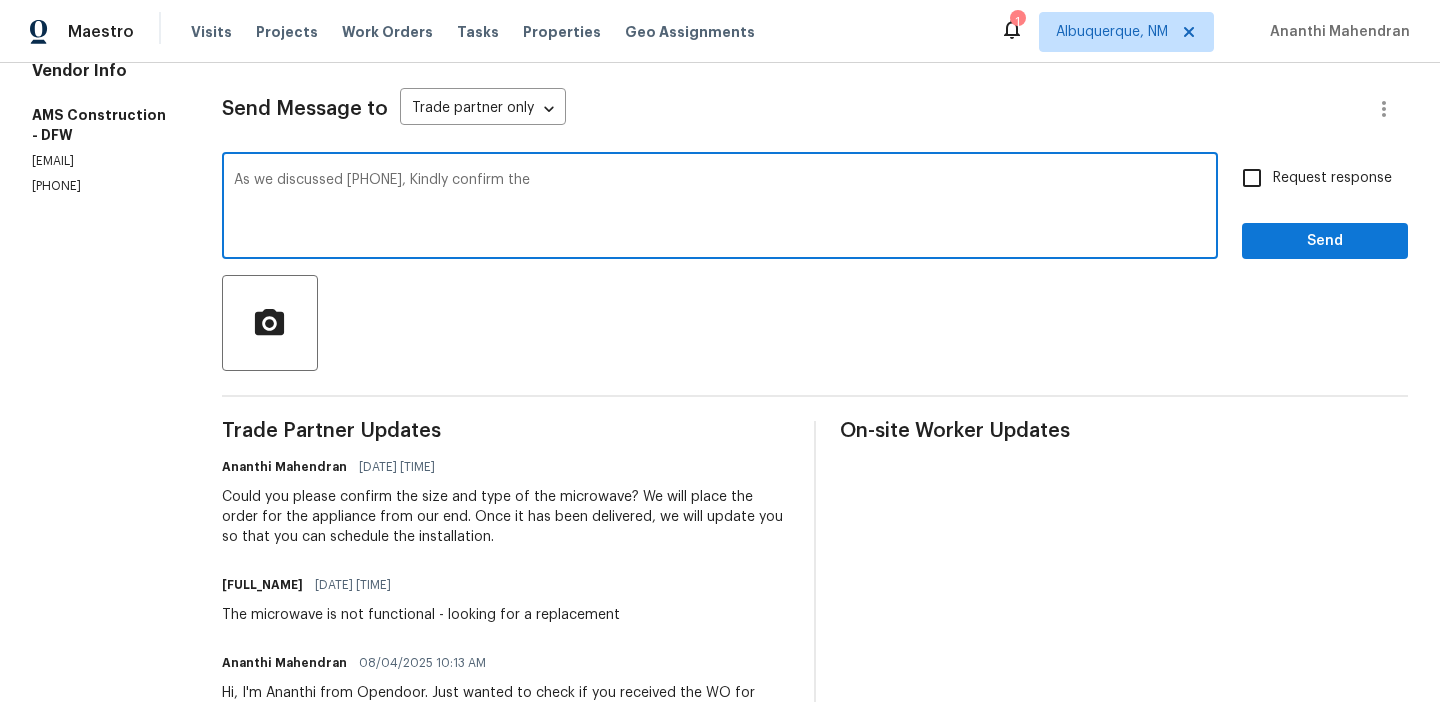 scroll, scrollTop: 277, scrollLeft: 0, axis: vertical 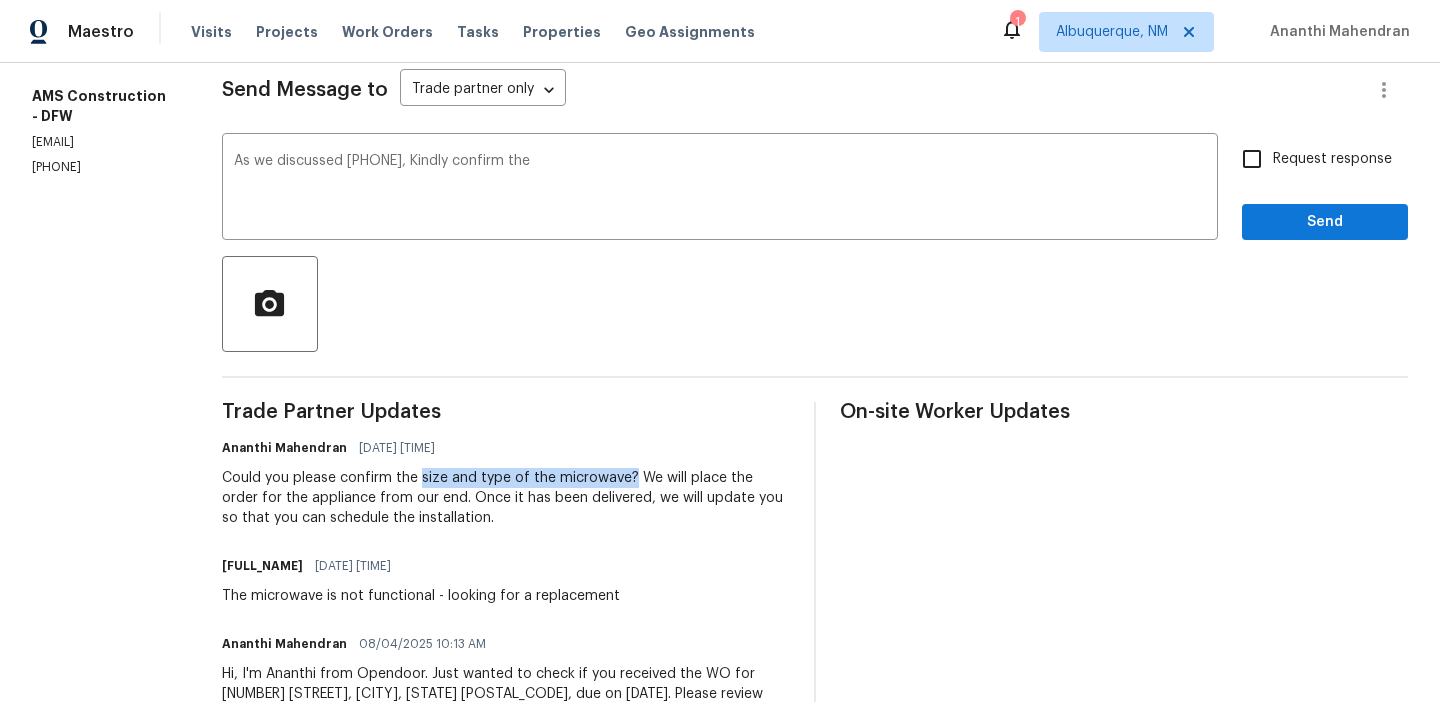 drag, startPoint x: 420, startPoint y: 479, endPoint x: 629, endPoint y: 475, distance: 209.03827 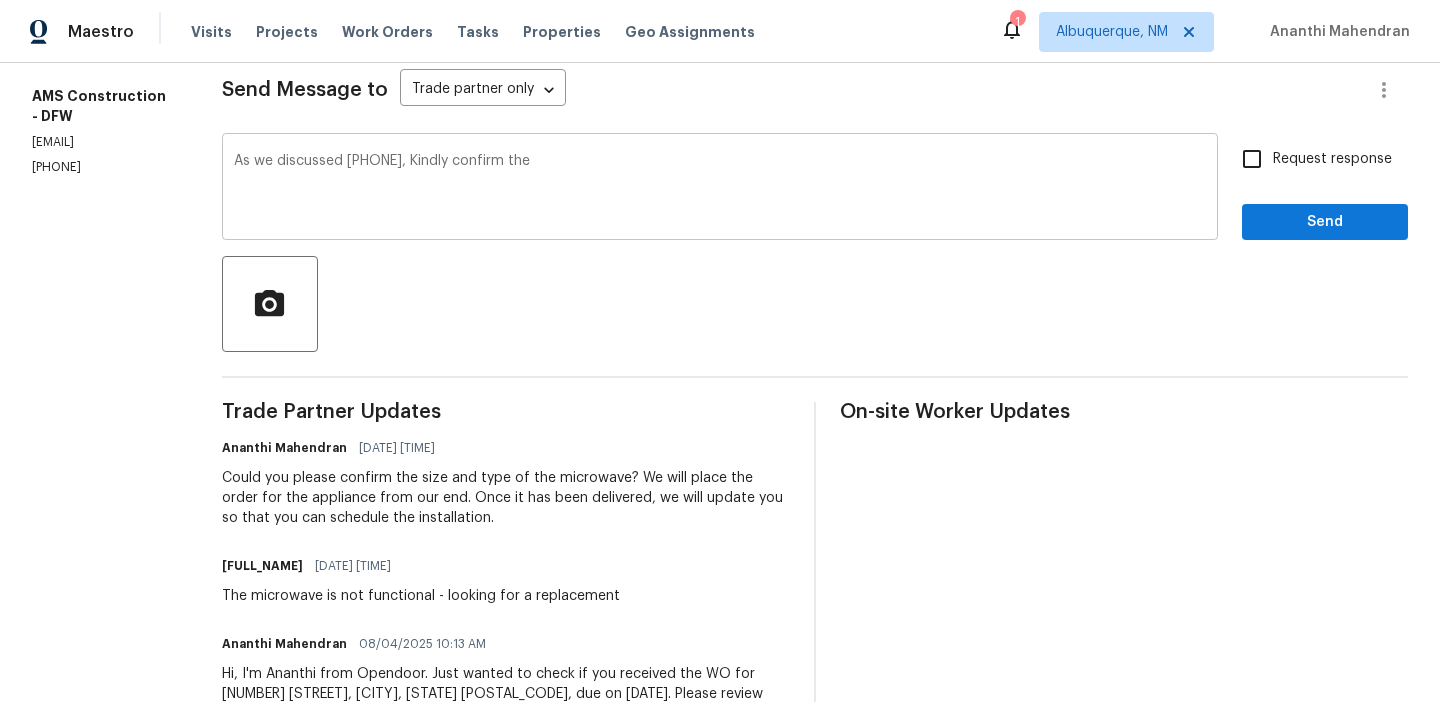 click on "As we discussed (469) 363-1173, Kindly confirm the" at bounding box center [720, 189] 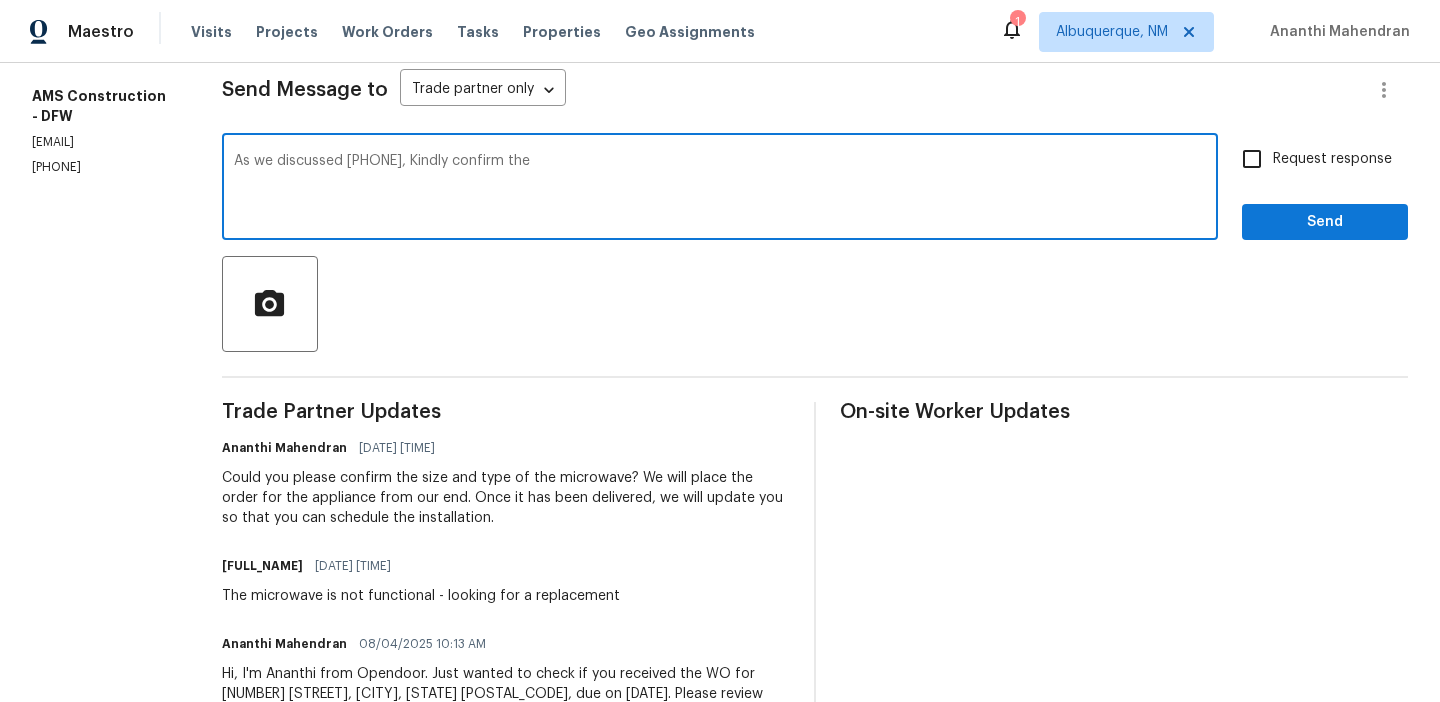 paste on "size and type of the microwave?" 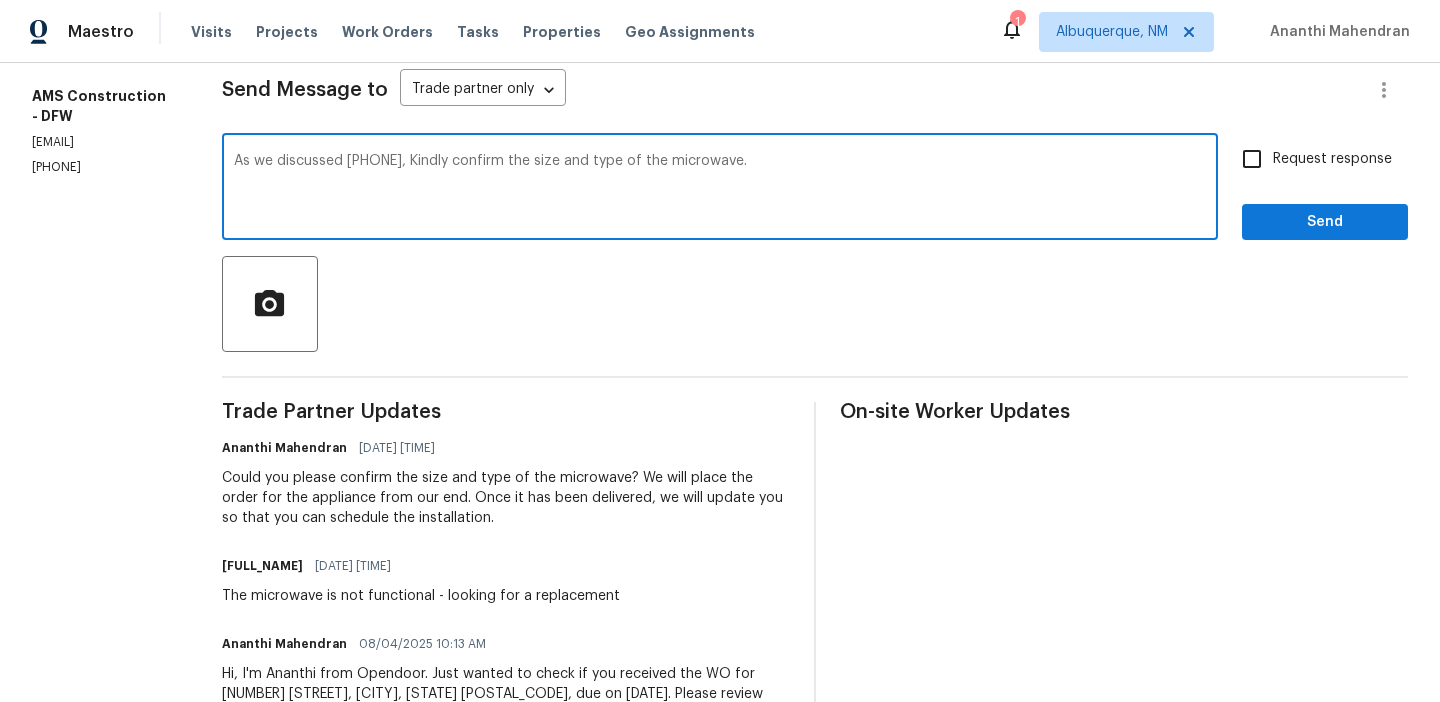 type on "As we discussed (469) 363-1173, Kindly confirm the size and type of the microwave." 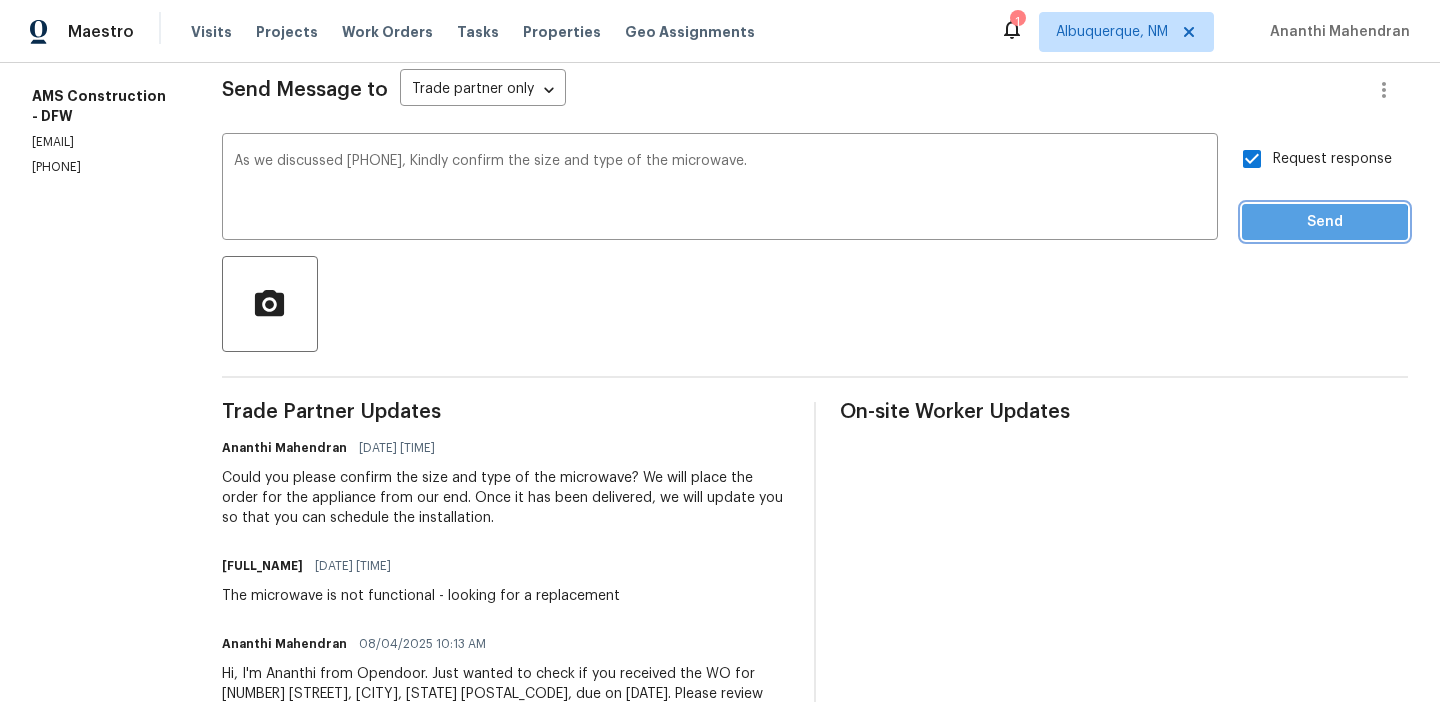 click on "Send" at bounding box center (1325, 222) 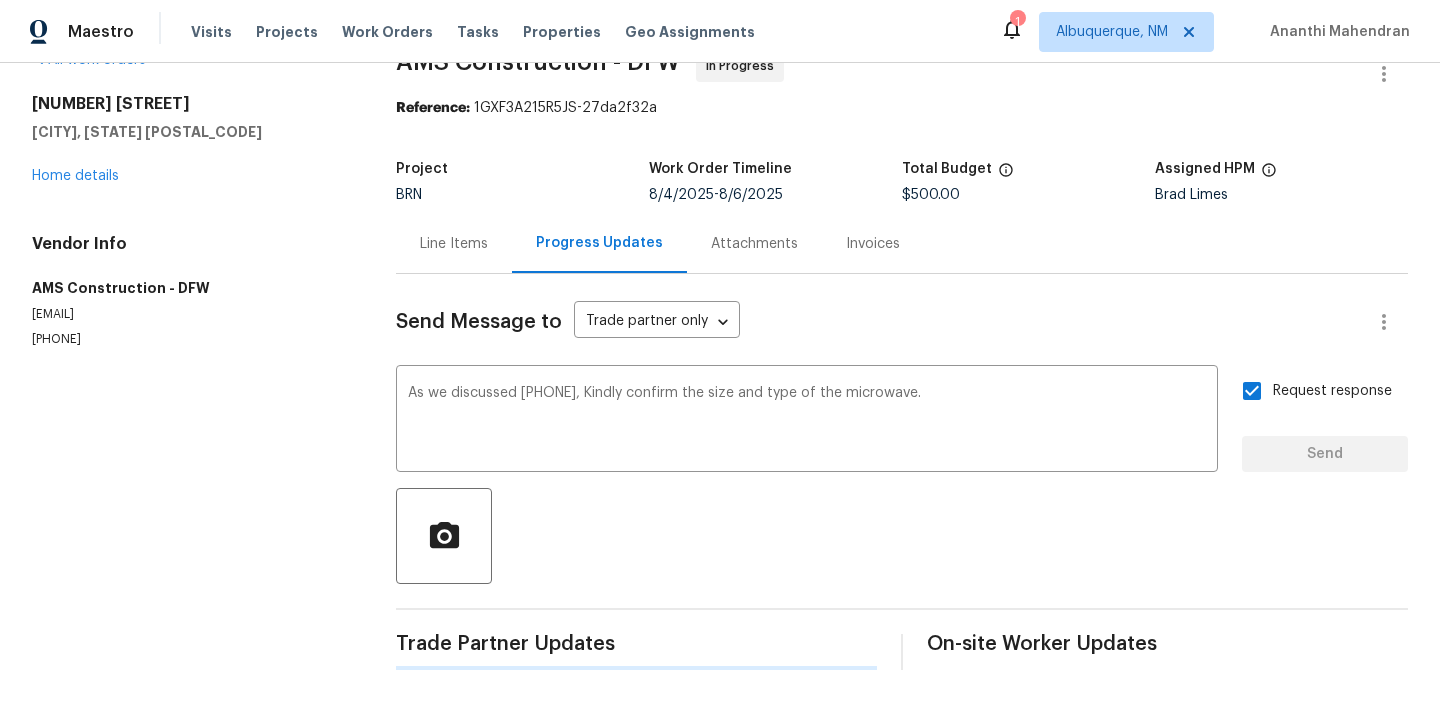 scroll, scrollTop: 0, scrollLeft: 0, axis: both 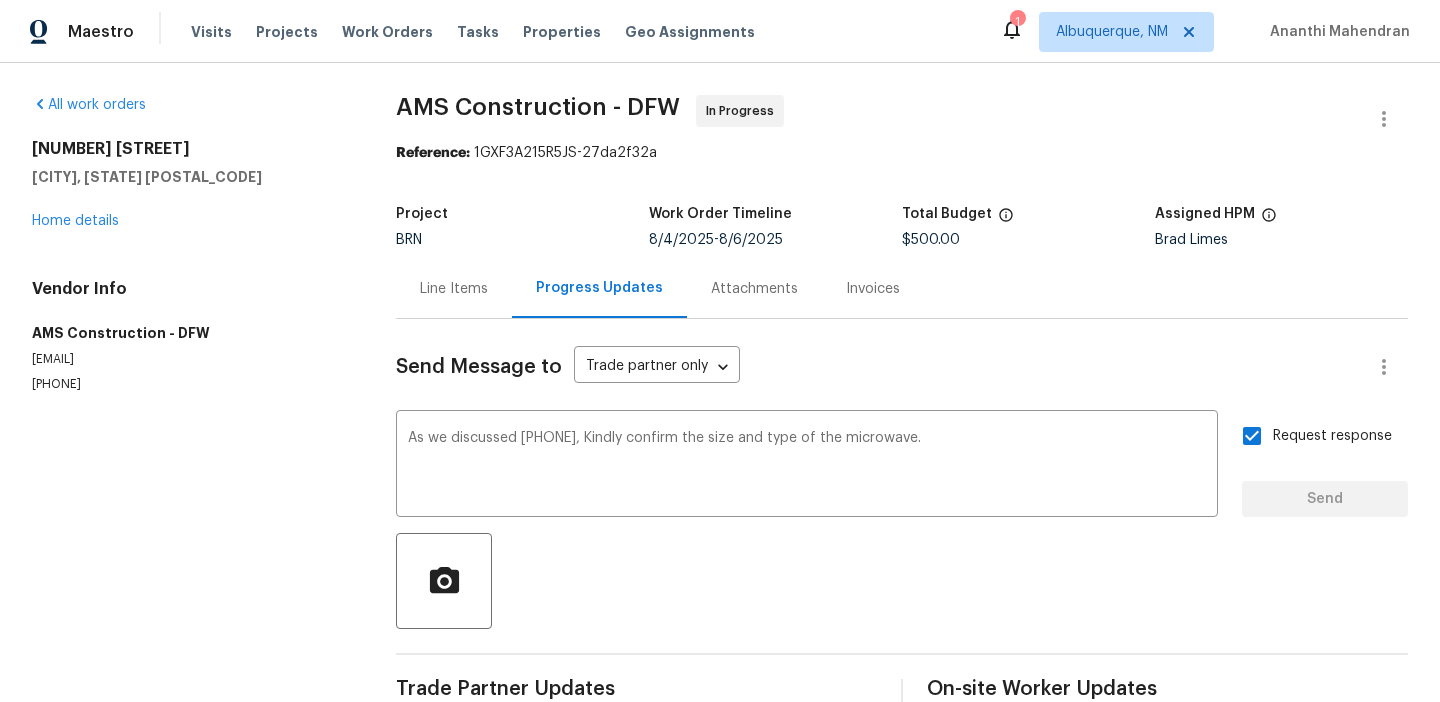 type 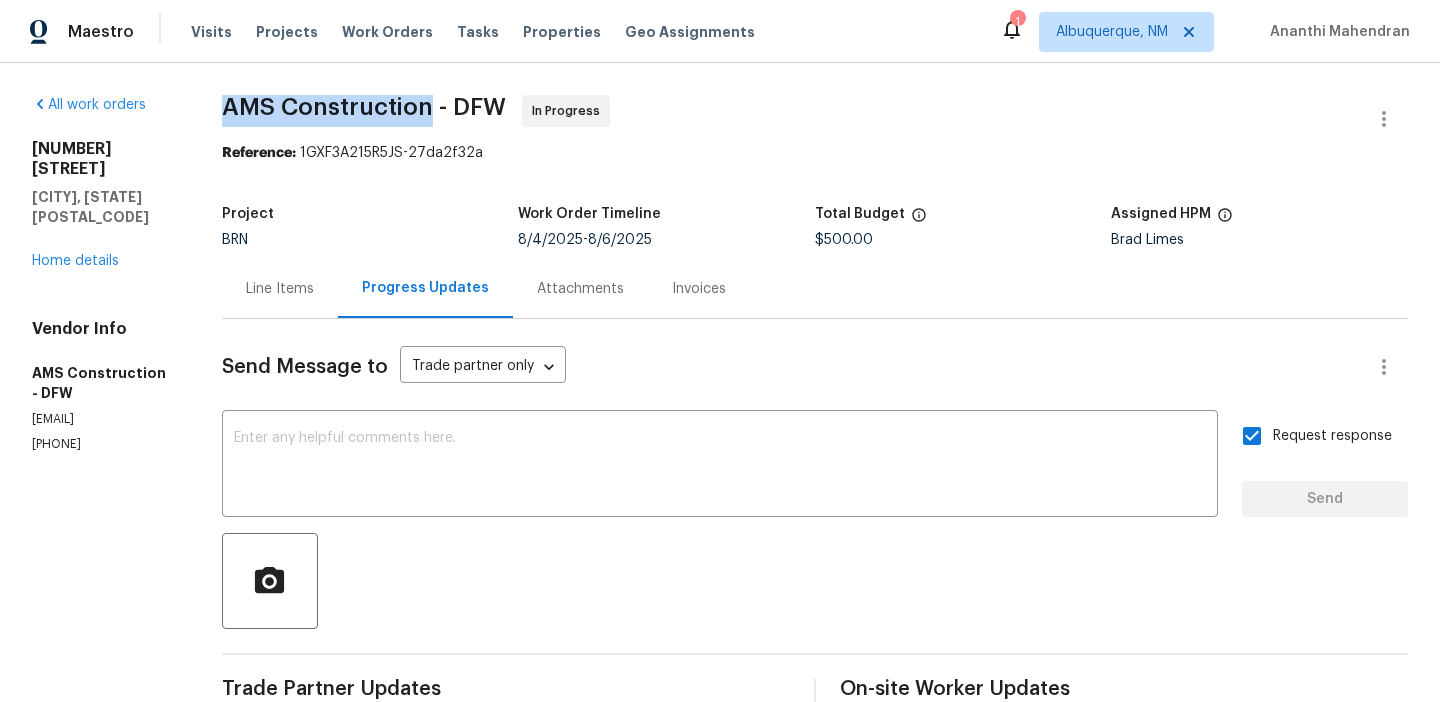 drag, startPoint x: 211, startPoint y: 105, endPoint x: 439, endPoint y: 102, distance: 228.01973 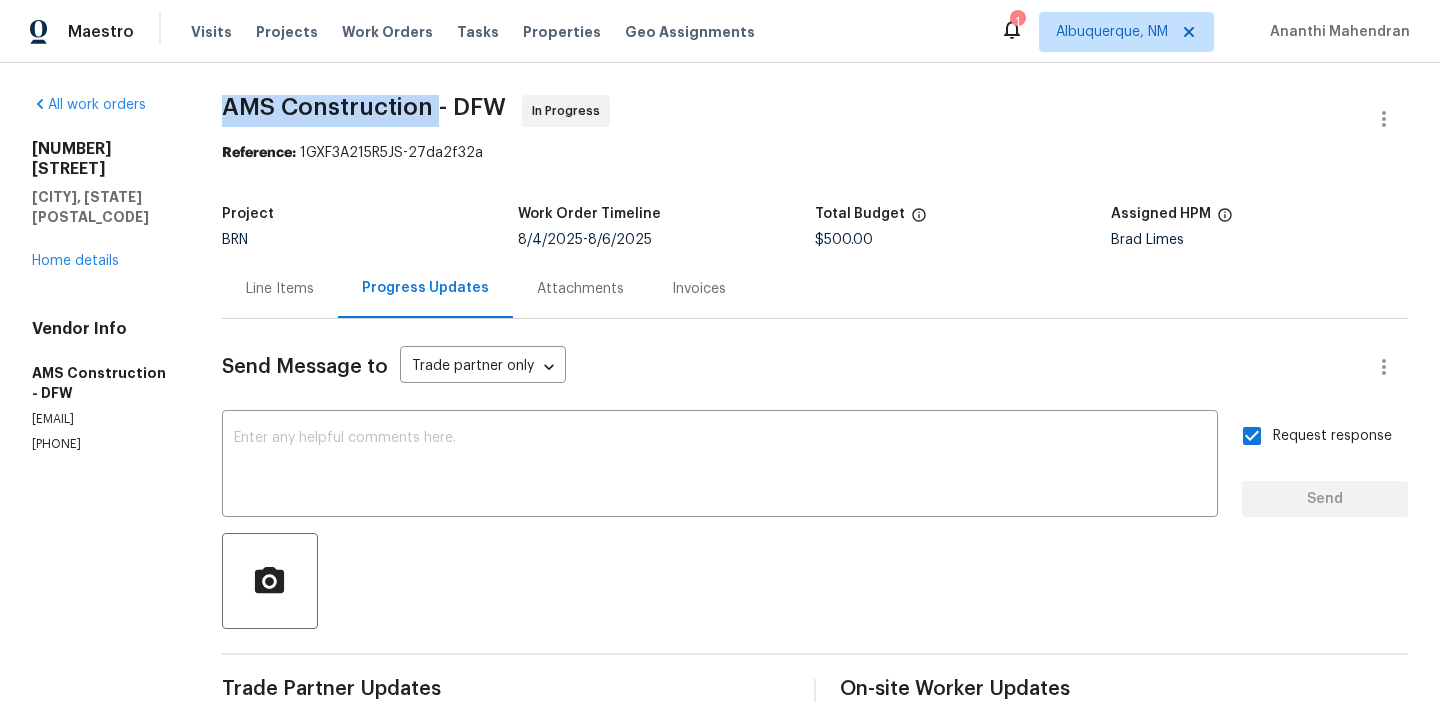 copy on "AMS Construction" 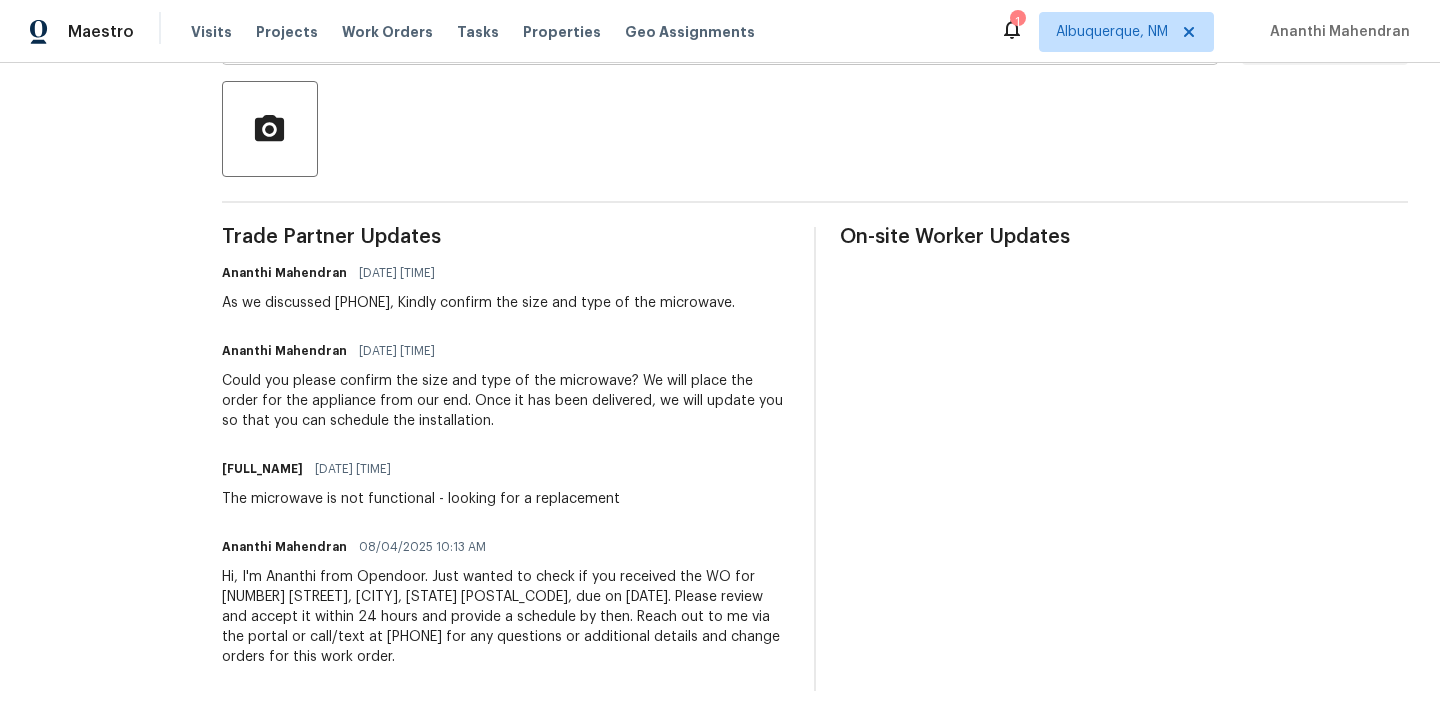 scroll, scrollTop: 455, scrollLeft: 0, axis: vertical 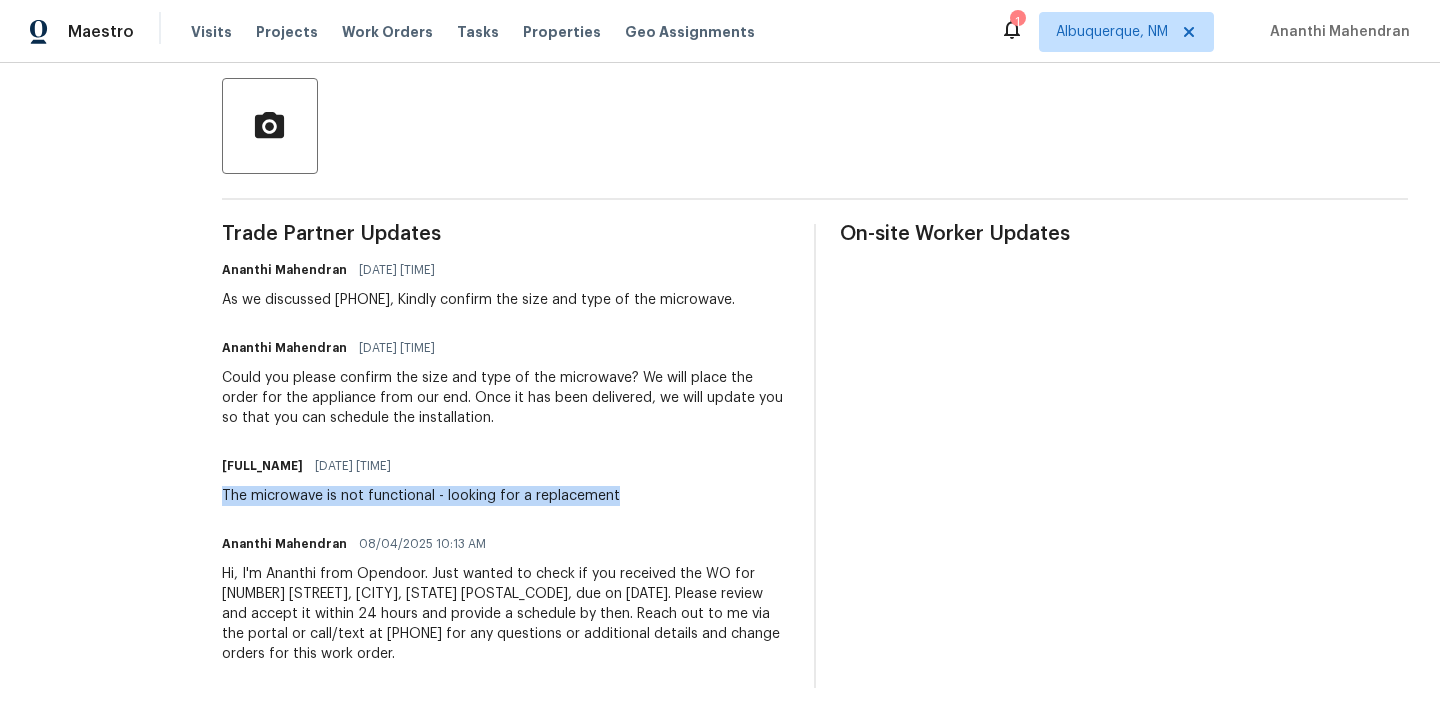 drag, startPoint x: 221, startPoint y: 499, endPoint x: 675, endPoint y: 498, distance: 454.0011 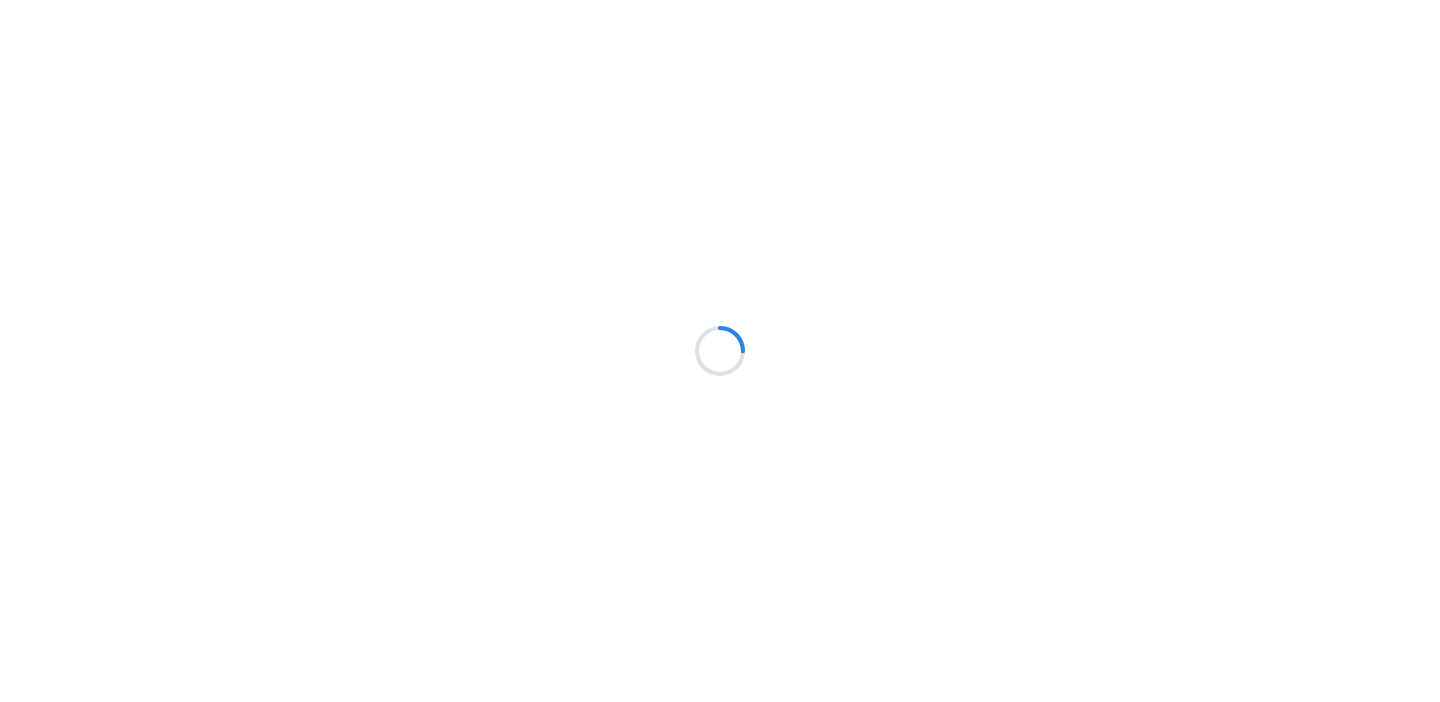 scroll, scrollTop: 0, scrollLeft: 0, axis: both 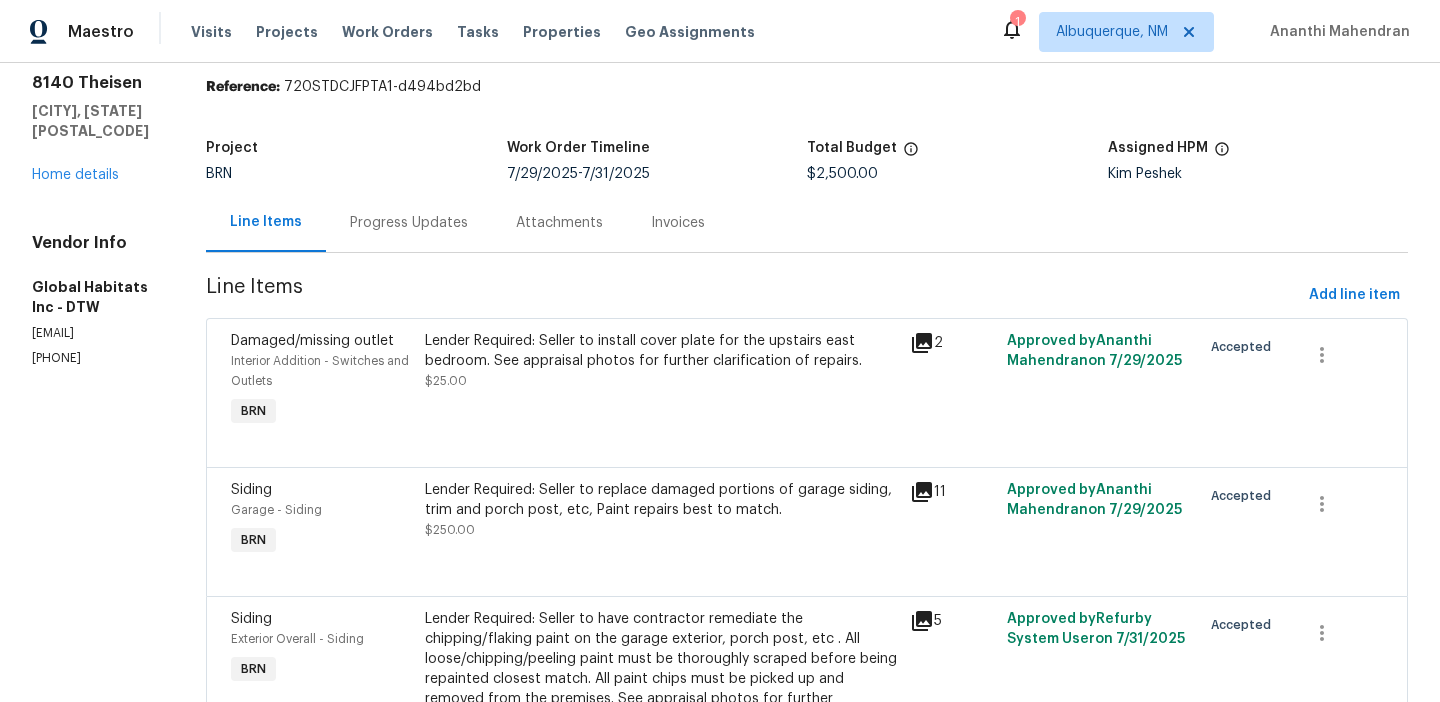 click on "Progress Updates" at bounding box center [409, 223] 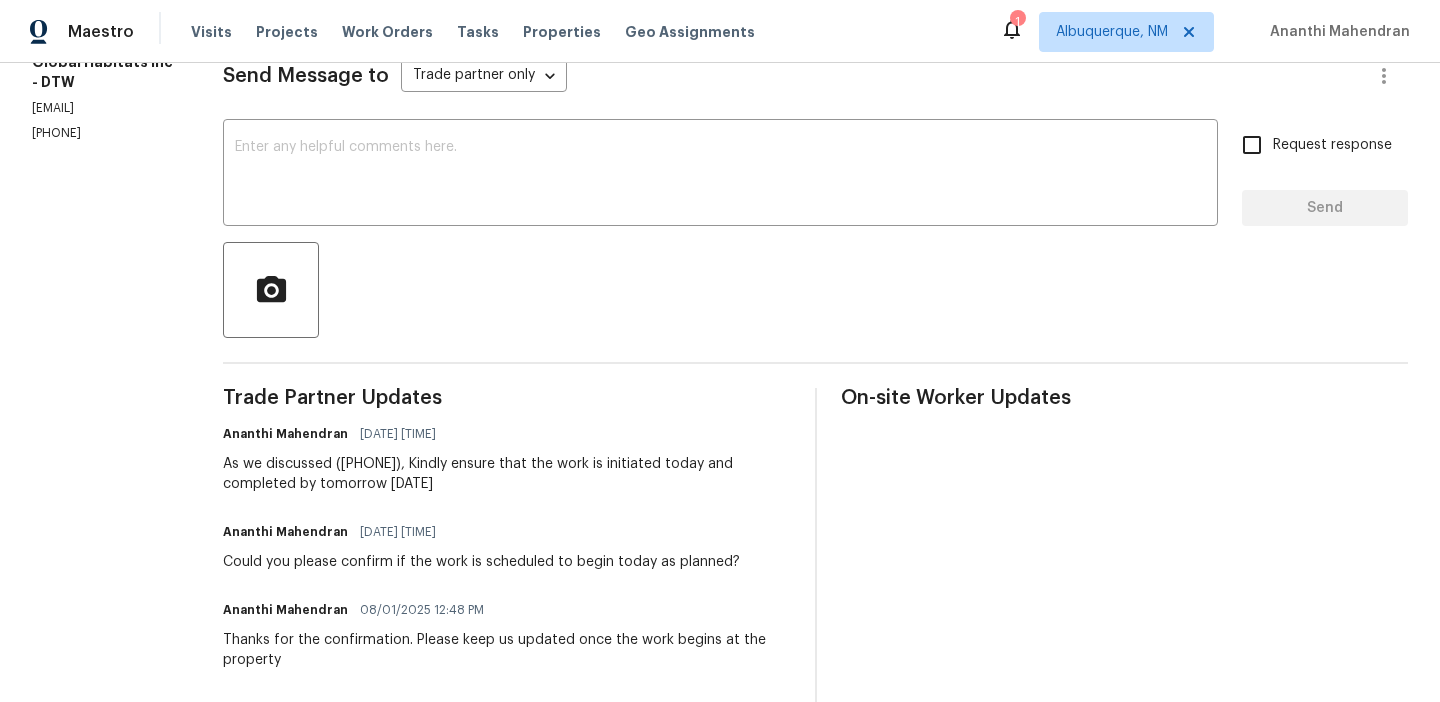scroll, scrollTop: 241, scrollLeft: 0, axis: vertical 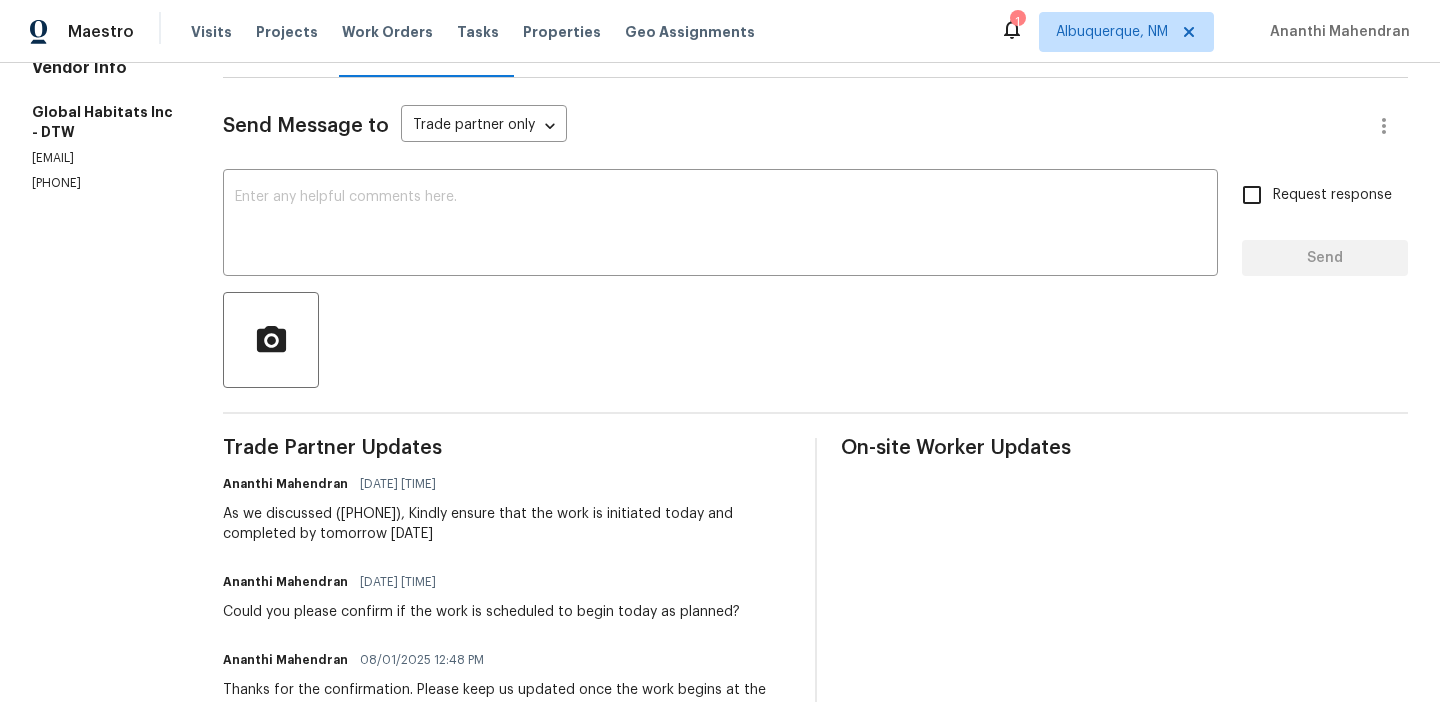 click on "[PHONE]" at bounding box center (103, 183) 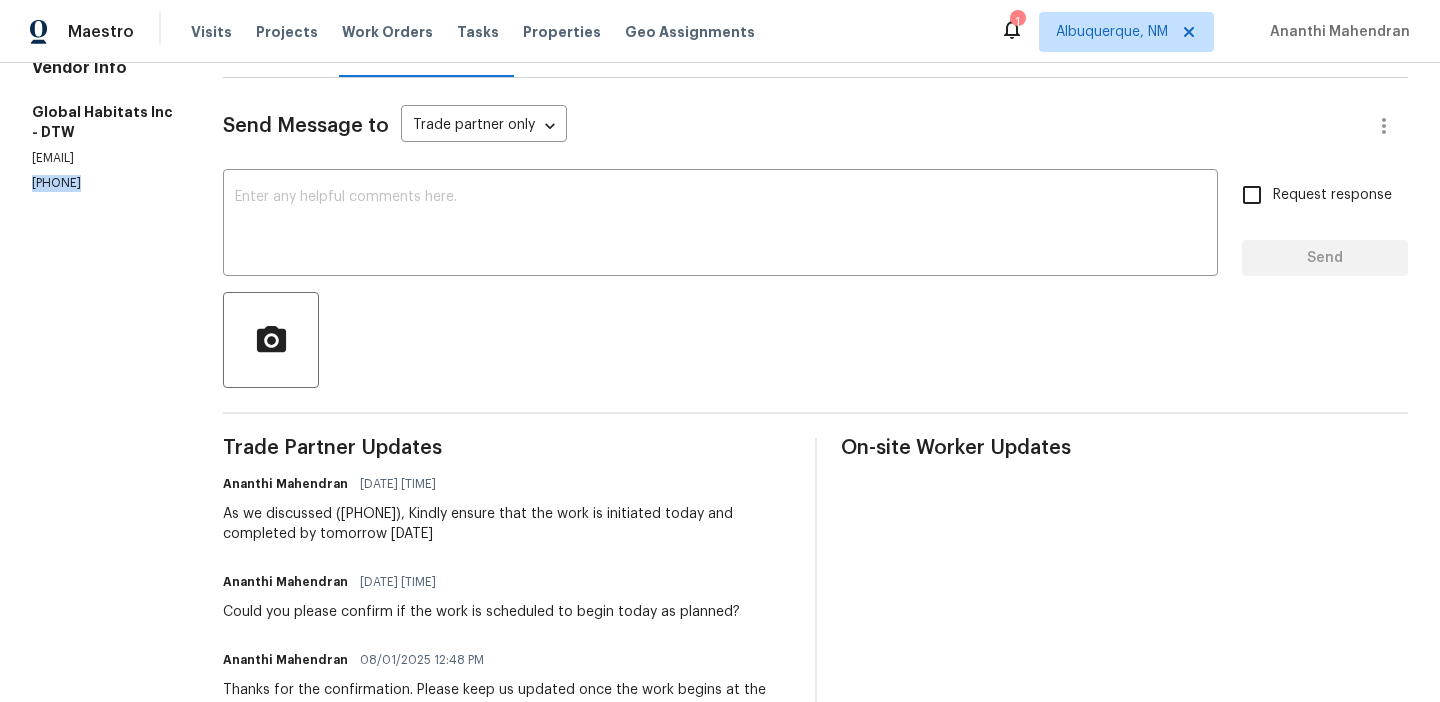 click on "[PHONE]" at bounding box center (103, 183) 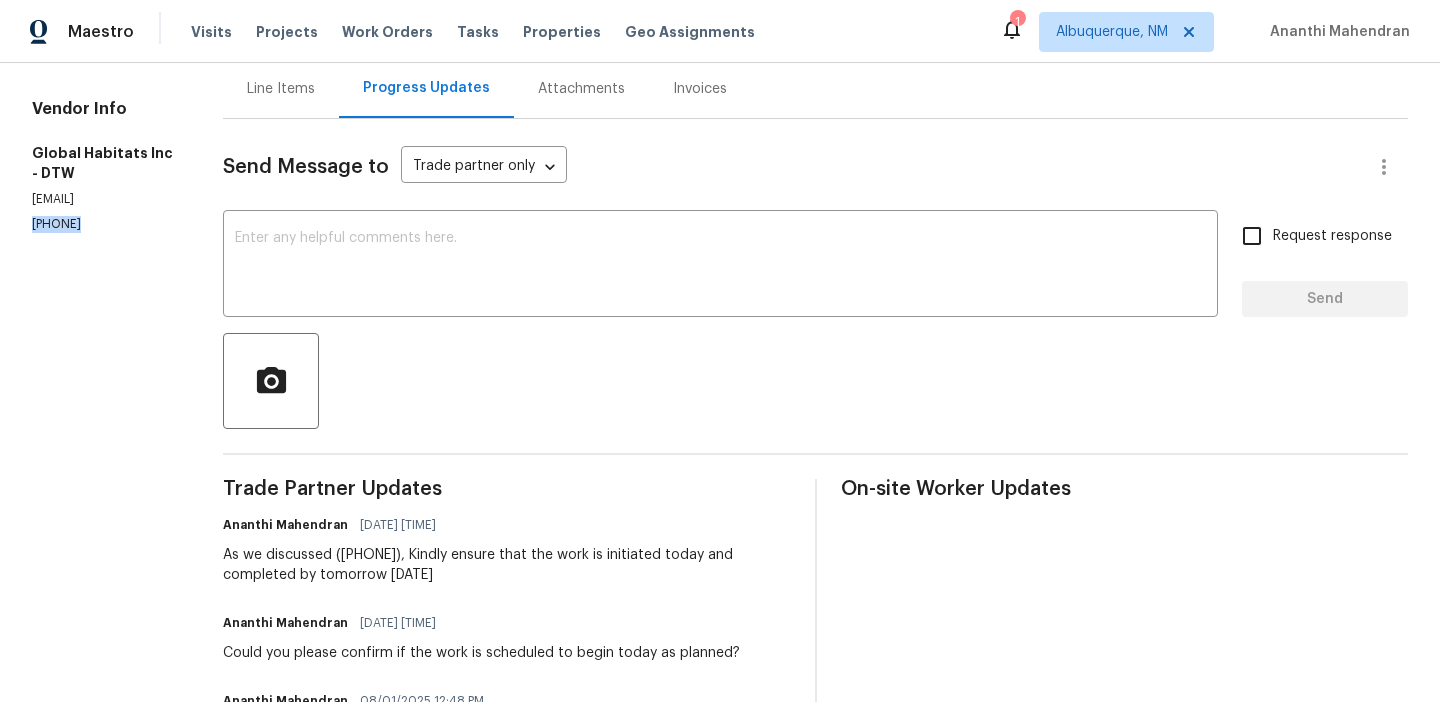 scroll, scrollTop: 222, scrollLeft: 0, axis: vertical 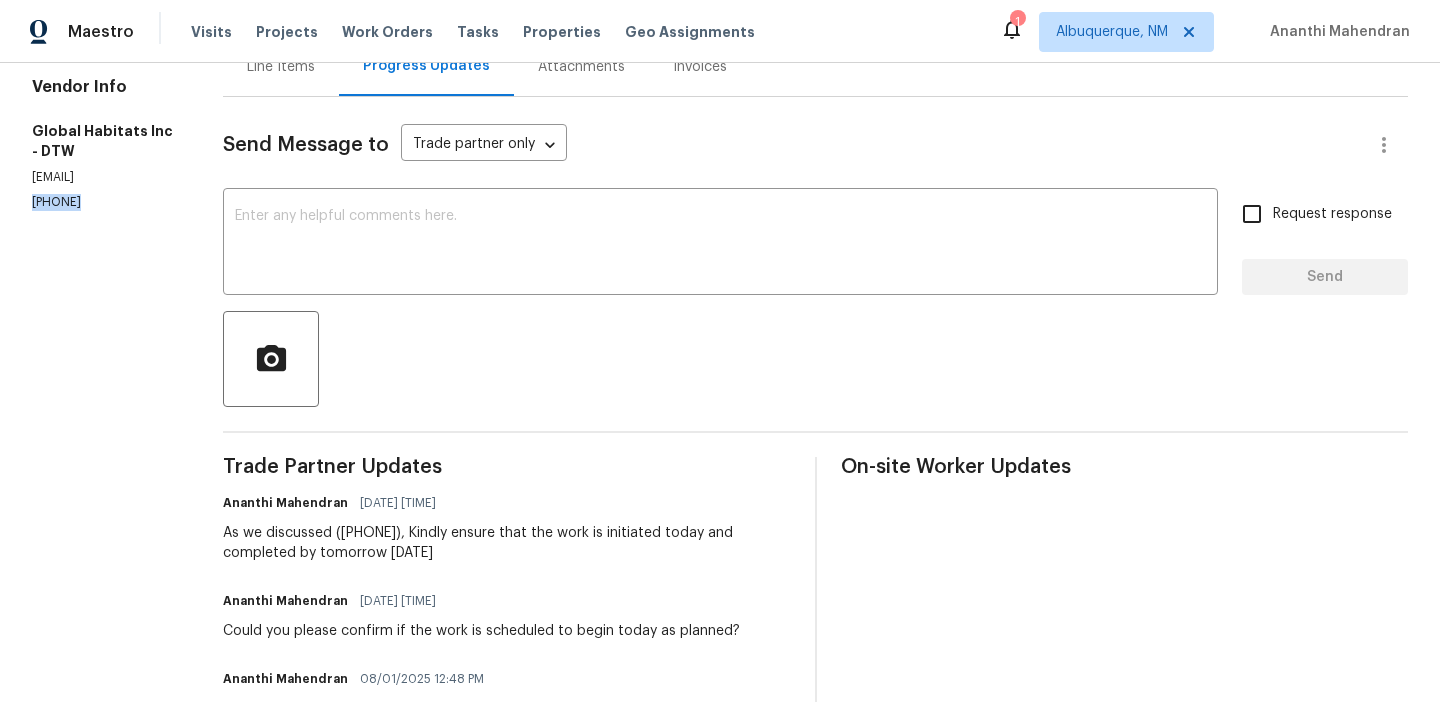copy on "[PHONE]" 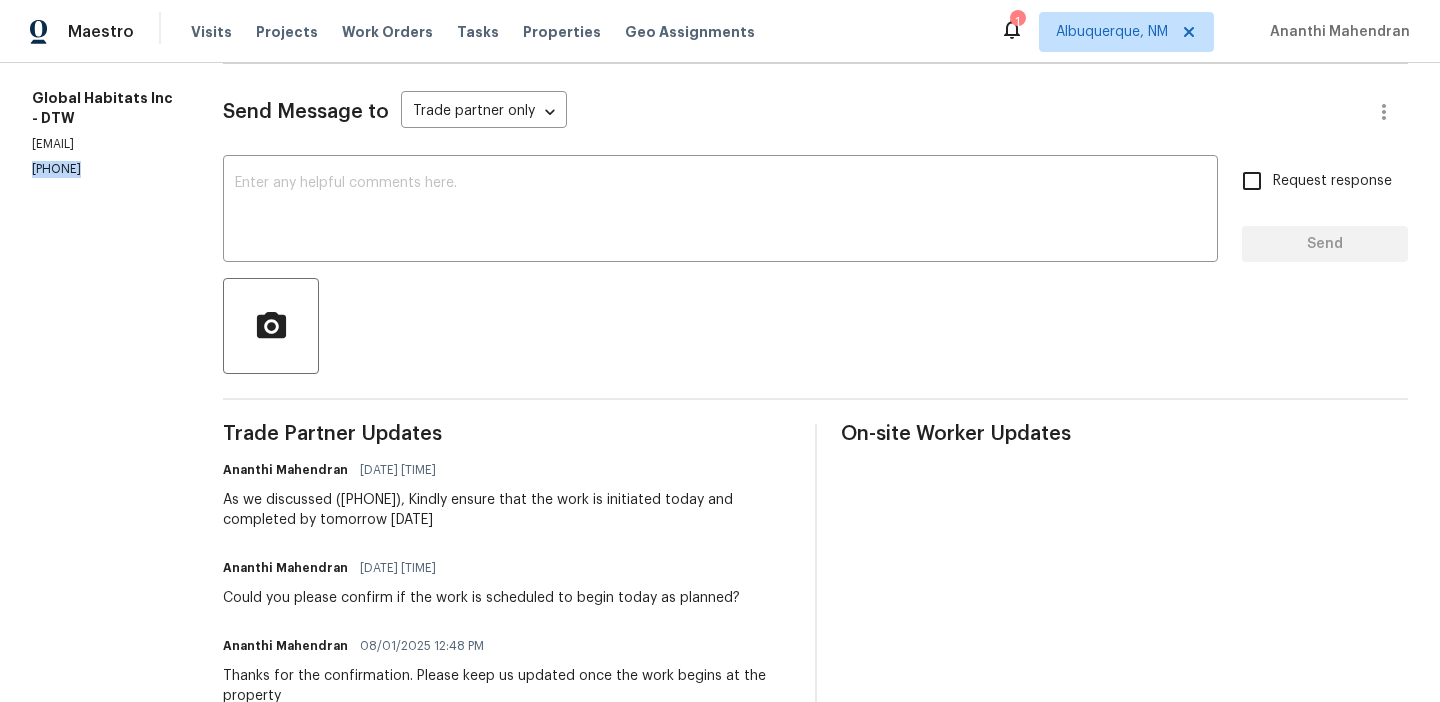 scroll, scrollTop: 0, scrollLeft: 0, axis: both 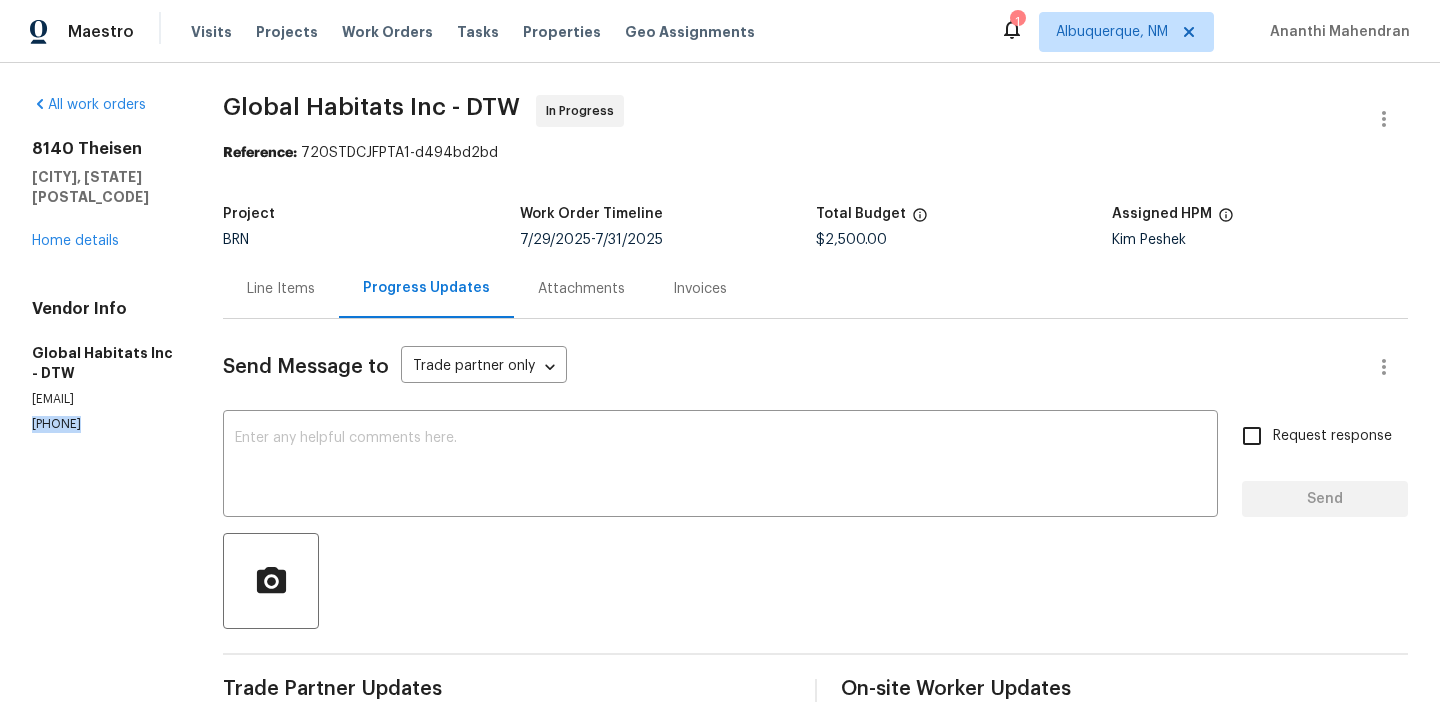 copy on "[PHONE]" 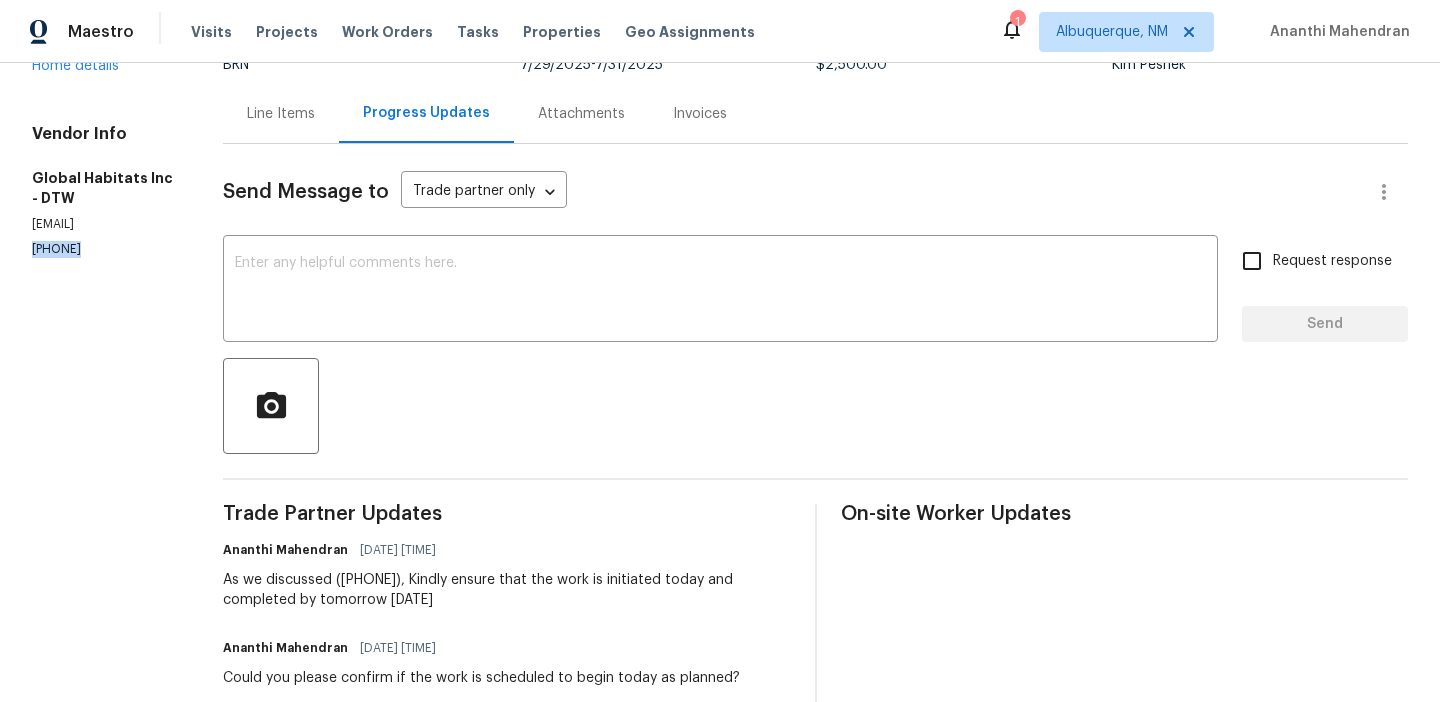 scroll, scrollTop: 115, scrollLeft: 0, axis: vertical 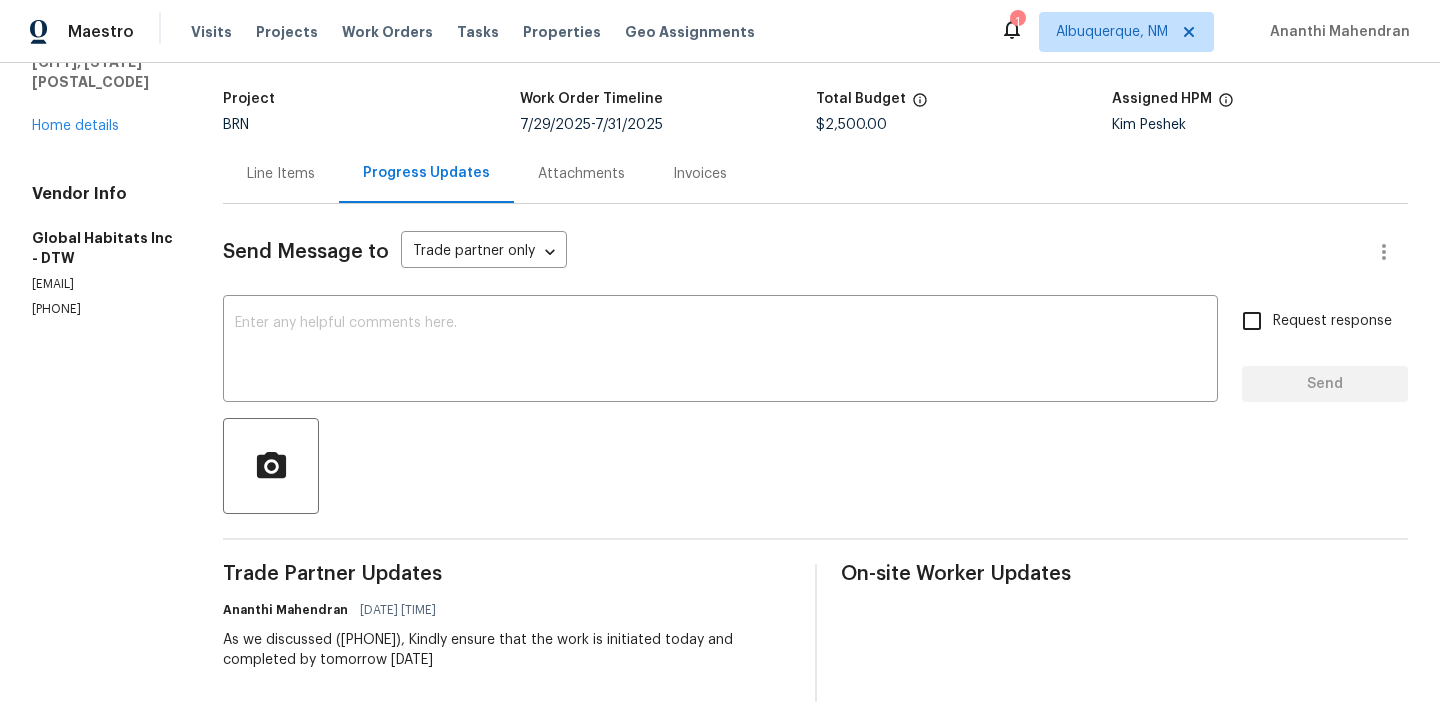 click on "Line Items" at bounding box center (281, 174) 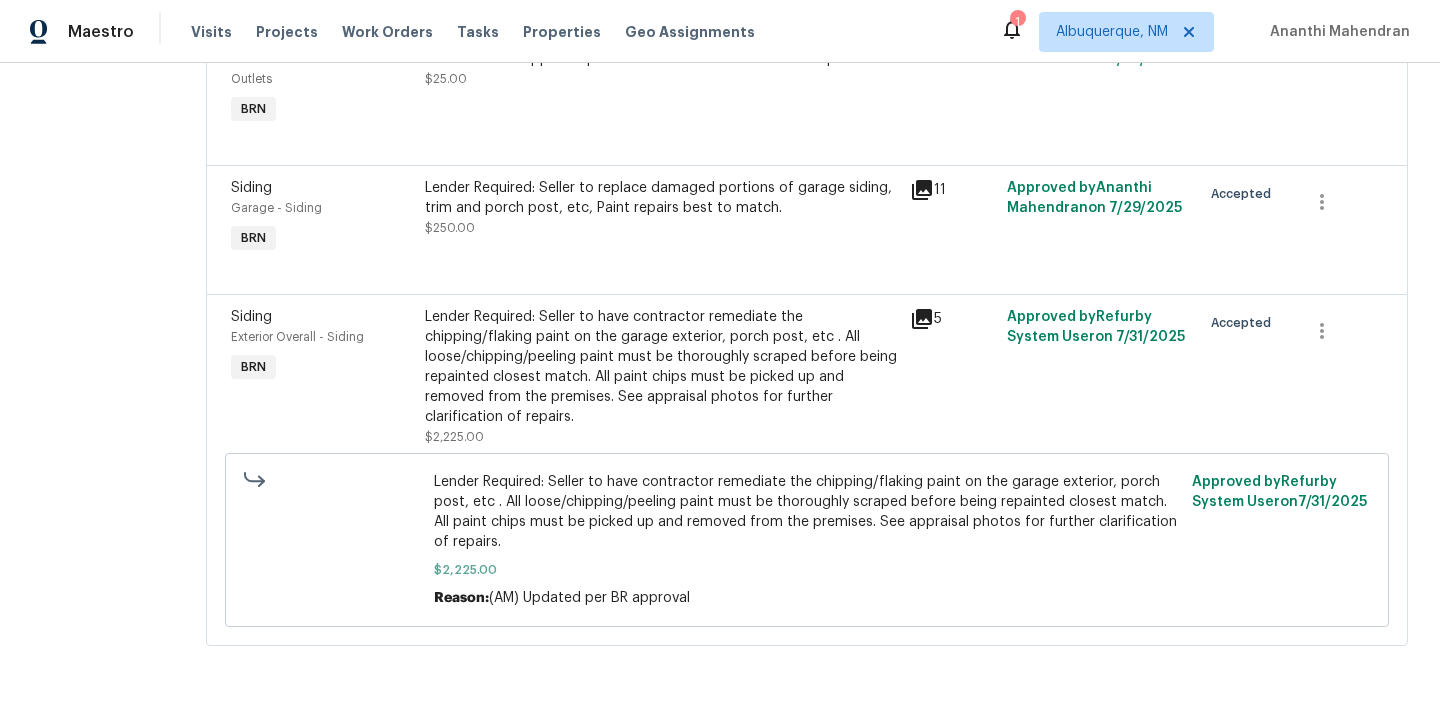 scroll, scrollTop: 167, scrollLeft: 0, axis: vertical 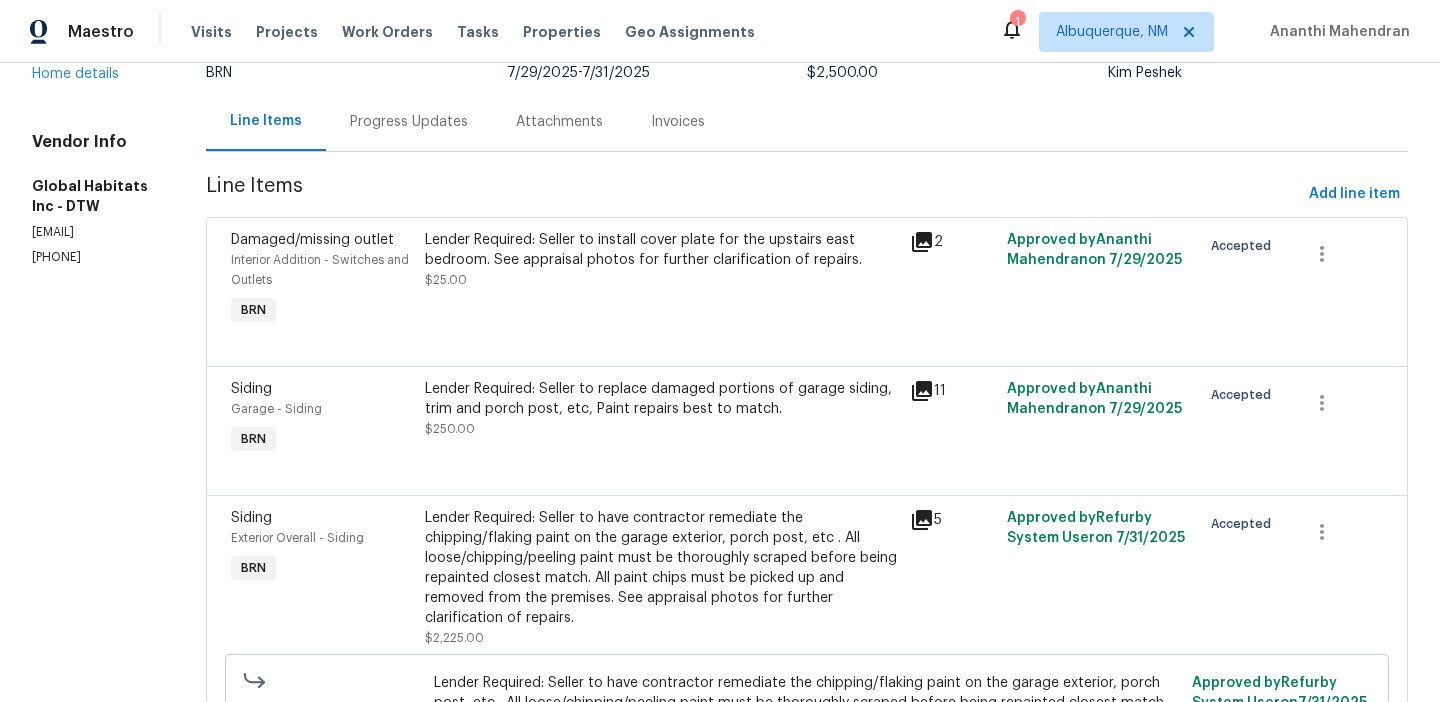 click on "Lender Required: Seller to install cover plate for the upstairs east bedroom. See appraisal photos for further clarification of repairs. $25.00" at bounding box center [661, 280] 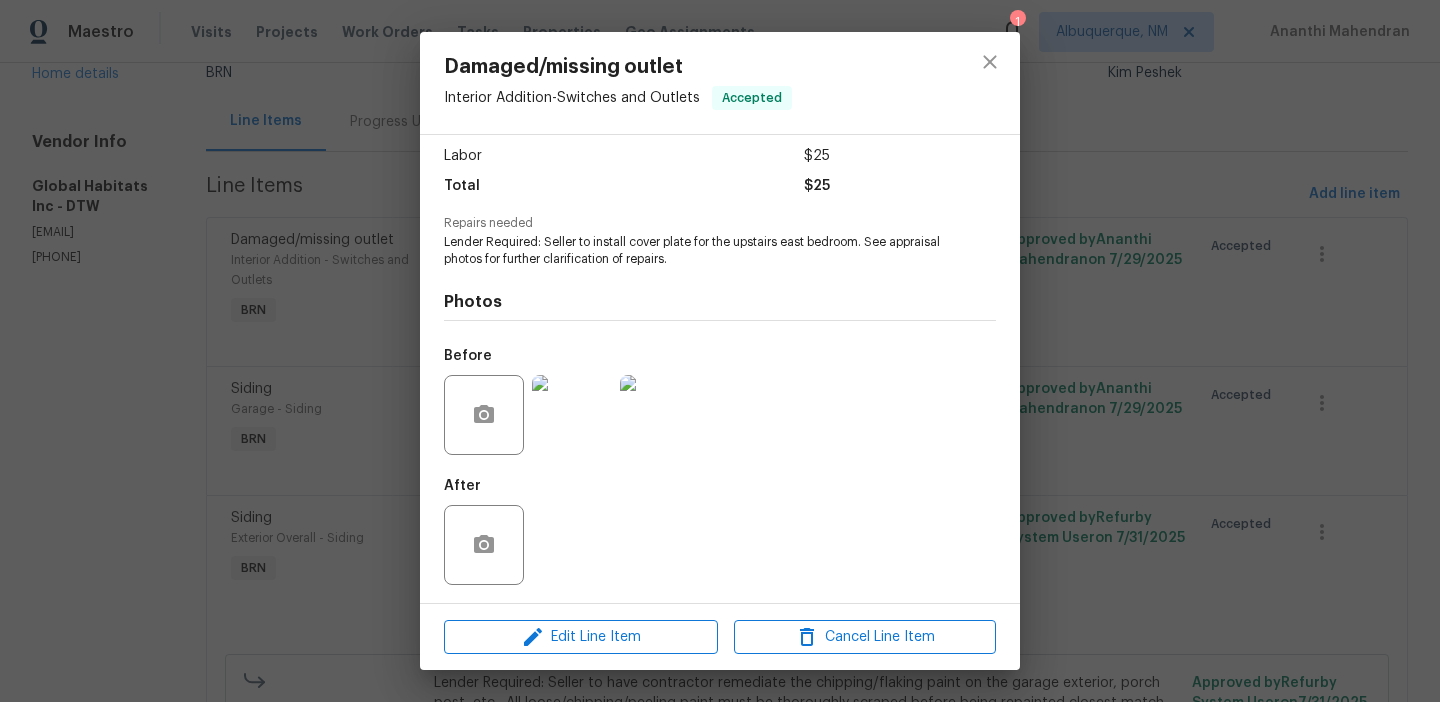 scroll, scrollTop: 136, scrollLeft: 0, axis: vertical 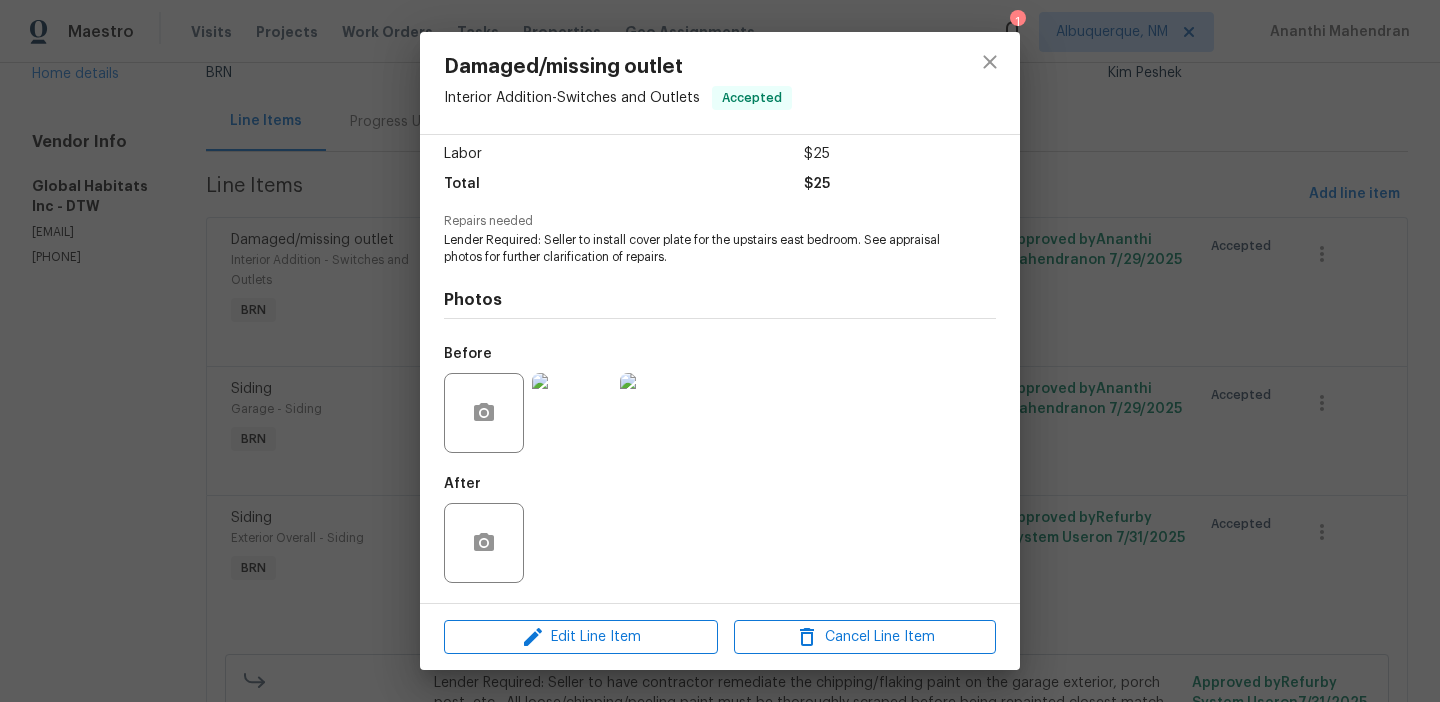 click at bounding box center [572, 413] 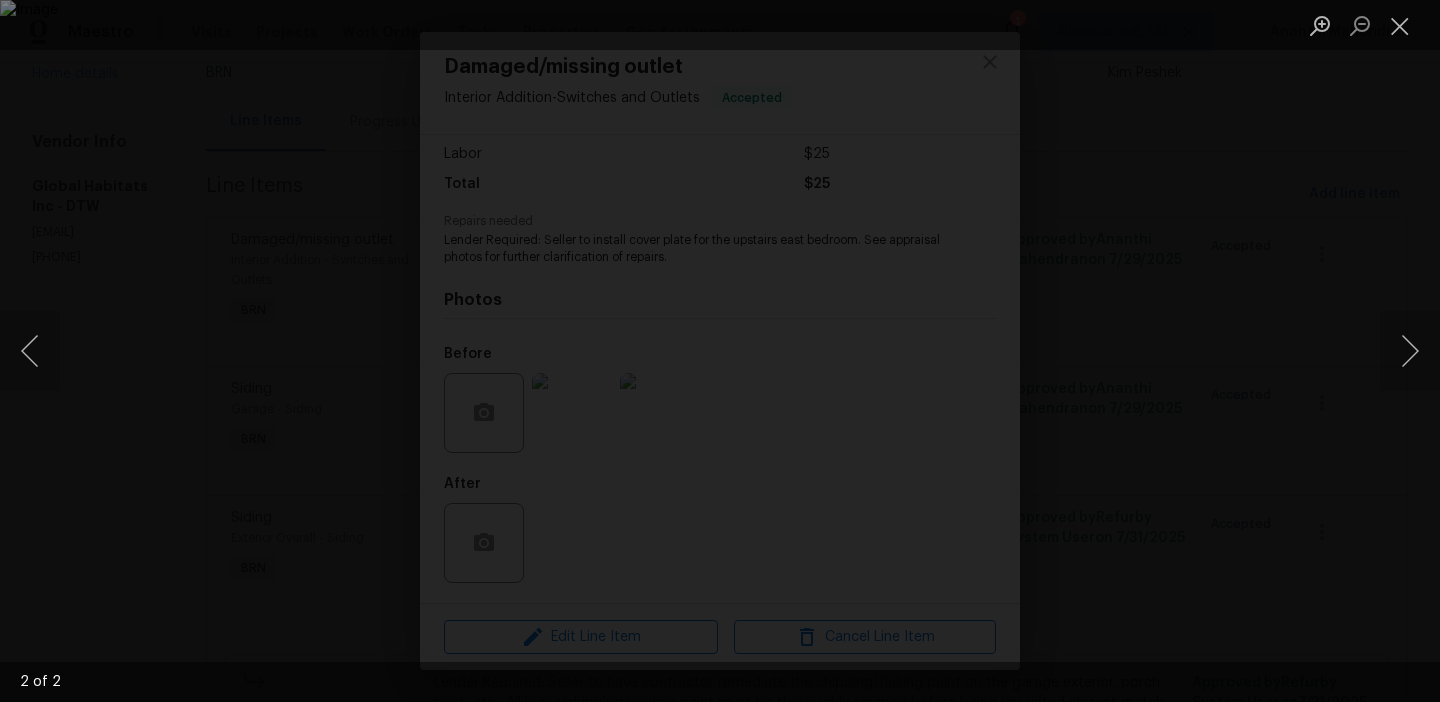 click at bounding box center [720, 351] 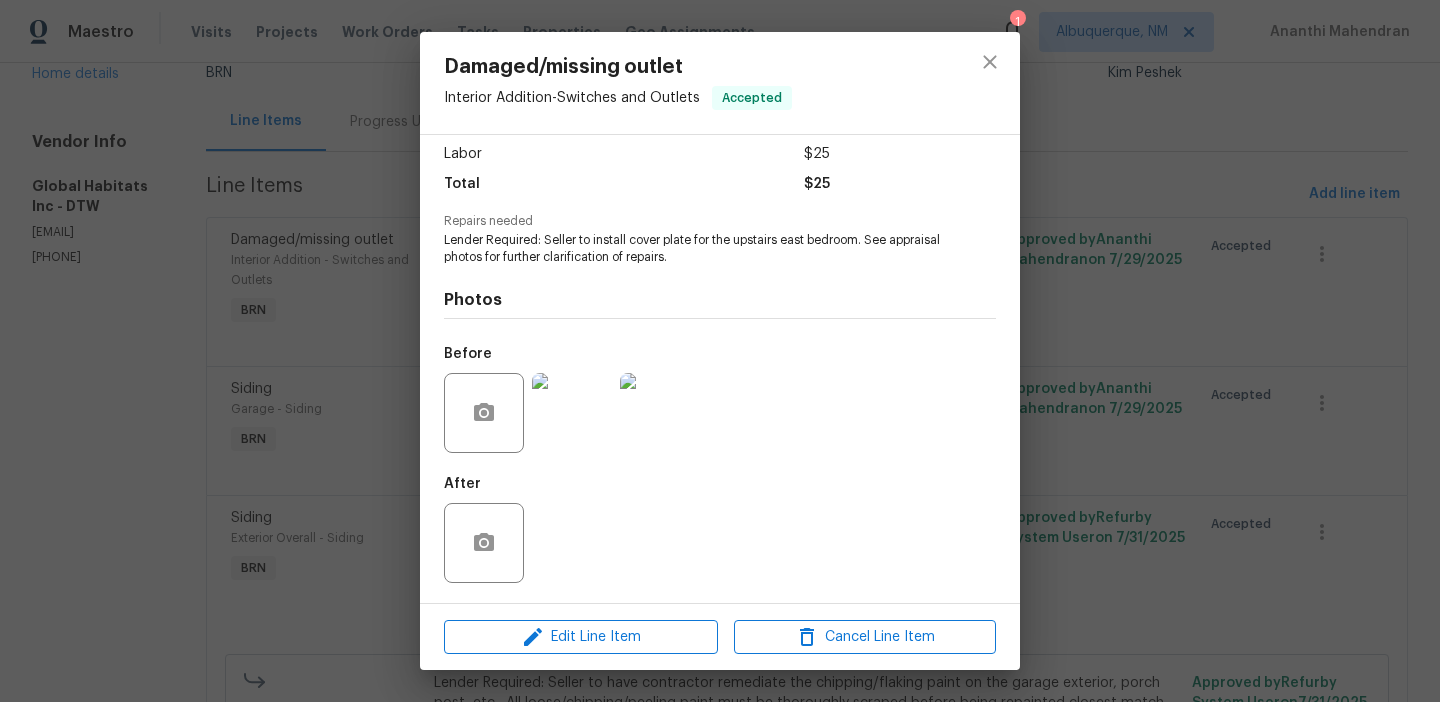 click at bounding box center (572, 413) 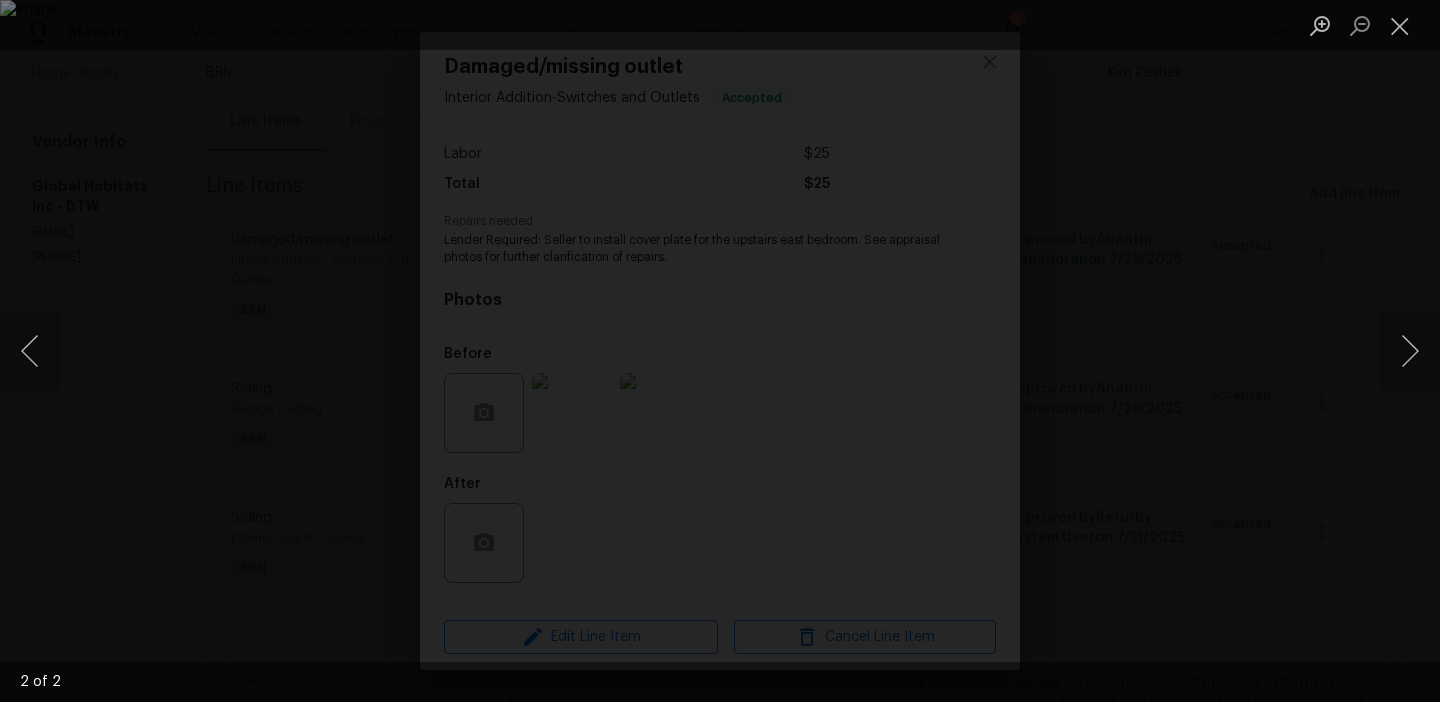 click at bounding box center (720, 351) 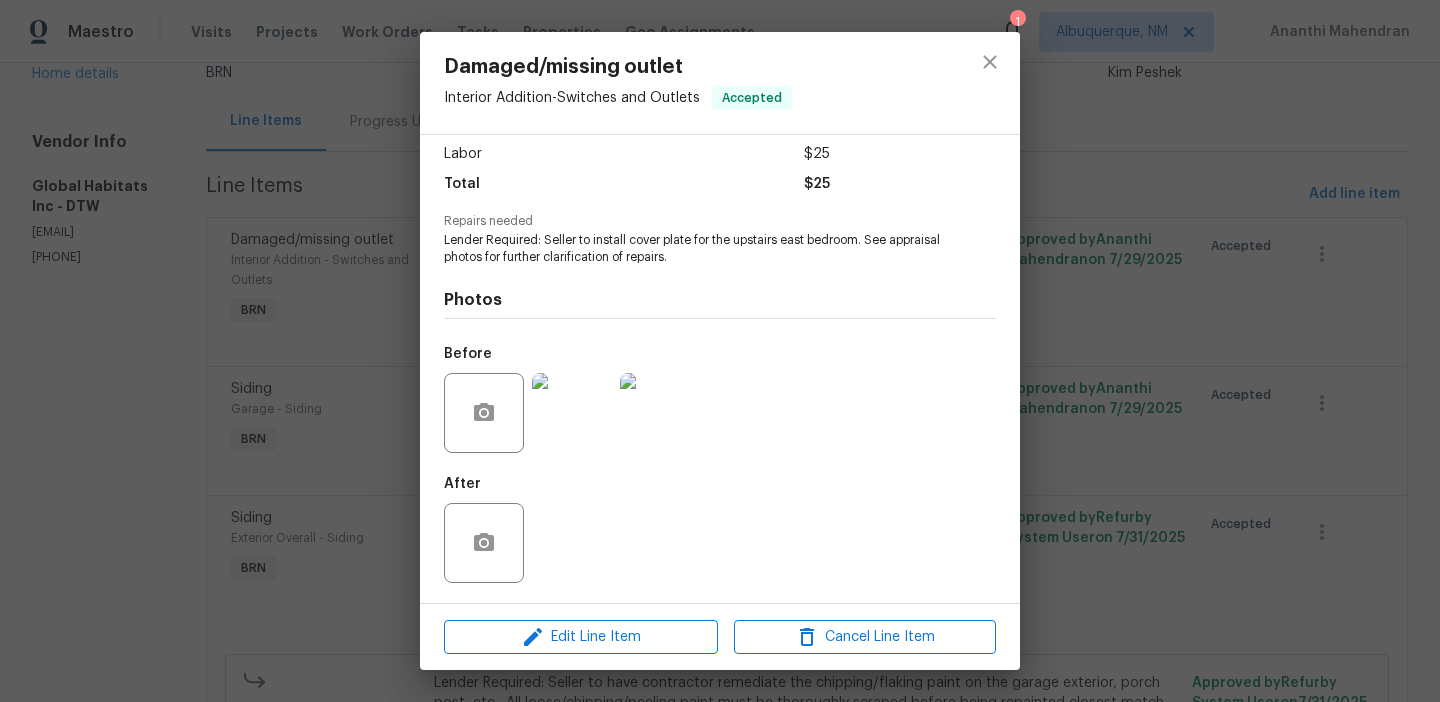 click on "Damaged/missing outlet Interior Addition  -  Switches and Outlets Accepted Vendor Global Habitats Inc Account Category BINSR Cost $0 x 1 count $0 Labor $25 Total $25 Repairs needed Lender Required: Seller to install cover plate for the upstairs east bedroom. See appraisal photos for further clarification of repairs. Photos Before After  Edit Line Item  Cancel Line Item" at bounding box center (720, 351) 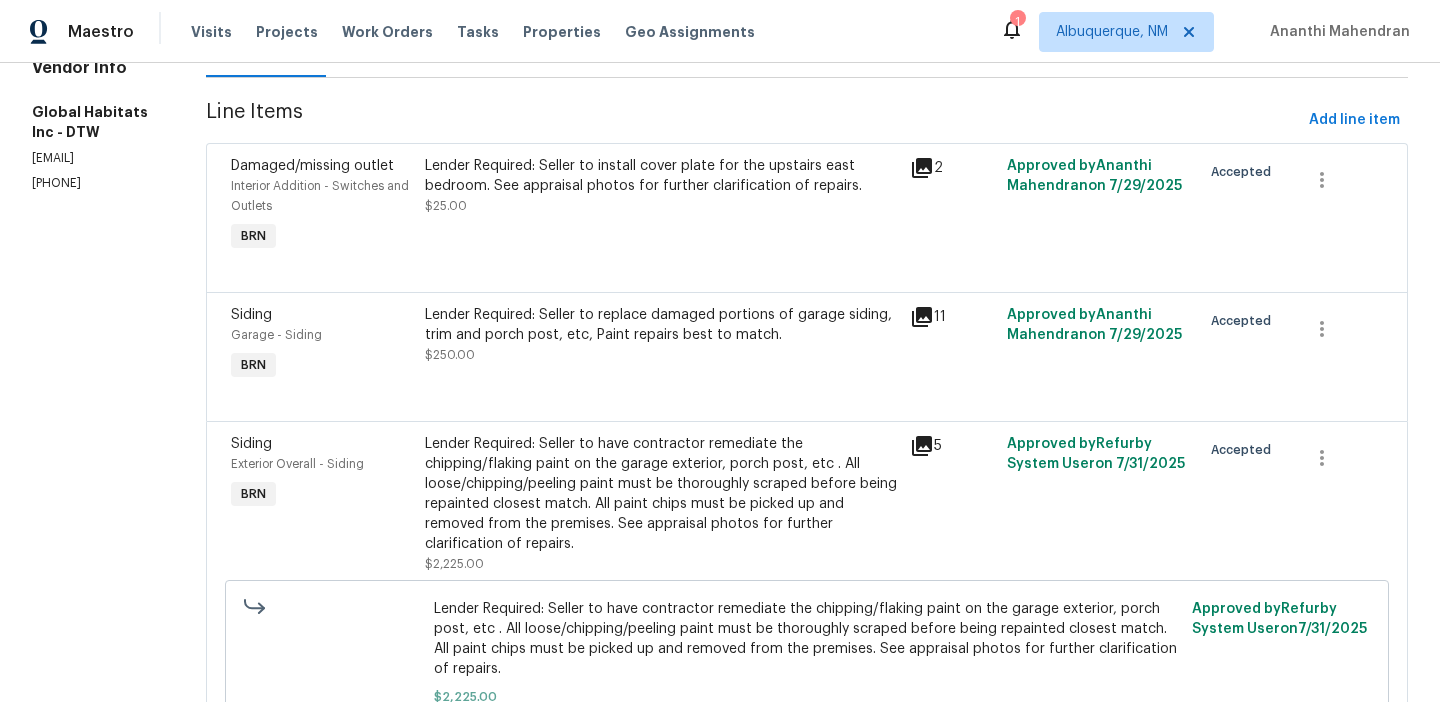 scroll, scrollTop: 216, scrollLeft: 0, axis: vertical 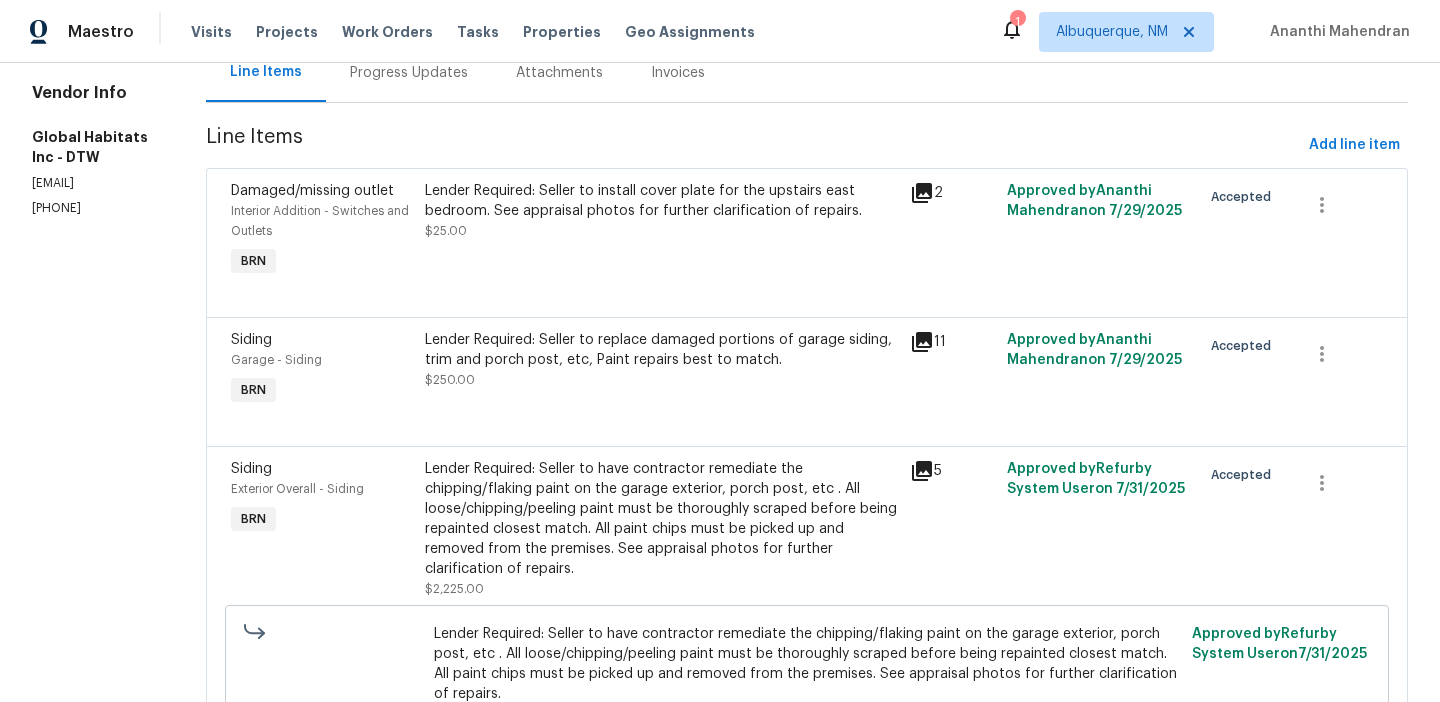 click on "Lender Required: Seller to install cover plate for the upstairs east bedroom. See appraisal photos for further clarification of repairs." at bounding box center (661, 201) 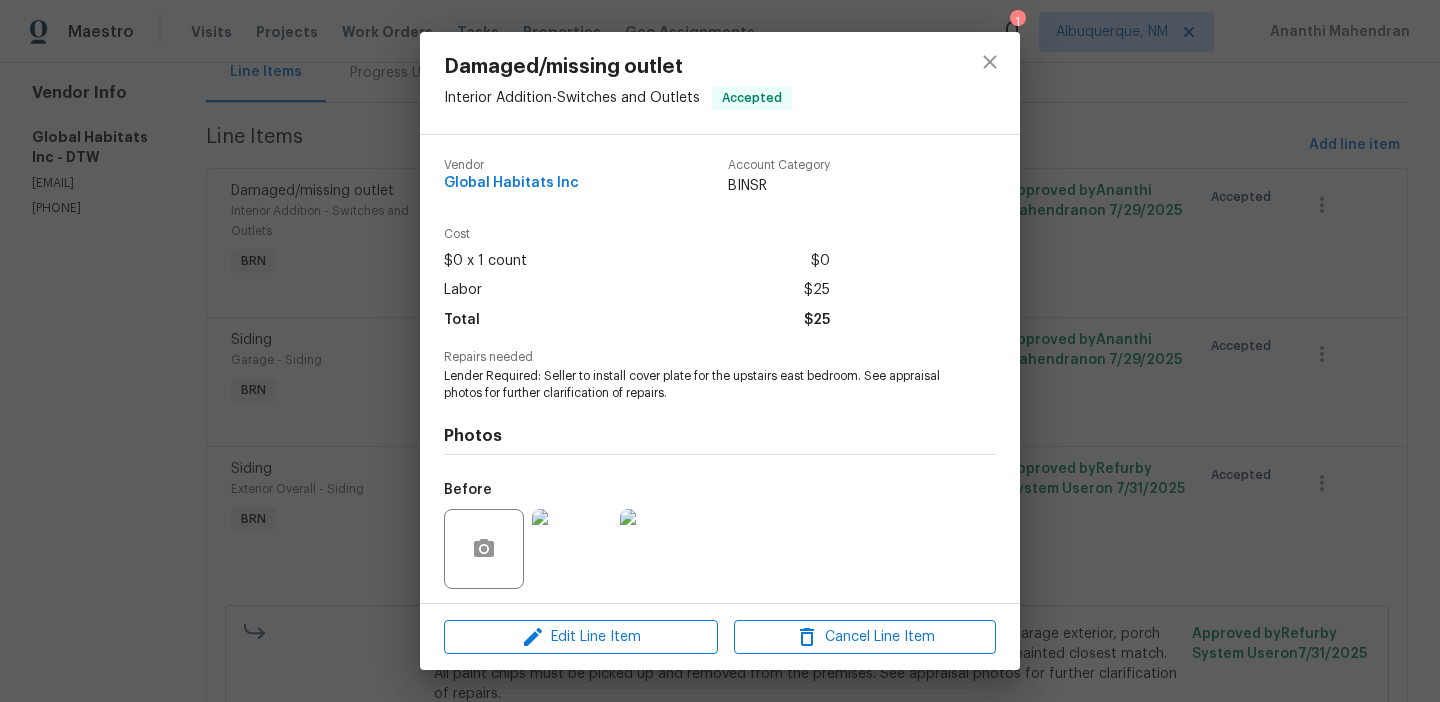 scroll, scrollTop: 136, scrollLeft: 0, axis: vertical 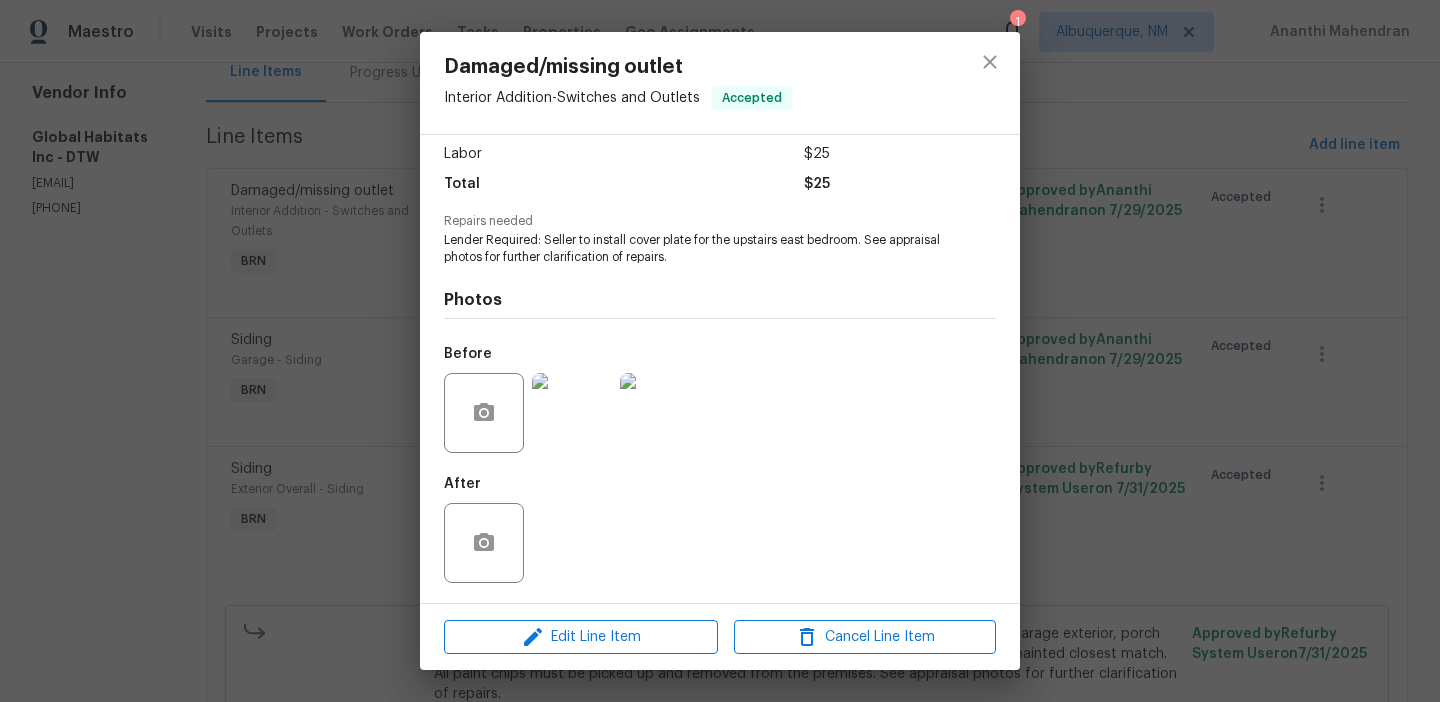 click on "Damaged/missing outlet Interior Addition  -  Switches and Outlets Accepted Vendor Global Habitats Inc Account Category BINSR Cost $0 x 1 count $0 Labor $25 Total $25 Repairs needed Lender Required: Seller to install cover plate for the upstairs east bedroom. See appraisal photos for further clarification of repairs. Photos Before After  Edit Line Item  Cancel Line Item" at bounding box center (720, 351) 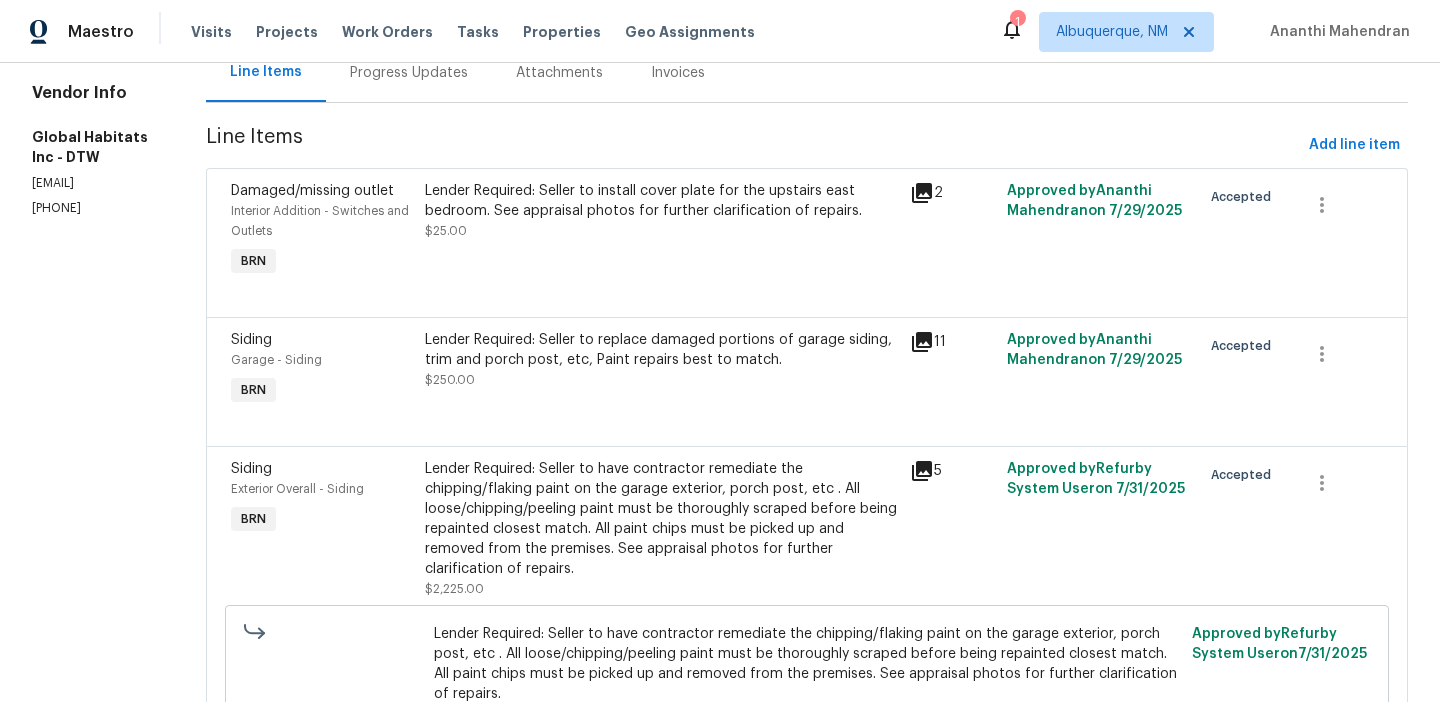 click on "Lender Required: Seller to have contractor remediate the chipping/flaking paint on the garage exterior, porch post, etc . All loose/chipping/peeling paint must be thoroughly scraped before being repainted closest match. All paint chips must be  picked up and removed from the premises. See appraisal photos for further clarification of repairs." at bounding box center (661, 519) 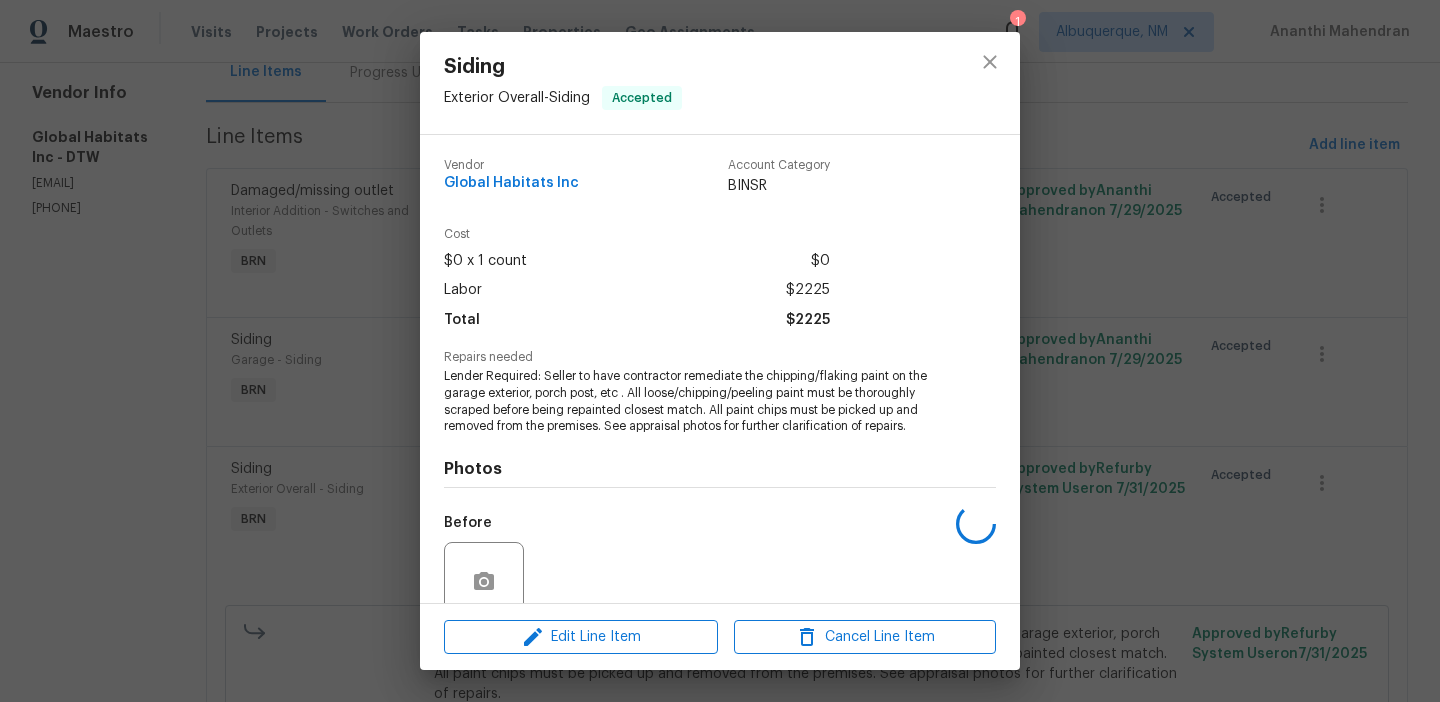 scroll, scrollTop: 169, scrollLeft: 0, axis: vertical 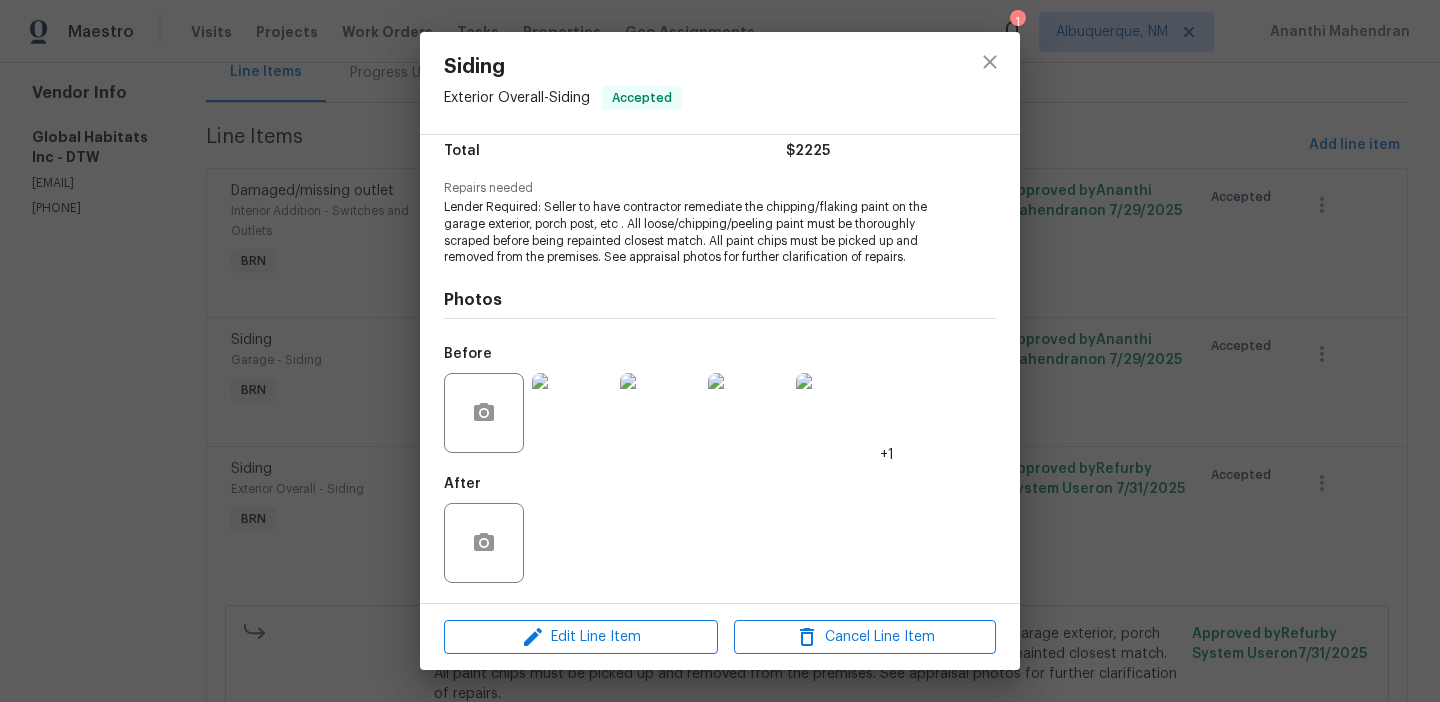 click on "Siding Exterior Overall  -  Siding Accepted Vendor Global Habitats Inc Account Category BINSR Cost $0 x 1 count $0 Labor $2225 Total $2225 Repairs needed Lender Required: Seller to have contractor remediate the chipping/flaking paint on the garage exterior, porch post, etc . All loose/chipping/peeling paint must be thoroughly scraped before being repainted closest match. All paint chips must be  picked up and removed from the premises. See appraisal photos for further clarification of repairs. Photos Before  +1 After  Edit Line Item  Cancel Line Item" at bounding box center [720, 351] 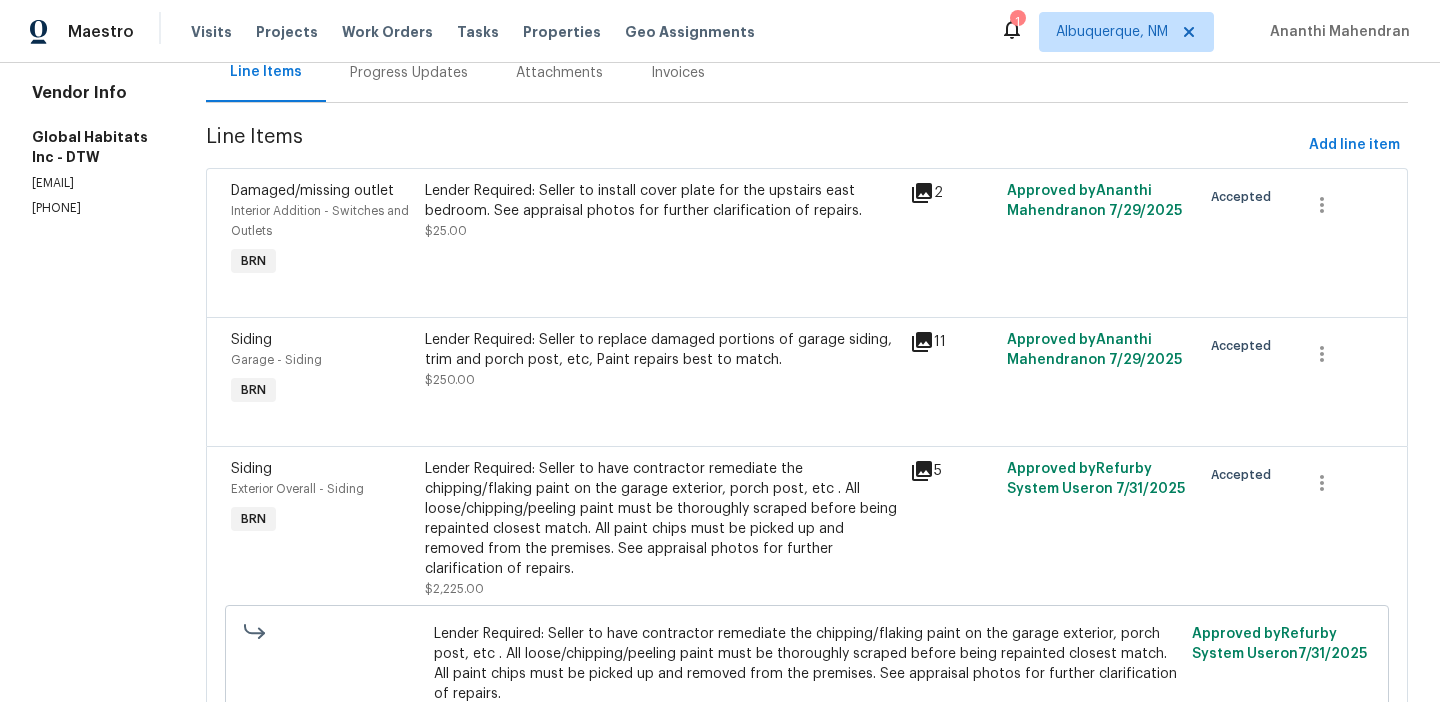 scroll, scrollTop: 0, scrollLeft: 0, axis: both 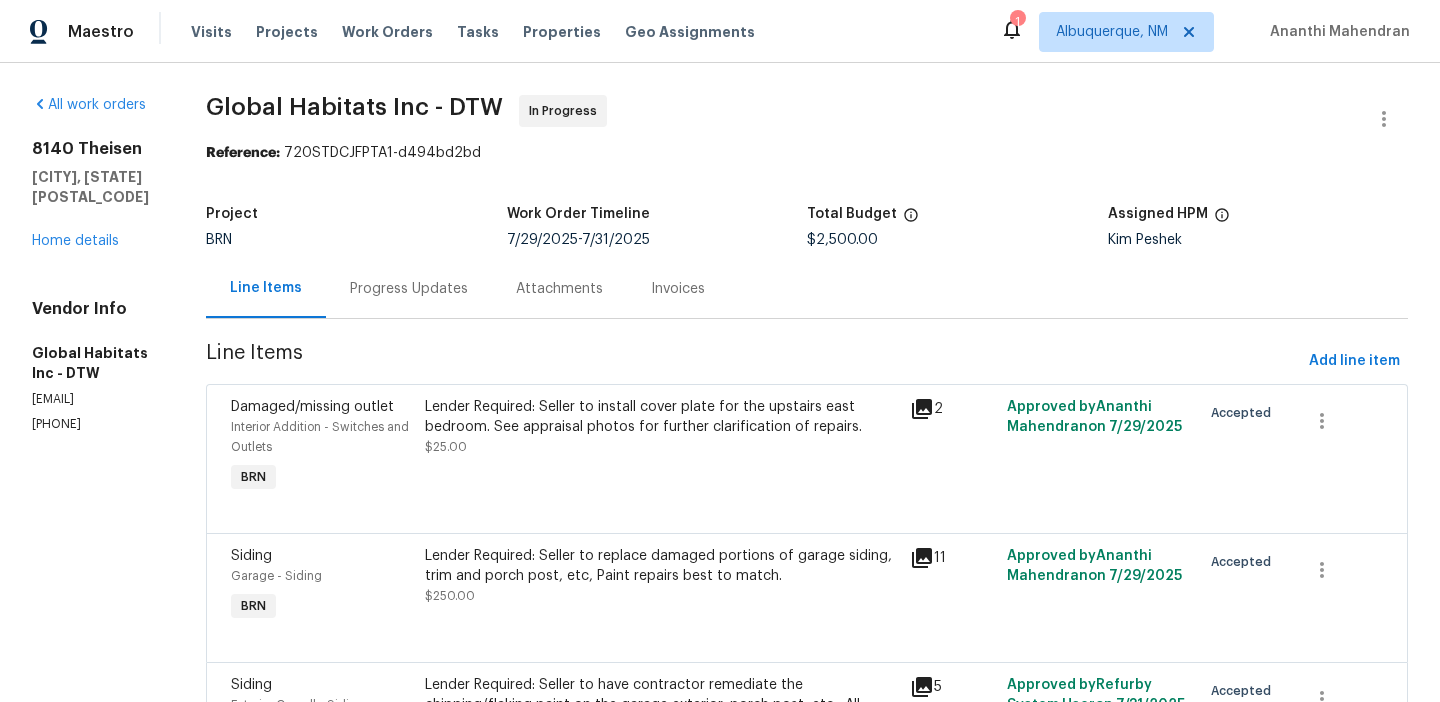 click on "Project" at bounding box center [356, 220] 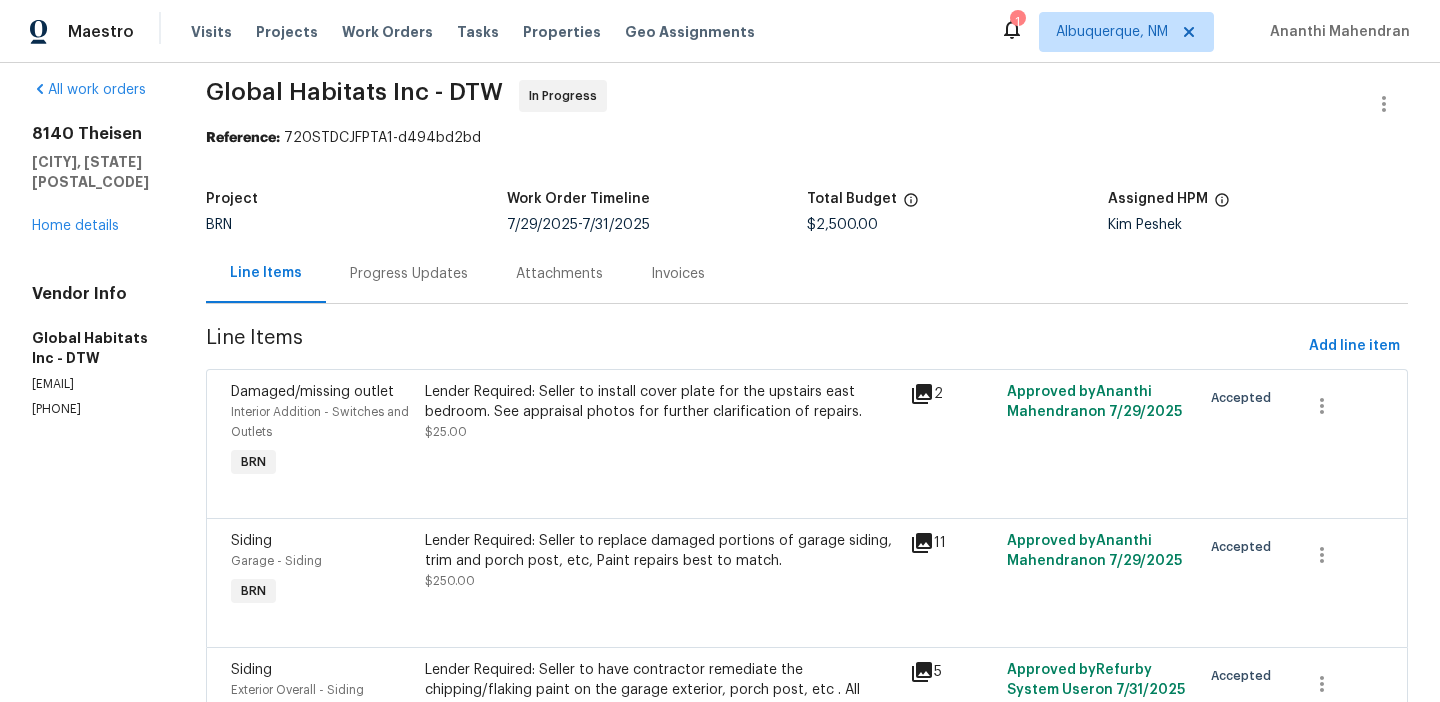 click on "Progress Updates" at bounding box center (409, 273) 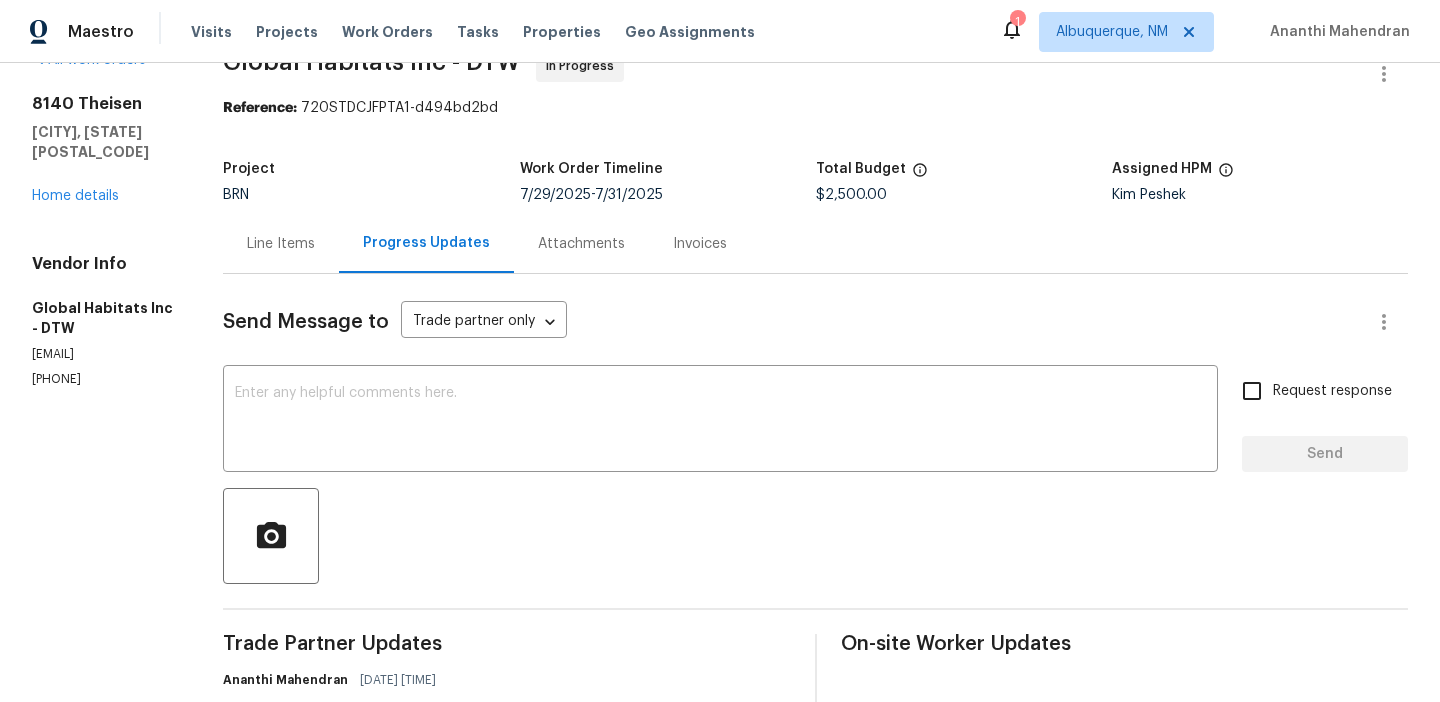 scroll, scrollTop: 74, scrollLeft: 0, axis: vertical 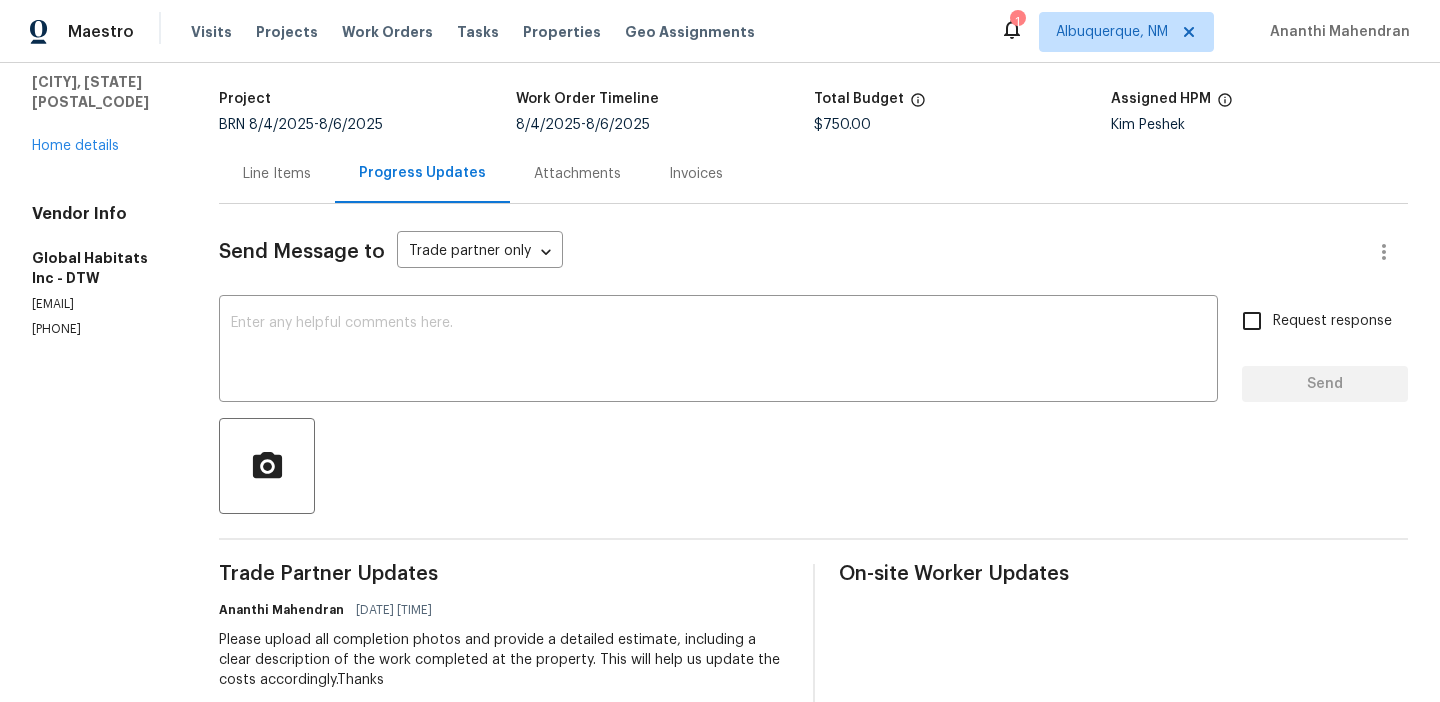 click on "Line Items" at bounding box center [277, 174] 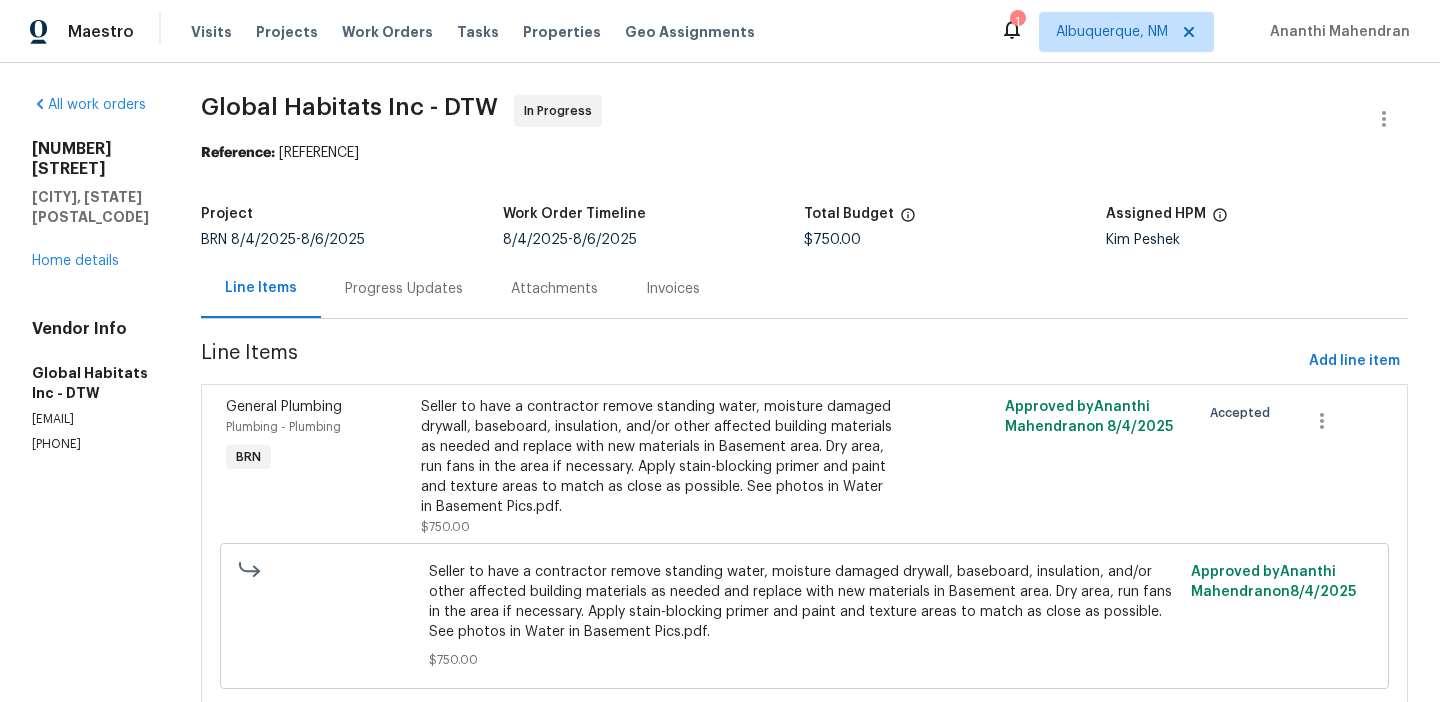 click on "Seller to have a contractor remove standing water, moisture damaged drywall, baseboard, insulation, and/or other affected building materials as needed and replace with new materials in Basement area. Dry area, run fans in the area if necessary. Apply stain-blocking primer and paint and texture areas to match as close as possible. See photos in Water in Basement Pics.pdf." at bounding box center [658, 457] 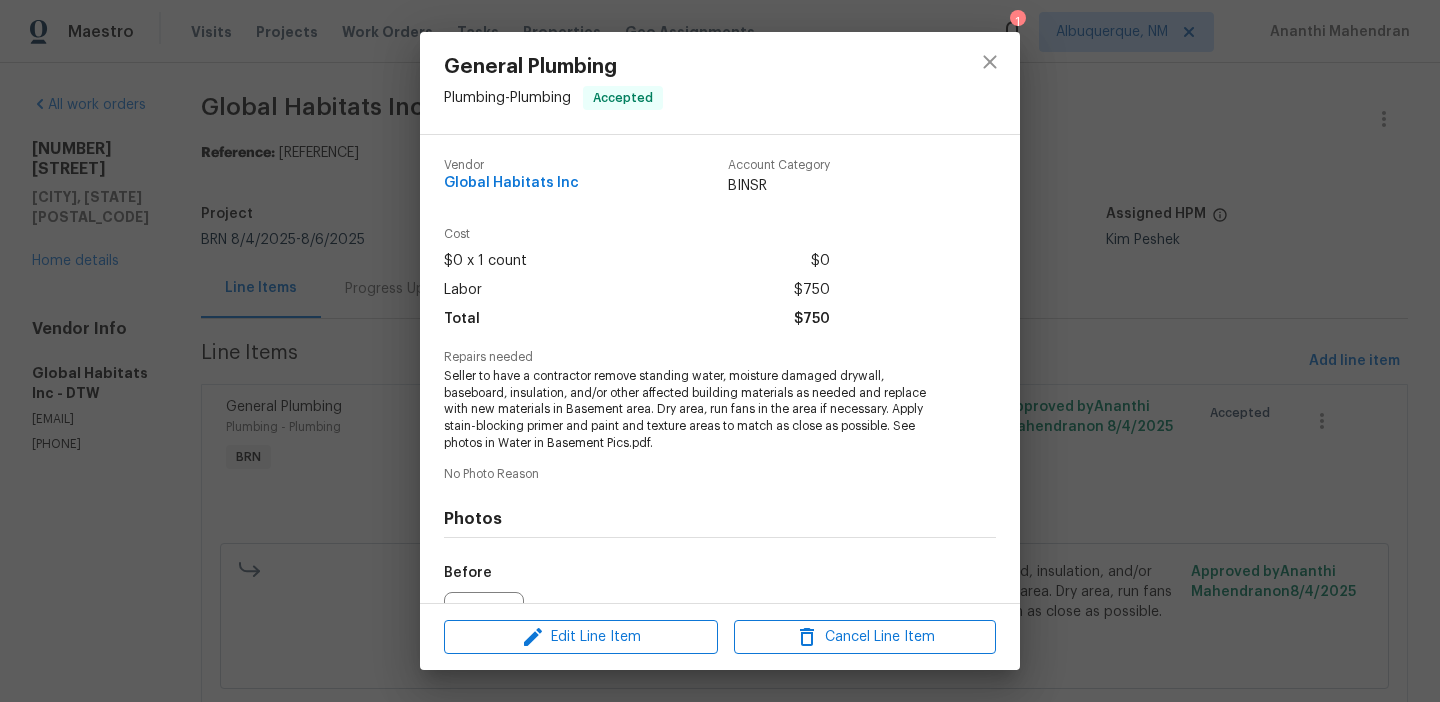 click on "General Plumbing Plumbing  -  Plumbing Accepted Vendor Global Habitats Inc Account Category BINSR Cost $0 x 1 count $0 Labor $750 Total $750 Repairs needed Seller to have a contractor remove standing water, moisture damaged drywall, baseboard, insulation, and/or other affected building materials as needed and replace with new materials in Basement area. Dry area, run fans in the area if necessary. Apply stain-blocking primer and paint and texture areas to match as close as possible. See photos in Water in Basement Pics.pdf. No Photo Reason   Photos Before After  Edit Line Item  Cancel Line Item" at bounding box center (720, 351) 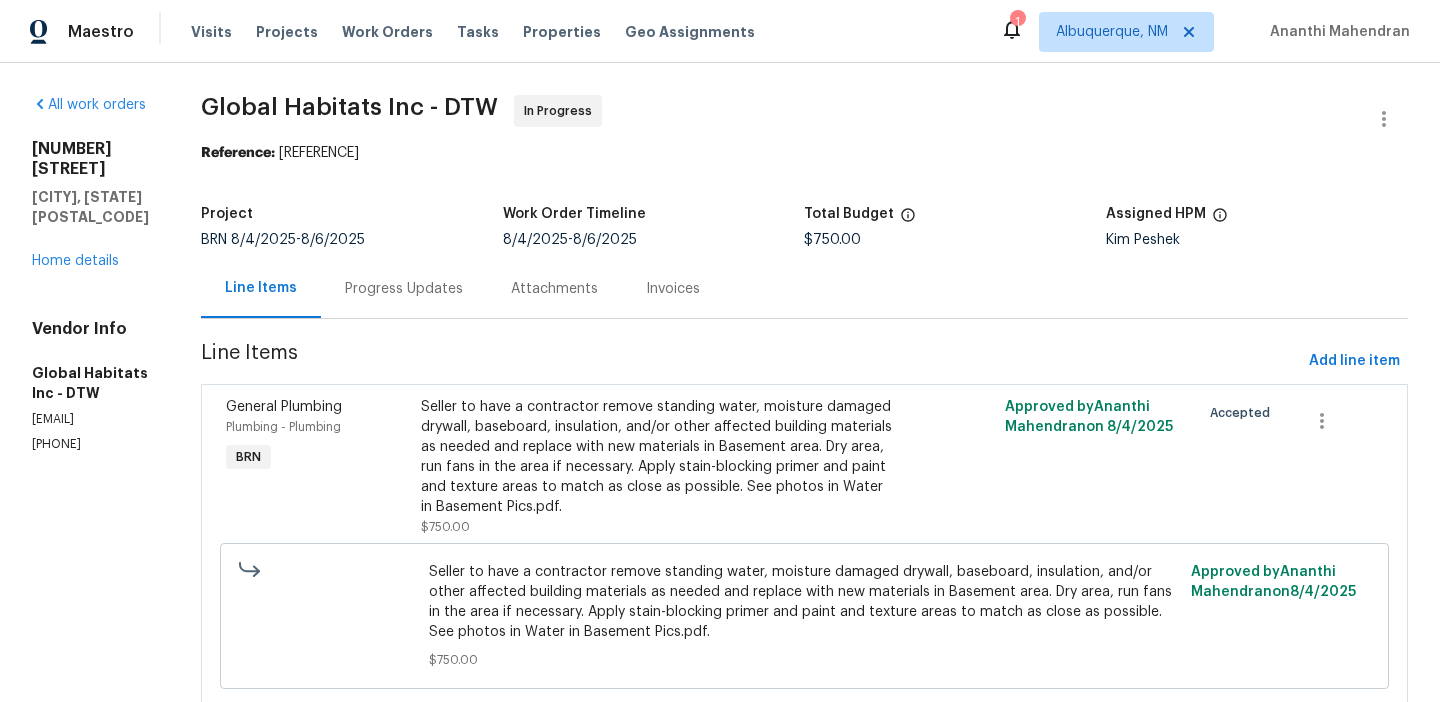 click on "Progress Updates" at bounding box center (404, 289) 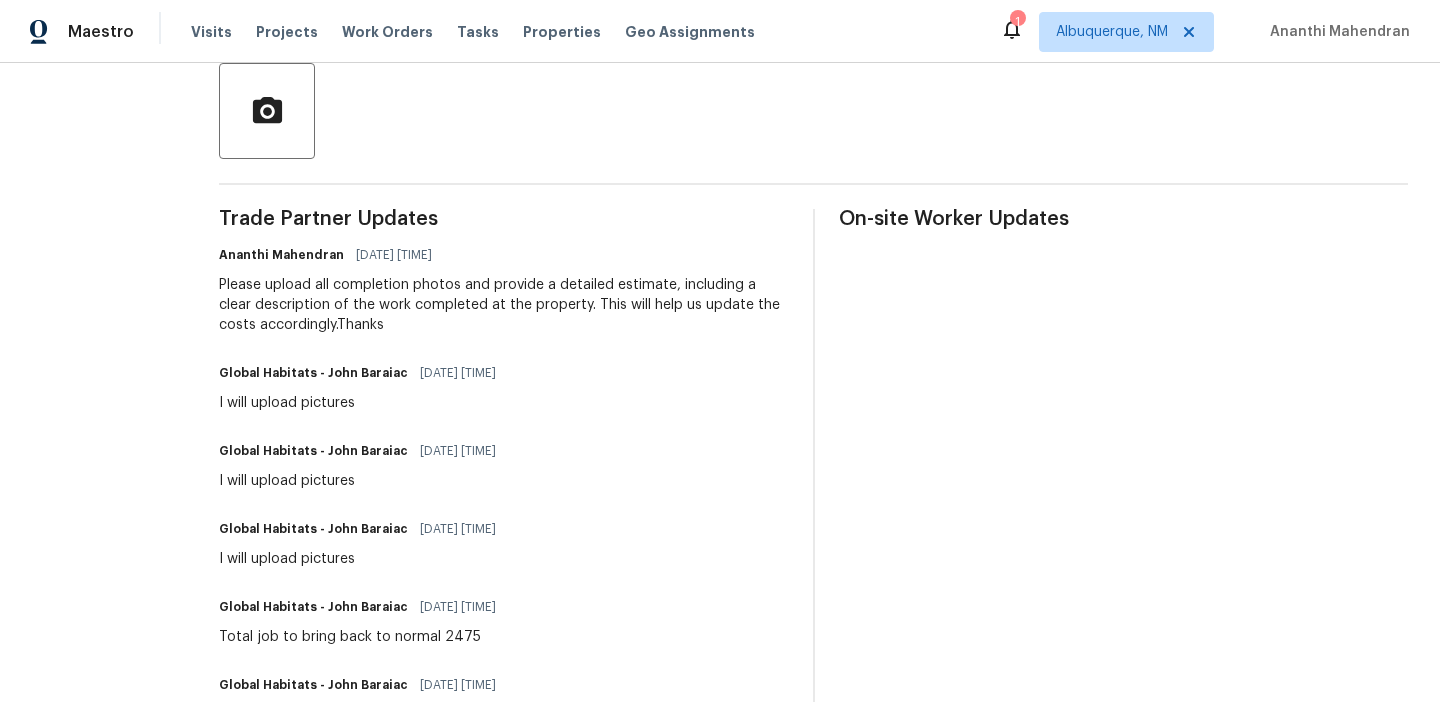 scroll, scrollTop: 865, scrollLeft: 0, axis: vertical 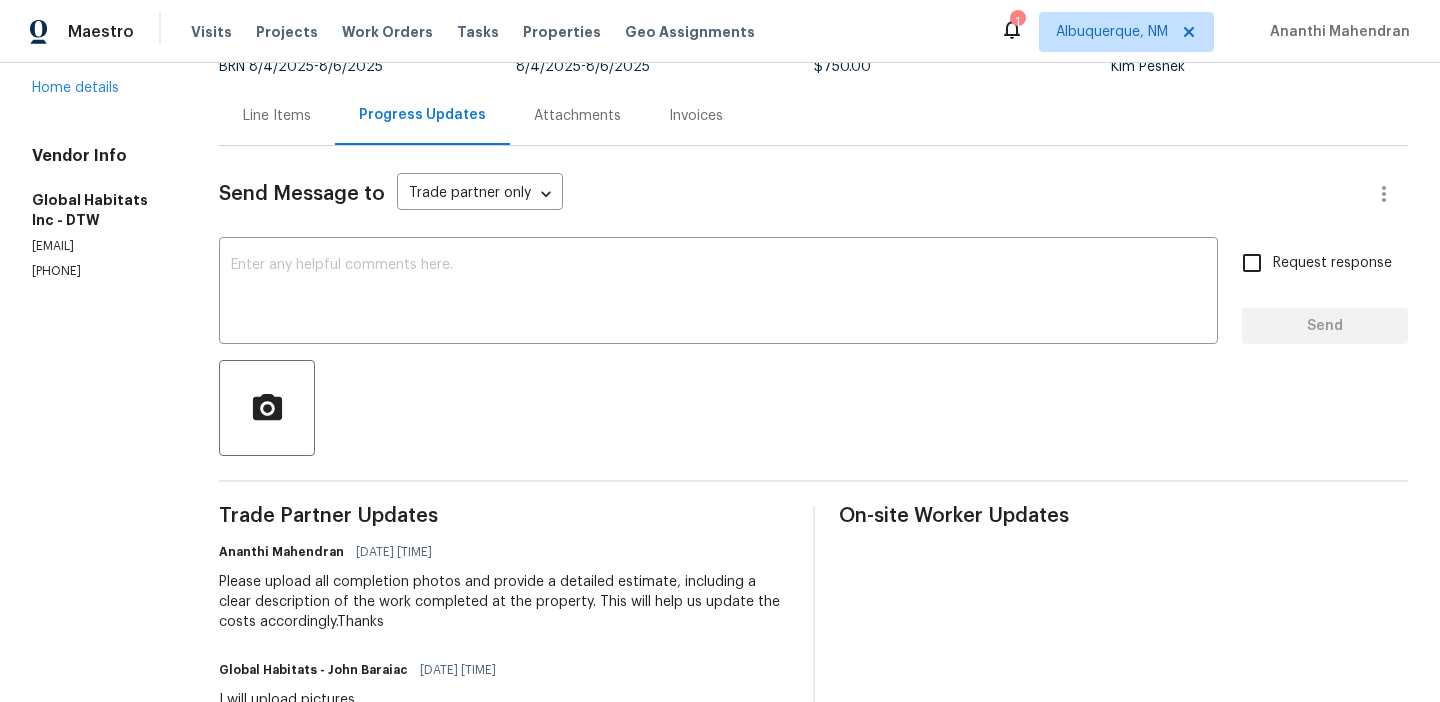 click on "Line Items" at bounding box center [277, 115] 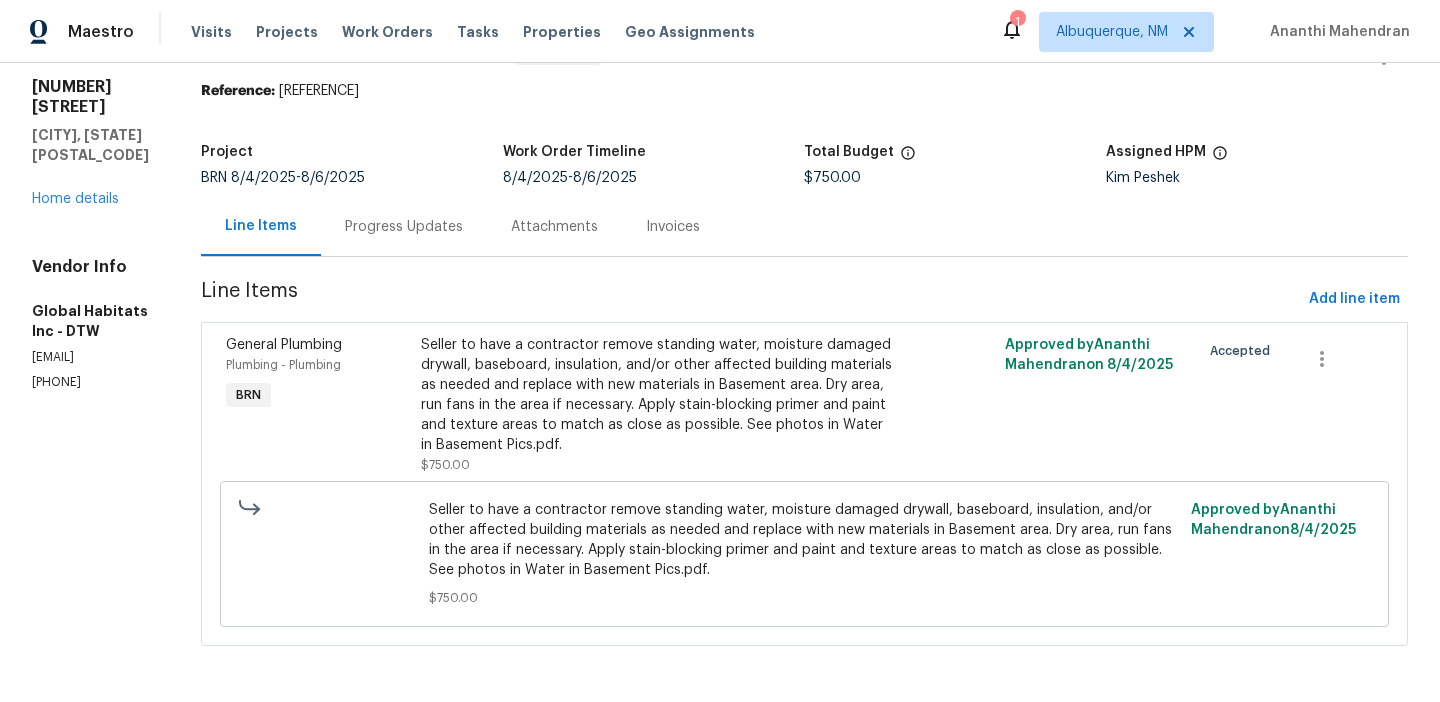 click on "Progress Updates" at bounding box center (404, 227) 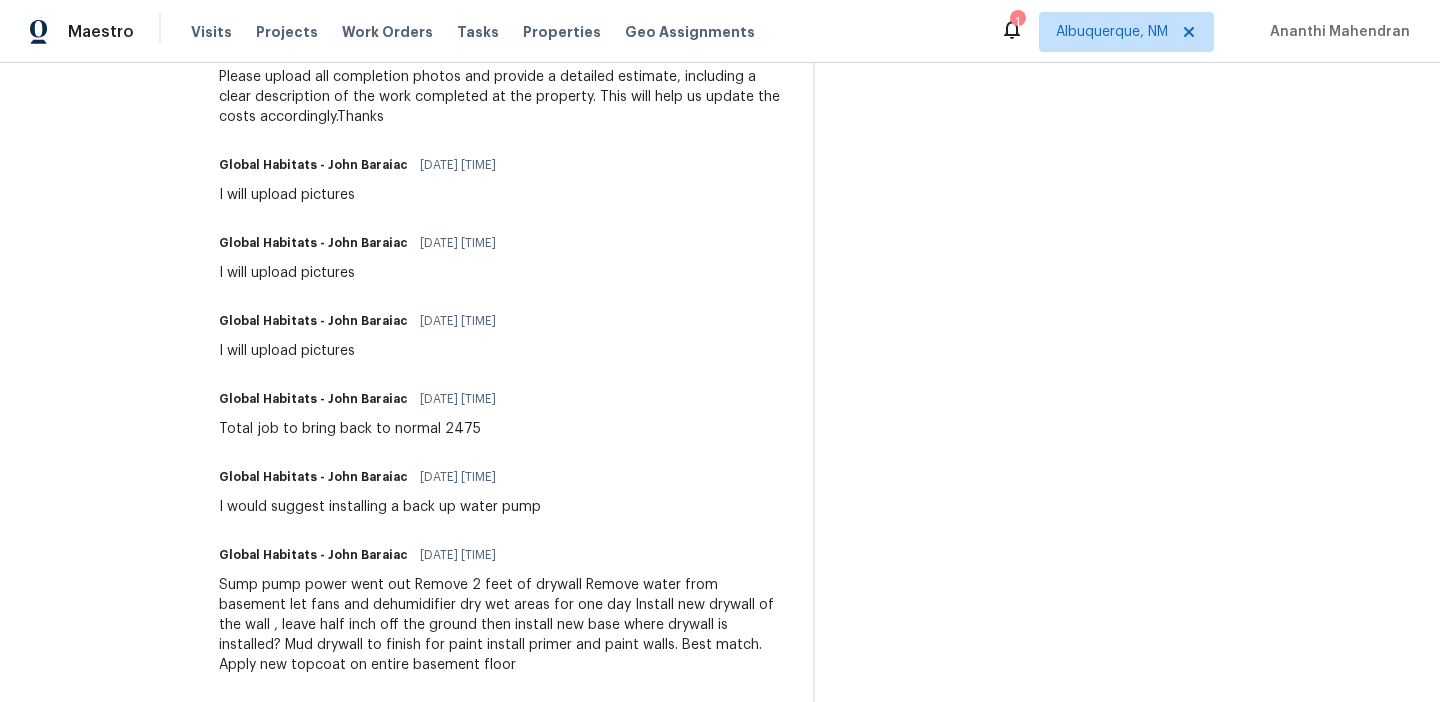 scroll, scrollTop: 684, scrollLeft: 0, axis: vertical 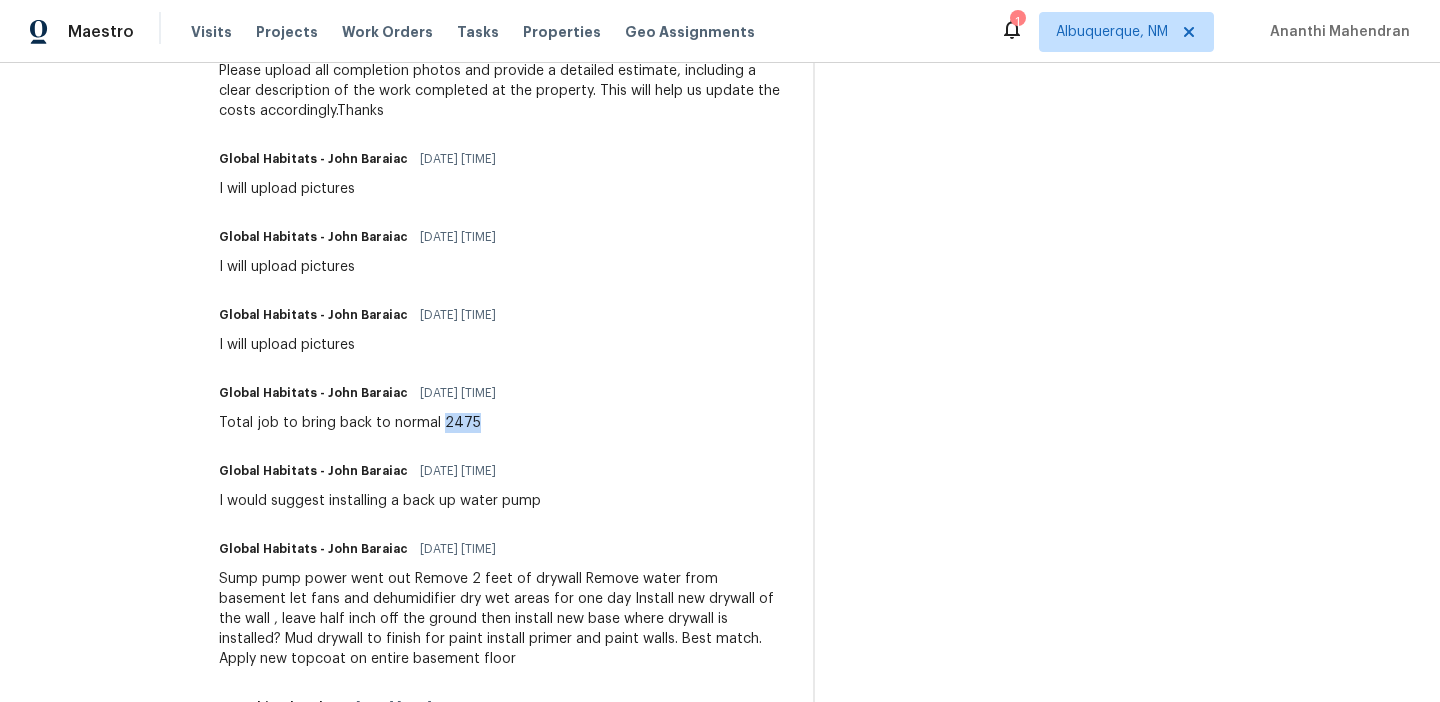 drag, startPoint x: 439, startPoint y: 424, endPoint x: 480, endPoint y: 424, distance: 41 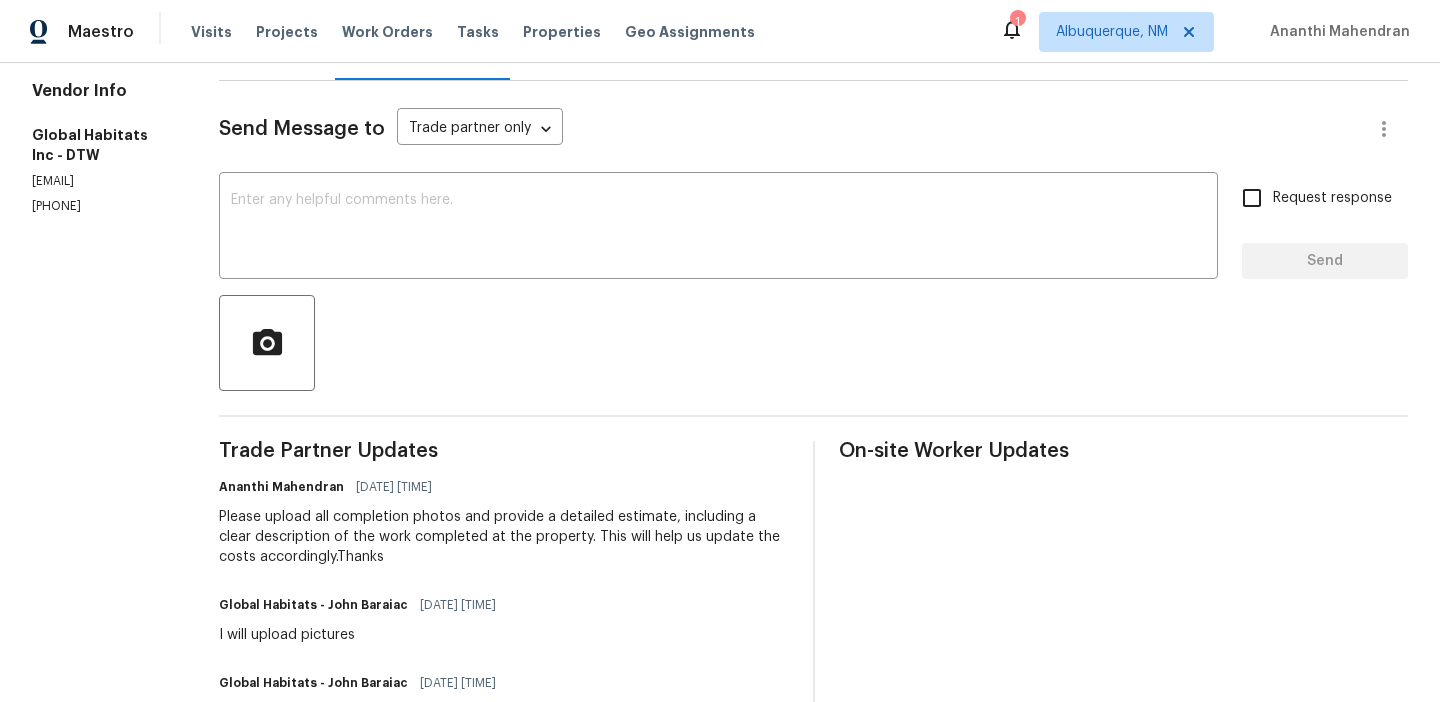 scroll, scrollTop: 256, scrollLeft: 0, axis: vertical 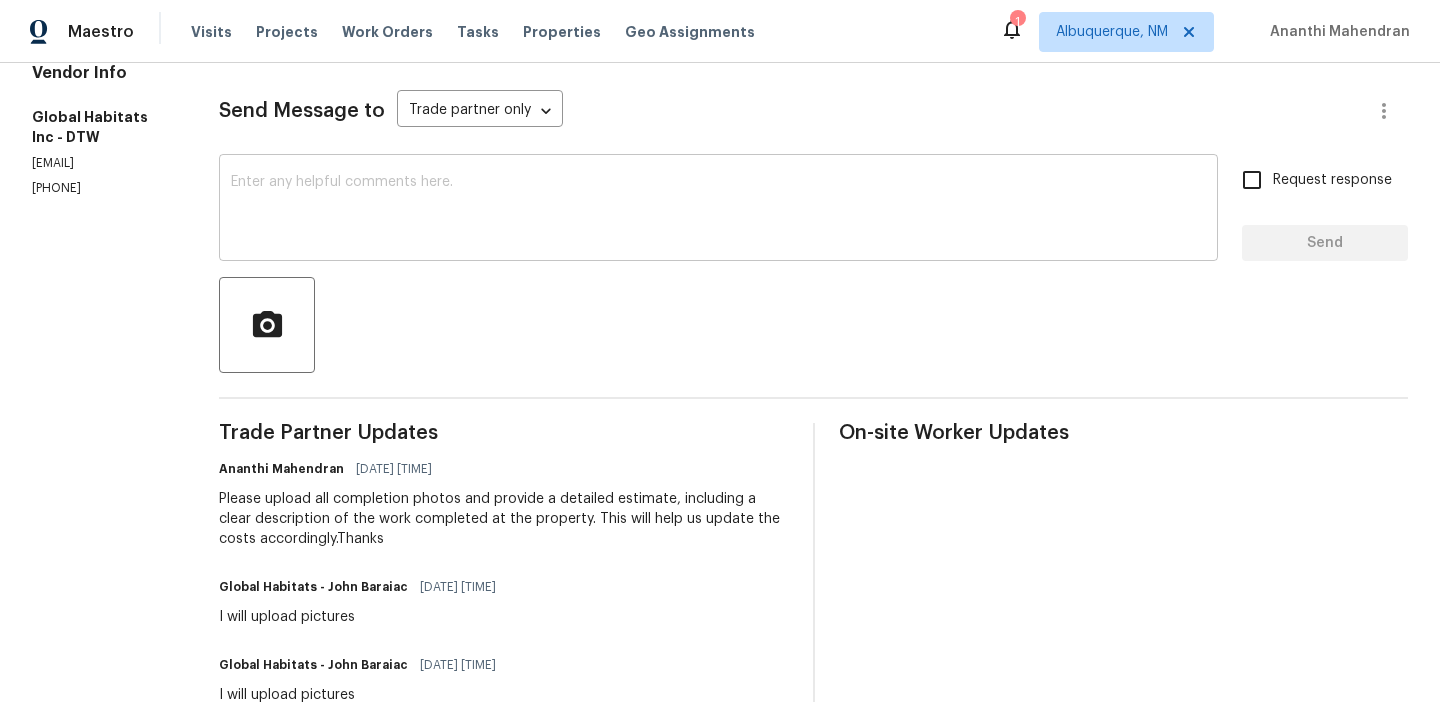 click at bounding box center (718, 210) 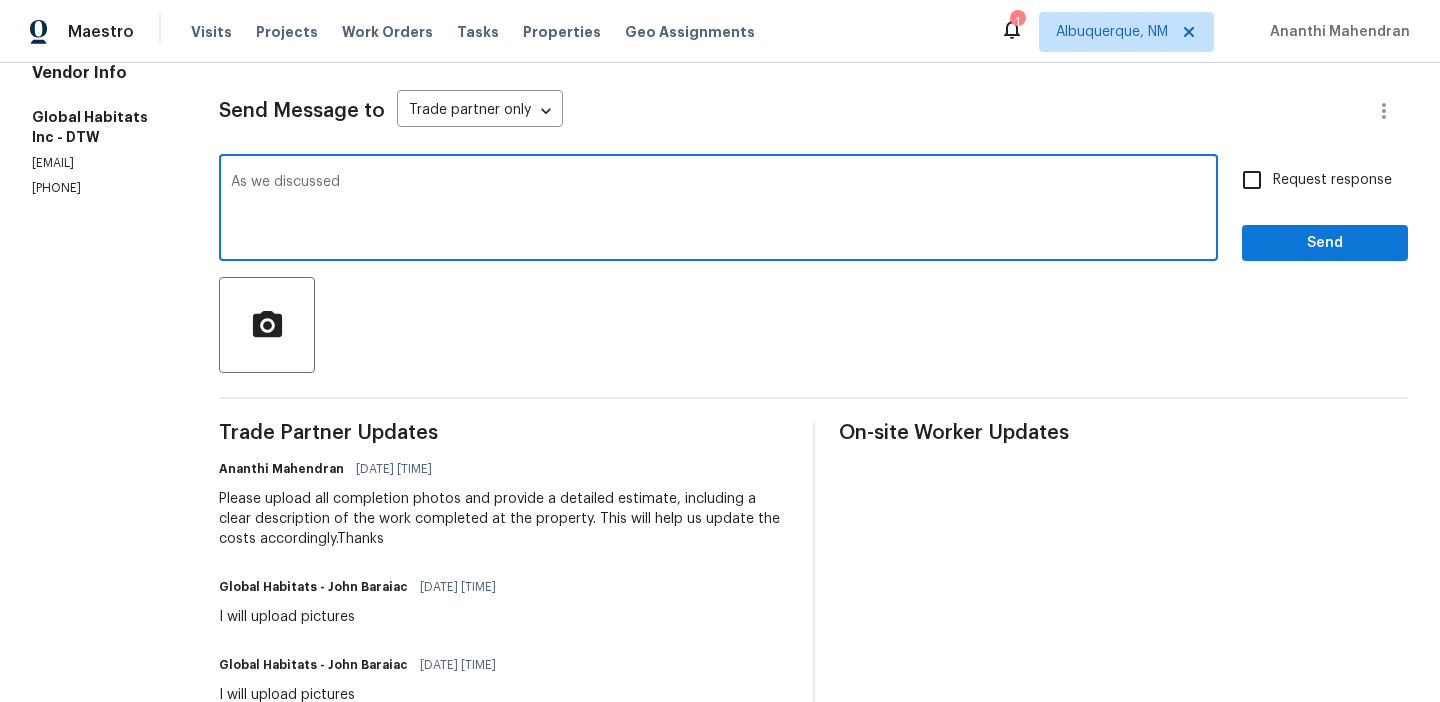 click on "([PHONE])" at bounding box center (101, 188) 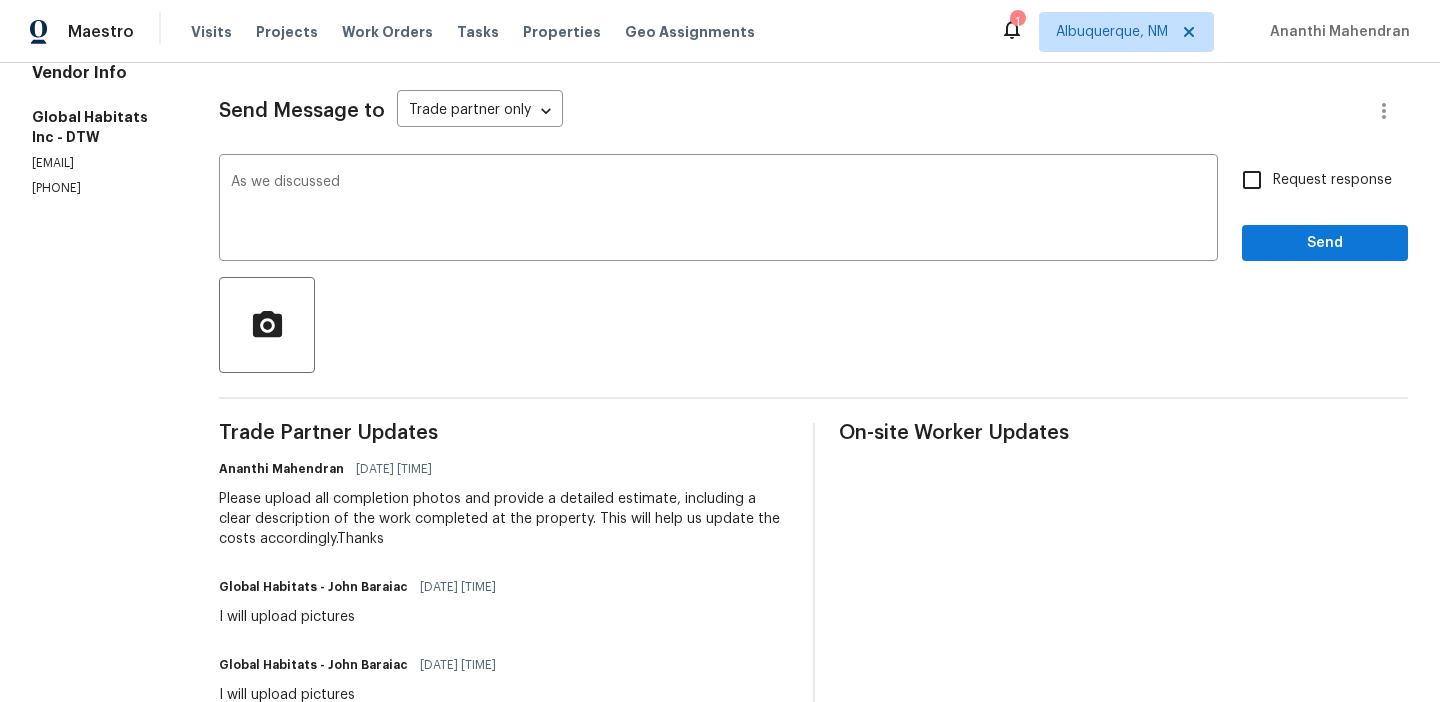 click on "([PHONE])" at bounding box center [101, 188] 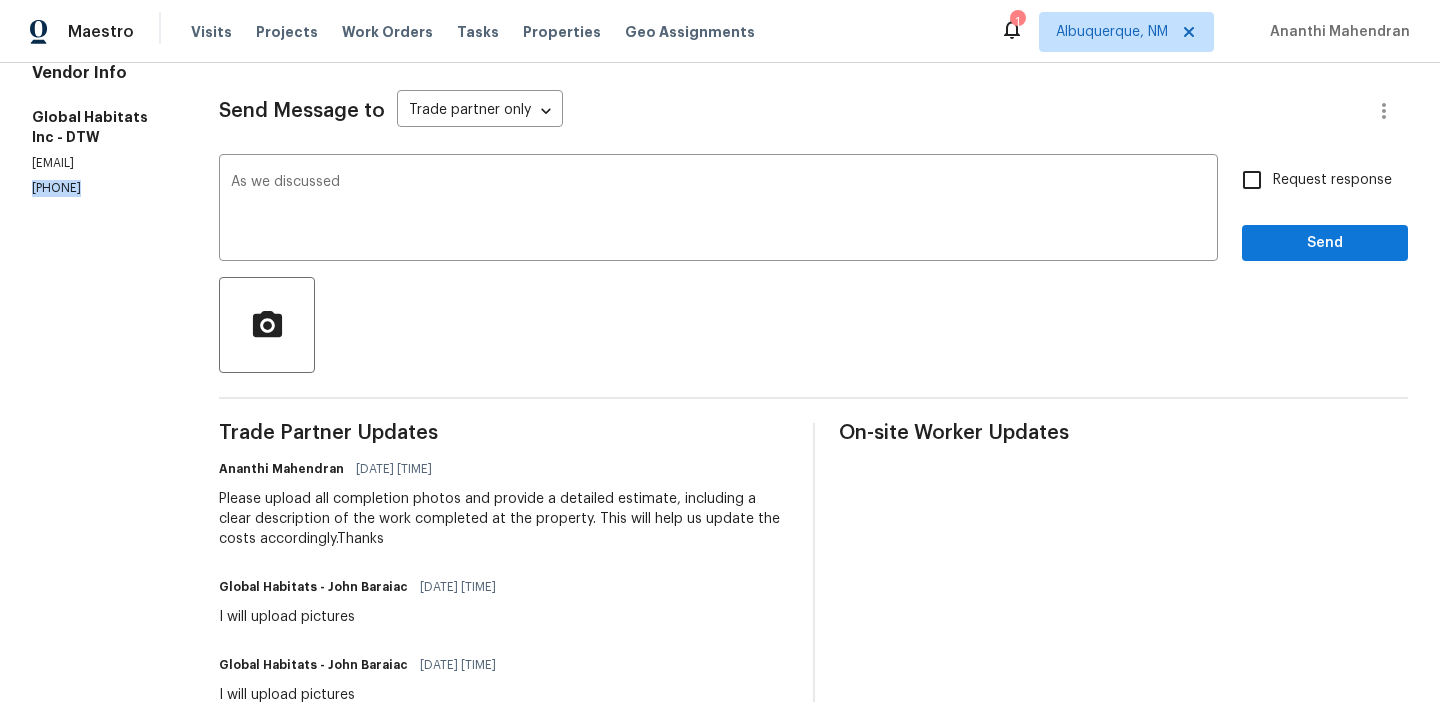 click on "([PHONE])" at bounding box center [101, 188] 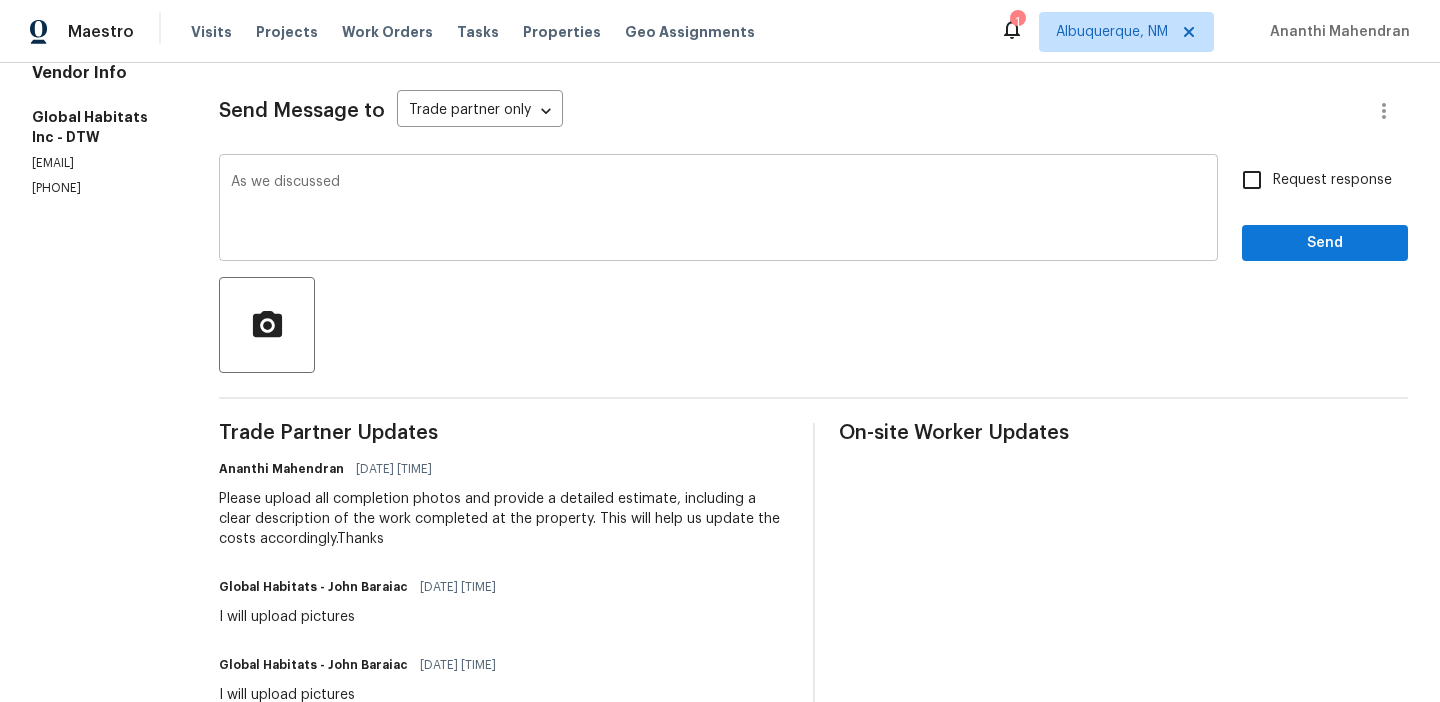 click on "As we discussed" at bounding box center (718, 210) 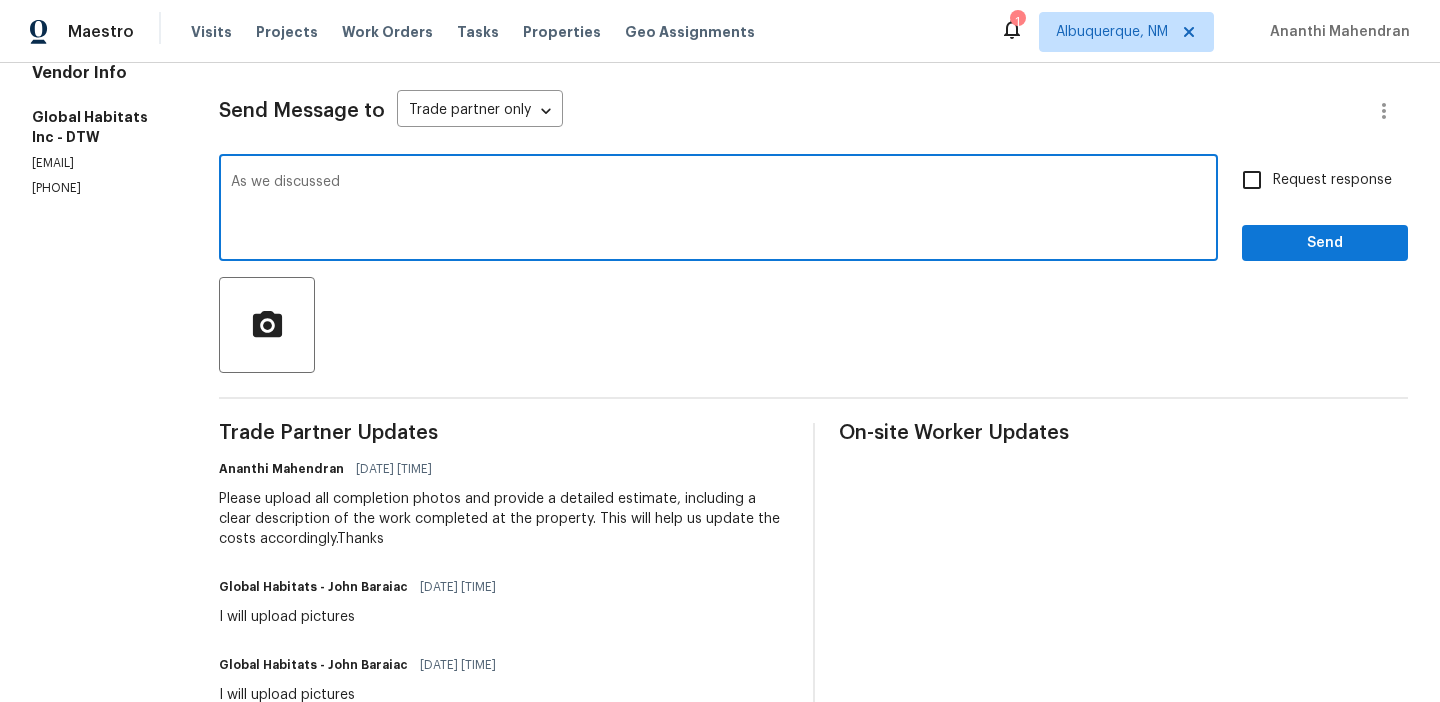 paste on "(248) 928-6434" 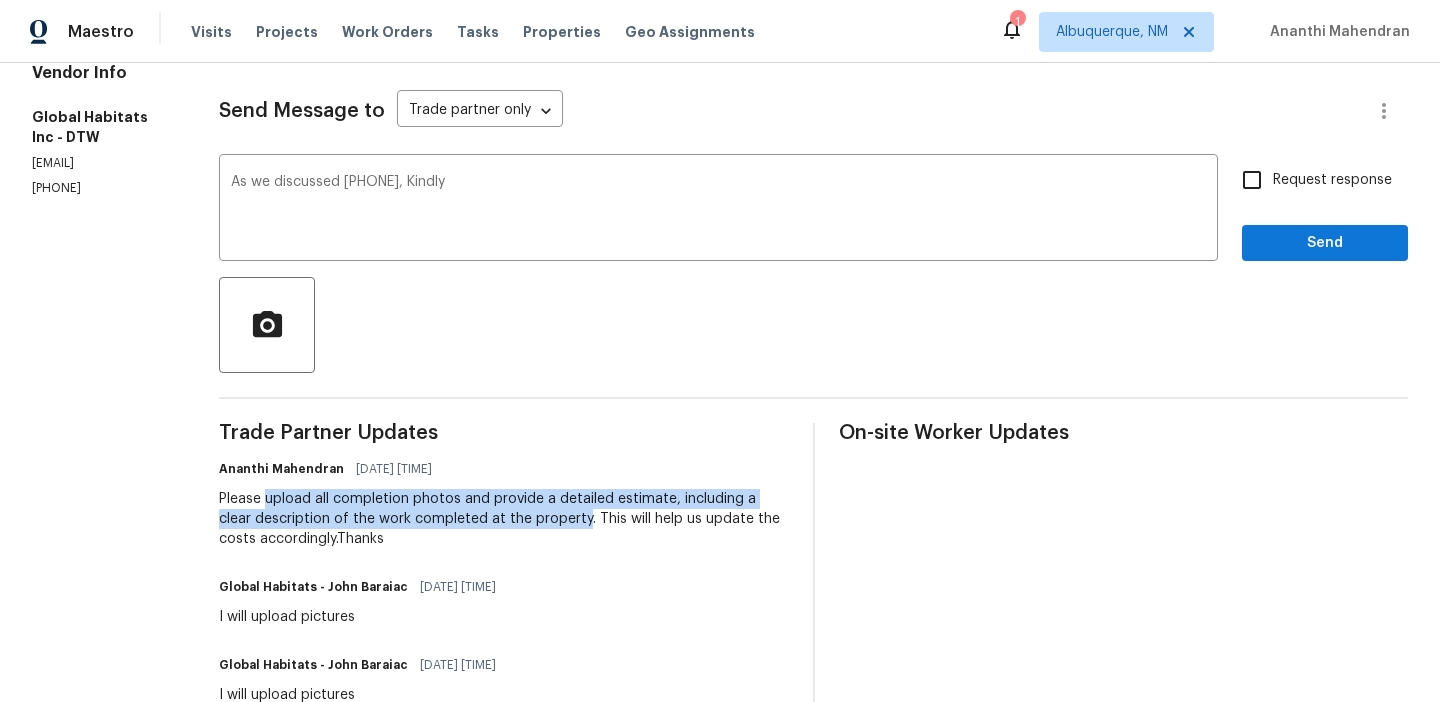 drag, startPoint x: 268, startPoint y: 504, endPoint x: 549, endPoint y: 520, distance: 281.45514 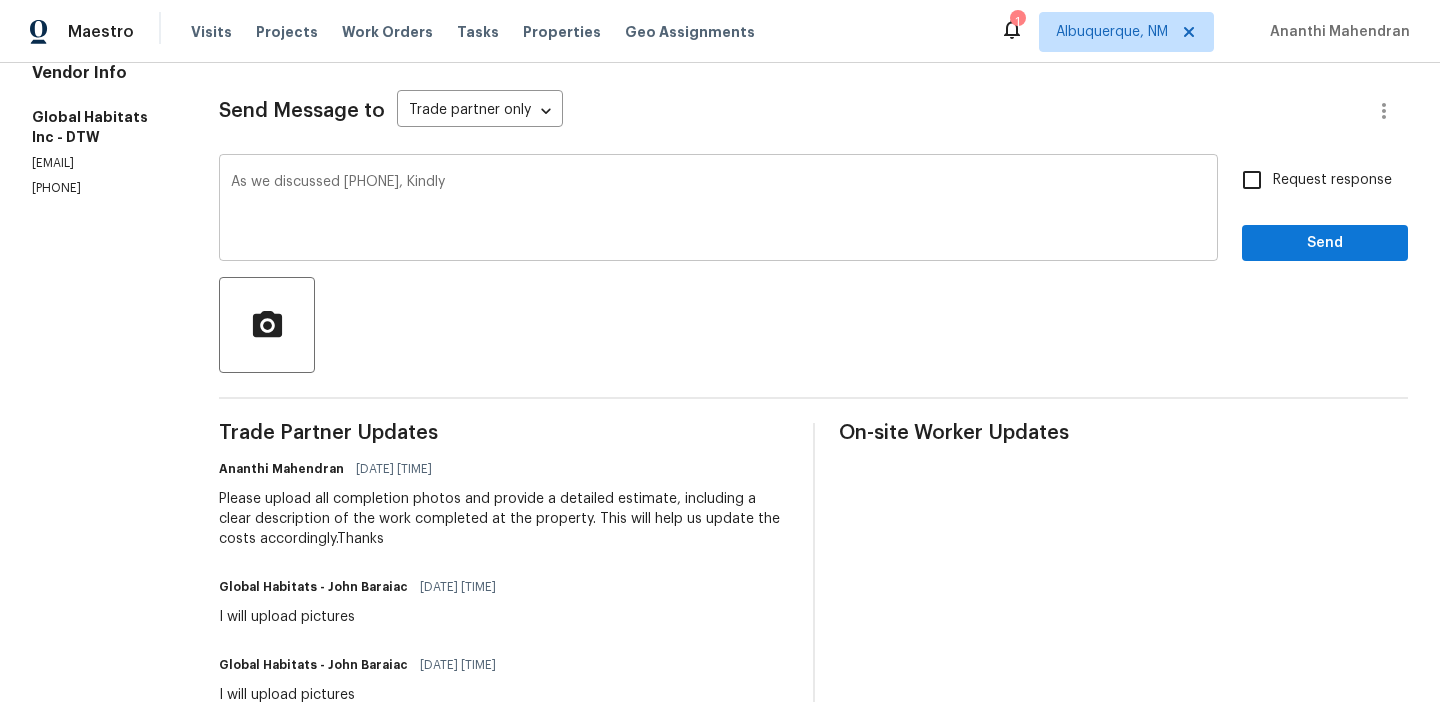 click on "As we discussed (248) 928-6434, Kindly  x ​" at bounding box center (718, 210) 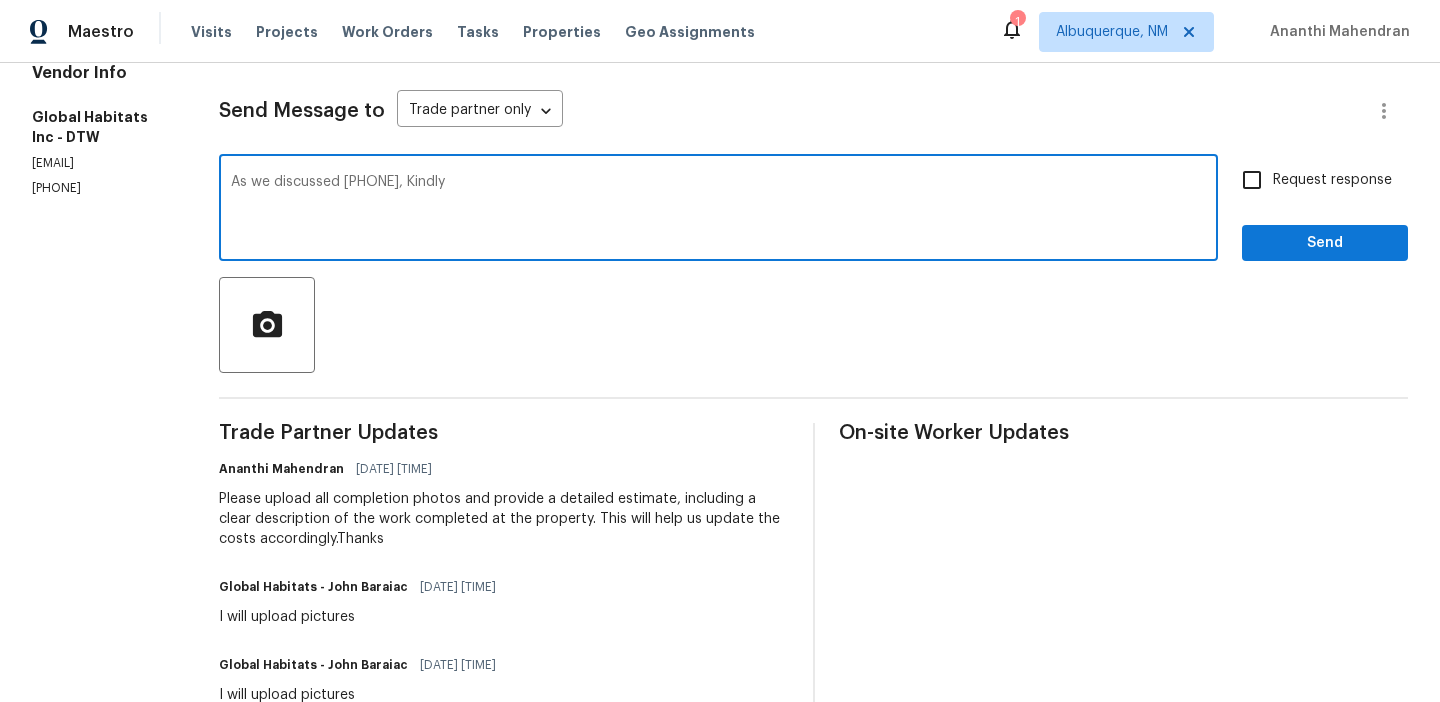 paste on "upload all completion photos and provide a detailed estimate, including a clear description of the work completed at the property" 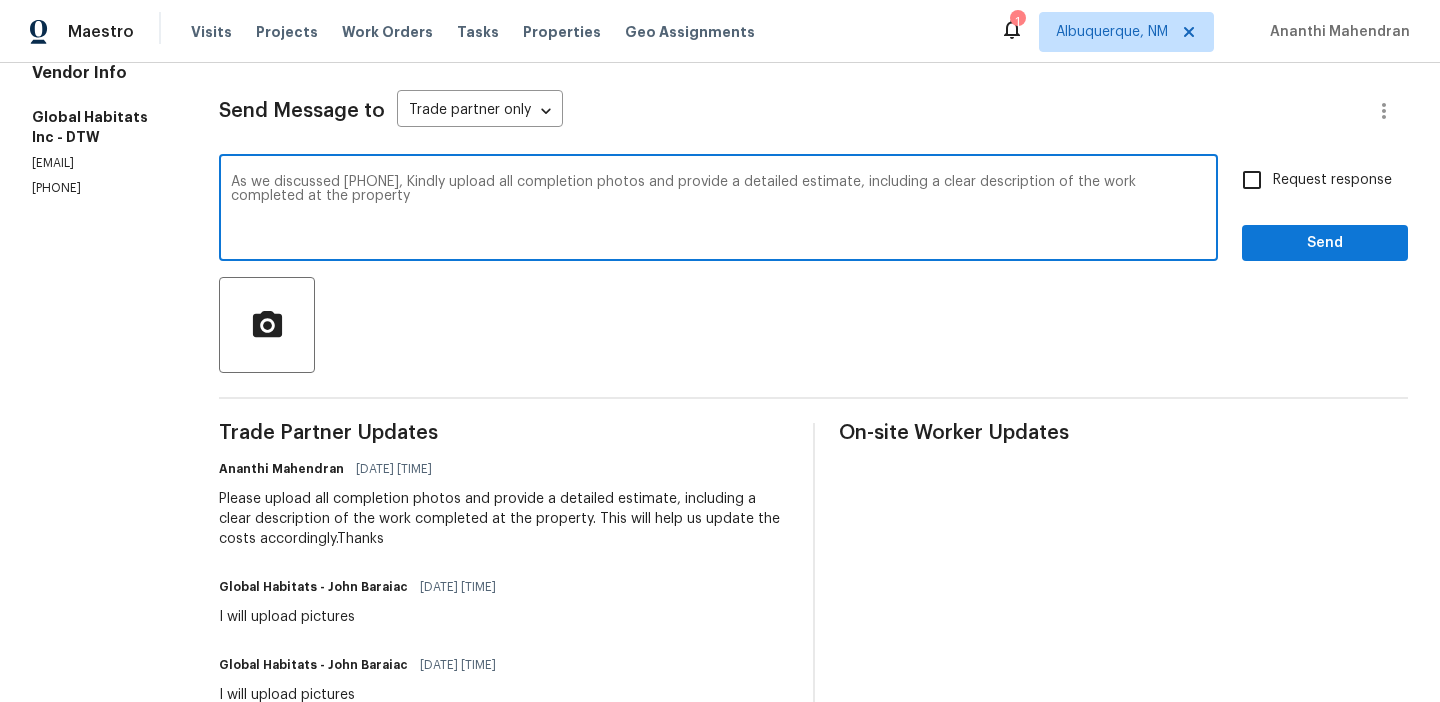 type on "As we discussed (248) 928-6434, Kindly upload all completion photos and provide a detailed estimate, including a clear description of the work completed at the property" 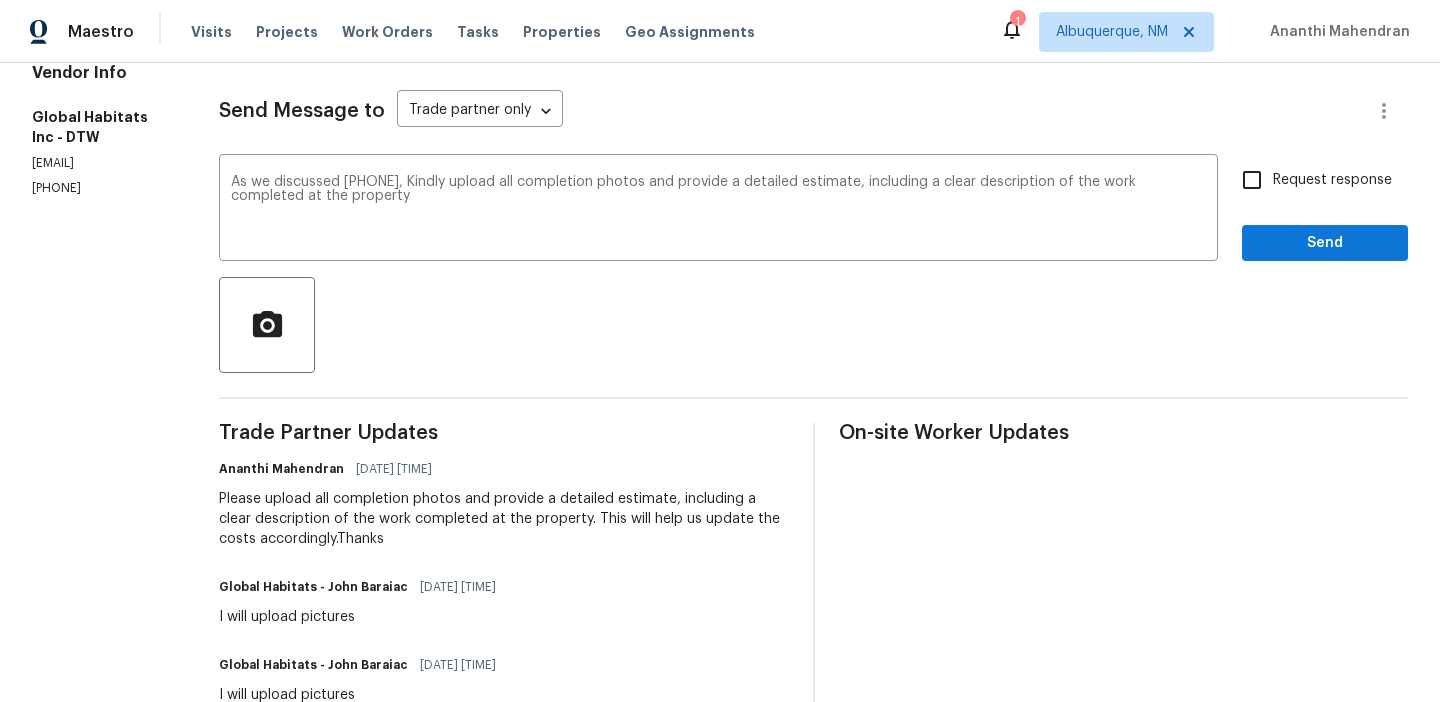 click on "Request response" at bounding box center [1311, 180] 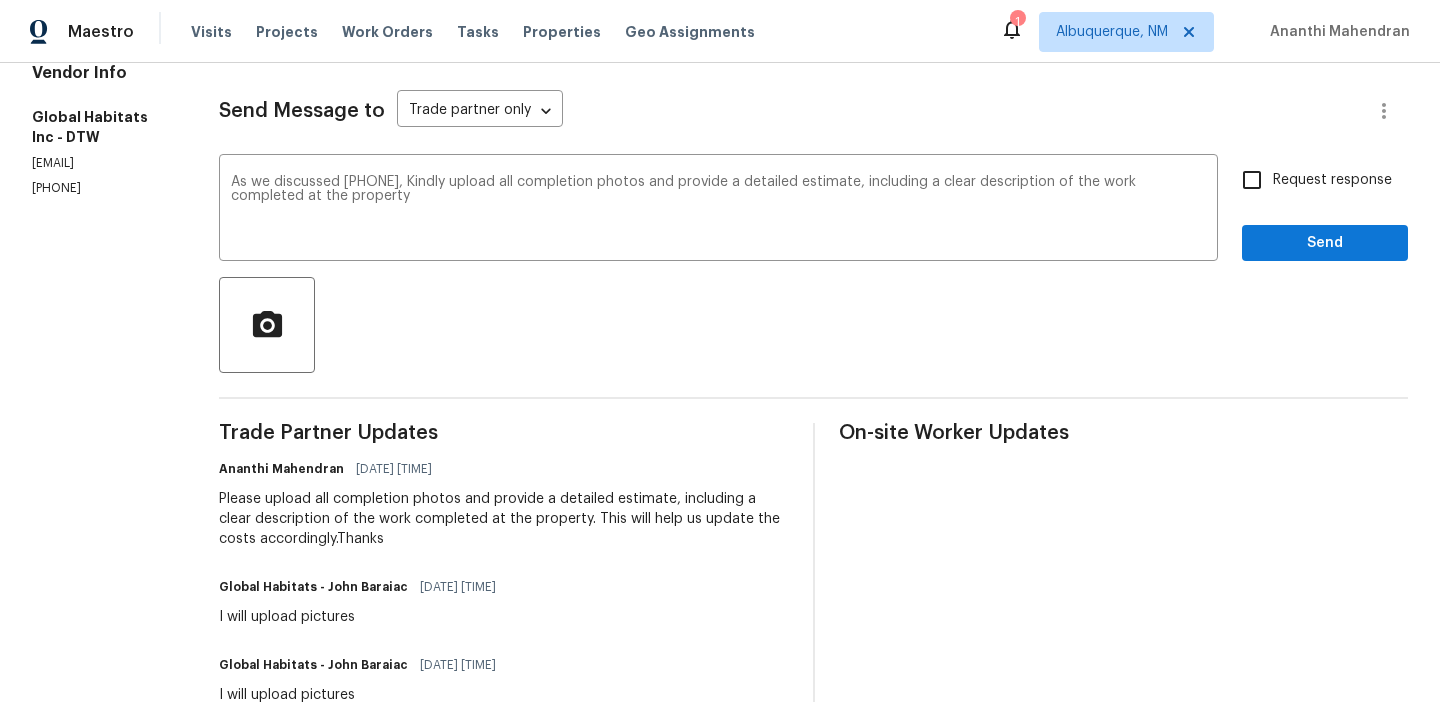 click on "Request response" at bounding box center (1252, 180) 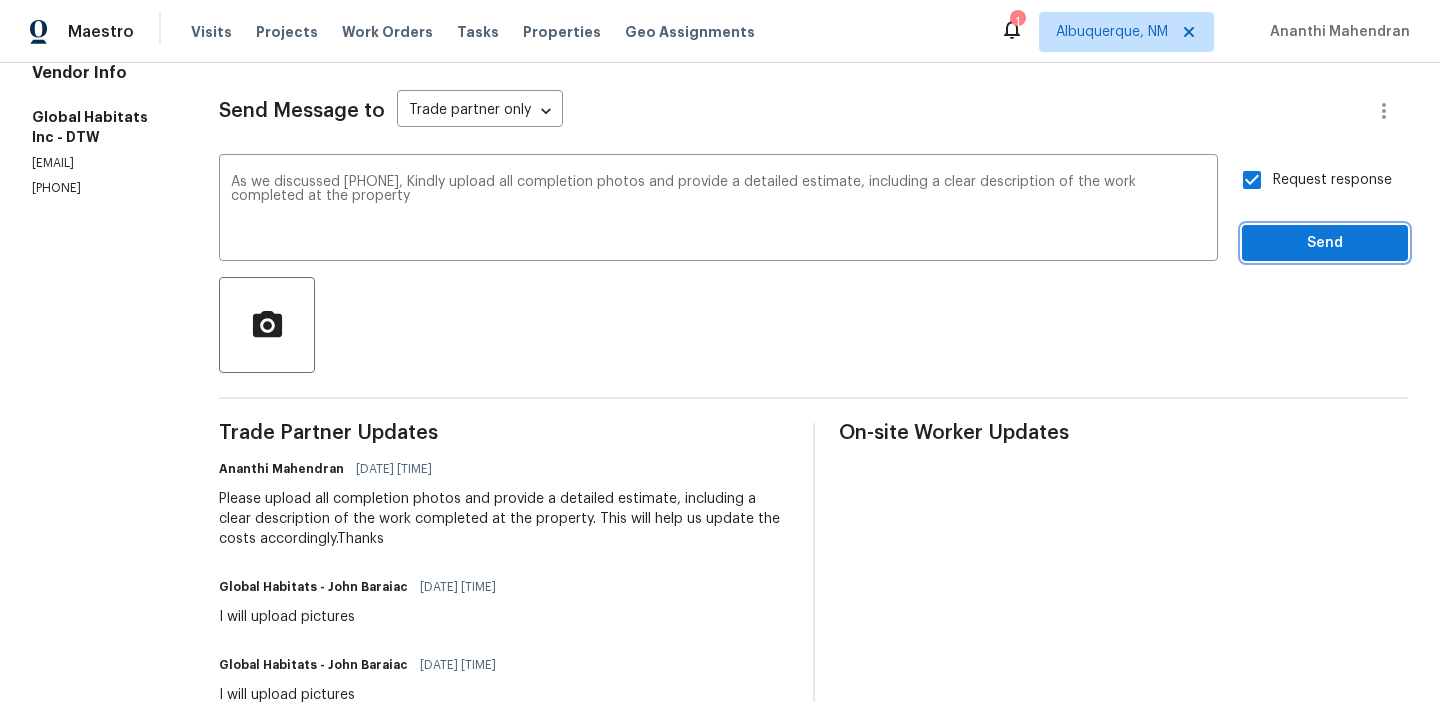click on "Send" at bounding box center [1325, 243] 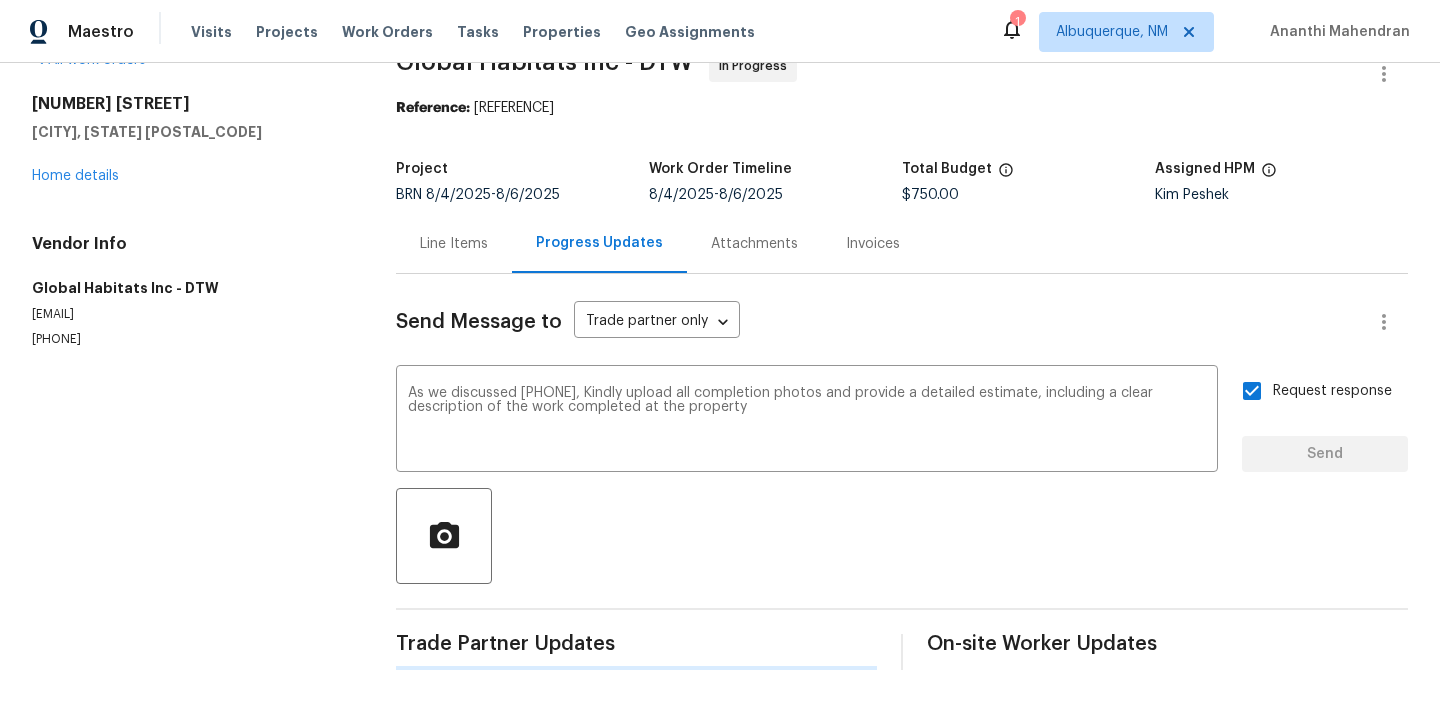 scroll, scrollTop: 0, scrollLeft: 0, axis: both 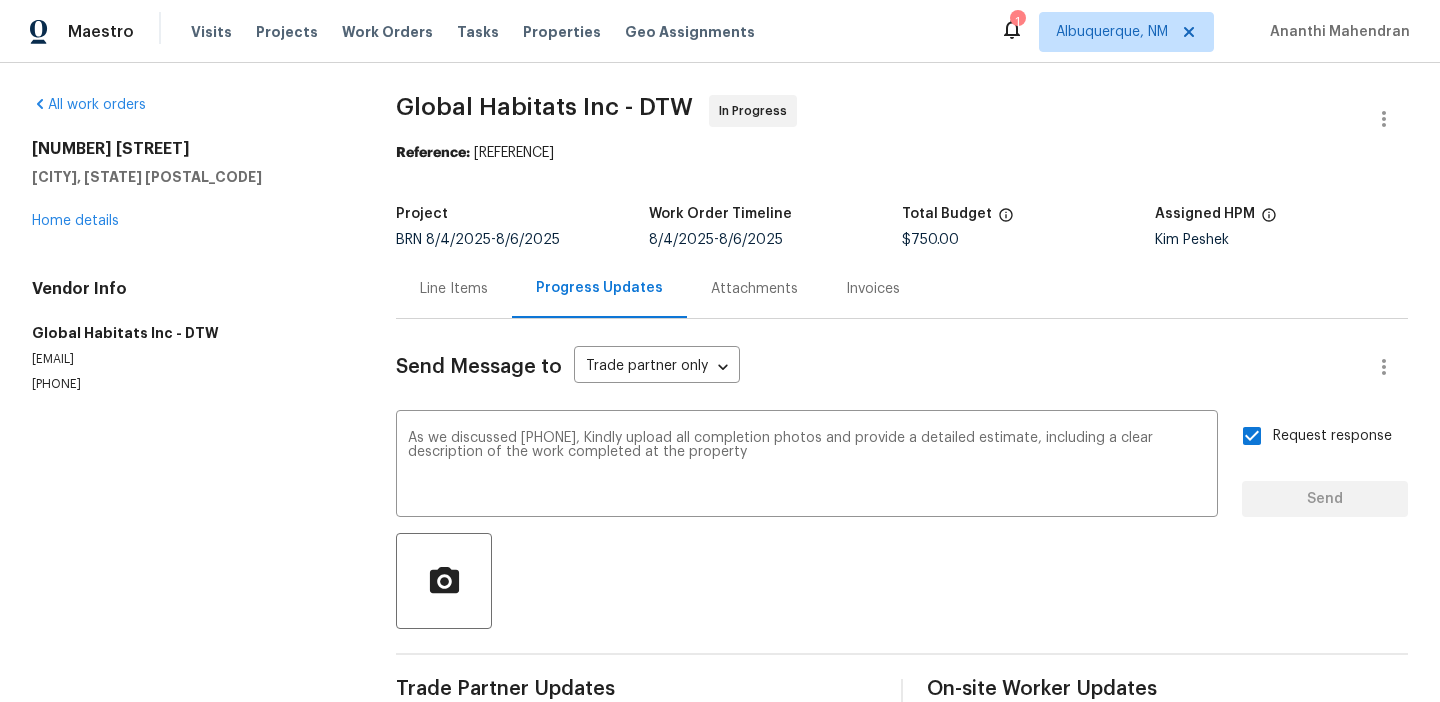 type 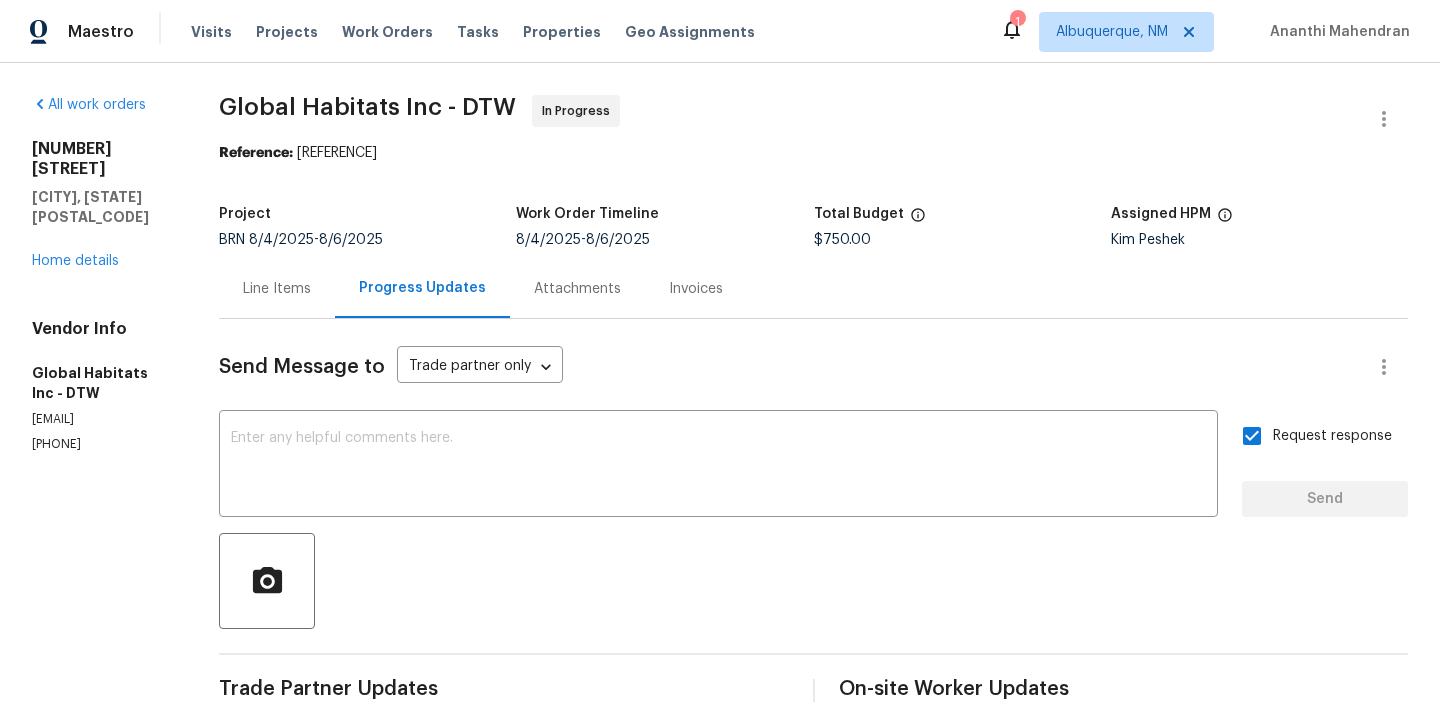 click on "Global Habitats Inc - DTW" at bounding box center [367, 107] 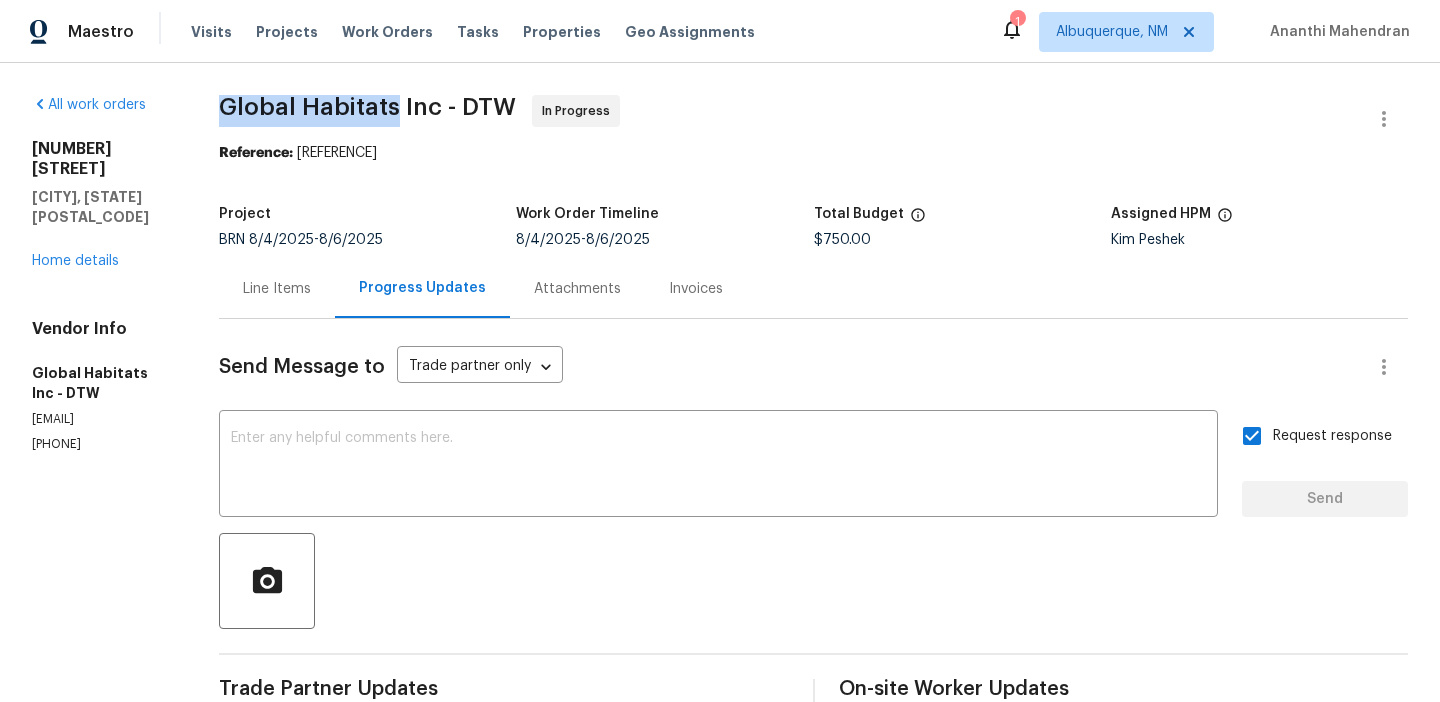 drag, startPoint x: 205, startPoint y: 110, endPoint x: 400, endPoint y: 107, distance: 195.02307 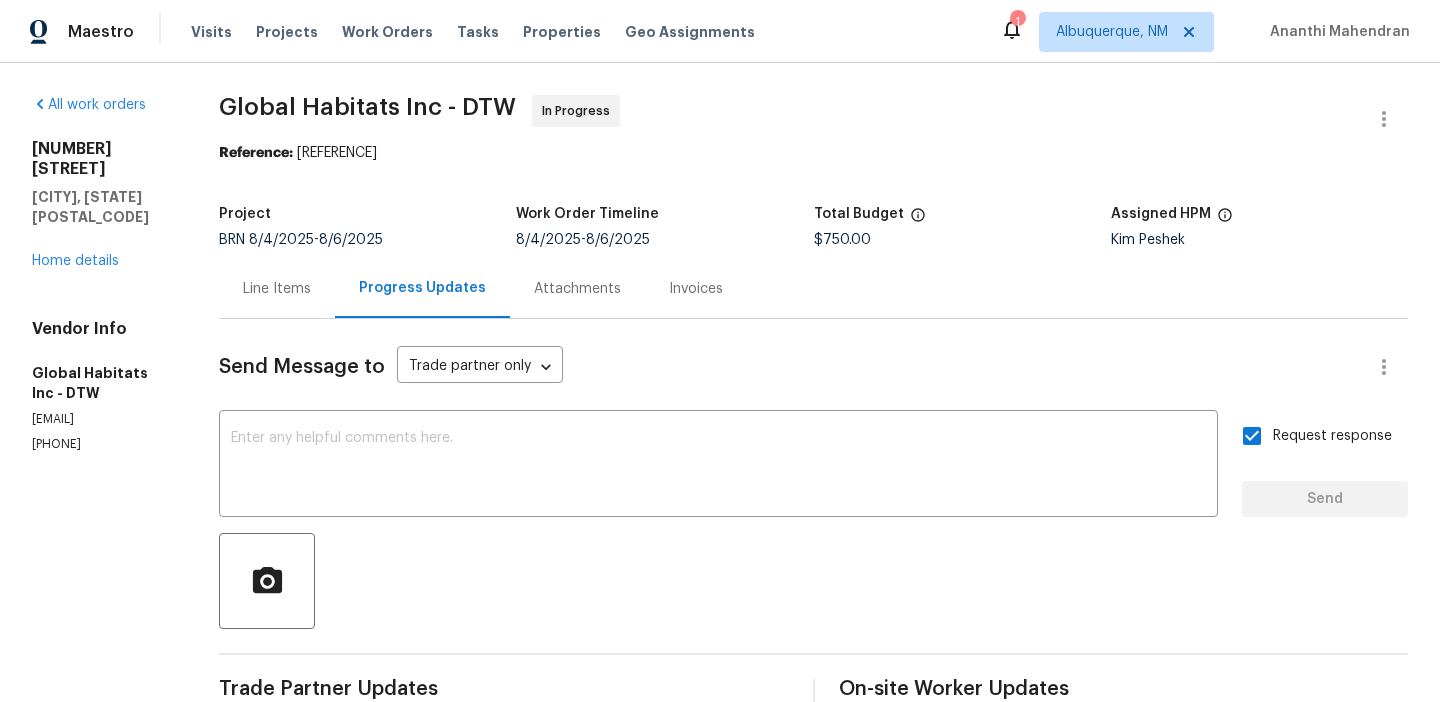 click on "Project" at bounding box center [367, 220] 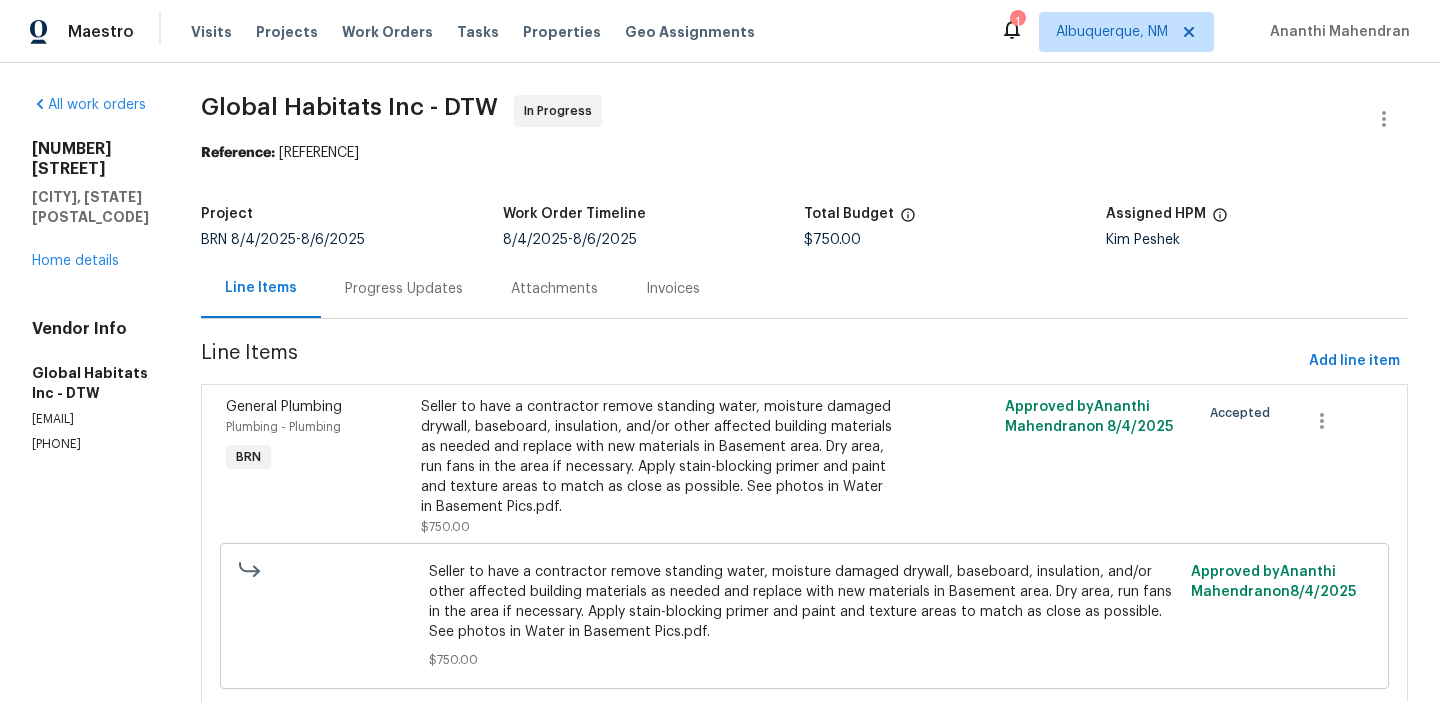 click on "Line Items Progress Updates Attachments Invoices" at bounding box center (804, 289) 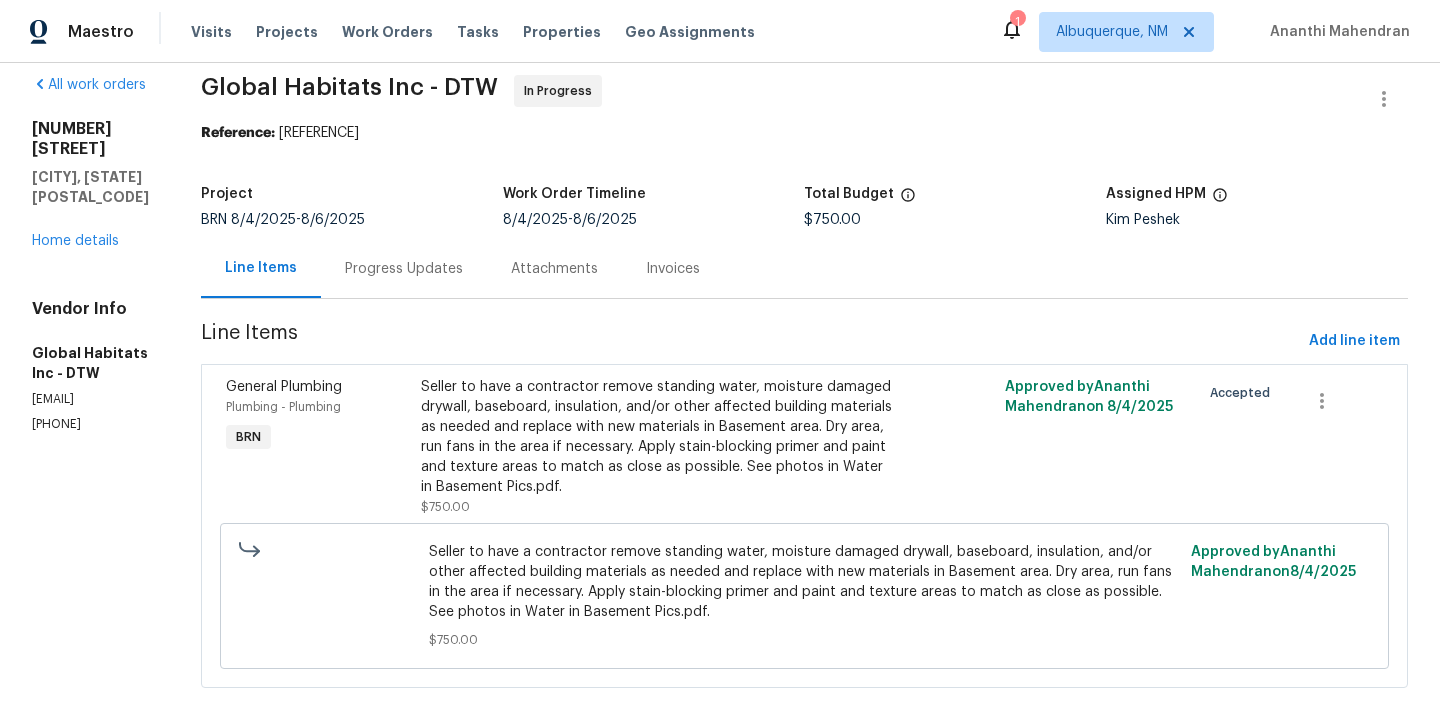 click on "Progress Updates" at bounding box center (404, 269) 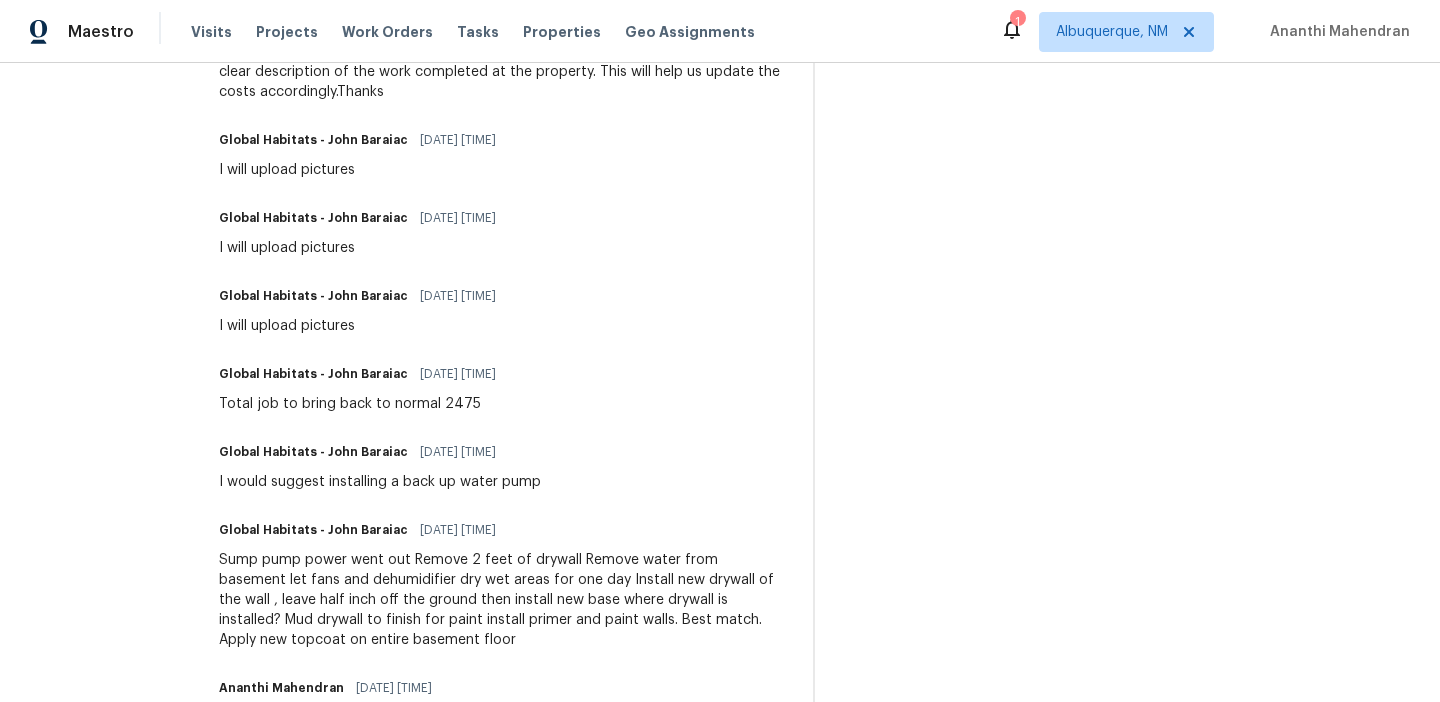 scroll, scrollTop: 804, scrollLeft: 0, axis: vertical 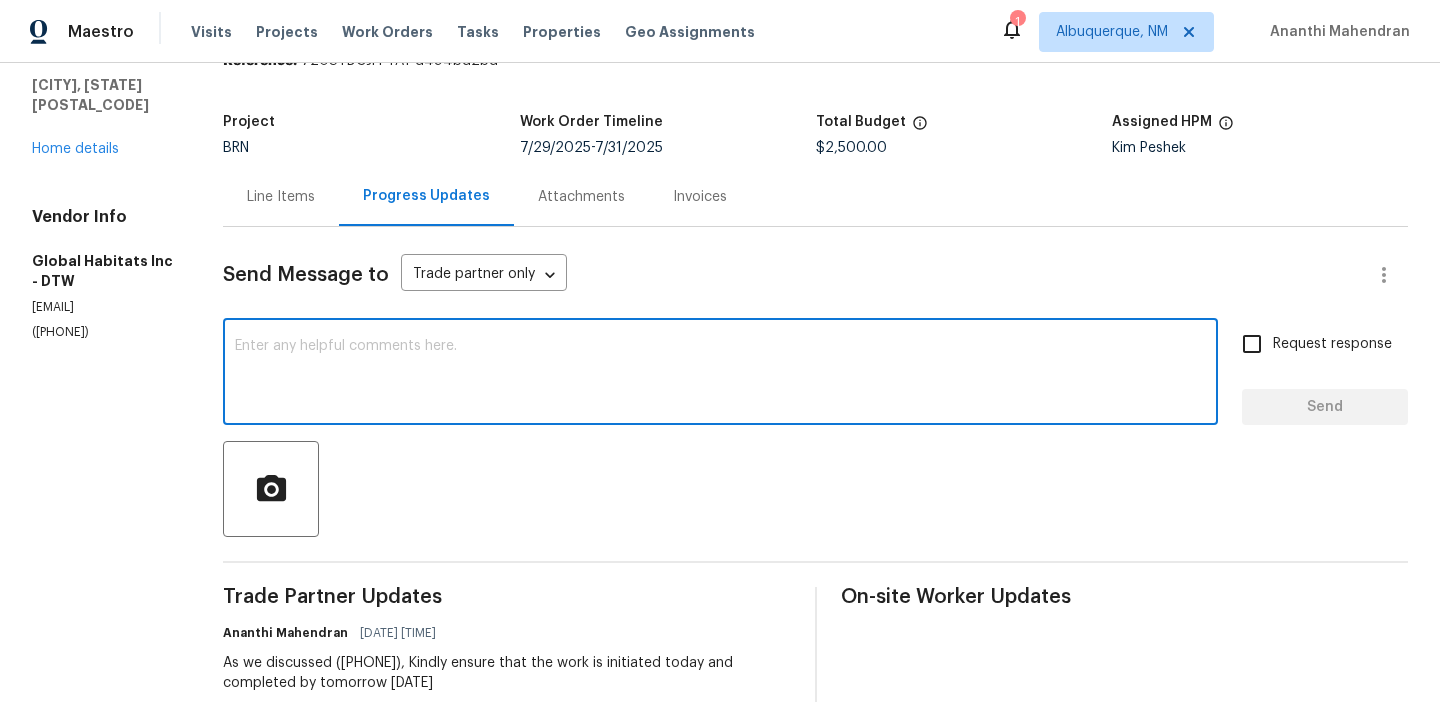 click at bounding box center [720, 374] 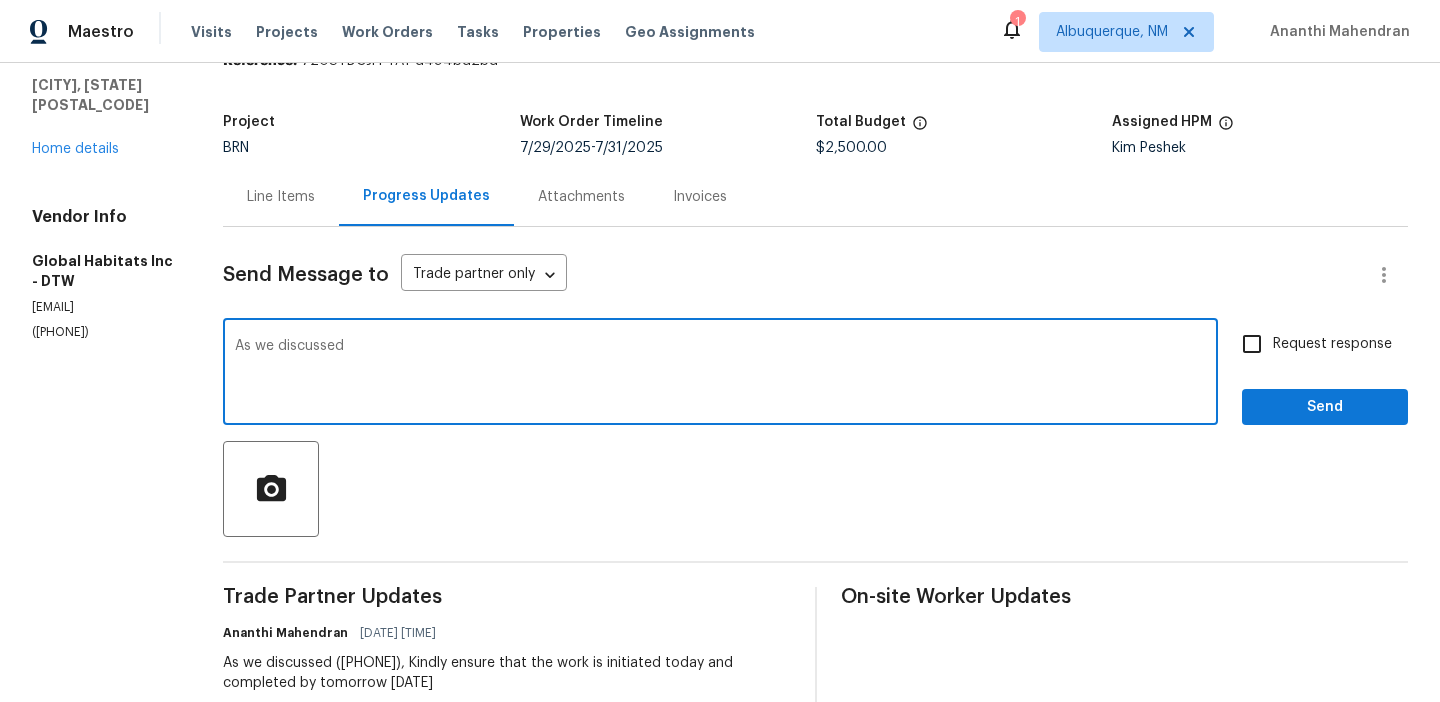 click on "([PHONE])" at bounding box center (103, 332) 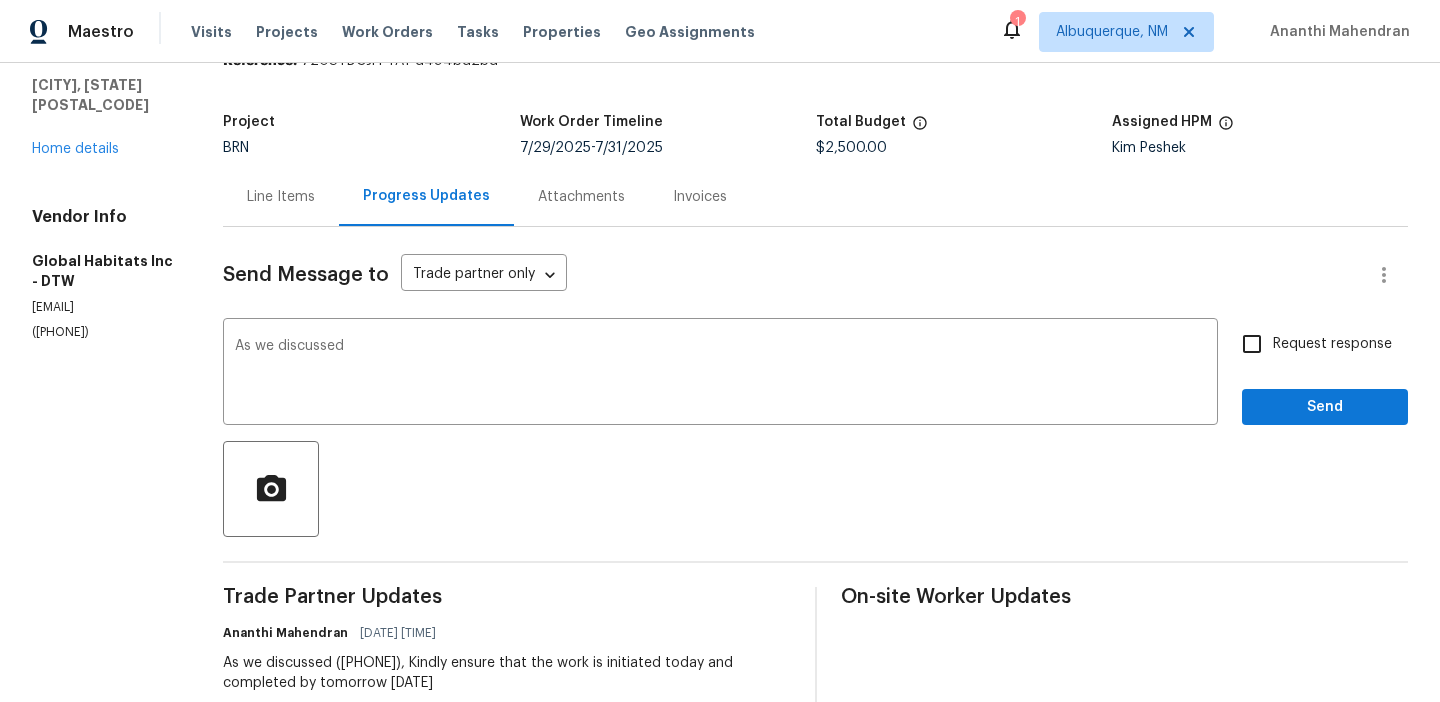 click on "([PHONE])" at bounding box center [103, 332] 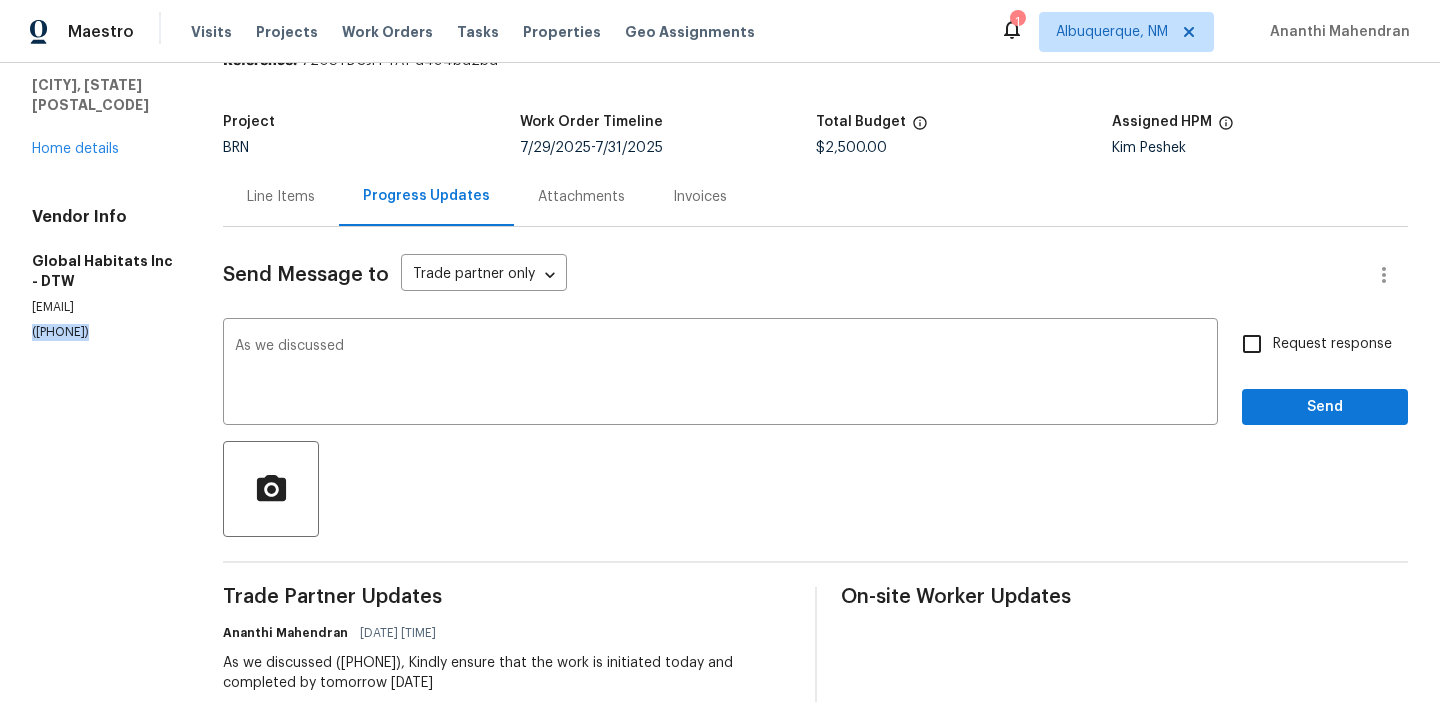 click on "([PHONE])" at bounding box center [103, 332] 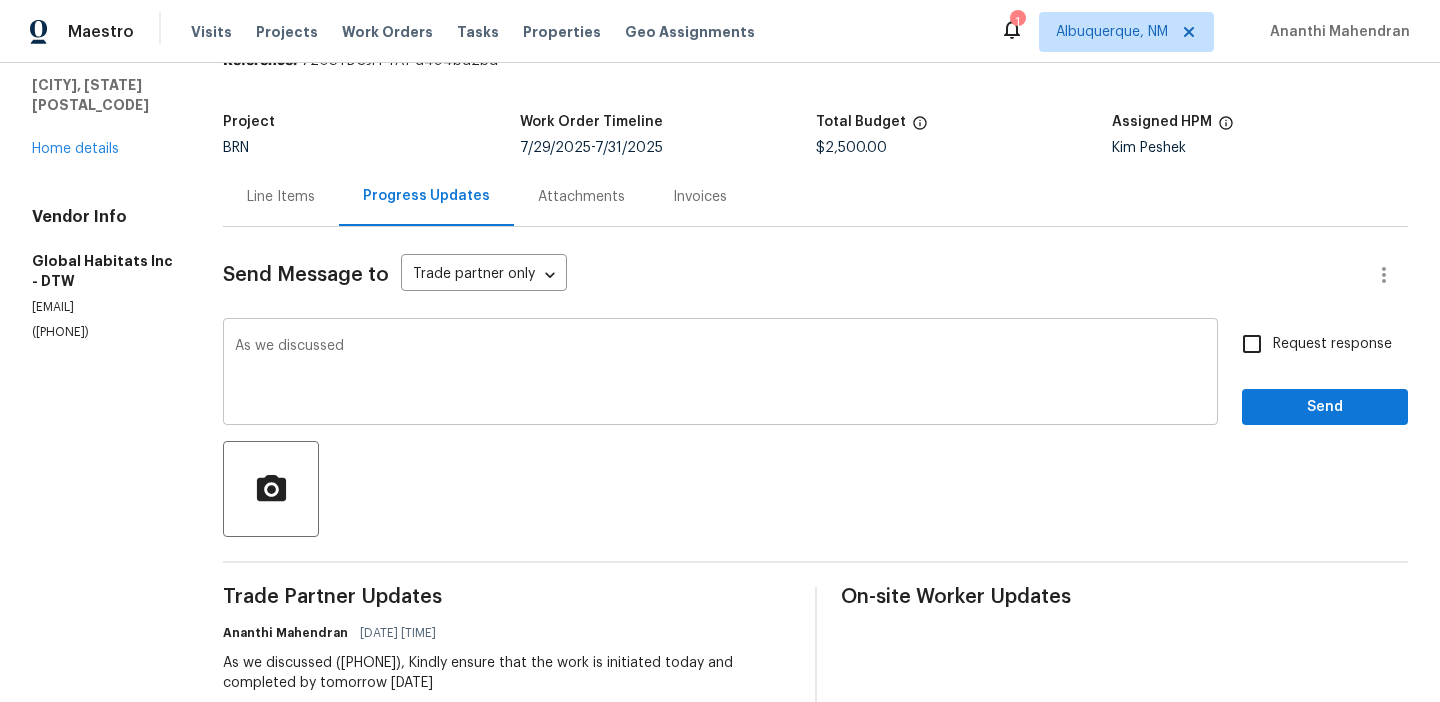 click on "As we discussed" at bounding box center [720, 374] 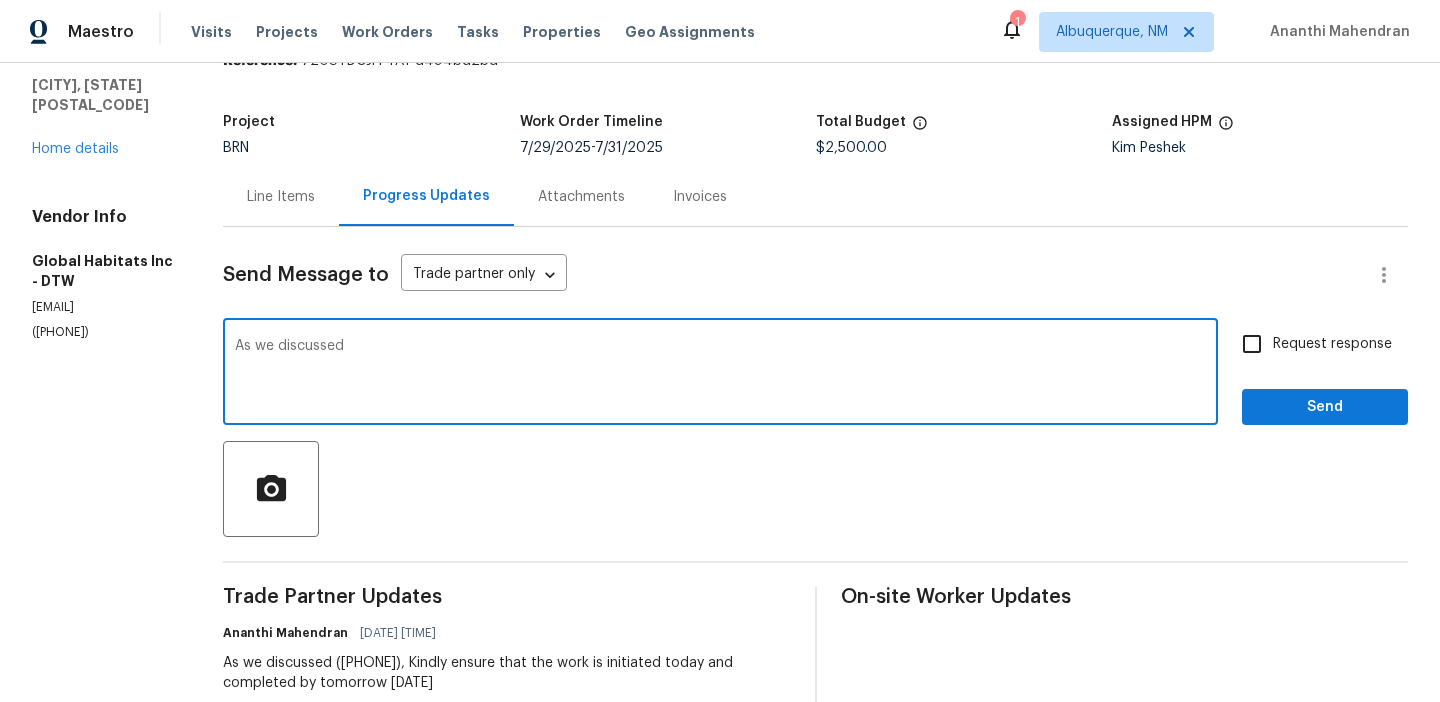 paste on "([PHONE])" 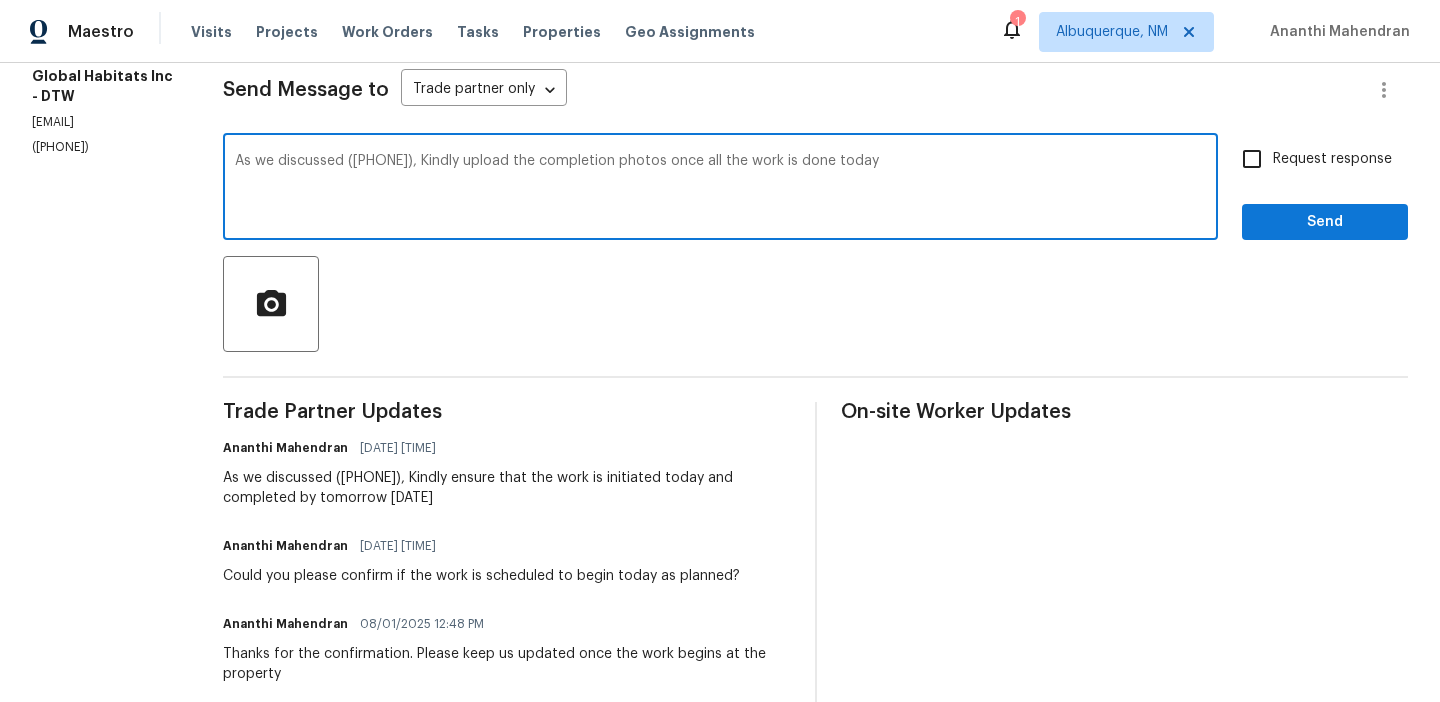 scroll, scrollTop: 262, scrollLeft: 0, axis: vertical 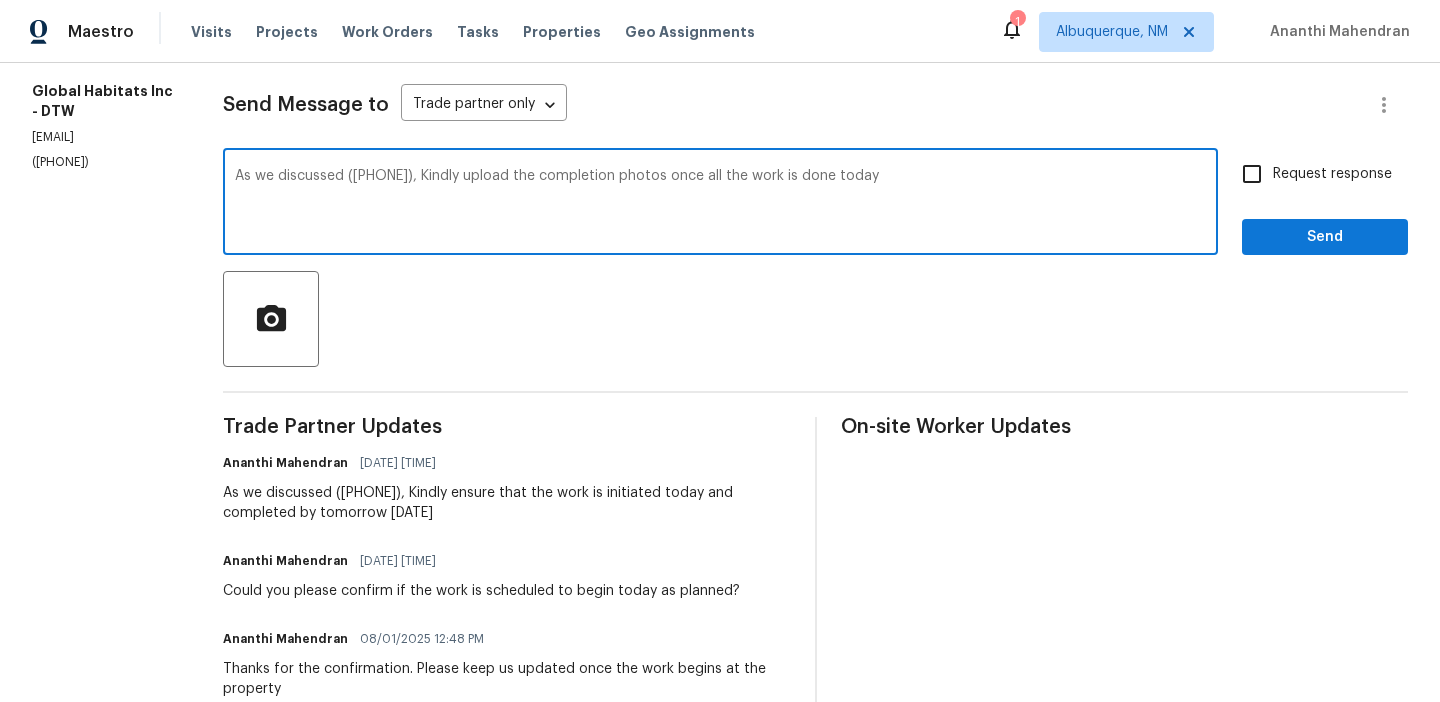 type on "As we discussed ([PHONE]), Kindly upload the completion photos once all the work is done today" 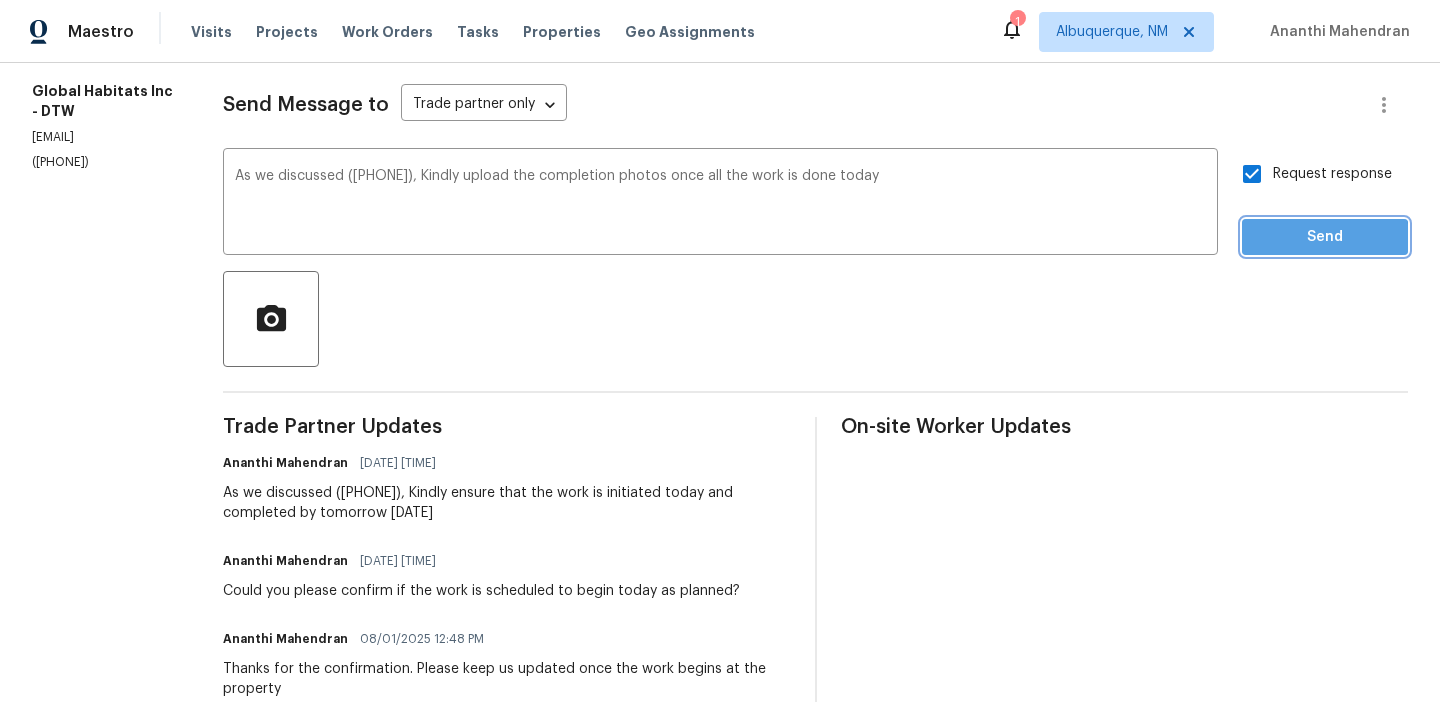 click on "Send" at bounding box center (1325, 237) 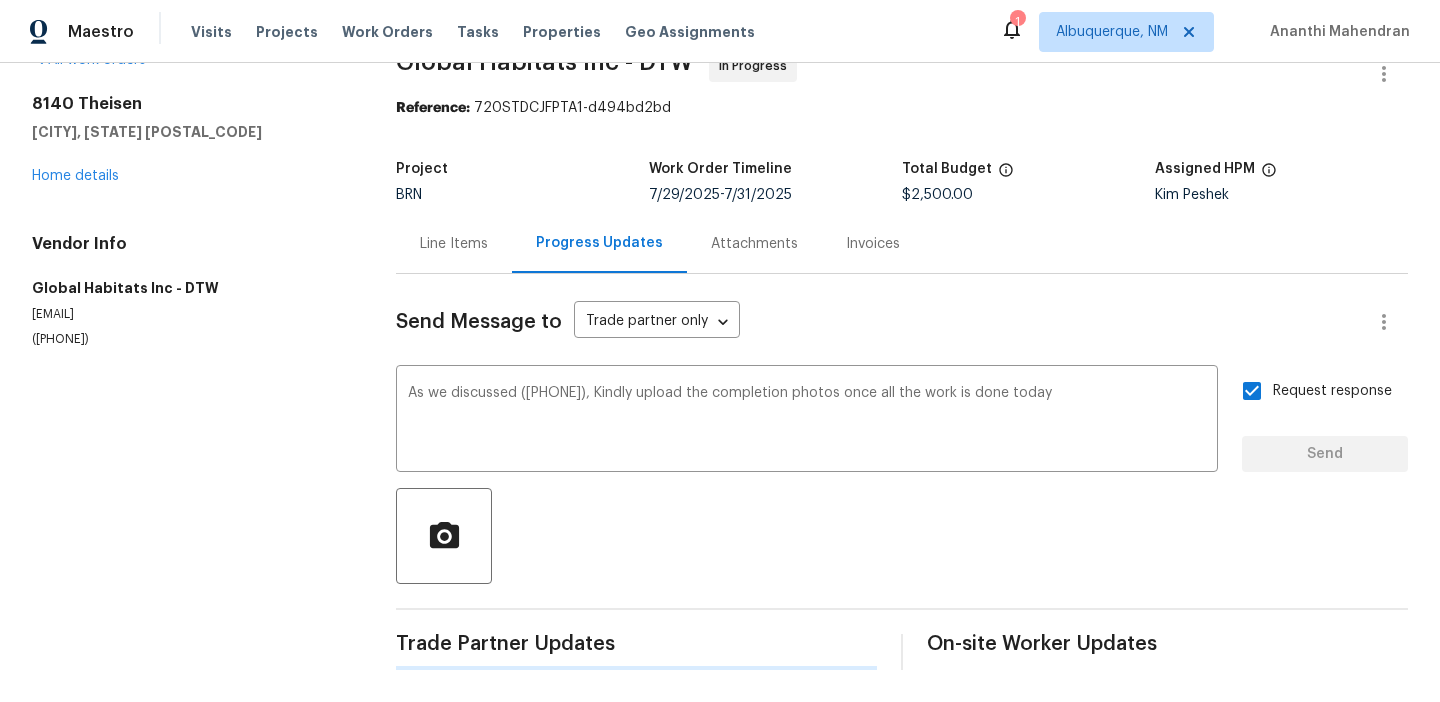 scroll, scrollTop: 0, scrollLeft: 0, axis: both 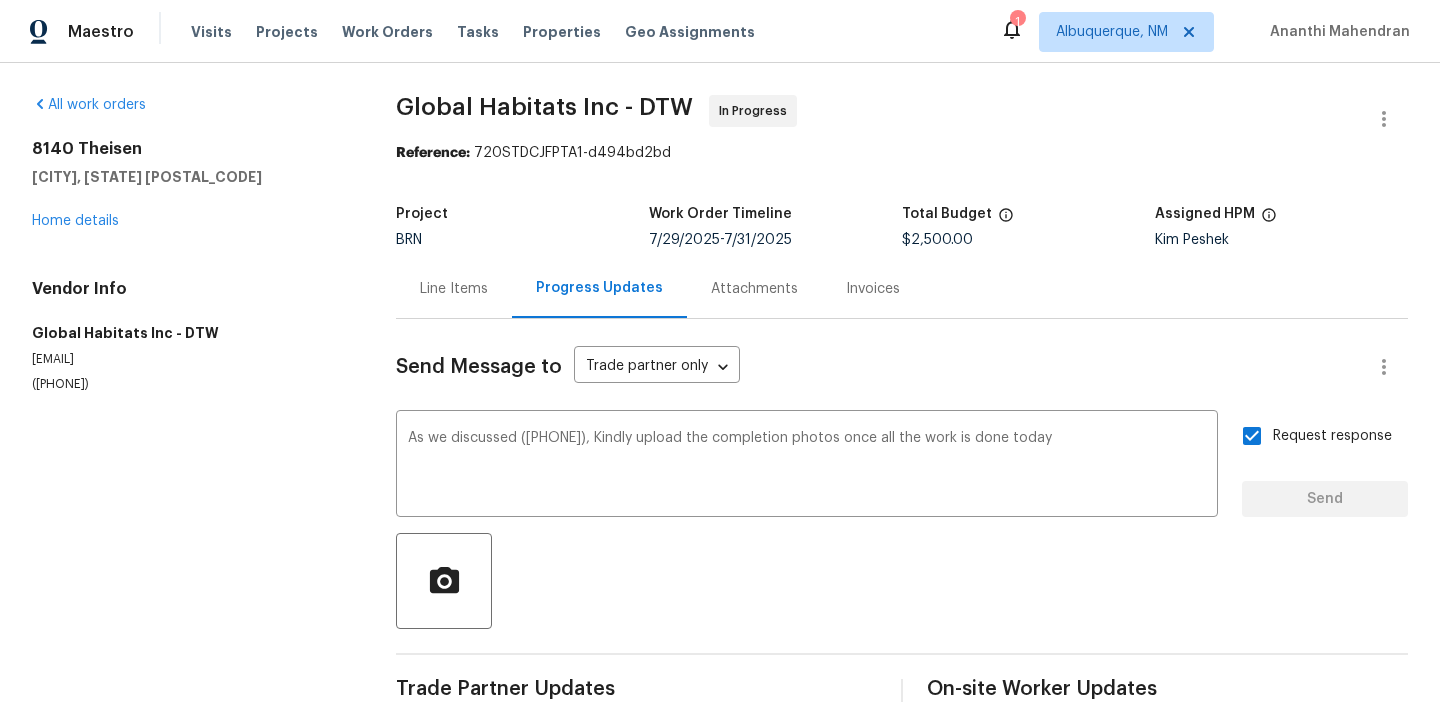 type 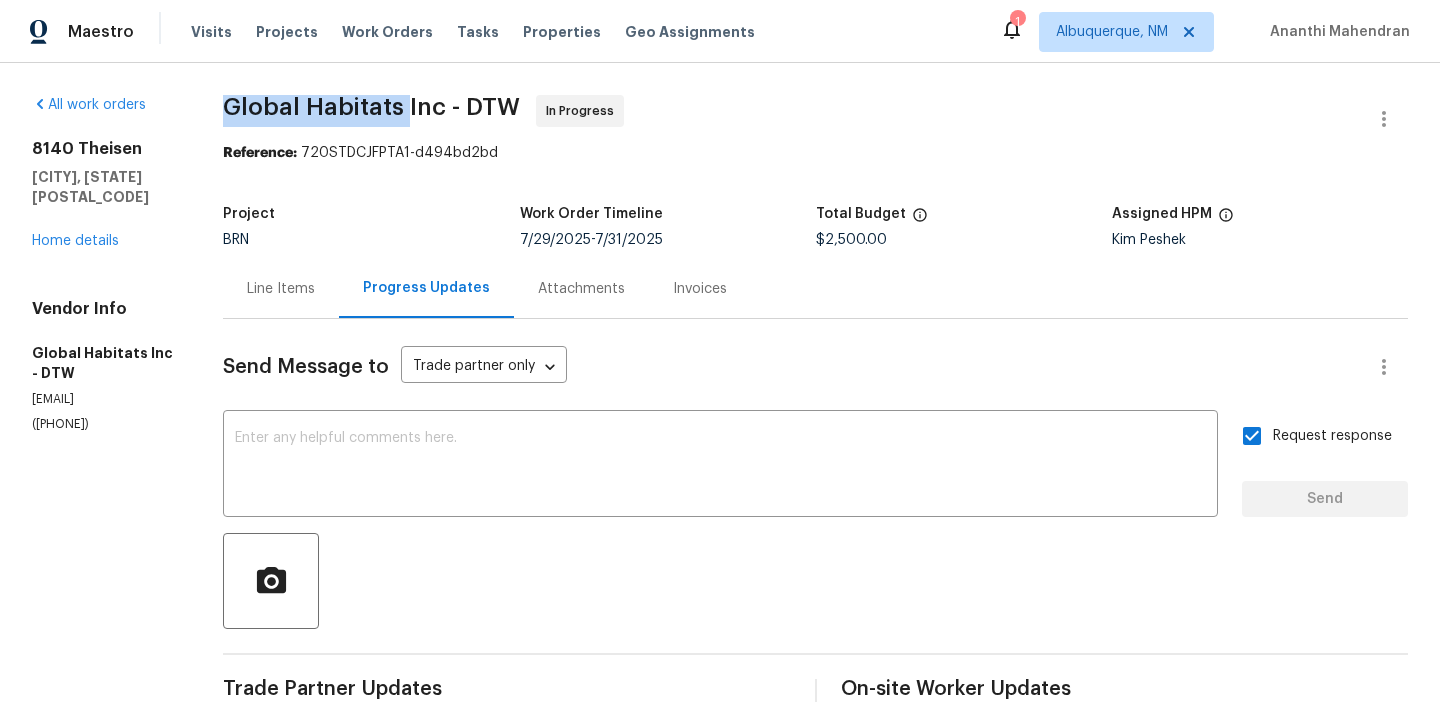drag, startPoint x: 229, startPoint y: 114, endPoint x: 405, endPoint y: 110, distance: 176.04546 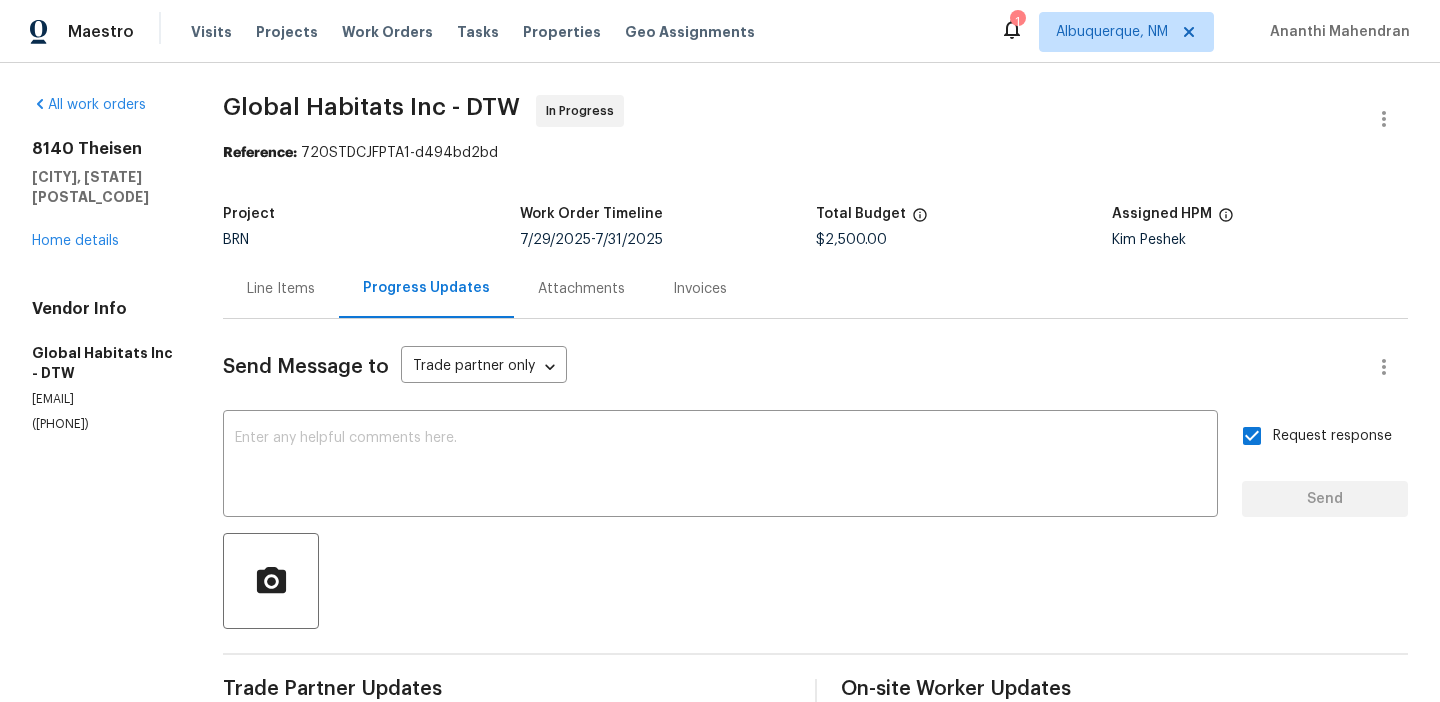 click on "Line Items" at bounding box center (281, 289) 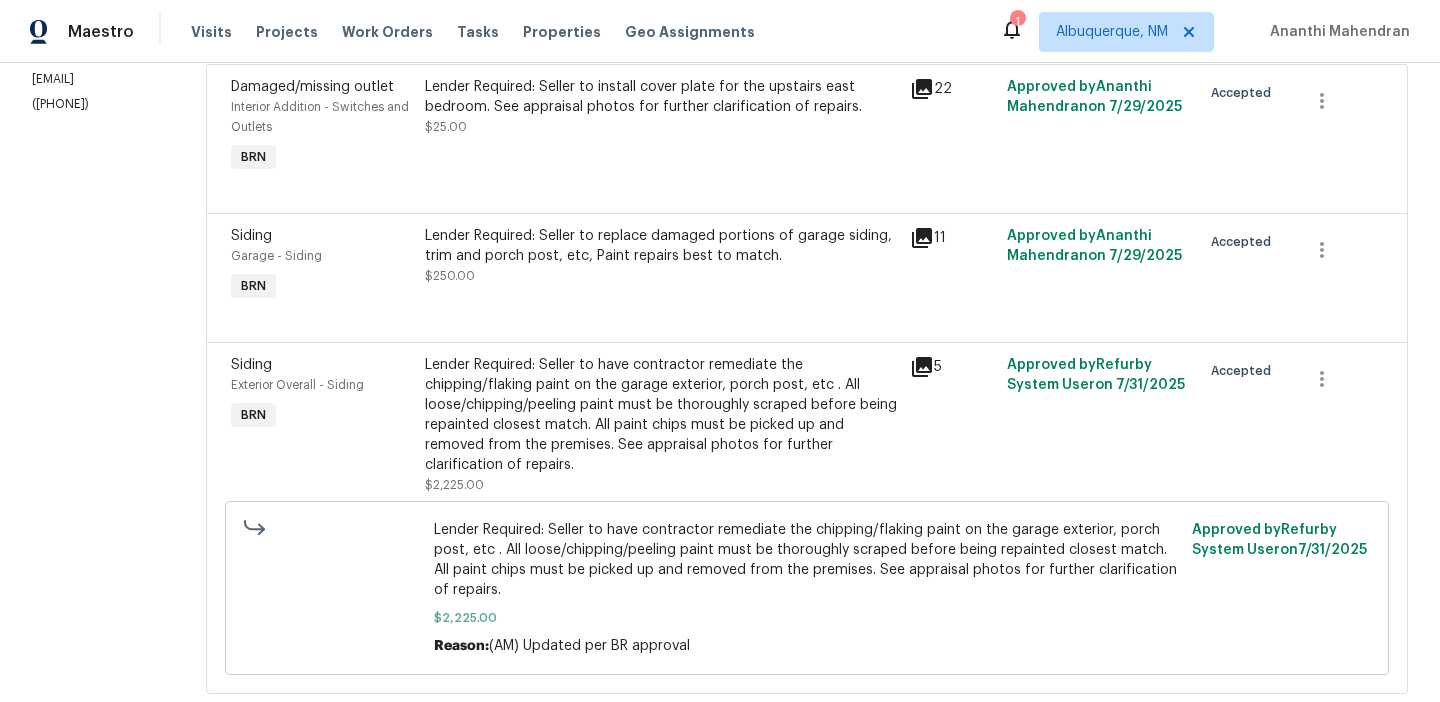 scroll, scrollTop: 0, scrollLeft: 0, axis: both 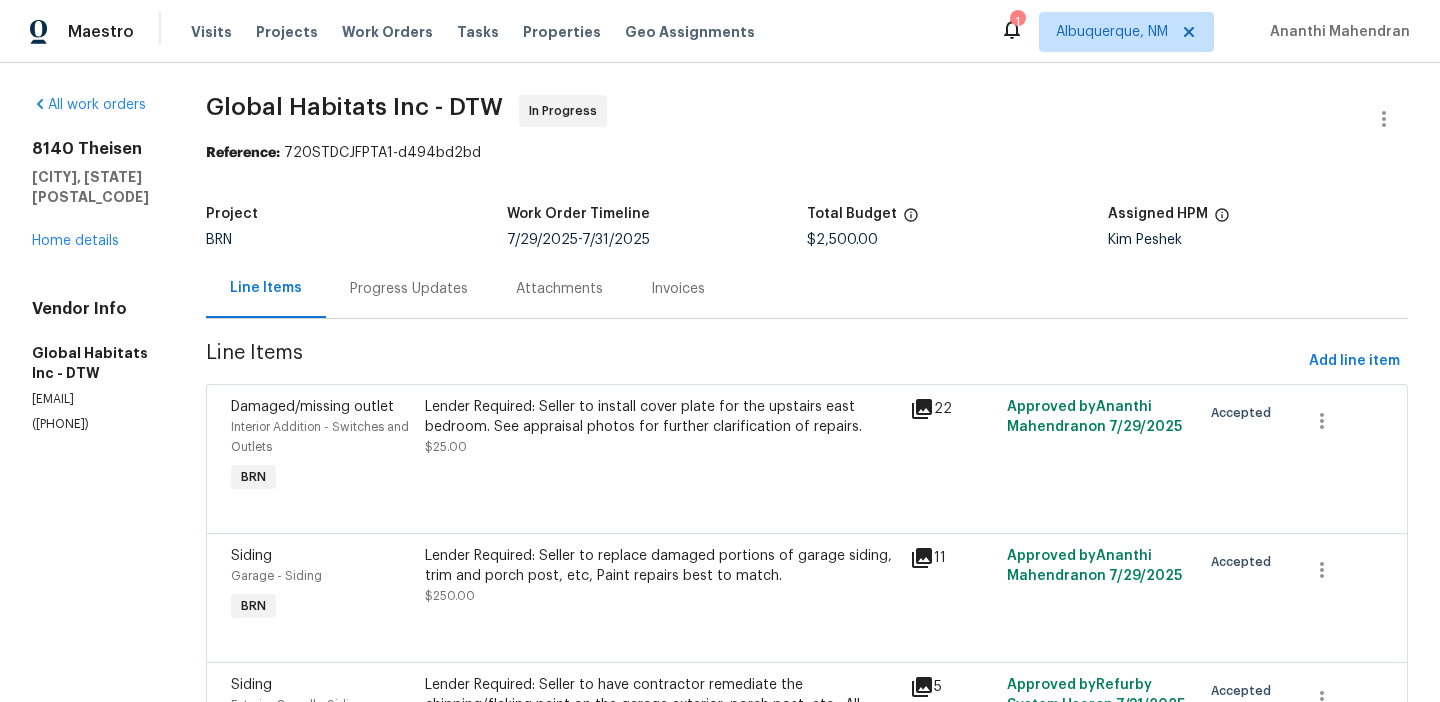 click on "Progress Updates" at bounding box center (409, 288) 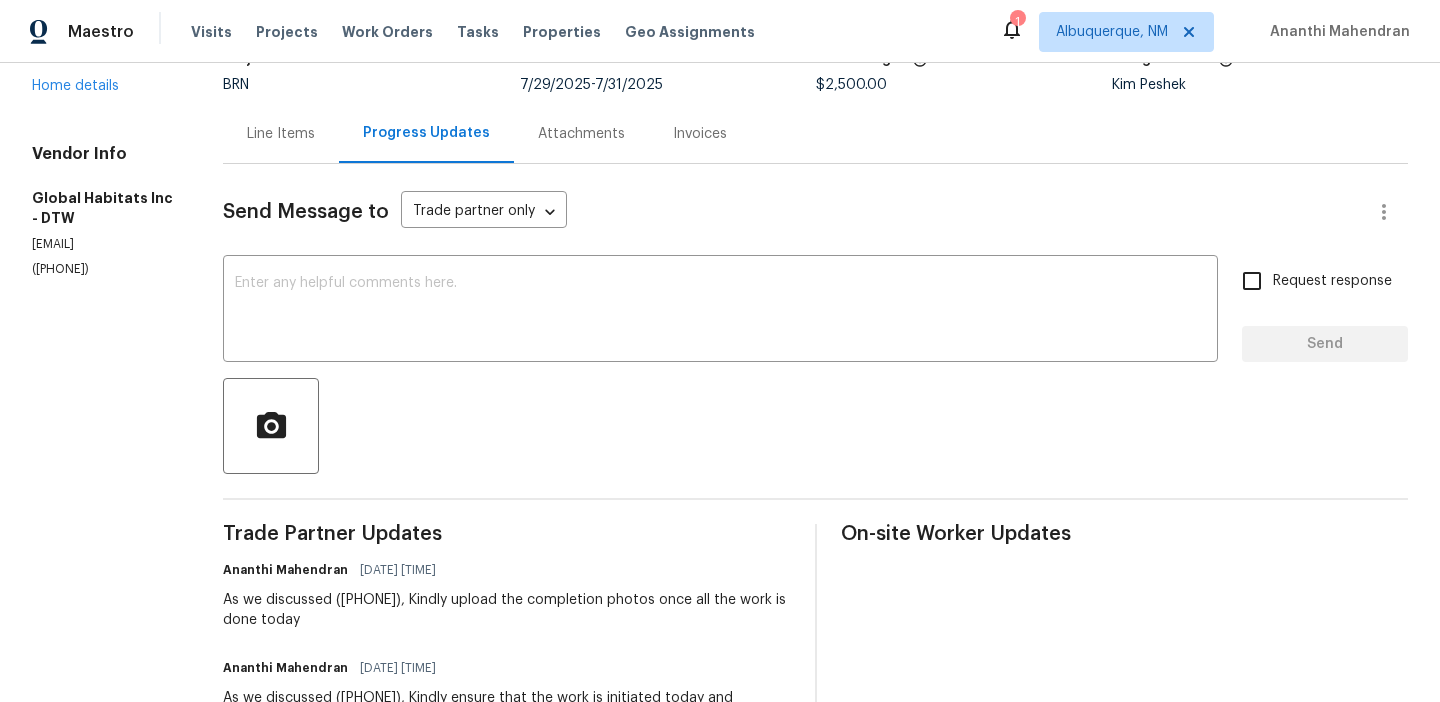 scroll, scrollTop: 172, scrollLeft: 0, axis: vertical 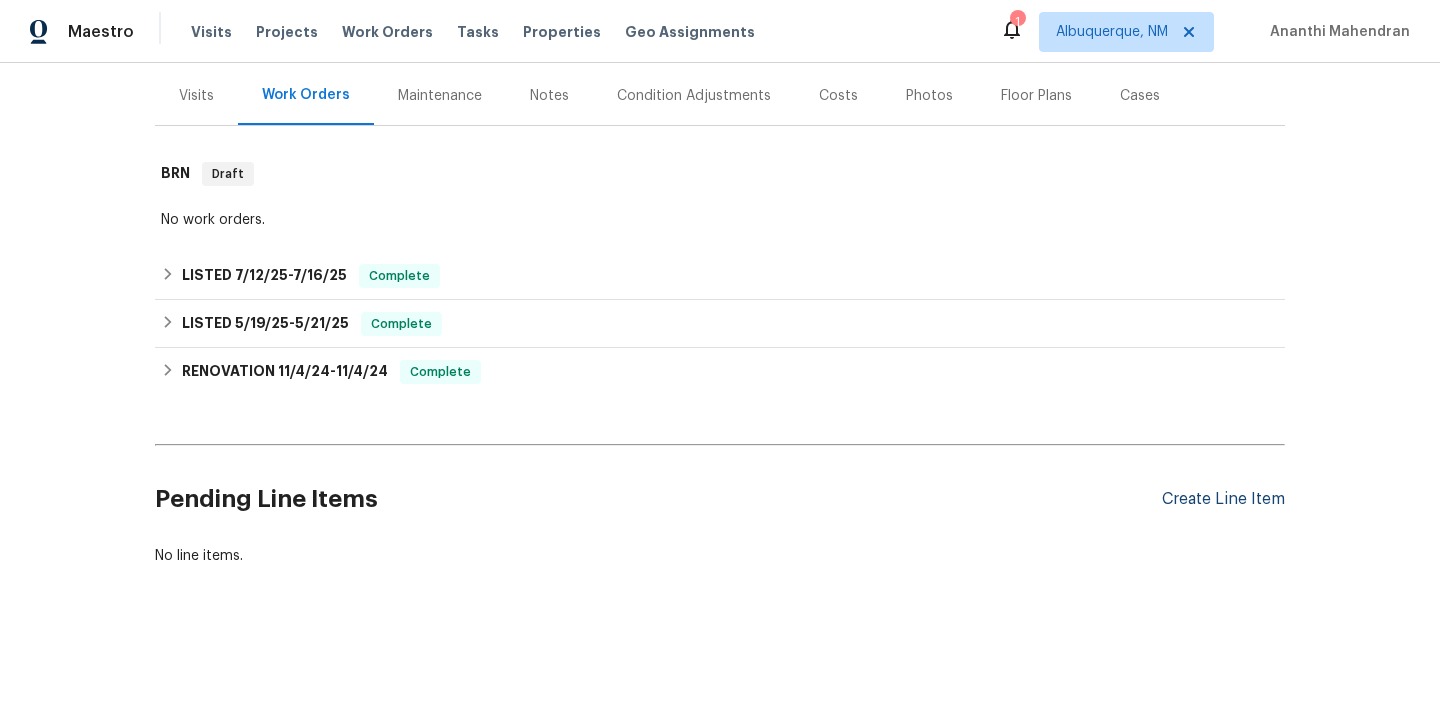 click on "Create Line Item" at bounding box center (1223, 499) 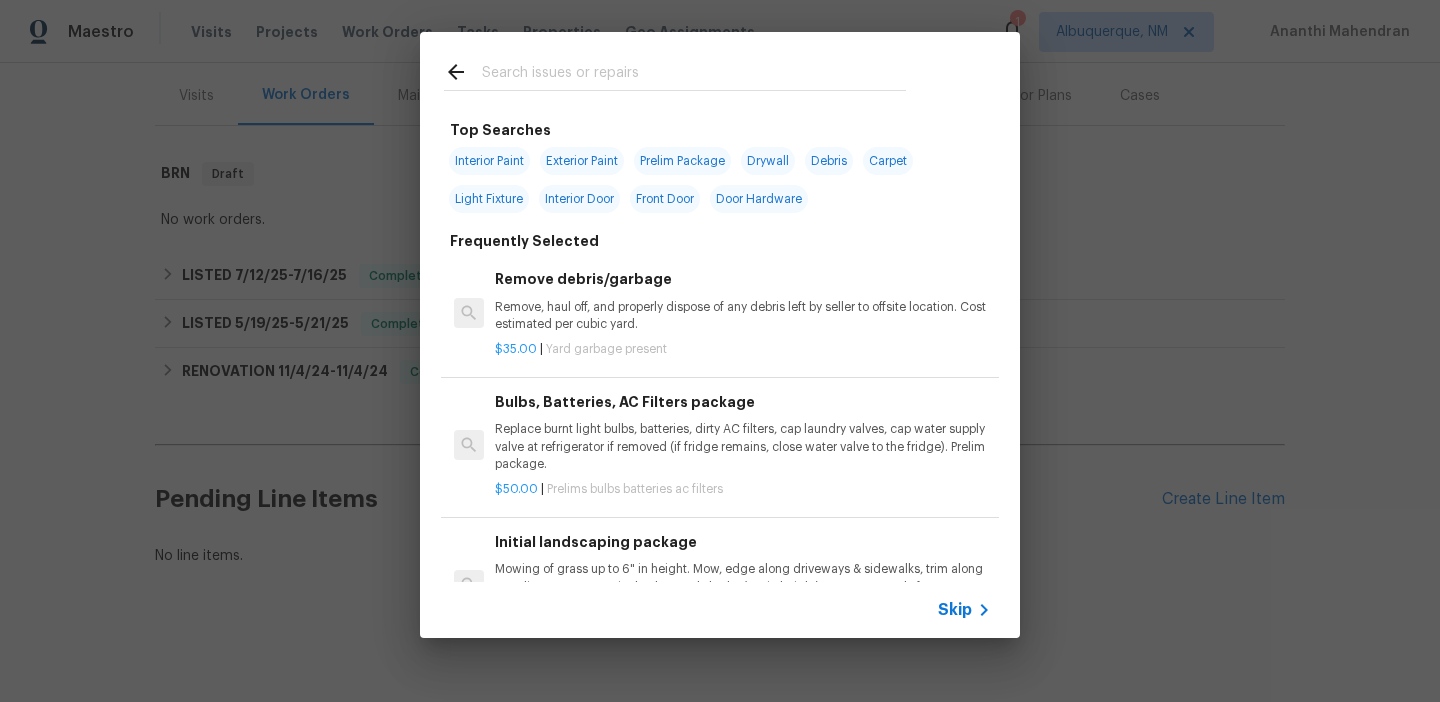 click on "Skip" at bounding box center (720, 610) 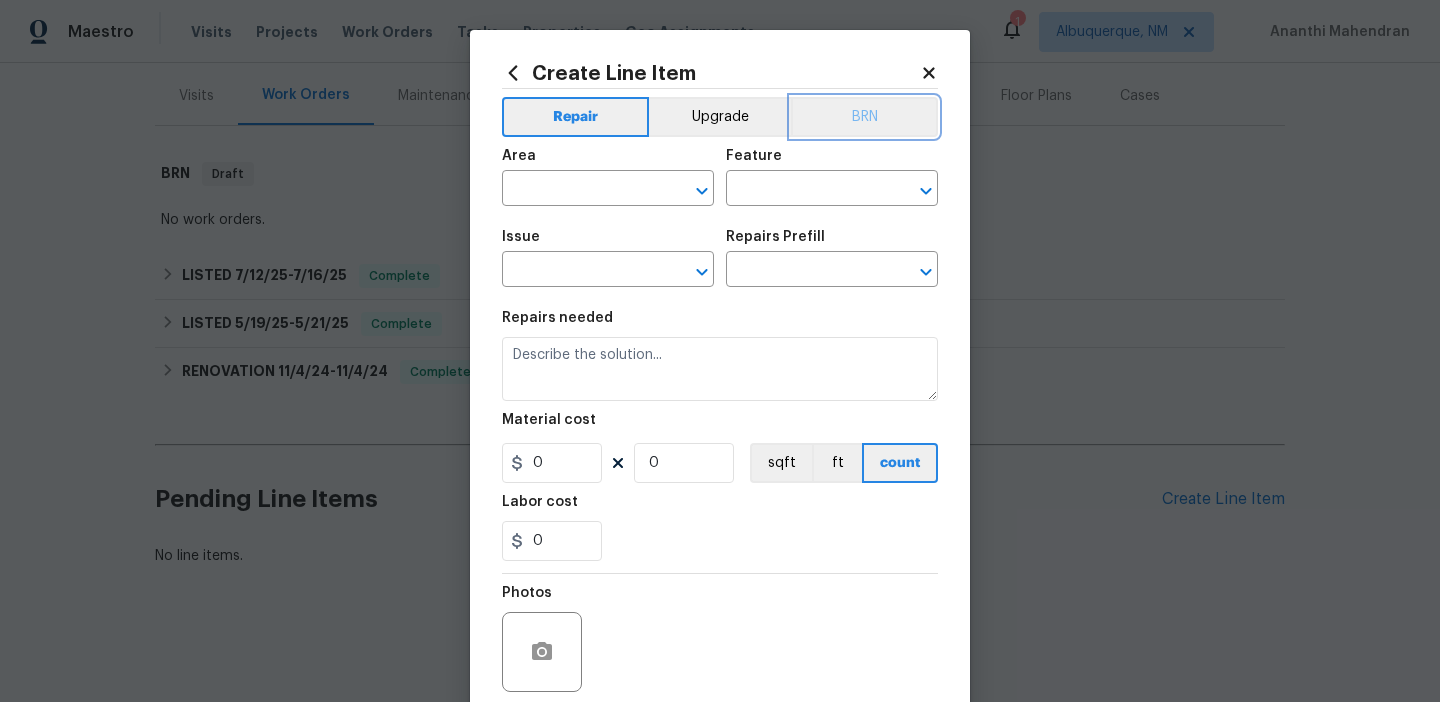 click on "BRN" at bounding box center [864, 117] 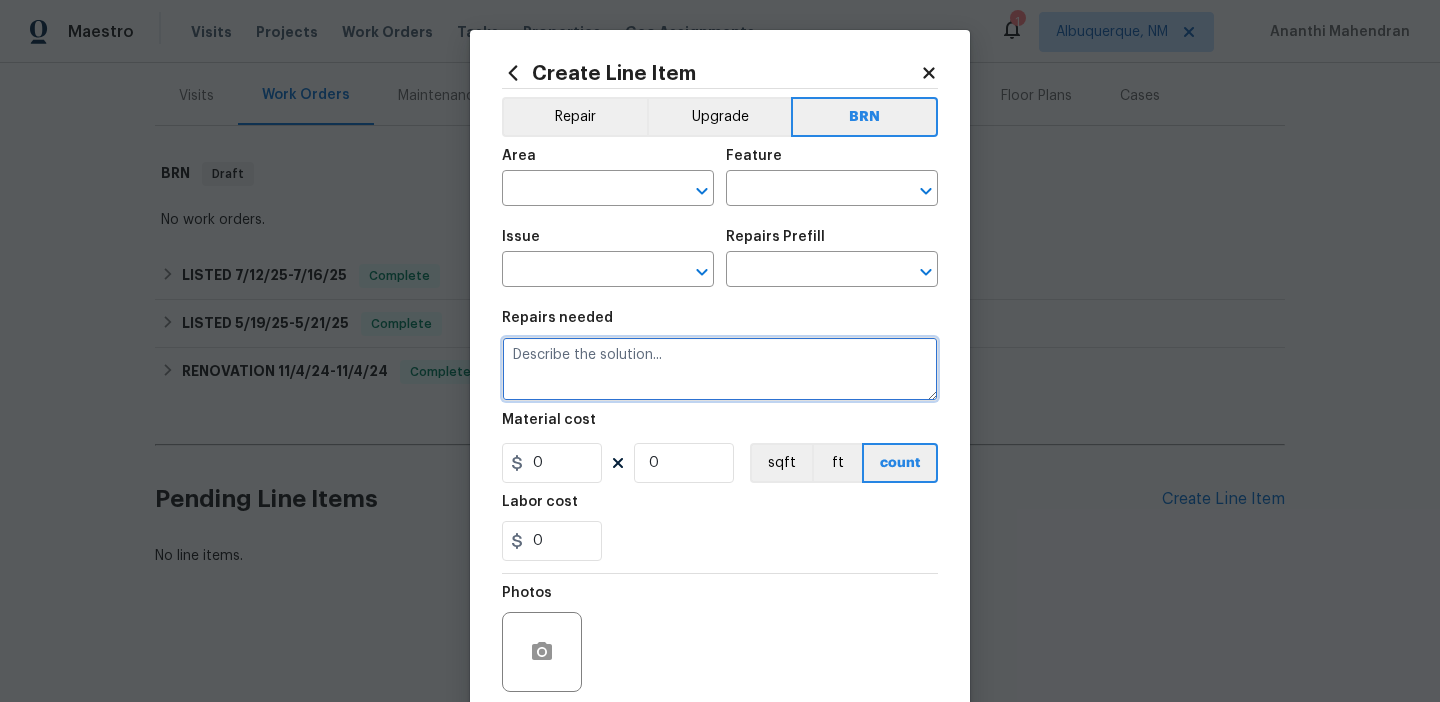 click at bounding box center [720, 369] 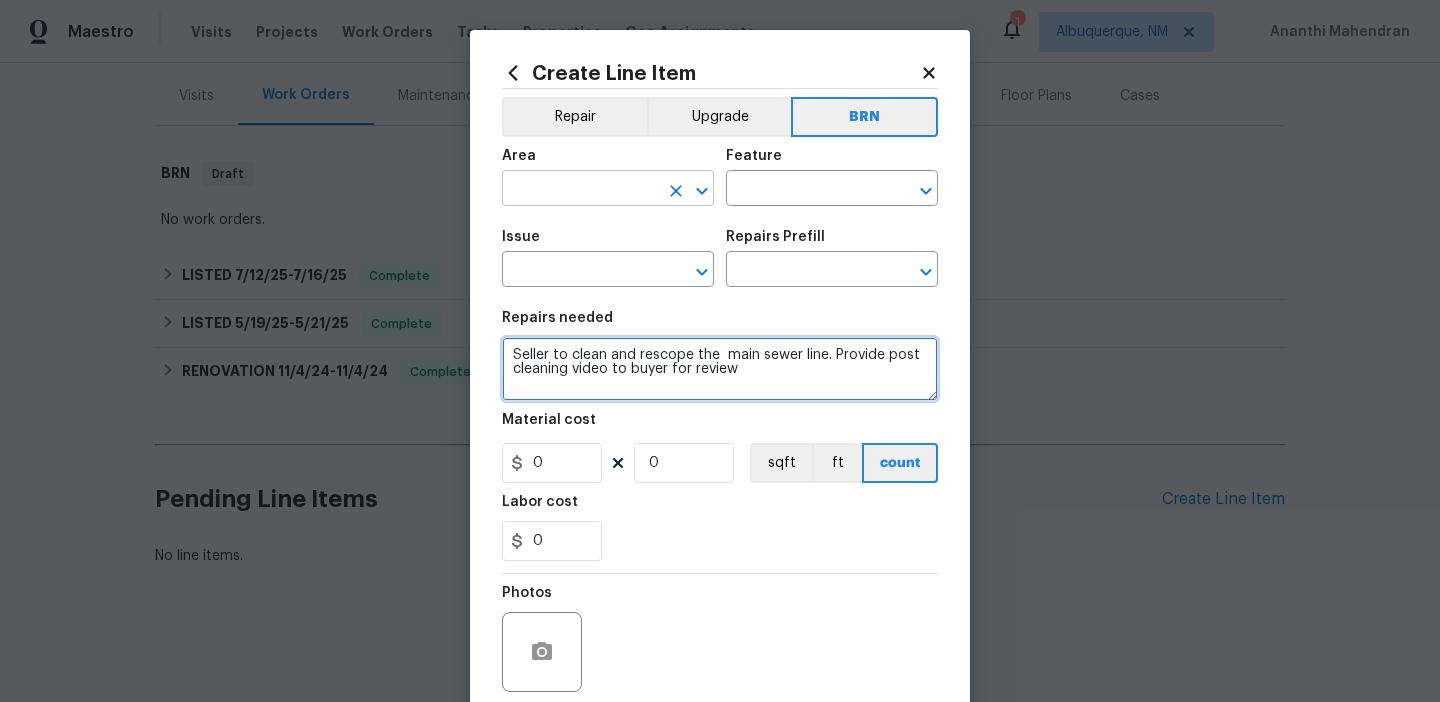 type on "Seller to clean and rescope the  main sewer line. Provide post cleaning video to buyer for review" 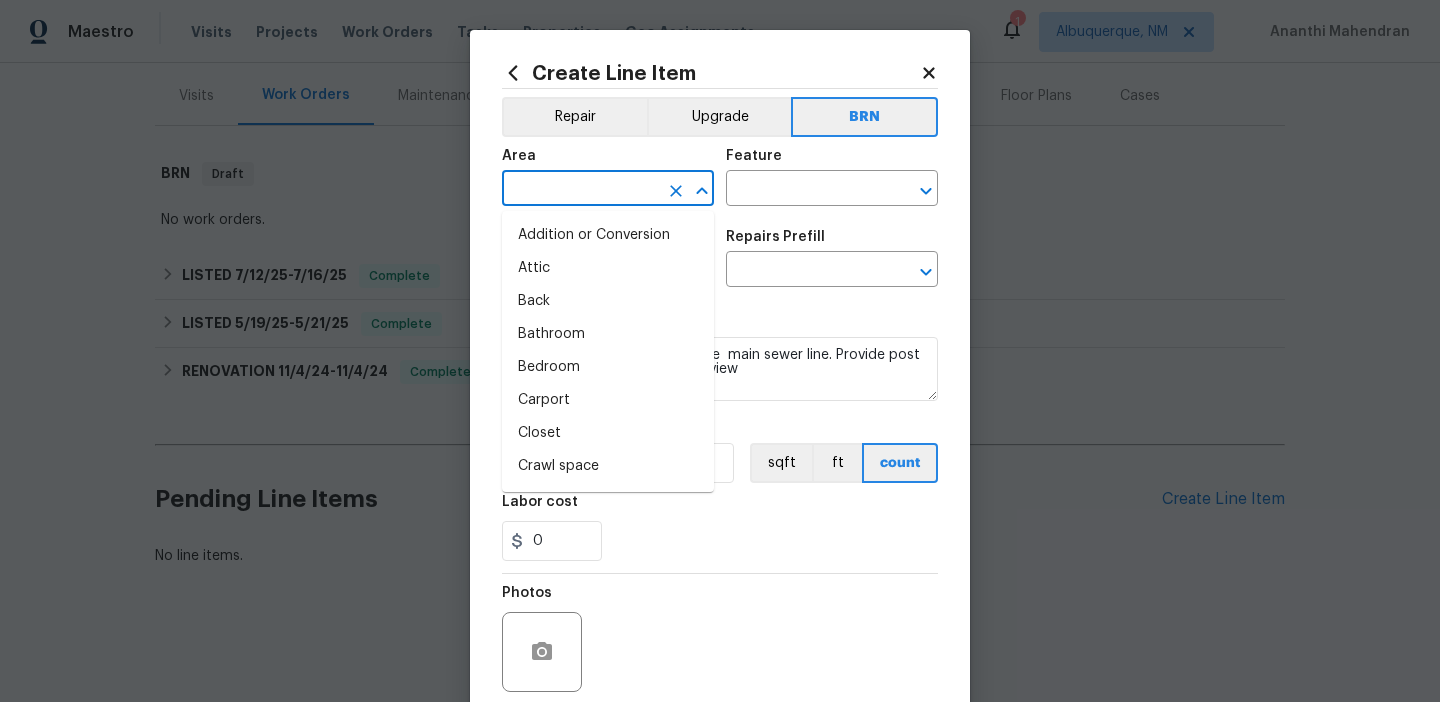 click at bounding box center (580, 190) 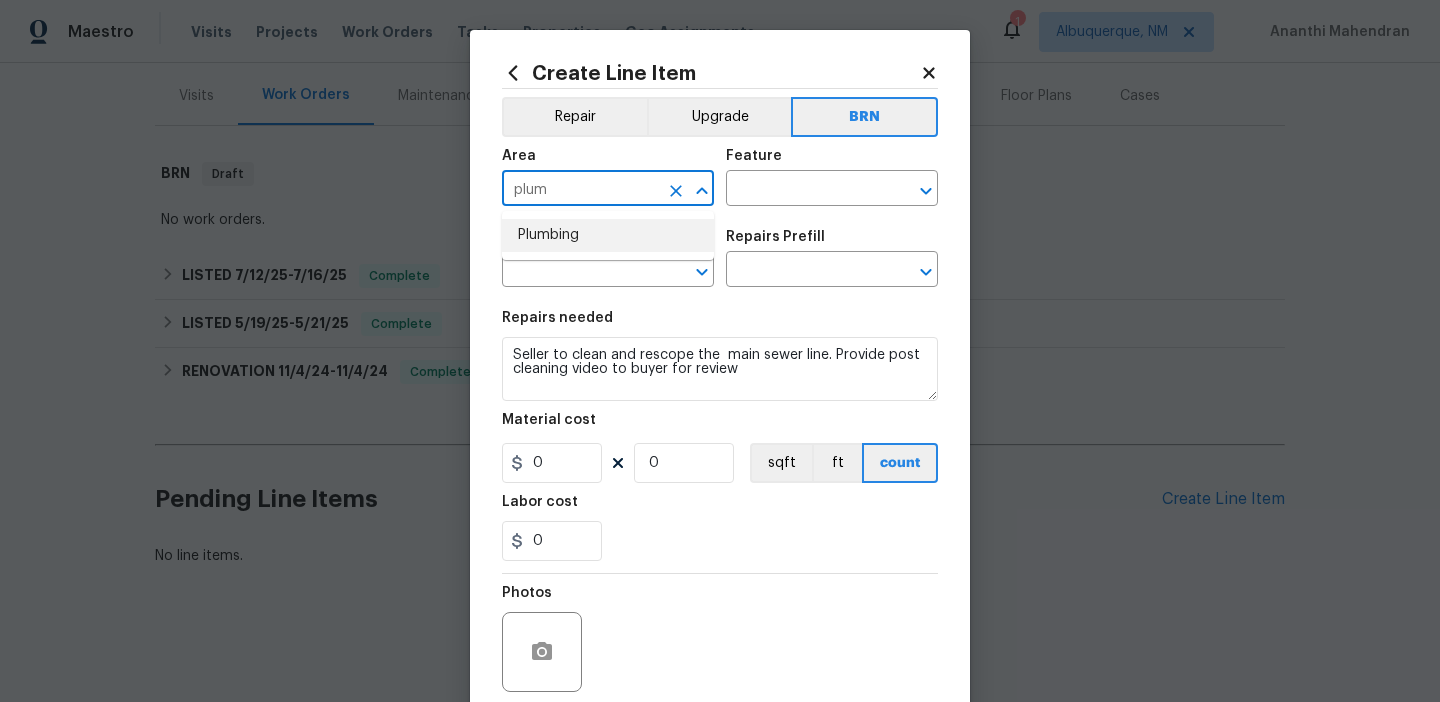 click on "Plumbing" at bounding box center [608, 235] 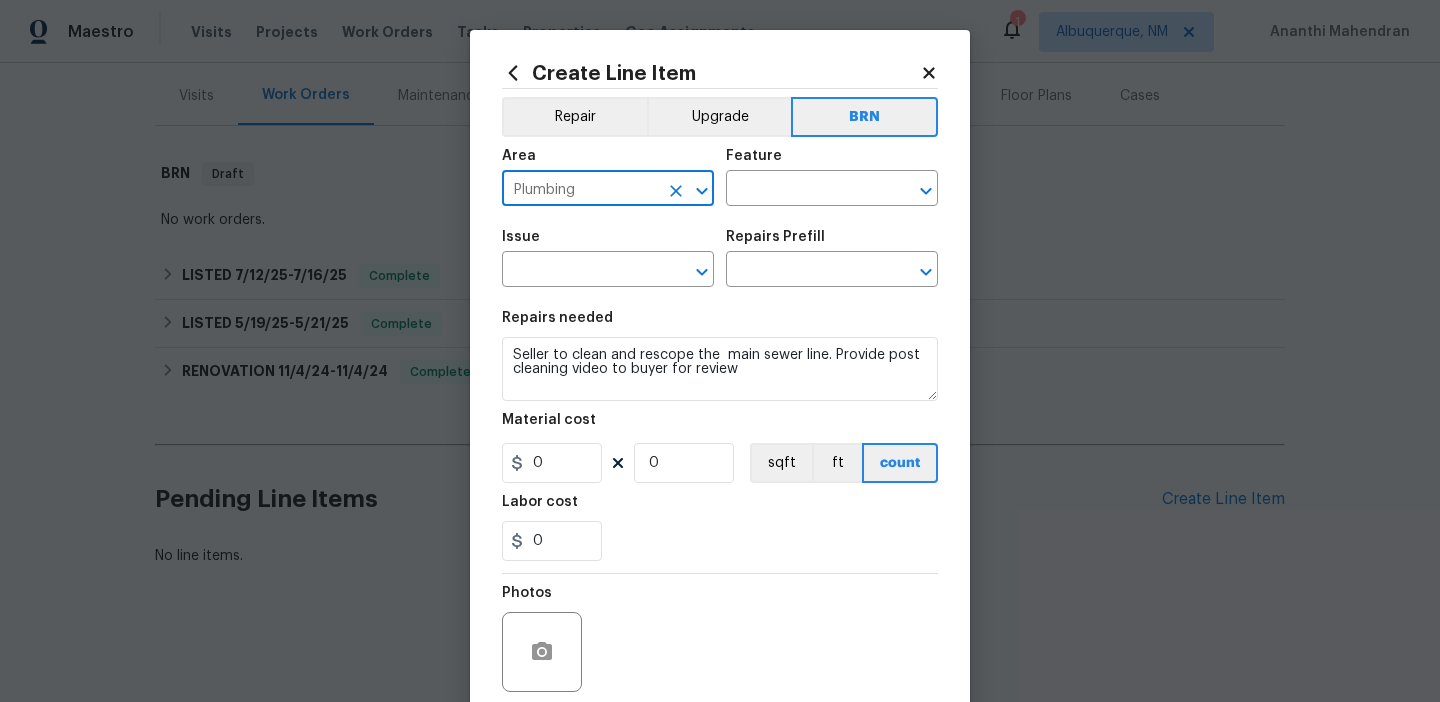 type on "Plumbing" 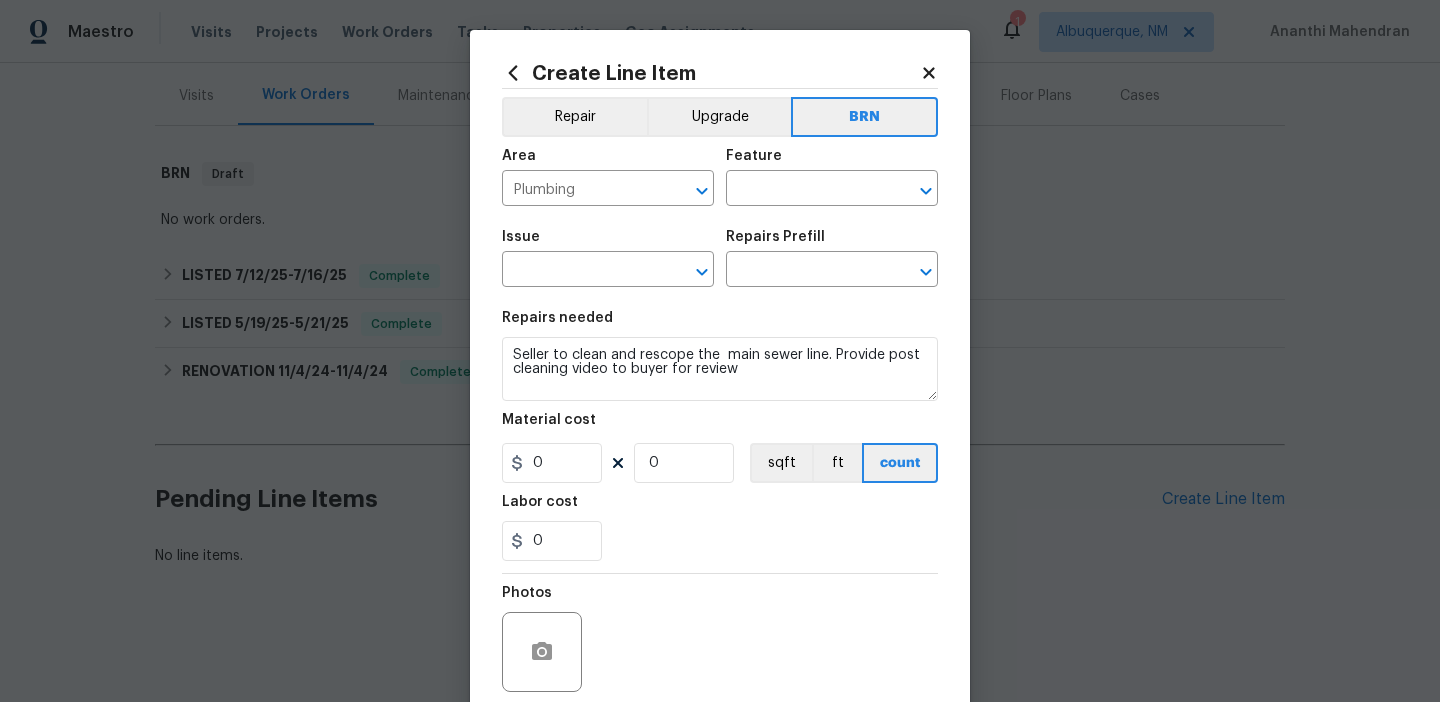 click on "Area Plumbing ​ Feature ​" at bounding box center [720, 177] 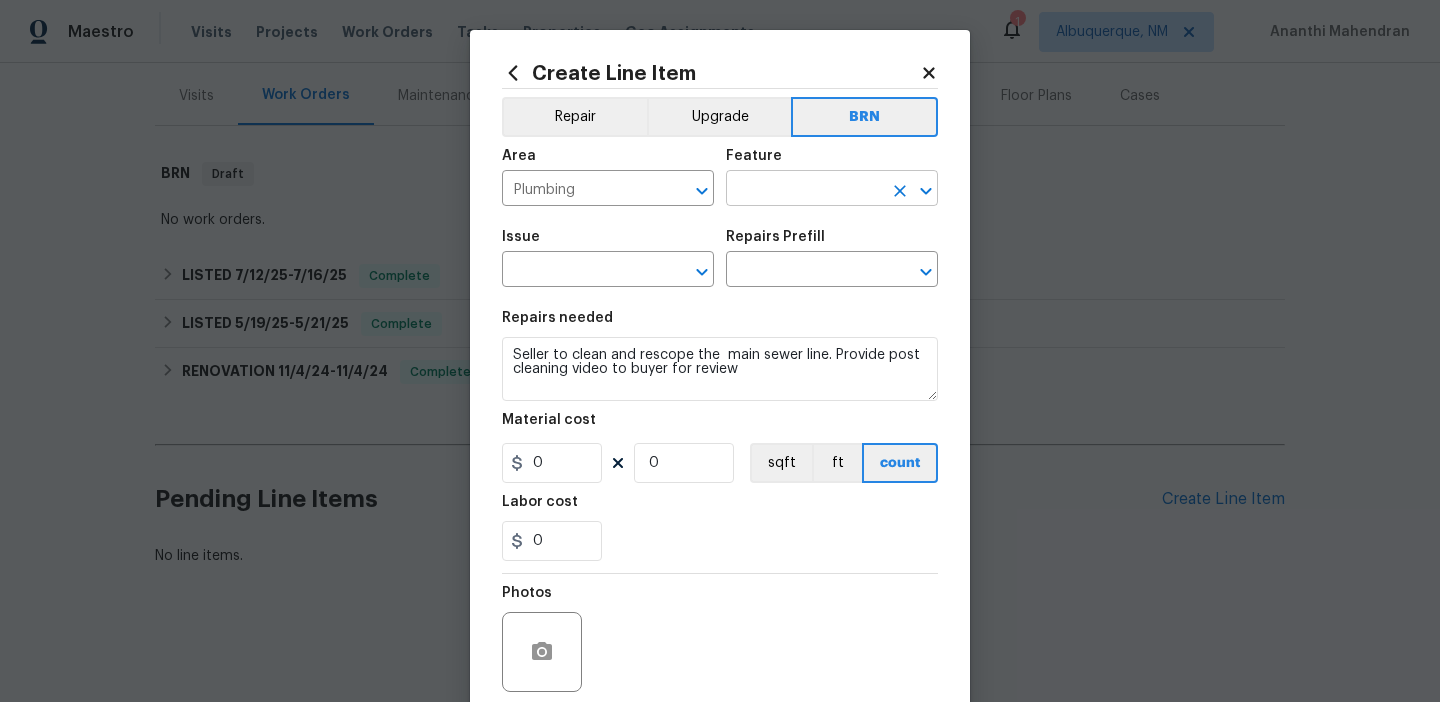 click at bounding box center (804, 190) 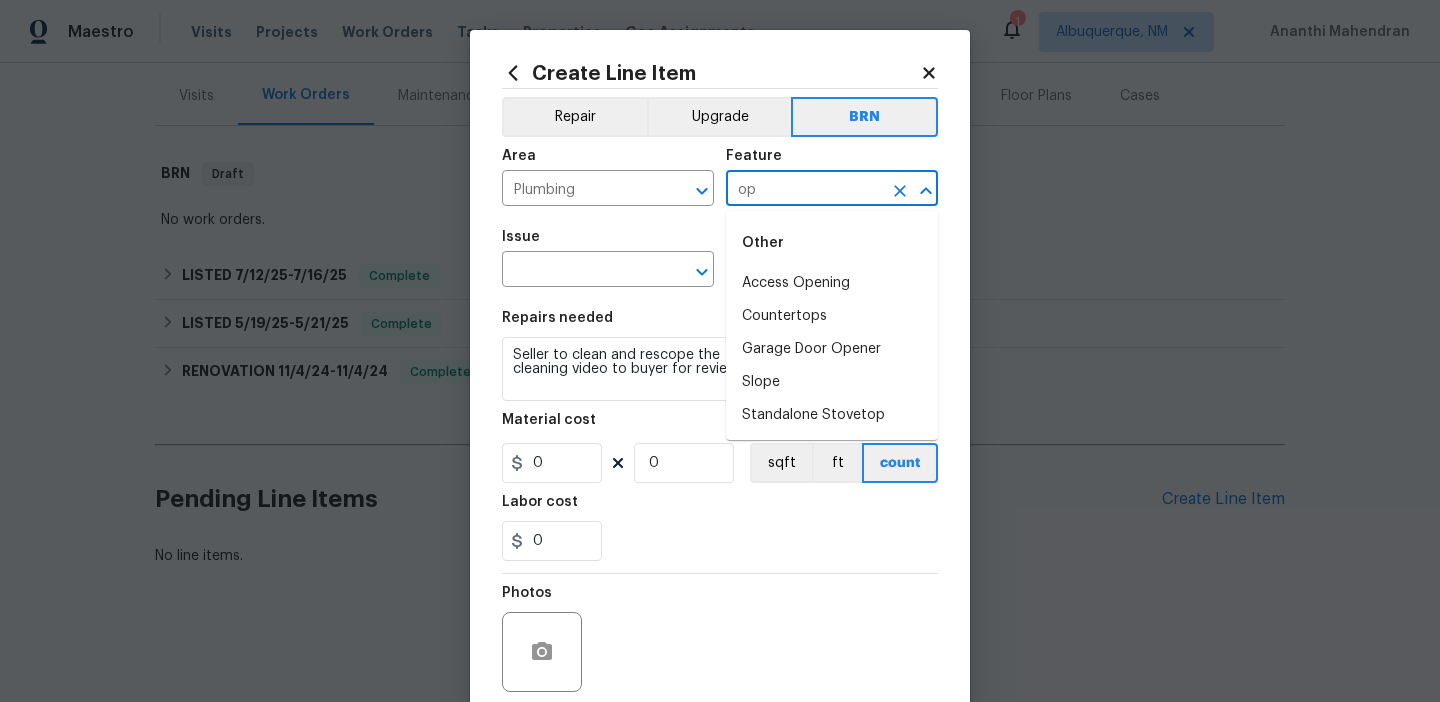 type on "o" 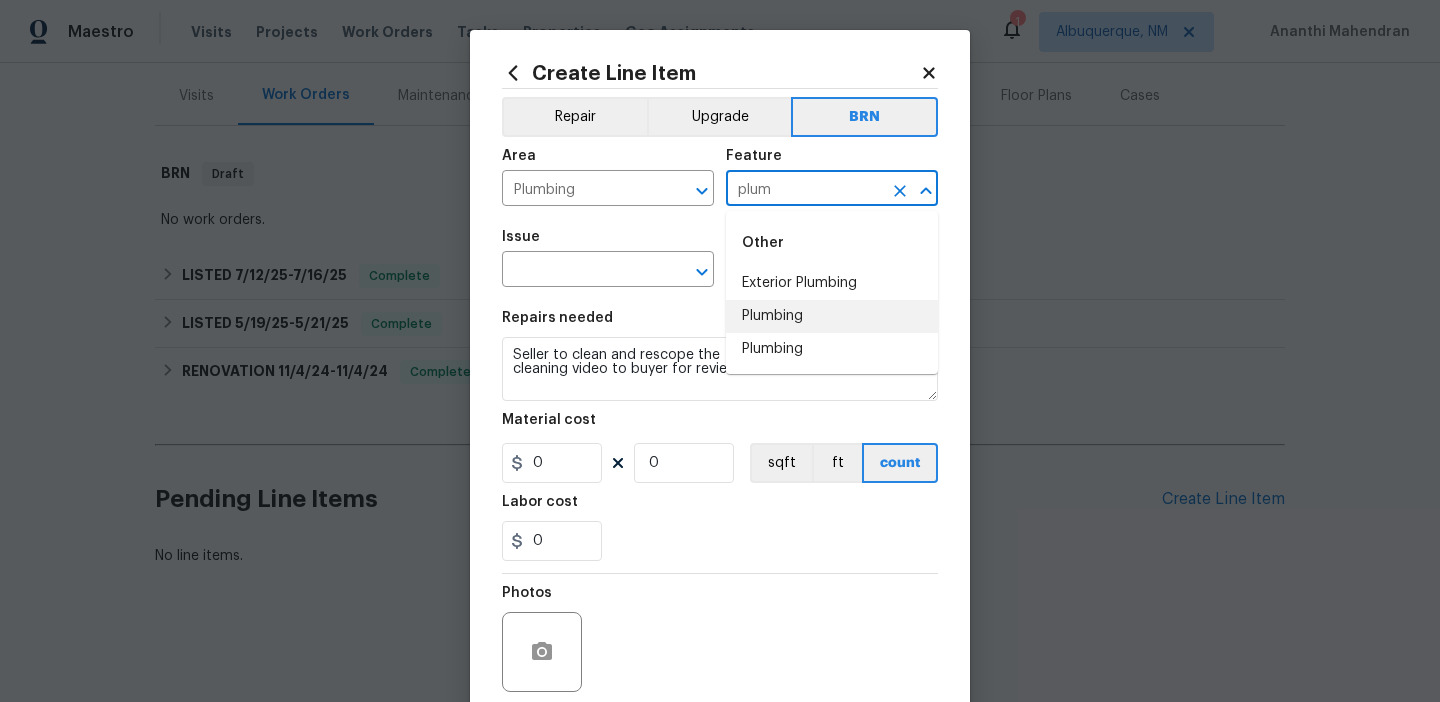 click on "Plumbing" at bounding box center [832, 316] 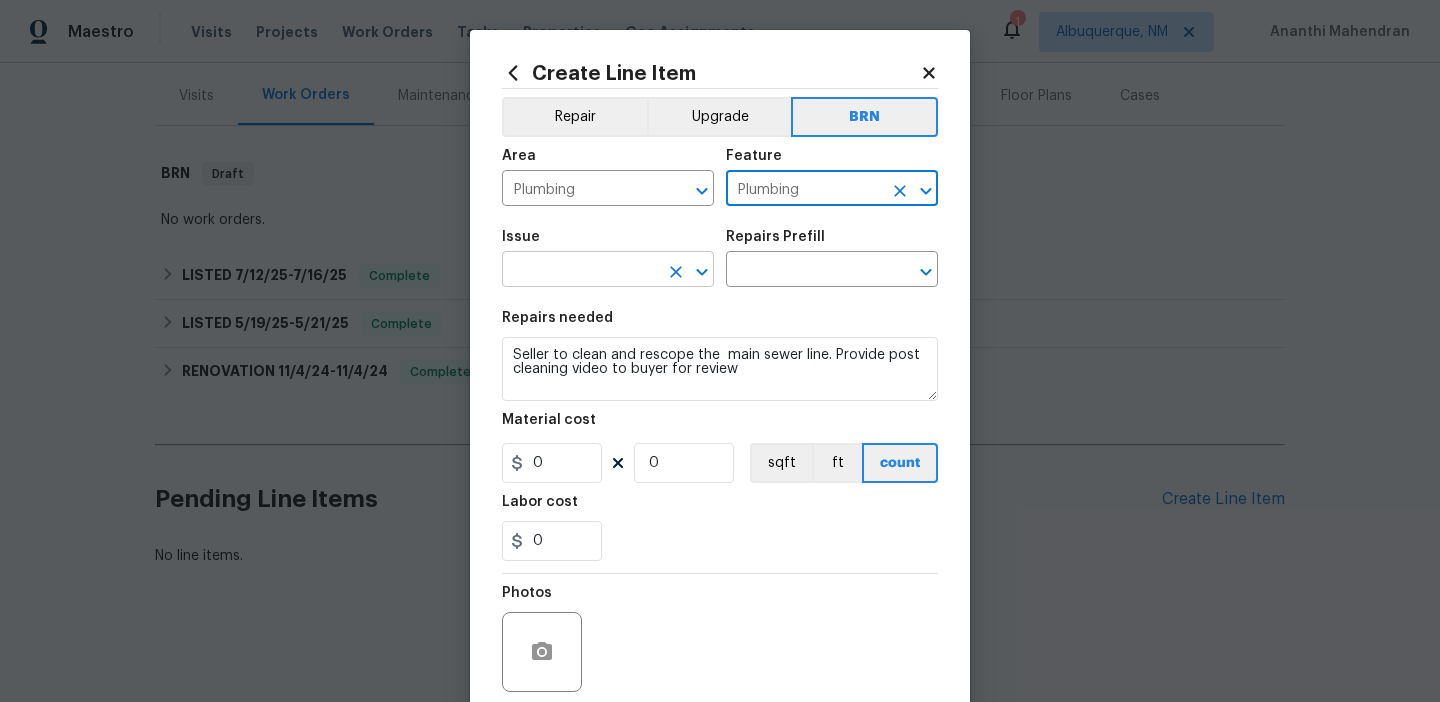 type on "Plumbing" 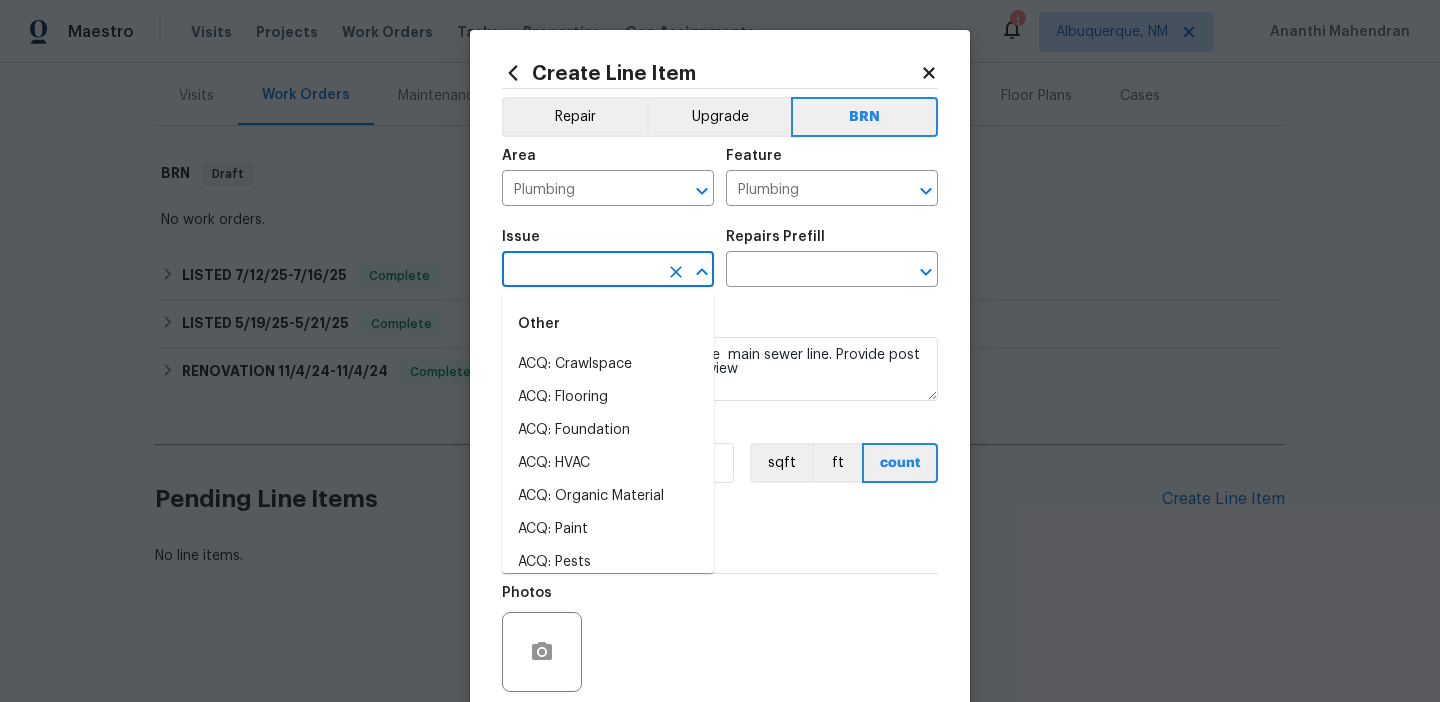 click at bounding box center (580, 271) 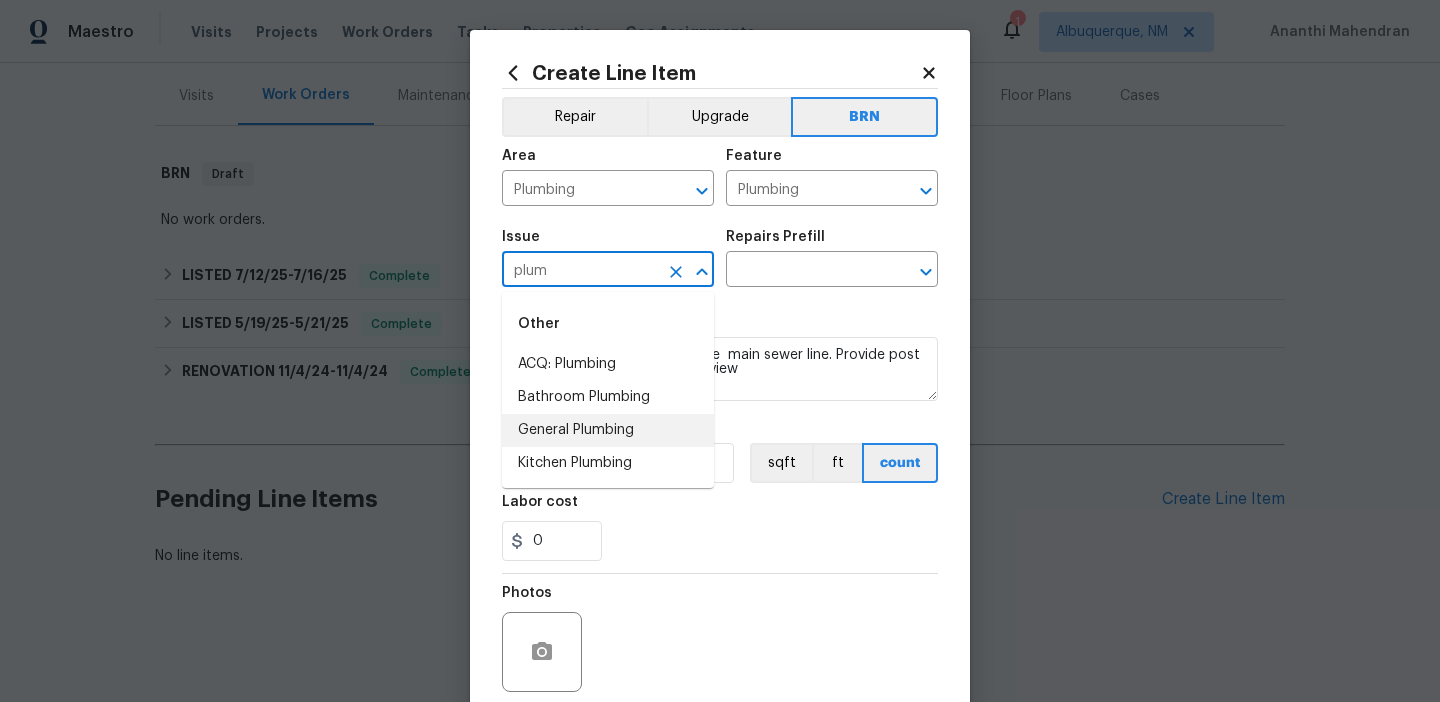 click on "General Plumbing" at bounding box center (608, 430) 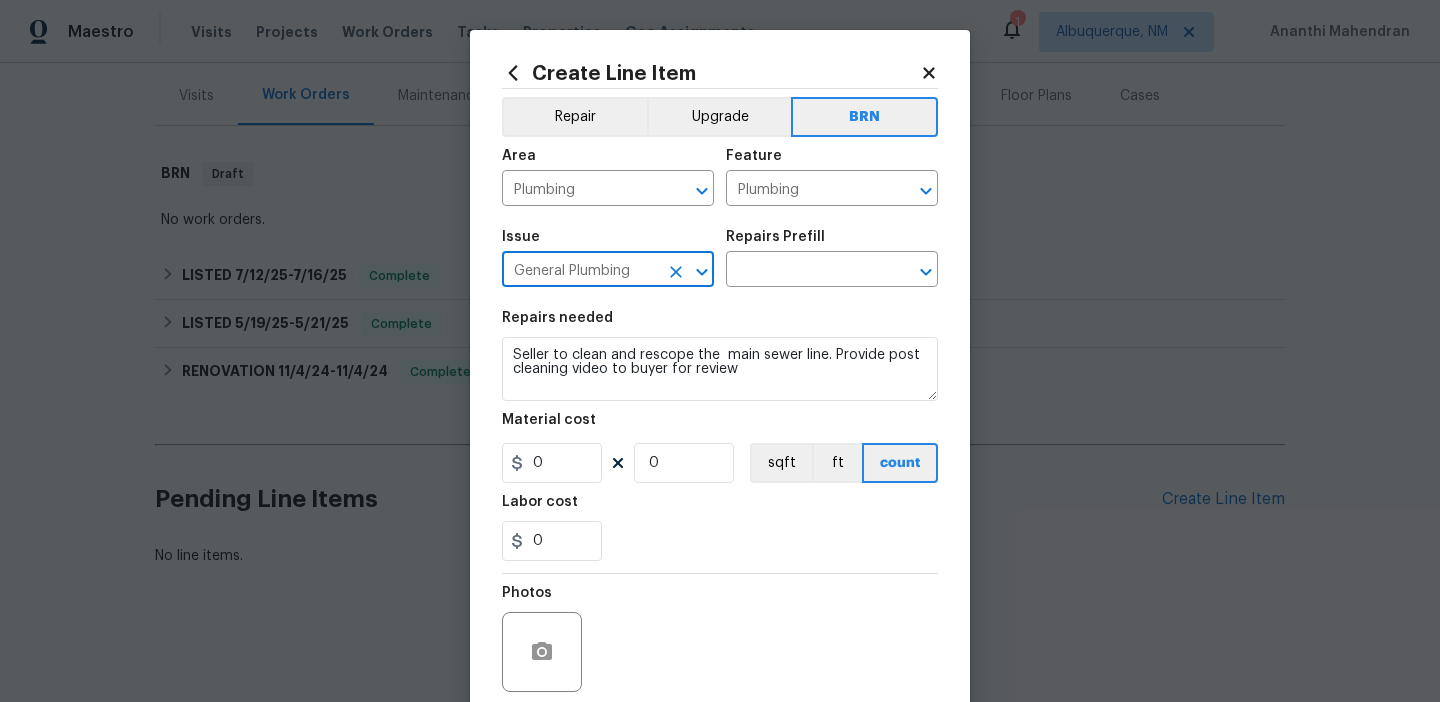 type on "General Plumbing" 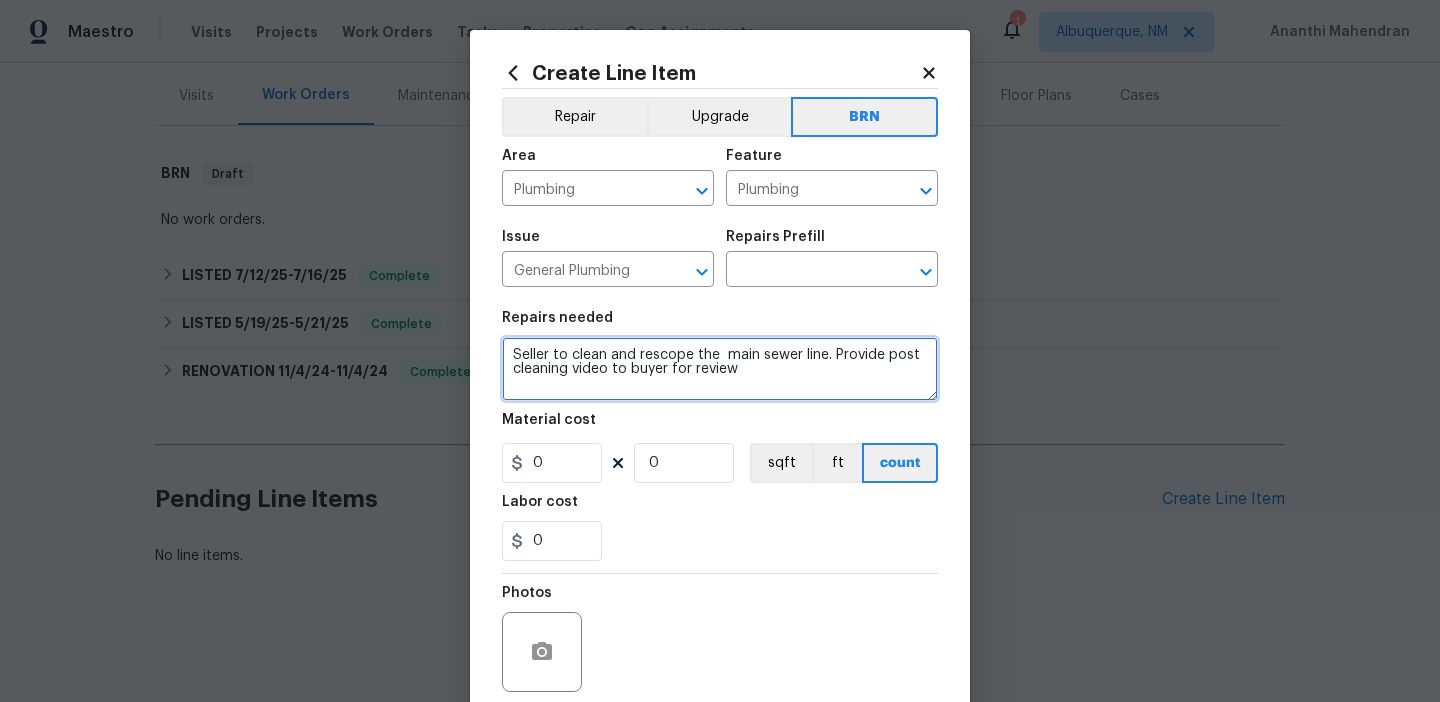 click on "Seller to clean and rescope the  main sewer line. Provide post cleaning video to buyer for review" at bounding box center (720, 369) 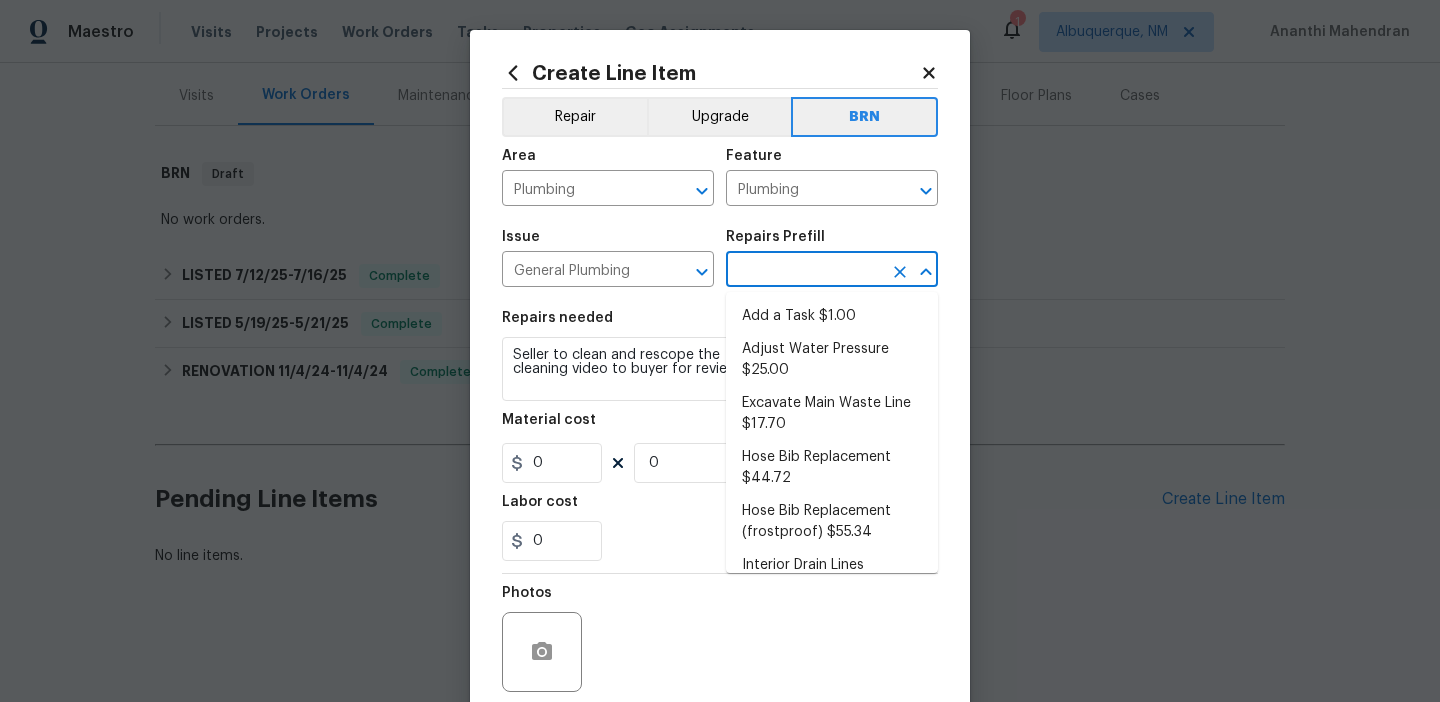 click at bounding box center (804, 271) 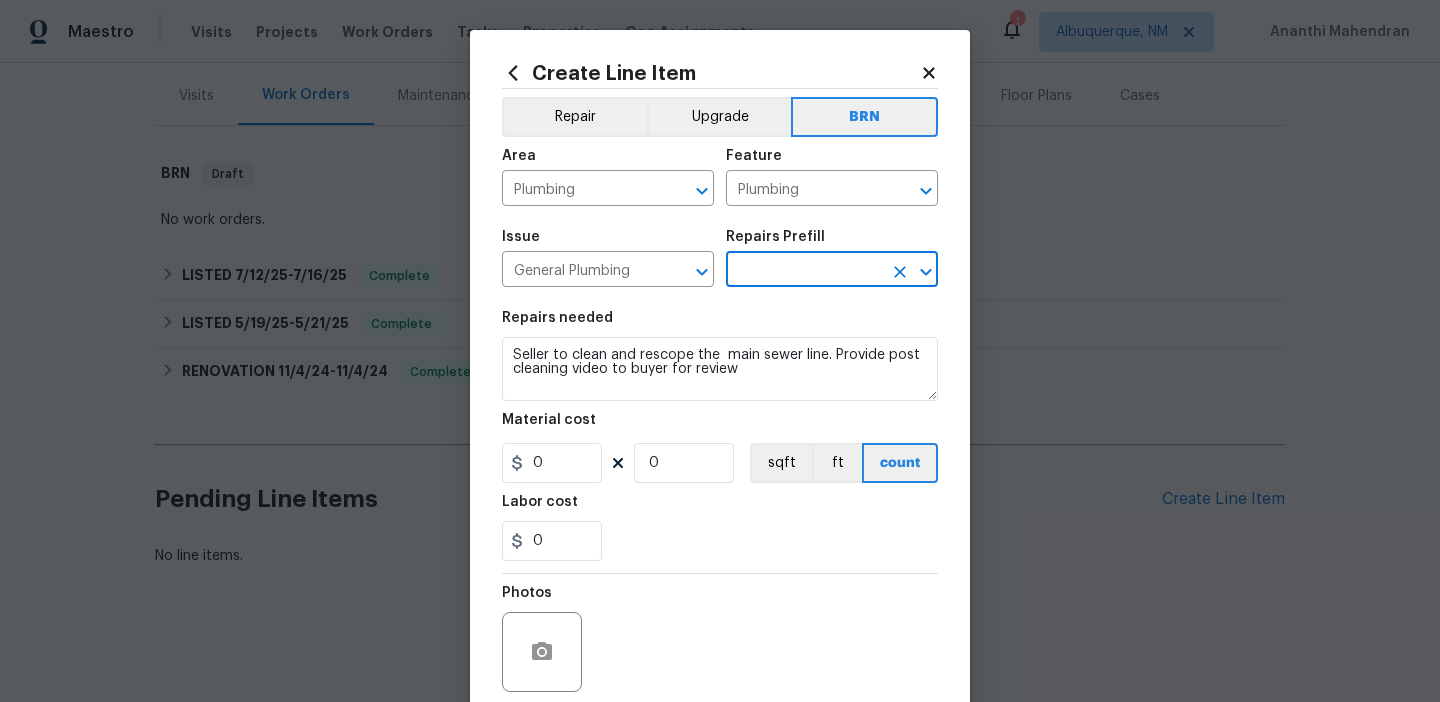 type on "Add a Task $1.00" 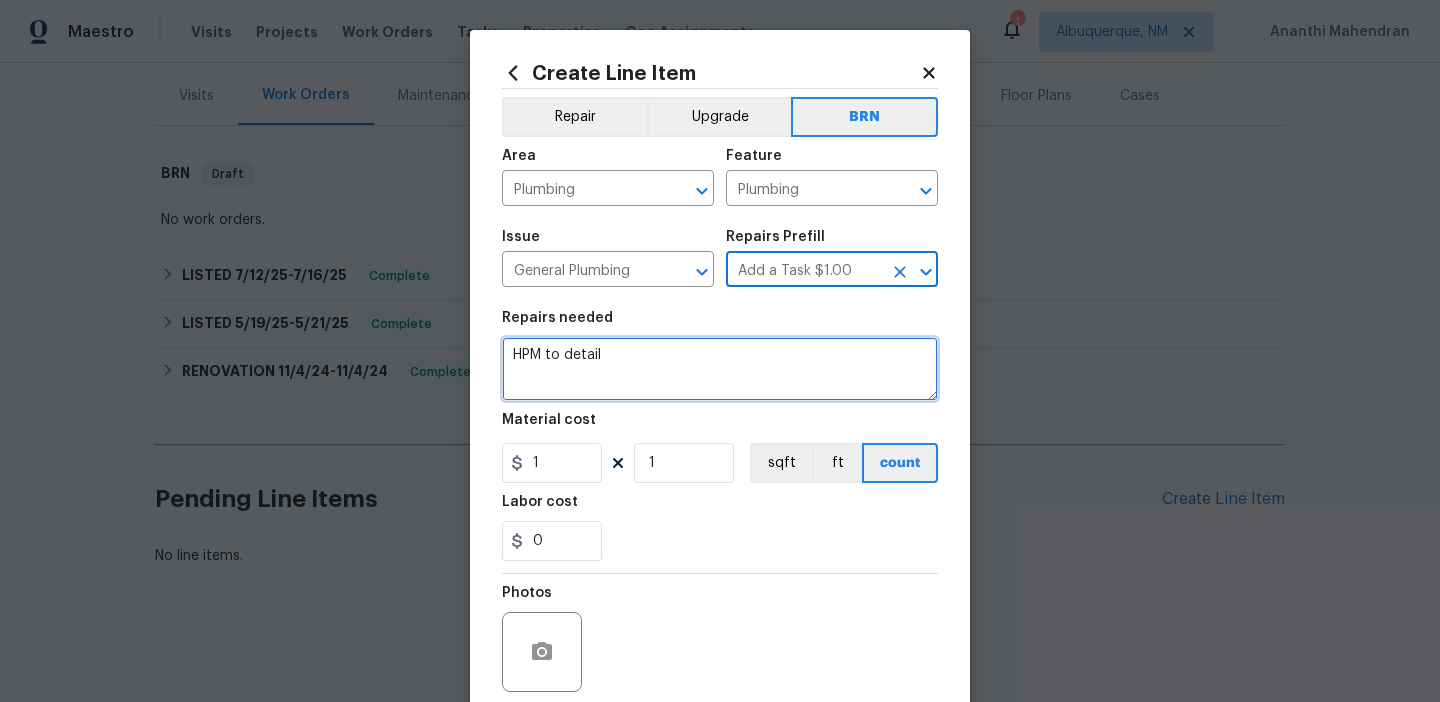 click on "HPM to detail" at bounding box center [720, 369] 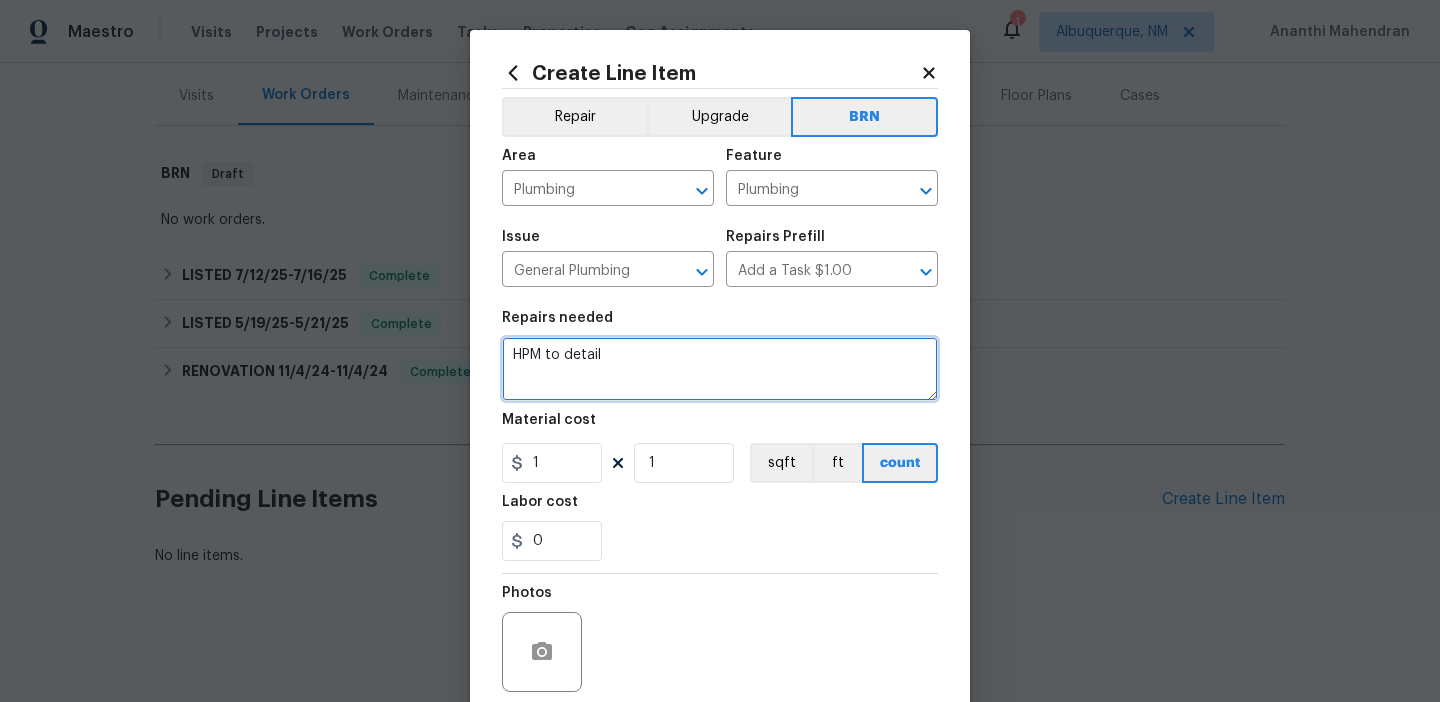 click on "HPM to detail" at bounding box center (720, 369) 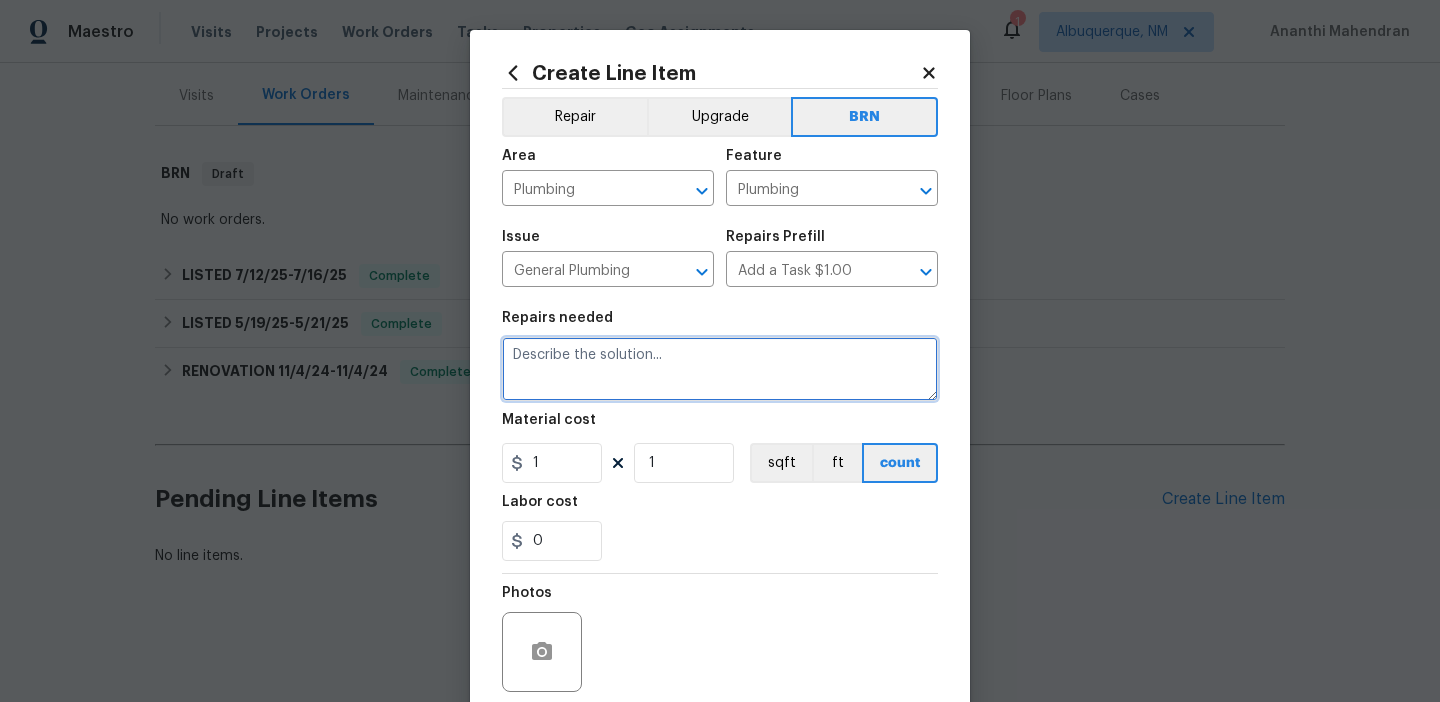 paste on "Seller to clean and rescope the  main sewer line. Provide post cleaning video to buyer for review" 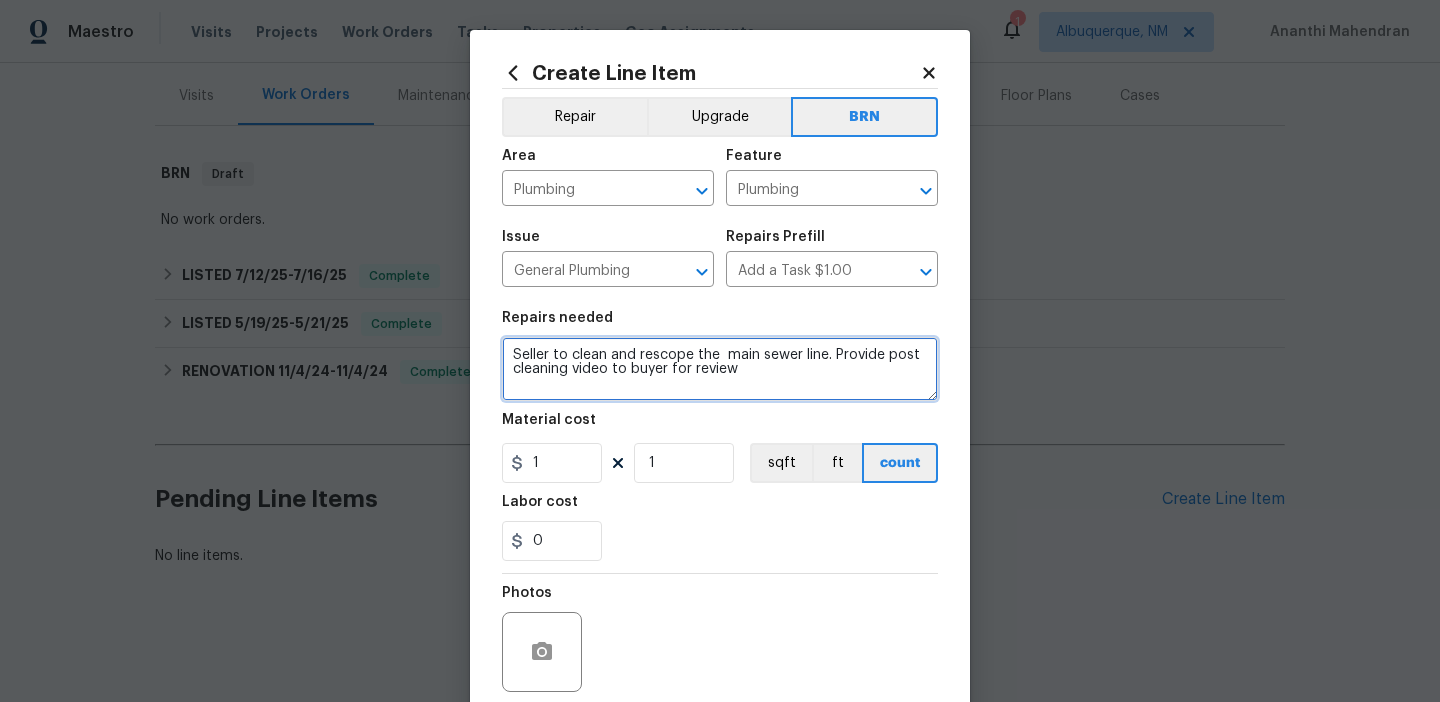 type on "Seller to clean and rescope the  main sewer line. Provide post cleaning video to buyer for review" 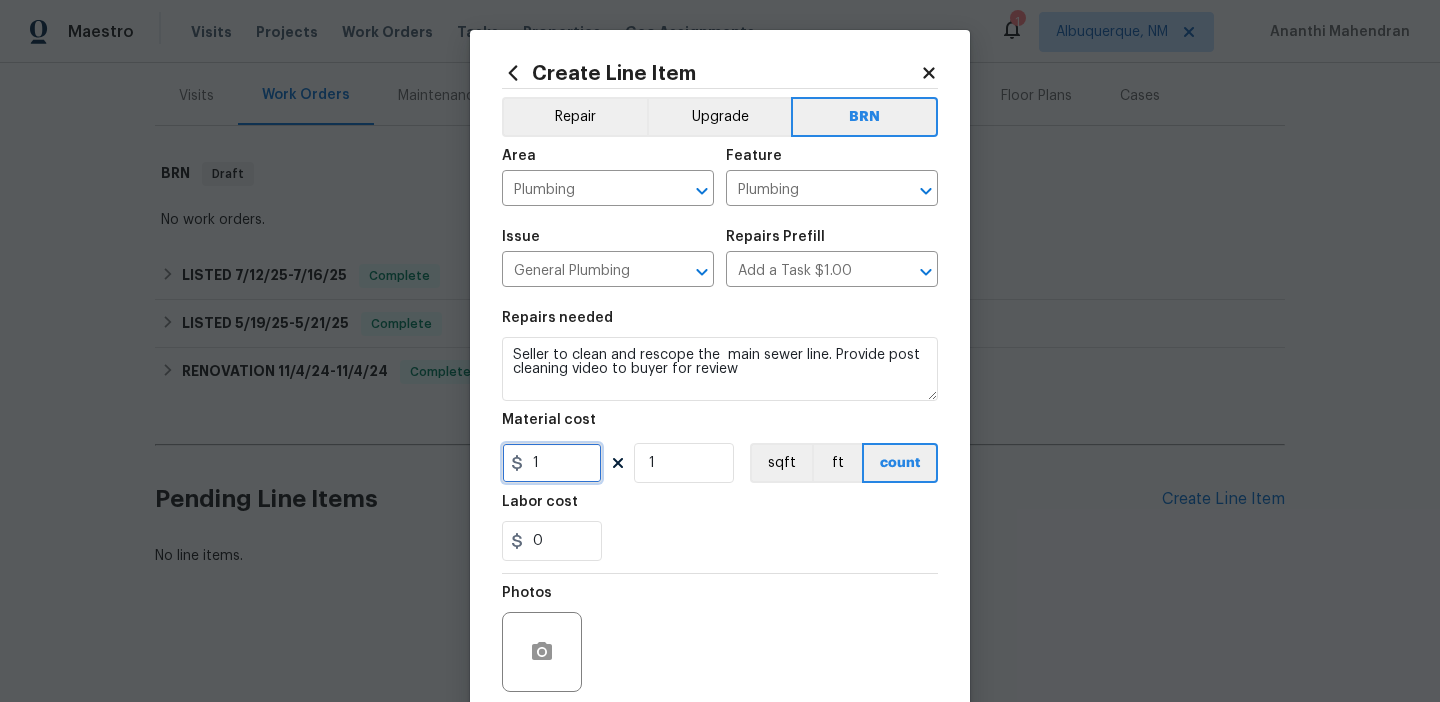 click on "1" at bounding box center [552, 463] 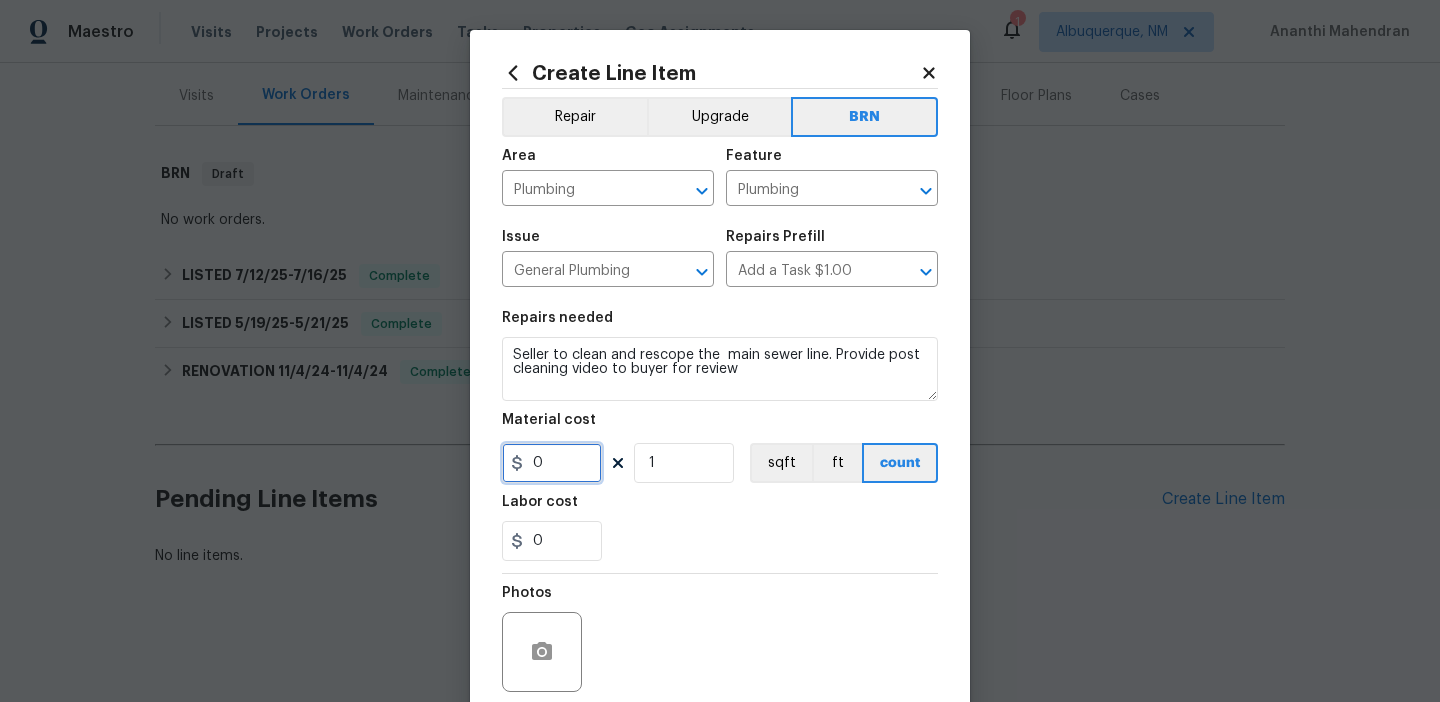 type on "0" 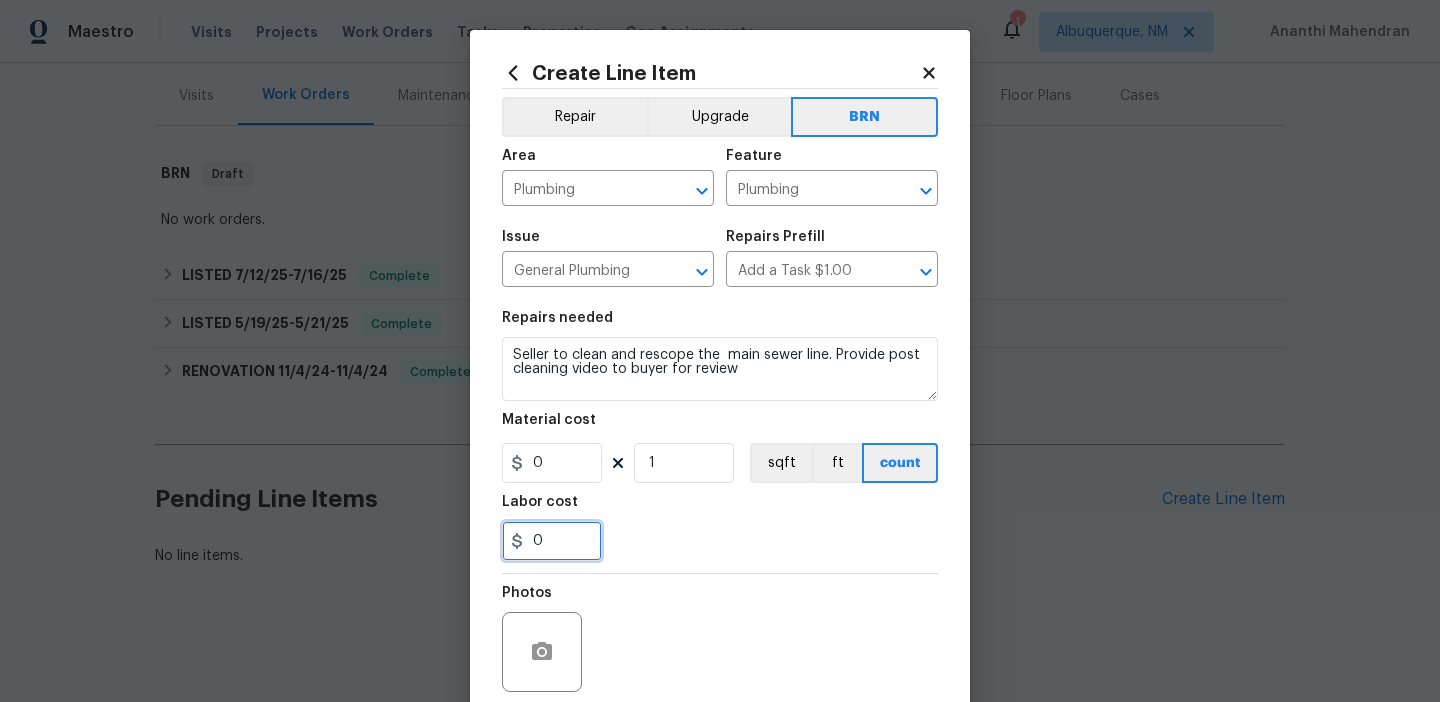 click on "0" at bounding box center [552, 541] 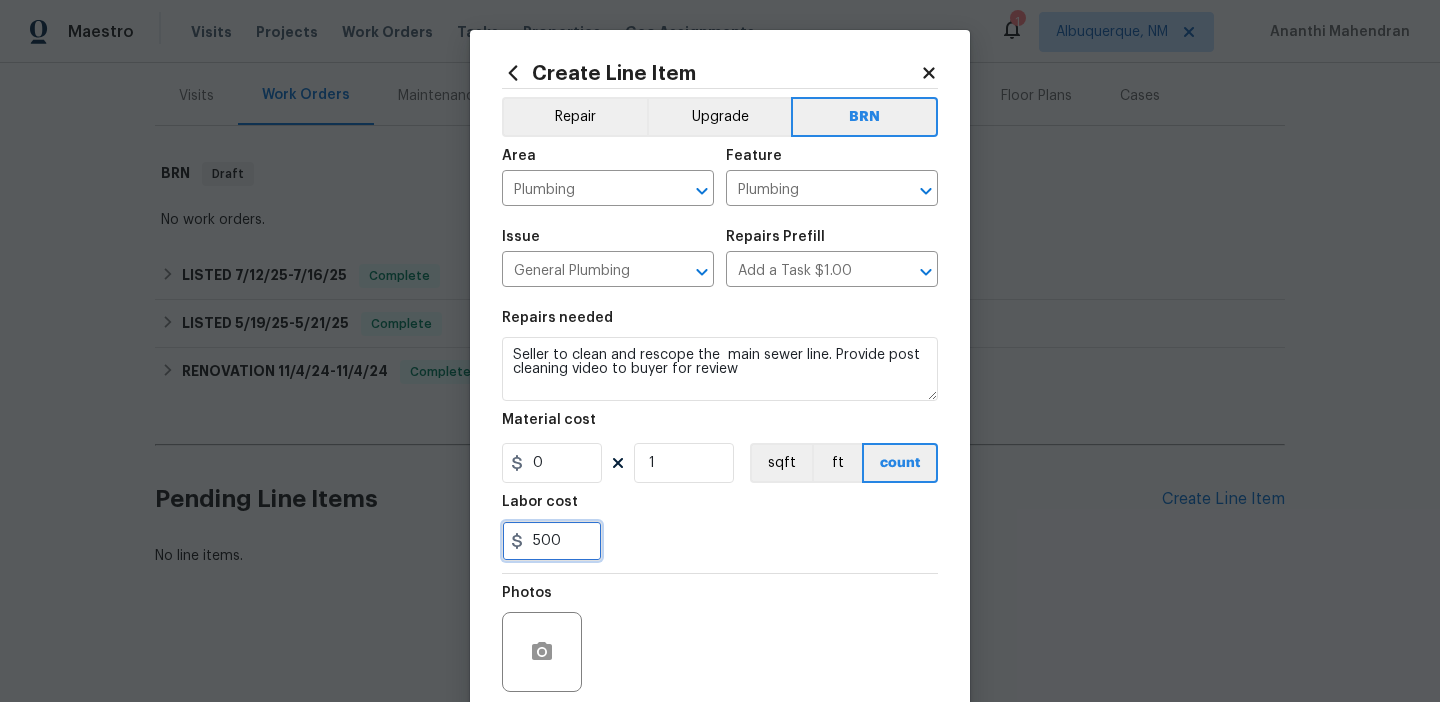 type on "500" 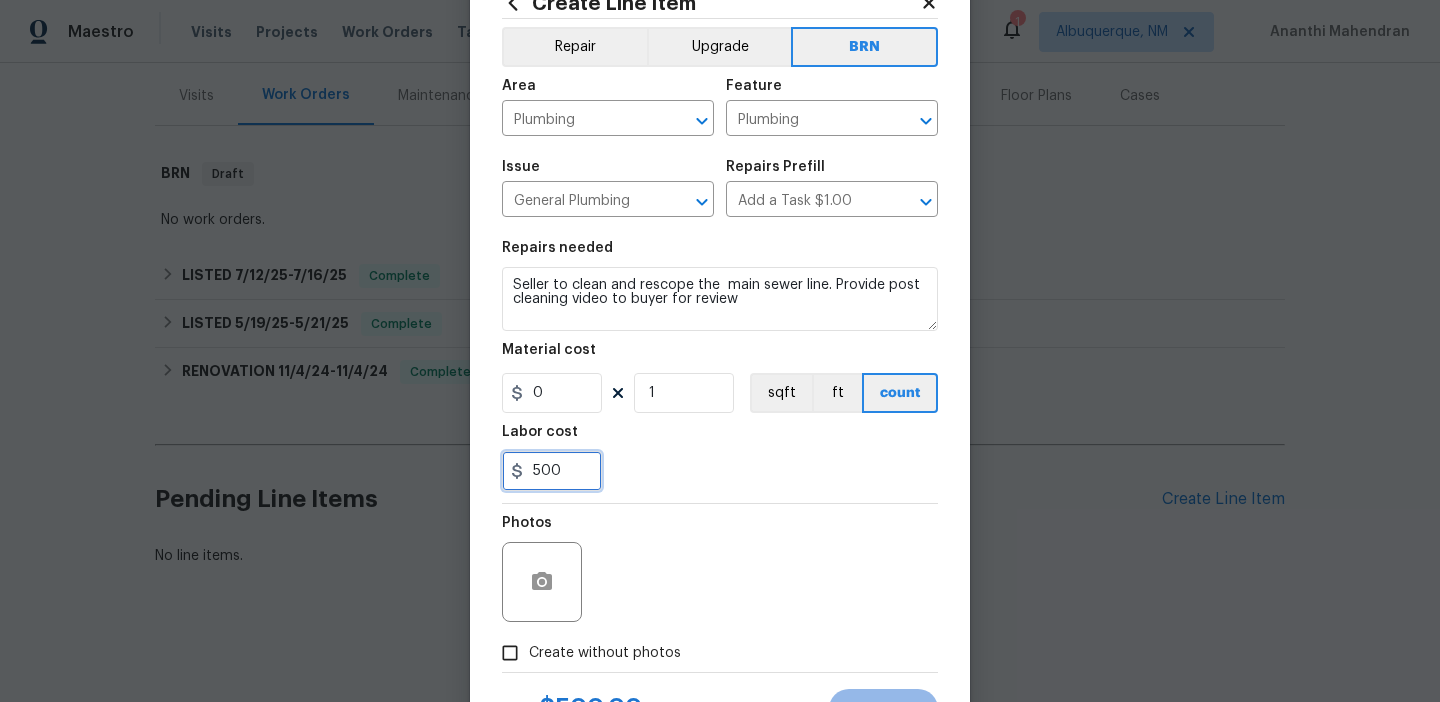 scroll, scrollTop: 82, scrollLeft: 0, axis: vertical 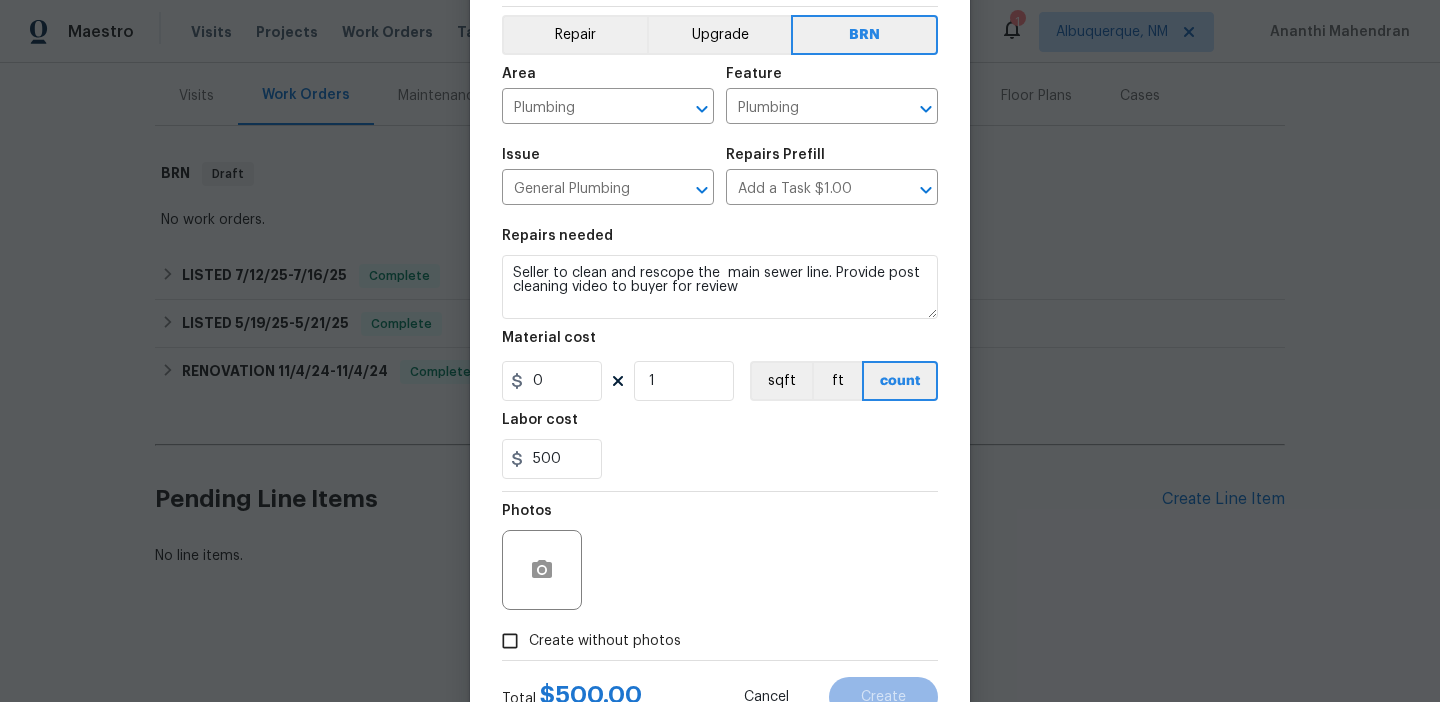 click on "Create without photos" at bounding box center [510, 641] 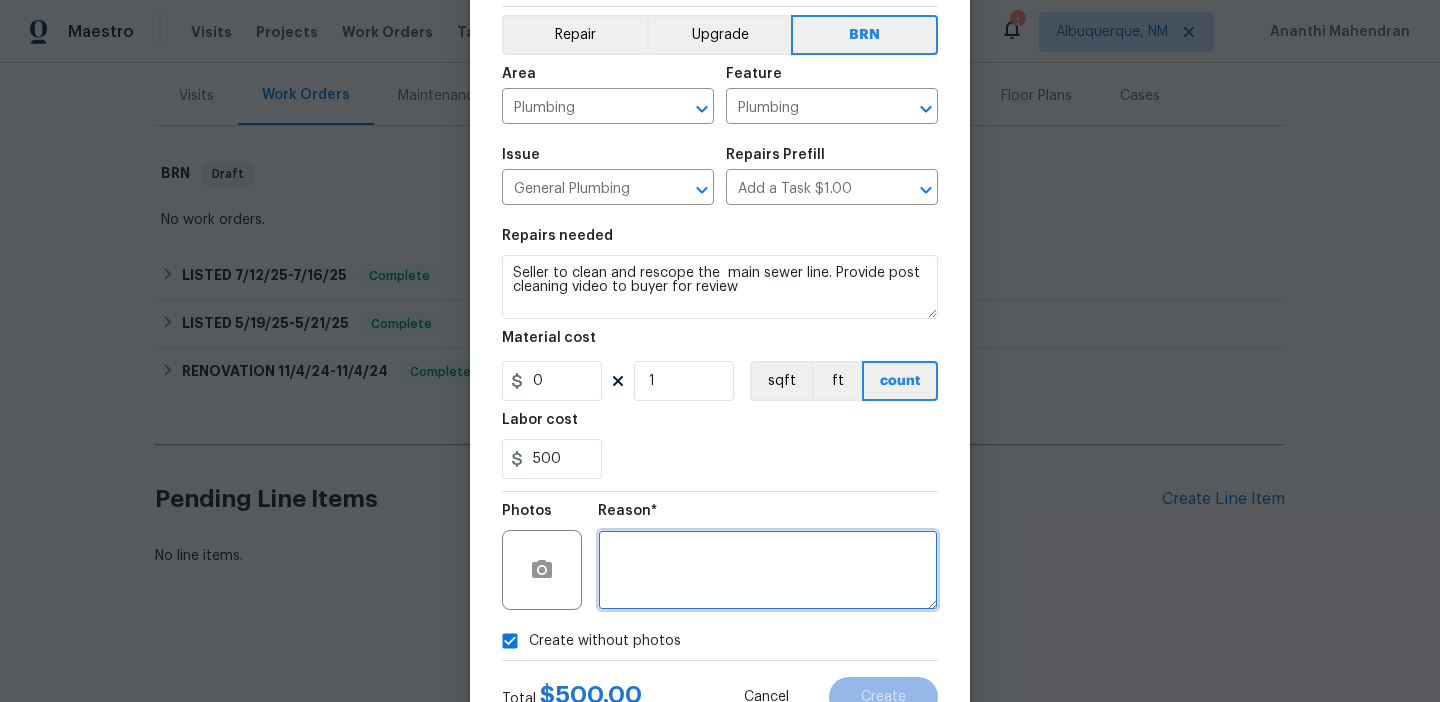 click at bounding box center (768, 570) 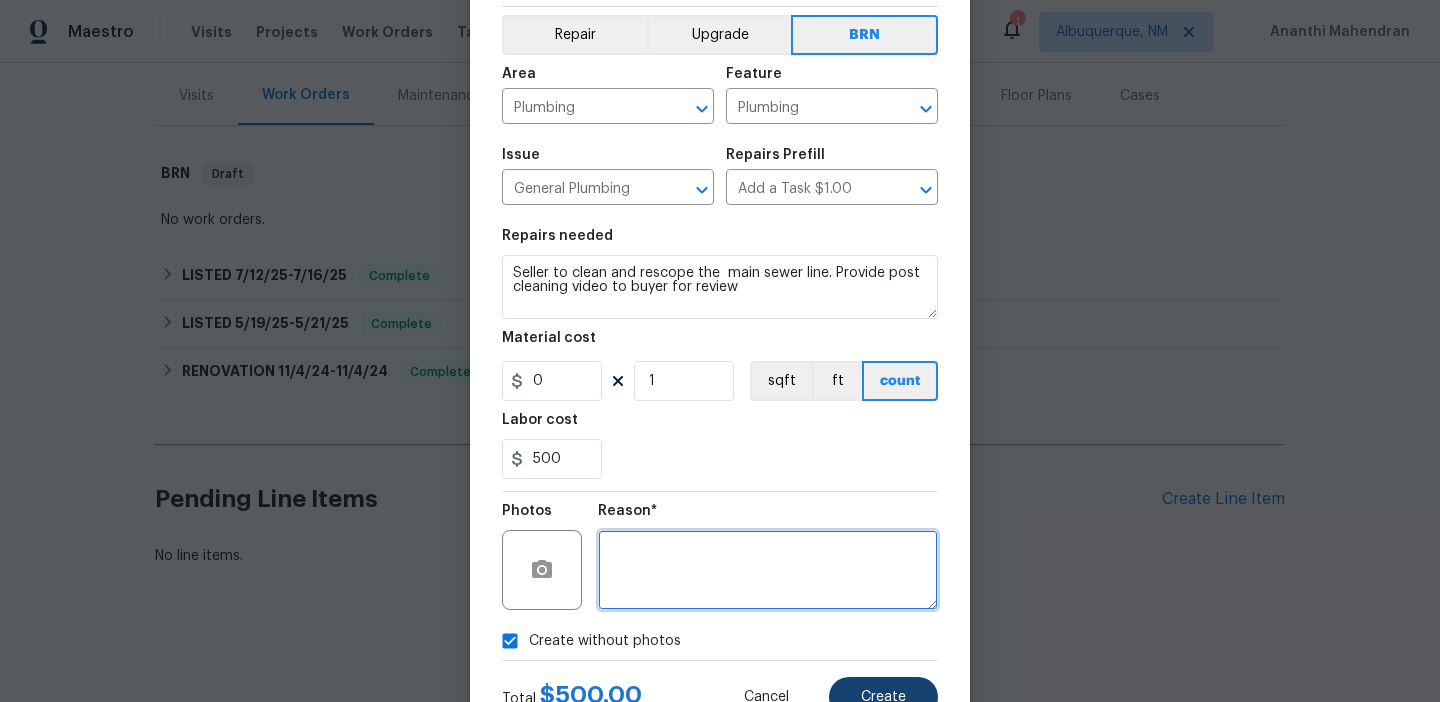 type 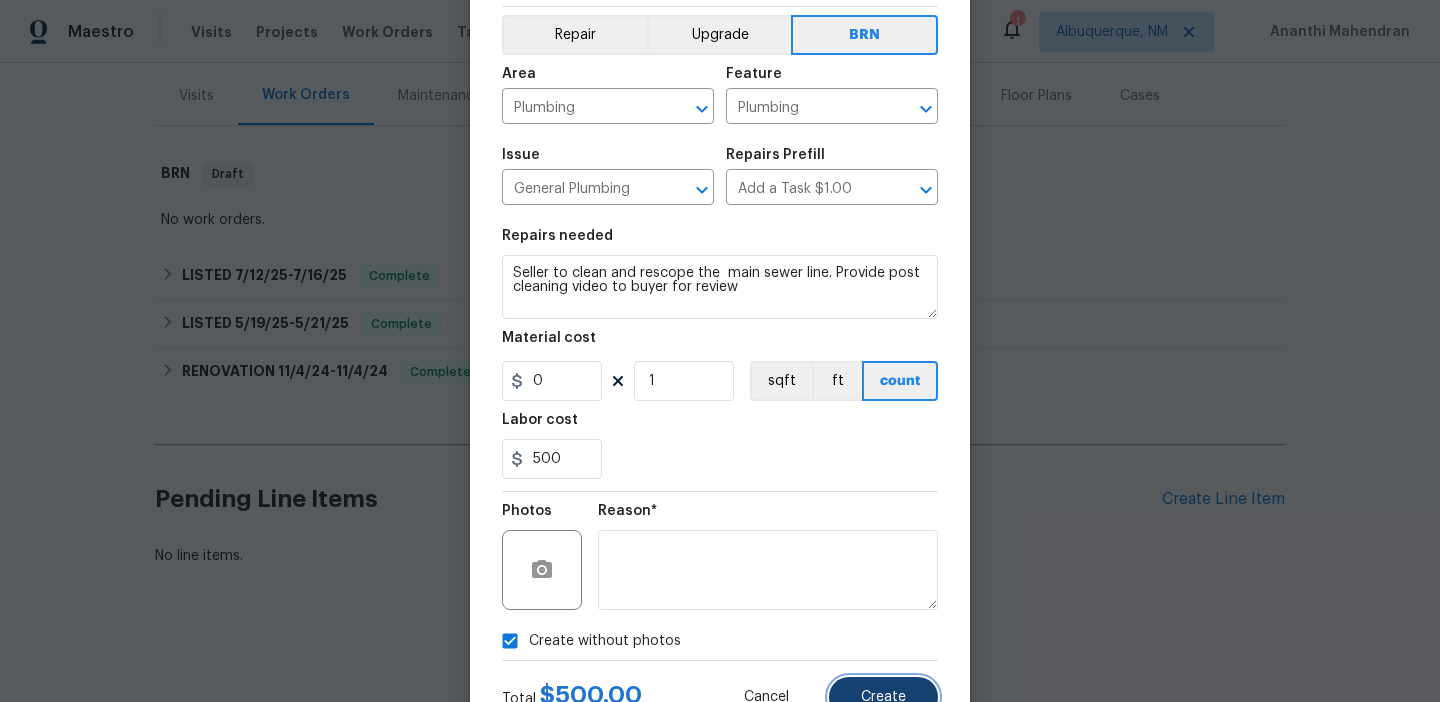 click on "Create" at bounding box center [883, 697] 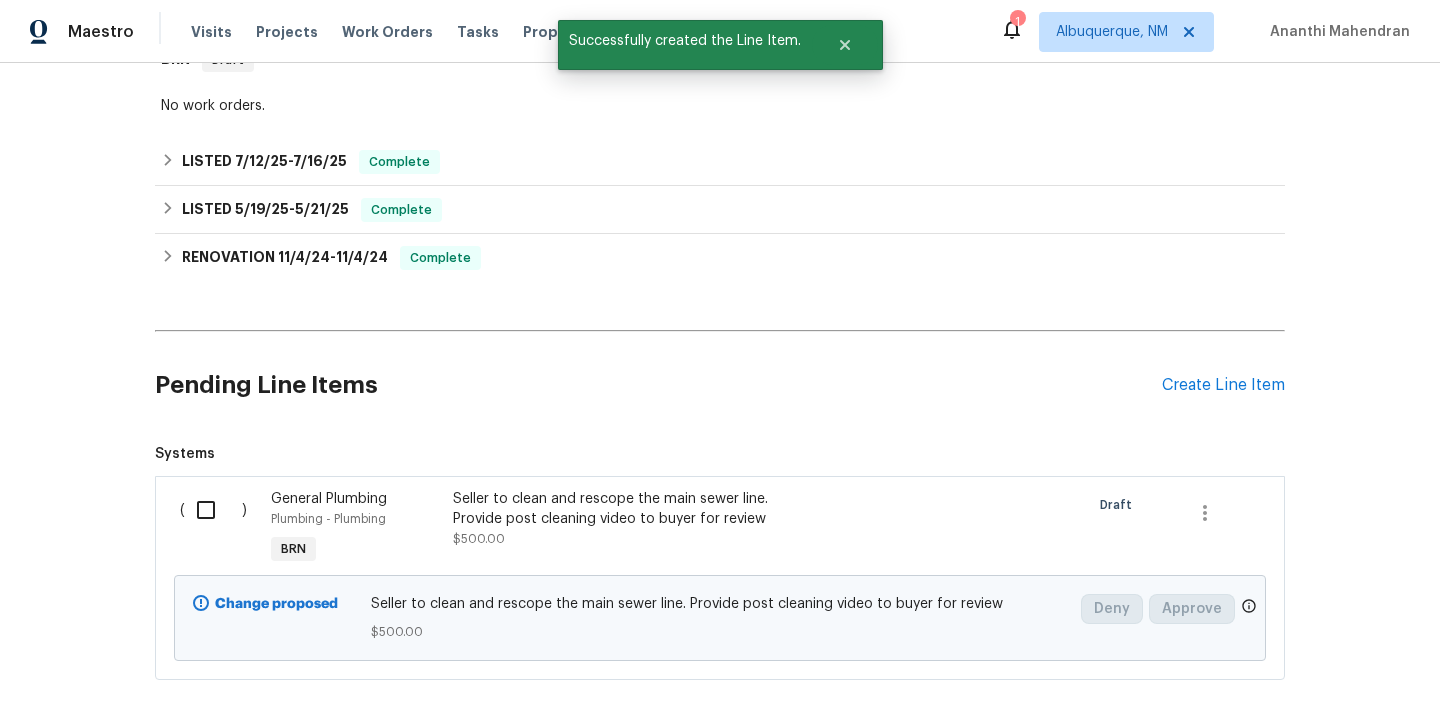 scroll, scrollTop: 393, scrollLeft: 0, axis: vertical 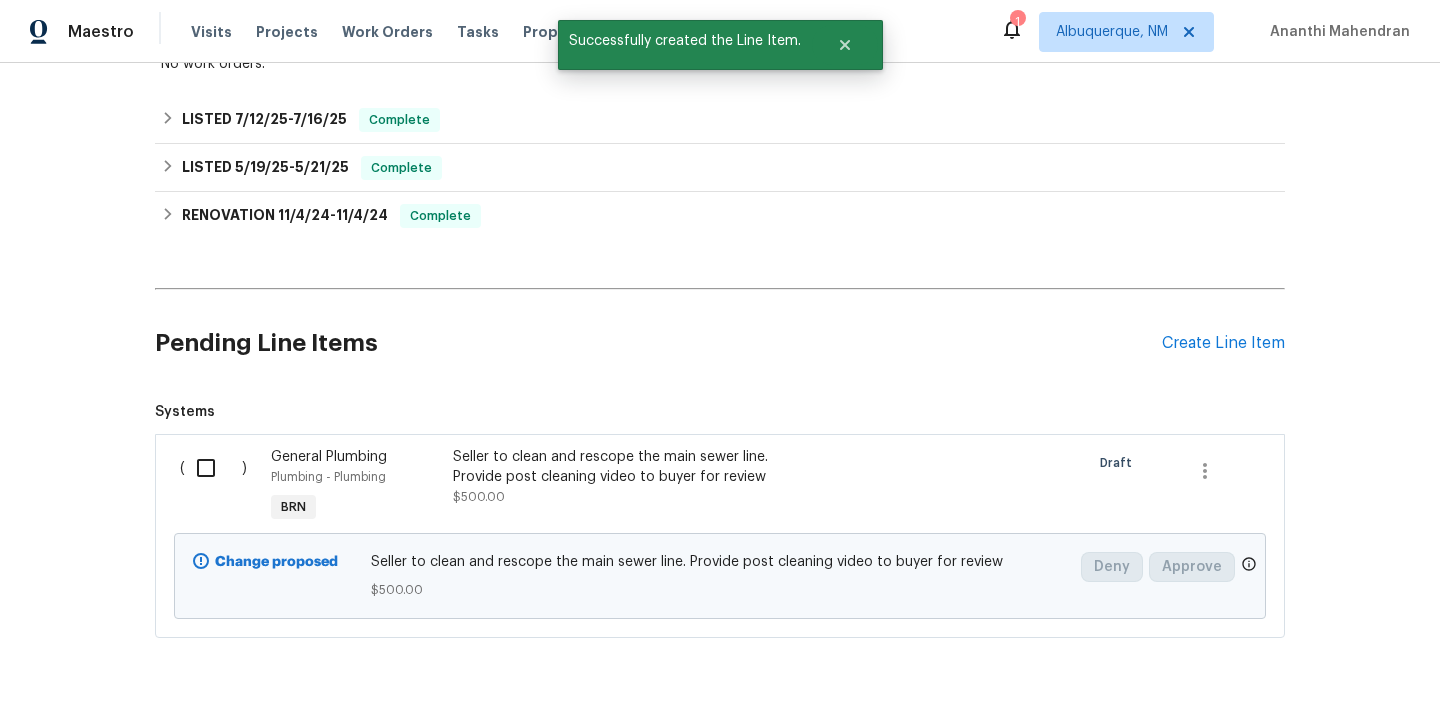 click at bounding box center [213, 468] 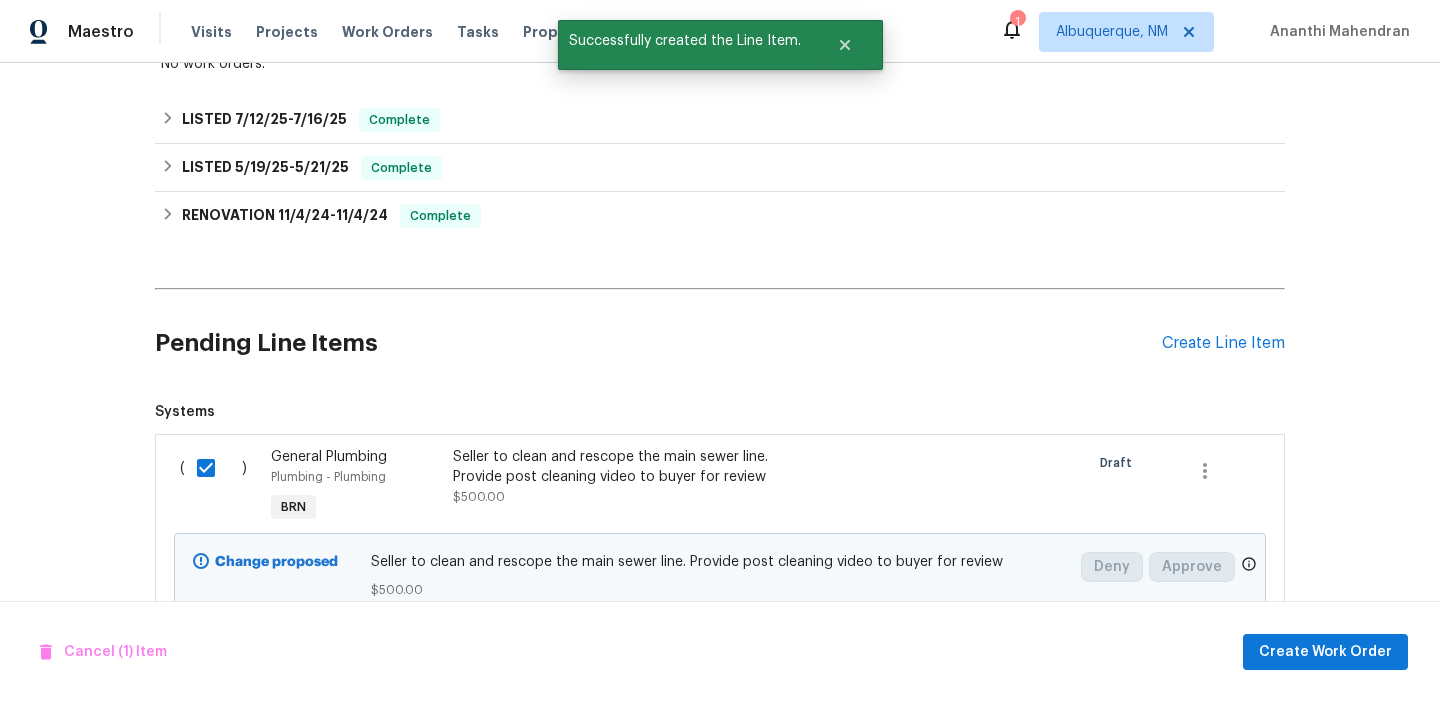 scroll, scrollTop: 0, scrollLeft: 0, axis: both 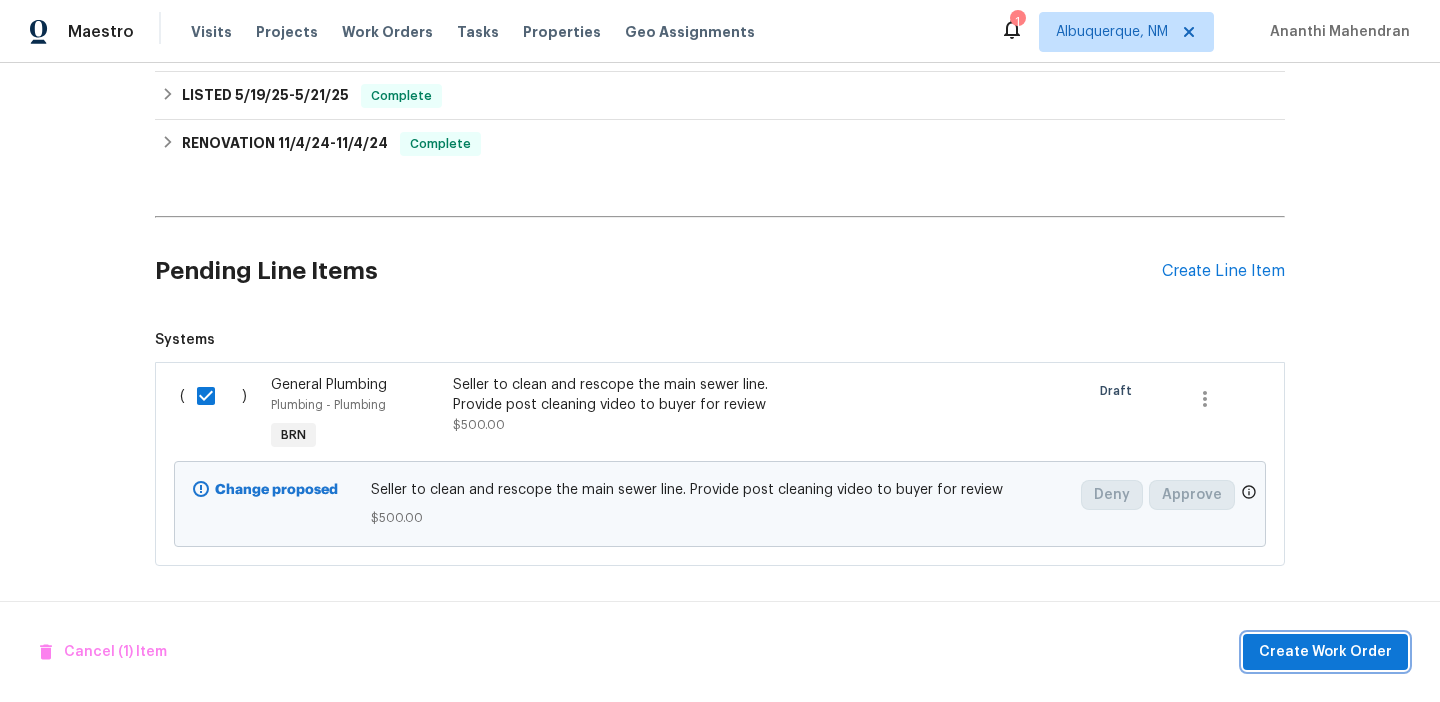 click on "Create Work Order" at bounding box center (1325, 652) 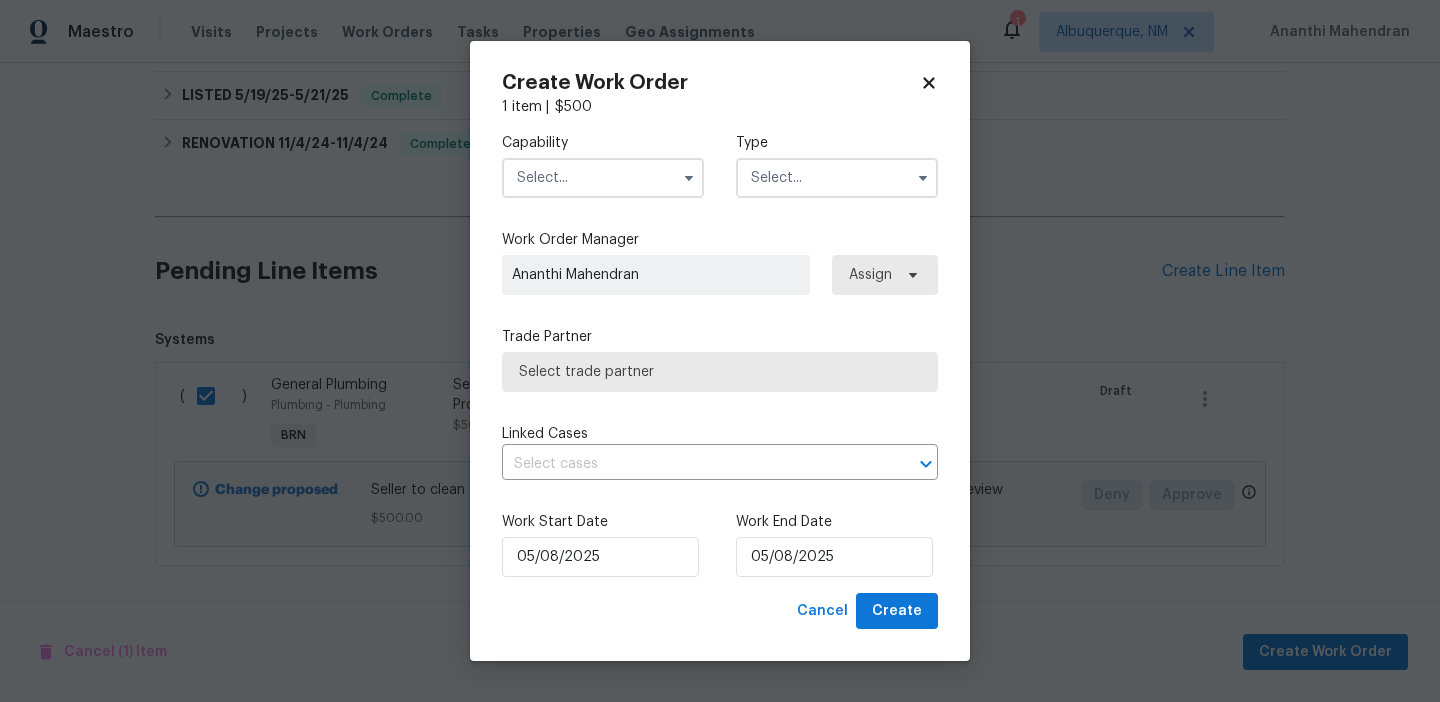 click at bounding box center [603, 178] 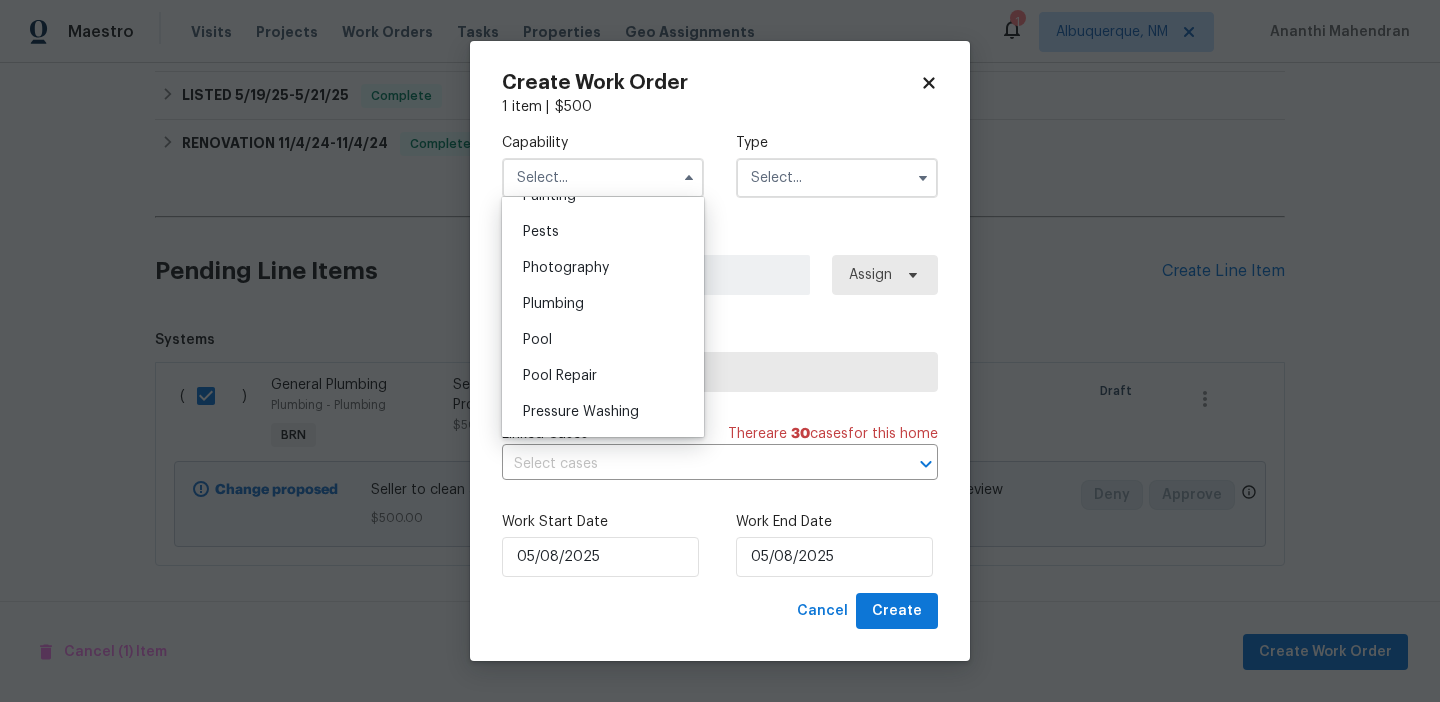 scroll, scrollTop: 1734, scrollLeft: 0, axis: vertical 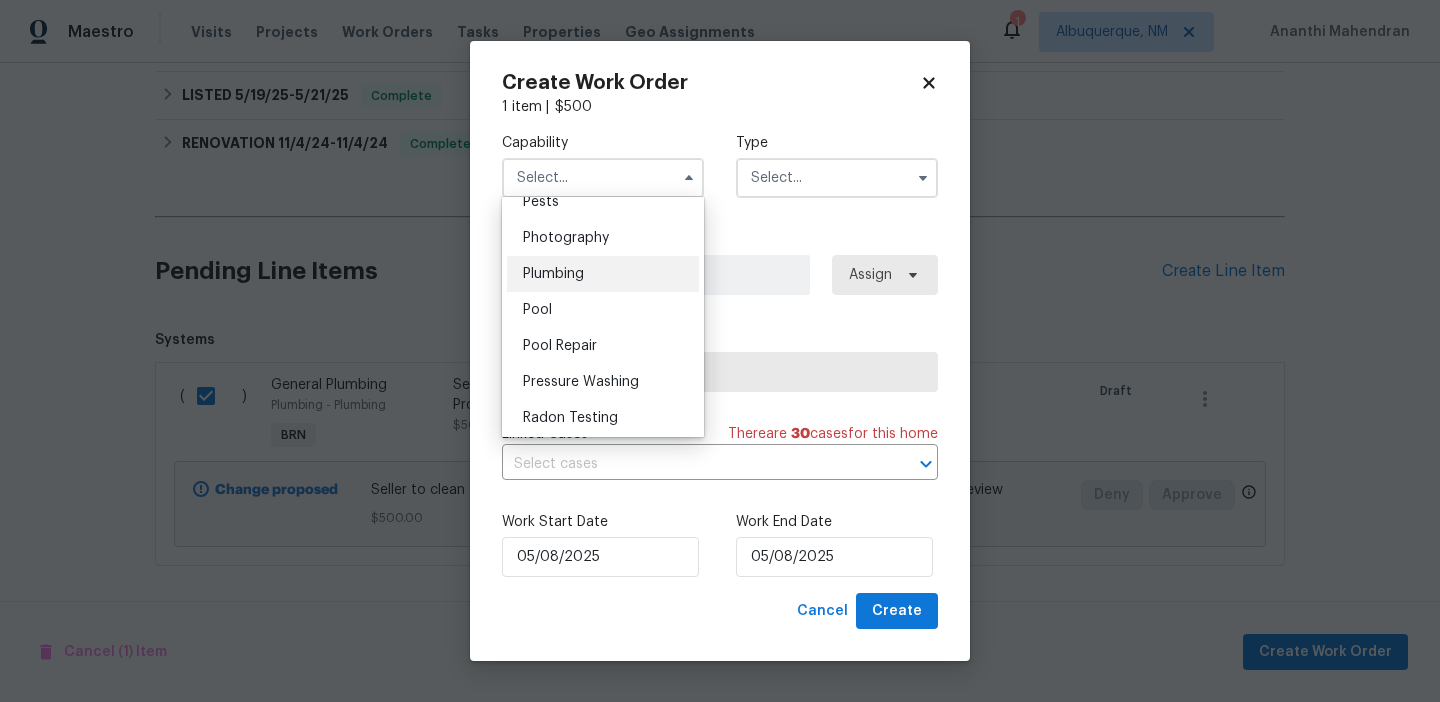 click on "Plumbing" at bounding box center (553, 274) 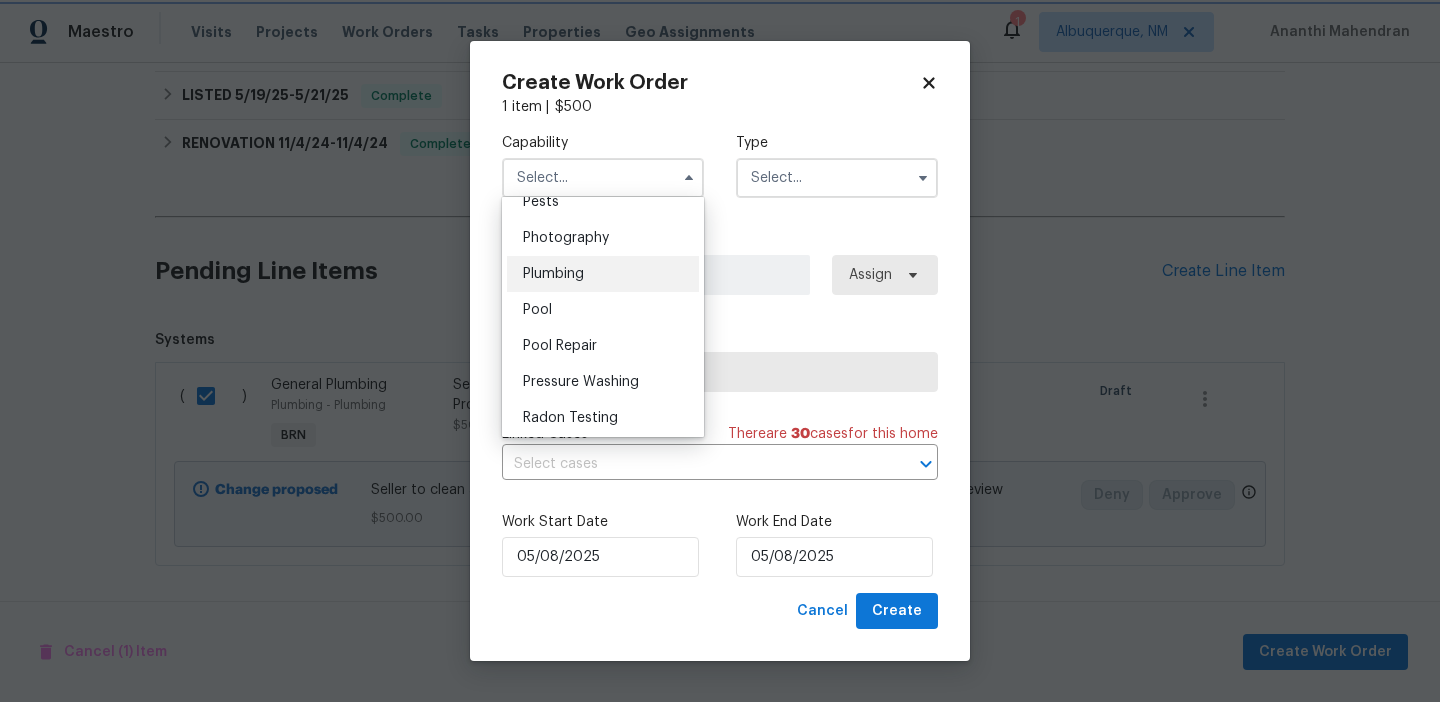 type on "Plumbing" 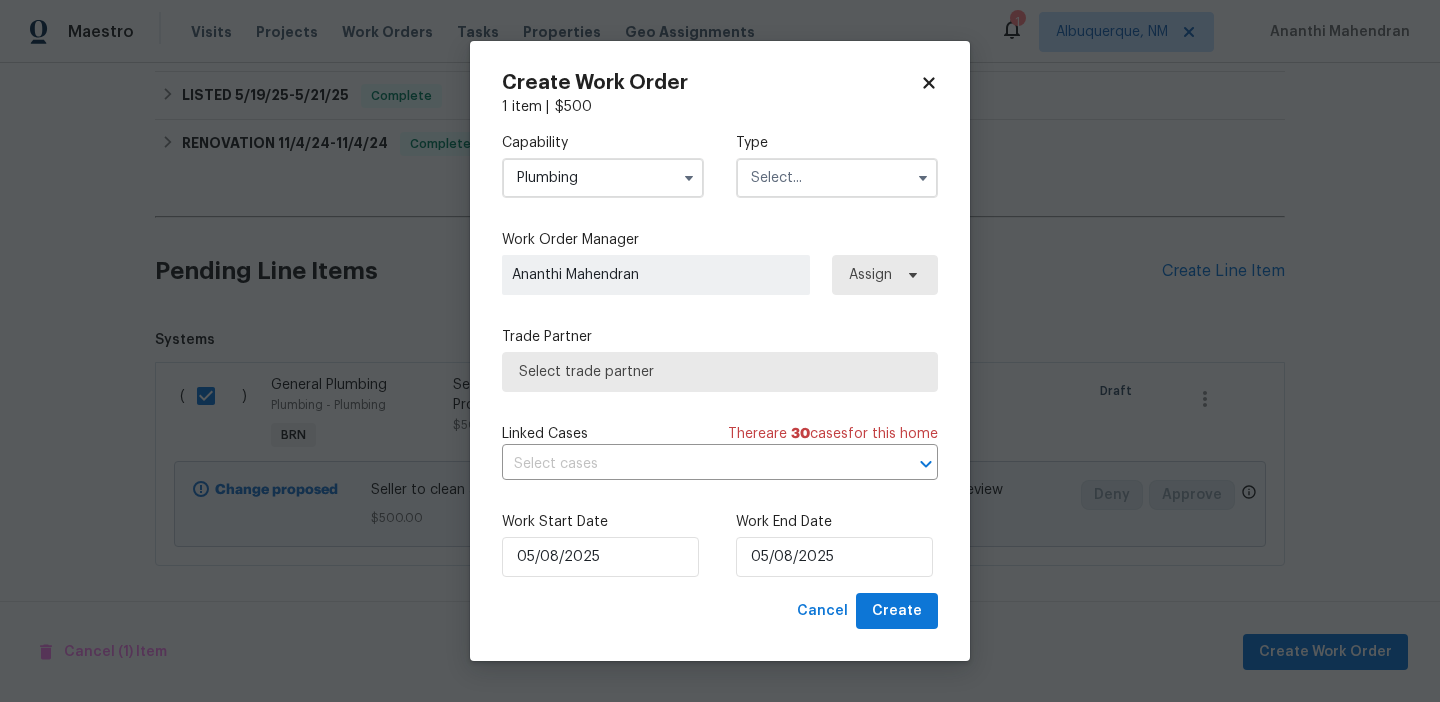 click on "Capability   Plumbing Agent Appliance Bathtub Resurfacing BRN And Lrr Broker Cabinets Carpet Cleaning Chimney Cleaning Cleaning Maintenance Concrete Flatwork Countertop Countertop Resurfacing Crawl Space Data Labeling Day One Walk Dispatch Electrical Engineering Fencing Fireplace Flooring Floor Refinishing Foundation Garage Door Gas Line Service General Contractor General Inspector Glass Window Gutters Handyman Hardscape Landscape Home Assessment HVAC Irrigation Junk Removal Landscaping Maintenance Land Surveying Living Area Measurement Locksmith Masonry Mold Remediation Odor Remediation Od Select Oil Tank Services Painting Pests Photography Plumbing Pool Pool Repair Pressure Washing Radon Testing Reno Valuations Restoration Roof Security Septic Sewer Inspections And Repairs Siding Snow Structural Tree Services Valuations Wells Wildlife Type" at bounding box center (720, 165) 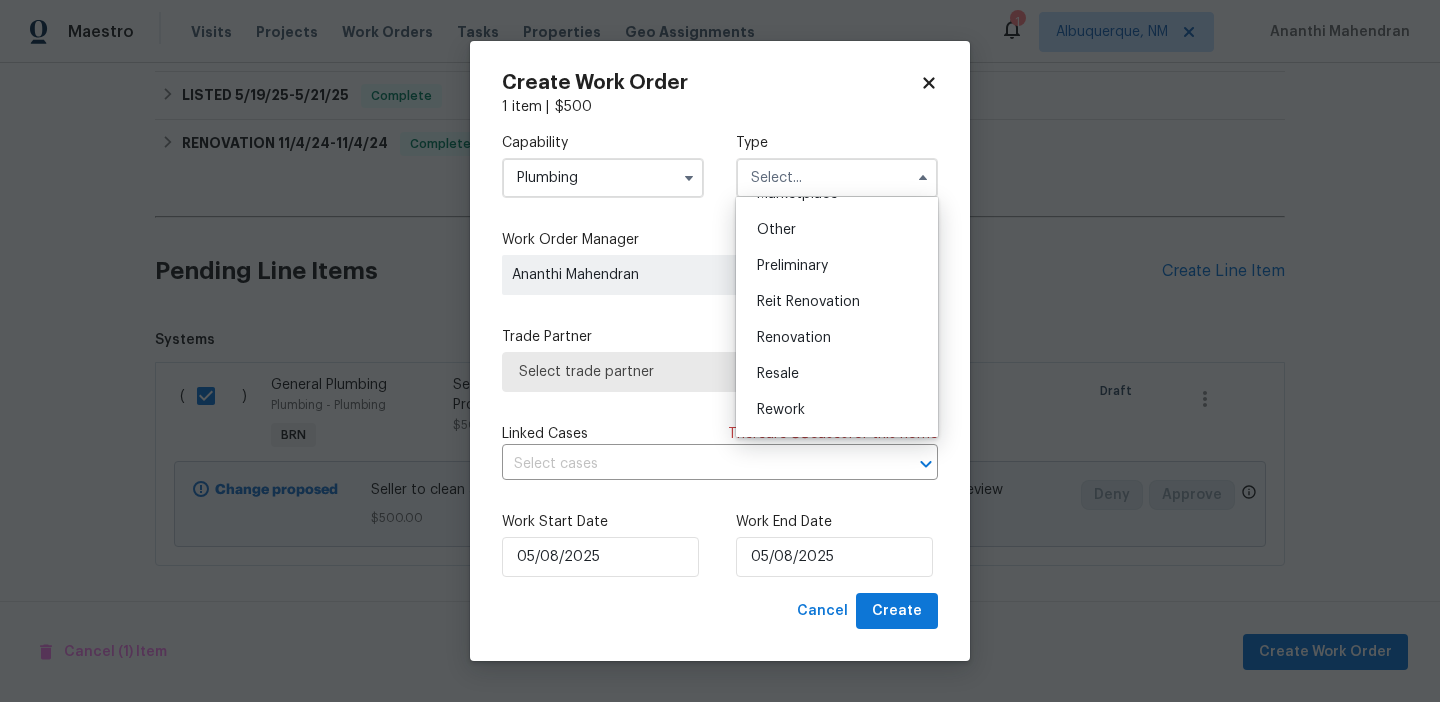 scroll, scrollTop: 454, scrollLeft: 0, axis: vertical 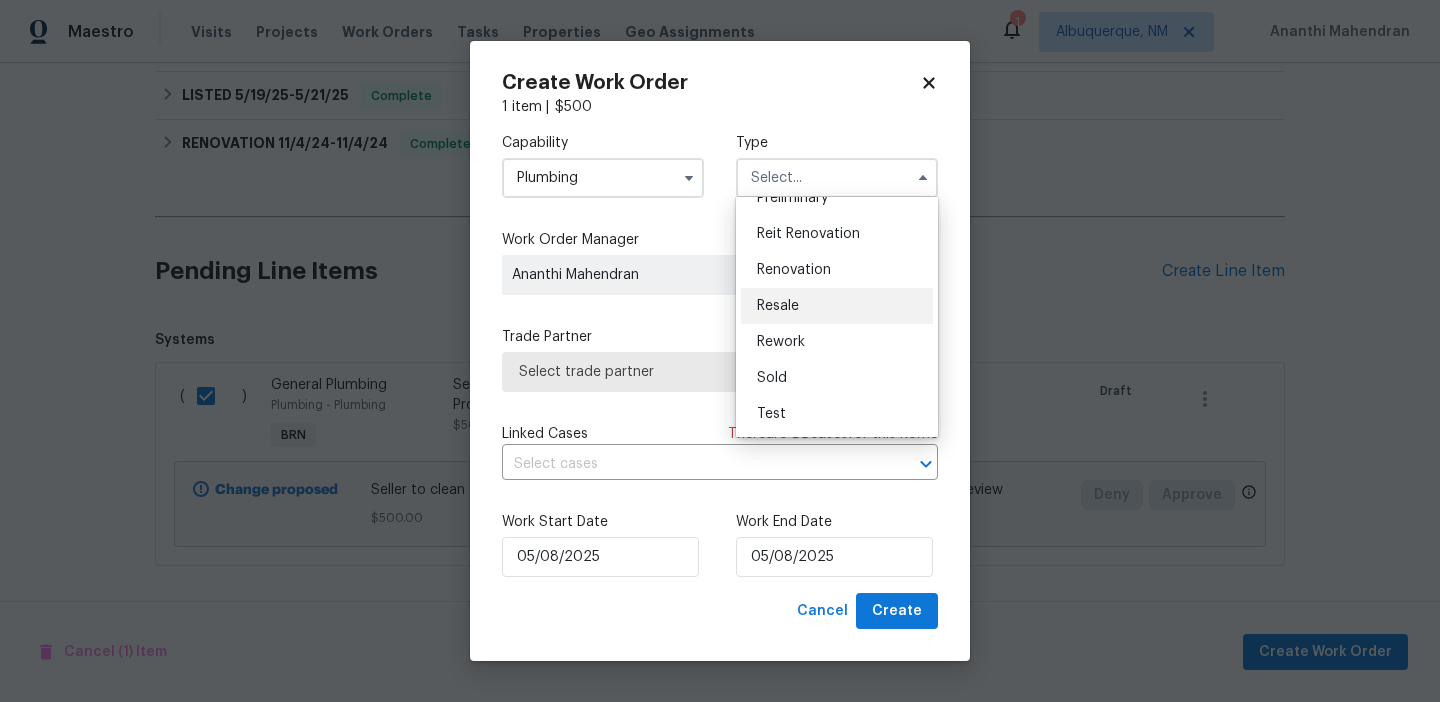 click on "Resale" at bounding box center [778, 306] 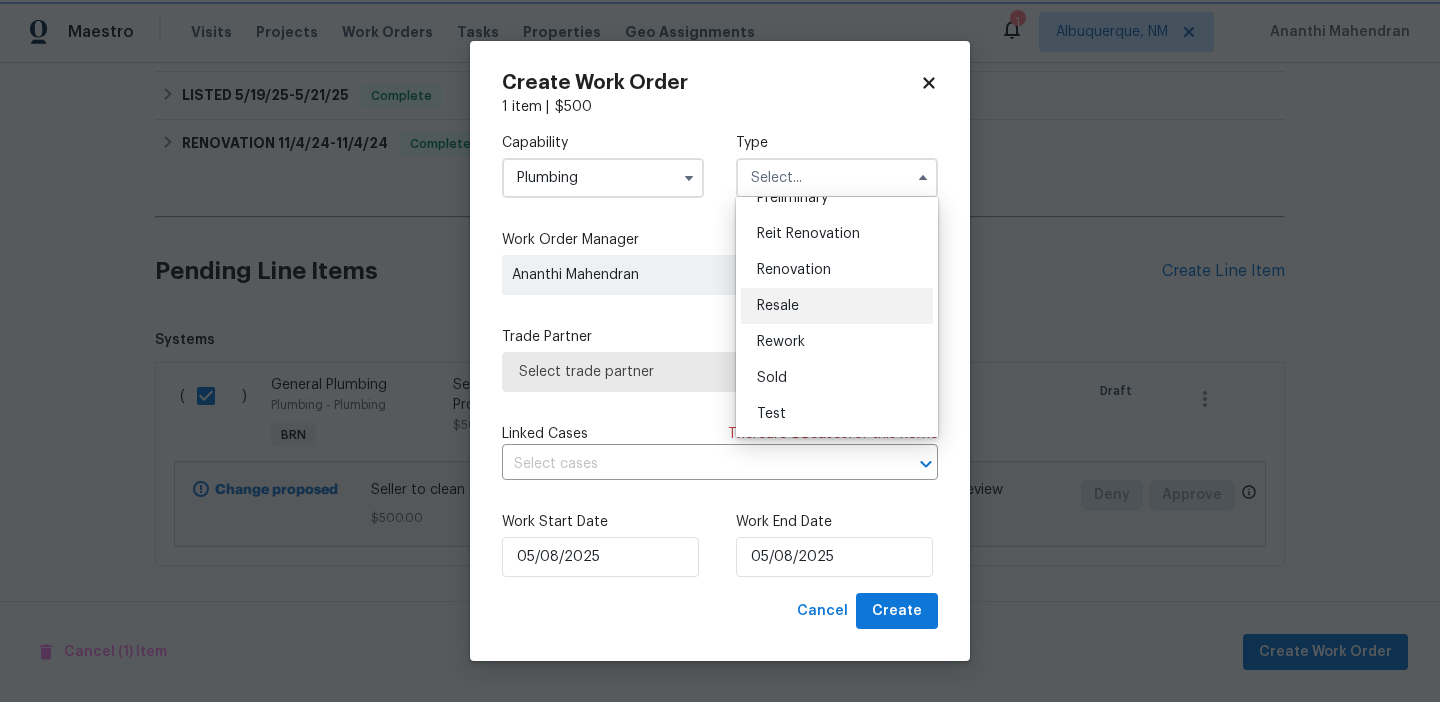 type on "Resale" 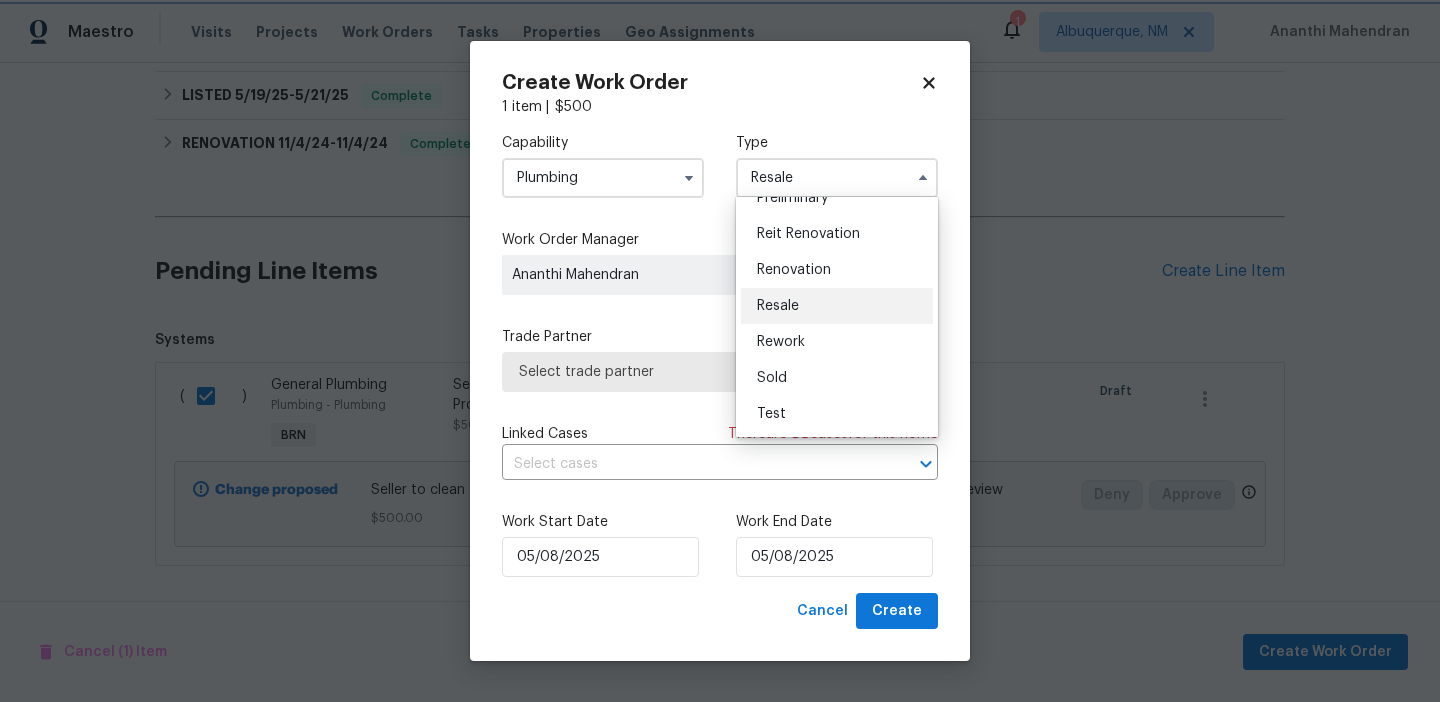 scroll, scrollTop: 0, scrollLeft: 0, axis: both 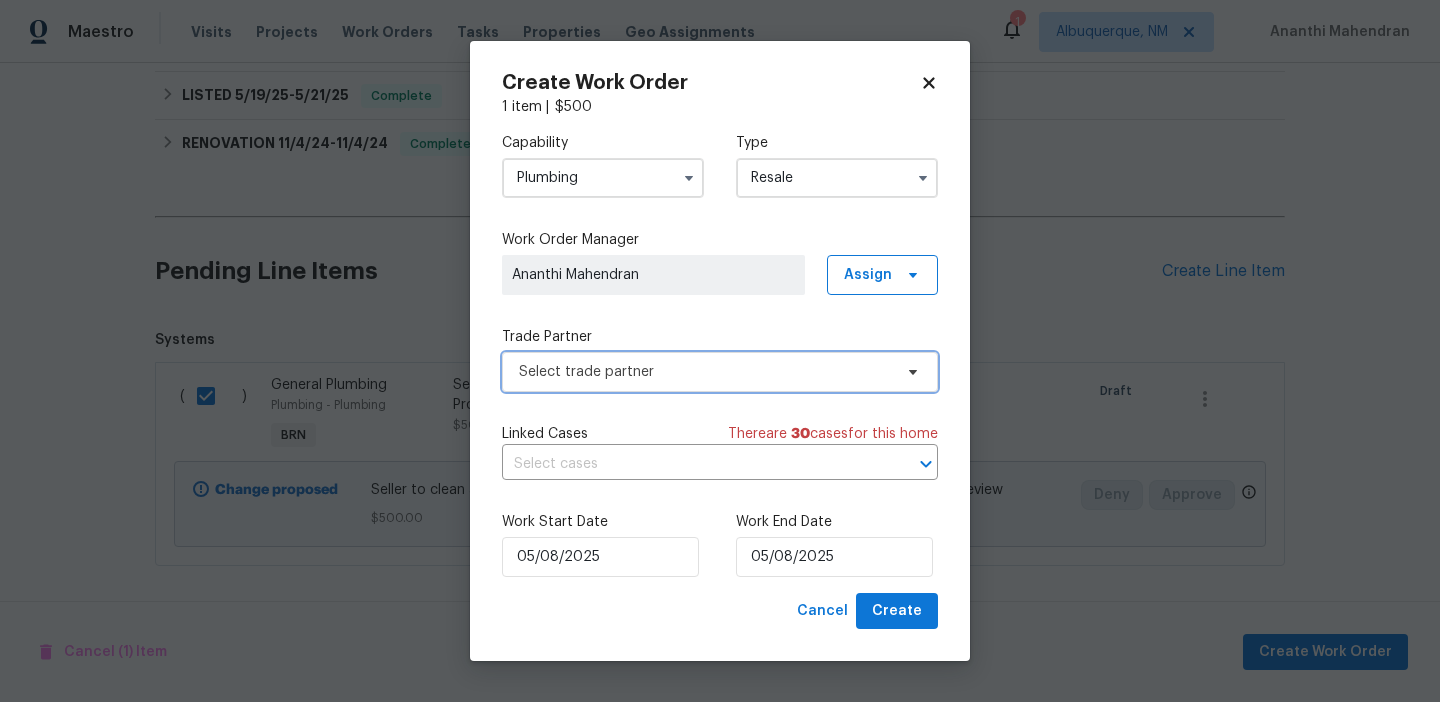 click on "Select trade partner" at bounding box center (720, 372) 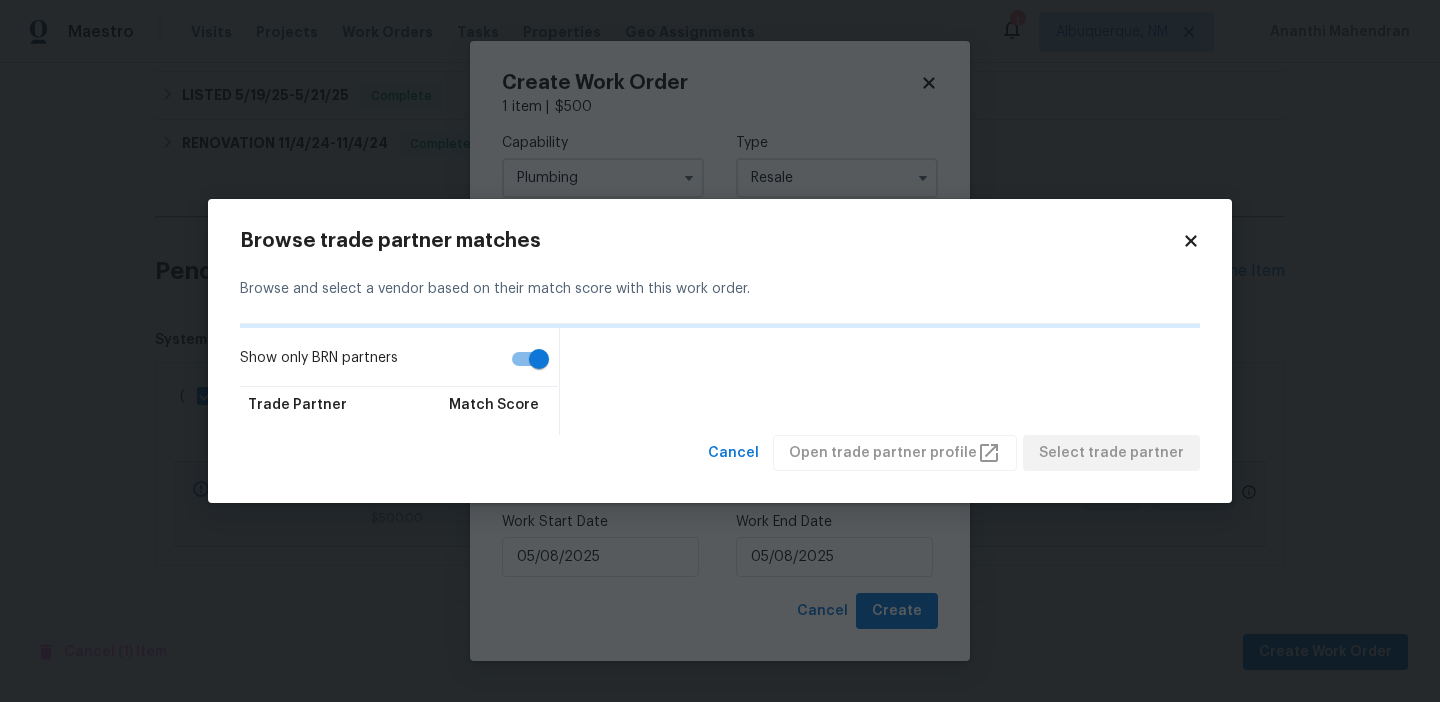 click on "Show only BRN partners" at bounding box center (539, 359) 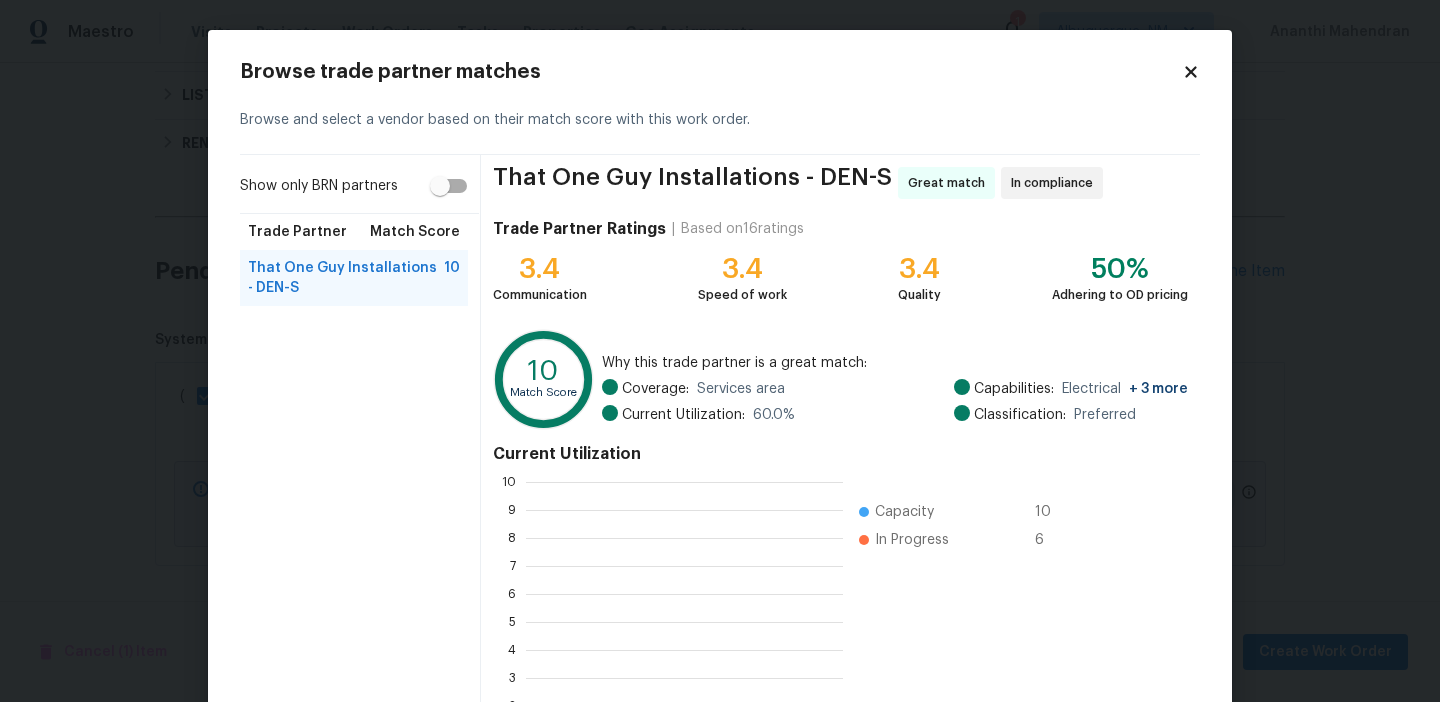 scroll, scrollTop: 280, scrollLeft: 317, axis: both 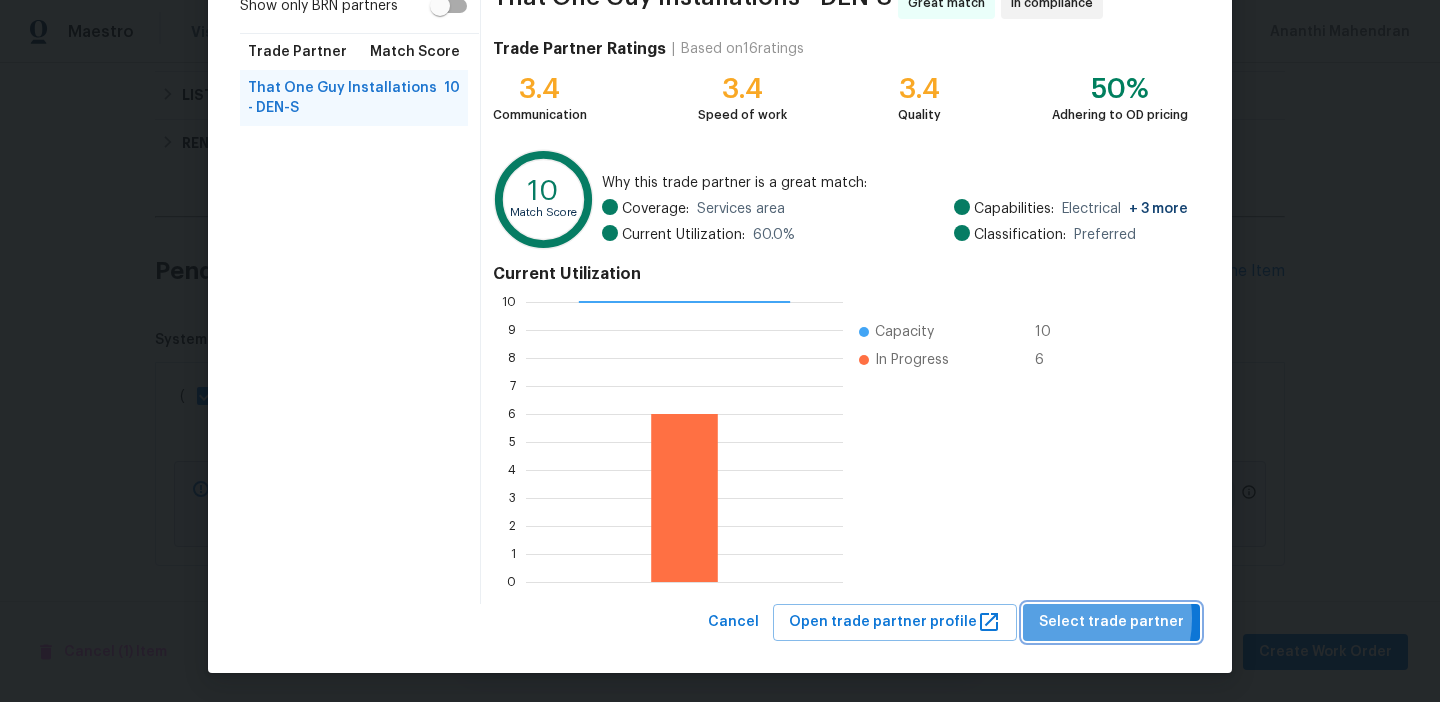 click on "Select trade partner" at bounding box center (1111, 622) 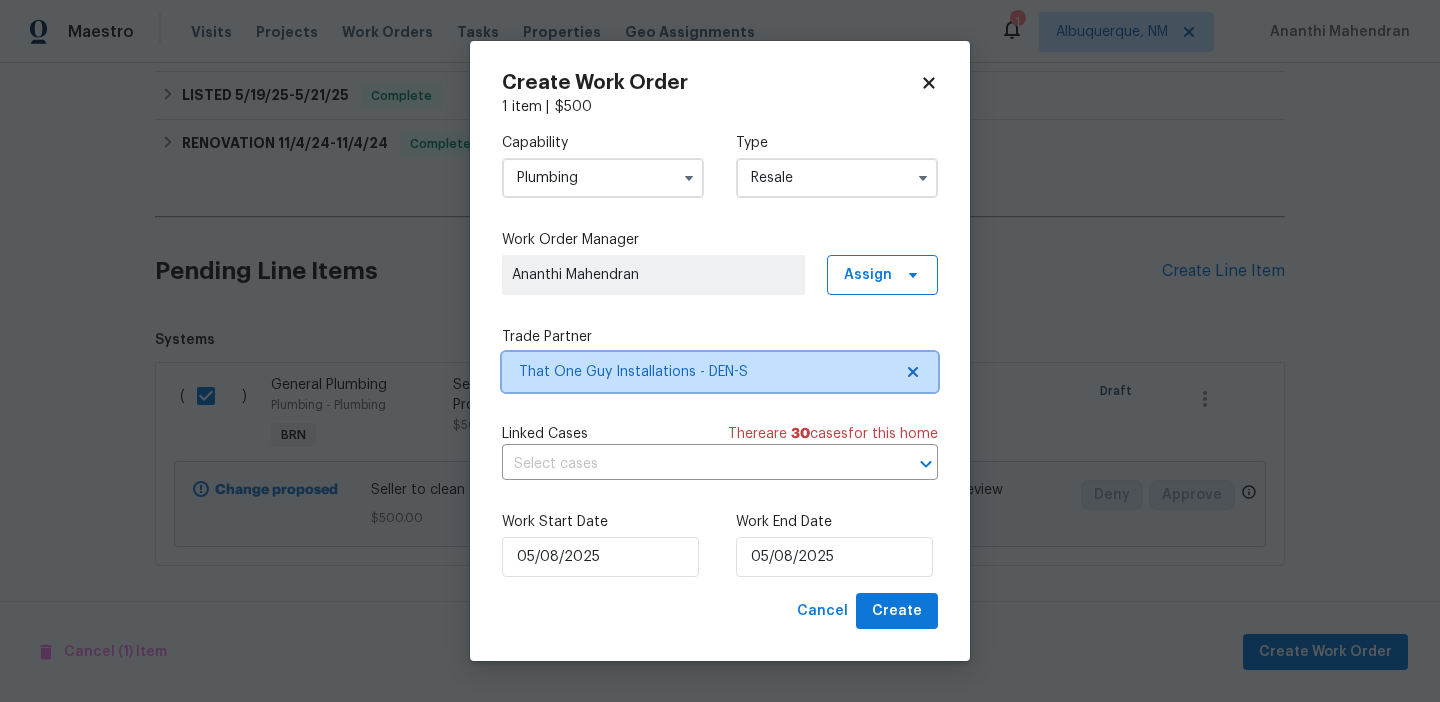 scroll, scrollTop: 0, scrollLeft: 0, axis: both 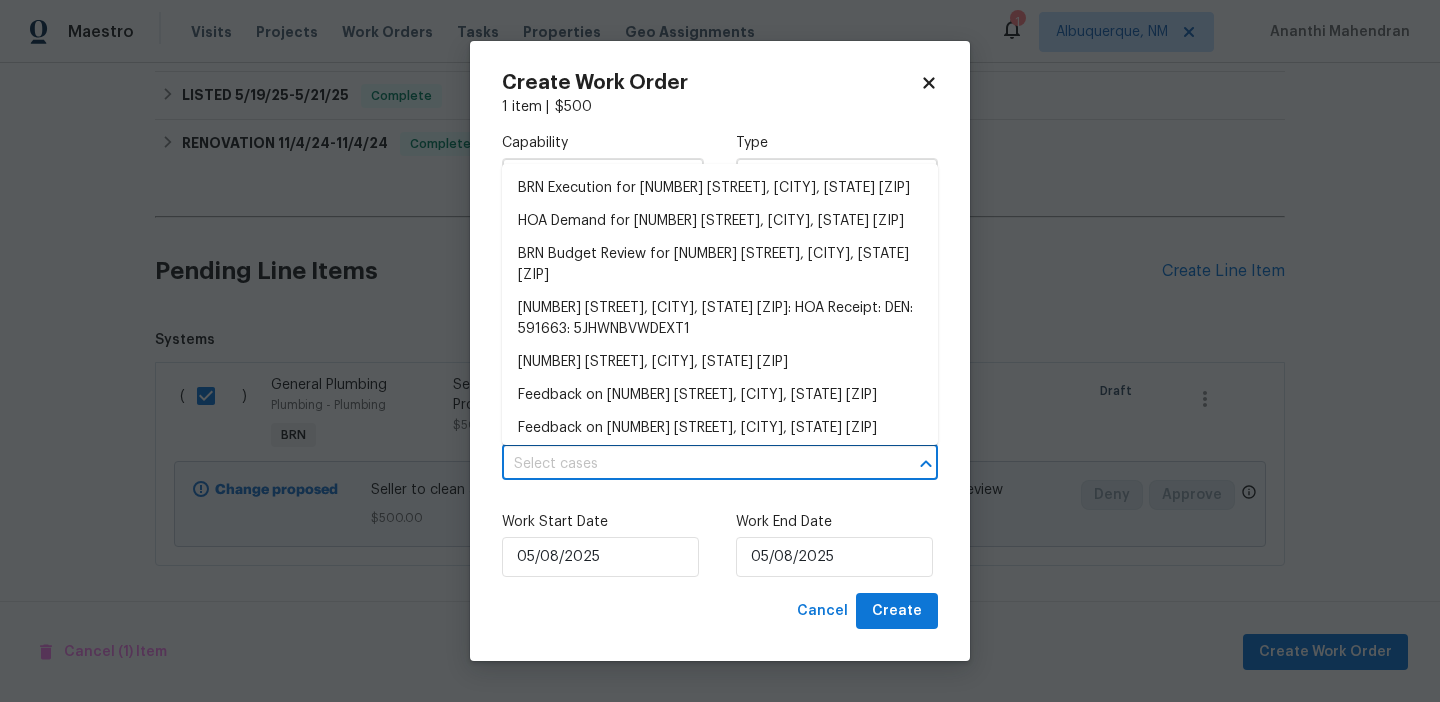 click at bounding box center [692, 464] 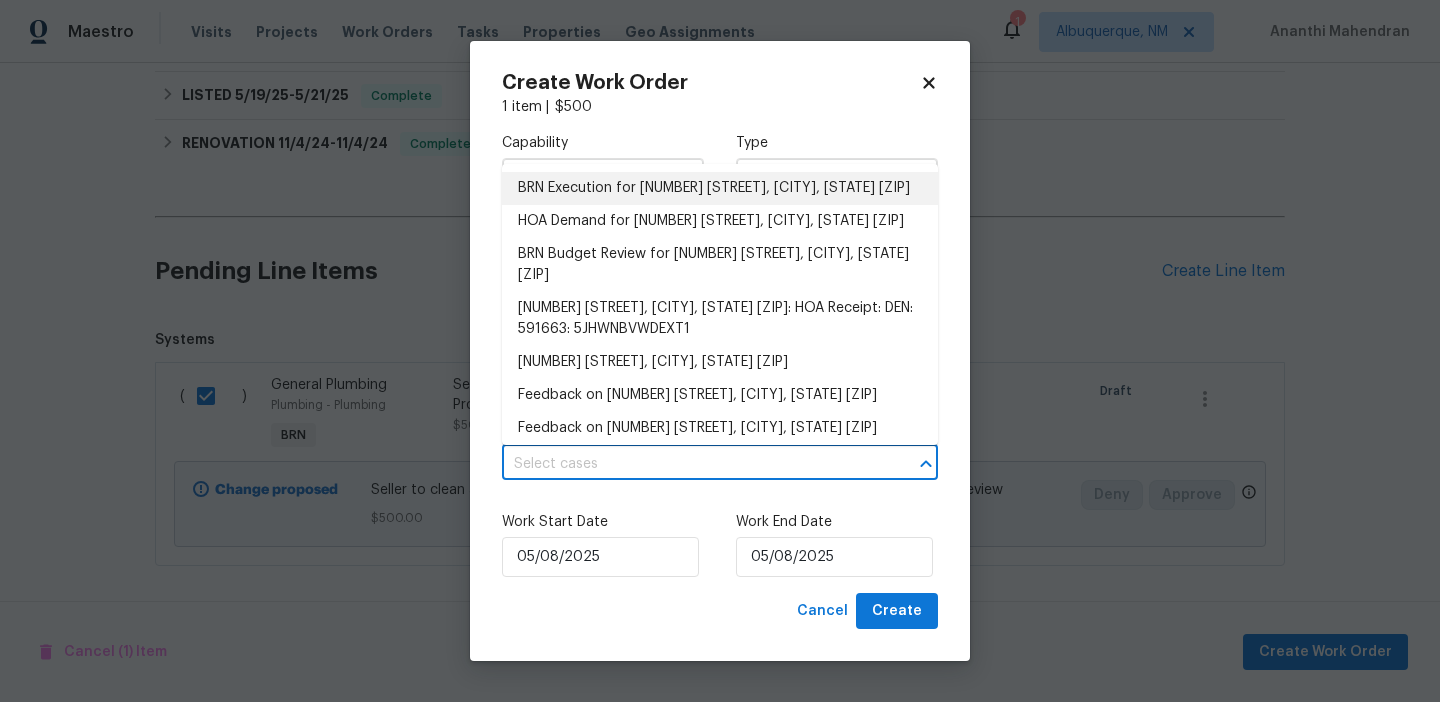 click on "BRN Execution for 1772 Robb St, Lakewood, CO 80215" at bounding box center [720, 188] 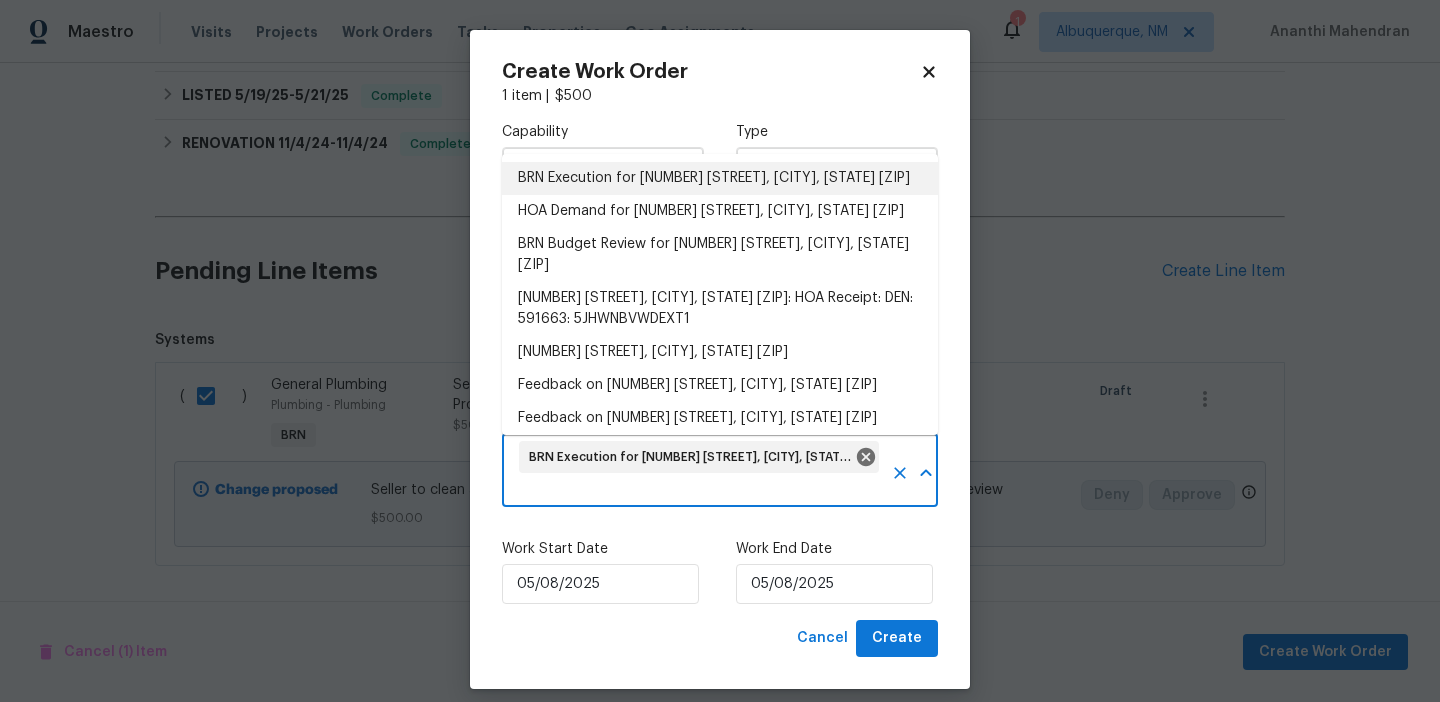 click on "BRN Execution for 1772 Robb St, Lakewood, CO 80215" at bounding box center (720, 178) 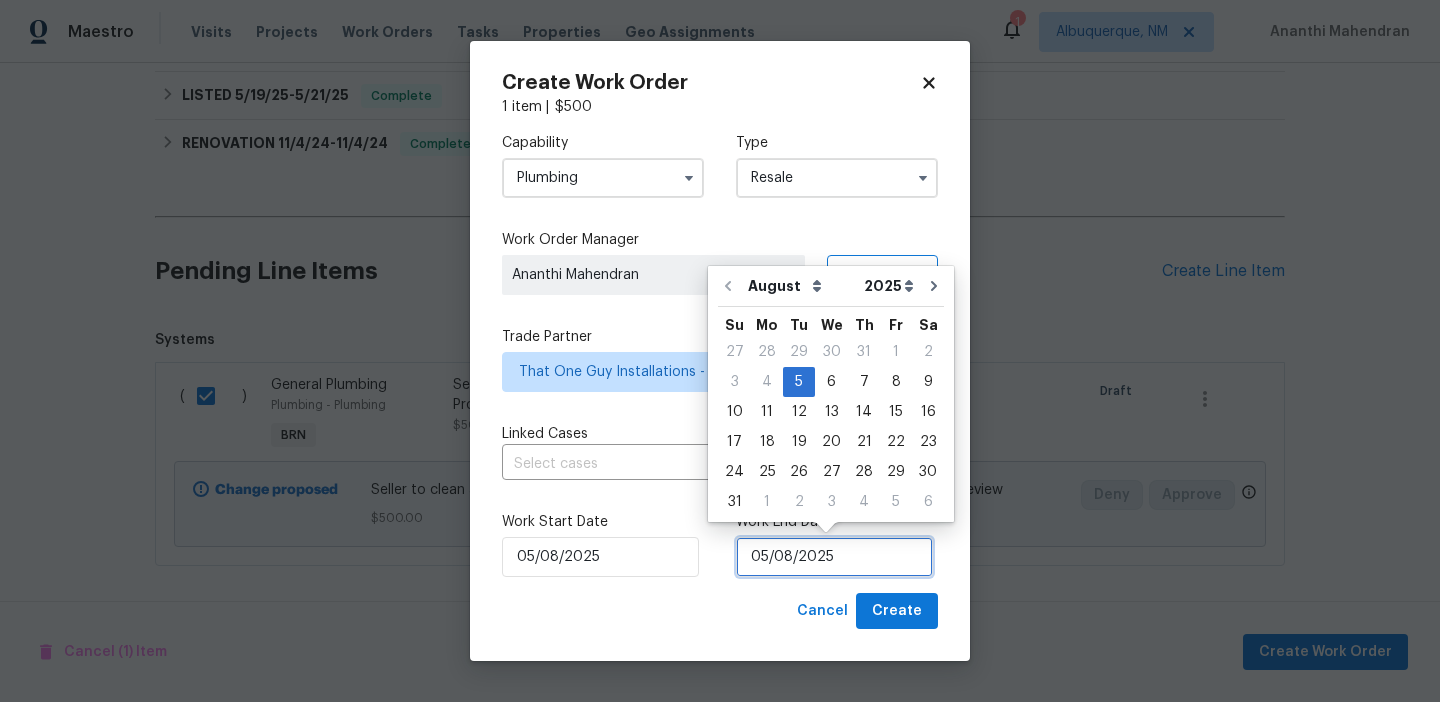 click on "05/08/2025" at bounding box center [834, 557] 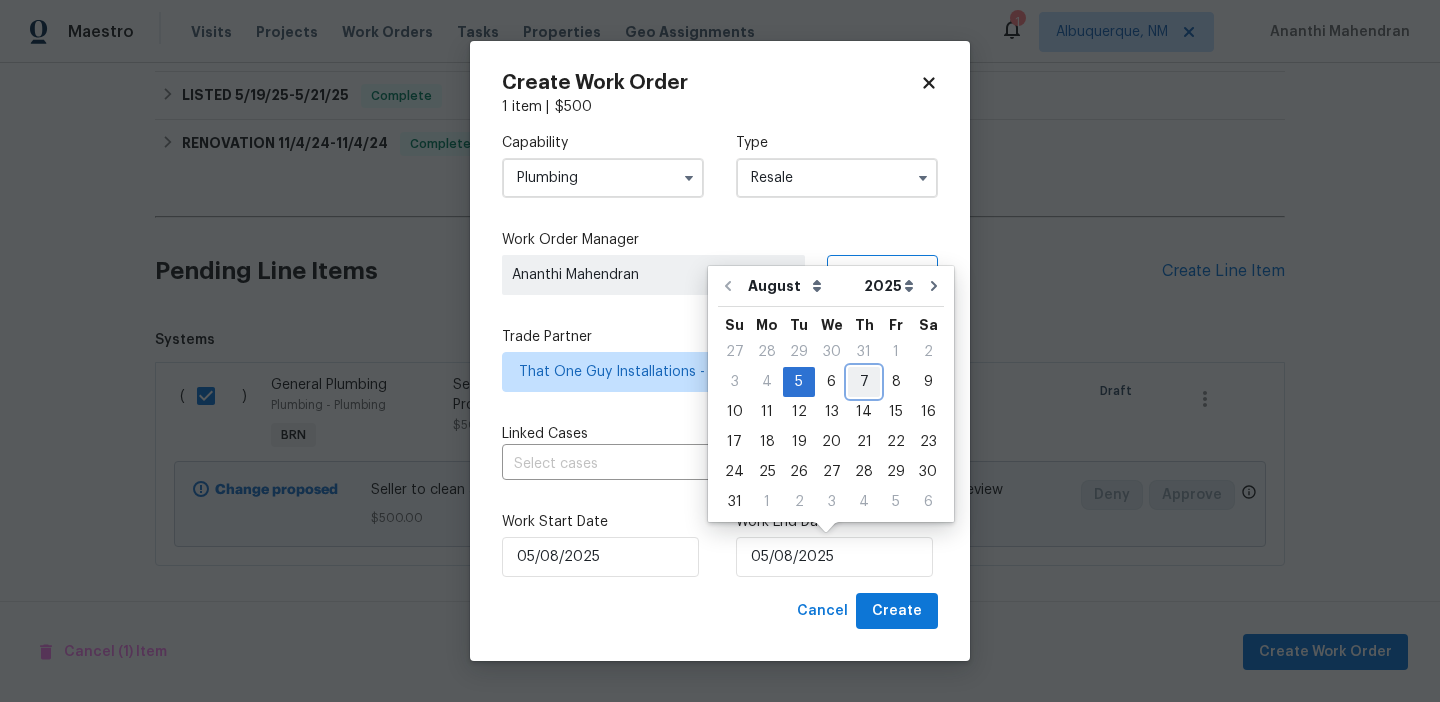click on "7" at bounding box center [864, 382] 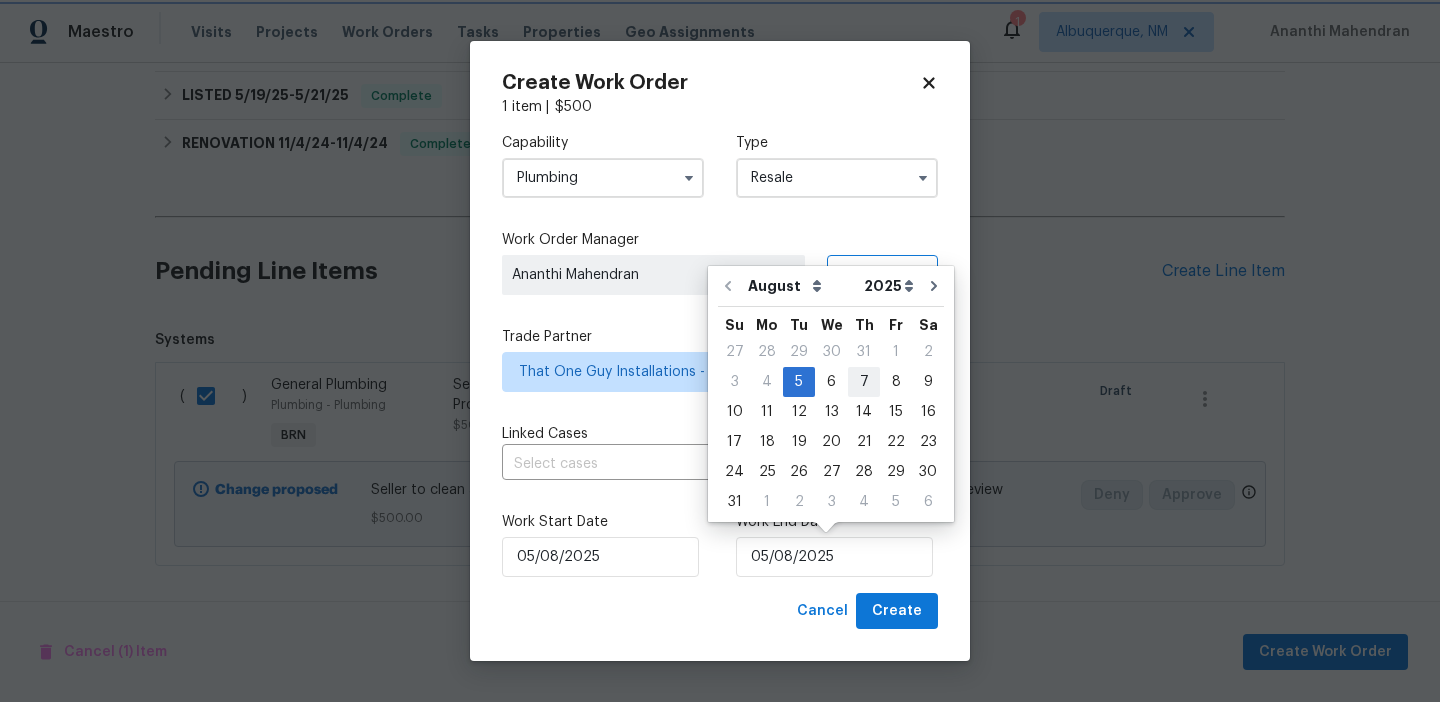 type on "07/08/2025" 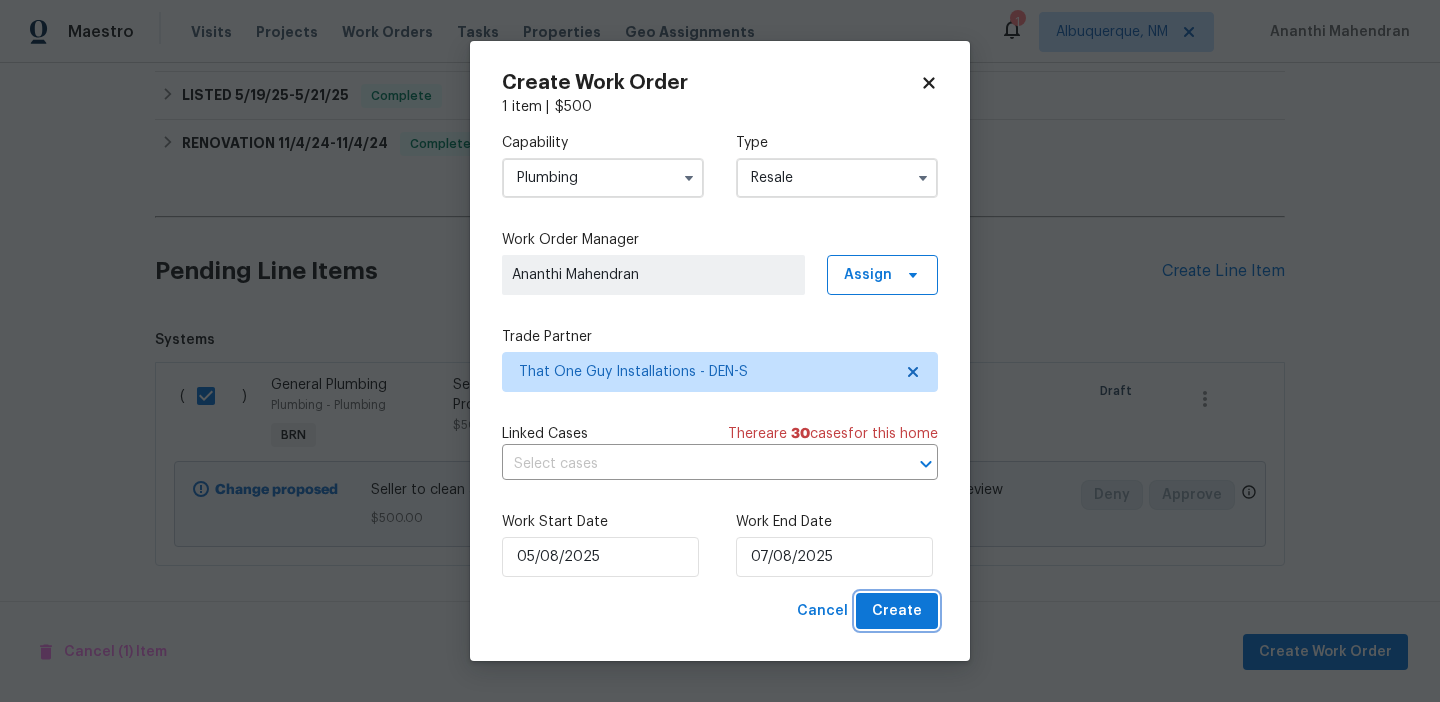 click on "Create" at bounding box center (897, 611) 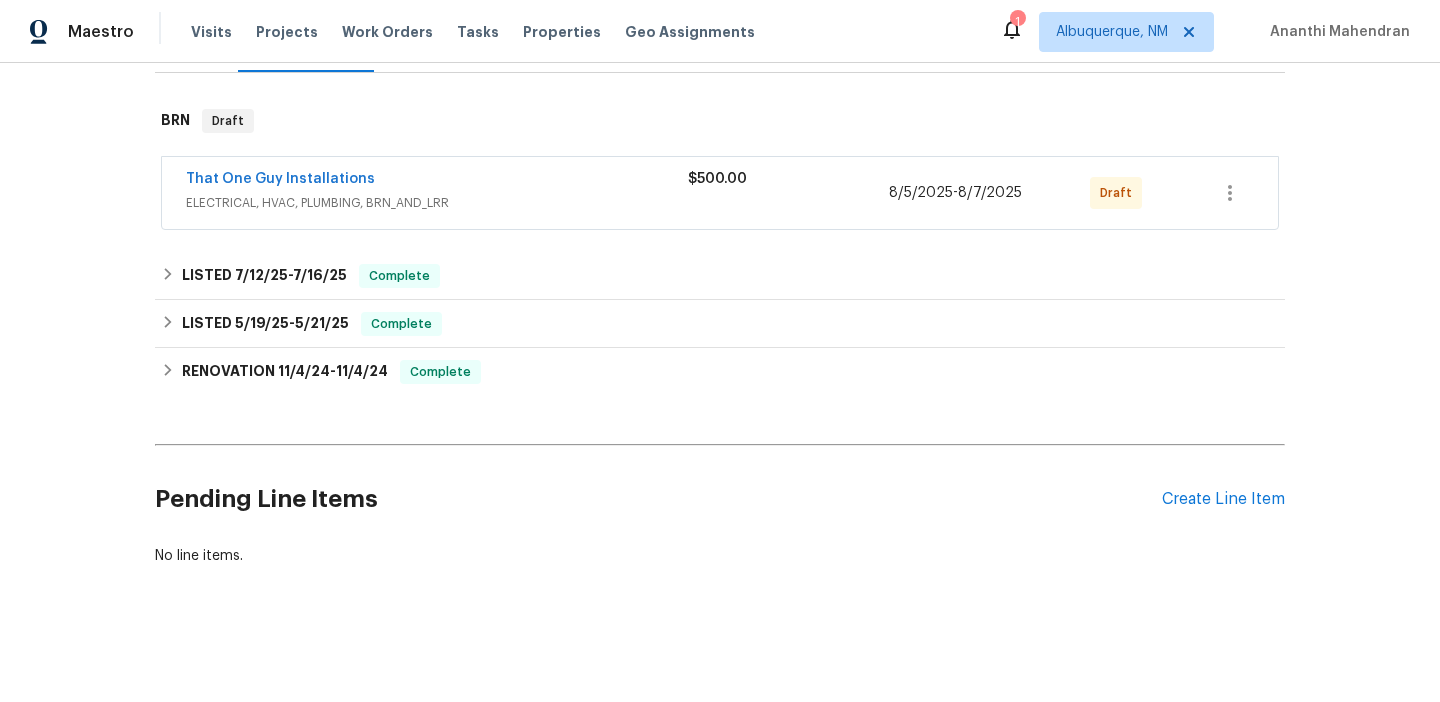 scroll, scrollTop: 290, scrollLeft: 0, axis: vertical 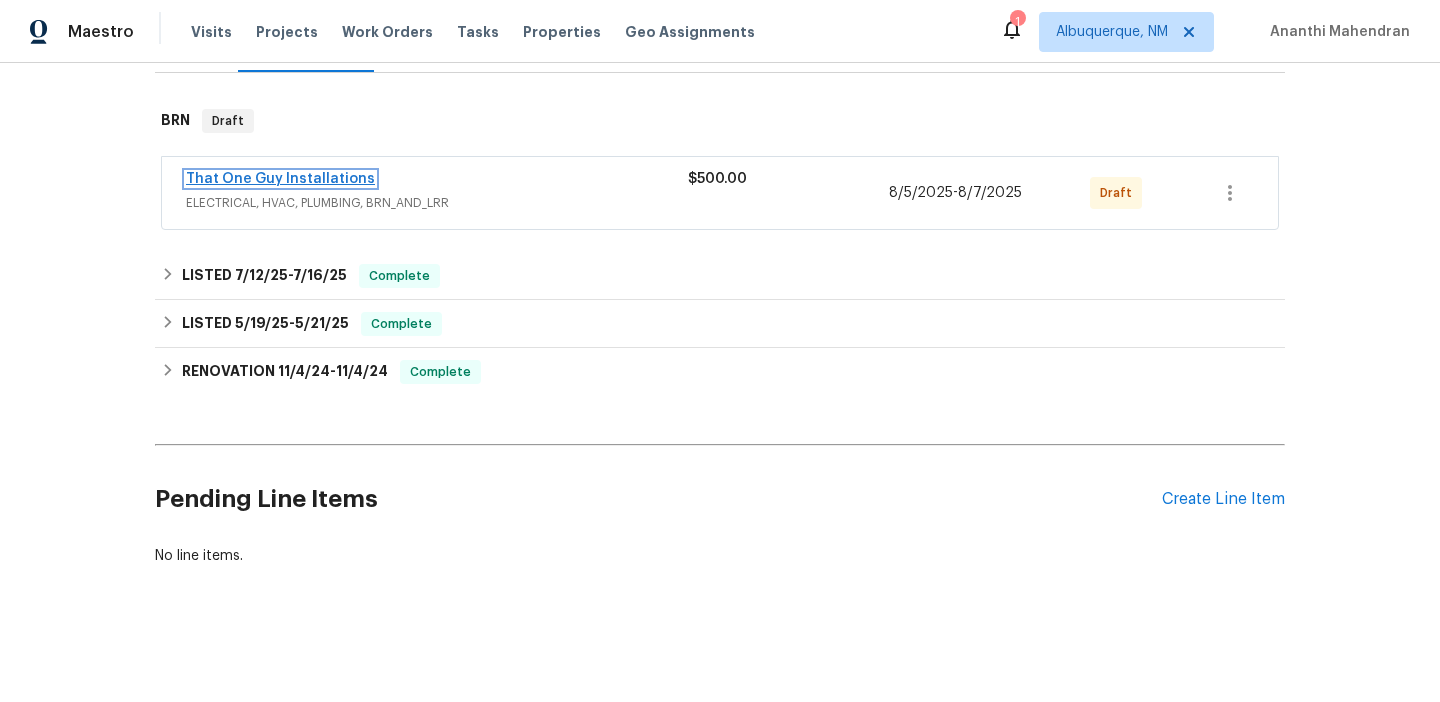 click on "That One Guy Installations" at bounding box center (280, 179) 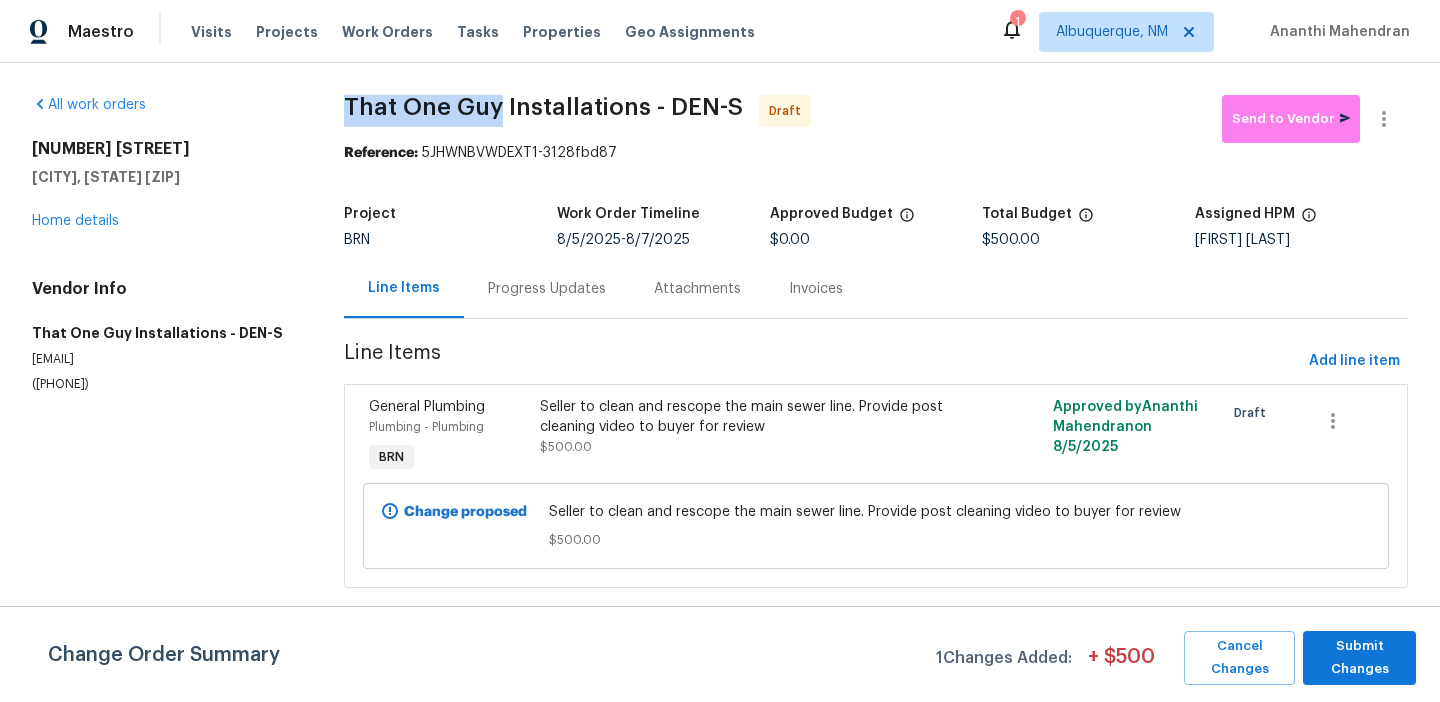 drag, startPoint x: 341, startPoint y: 103, endPoint x: 502, endPoint y: 101, distance: 161.01242 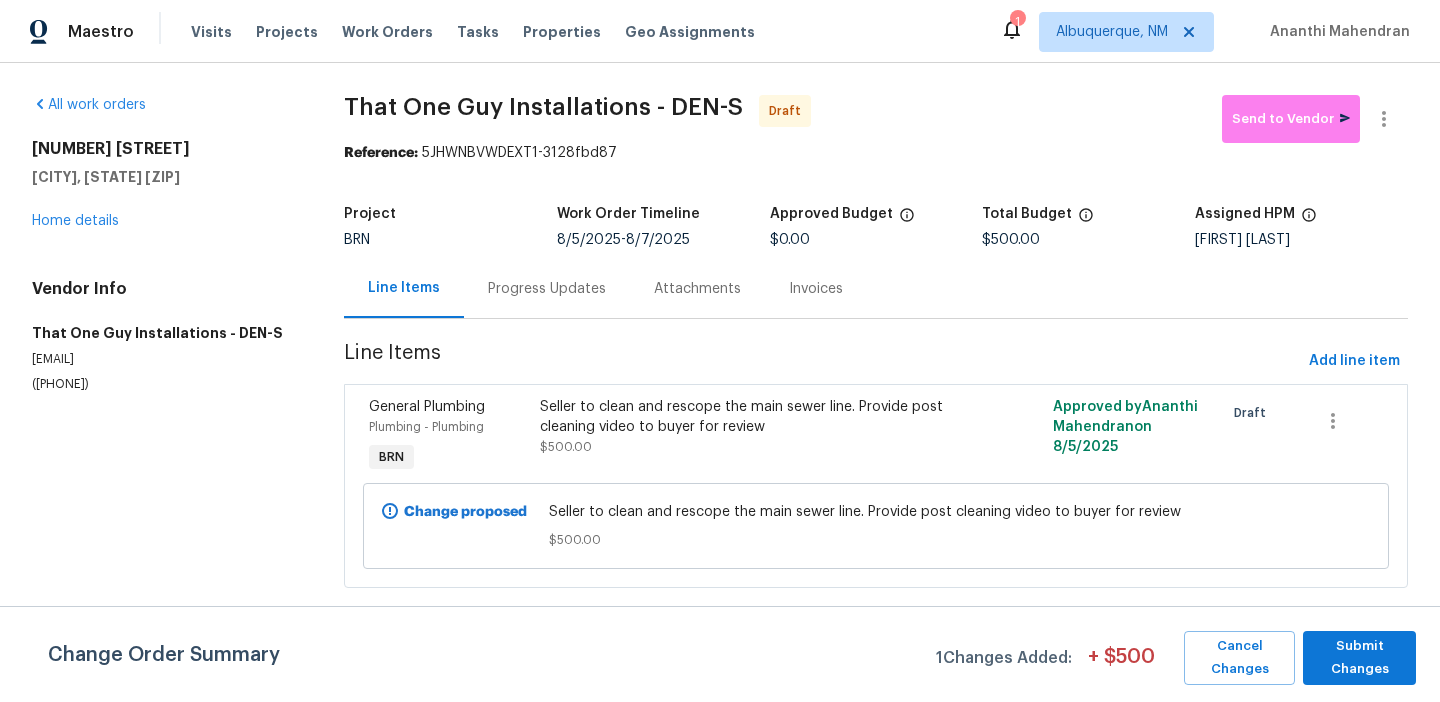 click on "1772 Robb St Lakewood, CO 80215 Home details" at bounding box center [164, 185] 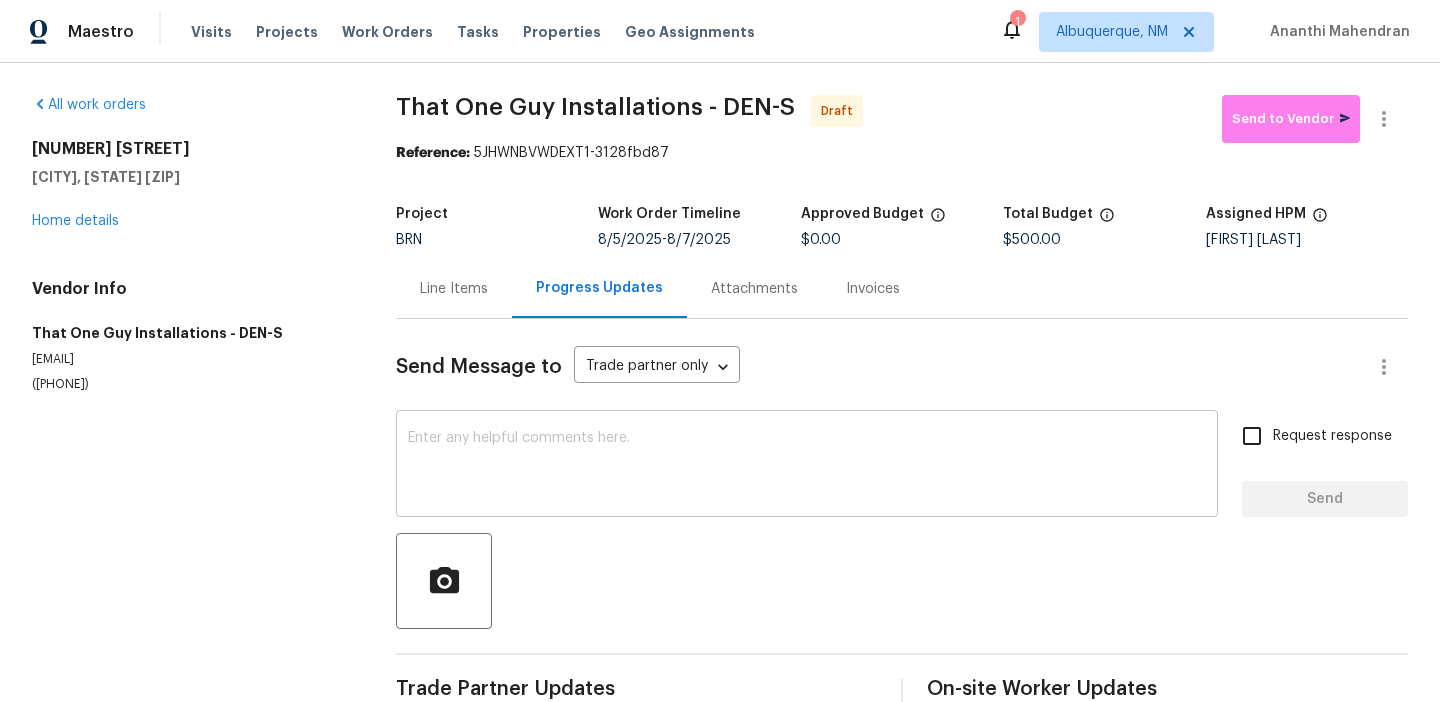 click at bounding box center (807, 466) 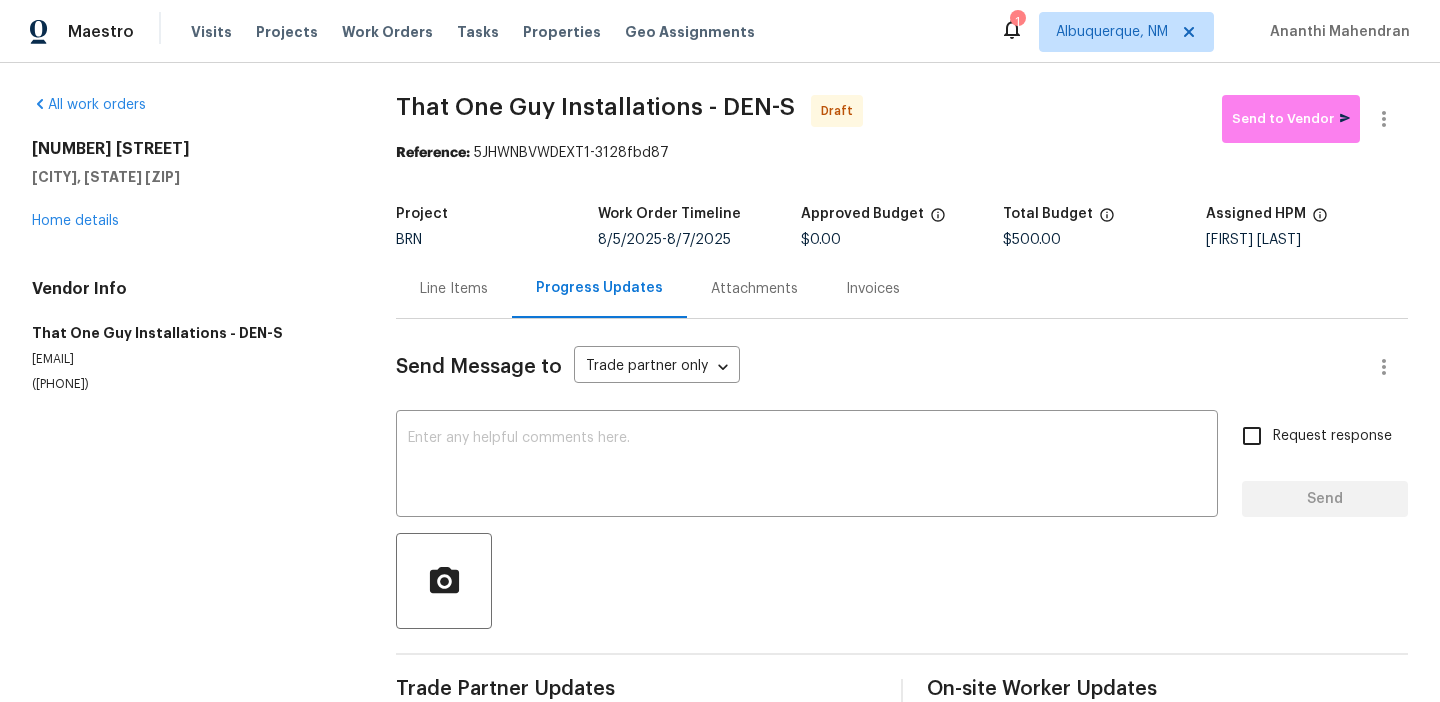 paste on "Hi, I'm Ananthi from Opendoor. Just wanted to check if you received the WO for (Property address), due on (Target date). Please review and accept it within 24 hours and provide a schedule by then. Reach out to me via the portal or call/text at 650-800-9524 for any questions or additional details and change orders for this work order." 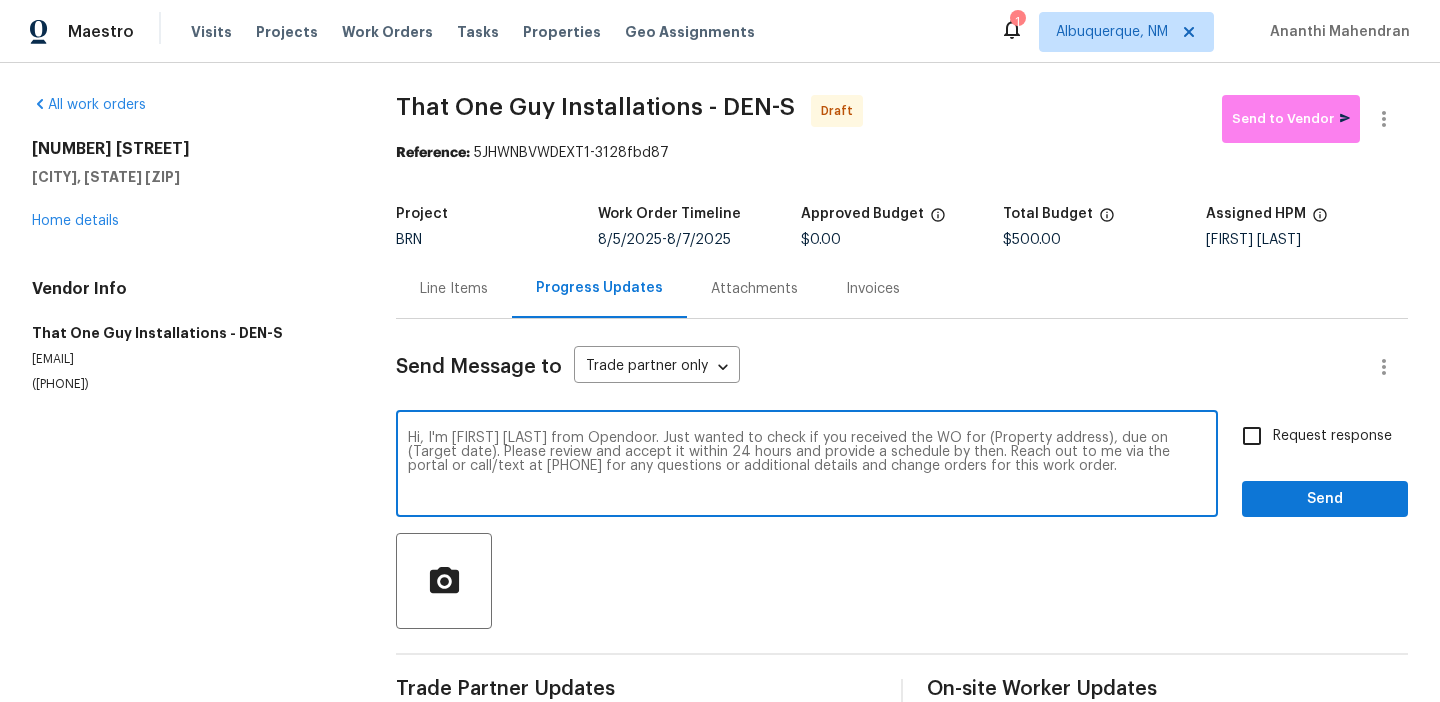 drag, startPoint x: 1050, startPoint y: 442, endPoint x: 947, endPoint y: 439, distance: 103.04368 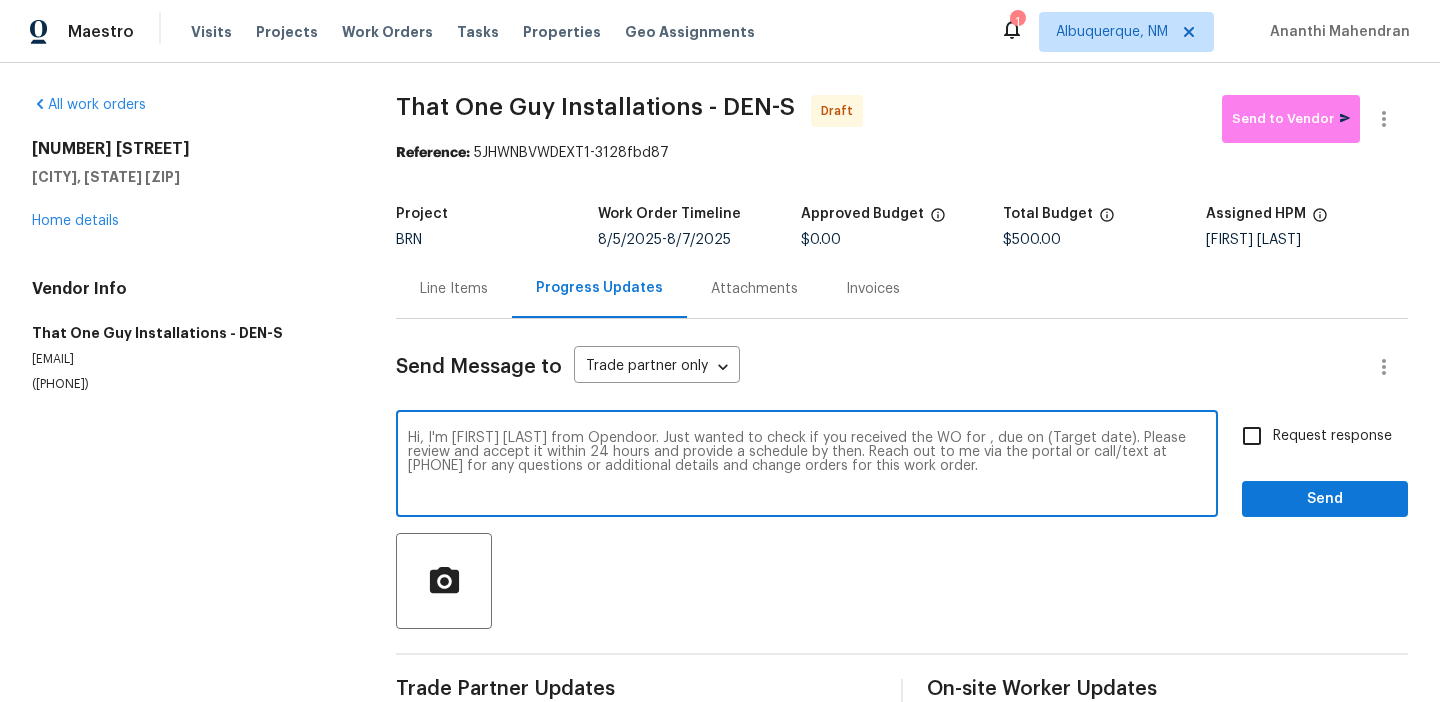 paste on "1772 Robb St, Lakewood, CO 80215" 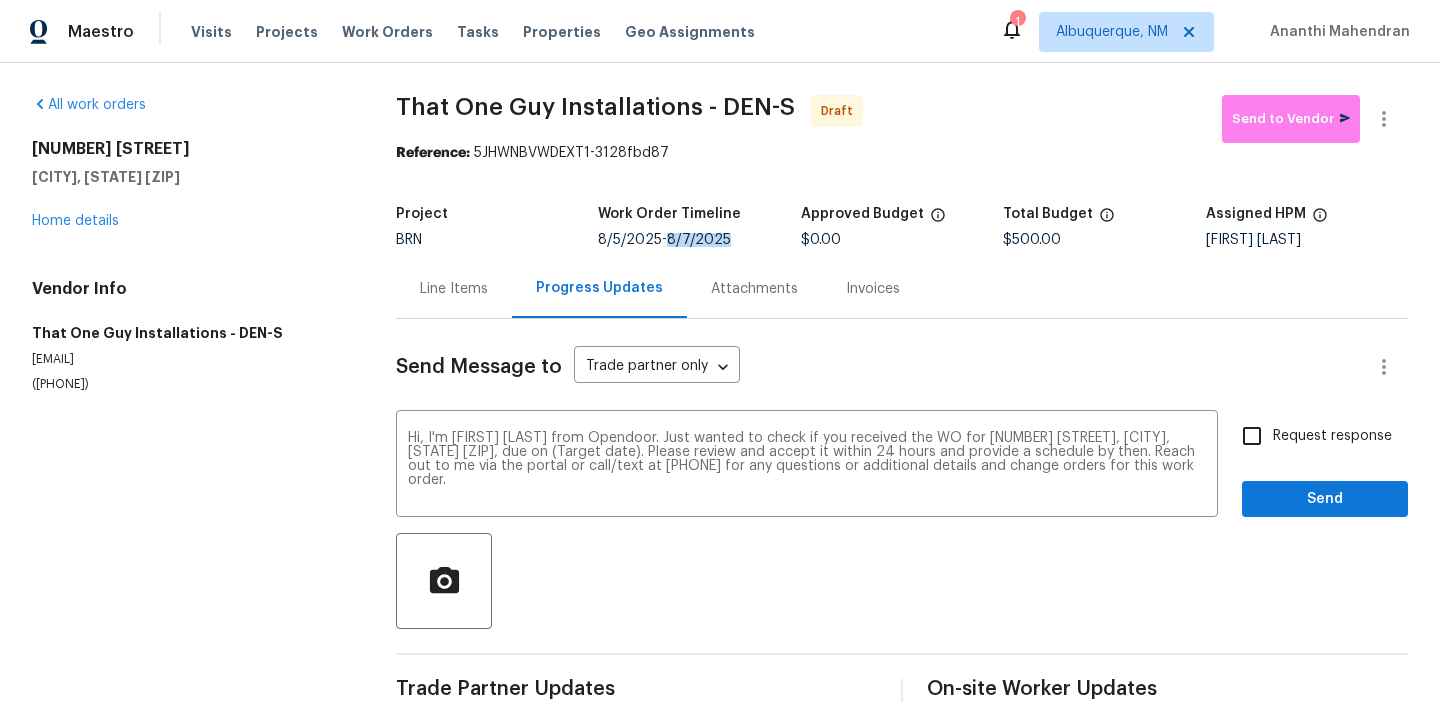drag, startPoint x: 669, startPoint y: 241, endPoint x: 728, endPoint y: 241, distance: 59 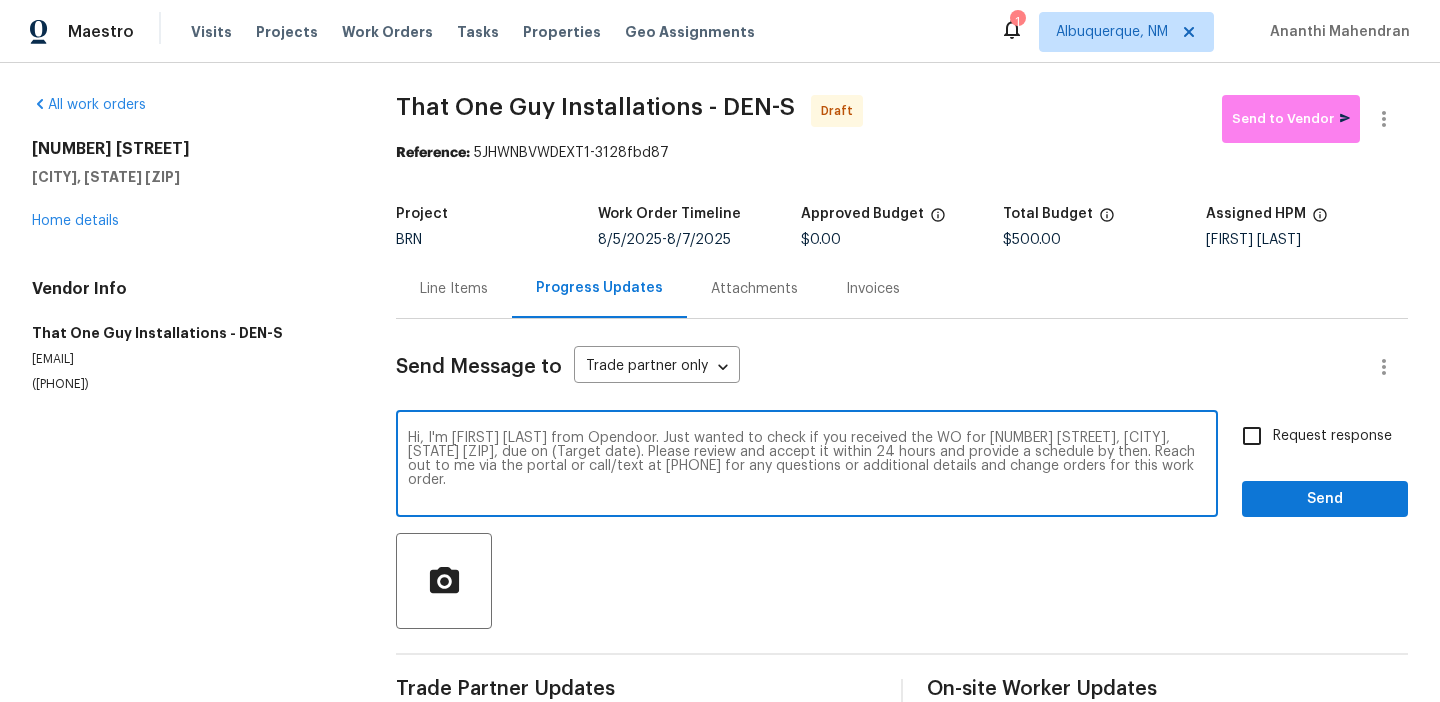 drag, startPoint x: 514, startPoint y: 454, endPoint x: 429, endPoint y: 452, distance: 85.02353 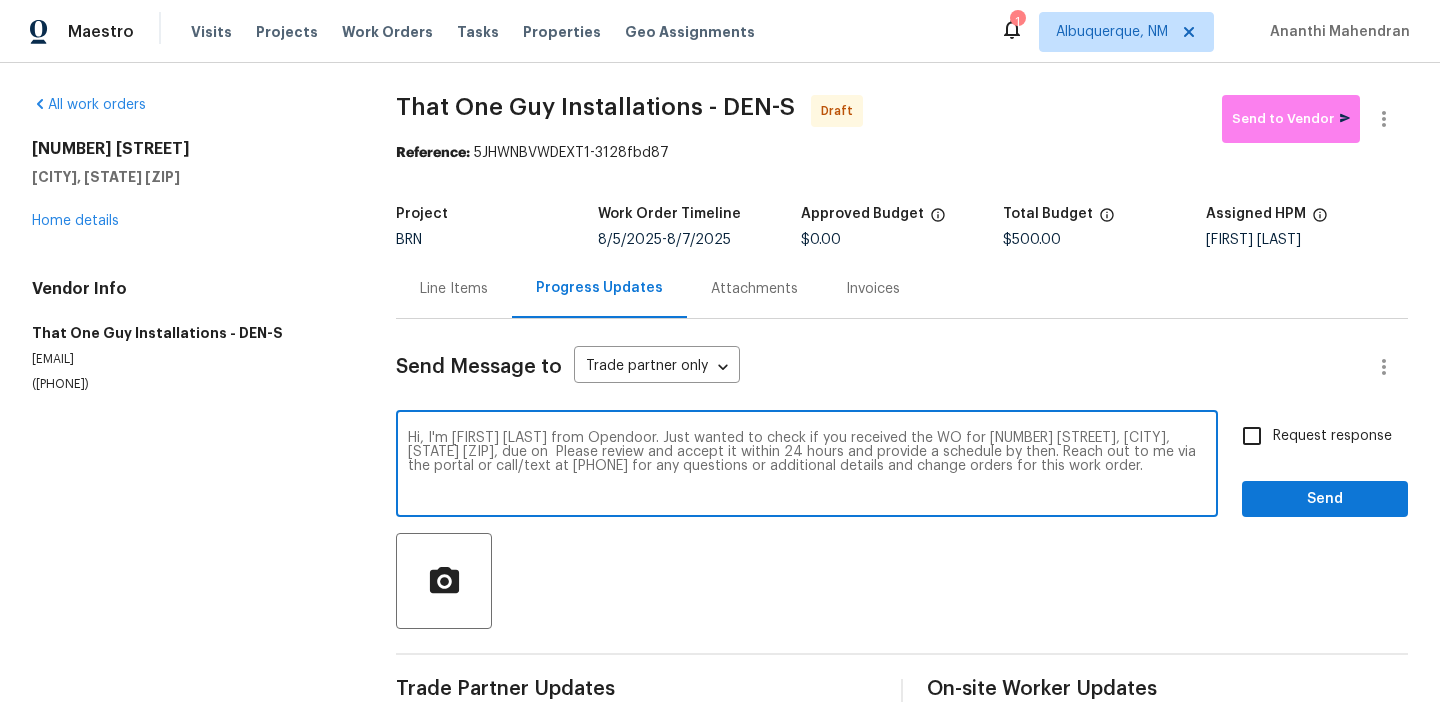 paste on "8/7/2025" 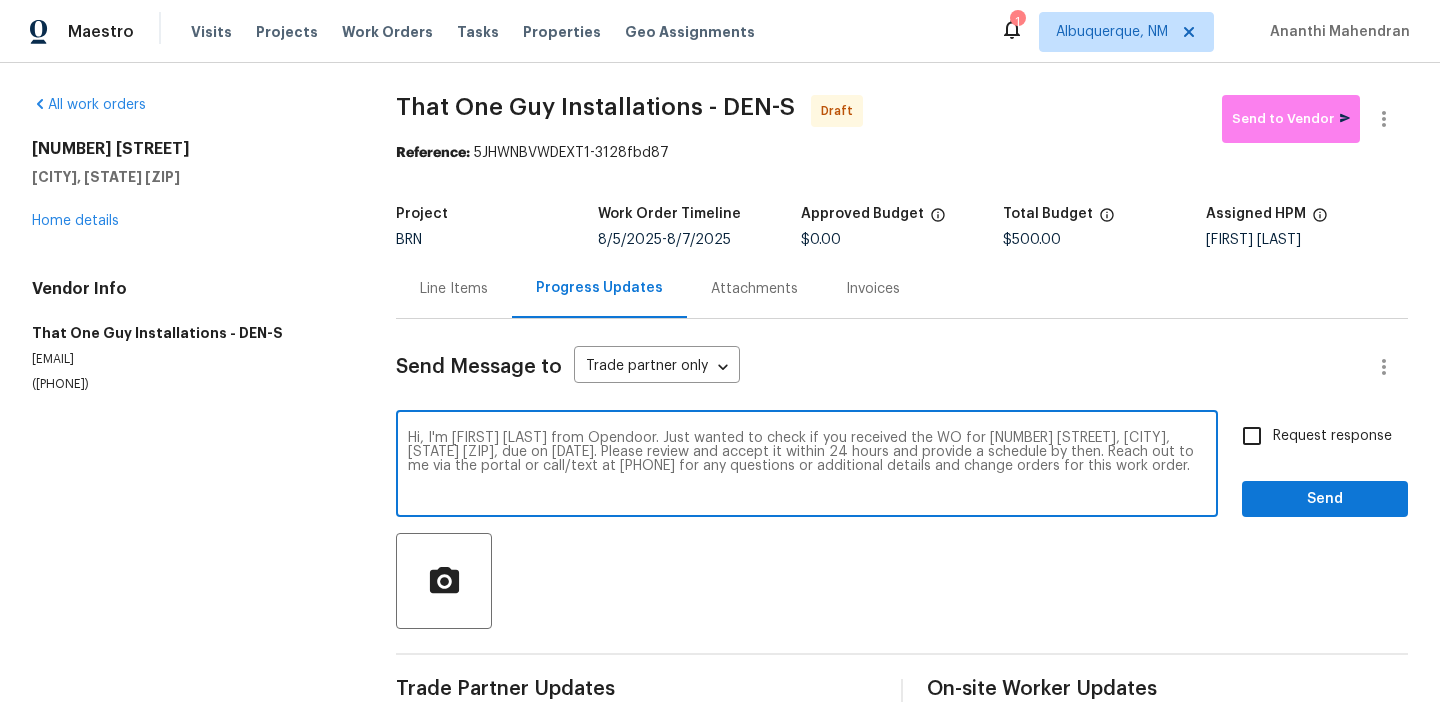 type on "Hi, I'm Ananthi from Opendoor. Just wanted to check if you received the WO for 1772 Robb St, Lakewood, CO 80215, due on 8/7/2025. Please review and accept it within 24 hours and provide a schedule by then. Reach out to me via the portal or call/text at 650-800-9524 for any questions or additional details and change orders for this work order." 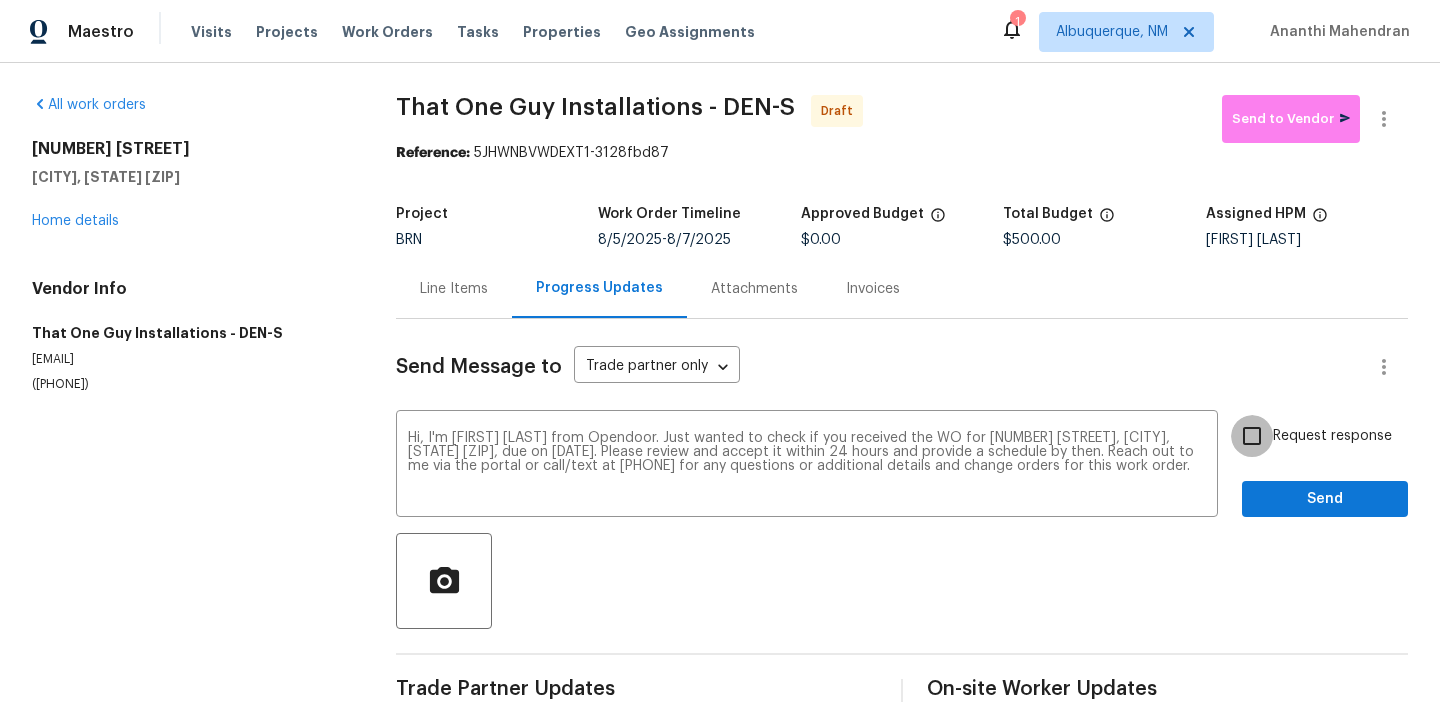 click on "Request response" at bounding box center [1252, 436] 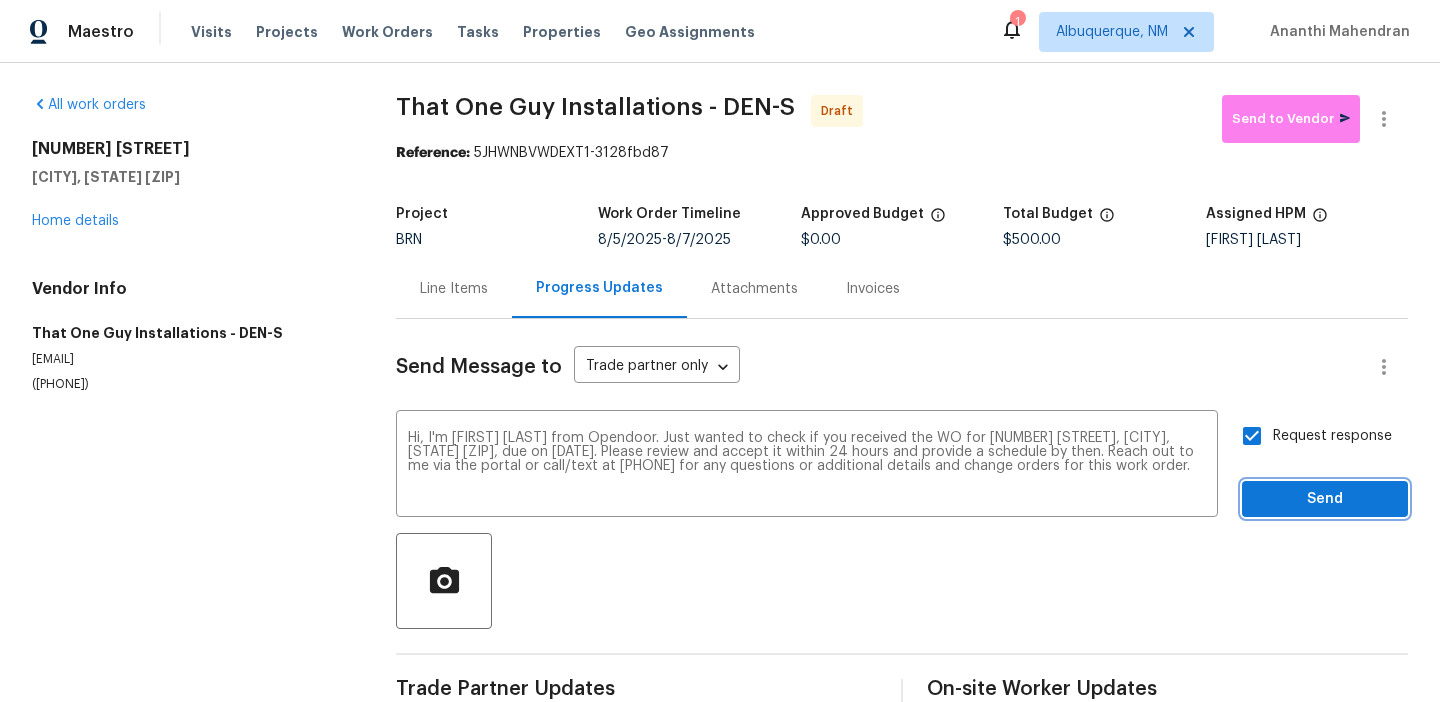 click on "Send" at bounding box center (1325, 499) 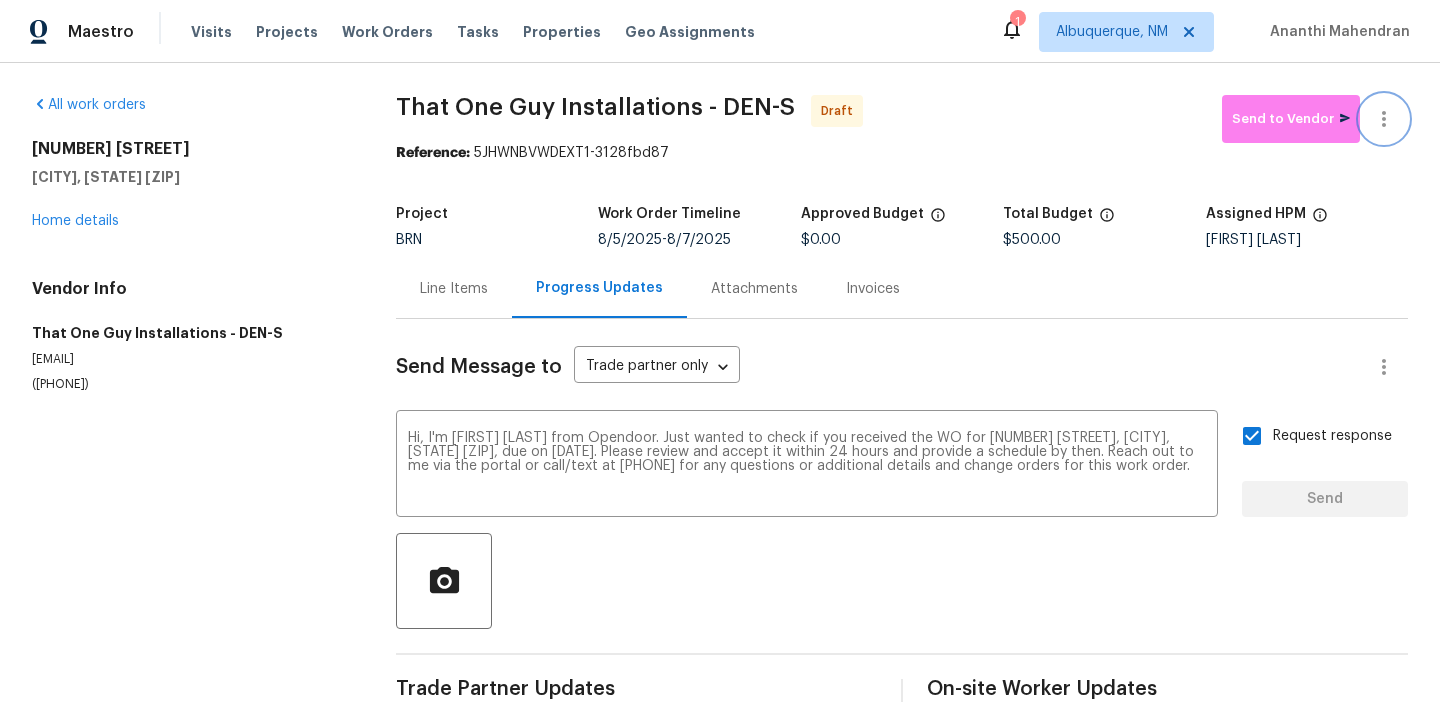click 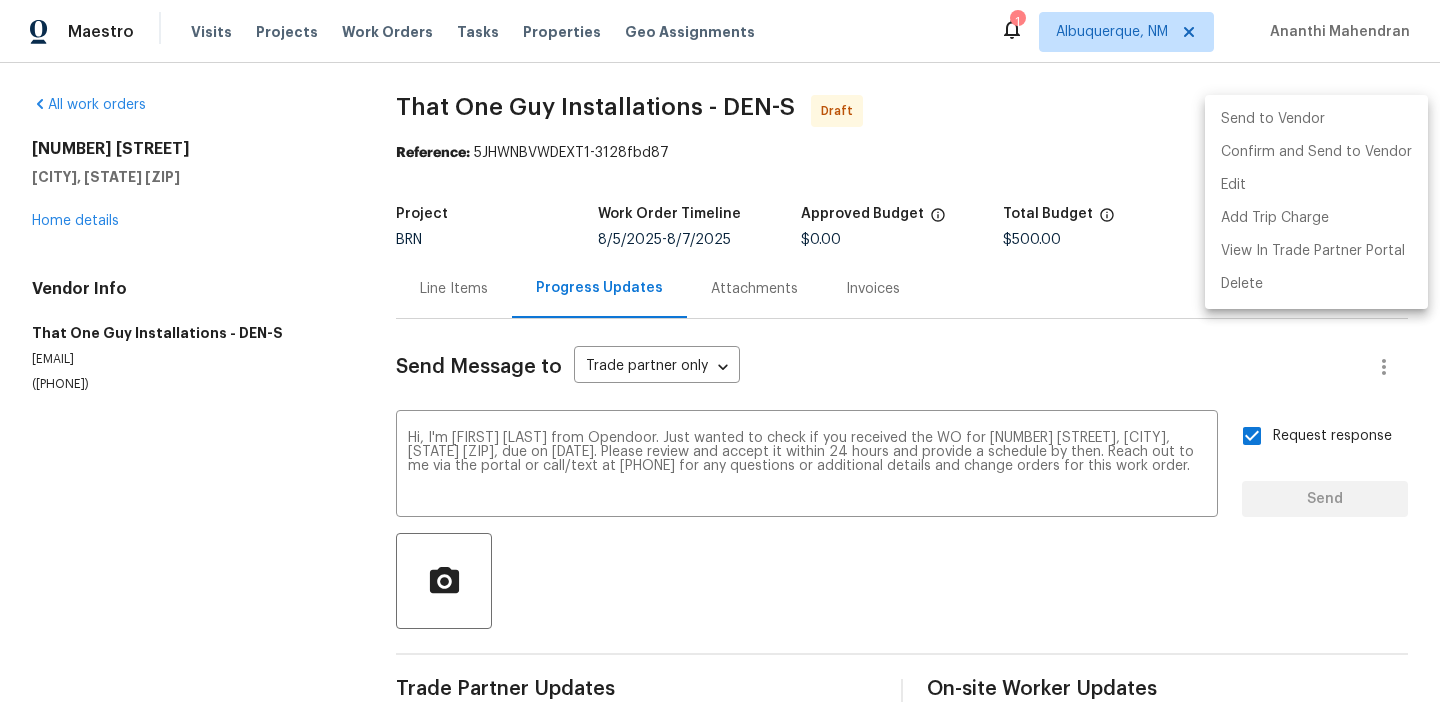 type 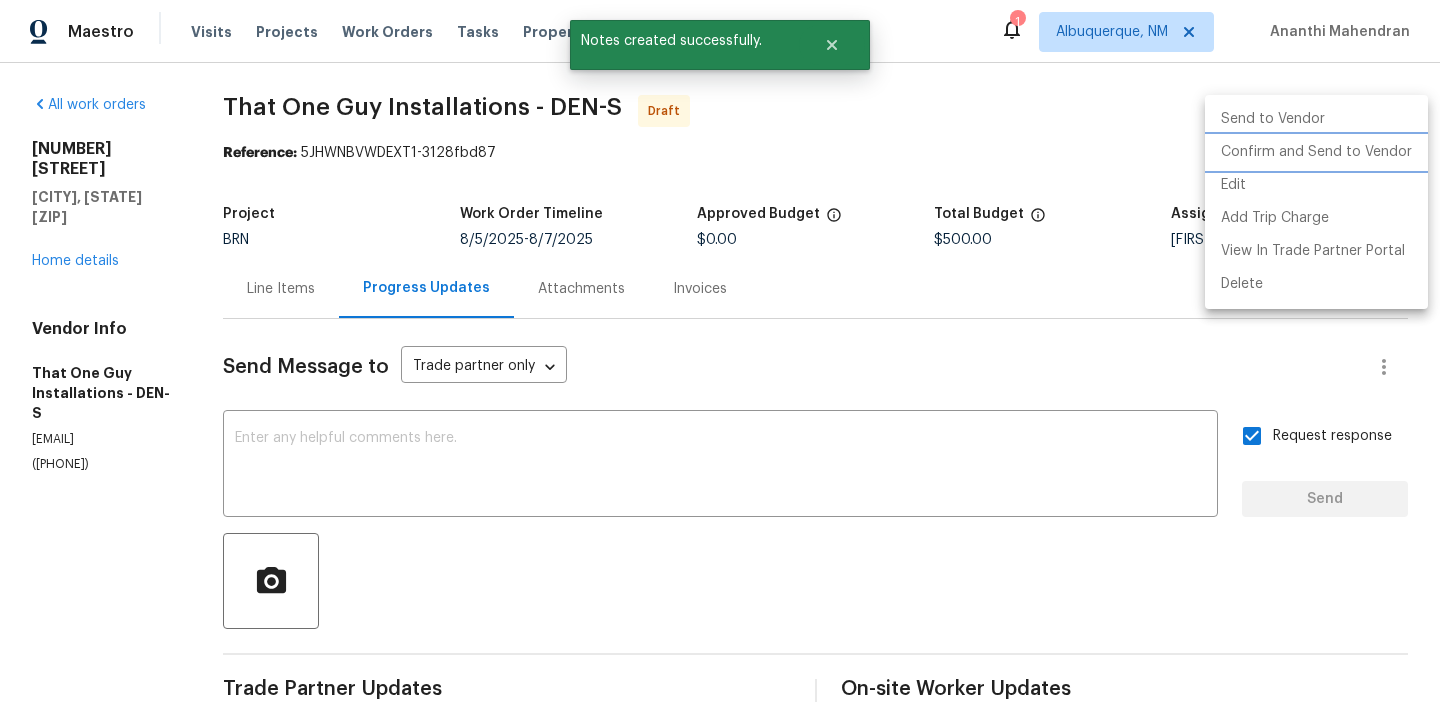 click on "Confirm and Send to Vendor" at bounding box center [1316, 152] 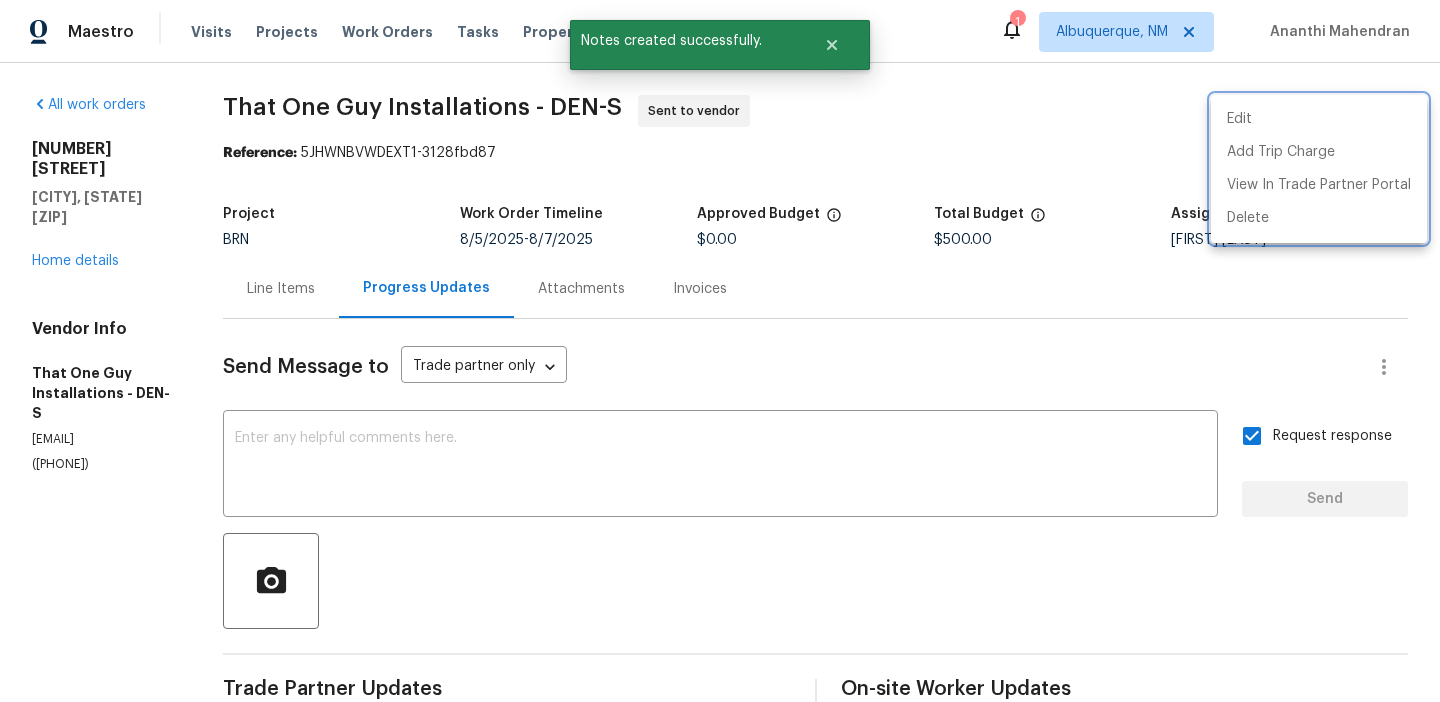 click at bounding box center [720, 351] 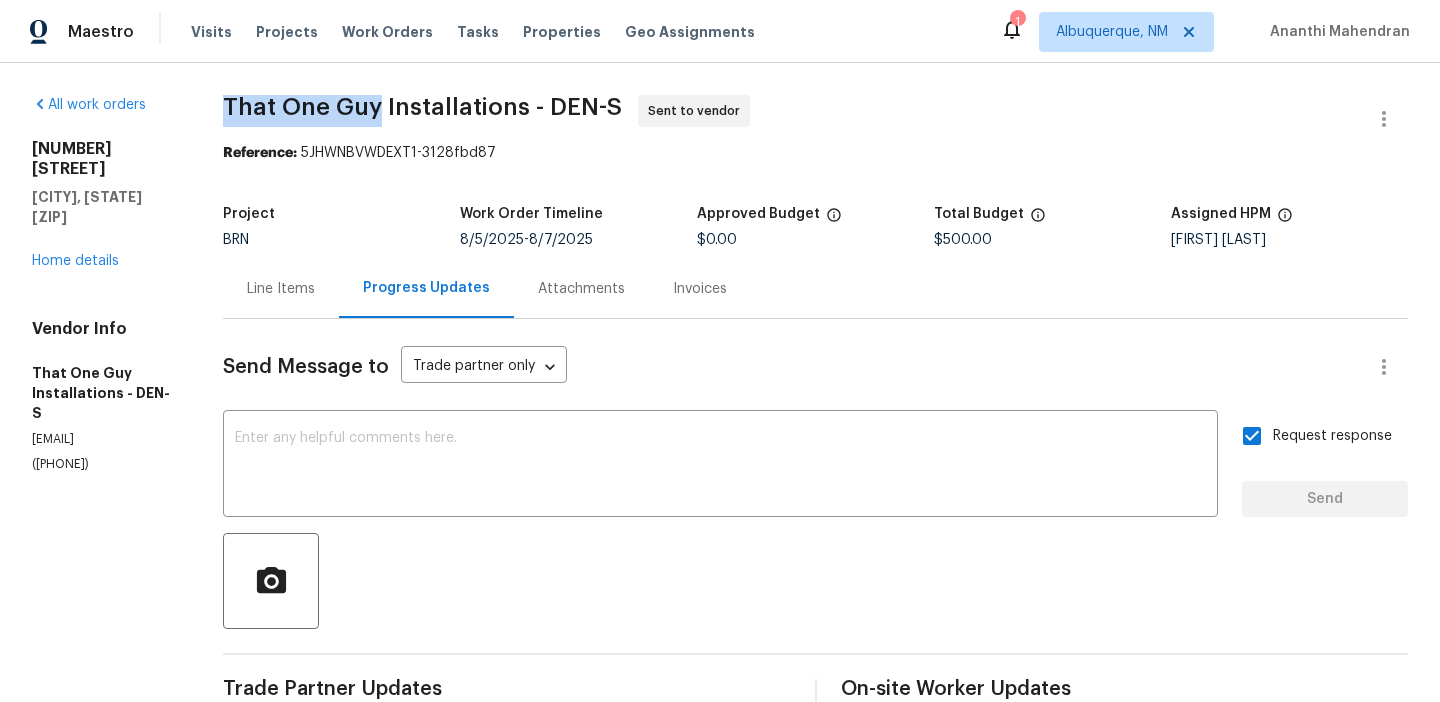 drag, startPoint x: 214, startPoint y: 99, endPoint x: 383, endPoint y: 100, distance: 169.00296 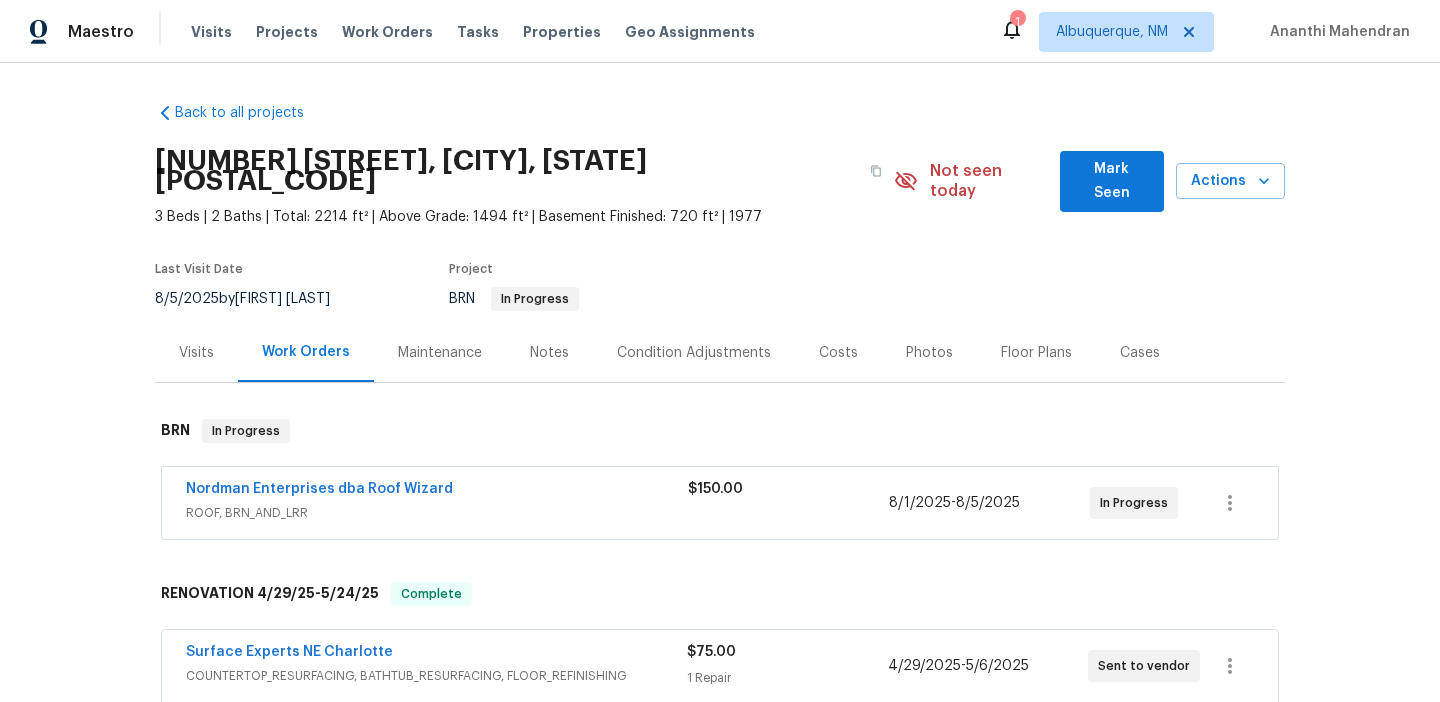 scroll, scrollTop: 0, scrollLeft: 0, axis: both 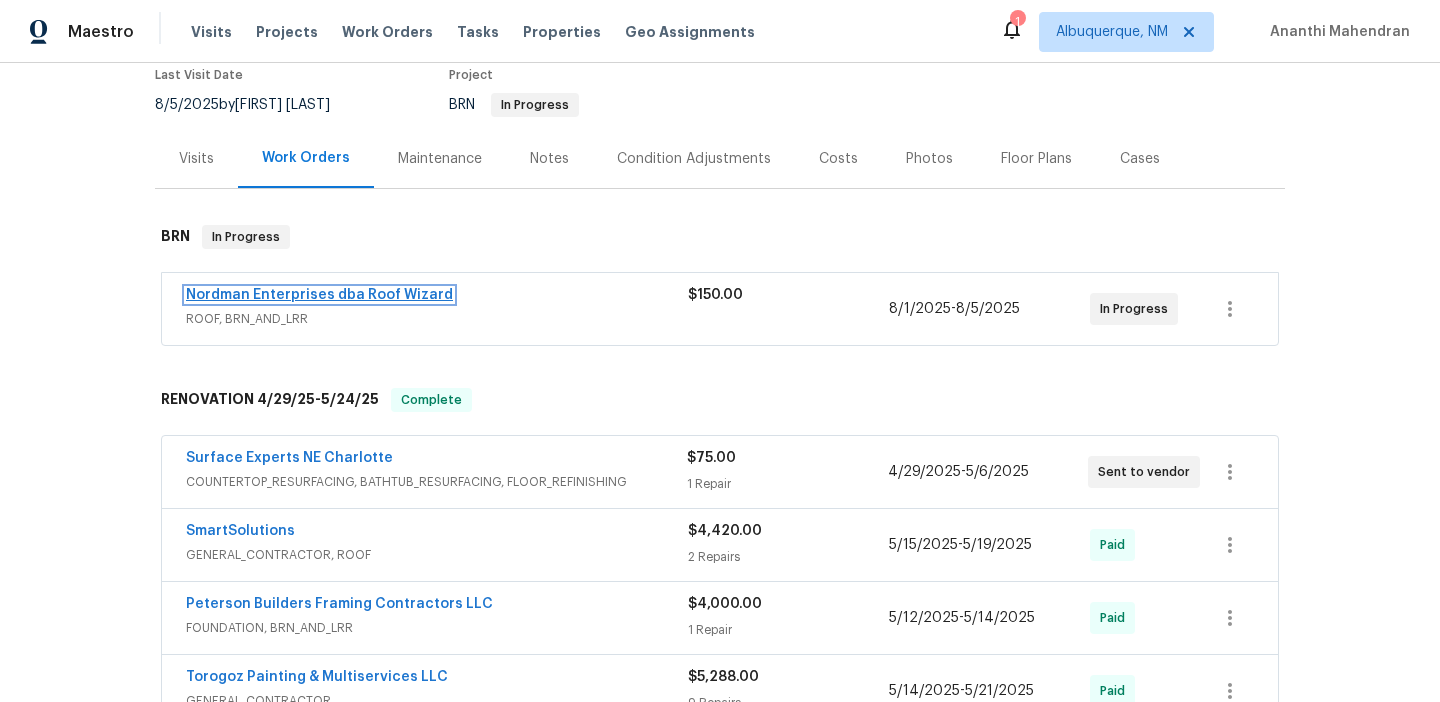 click on "Nordman Enterprises dba Roof Wizard" at bounding box center (319, 295) 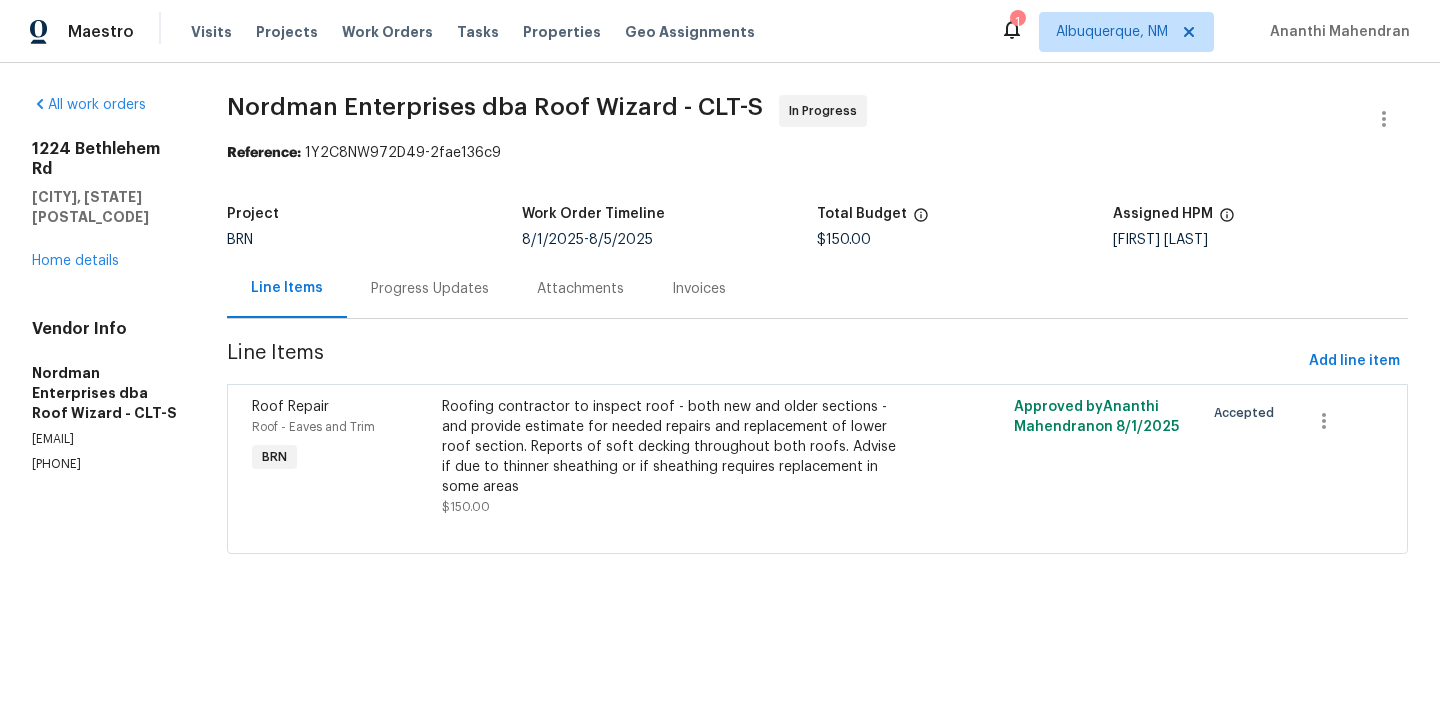 click on "Progress Updates" at bounding box center (430, 289) 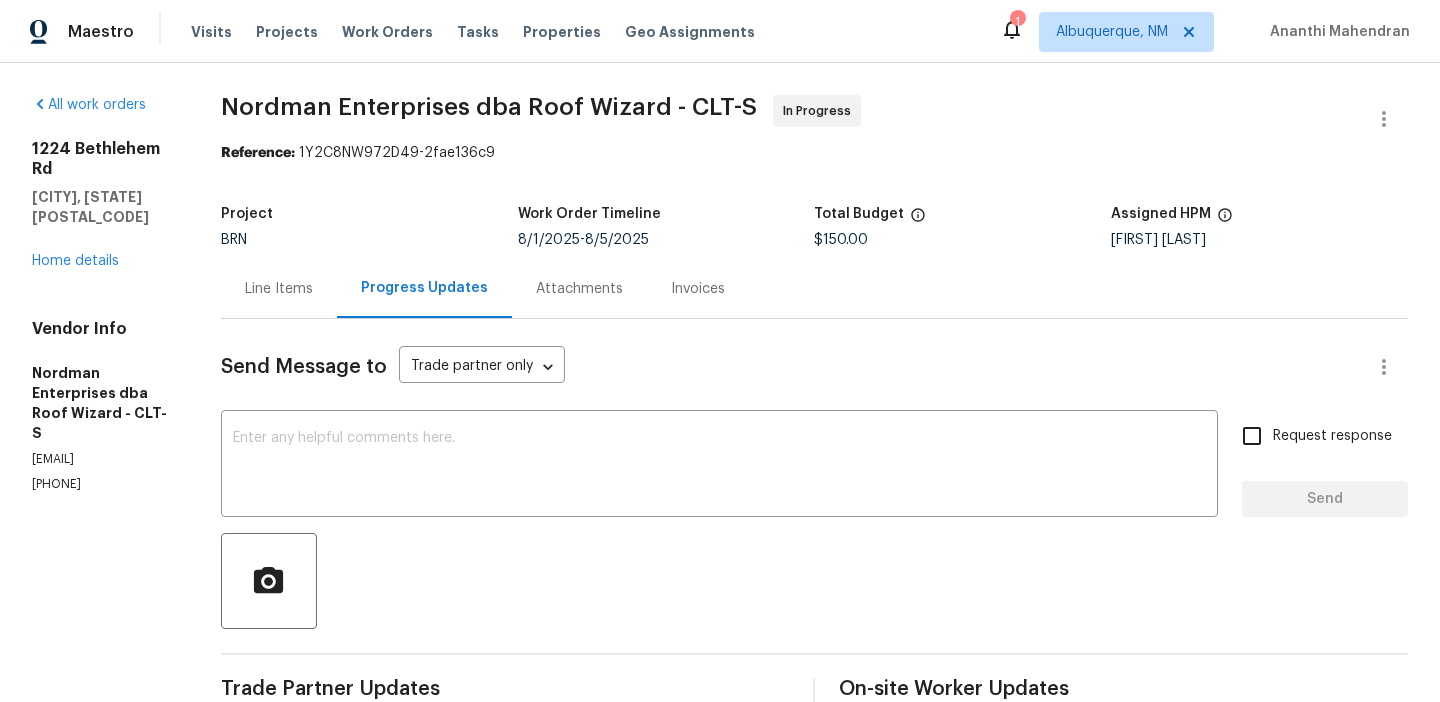 click on "Line Items" at bounding box center [279, 289] 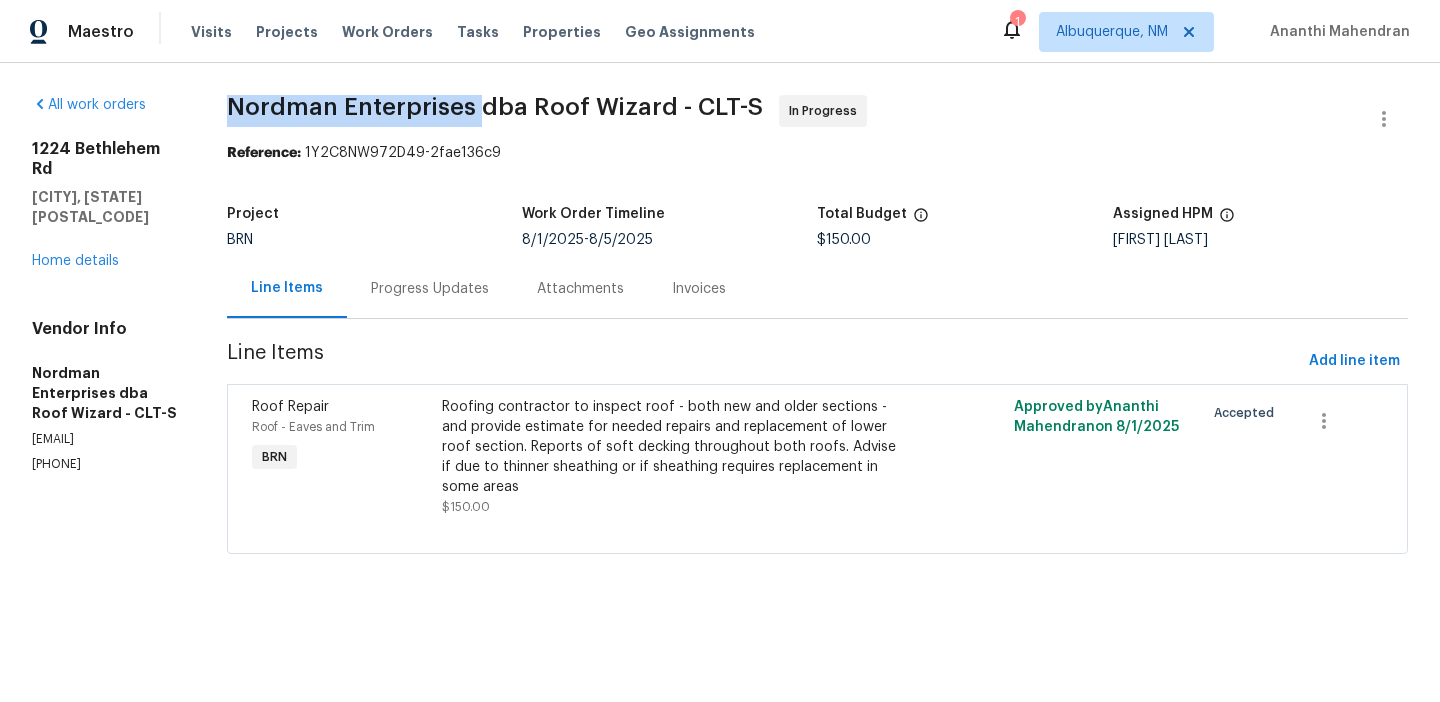 drag, startPoint x: 228, startPoint y: 89, endPoint x: 475, endPoint y: 102, distance: 247.34187 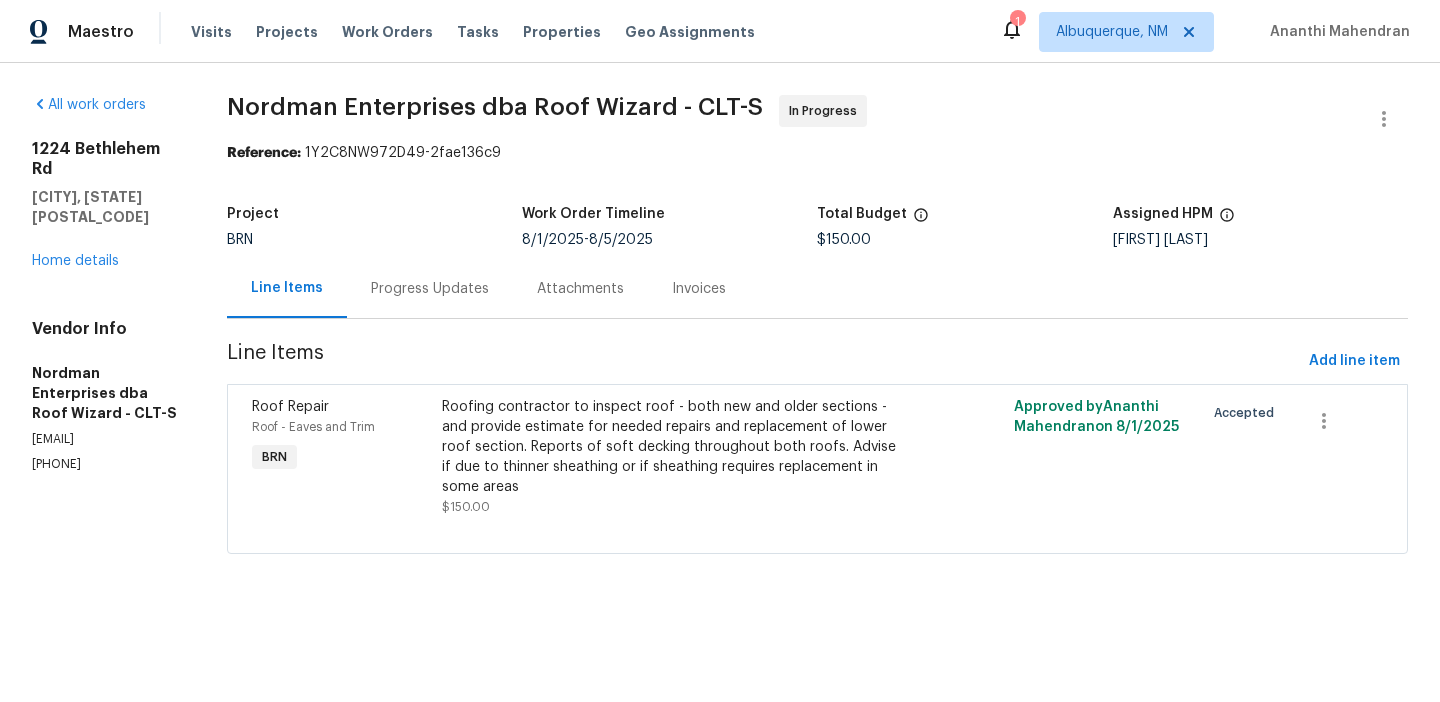 click on "Roofing contractor to inspect roof - both new and older sections - and provide estimate for needed repairs and replacement of lower roof section. Reports of soft decking throughout both roofs. Advise if due to thinner sheathing or if sheathing requires replacement in some areas" at bounding box center (674, 447) 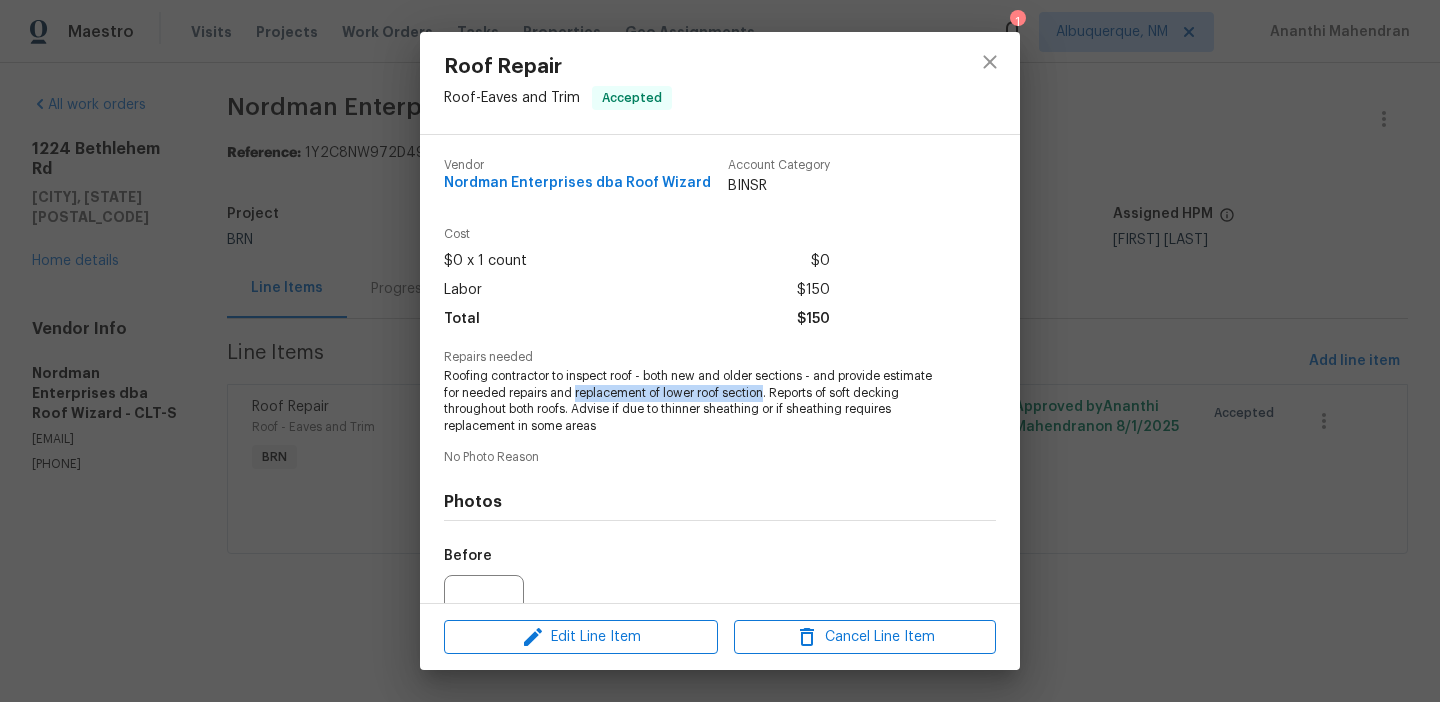 drag, startPoint x: 574, startPoint y: 394, endPoint x: 763, endPoint y: 391, distance: 189.0238 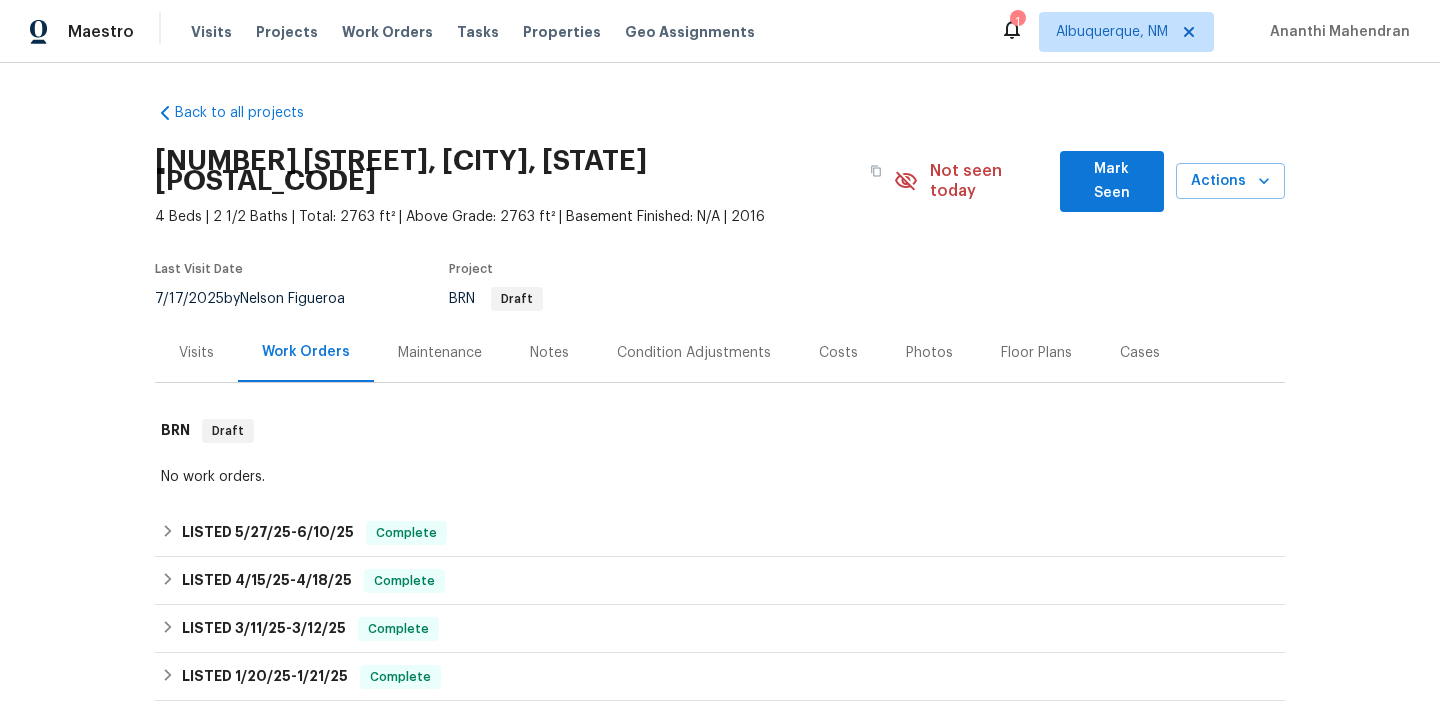 scroll, scrollTop: 0, scrollLeft: 0, axis: both 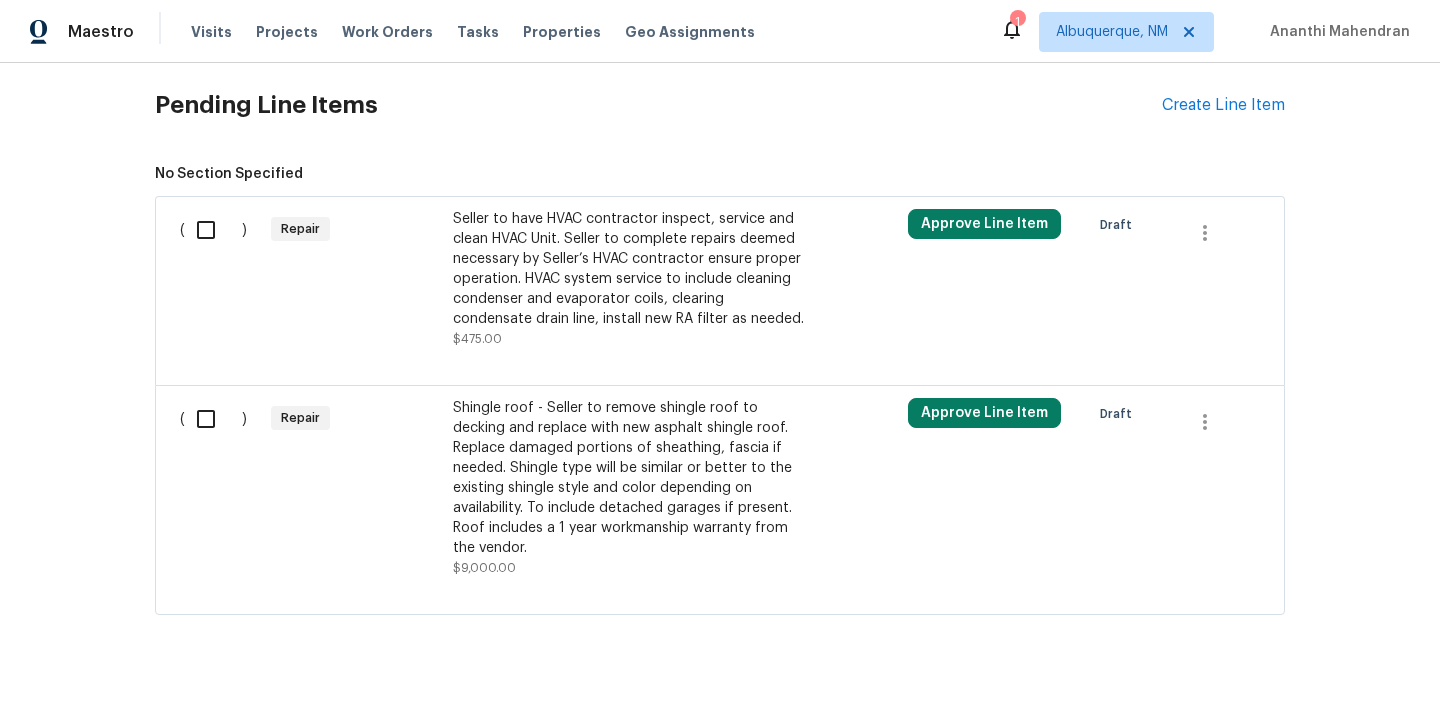 click on "Seller to have HVAC contractor inspect, service and clean HVAC Unit. Seller to complete repairs deemed necessary by Seller’s HVAC contractor ensure proper operation. HVAC system service to  include cleaning condenser and evaporator coils, clearing condensate drain line, install new RA filter as needed." at bounding box center (629, 269) 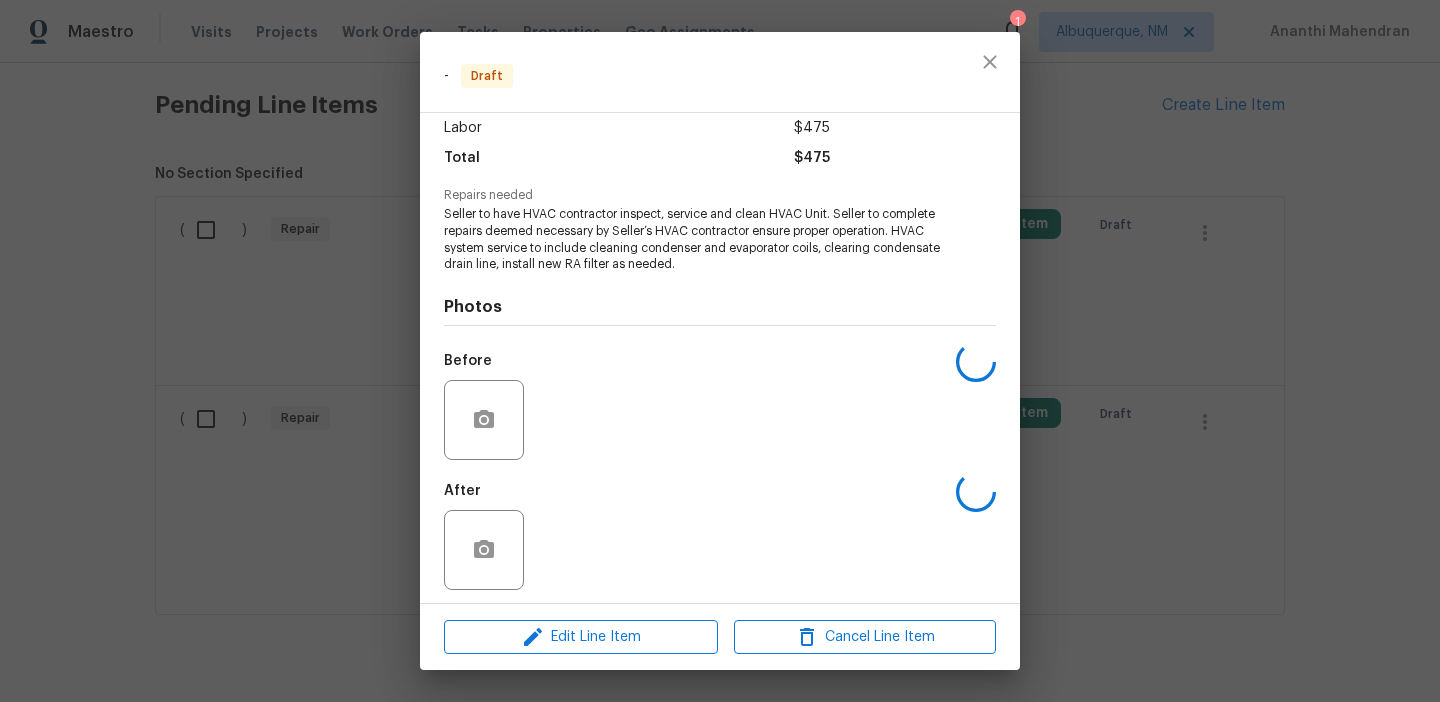 scroll, scrollTop: 147, scrollLeft: 0, axis: vertical 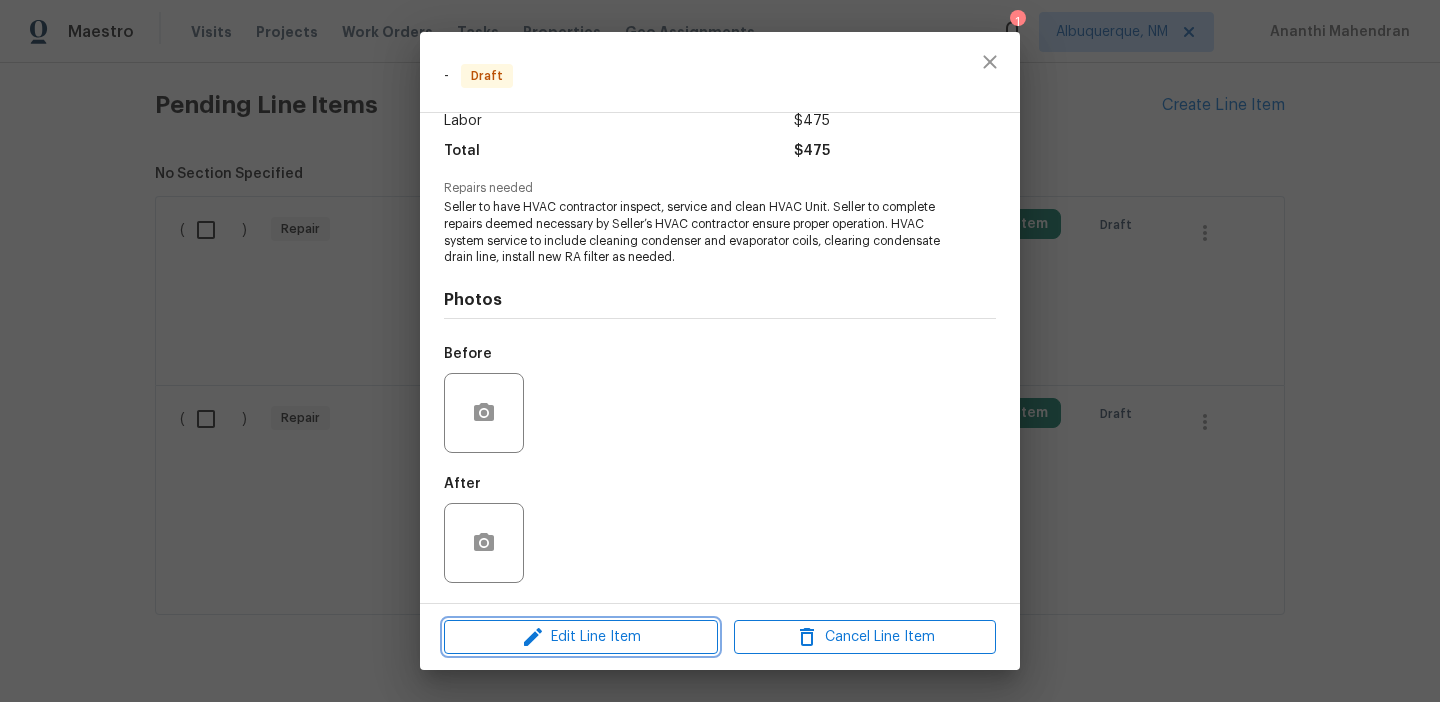 click on "Edit Line Item" at bounding box center [581, 637] 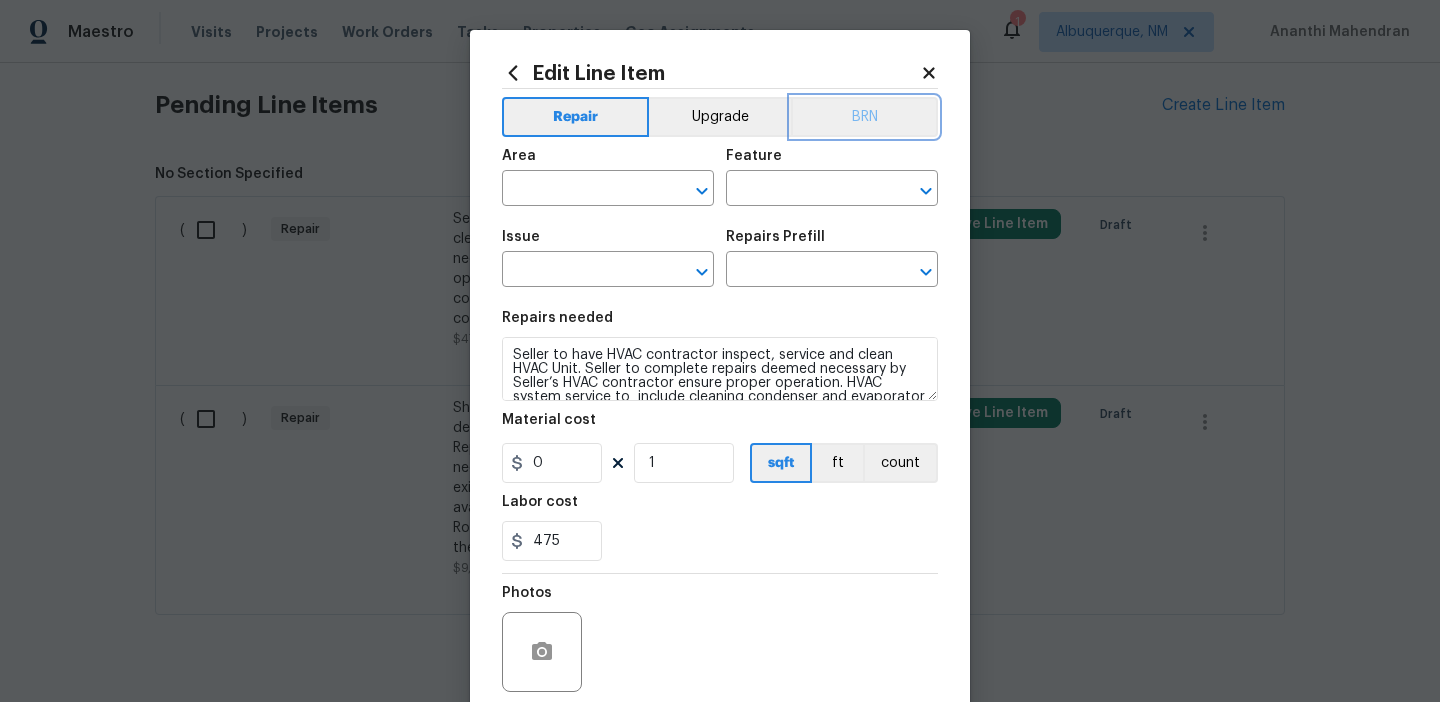click on "BRN" at bounding box center [864, 117] 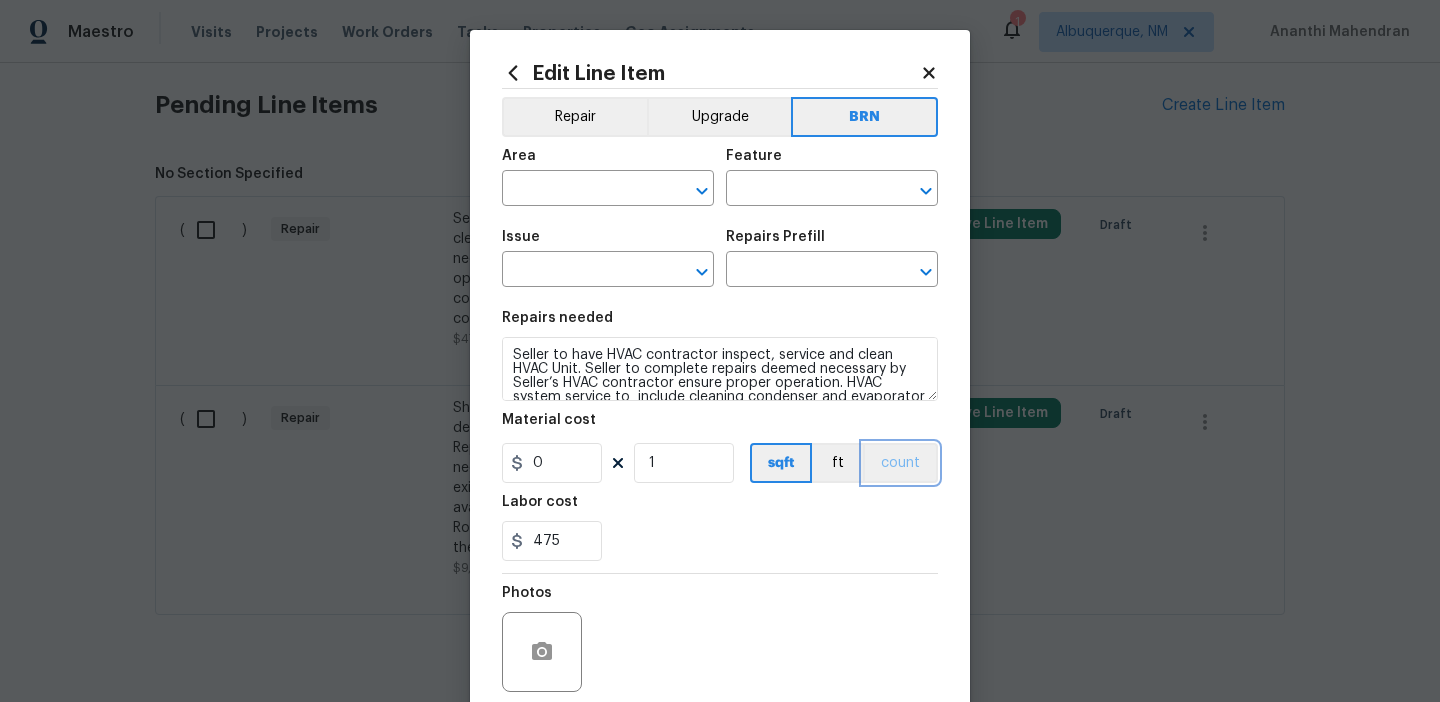 click on "count" at bounding box center (900, 463) 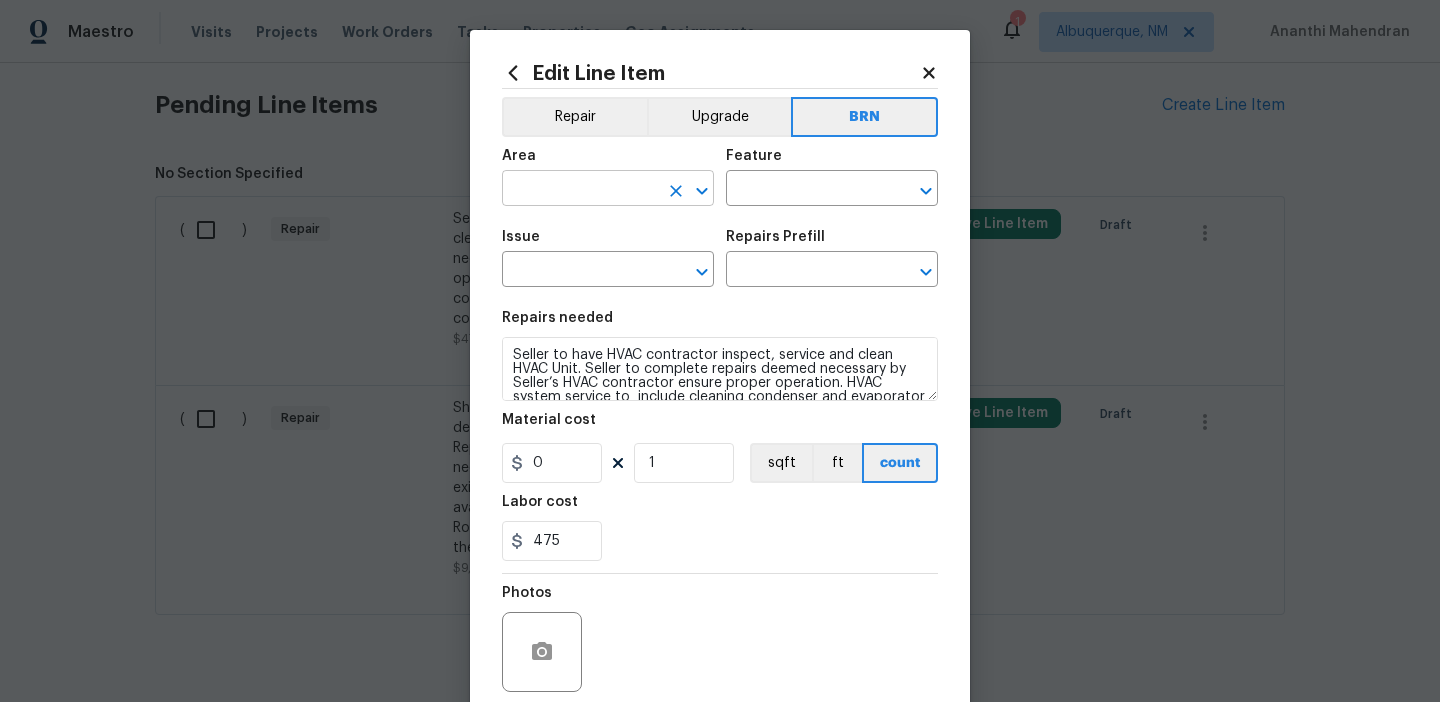 click at bounding box center [580, 190] 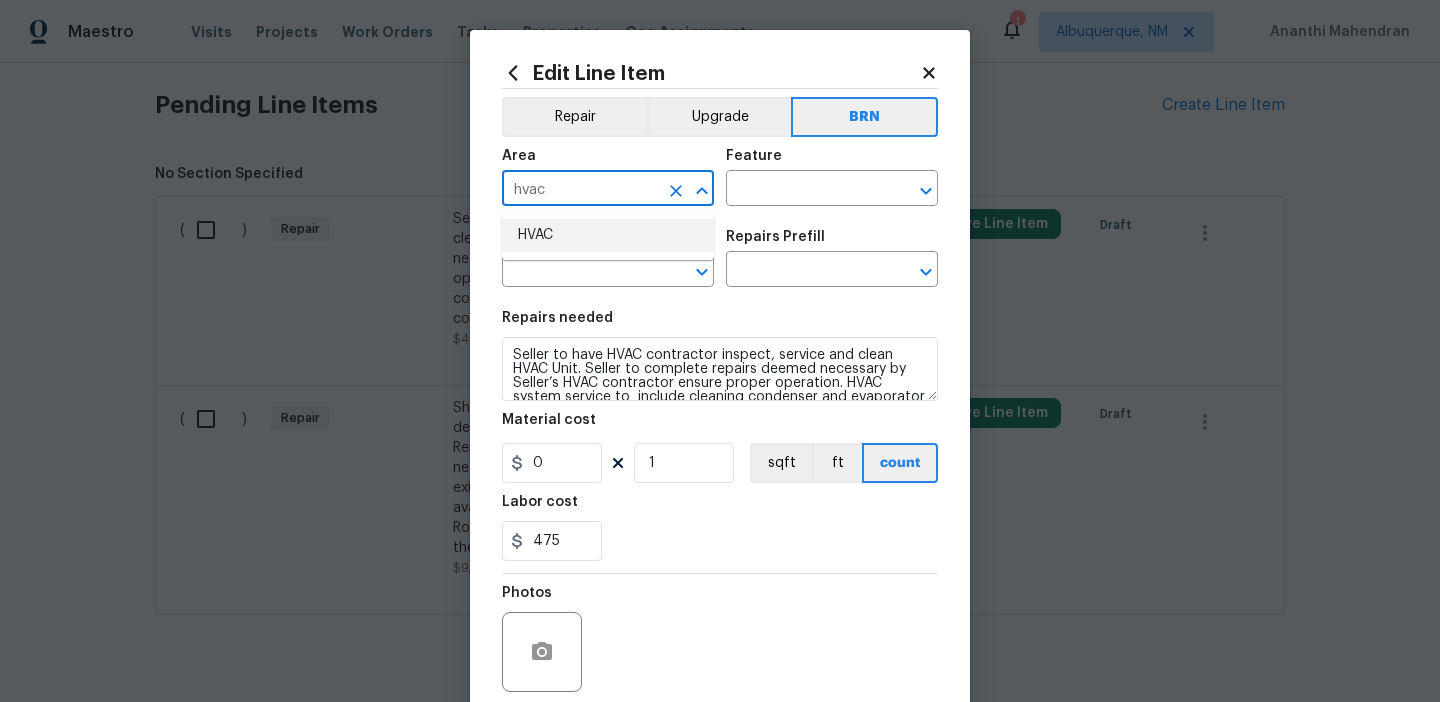 click on "HVAC" at bounding box center [608, 235] 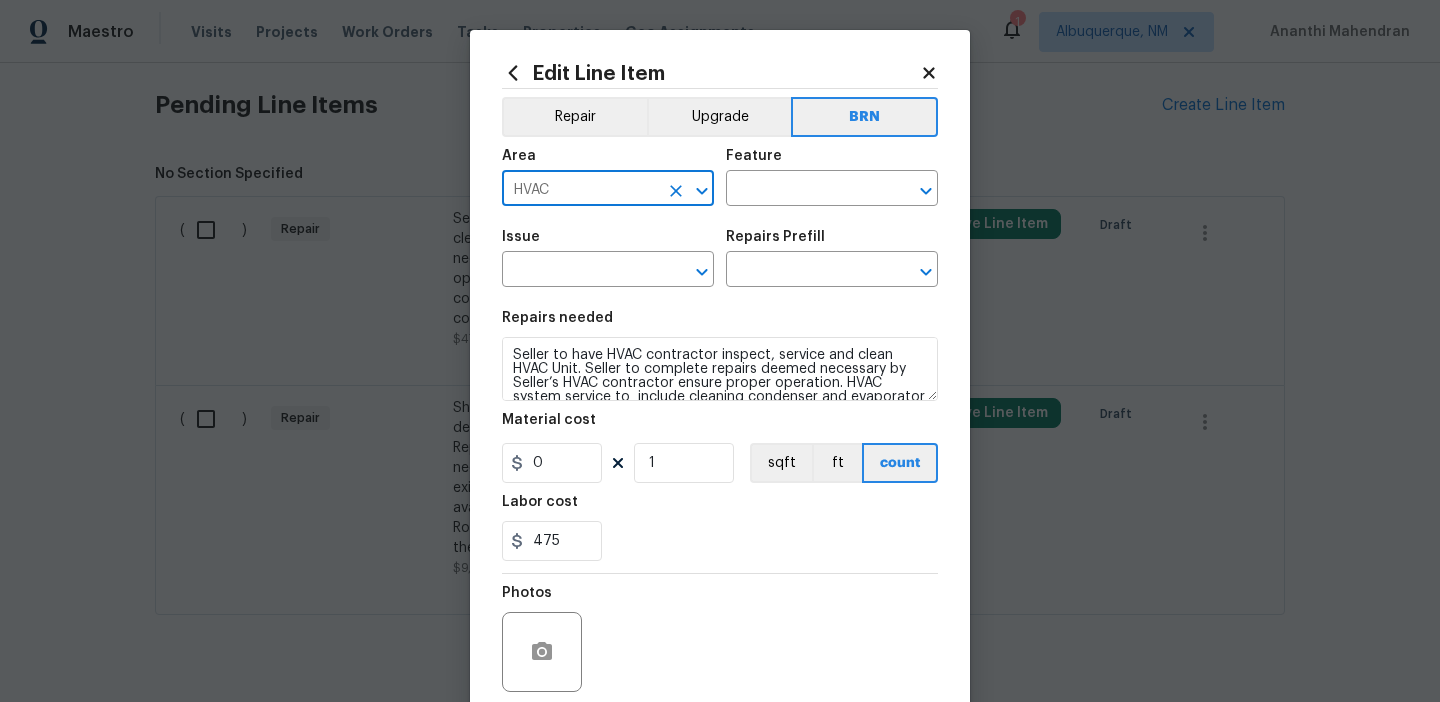 type on "HVAC" 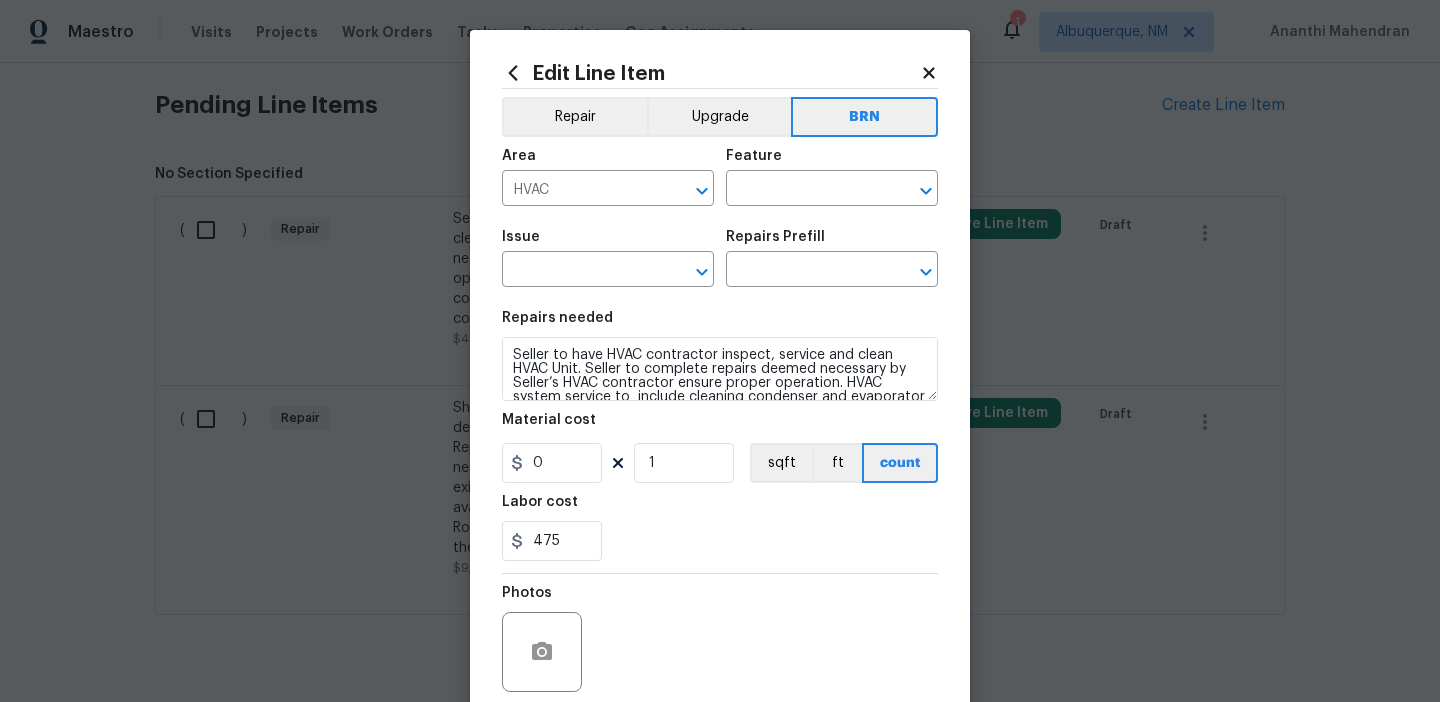 click on "Area HVAC ​ Feature ​" at bounding box center (720, 177) 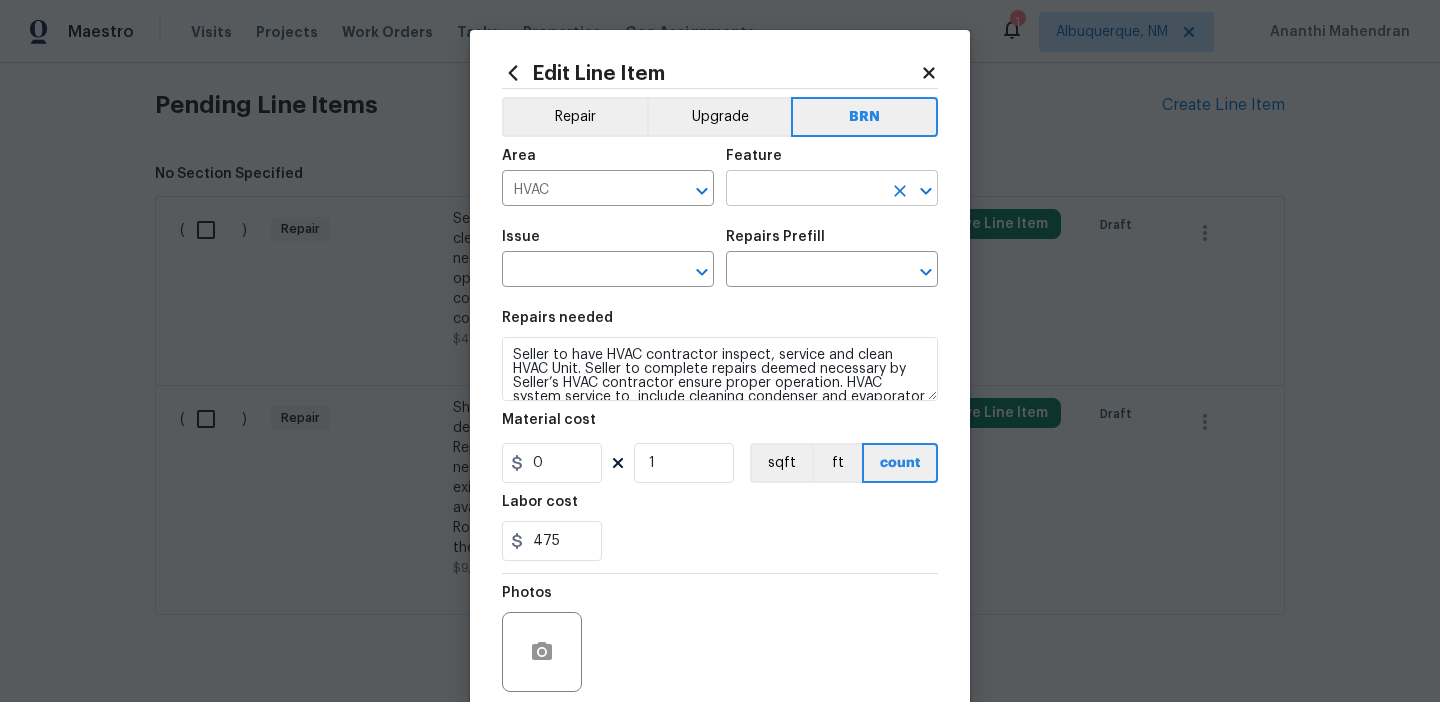 click at bounding box center (804, 190) 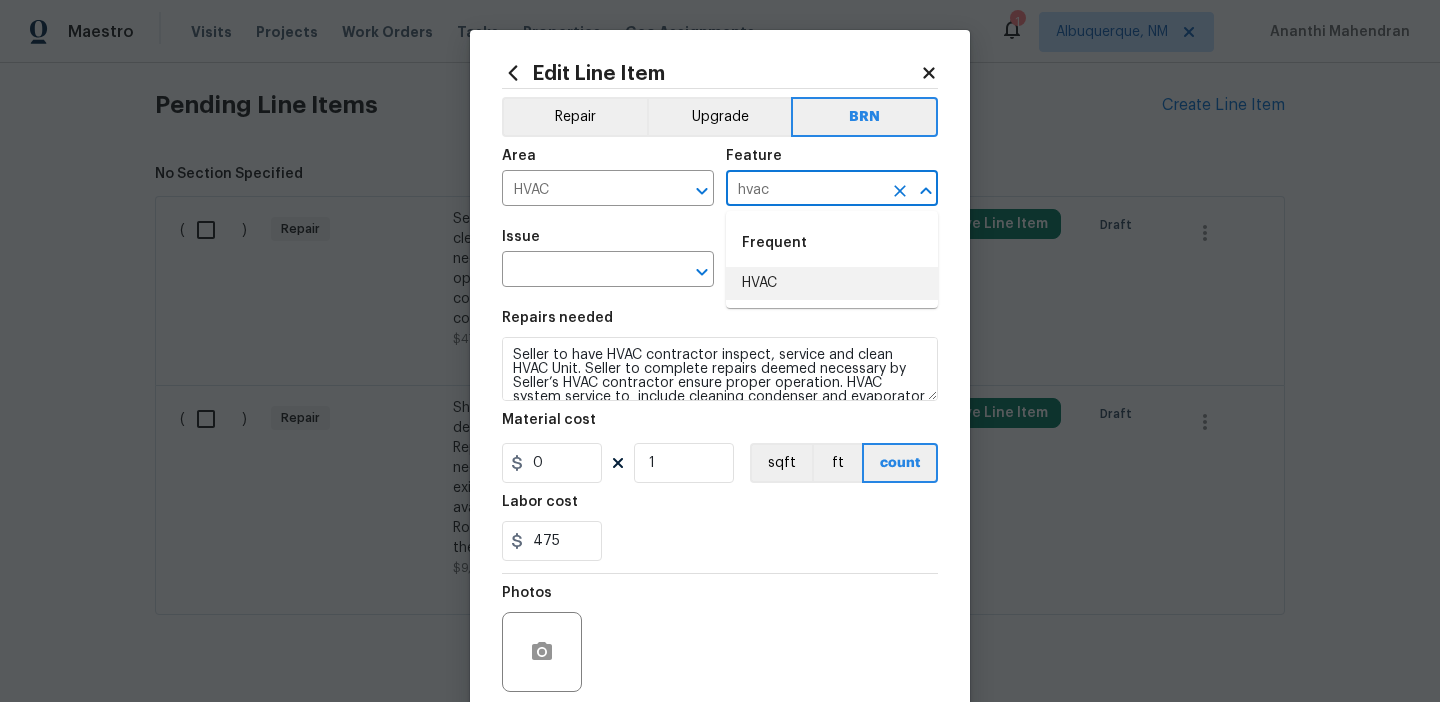 click on "HVAC" at bounding box center (832, 283) 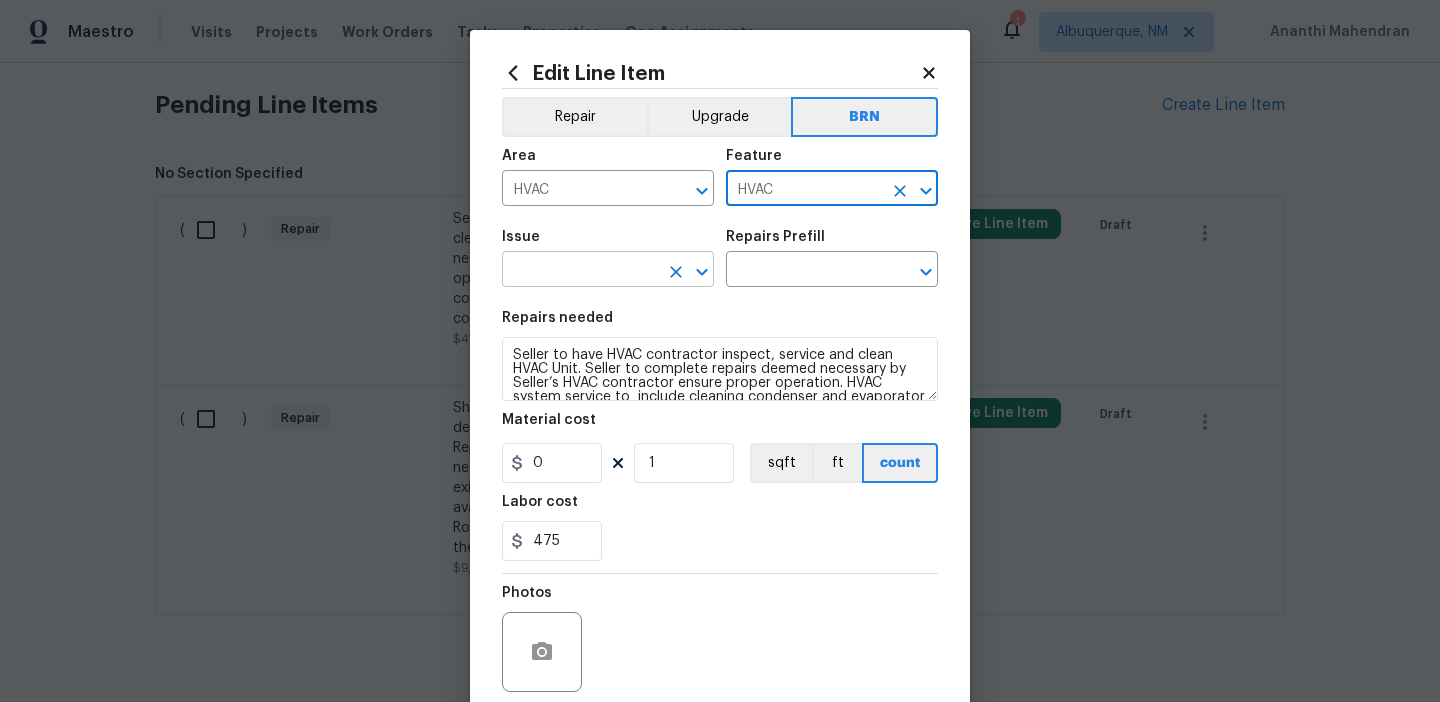 type on "HVAC" 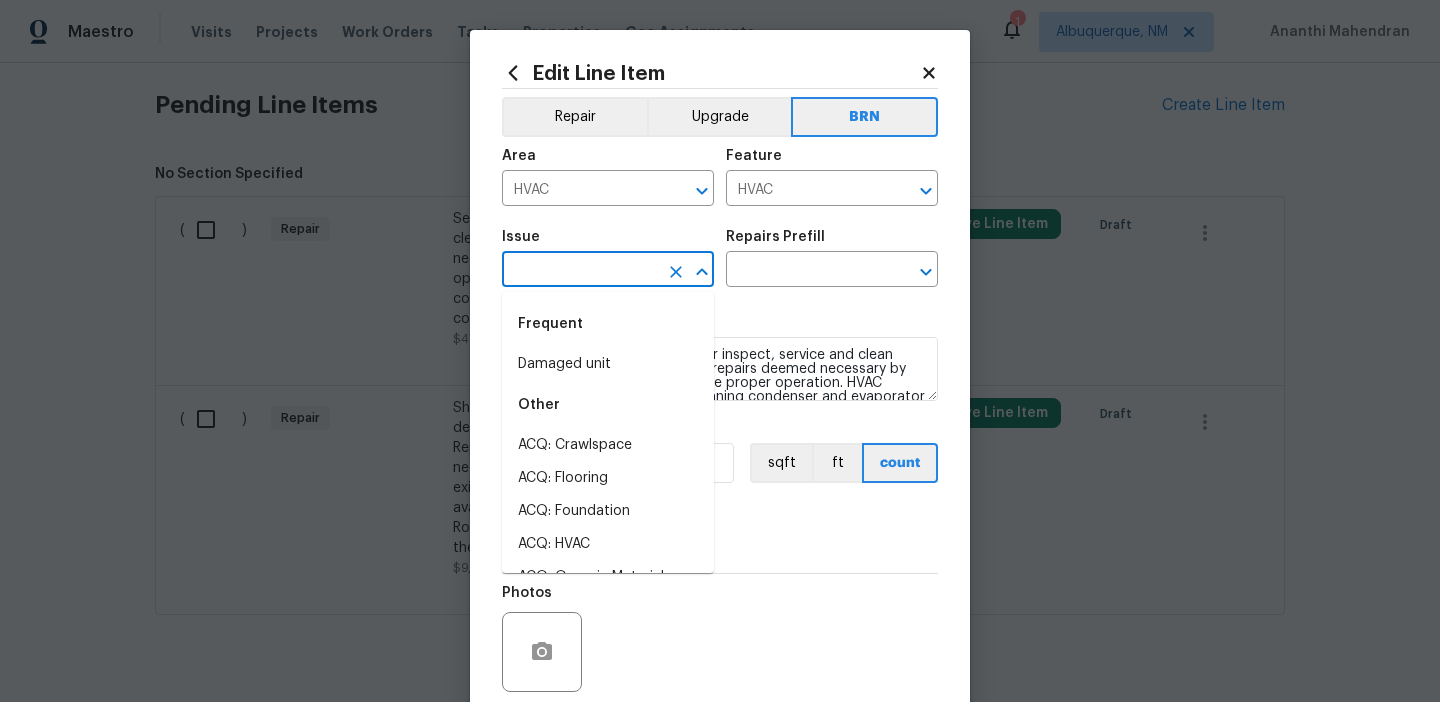 click at bounding box center [580, 271] 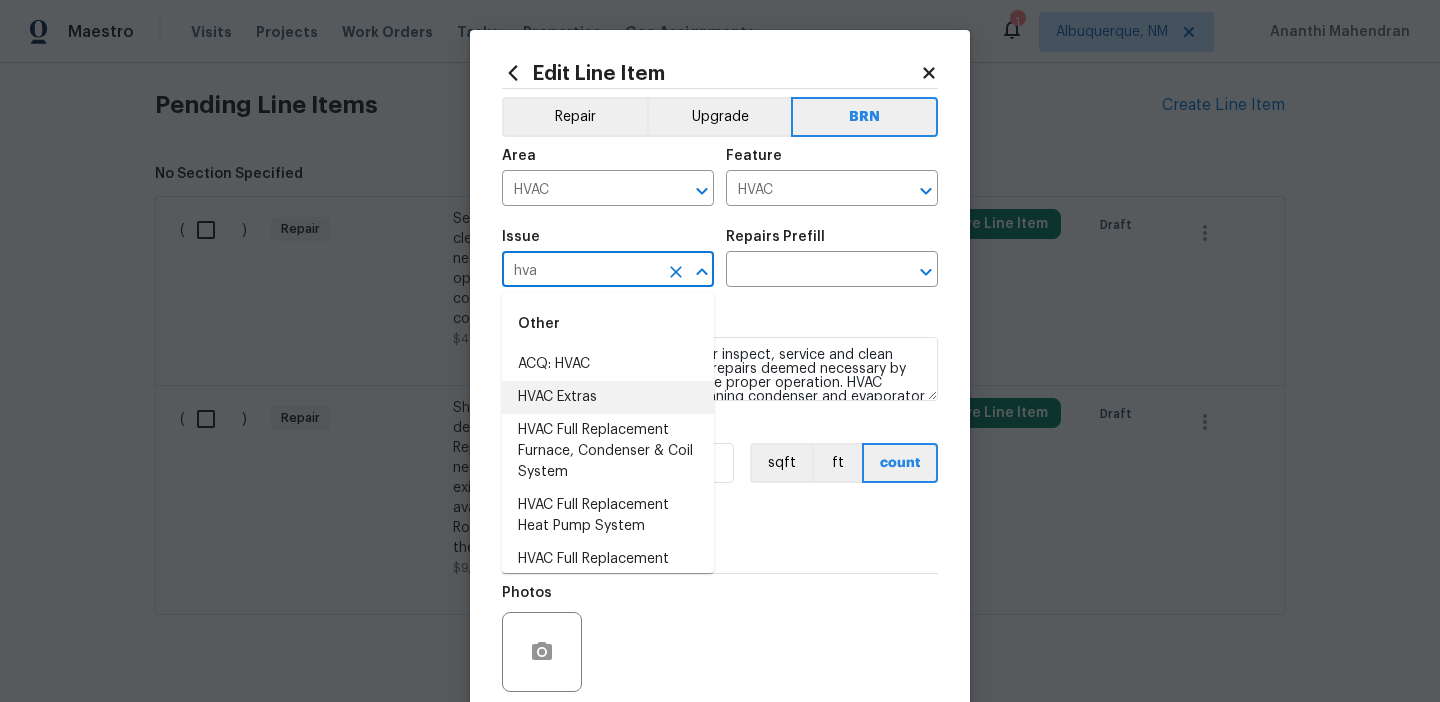 click on "HVAC Extras" at bounding box center (608, 397) 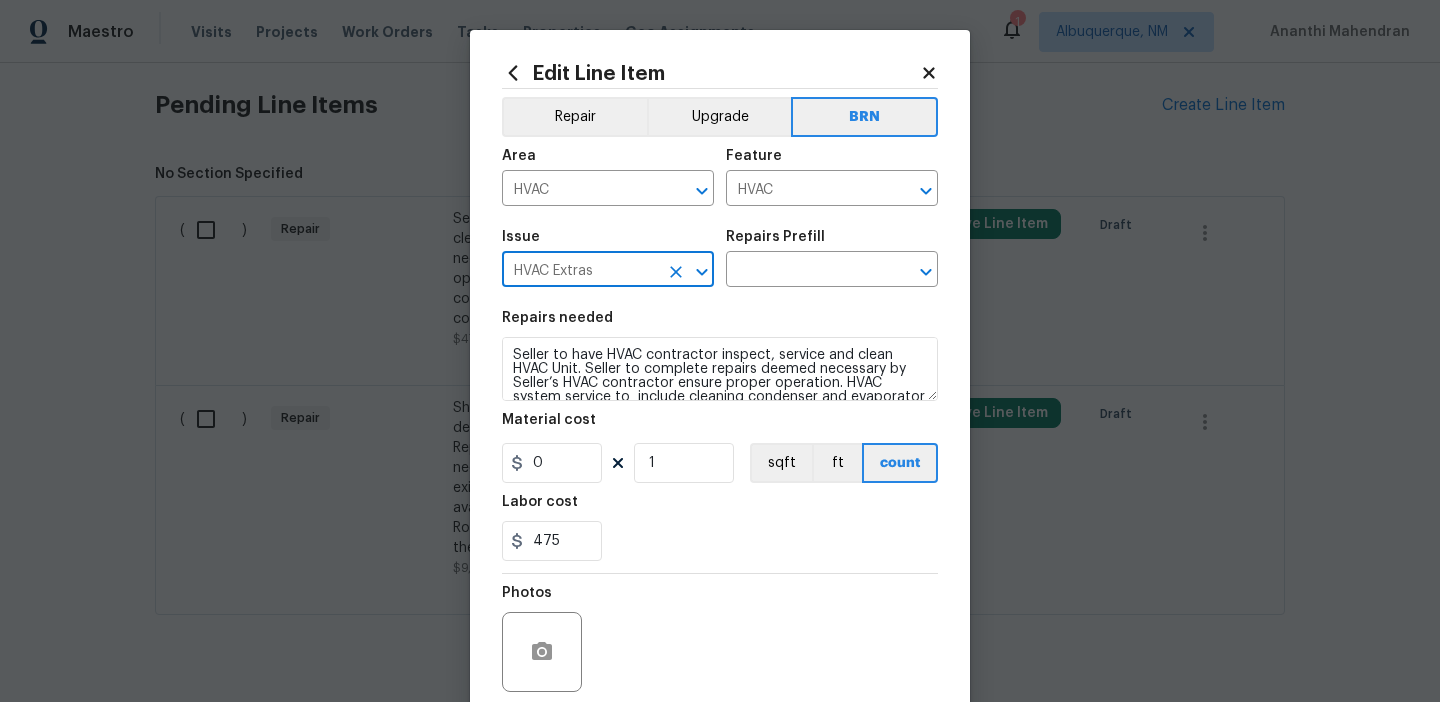 type on "HVAC Extras" 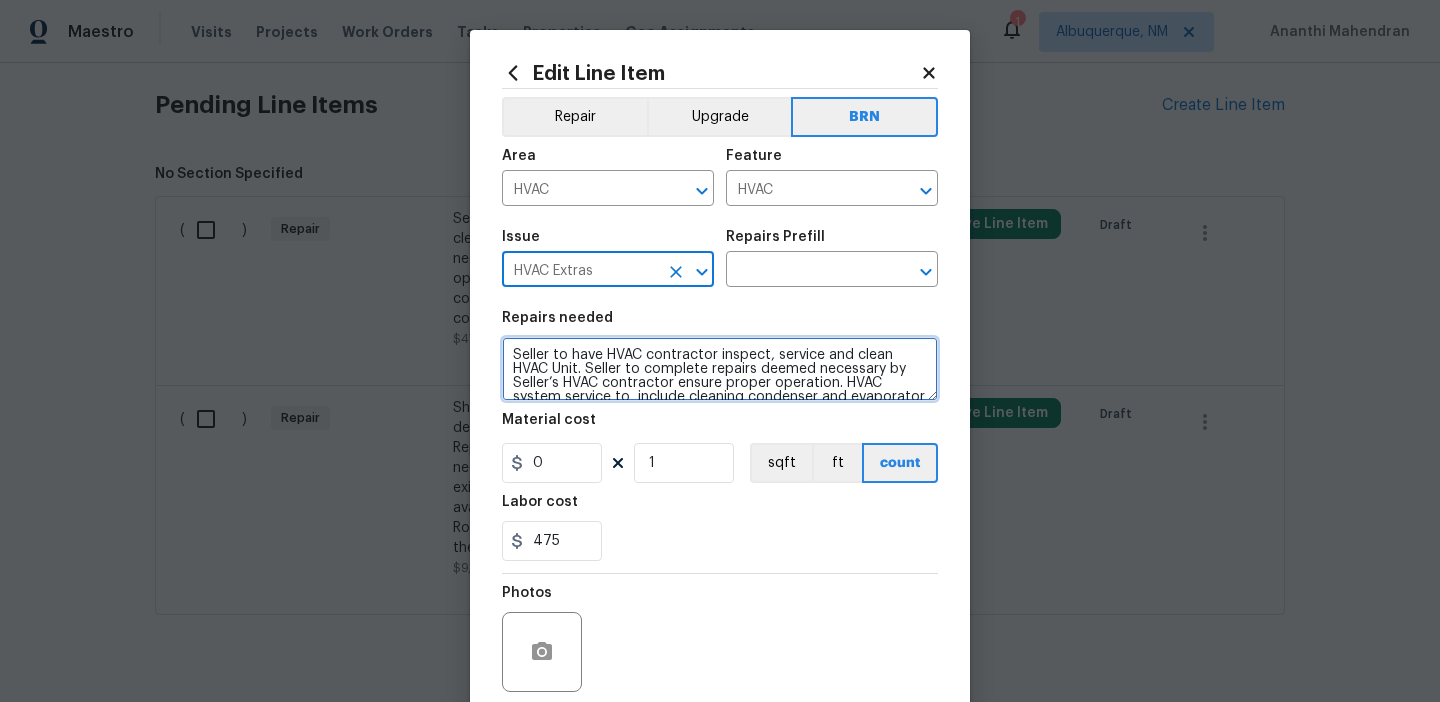 click on "Seller to have HVAC contractor inspect, service and clean HVAC Unit. Seller to complete repairs deemed necessary by Seller’s HVAC contractor ensure proper operation. HVAC system service to  include cleaning condenser and evaporator coils, clearing condensate drain line, install new RA filter as needed." at bounding box center (720, 369) 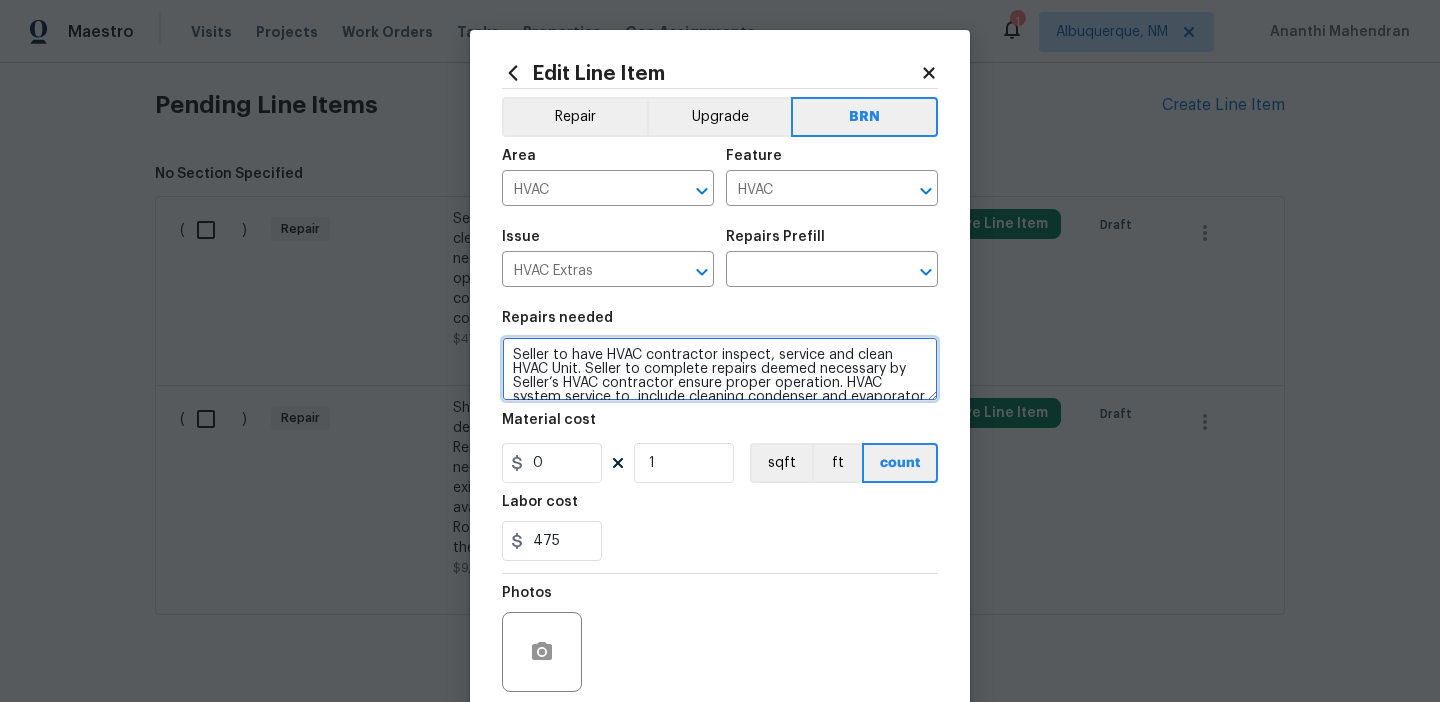 click on "Seller to have HVAC contractor inspect, service and clean HVAC Unit. Seller to complete repairs deemed necessary by Seller’s HVAC contractor ensure proper operation. HVAC system service to  include cleaning condenser and evaporator coils, clearing condensate drain line, install new RA filter as needed." at bounding box center [720, 369] 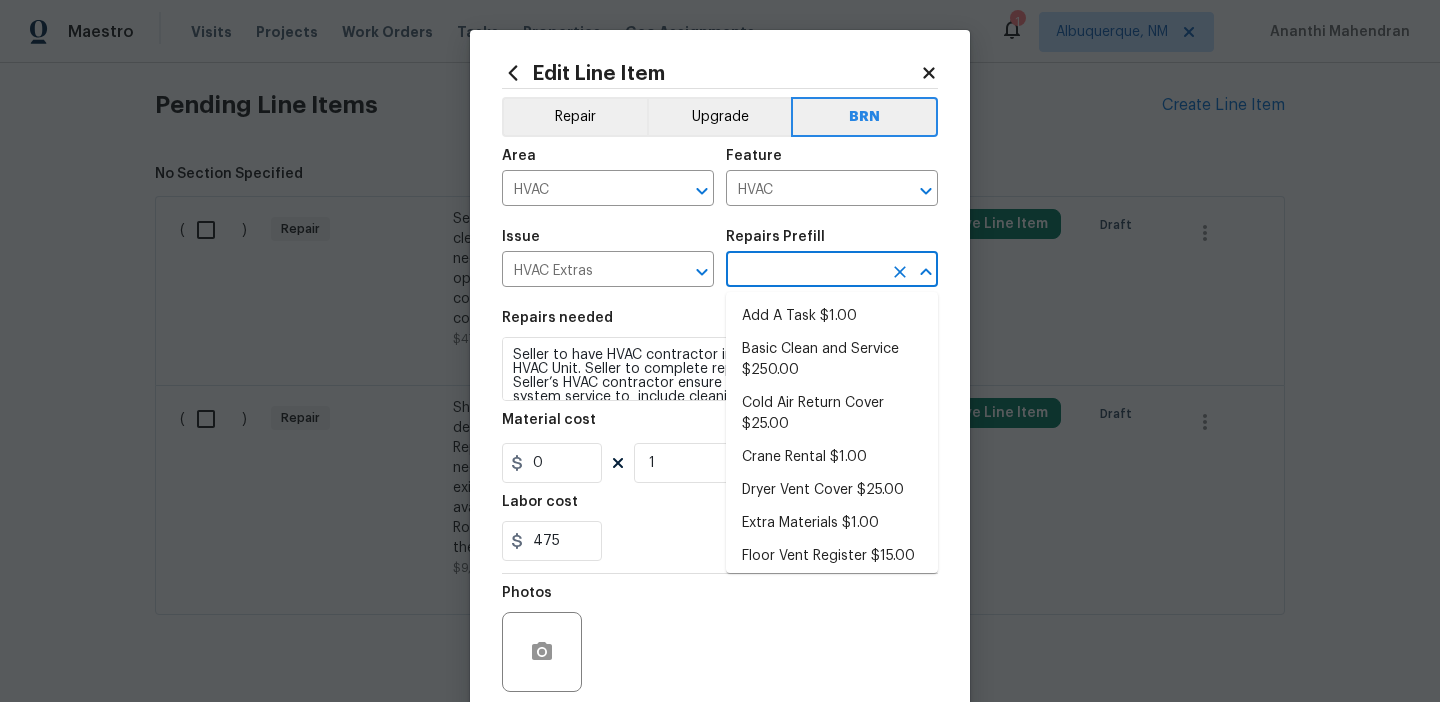 click at bounding box center [804, 271] 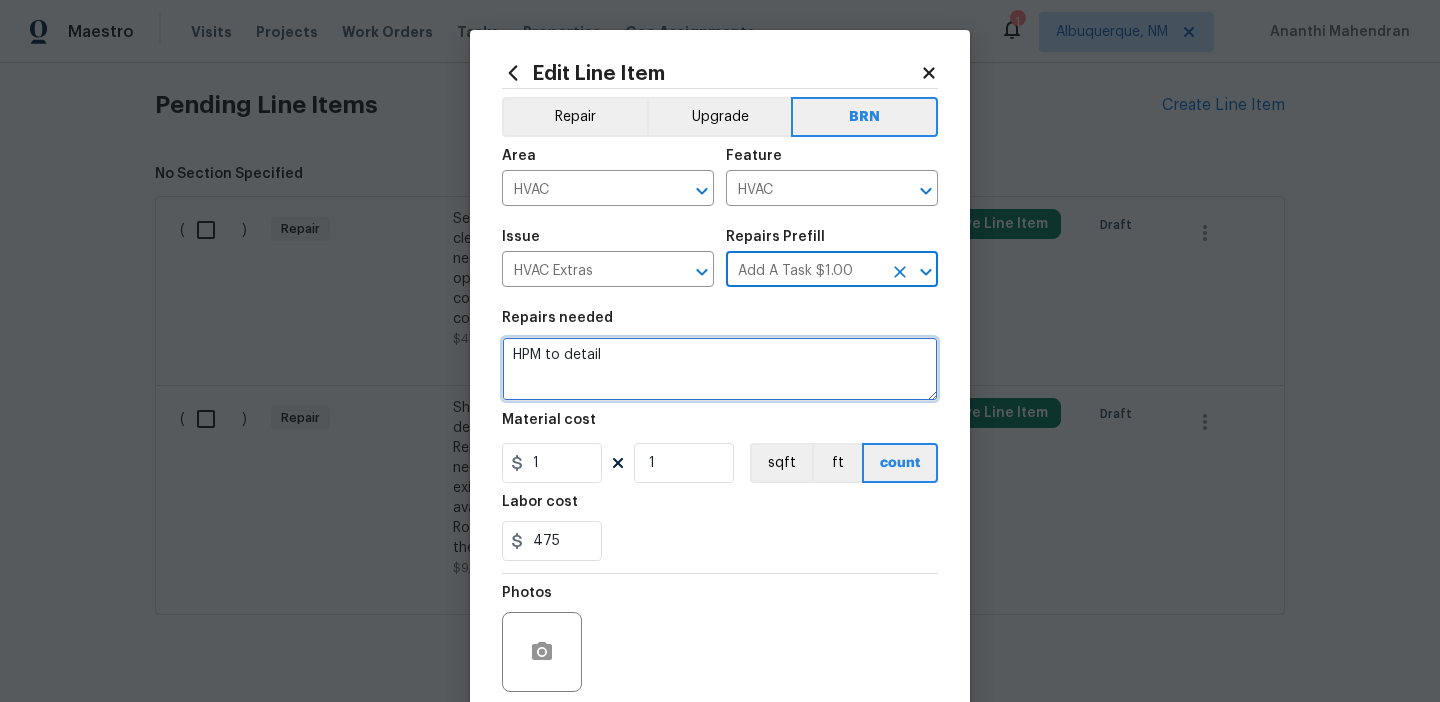 click on "HPM to detail" at bounding box center [720, 369] 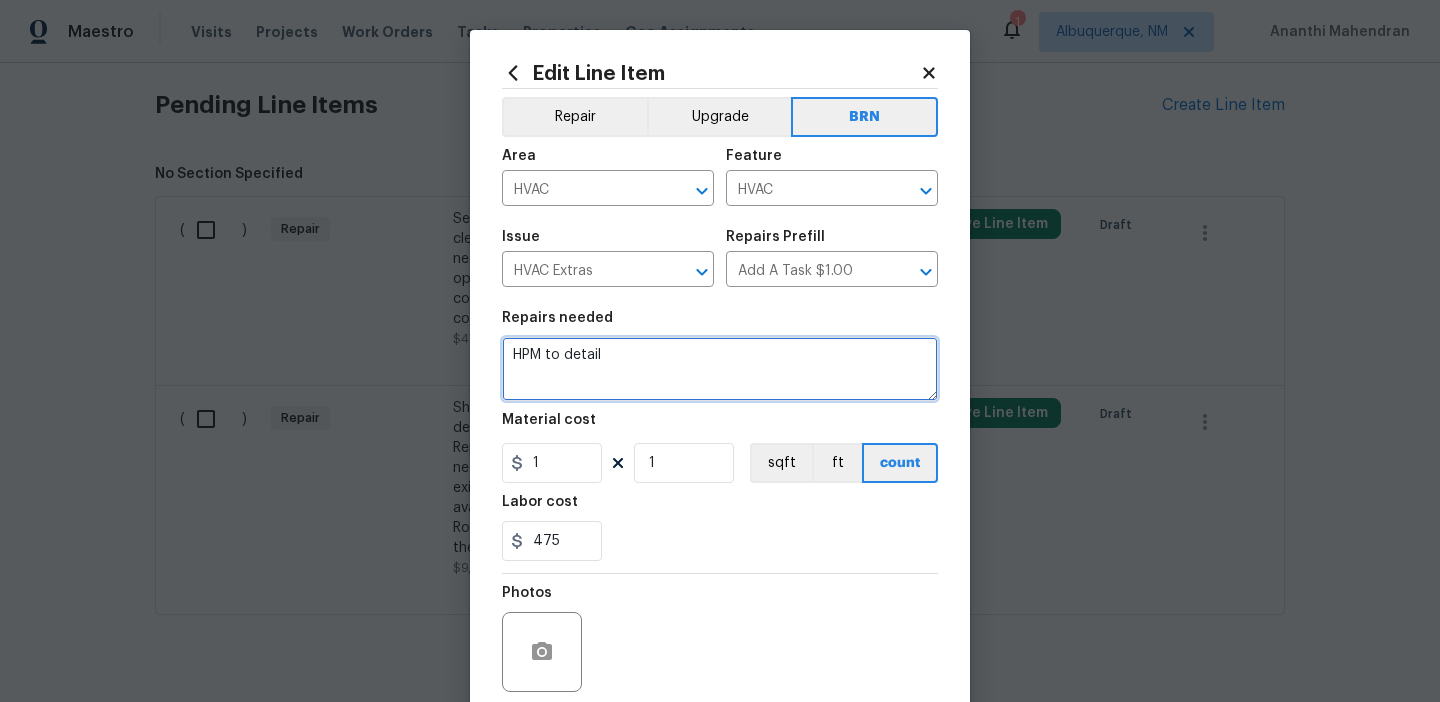 click on "HPM to detail" at bounding box center [720, 369] 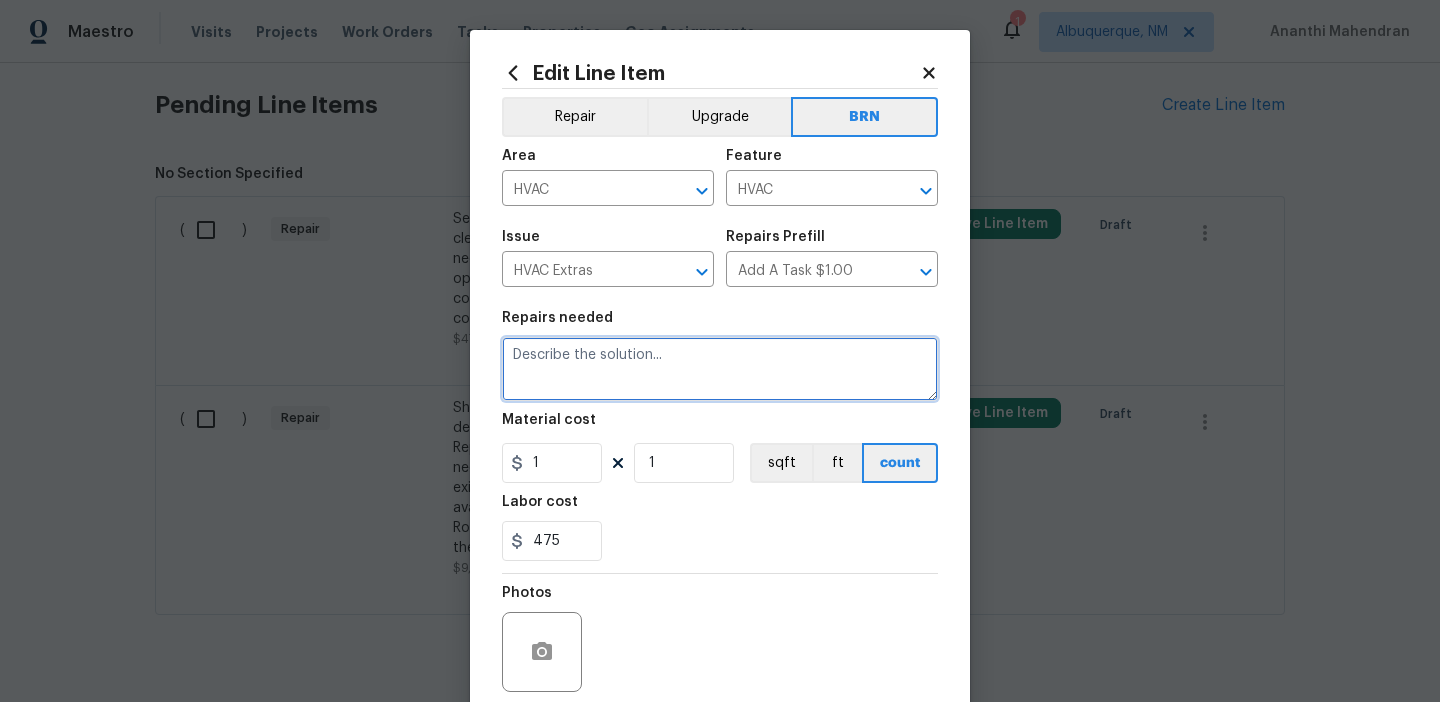 paste on "Seller to have HVAC contractor inspect, service and clean HVAC Unit. Seller to complete repairs deemed necessary by Seller’s HVAC contractor ensure proper operation. HVAC system service to  include cleaning condenser and evaporator coils, clearing condensate drain line, install new RA filter as needed." 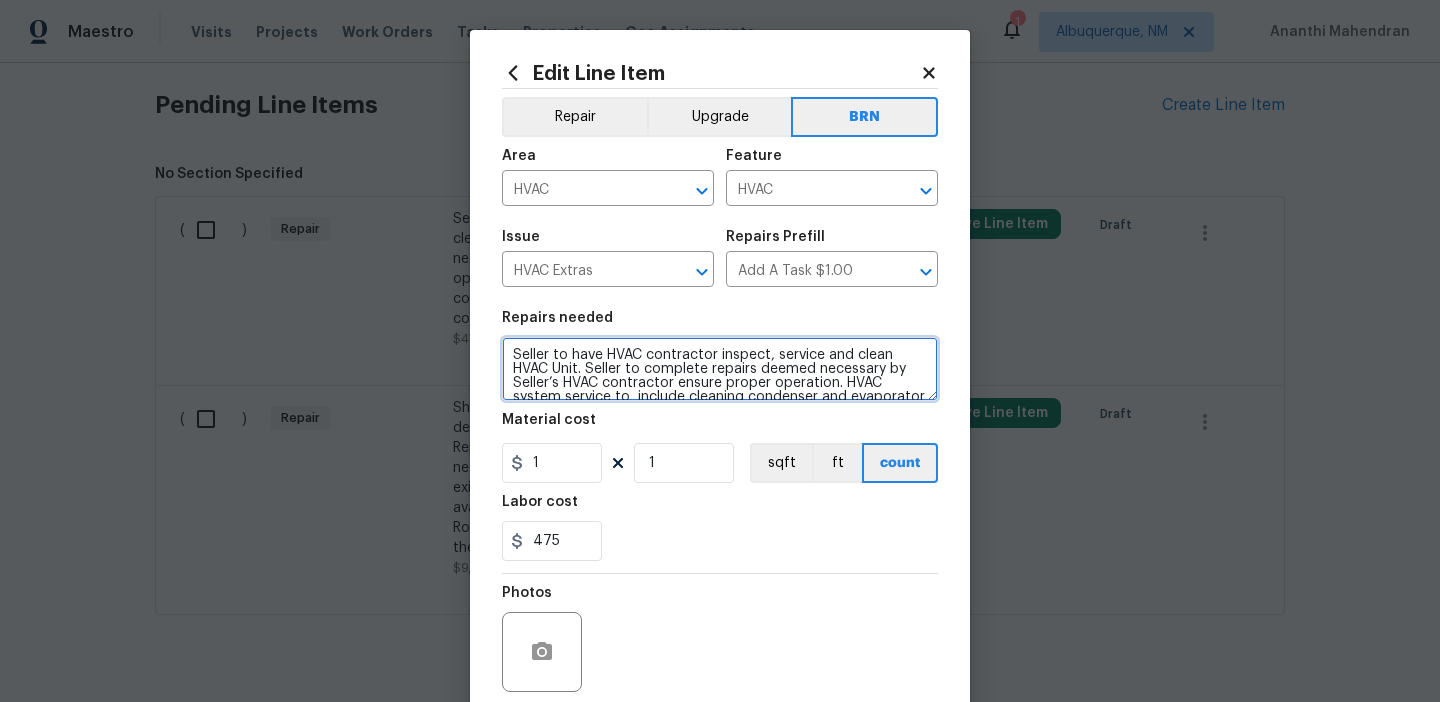 scroll, scrollTop: 32, scrollLeft: 0, axis: vertical 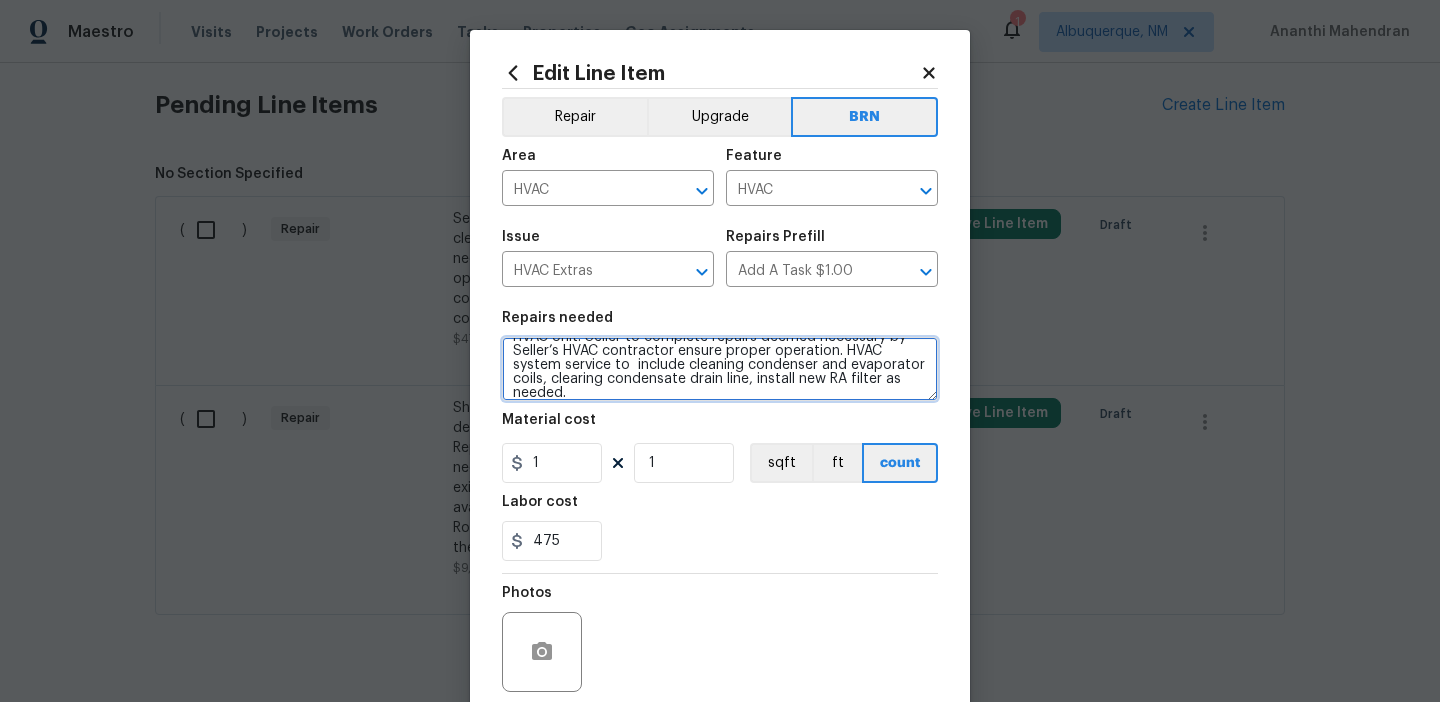 type on "Seller to have HVAC contractor inspect, service and clean HVAC Unit. Seller to complete repairs deemed necessary by Seller’s HVAC contractor ensure proper operation. HVAC system service to  include cleaning condenser and evaporator coils, clearing condensate drain line, install new RA filter as needed." 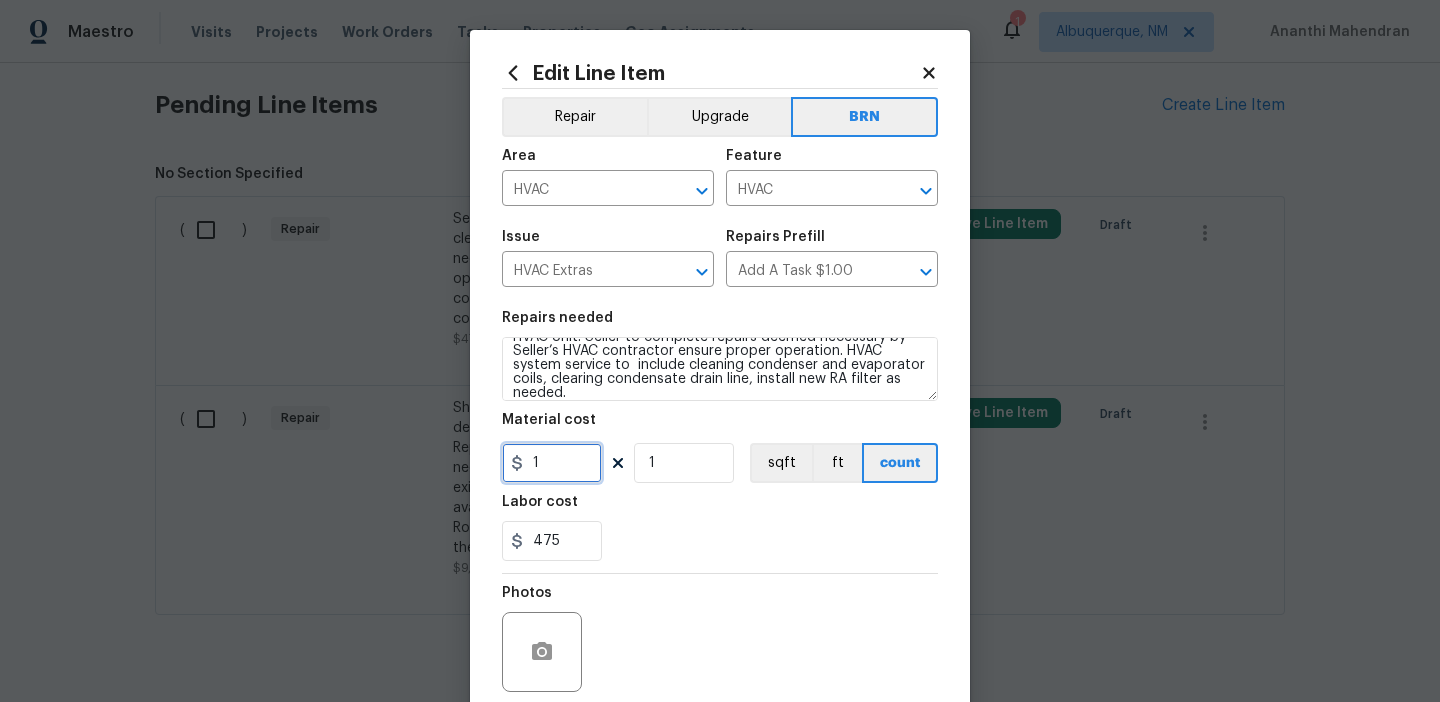 click on "1" at bounding box center (552, 463) 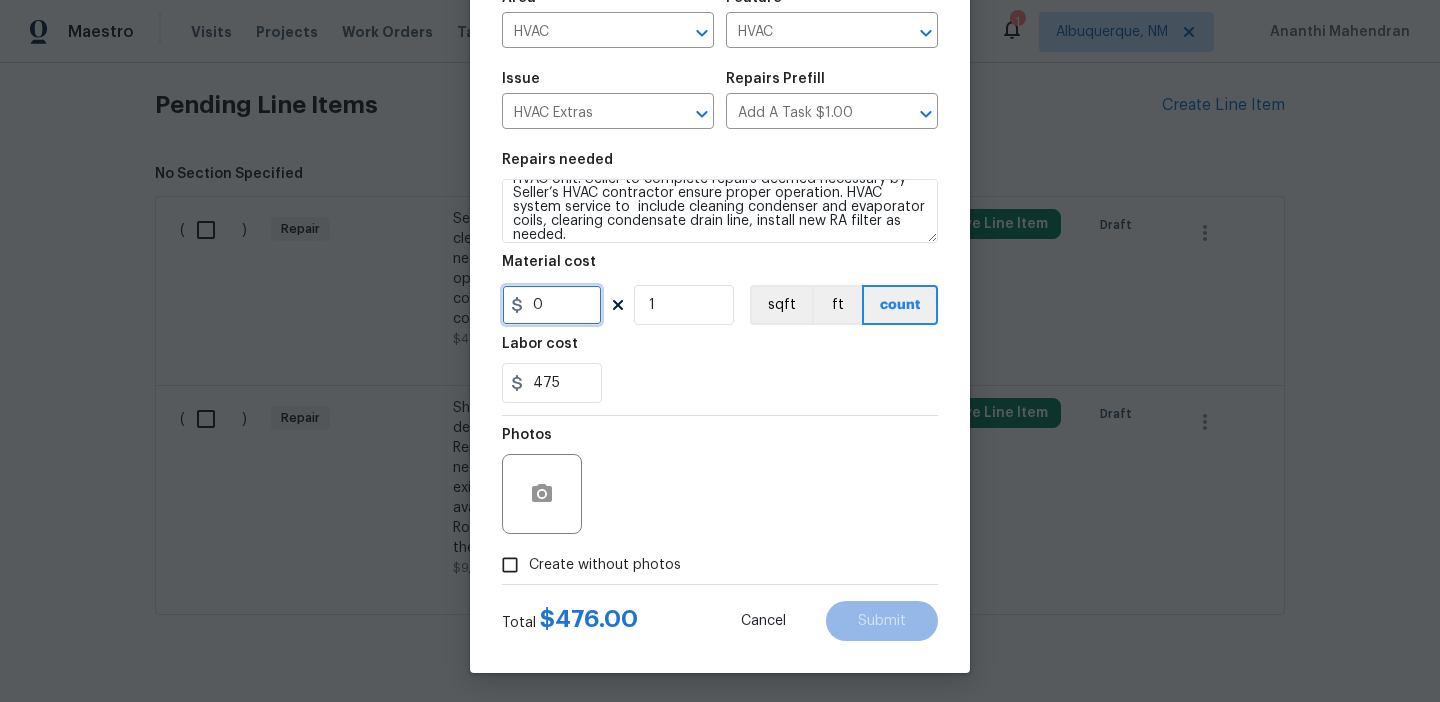 scroll, scrollTop: 160, scrollLeft: 0, axis: vertical 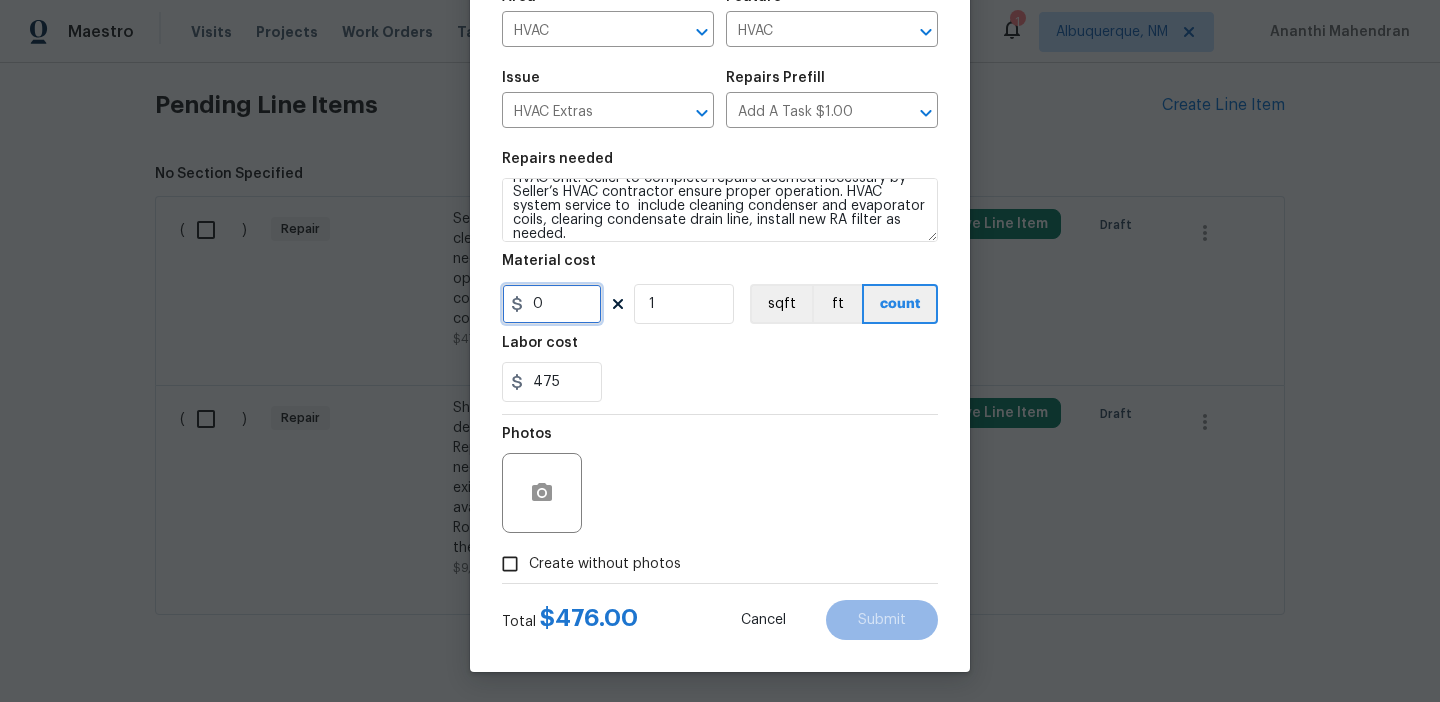 type on "0" 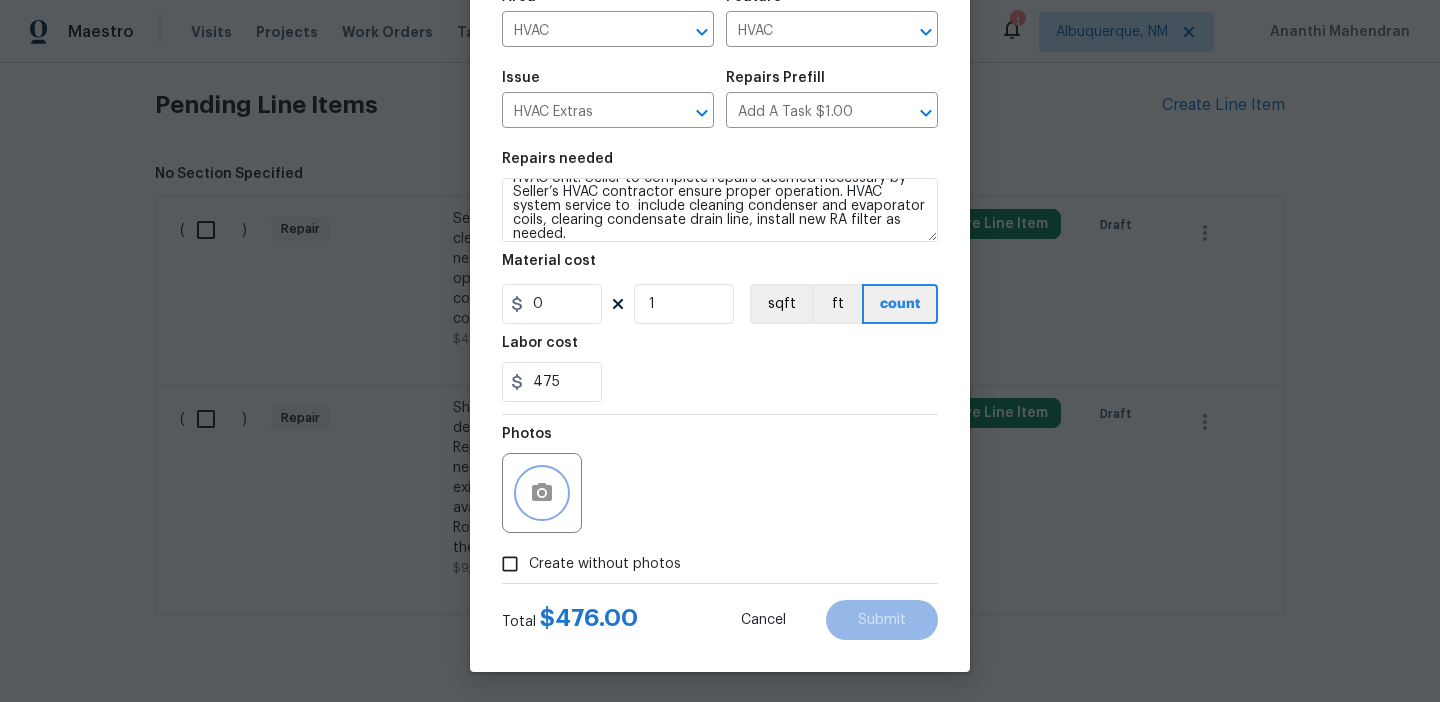 click at bounding box center [542, 493] 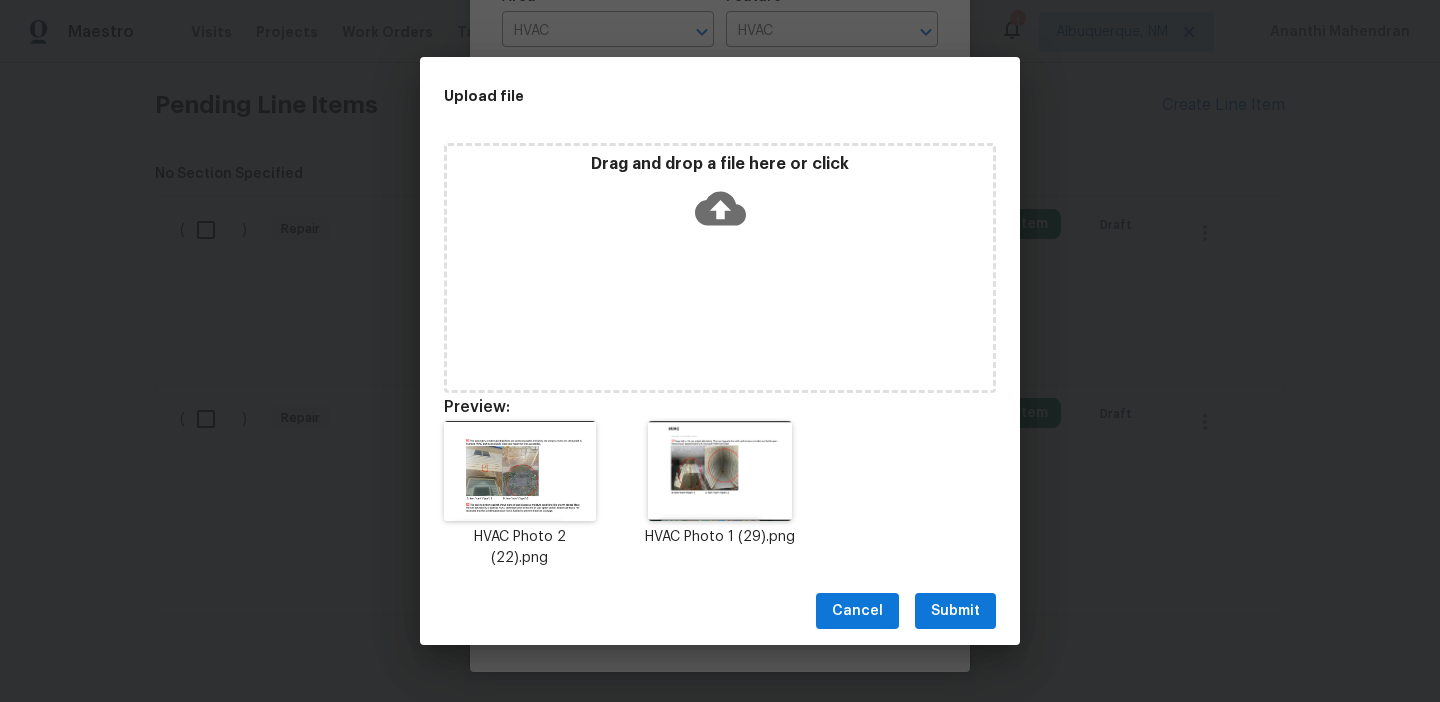 click on "Submit" at bounding box center (955, 611) 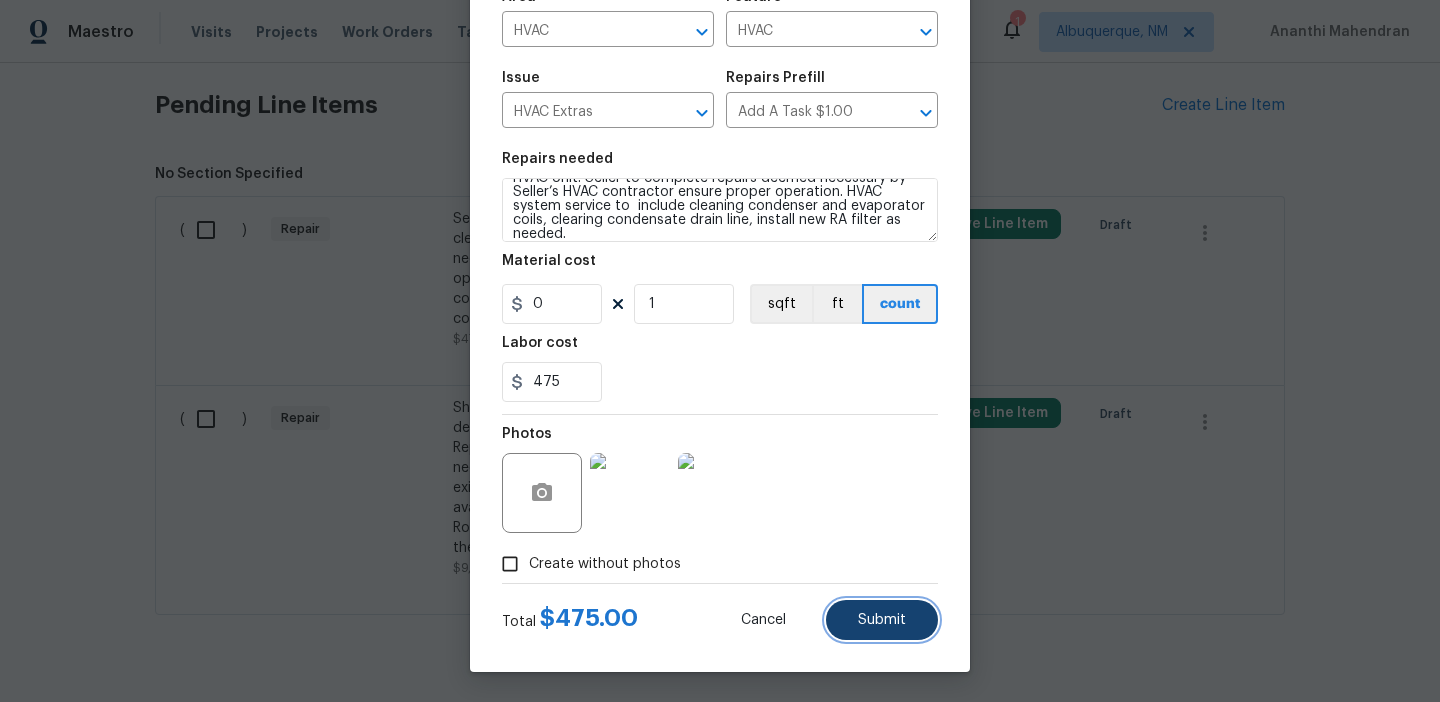 click on "Submit" at bounding box center (882, 620) 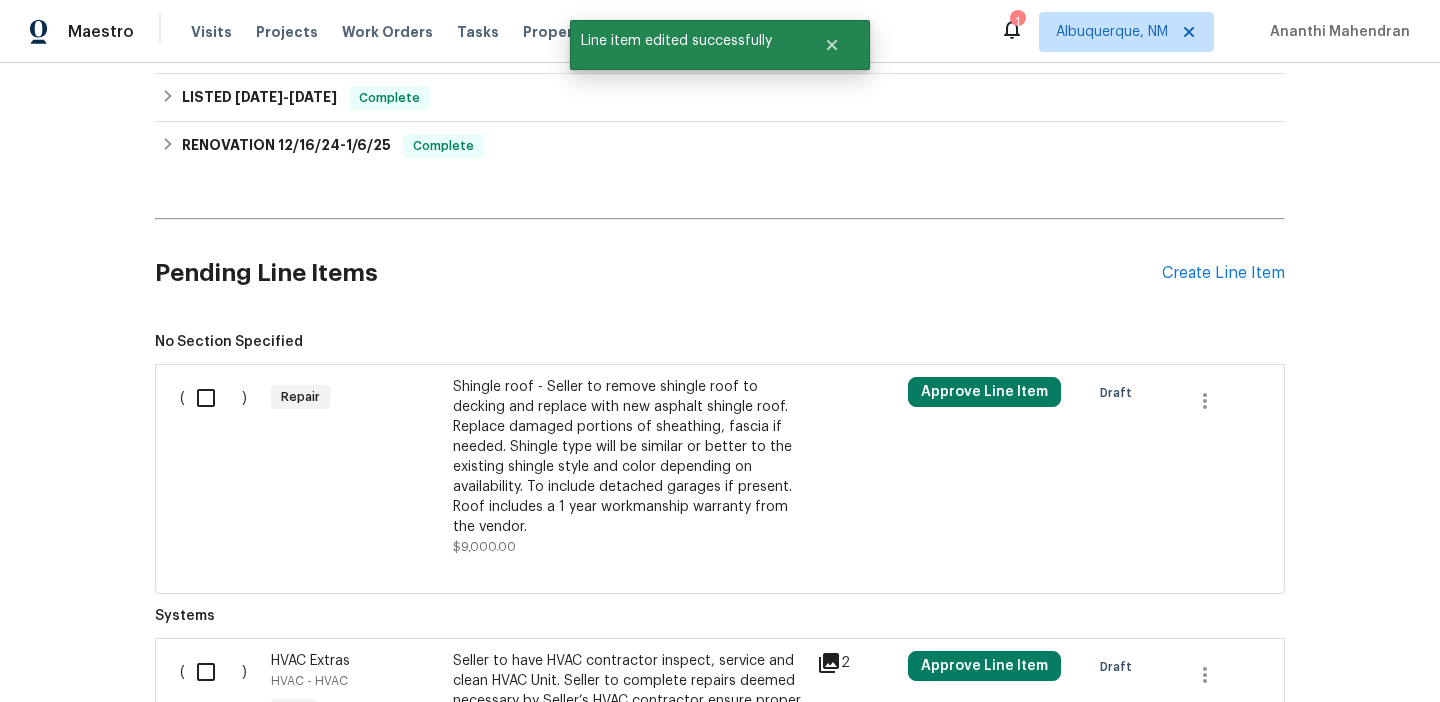 scroll, scrollTop: 795, scrollLeft: 0, axis: vertical 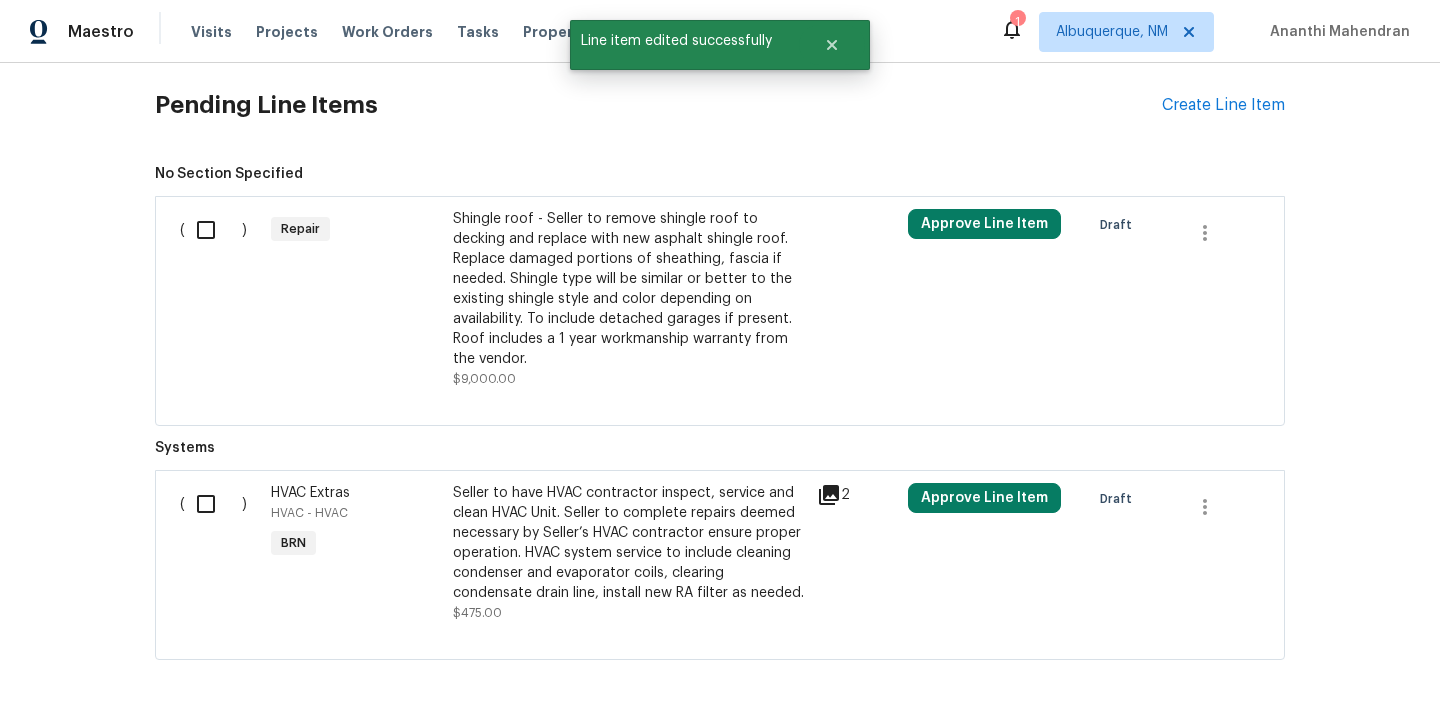 click on "Shingle roof - Seller to remove shingle roof to decking and replace with new asphalt shingle roof. Replace damaged portions of sheathing, fascia if needed. Shingle type will be similar or better to the existing shingle style and color depending on availability. To include detached garages if present. Roof includes a 1 year workmanship warranty from the vendor." at bounding box center (629, 289) 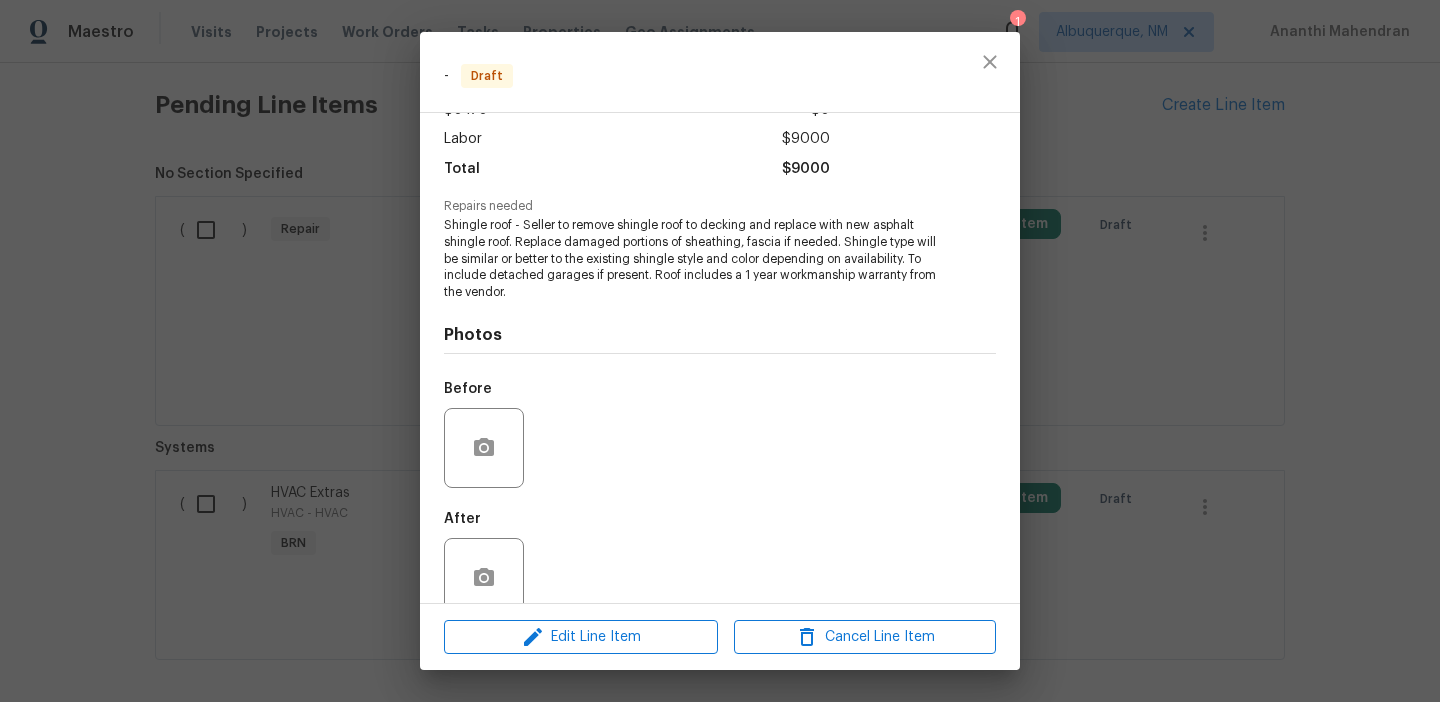 scroll, scrollTop: 164, scrollLeft: 0, axis: vertical 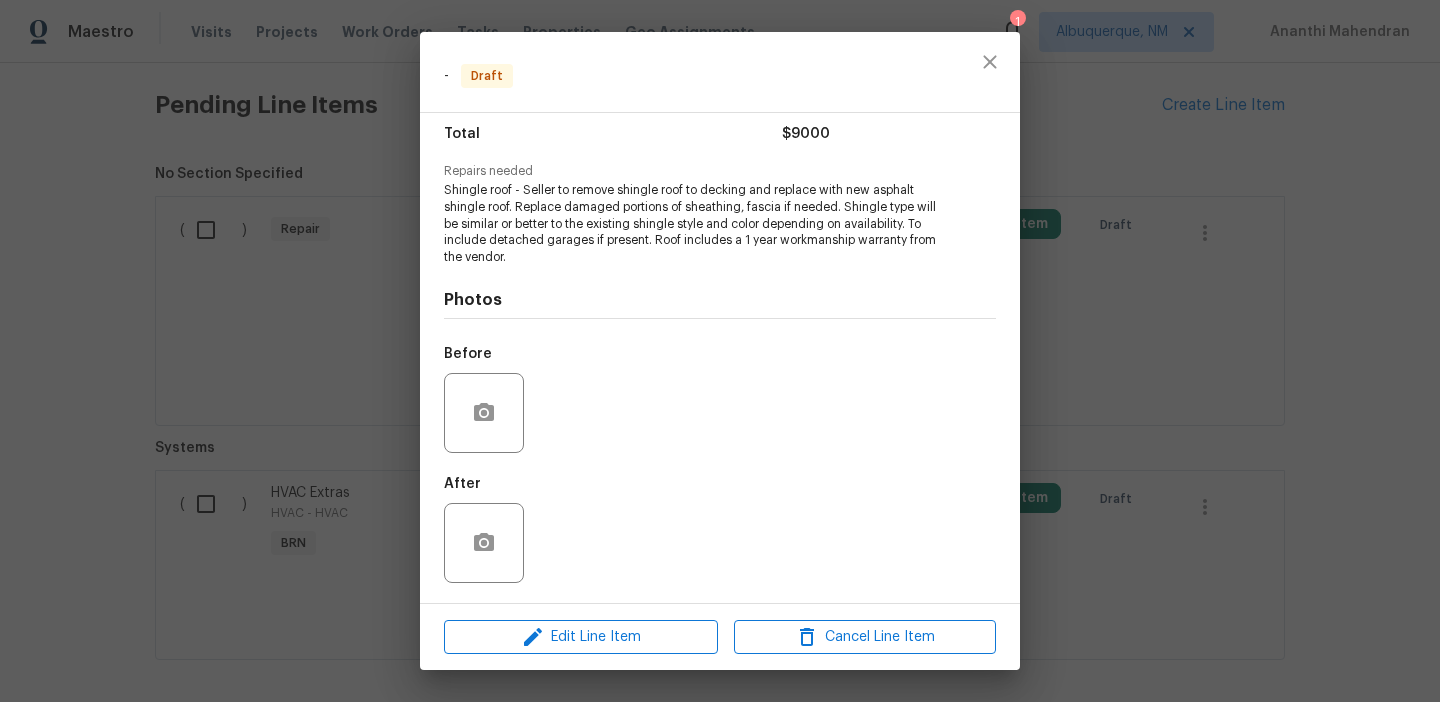 click on "Edit Line Item  Cancel Line Item" at bounding box center (720, 637) 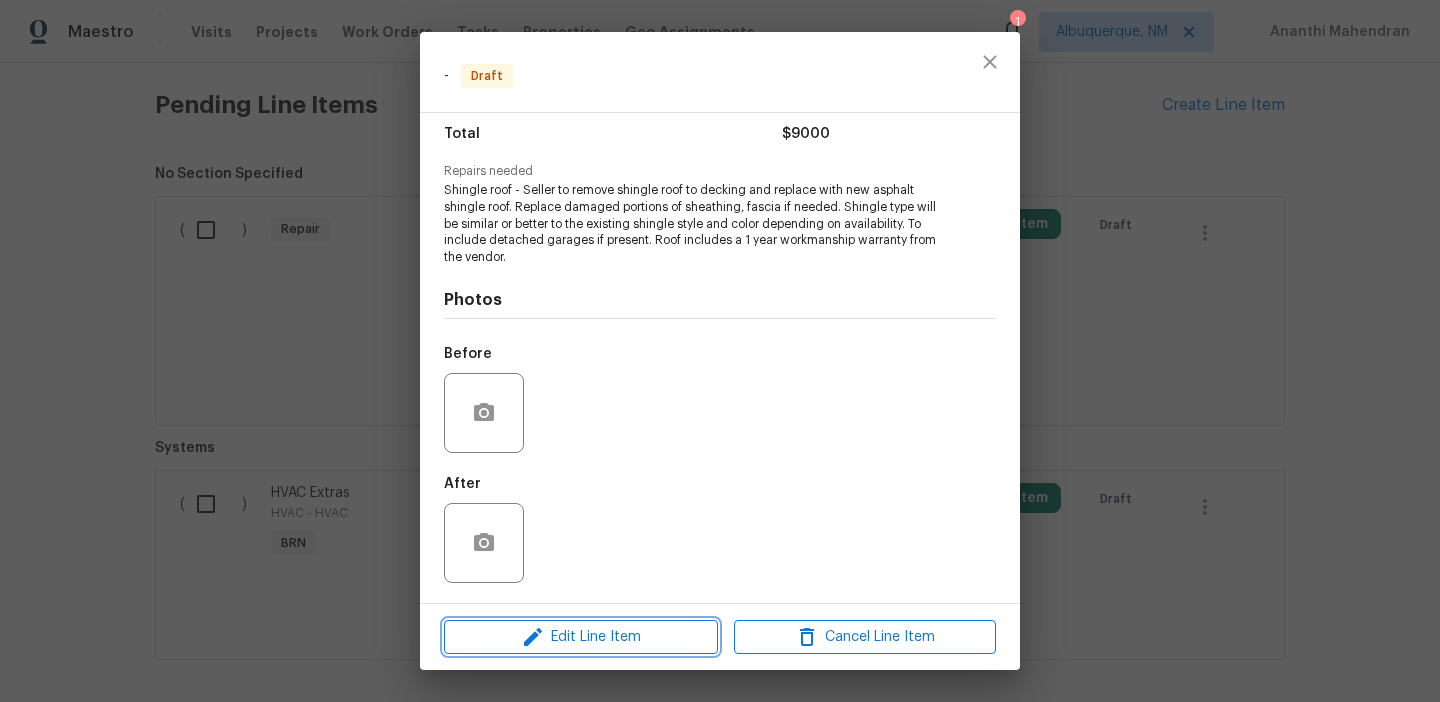 click on "Edit Line Item" at bounding box center [581, 637] 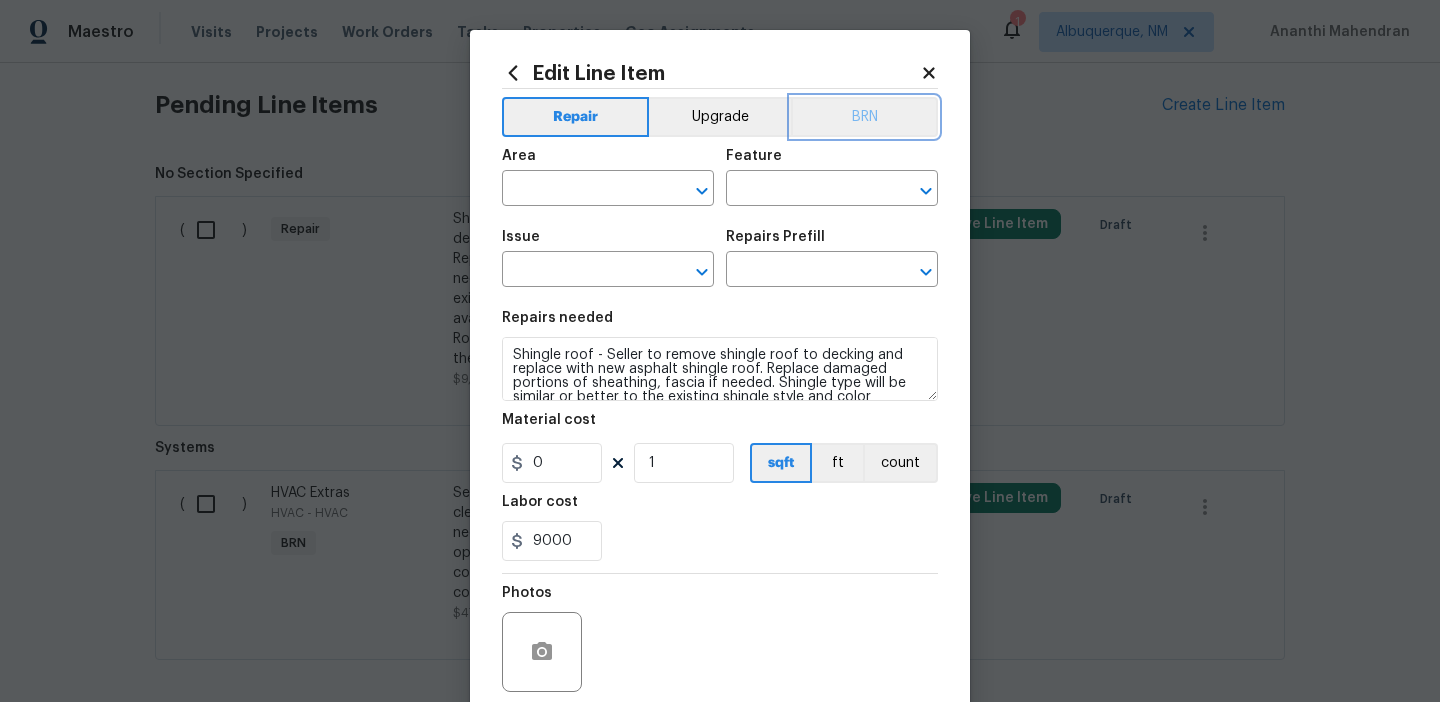 click on "BRN" at bounding box center [864, 117] 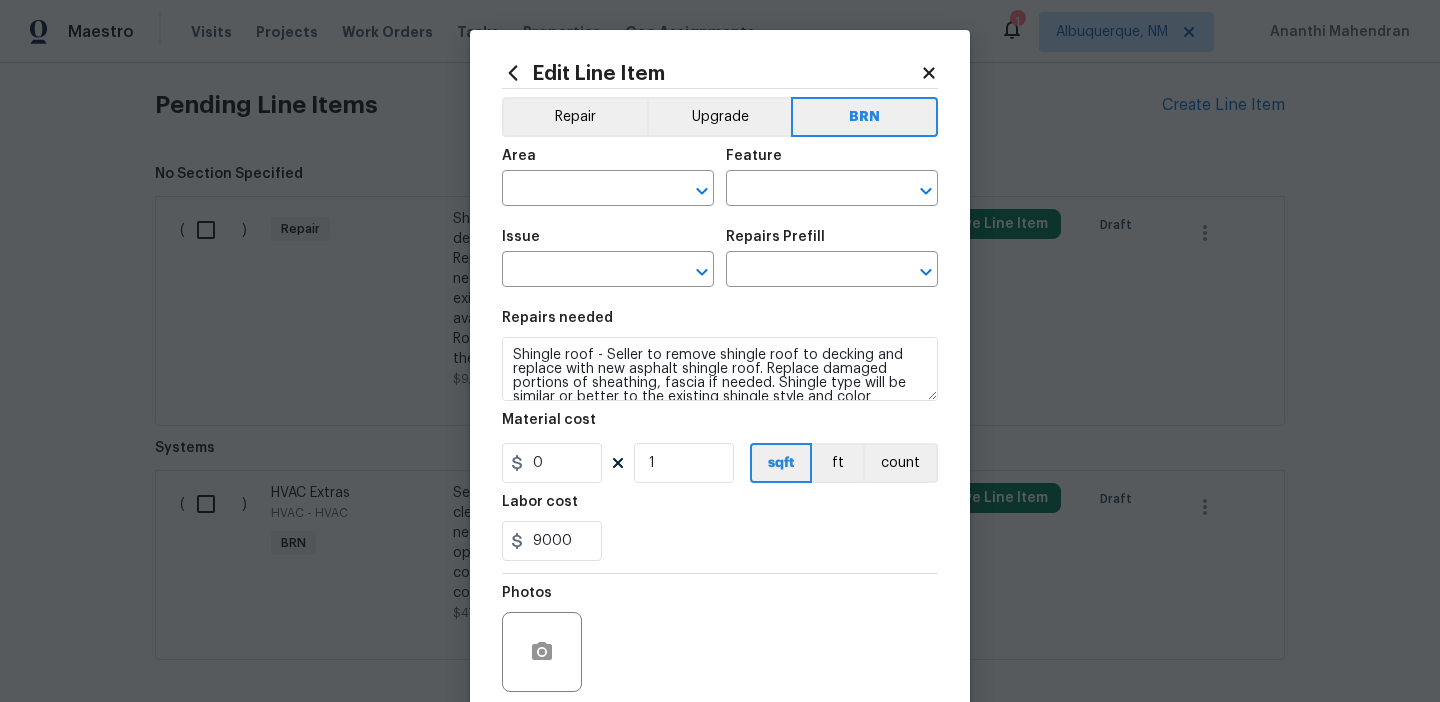 click on "Material cost" at bounding box center (720, 426) 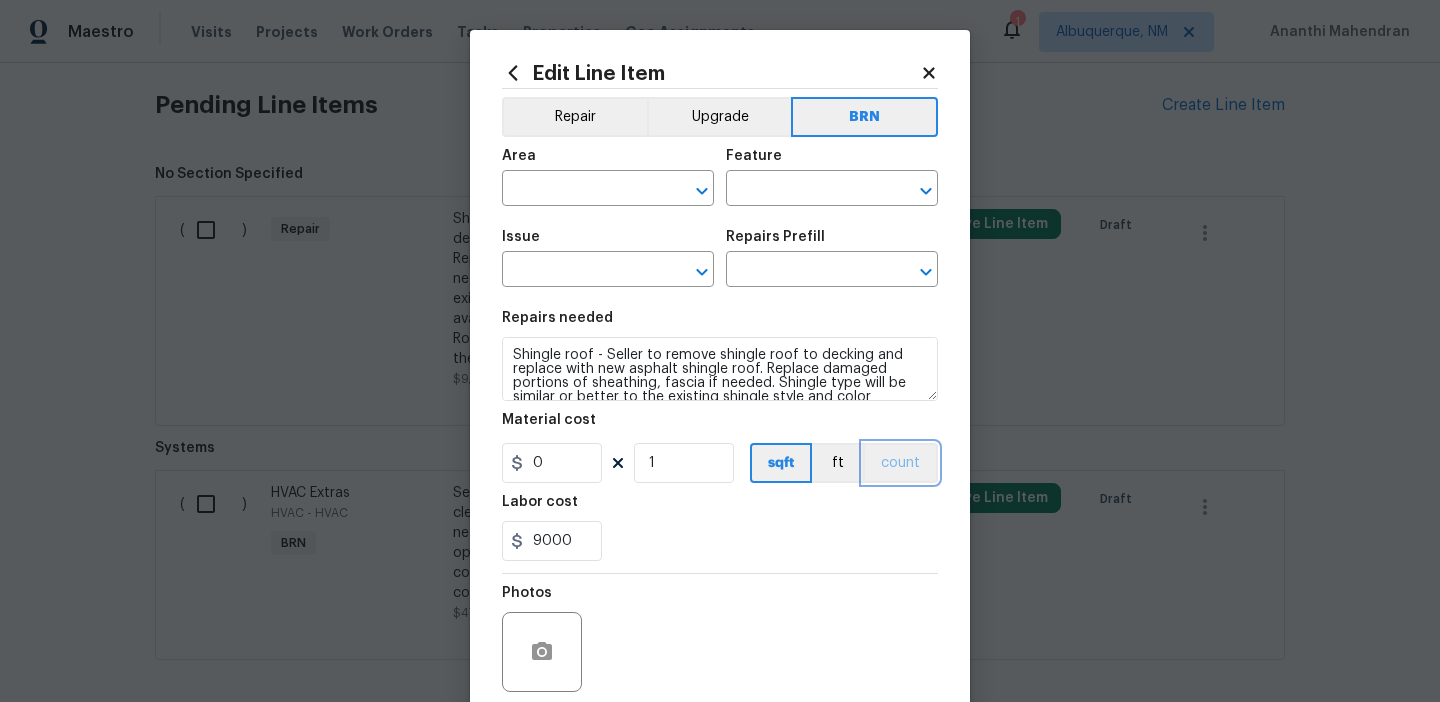 click on "count" at bounding box center [900, 463] 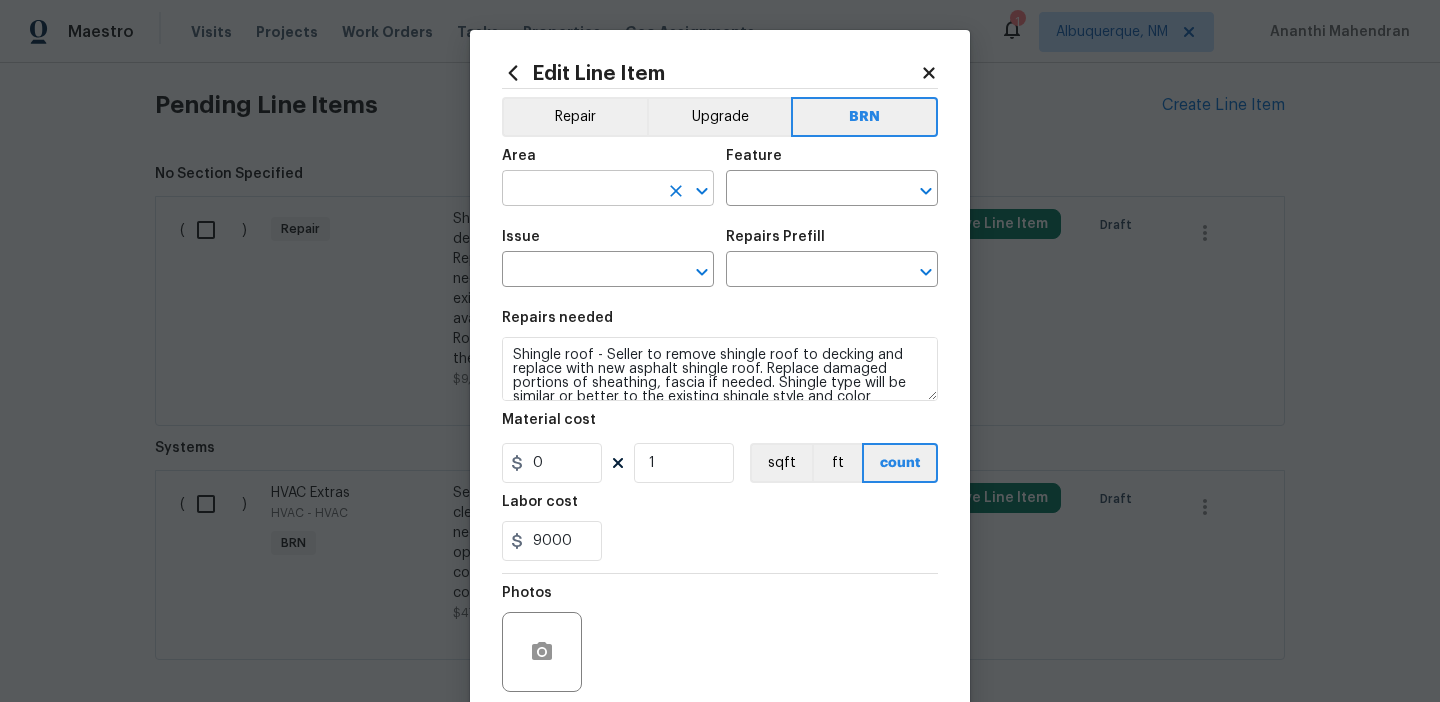 click at bounding box center (580, 190) 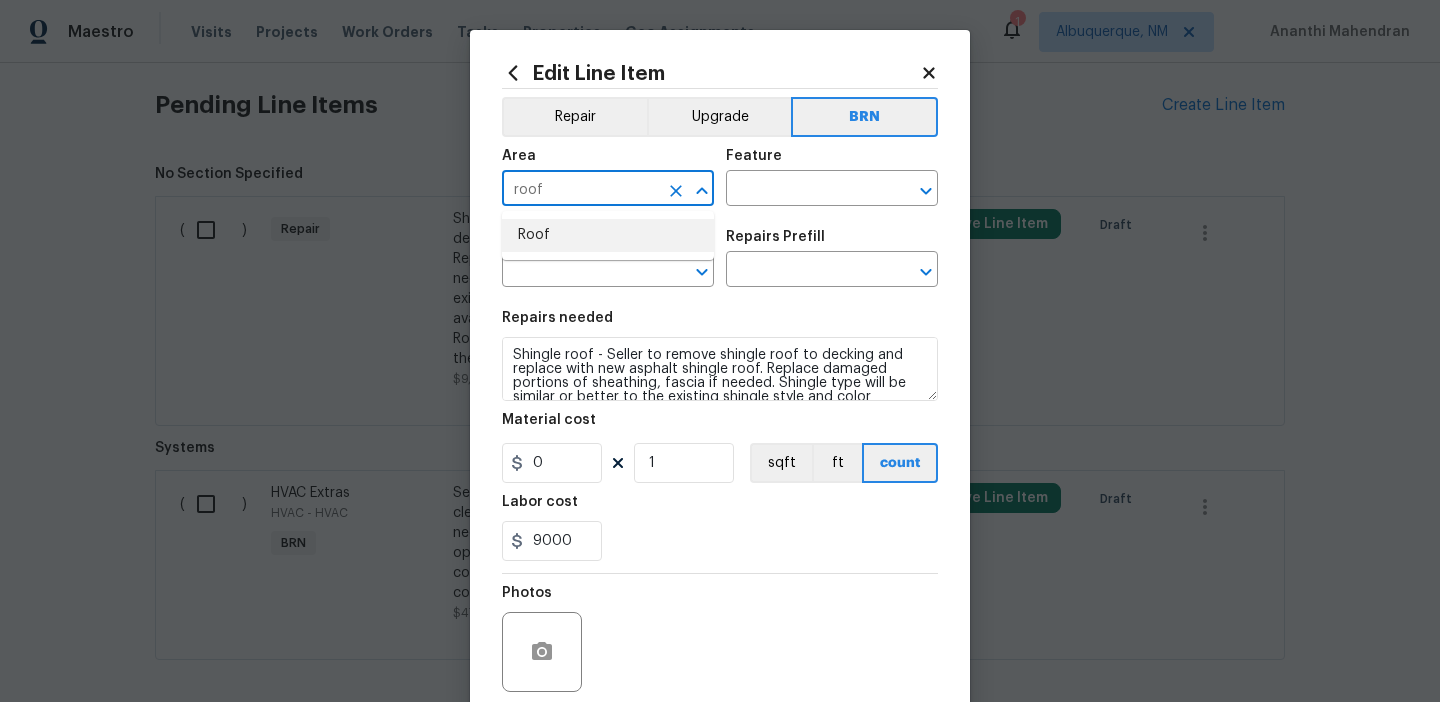click on "Roof" at bounding box center (608, 235) 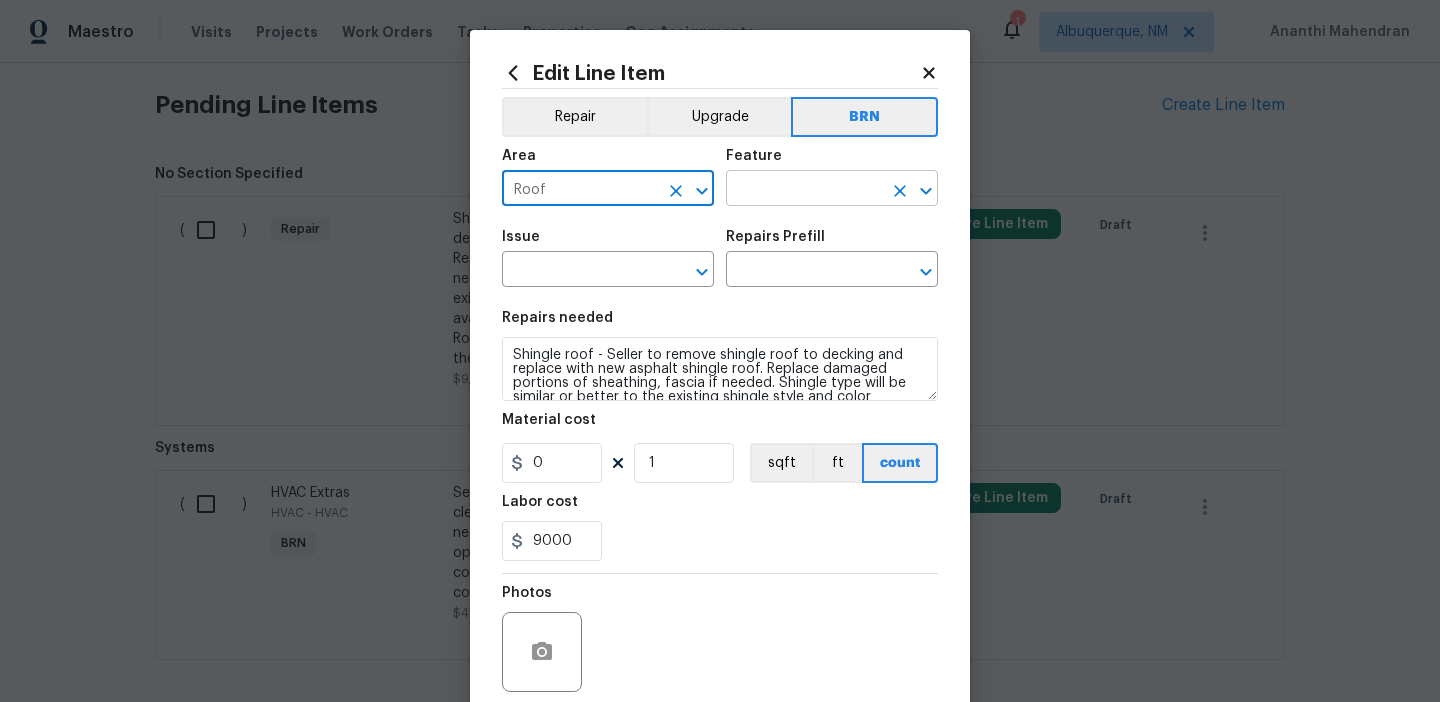 type on "Roof" 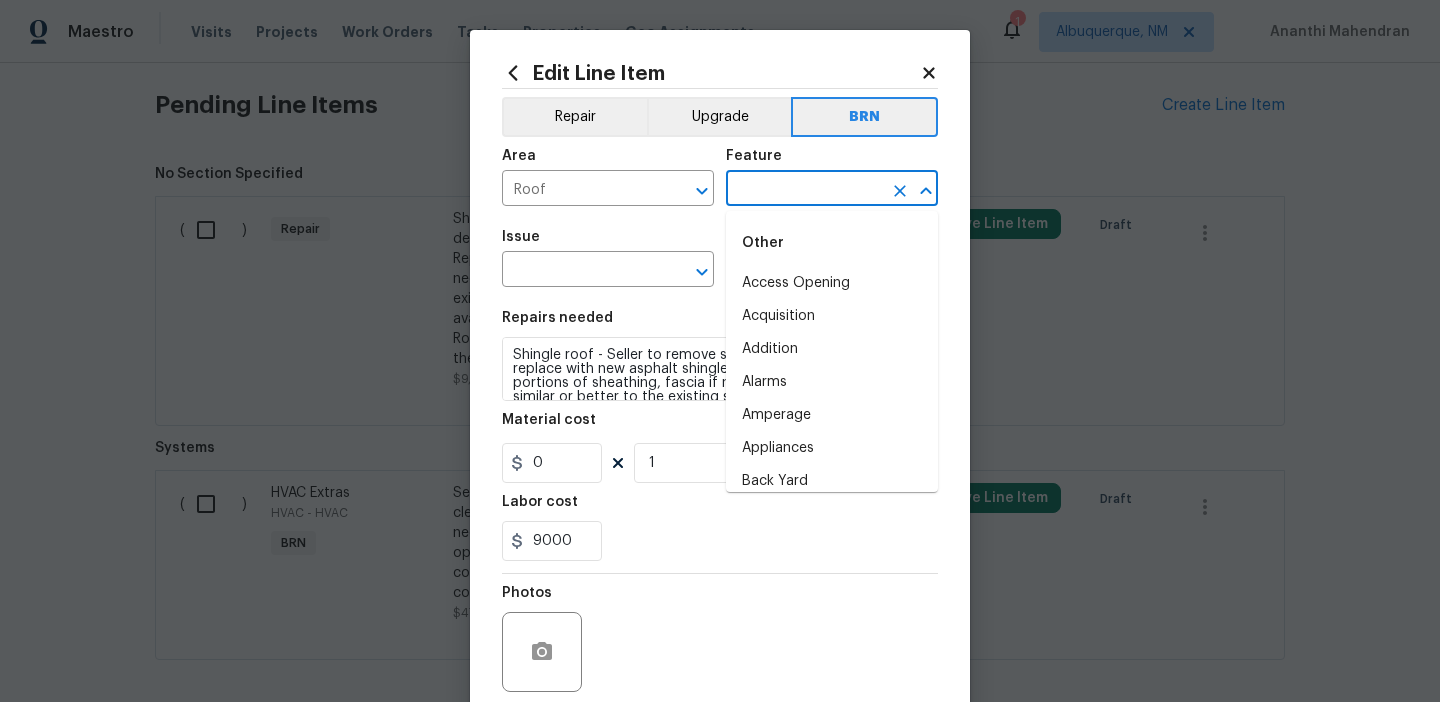 click at bounding box center (804, 190) 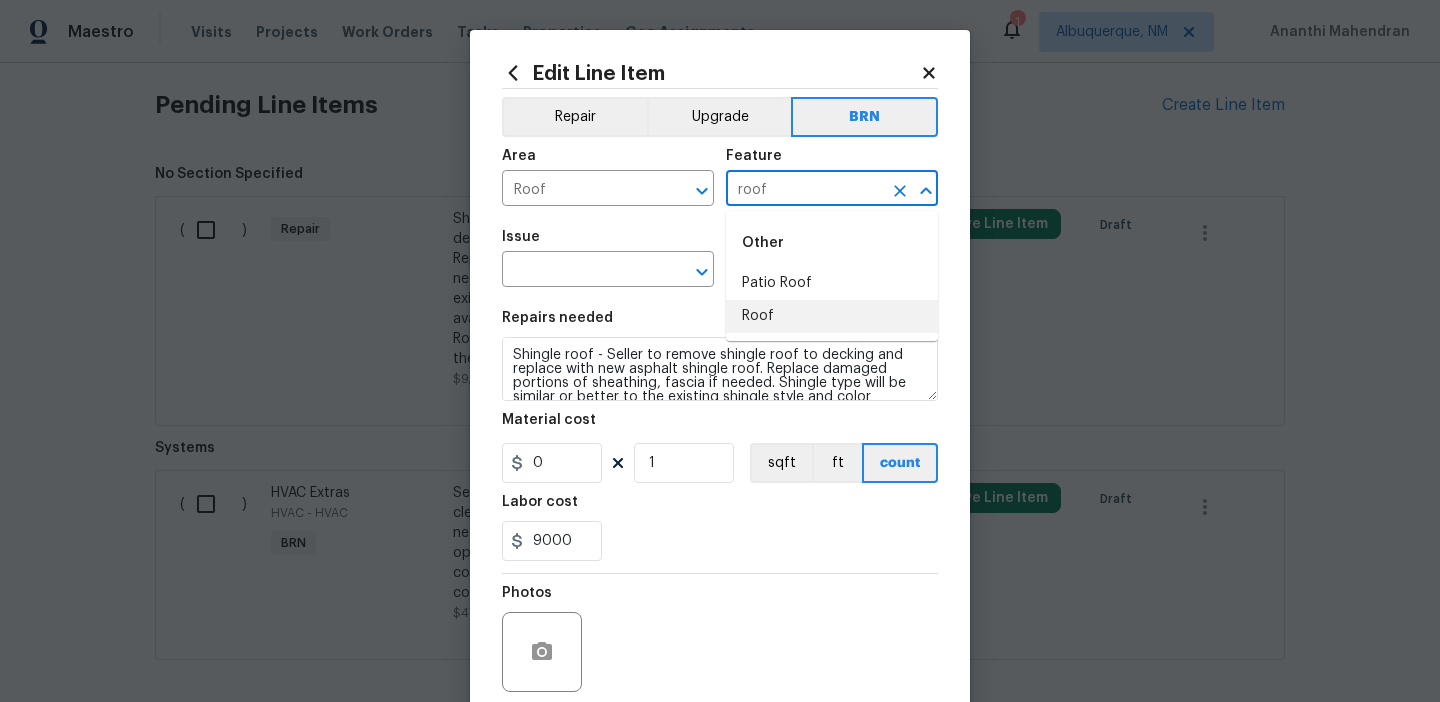 click on "Roof" at bounding box center [832, 316] 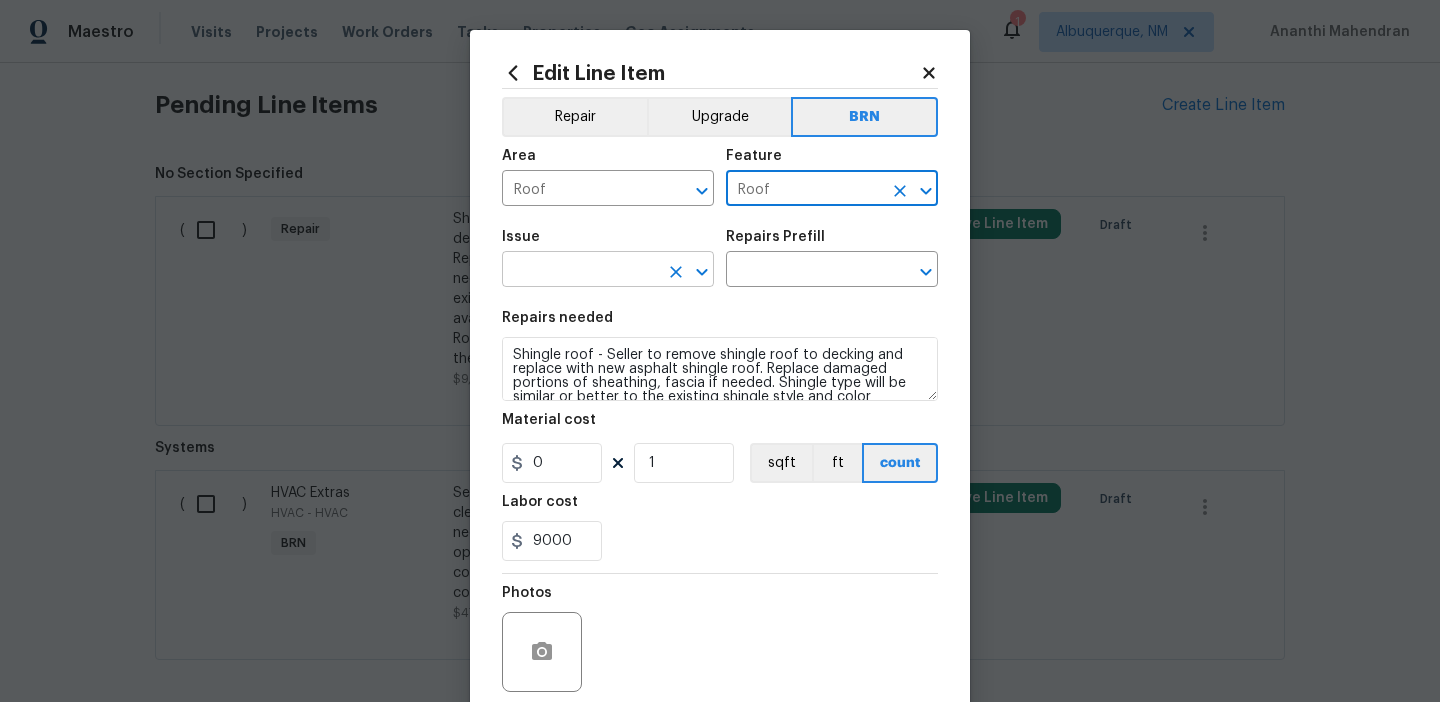 type on "Roof" 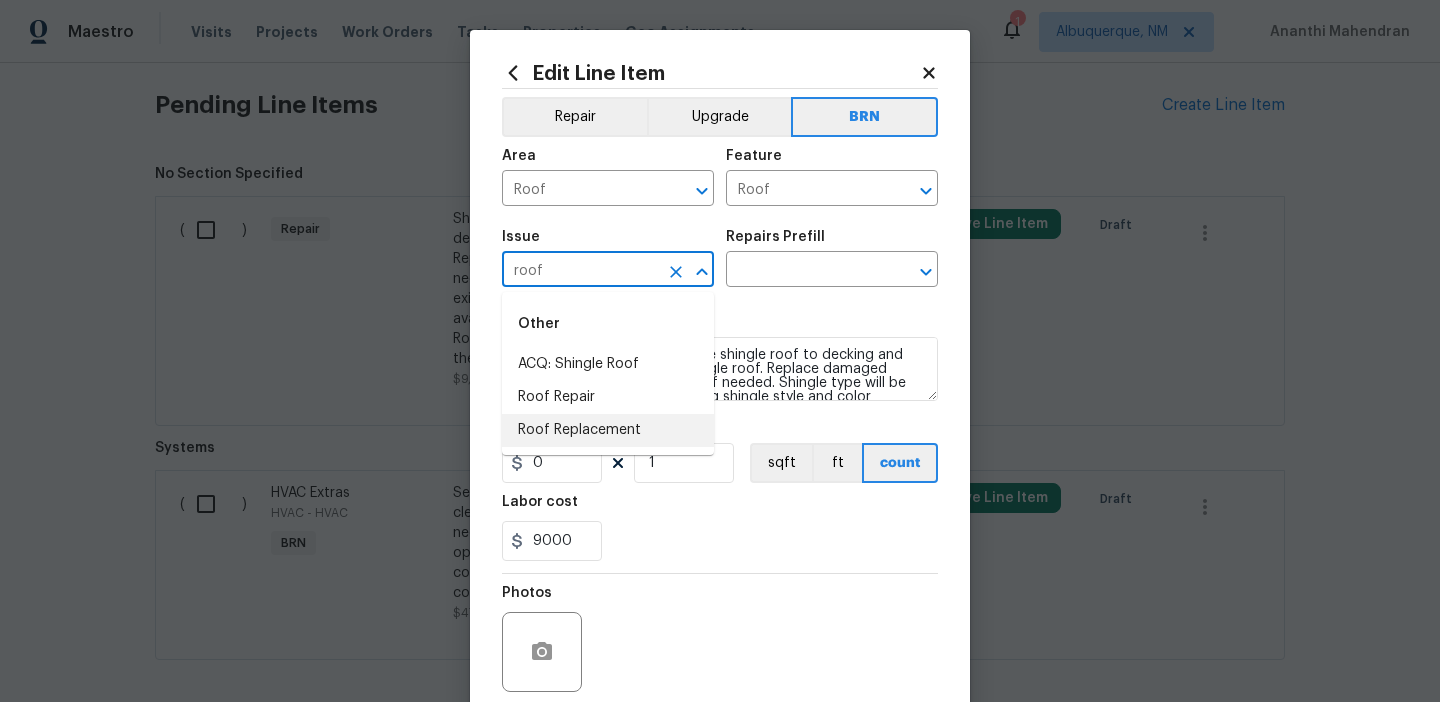 click on "Roof Replacement" at bounding box center (608, 430) 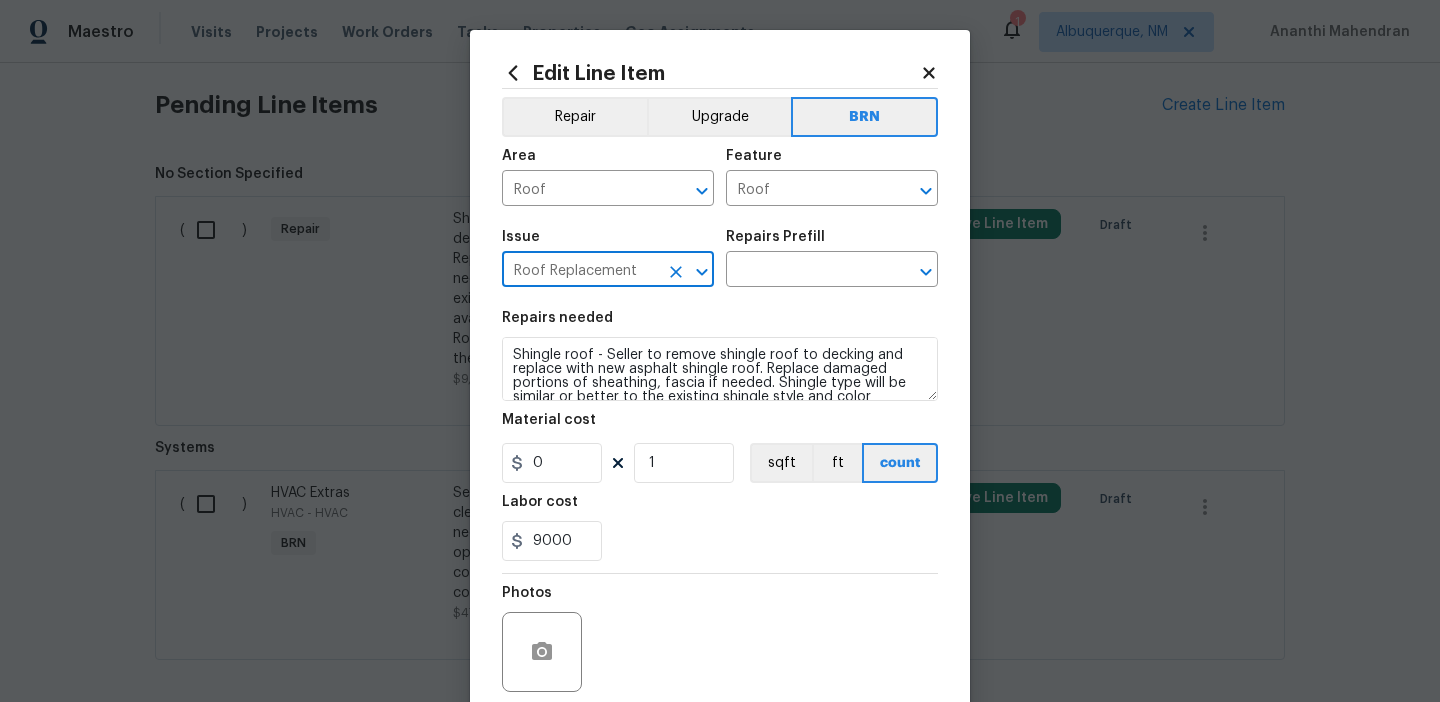 type on "Roof Replacement" 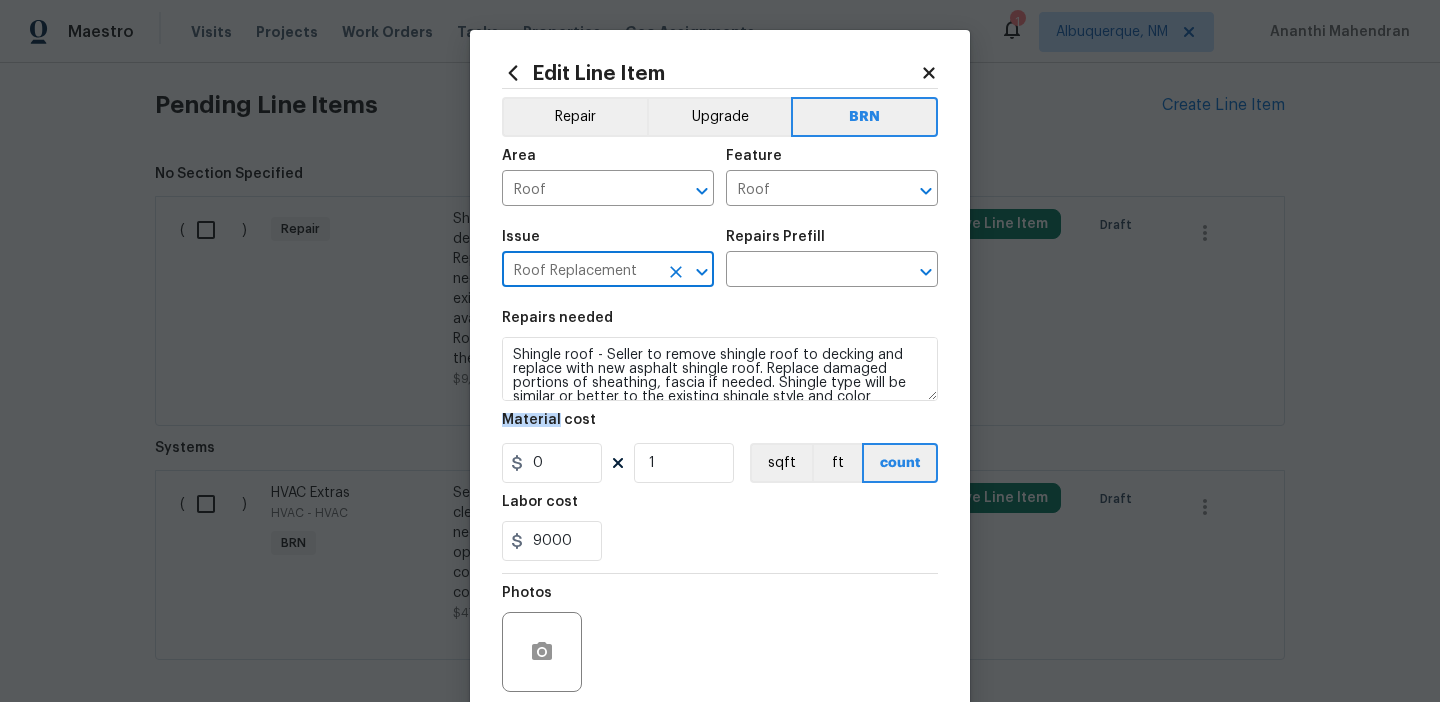 click on "Repairs needed Shingle roof - Seller to remove shingle roof to decking and replace with new asphalt shingle roof. Replace damaged portions of sheathing, fascia if needed. Shingle type will be similar or better to the existing shingle style and color depending on availability. To include detached garages if present. Roof includes a 1 year workmanship warranty from the vendor. Material cost 0 1 sqft ft count Labor cost 9000" at bounding box center (720, 436) 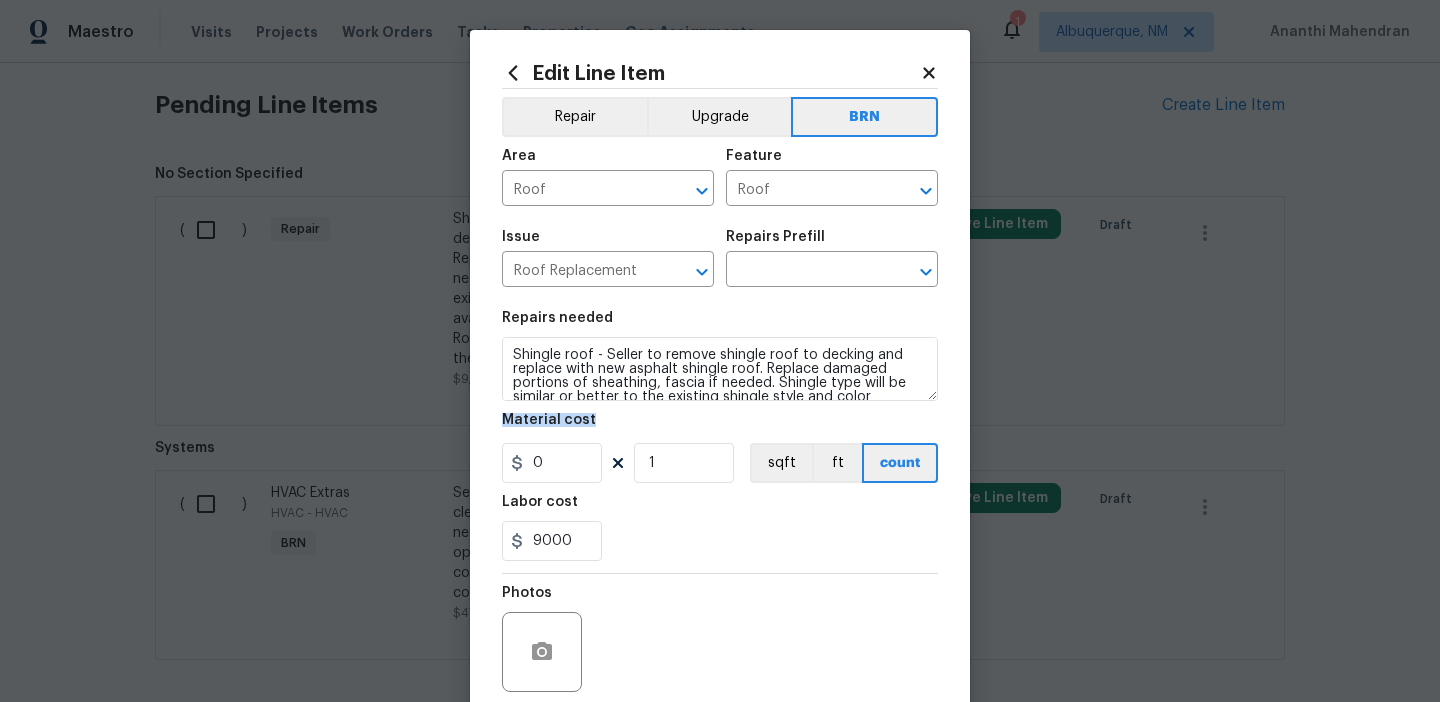 click on "Repairs needed Shingle roof - Seller to remove shingle roof to decking and replace with new asphalt shingle roof. Replace damaged portions of sheathing, fascia if needed. Shingle type will be similar or better to the existing shingle style and color depending on availability. To include detached garages if present. Roof includes a 1 year workmanship warranty from the vendor. Material cost 0 1 sqft ft count Labor cost 9000" at bounding box center (720, 436) 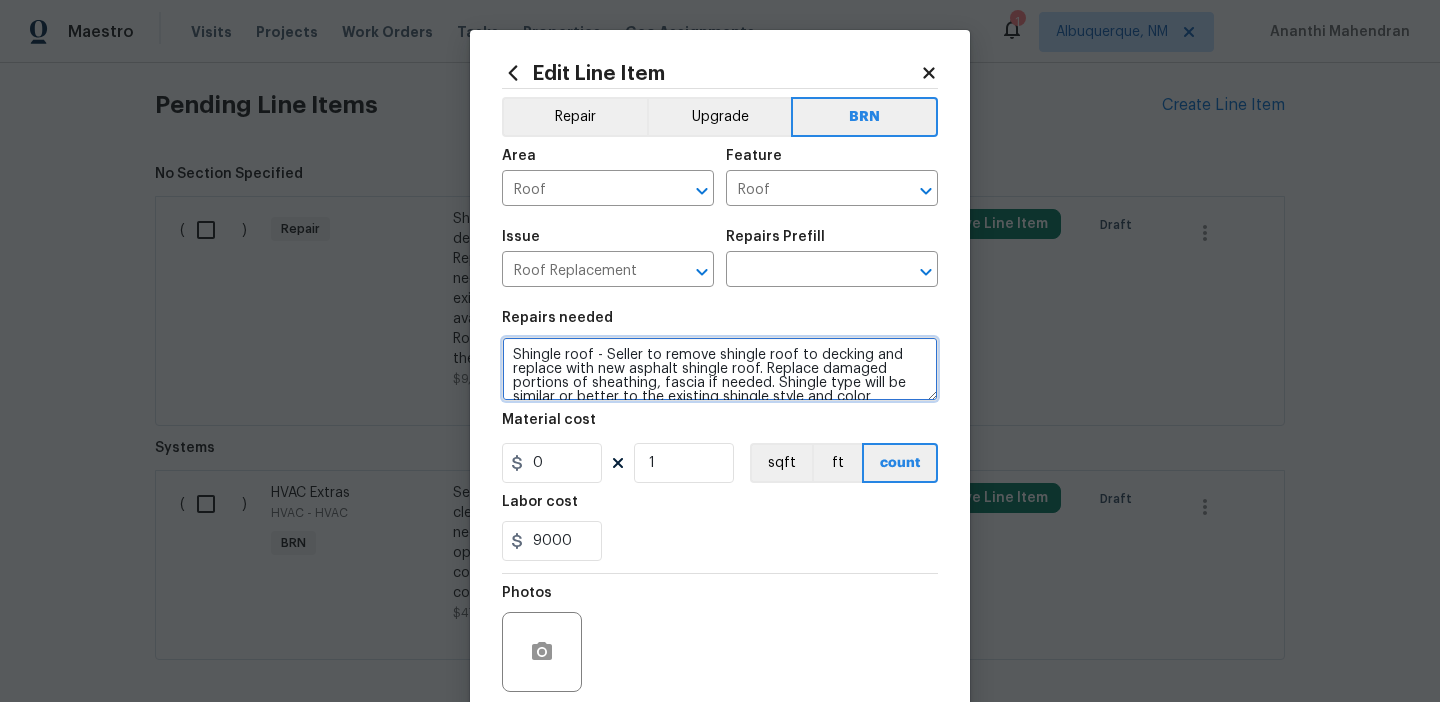 click on "Shingle roof - Seller to remove shingle roof to decking and replace with new asphalt shingle roof. Replace damaged portions of sheathing, fascia if needed. Shingle type will be similar or better to the existing shingle style and color depending on availability. To include detached garages if present. Roof includes a 1 year workmanship warranty from the vendor." at bounding box center [720, 369] 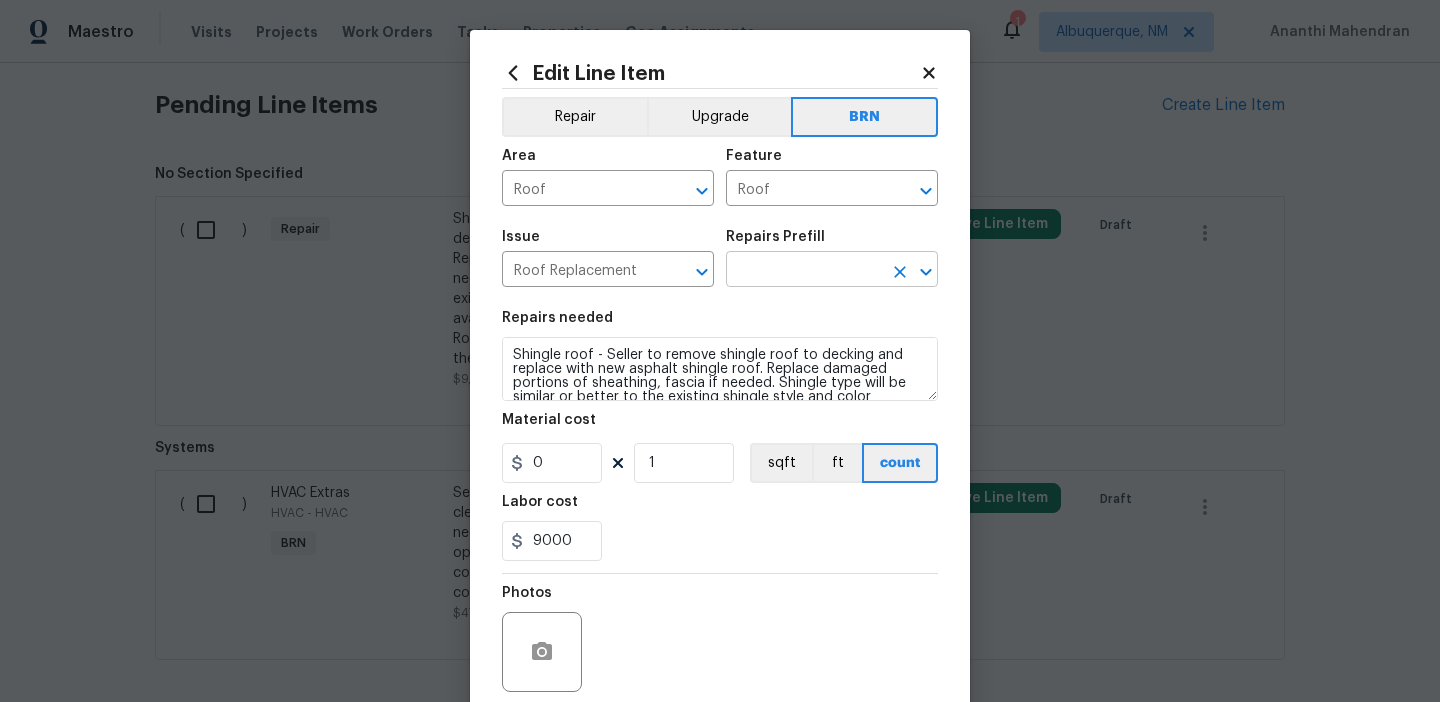 click at bounding box center (804, 271) 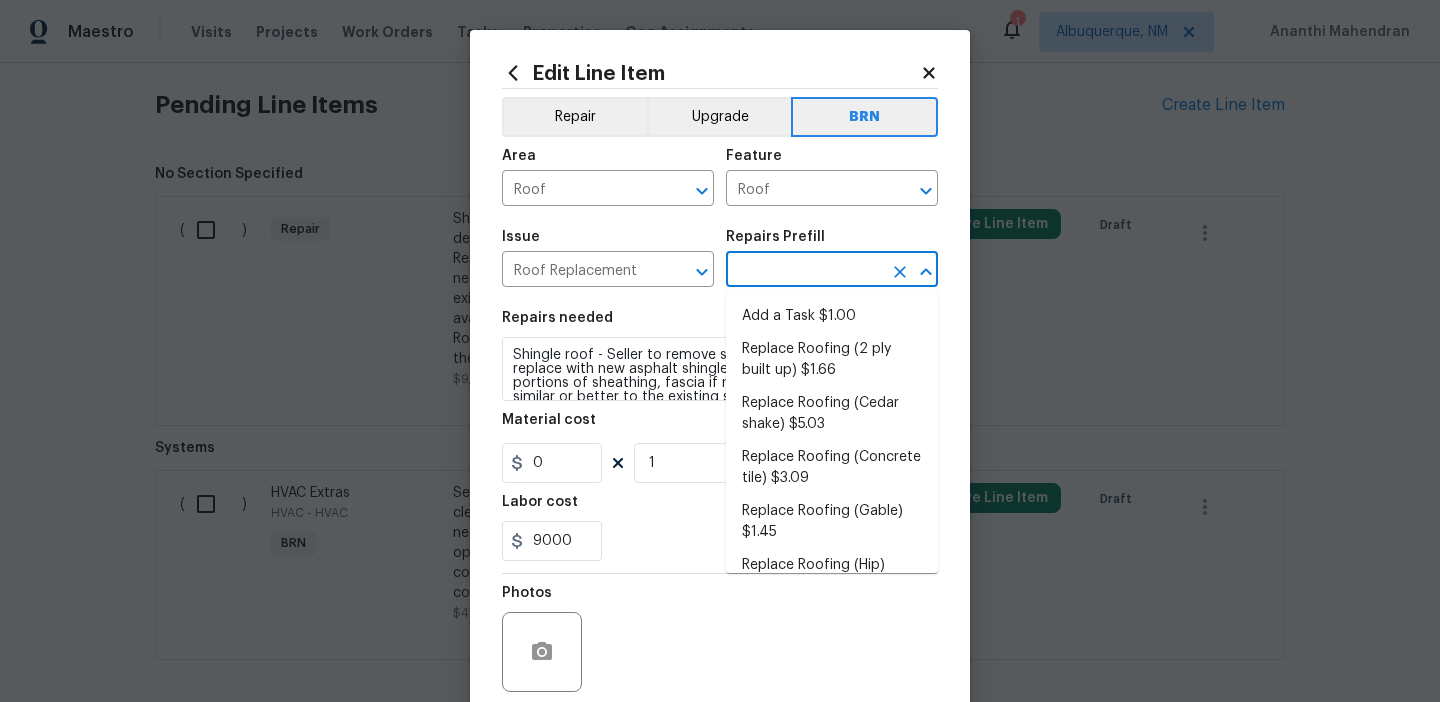 click on "Add a Task $1.00 Replace Roofing (2 ply built up) $1.66 Replace Roofing (Cedar shake) $5.03 Replace Roofing (Concrete tile) $3.09 Replace Roofing (Gable) $1.45 Replace Roofing (Hip) $1.68 Replace Roofing (Metal roof) $5.44 Replace Roofing (Mop coat) $0.43 Replace Roofing (Rubber Membrane) $2.75" at bounding box center (832, 432) 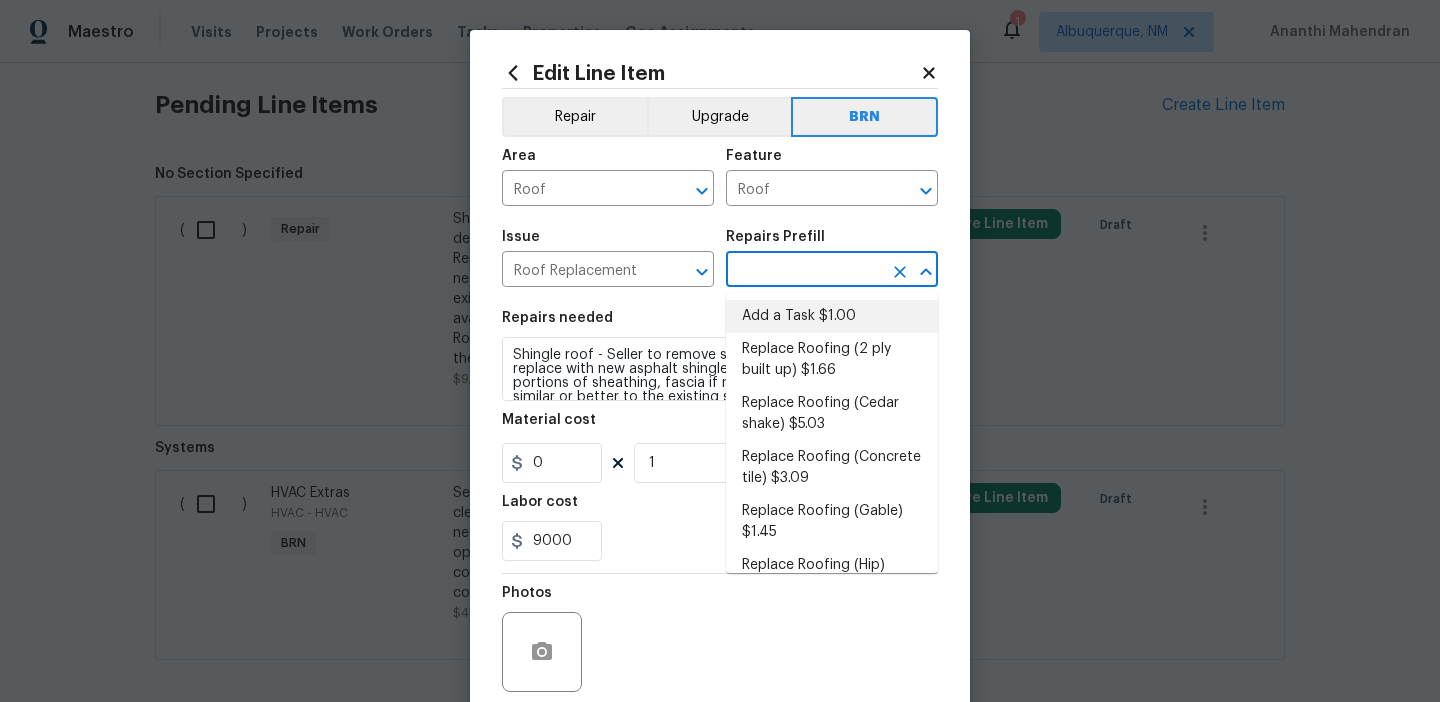 click on "Add a Task $1.00" at bounding box center [832, 316] 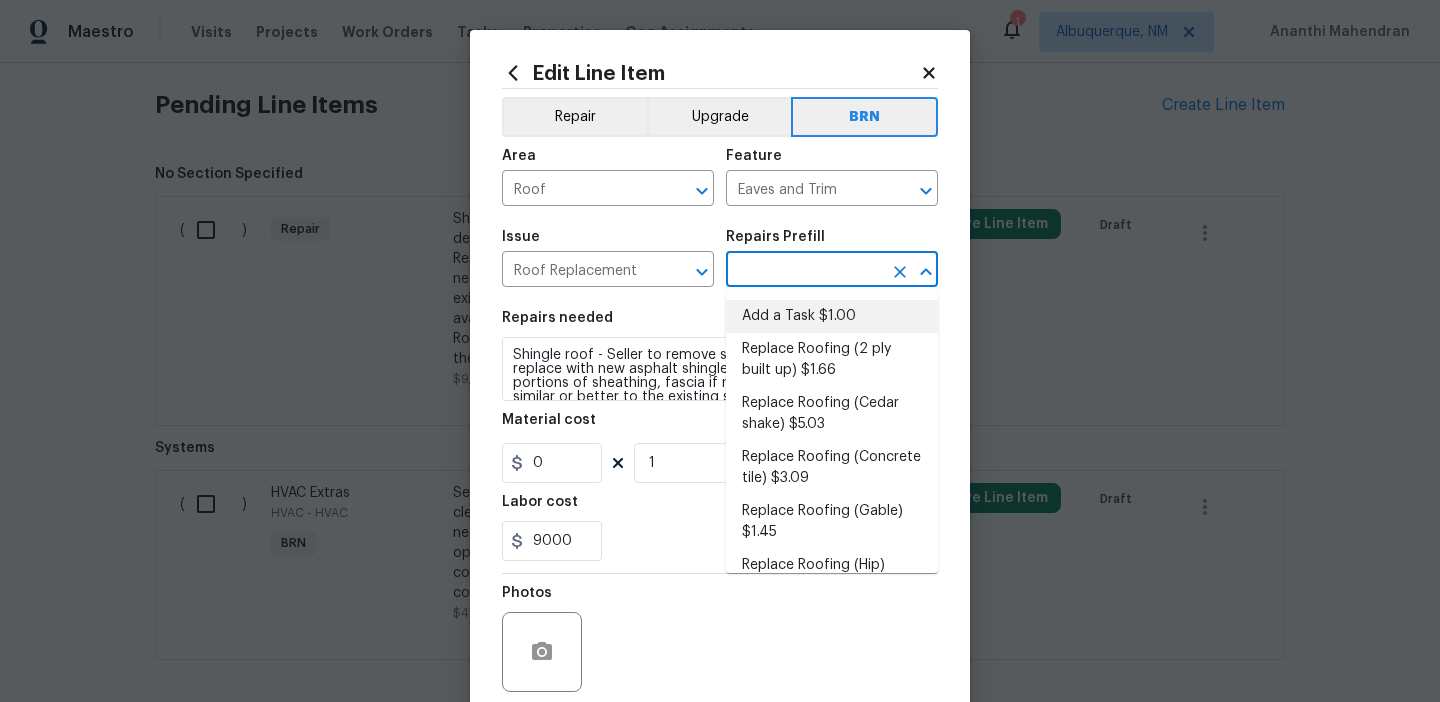 type on "Add a Task $1.00" 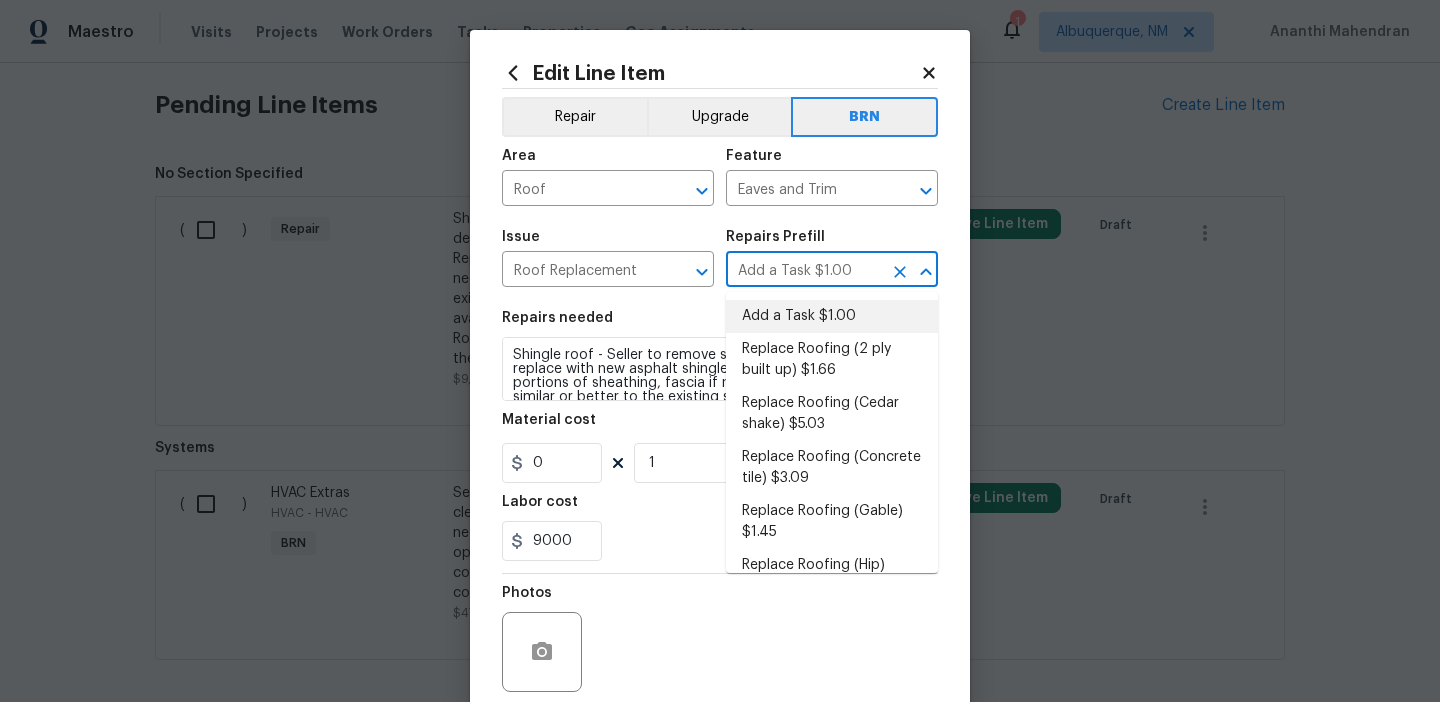 type on "HPM to detail" 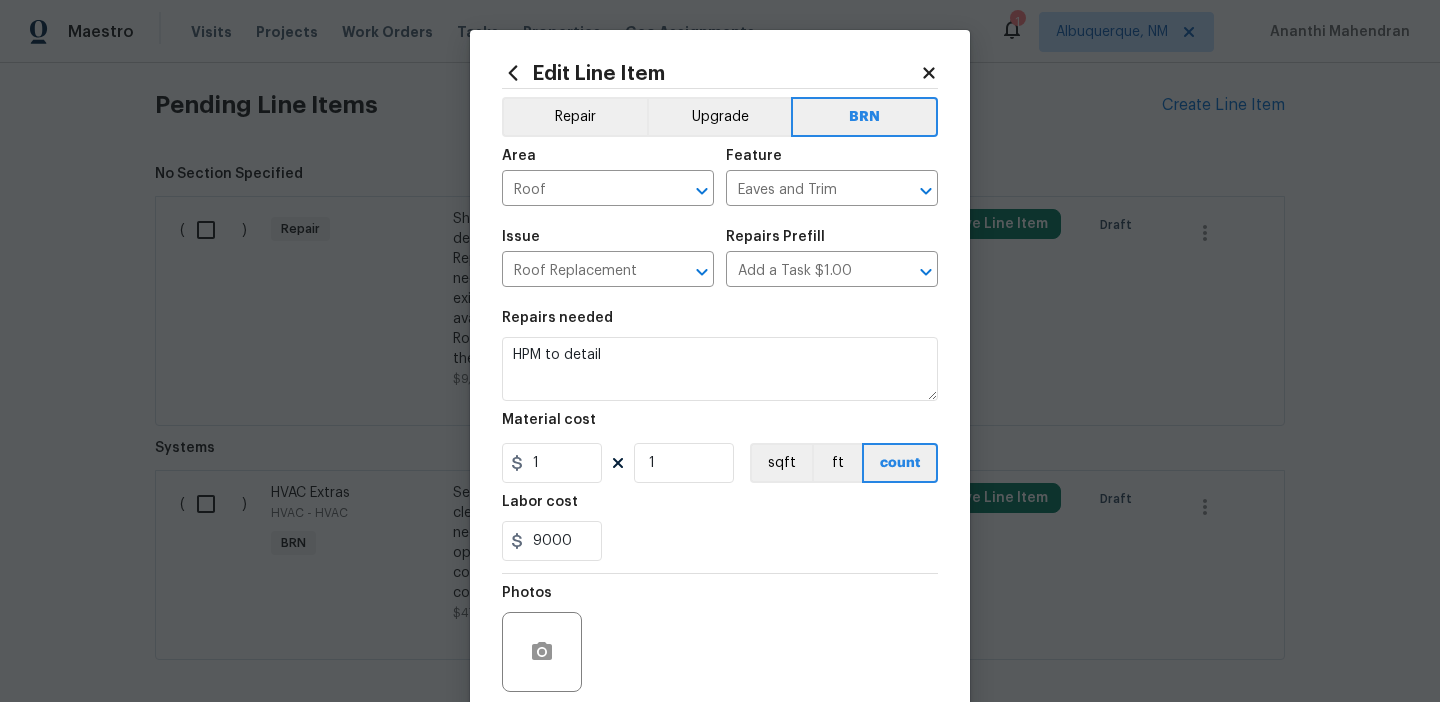 click on "Repairs needed HPM to detail Material cost 1 1 sqft ft count Labor cost 9000" at bounding box center (720, 436) 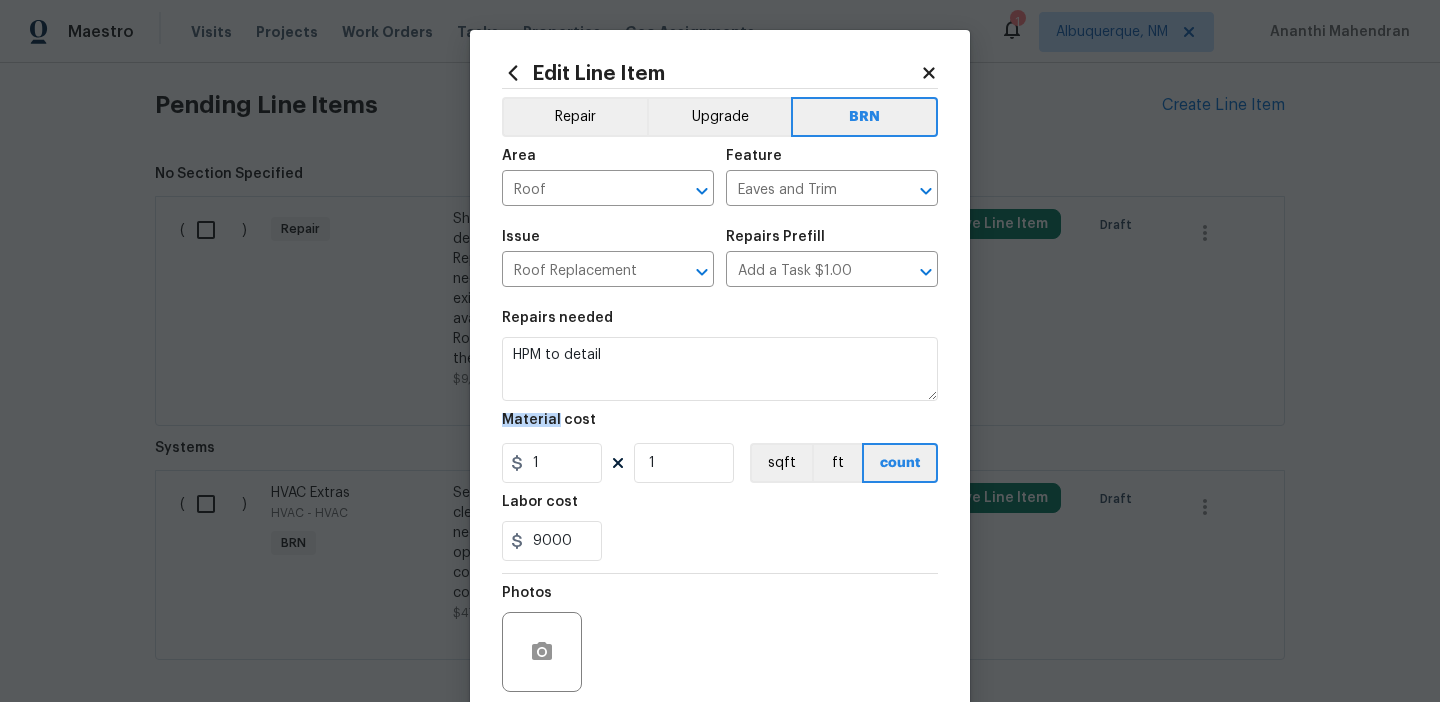 click on "Repairs needed HPM to detail Material cost 1 1 sqft ft count Labor cost 9000" at bounding box center (720, 436) 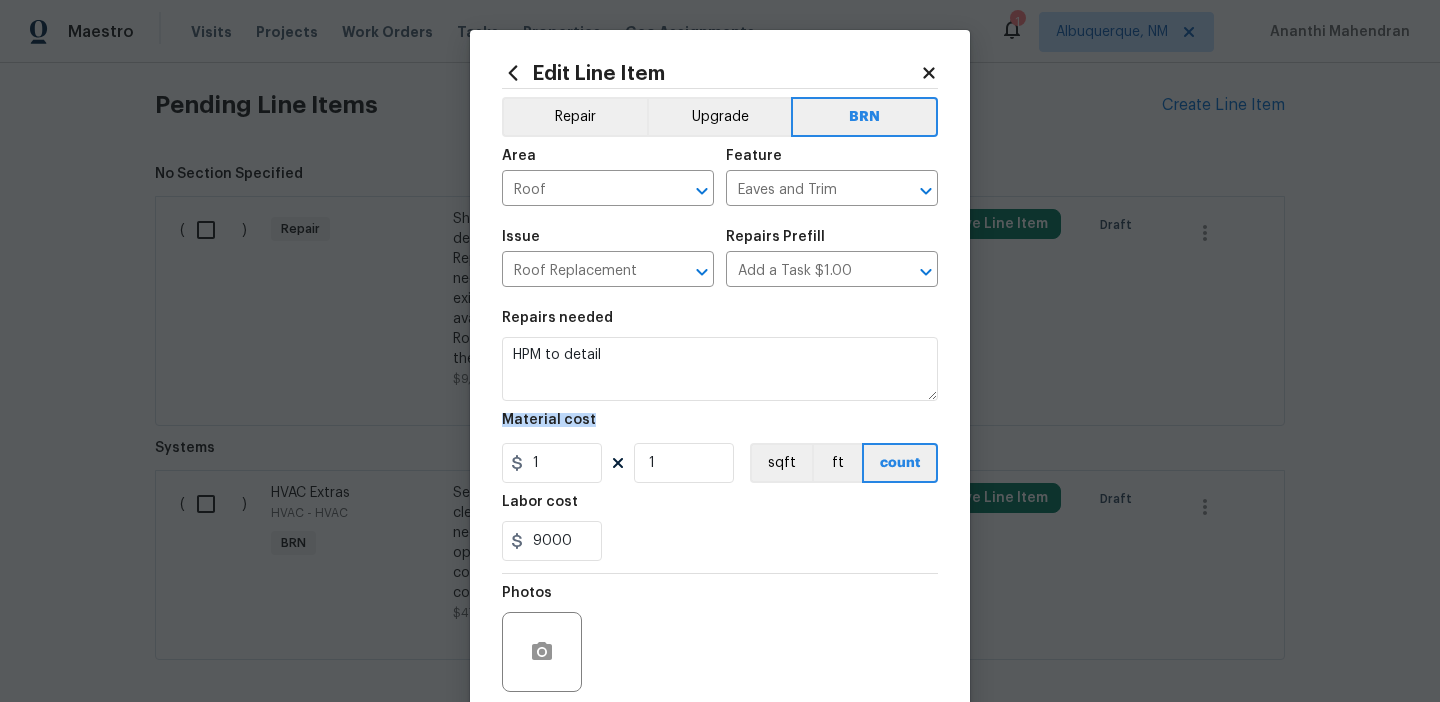 click on "Repairs needed HPM to detail Material cost 1 1 sqft ft count Labor cost 9000" at bounding box center [720, 436] 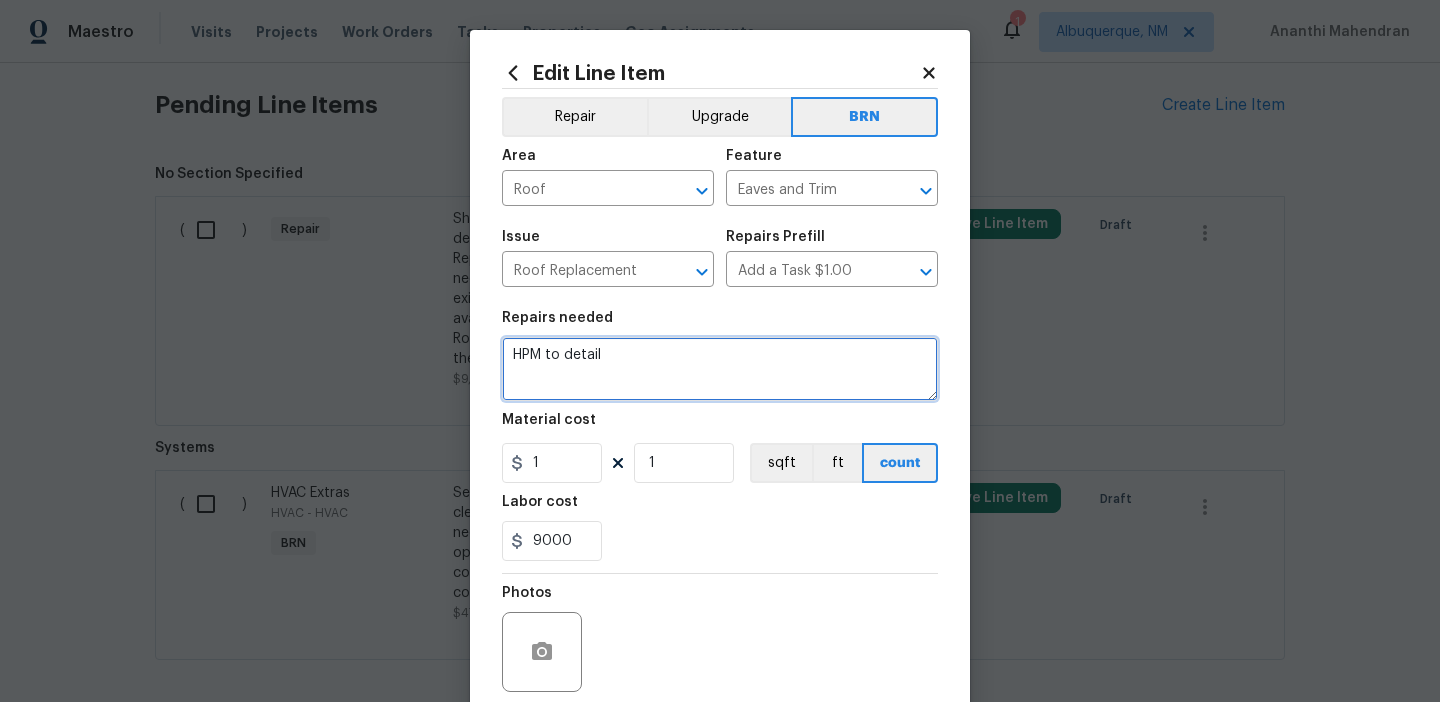 click on "HPM to detail" at bounding box center [720, 369] 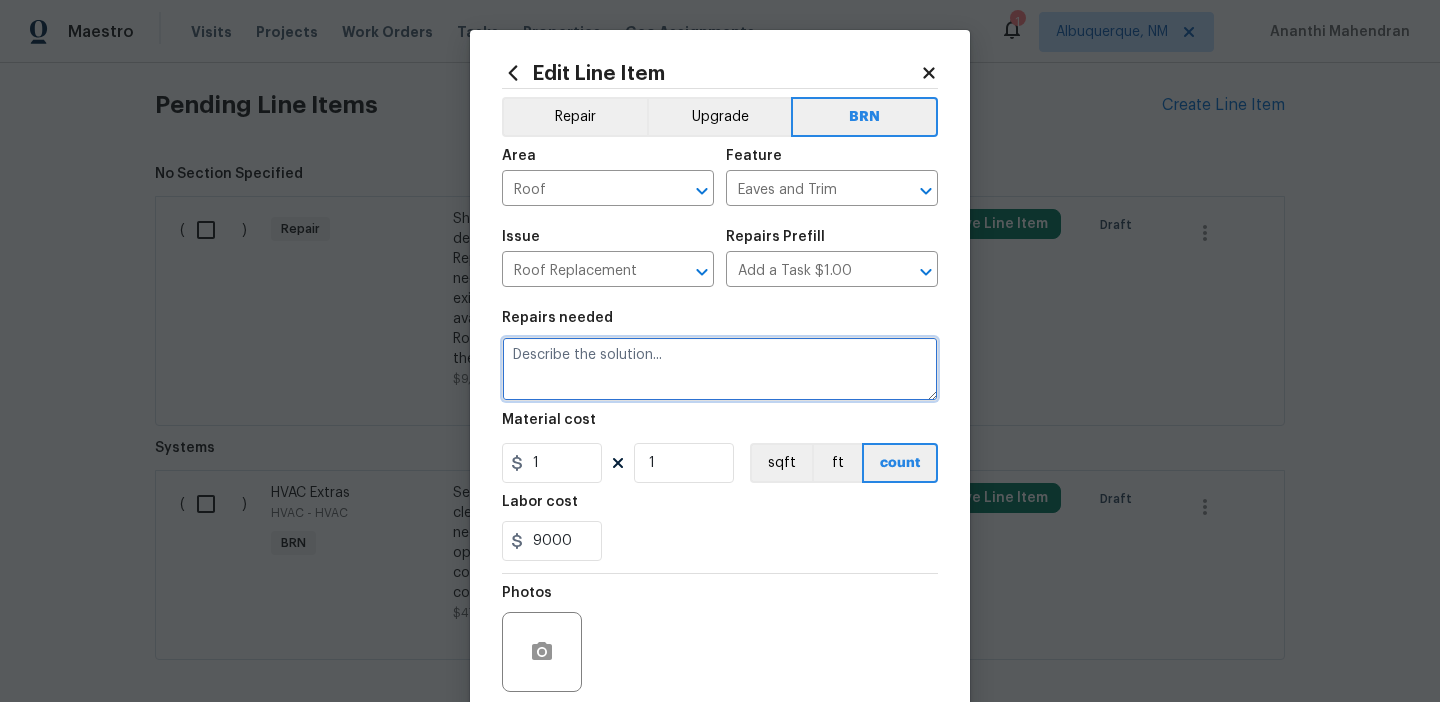 paste on "Shingle roof - Seller to remove shingle roof to decking and replace with new asphalt shingle roof. Replace damaged portions of sheathing, fascia if needed. Shingle type will be similar or better to the existing shingle style and color depending on availability. To include detached garages if present. Roof includes a 1 year workmanship warranty from the vendor." 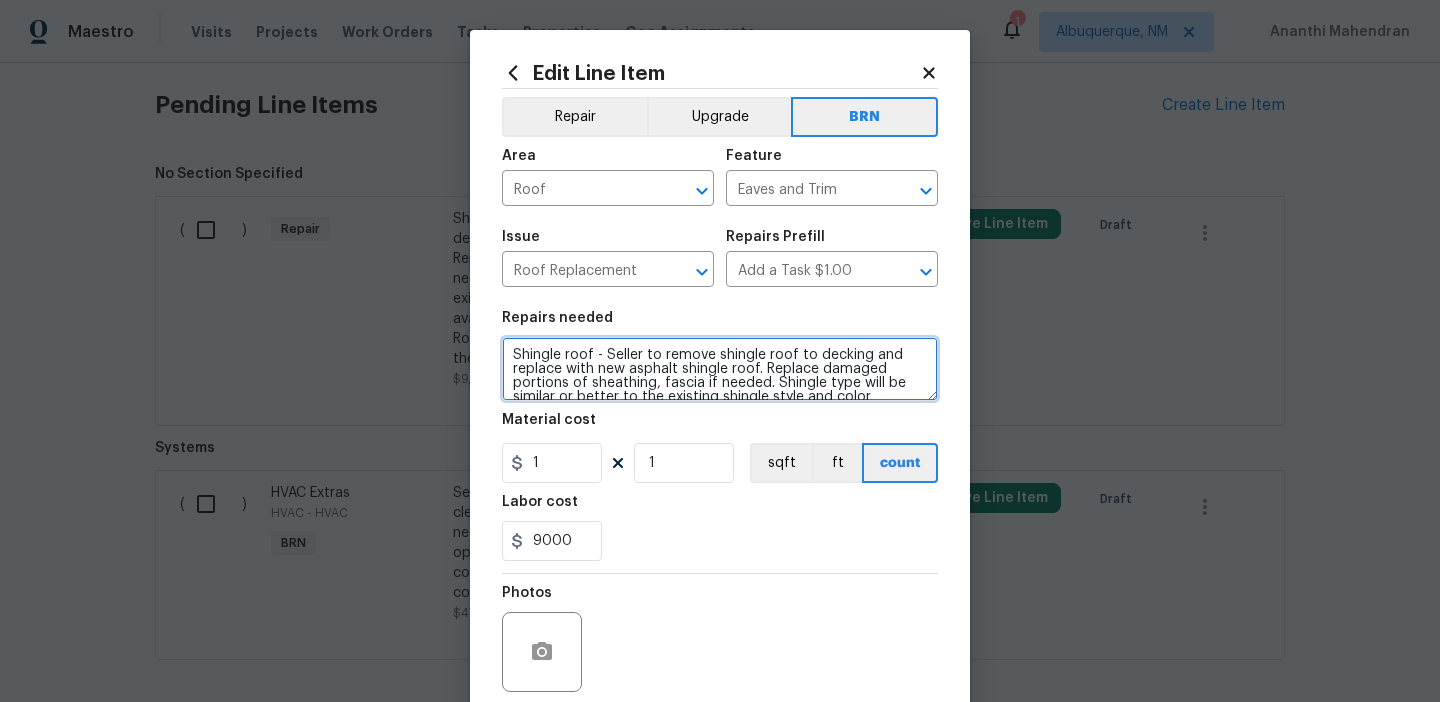 scroll, scrollTop: 46, scrollLeft: 0, axis: vertical 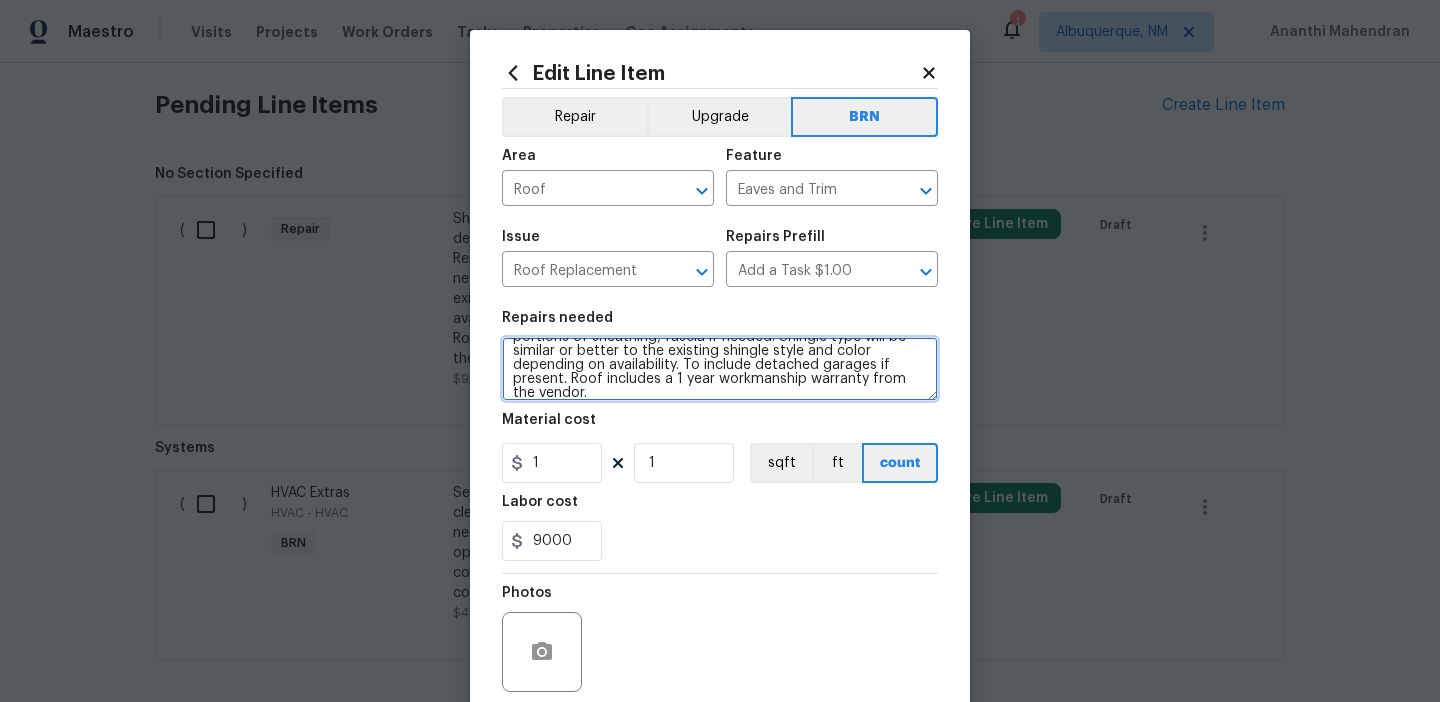 type on "Shingle roof - Seller to remove shingle roof to decking and replace with new asphalt shingle roof. Replace damaged portions of sheathing, fascia if needed. Shingle type will be similar or better to the existing shingle style and color depending on availability. To include detached garages if present. Roof includes a 1 year workmanship warranty from the vendor." 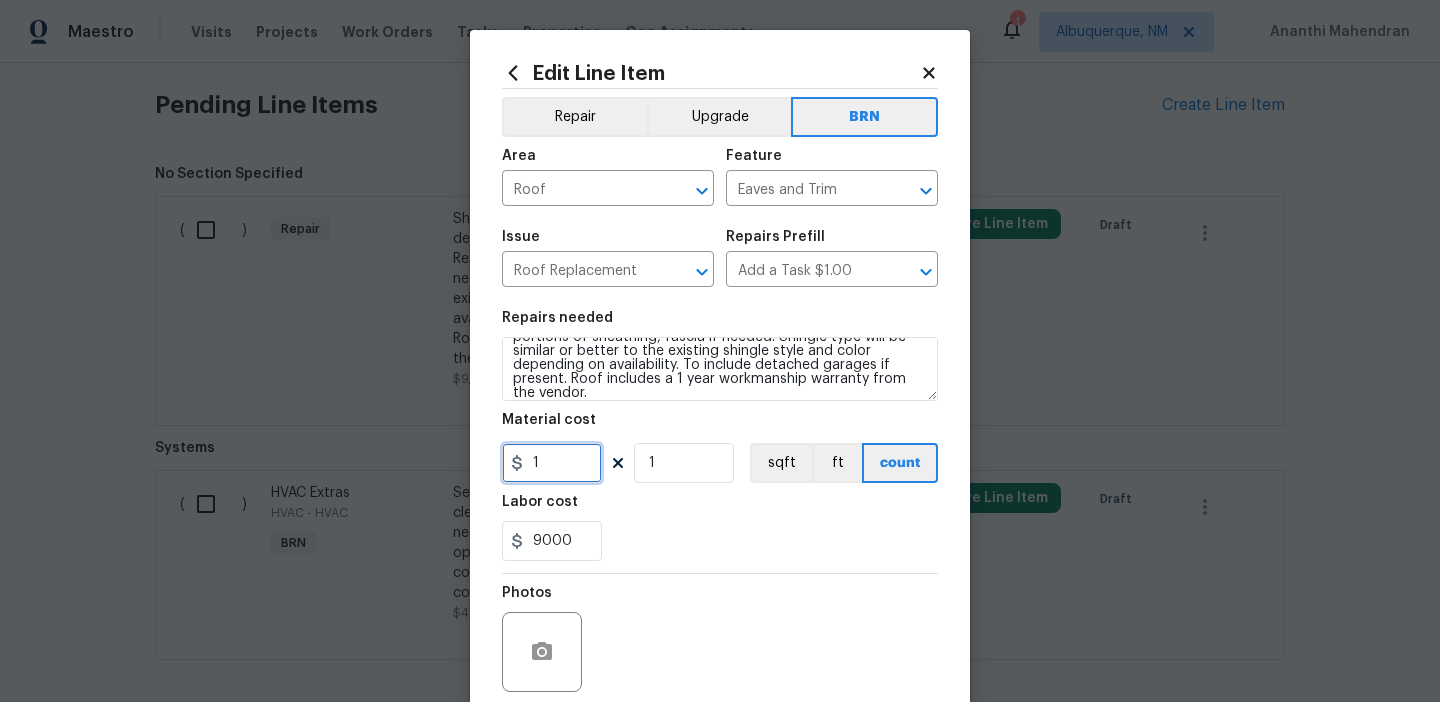 click on "1" at bounding box center [552, 463] 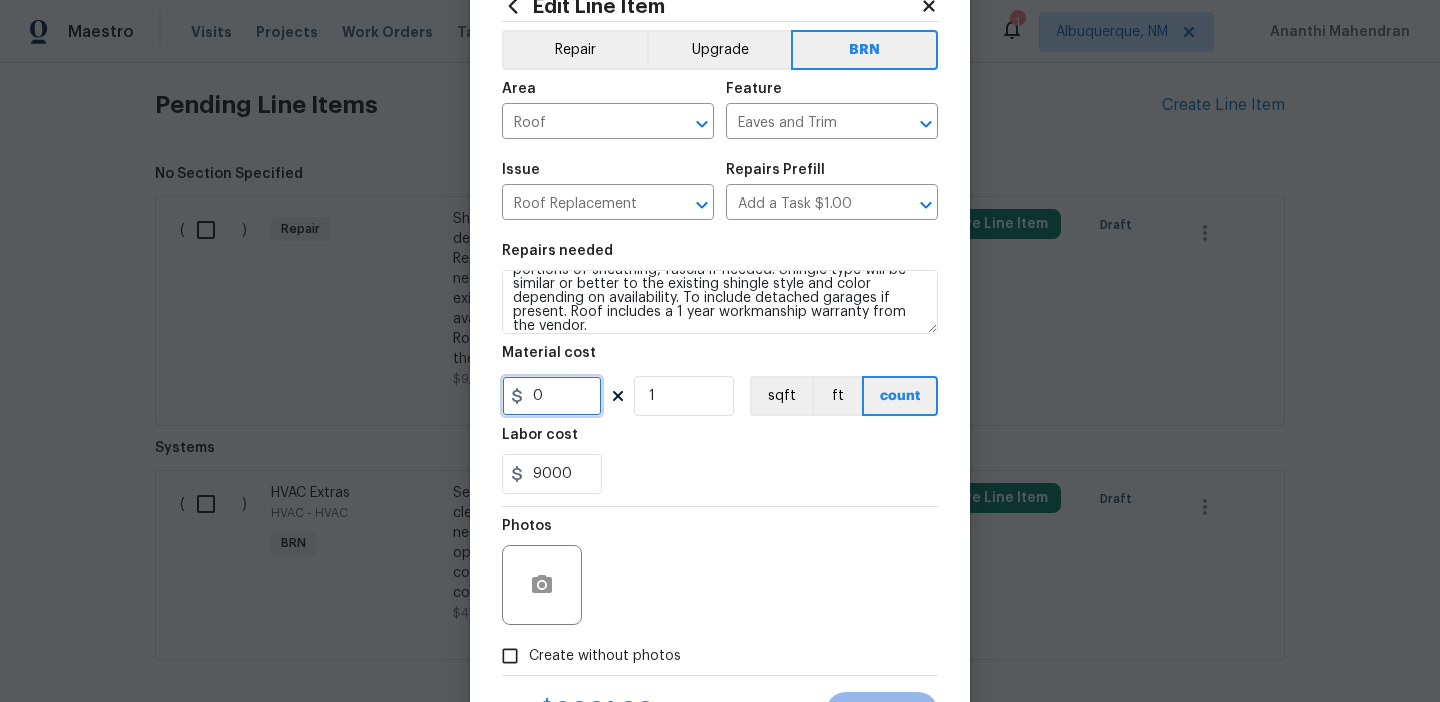 scroll, scrollTop: 160, scrollLeft: 0, axis: vertical 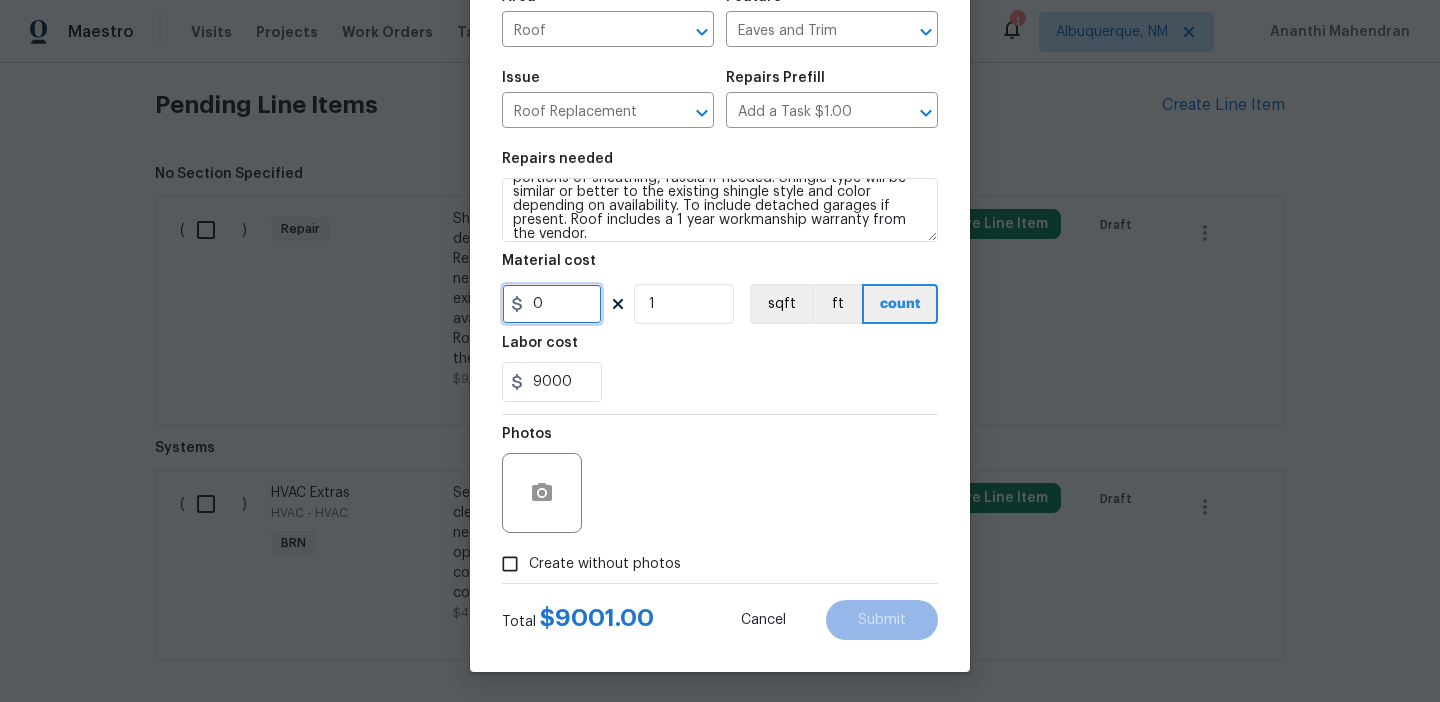 type on "0" 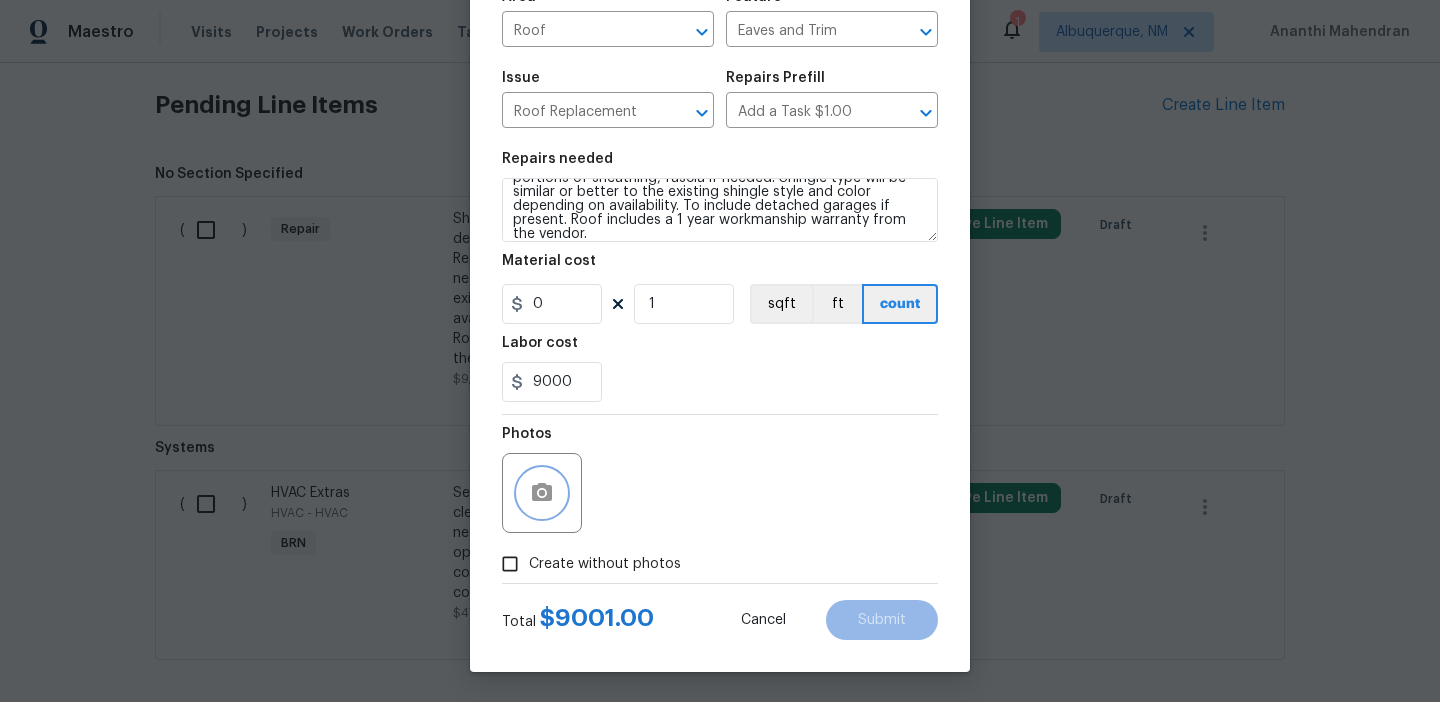 click 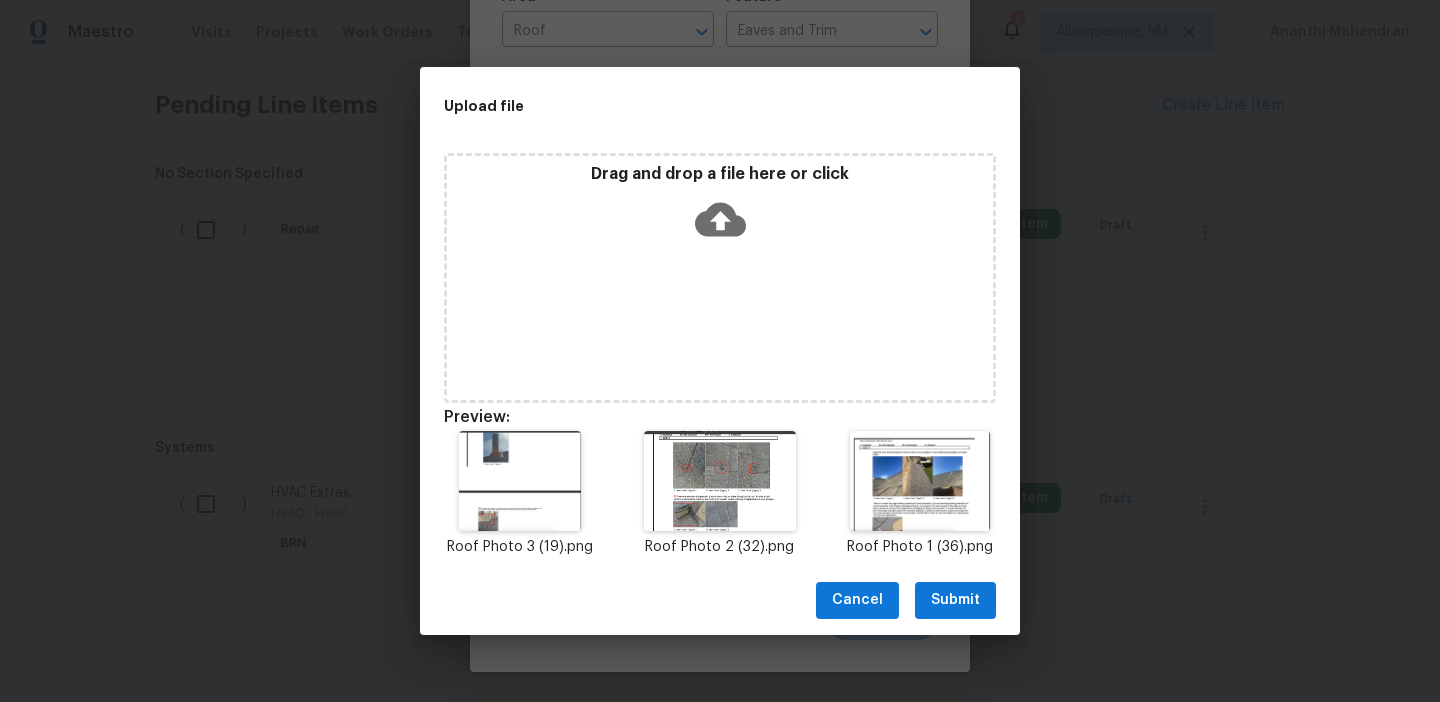click on "Submit" at bounding box center [955, 600] 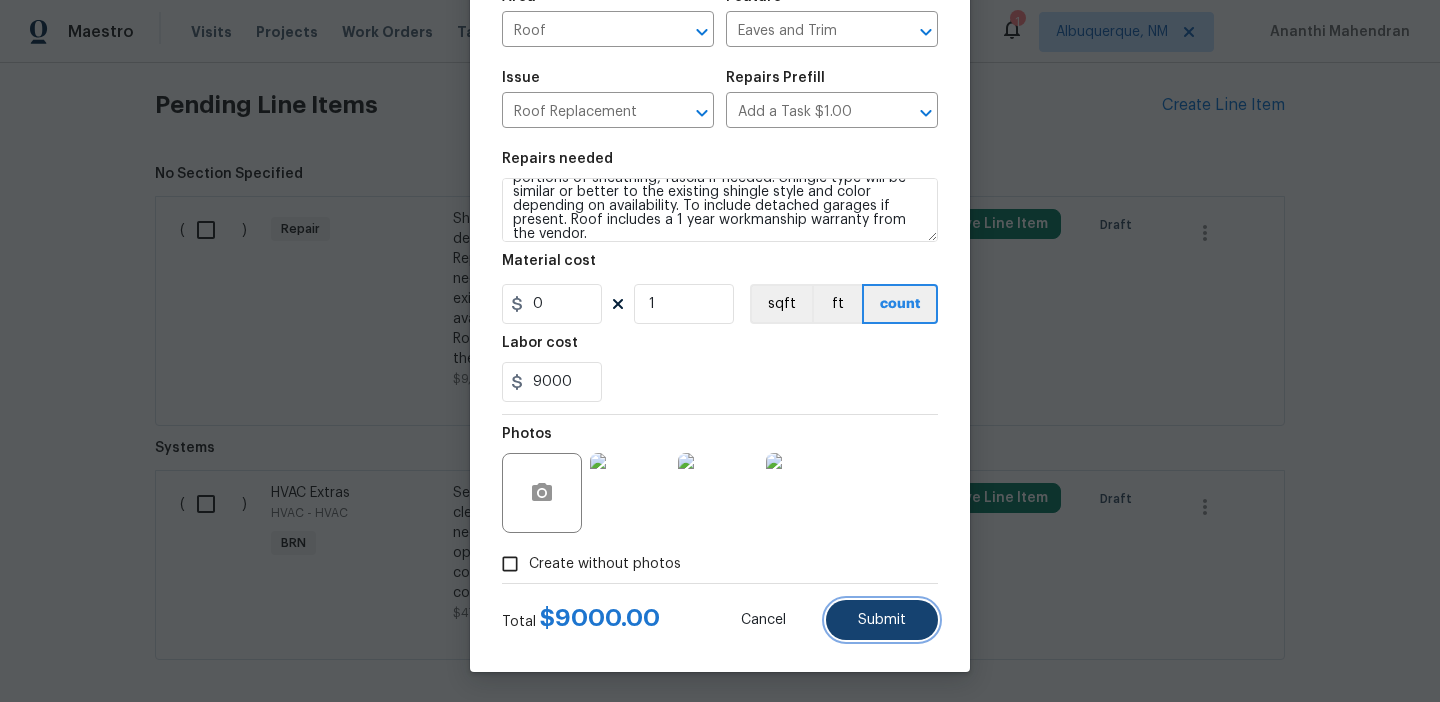click on "Submit" at bounding box center (882, 620) 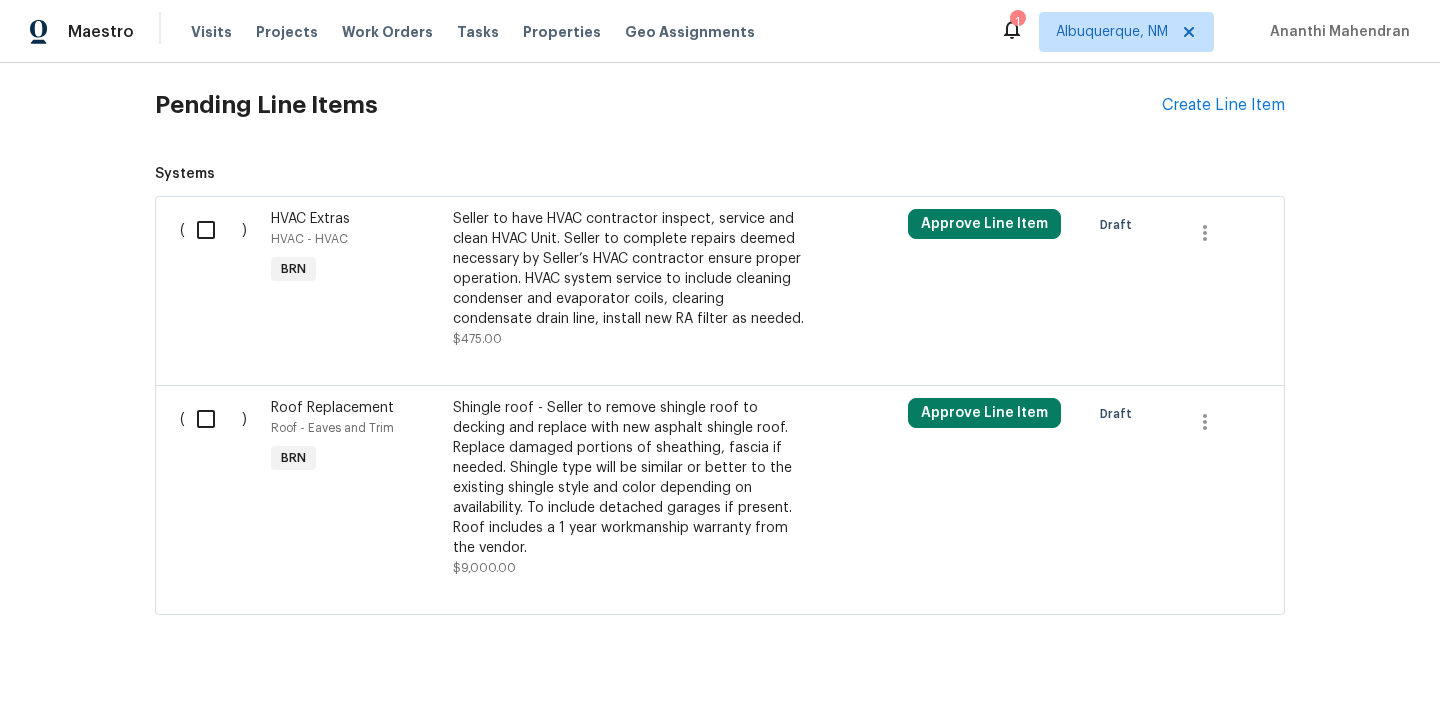 scroll, scrollTop: 825, scrollLeft: 0, axis: vertical 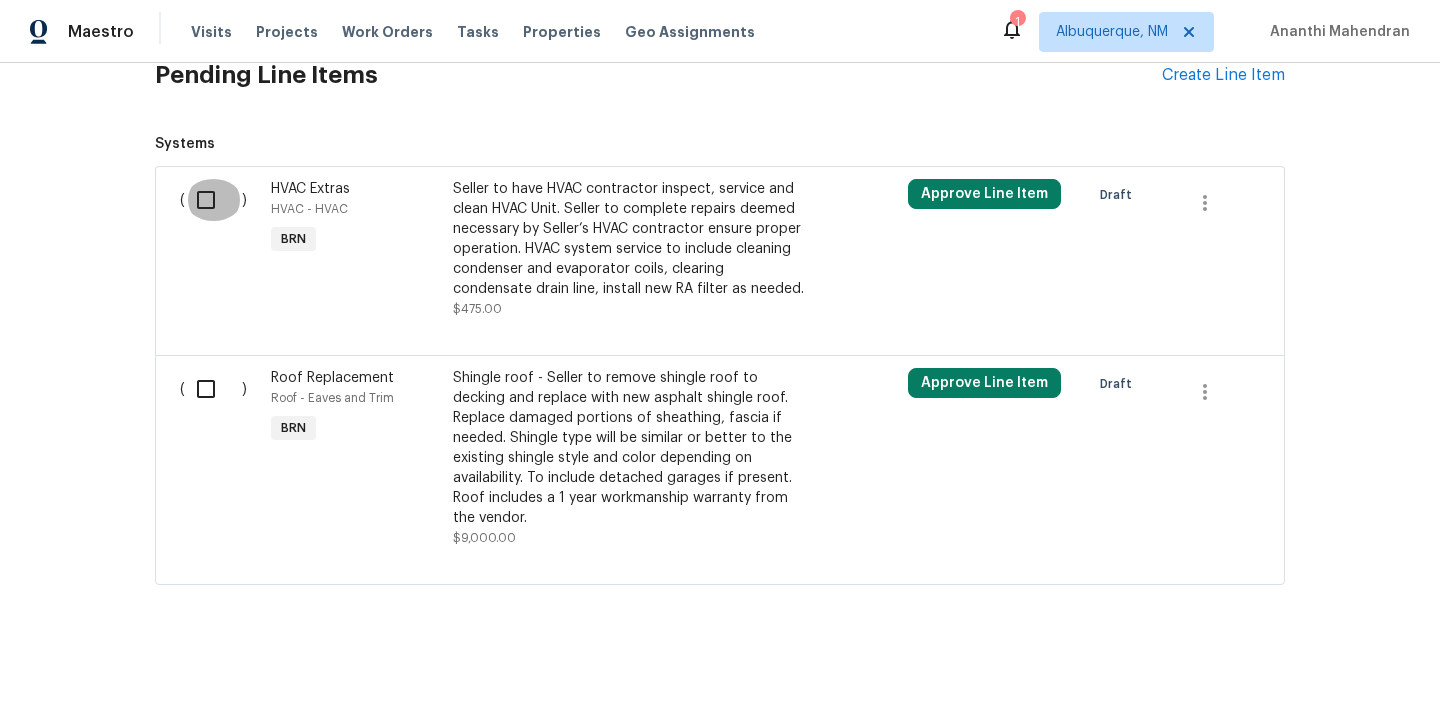 click at bounding box center (213, 200) 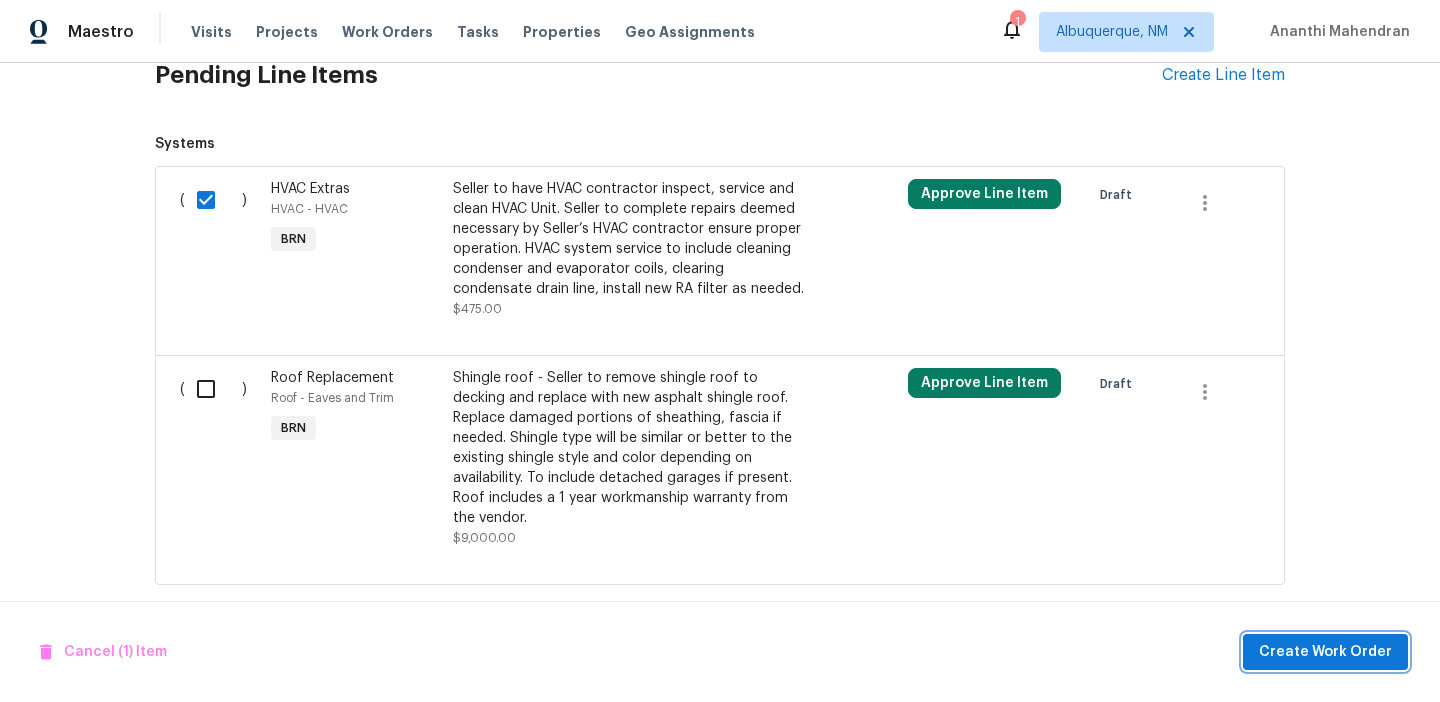 click on "Create Work Order" at bounding box center (1325, 652) 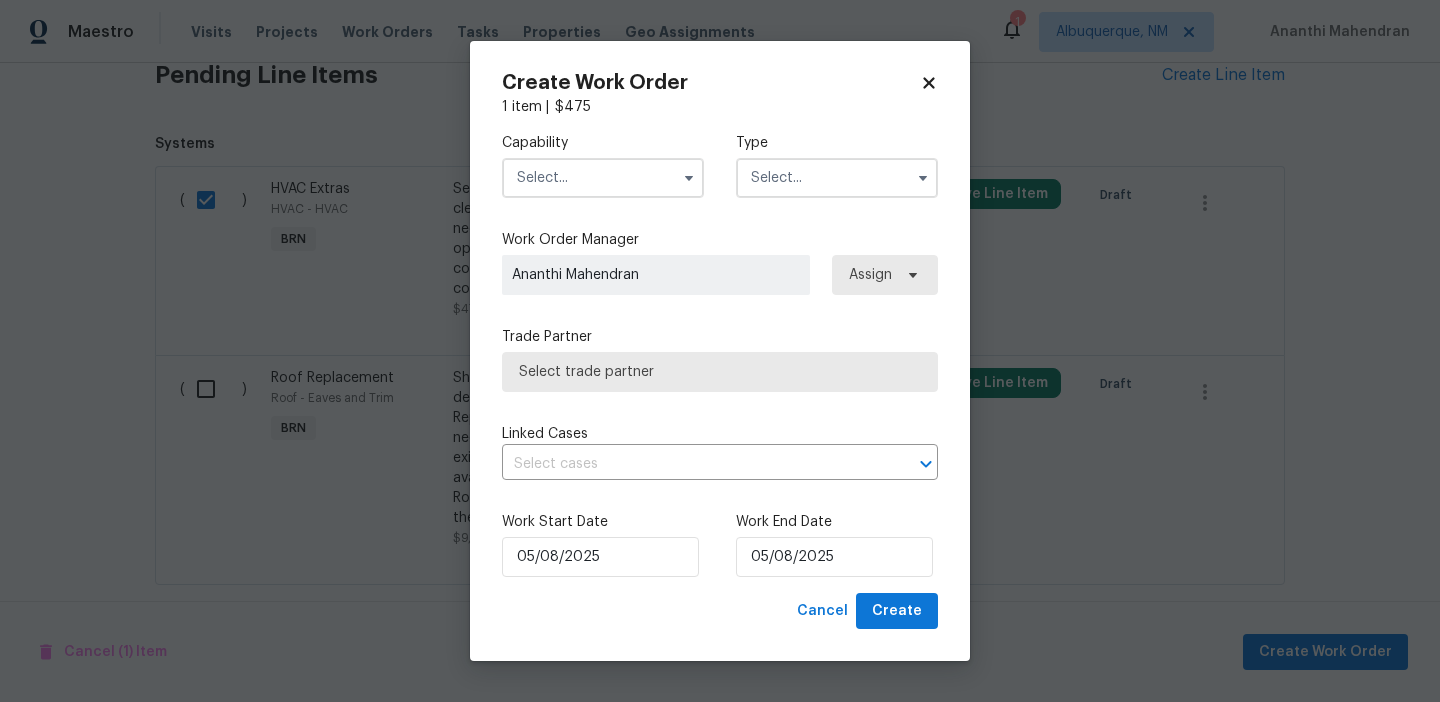 click at bounding box center [603, 178] 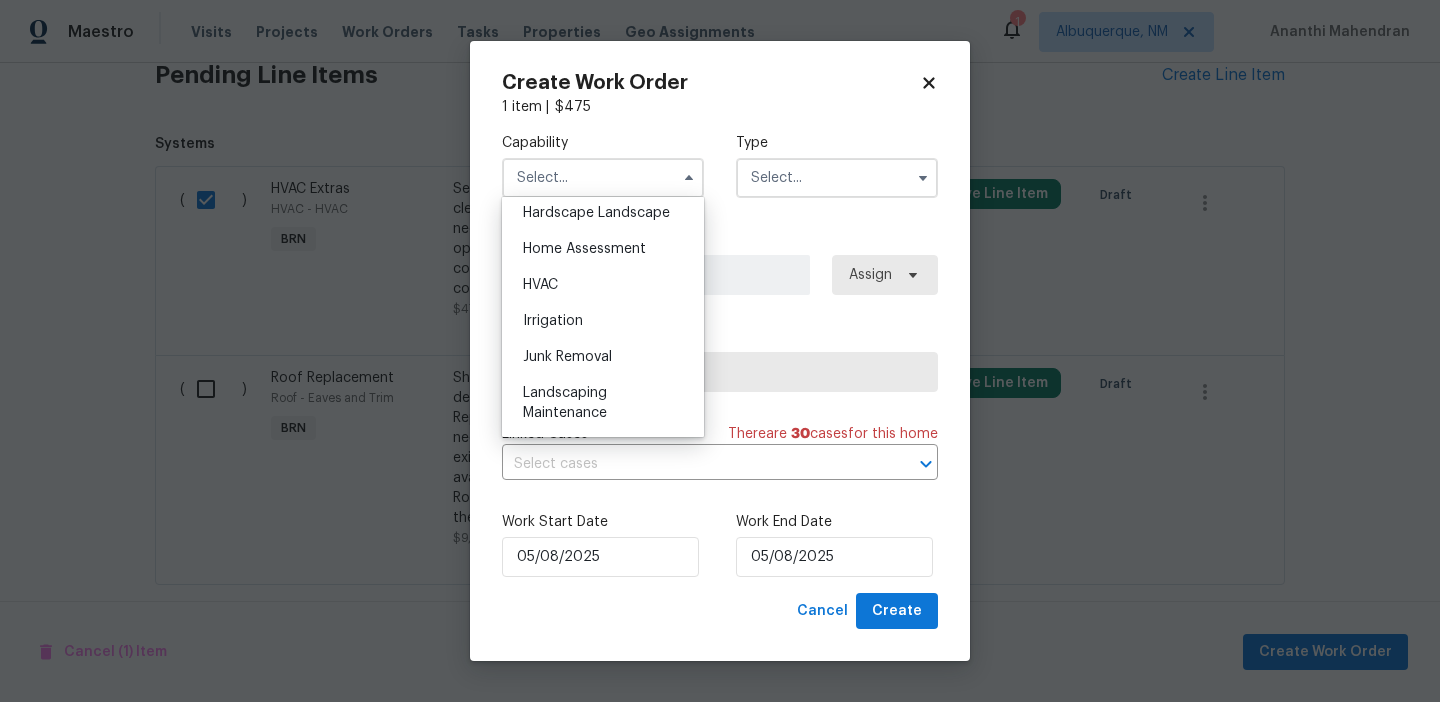 scroll, scrollTop: 1155, scrollLeft: 0, axis: vertical 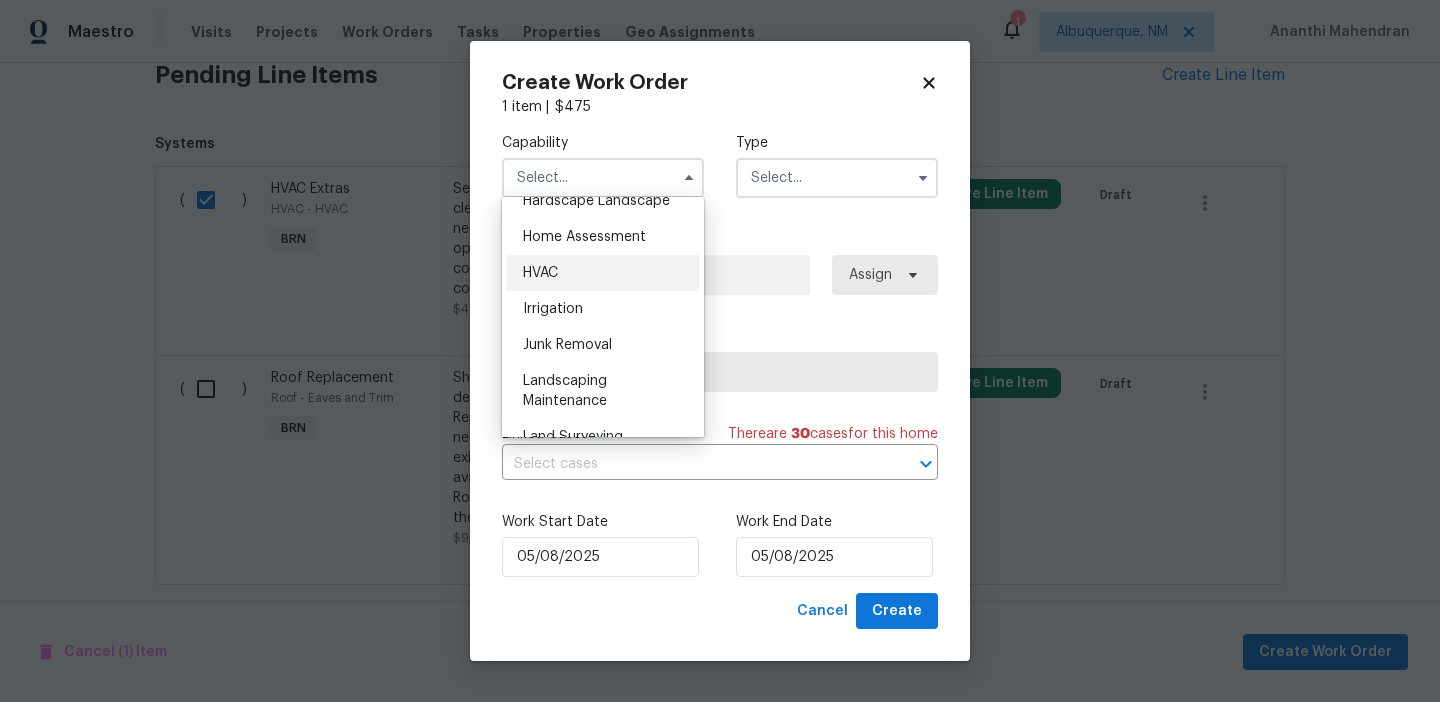 click on "HVAC" at bounding box center (603, 273) 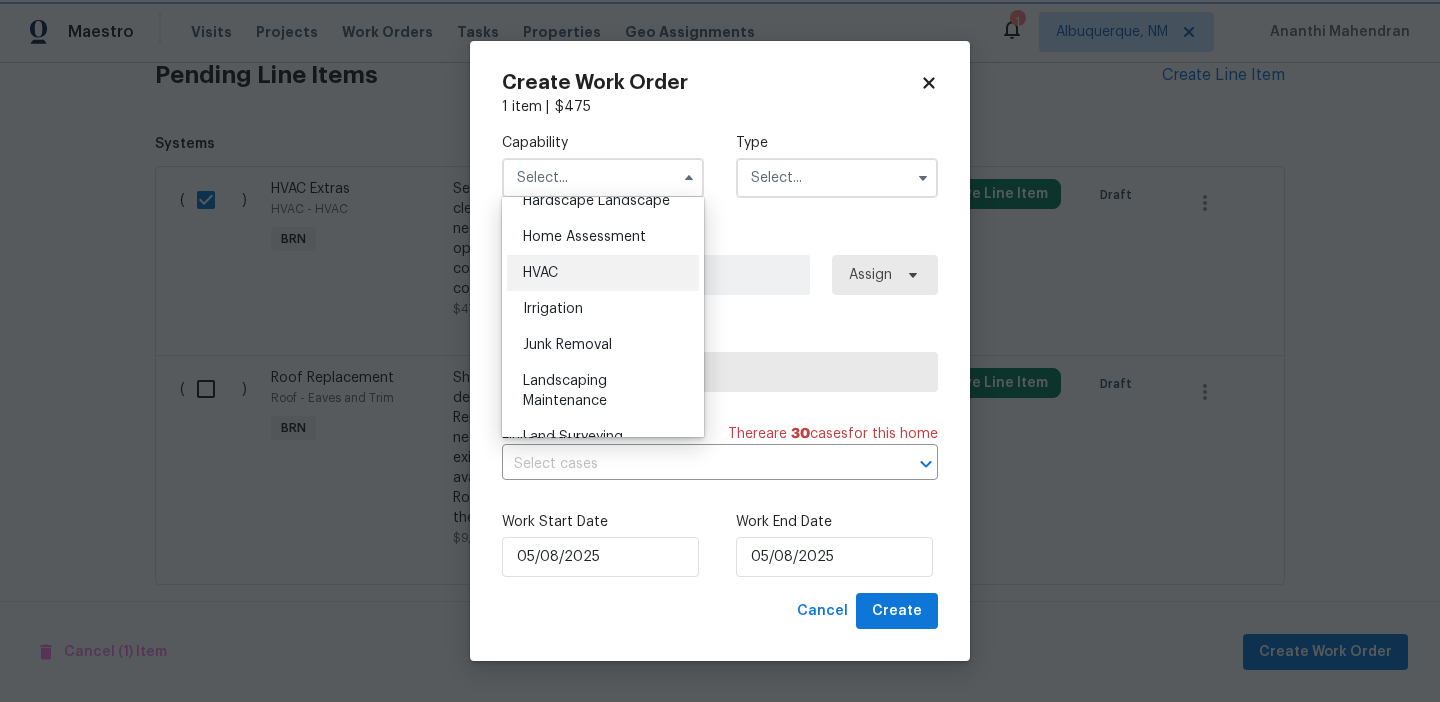type on "HVAC" 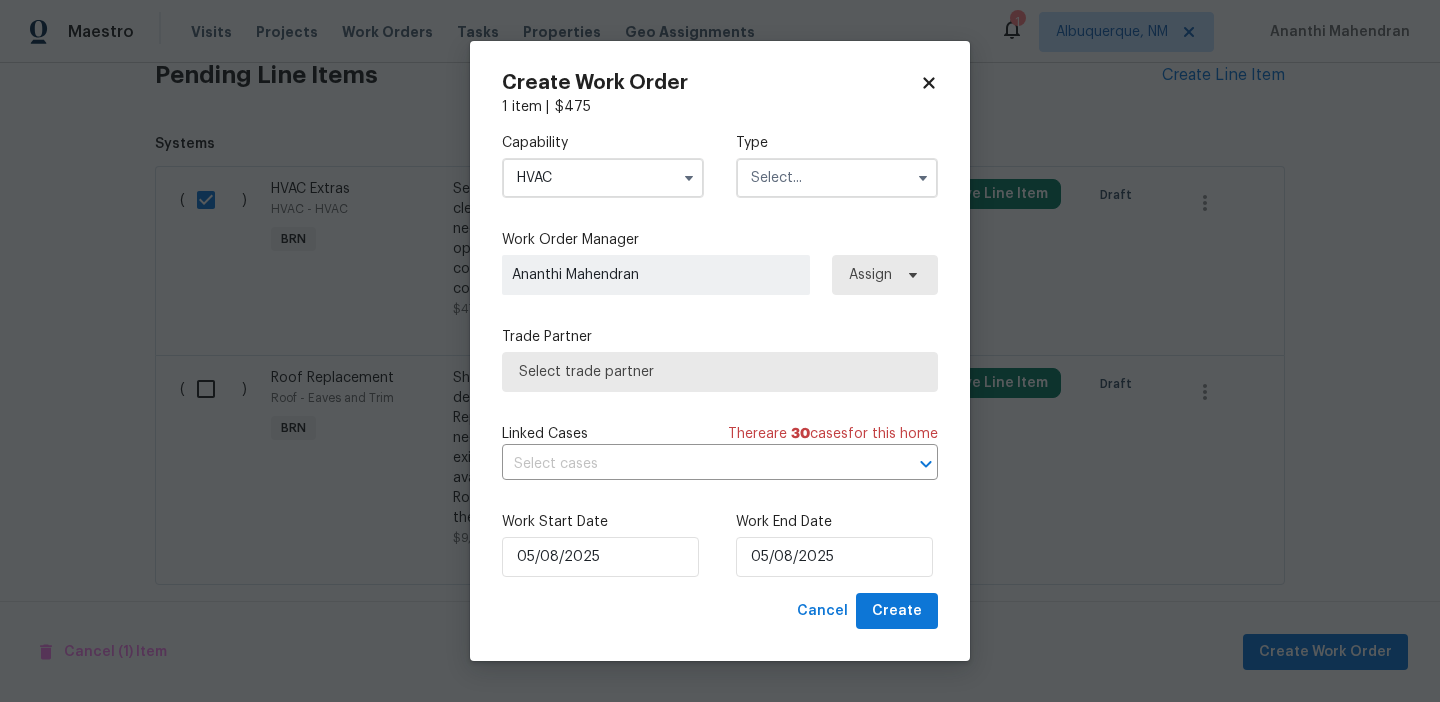 click at bounding box center (837, 178) 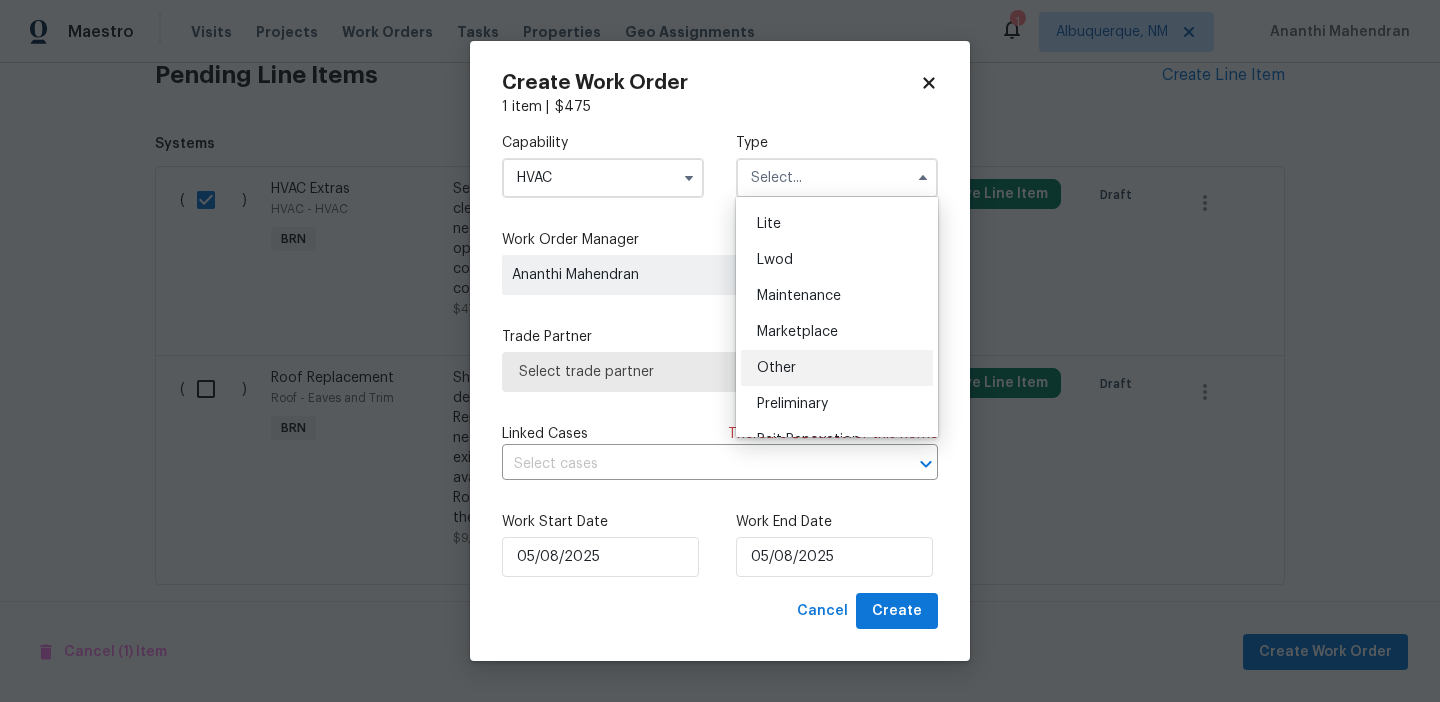 scroll, scrollTop: 325, scrollLeft: 0, axis: vertical 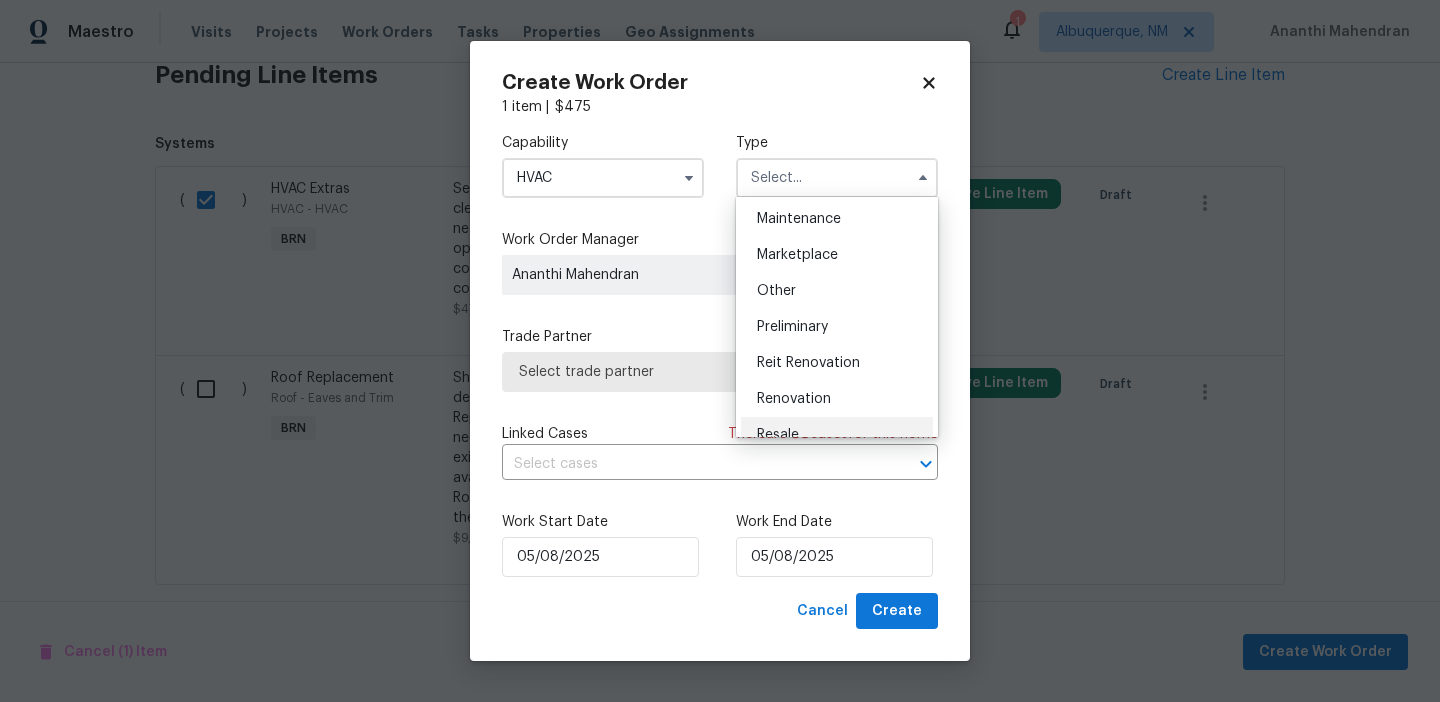 click on "Resale" at bounding box center [837, 435] 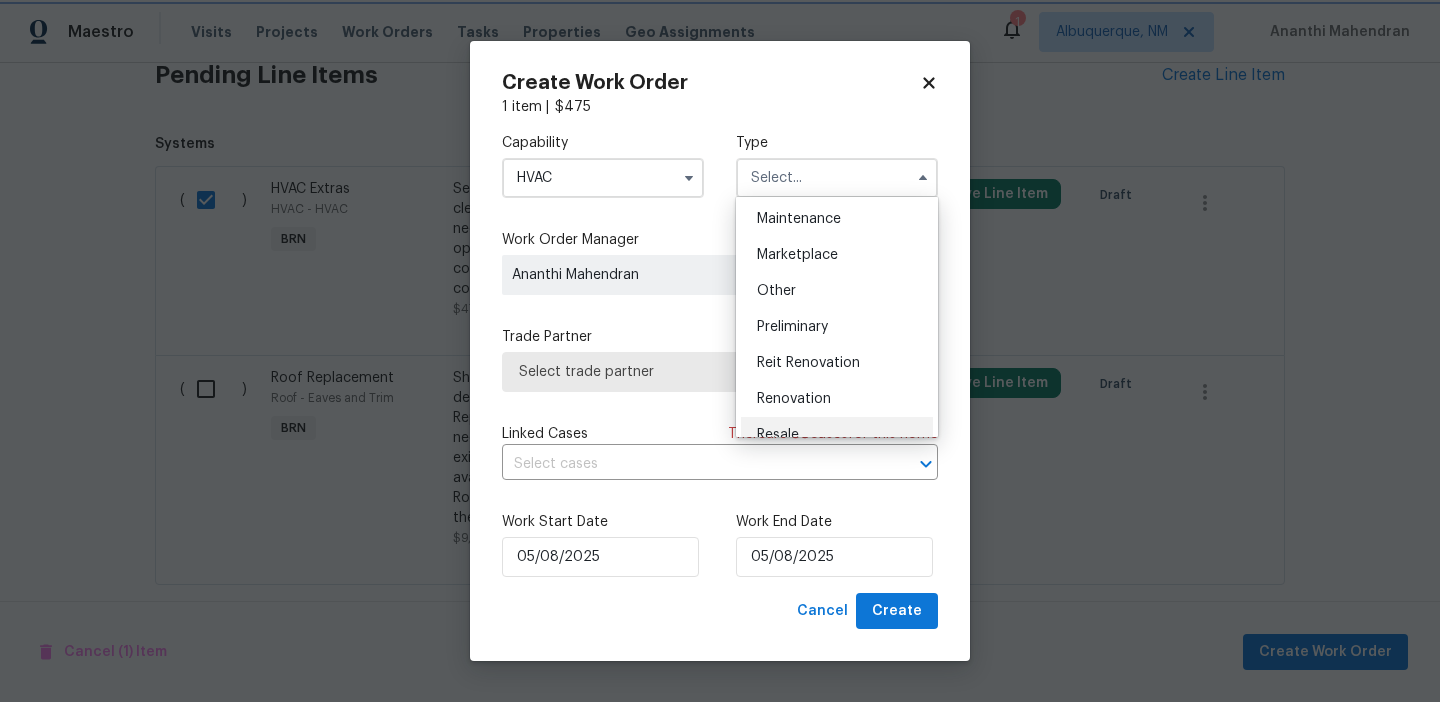 type on "Resale" 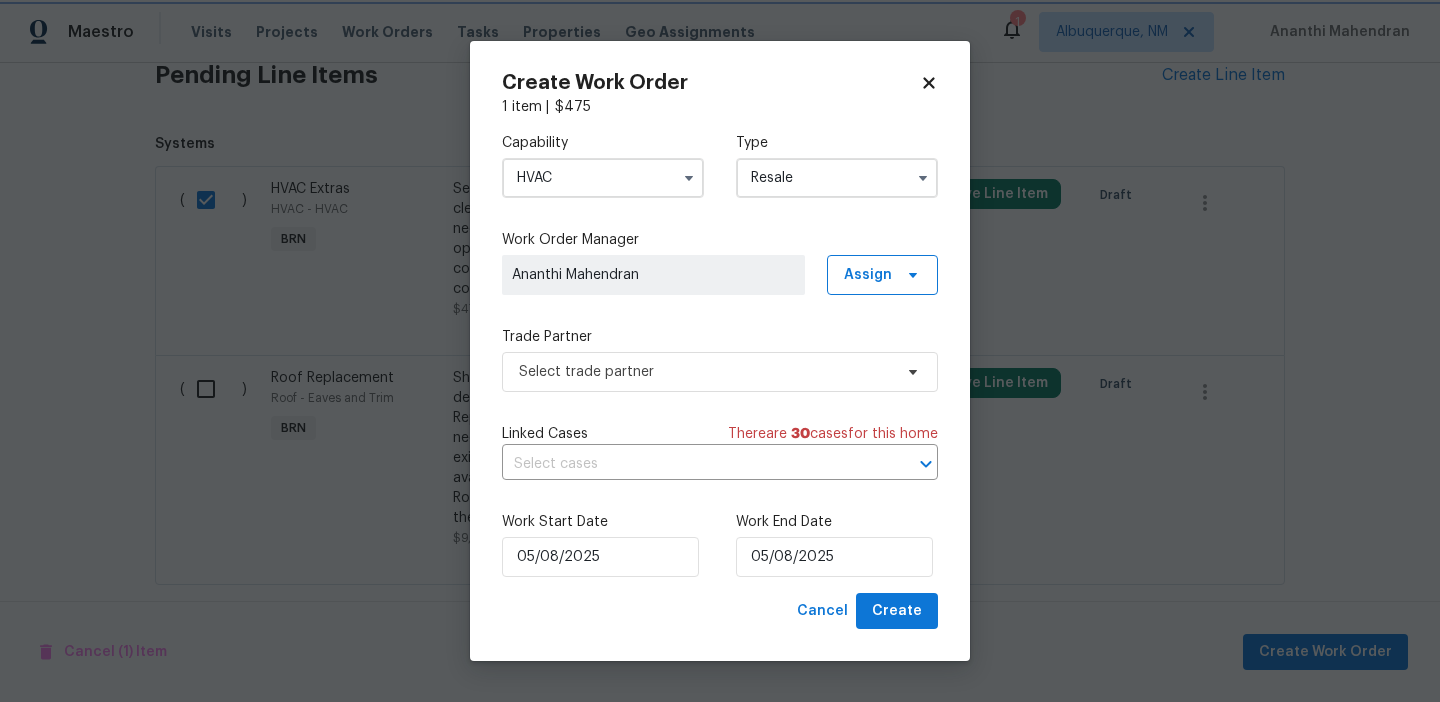 scroll, scrollTop: 0, scrollLeft: 0, axis: both 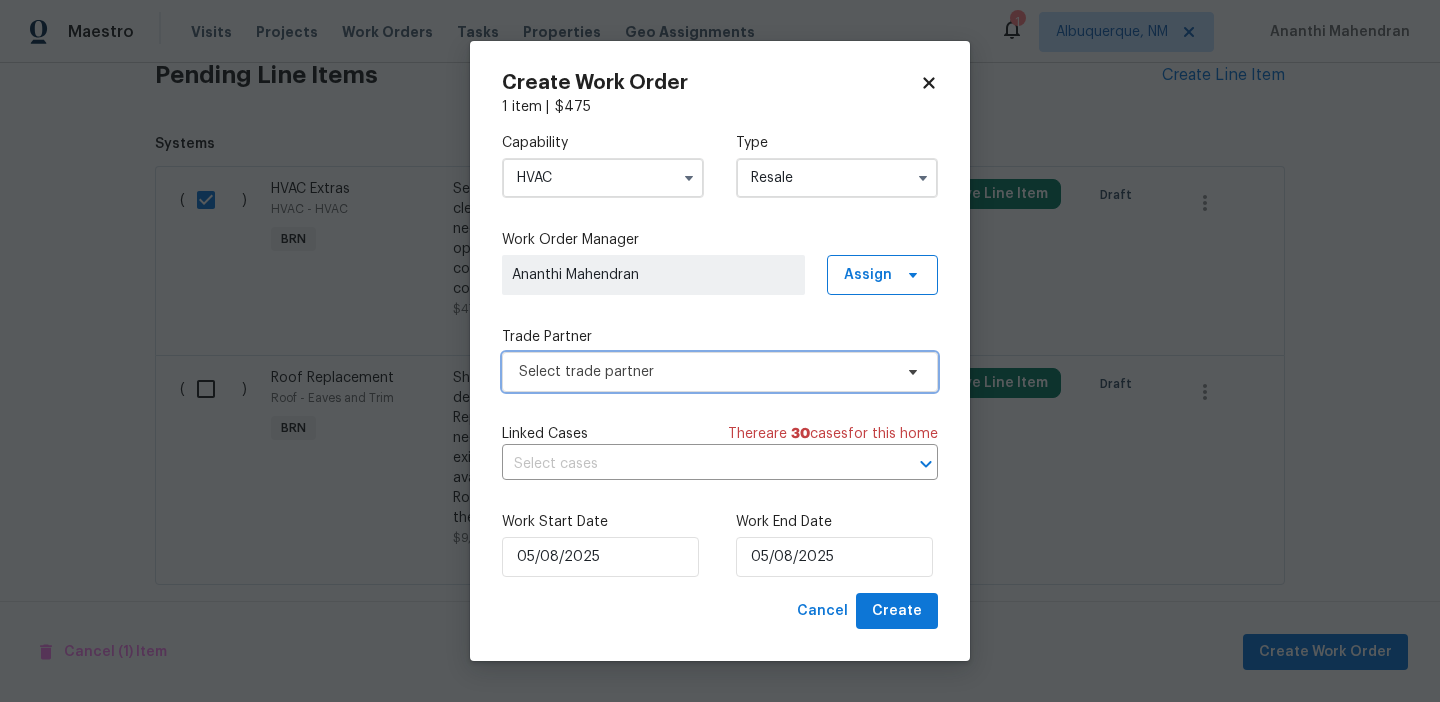 click on "Select trade partner" at bounding box center [705, 372] 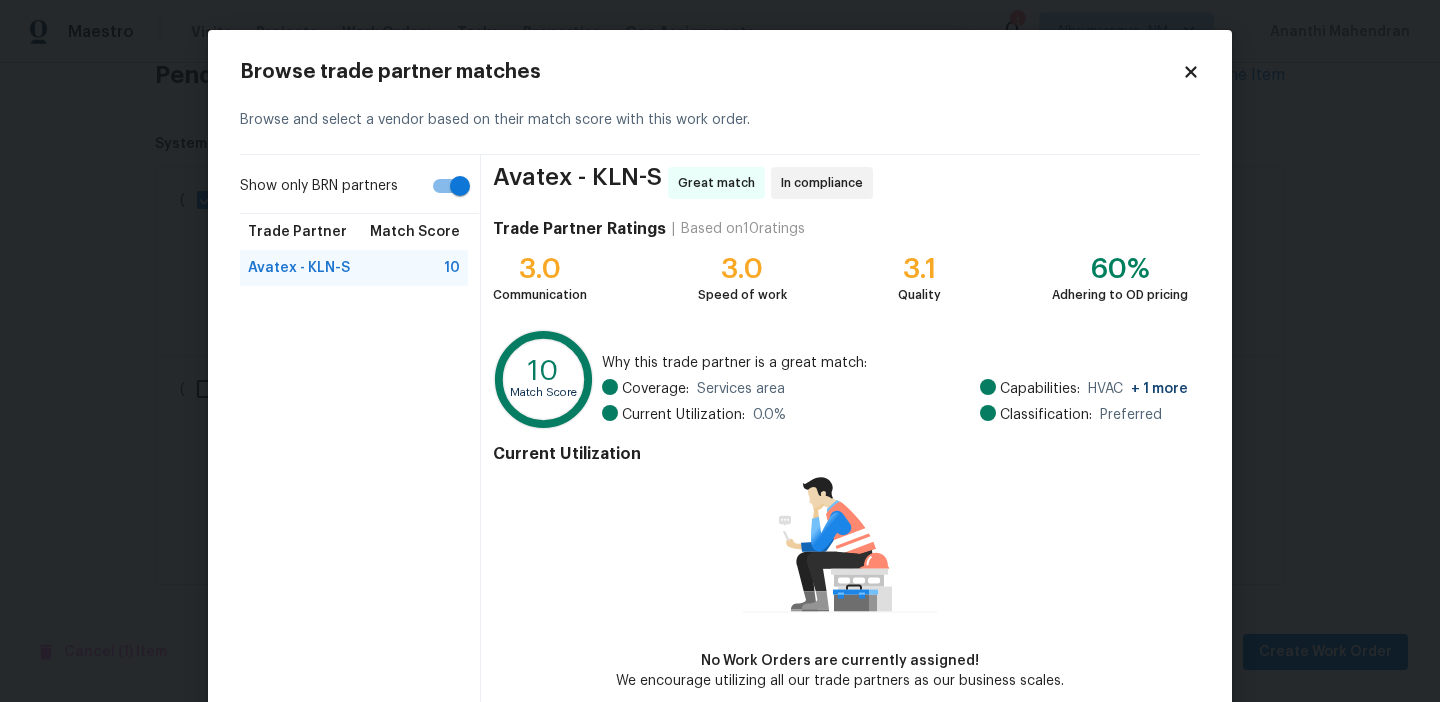 click on "Show only BRN partners" at bounding box center (460, 186) 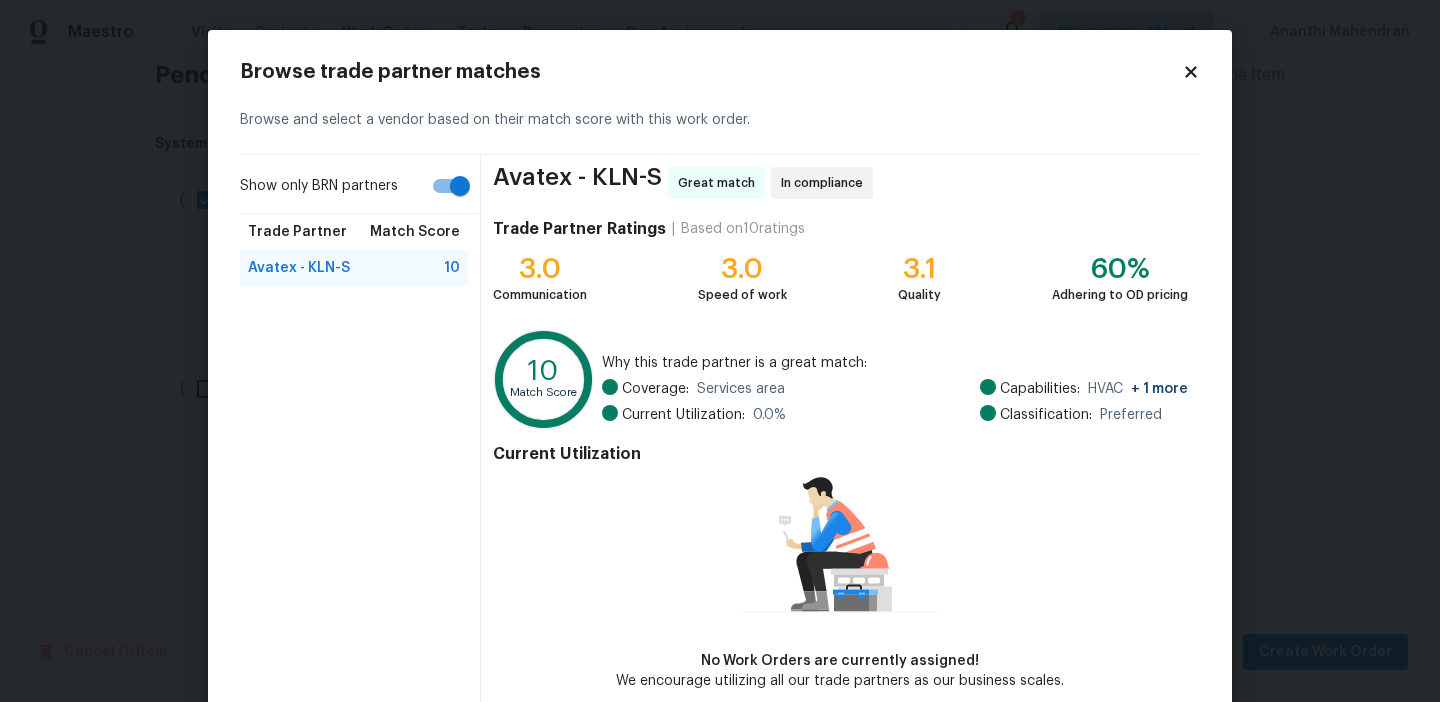 checkbox on "false" 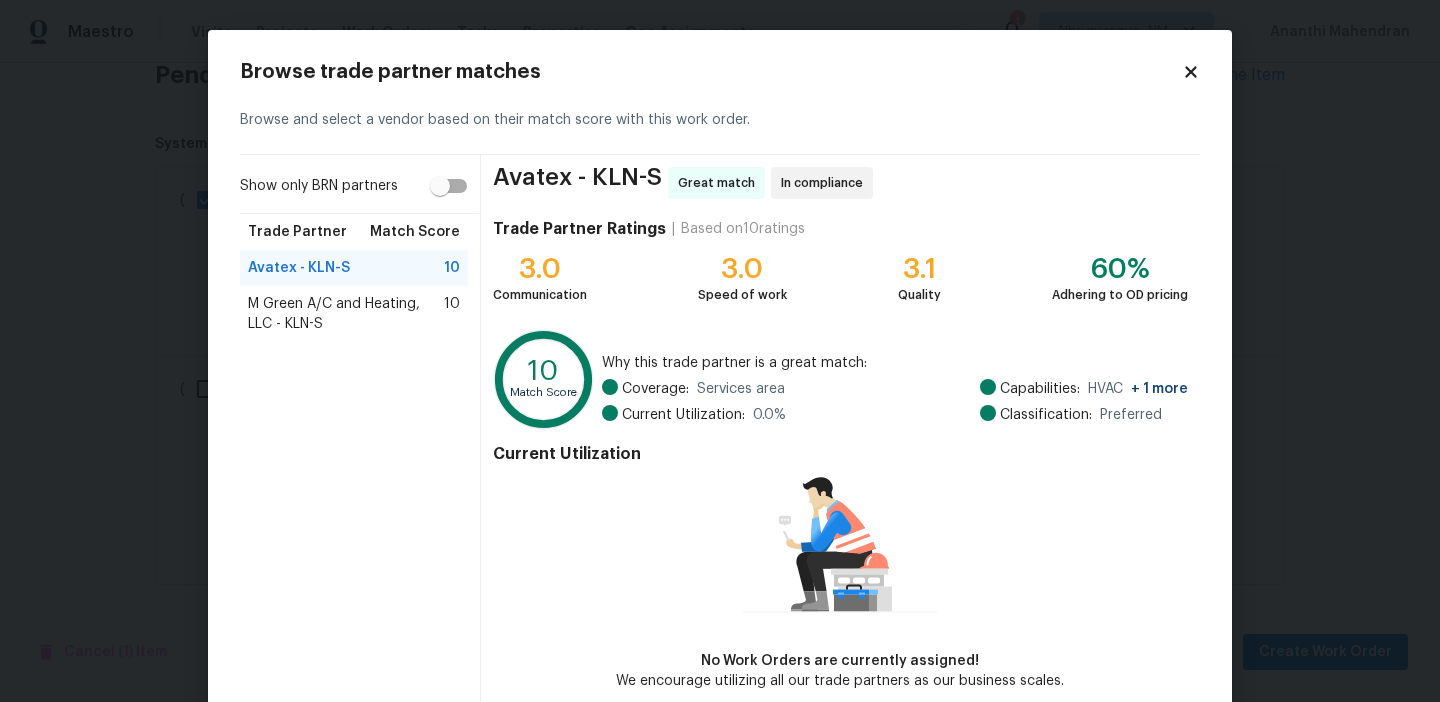 click on "M Green A/C and Heating, LLC - KLN-S" at bounding box center (346, 314) 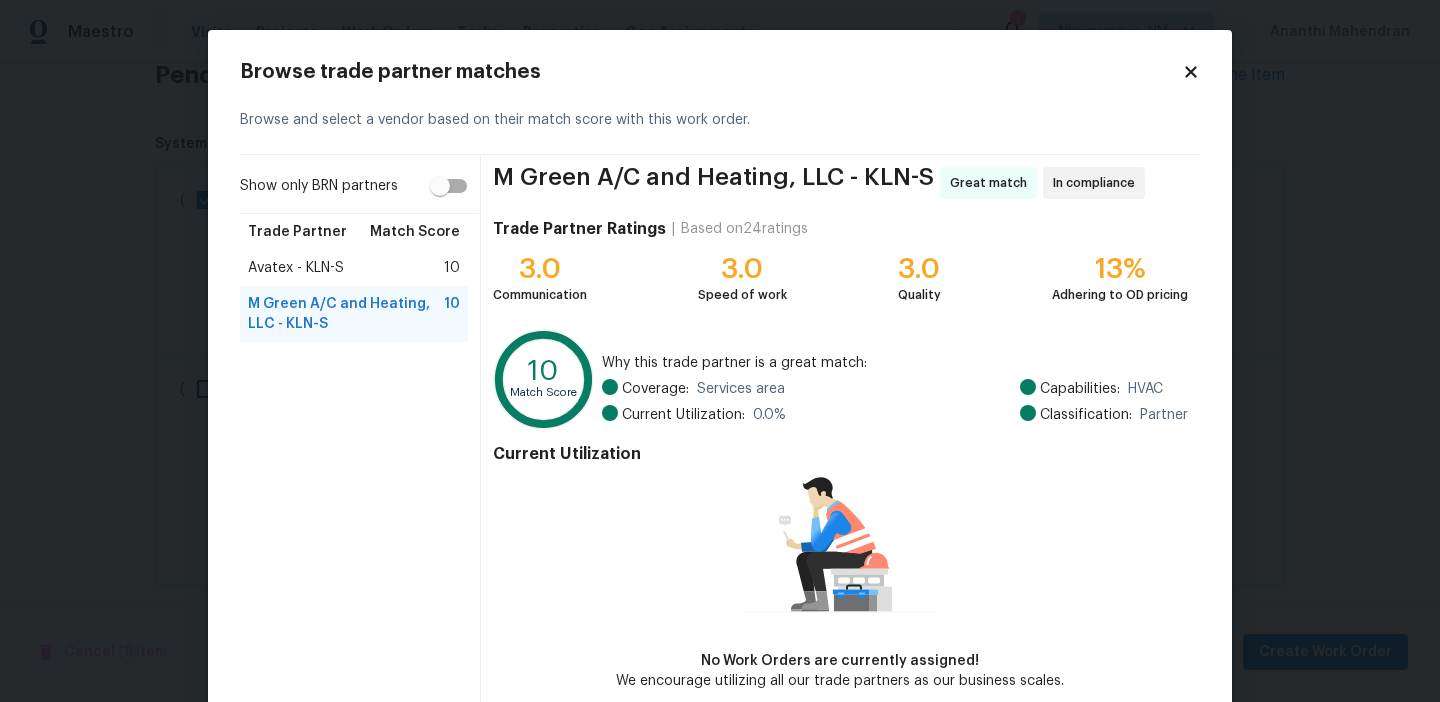 scroll, scrollTop: 98, scrollLeft: 0, axis: vertical 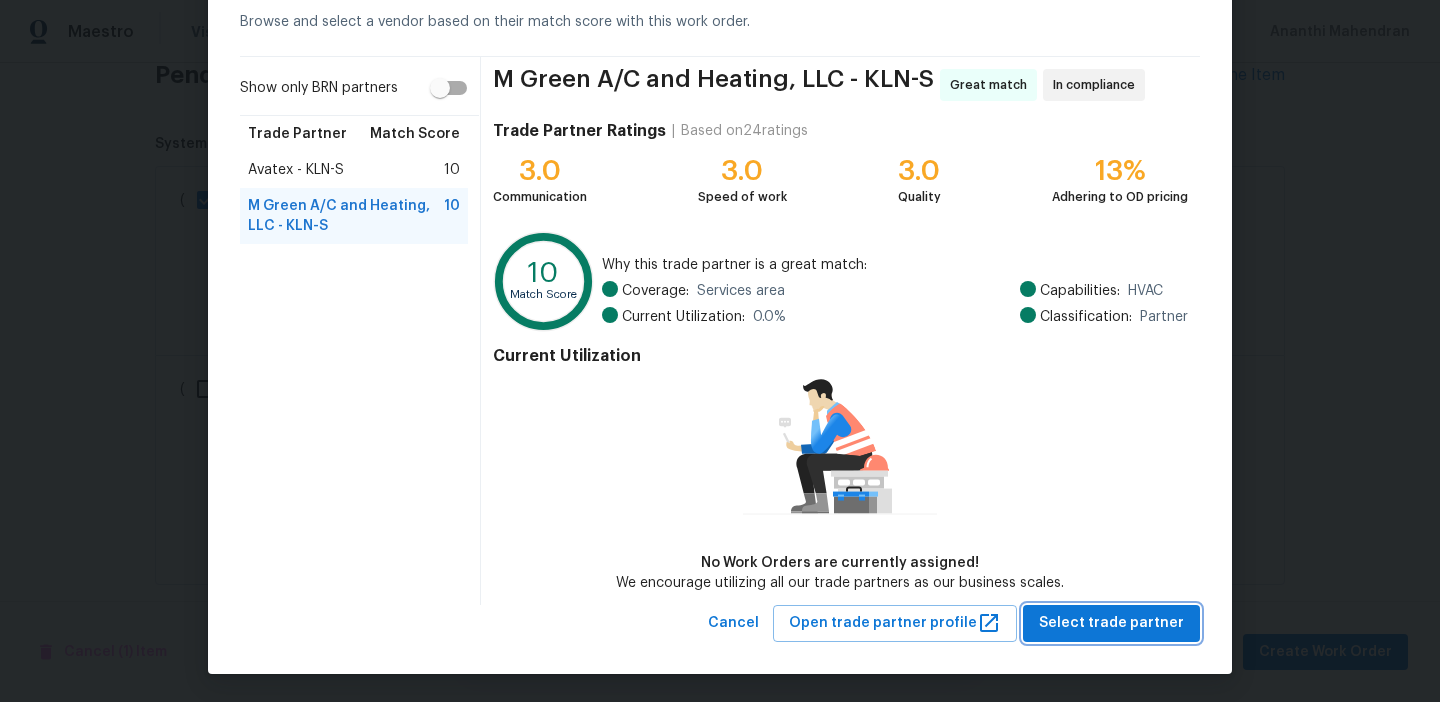 click on "Select trade partner" at bounding box center (1111, 623) 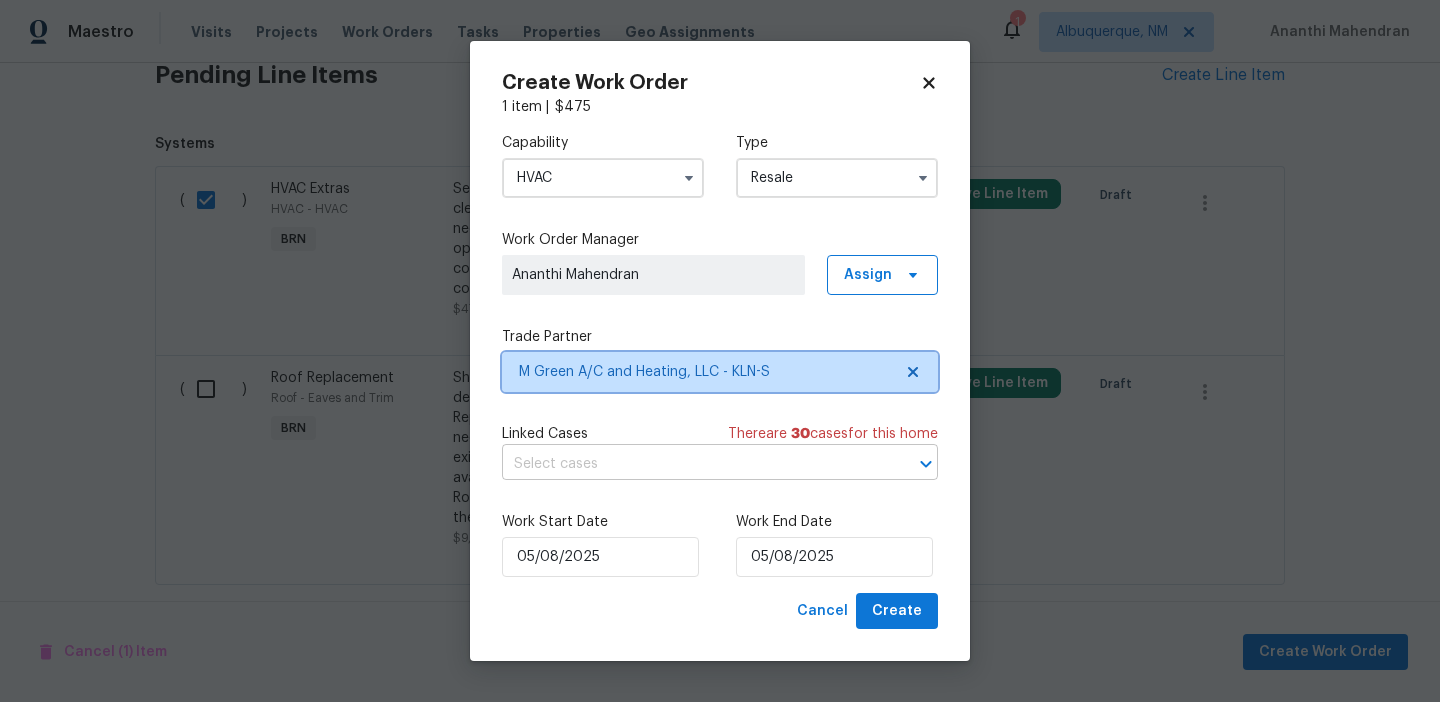 scroll, scrollTop: 0, scrollLeft: 0, axis: both 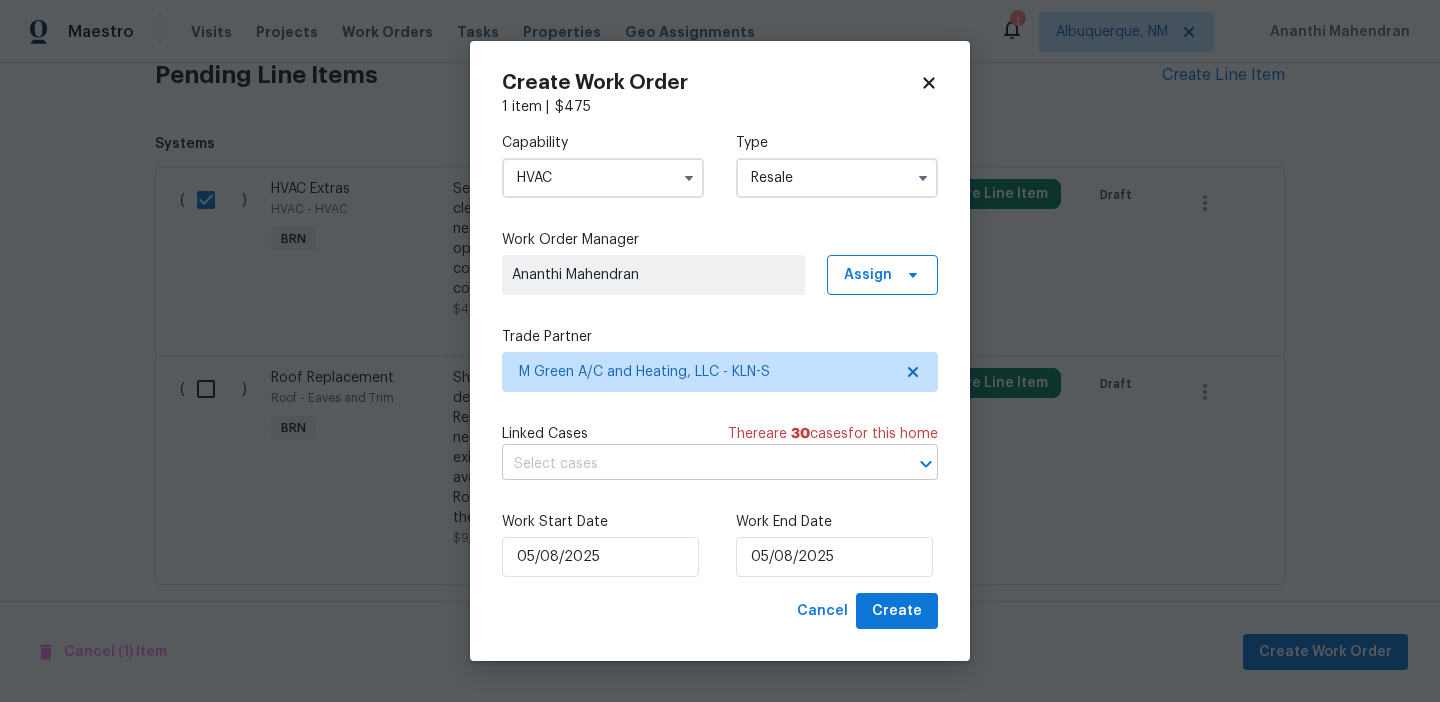 click at bounding box center [692, 464] 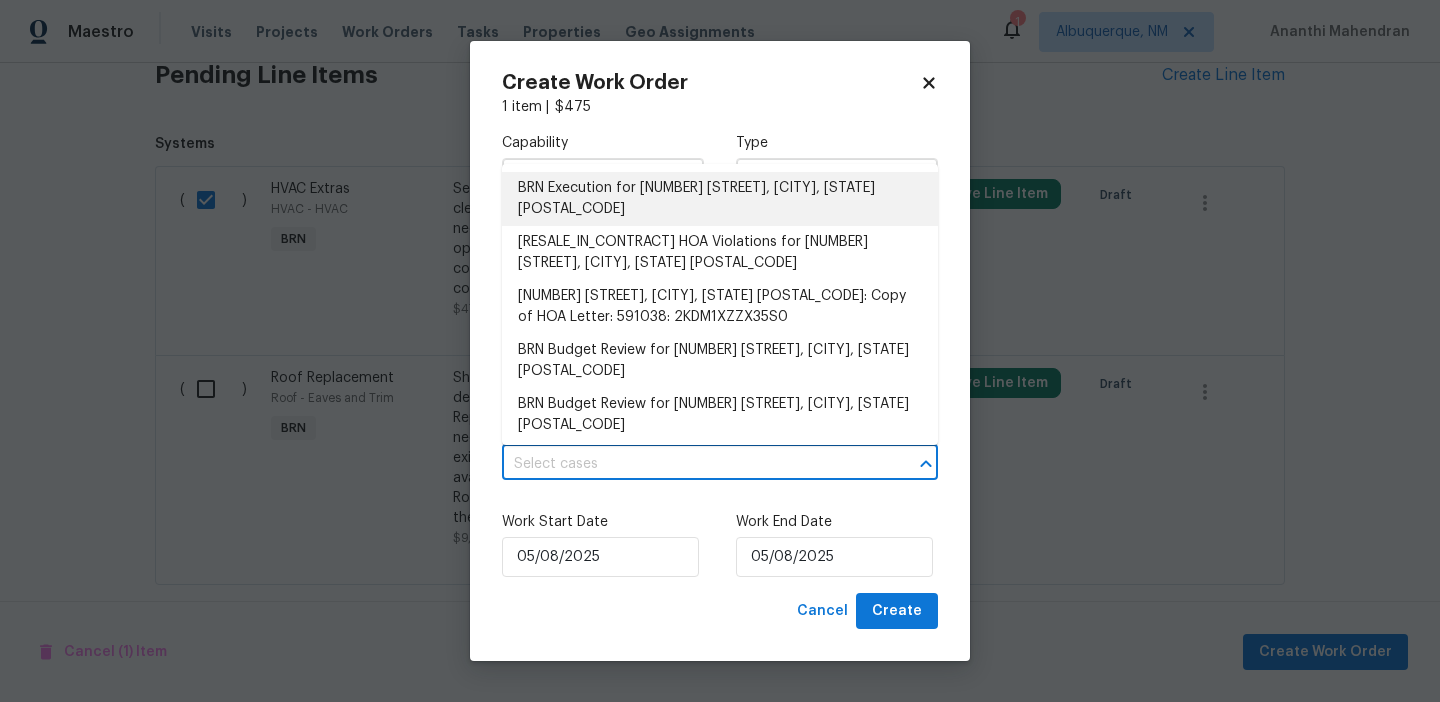 click on "BRN Execution for 5342 Dauphin Dr, Belton, TX 76513" at bounding box center [720, 199] 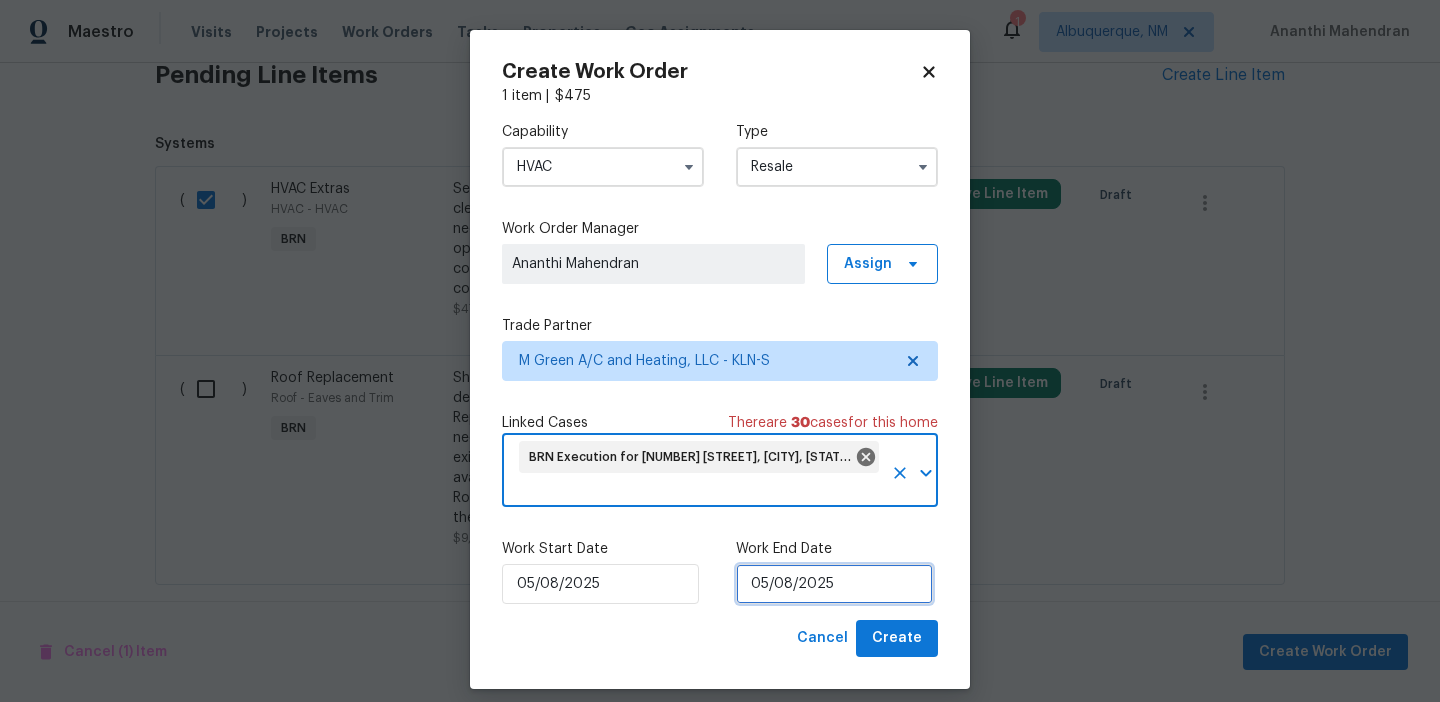click on "05/08/2025" at bounding box center [834, 584] 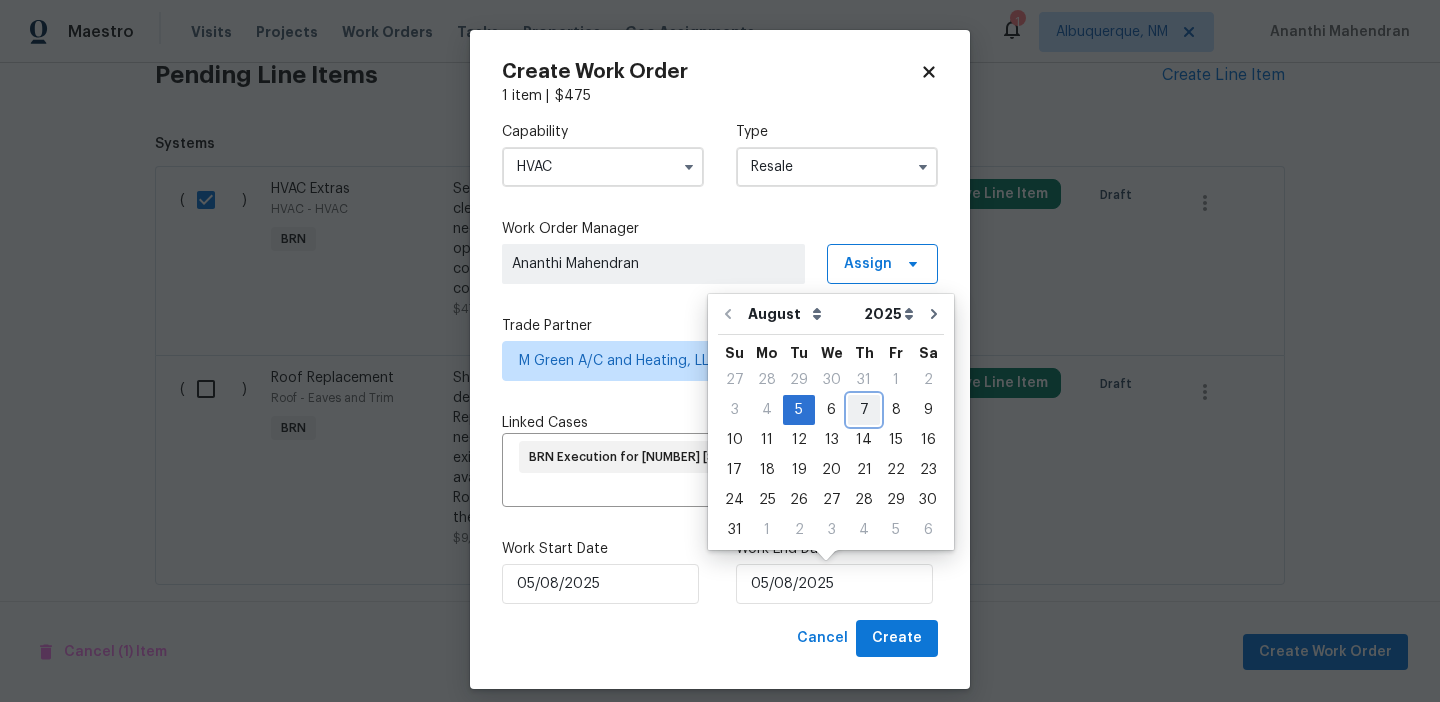 click on "7" at bounding box center [864, 410] 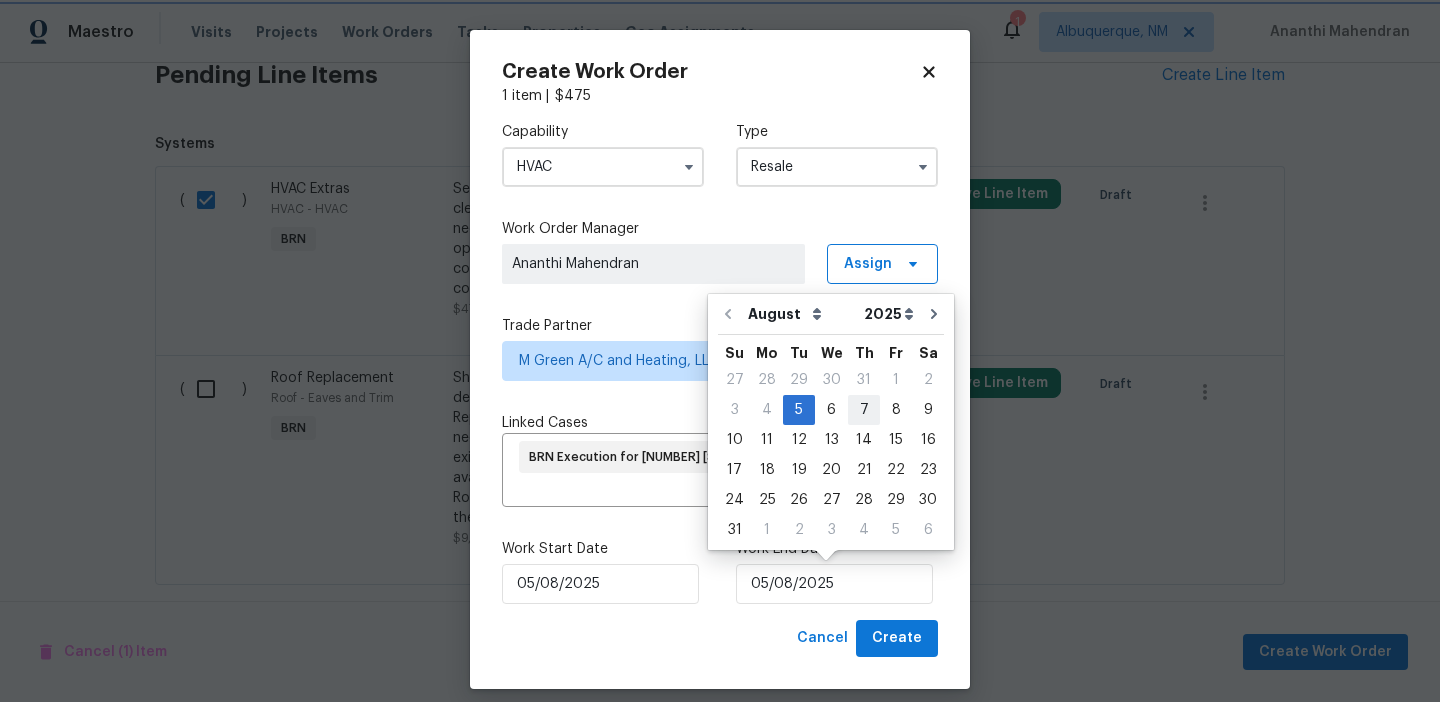 type on "07/08/2025" 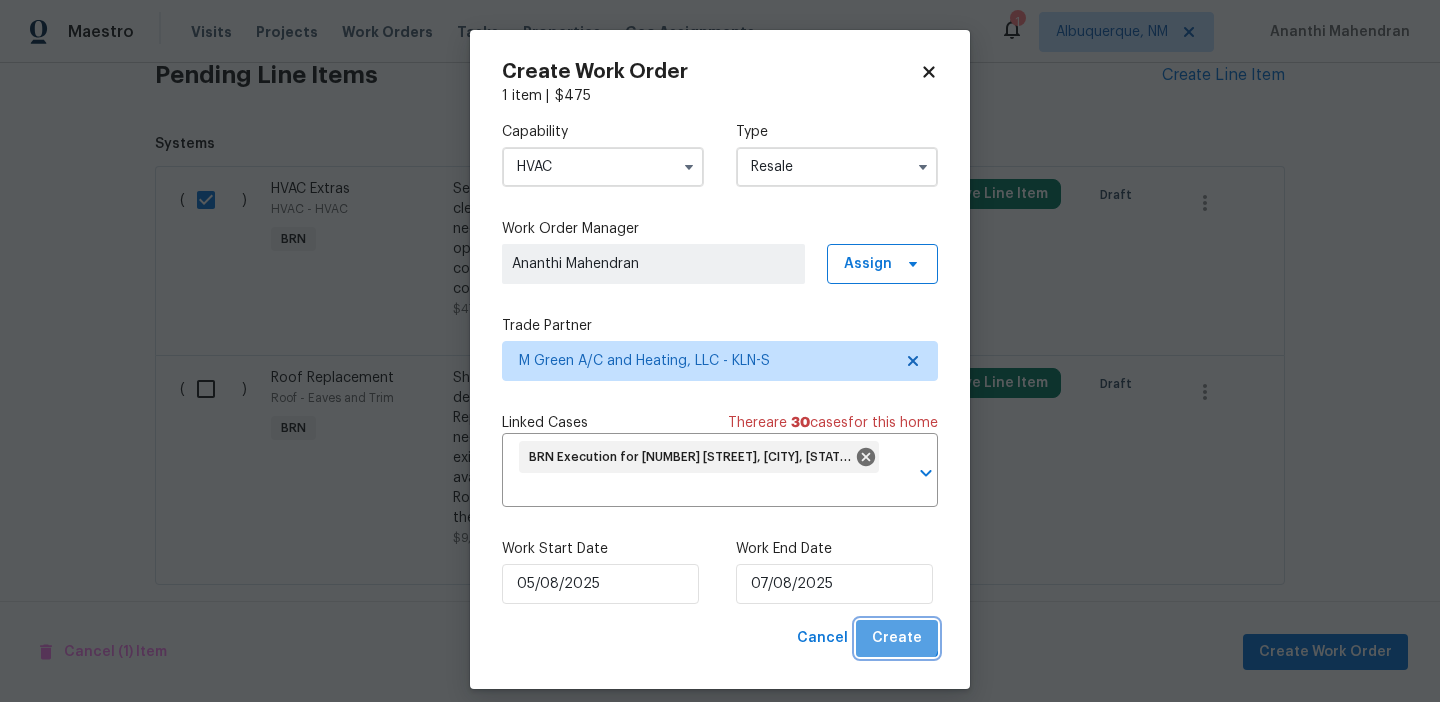 click on "Create" at bounding box center [897, 638] 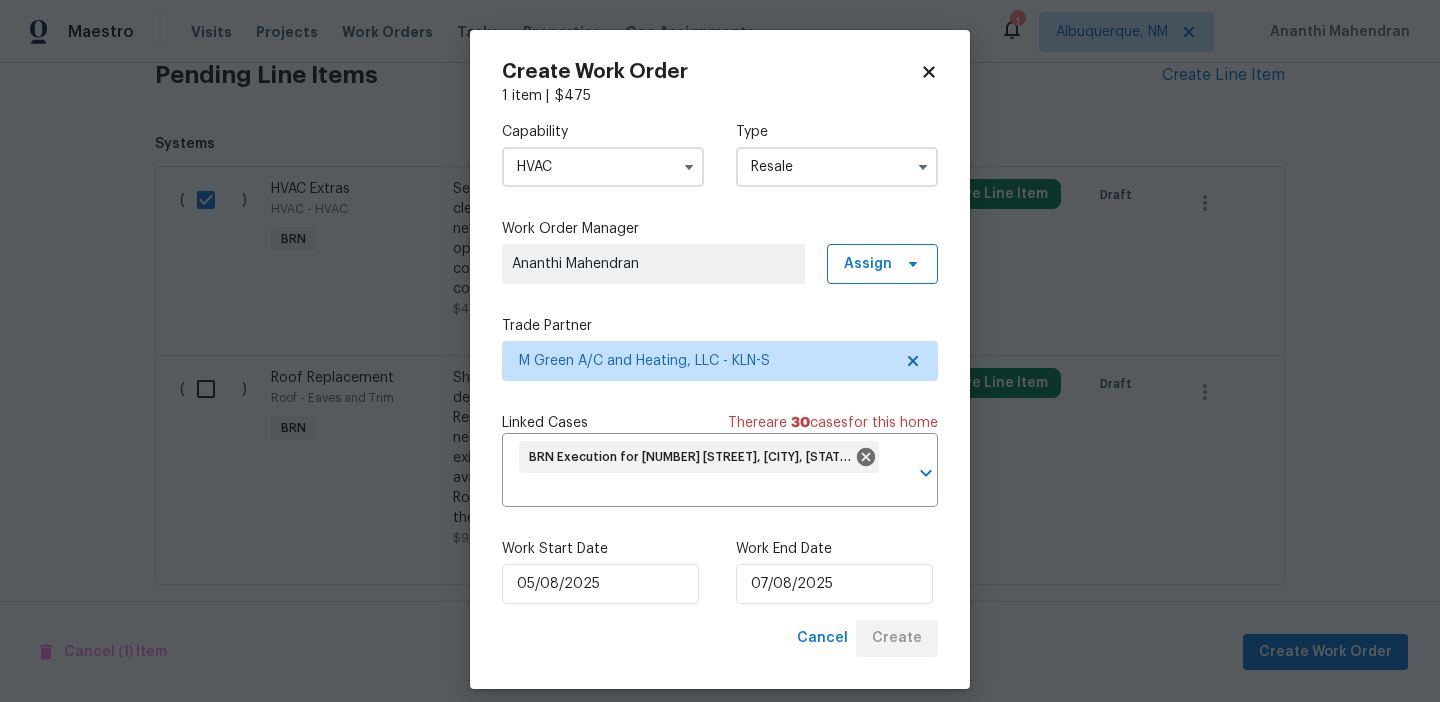 checkbox on "false" 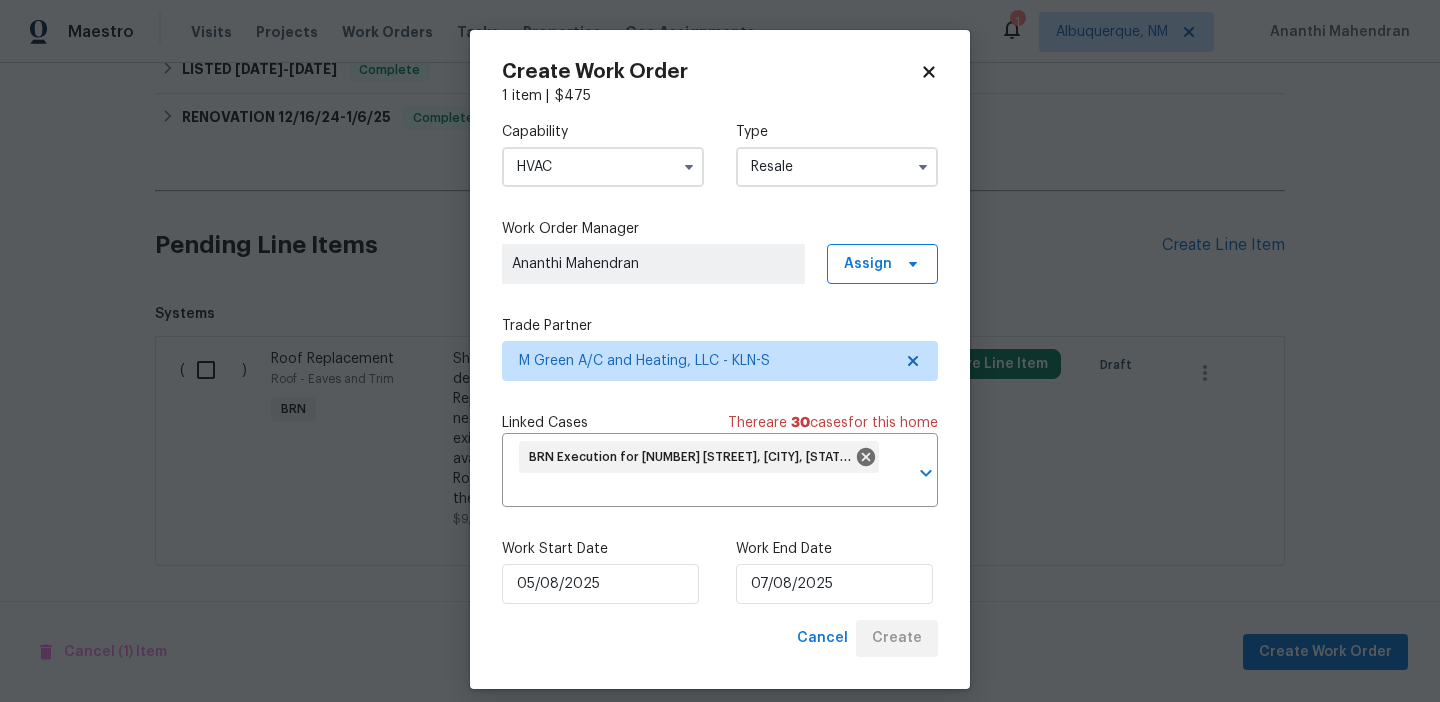 scroll, scrollTop: 688, scrollLeft: 0, axis: vertical 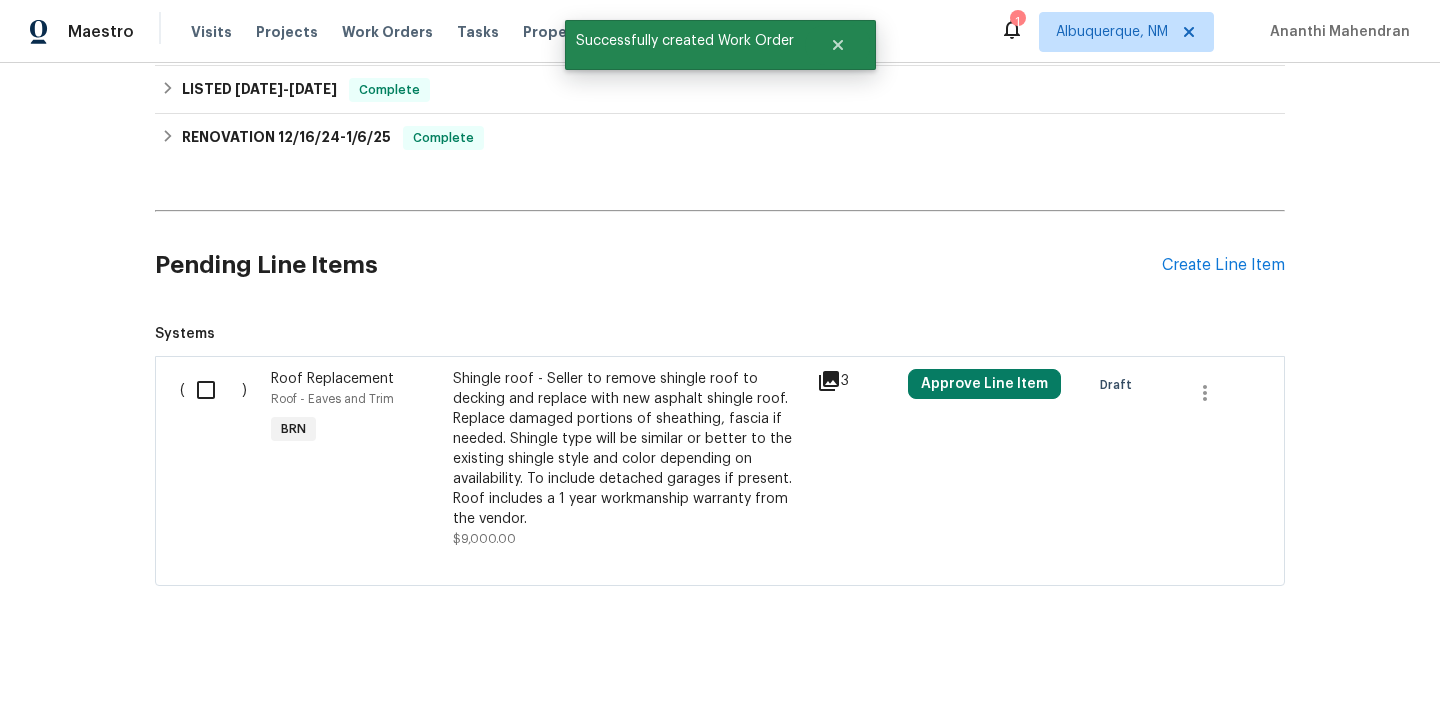 click at bounding box center [213, 390] 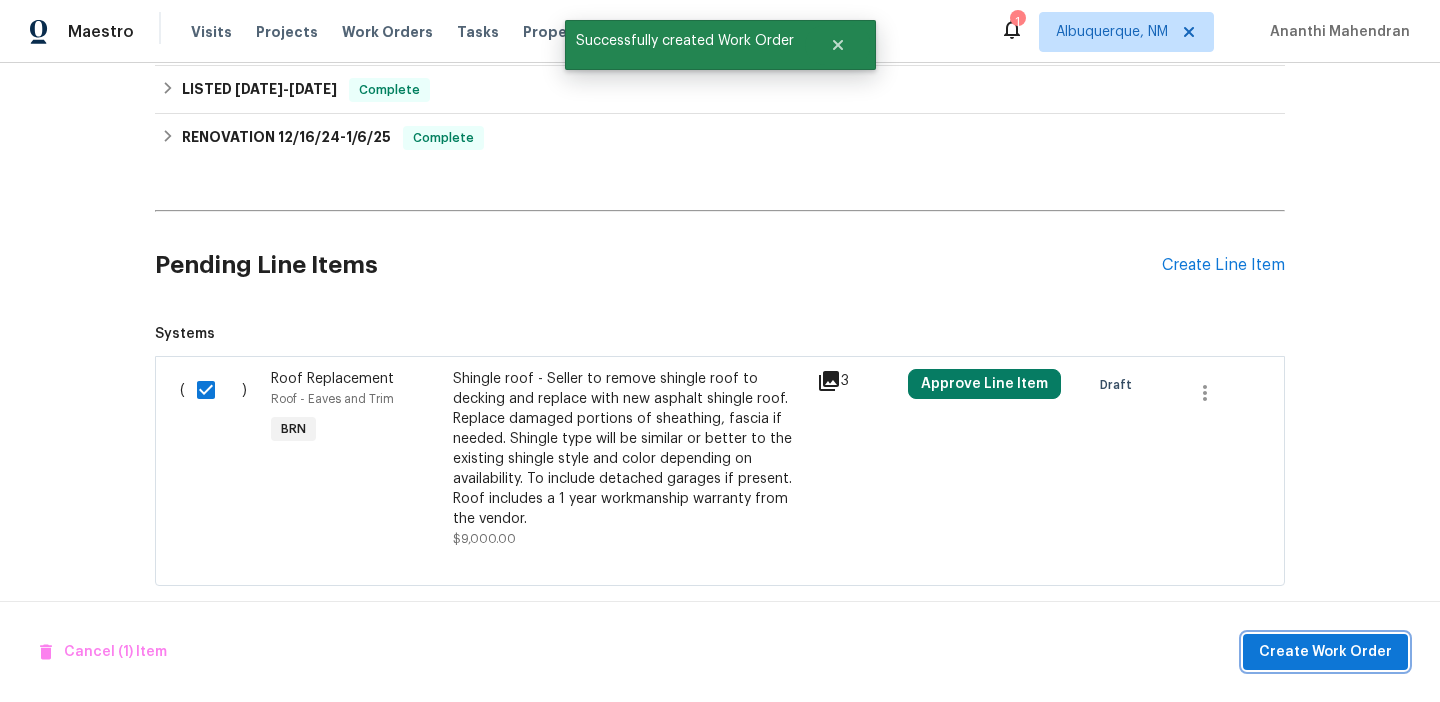 click on "Create Work Order" at bounding box center [1325, 652] 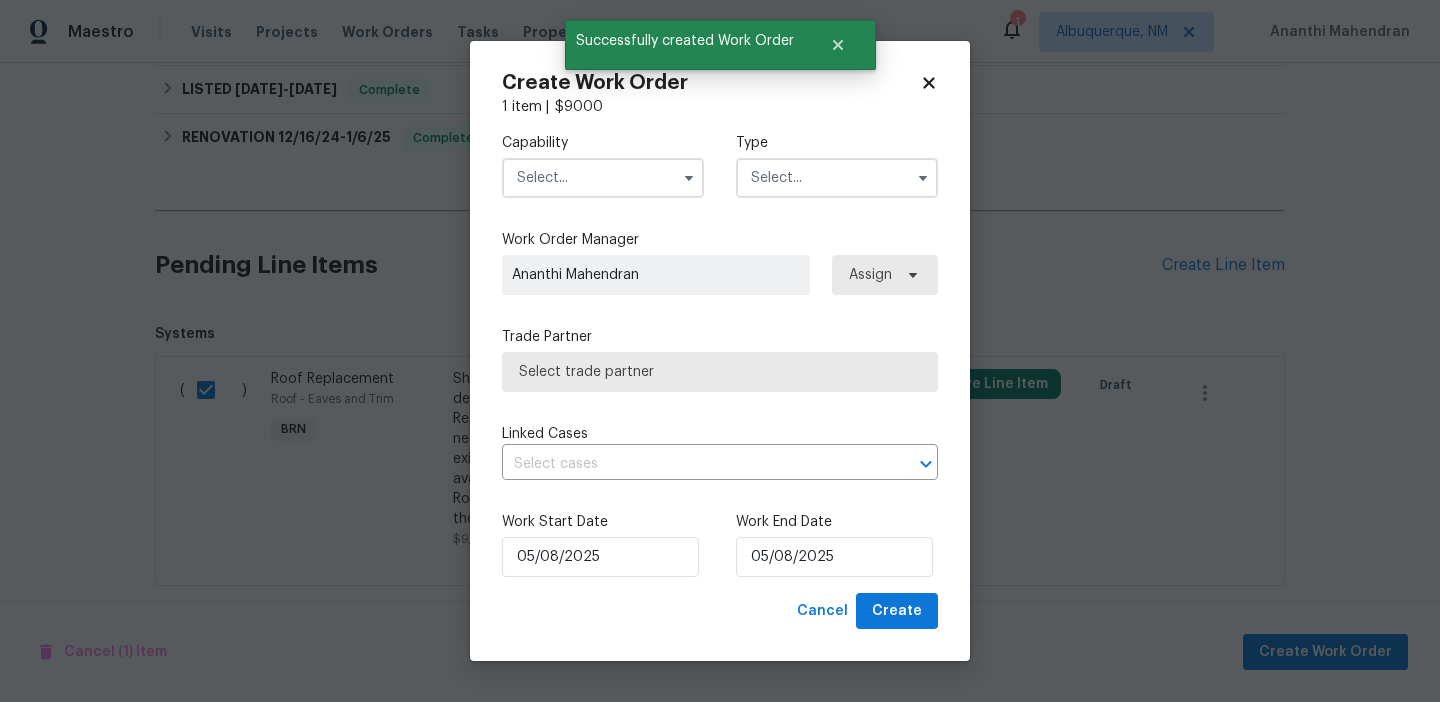 click at bounding box center [603, 178] 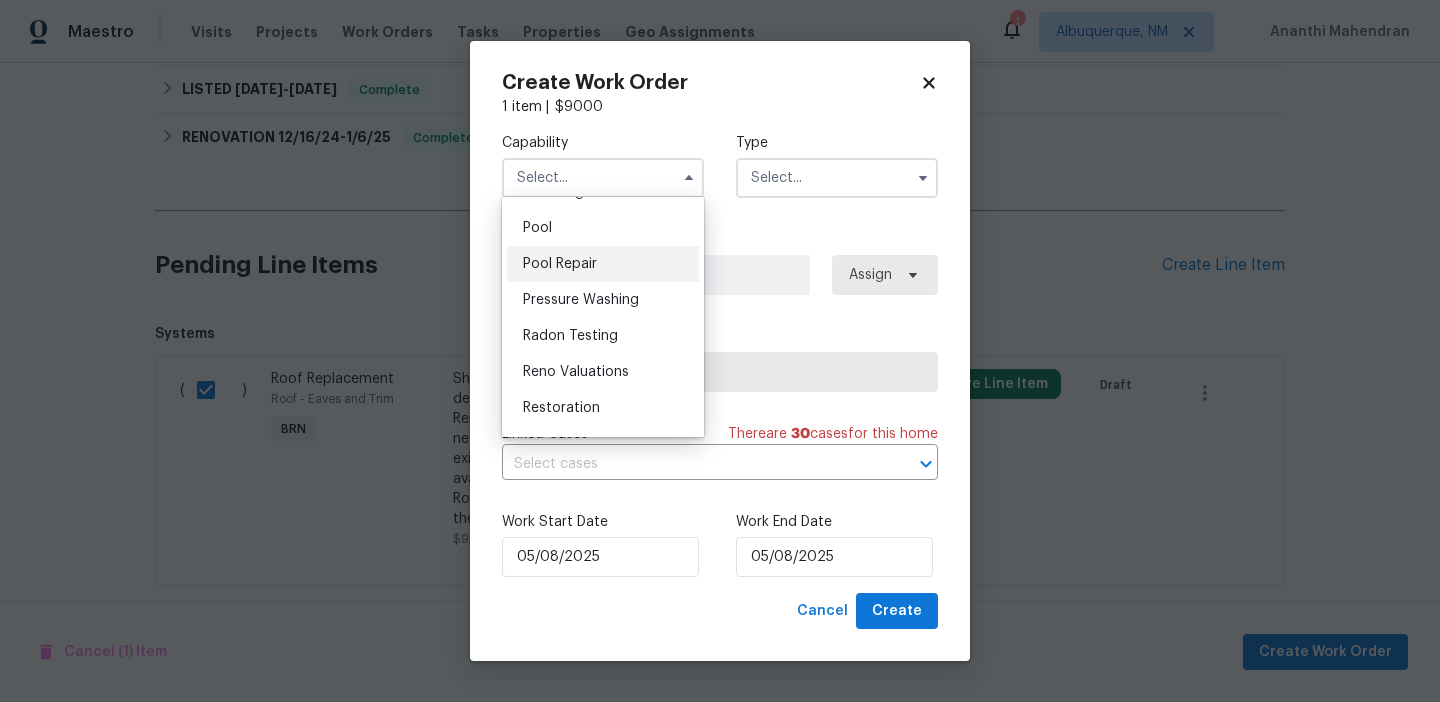 scroll, scrollTop: 1902, scrollLeft: 0, axis: vertical 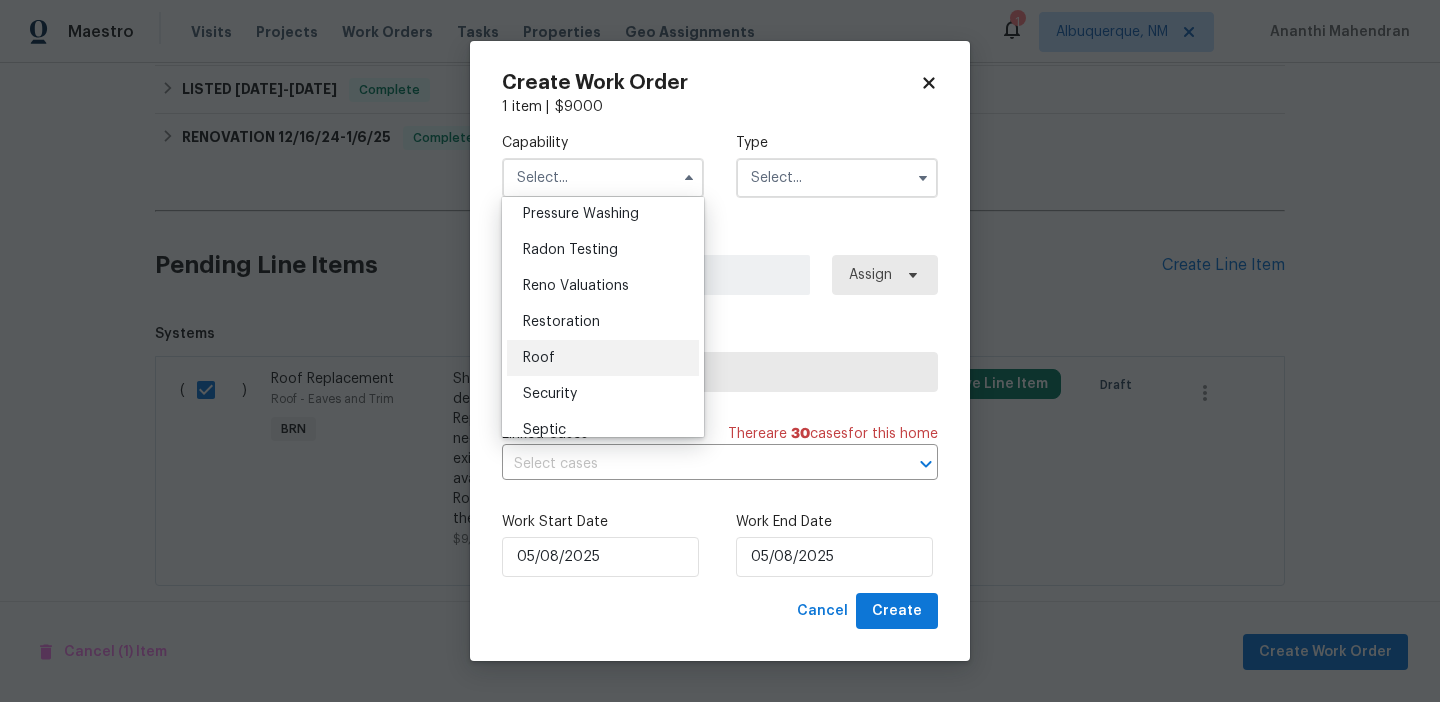 click on "Roof" at bounding box center (603, 358) 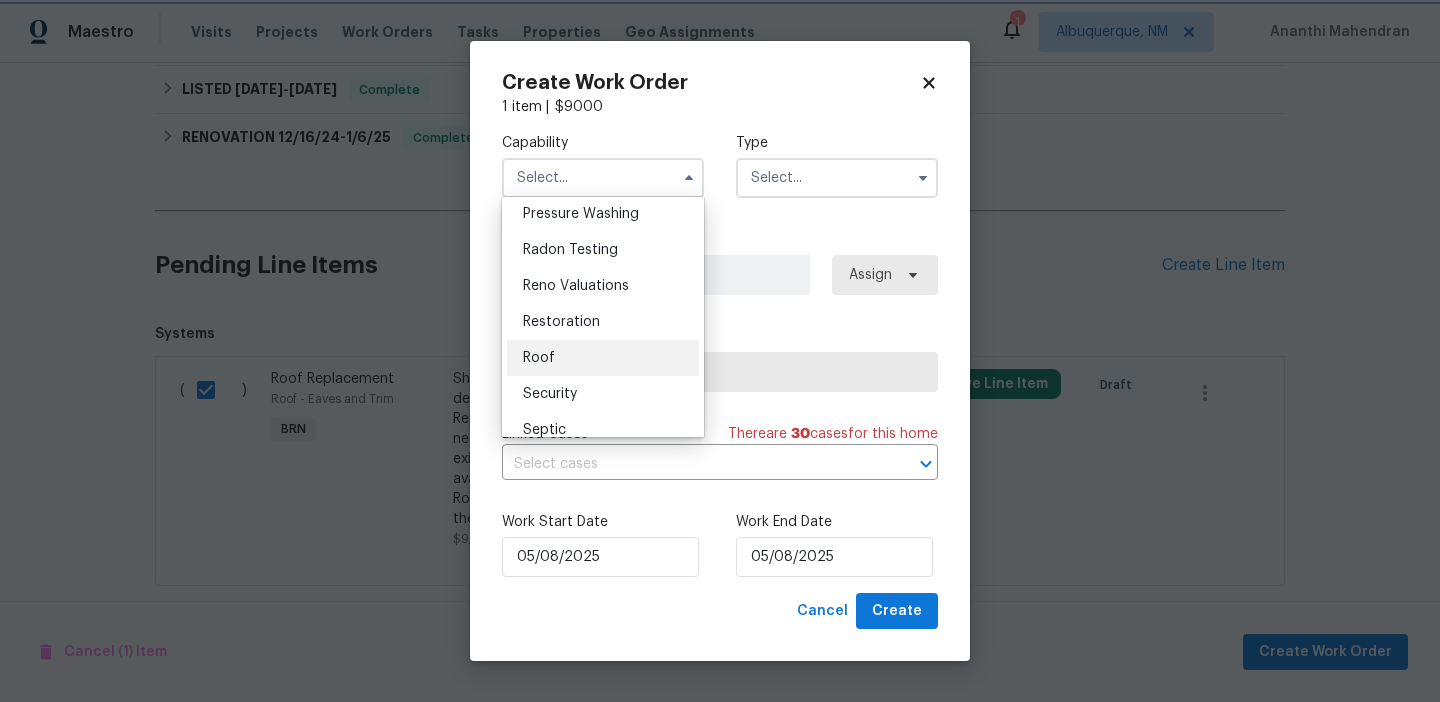type on "Roof" 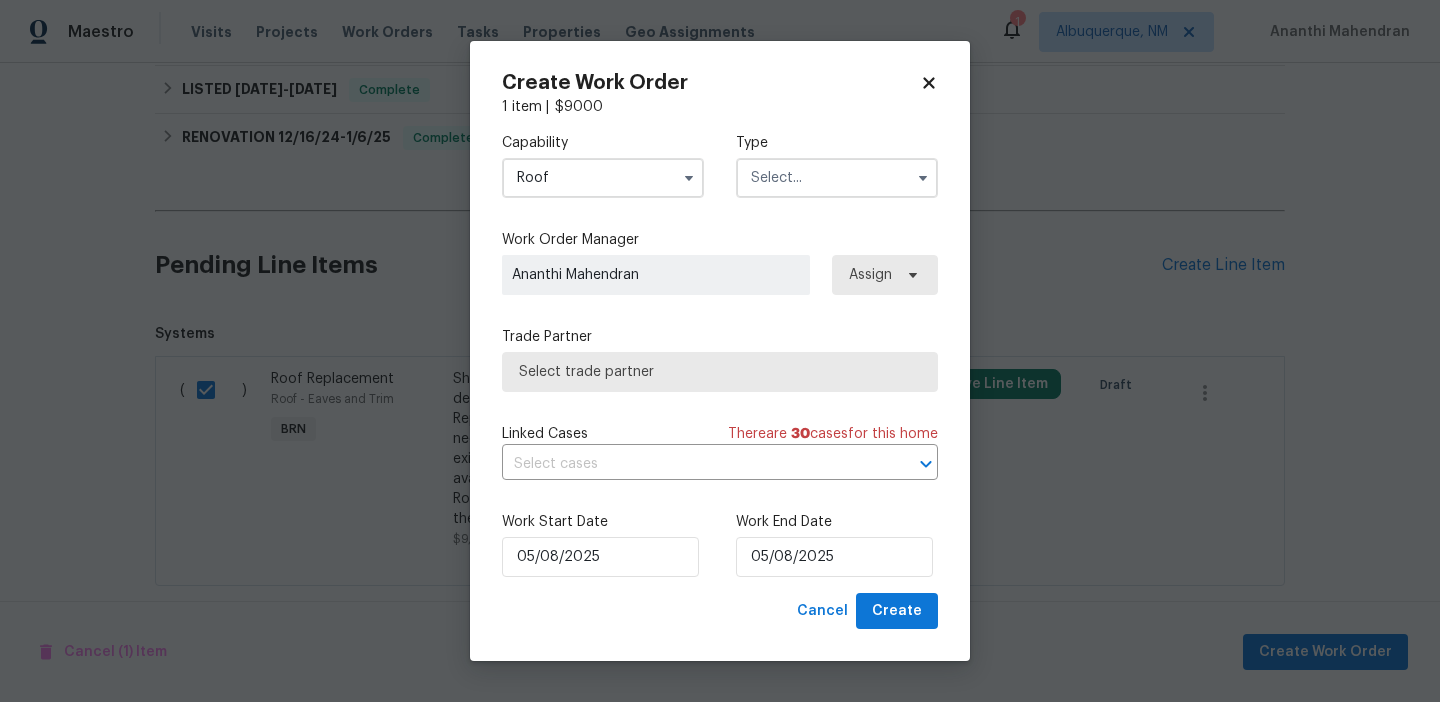 click at bounding box center [837, 178] 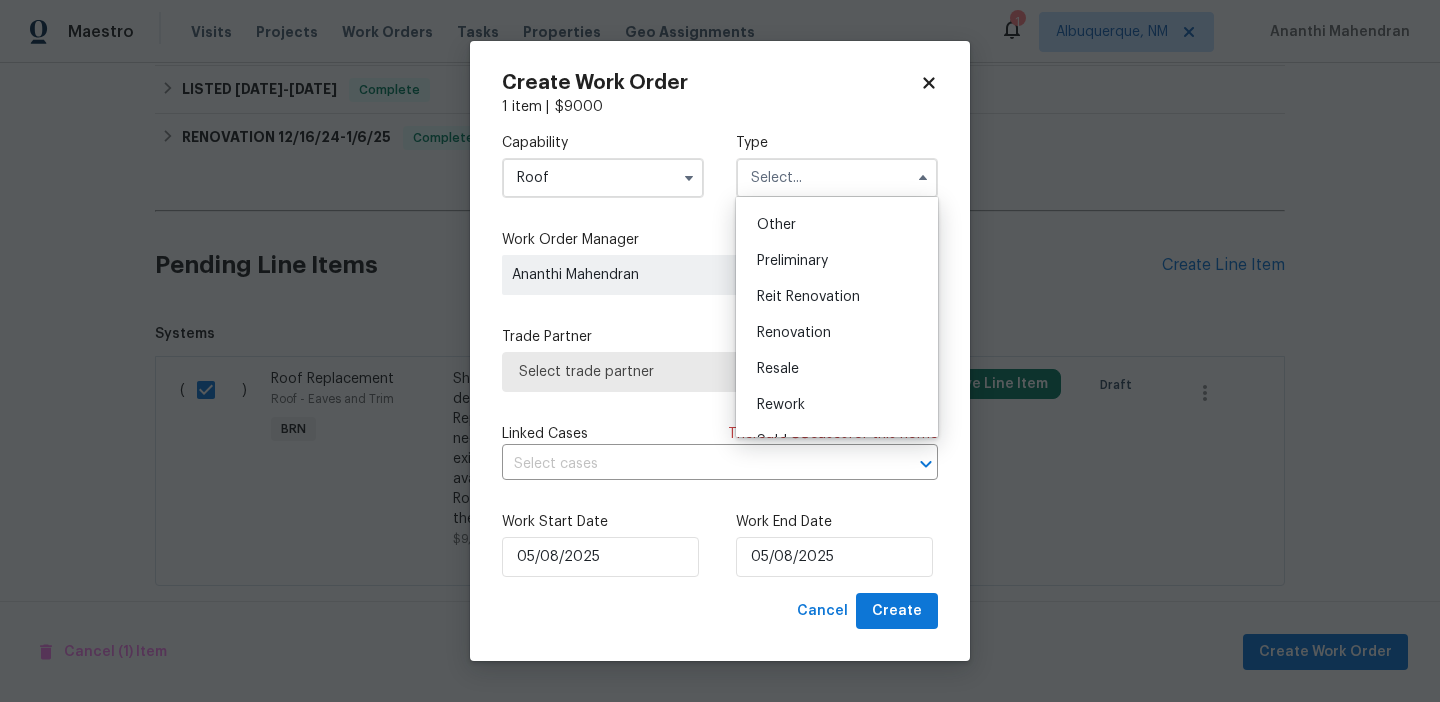 scroll, scrollTop: 454, scrollLeft: 0, axis: vertical 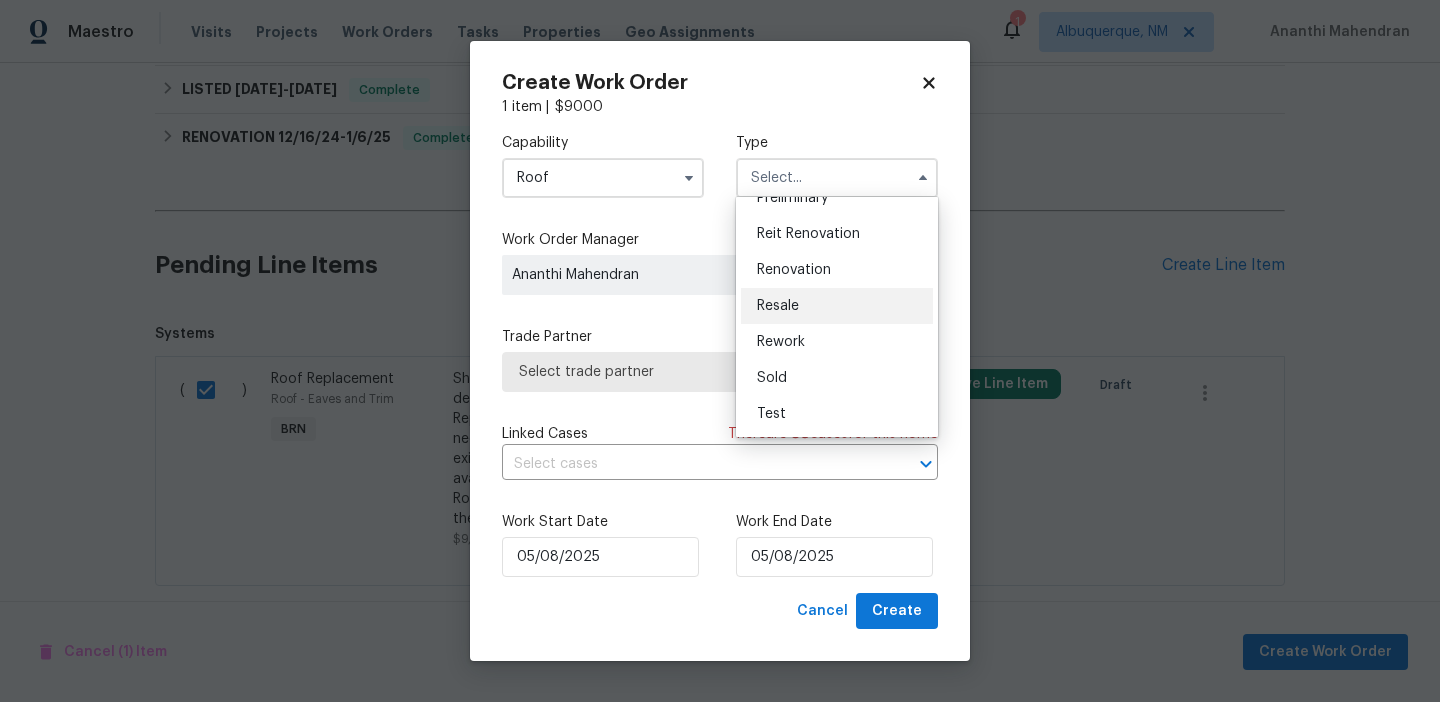 click on "Resale" at bounding box center (778, 306) 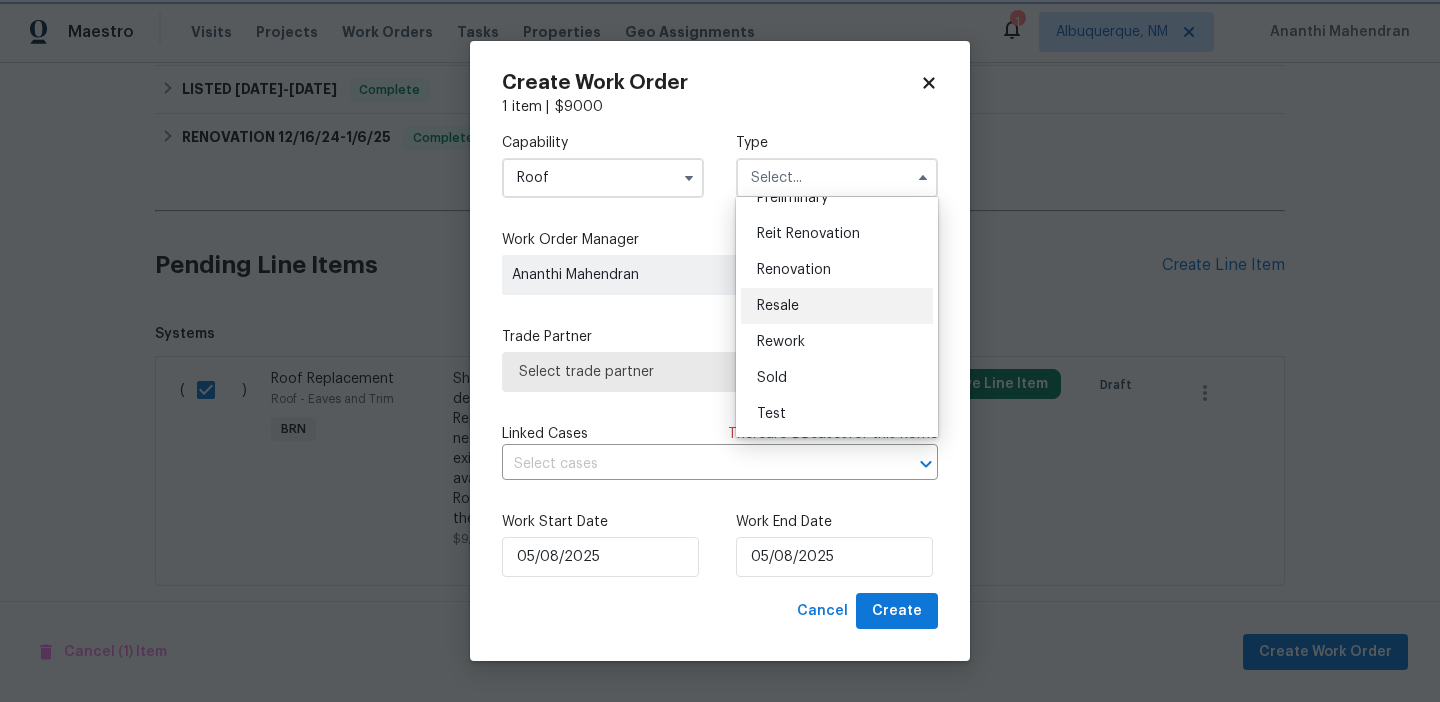 type on "Resale" 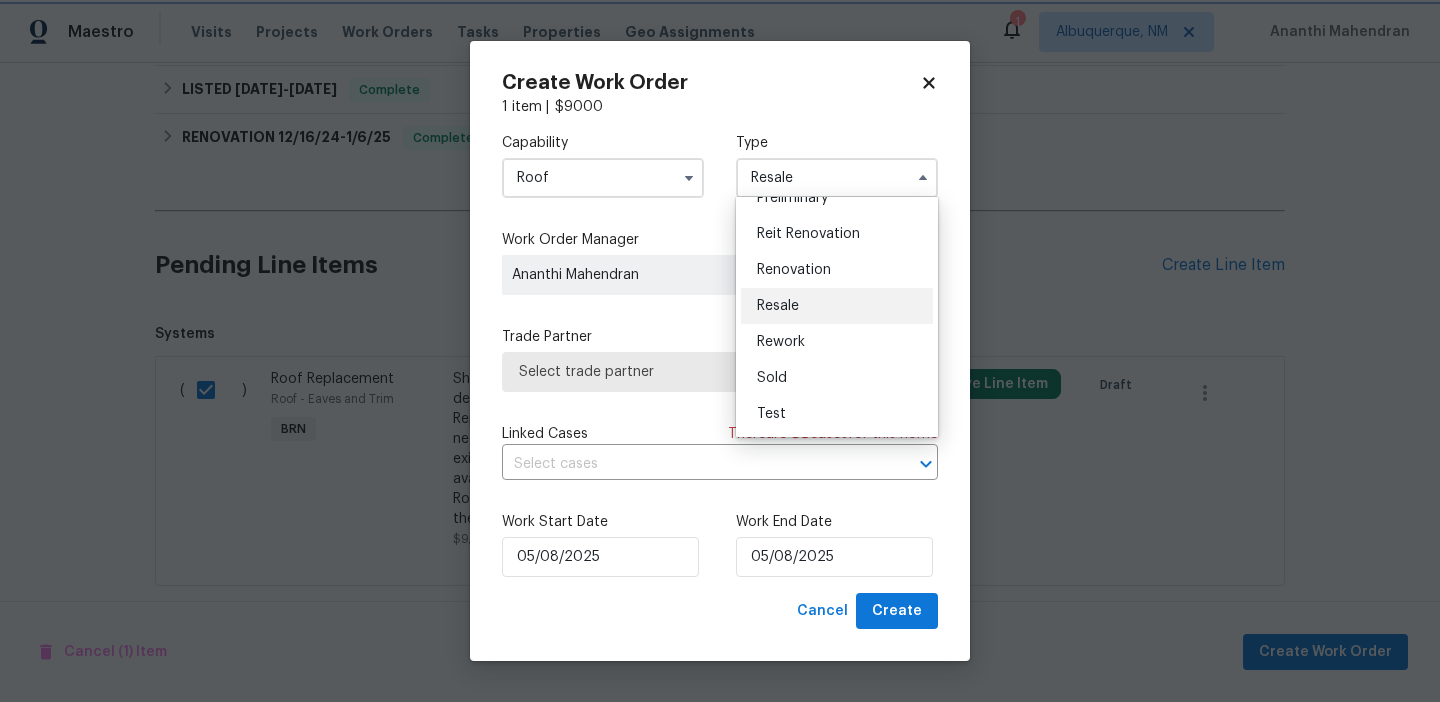 scroll, scrollTop: 0, scrollLeft: 0, axis: both 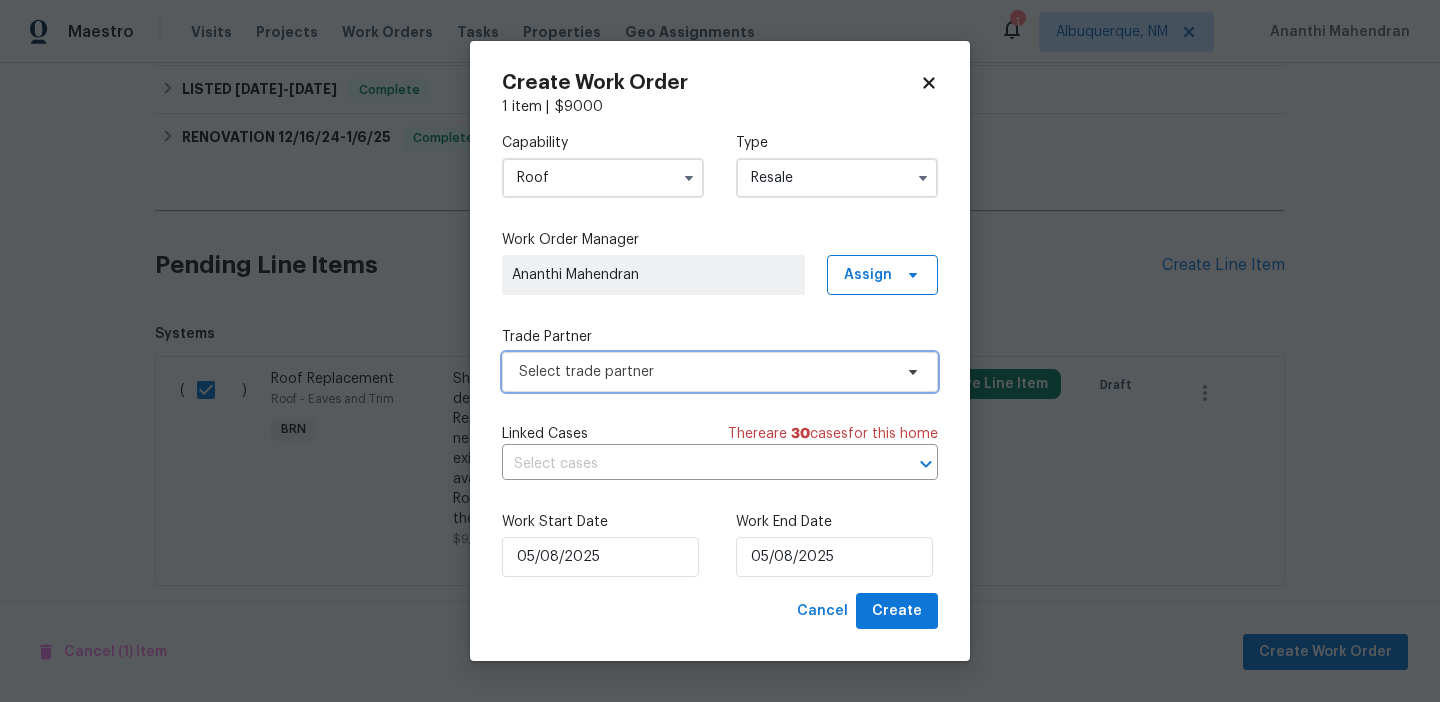 click on "Select trade partner" at bounding box center [705, 372] 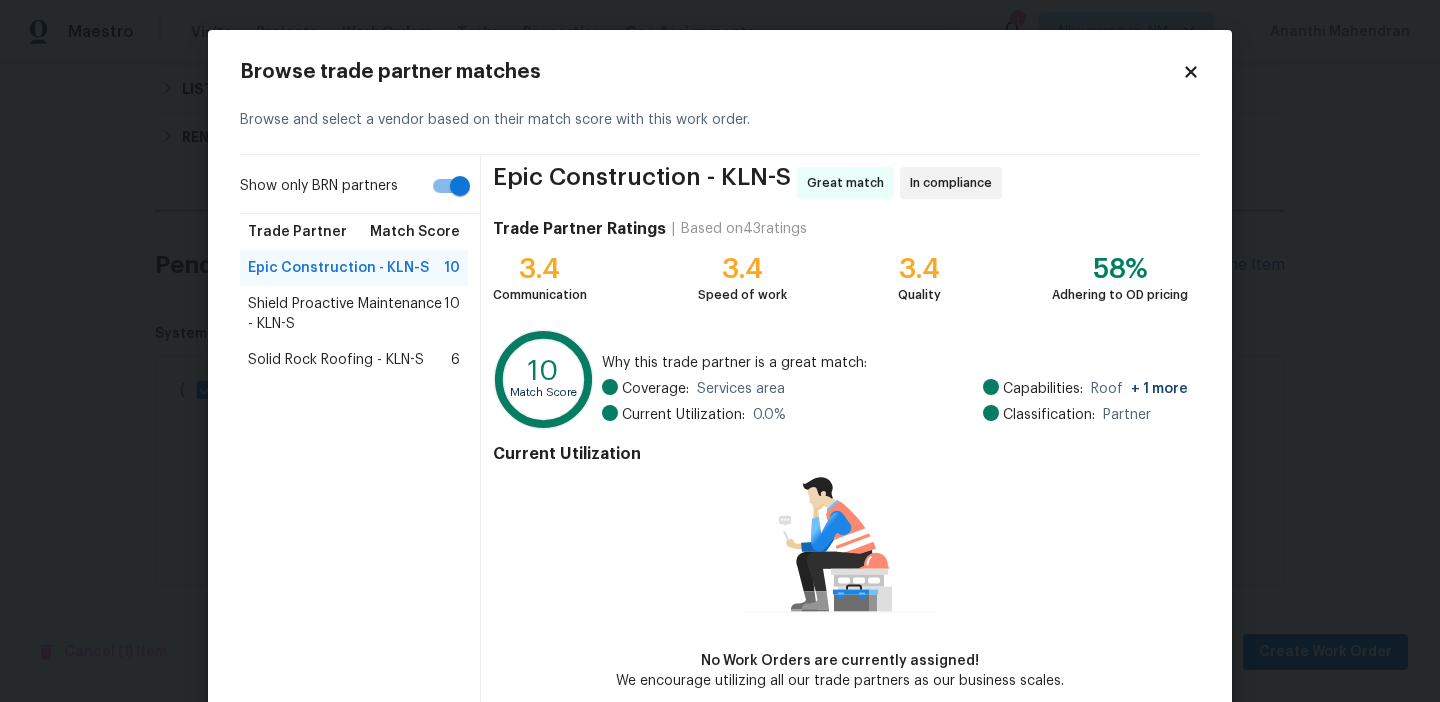 click on "Show only BRN partners" at bounding box center (460, 186) 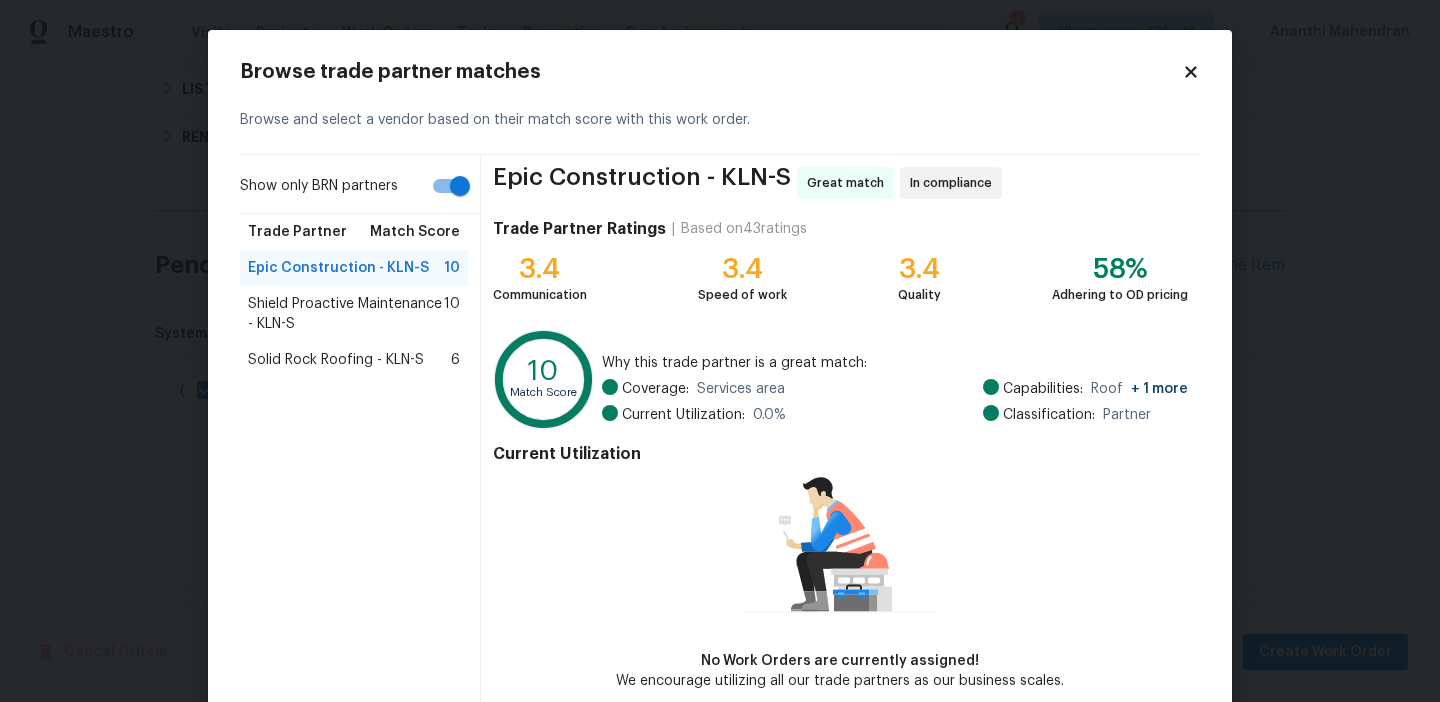 checkbox on "false" 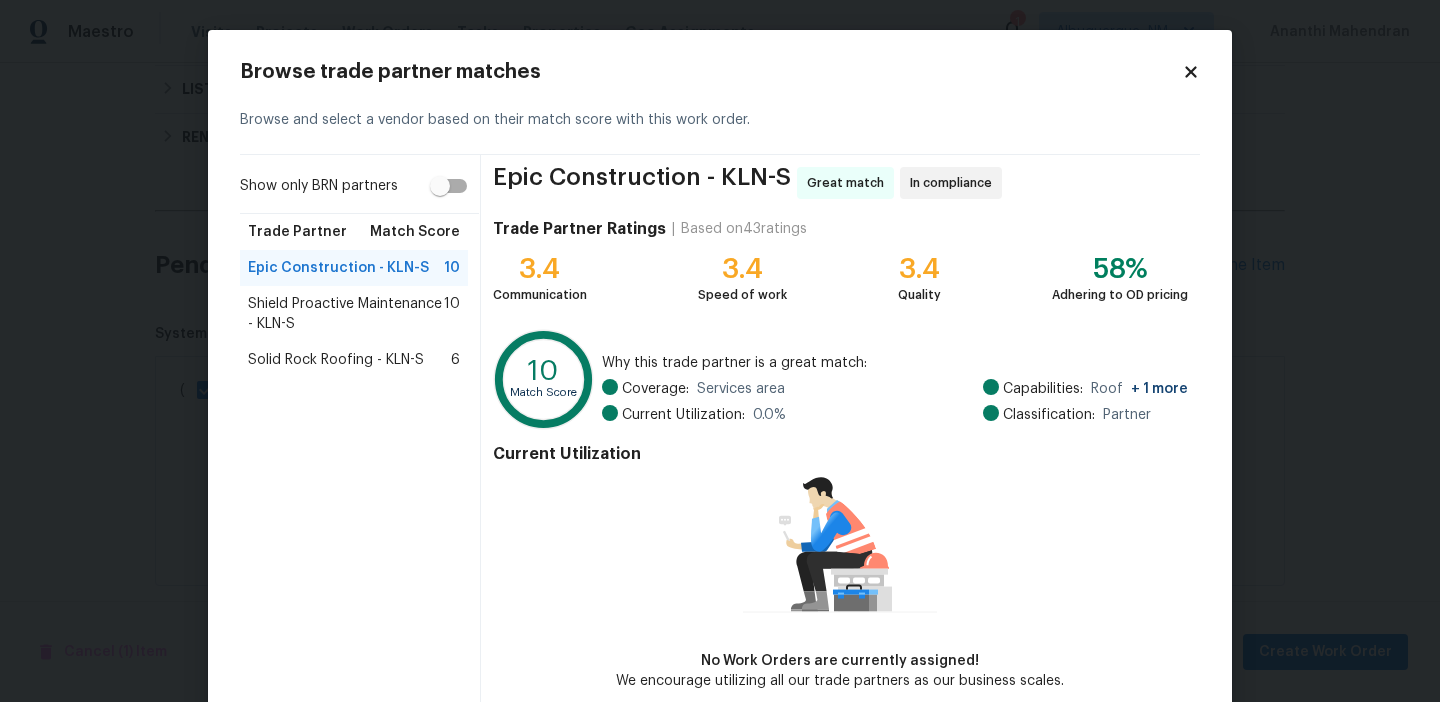 scroll, scrollTop: 72, scrollLeft: 0, axis: vertical 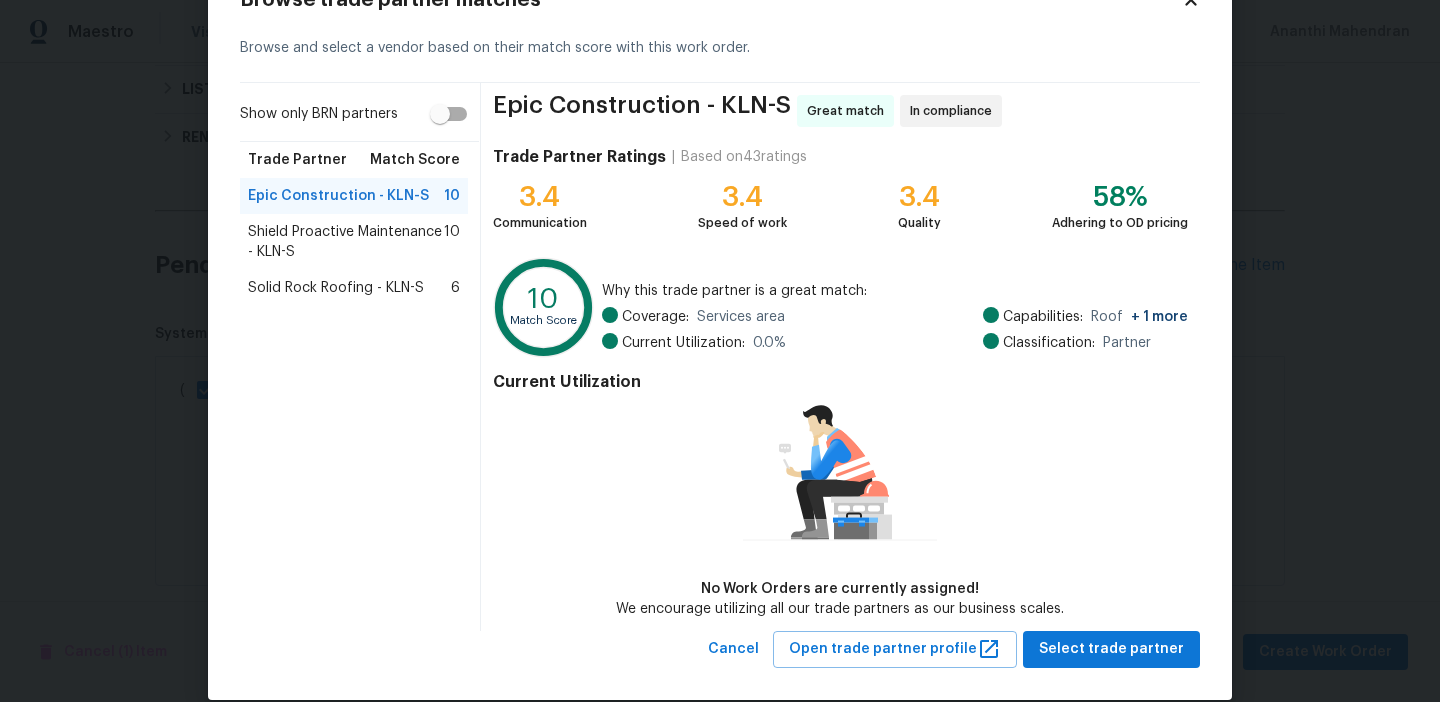 click on "Solid Rock Roofing - KLN-S" at bounding box center [336, 288] 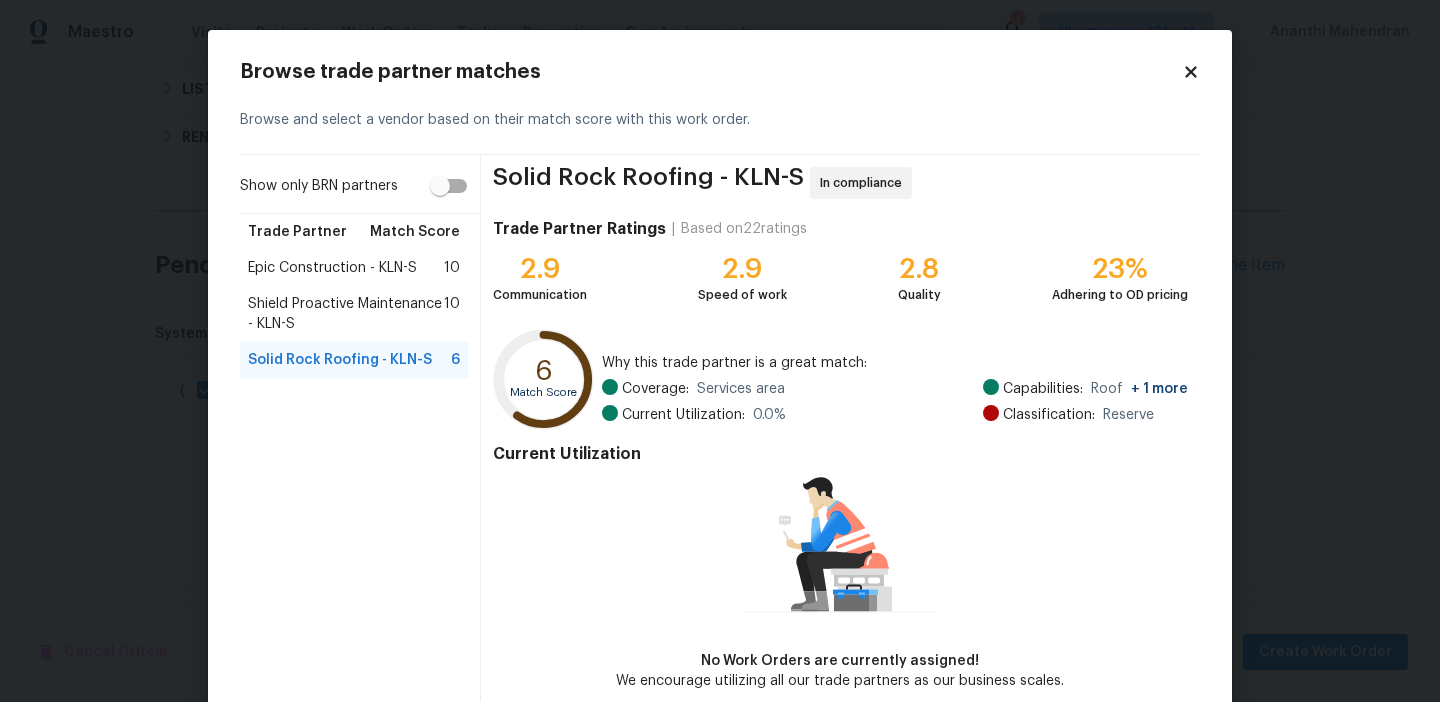 scroll, scrollTop: 98, scrollLeft: 0, axis: vertical 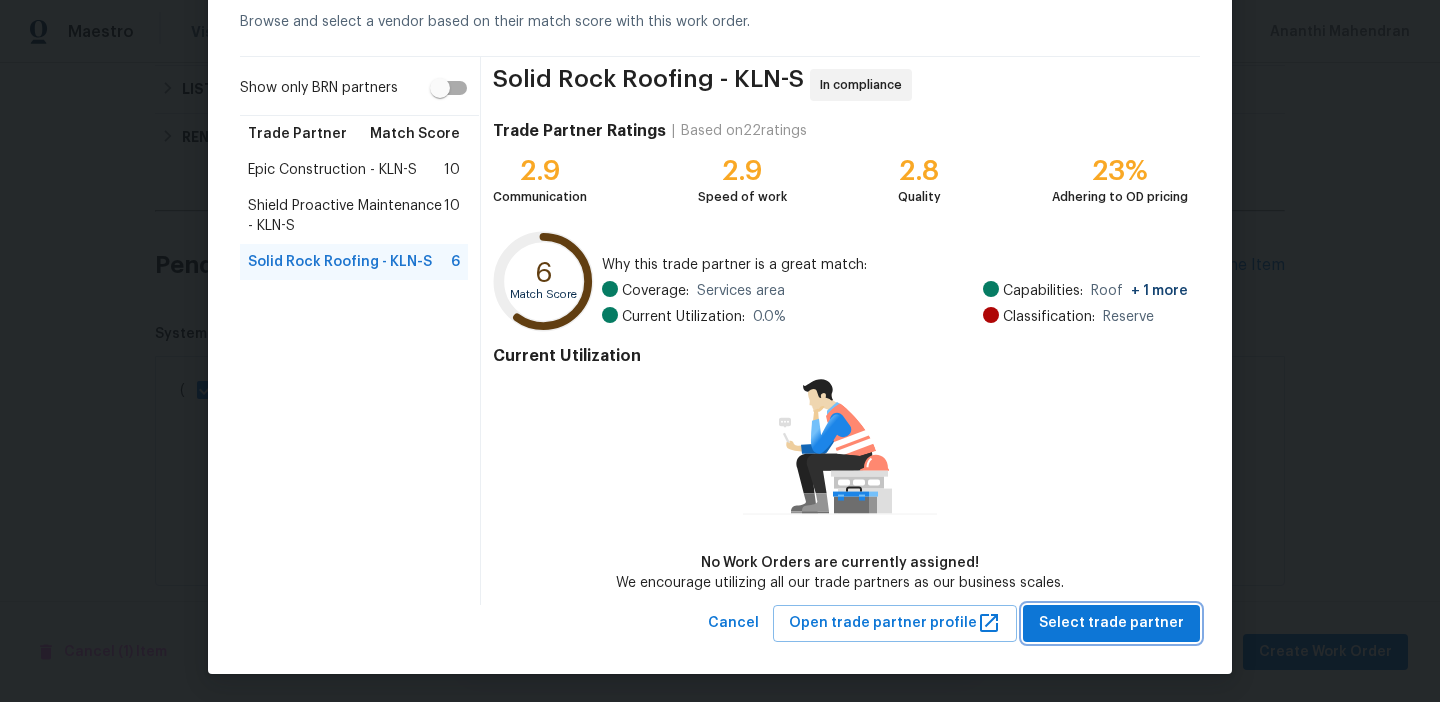 click on "Select trade partner" at bounding box center [1111, 623] 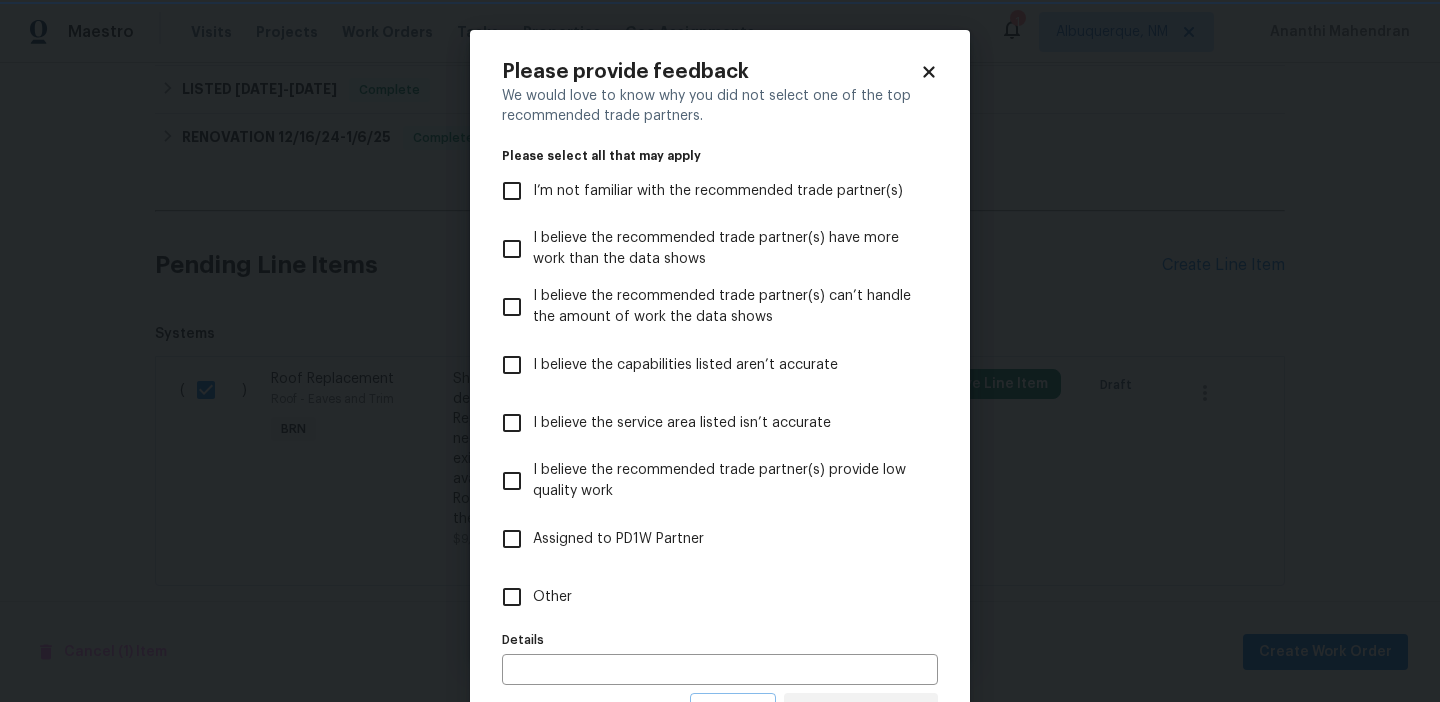 scroll, scrollTop: 0, scrollLeft: 0, axis: both 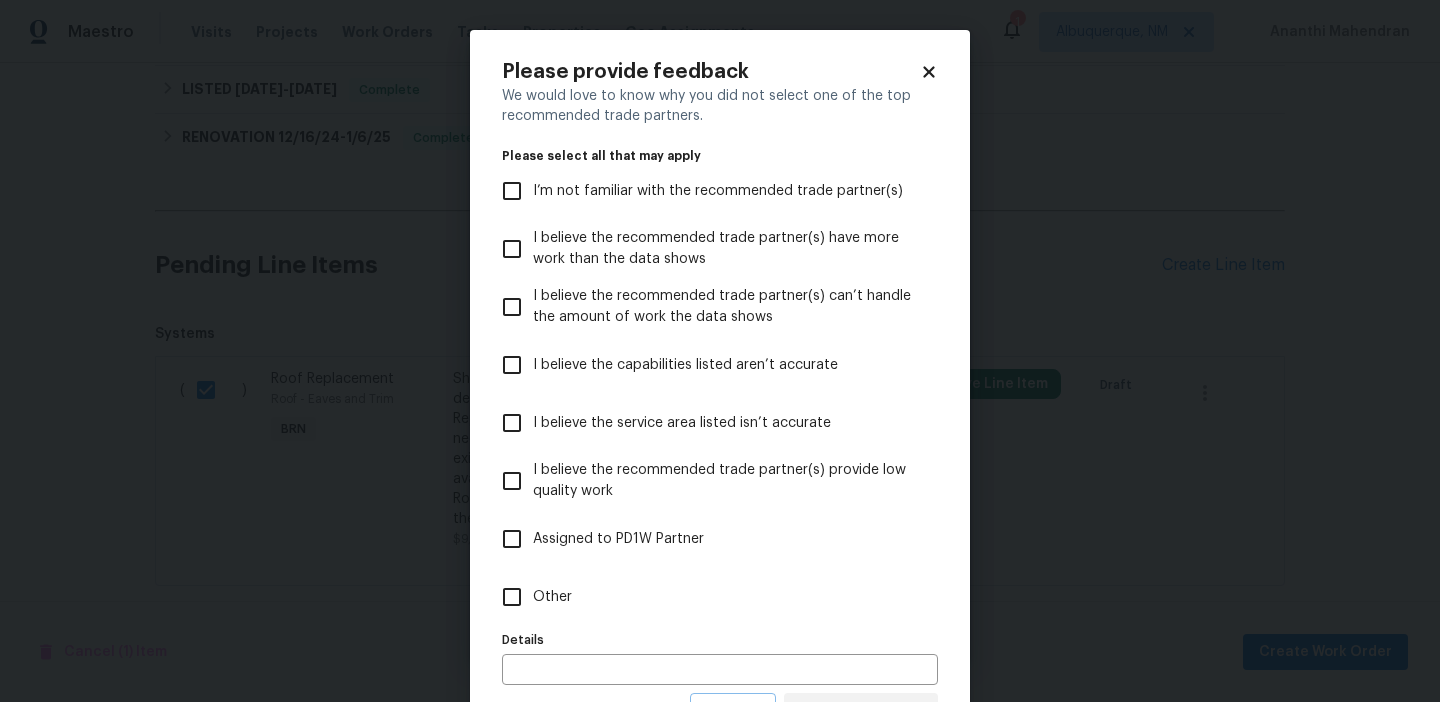 click on "Other" at bounding box center (706, 597) 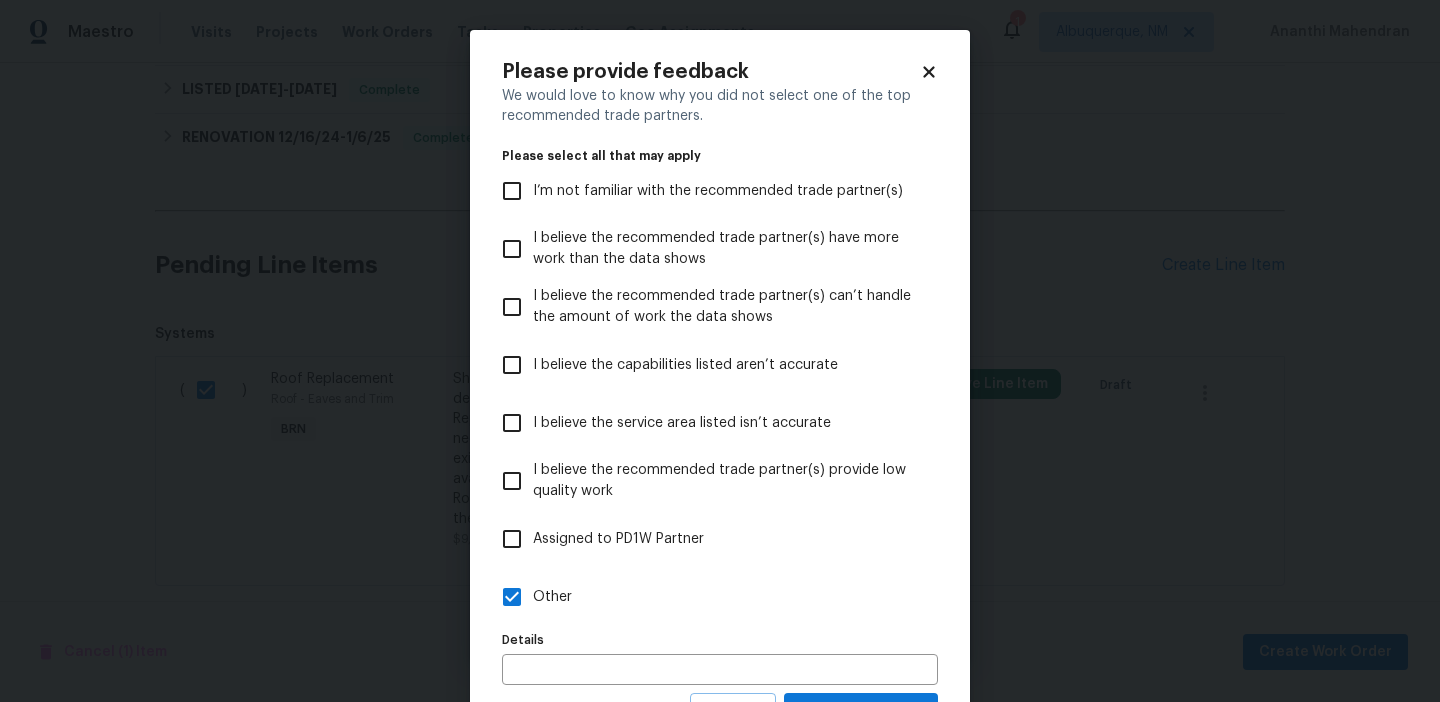scroll, scrollTop: 90, scrollLeft: 0, axis: vertical 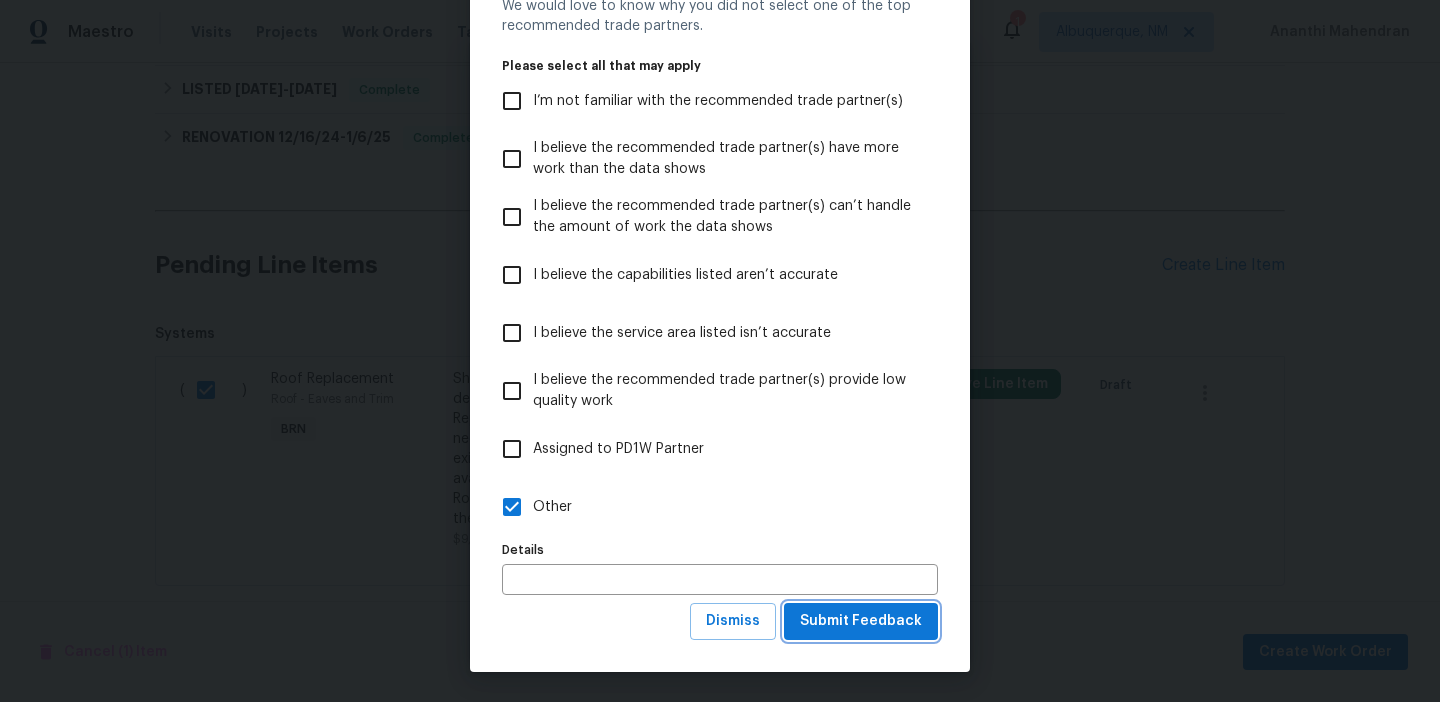 click on "Submit Feedback" at bounding box center (861, 621) 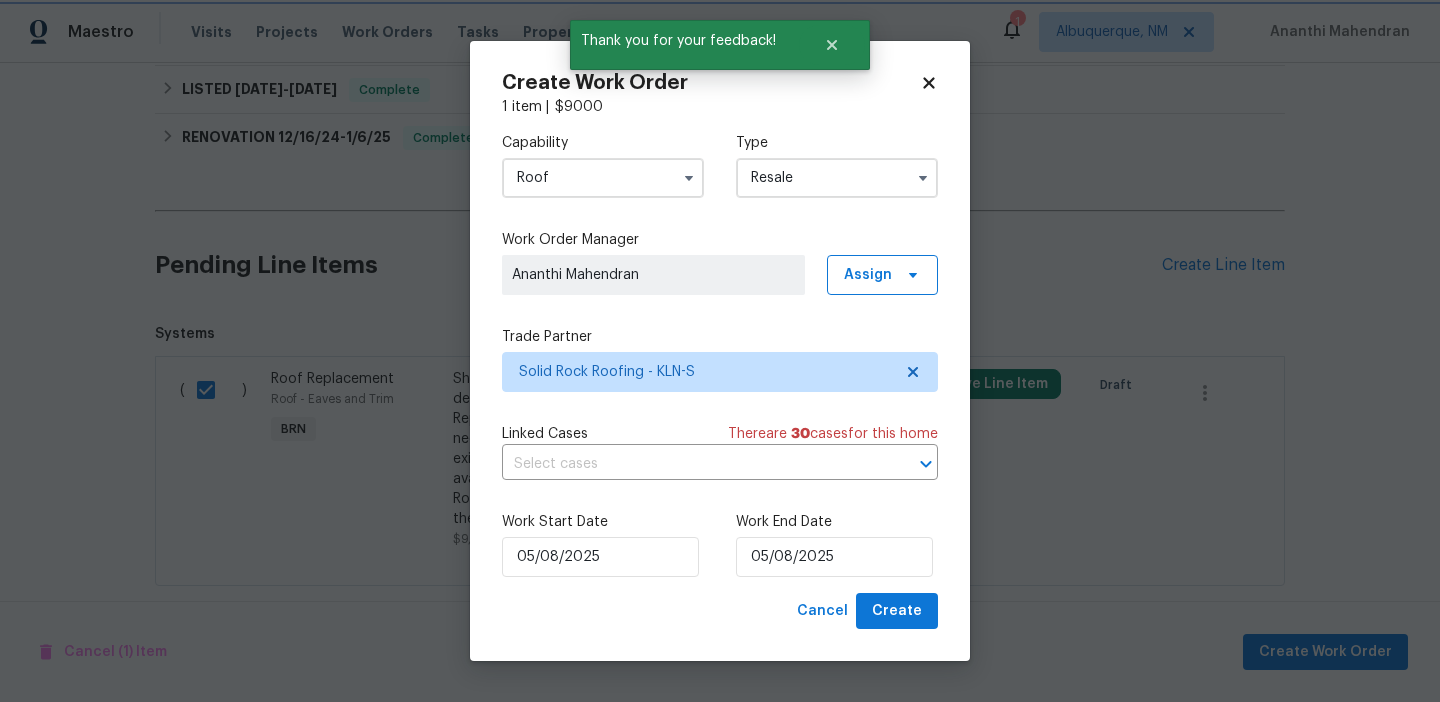 scroll, scrollTop: 0, scrollLeft: 0, axis: both 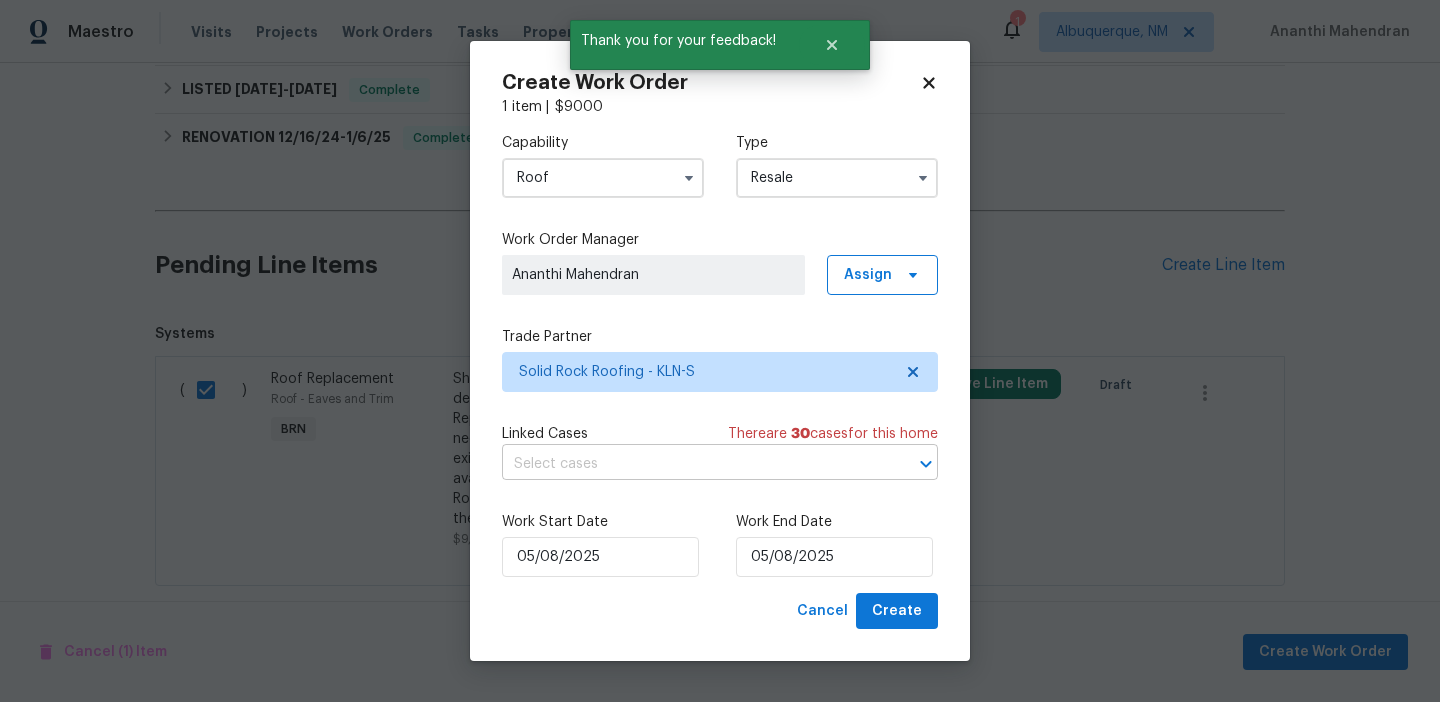 click at bounding box center [692, 464] 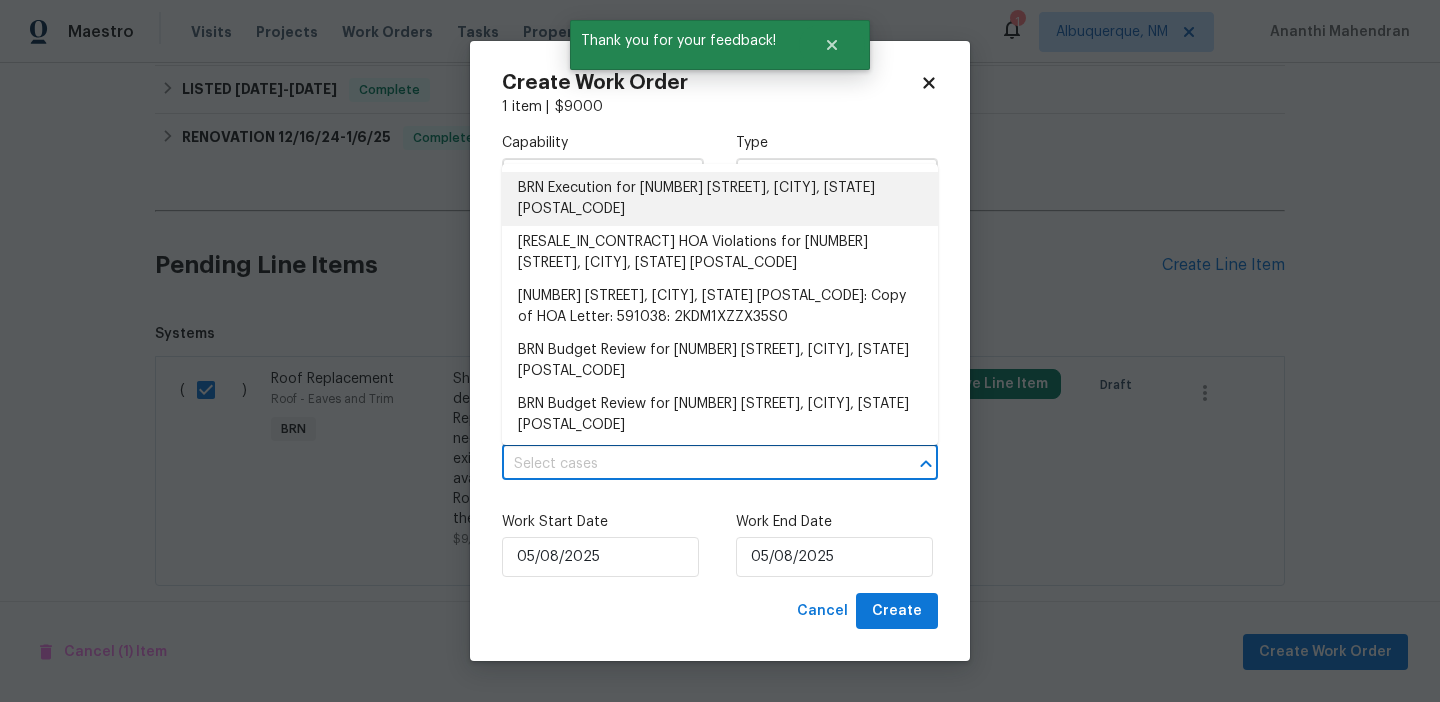 click on "BRN Execution for 5342 Dauphin Dr, Belton, TX 76513" at bounding box center (720, 199) 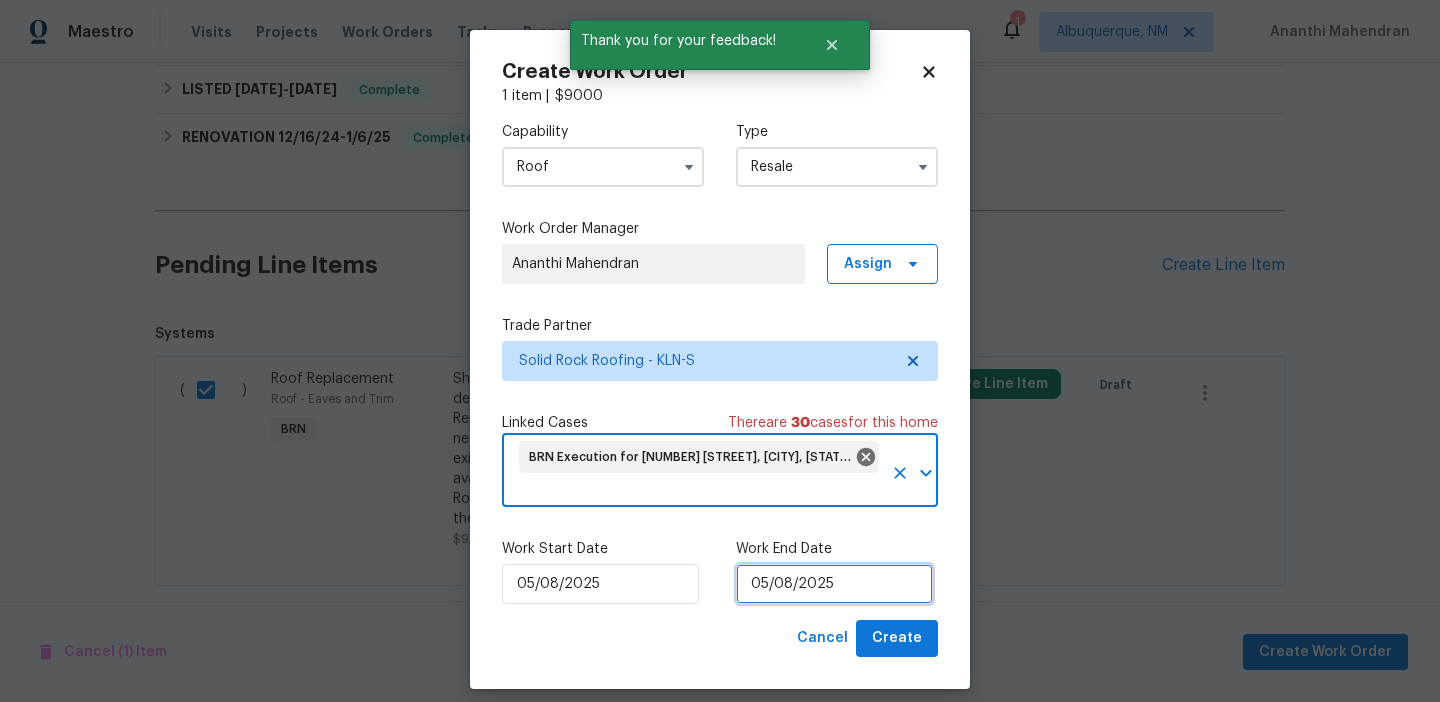 click on "05/08/2025" at bounding box center [834, 584] 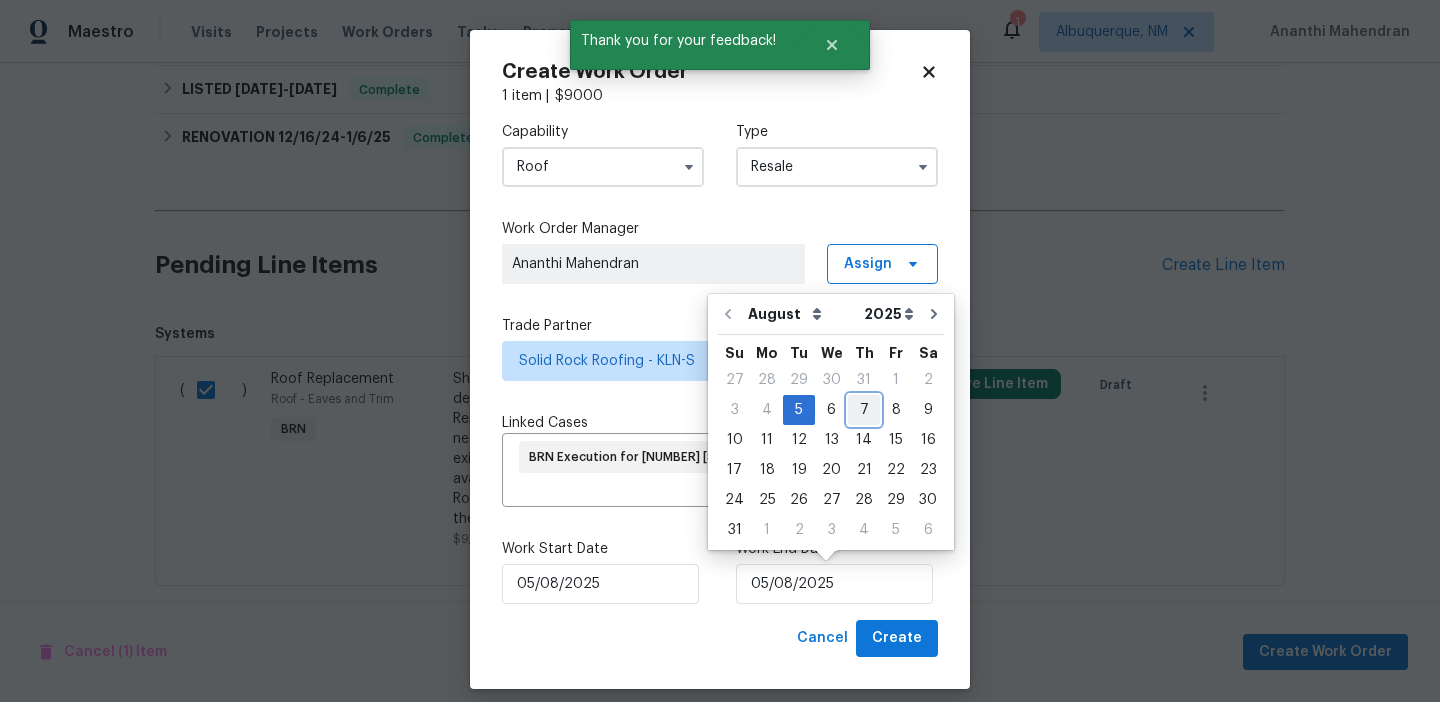 click on "7" at bounding box center (864, 410) 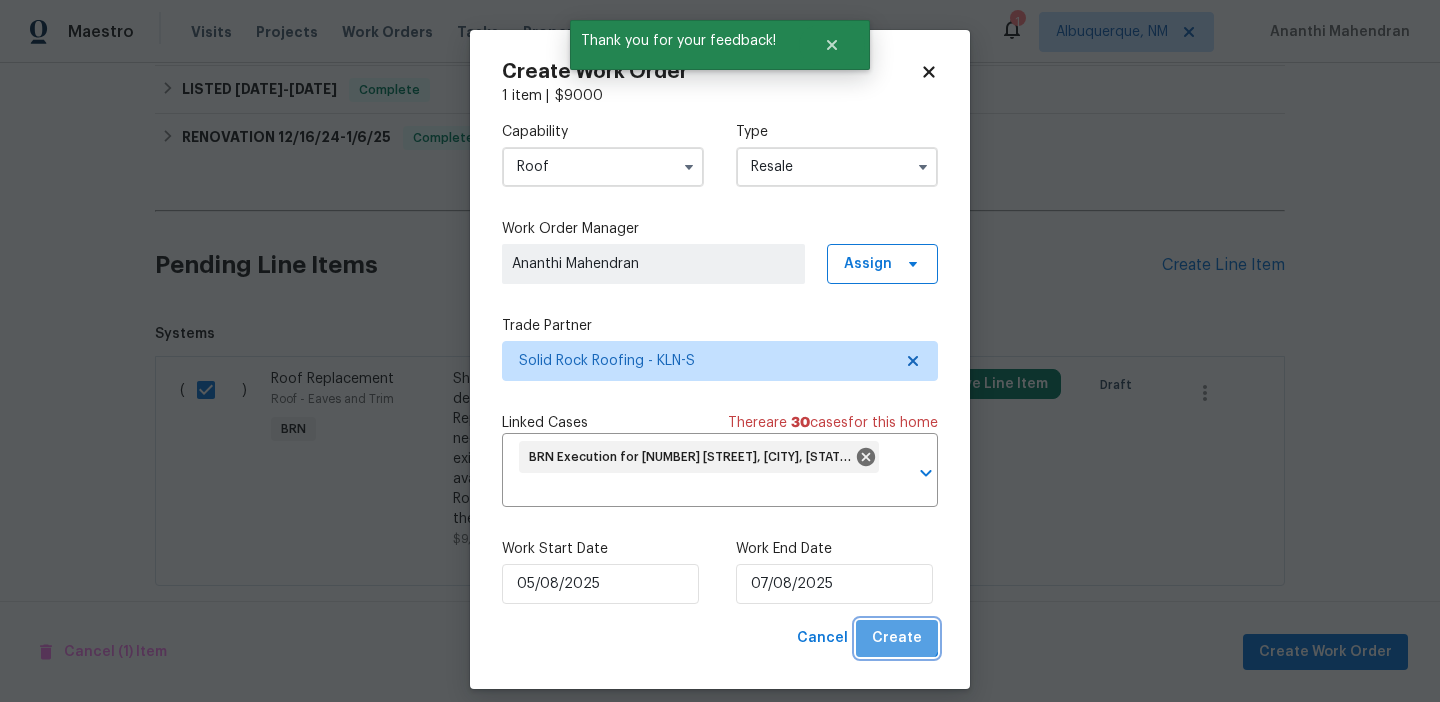 click on "Create" at bounding box center [897, 638] 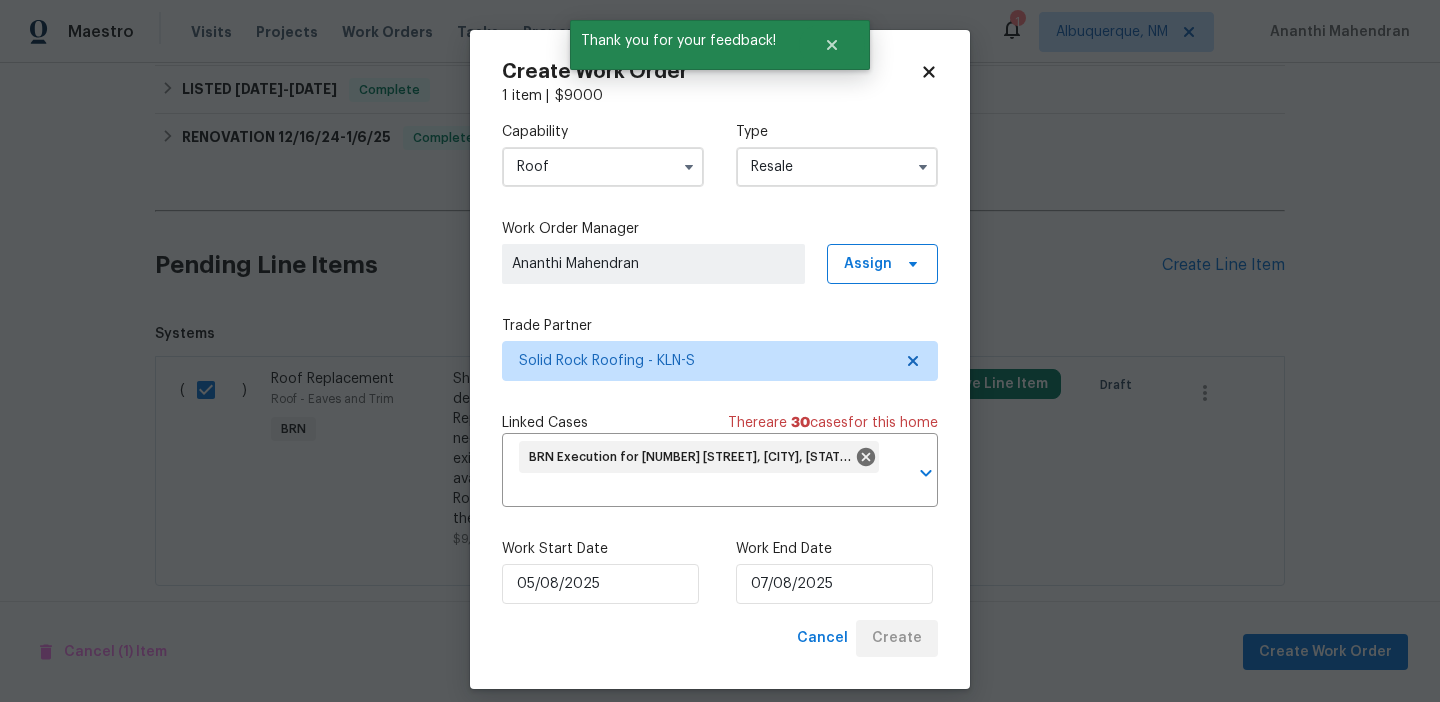 checkbox on "false" 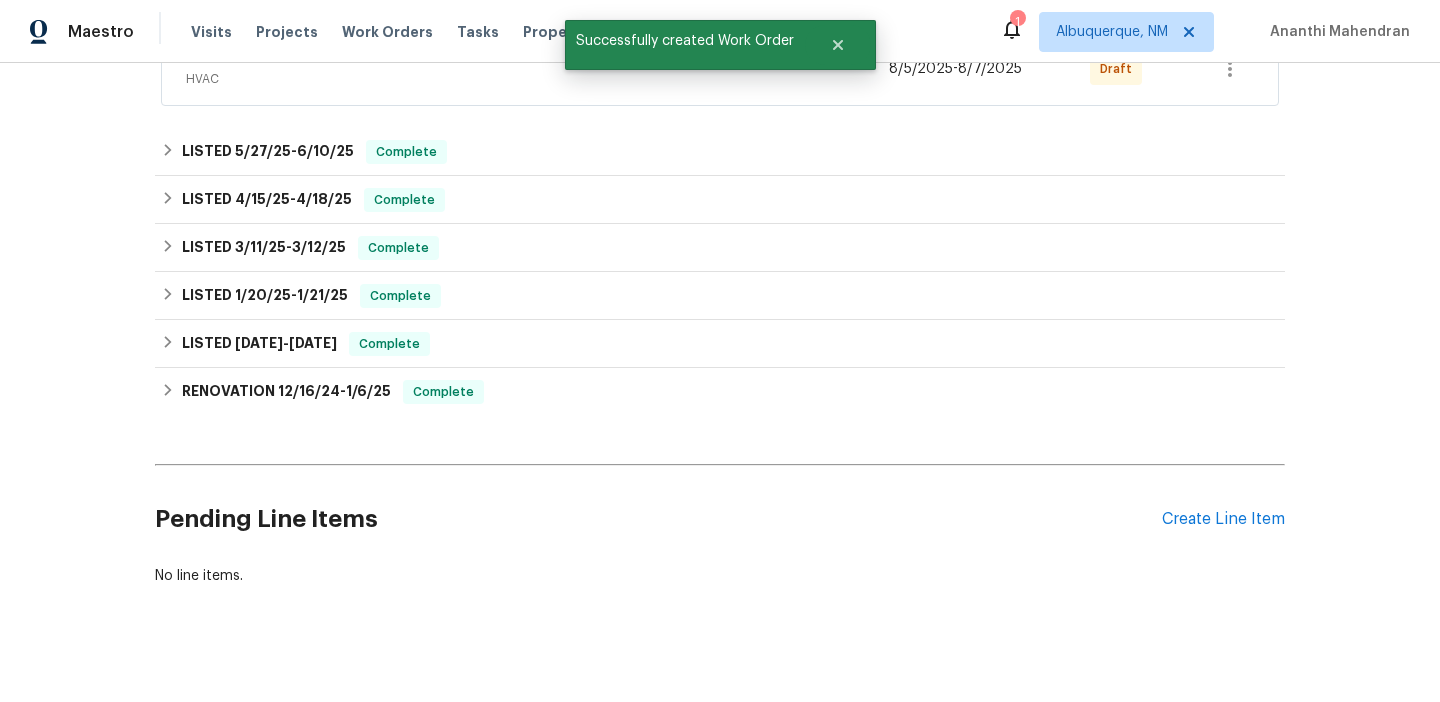 scroll, scrollTop: 0, scrollLeft: 0, axis: both 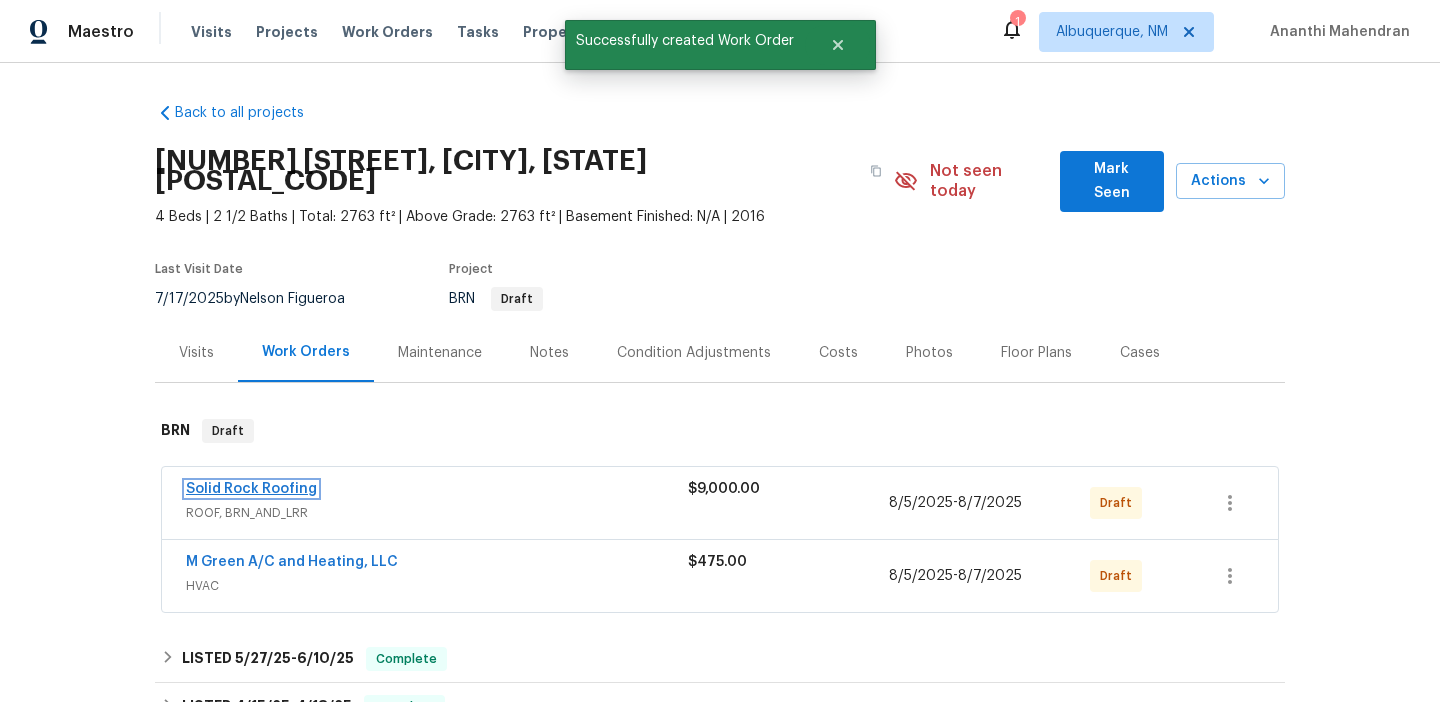 click on "Solid Rock Roofing" at bounding box center [251, 489] 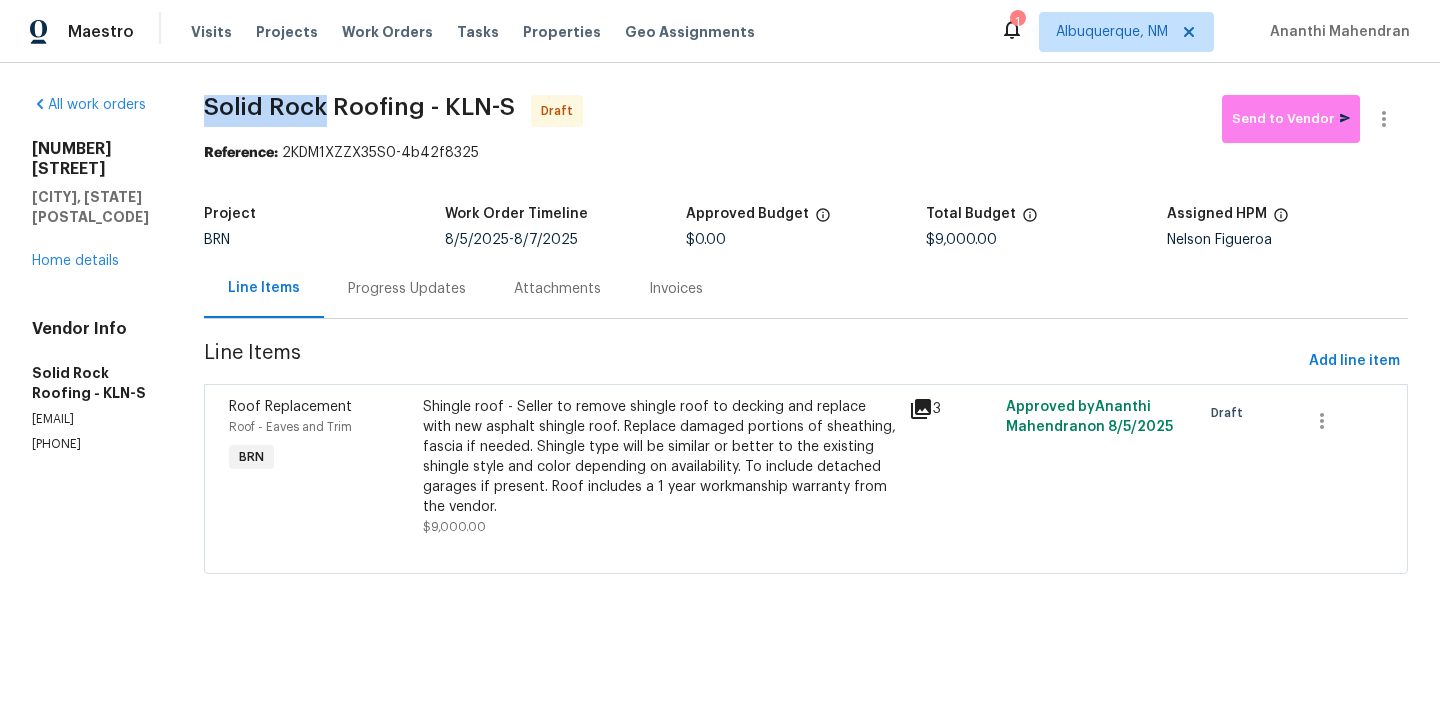 drag, startPoint x: 236, startPoint y: 104, endPoint x: 353, endPoint y: 113, distance: 117.34564 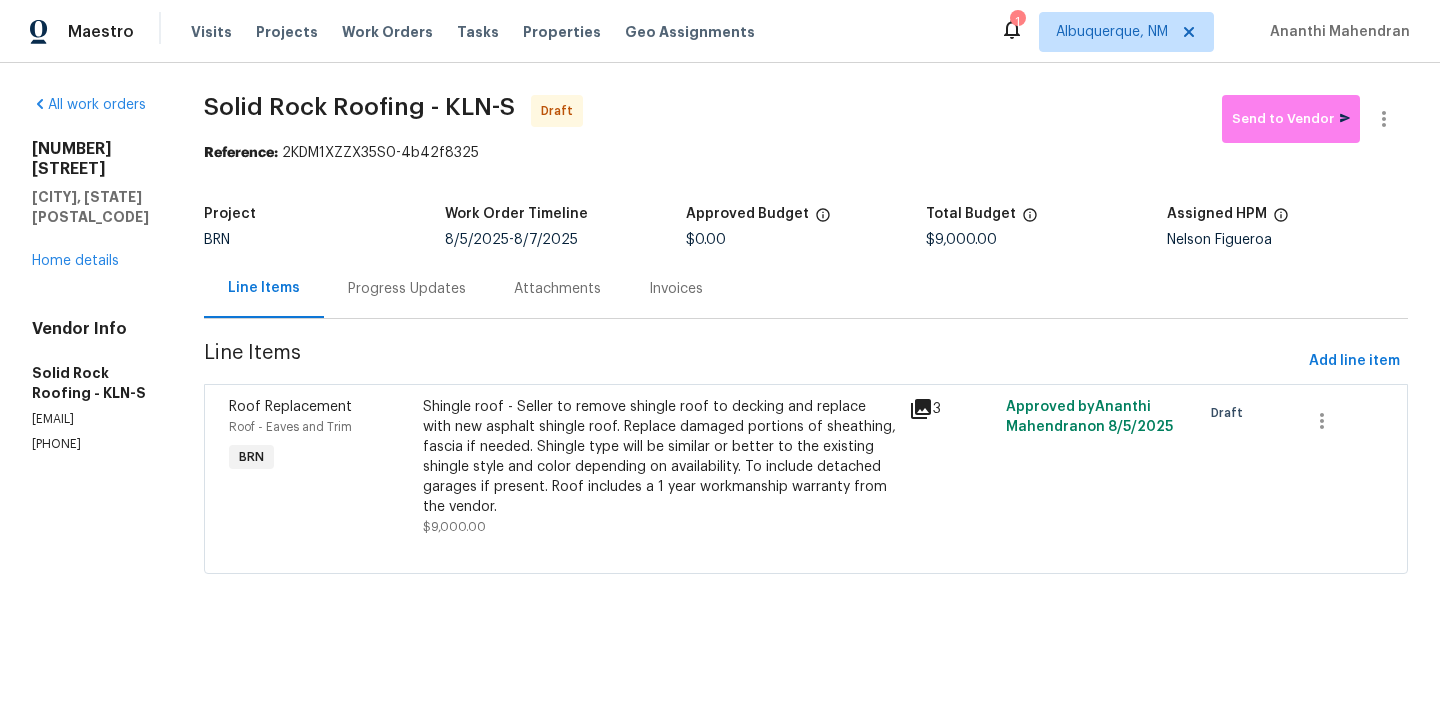 click on "Progress Updates" at bounding box center (407, 288) 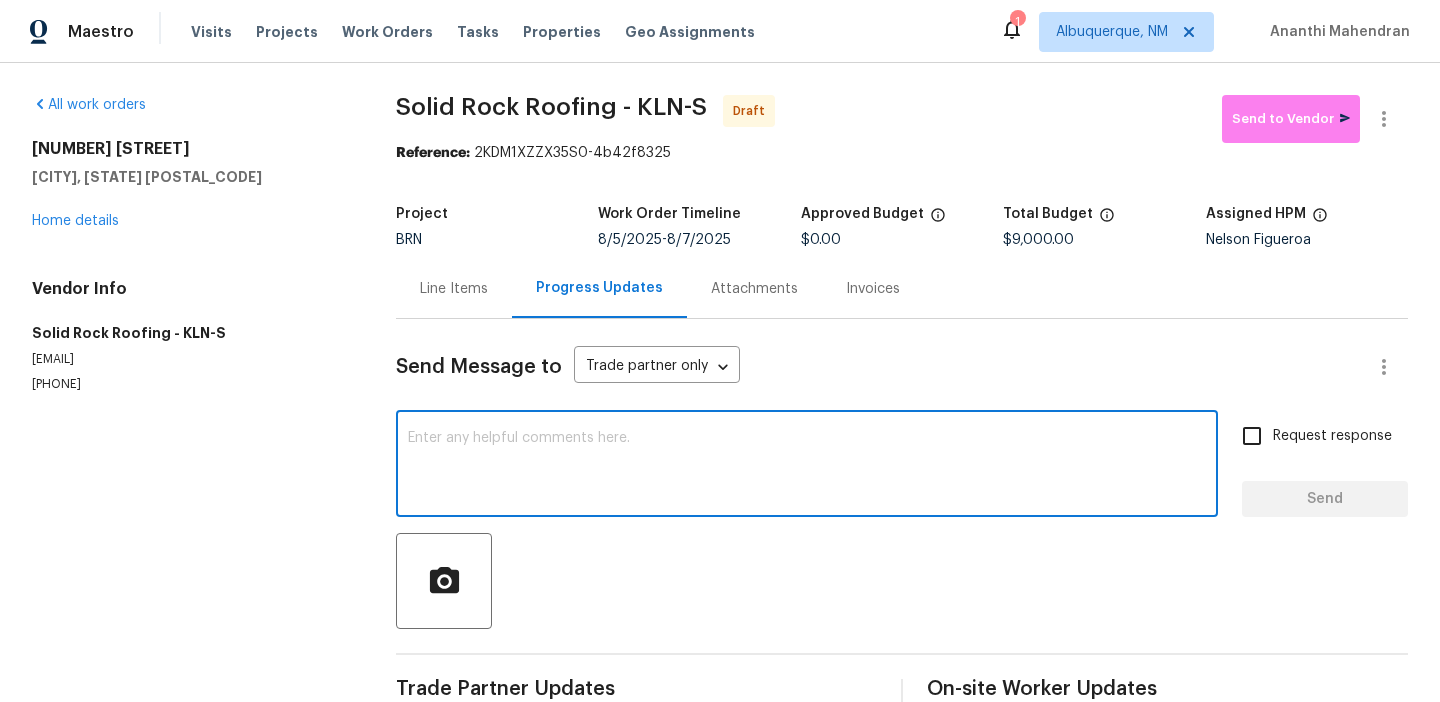 click at bounding box center [807, 466] 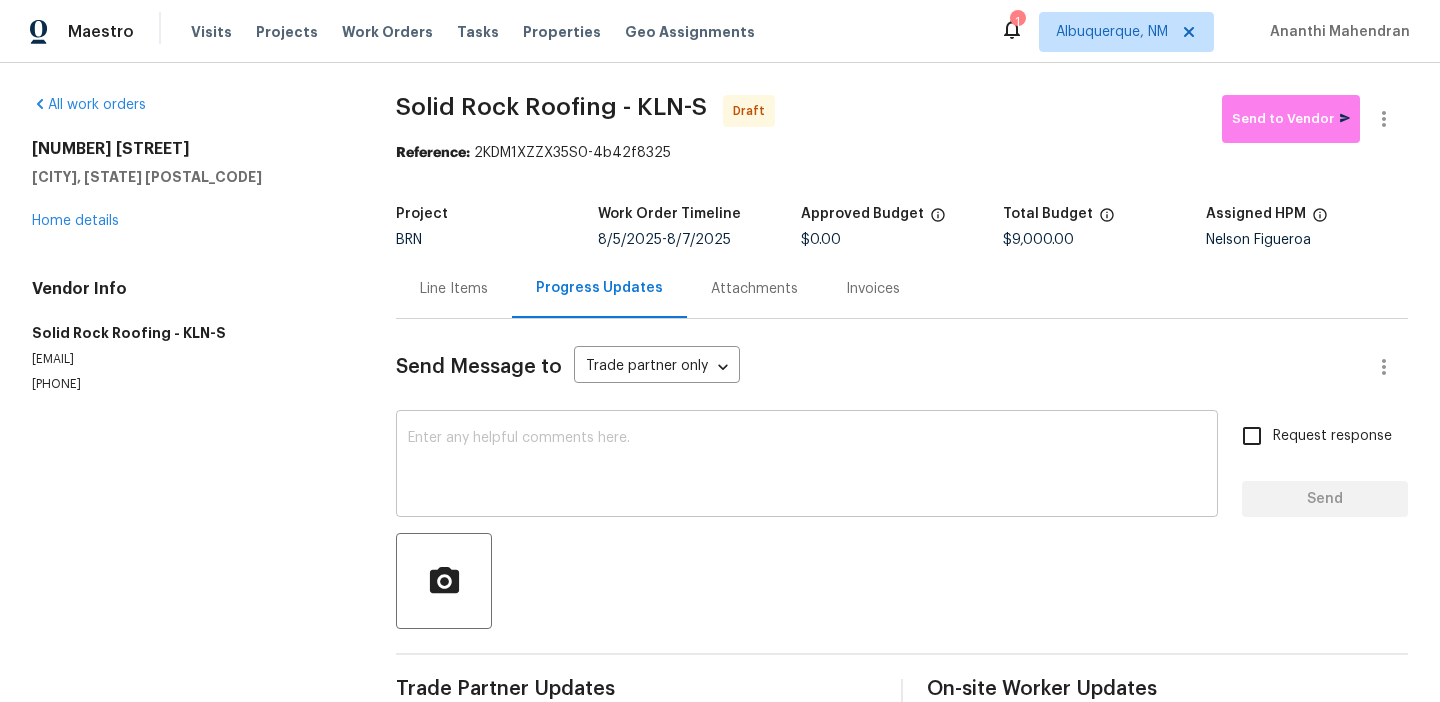 paste on "Hi, I'm Ananthi from Opendoor. Just wanted to check if you received the WO for (Property address), due on (Target date). Please review and accept it within 24 hours and provide a schedule by then. Reach out to me via the portal or call/text at 650-800-9524 for any questions or additional details and change orders for this work order." 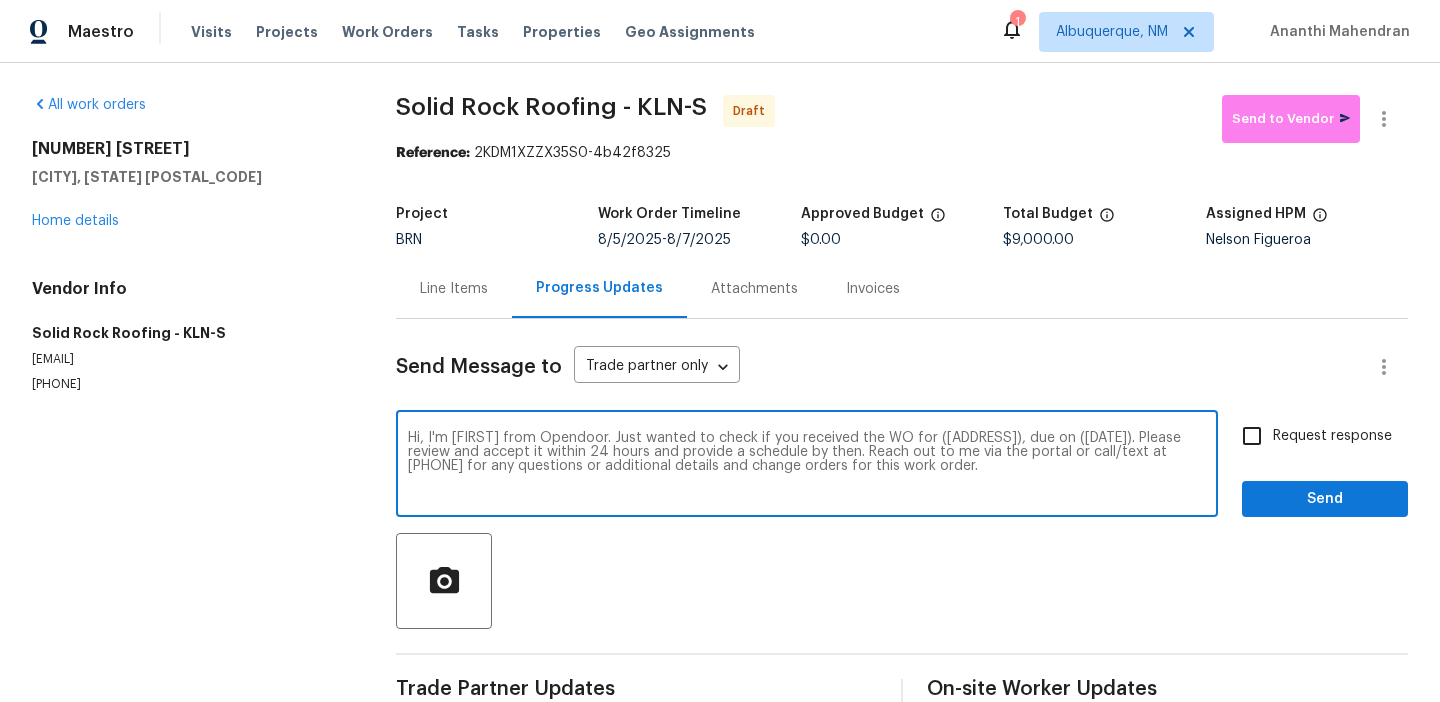 drag, startPoint x: 1054, startPoint y: 437, endPoint x: 939, endPoint y: 437, distance: 115 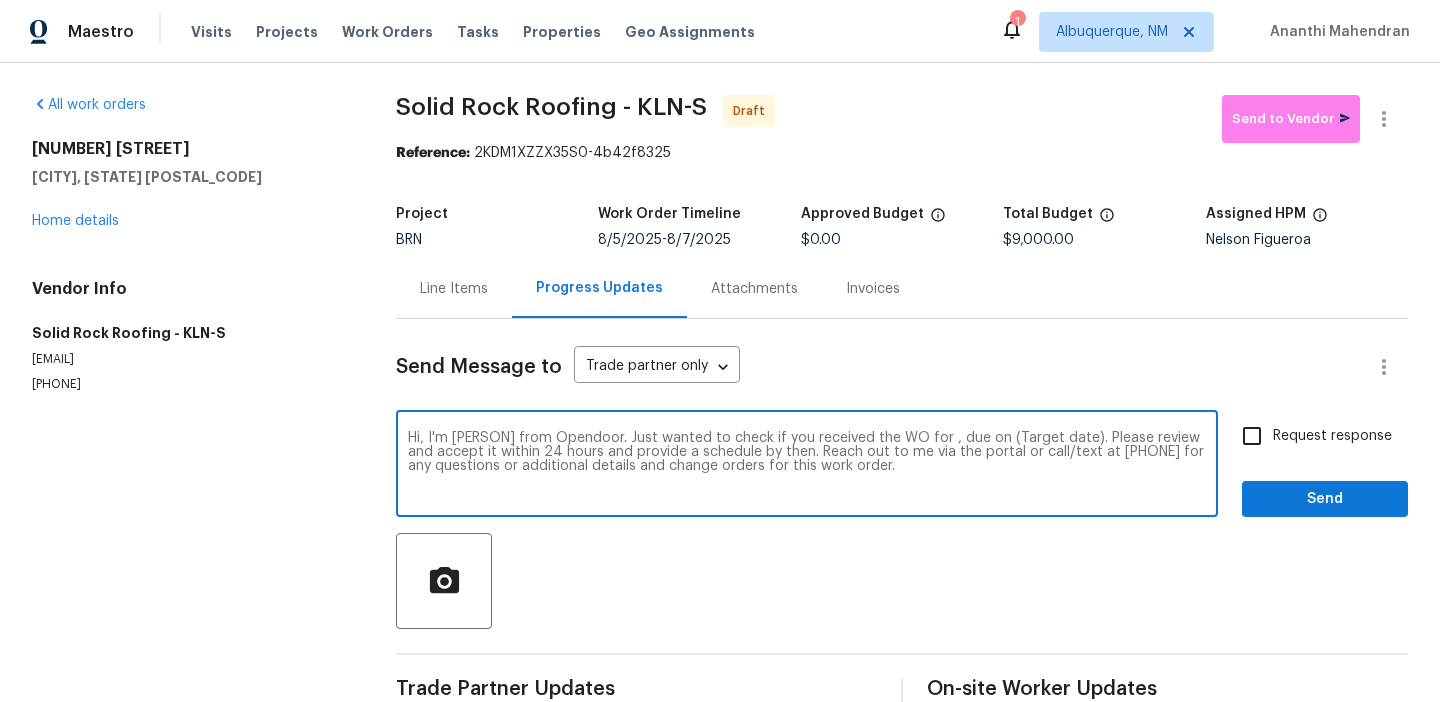 paste on "5342 Dauphin Dr, Belton, TX 76513" 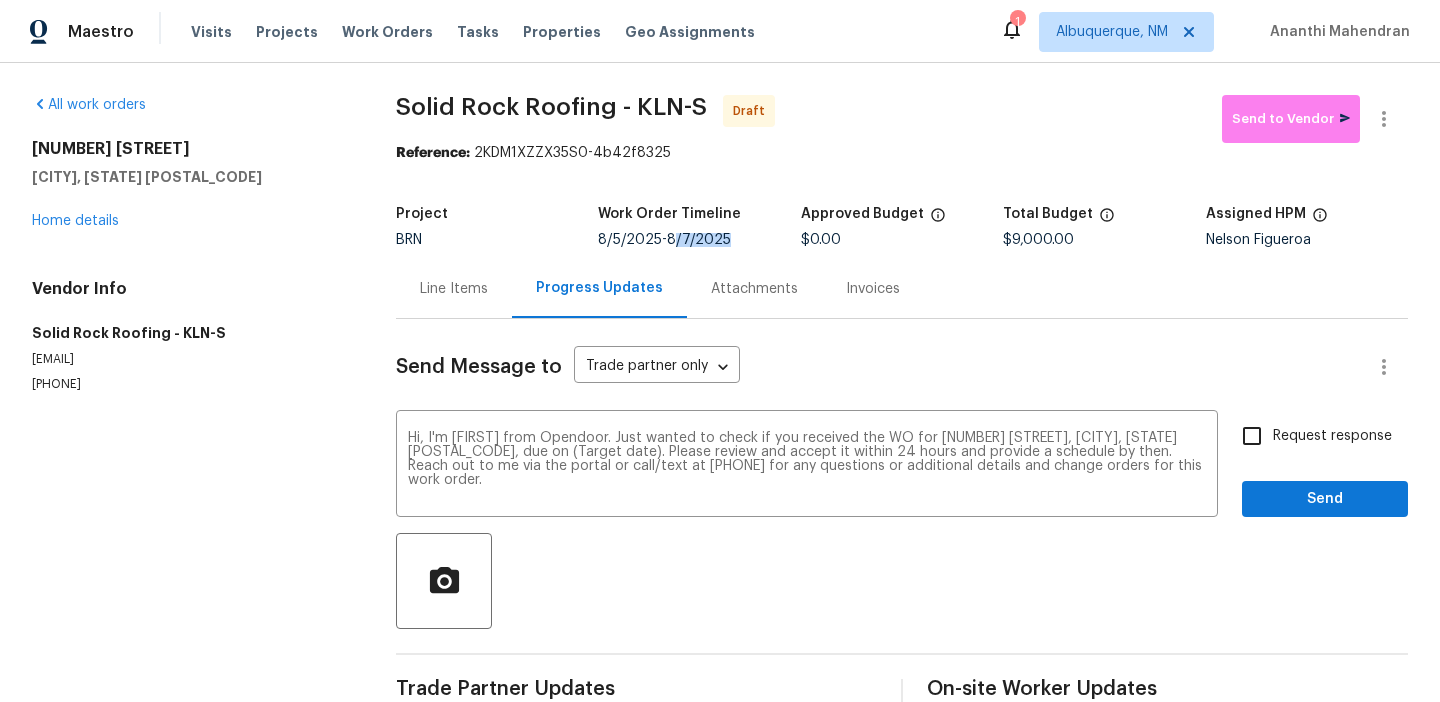 drag, startPoint x: 675, startPoint y: 243, endPoint x: 755, endPoint y: 243, distance: 80 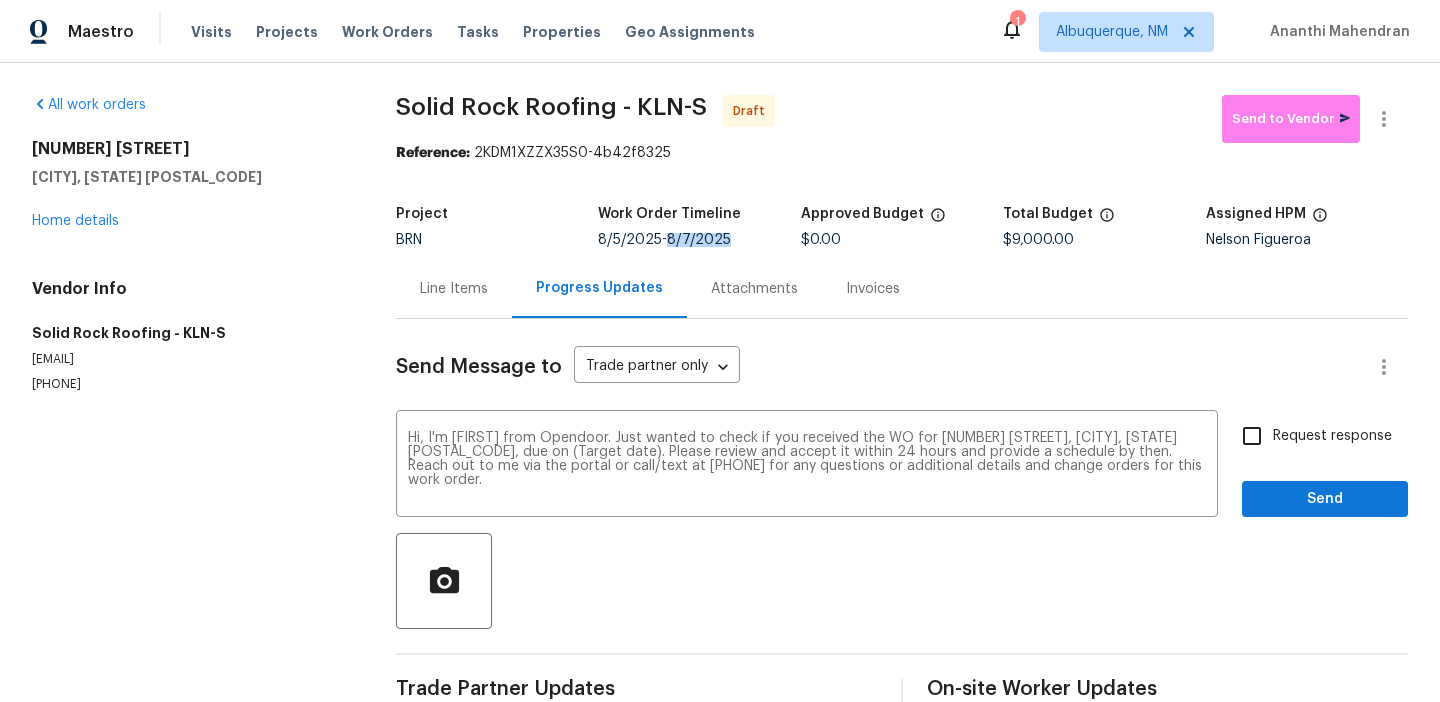 drag, startPoint x: 740, startPoint y: 242, endPoint x: 671, endPoint y: 242, distance: 69 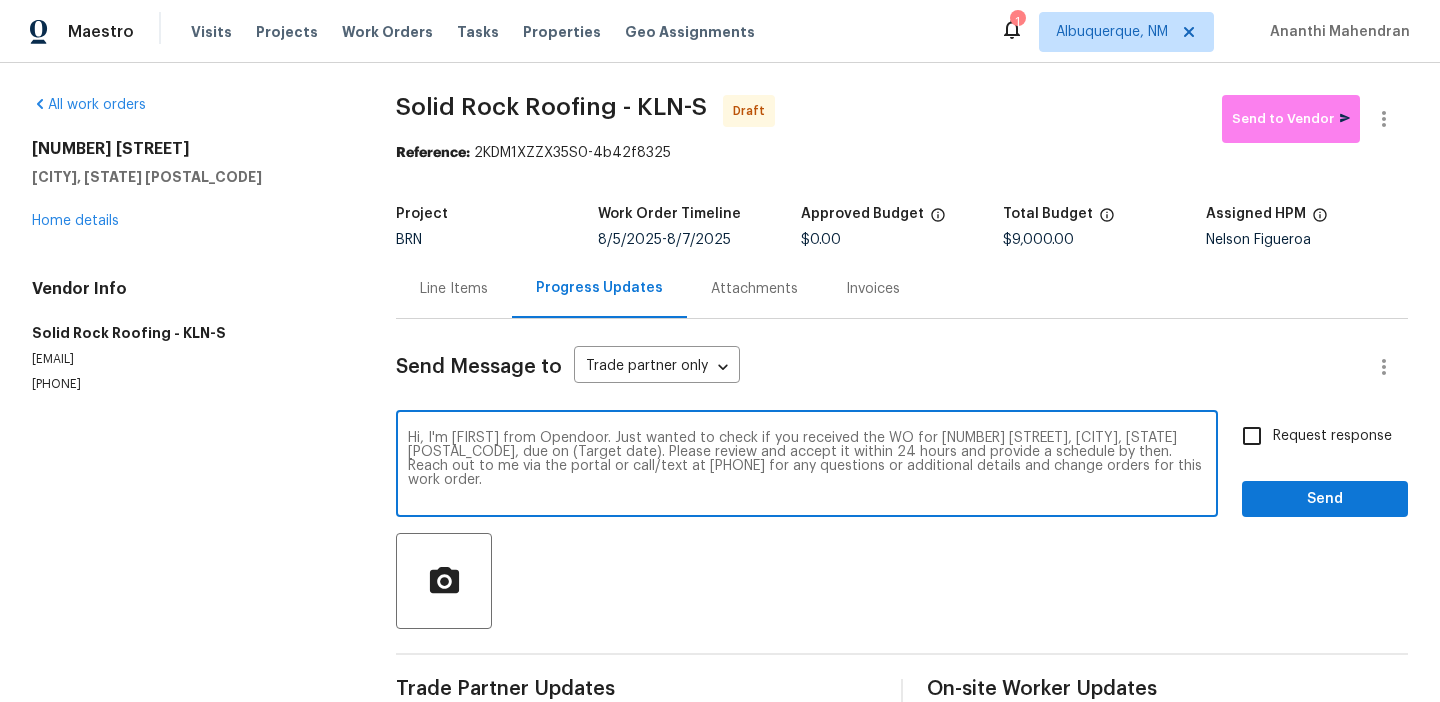 drag, startPoint x: 511, startPoint y: 454, endPoint x: 450, endPoint y: 454, distance: 61 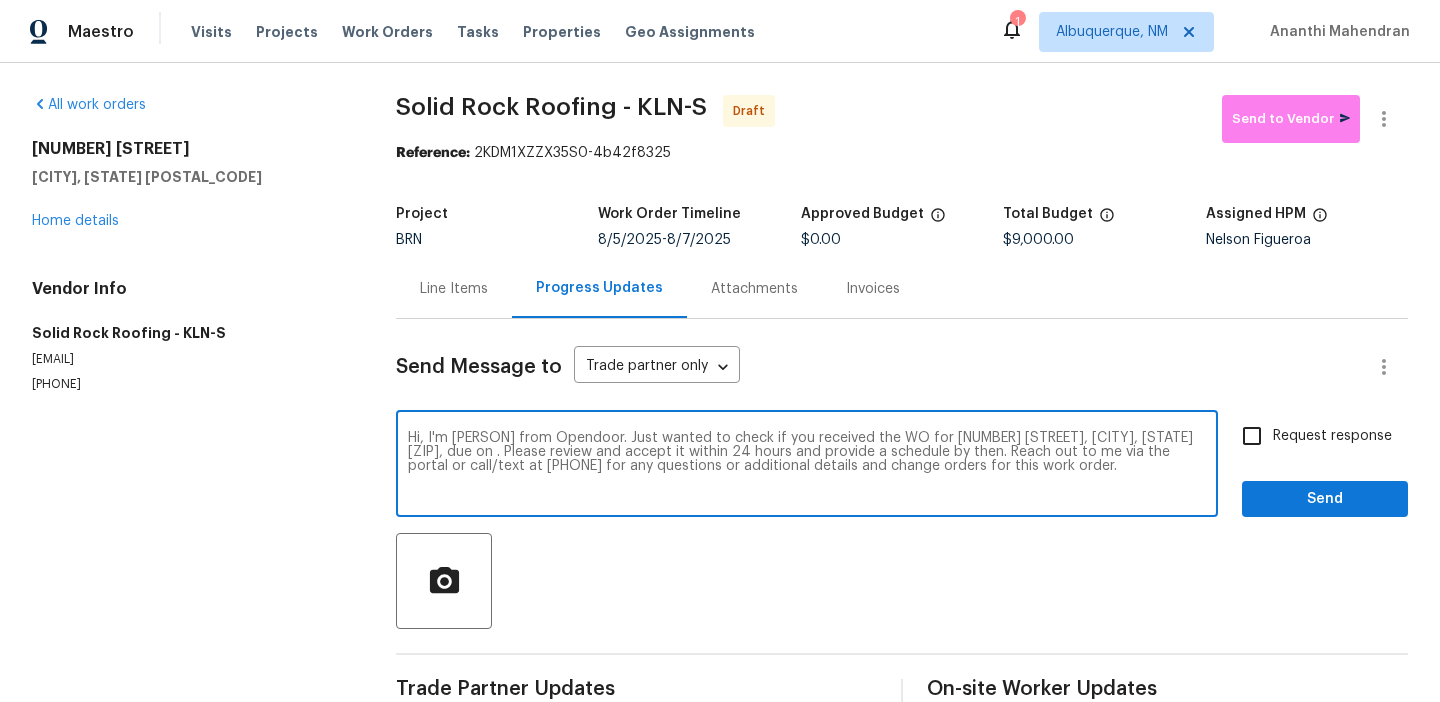 paste on "8/7/2025" 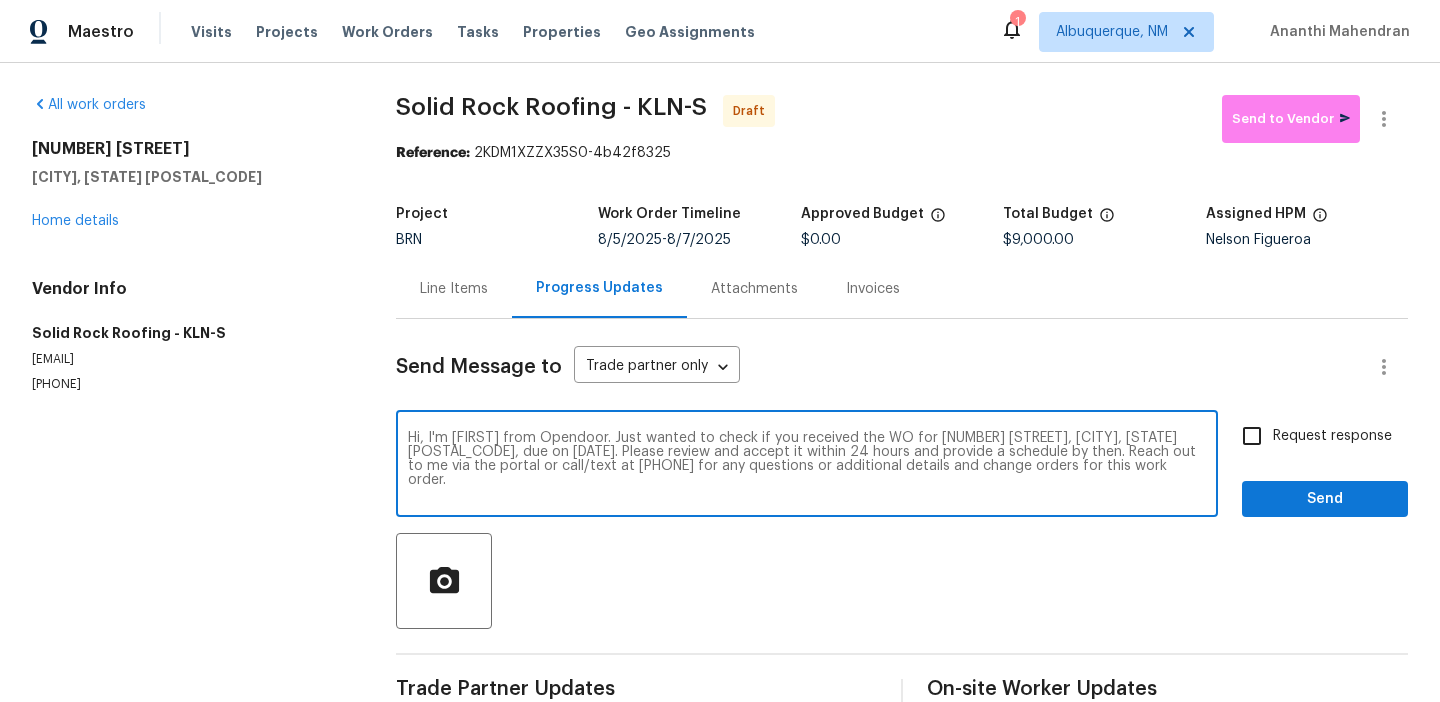click on "Hi, I'm Ananthi from Opendoor. Just wanted to check if you received the WO for 5342 Dauphin Dr, Belton, TX 76513, due on 8/7/2025. Please review and accept it within 24 hours and provide a schedule by then. Reach out to me via the portal or call/text at 650-800-9524 for any questions or additional details and change orders for this work order." at bounding box center (807, 466) 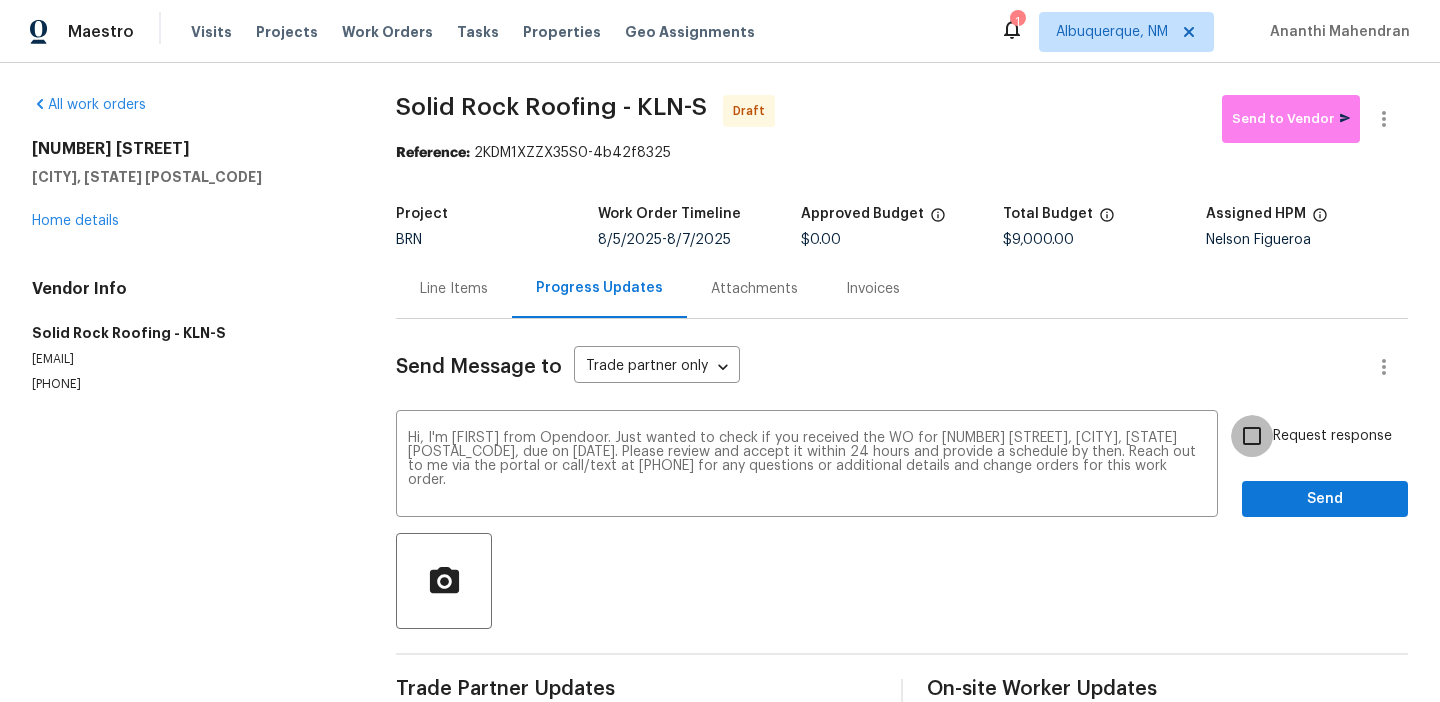 click on "Request response" at bounding box center [1252, 436] 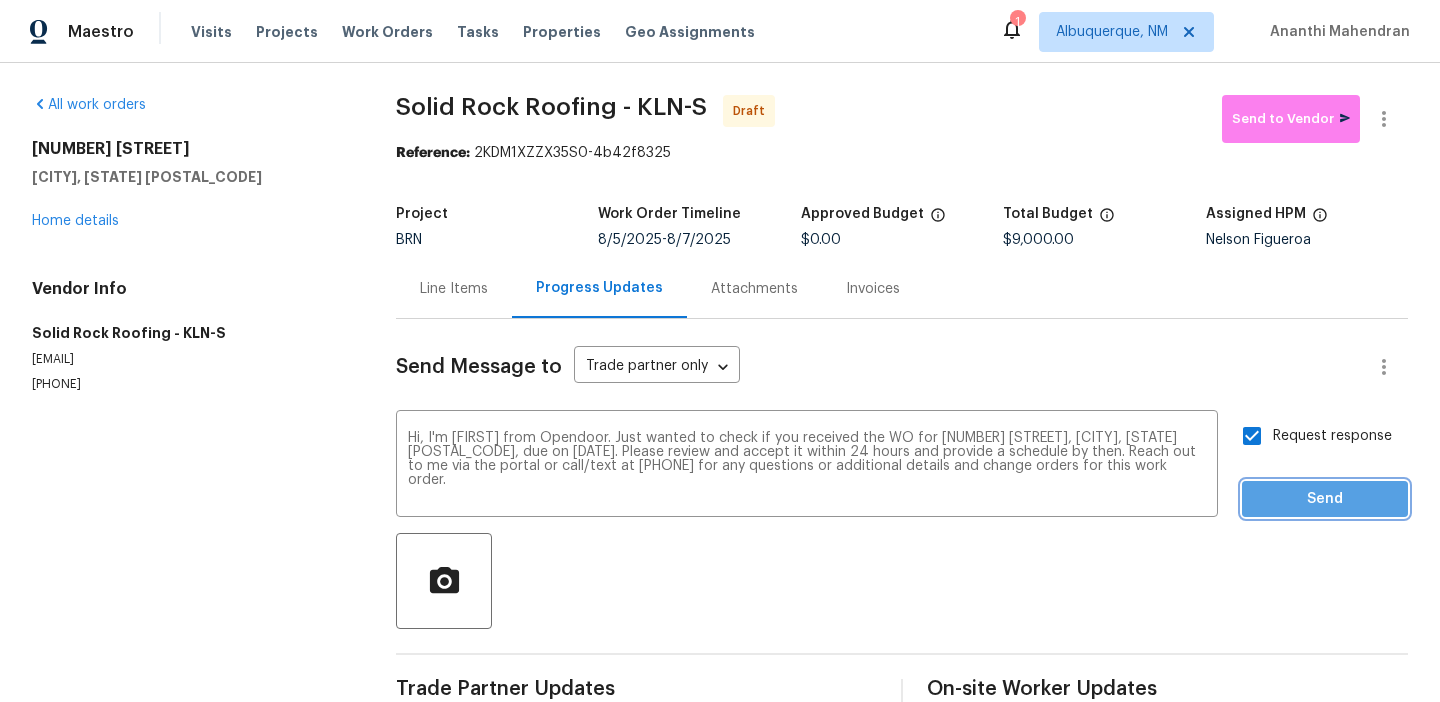 click on "Send" at bounding box center (1325, 499) 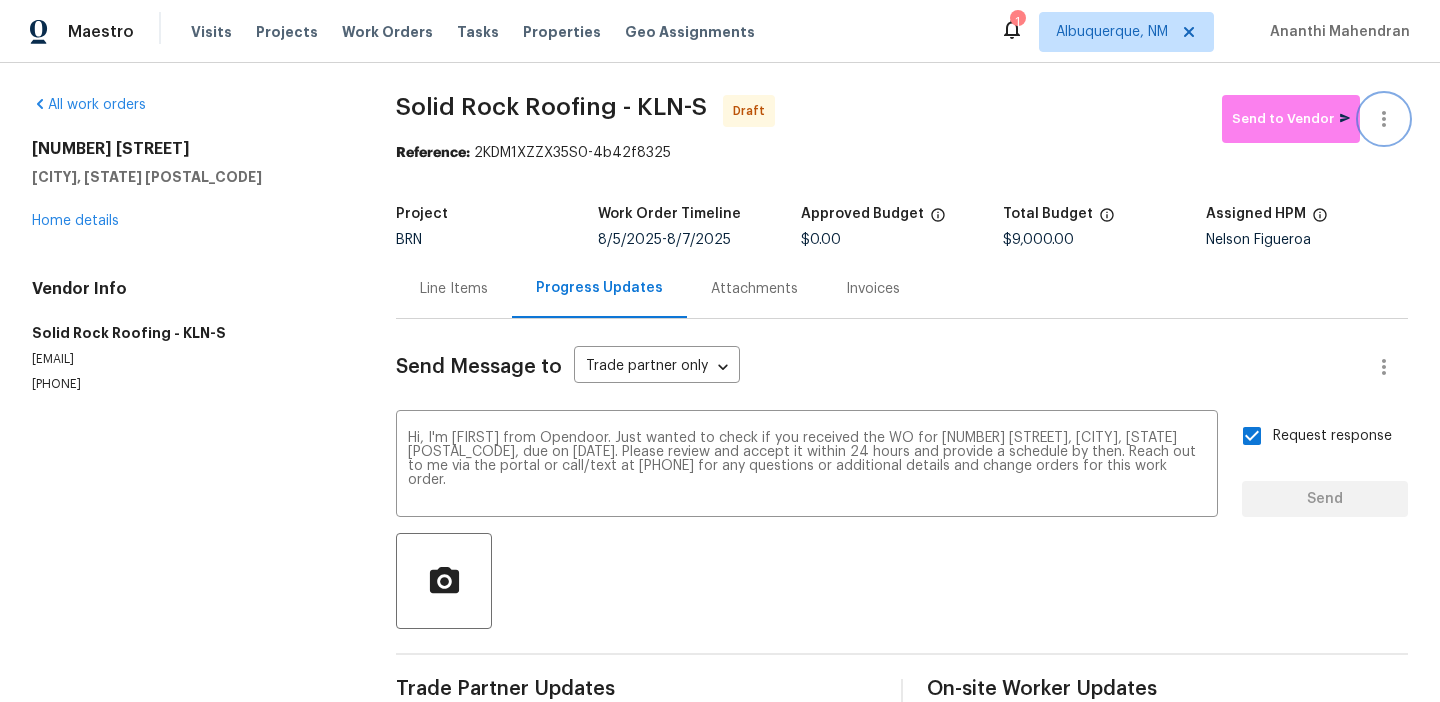 type 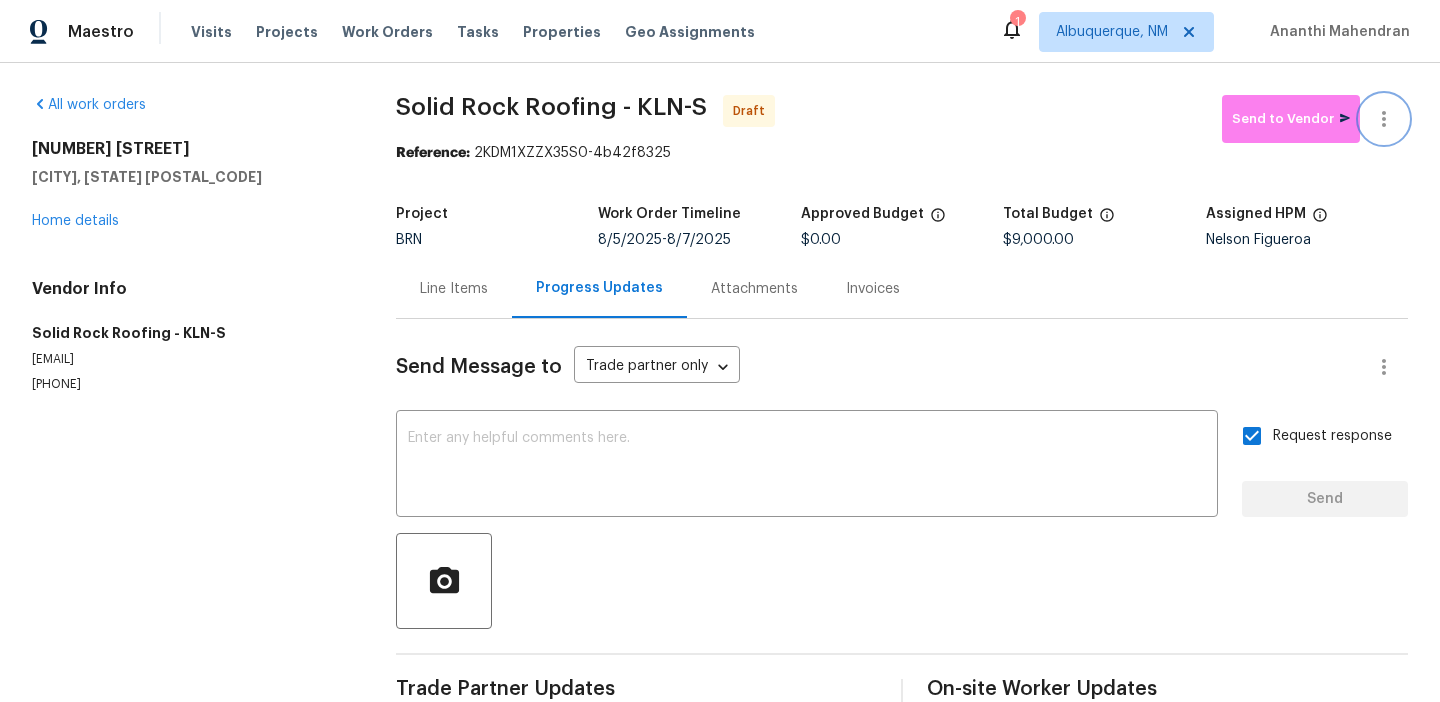 click at bounding box center (1384, 119) 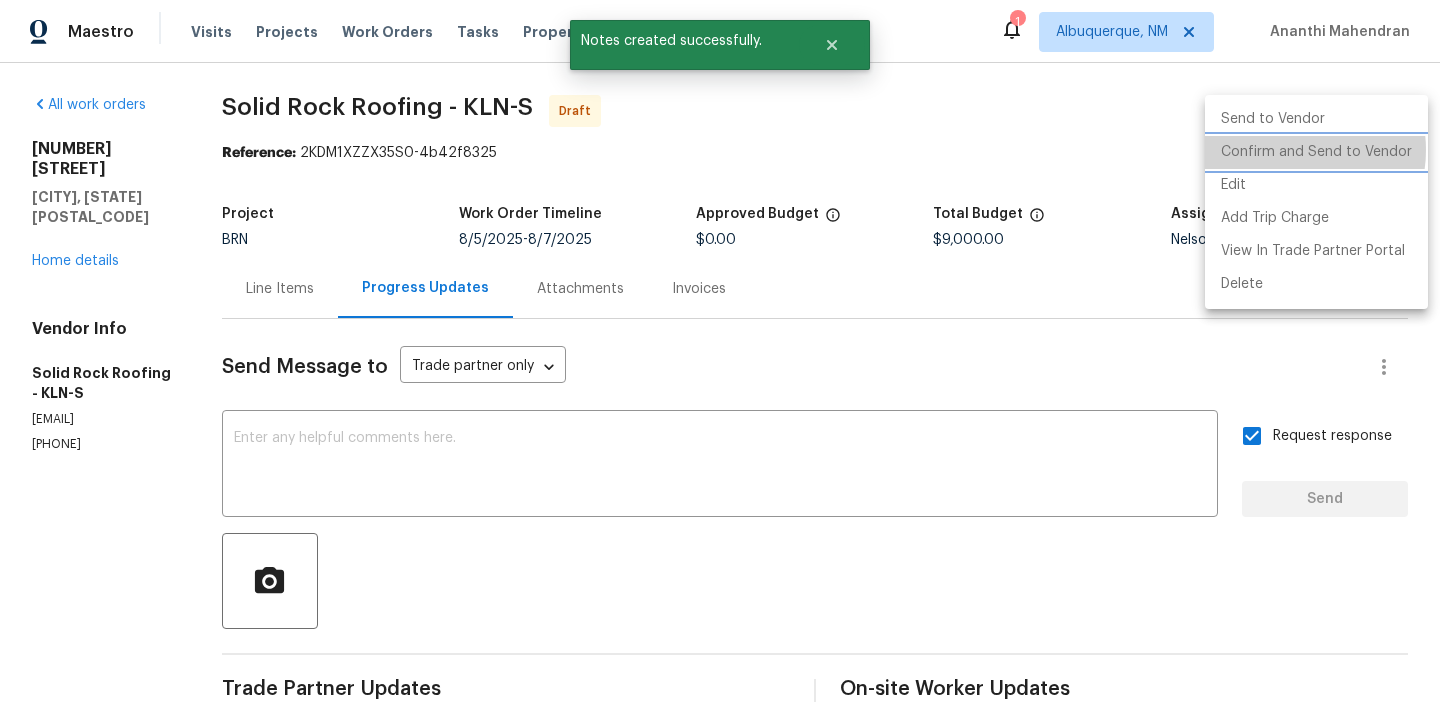 click on "Confirm and Send to Vendor" at bounding box center [1316, 152] 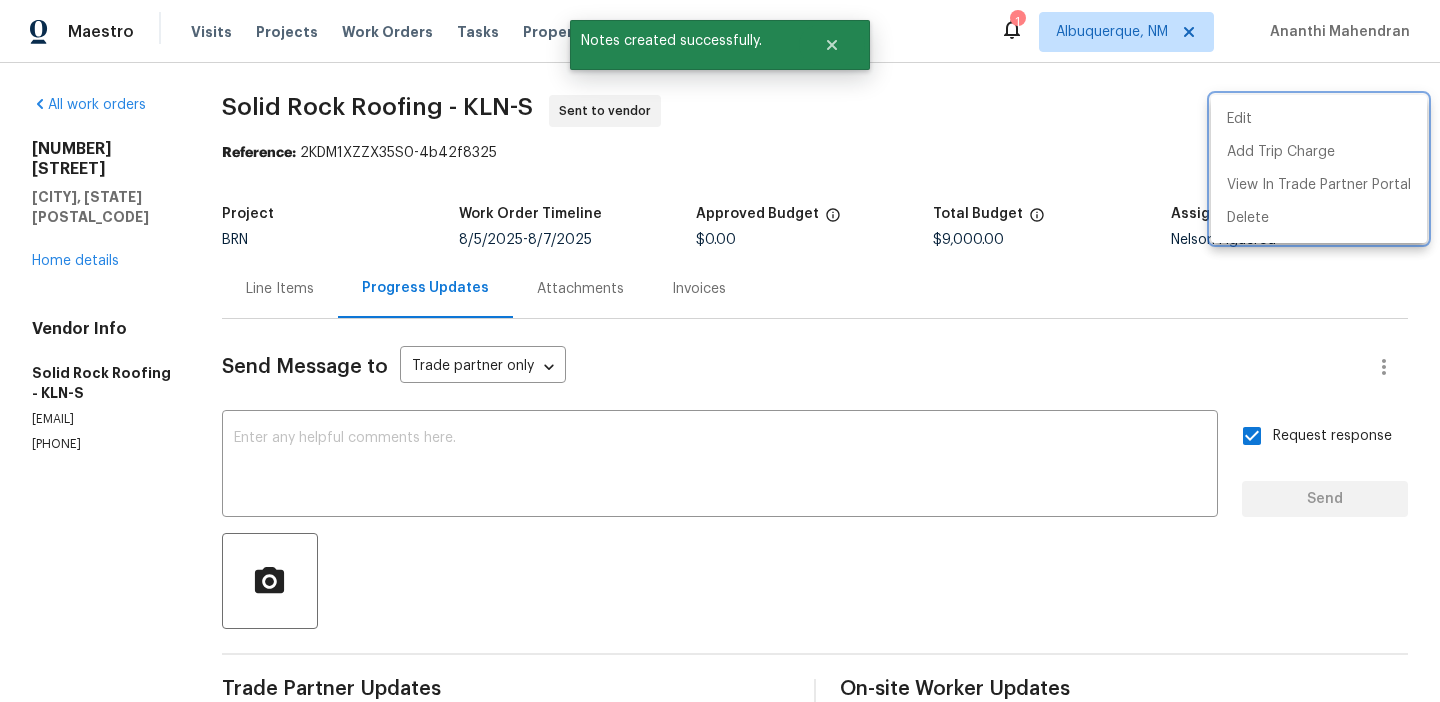 click at bounding box center (720, 351) 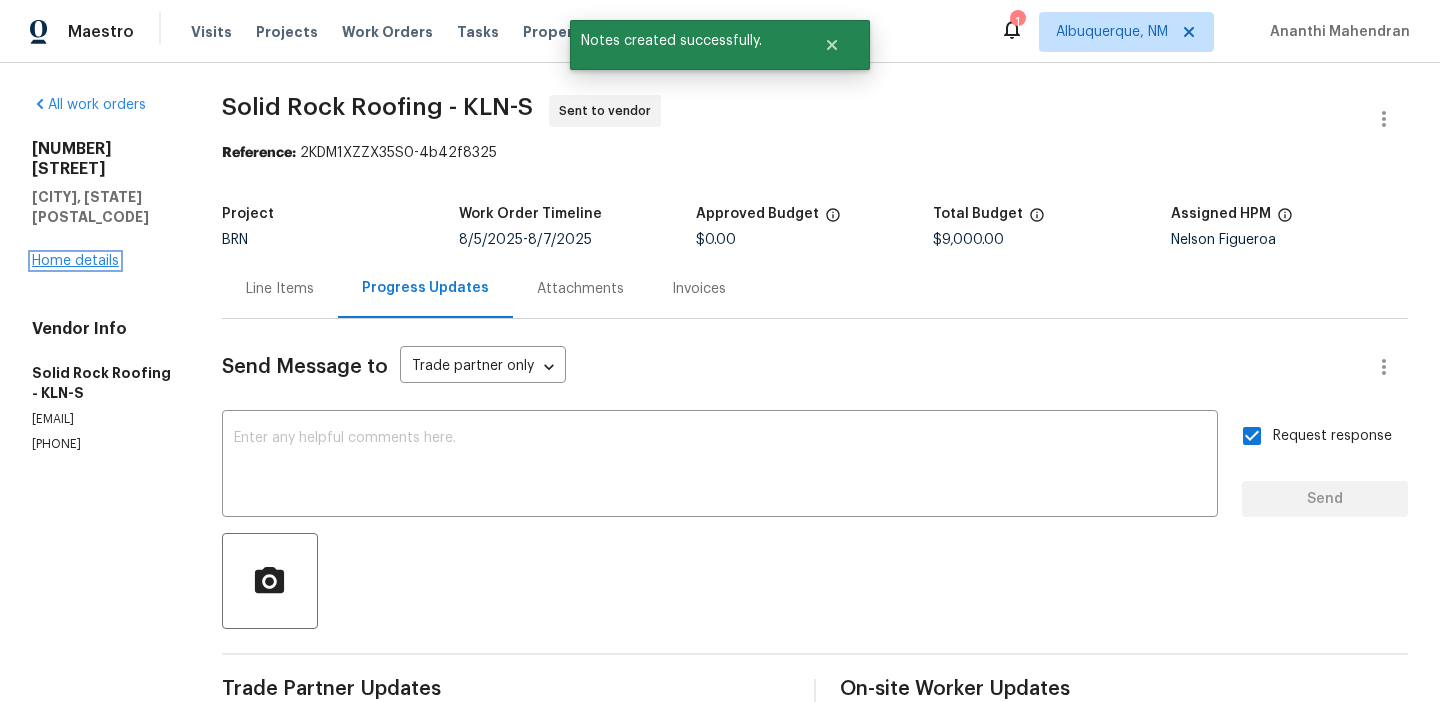 click on "Home details" at bounding box center [75, 261] 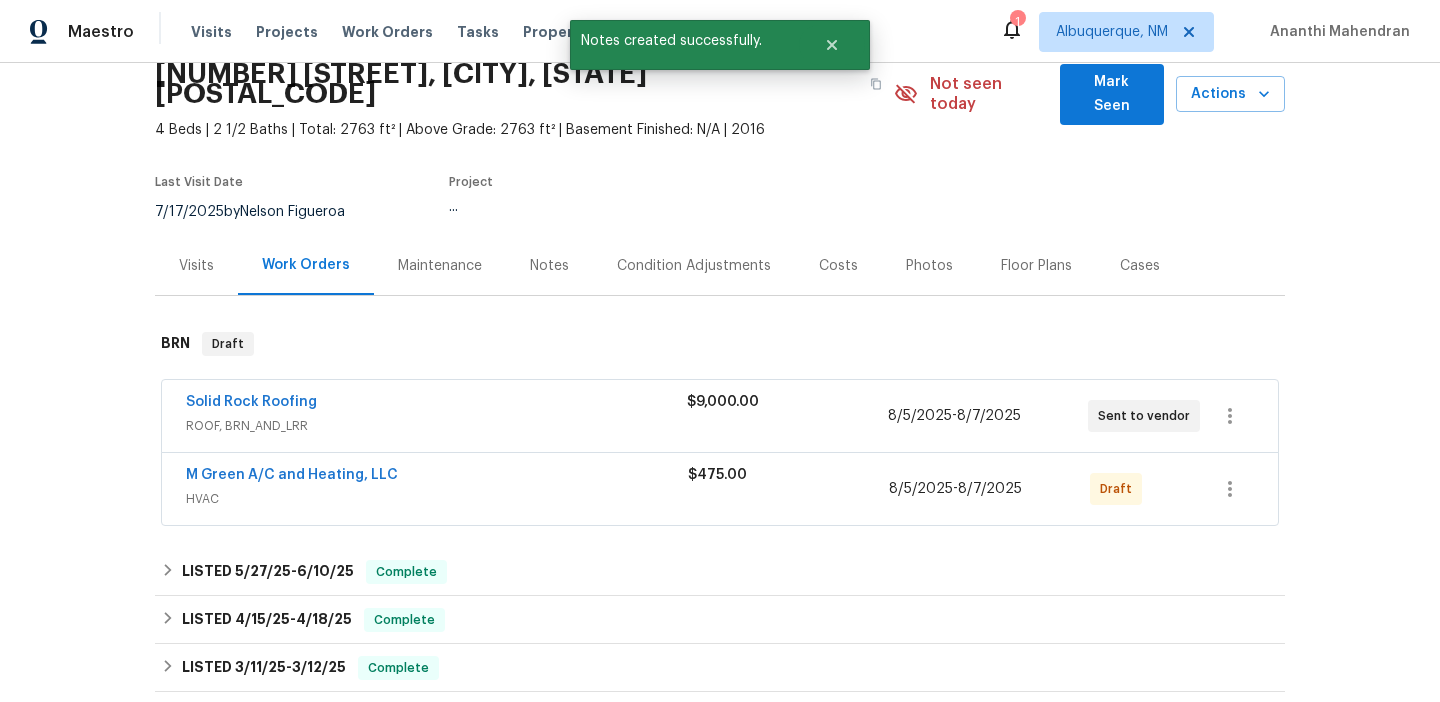 scroll, scrollTop: 122, scrollLeft: 0, axis: vertical 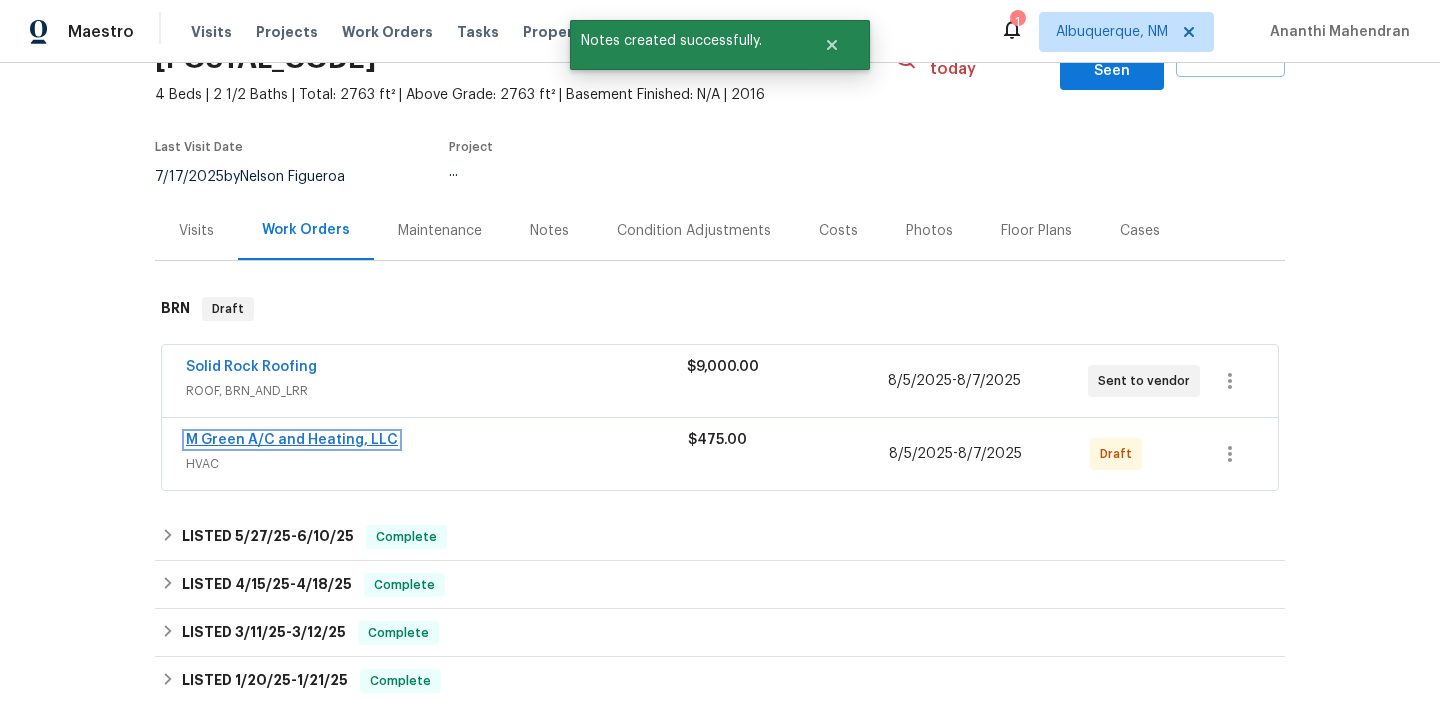 click on "M Green A/C and Heating, LLC" at bounding box center [292, 440] 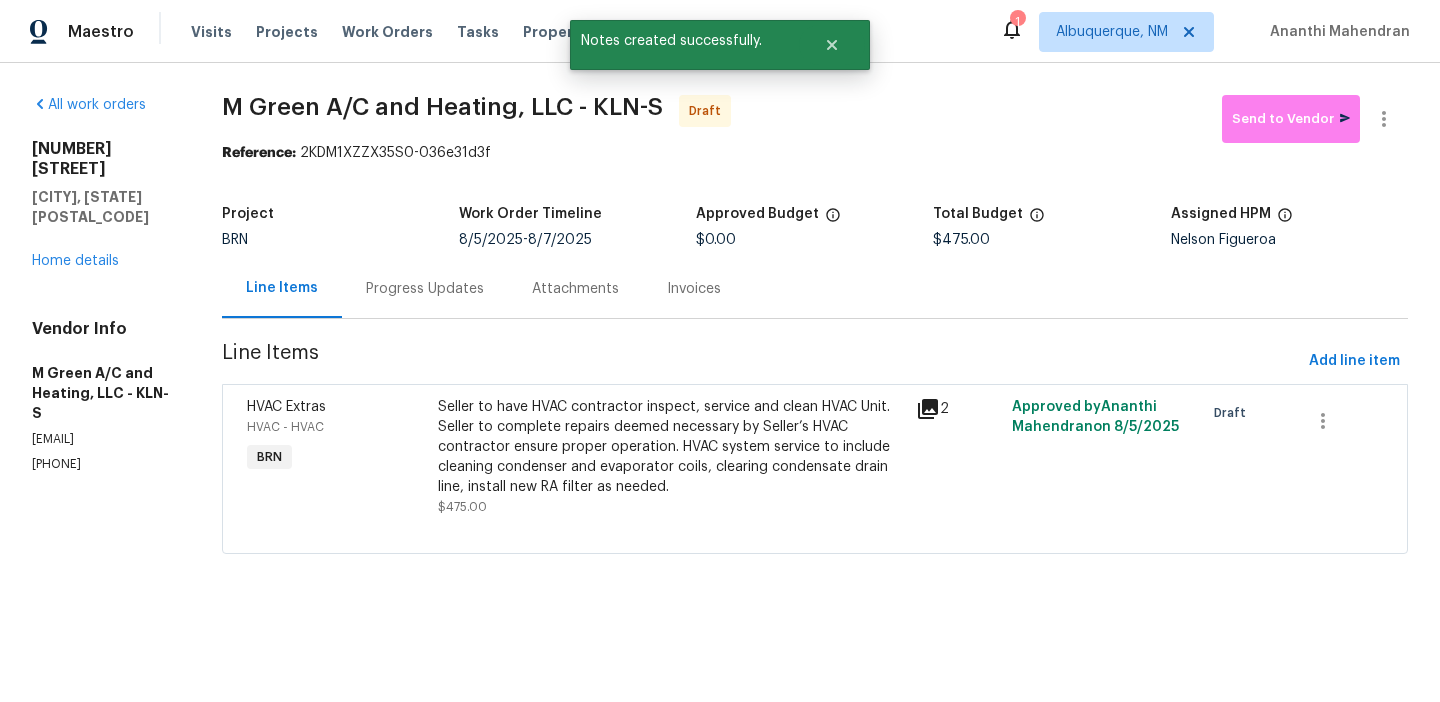 click on "Progress Updates" at bounding box center (425, 289) 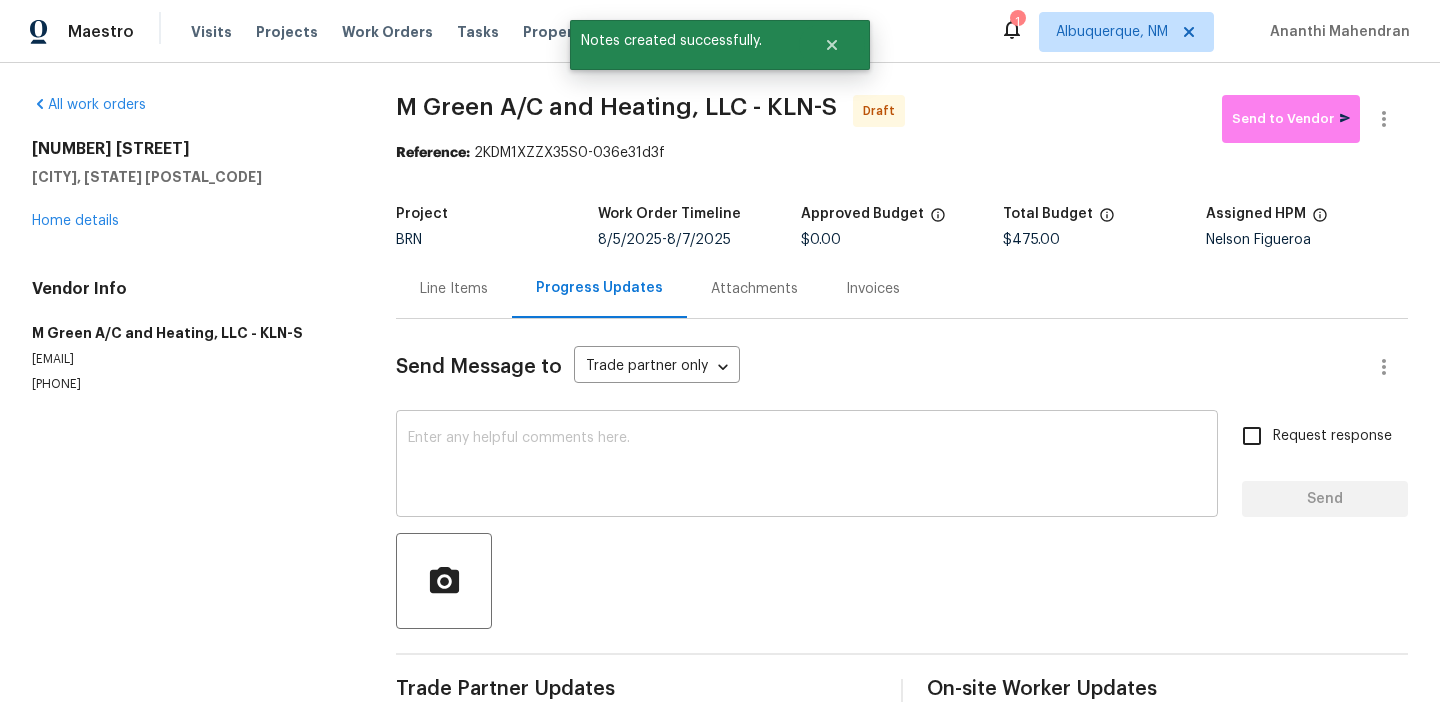 click at bounding box center (807, 466) 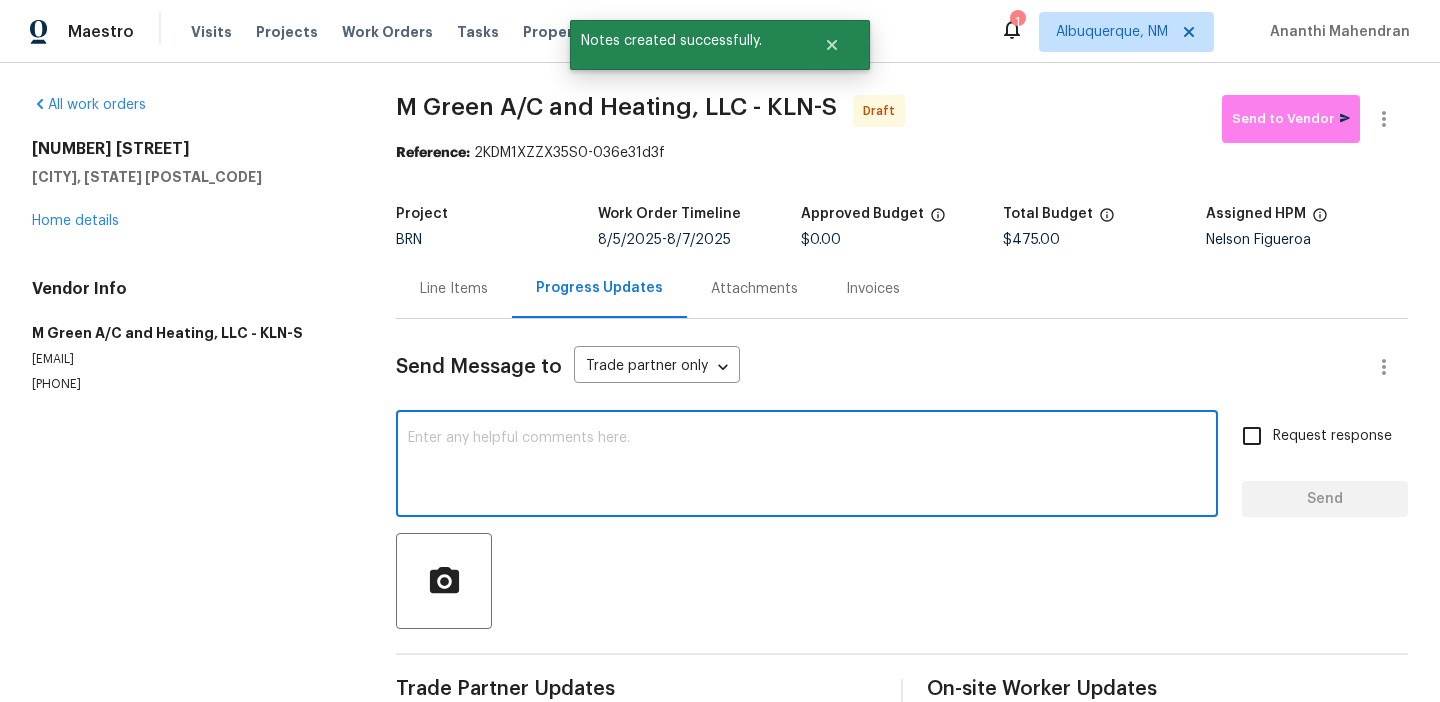 paste on "Hi, I'm Ananthi from Opendoor. Just wanted to check if you received the WO for 5342 Dauphin Dr, Belton, TX 76513, due on 8/7/2025. Please review and accept it within 24 hours and provide a schedule by then. Reach out to me via the portal or call/text at 650-800-9524 for any questions or additional details and change orders for this work order." 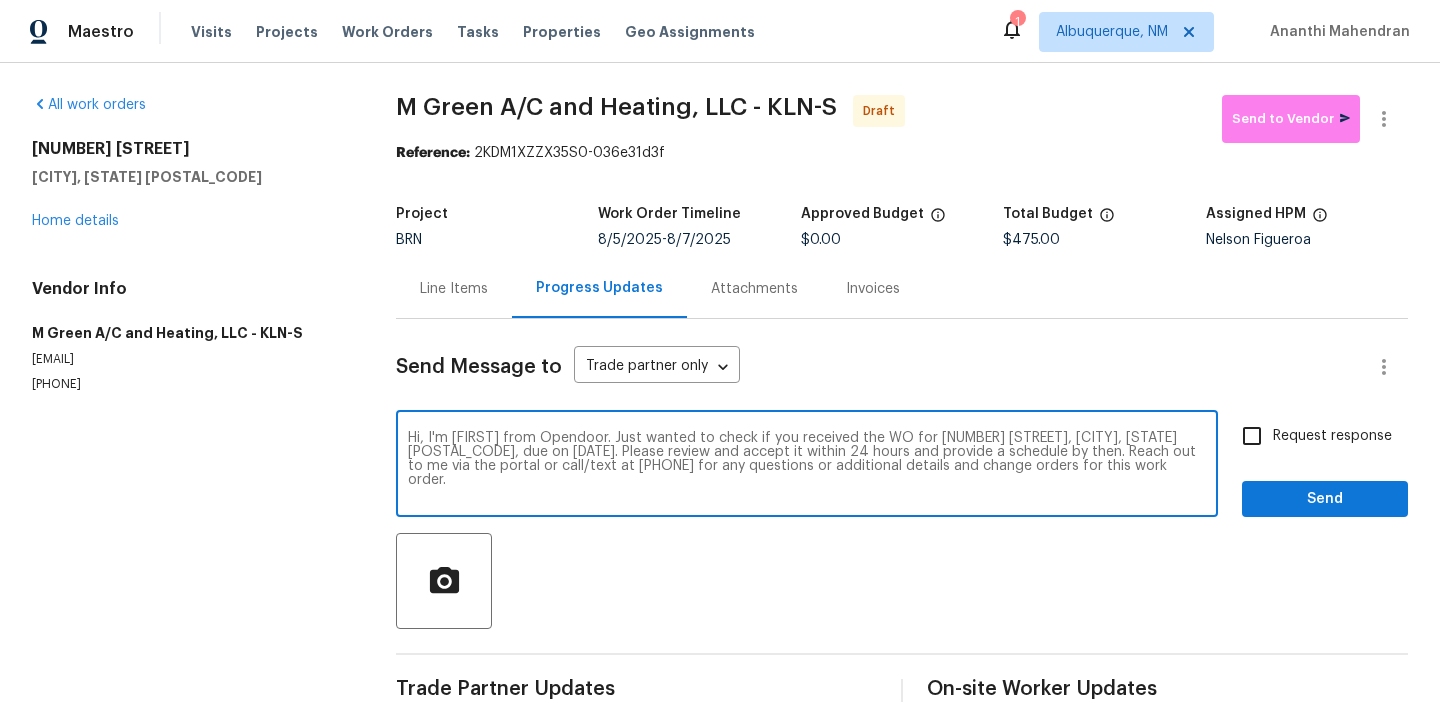 type on "Hi, I'm Ananthi from Opendoor. Just wanted to check if you received the WO for 5342 Dauphin Dr, Belton, TX 76513, due on 8/7/2025. Please review and accept it within 24 hours and provide a schedule by then. Reach out to me via the portal or call/text at 650-800-9524 for any questions or additional details and change orders for this work order." 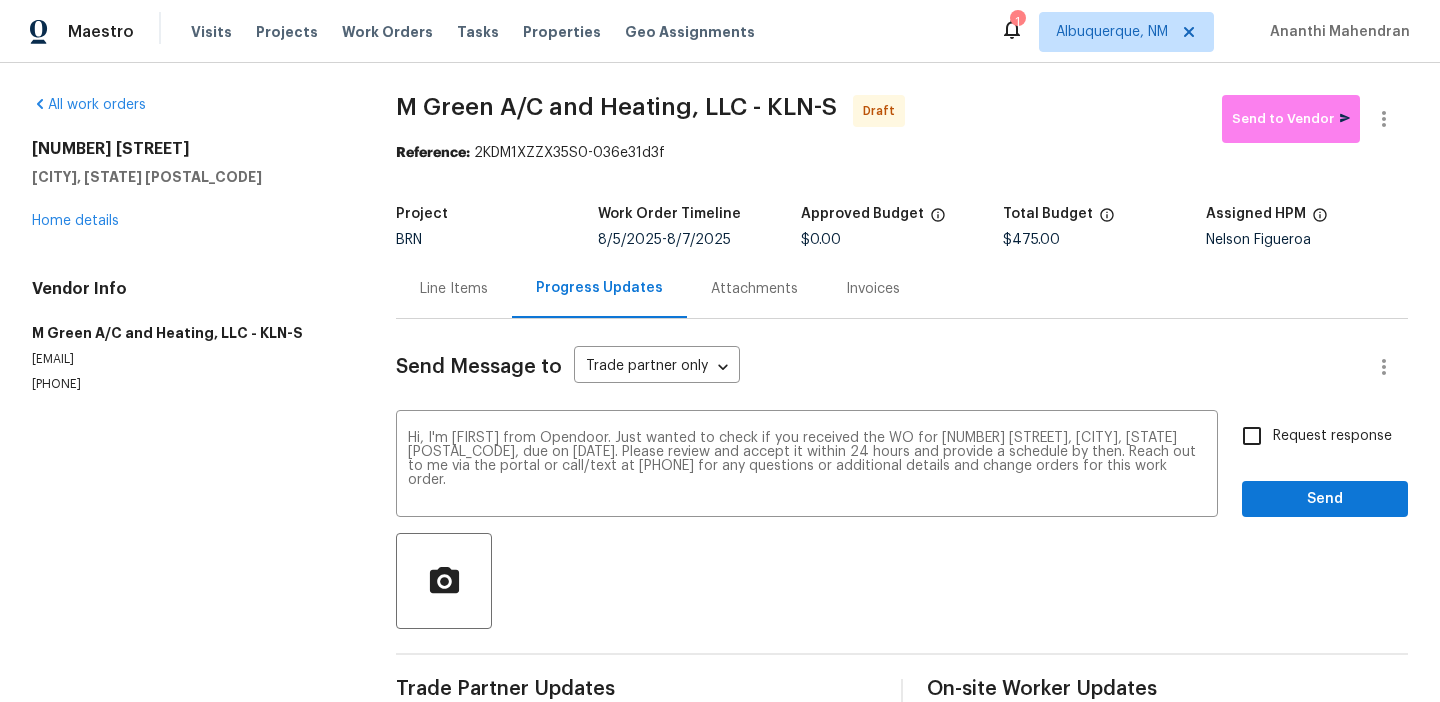 click on "Request response" at bounding box center [1252, 436] 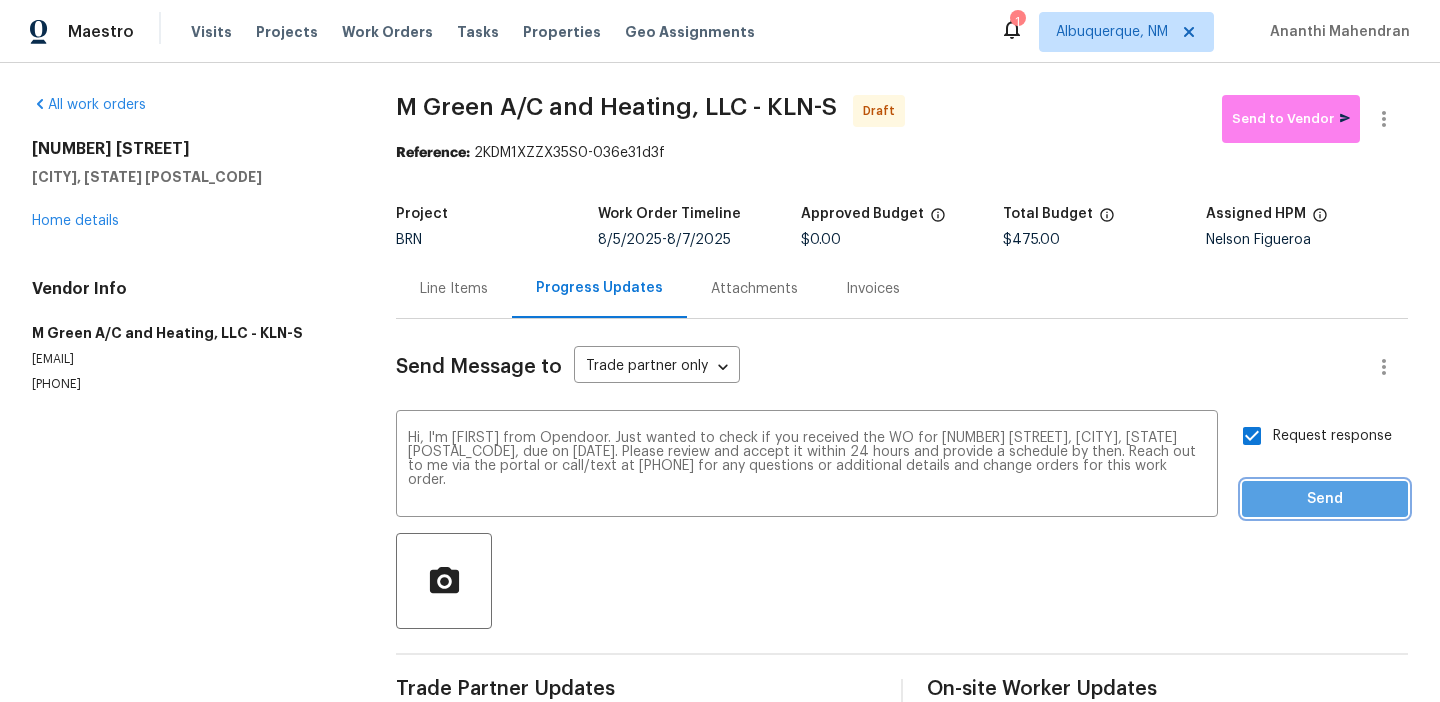 click on "Send" at bounding box center (1325, 499) 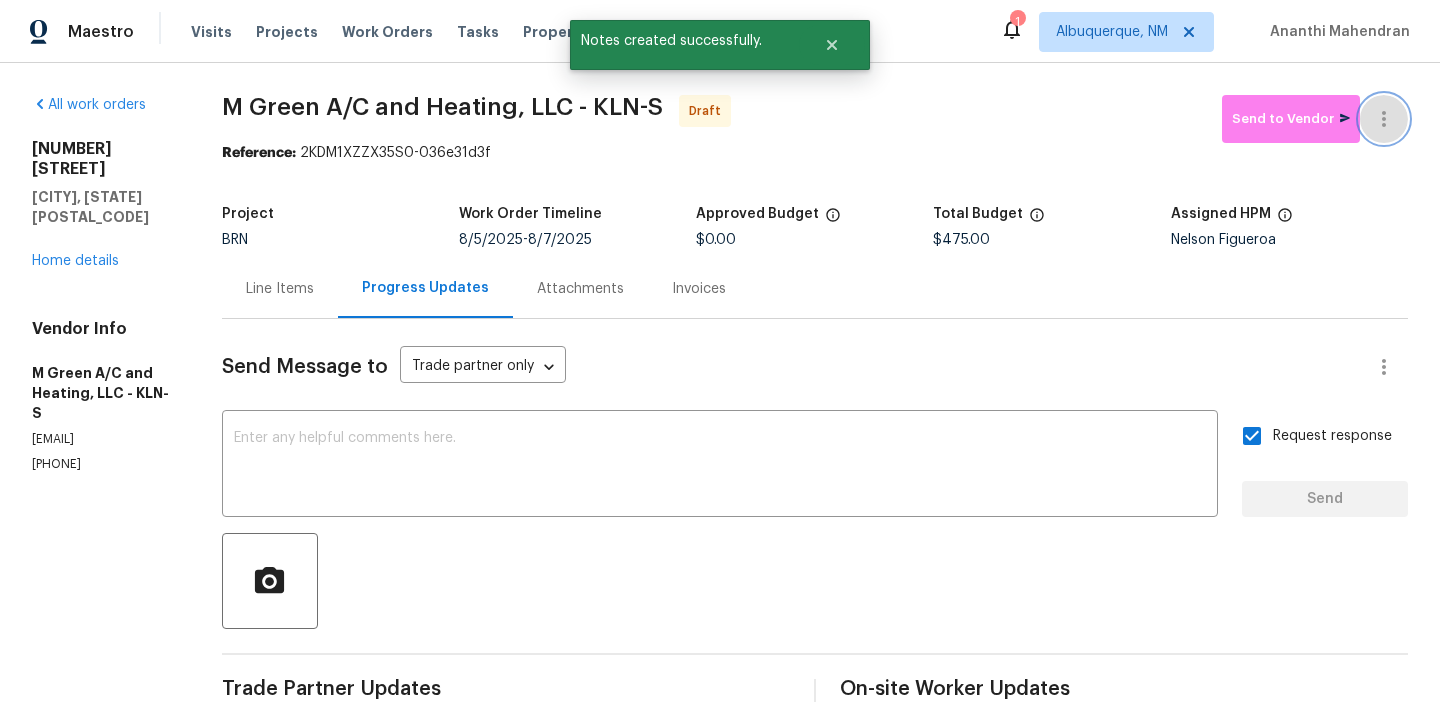click 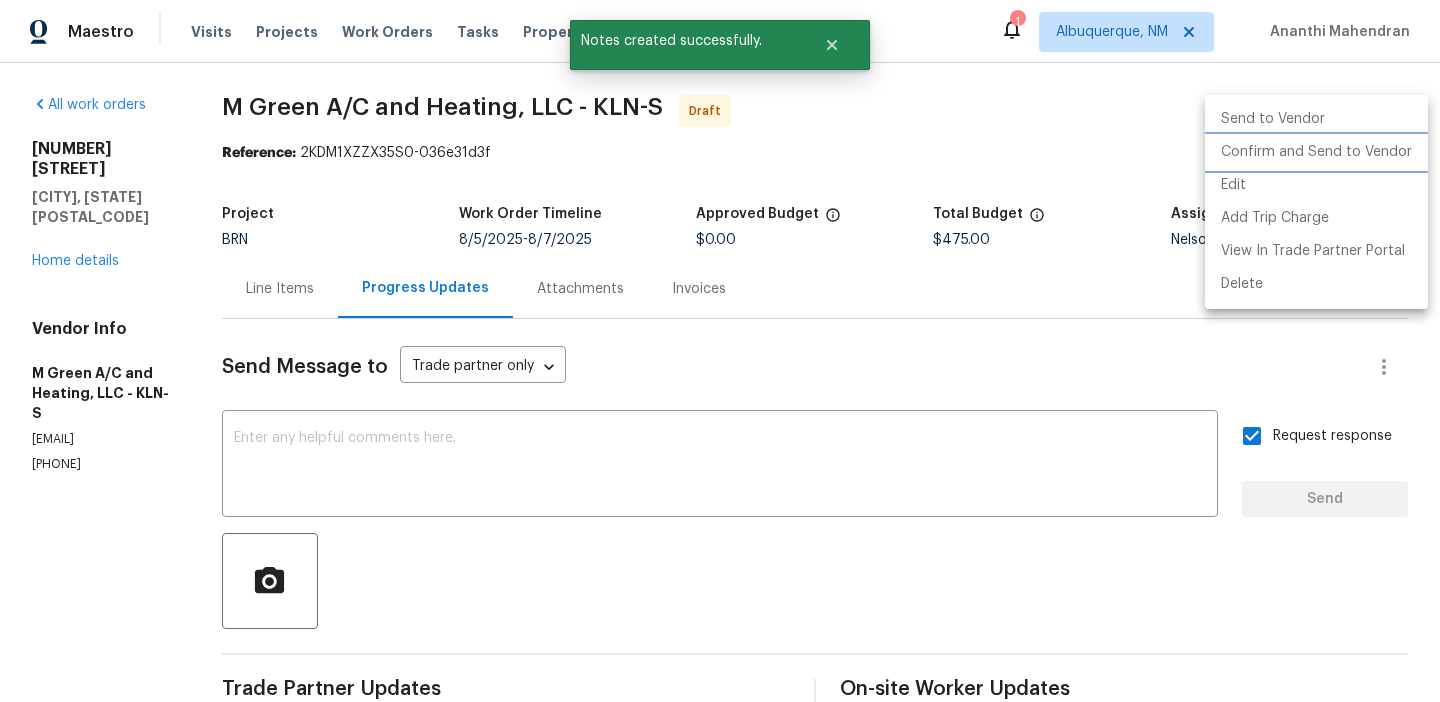 click on "Confirm and Send to Vendor" at bounding box center [1316, 152] 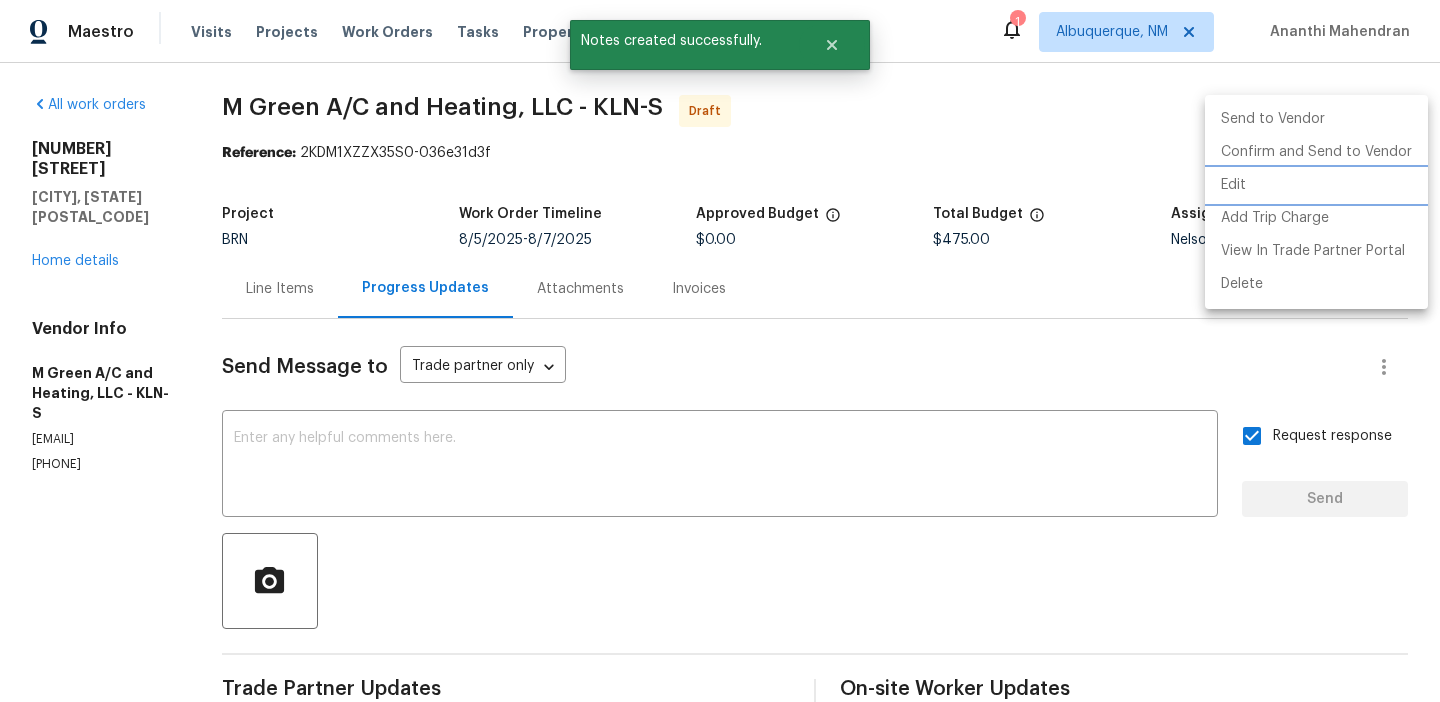 click at bounding box center [720, 351] 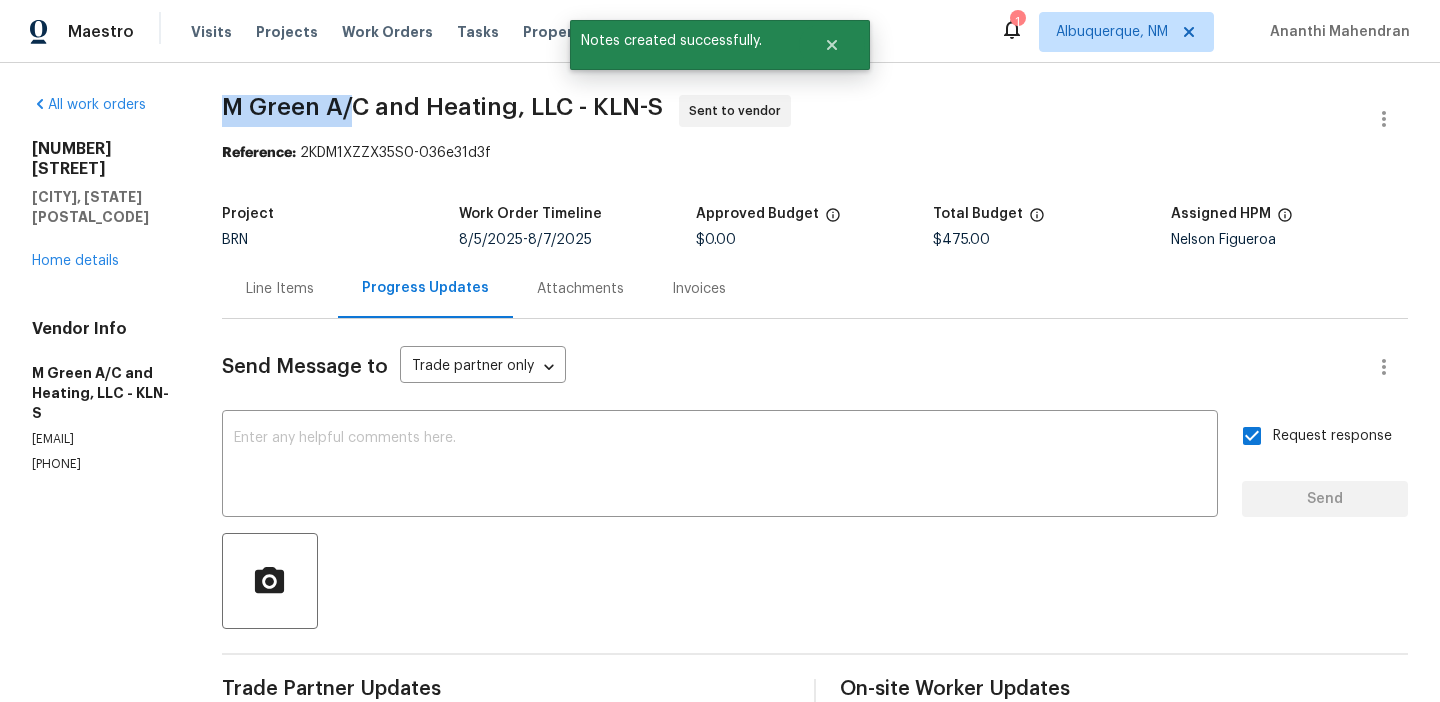 drag, startPoint x: 270, startPoint y: 113, endPoint x: 424, endPoint y: 109, distance: 154.05194 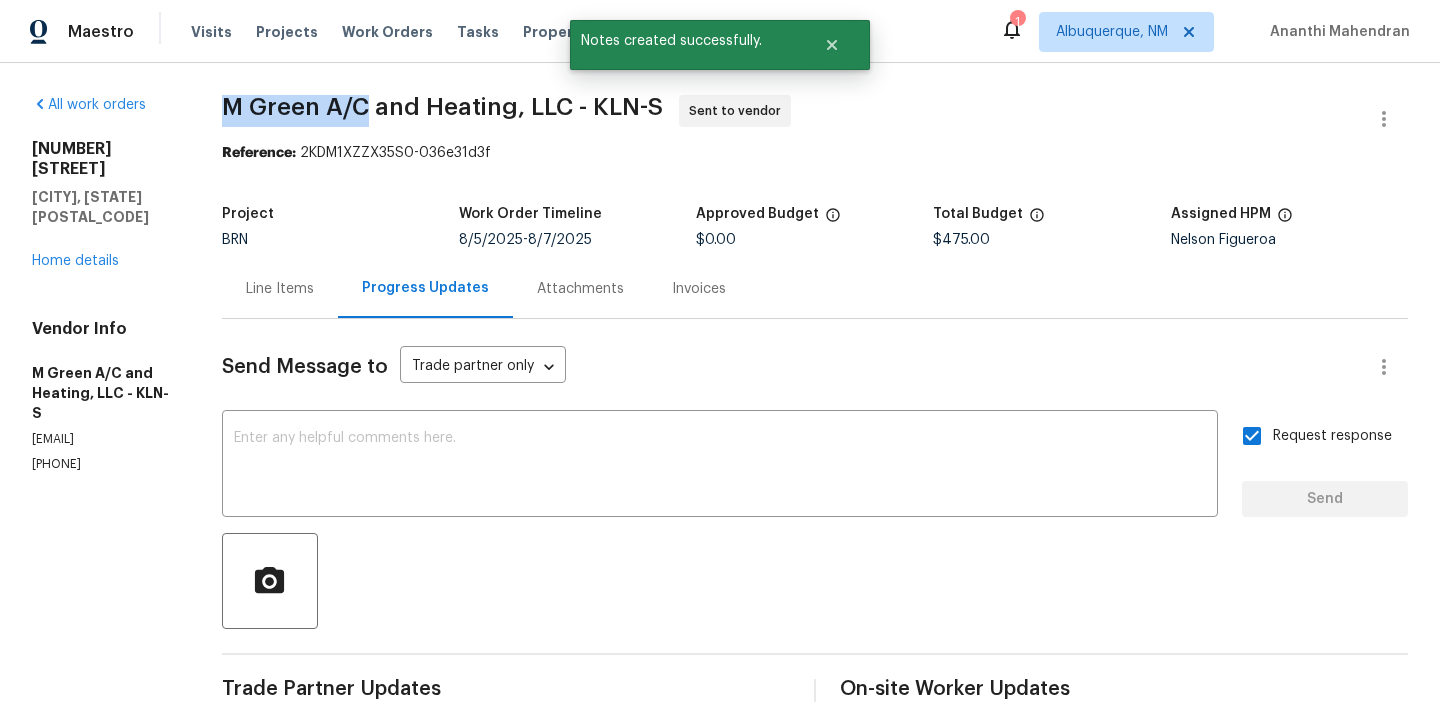 copy on "M Green A/C" 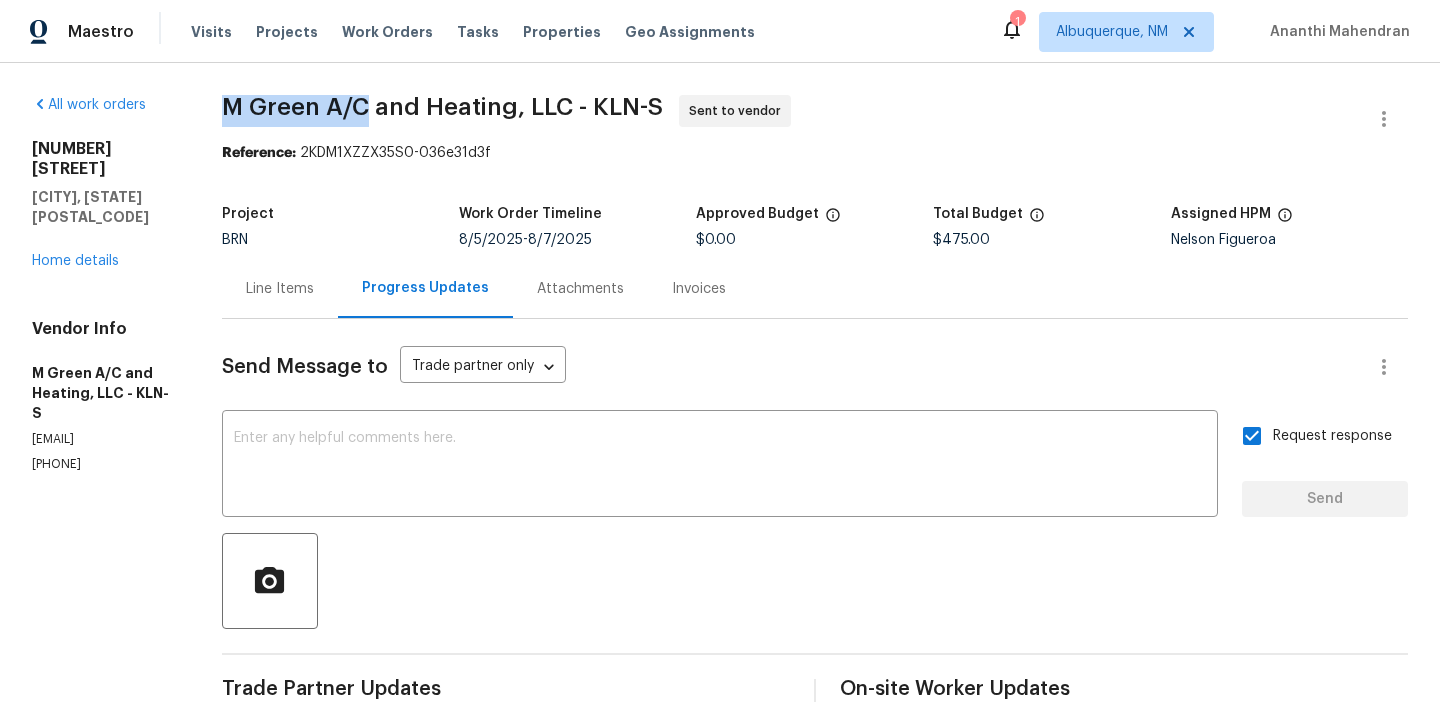 copy on "M Green A/C" 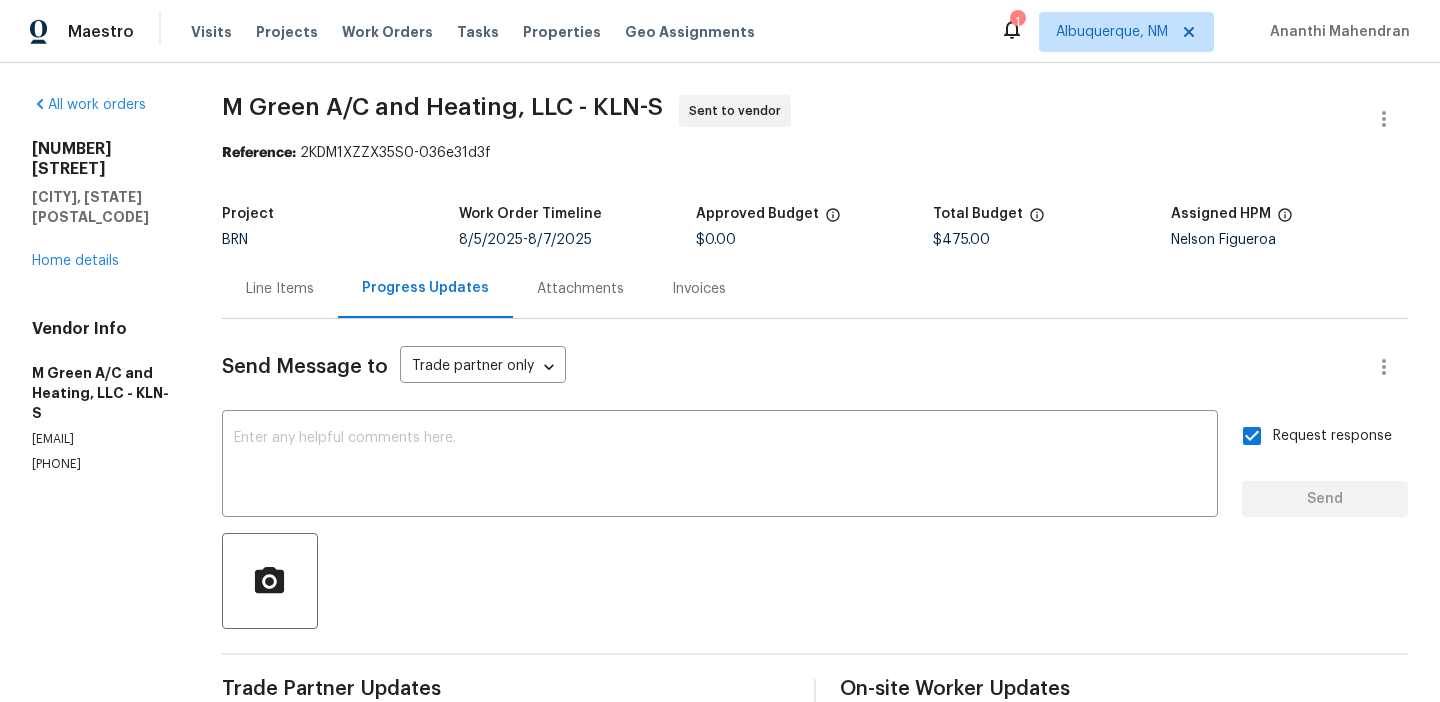 click on "M Green A/C and Heating, LLC - KLN-S Sent to vendor Reference:   2KDM1XZZX35S0-036e31d3f Project BRN   Work Order Timeline 8/5/2025  -  8/7/2025 Approved Budget $0.00 Total Budget $475.00 Assigned HPM Nelson Figueroa Line Items Progress Updates Attachments Invoices Send Message to Trade partner only Trade partner only ​ x ​ Request response Send Trade Partner Updates Ananthi Mahendran 08/05/2025 11:47 AM Hi, I'm Ananthi from Opendoor. Just wanted to check if you received the WO for 5342 Dauphin Dr, Belton, TX 76513, due on 8/7/2025. Please review and accept it within 24 hours and provide a schedule by then. Reach out to me via the portal or call/text at 650-800-9524 for any questions or additional details and change orders for this work order. On-site Worker Updates" at bounding box center (815, 482) 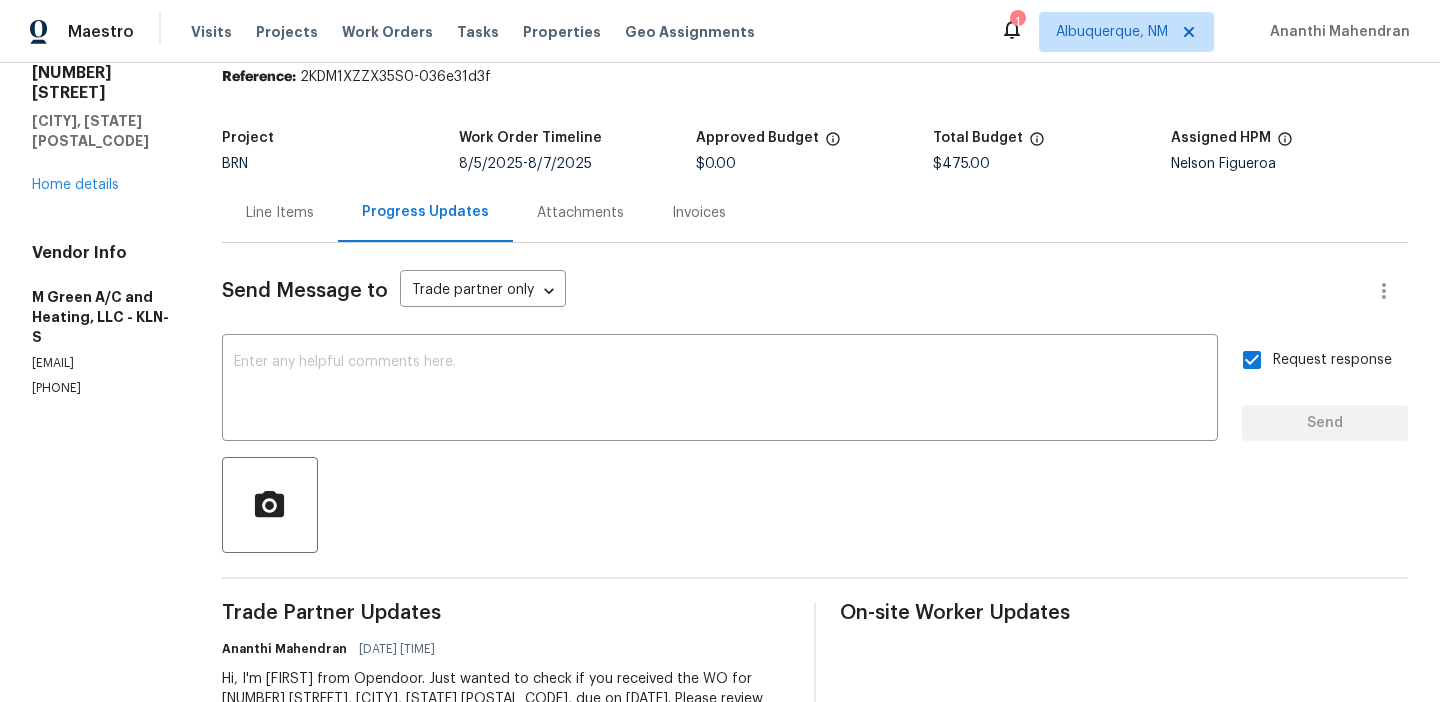 scroll, scrollTop: 151, scrollLeft: 0, axis: vertical 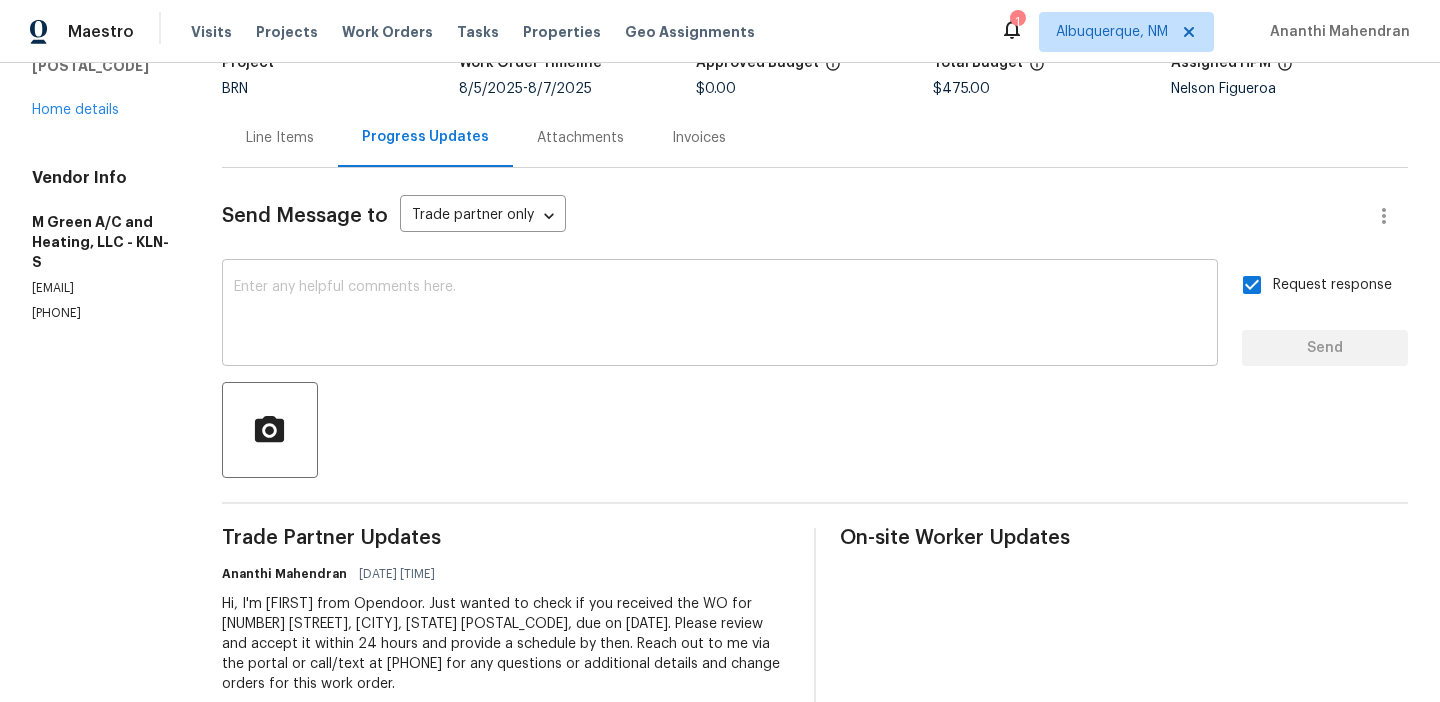 click at bounding box center [720, 315] 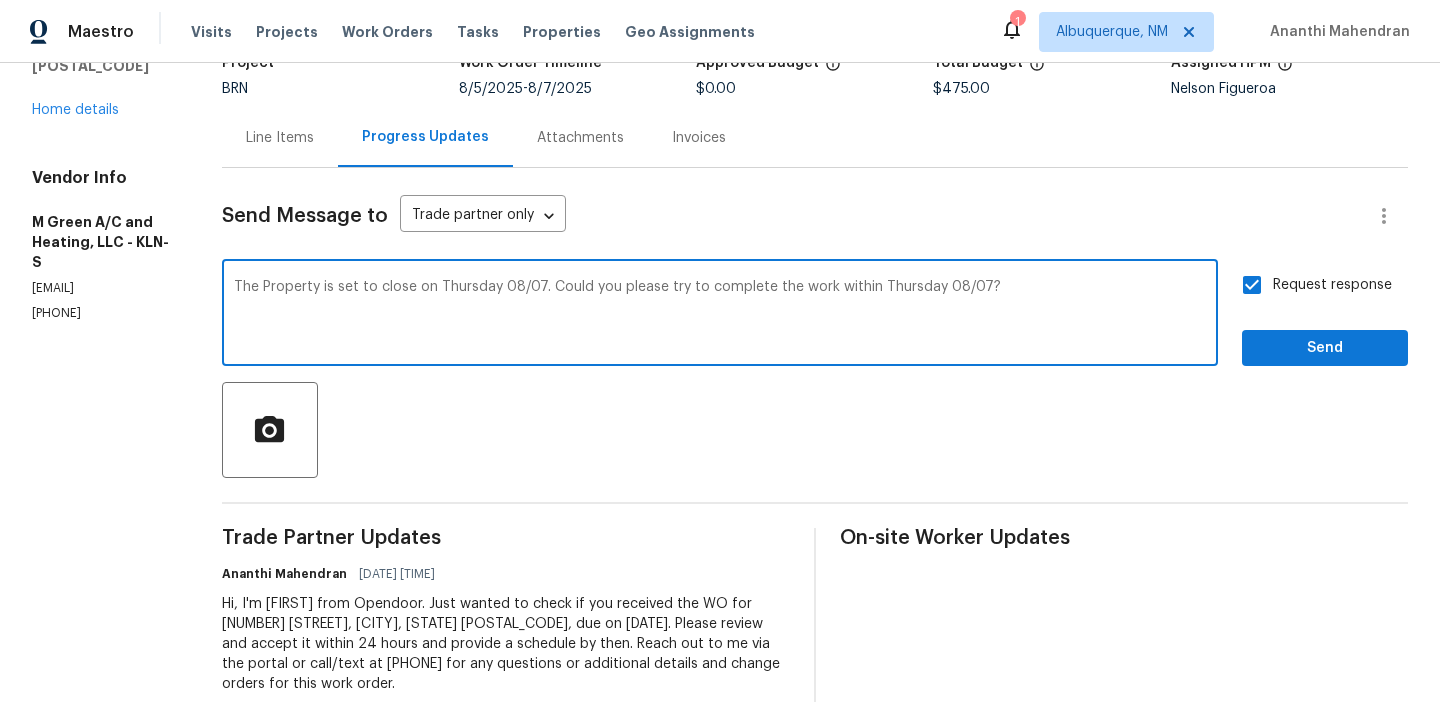 type on "The Property is set to close on Thursday 08/07. Could you please try to complete the work within Thursday 08/07?" 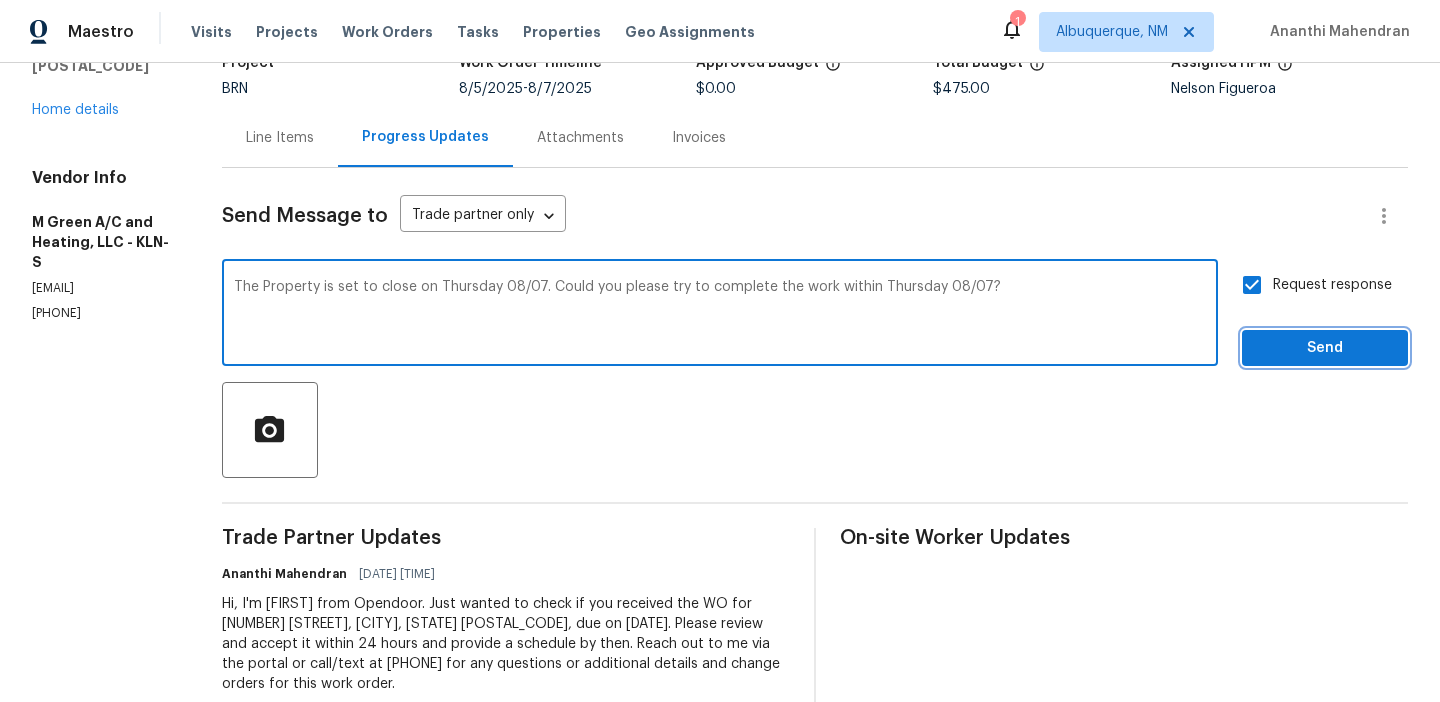 click on "Send" at bounding box center [1325, 348] 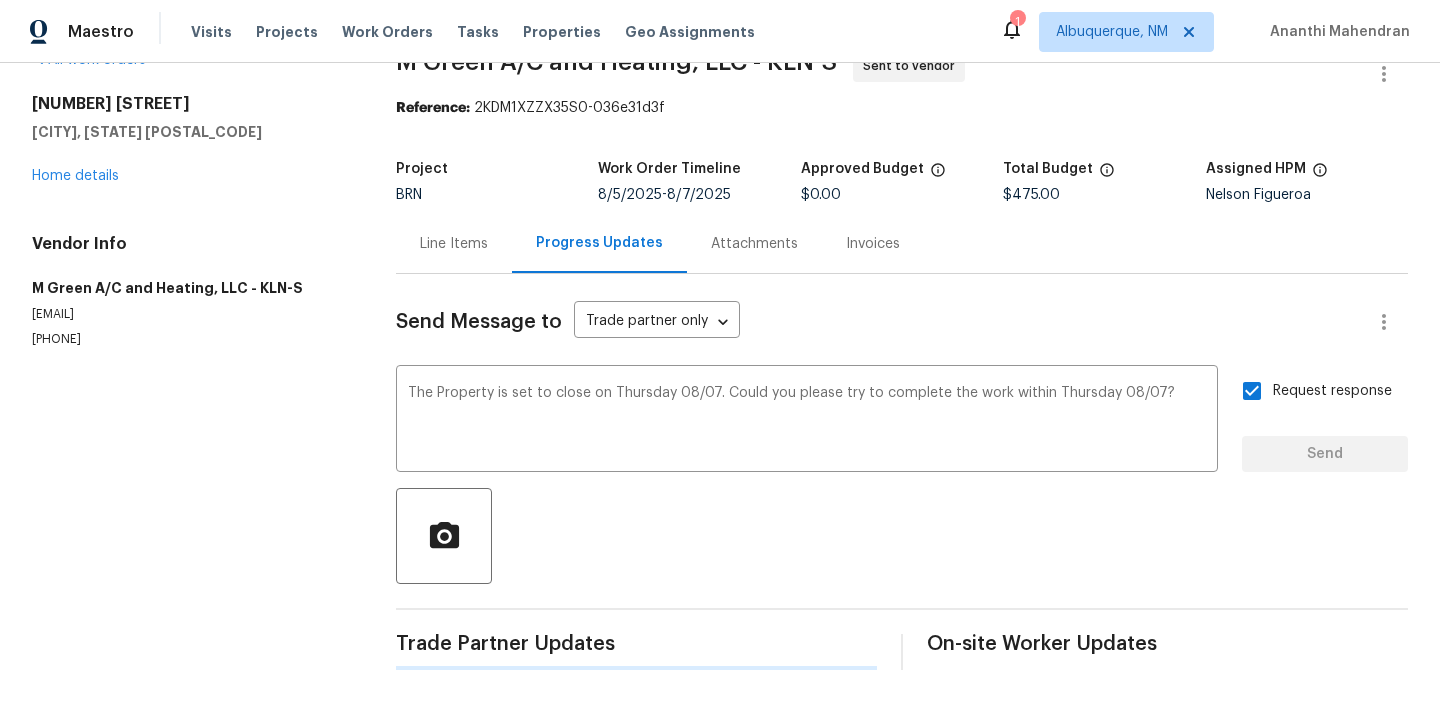 type 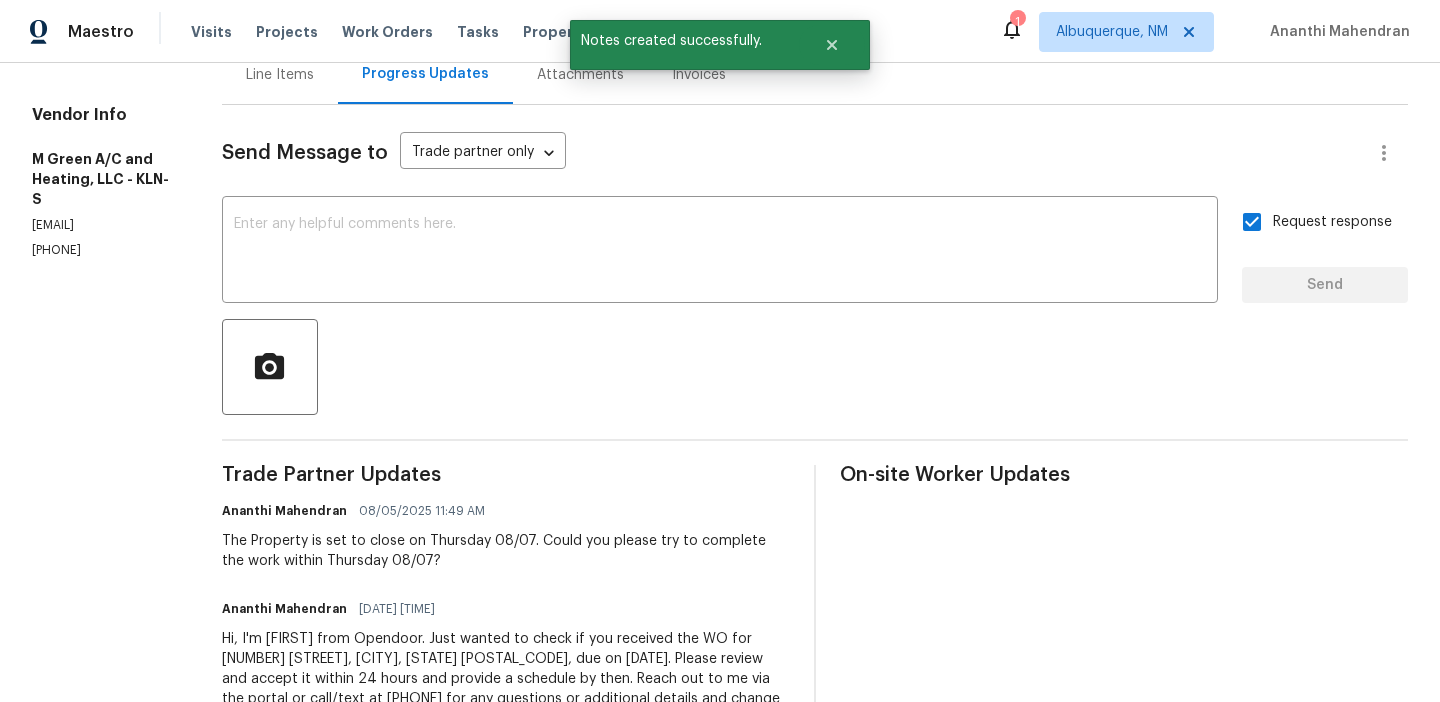 scroll, scrollTop: 252, scrollLeft: 0, axis: vertical 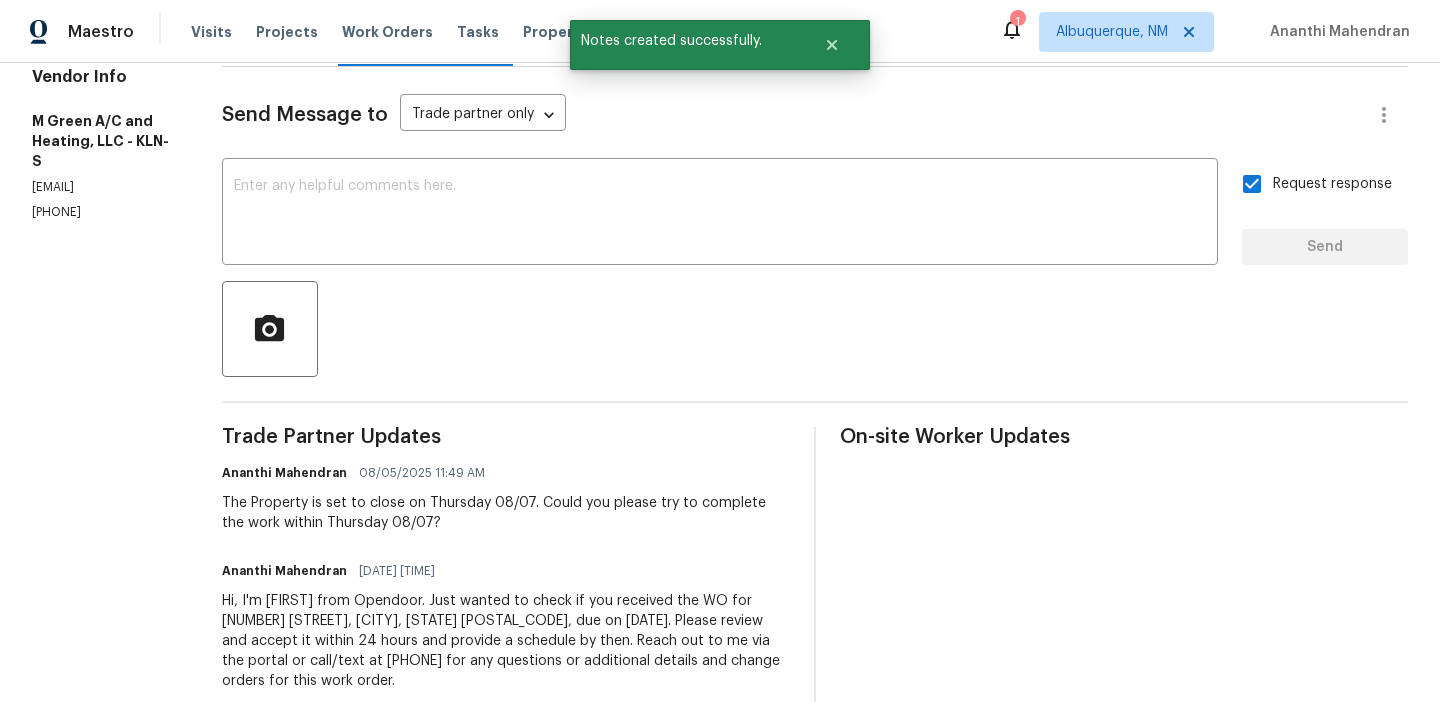 click on "The Property is set to close on Thursday 08/07. Could you please try to complete the work within Thursday 08/07?" at bounding box center [506, 513] 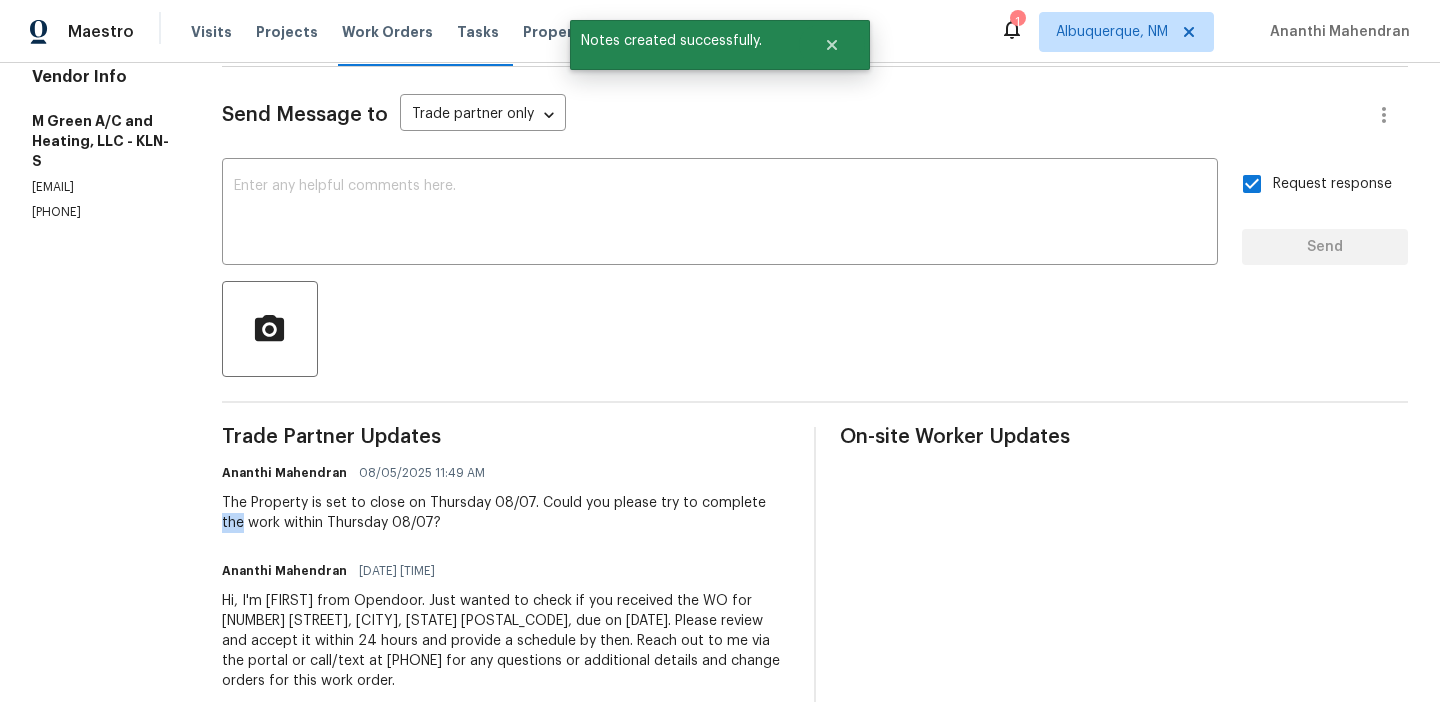 click on "The Property is set to close on Thursday 08/07. Could you please try to complete the work within Thursday 08/07?" at bounding box center [506, 513] 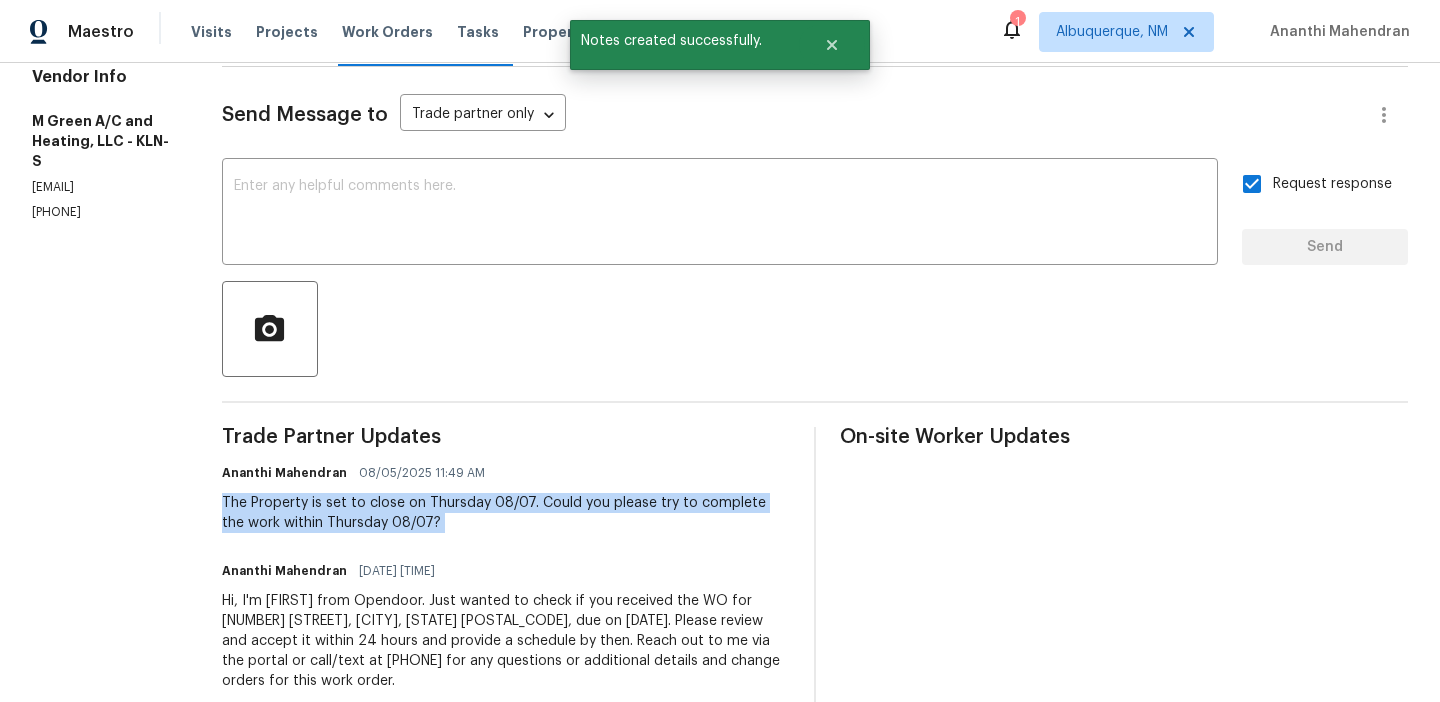 click on "The Property is set to close on Thursday 08/07. Could you please try to complete the work within Thursday 08/07?" at bounding box center [506, 513] 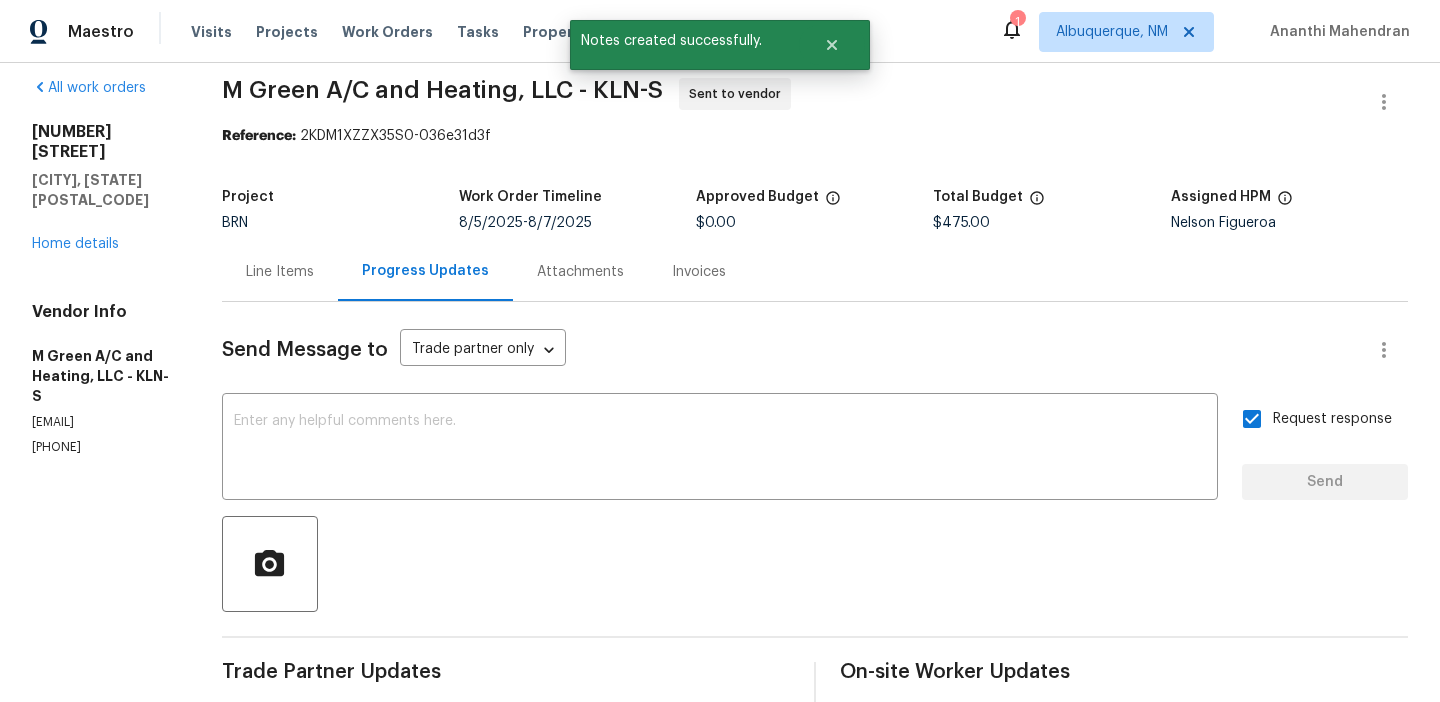 scroll, scrollTop: 0, scrollLeft: 0, axis: both 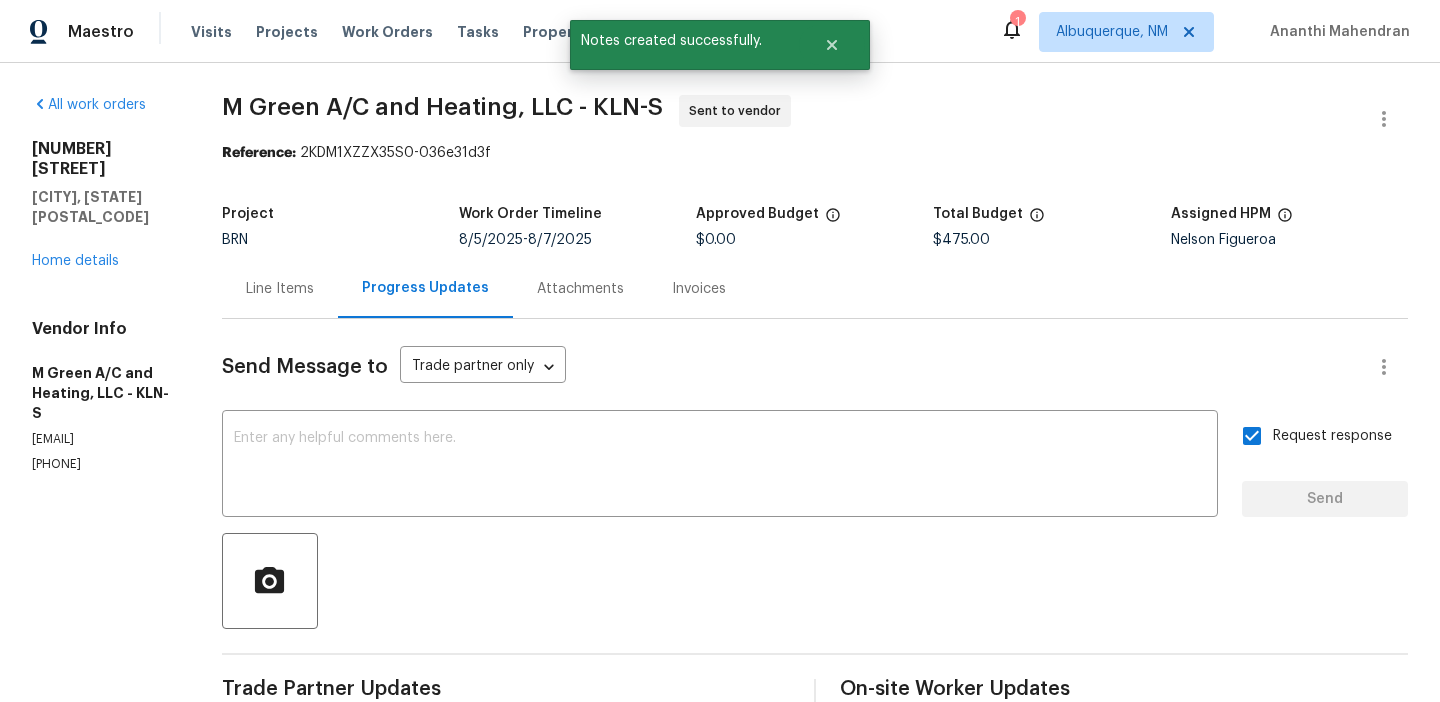 click on "5342 Dauphin Dr Belton, TX 76513 Home details" at bounding box center (103, 205) 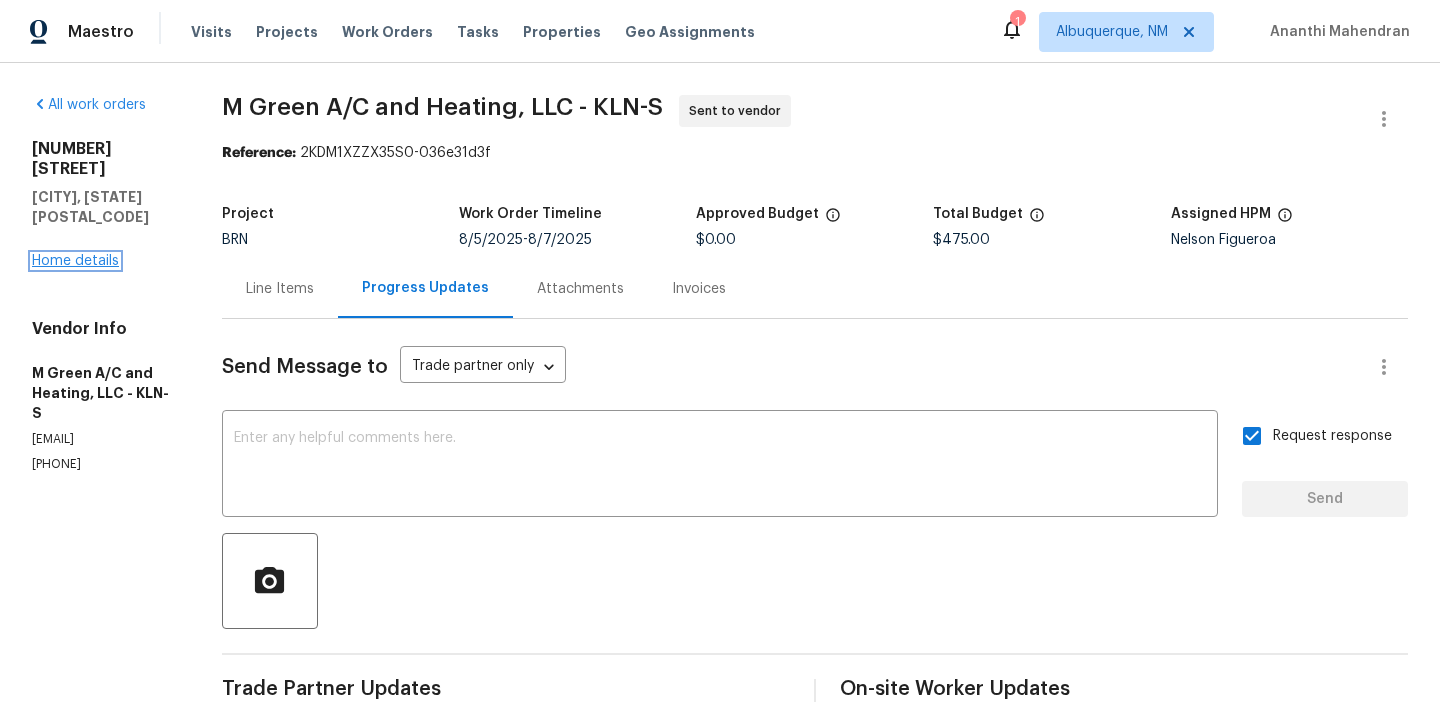 click on "Home details" at bounding box center [75, 261] 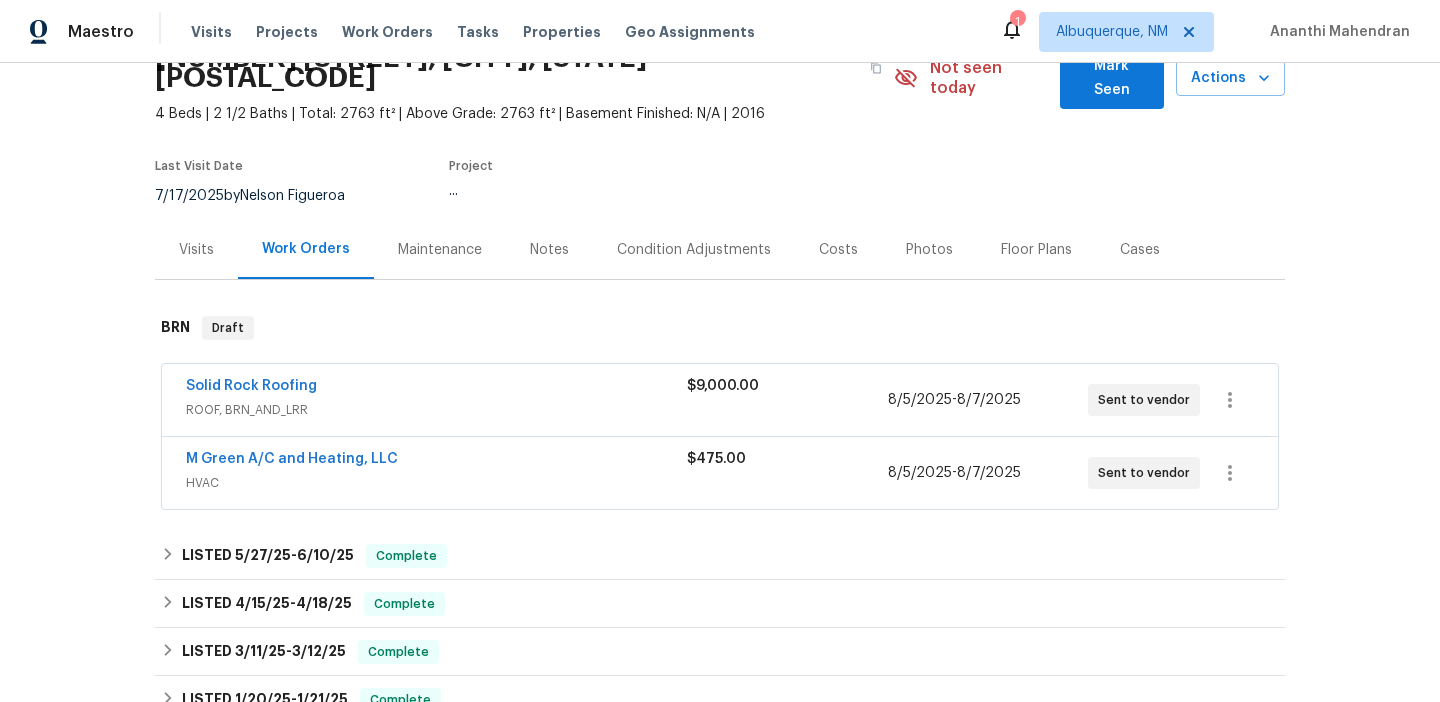 scroll, scrollTop: 122, scrollLeft: 0, axis: vertical 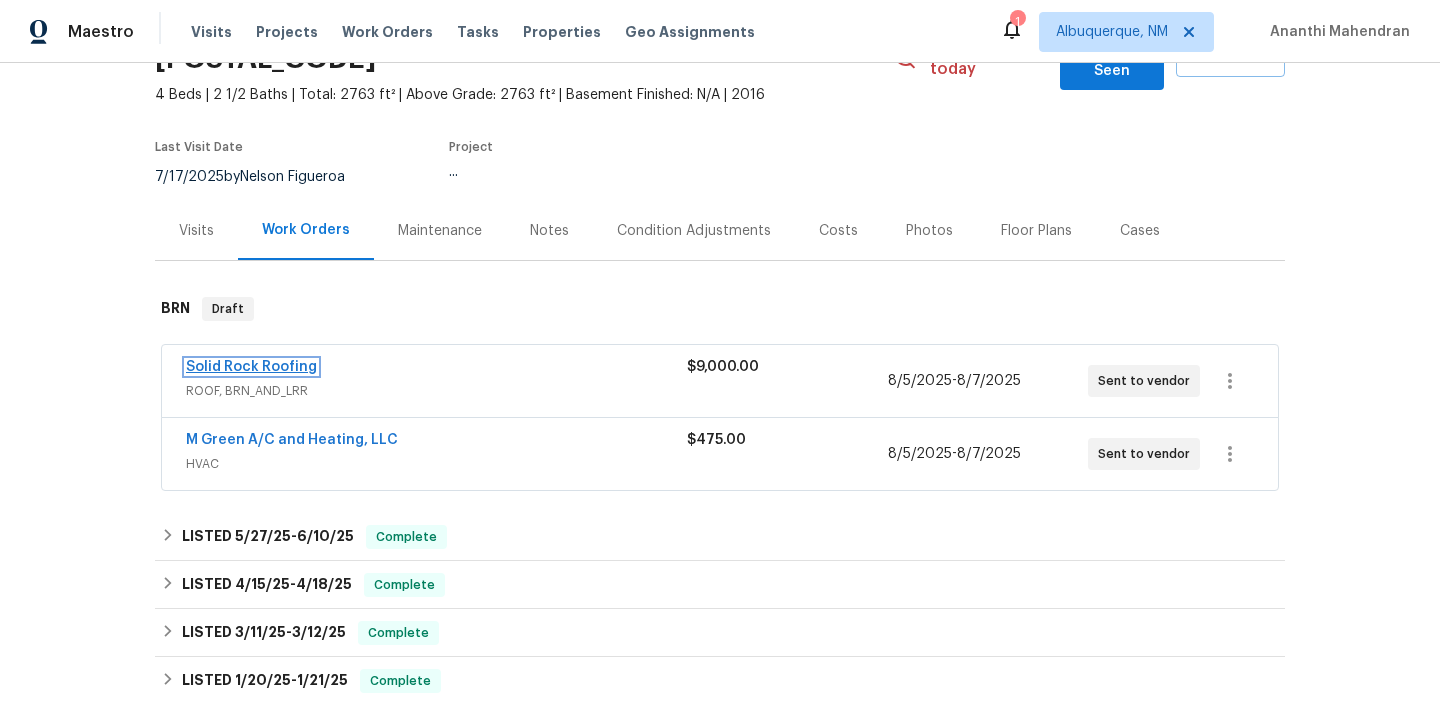 click on "Solid Rock Roofing" at bounding box center (251, 367) 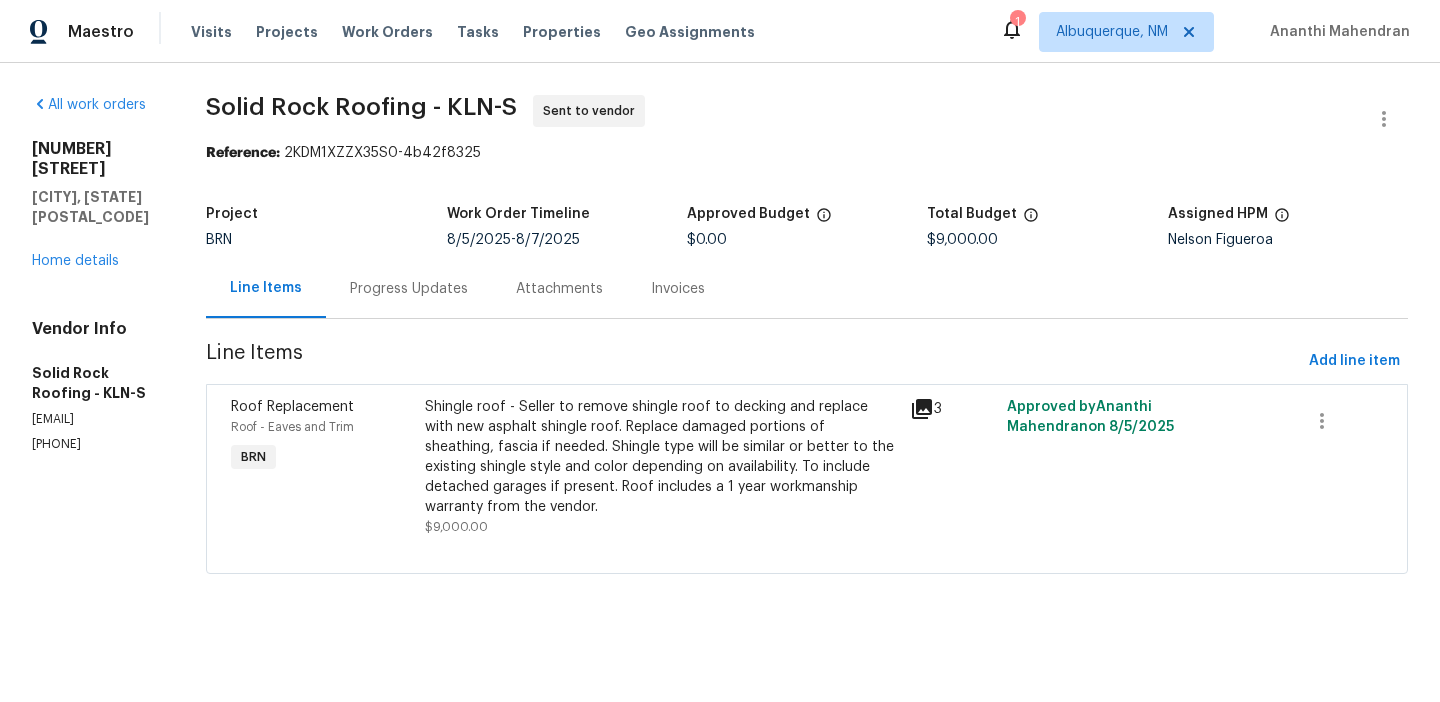 click on "Progress Updates" at bounding box center [409, 288] 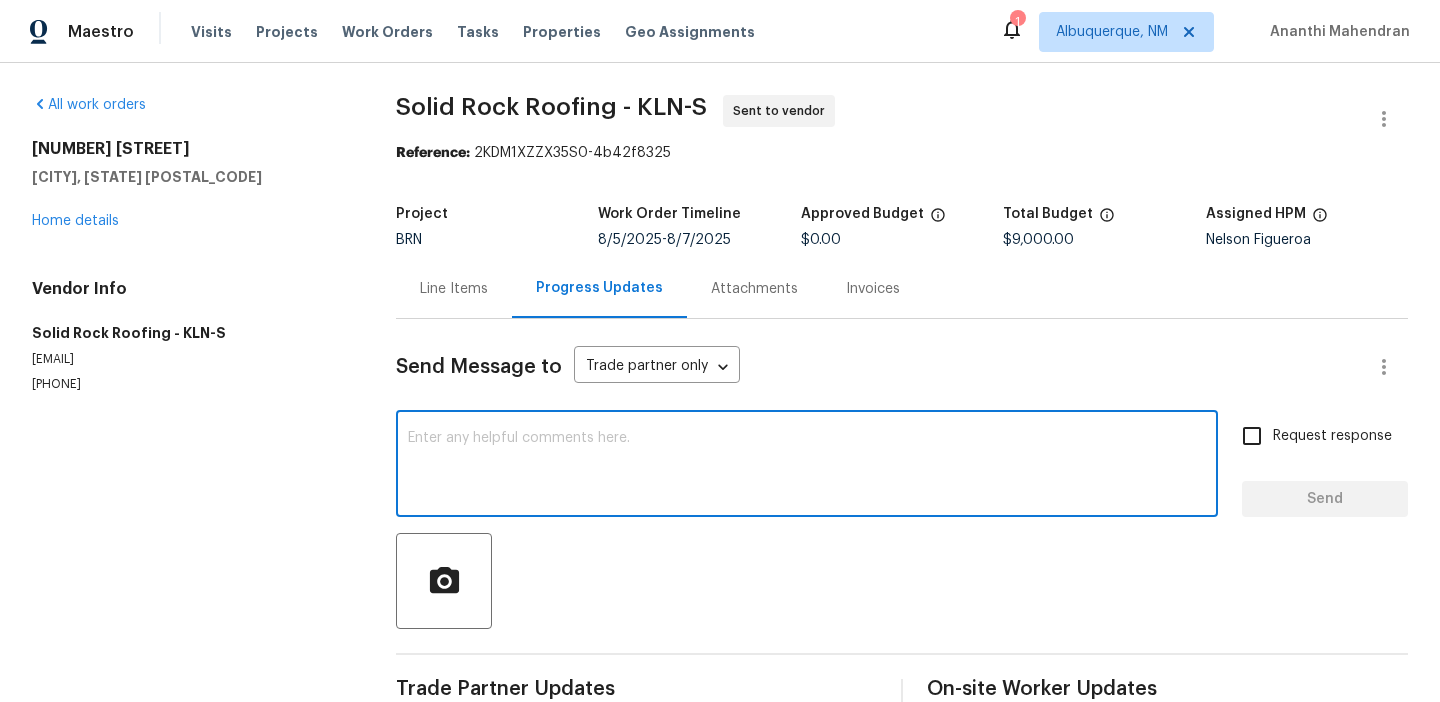 click at bounding box center [807, 466] 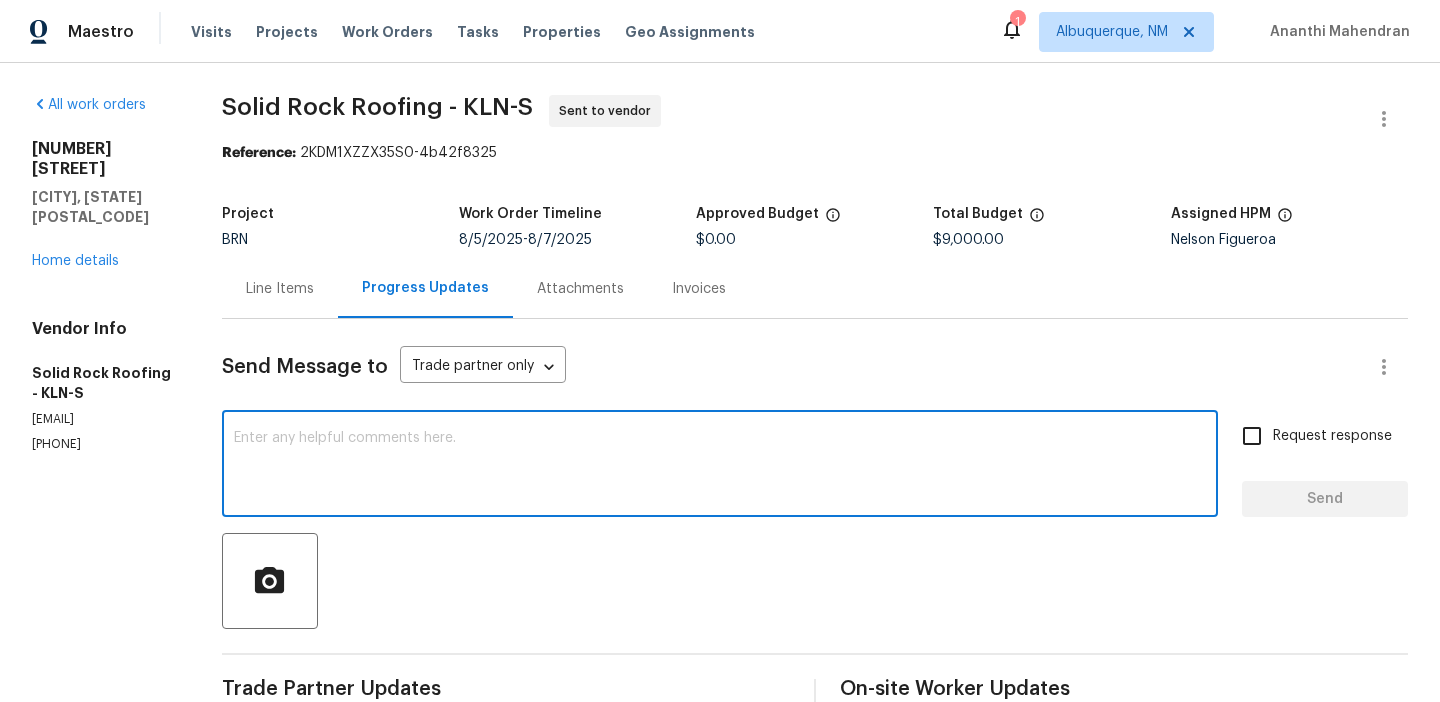 paste on "The Property is set to close on Thursday 08/07. Could you please try to complete the work within Thursday 08/07?" 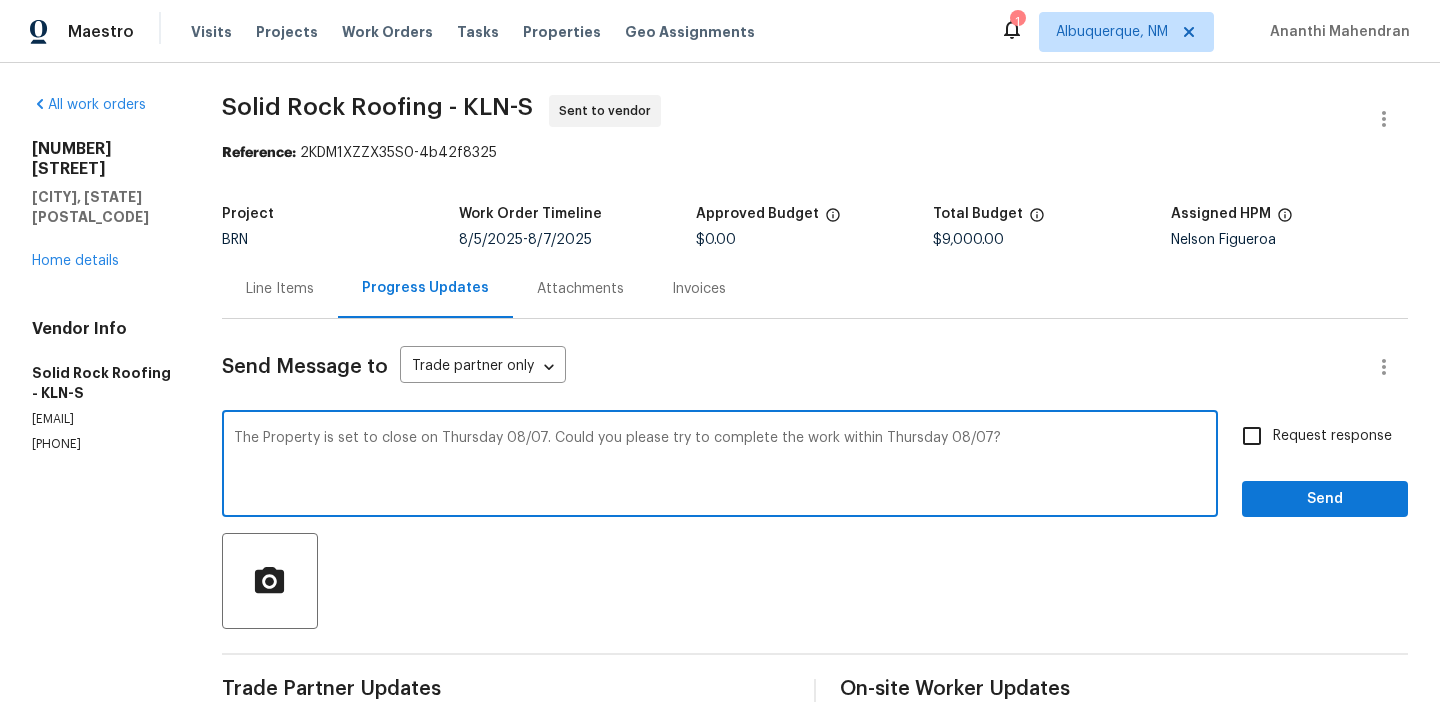 type on "The Property is set to close on Thursday 08/07. Could you please try to complete the work within Thursday 08/07?" 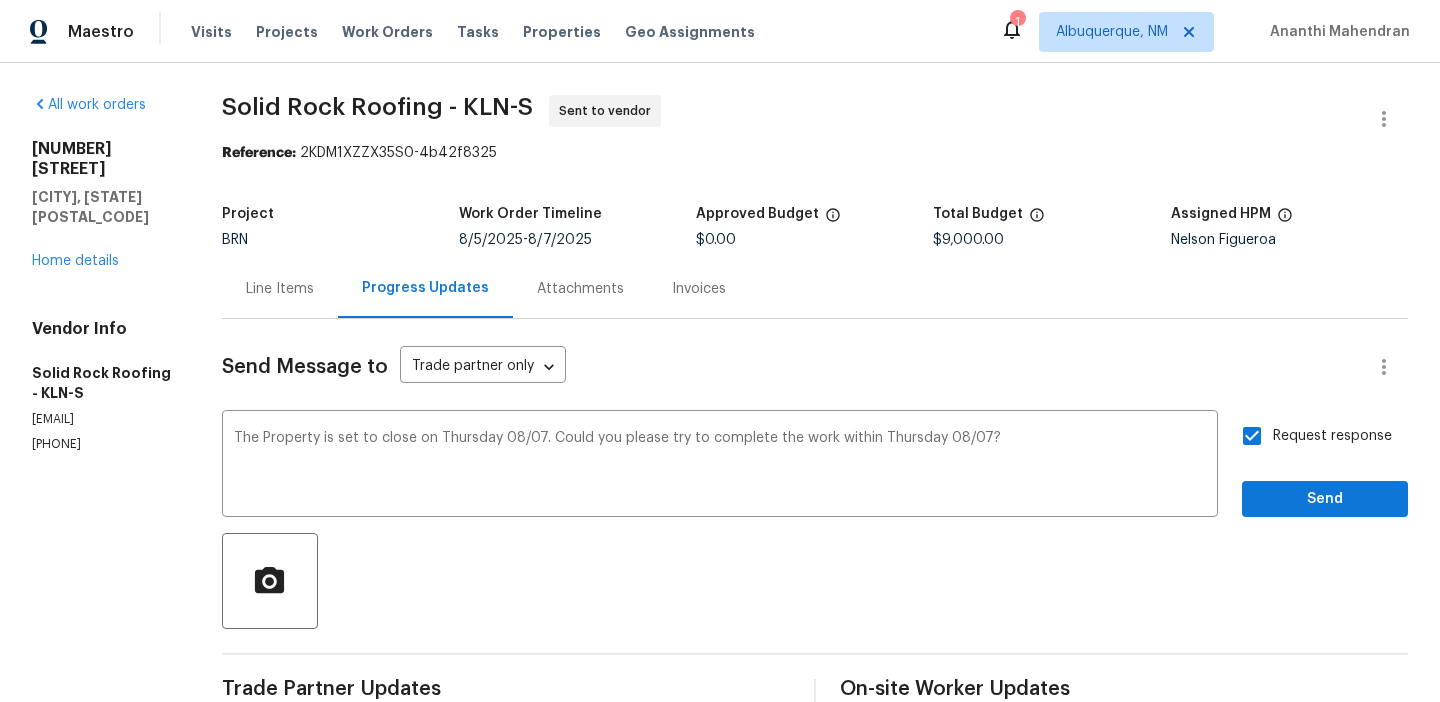 click on "Request response Send" at bounding box center (1325, 466) 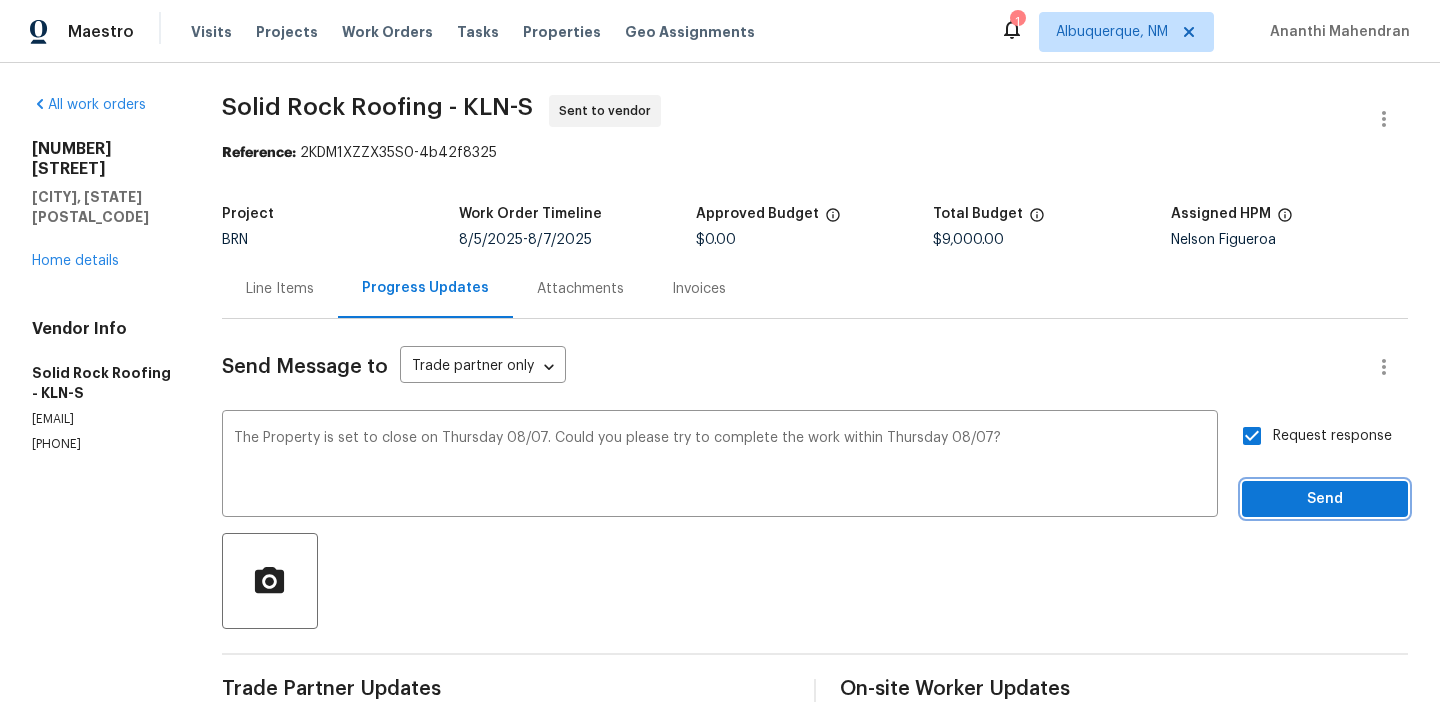 click on "Send" at bounding box center [1325, 499] 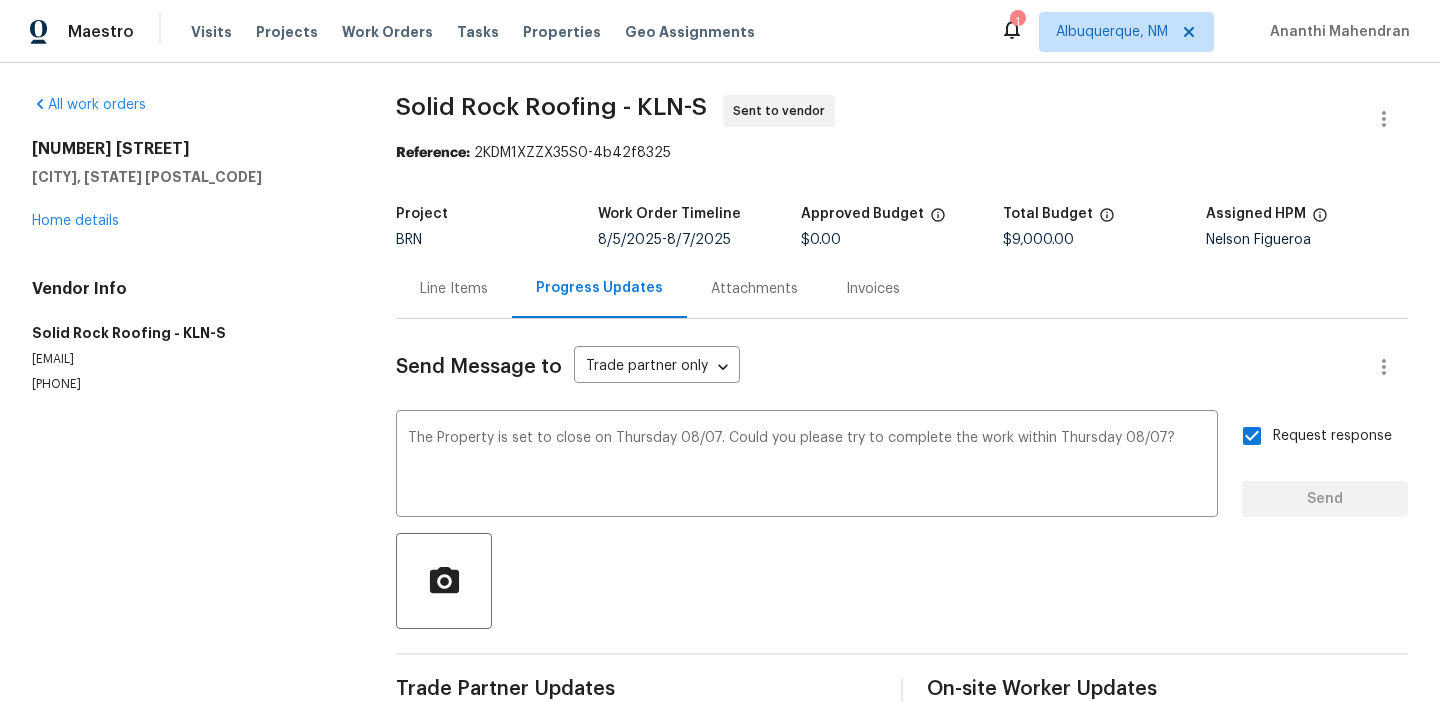 type 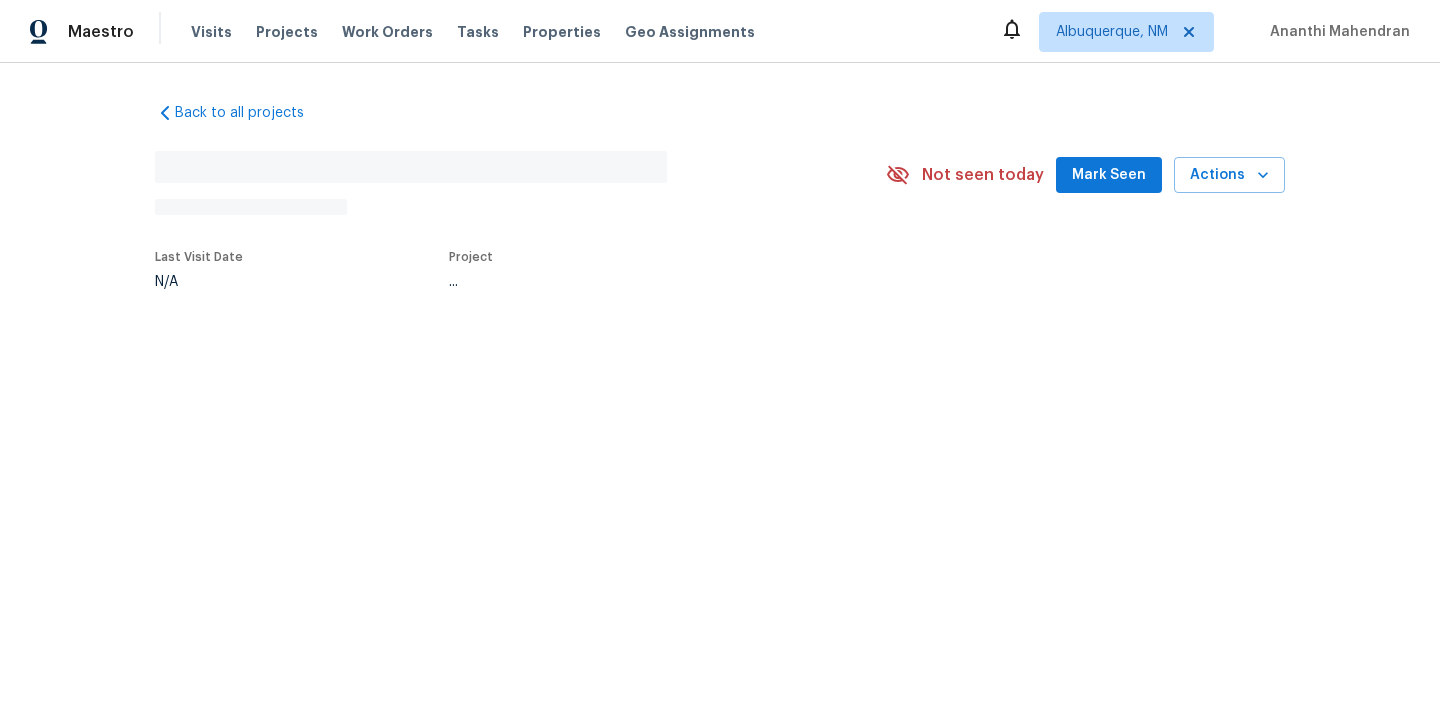scroll, scrollTop: 0, scrollLeft: 0, axis: both 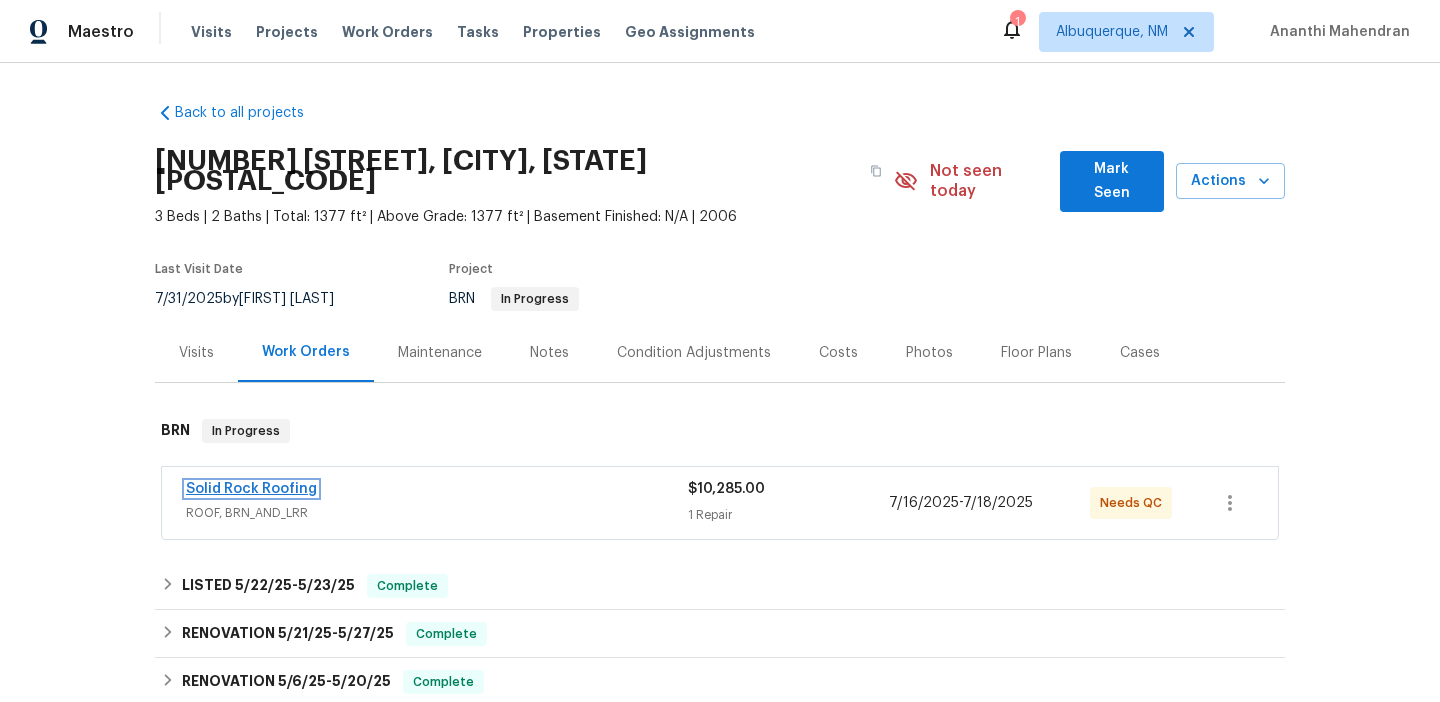 click on "Solid Rock Roofing" at bounding box center (251, 489) 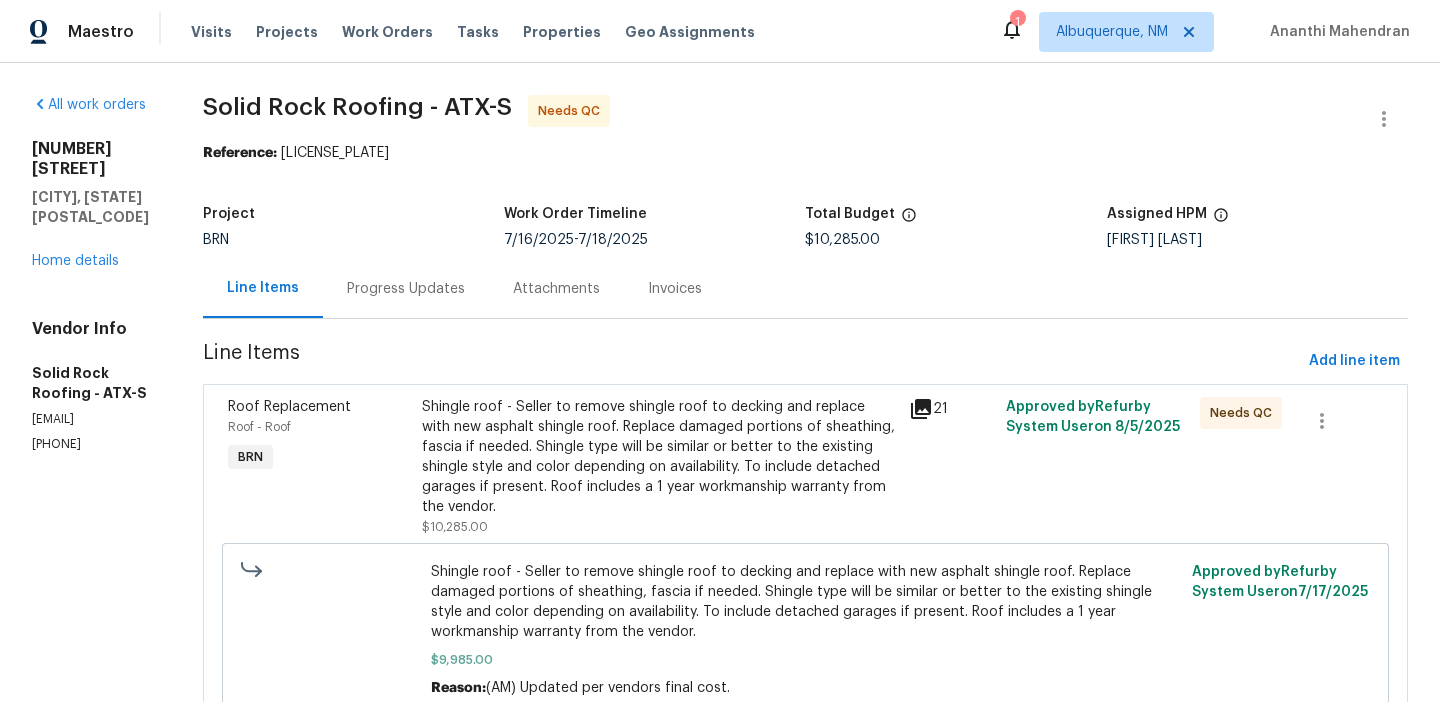 click on "Project BRN   Work Order Timeline [DATE]  -  [DATE] Total Budget $10,285.00 Assigned HPM [FIRST] [LAST]" at bounding box center [805, 227] 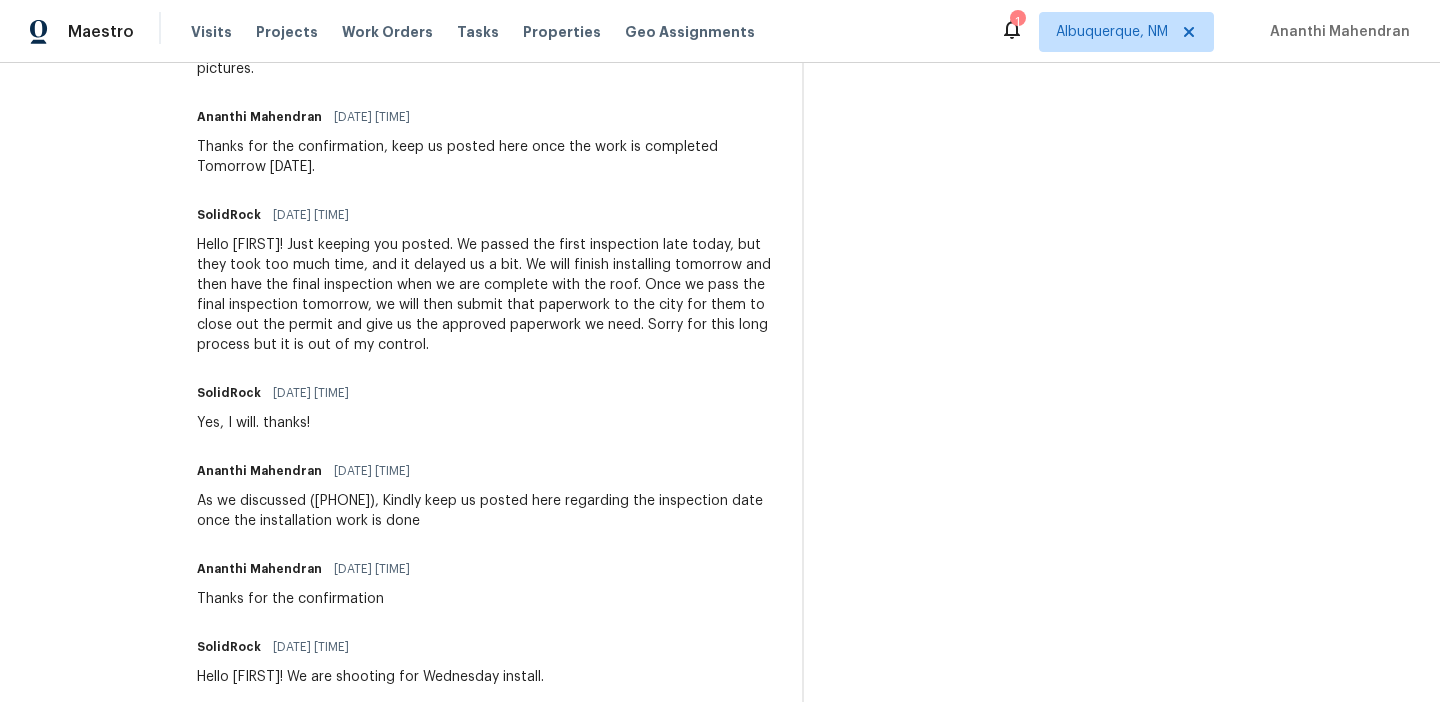 scroll, scrollTop: 0, scrollLeft: 0, axis: both 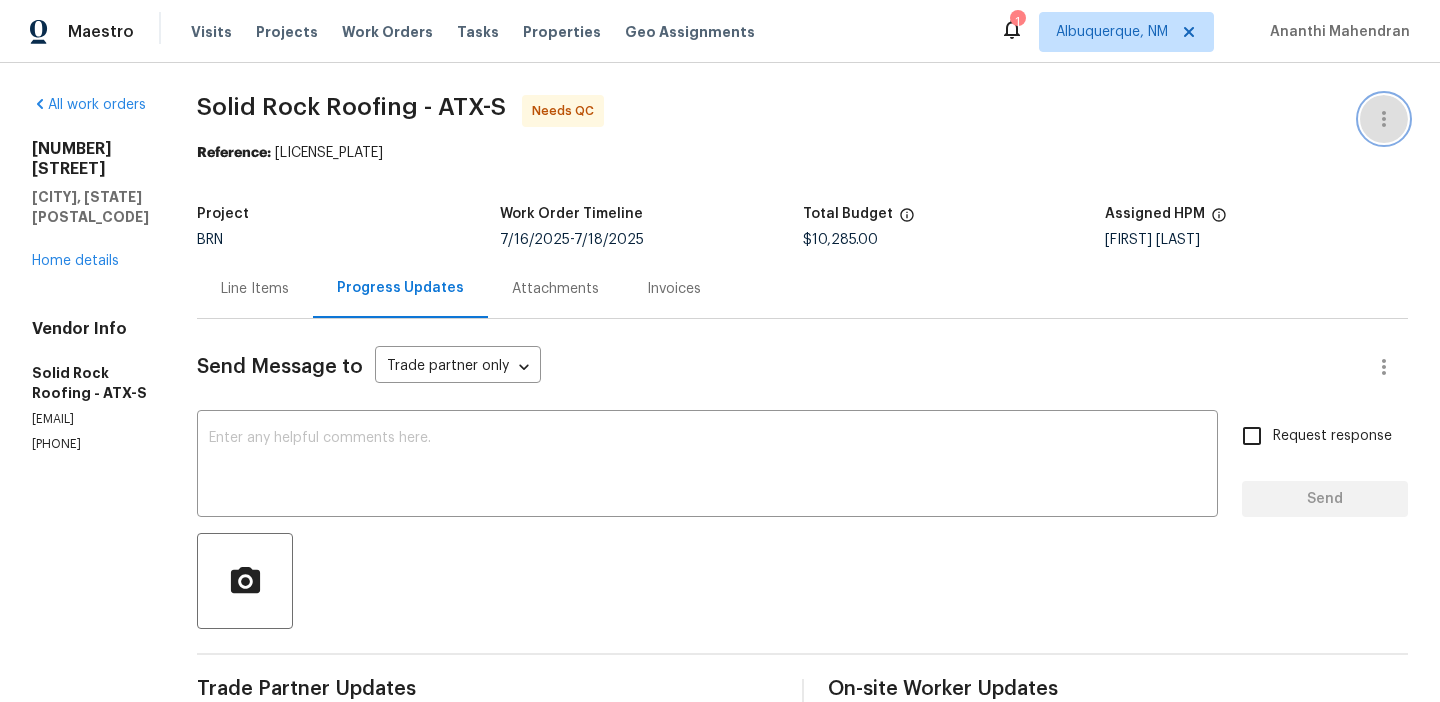 click at bounding box center [1384, 119] 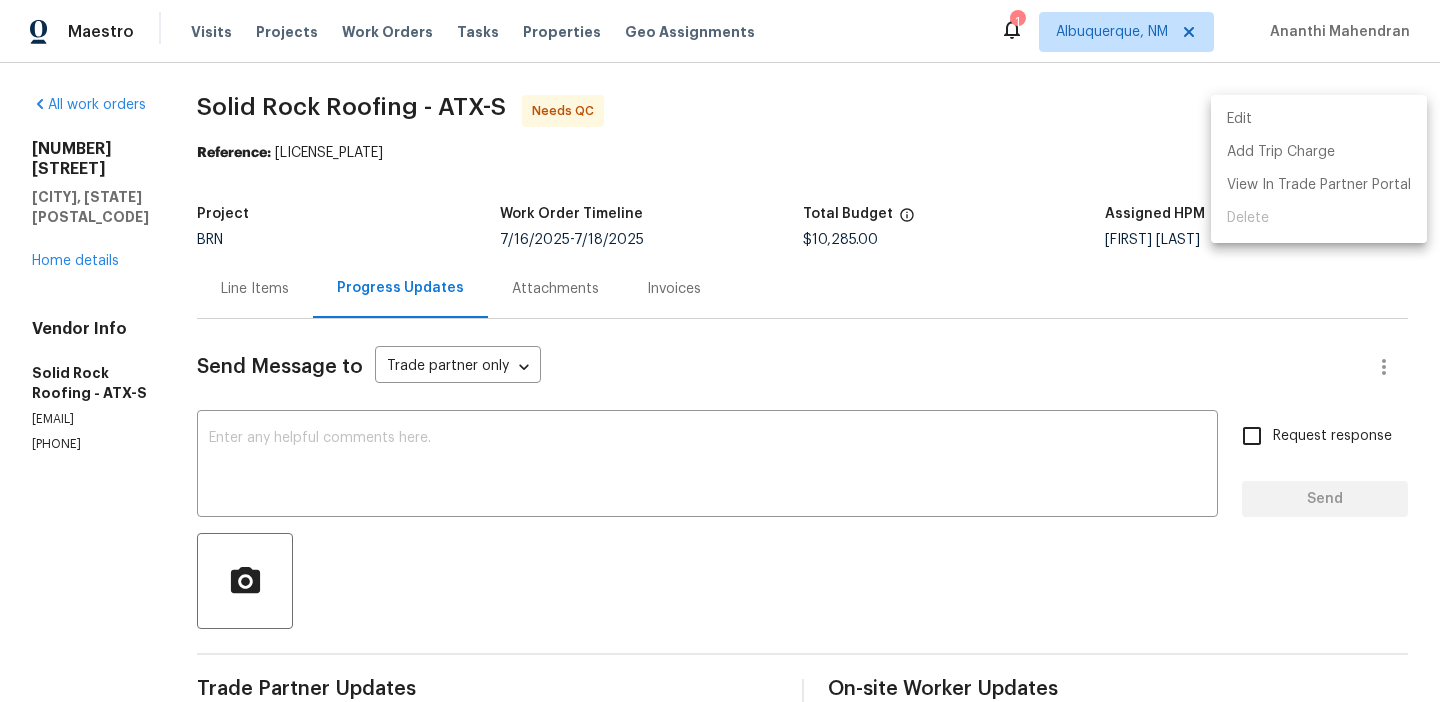 click on "Edit" at bounding box center [1319, 119] 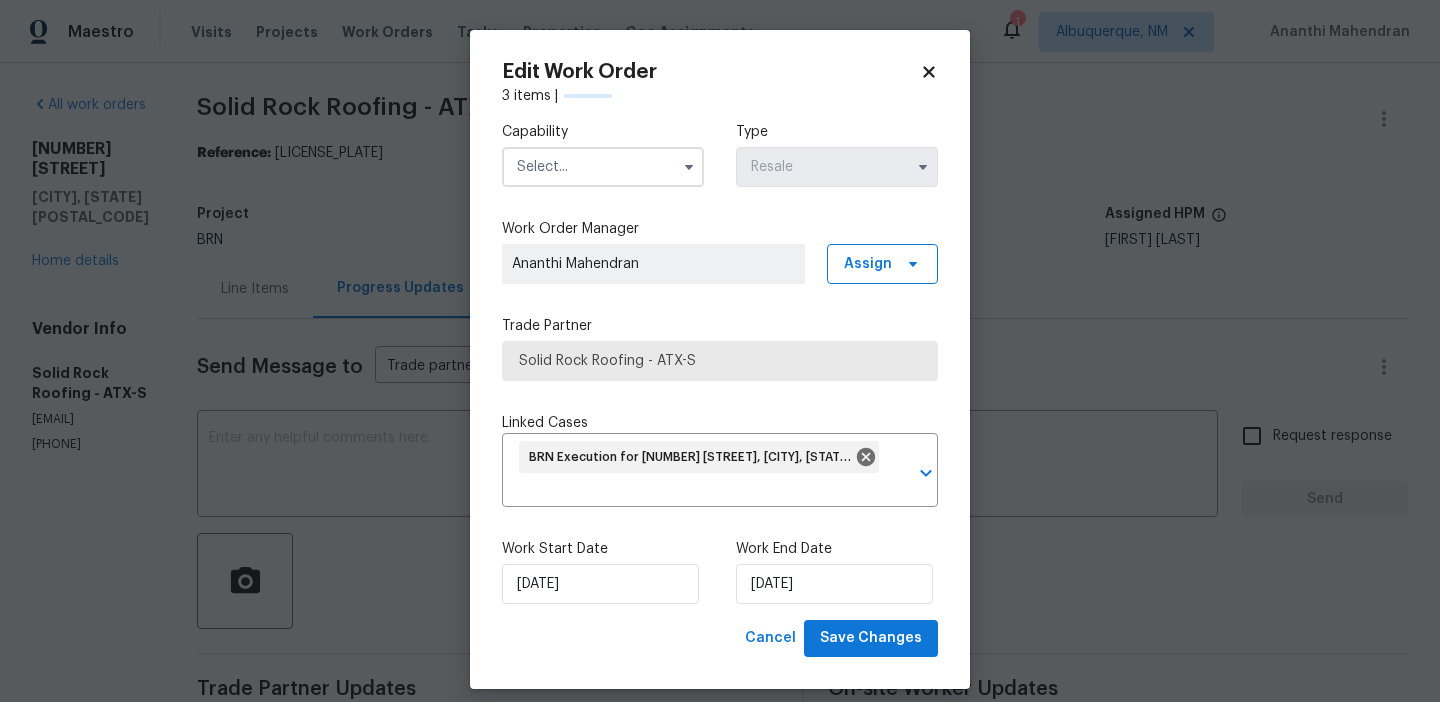 click at bounding box center (603, 167) 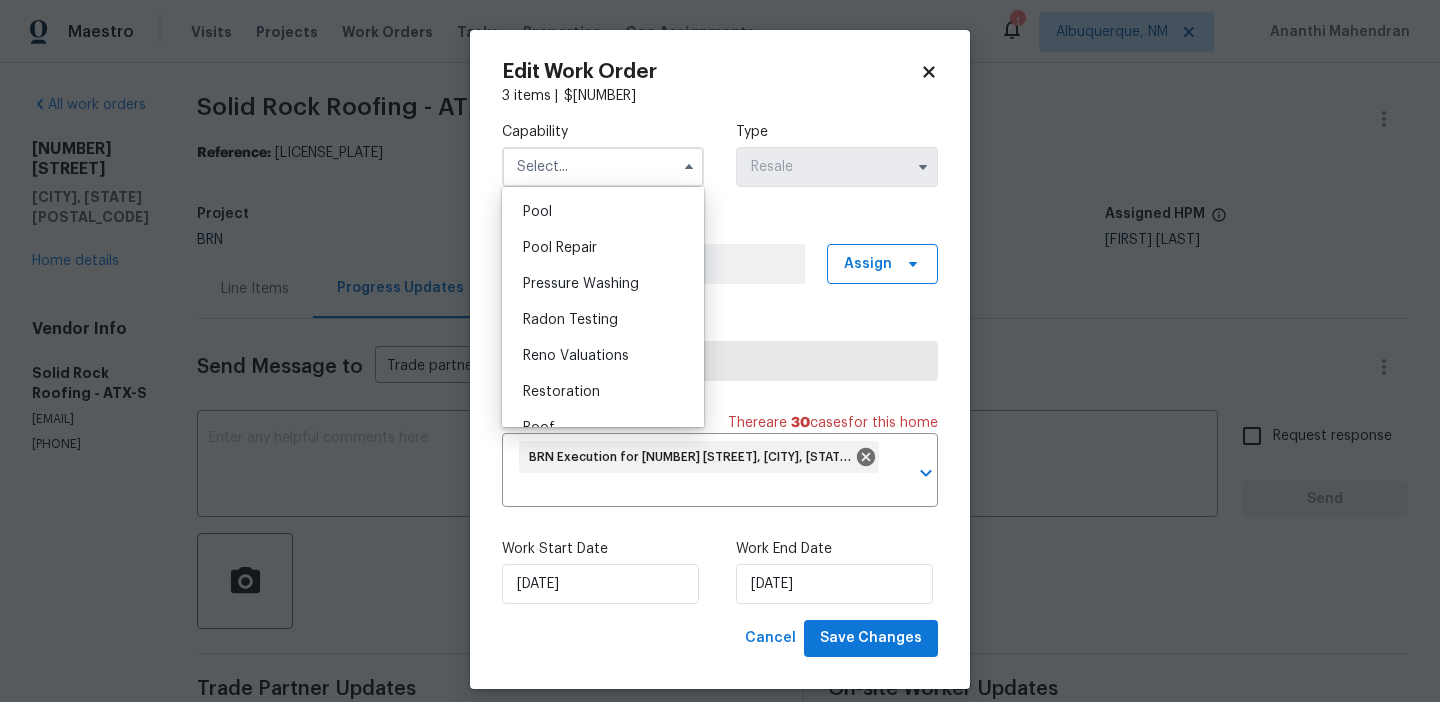 scroll, scrollTop: 2019, scrollLeft: 0, axis: vertical 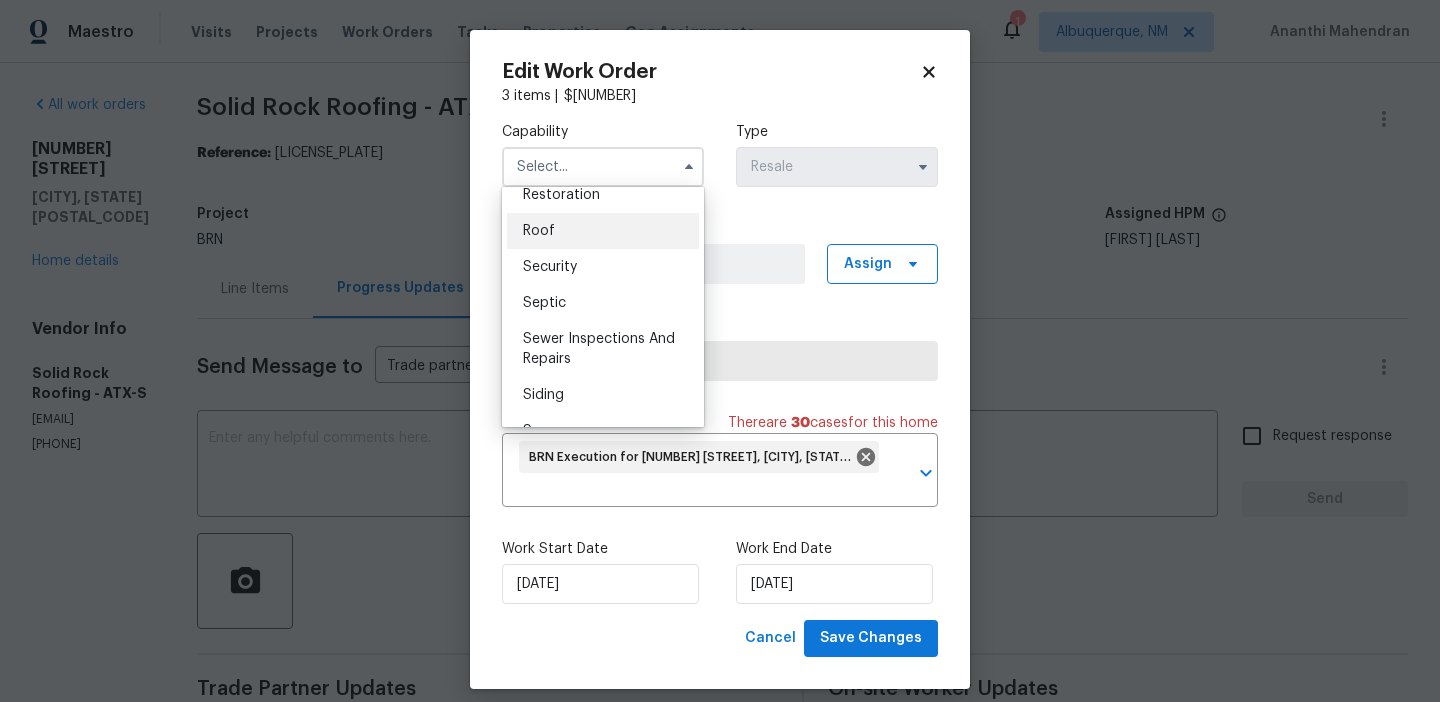 click on "Roof" at bounding box center (603, 231) 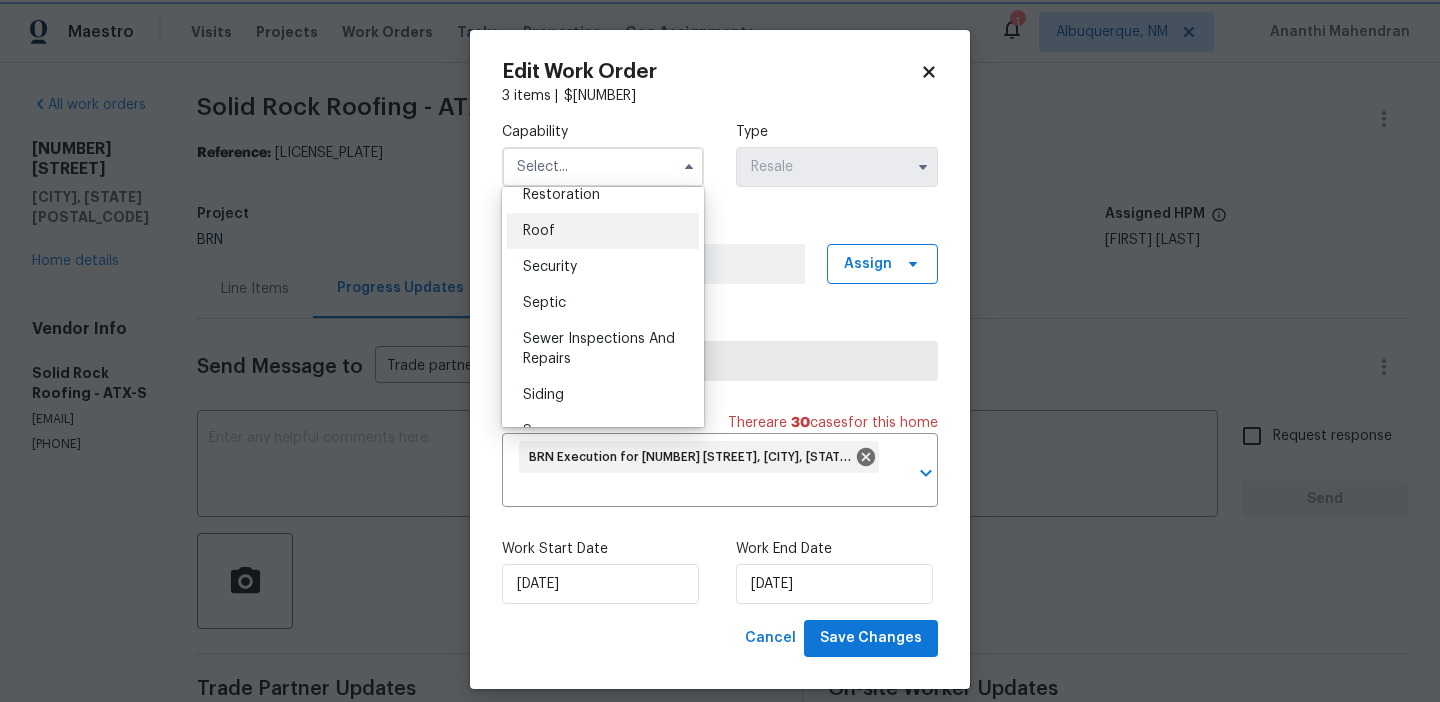 type on "Roof" 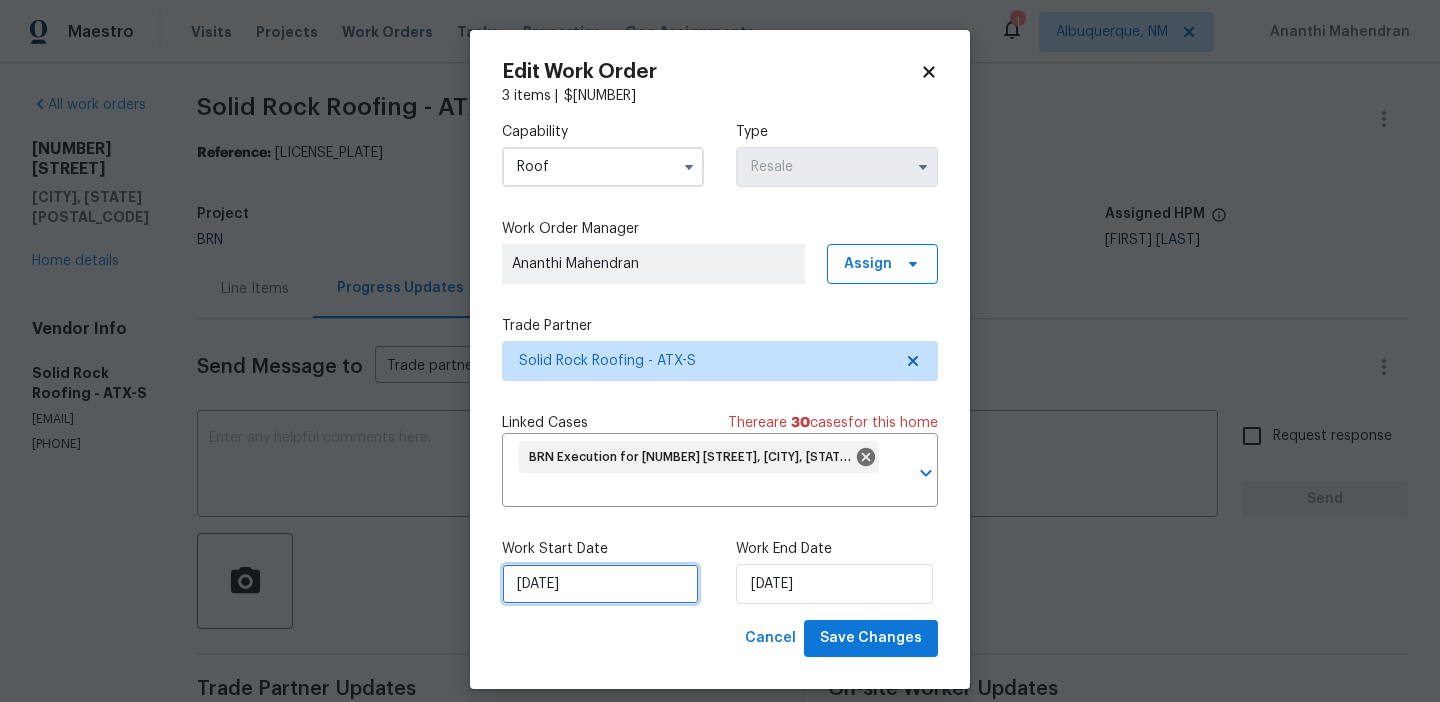 click on "16/07/2025" at bounding box center [600, 584] 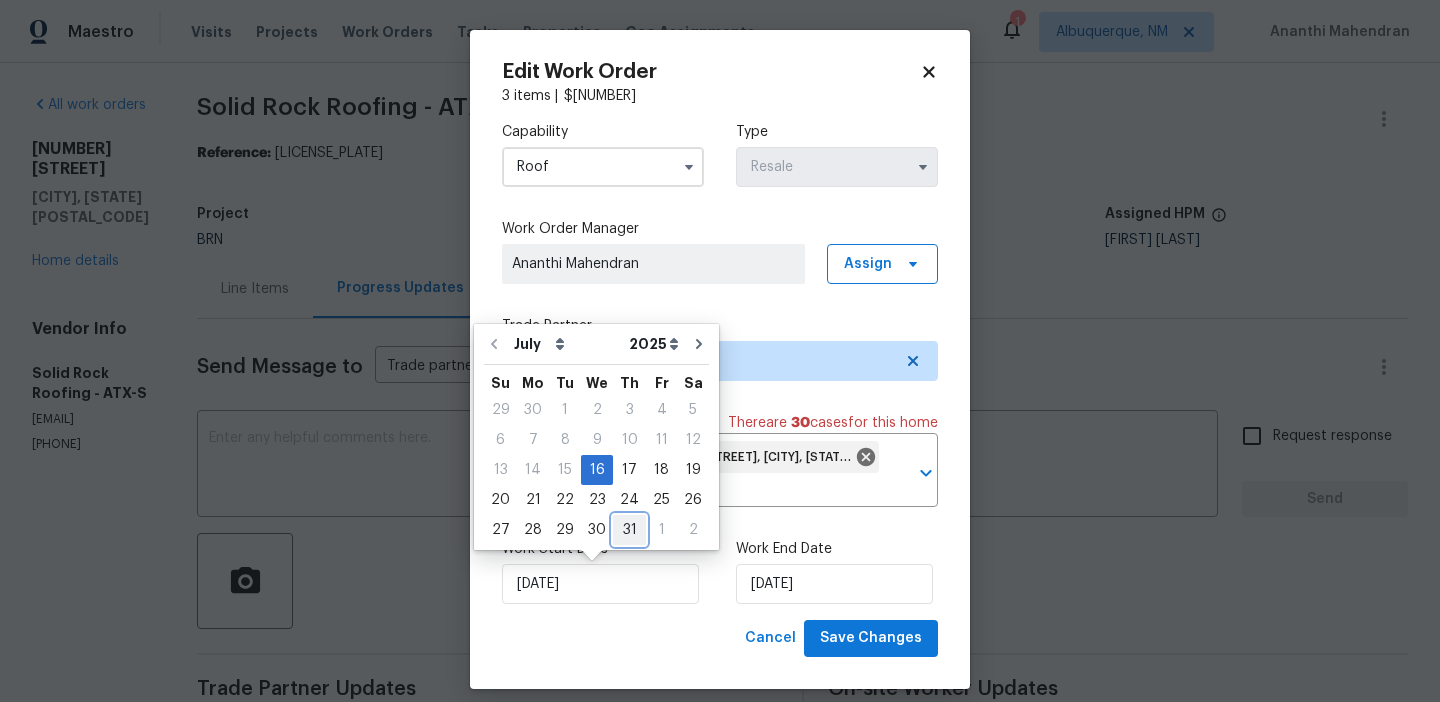 click on "31" at bounding box center (629, 530) 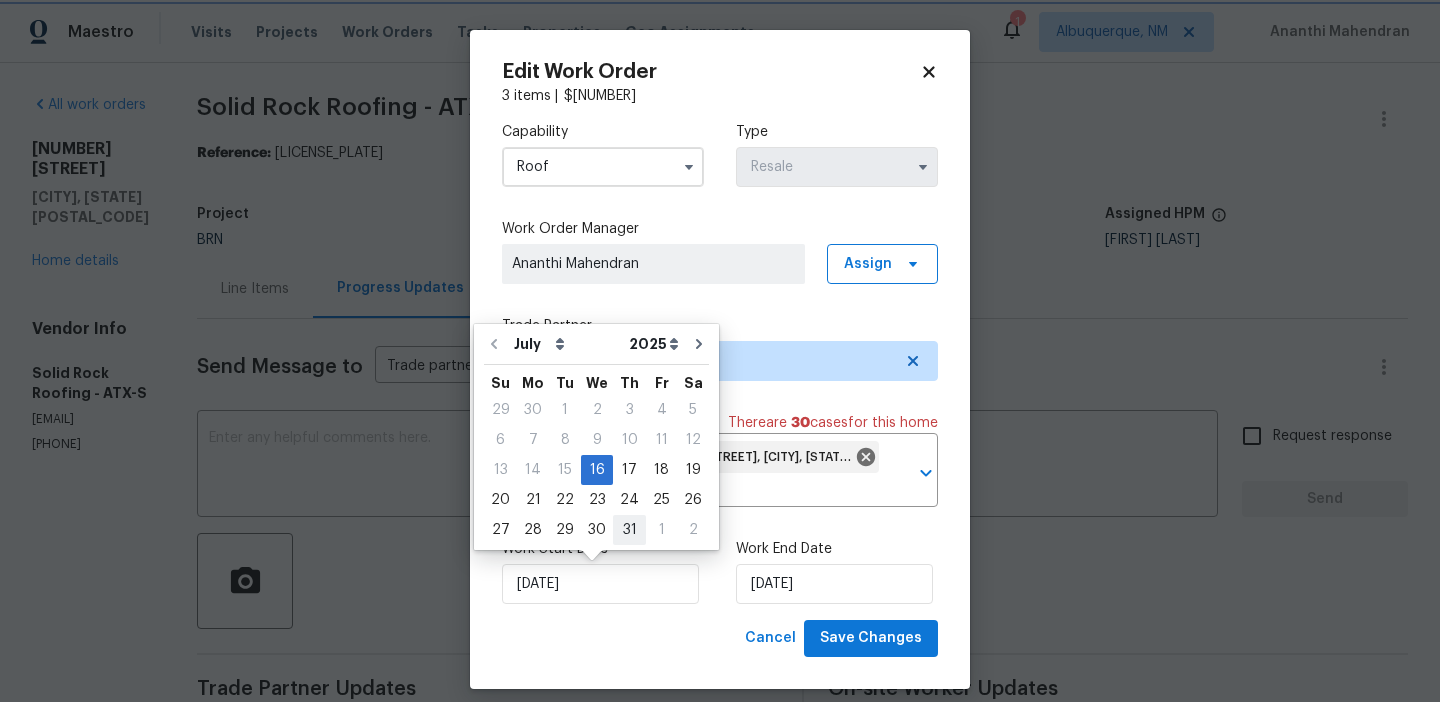 type on "31/07/2025" 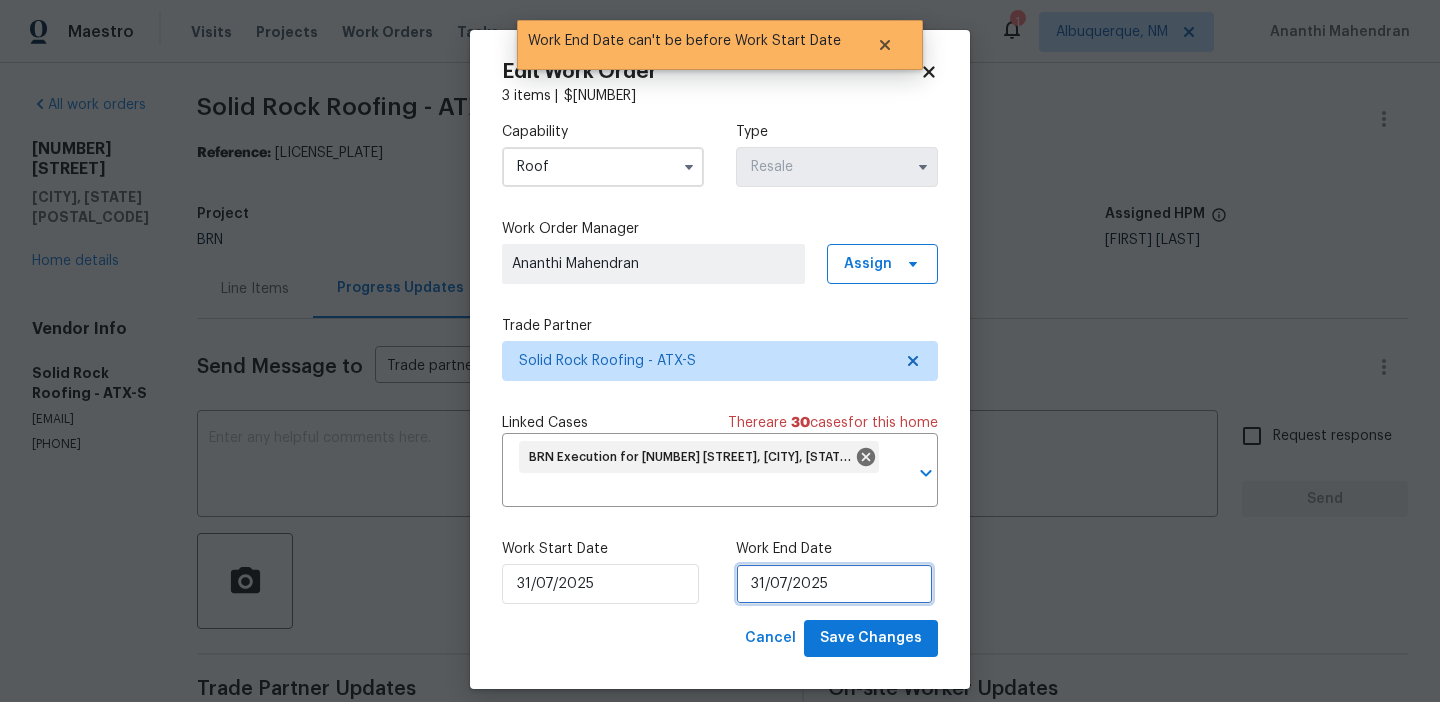 click on "31/07/2025" at bounding box center [834, 584] 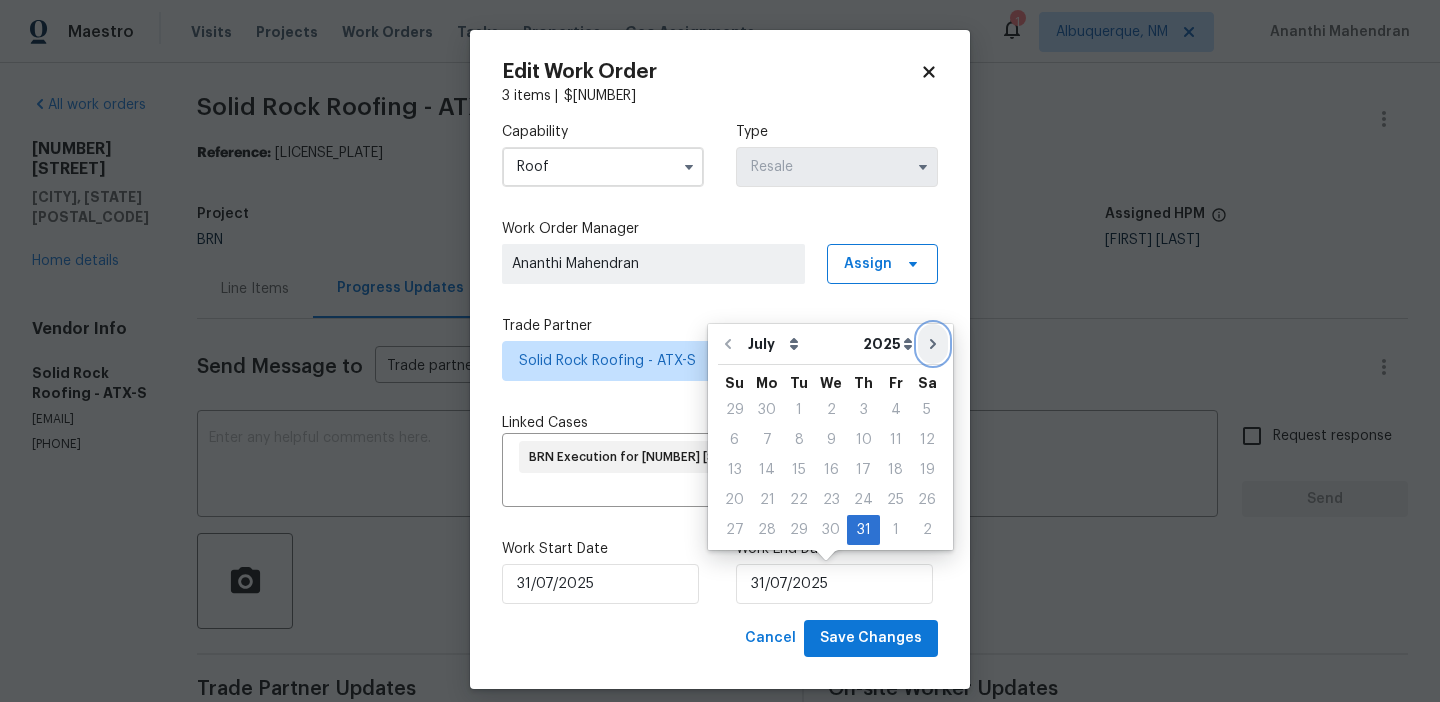 click 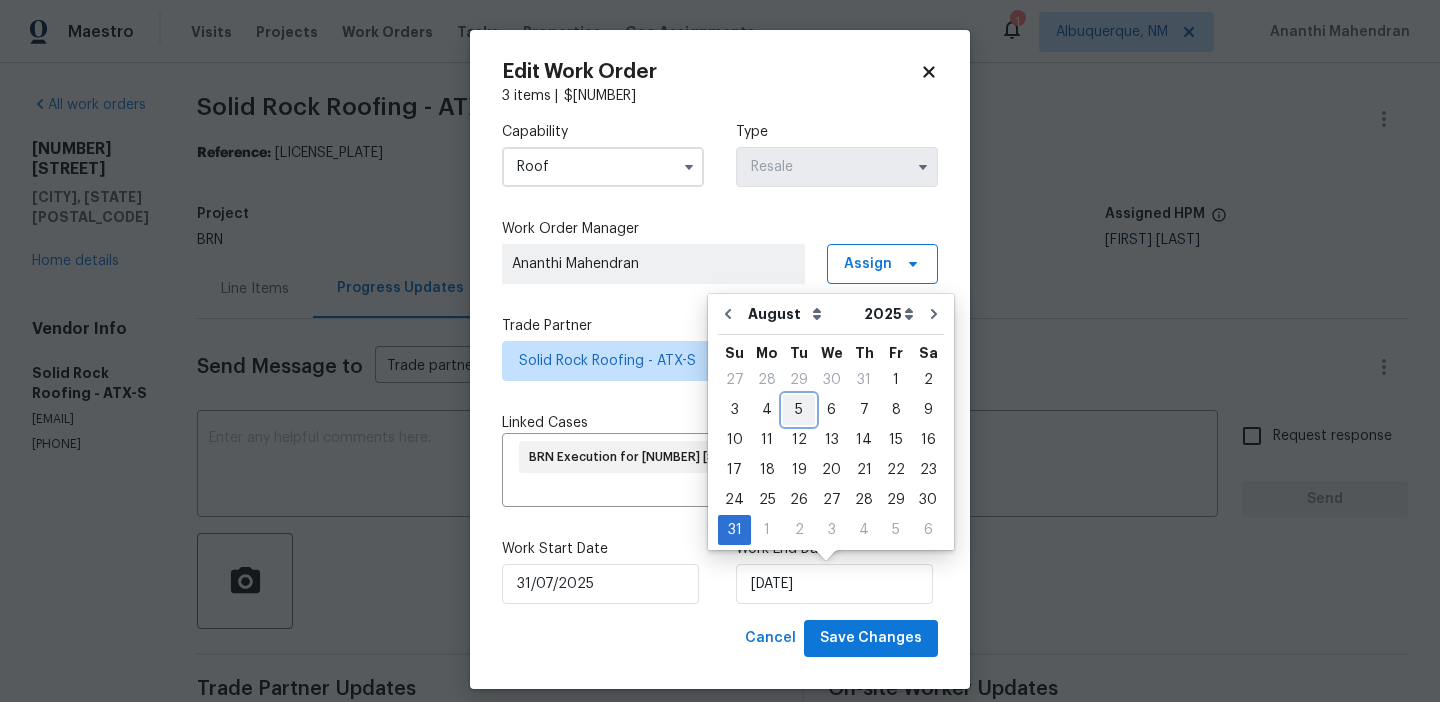 click on "5" at bounding box center [799, 410] 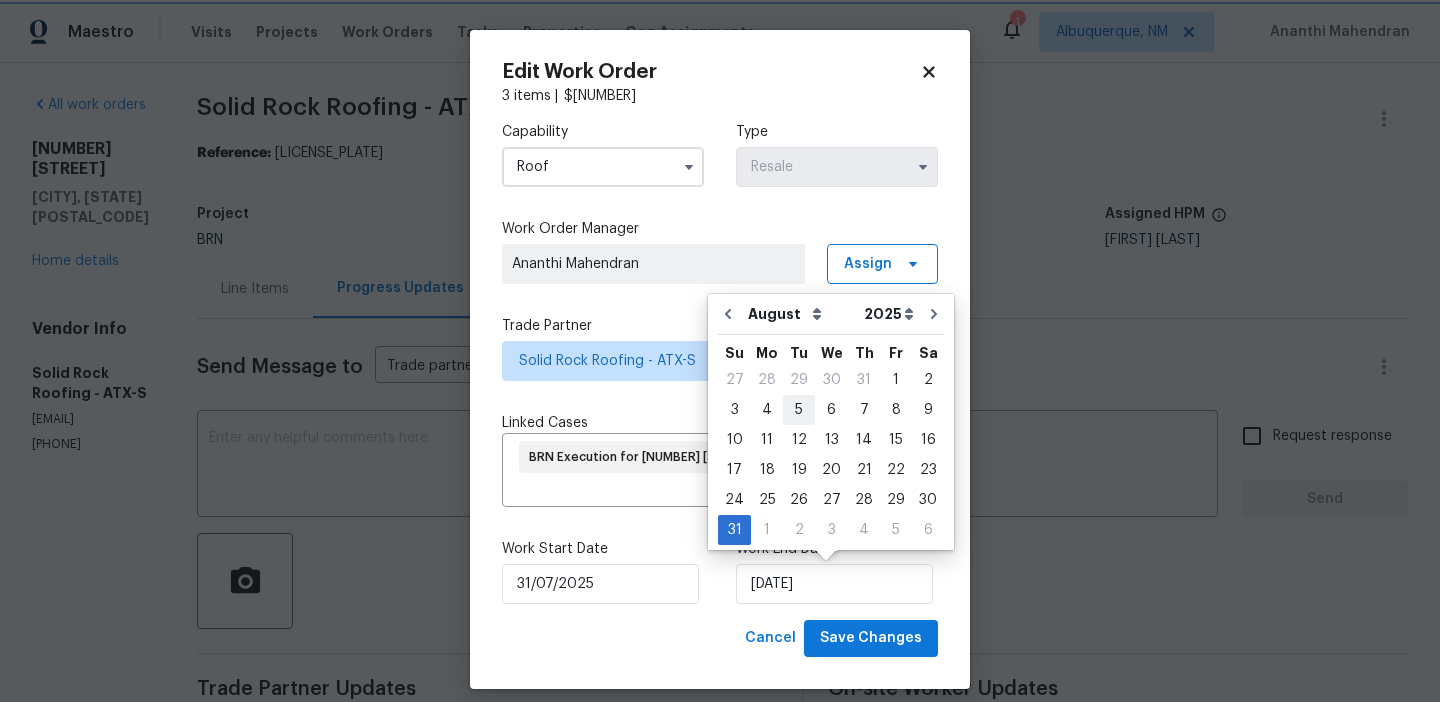 type on "05/08/2025" 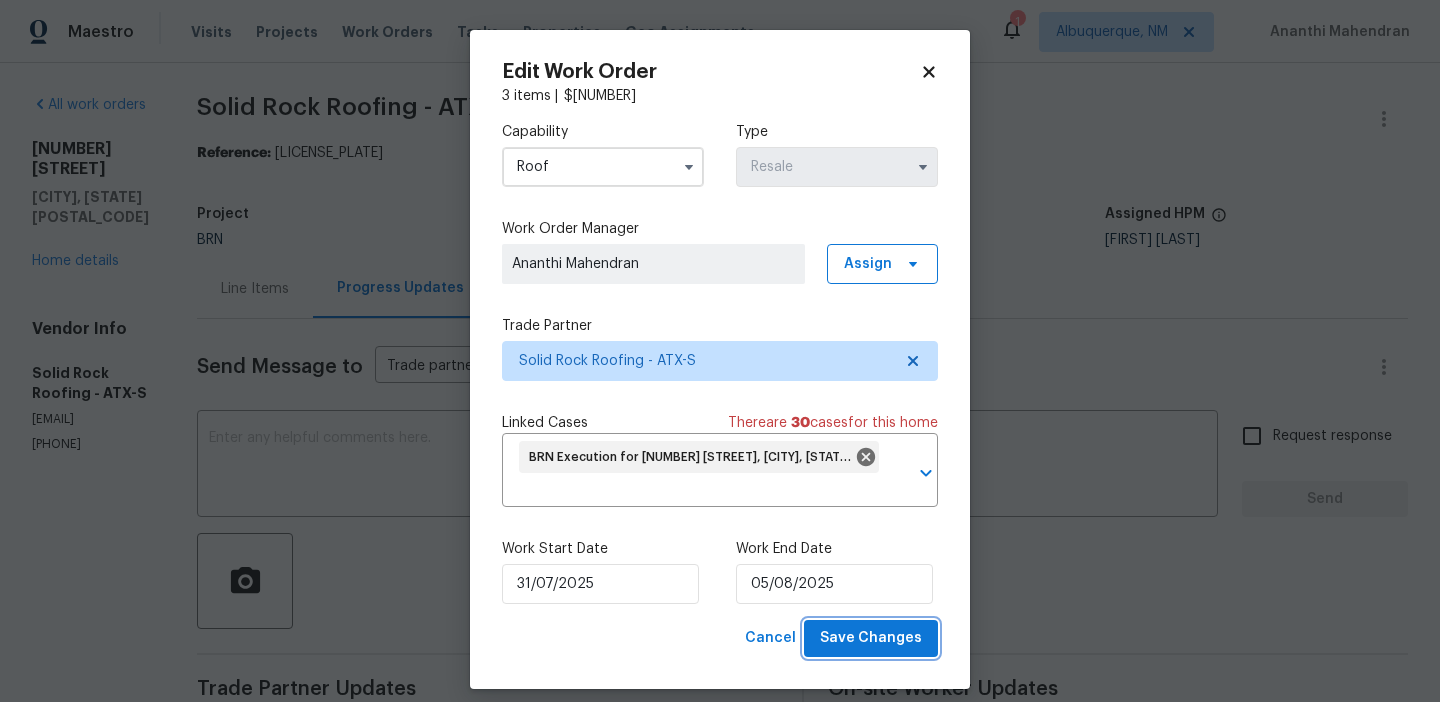 click on "Save Changes" at bounding box center (871, 638) 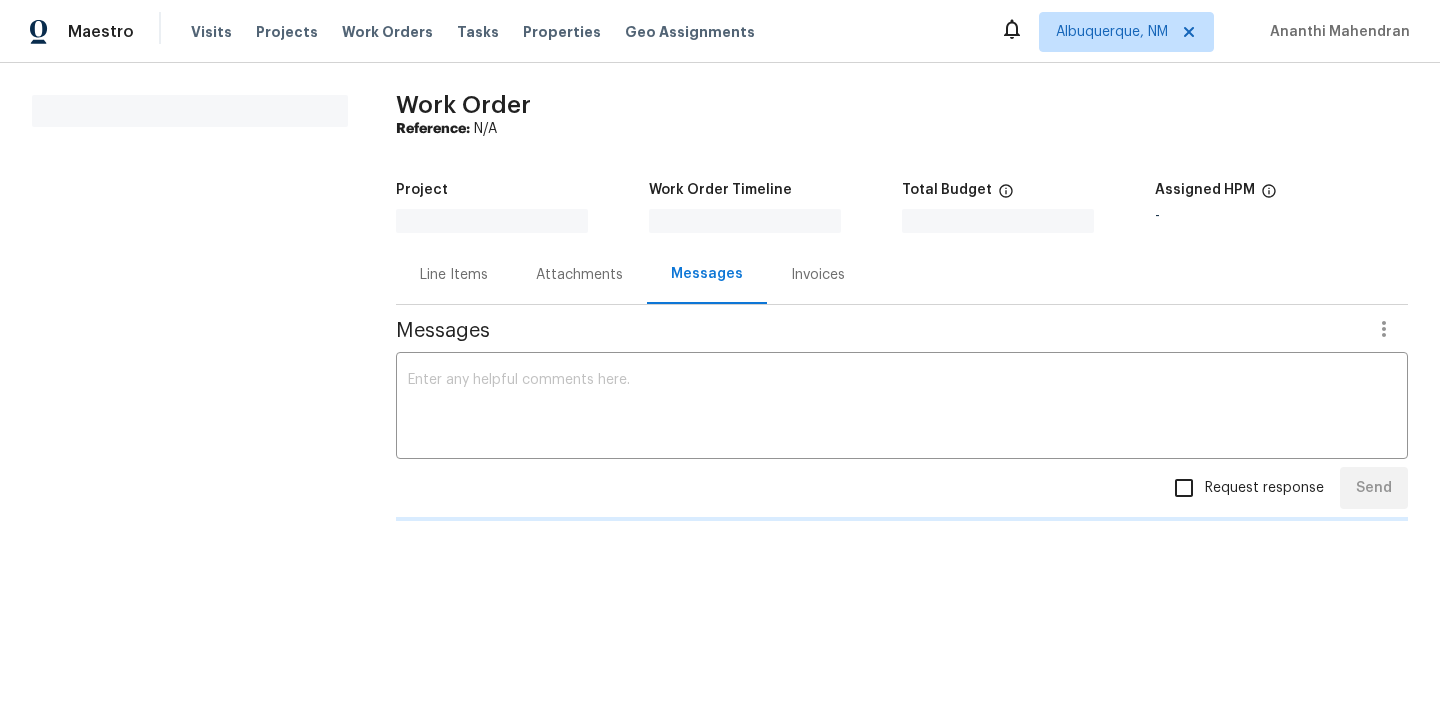 scroll, scrollTop: 0, scrollLeft: 0, axis: both 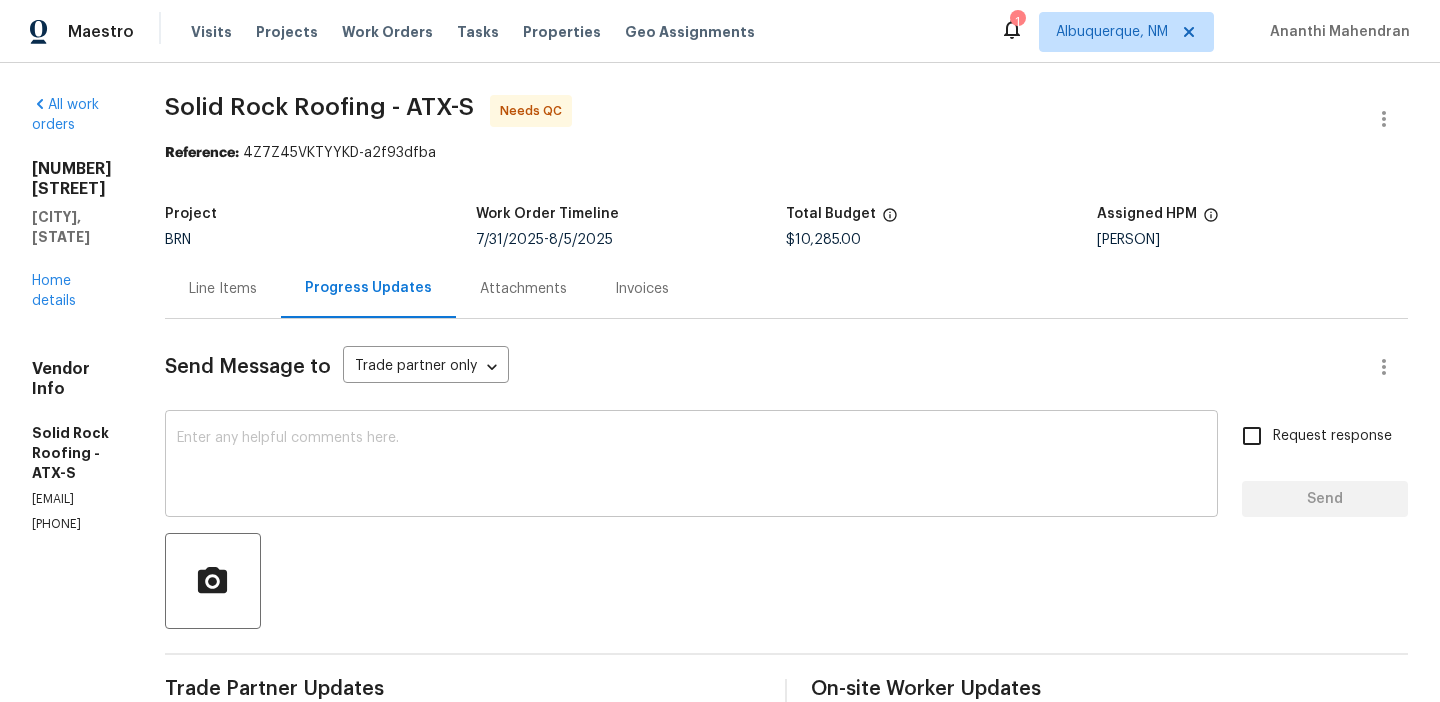 click at bounding box center [691, 466] 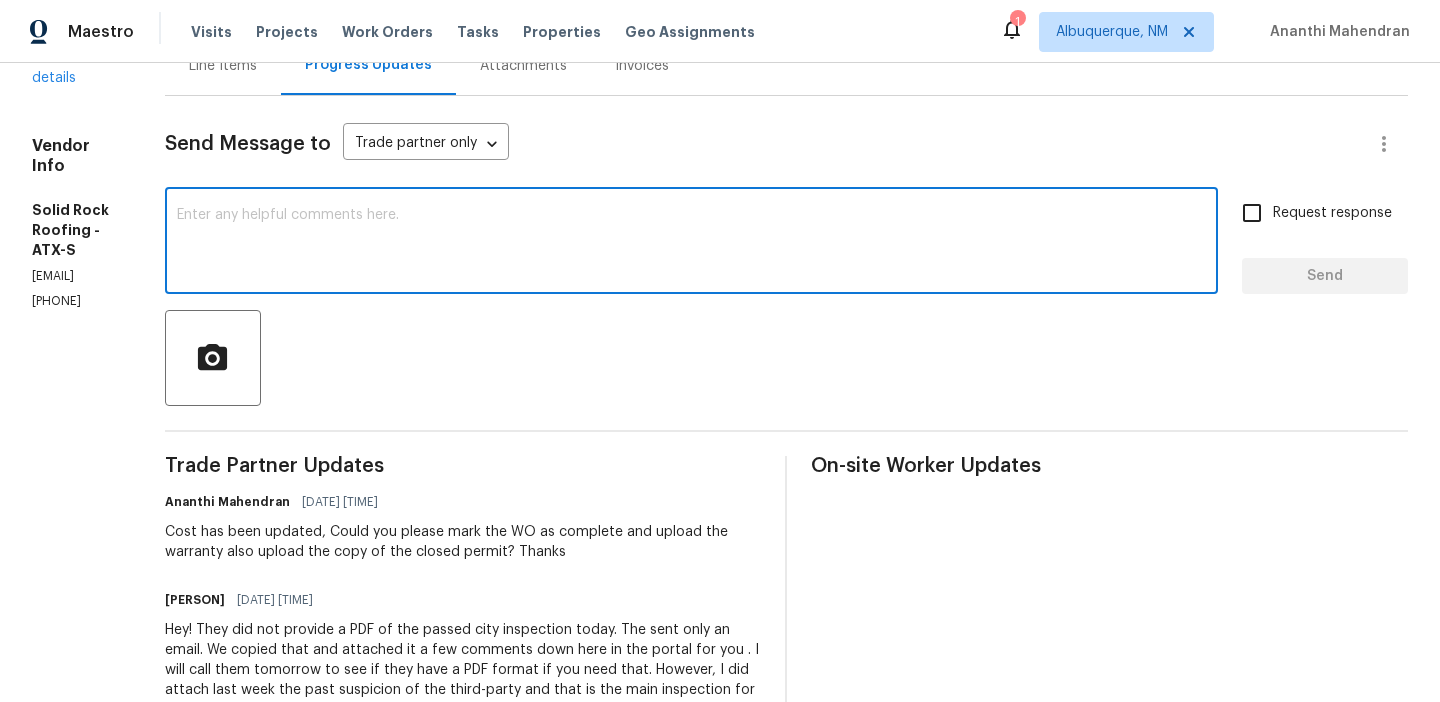 scroll, scrollTop: 243, scrollLeft: 0, axis: vertical 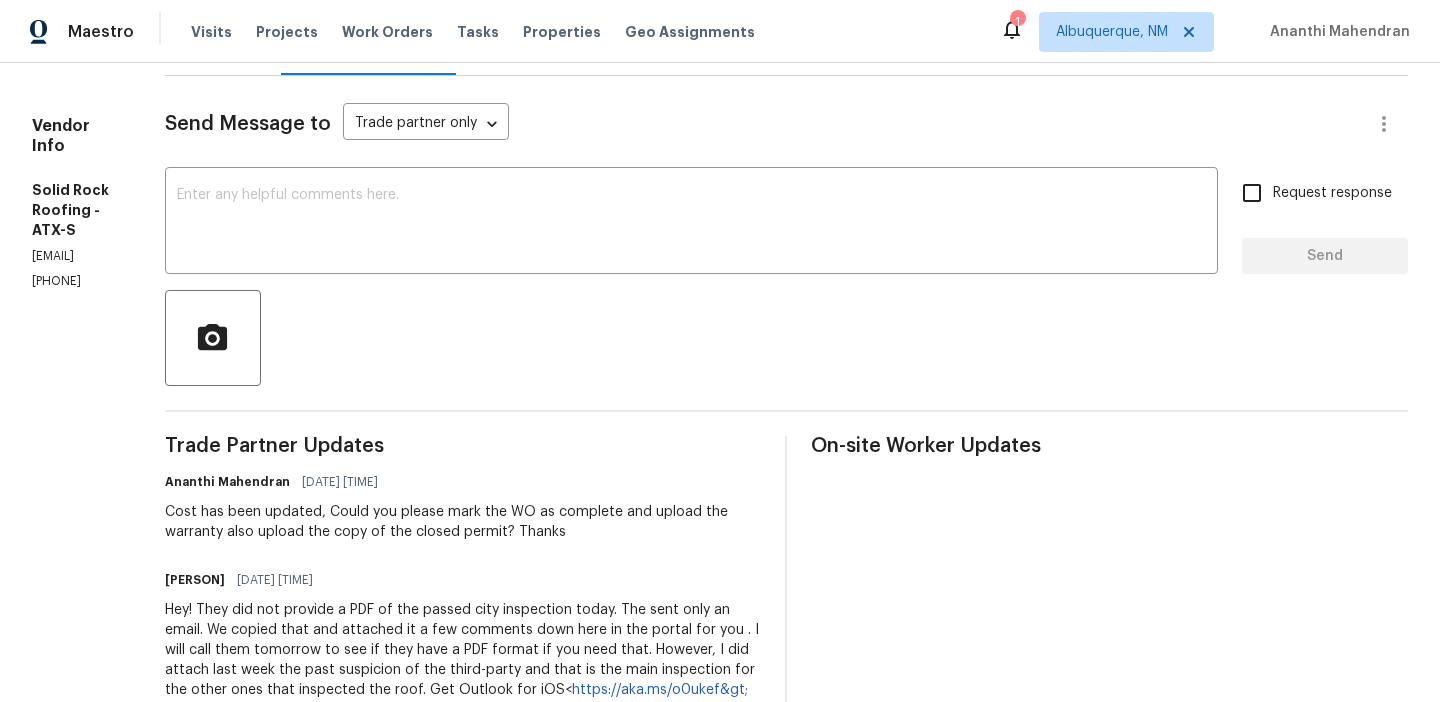 paste on "WO is approved, Please upload the invoice under the invoice section.Thanks" 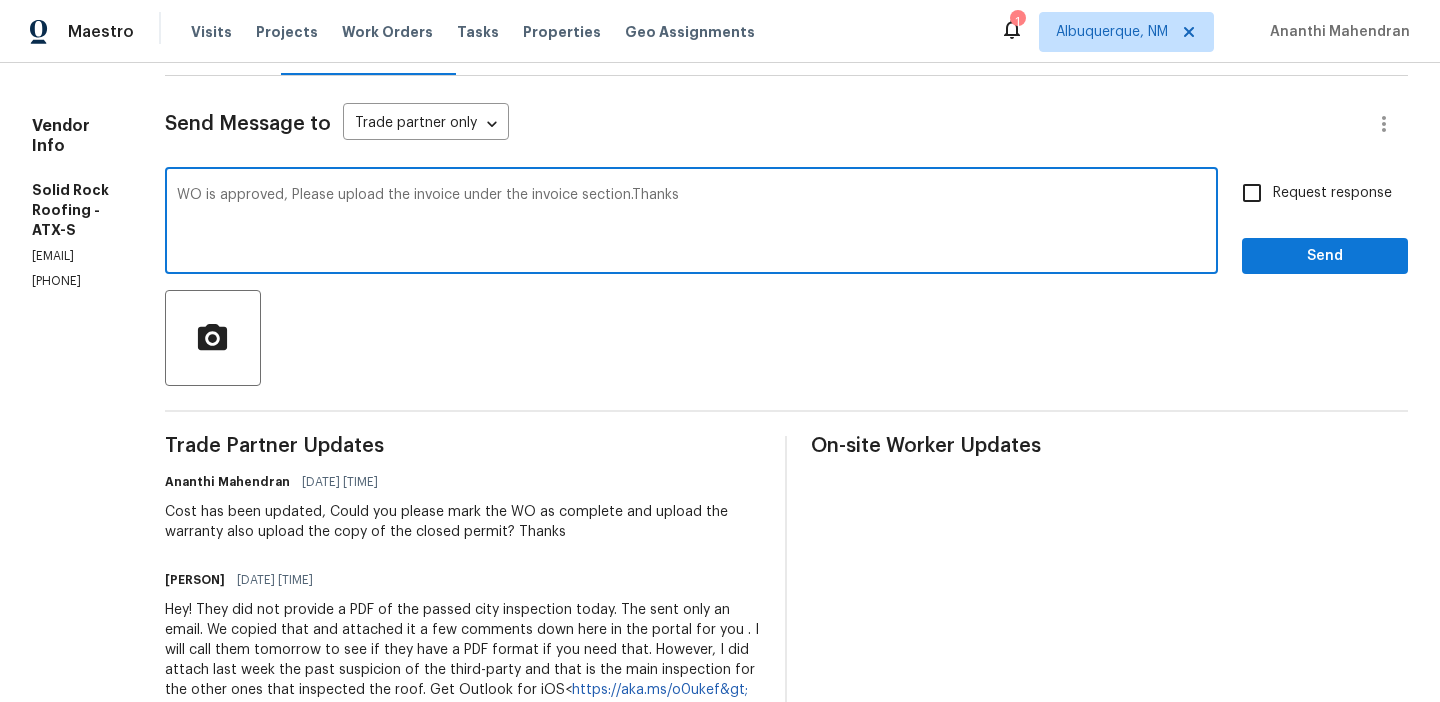 click on "WO is approved, Please upload the invoice under the invoice section.Thanks" at bounding box center [691, 223] 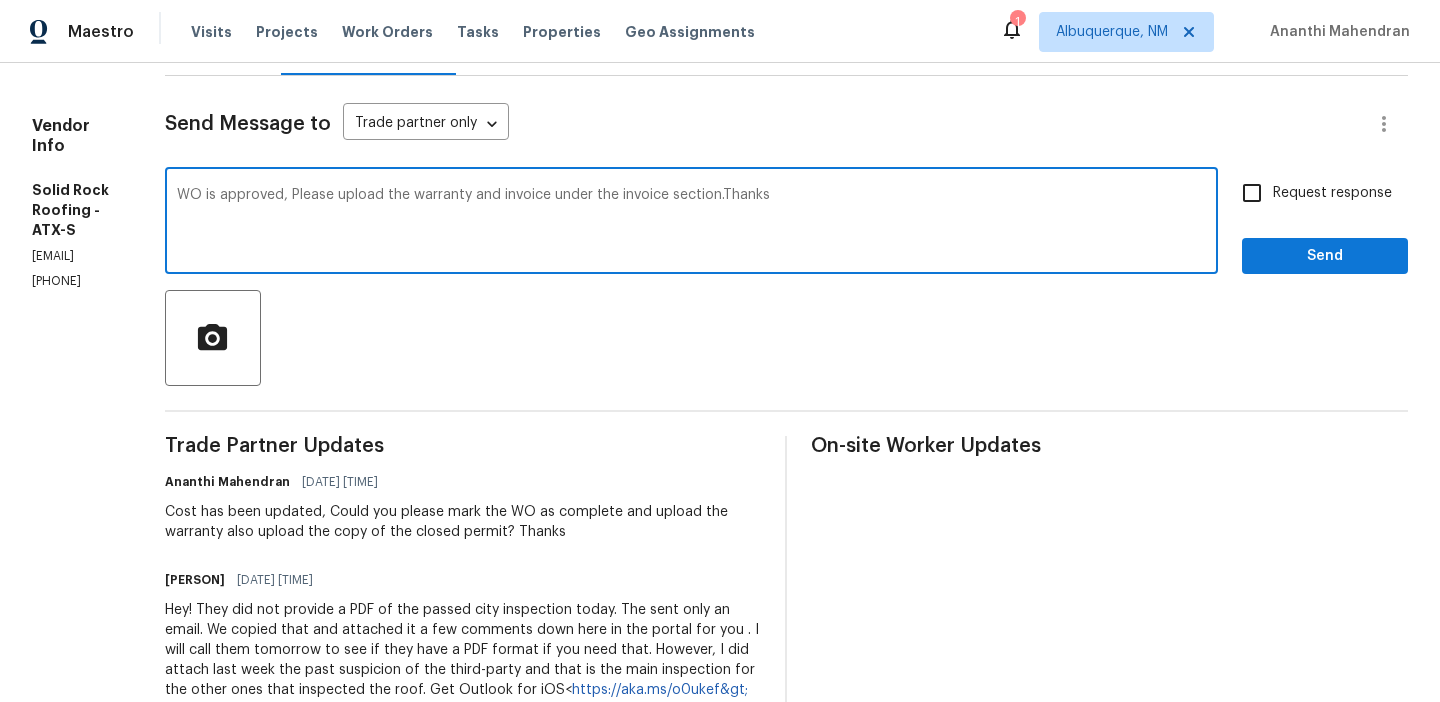 type on "WO is approved, Please upload the warranty and invoice under the invoice section.Thanks" 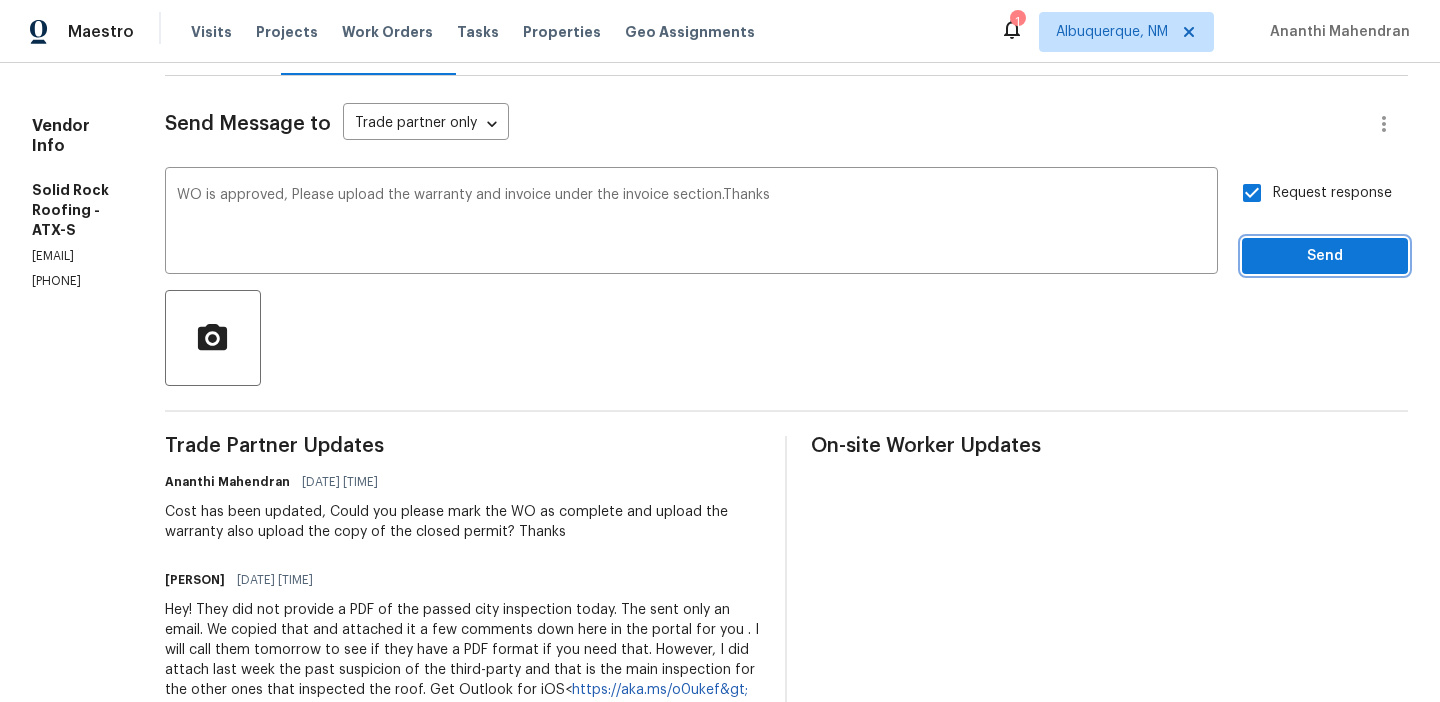 click on "Send" at bounding box center (1325, 256) 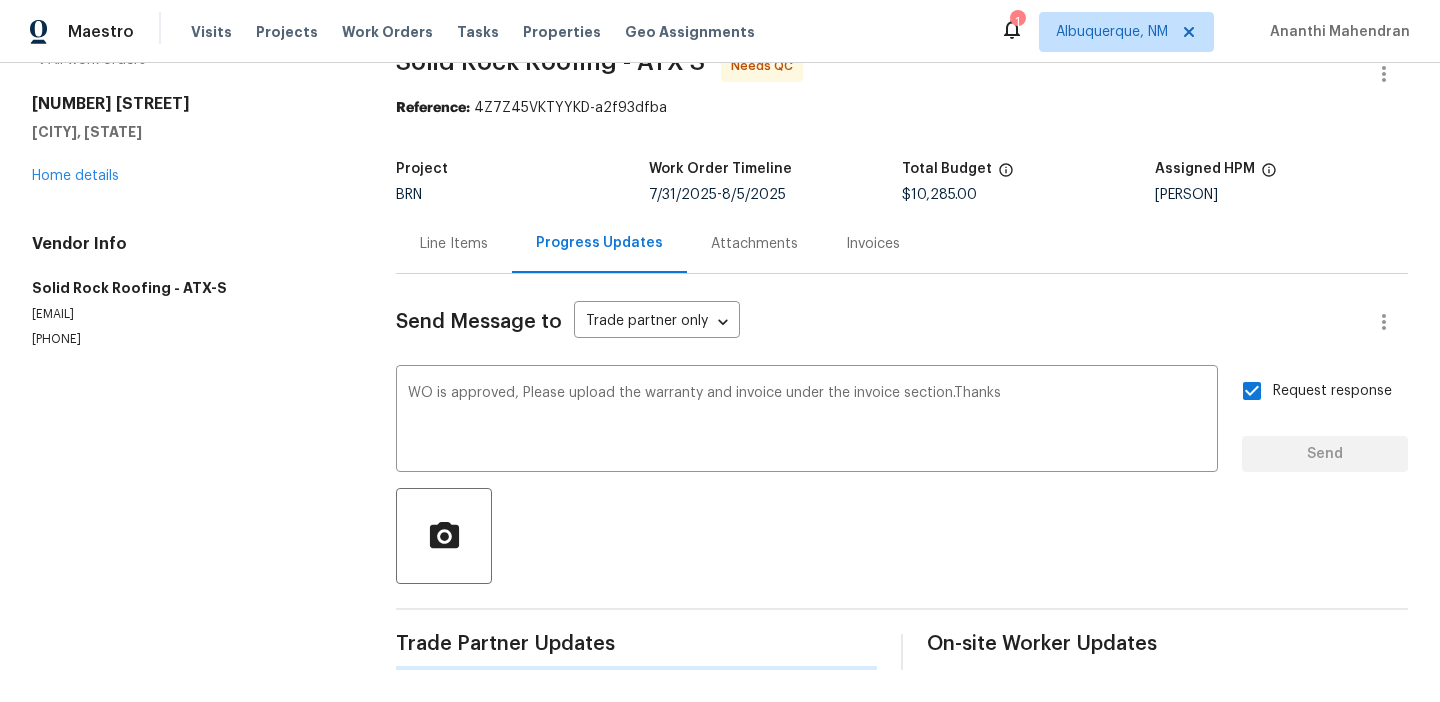 type 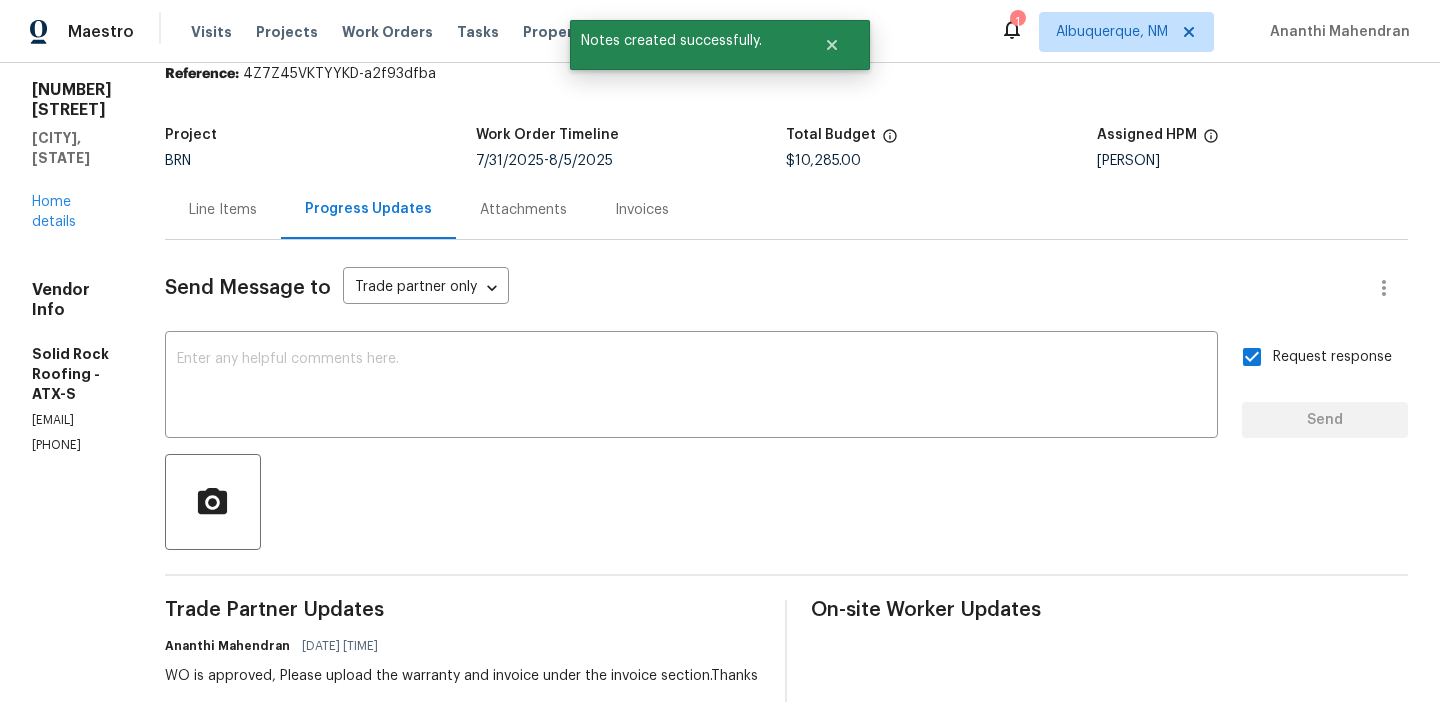 scroll, scrollTop: 0, scrollLeft: 0, axis: both 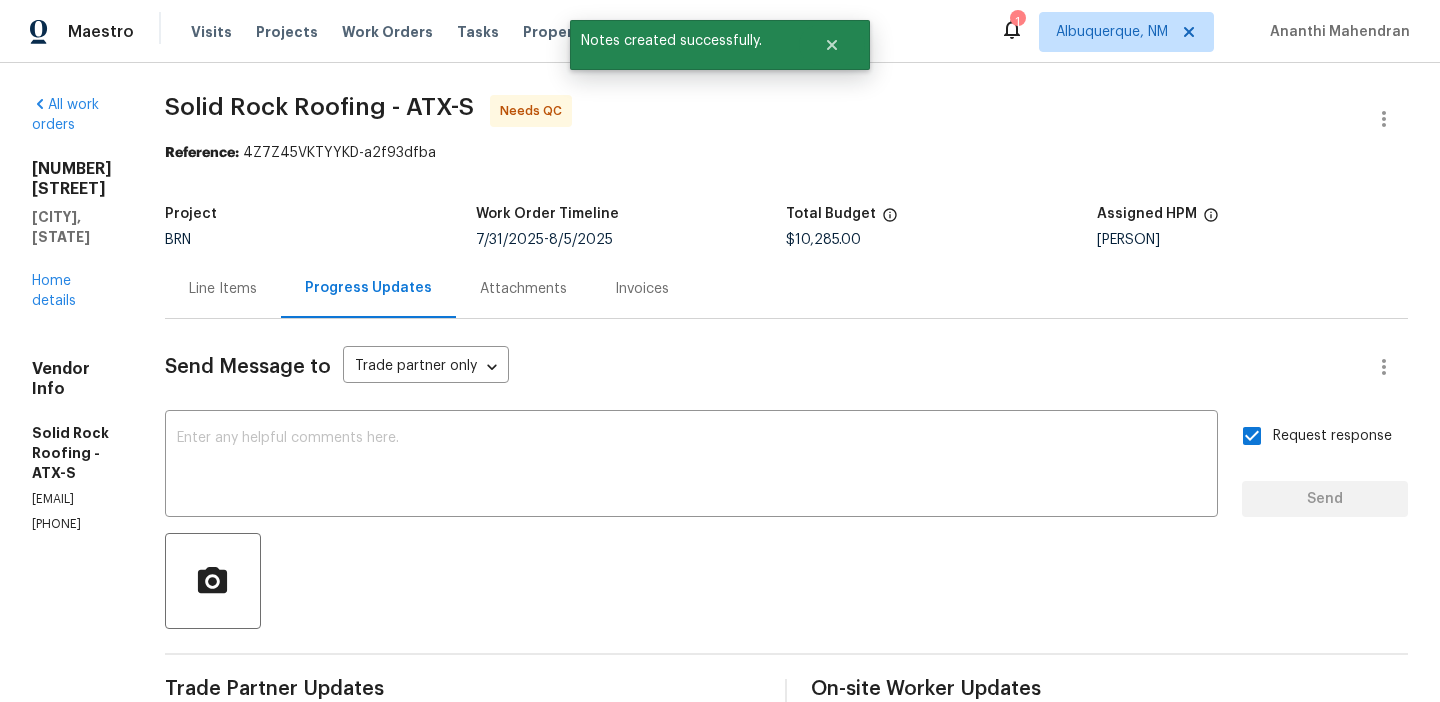 click on "Line Items" at bounding box center (223, 288) 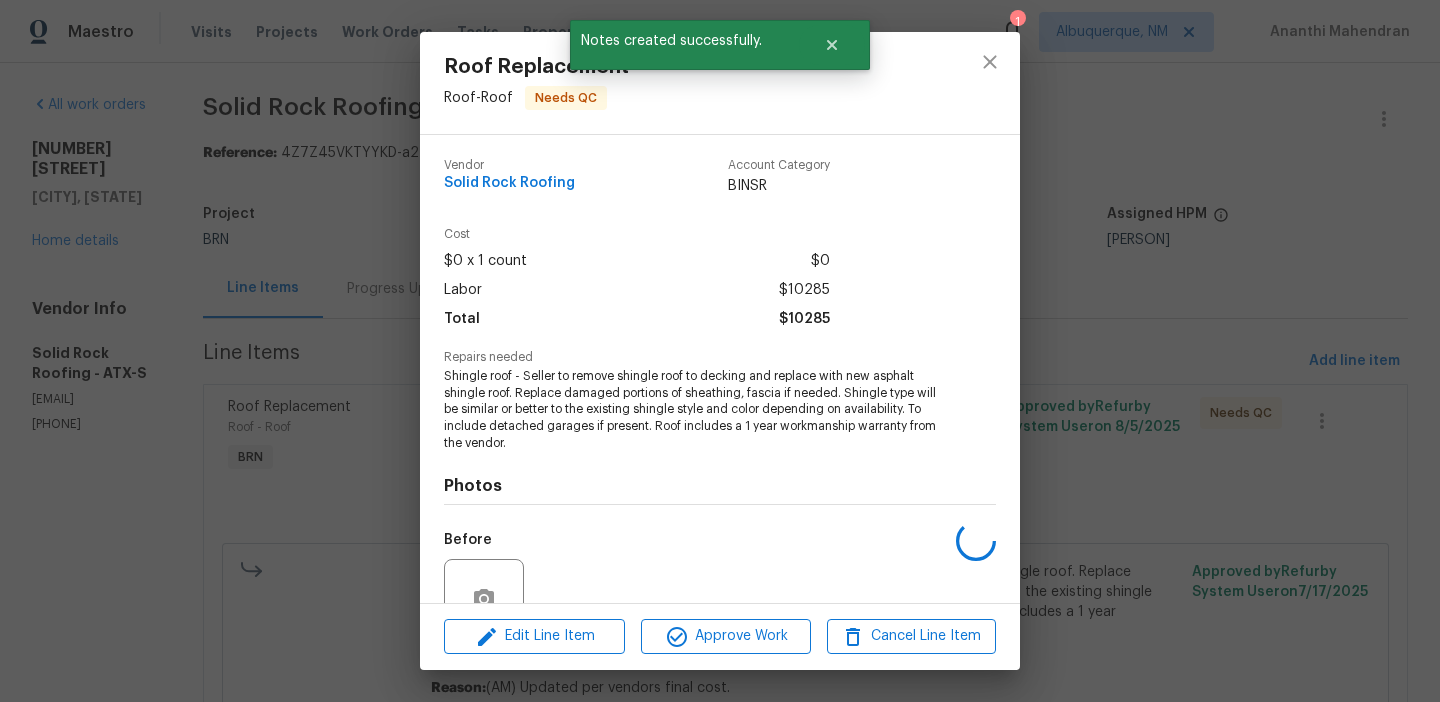scroll, scrollTop: 1, scrollLeft: 0, axis: vertical 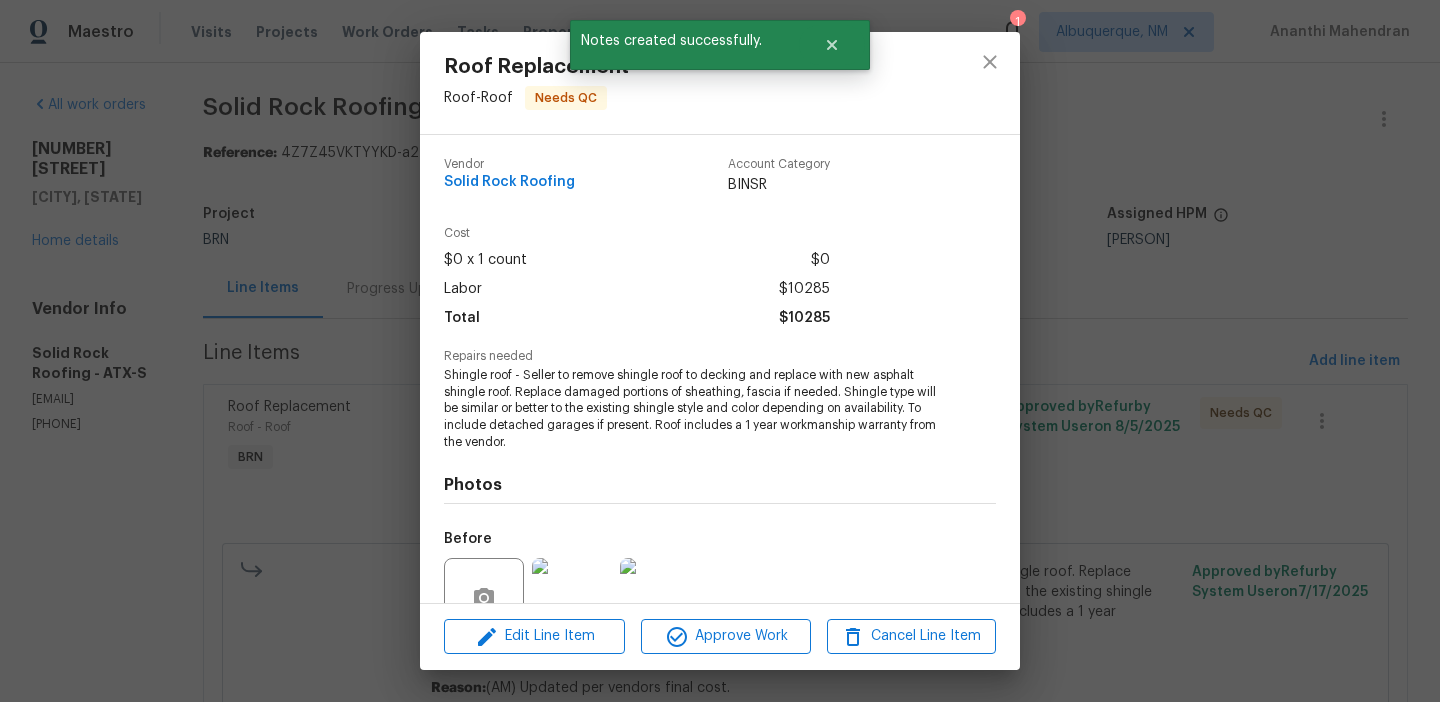 click on "Edit Line Item  Approve Work  Cancel Line Item" at bounding box center (720, 636) 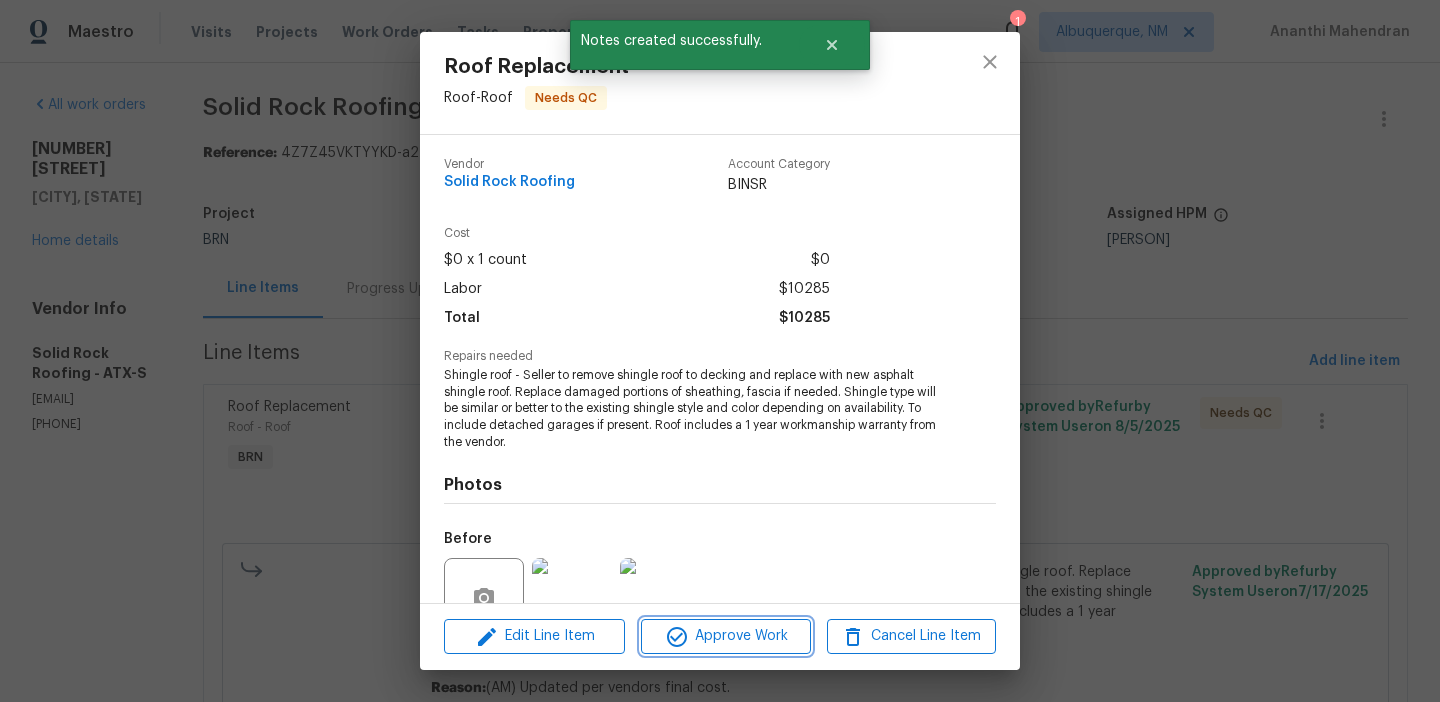 click on "Approve Work" at bounding box center (725, 636) 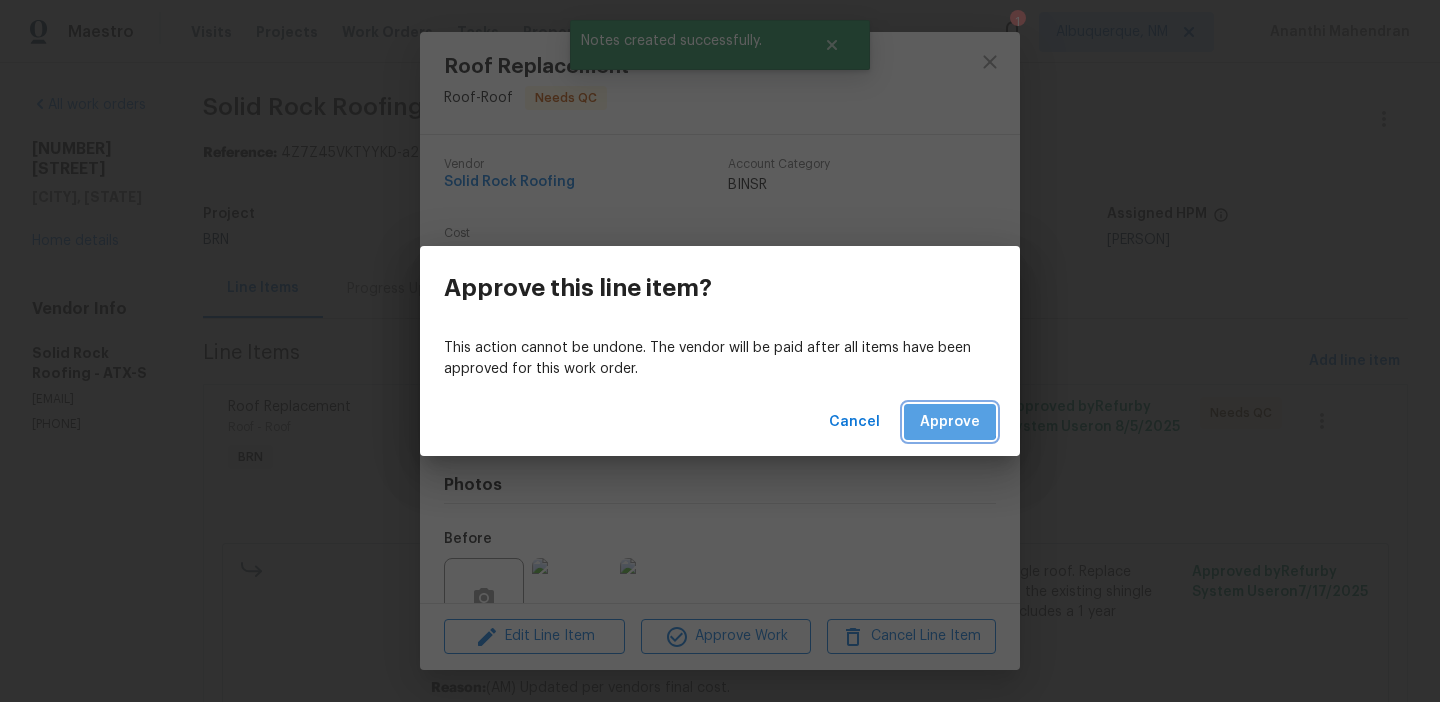 click on "Approve" at bounding box center (950, 422) 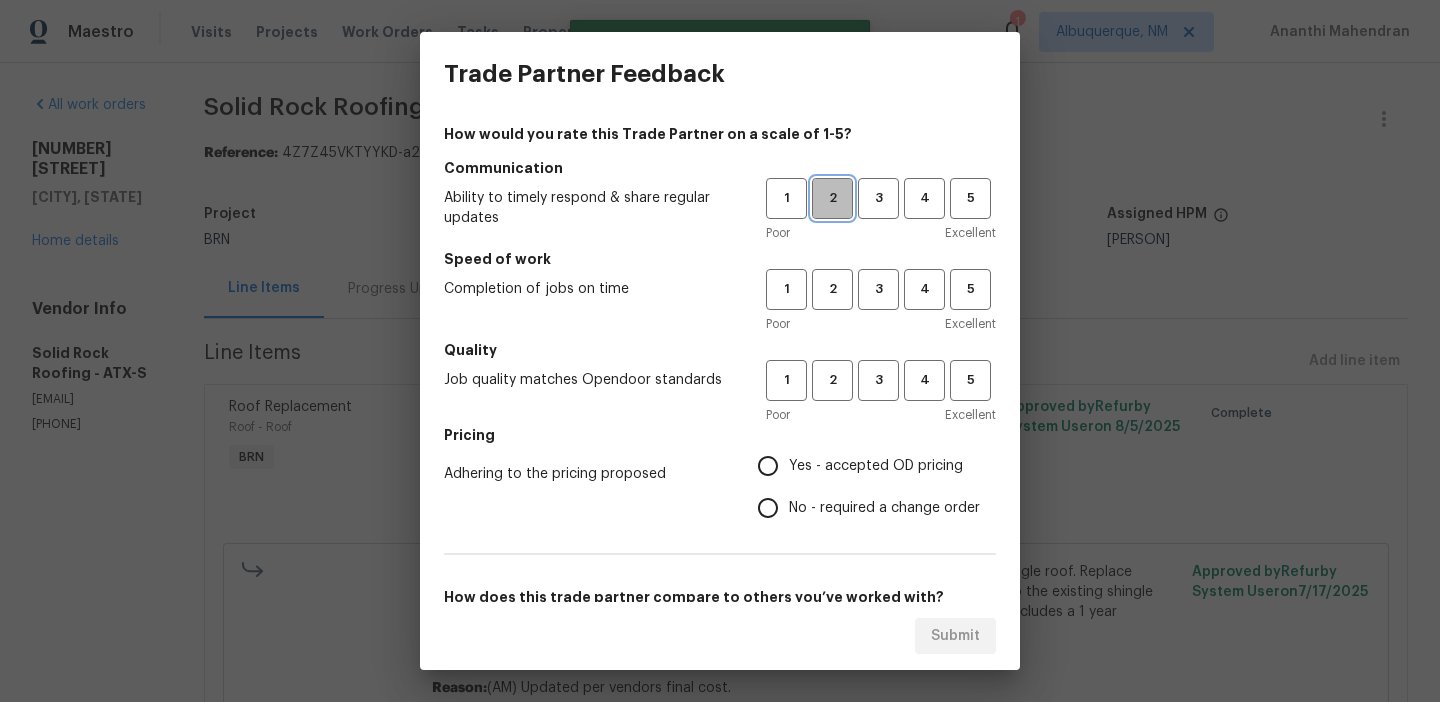 click on "2" at bounding box center [832, 198] 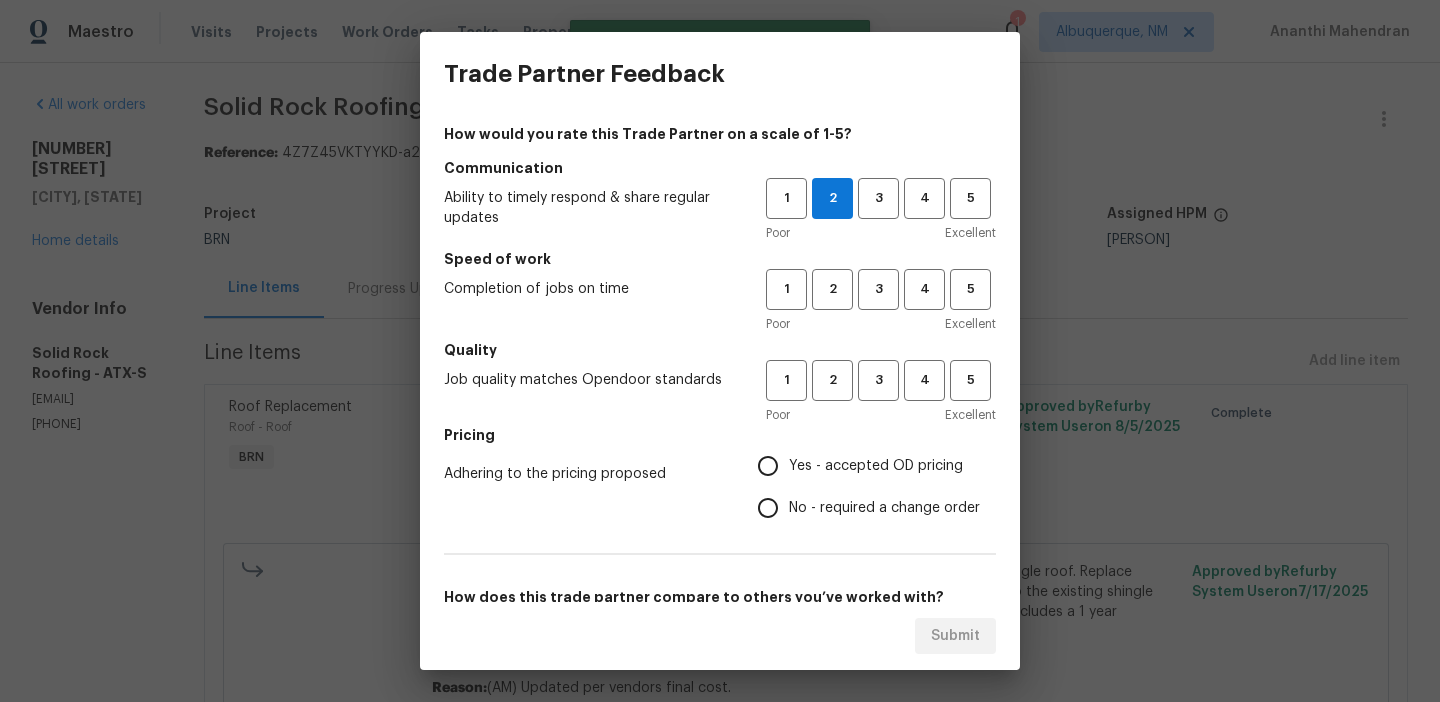 click on "Speed of work" at bounding box center [720, 259] 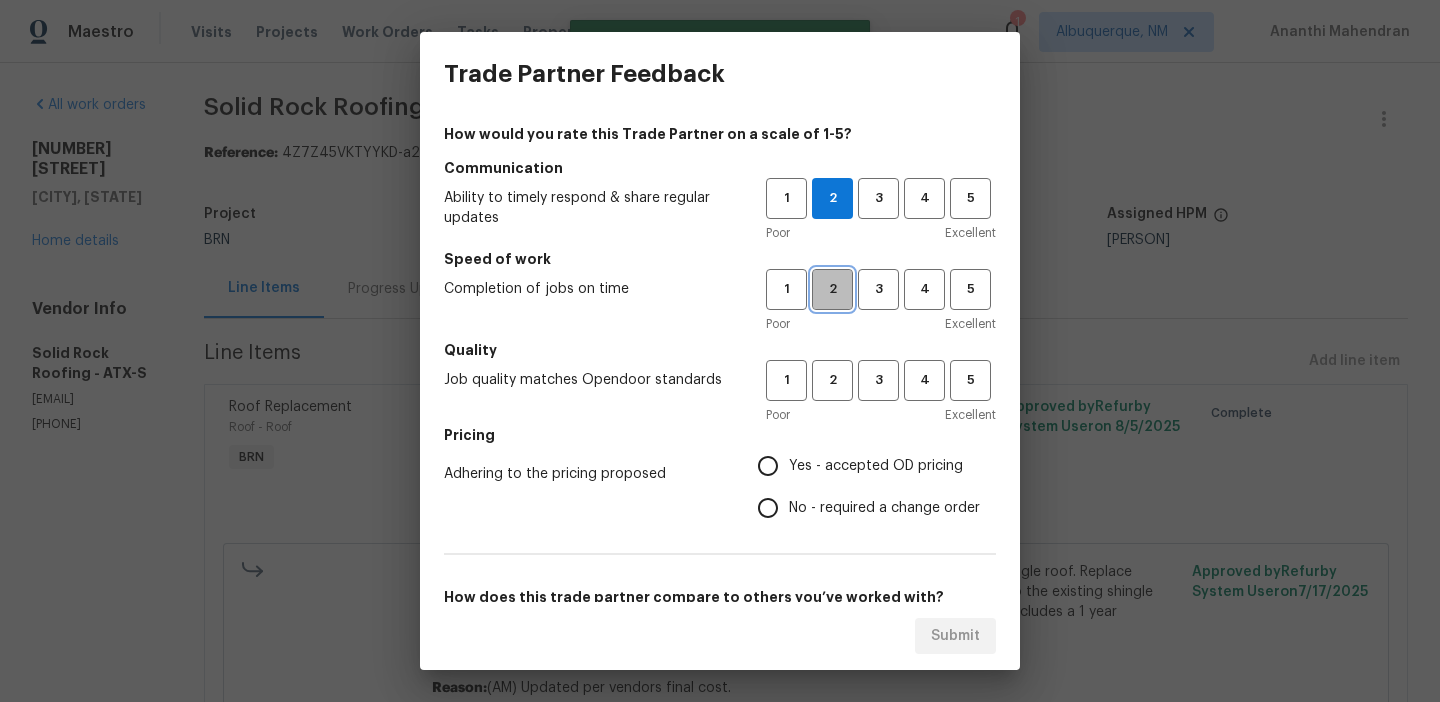 click on "2" at bounding box center [832, 289] 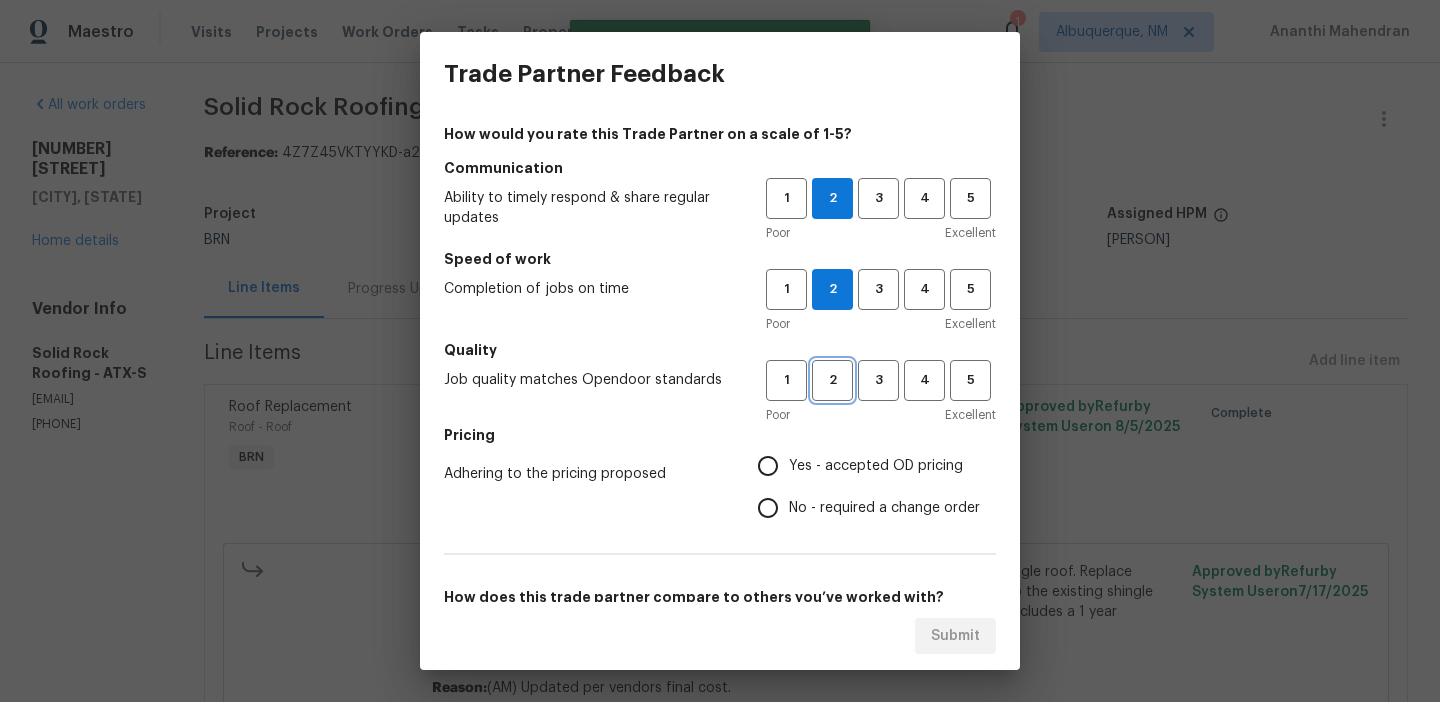 click on "2" at bounding box center (832, 380) 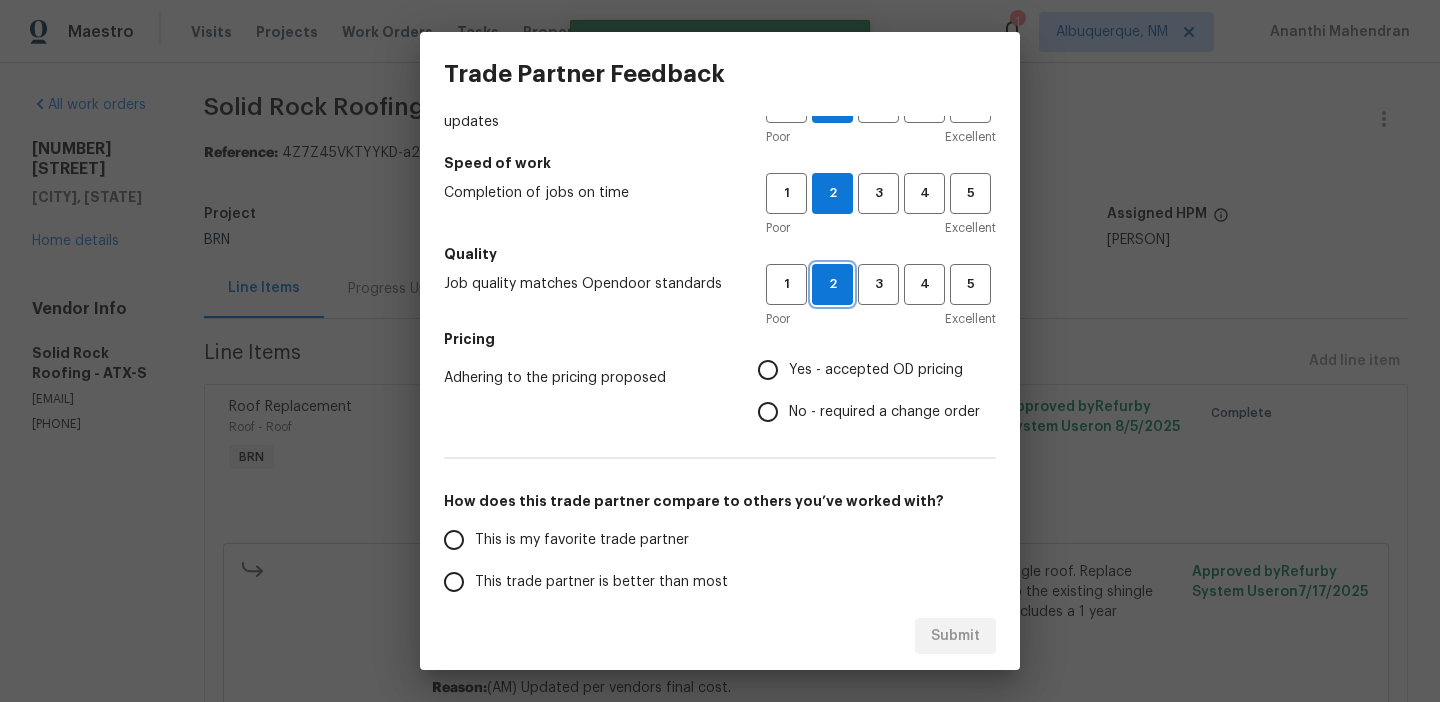 scroll, scrollTop: 239, scrollLeft: 0, axis: vertical 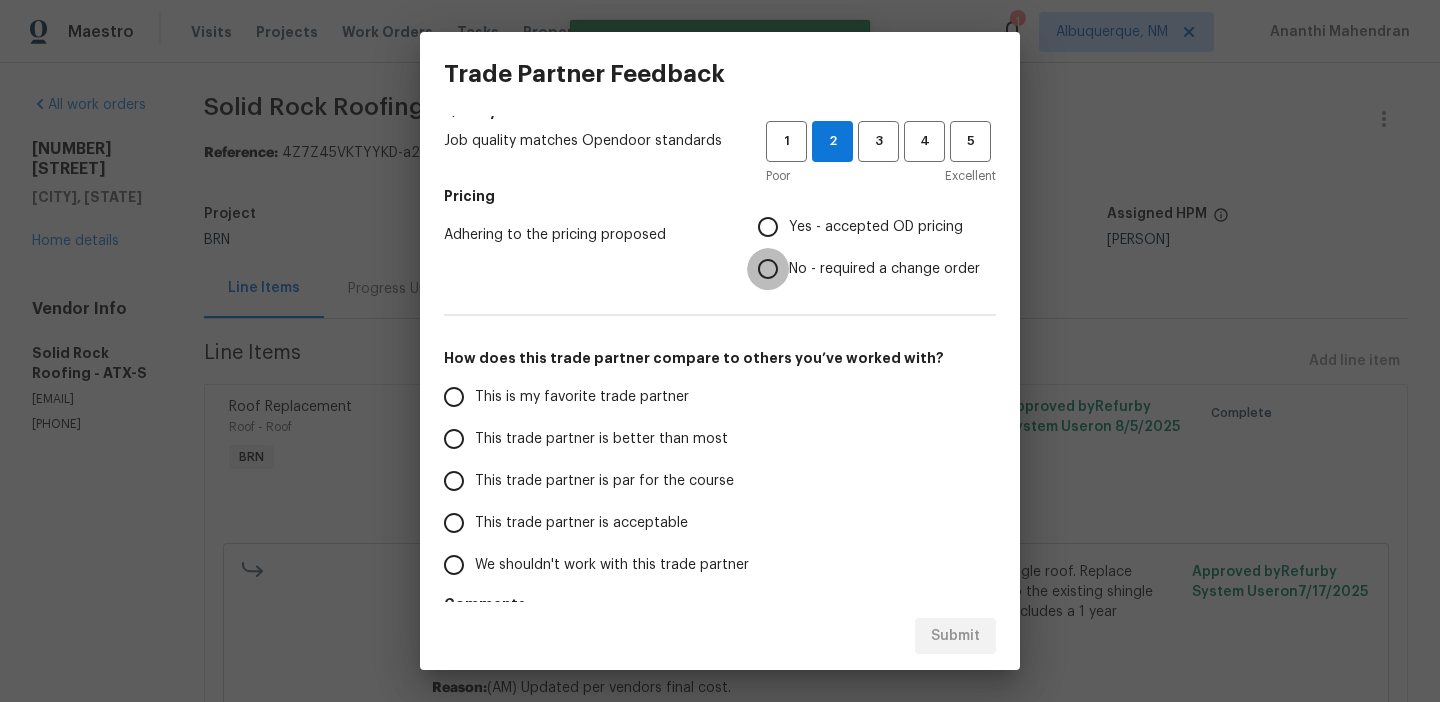 click on "No - required a change order" at bounding box center [768, 269] 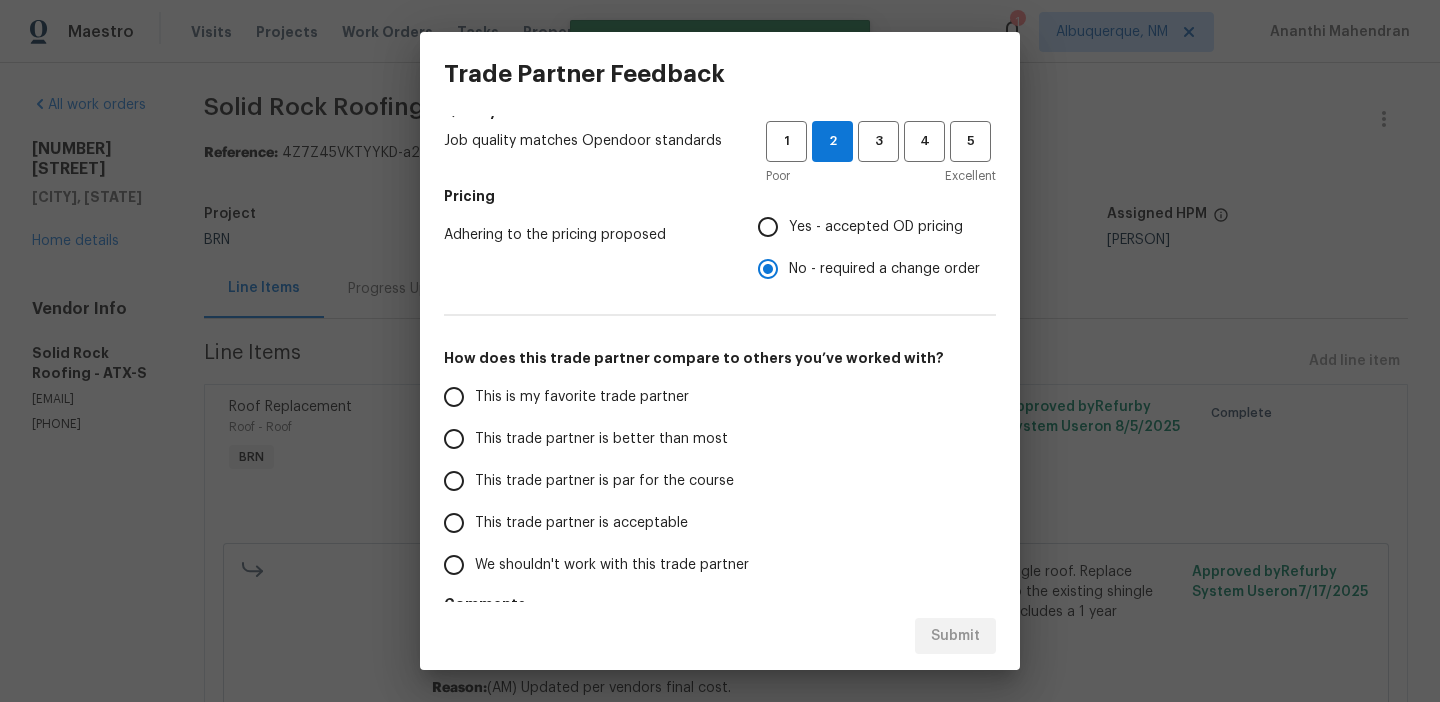 click on "This trade partner is better than most" at bounding box center [601, 439] 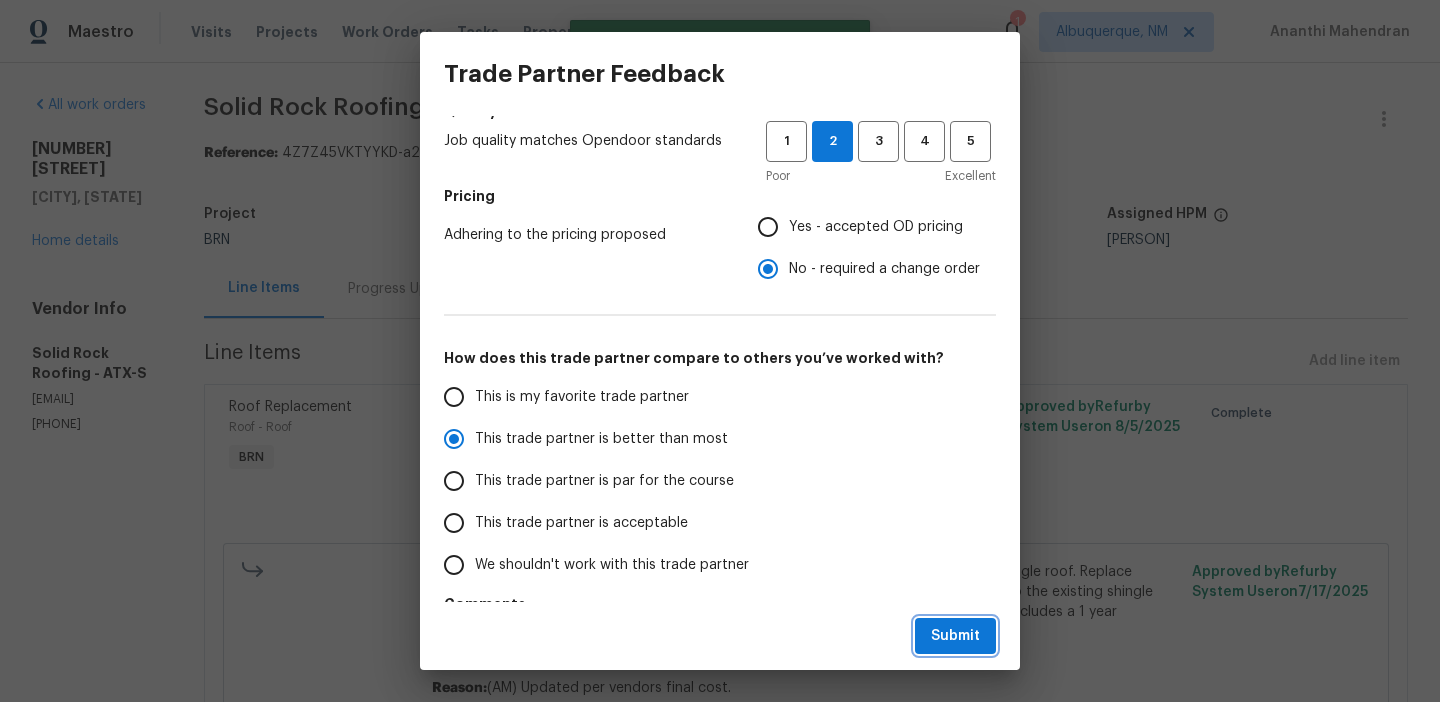 click on "Submit" at bounding box center (955, 636) 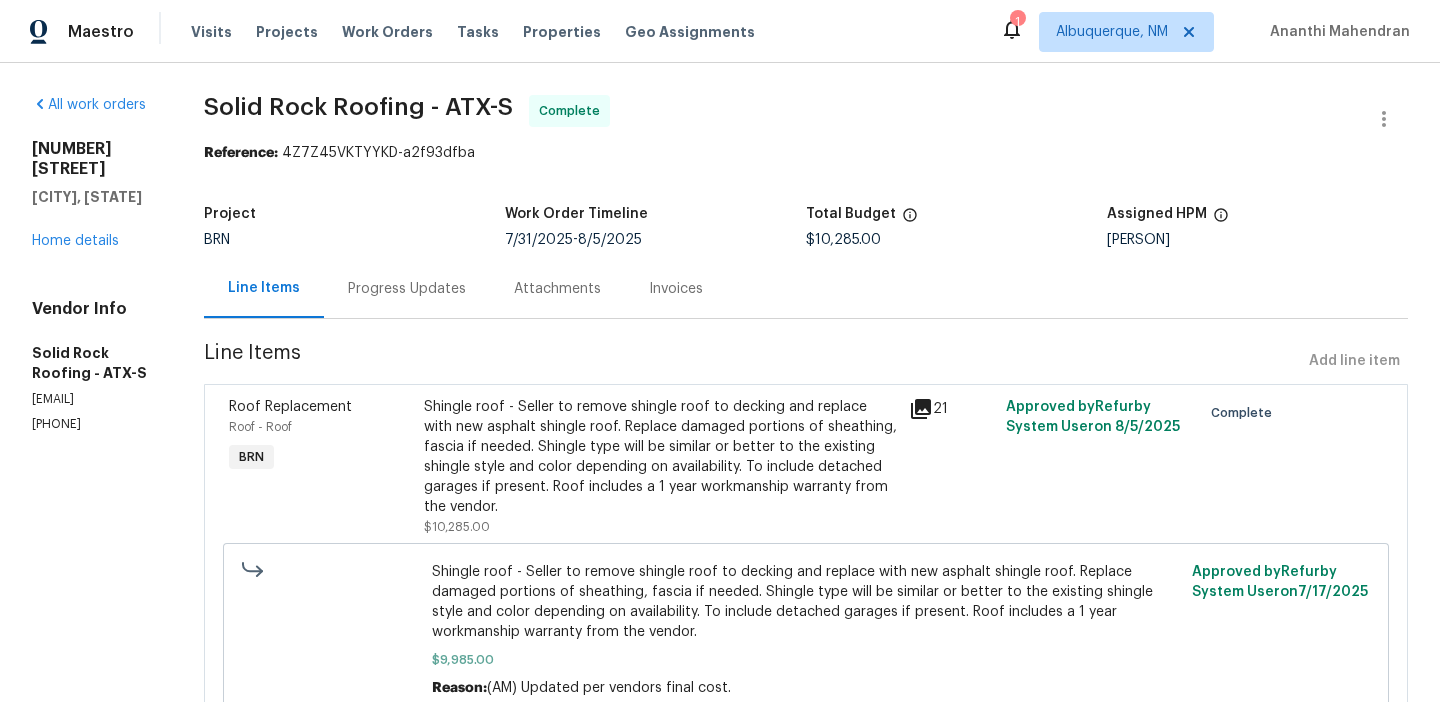 click on "Progress Updates" at bounding box center (407, 288) 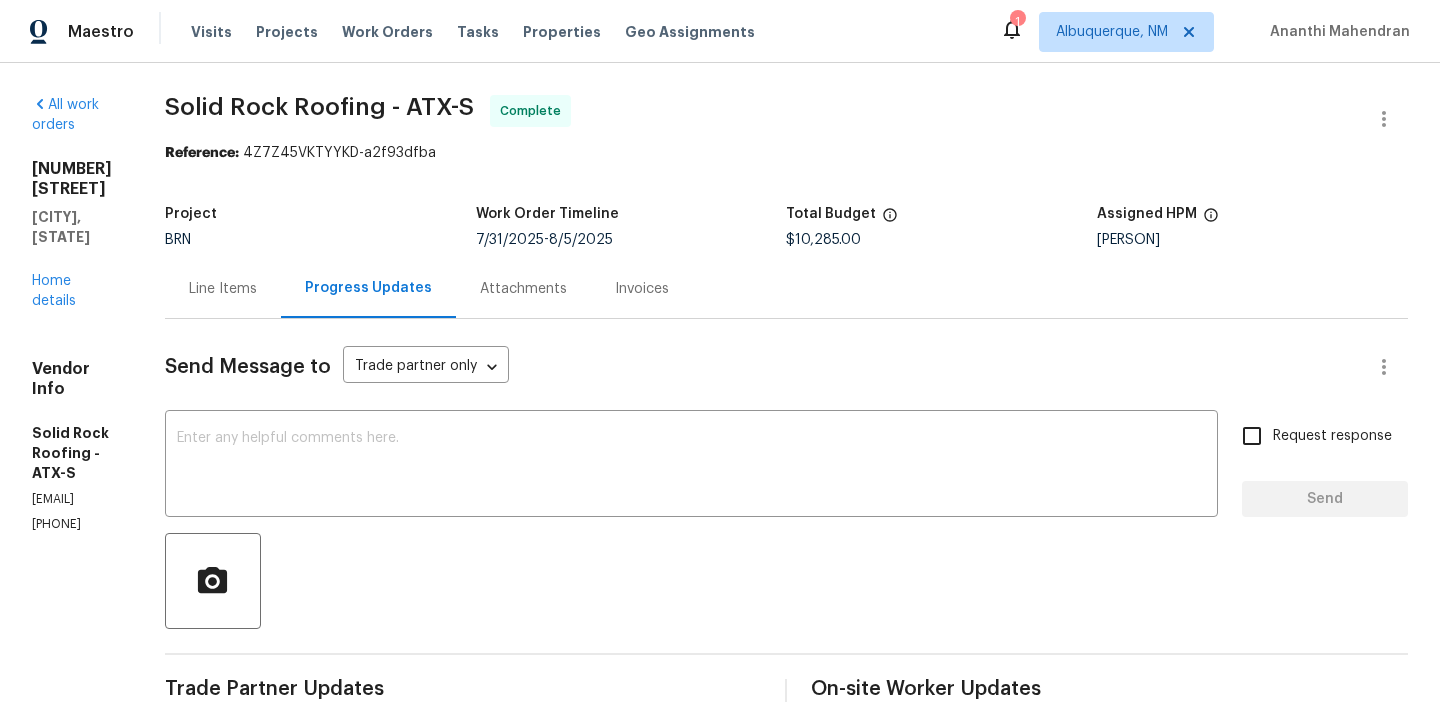 click on "Vendor Info Solid Rock Roofing - ATX-S [EMAIL] ([PHONE])" at bounding box center [74, 446] 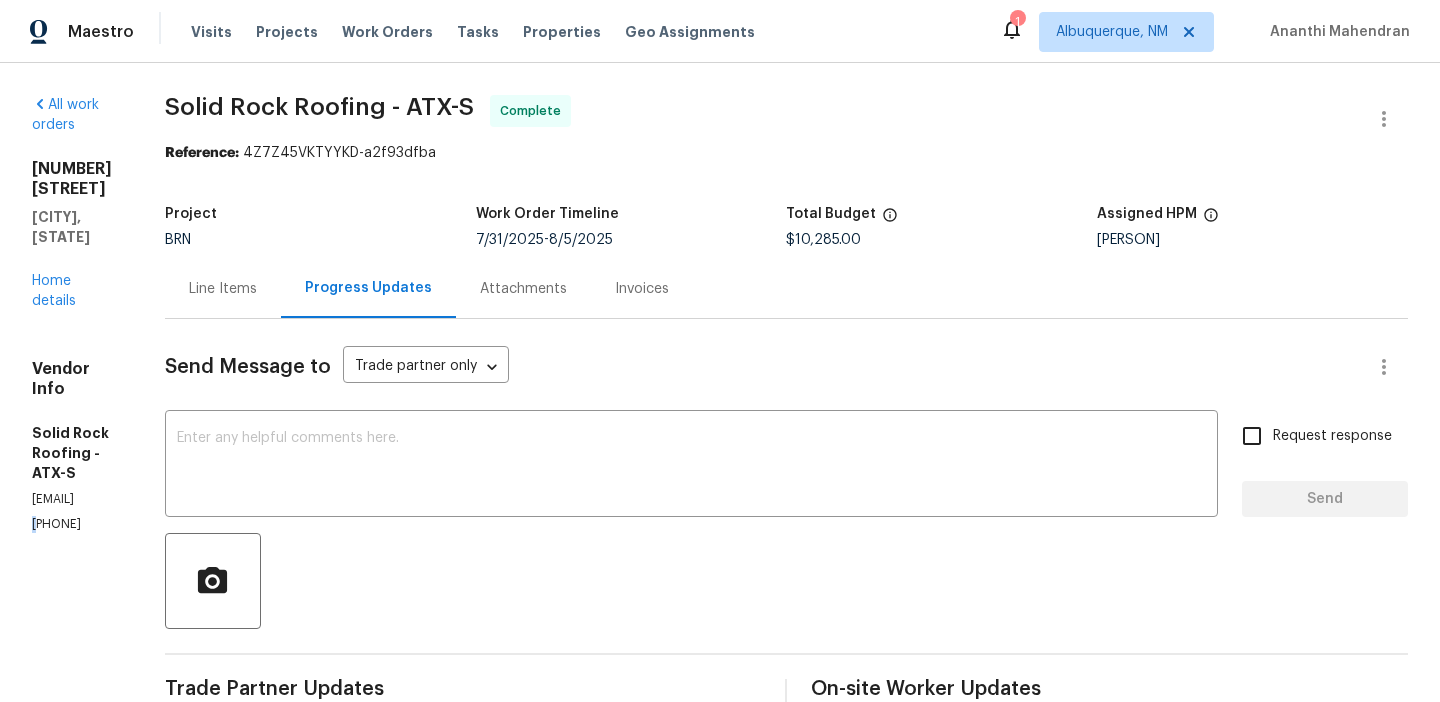 click on "Vendor Info Solid Rock Roofing - ATX-S [EMAIL] ([PHONE])" at bounding box center (74, 446) 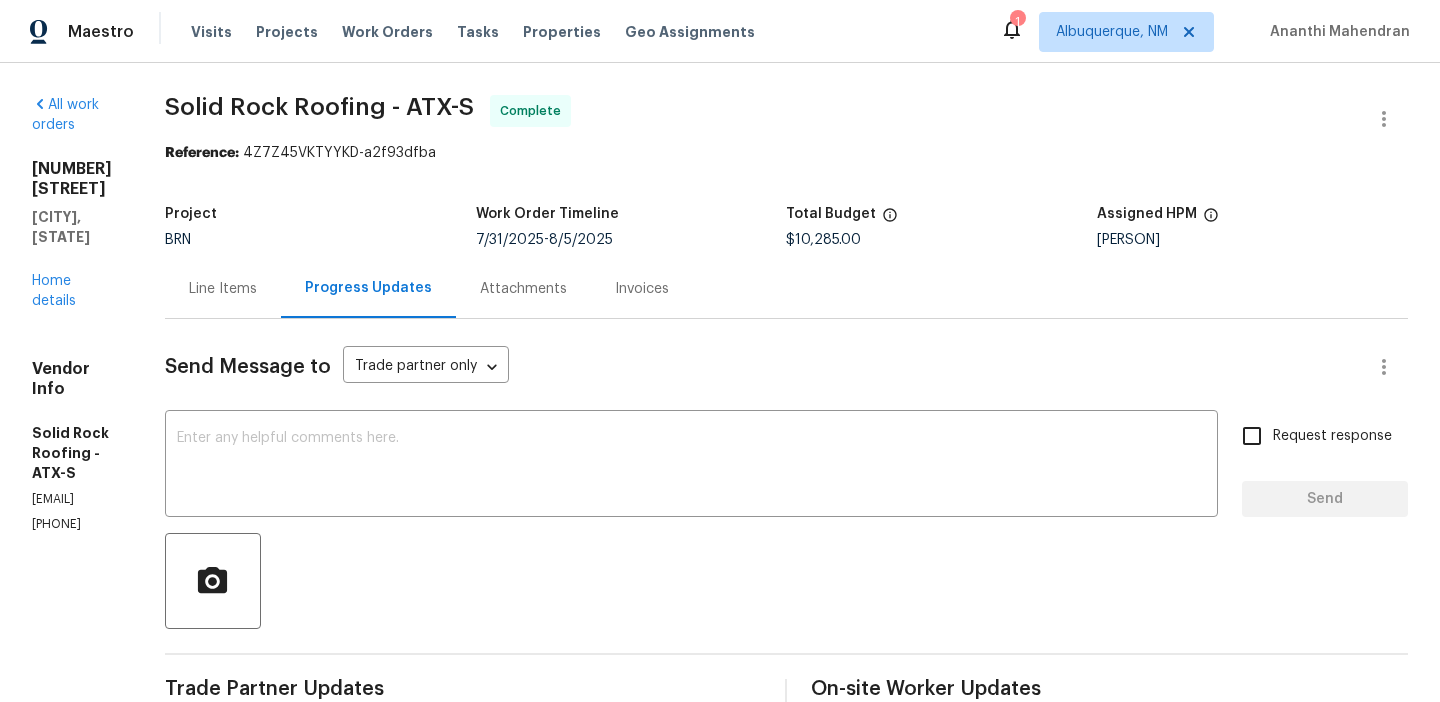 click on "[PHONE]" at bounding box center [74, 524] 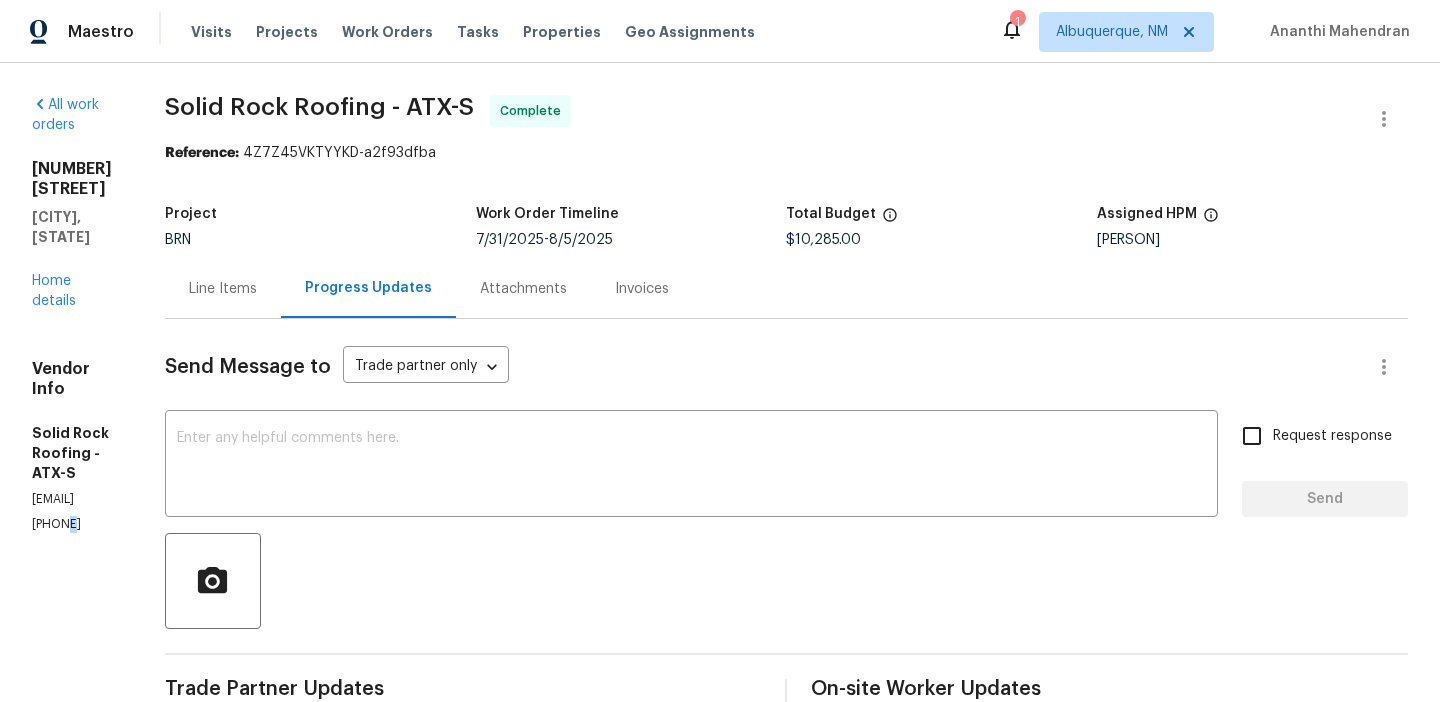click on "[PHONE]" at bounding box center (74, 524) 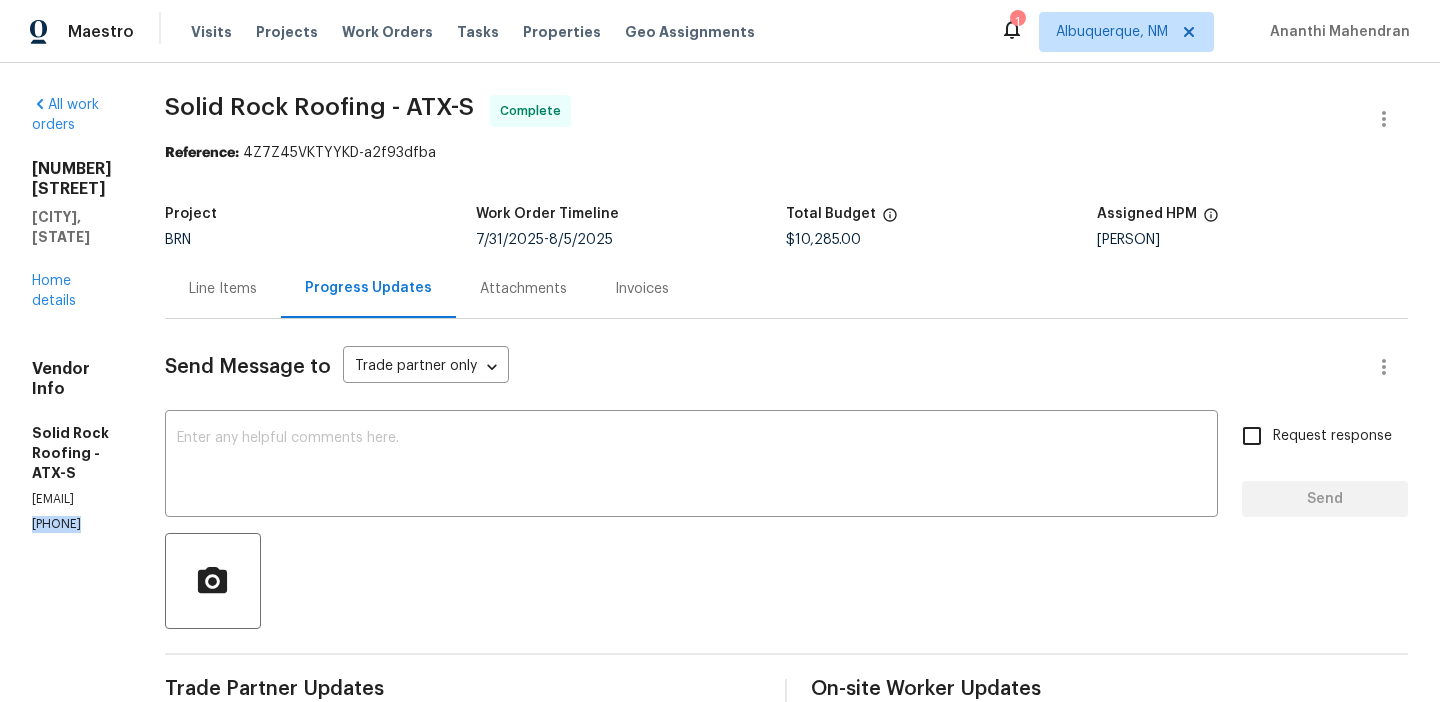 click on "[PHONE]" at bounding box center (74, 524) 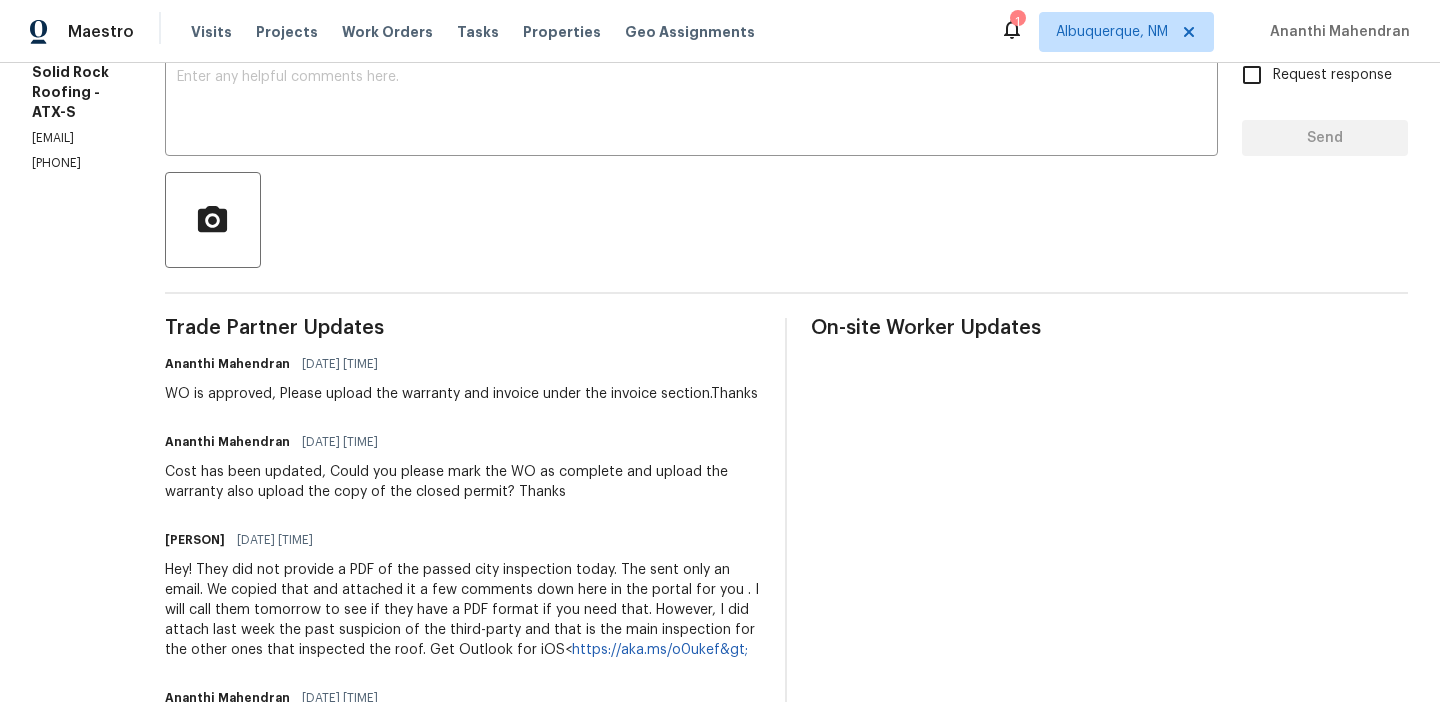 click on "WO is approved, Please upload the warranty and invoice under the invoice section.Thanks" at bounding box center [461, 394] 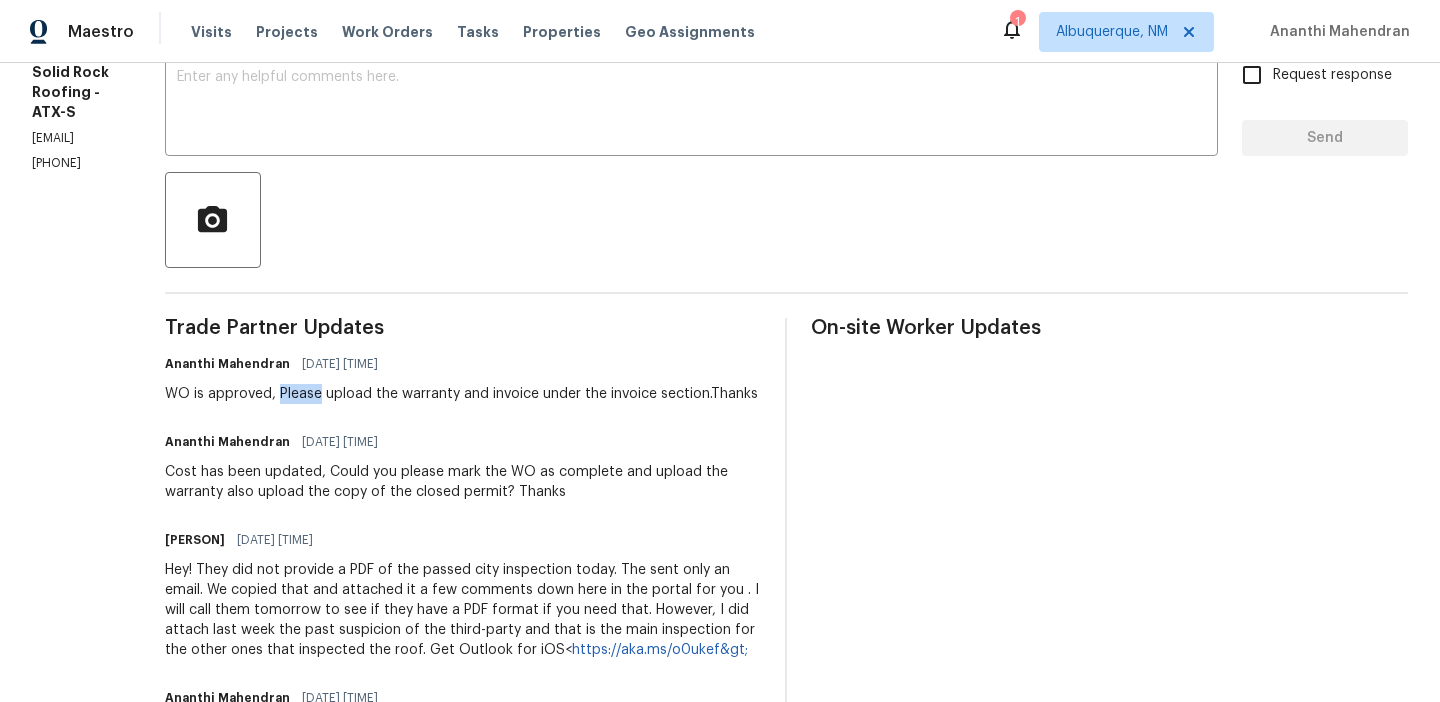 click on "WO is approved, Please upload the warranty and invoice under the invoice section.Thanks" at bounding box center [461, 394] 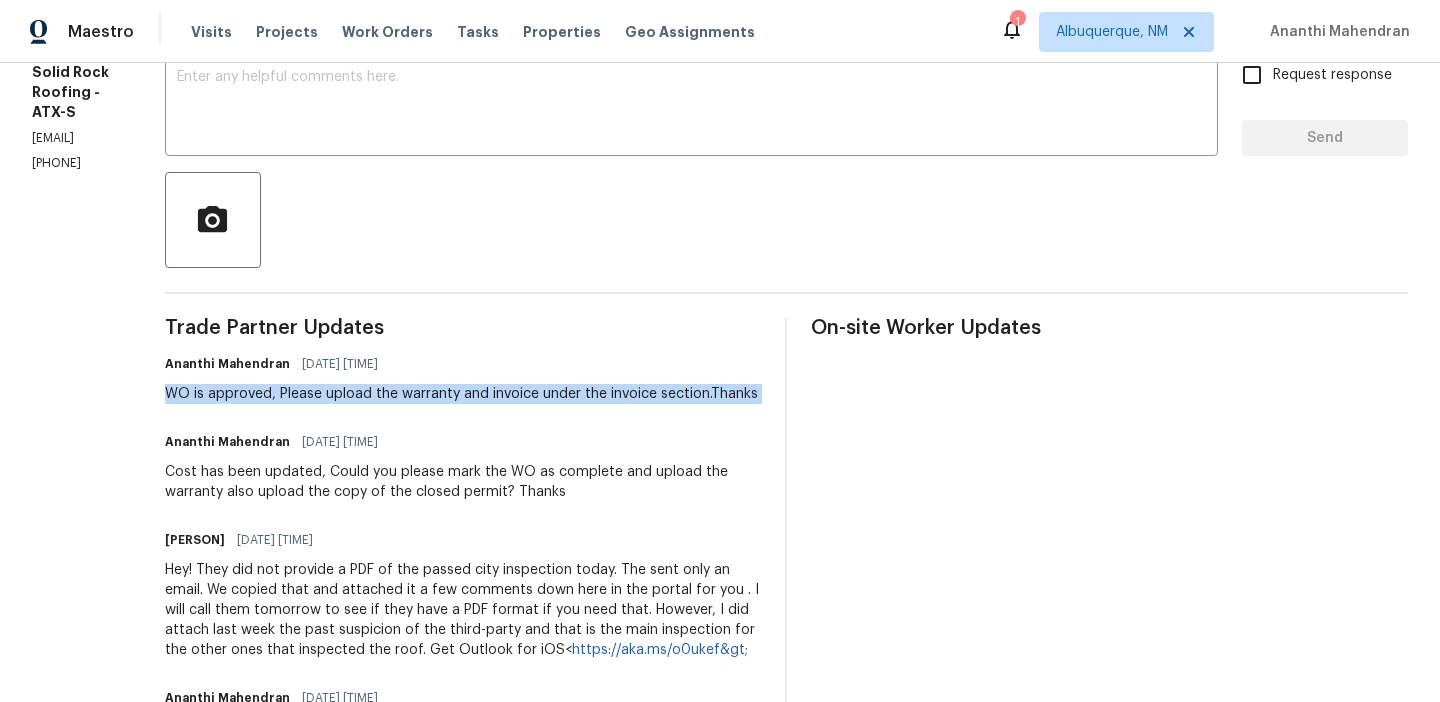 click on "WO is approved, Please upload the warranty and invoice under the invoice section.Thanks" at bounding box center (461, 394) 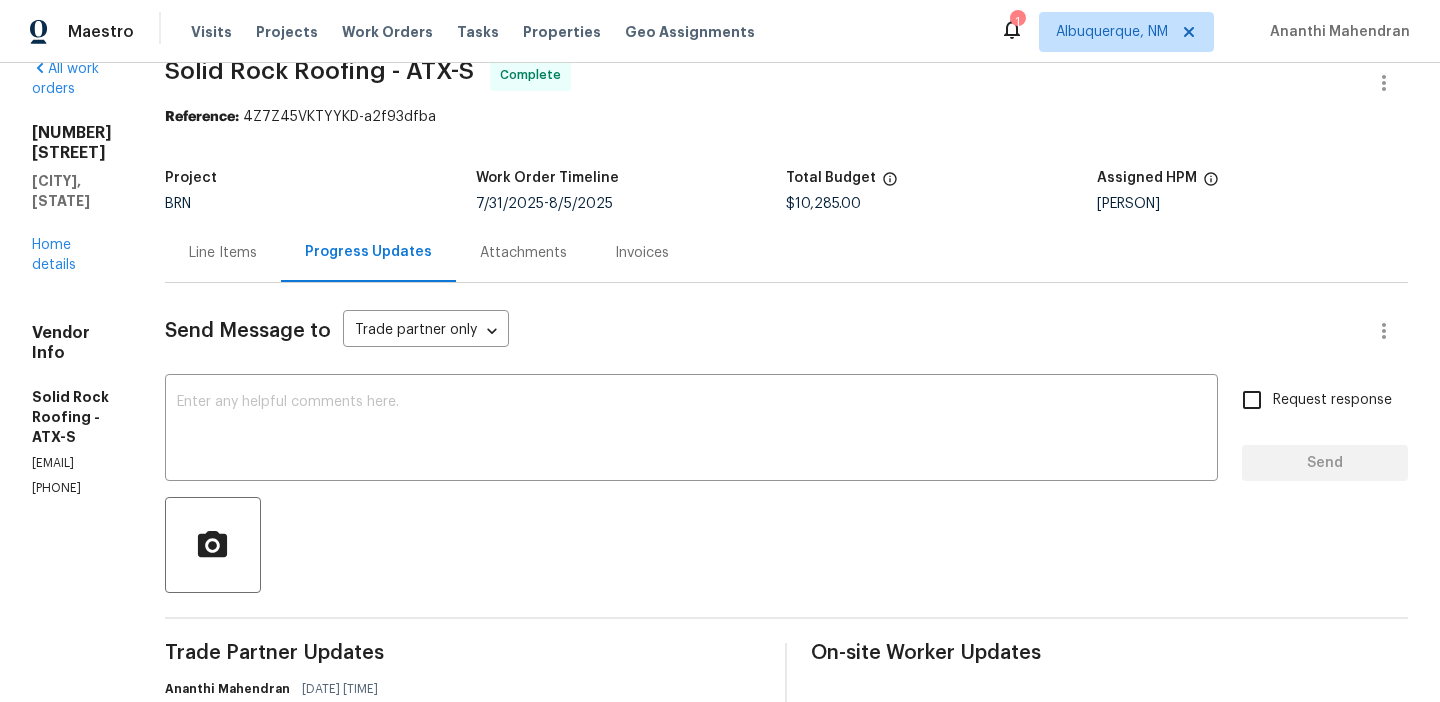 scroll, scrollTop: 0, scrollLeft: 0, axis: both 